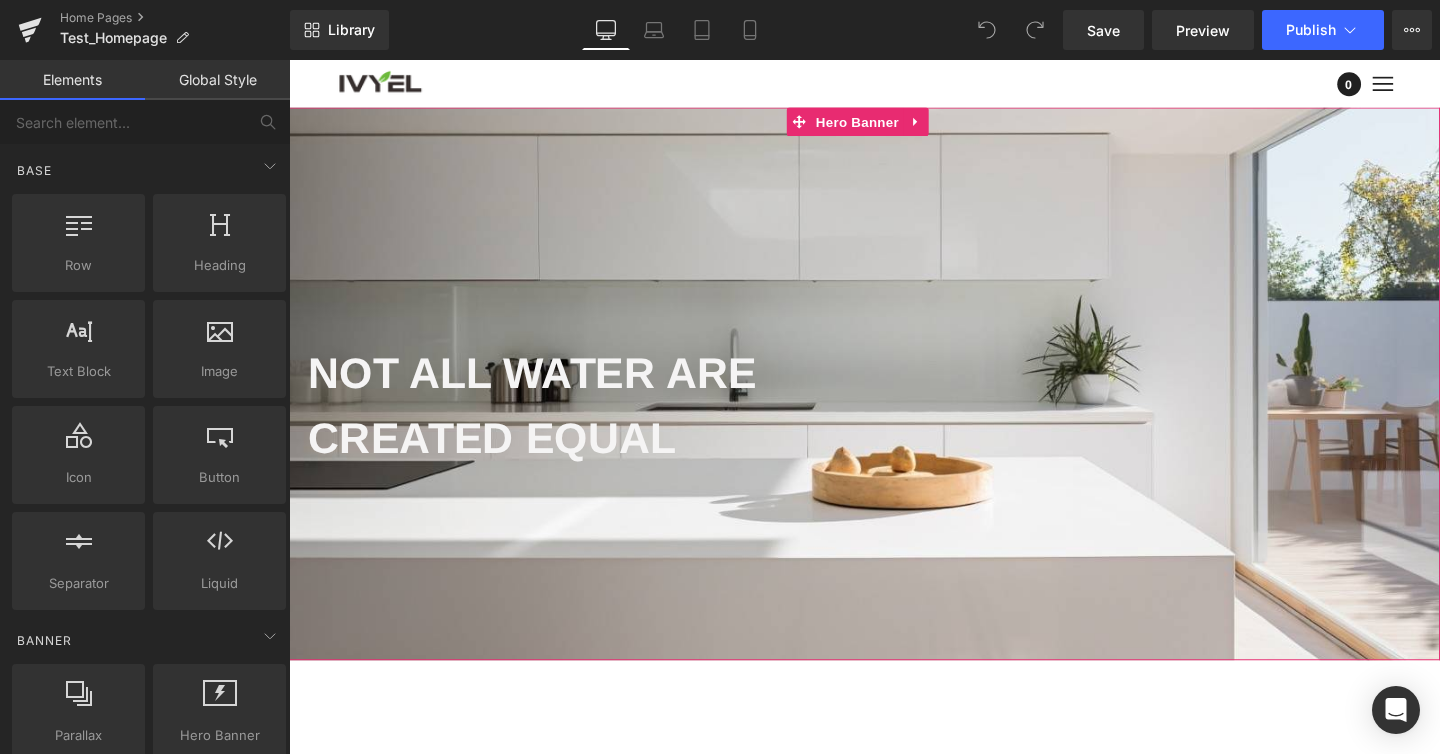 scroll, scrollTop: 0, scrollLeft: 0, axis: both 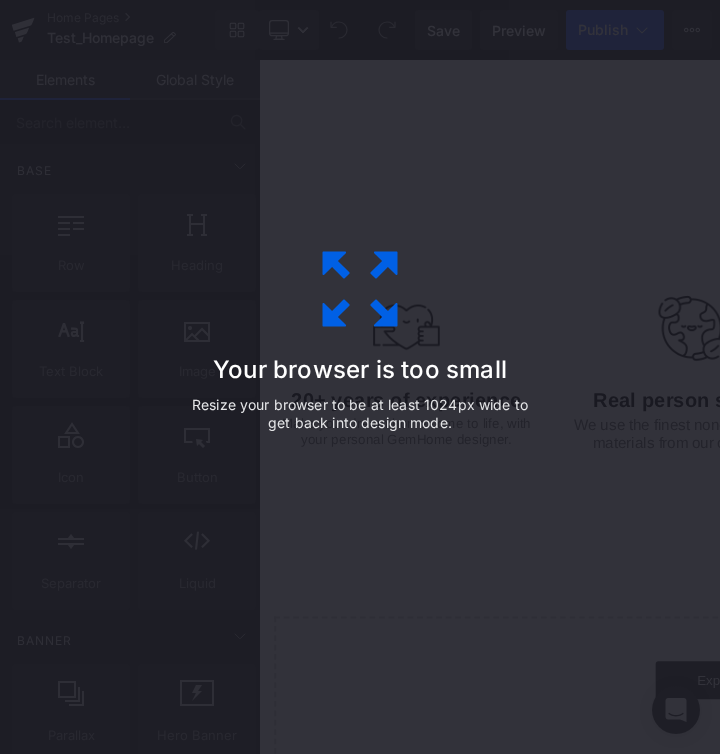 click on "Your browser is too small Resize your browser to be at least 1024px wide to get back into design mode." at bounding box center (360, 377) 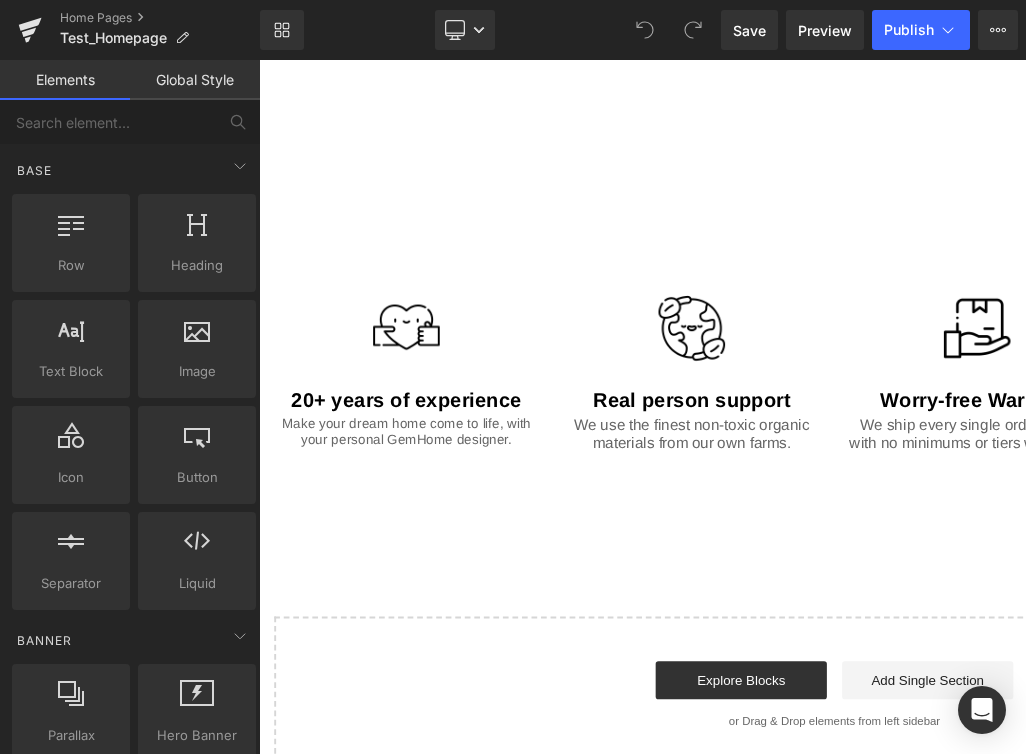 click on "20+ years of experience Text Block" at bounding box center (414, 418) 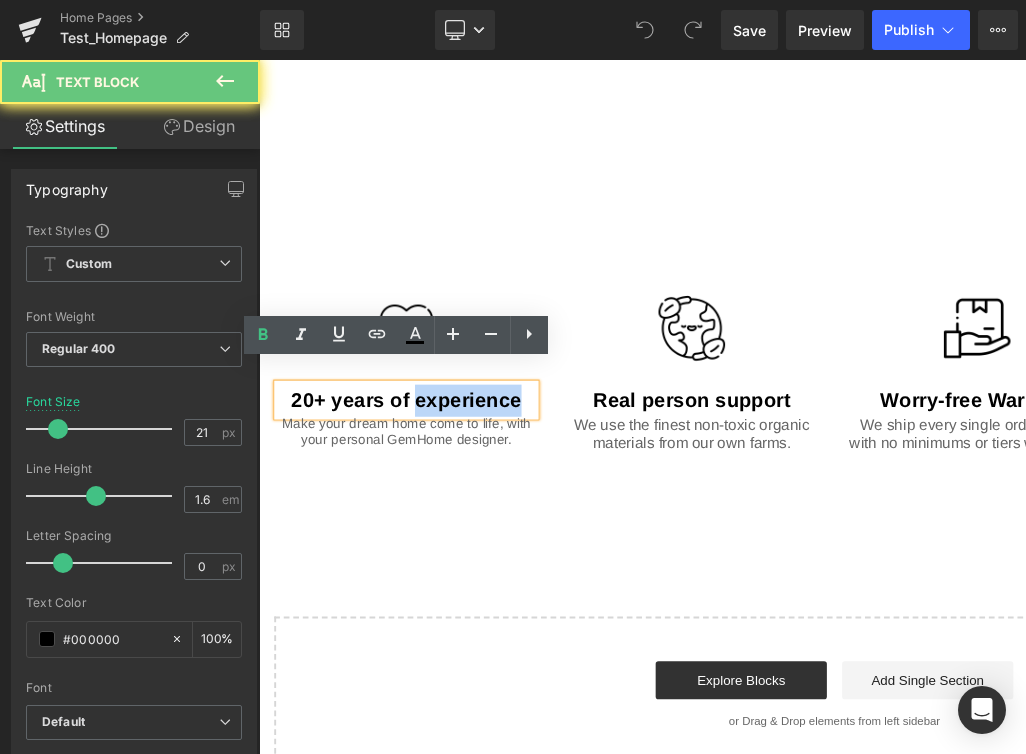 click on "20+ years of experience" at bounding box center (414, 417) 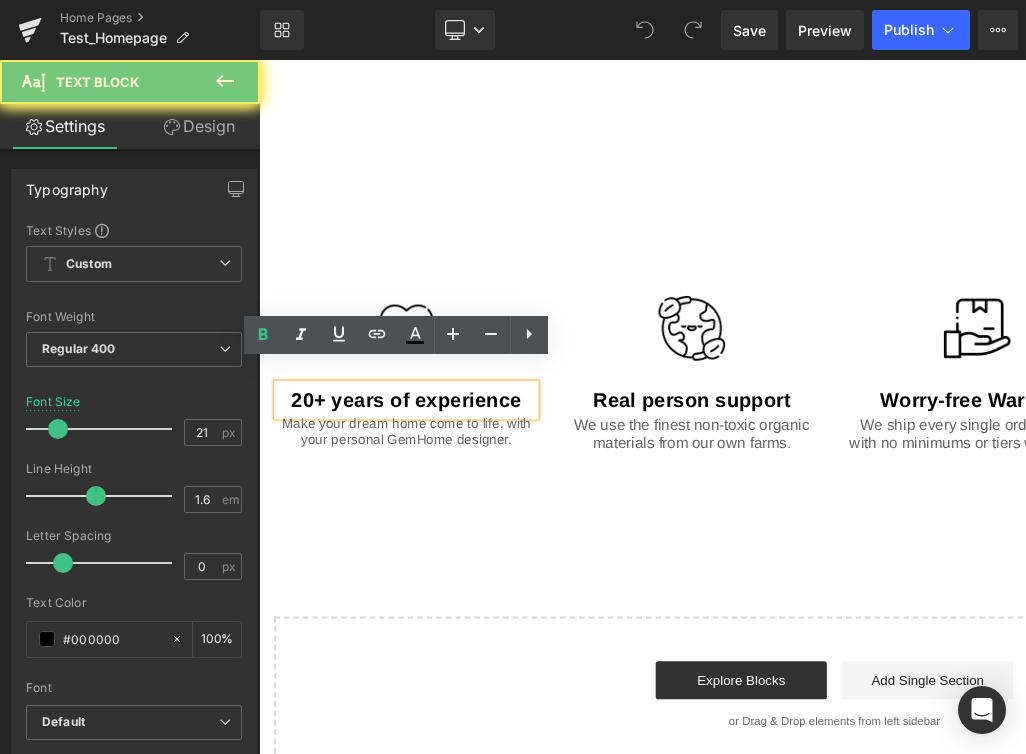 click on "20+ years of experience" at bounding box center [414, 417] 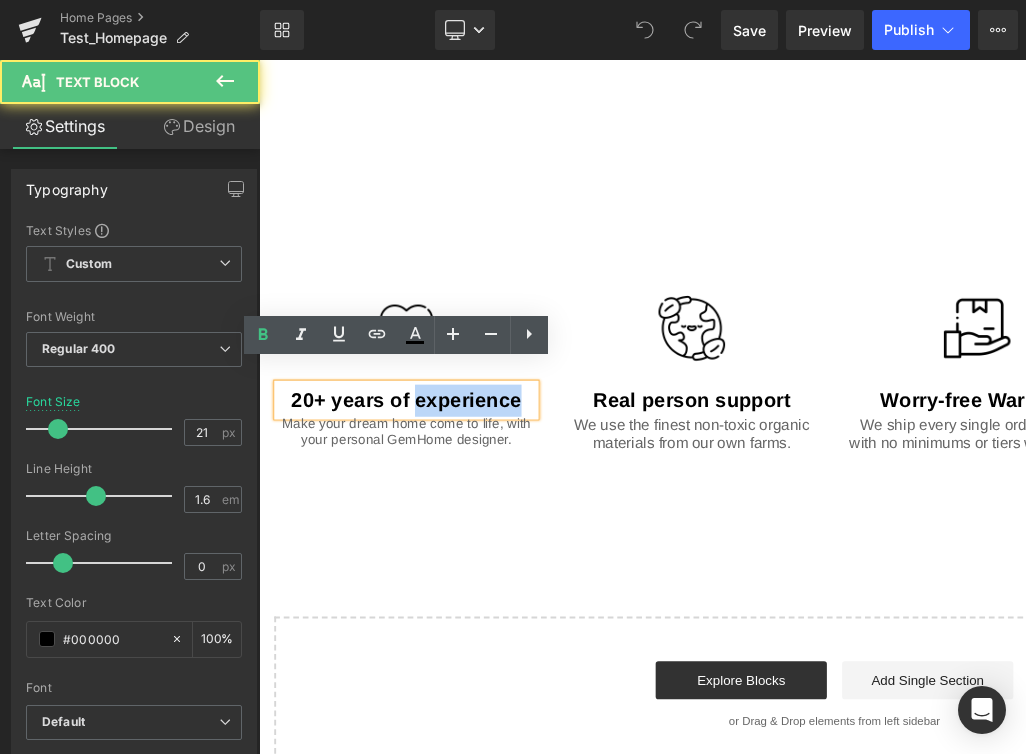 click on "20+ years of experience" at bounding box center (414, 417) 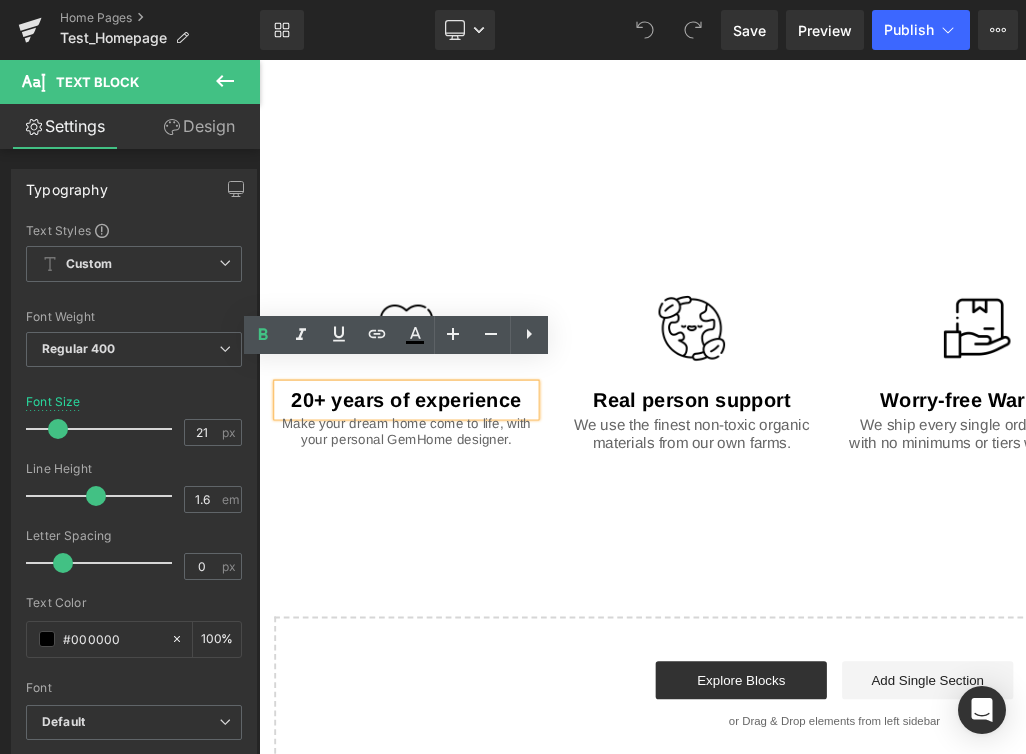 click on "20+ years of experience" at bounding box center (414, 417) 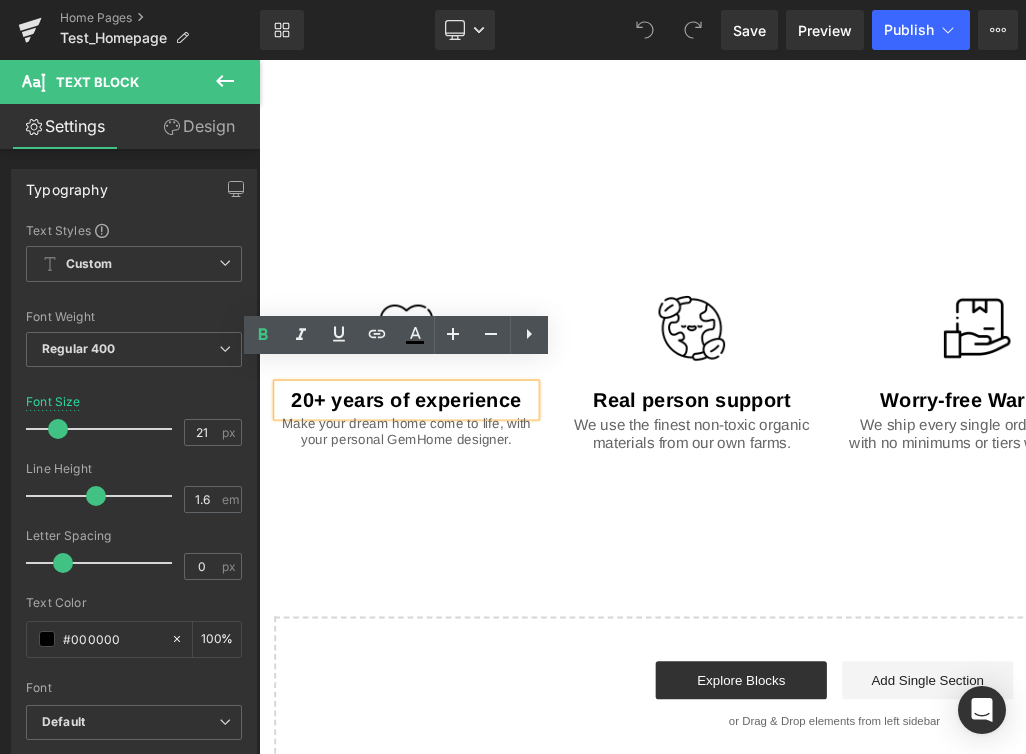 click on "20+ years of experience" at bounding box center (414, 417) 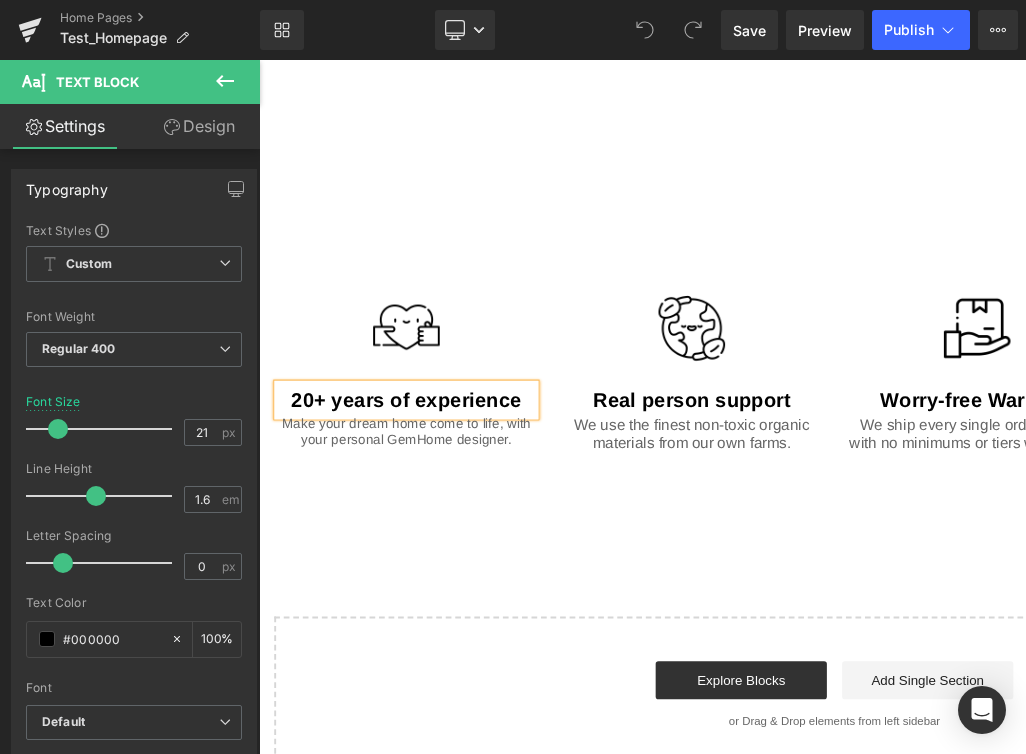 type 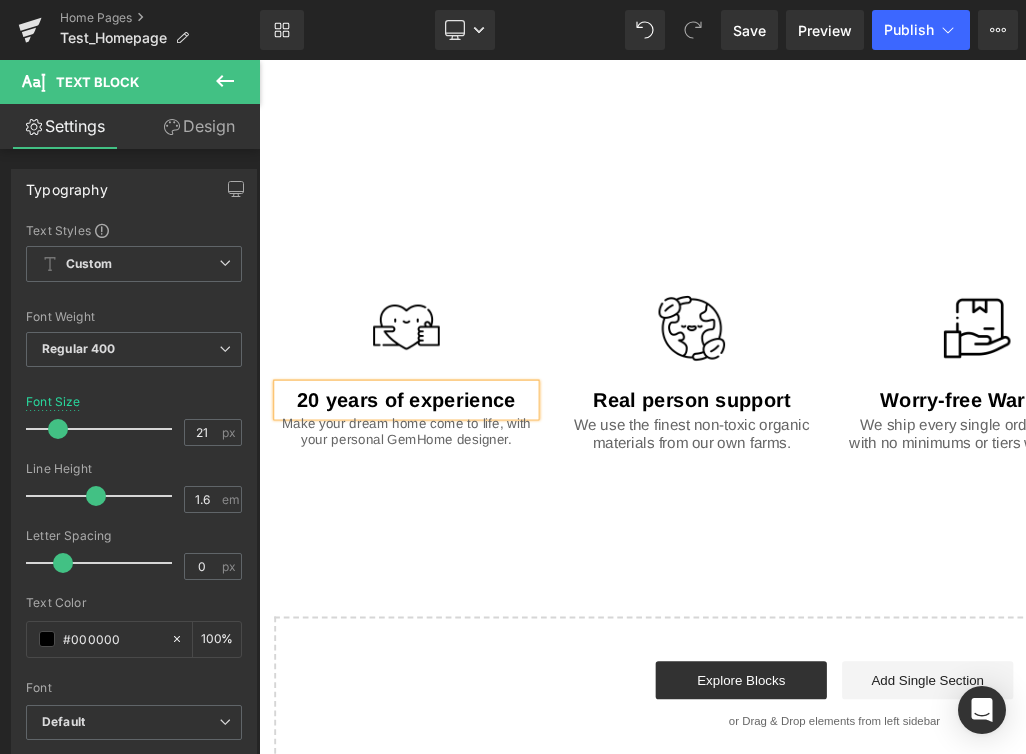 click on "20 years of experience" at bounding box center [414, 417] 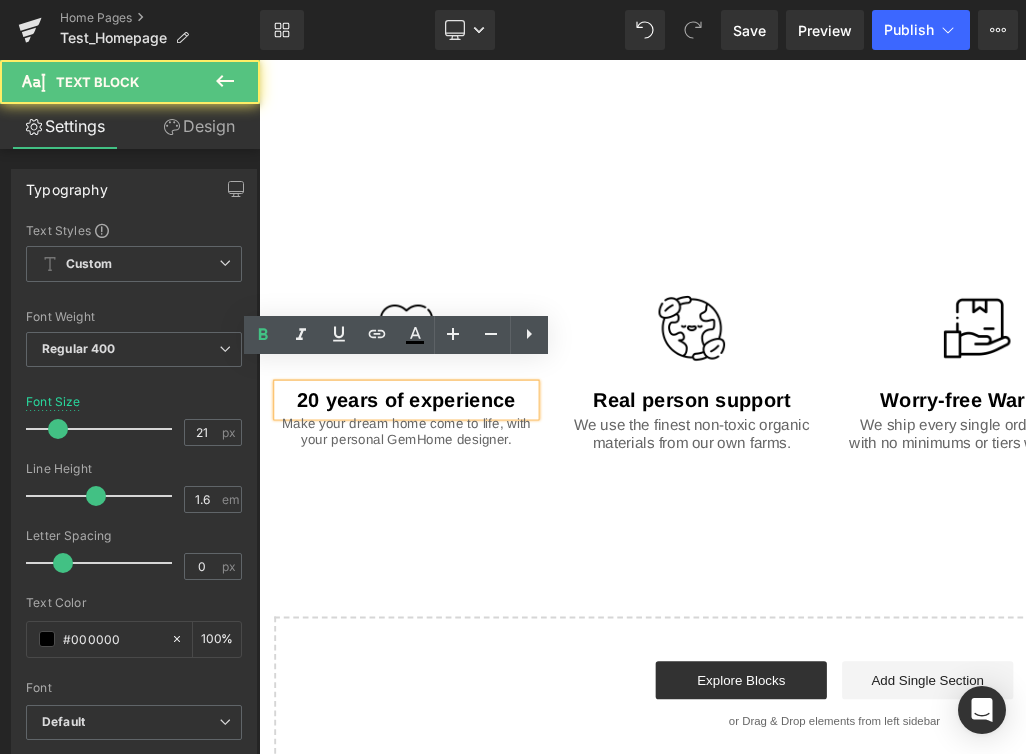 click on "20 years of experience" at bounding box center (414, 417) 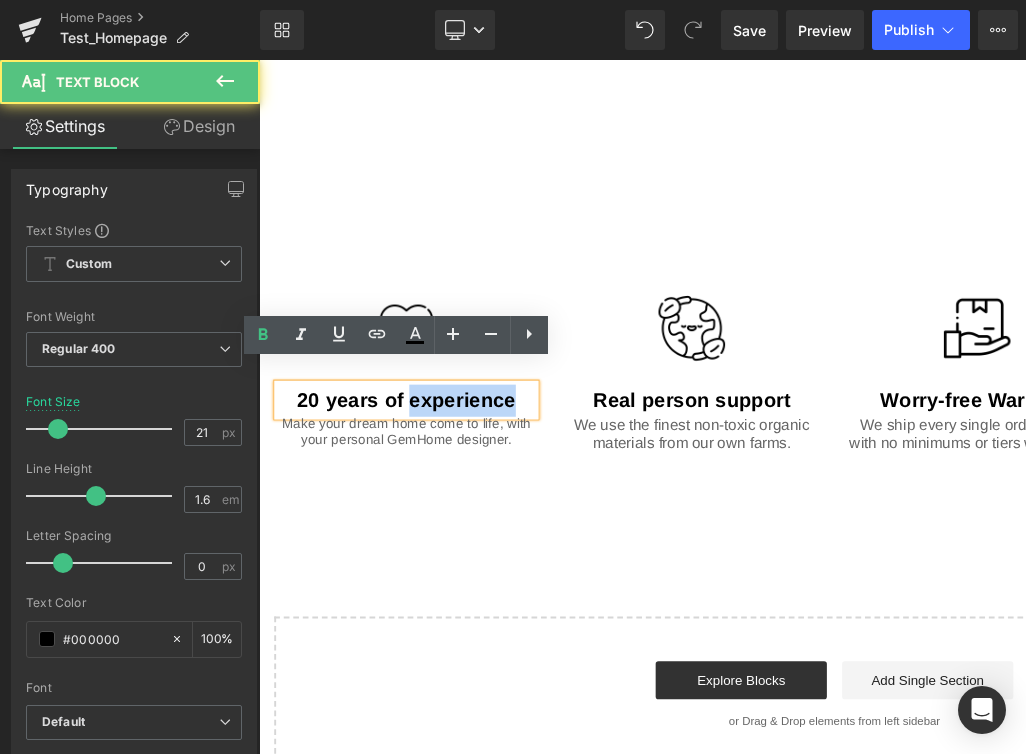 click on "20 years of experience" at bounding box center (414, 417) 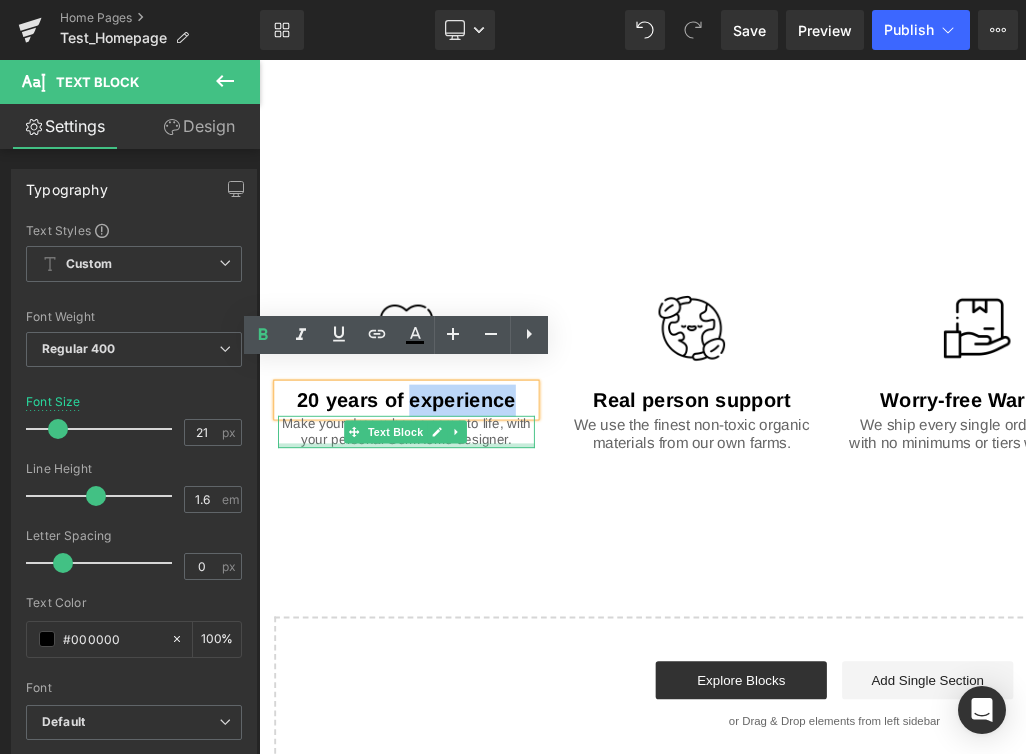 click at bounding box center [414, 465] 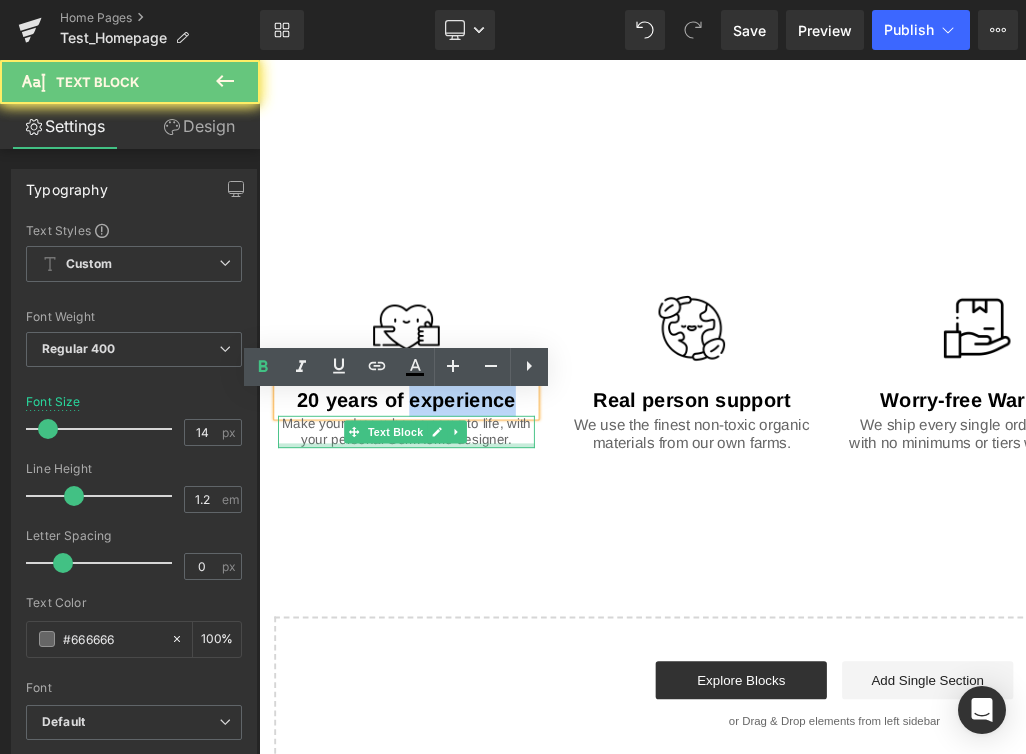 click on "Make your dream home come to life, with your personal GemHome designer." at bounding box center [414, 451] 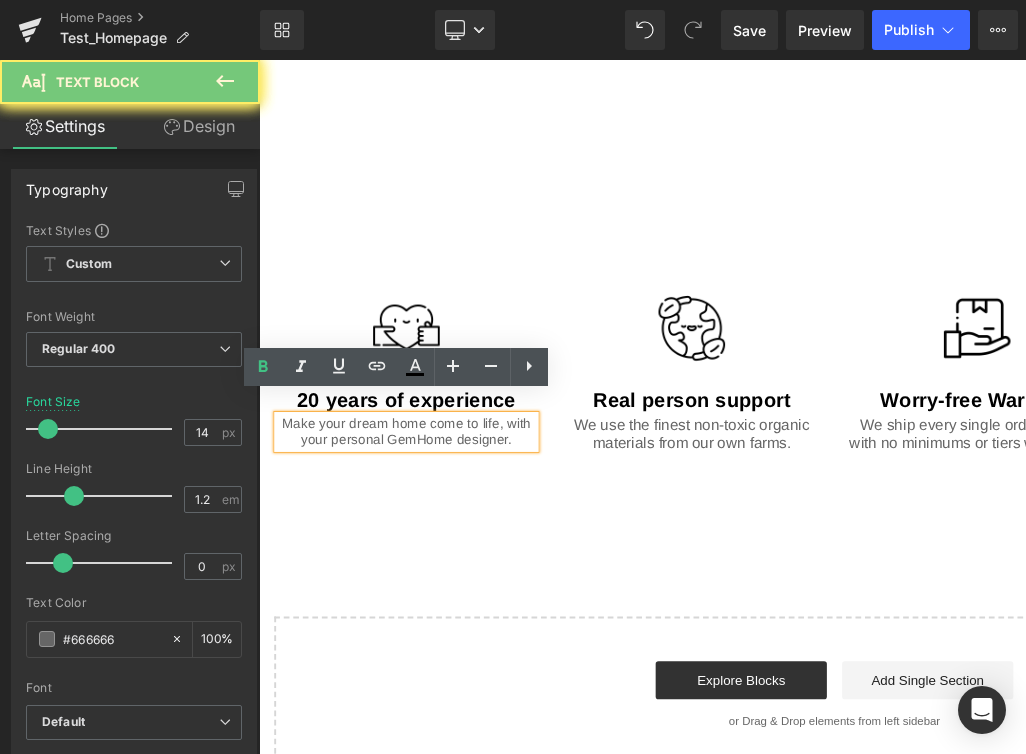 click on "Make your dream home come to life, with your personal GemHome designer." at bounding box center (414, 451) 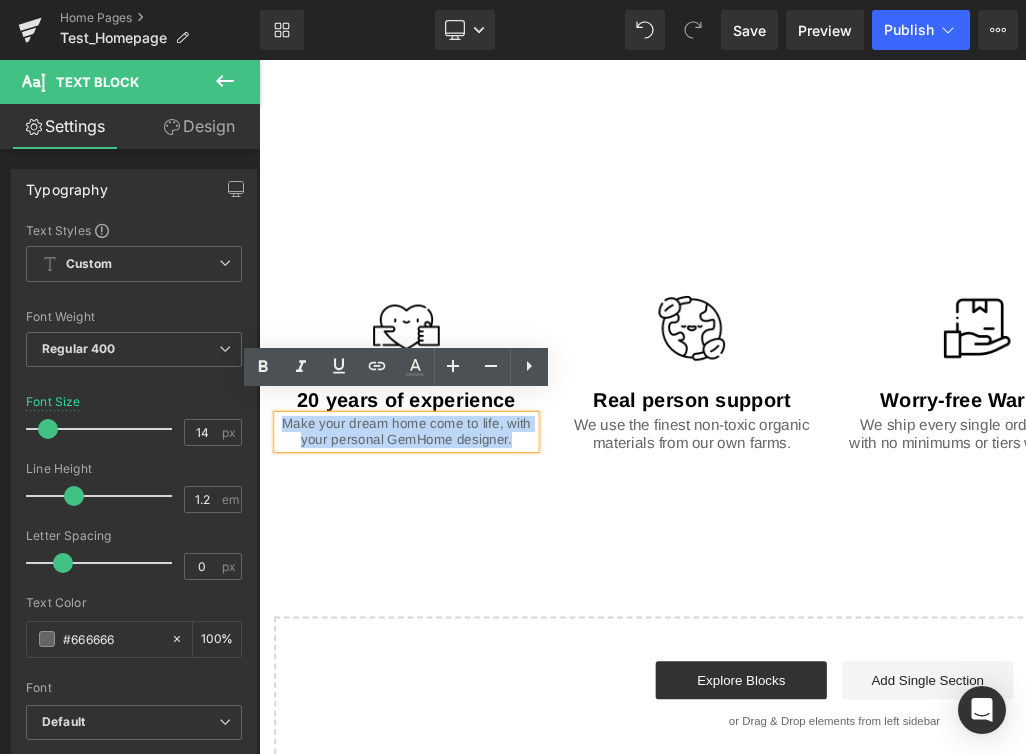type 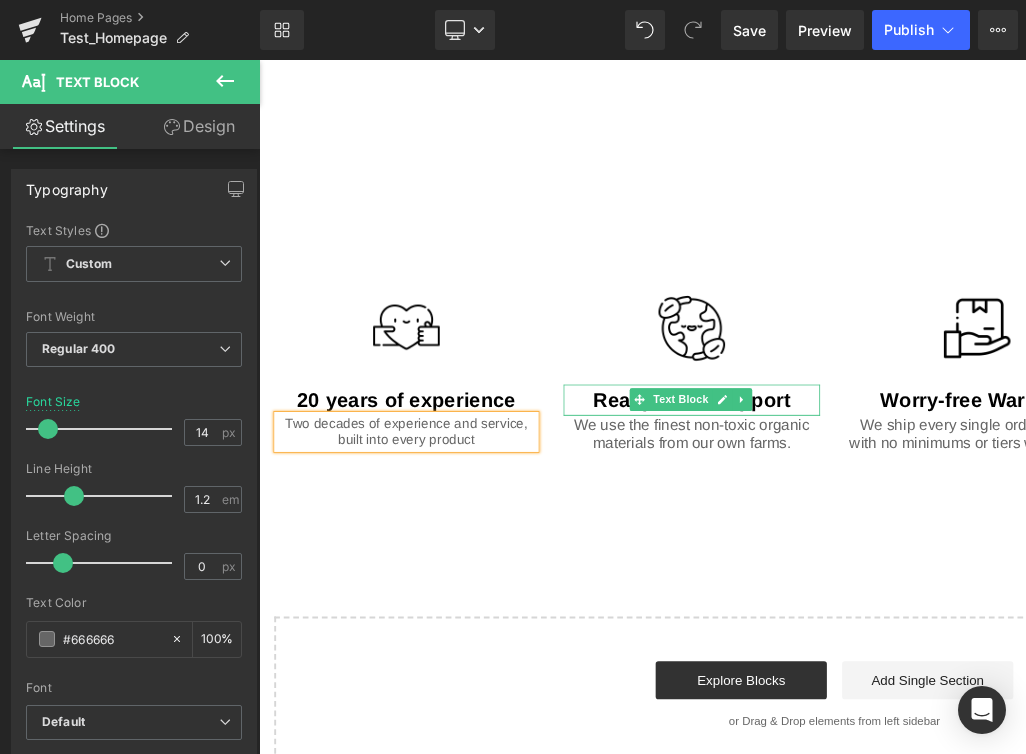 click on "Text Block" at bounding box center (703, 417) 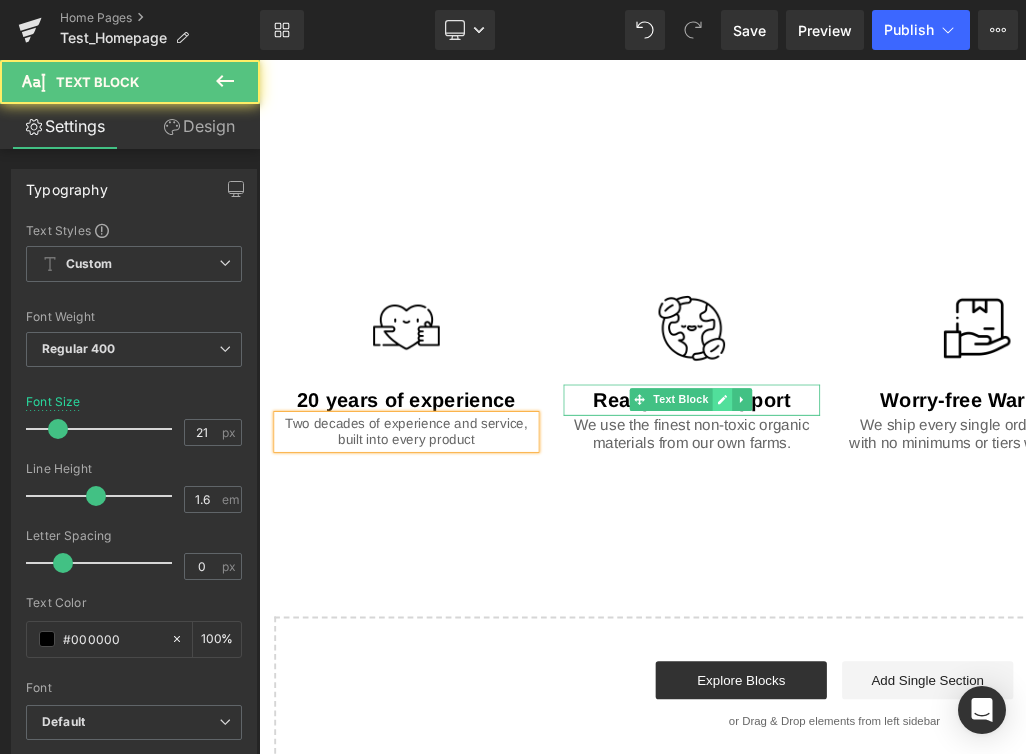 click at bounding box center [746, 417] 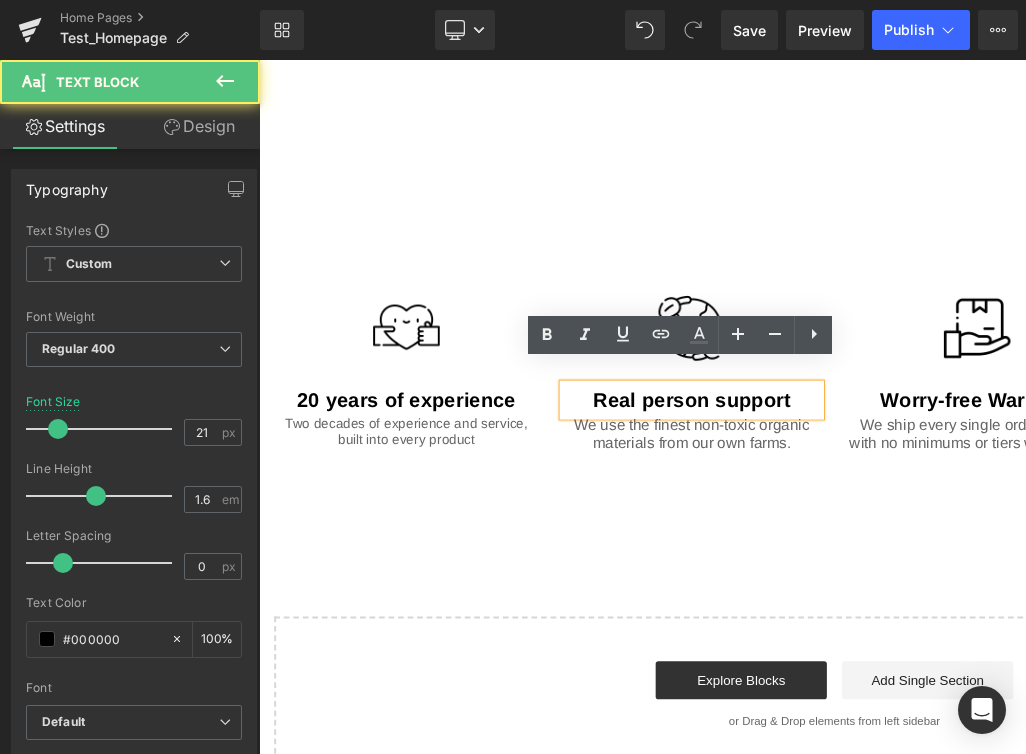 click on "Real person support" at bounding box center [714, 417] 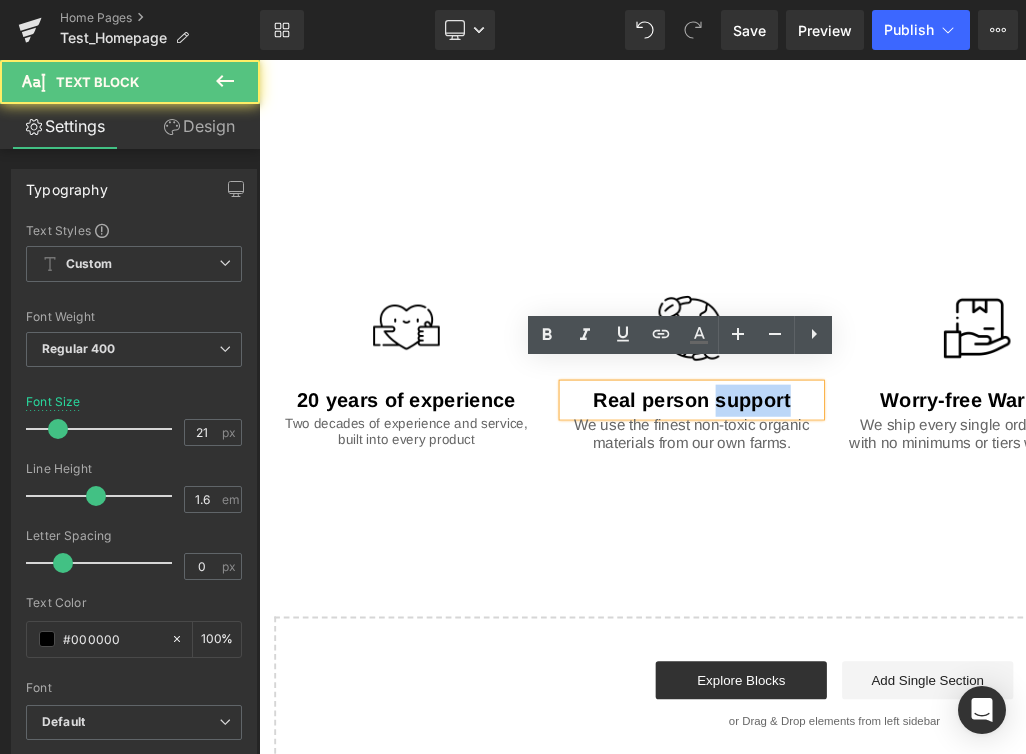 click on "Real person support" at bounding box center (714, 417) 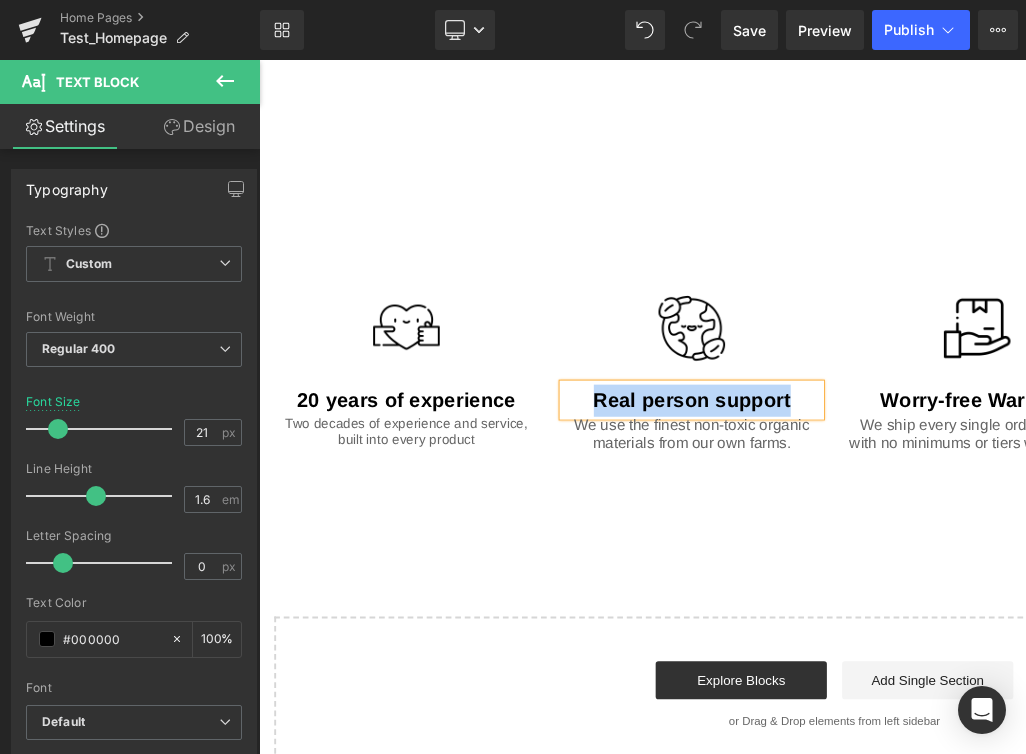type 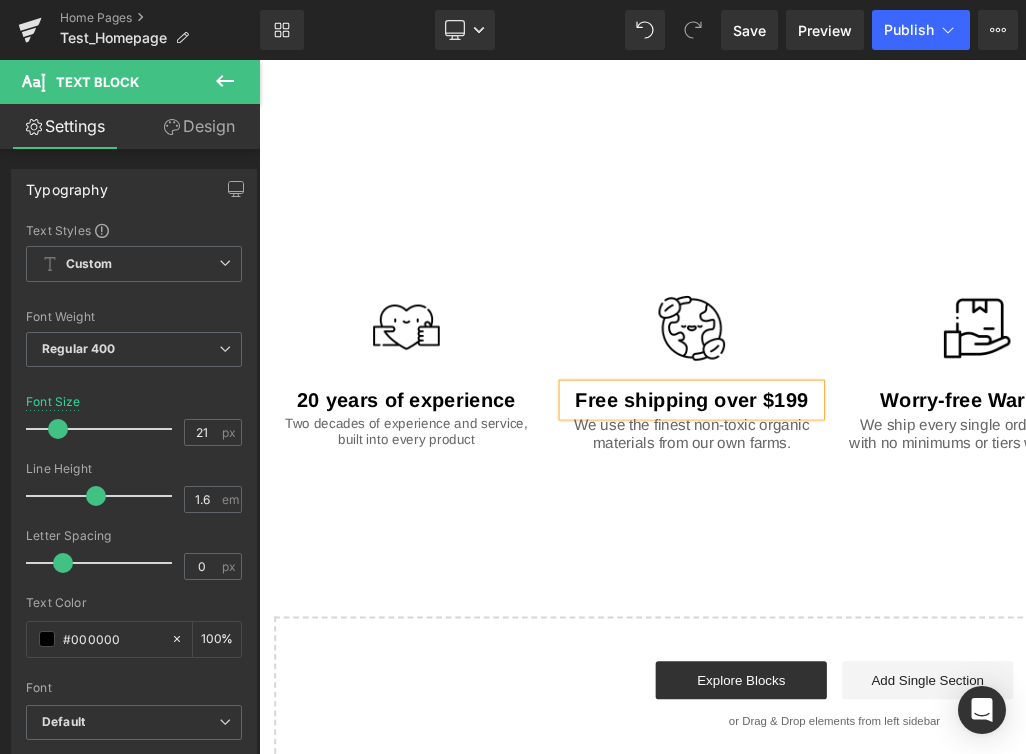 click on "We use the finest non-toxic organic materials from our own farms." at bounding box center [714, 453] 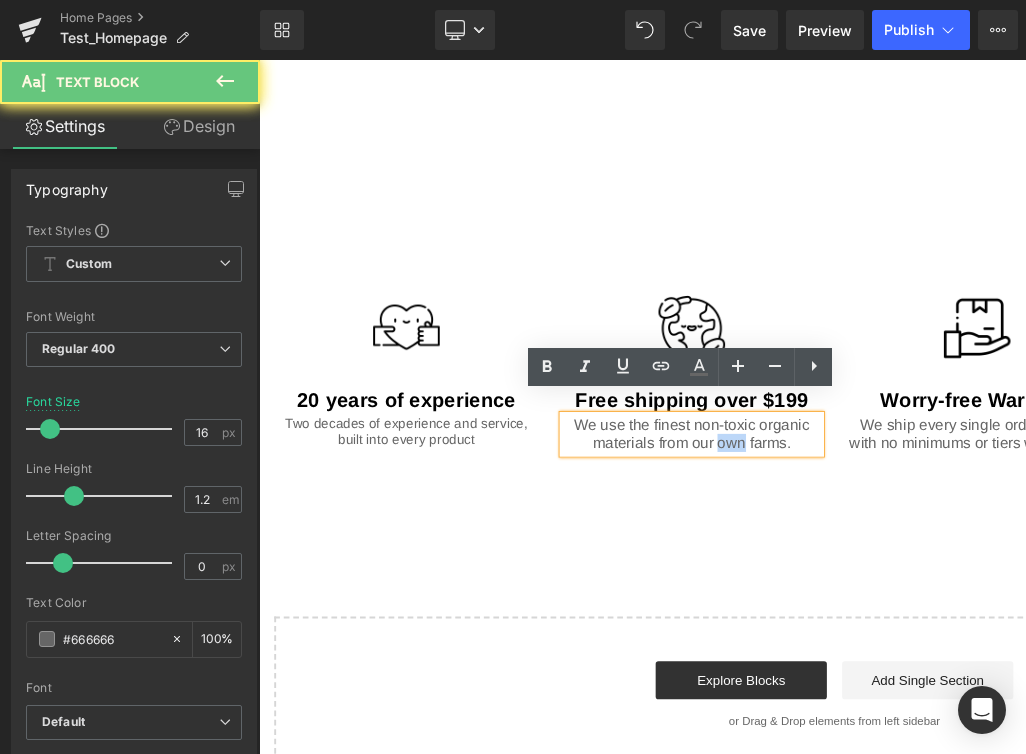 click on "We use the finest non-toxic organic materials from our own farms." at bounding box center [714, 453] 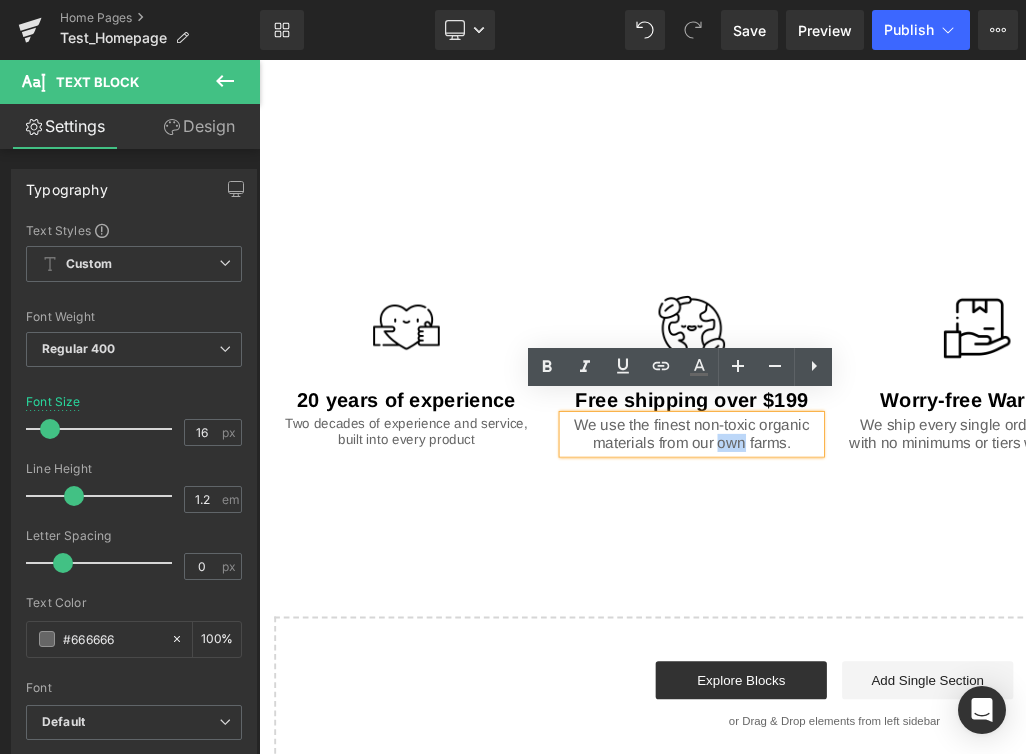 click on "We use the finest non-toxic organic materials from our own farms." at bounding box center [714, 453] 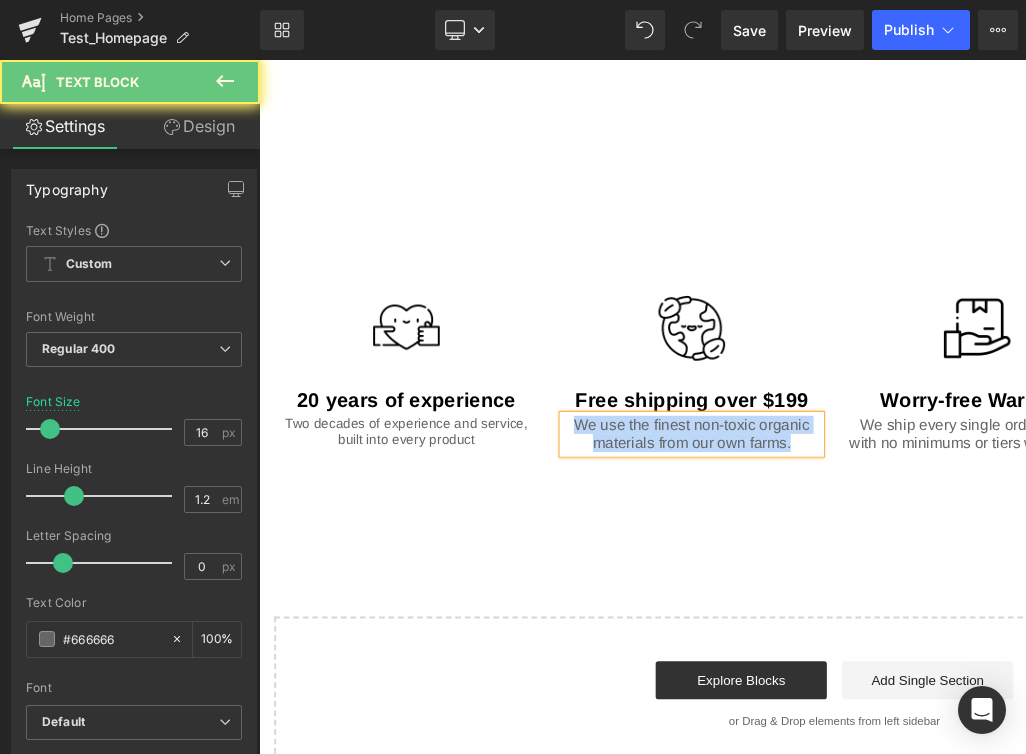 type 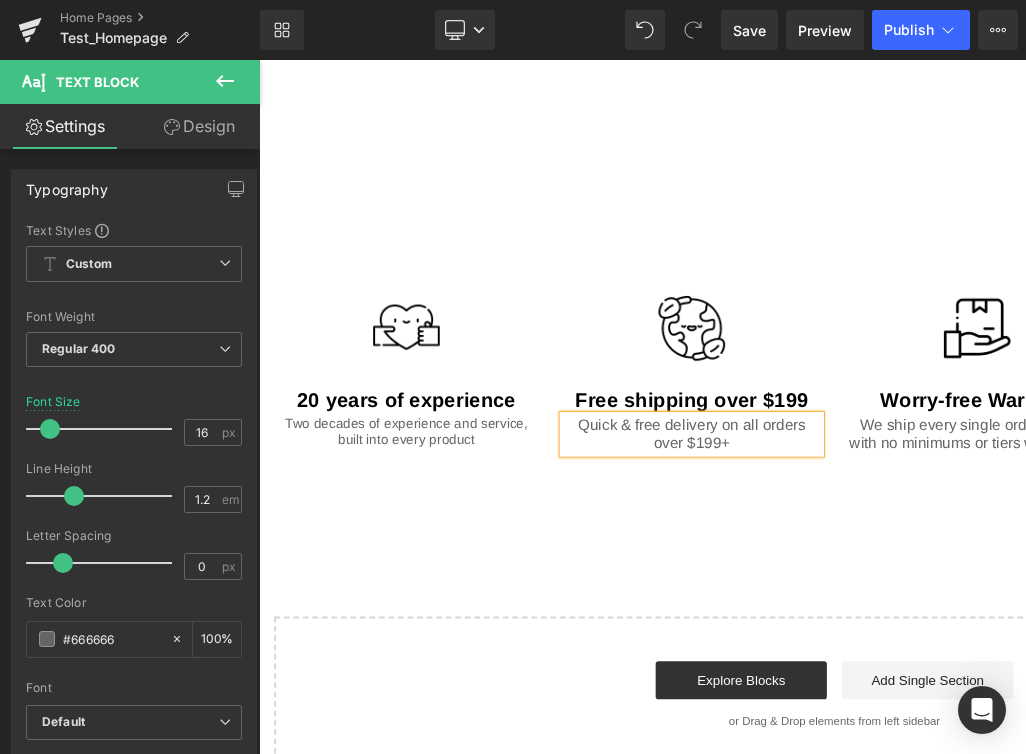 click on "Not all water are created equal Text Block
Hero Banner         Healthy home starts with Water. Heading
Tap Water
Text Block
RO filtered Water Text Block
Bottled Water Text Block
Alkaline added water Text Block
Brand
Heading
GemBaby
Text Block         Item Weight Heading         3.8 pounds Text Block         Batteries Heading         2 AA batteries (included) Text Block         Item model number Heading         3457HGYT Text Block         Product Dimensions Heading         27" L x 36" W x 17" H Text Block         Battery life Heading         50 Hours Text Block         Description Heading" at bounding box center [864, -525] 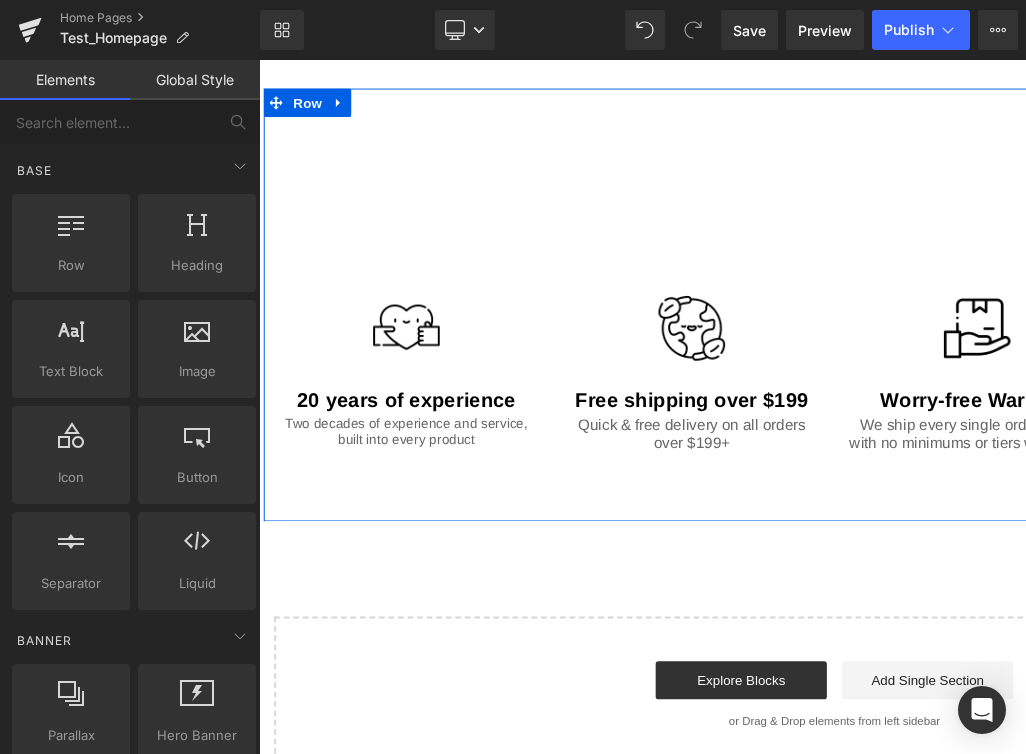 click on "Text Block" at bounding box center (1003, 417) 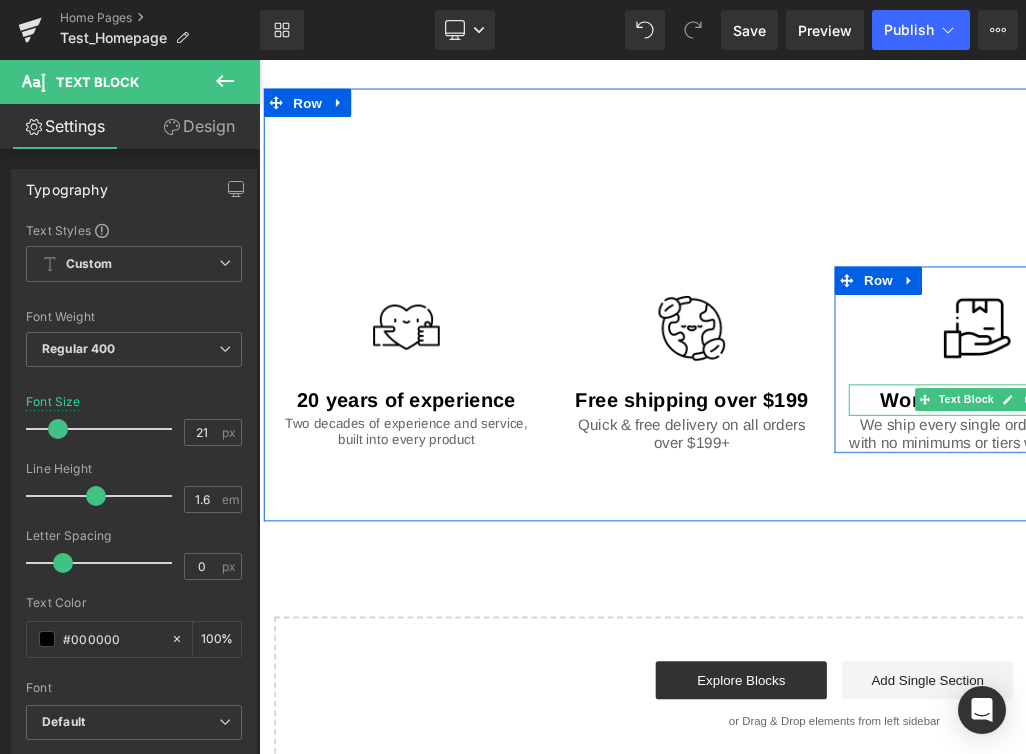 click on "Worry-free Warranty" at bounding box center [1014, 417] 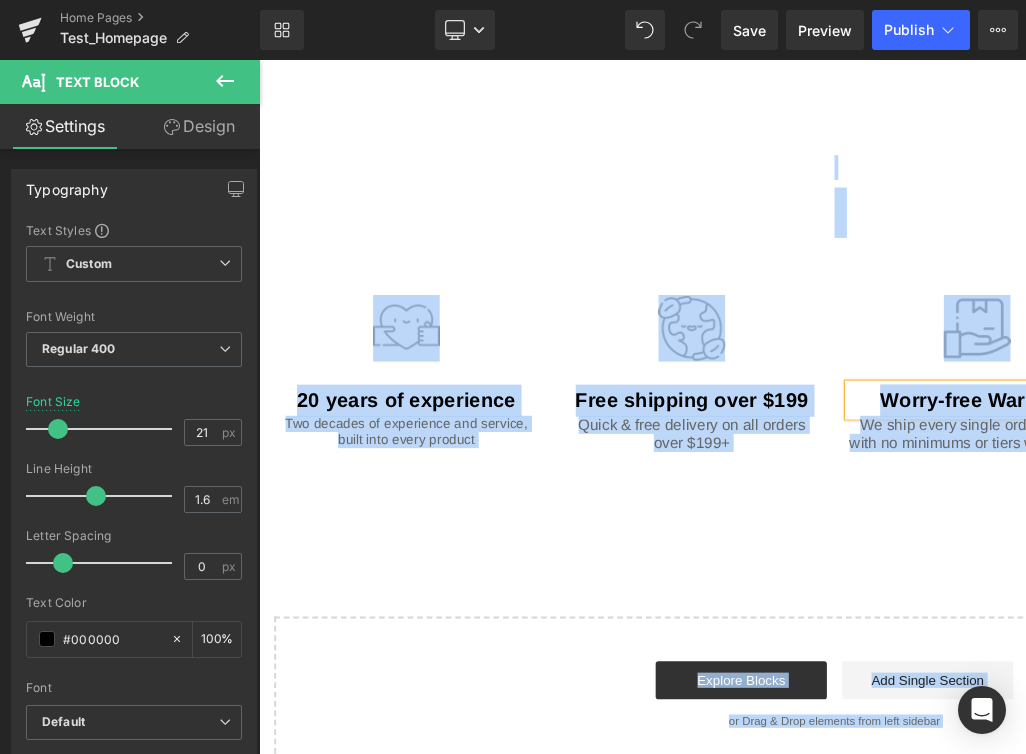 drag, startPoint x: 858, startPoint y: 565, endPoint x: 866, endPoint y: 540, distance: 26.24881 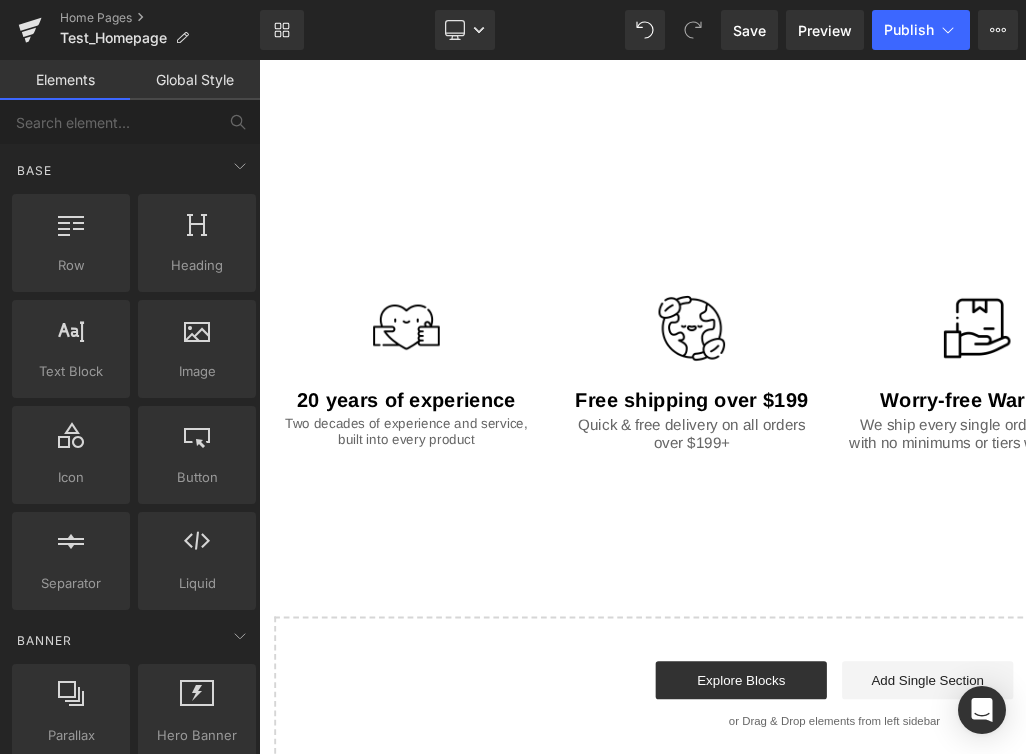 click at bounding box center (259, 60) 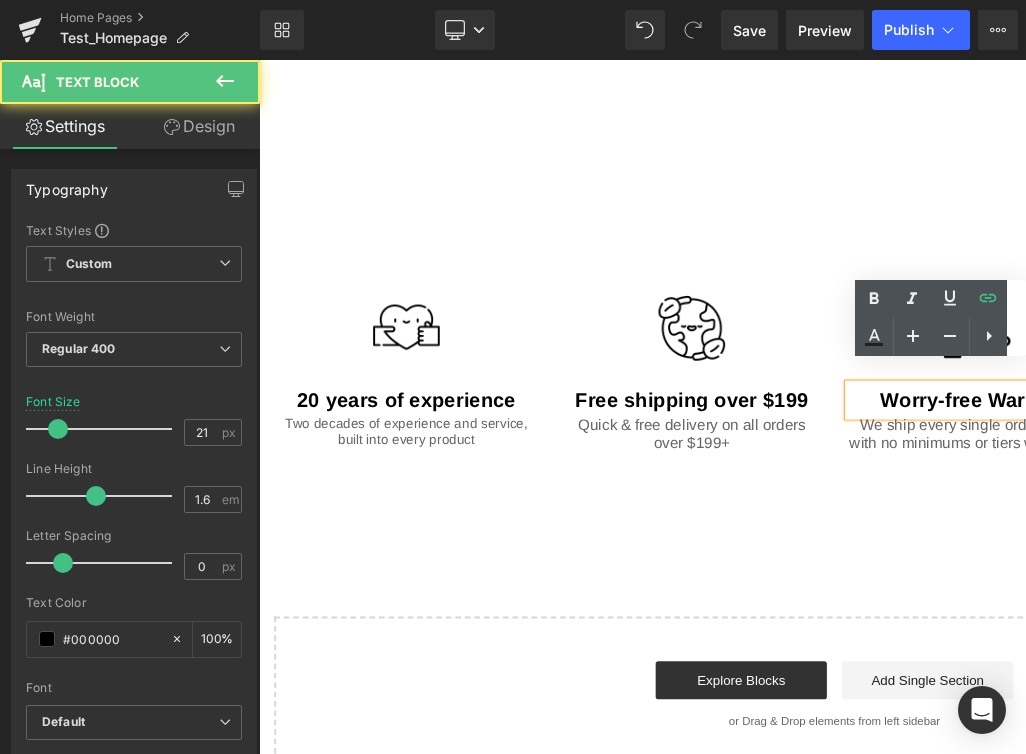 click on "Worry-free Warranty" at bounding box center [1014, 417] 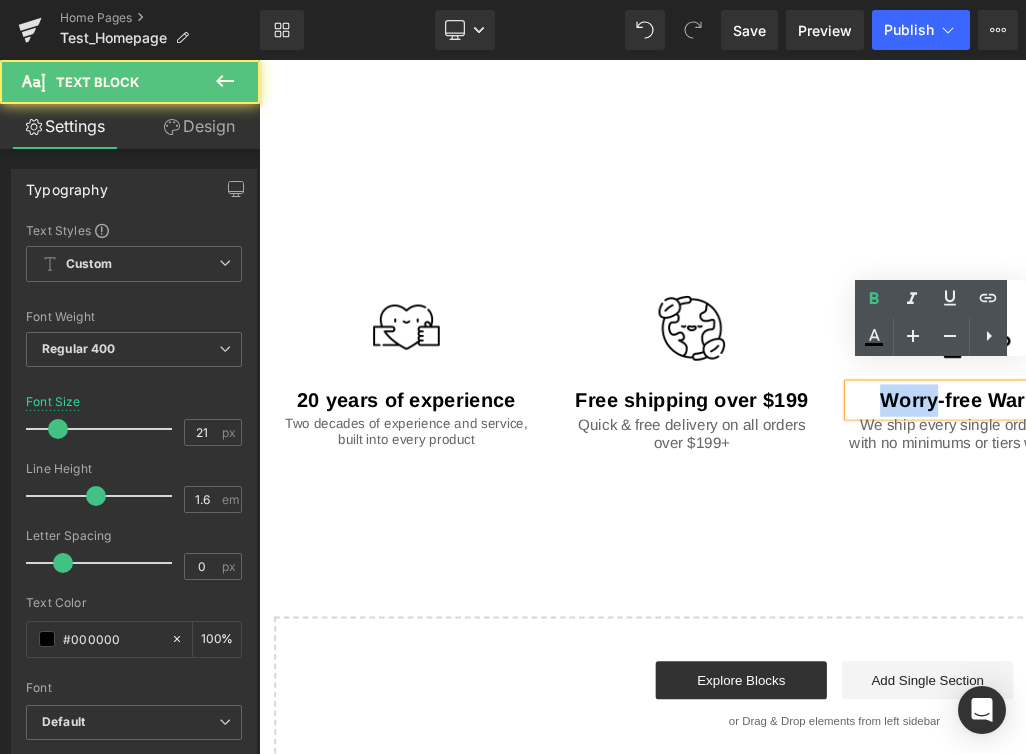 click on "Worry-free Warranty" at bounding box center (1014, 417) 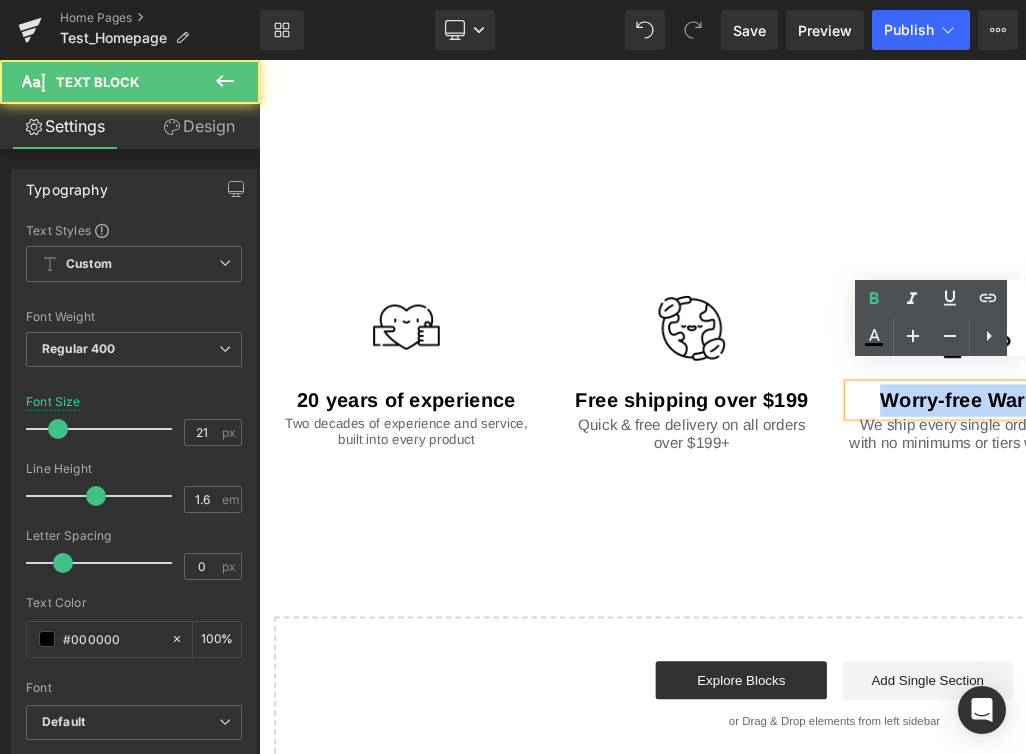 click on "Worry-free Warranty" at bounding box center (1014, 417) 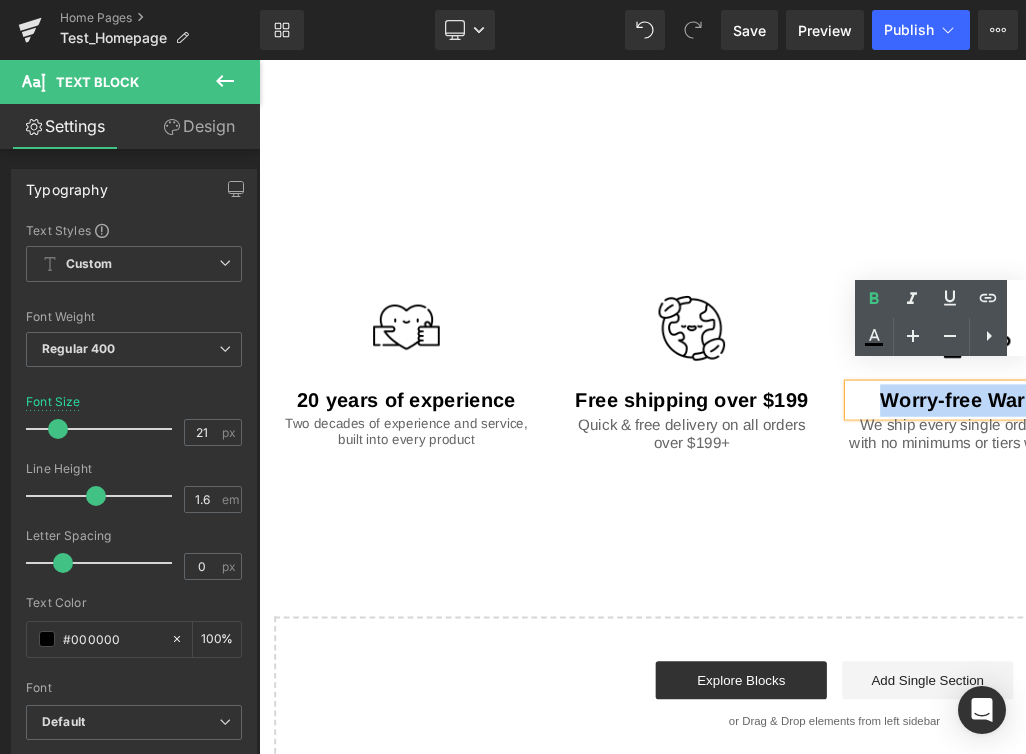 type 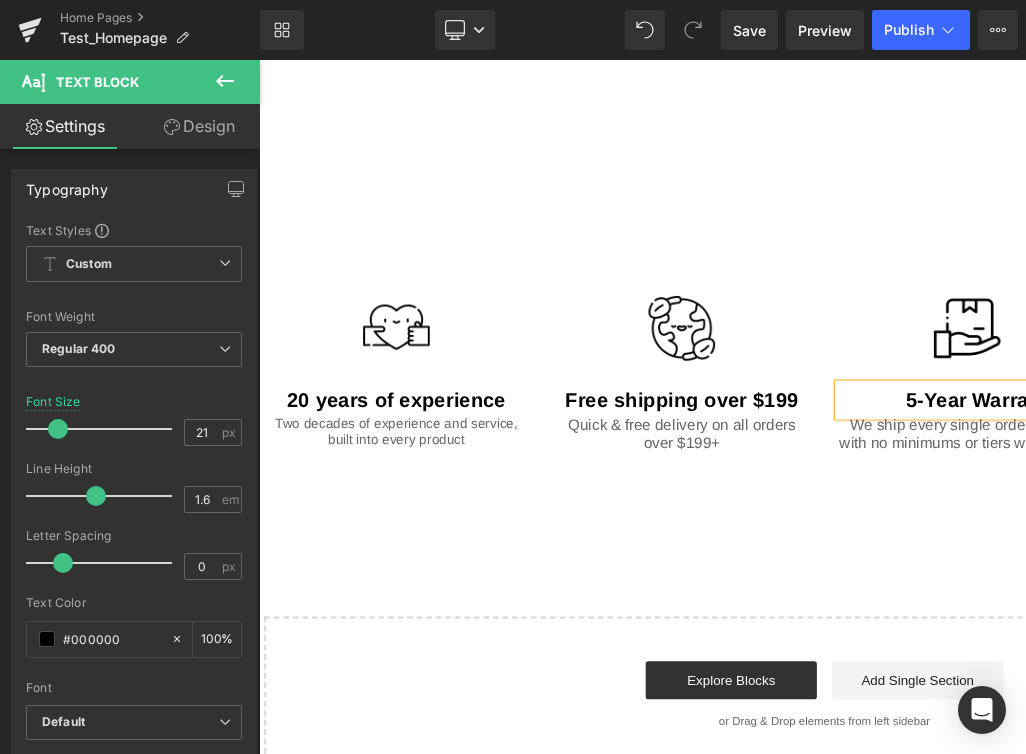 scroll, scrollTop: 0, scrollLeft: 19, axis: horizontal 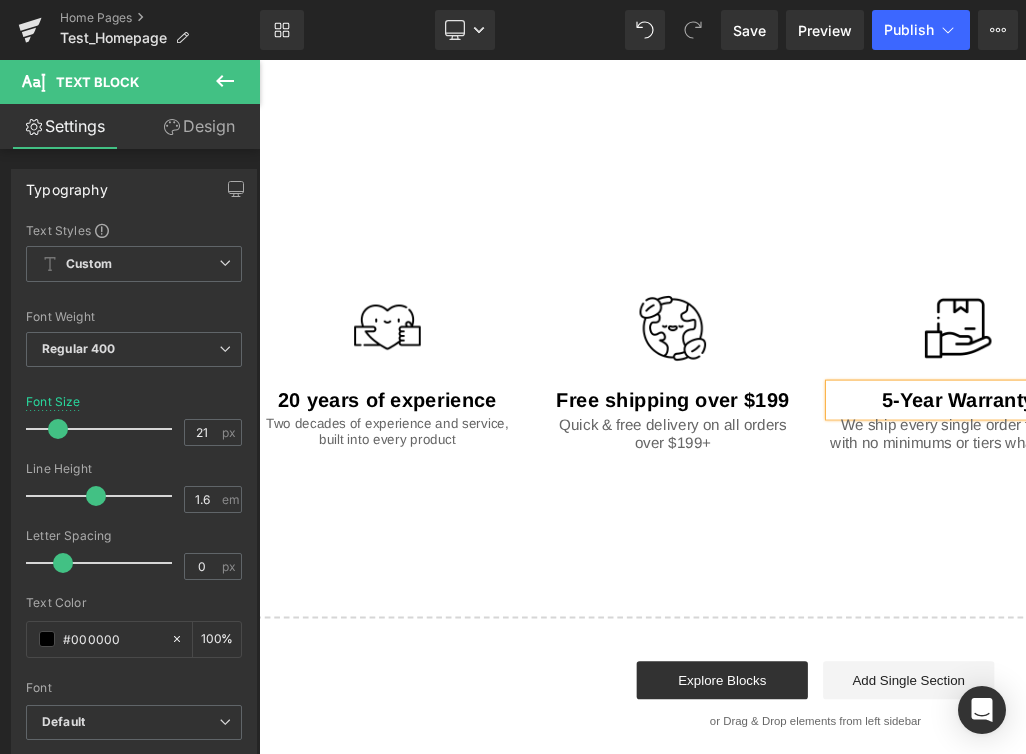 click on "We ship every single order for free, with no minimums or tiers whatsoever." at bounding box center [995, 453] 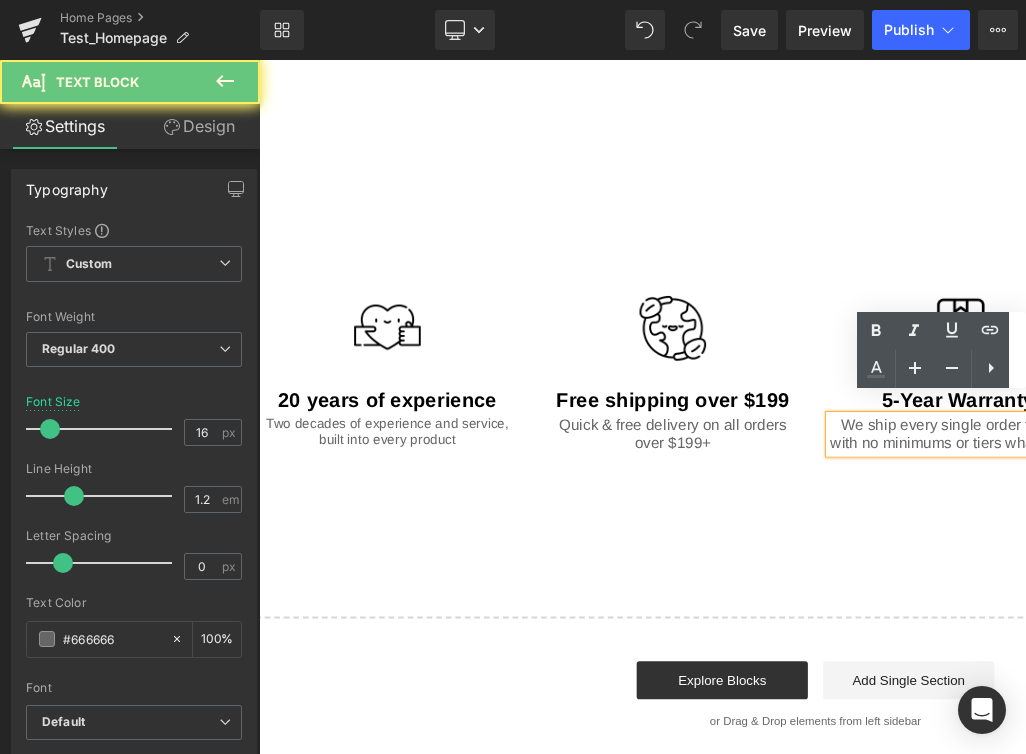 click on "We ship every single order for free, with no minimums or tiers whatsoever." at bounding box center (995, 453) 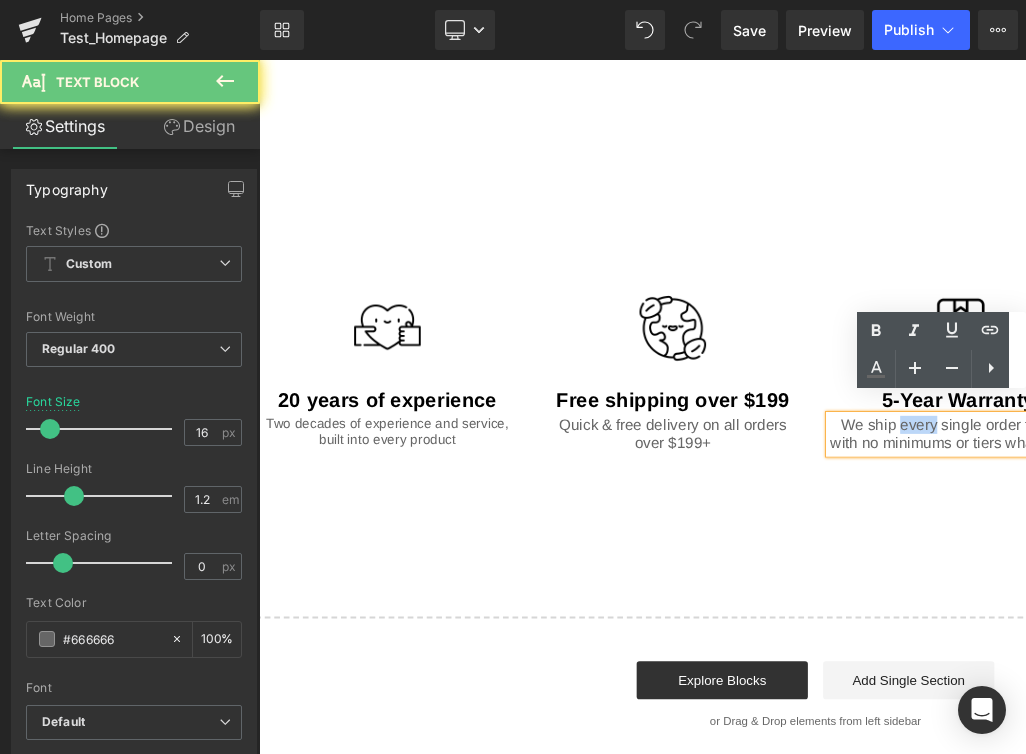 click on "We ship every single order for free, with no minimums or tiers whatsoever." at bounding box center (995, 453) 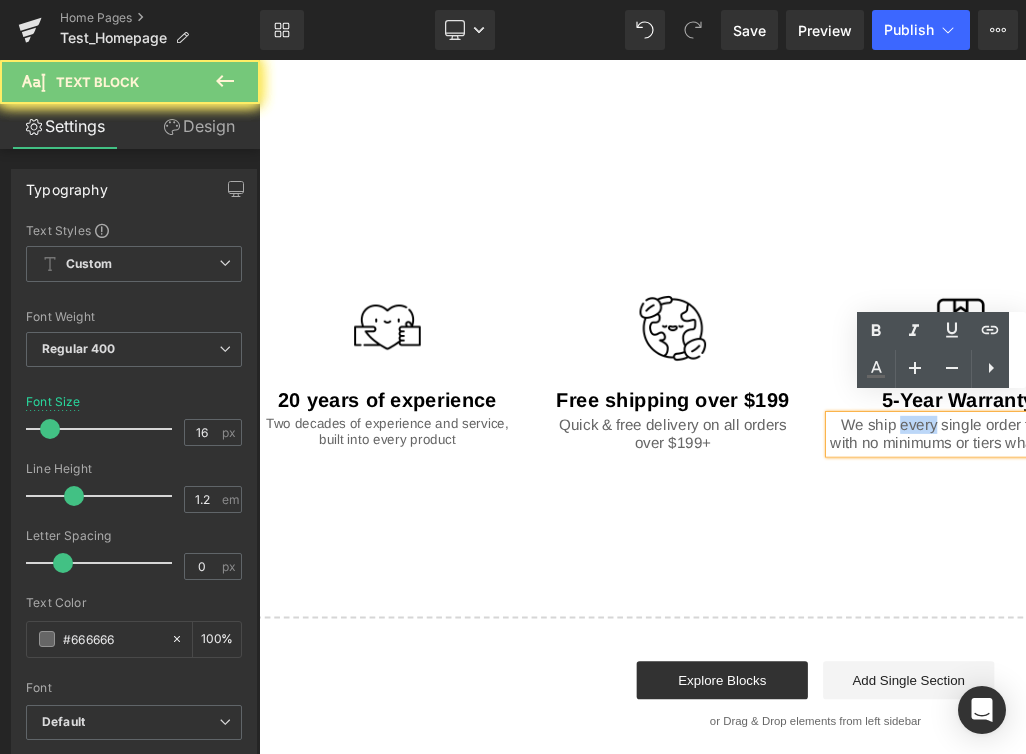 drag, startPoint x: 949, startPoint y: 429, endPoint x: 1237, endPoint y: 434, distance: 288.0434 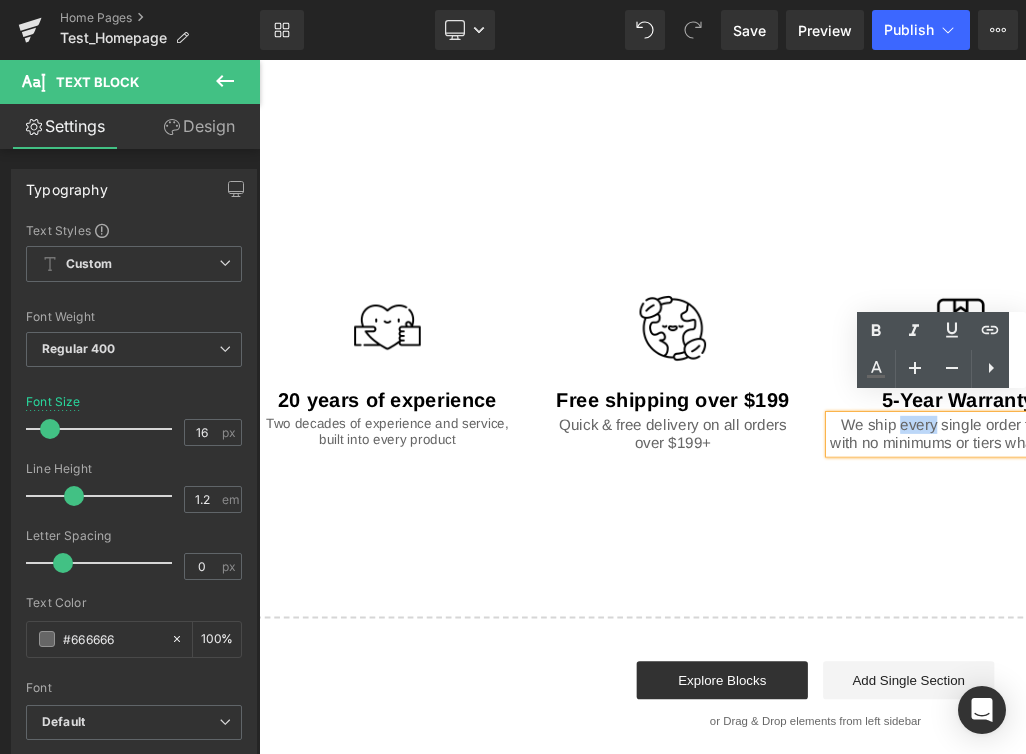 click on "We ship every single order for free, with no minimums or tiers whatsoever." at bounding box center [995, 453] 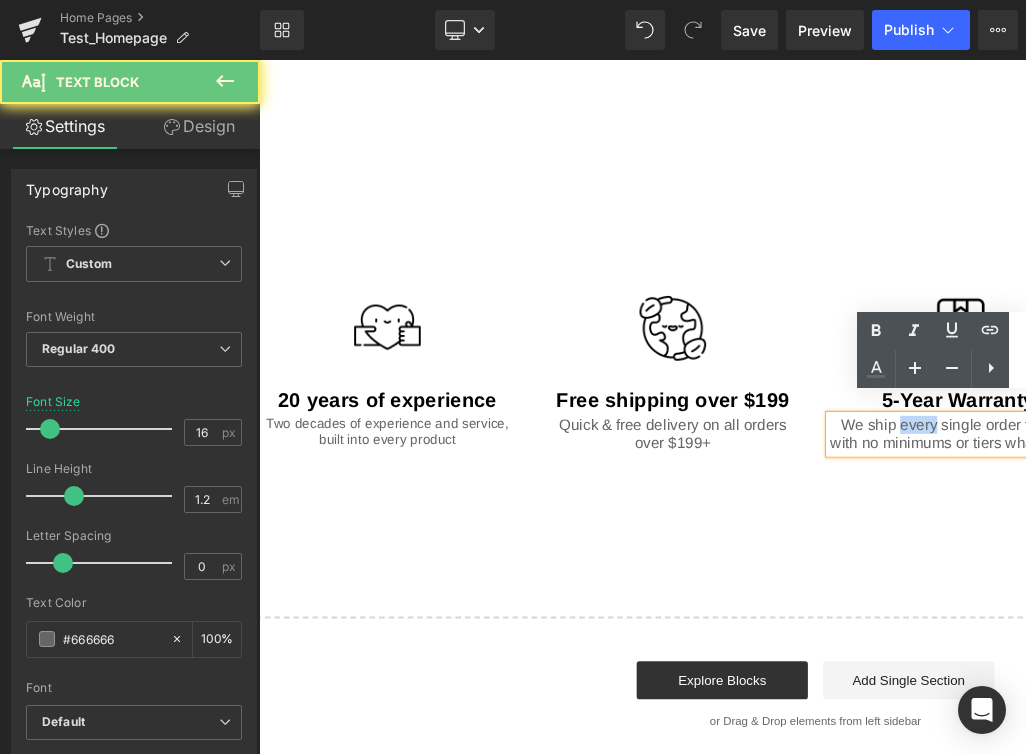 click on "We ship every single order for free, with no minimums or tiers whatsoever." at bounding box center (995, 453) 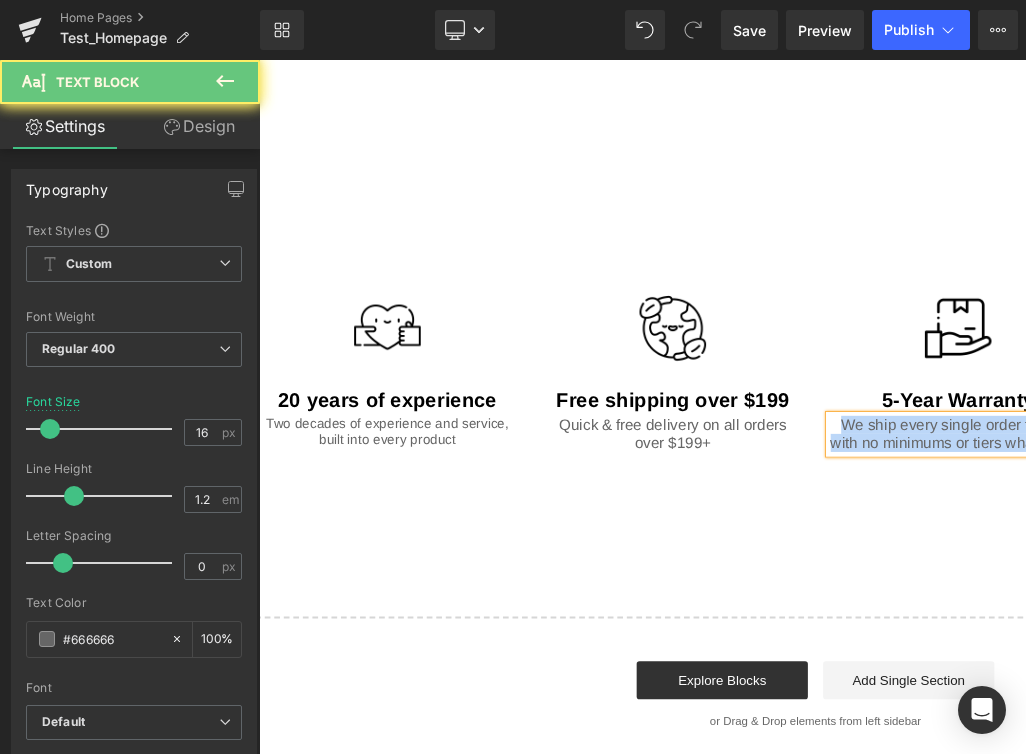 type 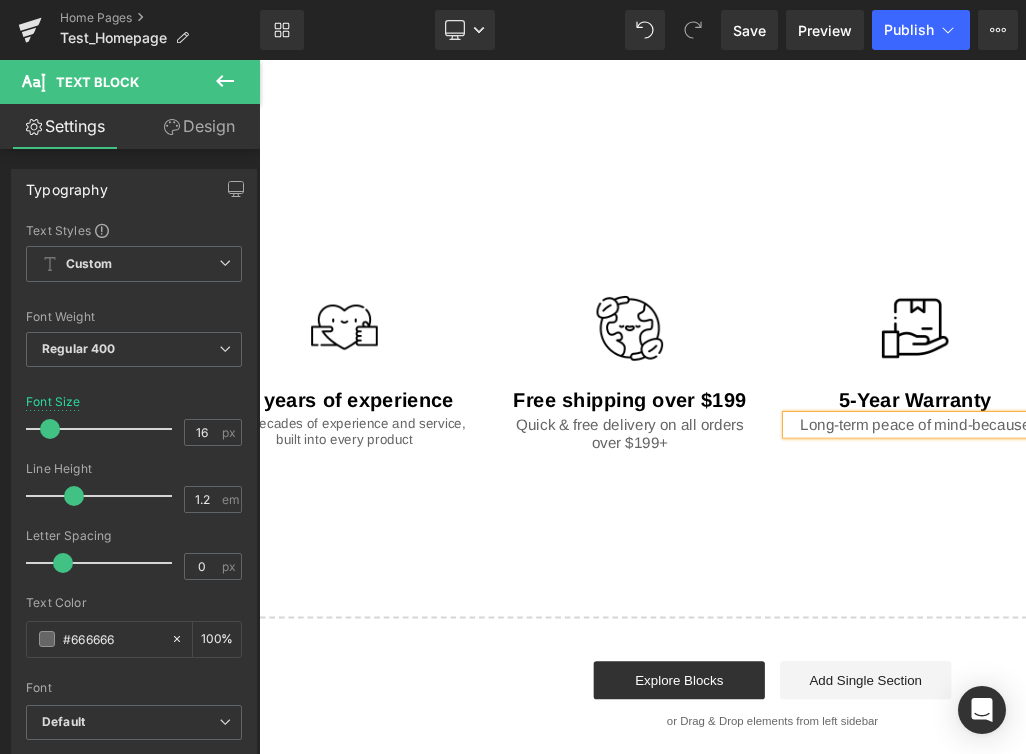 scroll, scrollTop: 0, scrollLeft: 70, axis: horizontal 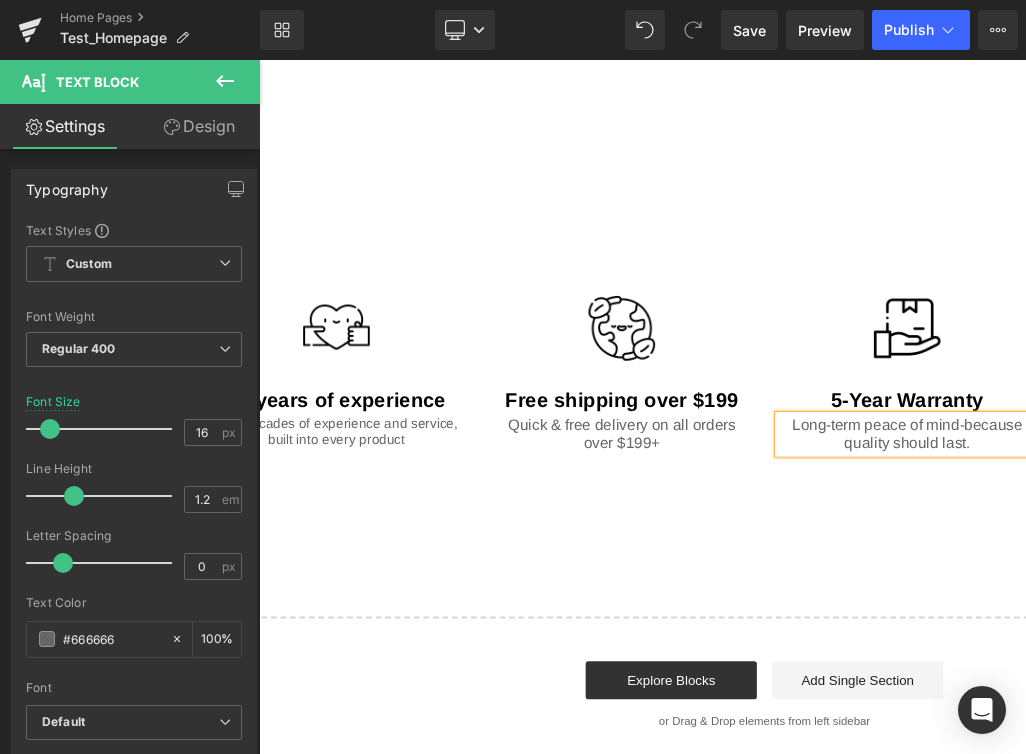 click on "Not all water are created equal Text Block
Hero Banner         Healthy home starts with Water. Heading
Tap Water
Text Block
RO filtered Water Text Block
Bottled Water Text Block
Alkaline added water Text Block
Brand
Heading
GemBaby
Text Block         Item Weight Heading         3.8 pounds Text Block         Batteries Heading         2 AA batteries (included) Text Block         Item model number Heading         3457HGYT Text Block         Product Dimensions Heading         27" L x 36" W x 17" H Text Block         Battery life Heading         50 Hours Text Block         Description Heading" at bounding box center [794, -525] 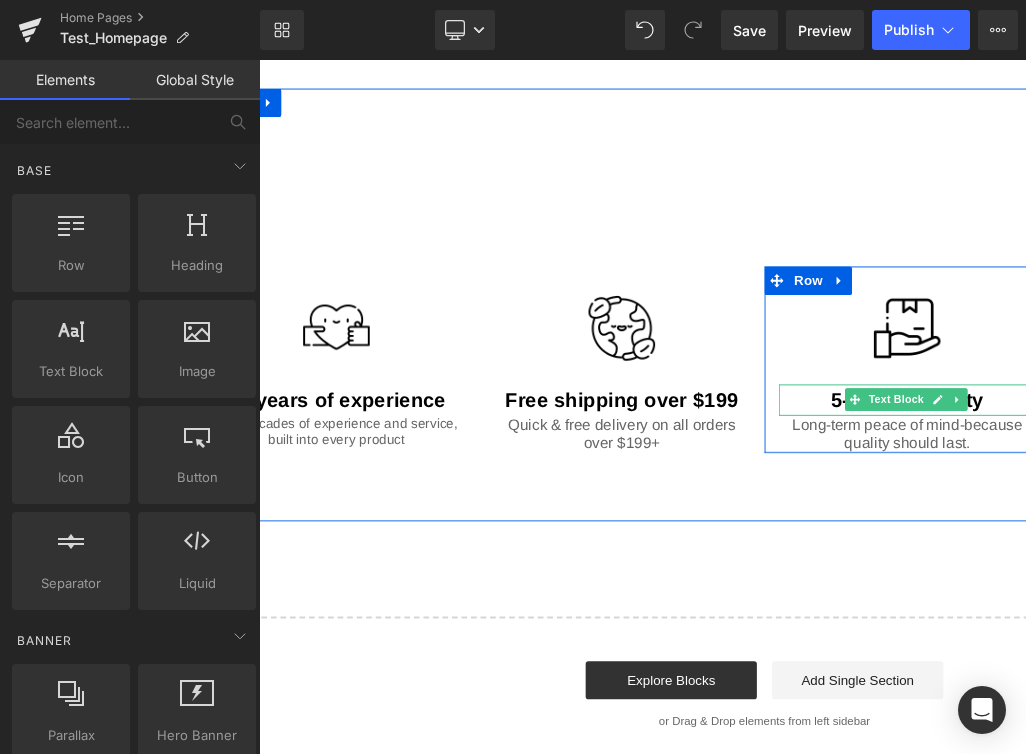 click at bounding box center (997, 417) 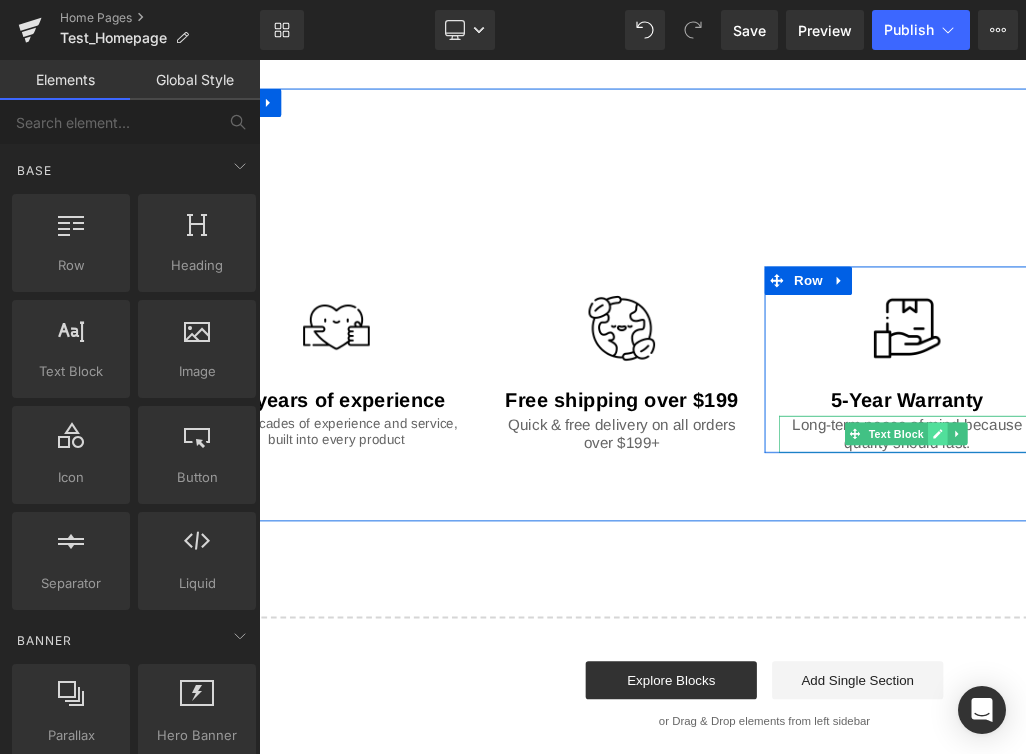 click 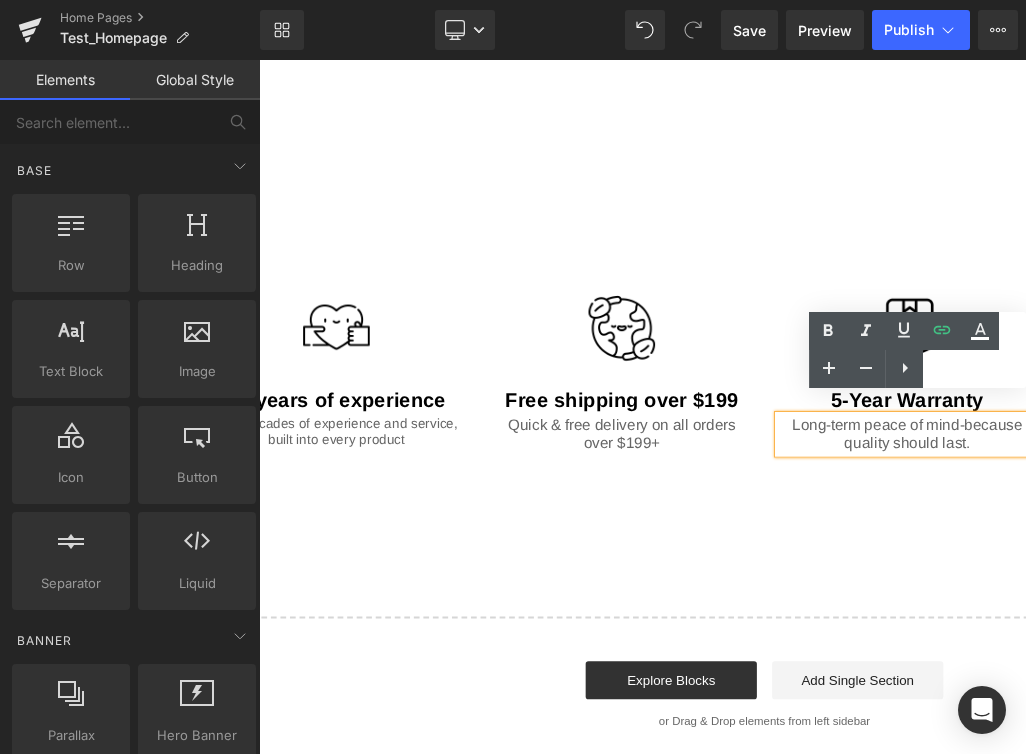 click on "Text Block         Text Block         Image         20 years of experience Text Block         Two decades of experience and service, built into every product Text Block         Image         Free shipping over $199 Text Block         Quick & free delivery on all orders over $199+ Text Block         Row         Image         5-Year Warranty Text Block         Long-term peace of mind-because quality should last. Text Block         Image         Fast shipping Text Block         No longer need a piece of furniture? We’ll take it and recycle it for you. Text Block         Row         Row         Row   70px   72px" at bounding box center (794, 317) 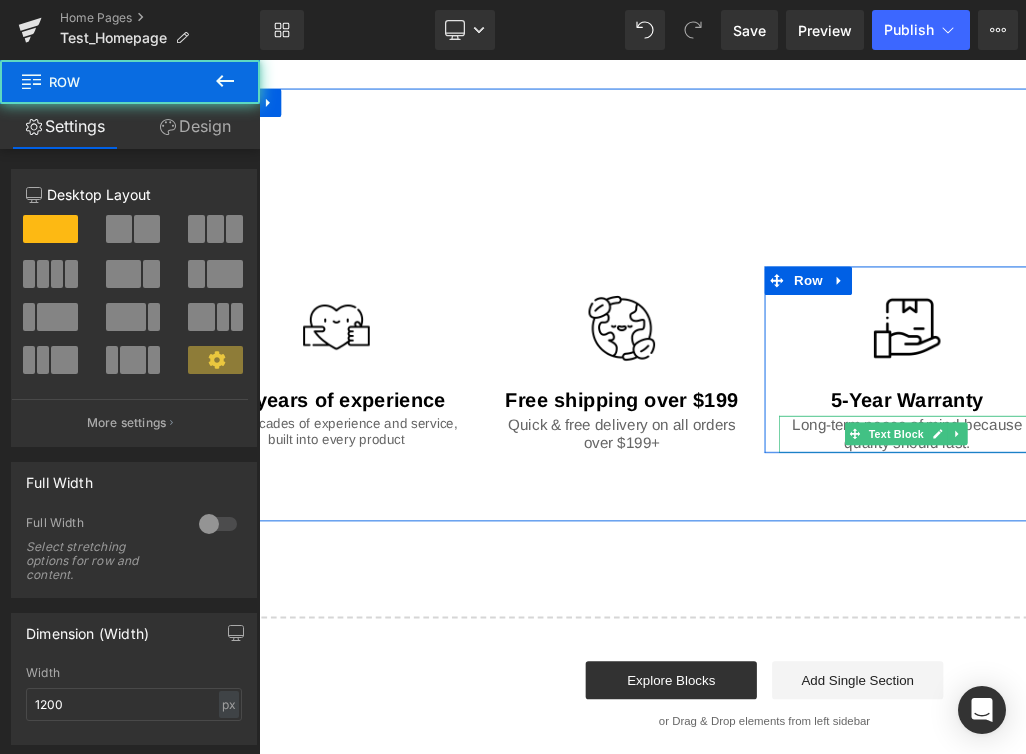 click on "Text Block" at bounding box center (933, 454) 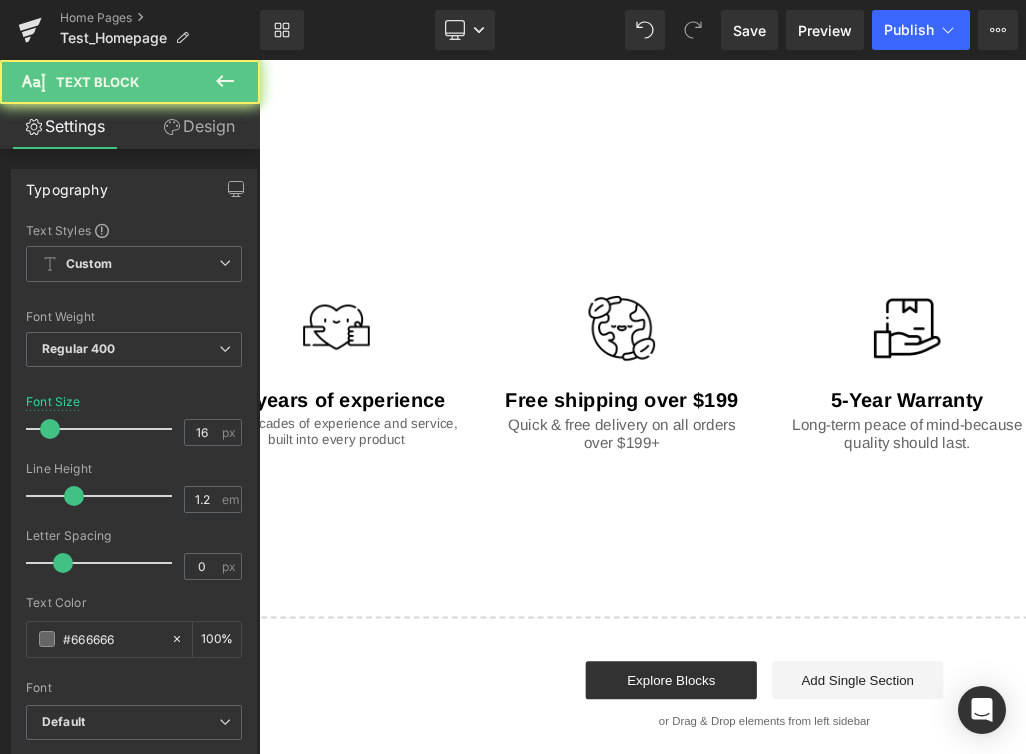 click on "Not all water are created equal Text Block
Hero Banner         Healthy home starts with Water. Heading
Tap Water
Text Block
RO filtered Water Text Block
Bottled Water Text Block
Alkaline added water Text Block
Brand
Heading
GemBaby
Text Block         Item Weight Heading         3.8 pounds Text Block         Batteries Heading         2 AA batteries (included) Text Block         Item model number Heading         3457HGYT Text Block         Product Dimensions Heading         27" L x 36" W x 17" H Text Block         Battery life Heading         50 Hours Text Block         Description Heading" at bounding box center (794, -525) 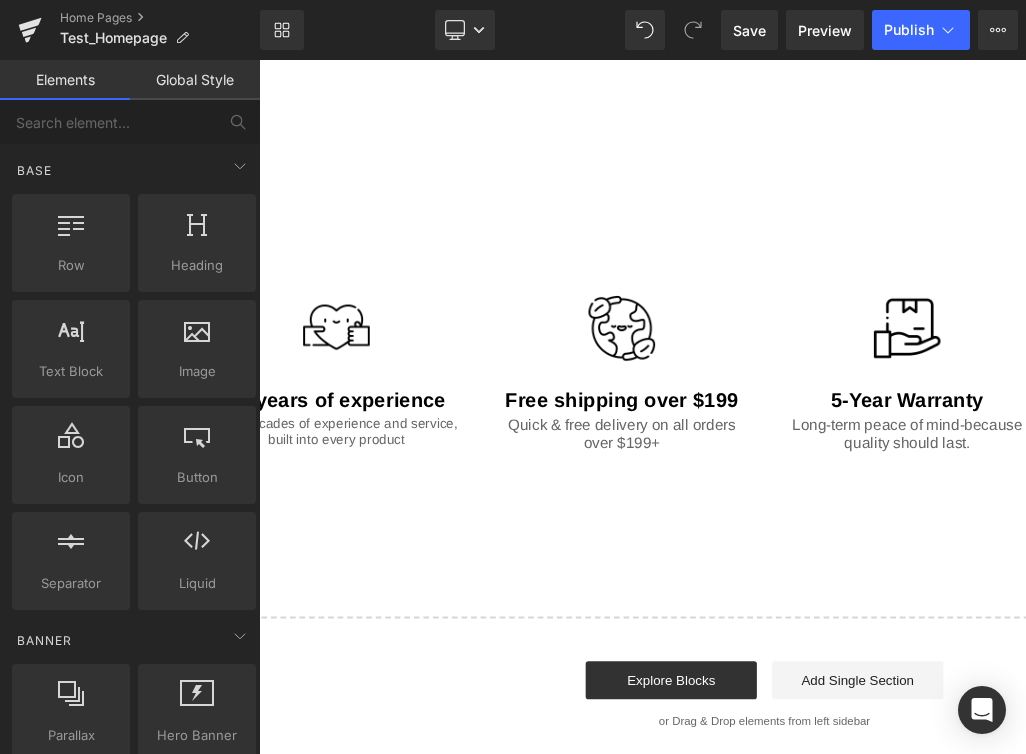 click on "Not all water are created equal Text Block
Hero Banner         Healthy home starts with Water. Heading
Tap Water
Text Block
RO filtered Water Text Block
Bottled Water Text Block
Alkaline added water Text Block
Brand
Heading
GemBaby
Text Block         Item Weight Heading         3.8 pounds Text Block         Batteries Heading         2 AA batteries (included) Text Block         Item model number Heading         3457HGYT Text Block         Product Dimensions Heading         27" L x 36" W x 17" H Text Block         Battery life Heading         50 Hours Text Block         Description Heading" at bounding box center [794, -525] 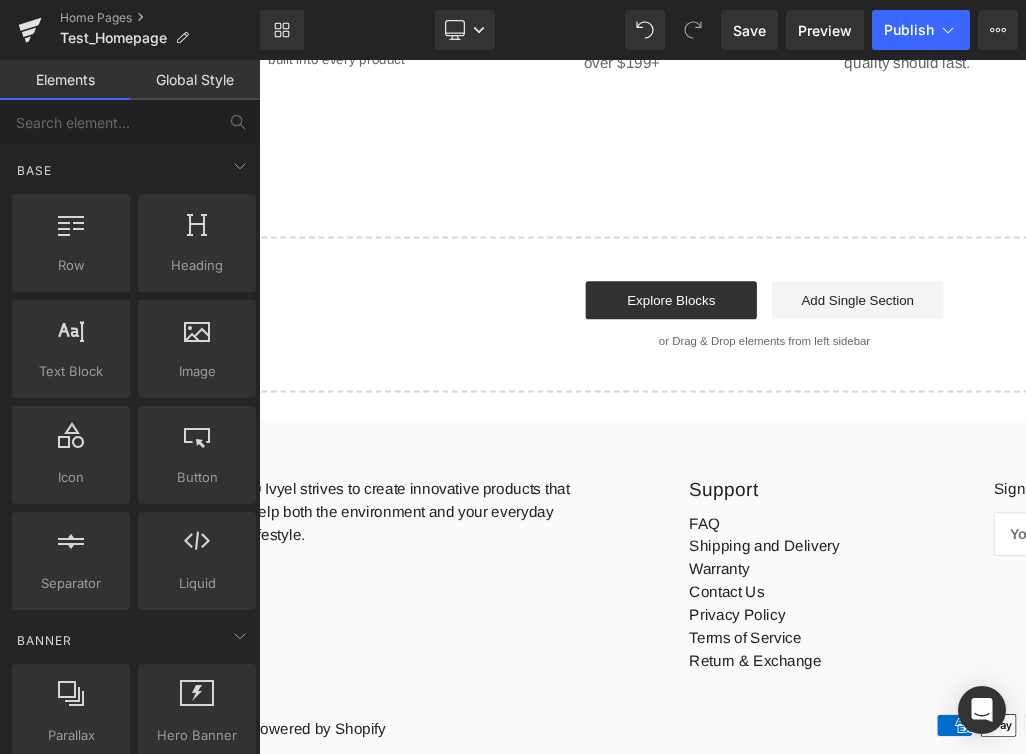 scroll, scrollTop: 2407, scrollLeft: 0, axis: vertical 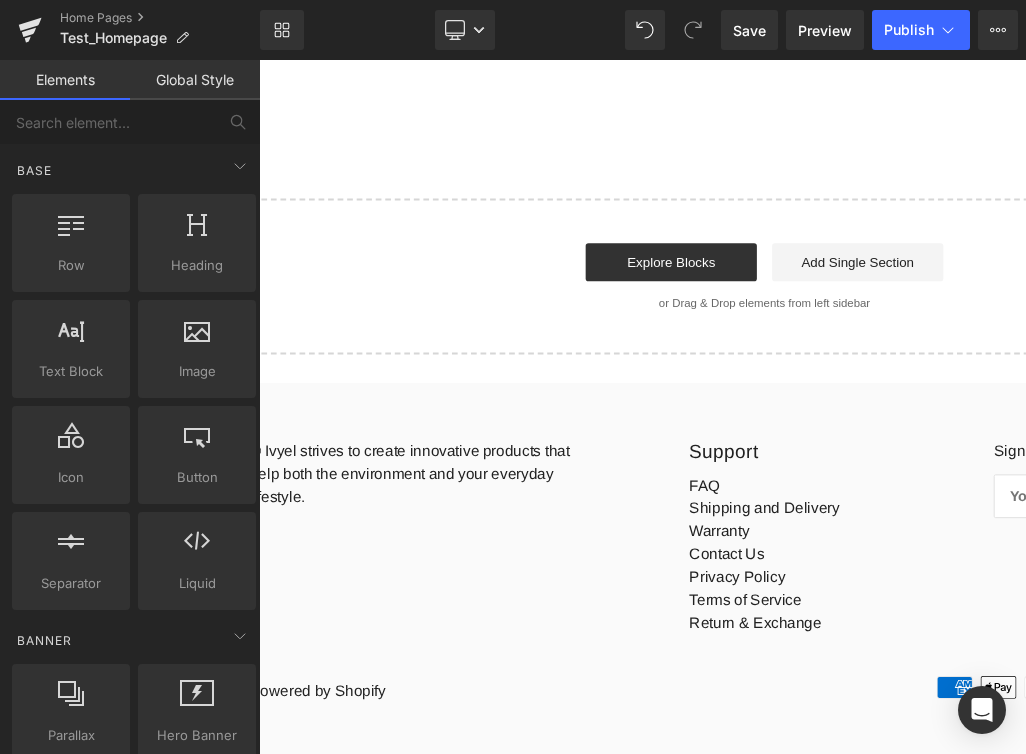 drag, startPoint x: 1000, startPoint y: 543, endPoint x: 762, endPoint y: 532, distance: 238.25406 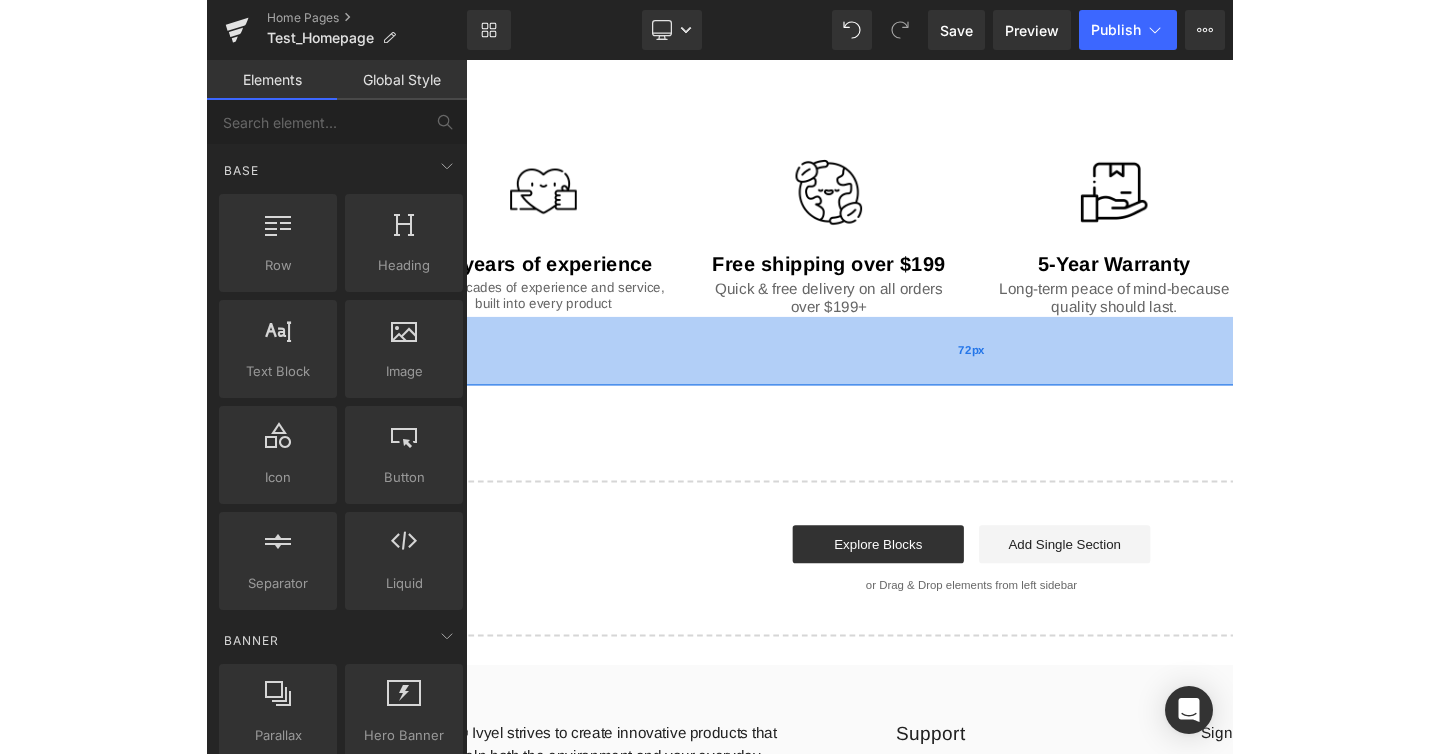 scroll, scrollTop: 2089, scrollLeft: 0, axis: vertical 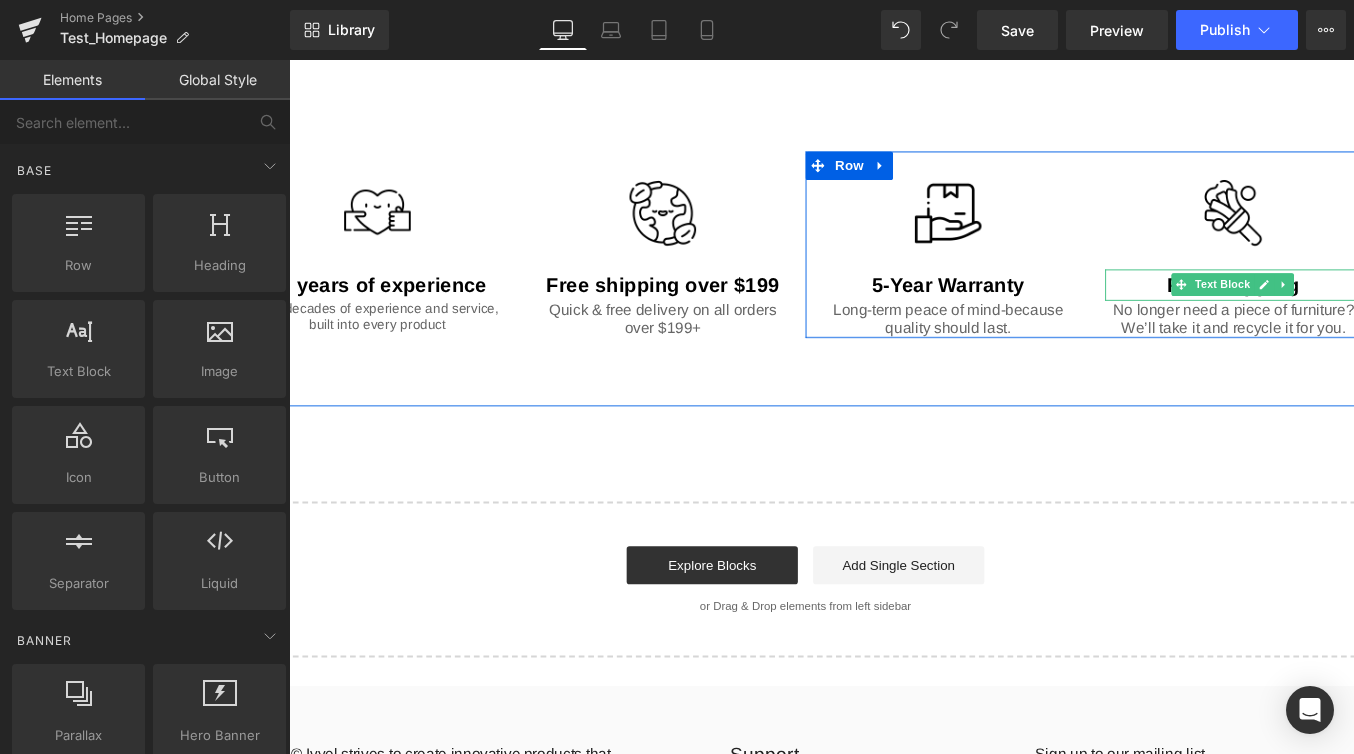 click on "Image" at bounding box center [1285, 221] 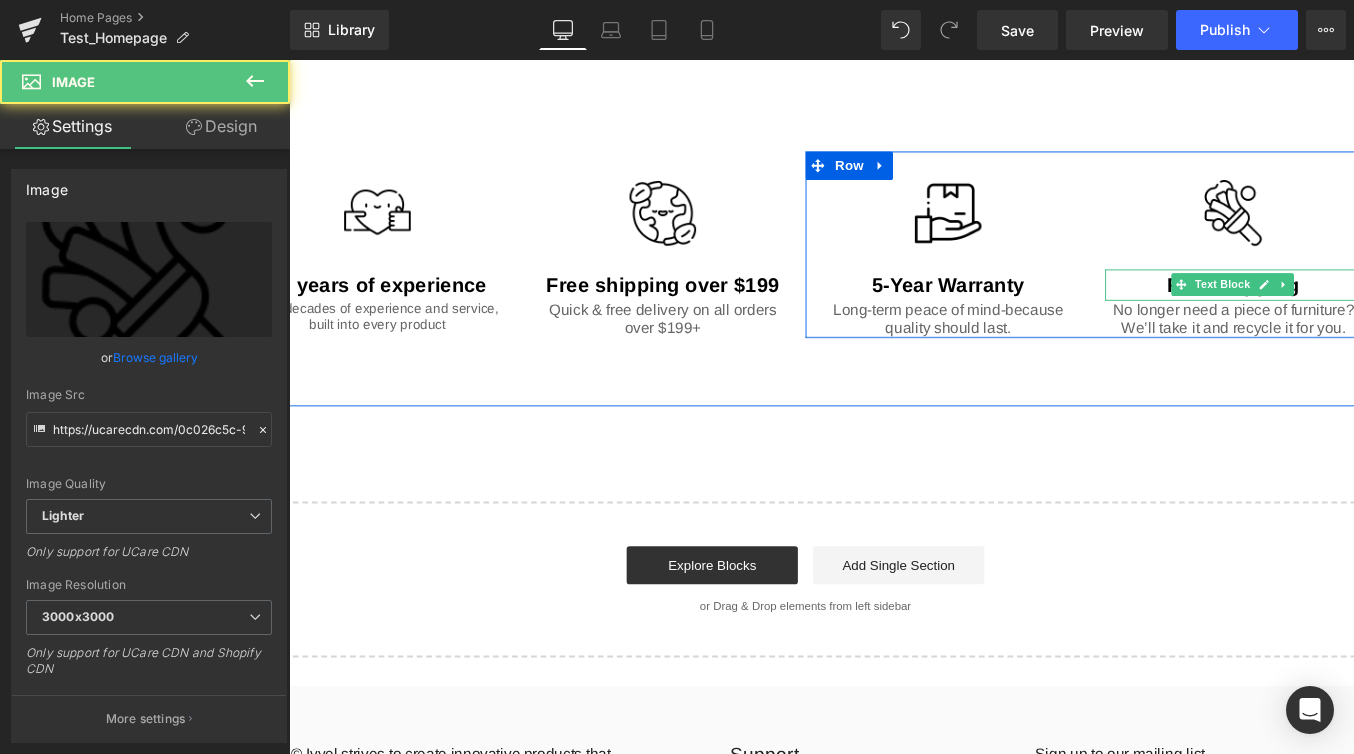 click on "No longer need a piece of furniture? We’ll take it and recycle it for you." at bounding box center (1285, 332) 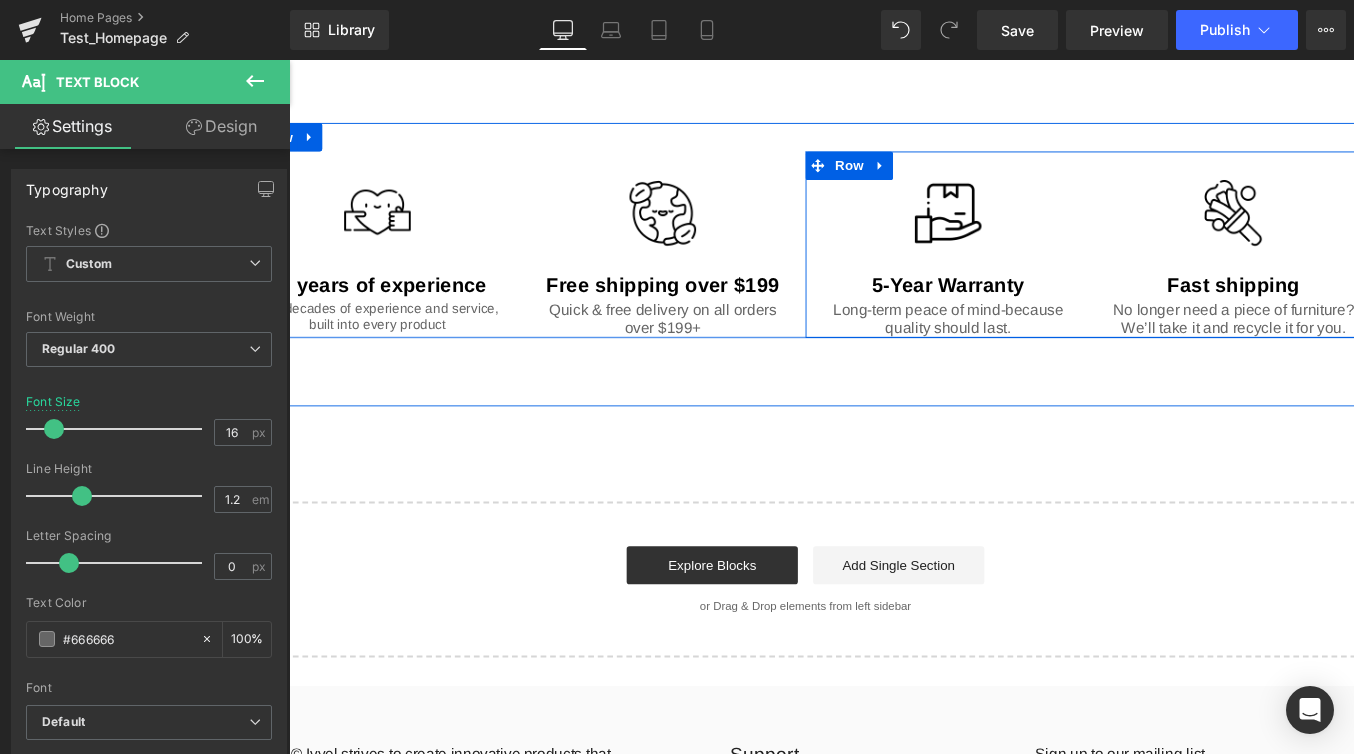 click on "Fast shipping Text Block" at bounding box center [1285, 297] 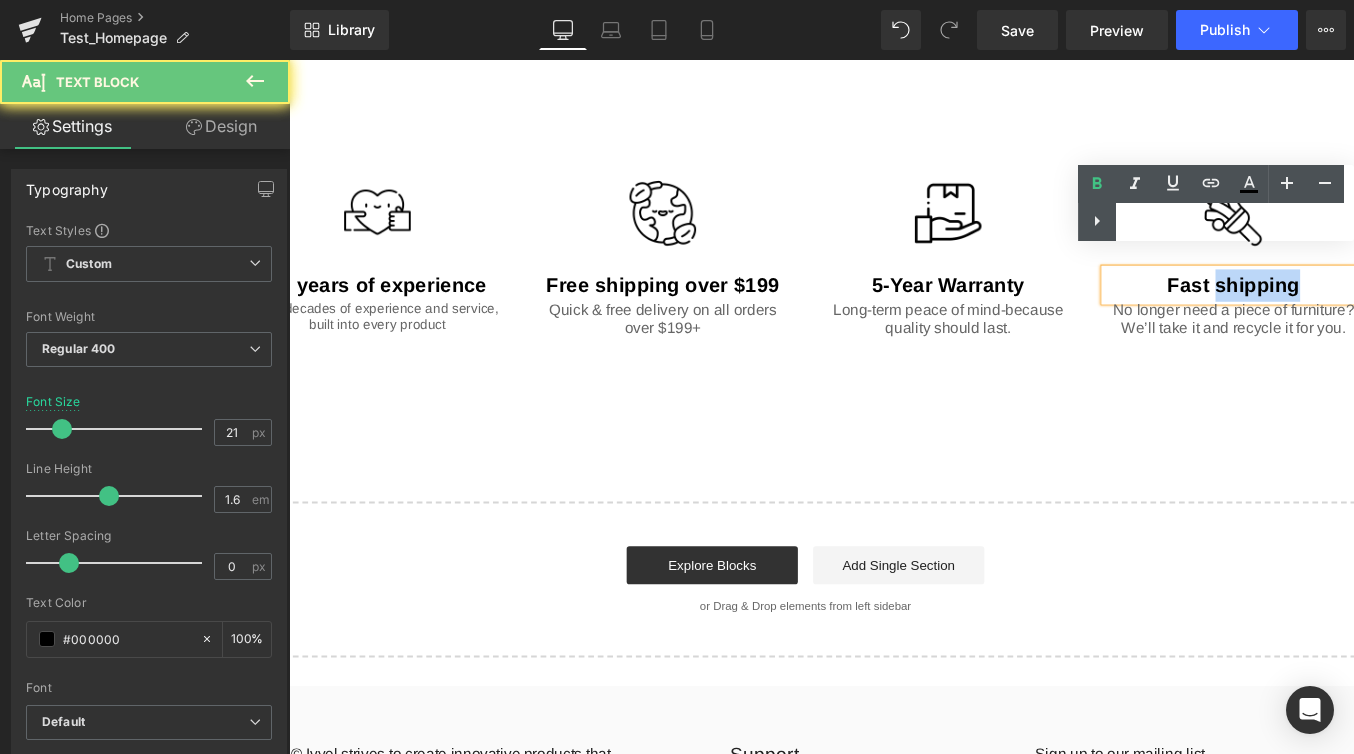 click on "Fast shipping" at bounding box center [1285, 296] 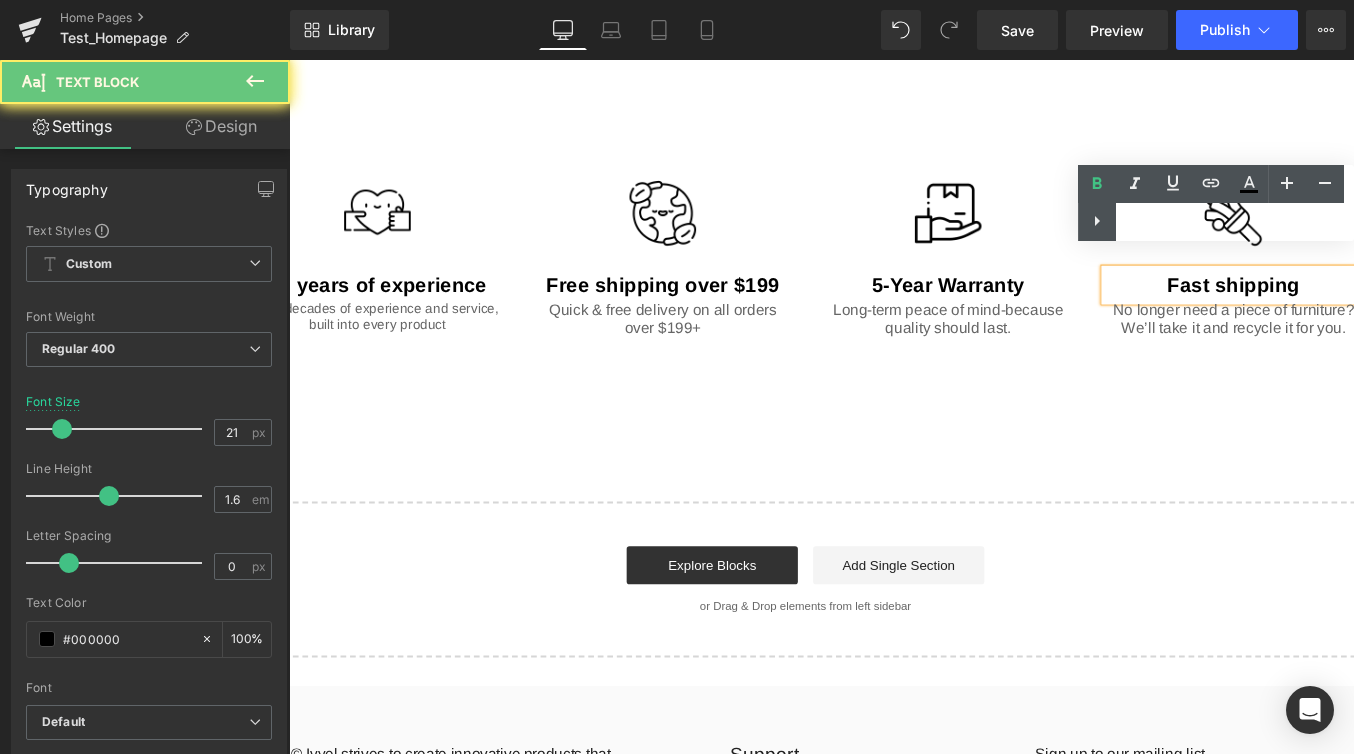 click on "Fast shipping" at bounding box center [1285, 296] 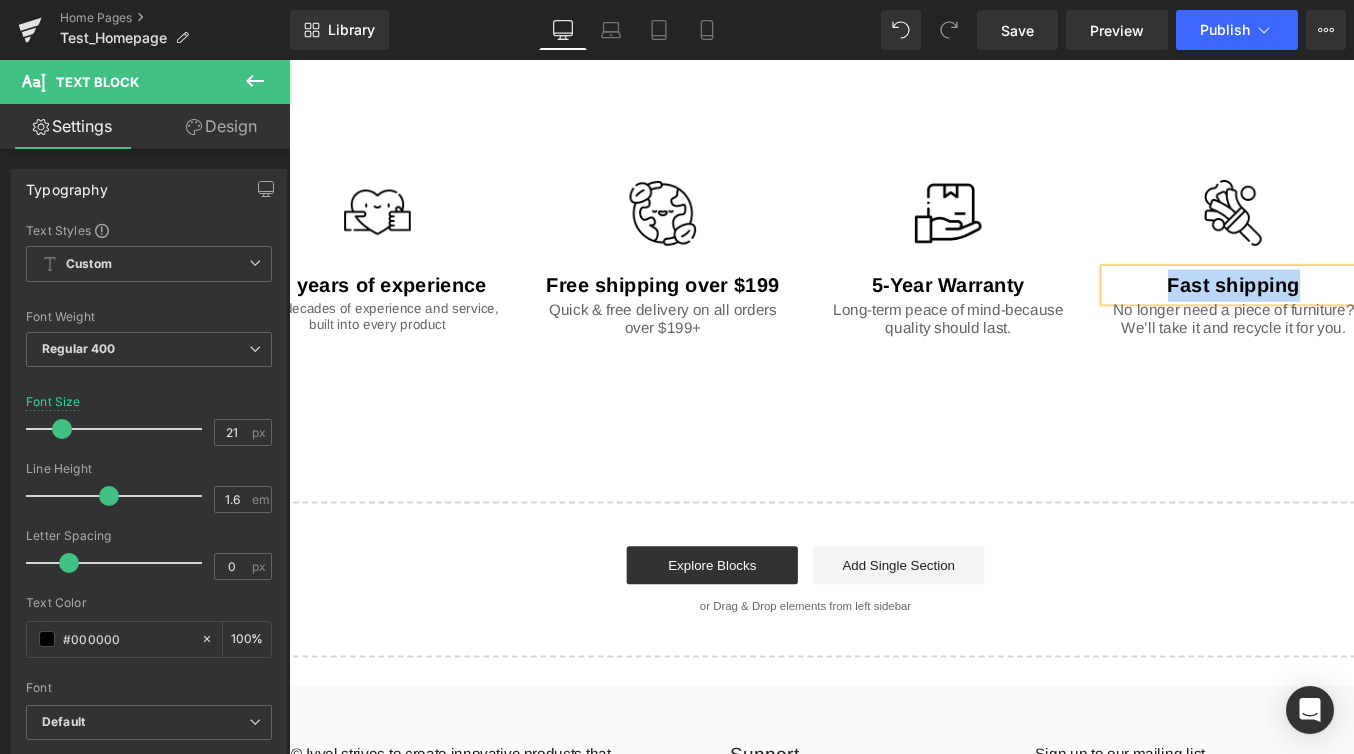 type 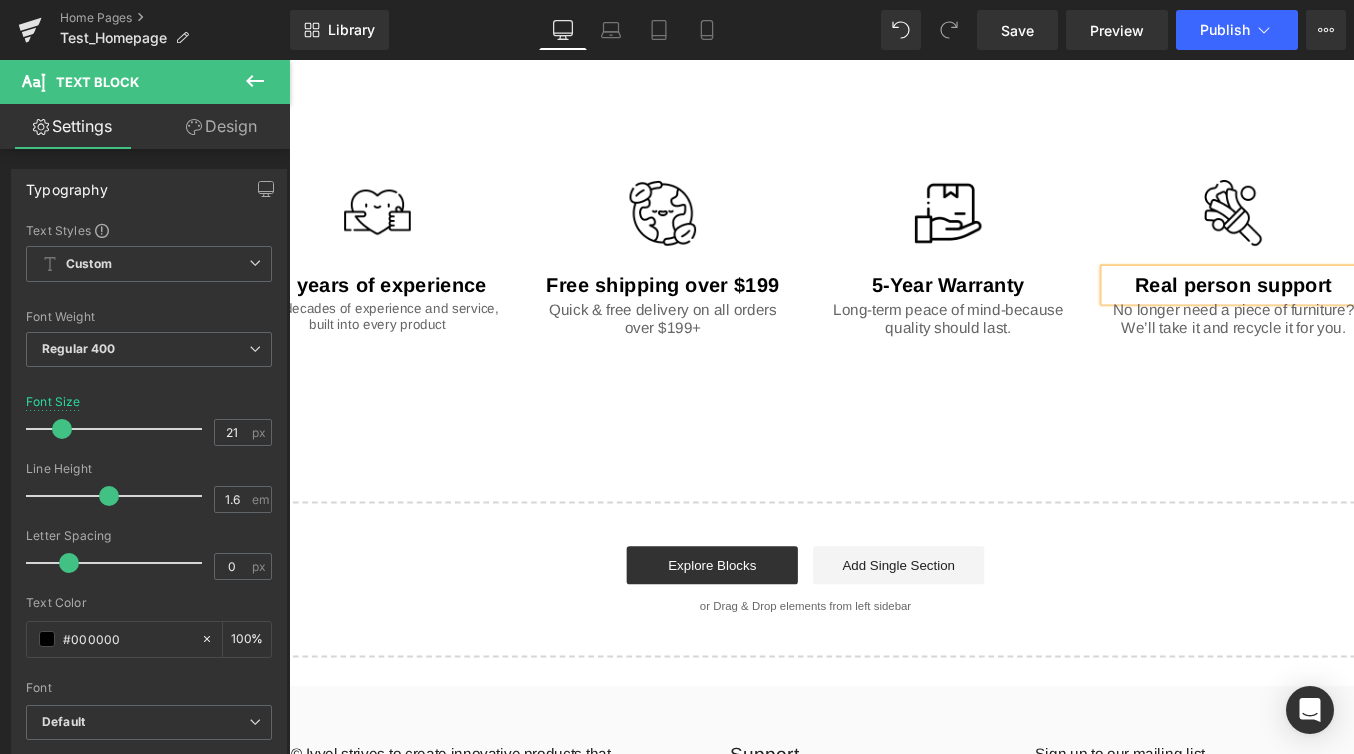 click on "Text Block         Text Block         Image         20 years of experience Text Block         Two decades of experience and service, built into every product Text Block         Image         Free shipping over $199 Text Block         Quick & free delivery on all orders over $199+ Text Block         Row         Image         5-Year Warranty Text Block         Long-term peace of mind-because quality should last. Text Block         Image         Real person support Text Block         No longer need a piece of furniture? We’ll take it and recycle it for you. Text Block         Row         Row         Row   70px   72px" at bounding box center (835, 196) 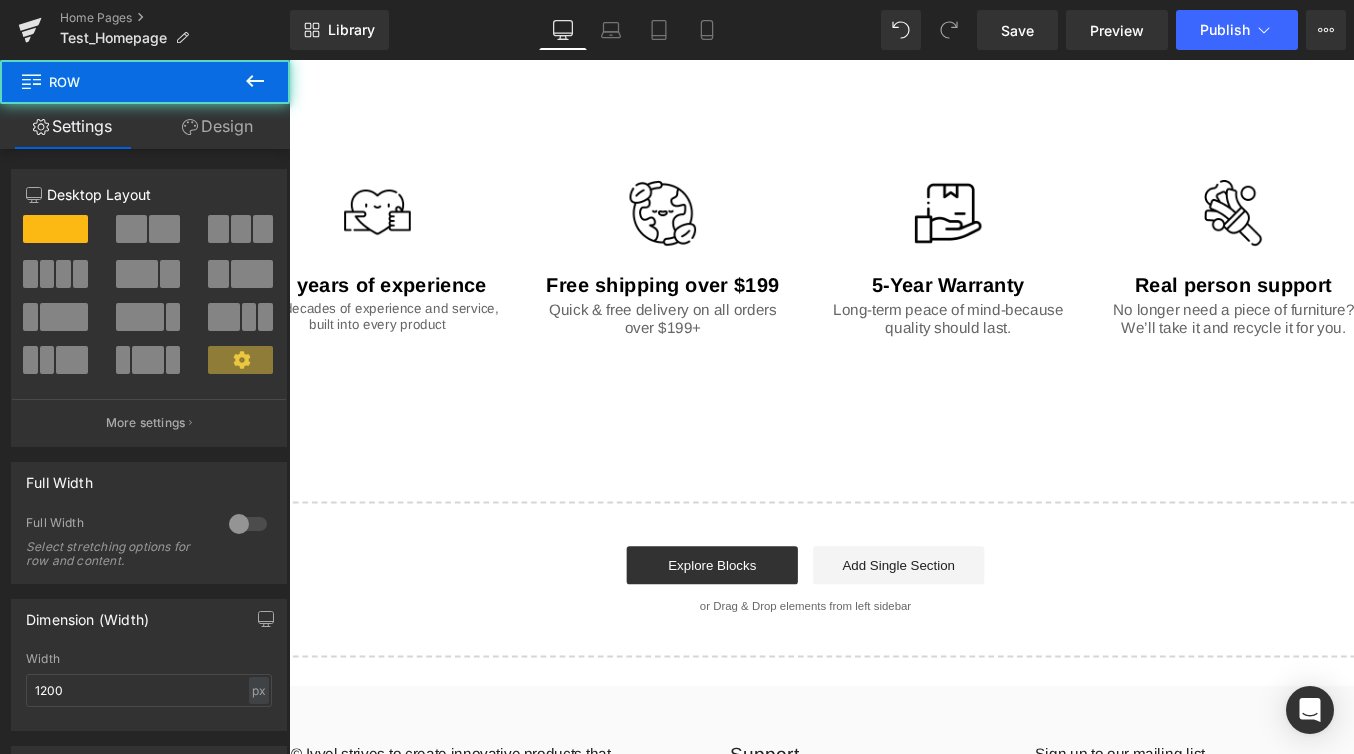 click on "No longer need a piece of furniture? We’ll take it and recycle it for you. Text Block" at bounding box center [1285, 332] 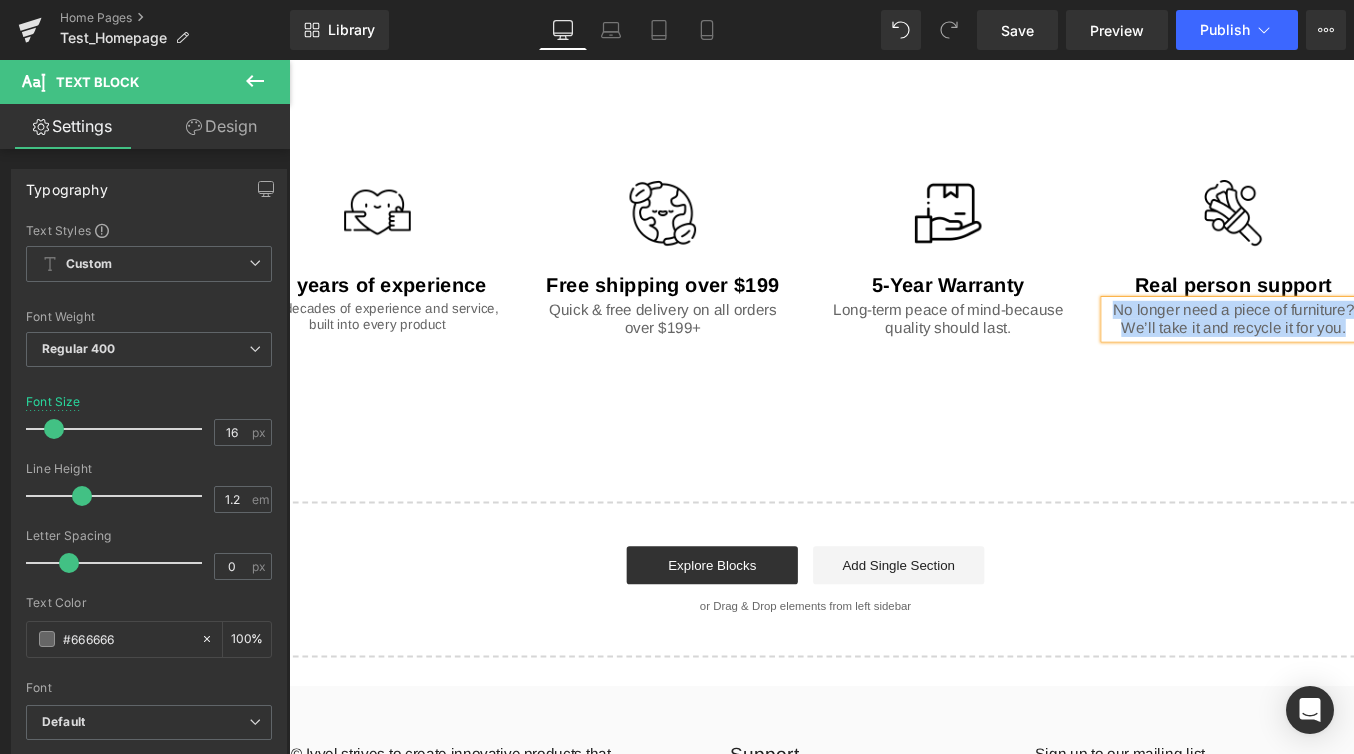 type 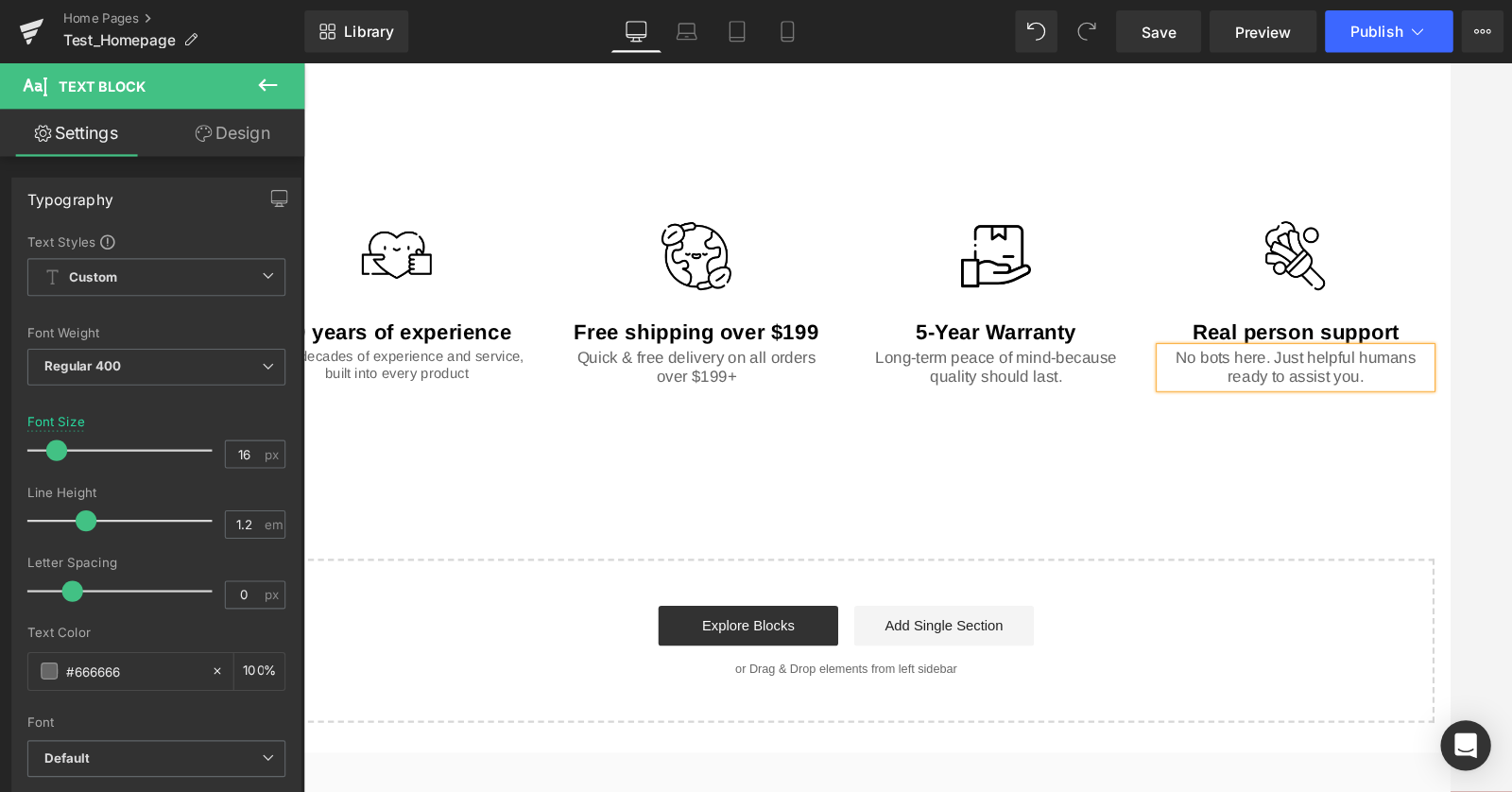 scroll, scrollTop: 1946, scrollLeft: 0, axis: vertical 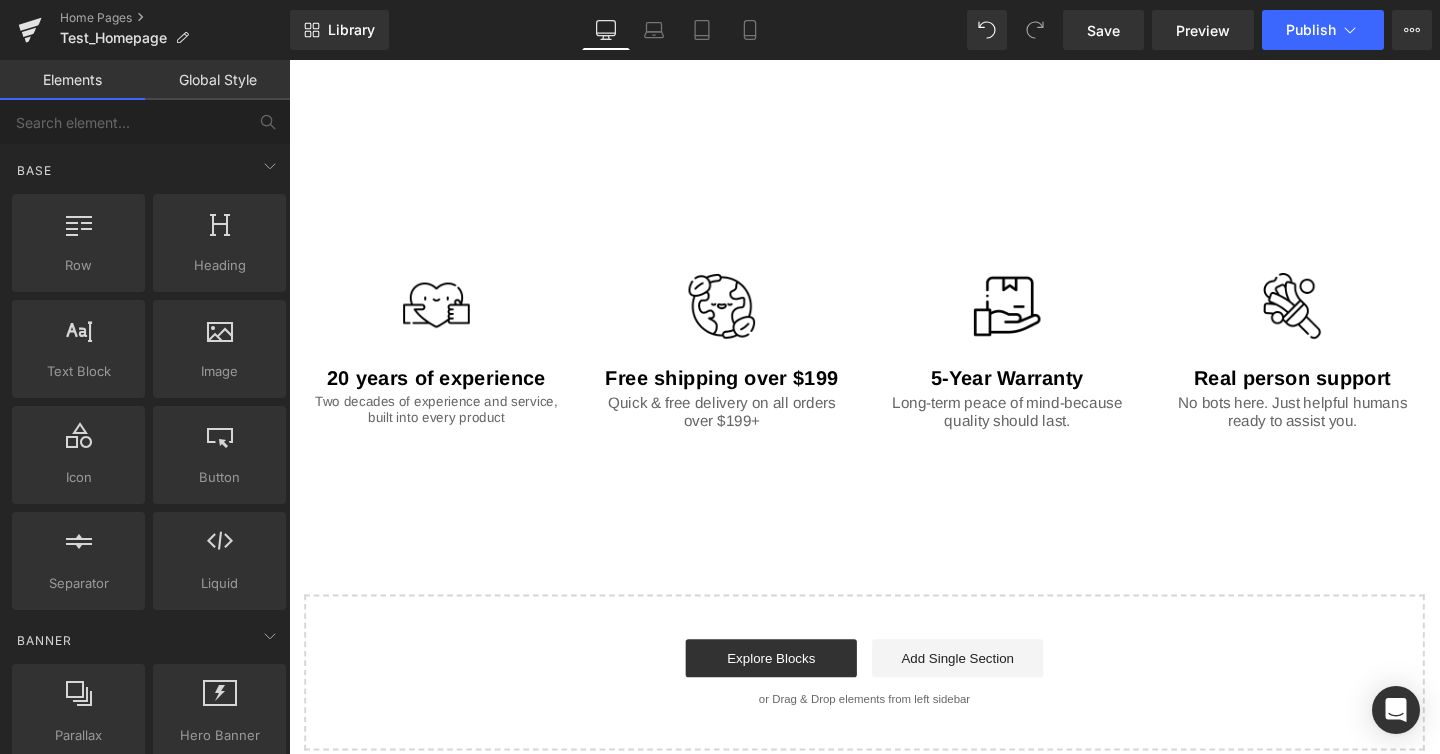 click on "Not all water are created equal Text Block
Hero Banner         Healthy home starts with Water. Heading
Tap Water
Text Block
RO filtered Water Text Block
Bottled Water Text Block
Alkaline added water Text Block
Brand
Heading
GemBaby
Text Block         Item Weight Heading         3.8 pounds Text Block         Batteries Heading         2 AA batteries (included) Text Block         Item model number Heading         3457HGYT Text Block         Product Dimensions Heading         27" L x 36" W x 17" H Text Block         Battery life Heading         50 Hours Text Block         Description Heading" at bounding box center [894, -548] 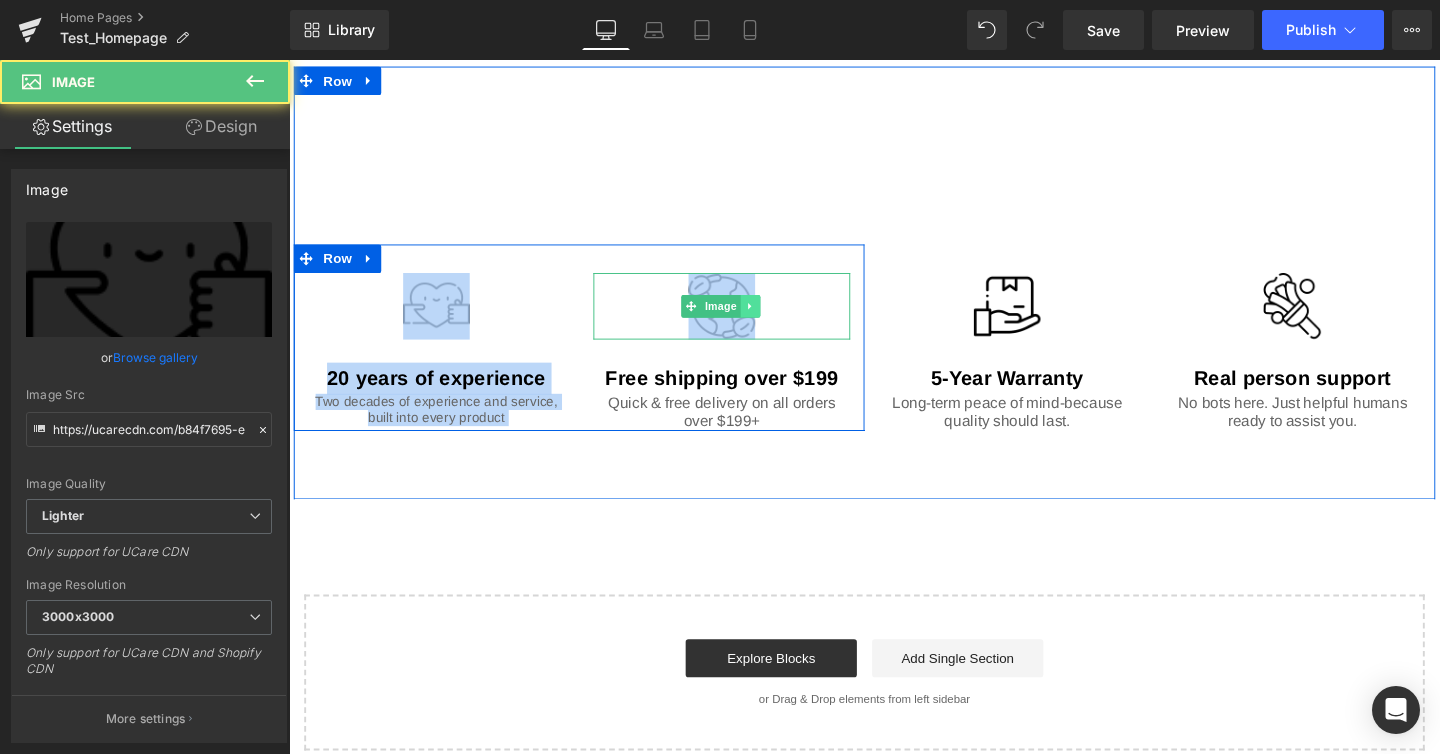 drag, startPoint x: 551, startPoint y: 307, endPoint x: 770, endPoint y: 306, distance: 219.00229 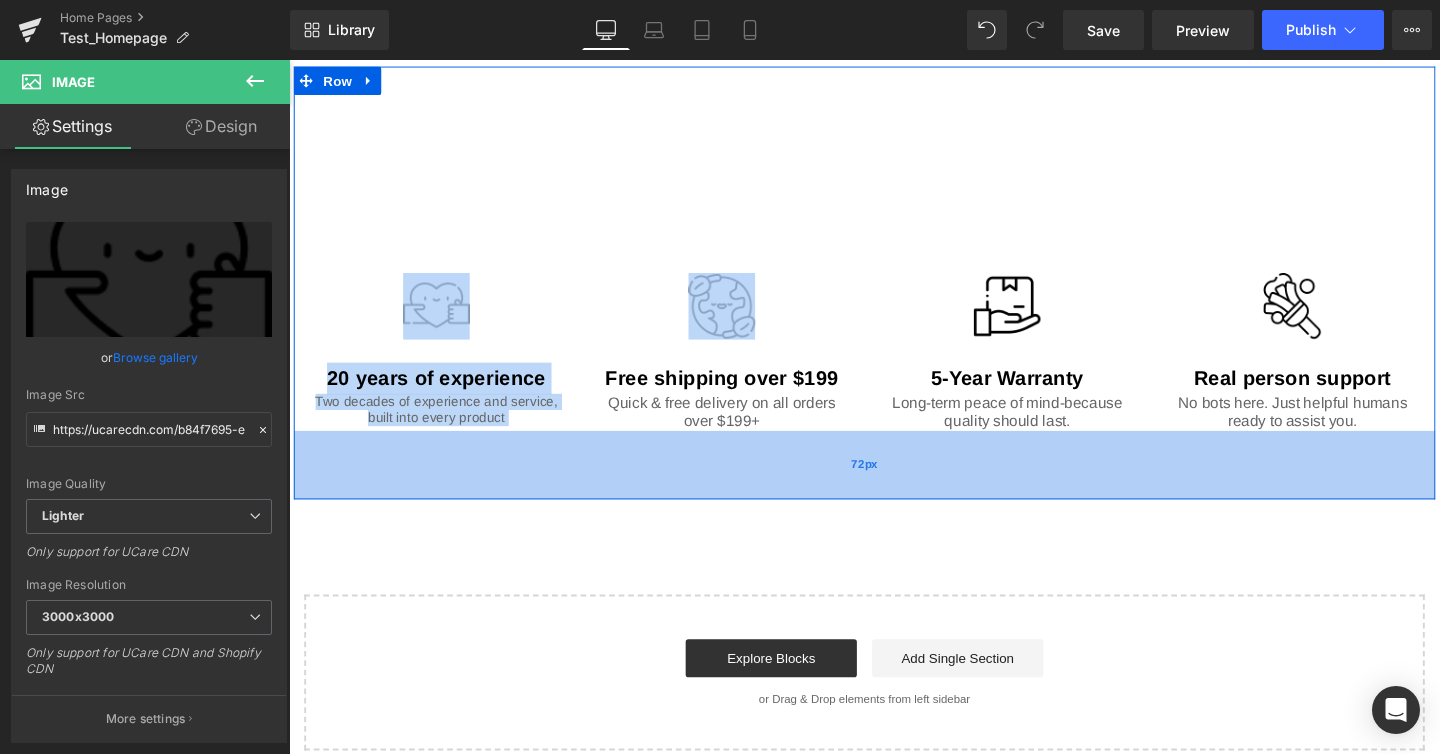 click on "72px" at bounding box center (894, 486) 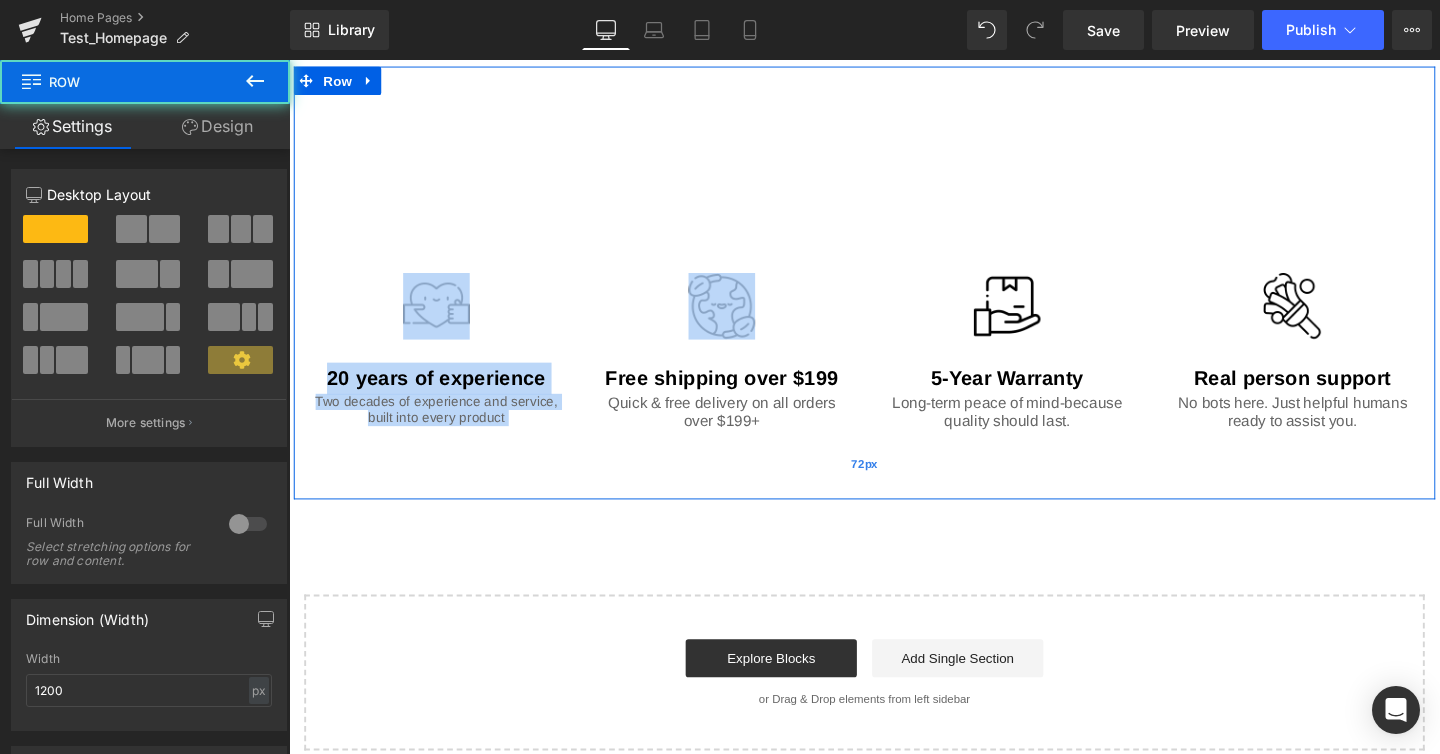 click on "72px" at bounding box center [894, 486] 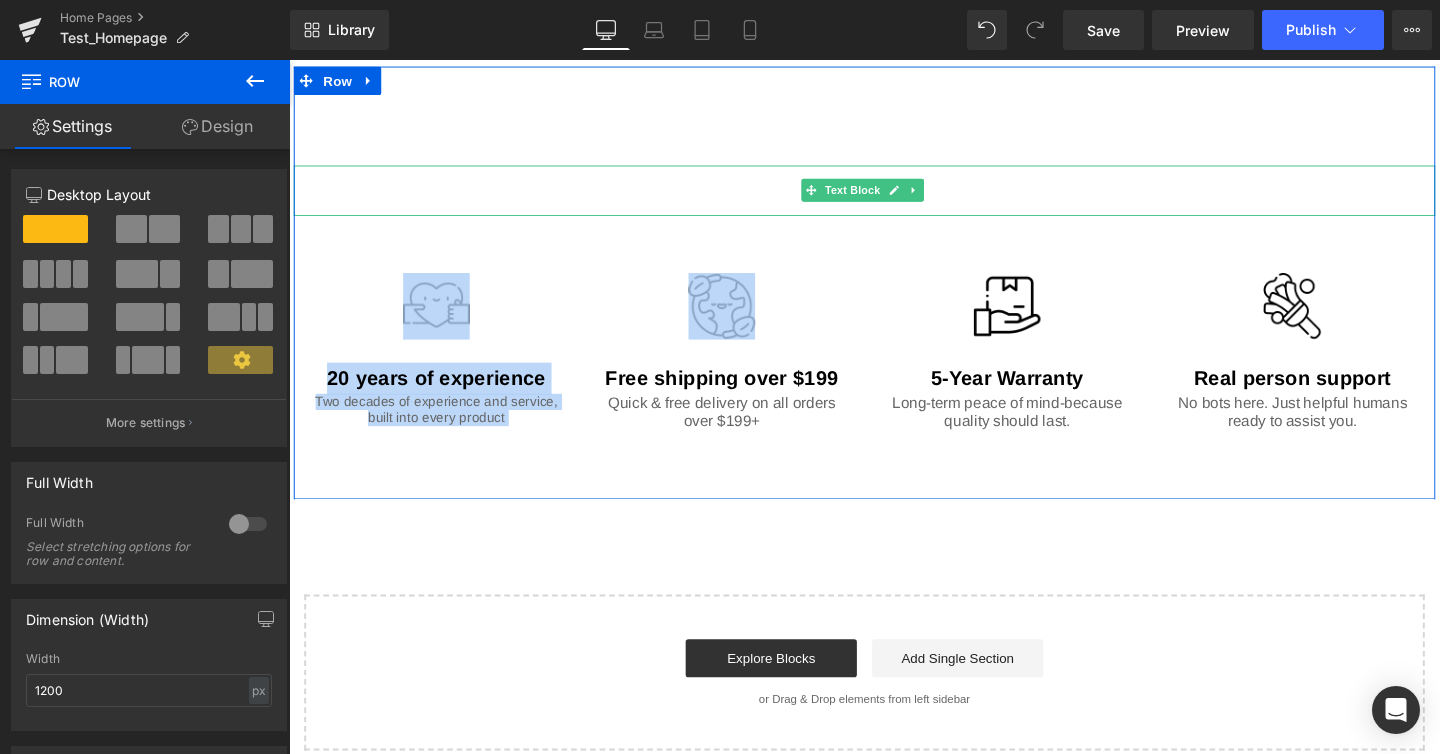 click at bounding box center (894, 197) 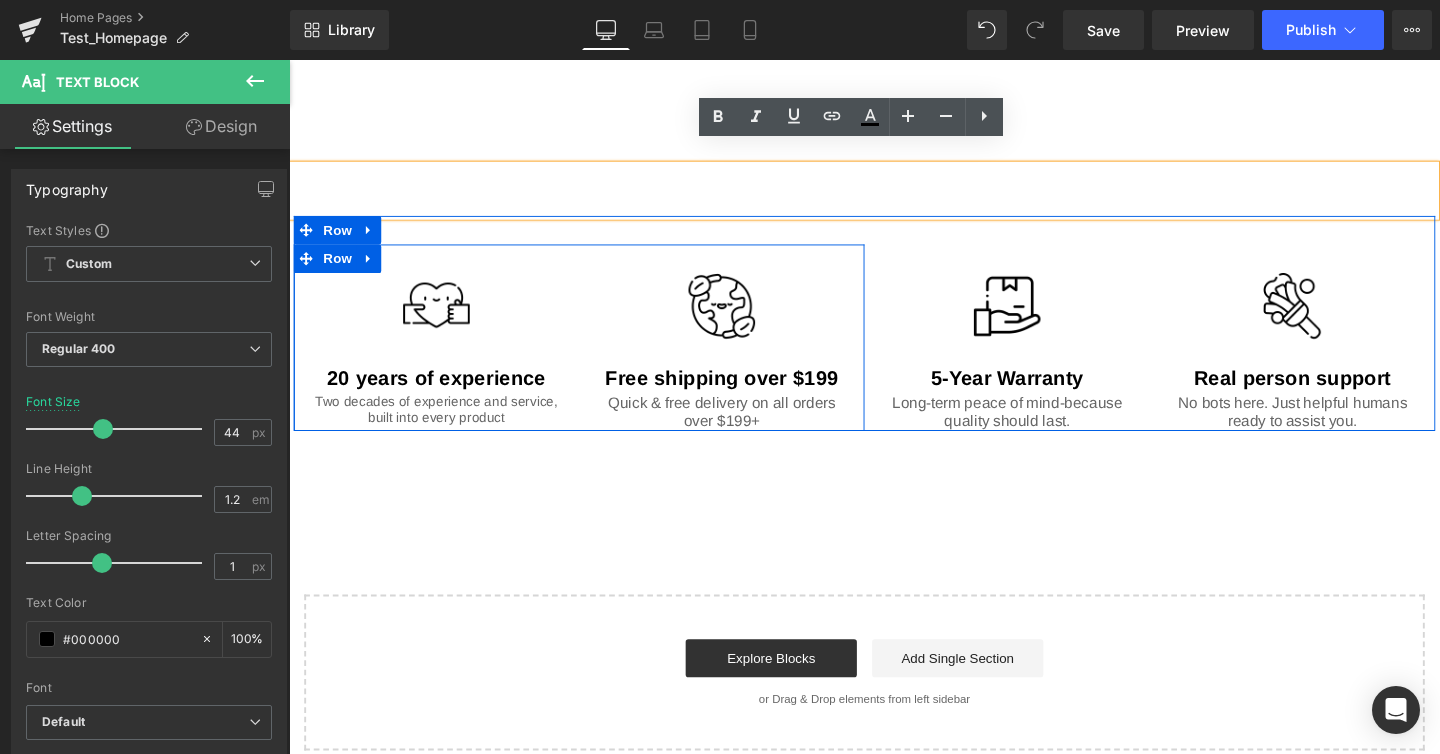 click on "Image         20 years of experience Text Block         Two decades of experience and service, built into every product Text Block" at bounding box center [444, 364] 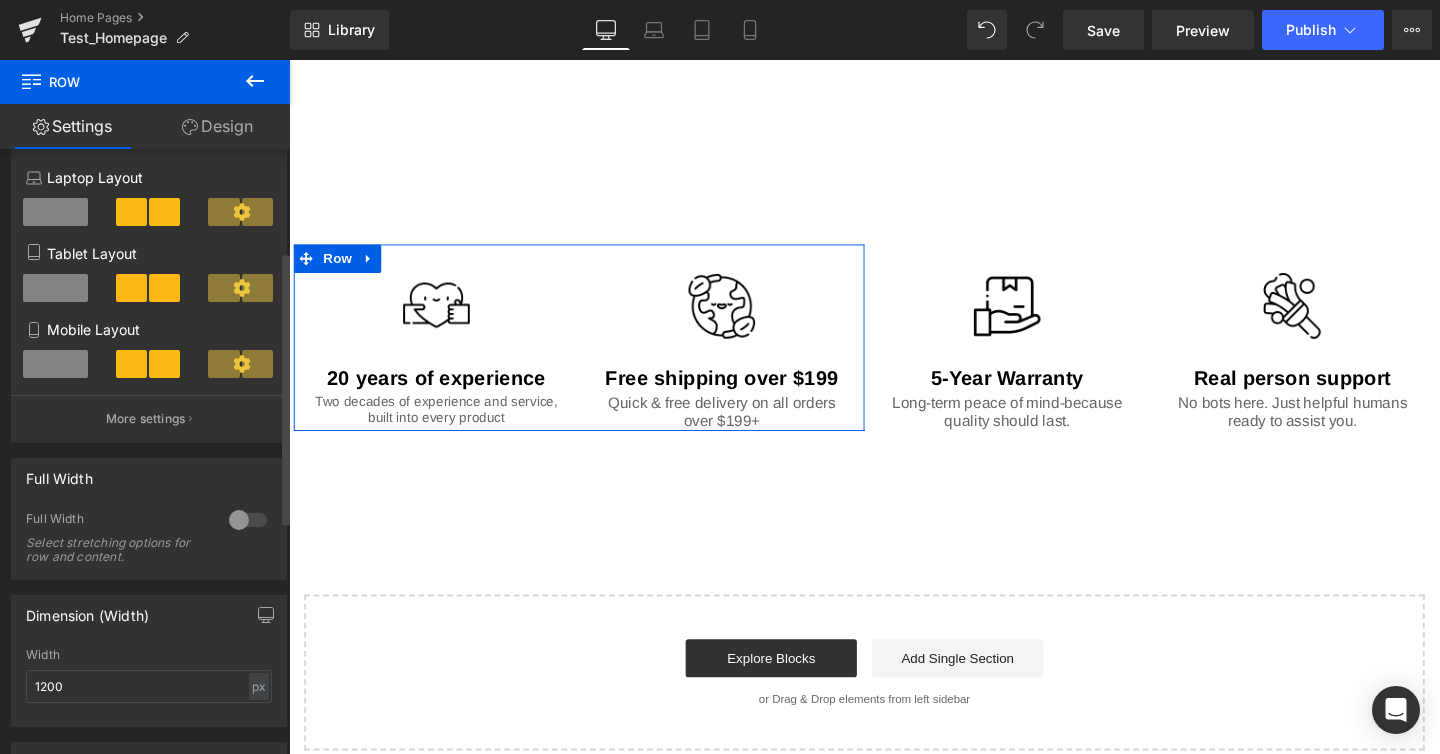 scroll, scrollTop: 257, scrollLeft: 0, axis: vertical 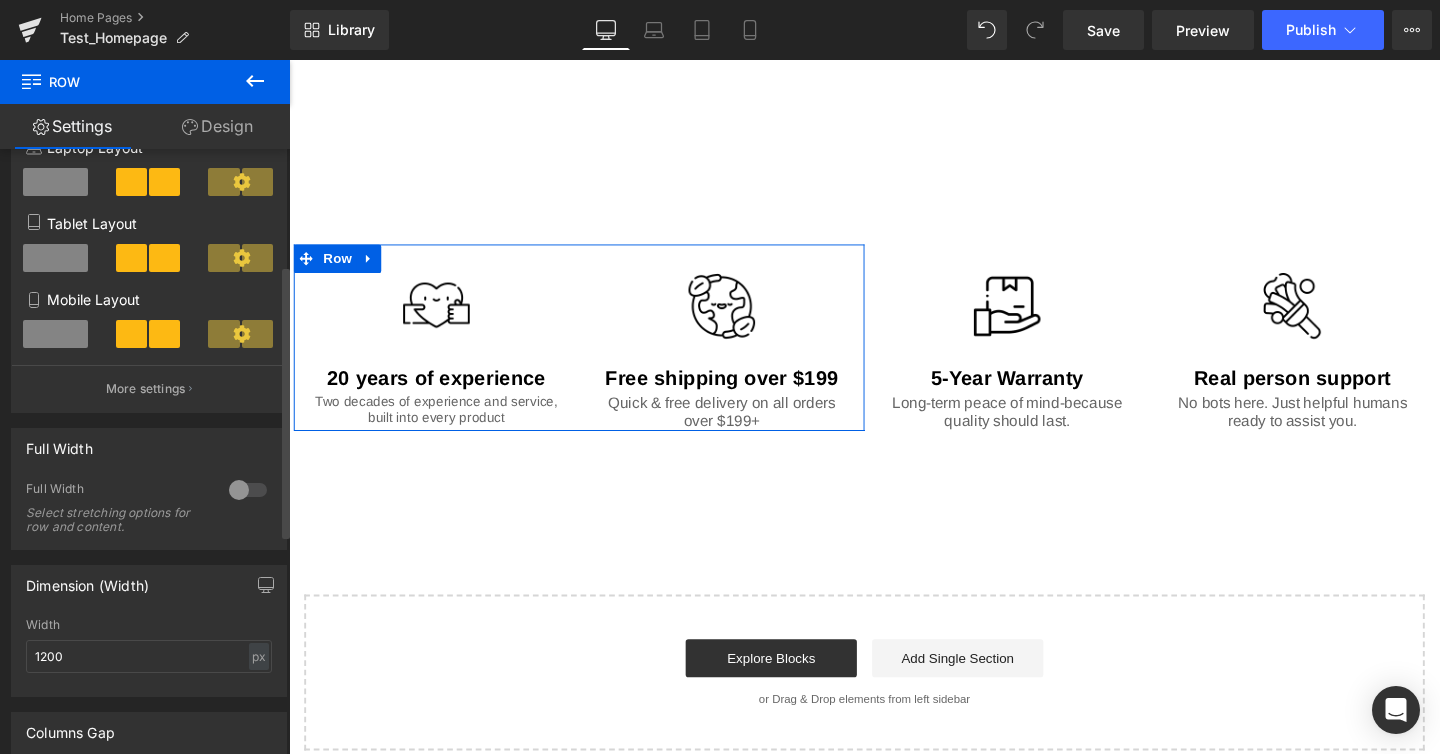 click at bounding box center (248, 490) 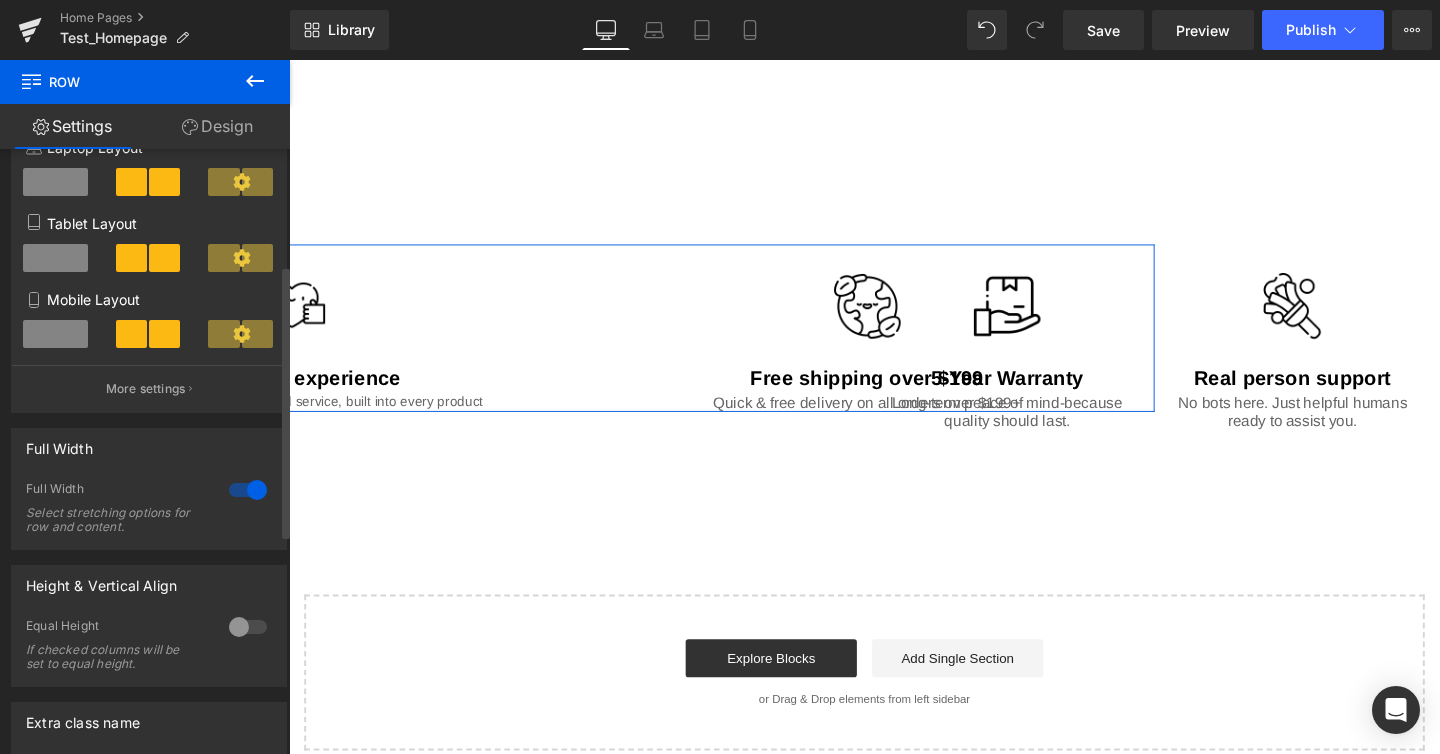 click at bounding box center [248, 490] 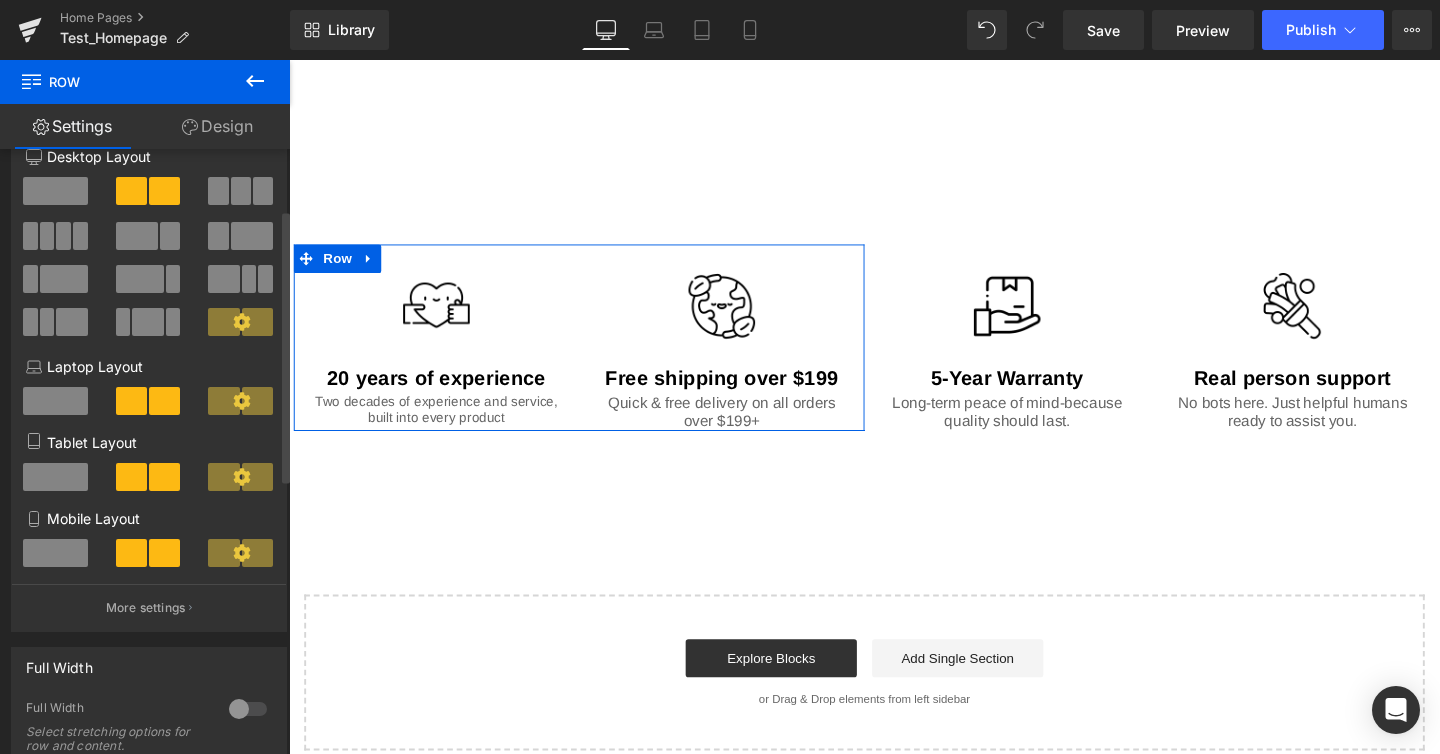 scroll, scrollTop: 0, scrollLeft: 0, axis: both 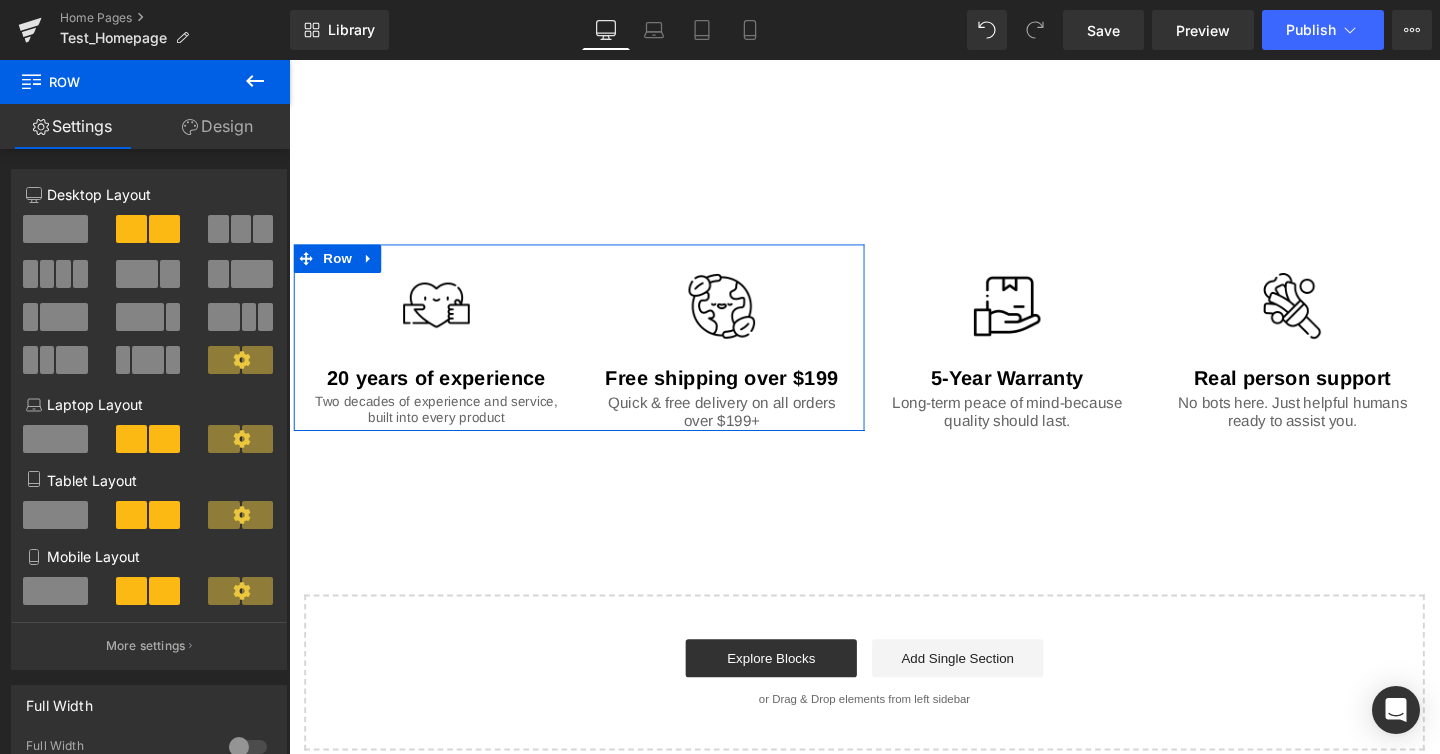 click on "Design" at bounding box center [217, 126] 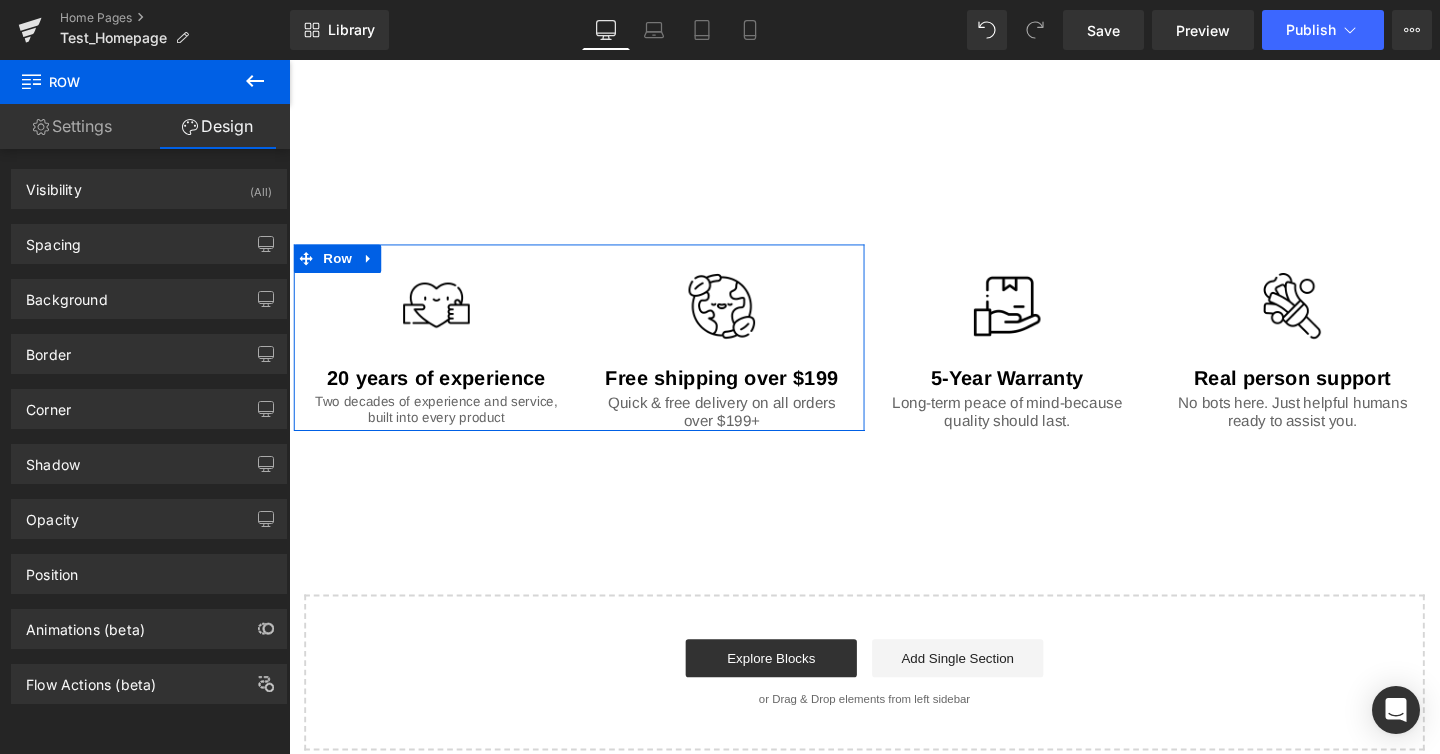 click on "Settings" at bounding box center (72, 126) 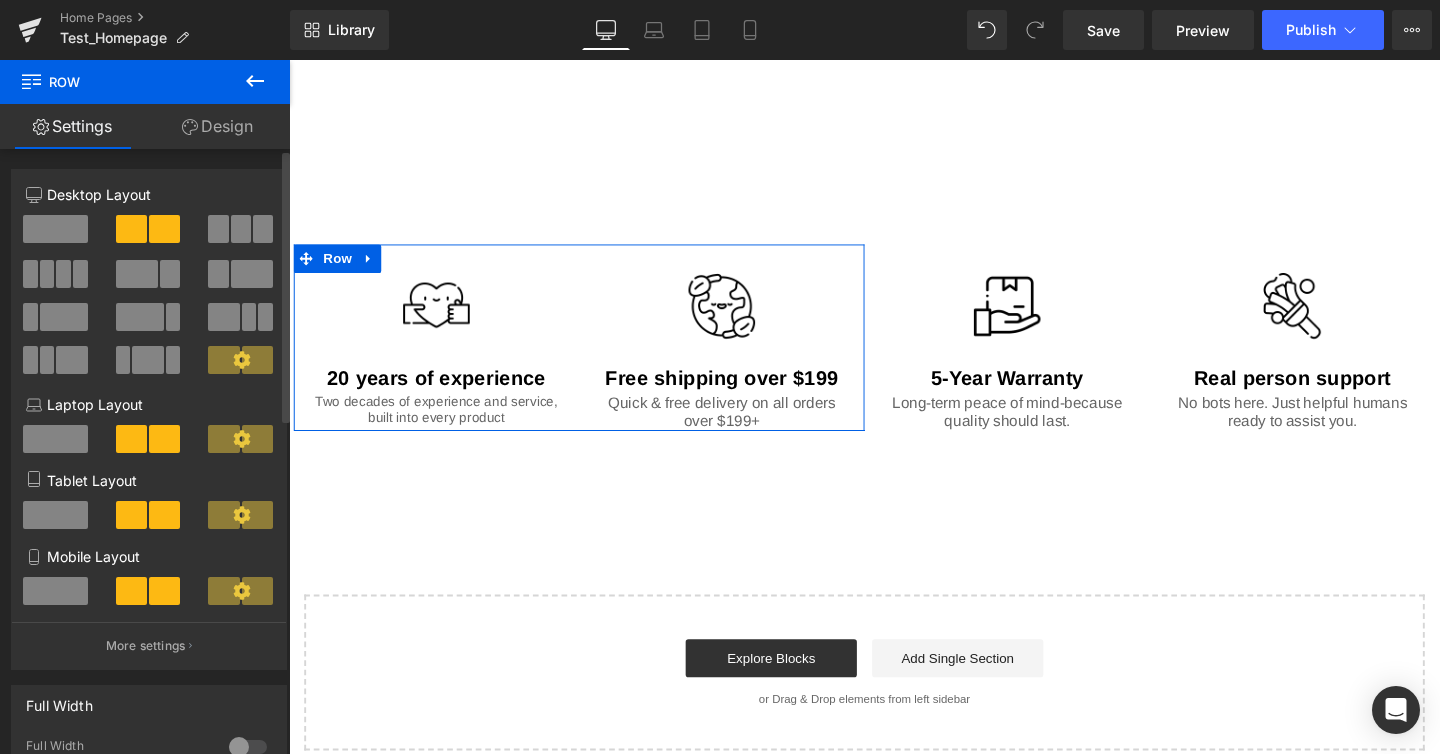 click at bounding box center (56, 274) 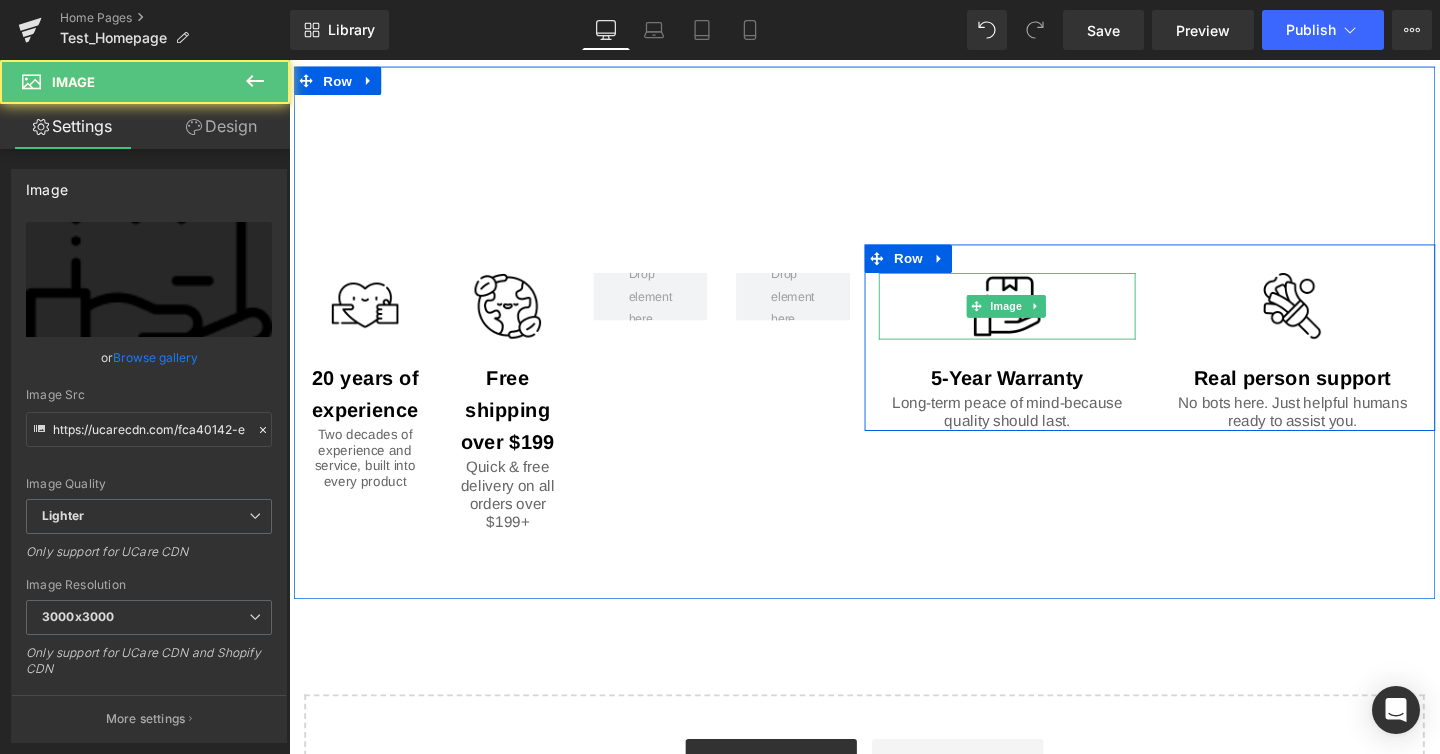 click at bounding box center [1044, 319] 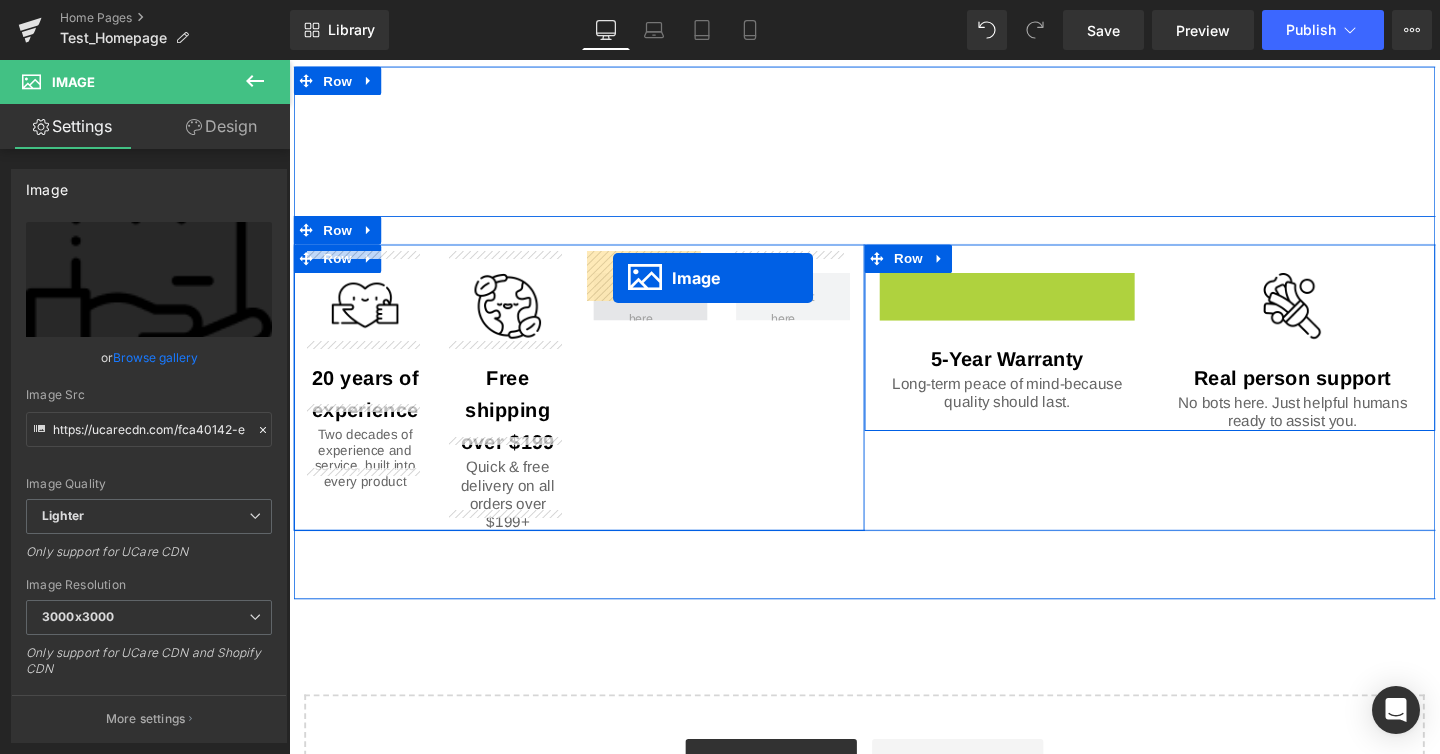 drag, startPoint x: 1001, startPoint y: 293, endPoint x: 630, endPoint y: 289, distance: 371.02158 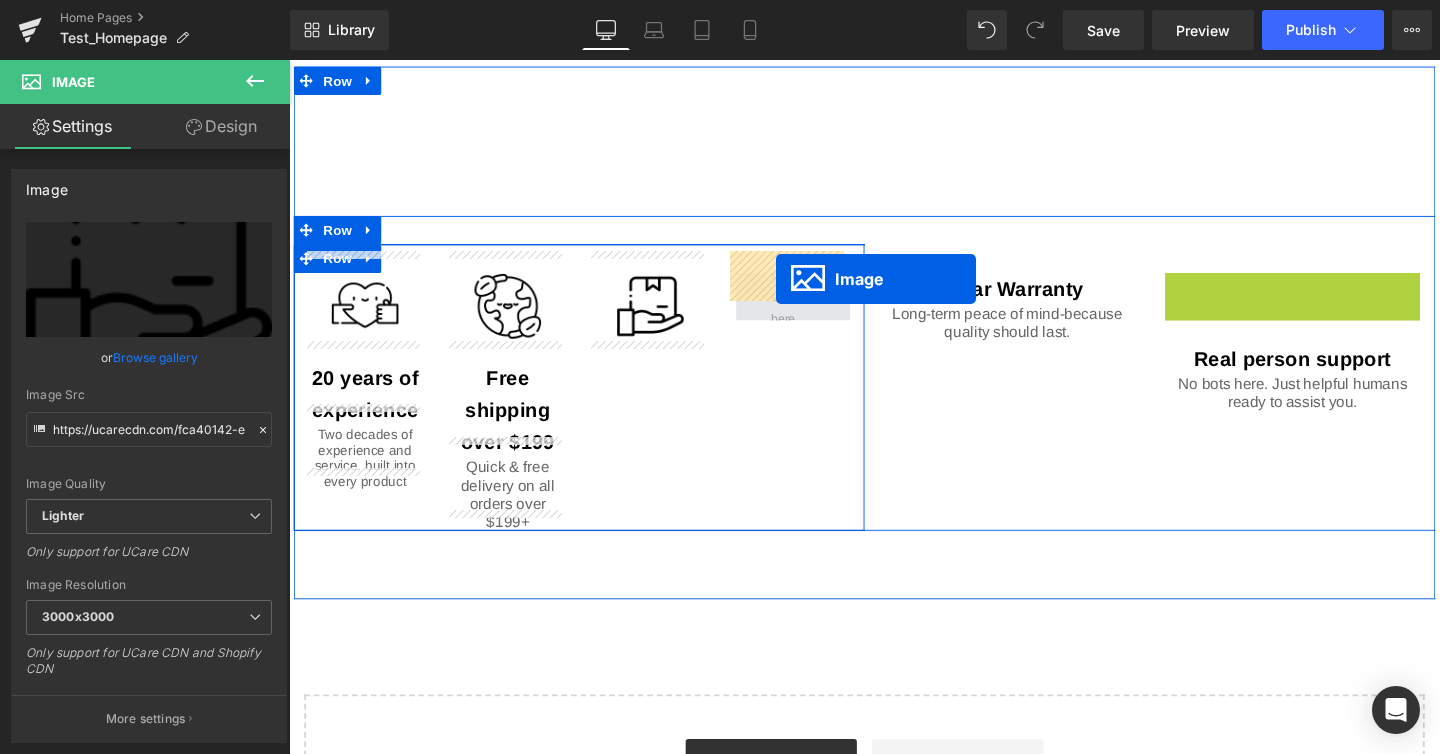 drag, startPoint x: 1303, startPoint y: 297, endPoint x: 800, endPoint y: 286, distance: 503.12027 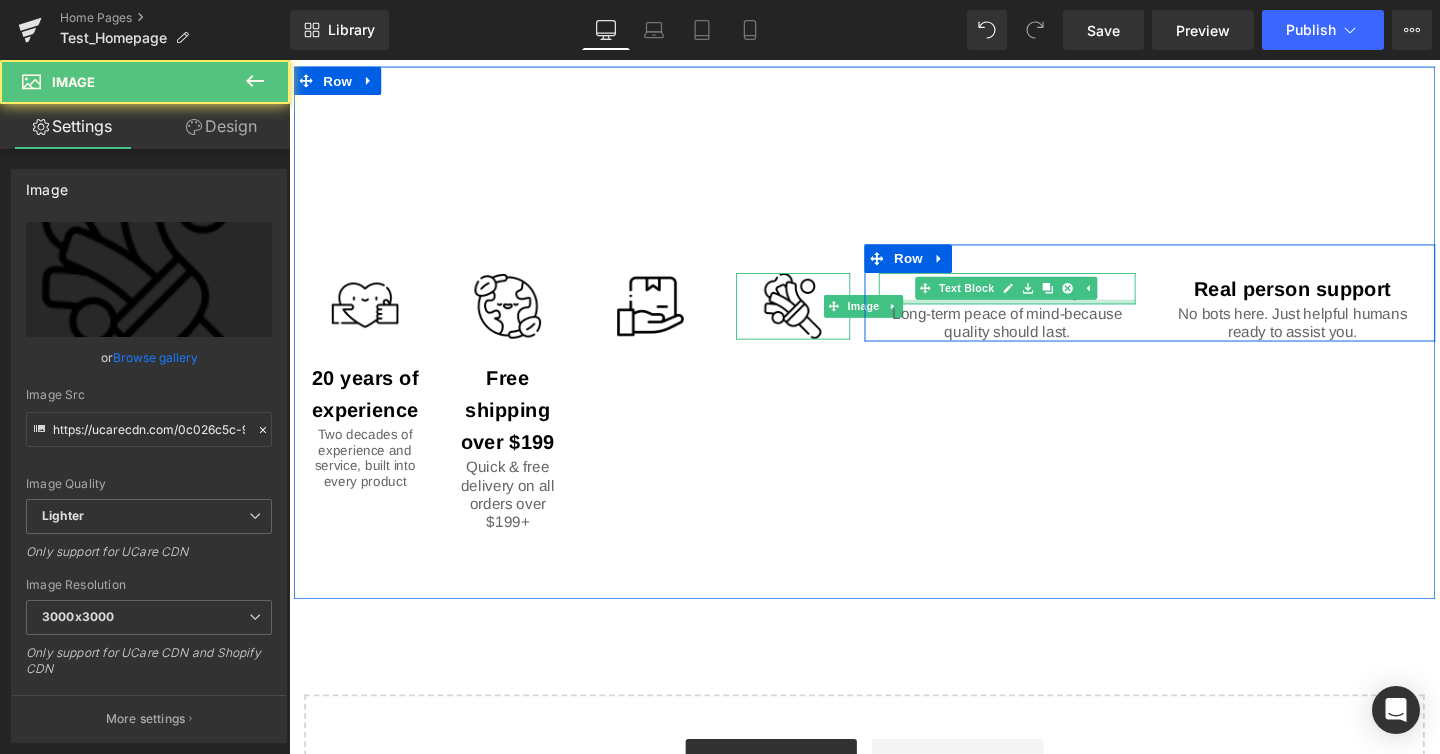 click at bounding box center [1044, 286] 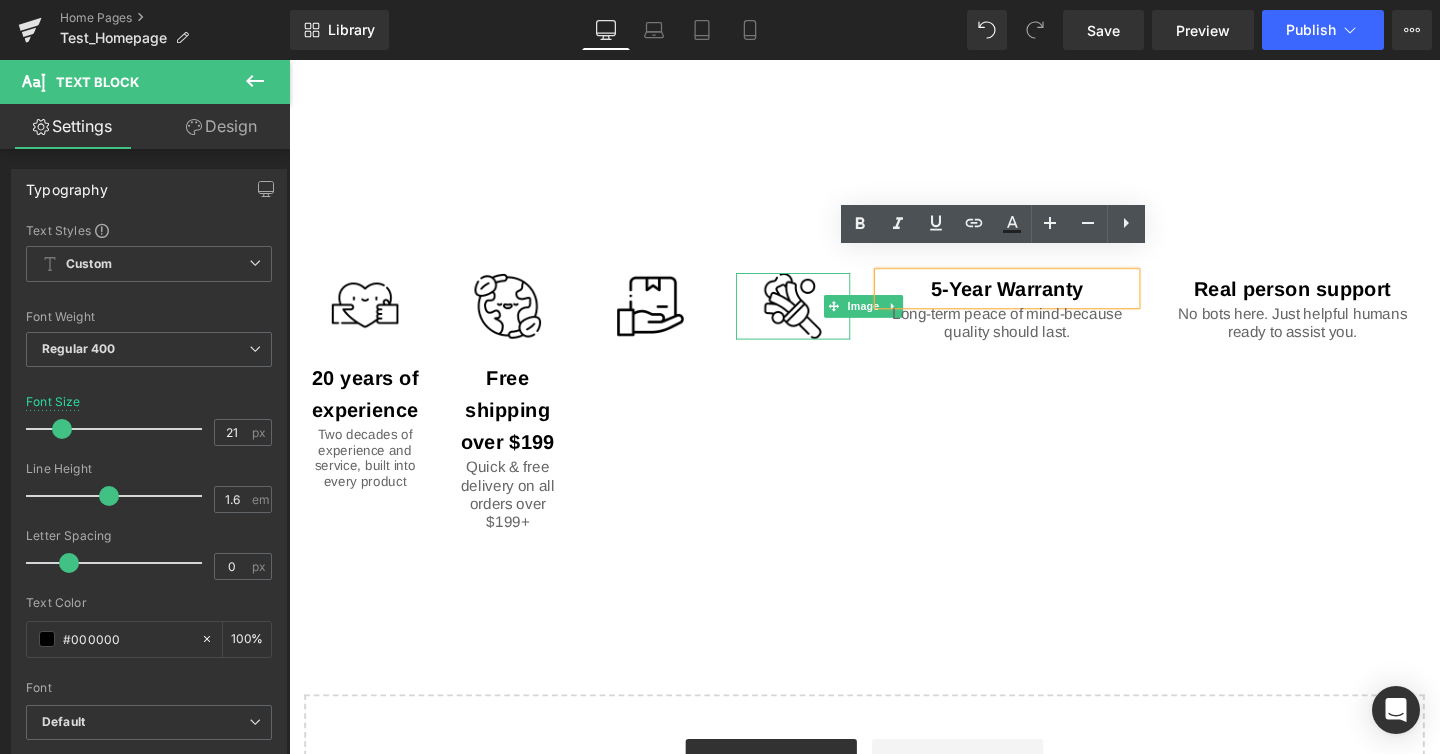 click on "Text Block" at bounding box center [1033, 336] 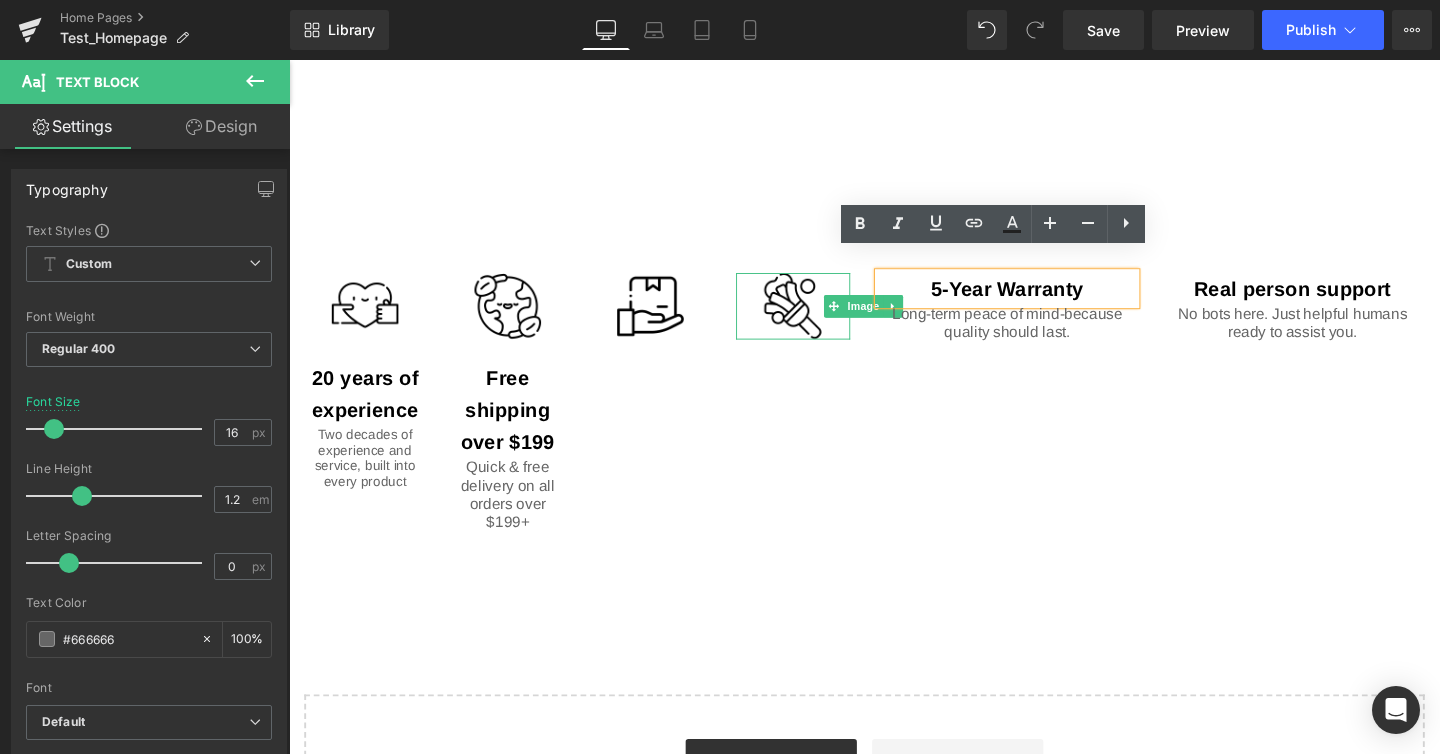 click on "Image         20 years of experience Text Block         Two decades of experience and service, built into every product Text Block         Image         Free shipping over $199 Text Block         Quick & free delivery on all orders over $199+ Text Block         Image         Image         Row         5-Year Warranty Text Block         Long-term peace of mind-because quality should last. Text Block         Real person support Text Block         No bots here. Just helpful humans ready to assist you.  Text Block         Row         Row" at bounding box center [894, 390] 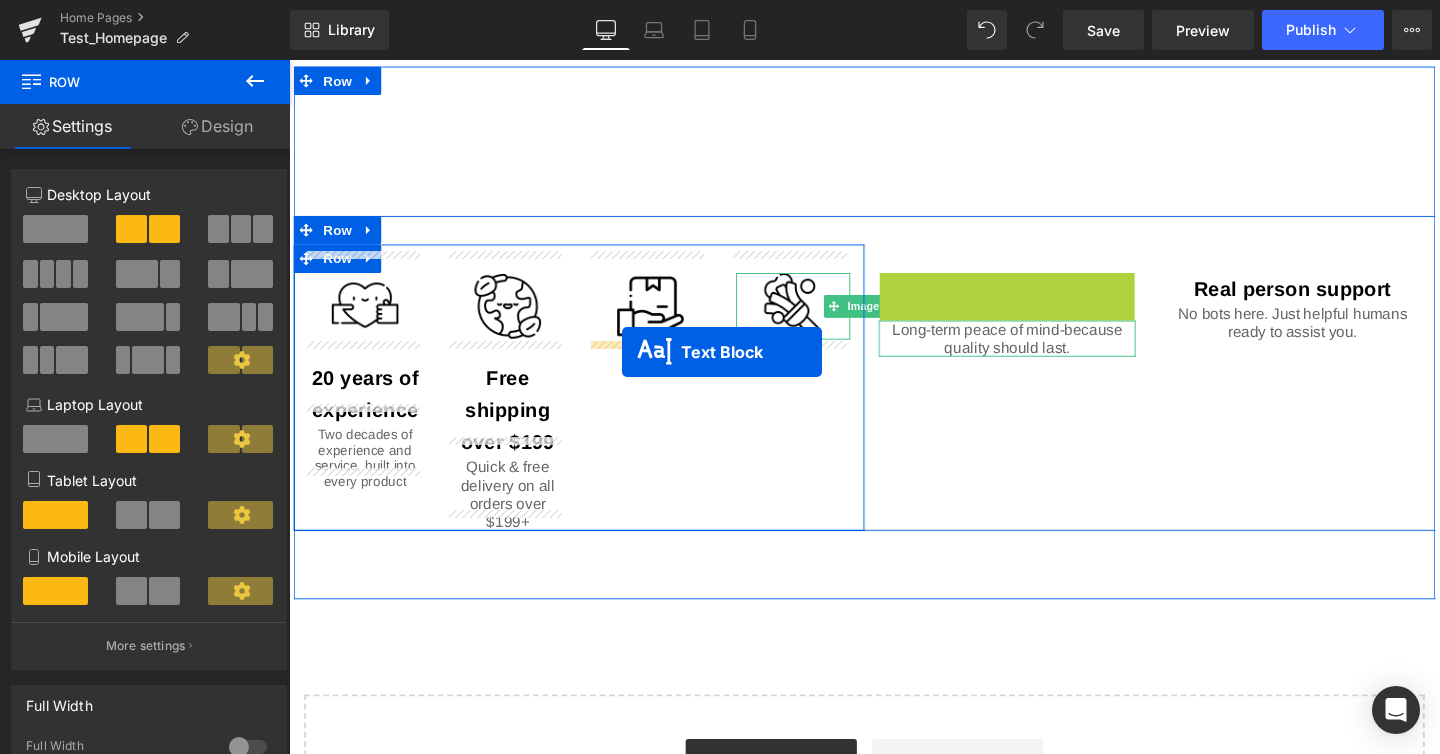 drag, startPoint x: 949, startPoint y: 277, endPoint x: 640, endPoint y: 364, distance: 321.014 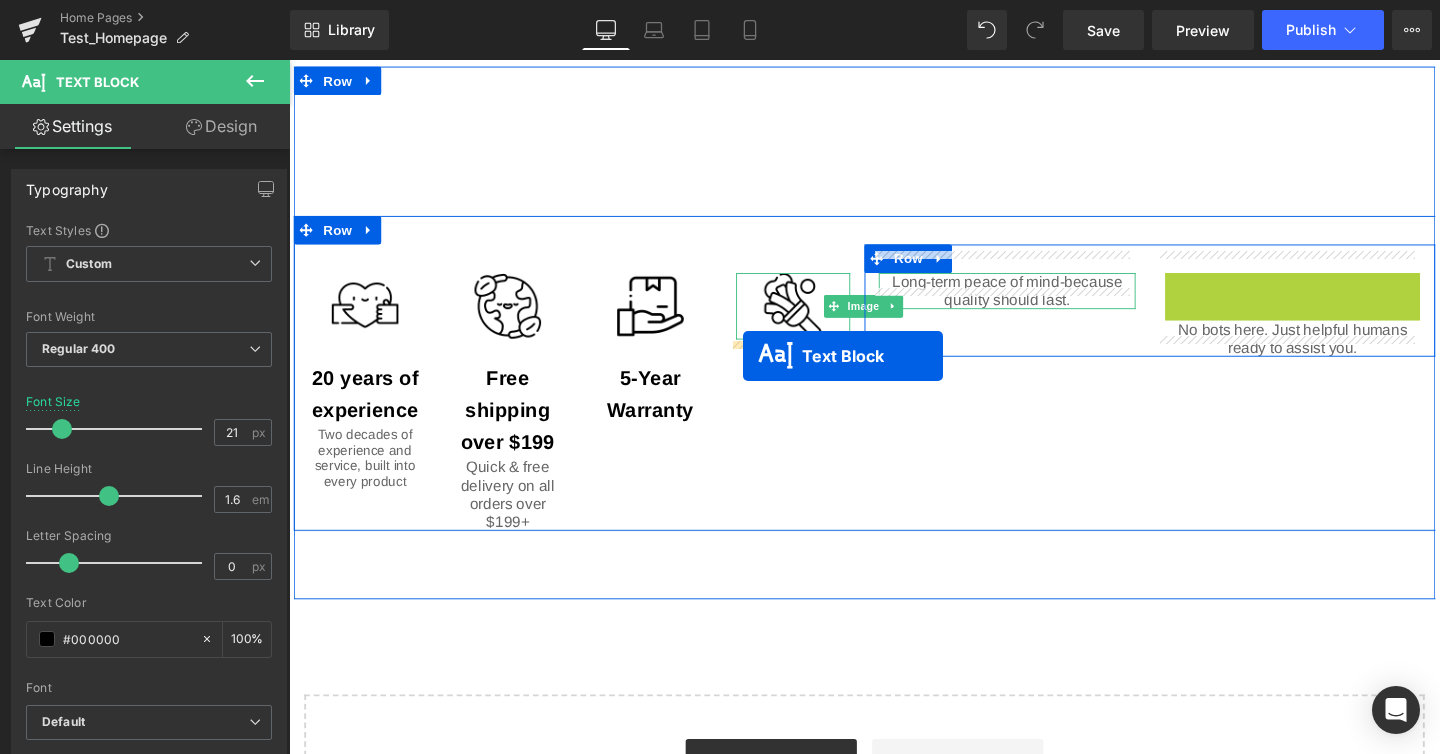 drag, startPoint x: 1274, startPoint y: 273, endPoint x: 766, endPoint y: 371, distance: 517.3664 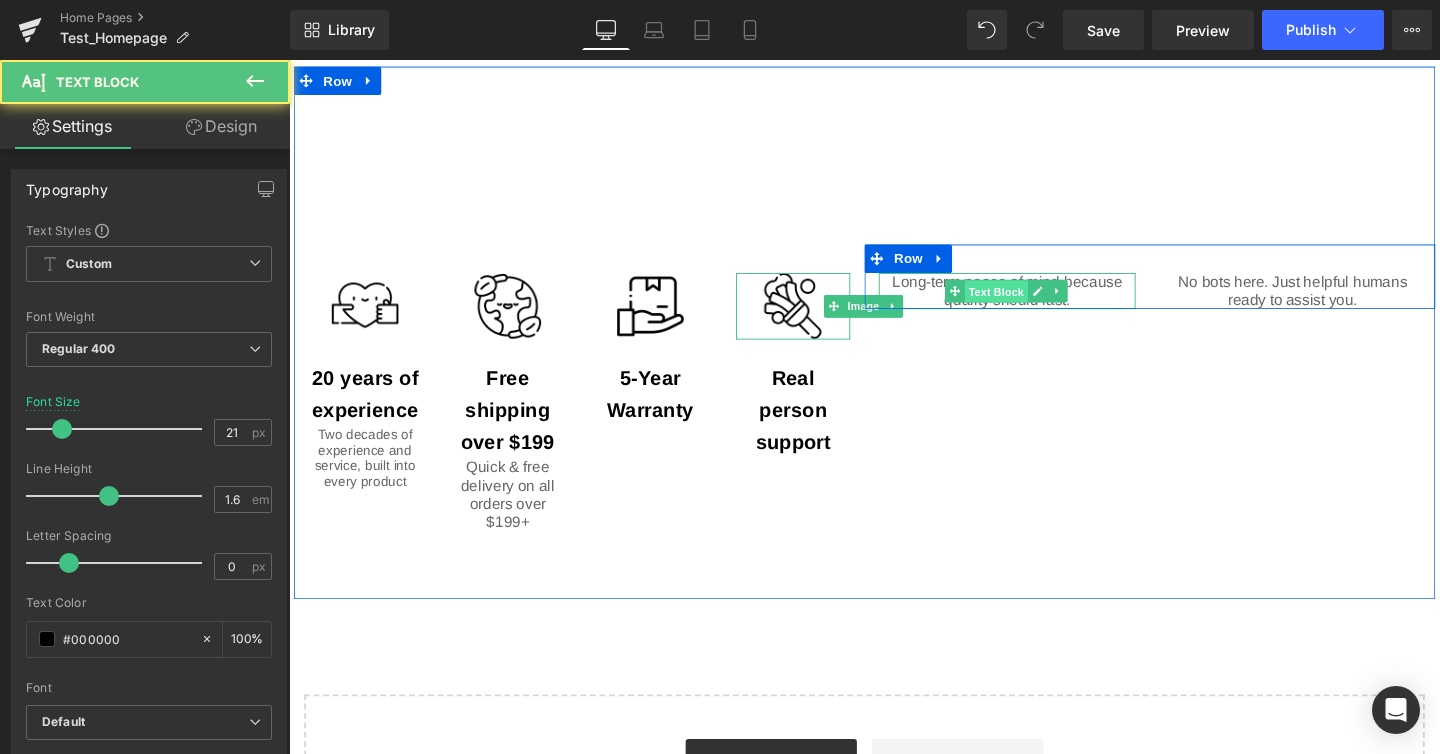 click on "Text Block" at bounding box center (1033, 304) 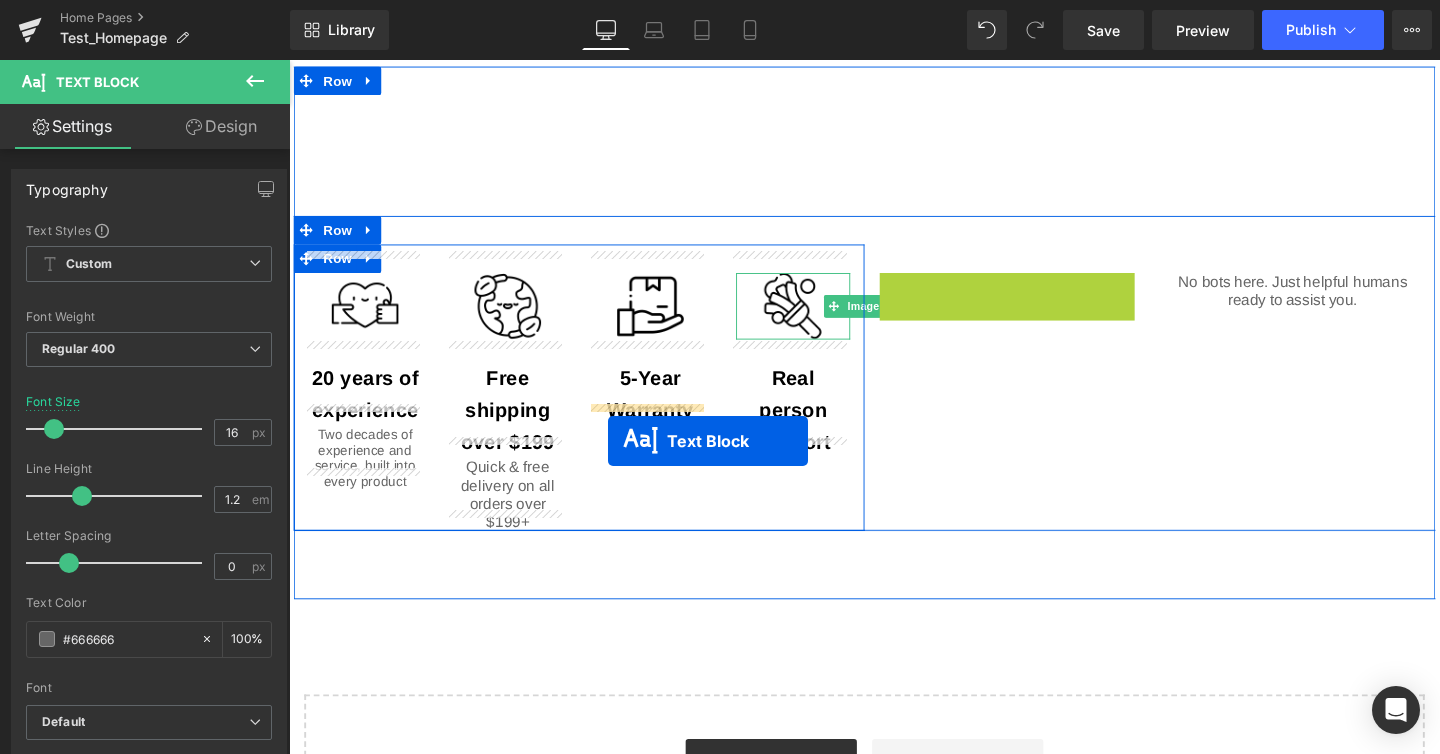 drag, startPoint x: 977, startPoint y: 279, endPoint x: 624, endPoint y: 461, distance: 397.15613 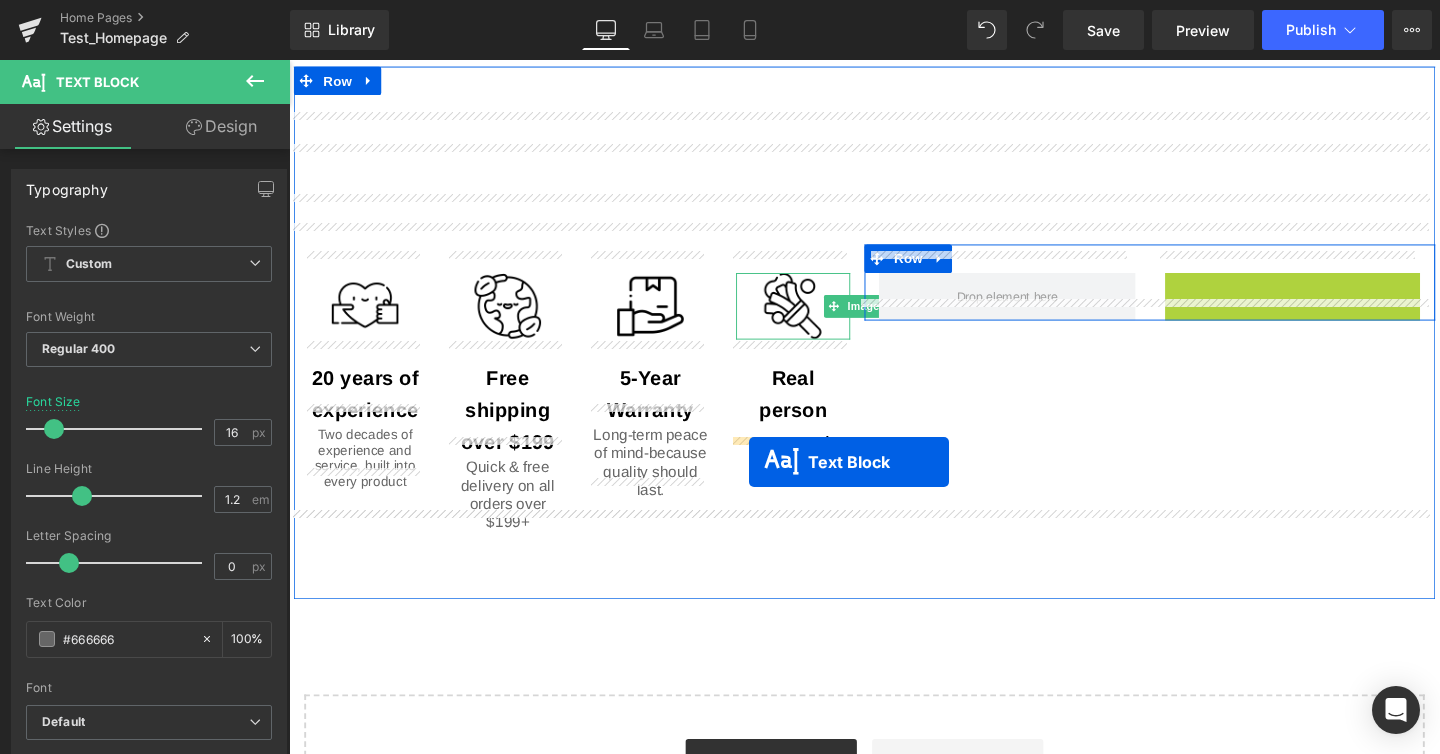 drag, startPoint x: 1281, startPoint y: 277, endPoint x: 773, endPoint y: 483, distance: 548.17883 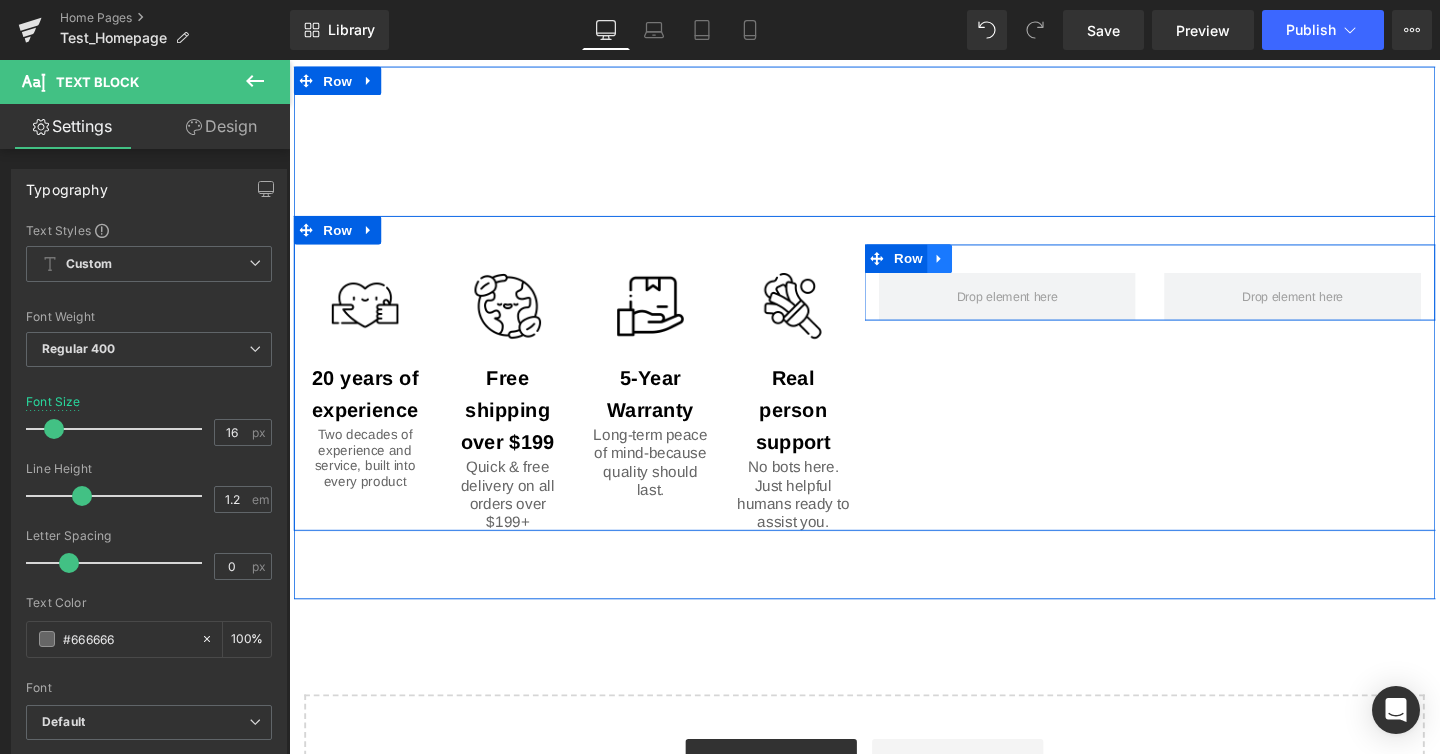 click 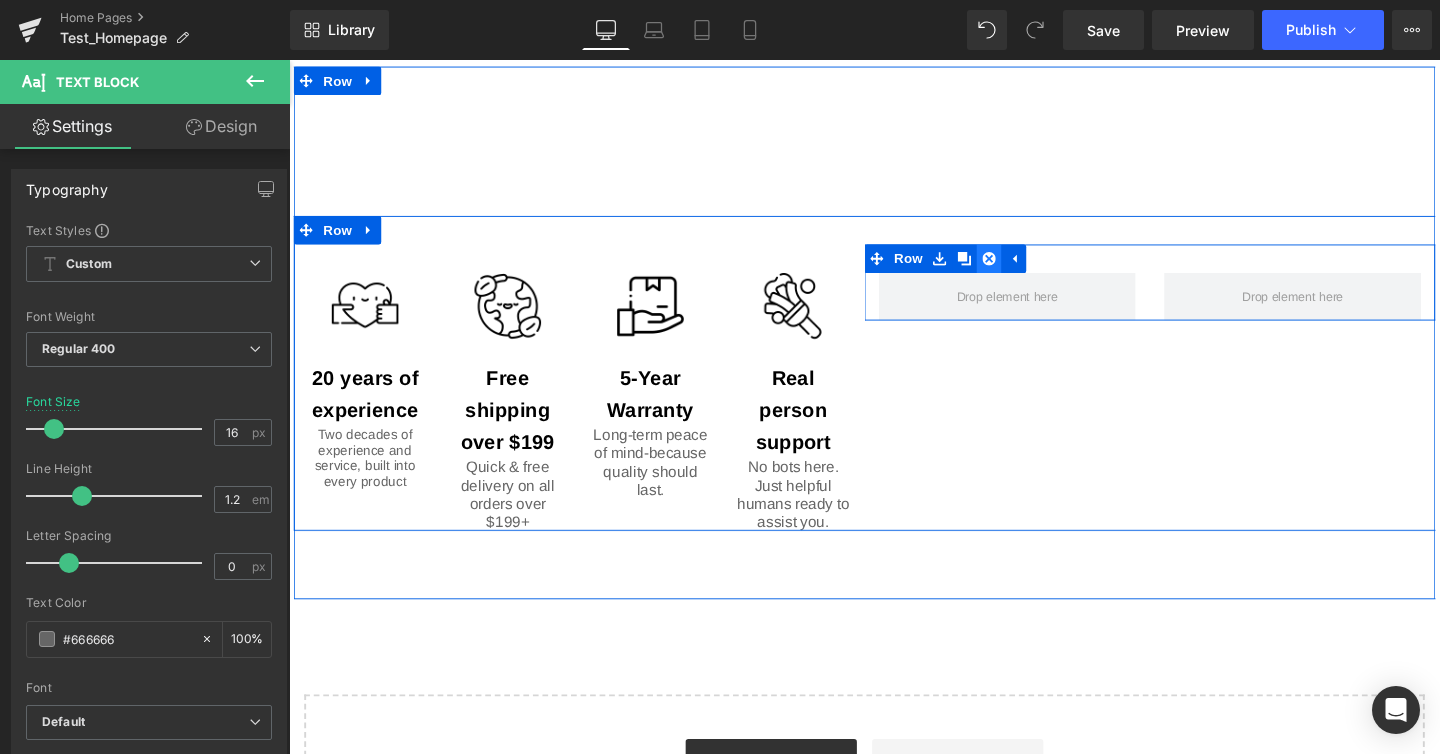 click 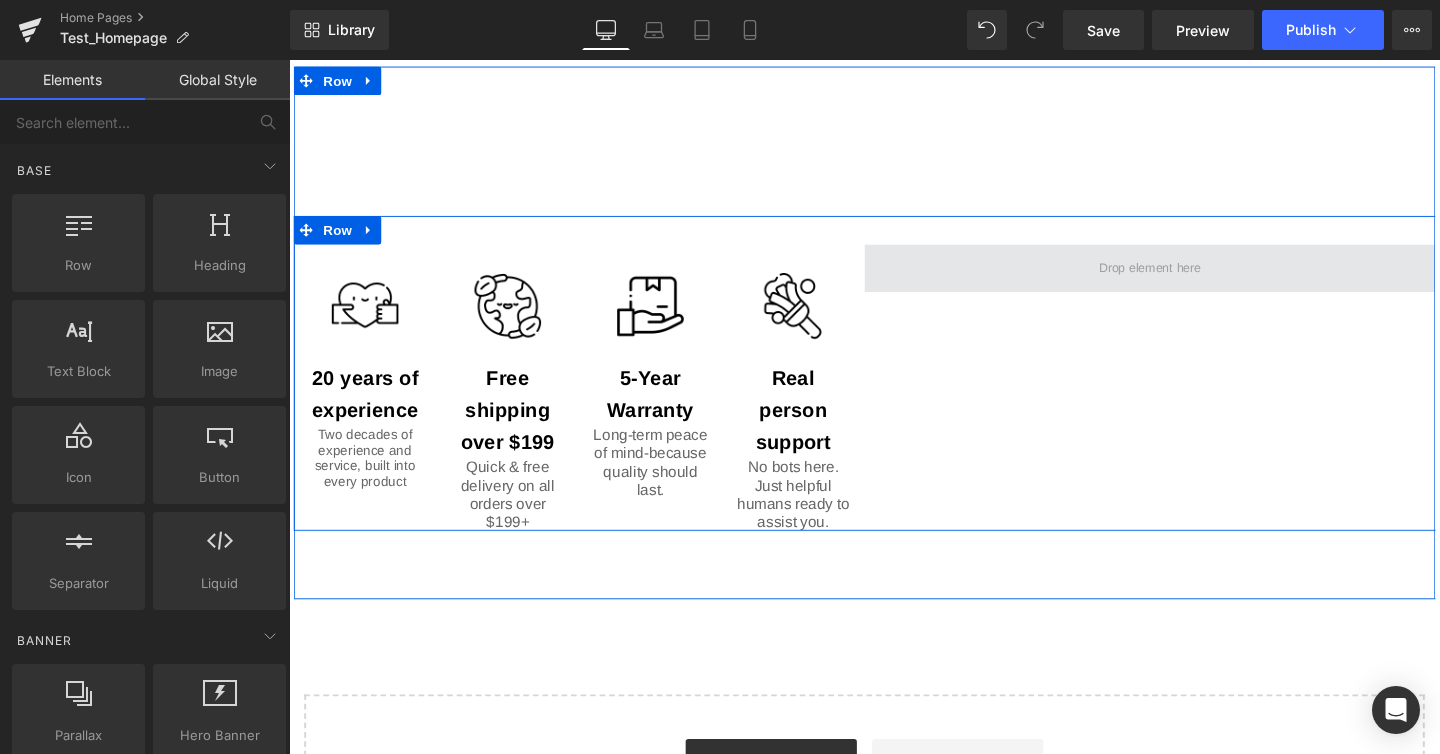 click at bounding box center (1194, 279) 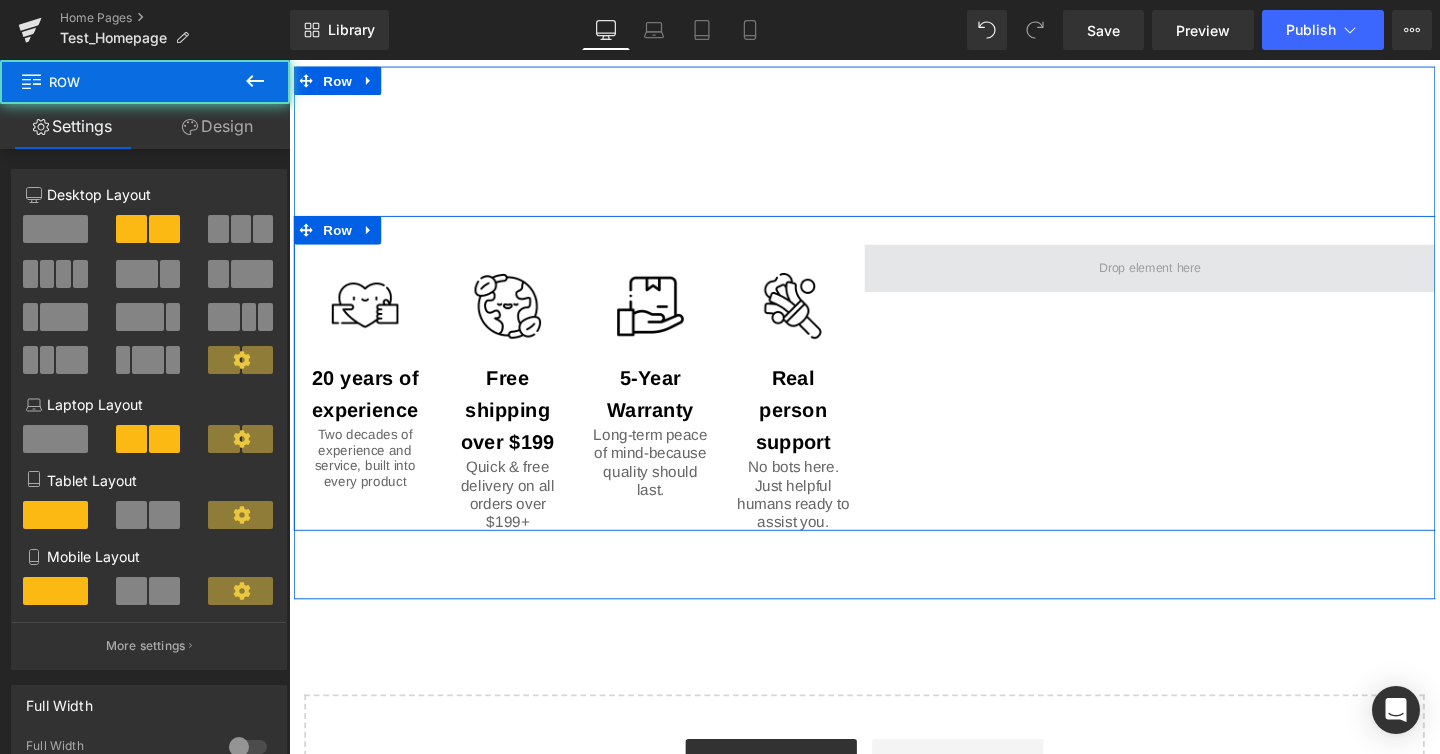 click at bounding box center [1194, 279] 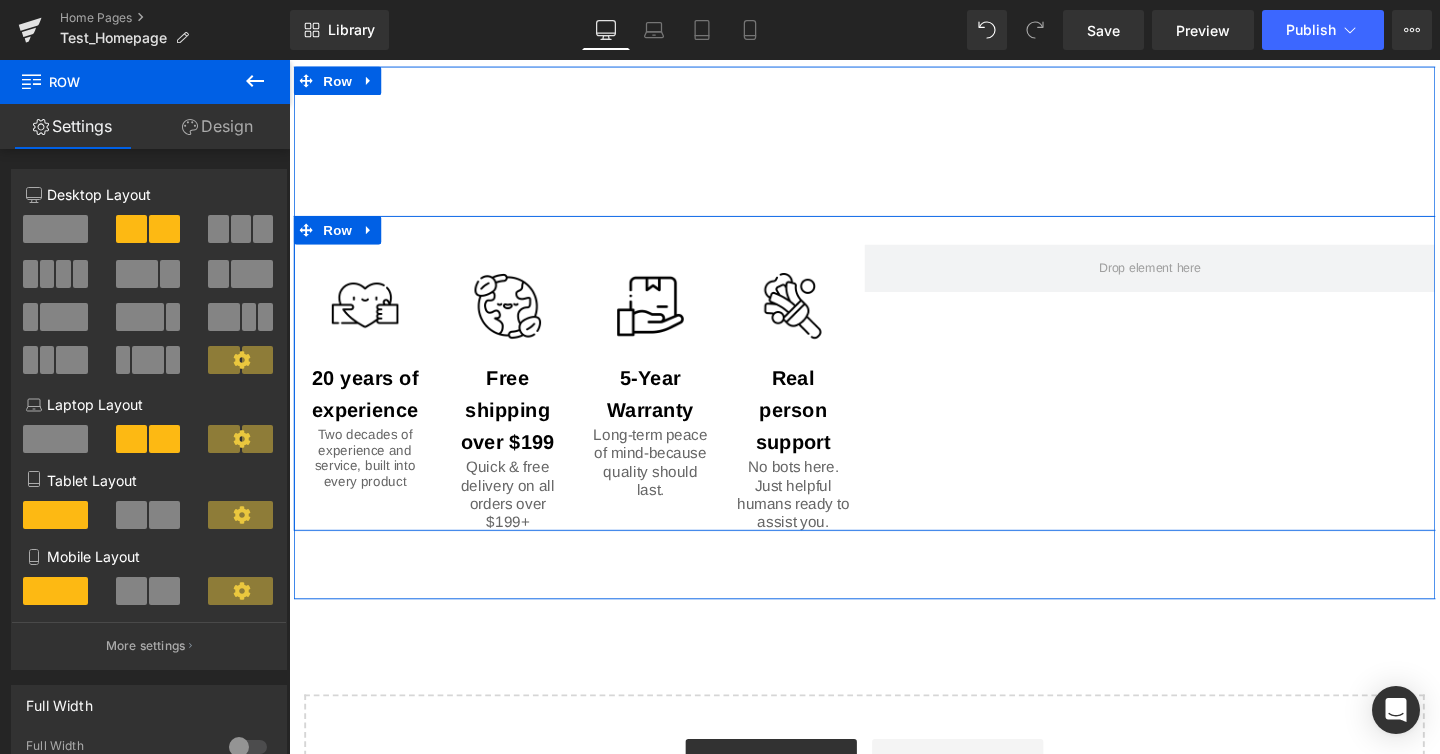 click on "Image         20 years of experience Text Block         Two decades of experience and service, built into every product Text Block         Image         Free shipping over $199 Text Block         Quick & free delivery on all orders over $199+ Text Block         Image         5-Year Warranty Text Block         Long-term peace of mind-because quality should last. Text Block         Image         Real person support Text Block         No bots here. Just helpful humans ready to assist you.  Text Block         Row         Row" at bounding box center (894, 390) 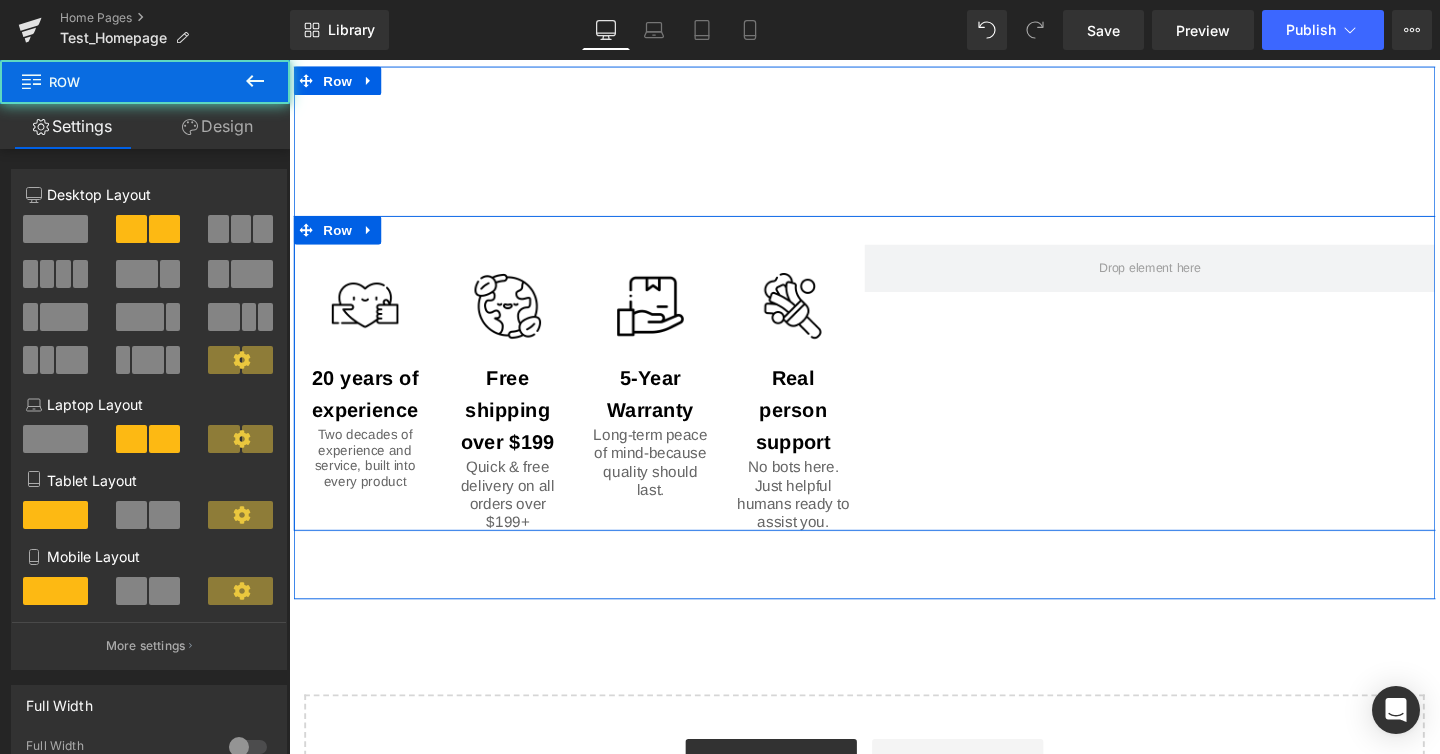 click on "Image         20 years of experience Text Block         Two decades of experience and service, built into every product Text Block         Image         Free shipping over $199 Text Block         Quick & free delivery on all orders over $199+ Text Block         Image         5-Year Warranty Text Block         Long-term peace of mind-because quality should last. Text Block         Image         Real person support Text Block         No bots here. Just helpful humans ready to assist you.  Text Block         Row         Row" at bounding box center (894, 390) 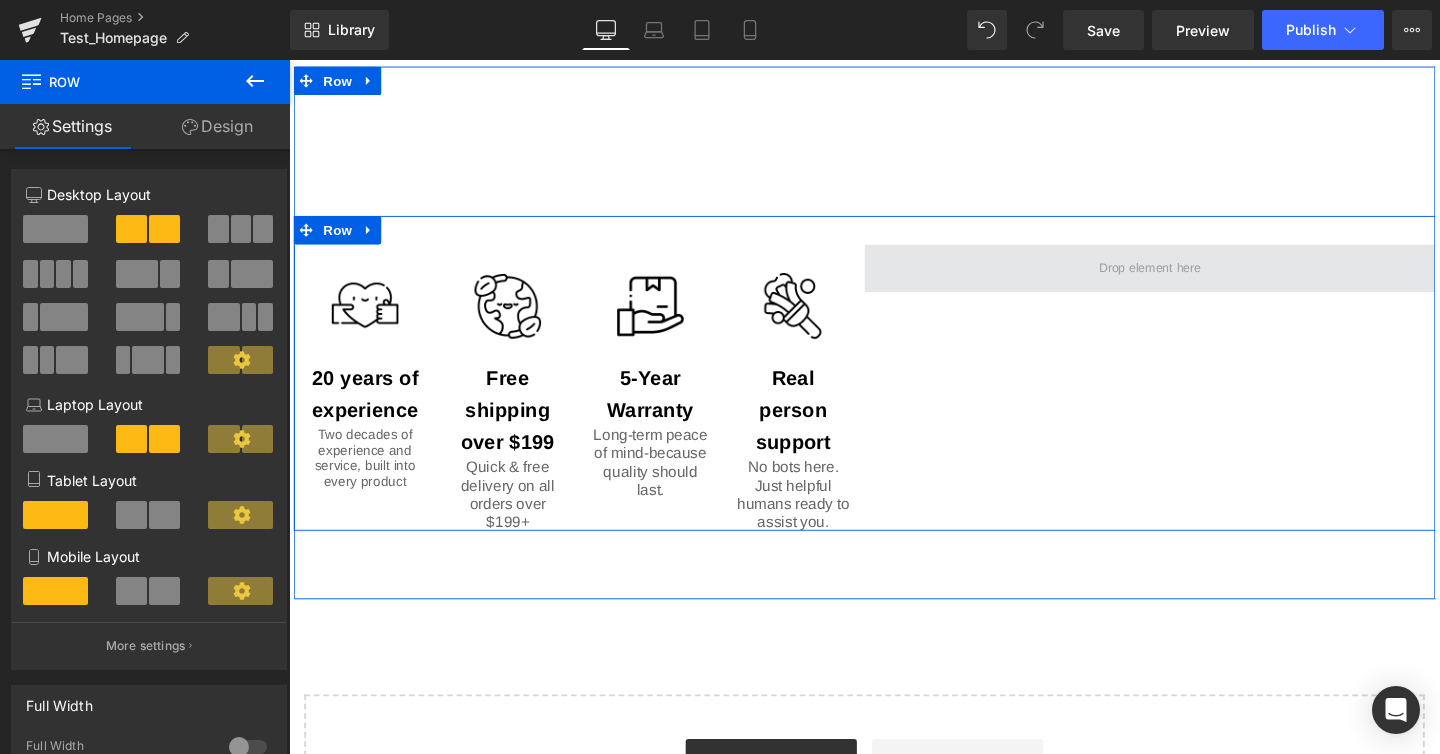 click at bounding box center [1194, 279] 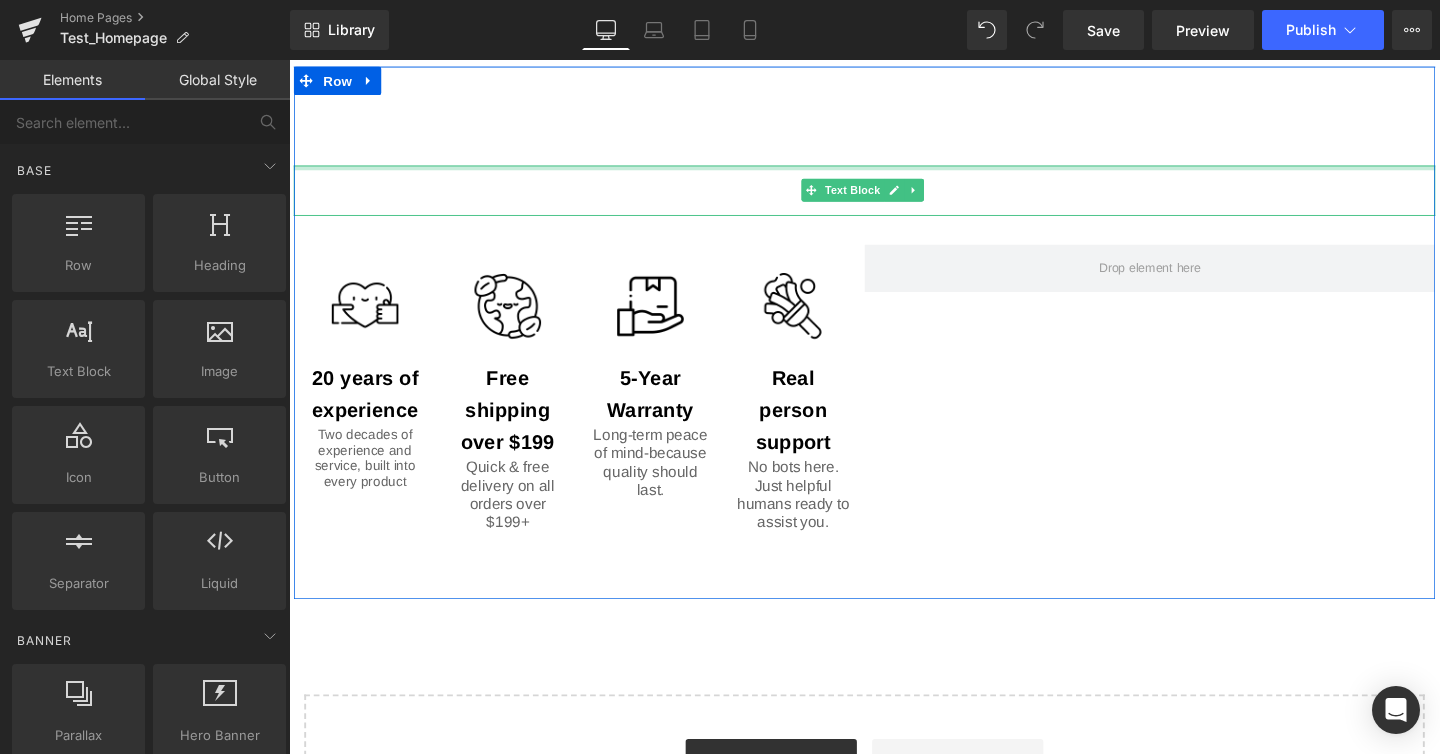 click at bounding box center (894, 197) 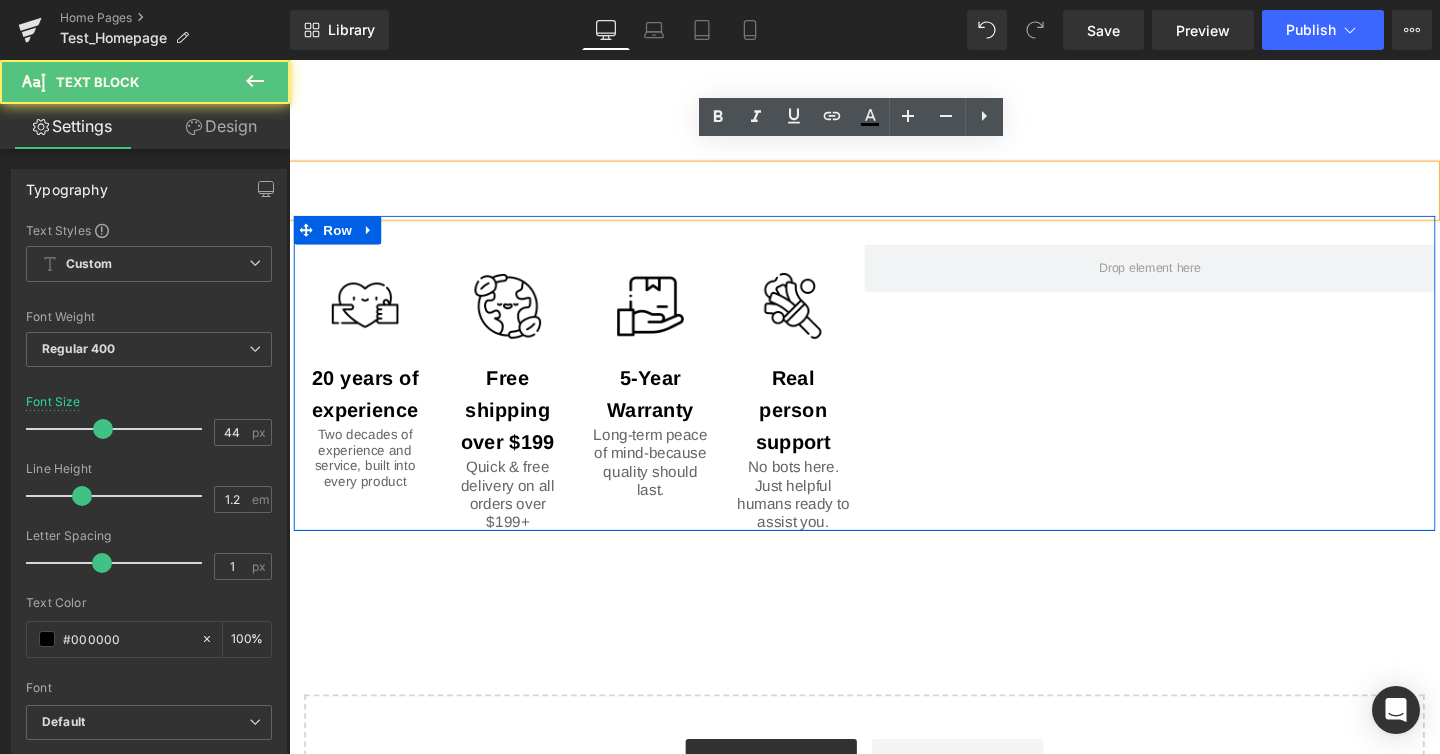 click on "Image         20 years of experience Text Block         Two decades of experience and service, built into every product Text Block         Image         Free shipping over $199 Text Block         Quick & free delivery on all orders over $199+ Text Block         Image         5-Year Warranty Text Block         Long-term peace of mind-because quality should last. Text Block         Image         Real person support Text Block         No bots here. Just helpful humans ready to assist you.  Text Block         Row         Row" at bounding box center [894, 390] 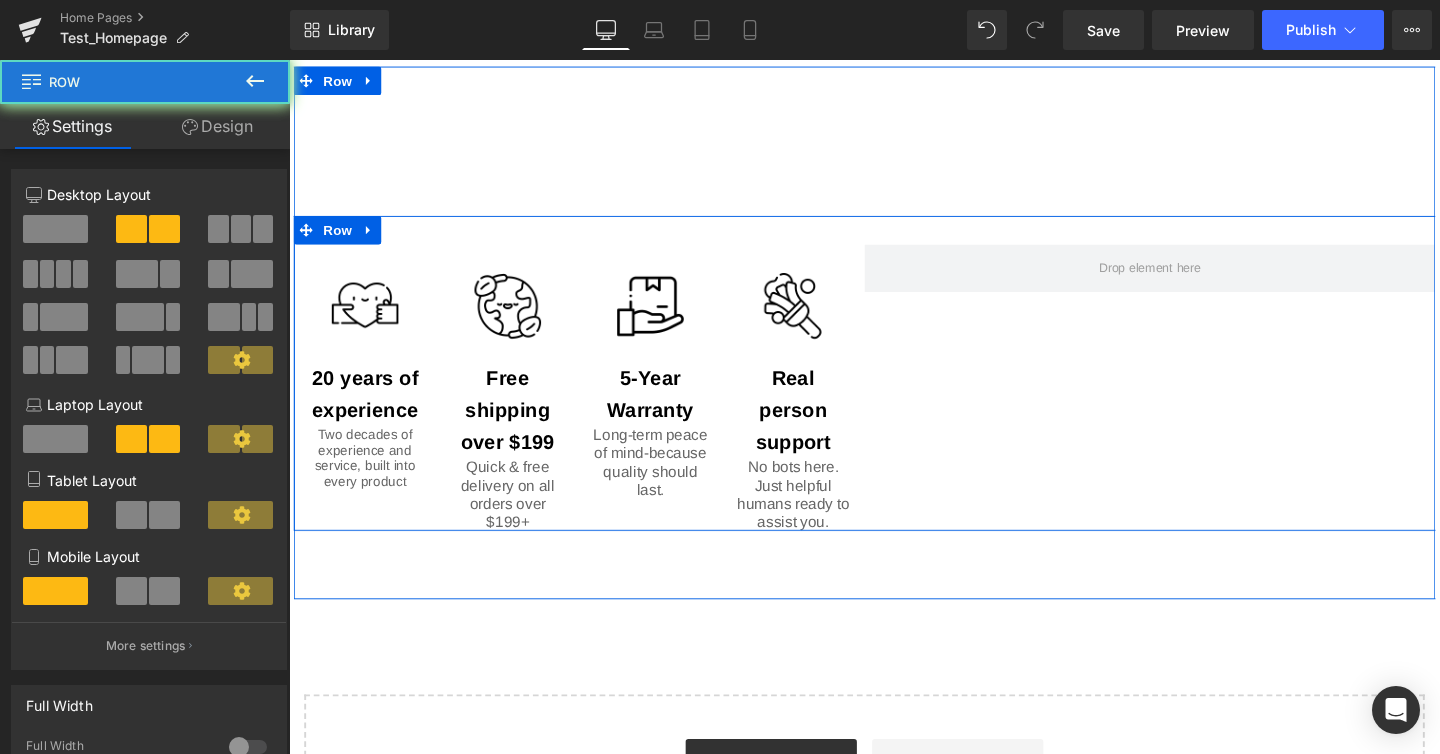 click on "Image         20 years of experience Text Block         Two decades of experience and service, built into every product Text Block         Image         Free shipping over $199 Text Block         Quick & free delivery on all orders over $199+ Text Block         Image         5-Year Warranty Text Block         Long-term peace of mind-because quality should last. Text Block         Image         Real person support Text Block         No bots here. Just helpful humans ready to assist you.  Text Block         Row         Row" at bounding box center (894, 390) 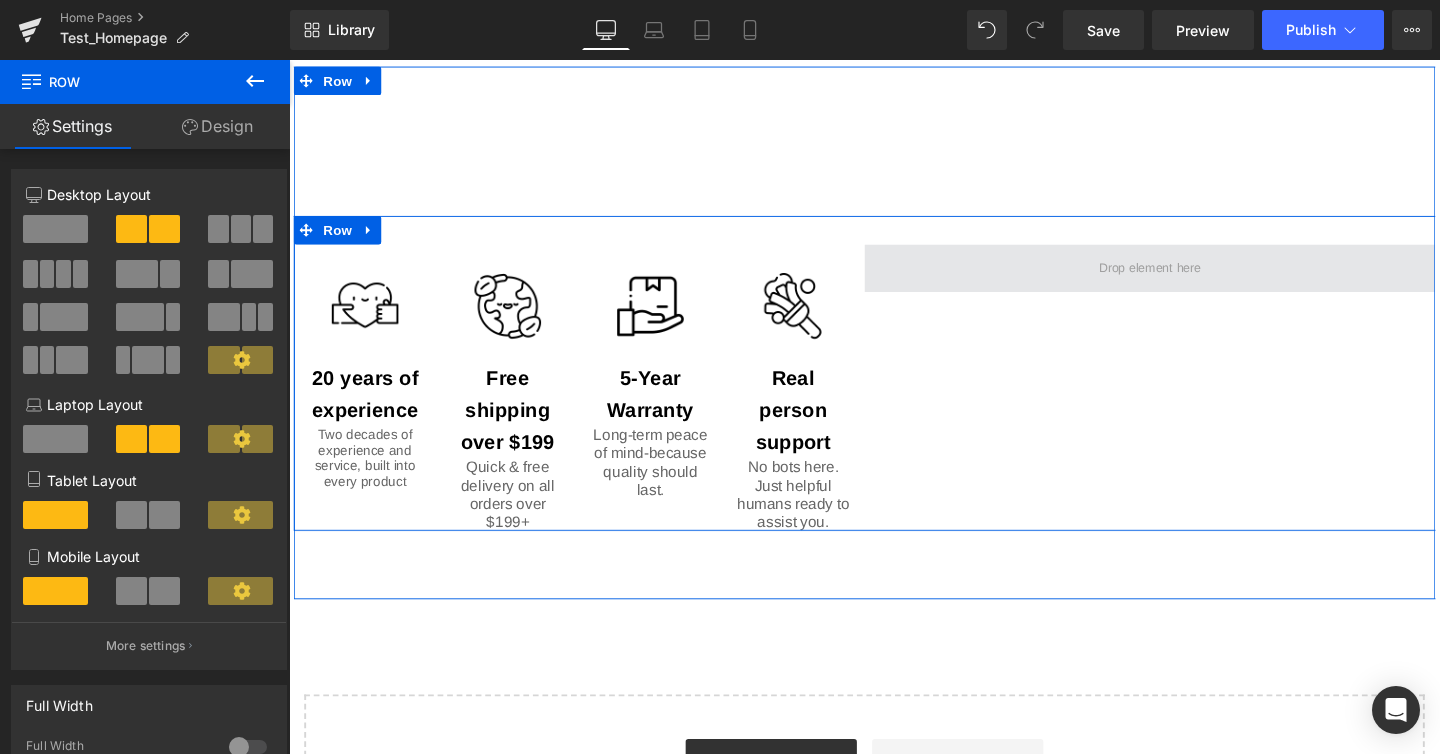 click at bounding box center [1194, 279] 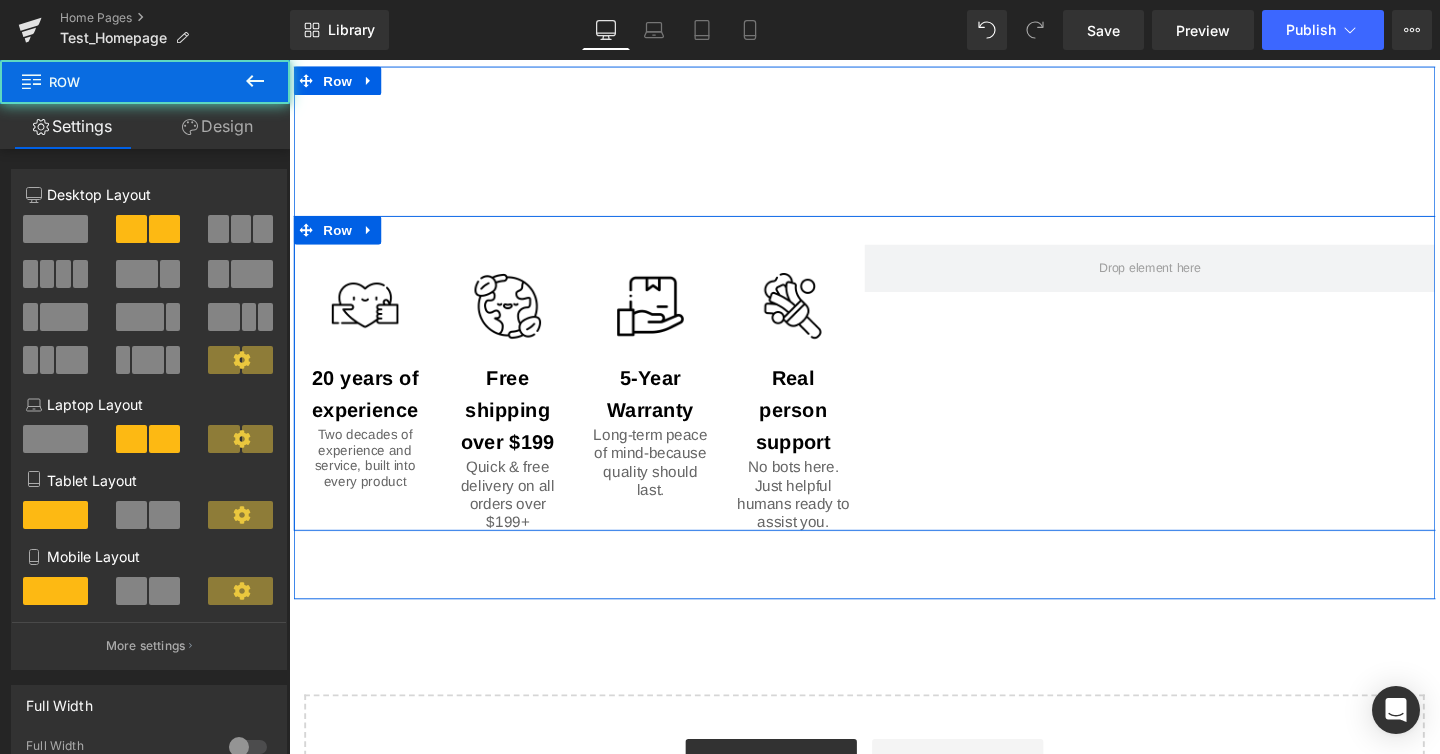 click on "Image         20 years of experience Text Block         Two decades of experience and service, built into every product Text Block         Image         Free shipping over $199 Text Block         Quick & free delivery on all orders over $199+ Text Block         Image         5-Year Warranty Text Block         Long-term peace of mind-because quality should last. Text Block         Image         Real person support Text Block         No bots here. Just helpful humans ready to assist you.  Text Block         Row         Row" at bounding box center (894, 390) 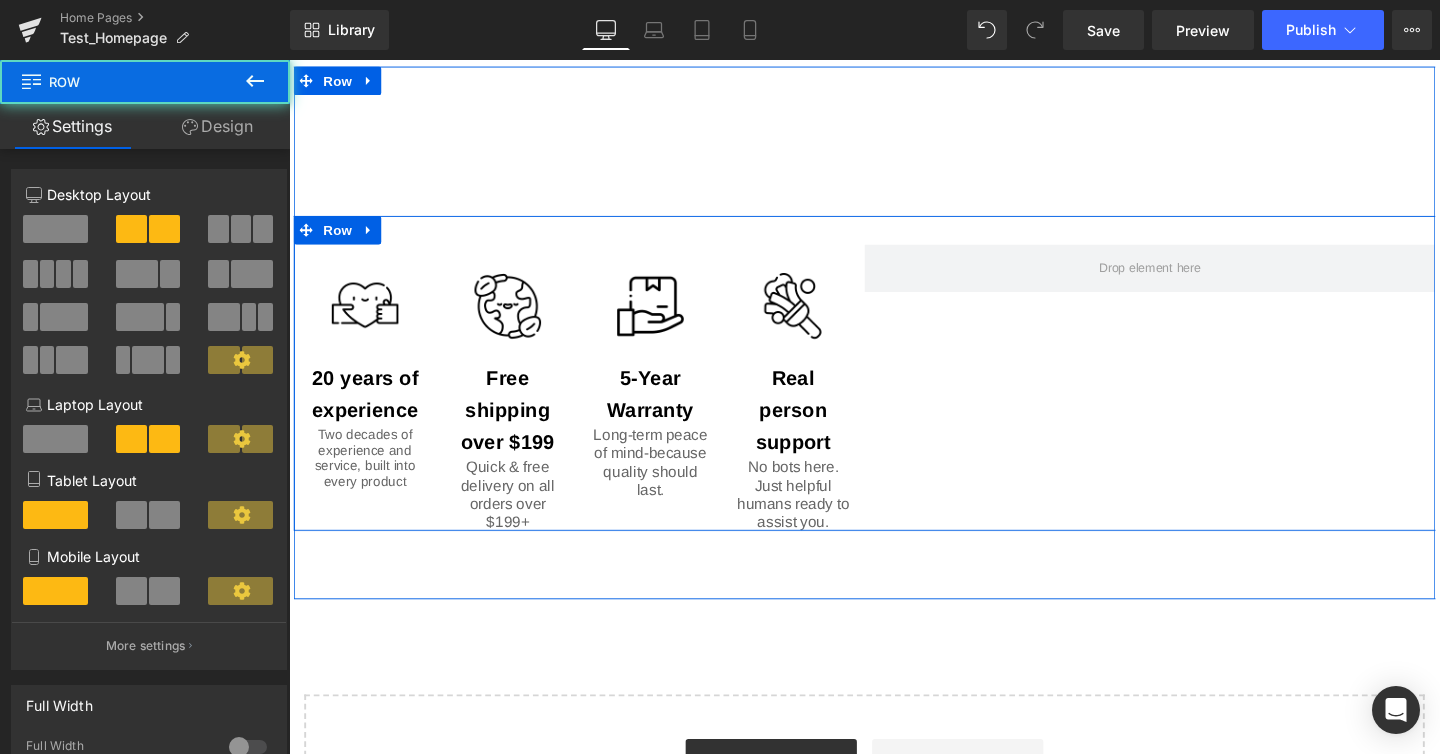 click on "Image         20 years of experience Text Block         Two decades of experience and service, built into every product Text Block         Image         Free shipping over $199 Text Block         Quick & free delivery on all orders over $199+ Text Block         Image         5-Year Warranty Text Block         Long-term peace of mind-because quality should last. Text Block         Image         Real person support Text Block         No bots here. Just helpful humans ready to assist you.  Text Block         Row         Row" at bounding box center [894, 390] 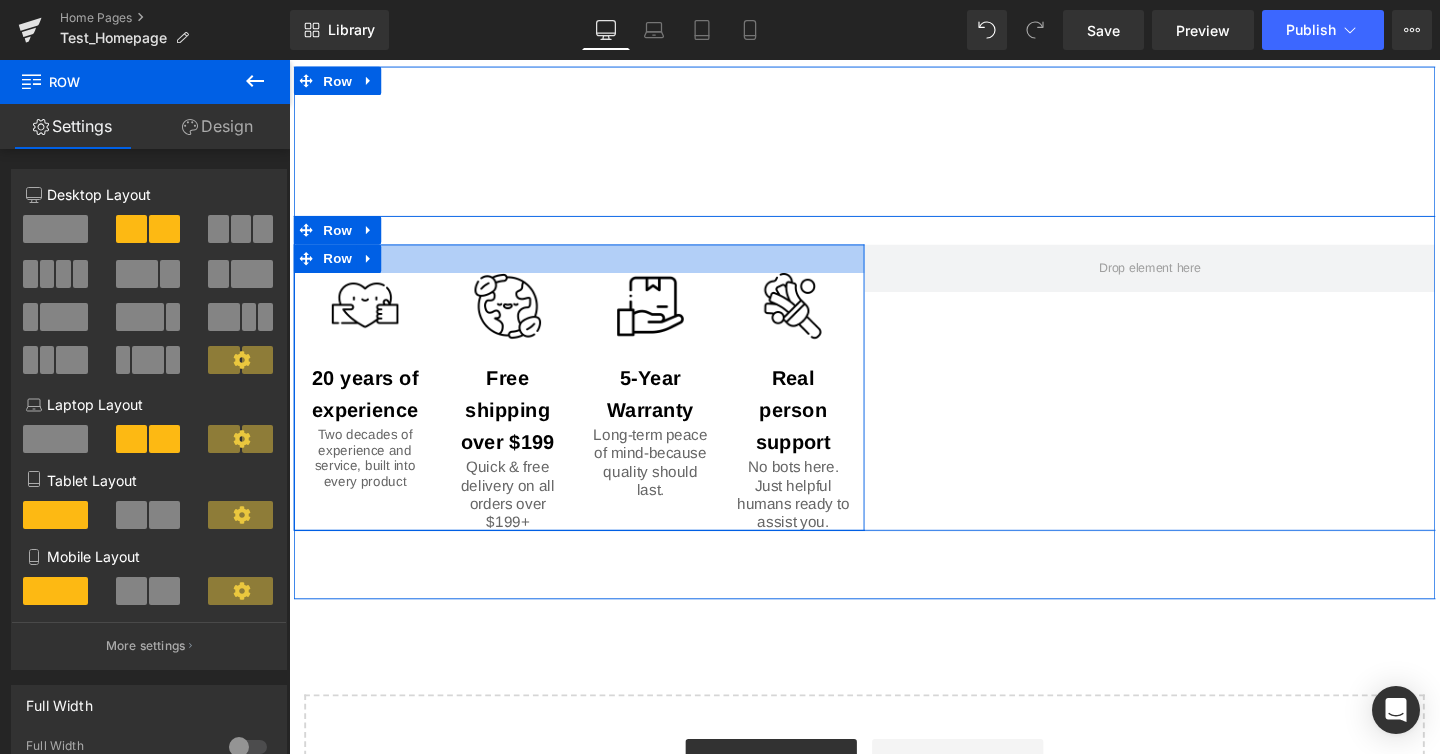 click at bounding box center [894, 239] 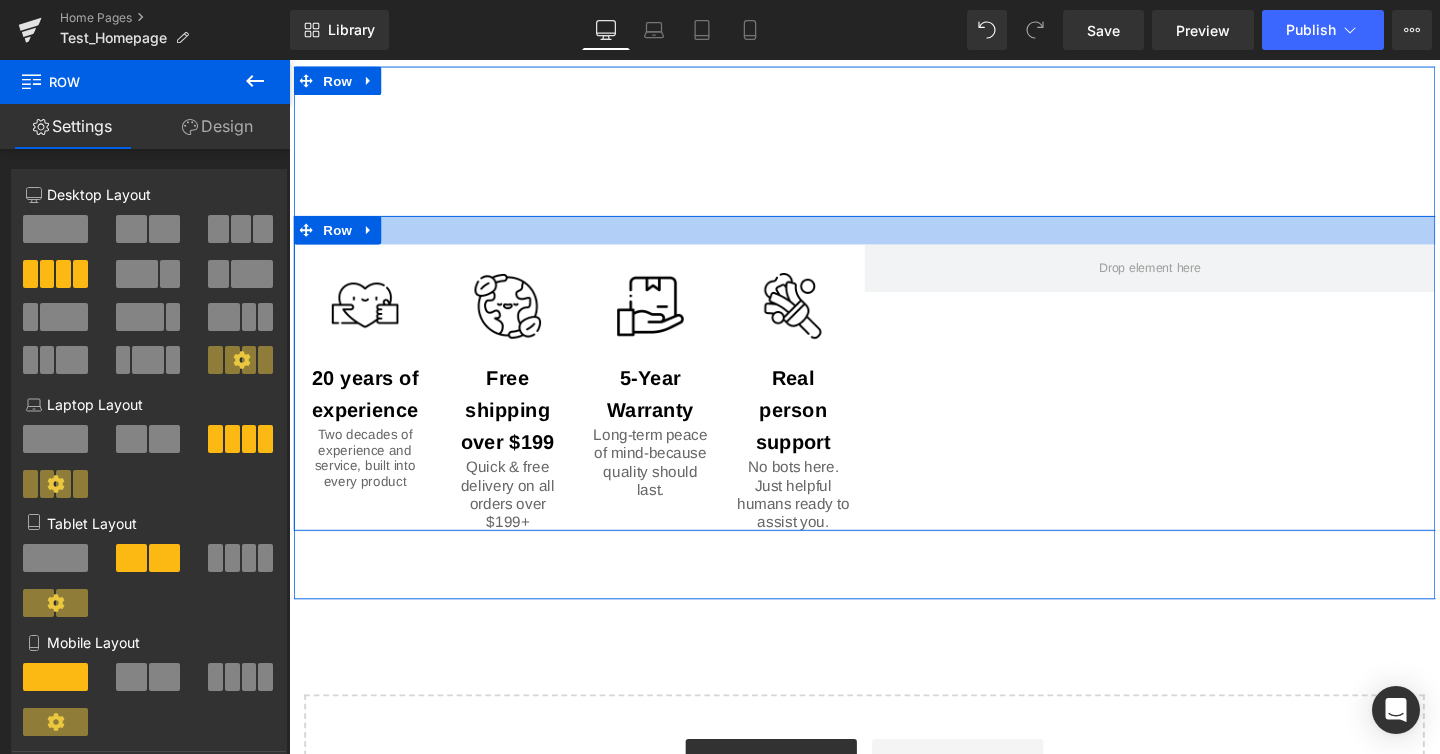 click at bounding box center [894, 239] 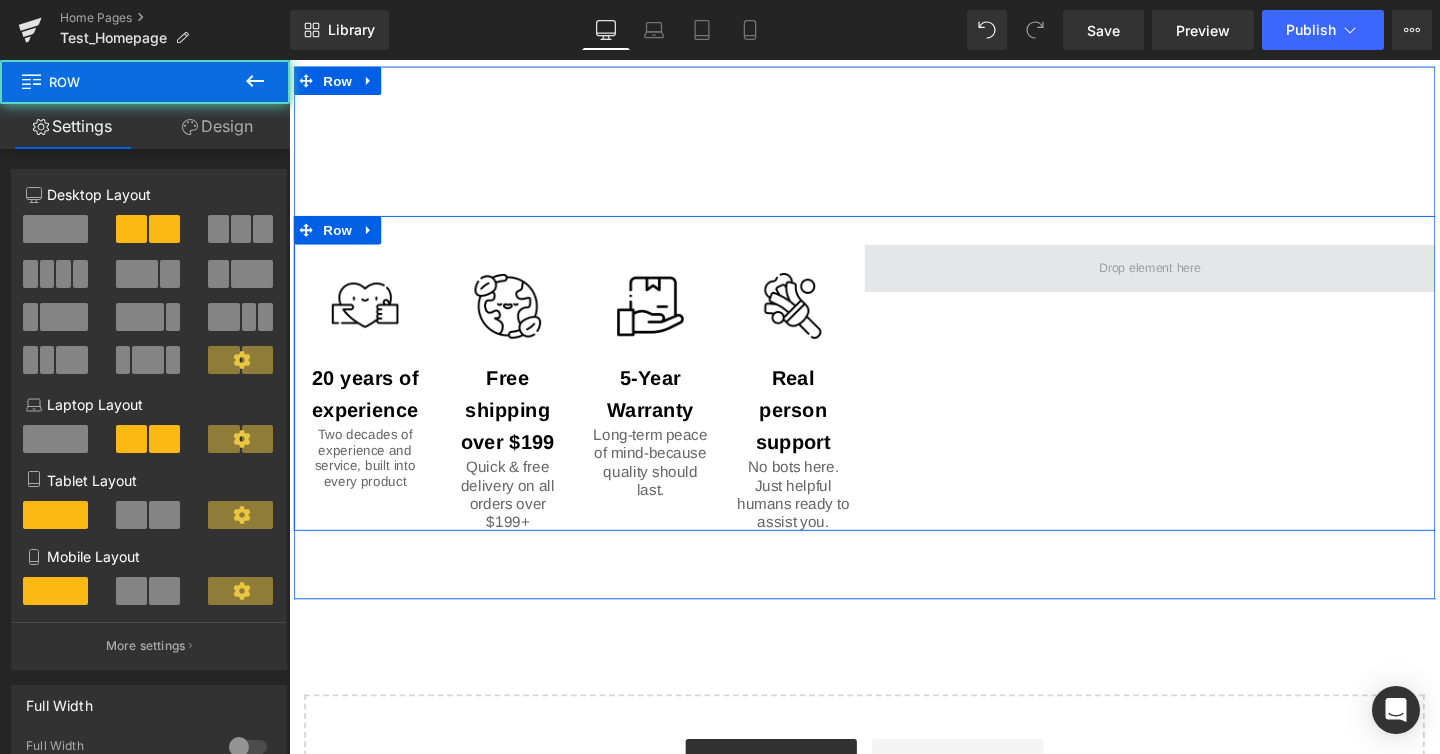 click at bounding box center [1194, 279] 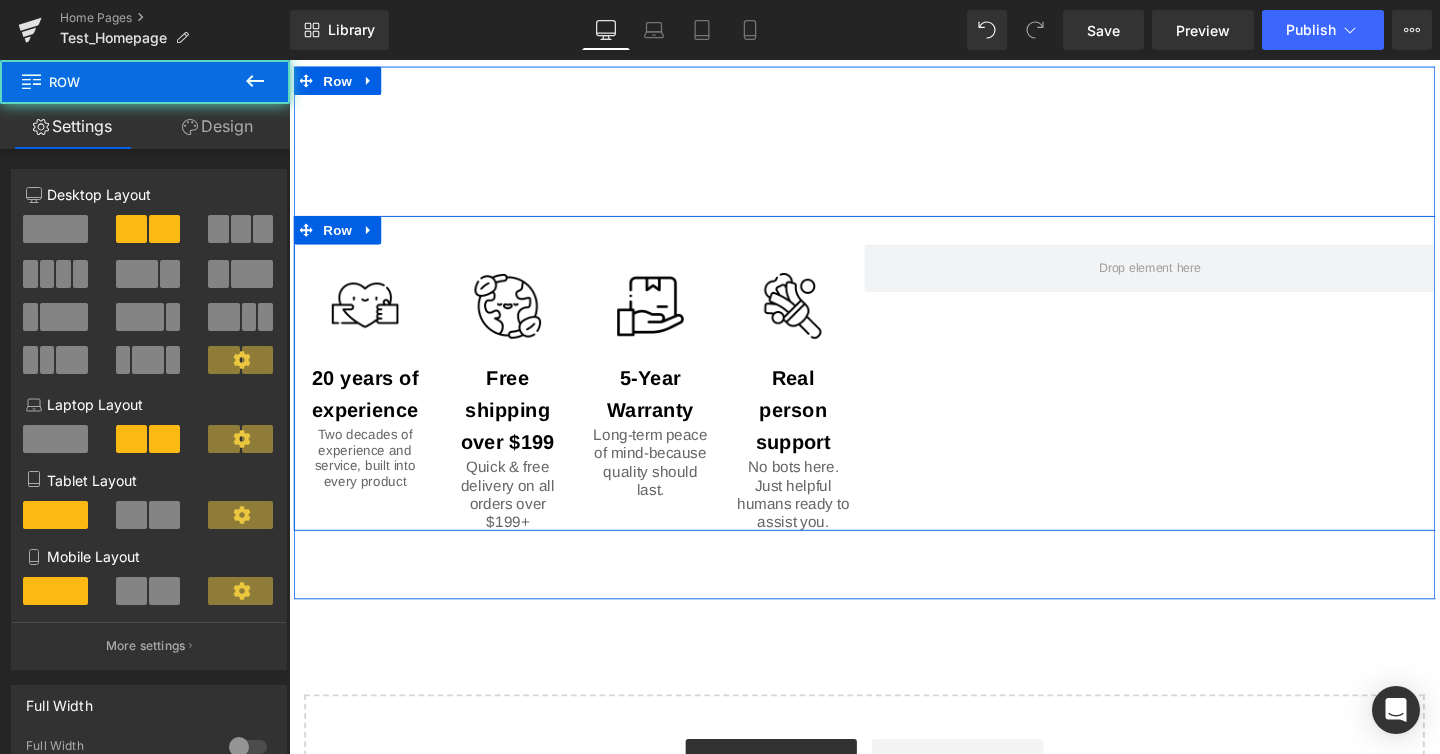 click on "Image         20 years of experience Text Block         Two decades of experience and service, built into every product Text Block         Image         Free shipping over $199 Text Block         Quick & free delivery on all orders over $199+ Text Block         Image         5-Year Warranty Text Block         Long-term peace of mind-because quality should last. Text Block         Image         Real person support Text Block         No bots here. Just helpful humans ready to assist you.  Text Block         Row         Row" at bounding box center (894, 390) 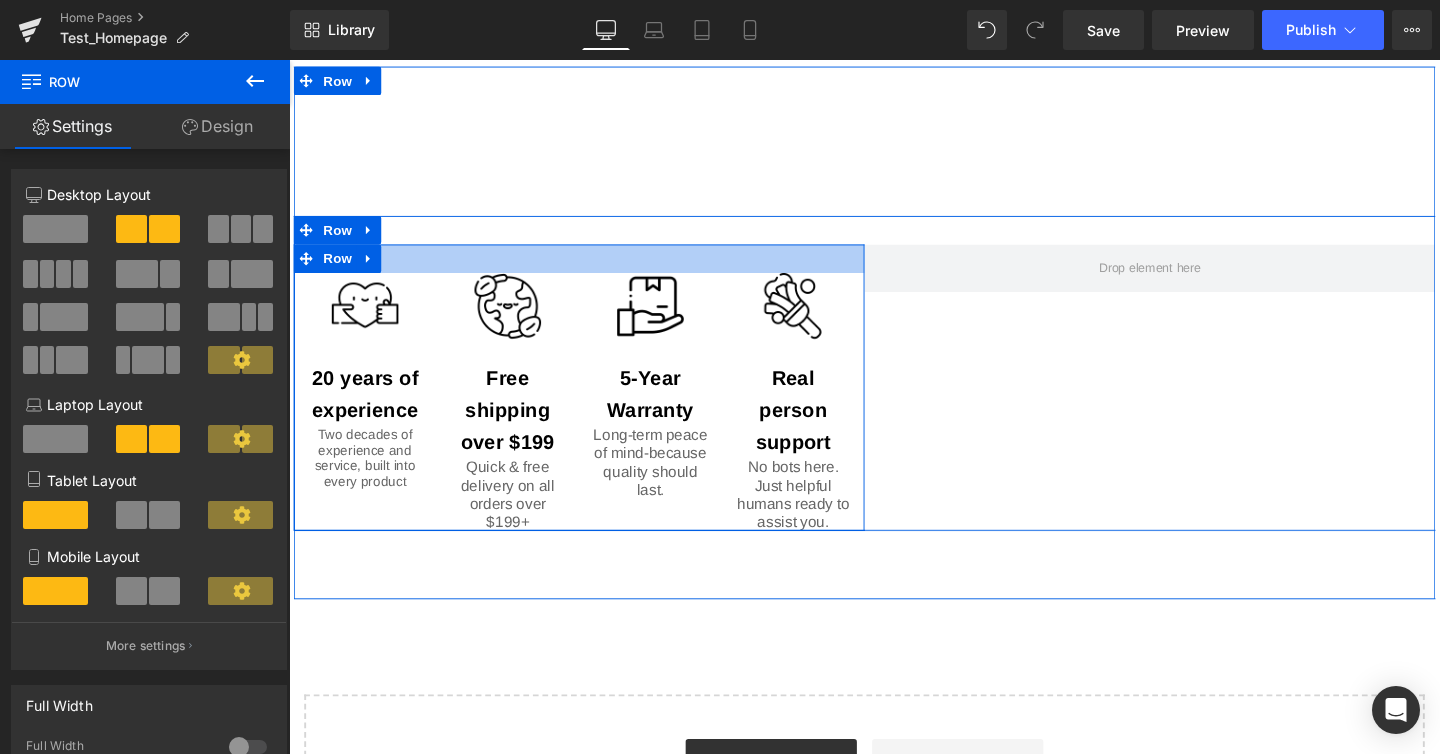click at bounding box center (594, 269) 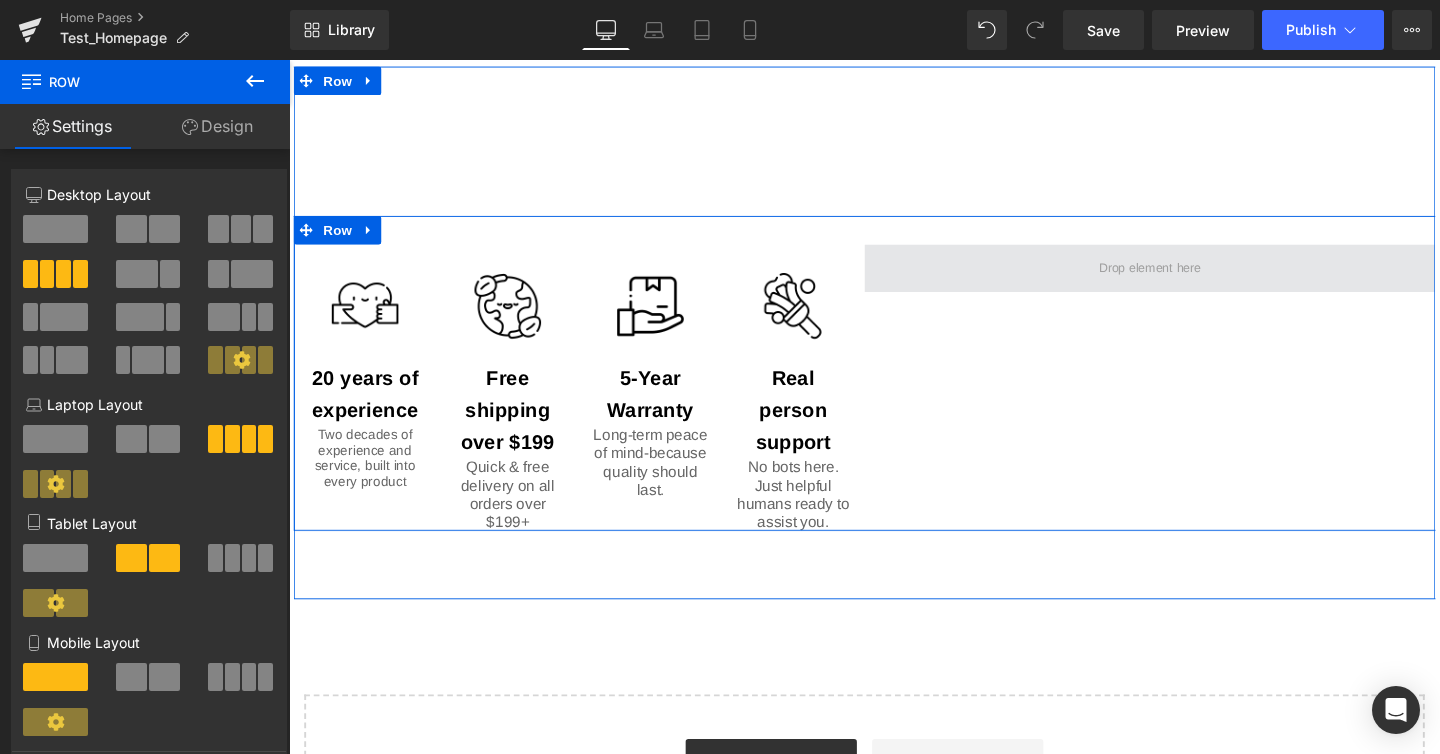 click at bounding box center [1194, 279] 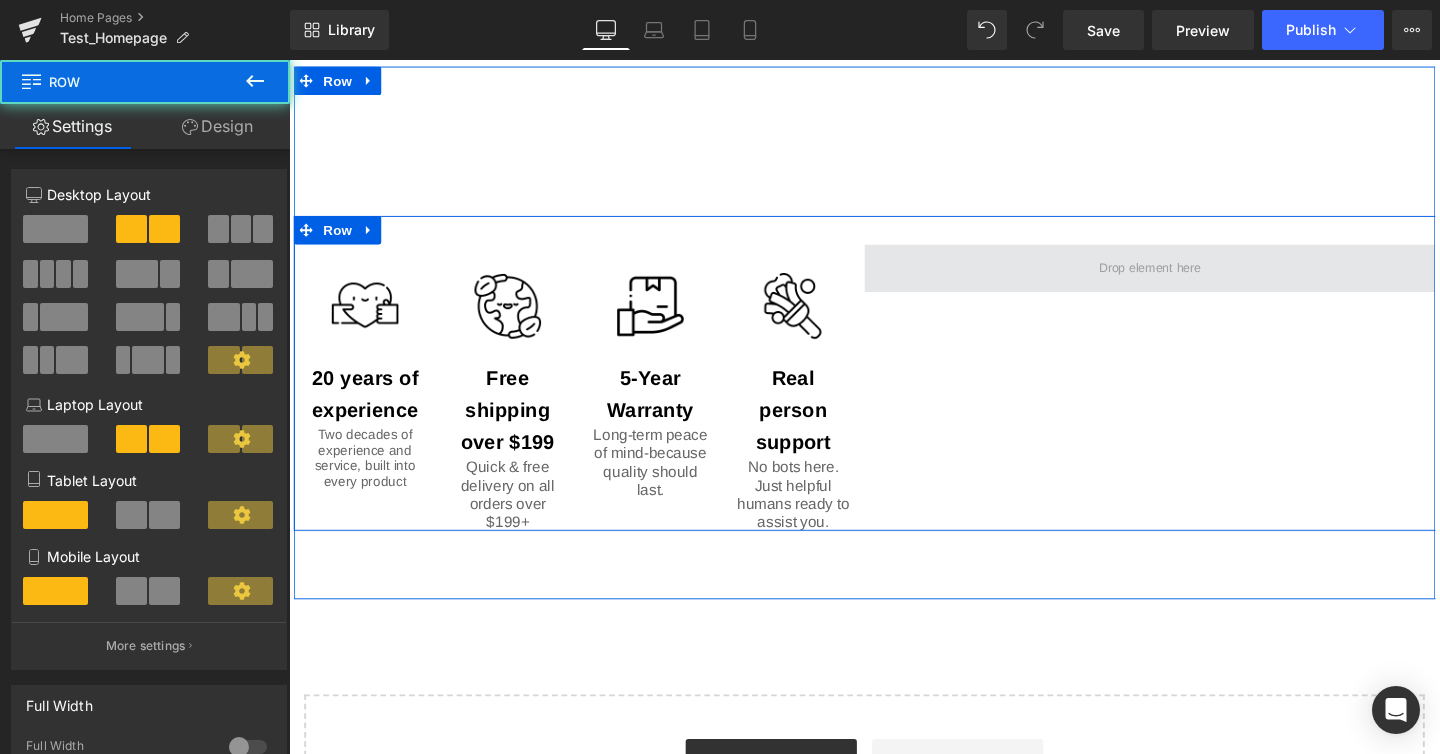 click at bounding box center [1194, 279] 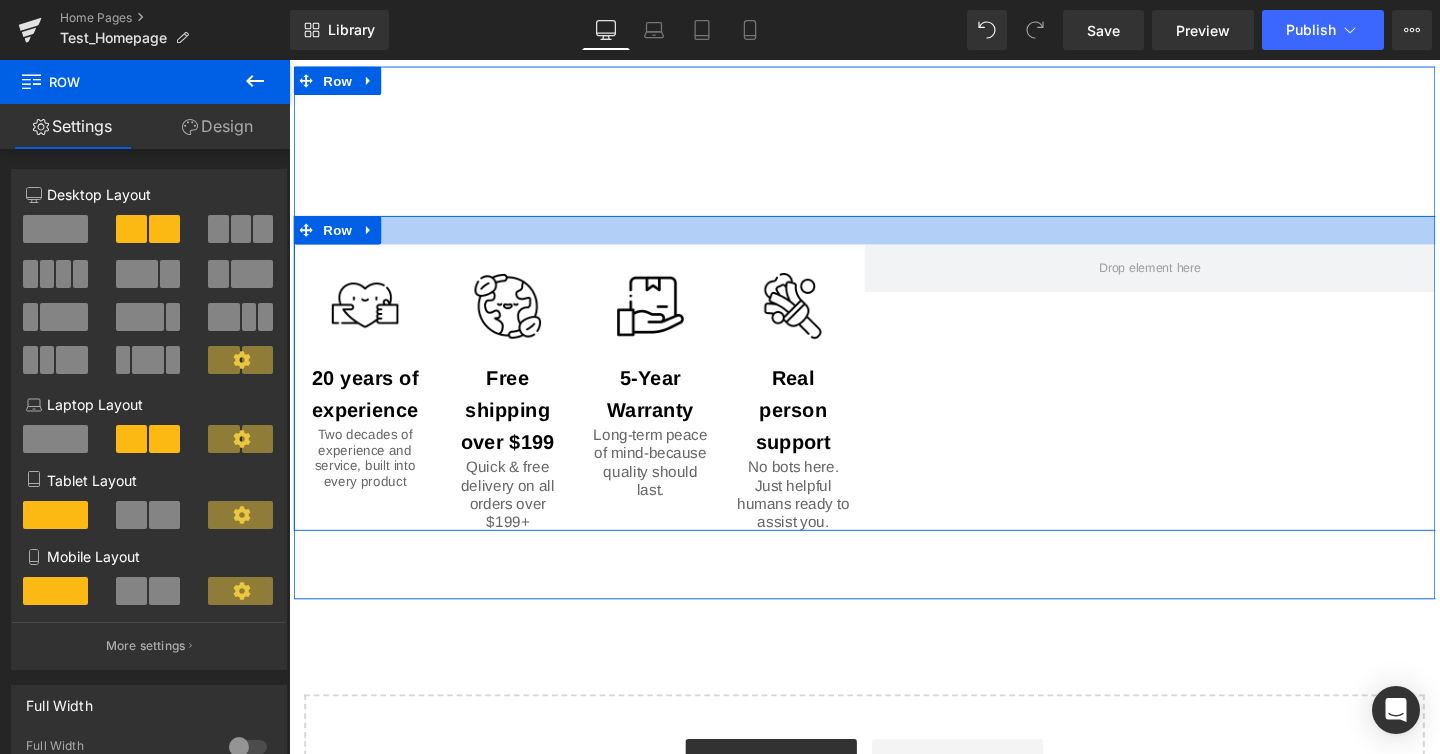 click at bounding box center [894, 239] 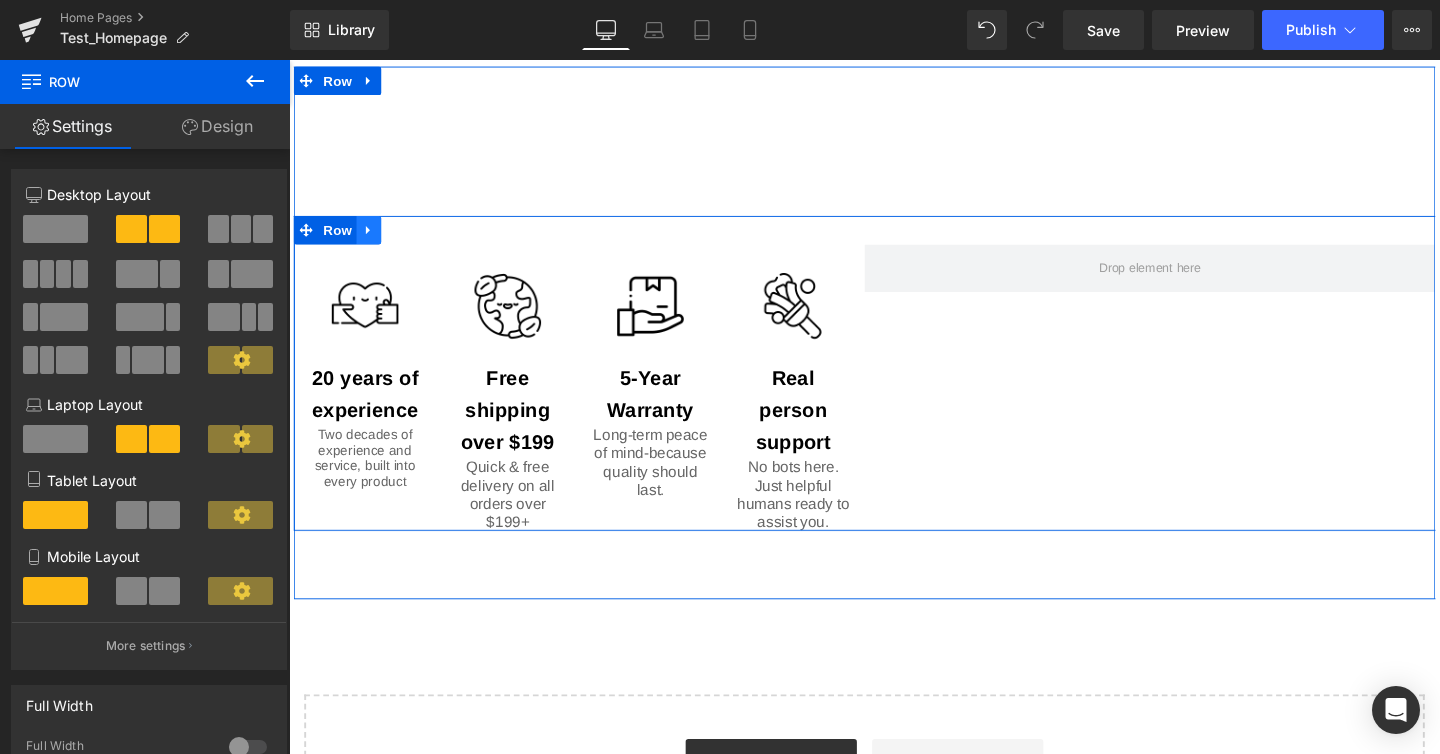 click 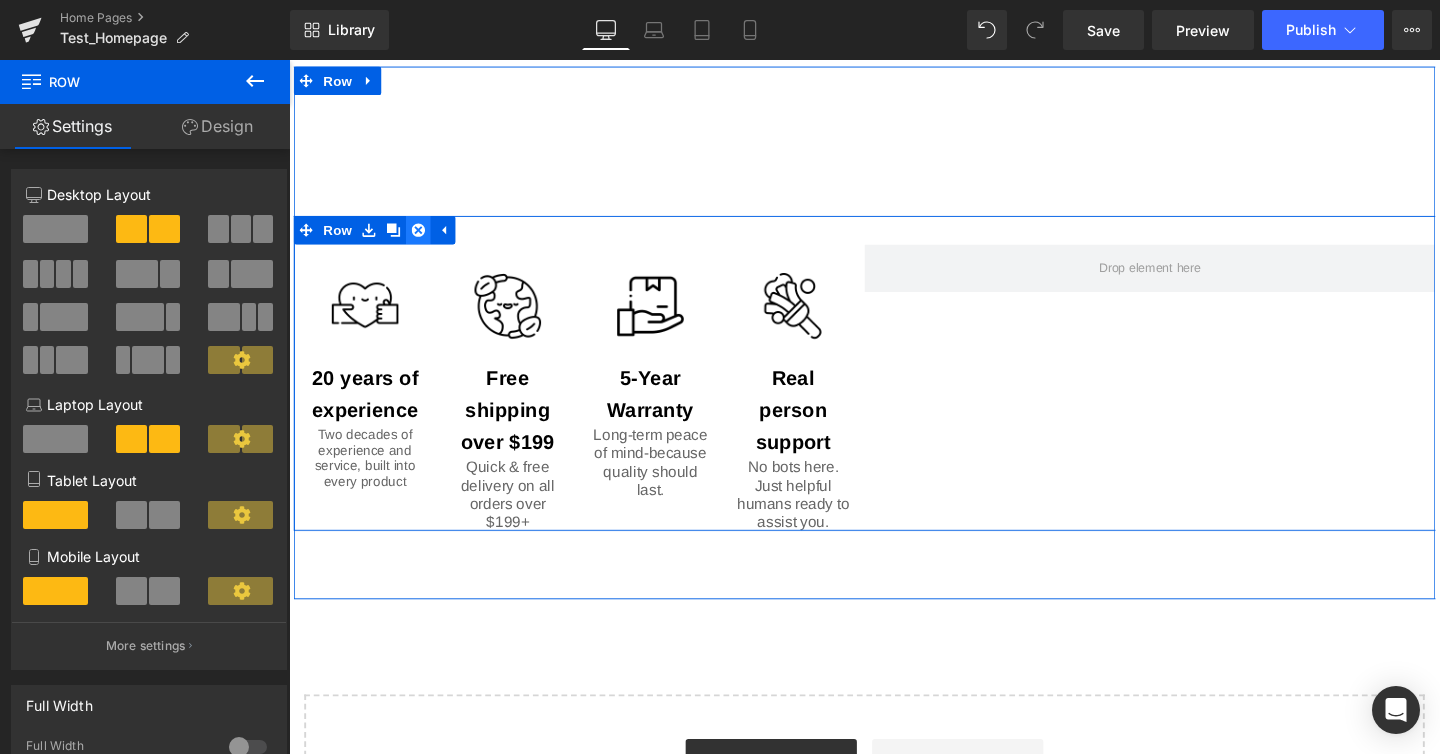 click 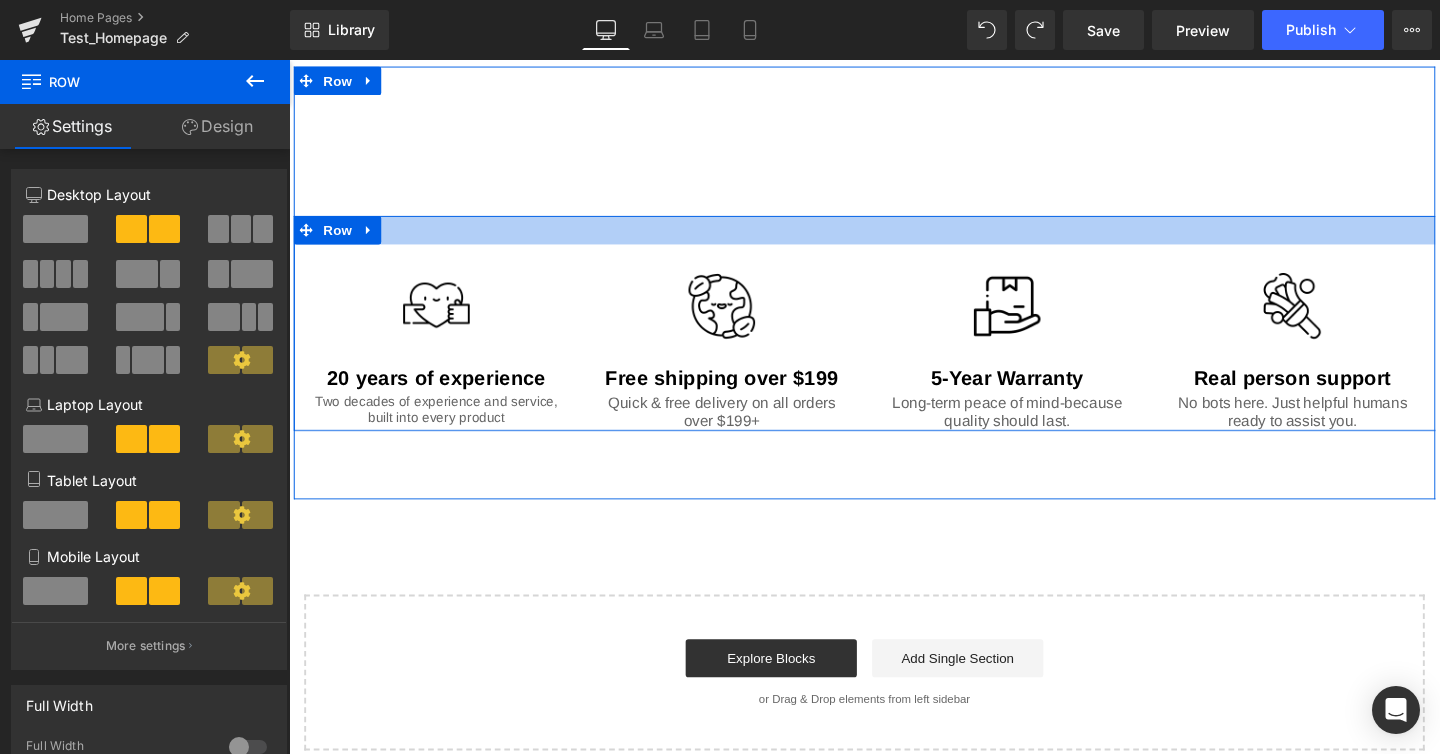 click at bounding box center [894, 239] 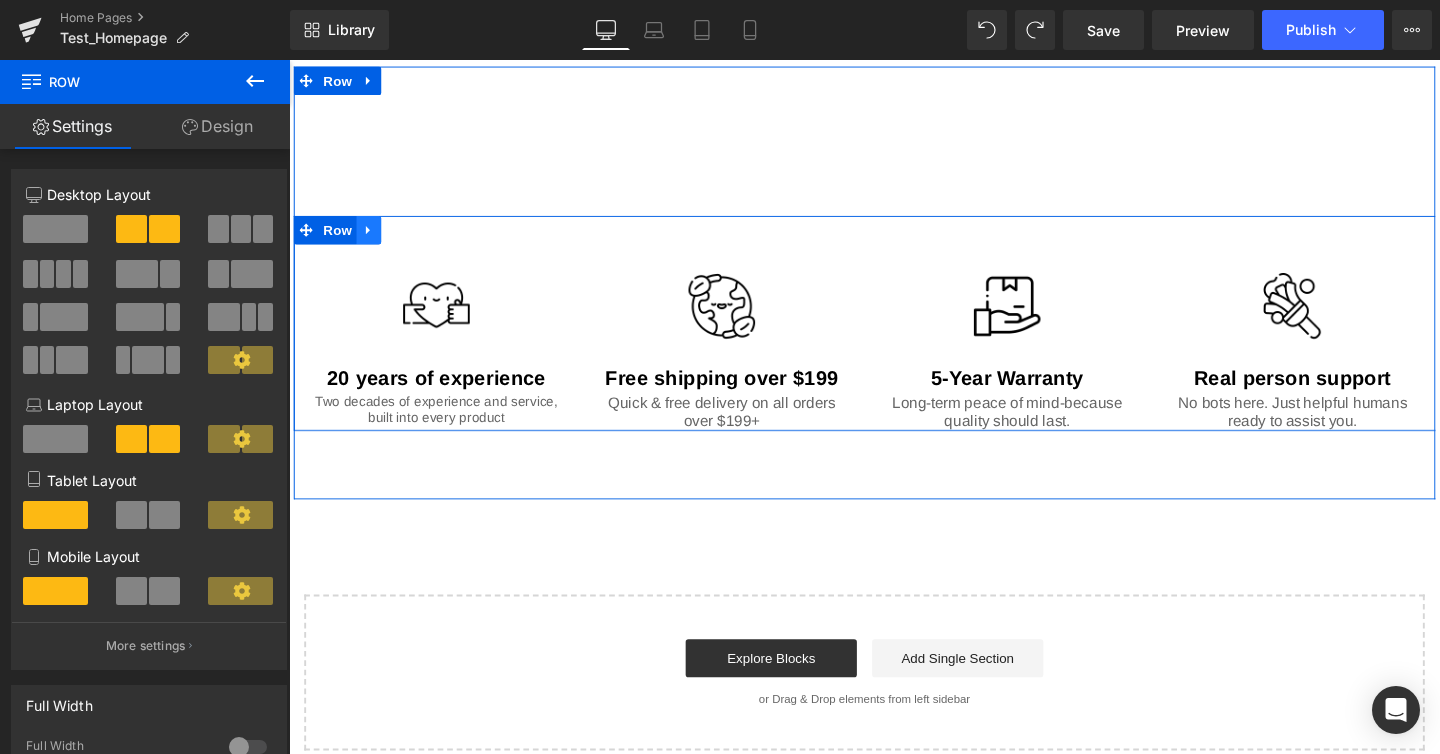 click 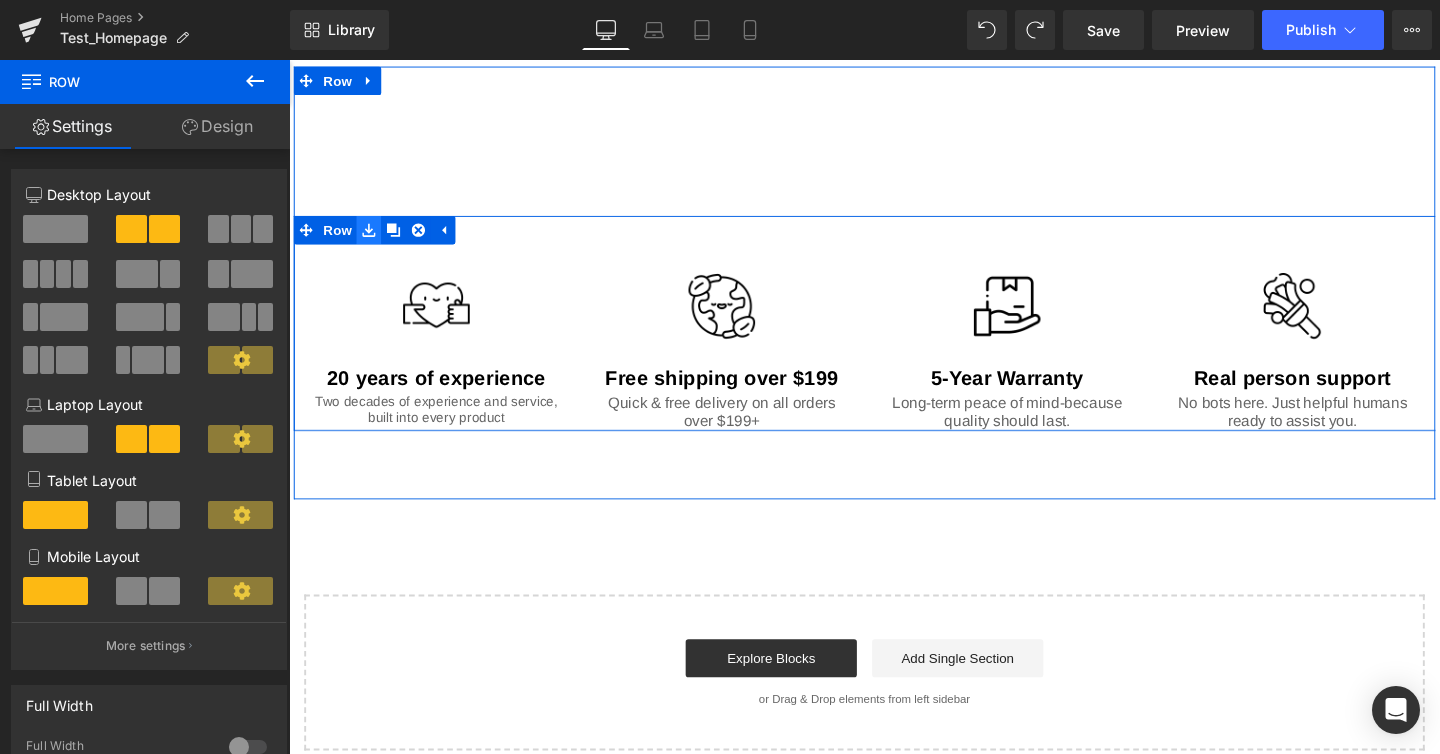 click 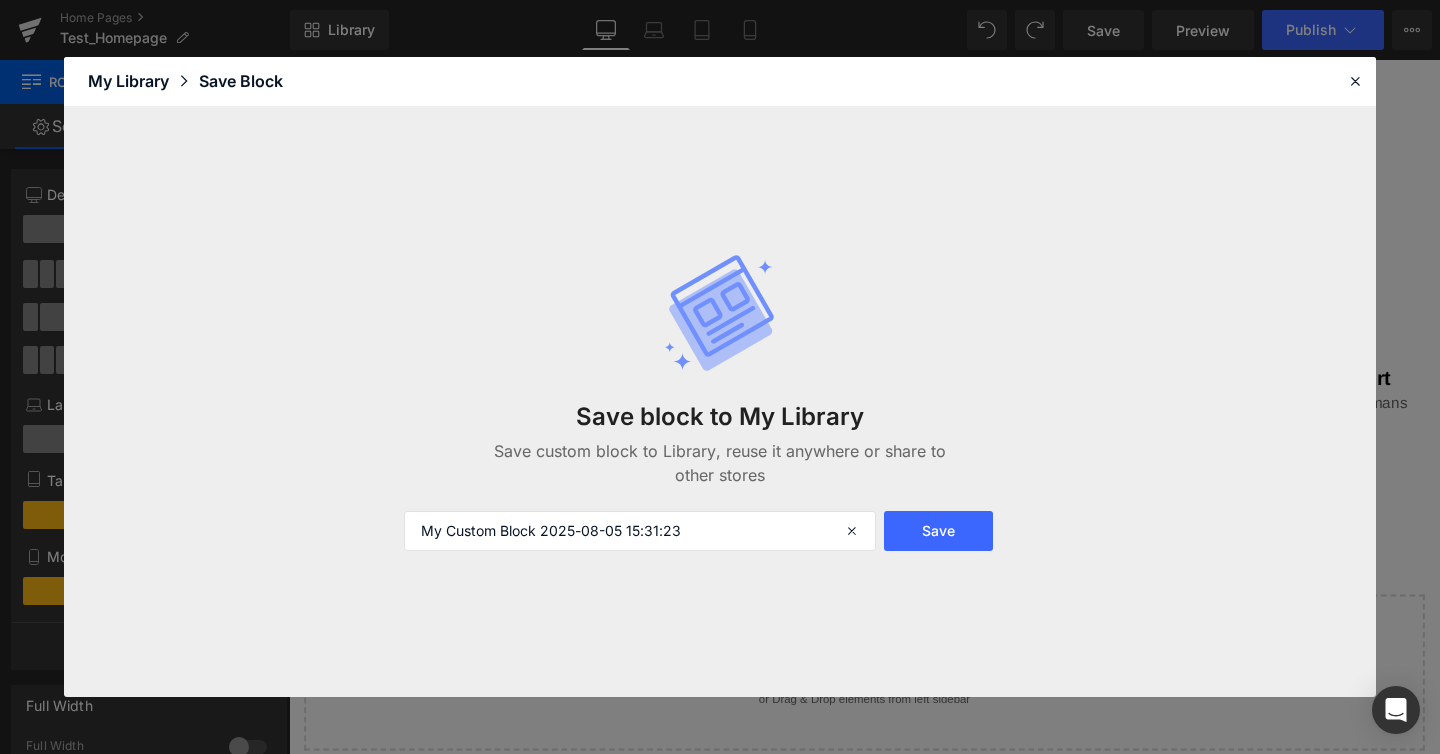 click on "Save block to My Library  Save custom block to Library, reuse it anywhere or share to other stores  My Custom Block 2025-08-05 15:31:23 Save" at bounding box center (720, 402) 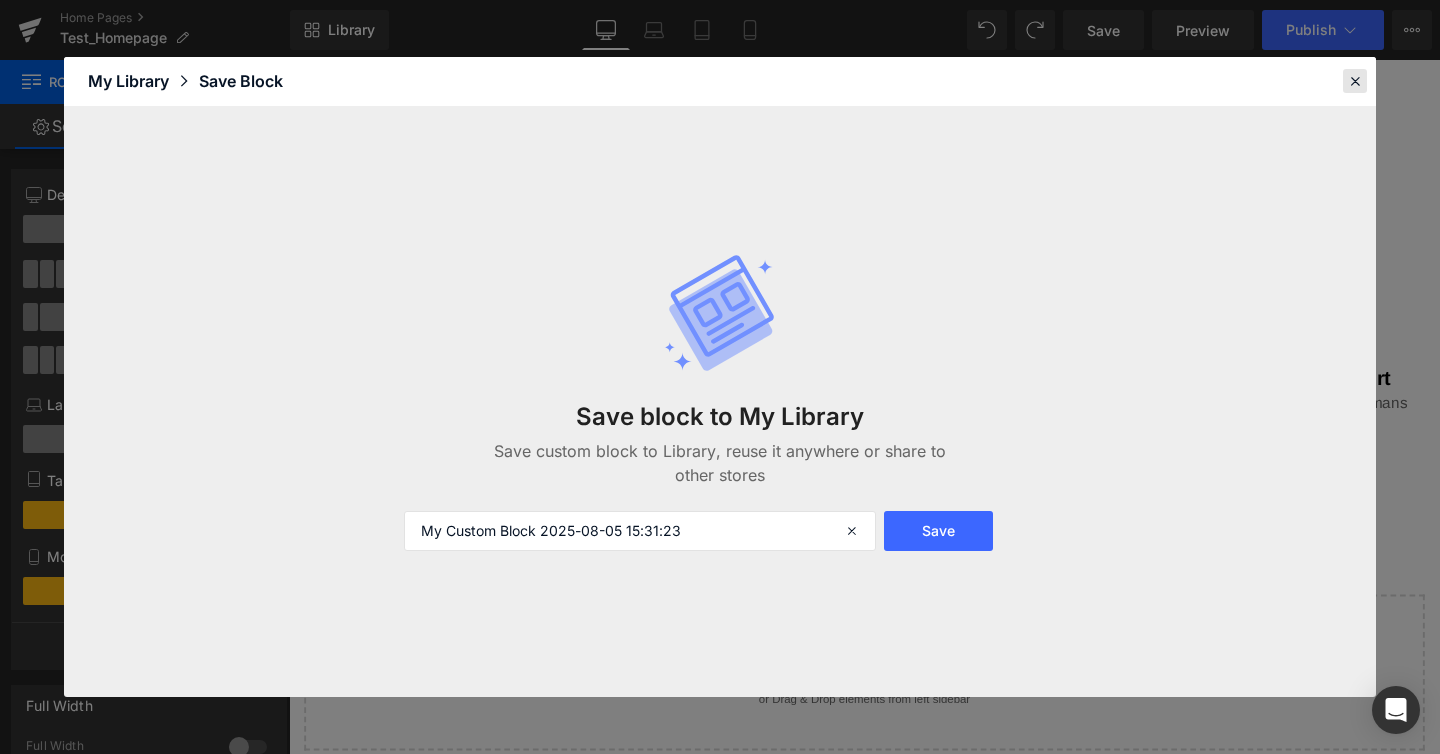 click at bounding box center [1355, 81] 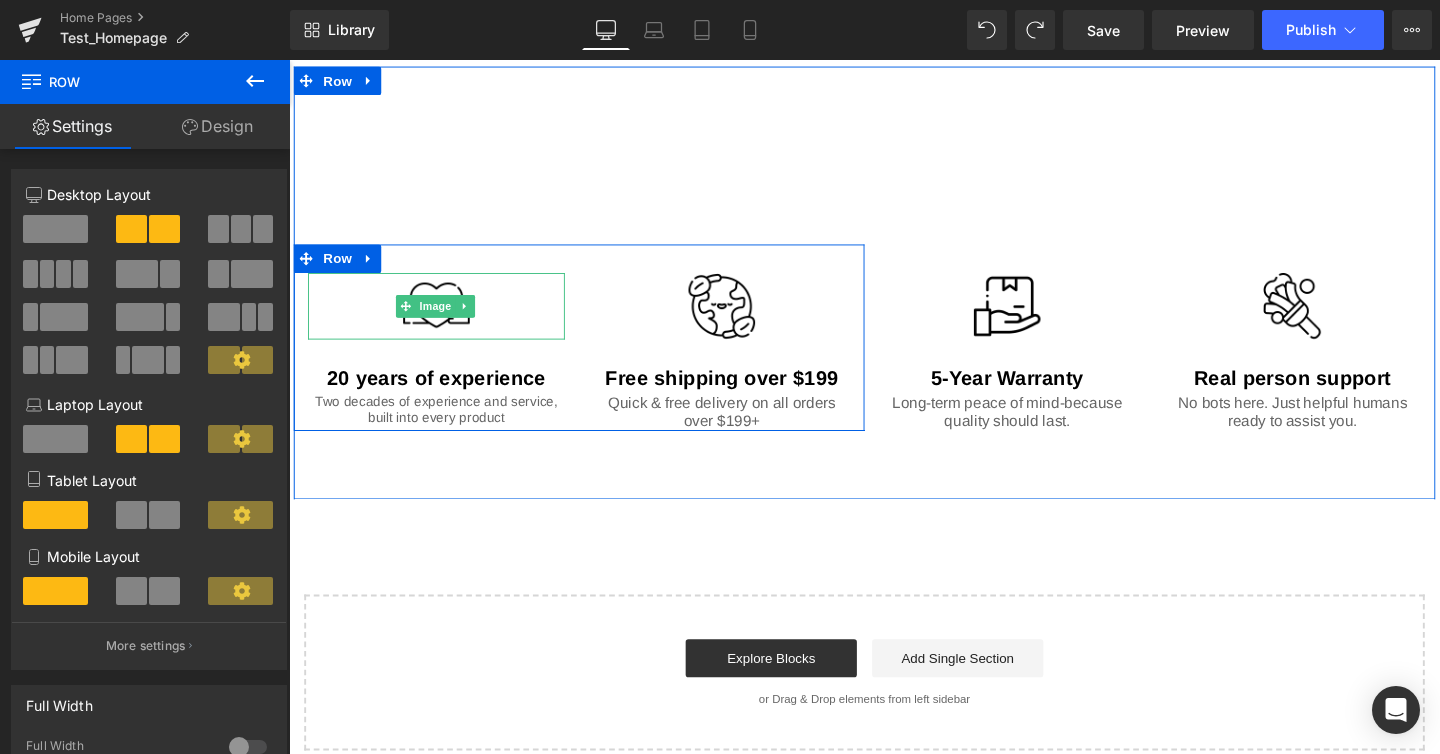 drag, startPoint x: 349, startPoint y: 331, endPoint x: 312, endPoint y: 278, distance: 64.63745 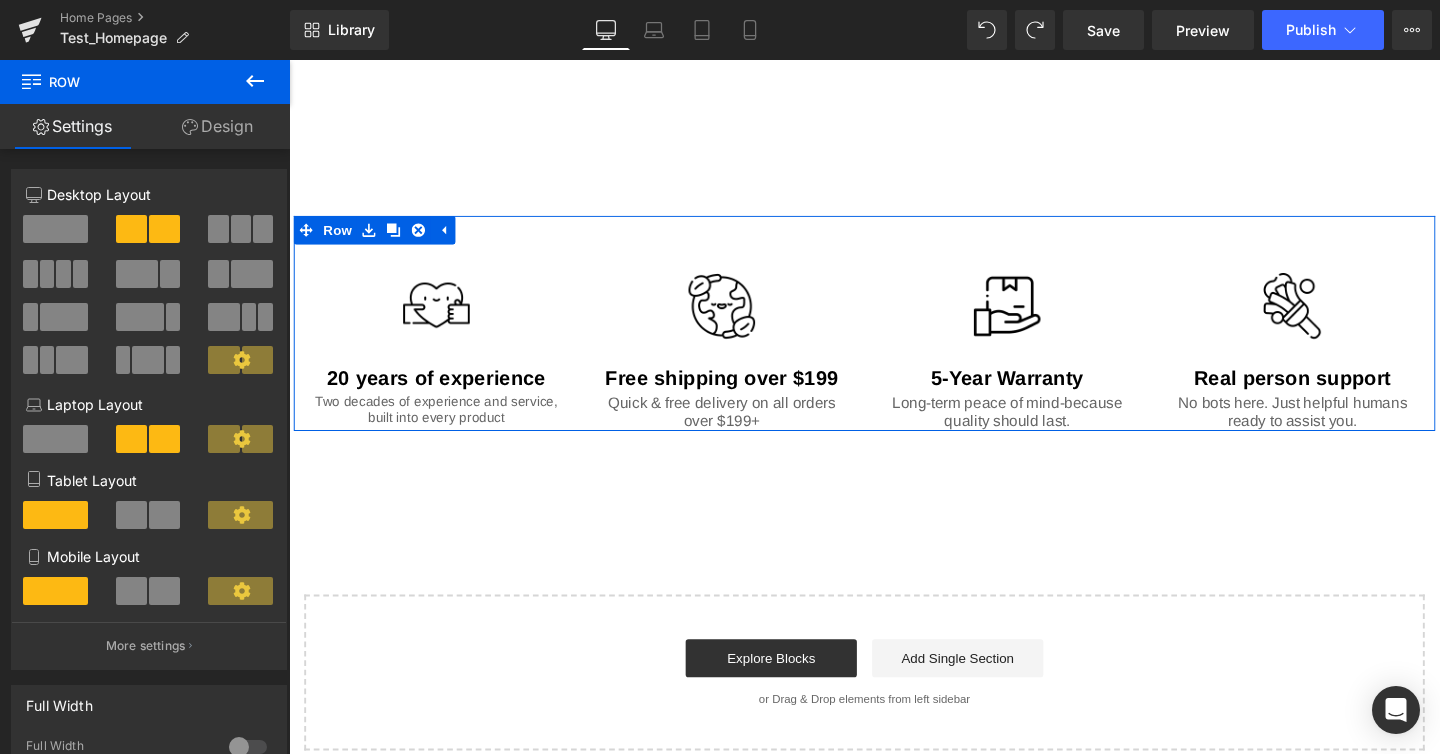 click at bounding box center (149, 281) 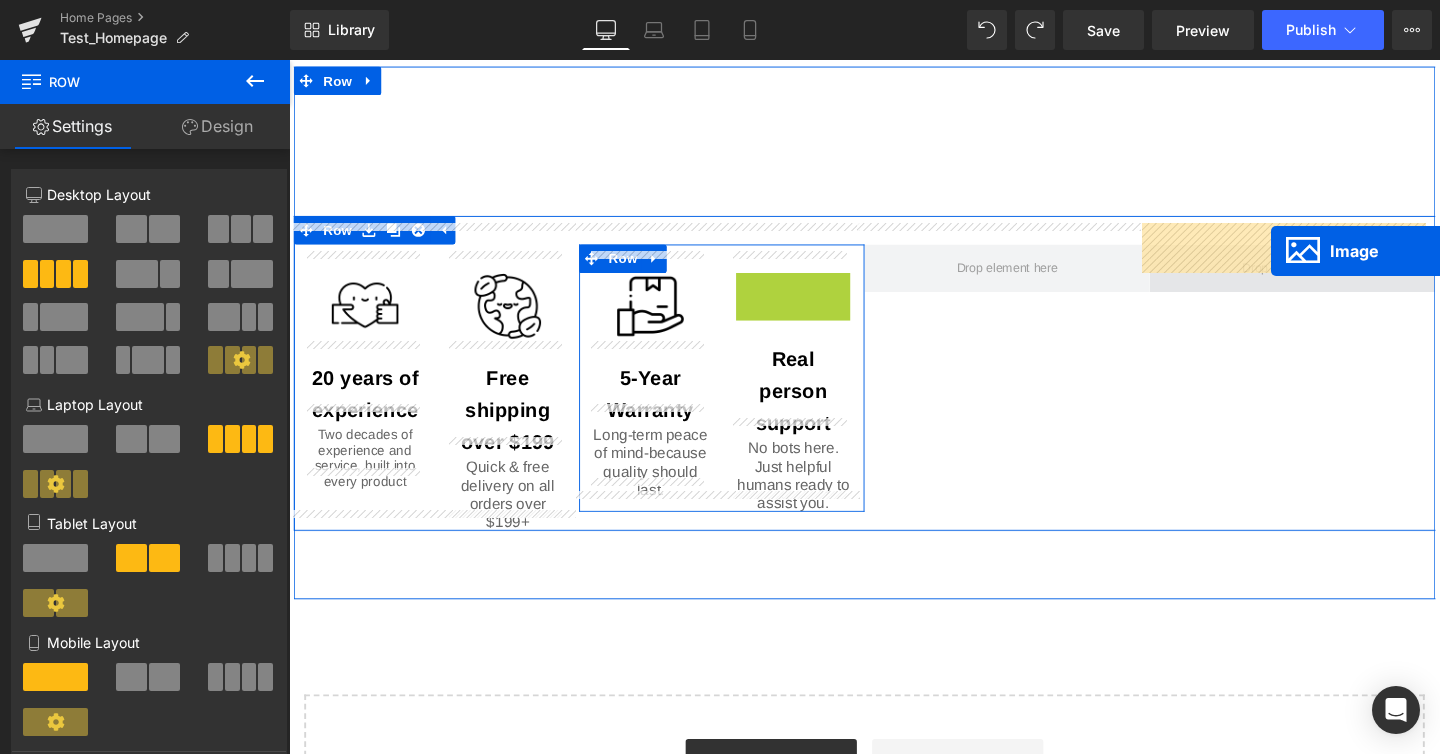 drag, startPoint x: 772, startPoint y: 295, endPoint x: 1321, endPoint y: 261, distance: 550.0518 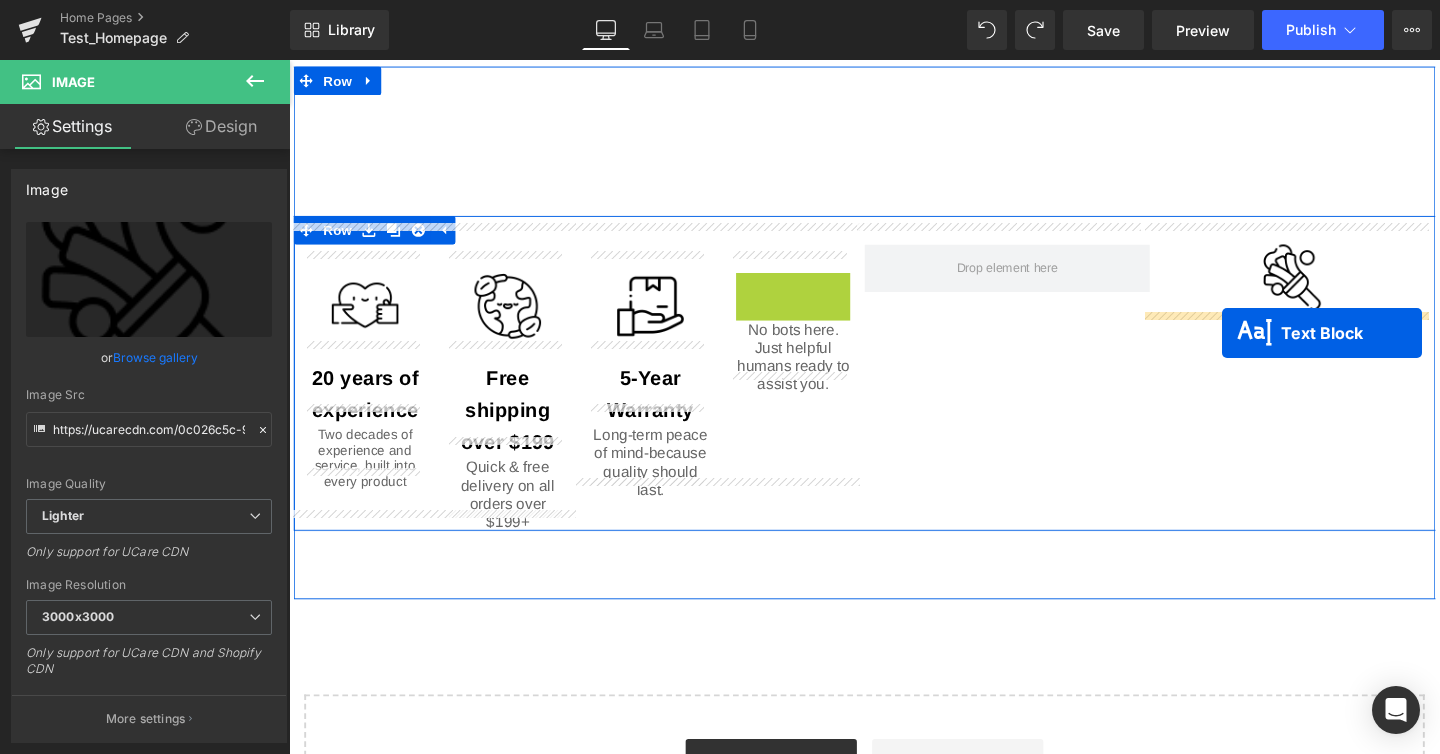 drag, startPoint x: 757, startPoint y: 311, endPoint x: 1271, endPoint y: 343, distance: 514.9951 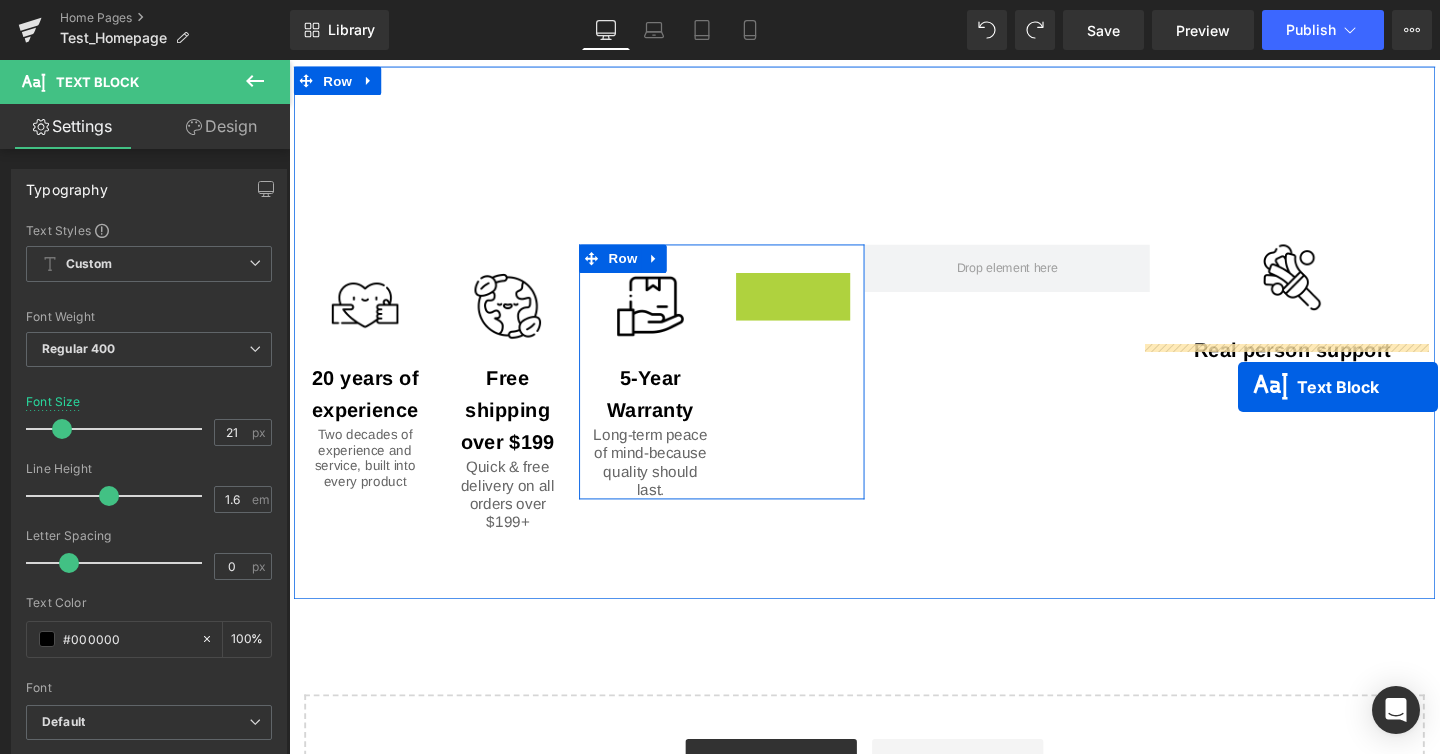 drag, startPoint x: 755, startPoint y: 301, endPoint x: 1287, endPoint y: 404, distance: 541.87915 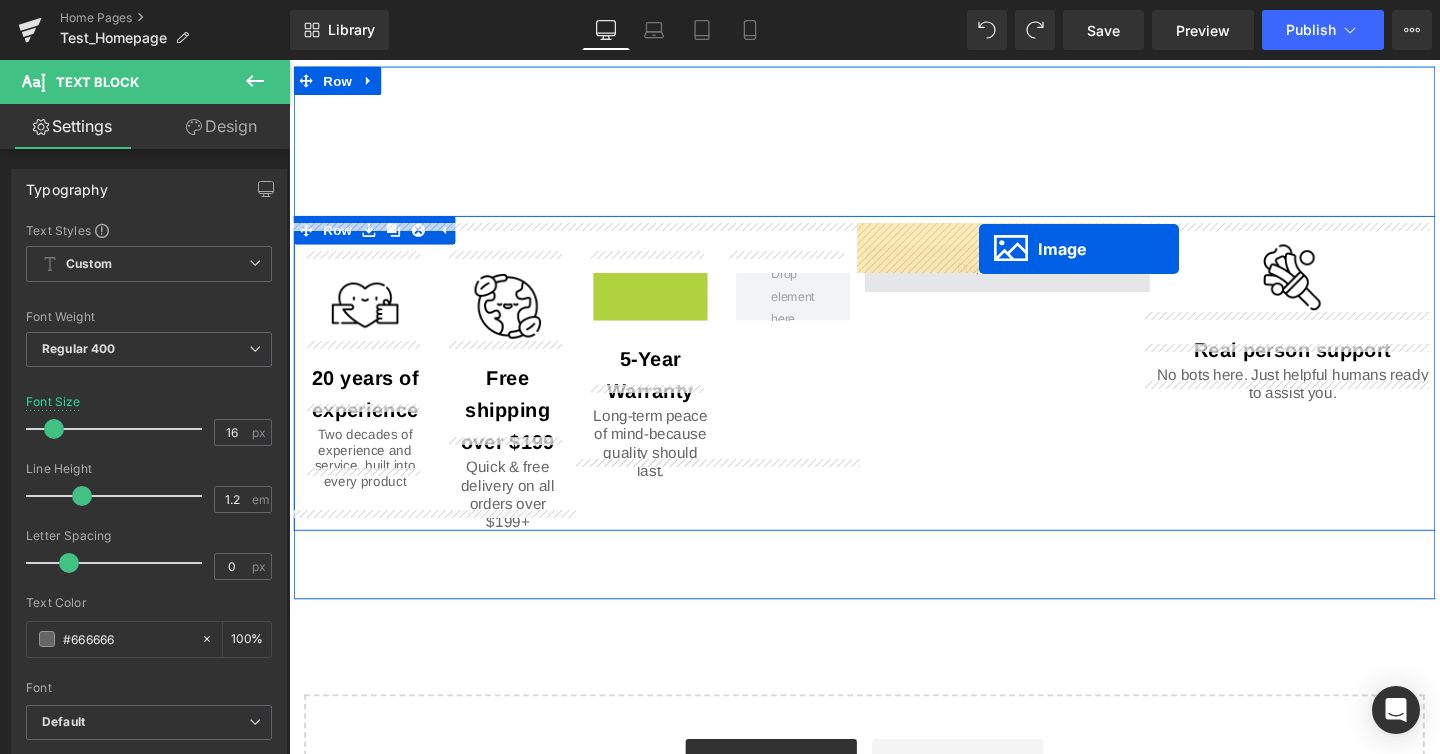 drag, startPoint x: 626, startPoint y: 295, endPoint x: 1014, endPoint y: 259, distance: 389.66653 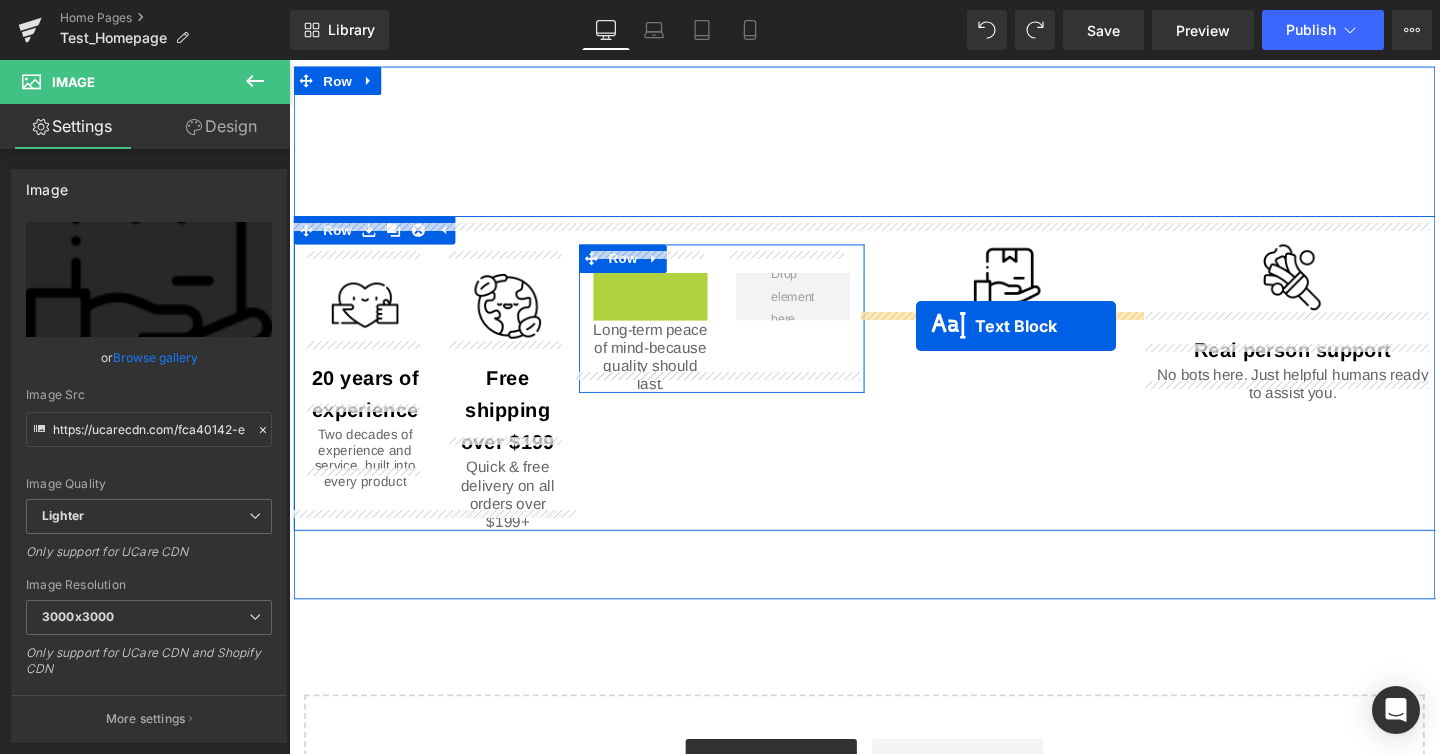 drag, startPoint x: 607, startPoint y: 292, endPoint x: 948, endPoint y: 340, distance: 344.36172 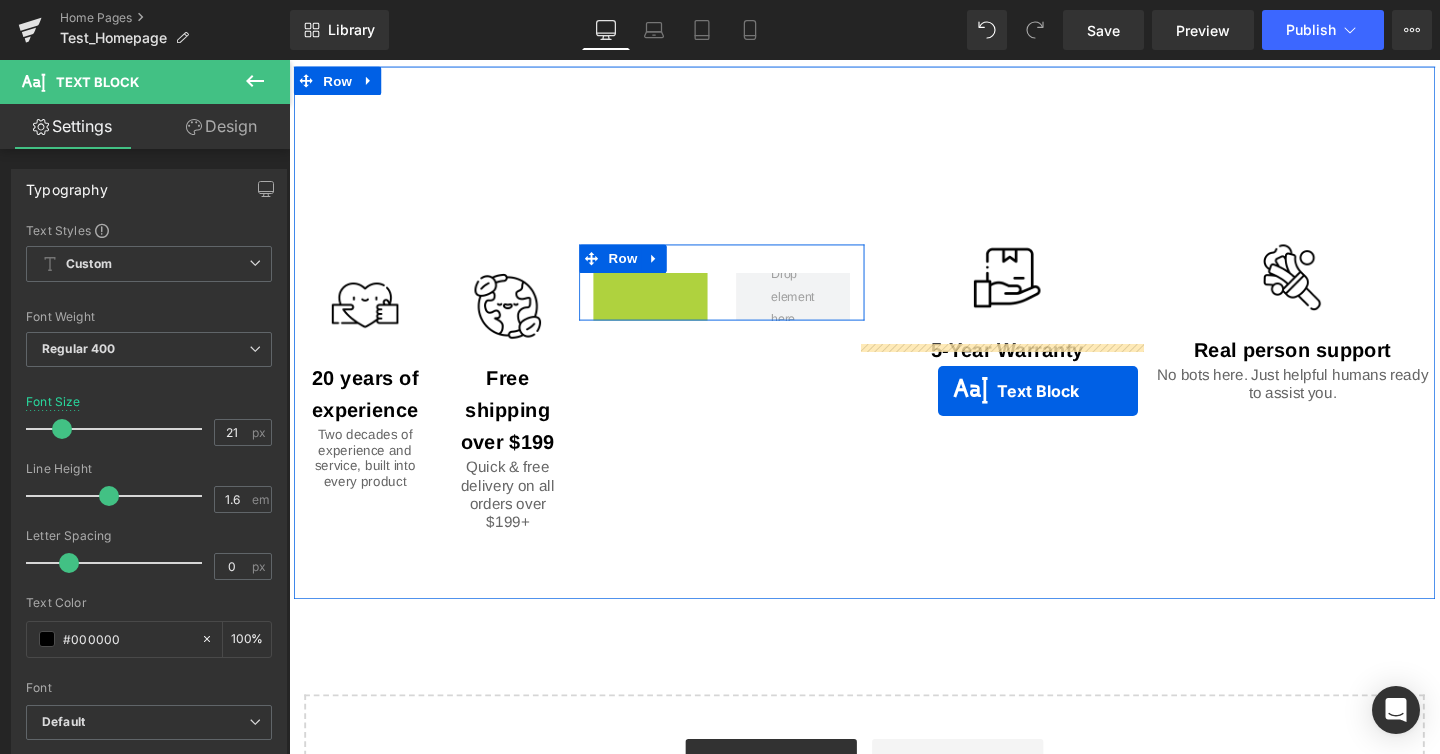 drag, startPoint x: 605, startPoint y: 292, endPoint x: 971, endPoint y: 408, distance: 383.94272 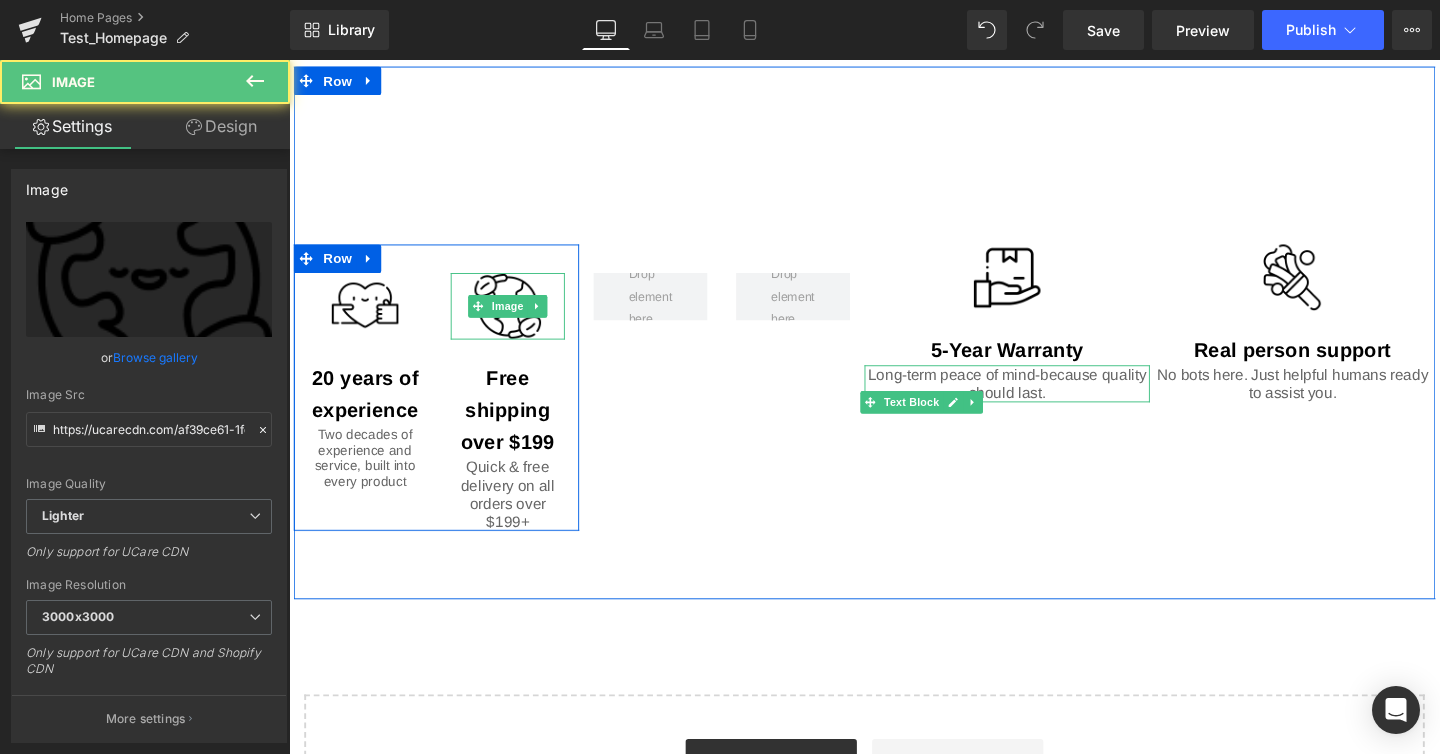 click at bounding box center (519, 319) 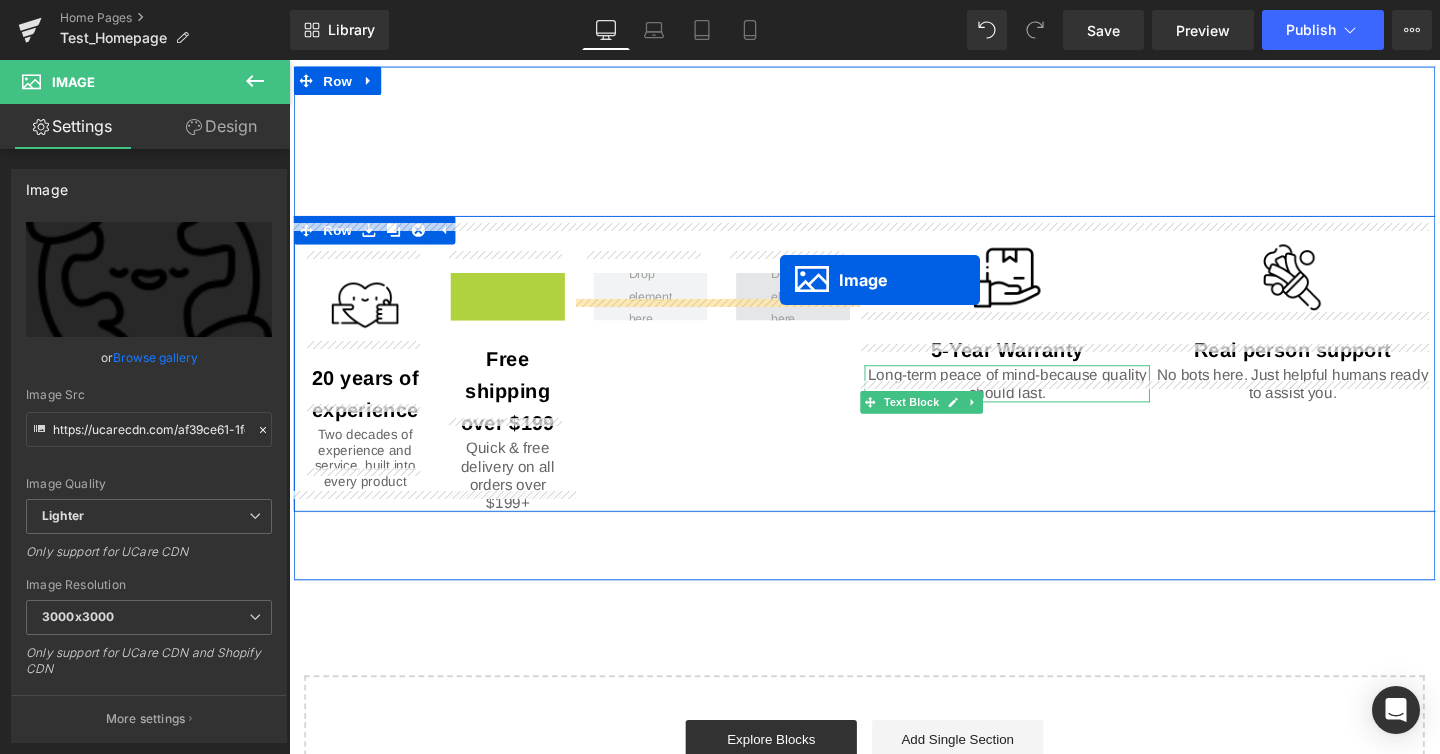 drag, startPoint x: 482, startPoint y: 297, endPoint x: 806, endPoint y: 289, distance: 324.09875 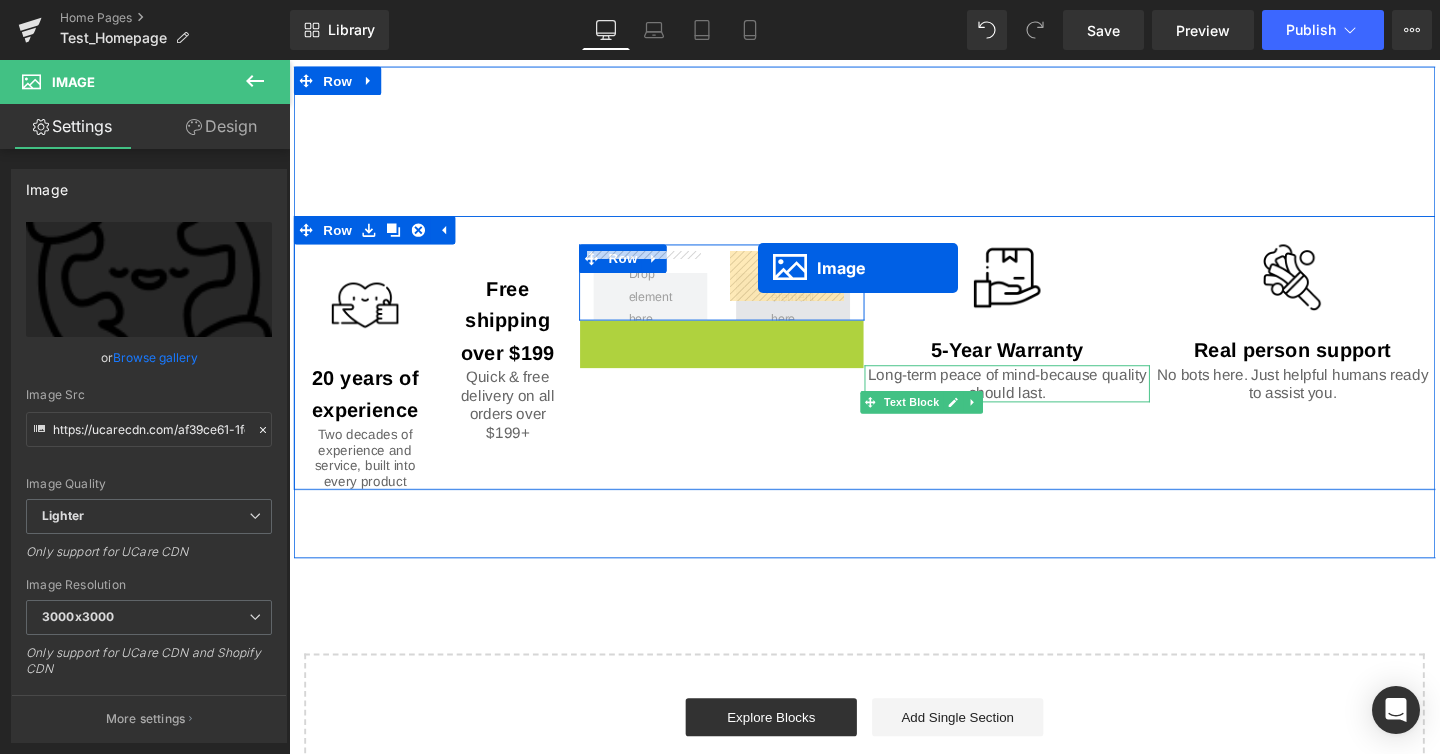 drag, startPoint x: 703, startPoint y: 341, endPoint x: 782, endPoint y: 279, distance: 100.4241 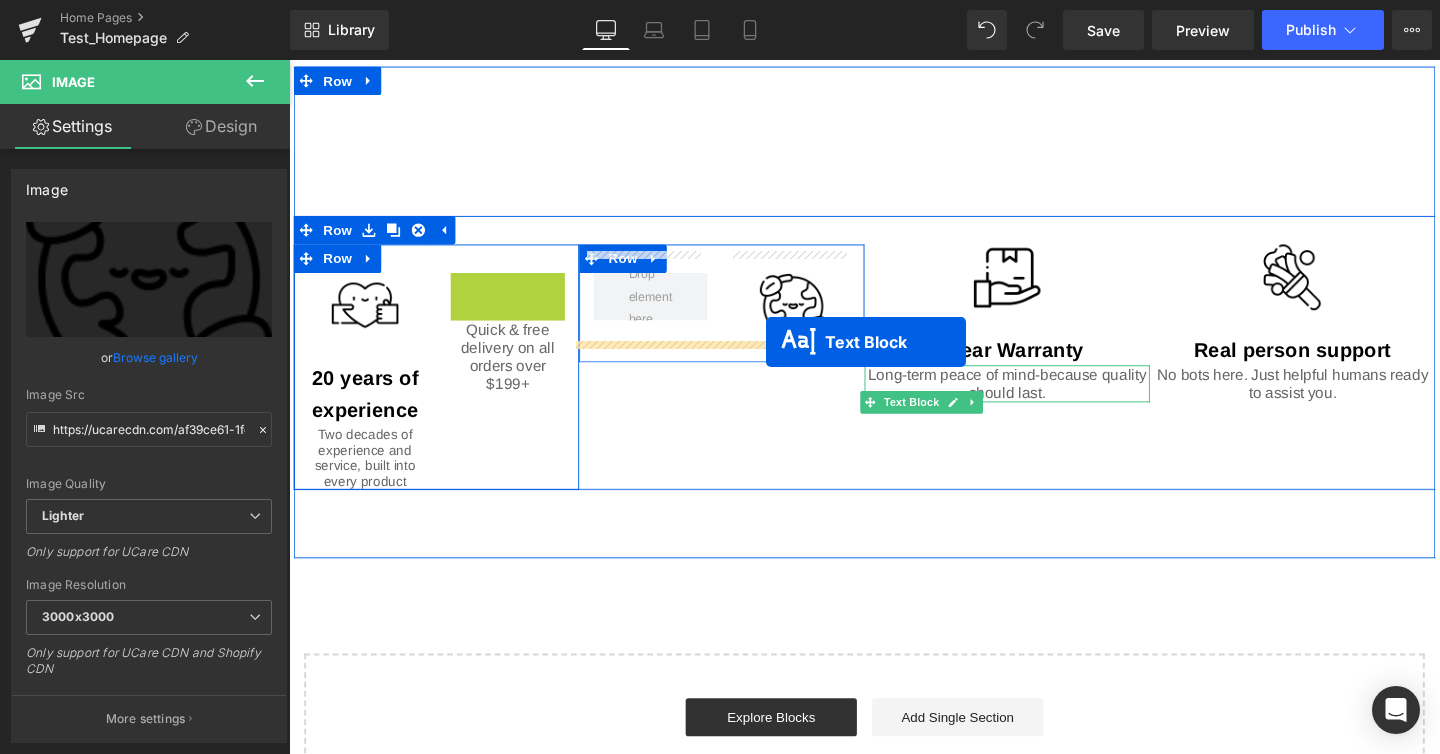 drag, startPoint x: 456, startPoint y: 308, endPoint x: 790, endPoint y: 356, distance: 337.4315 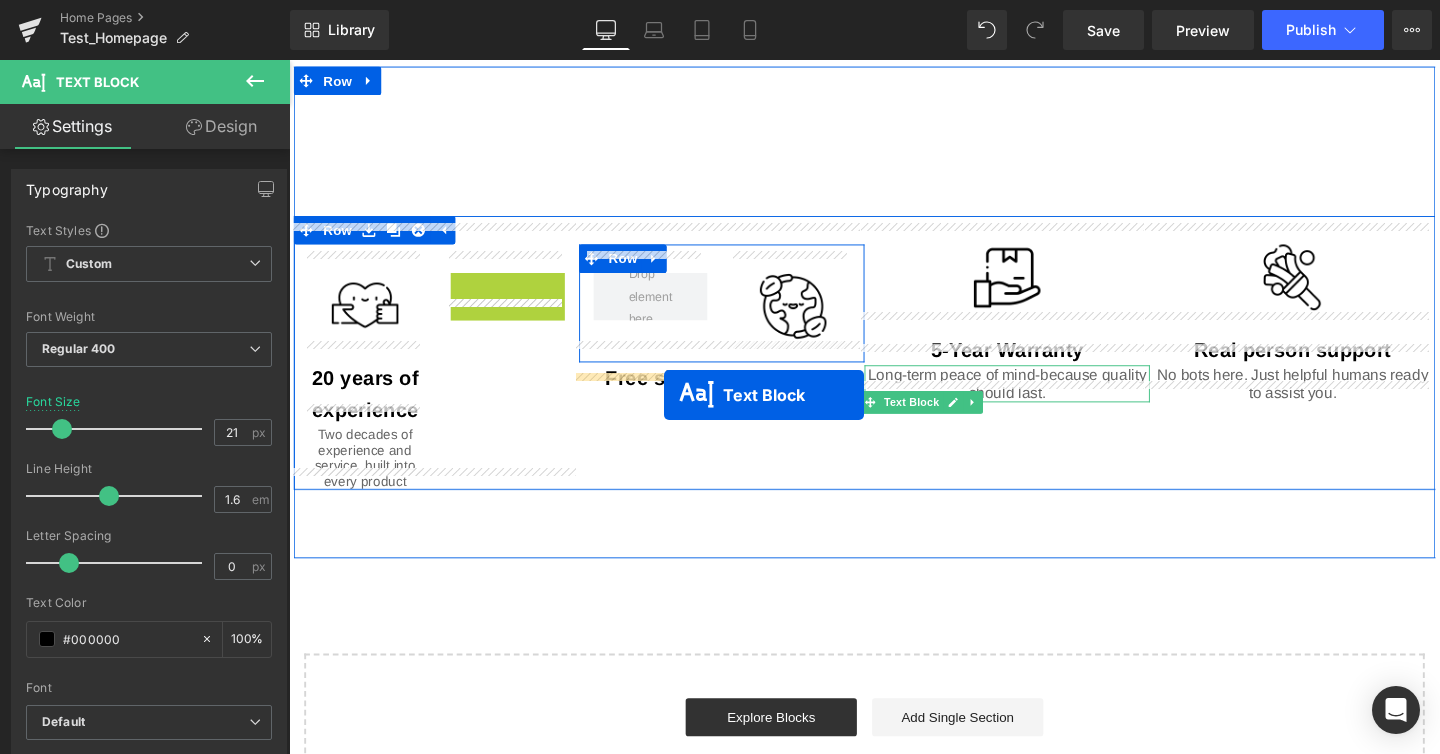 drag, startPoint x: 455, startPoint y: 298, endPoint x: 683, endPoint y: 412, distance: 254.91174 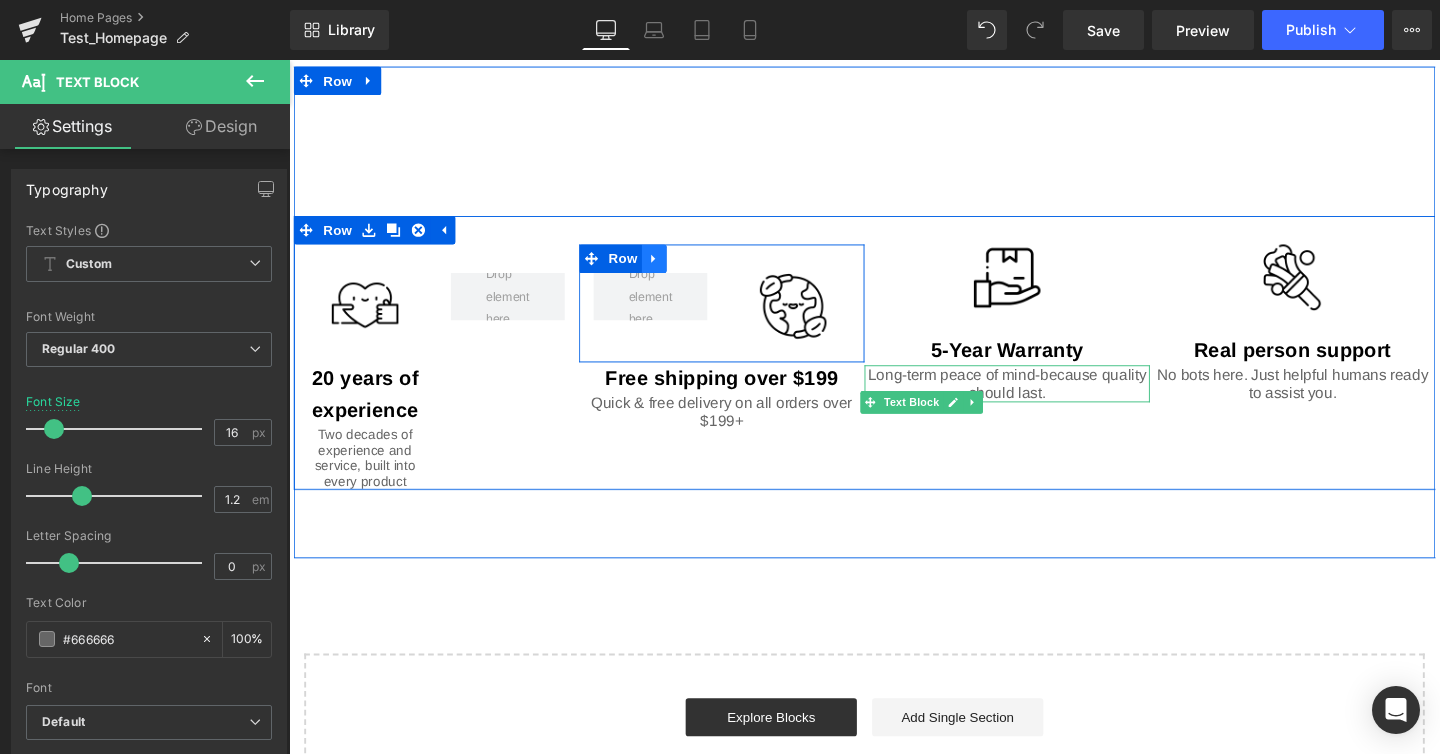 click at bounding box center [673, 269] 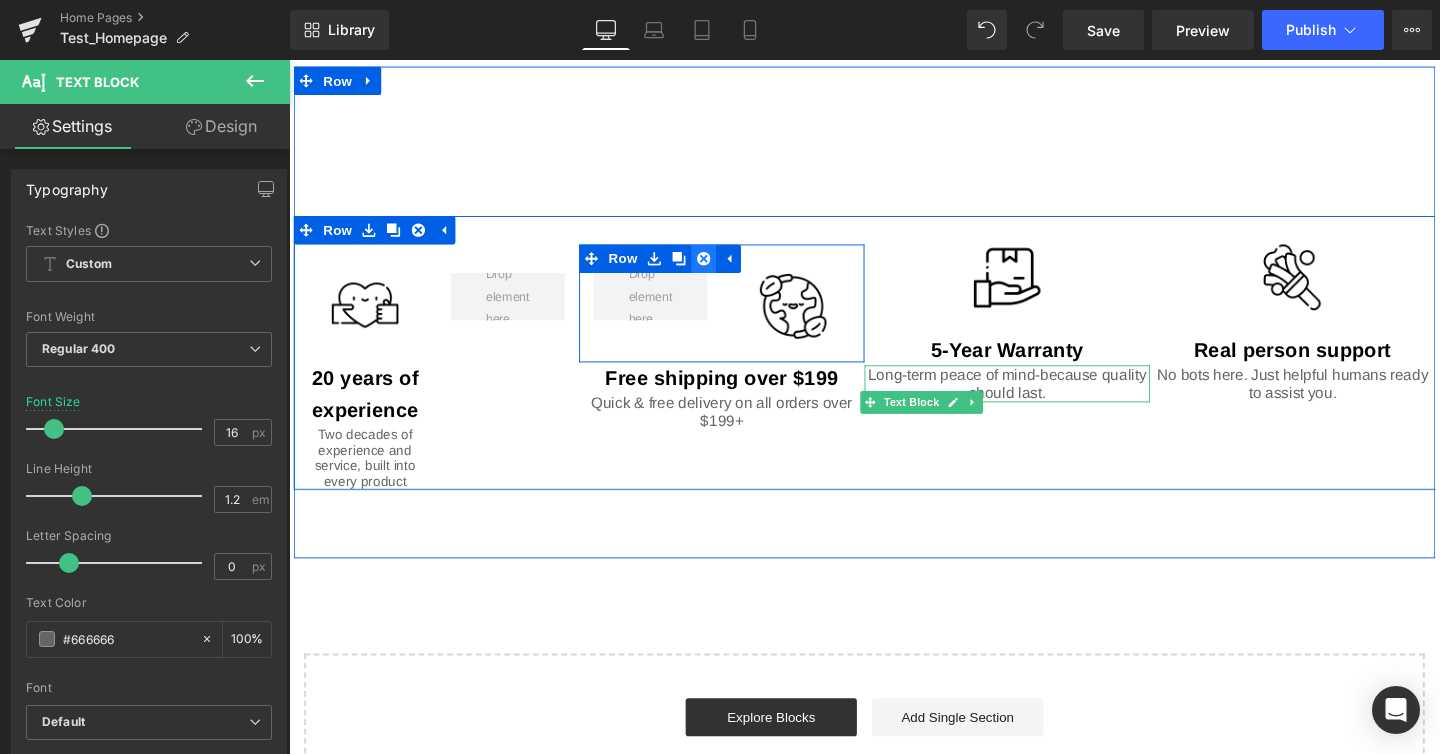 click 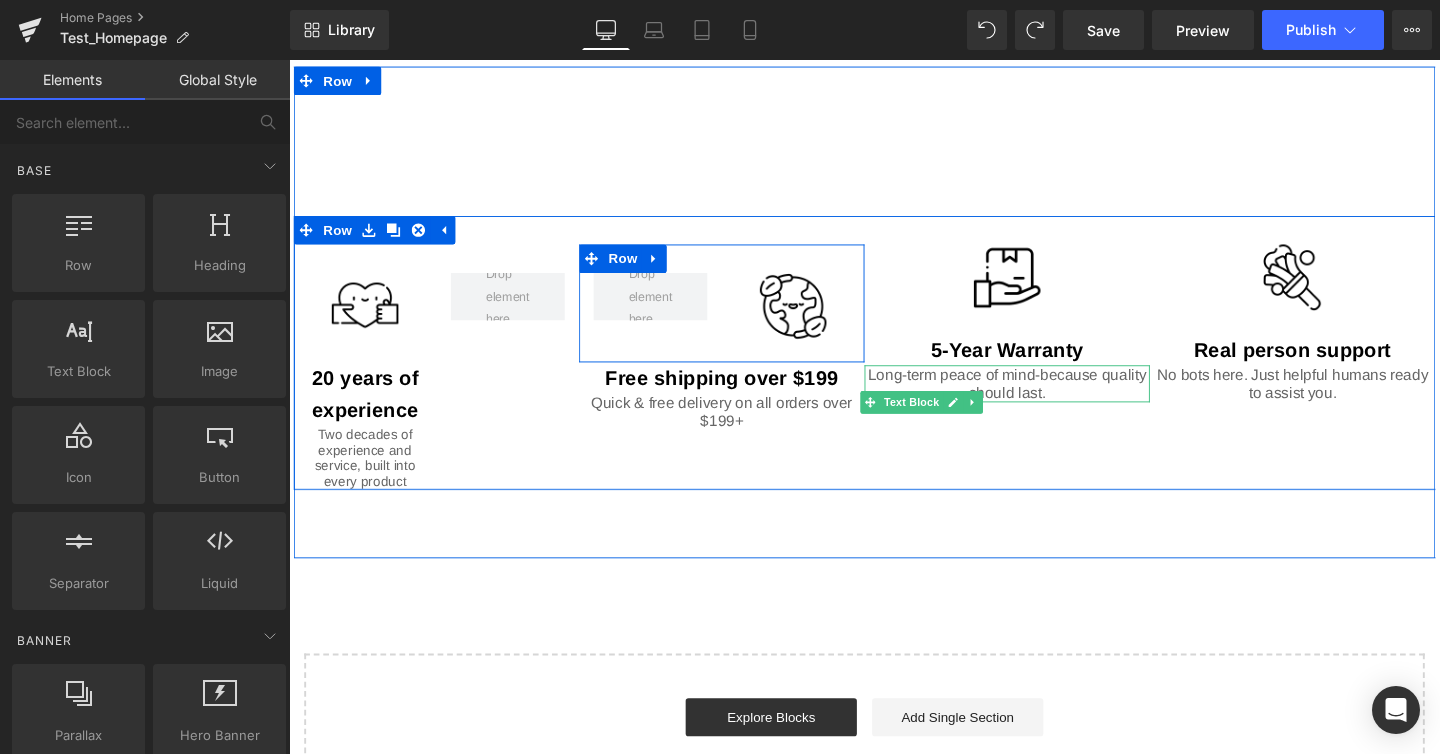 click on "Image         Row" at bounding box center (744, 316) 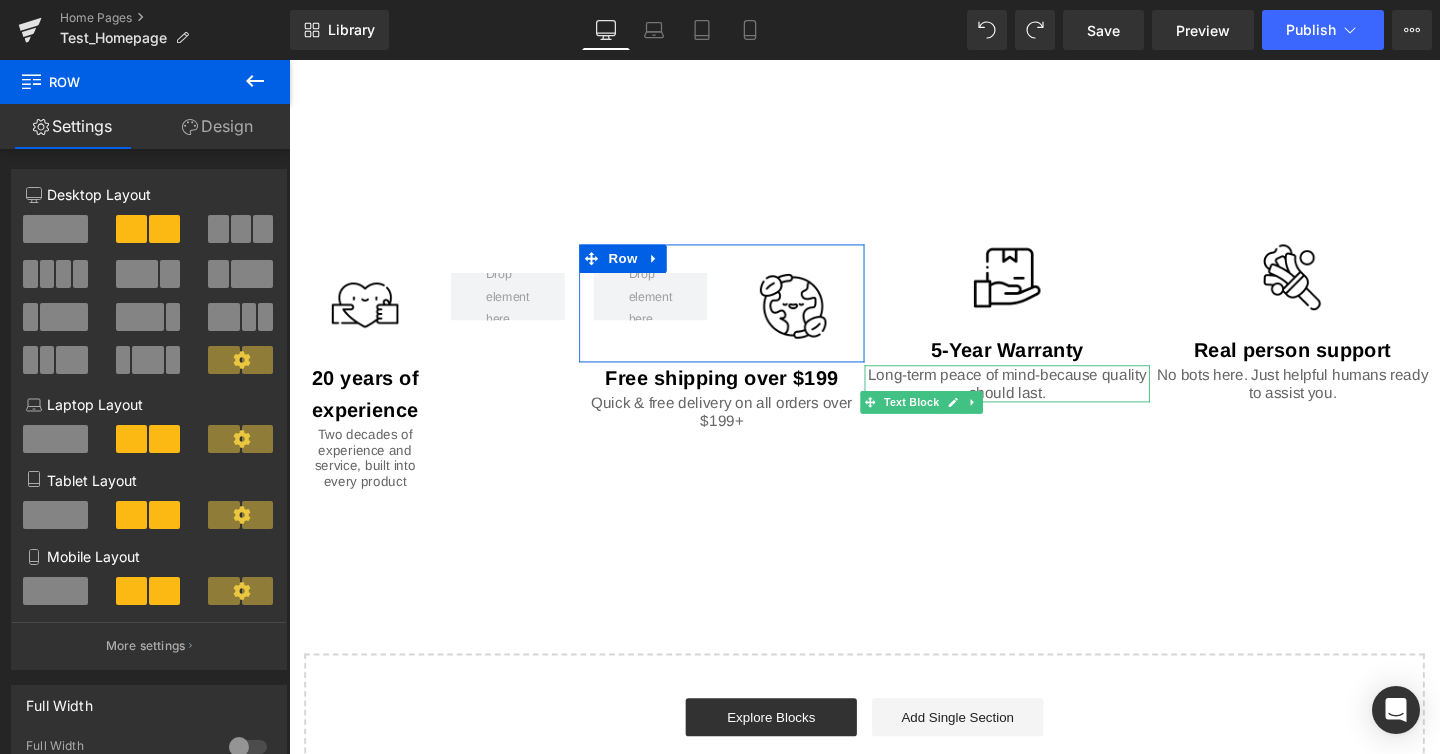click at bounding box center (55, 229) 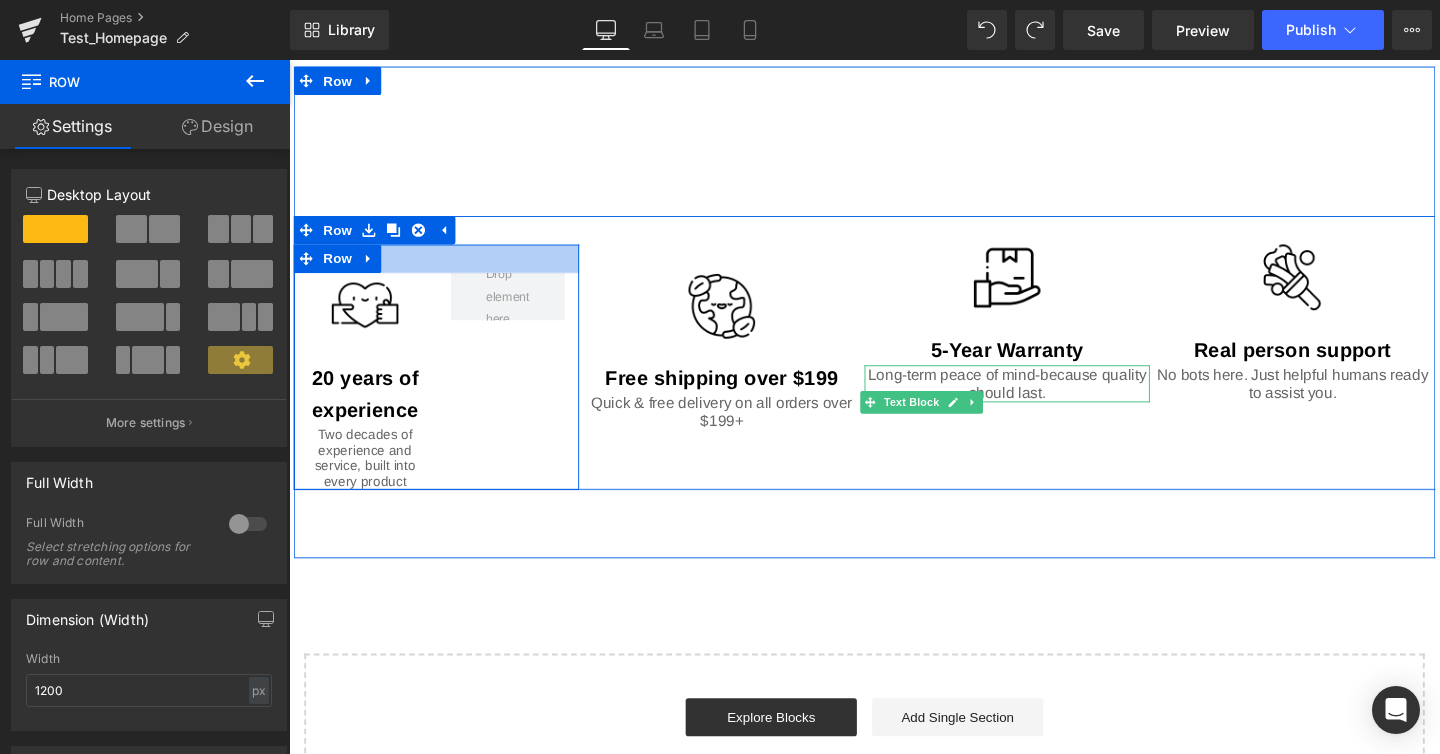 drag, startPoint x: 436, startPoint y: 250, endPoint x: 416, endPoint y: 250, distance: 20 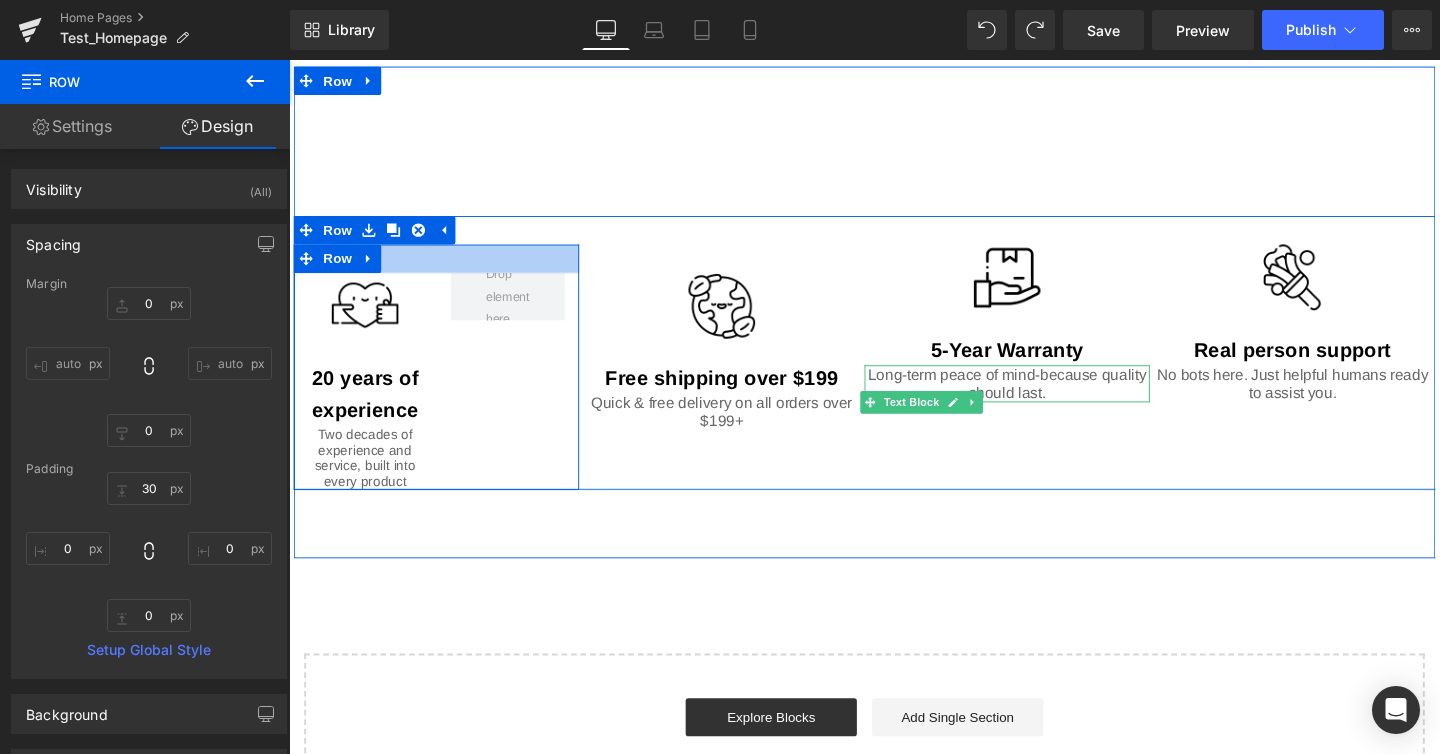 click at bounding box center (444, 269) 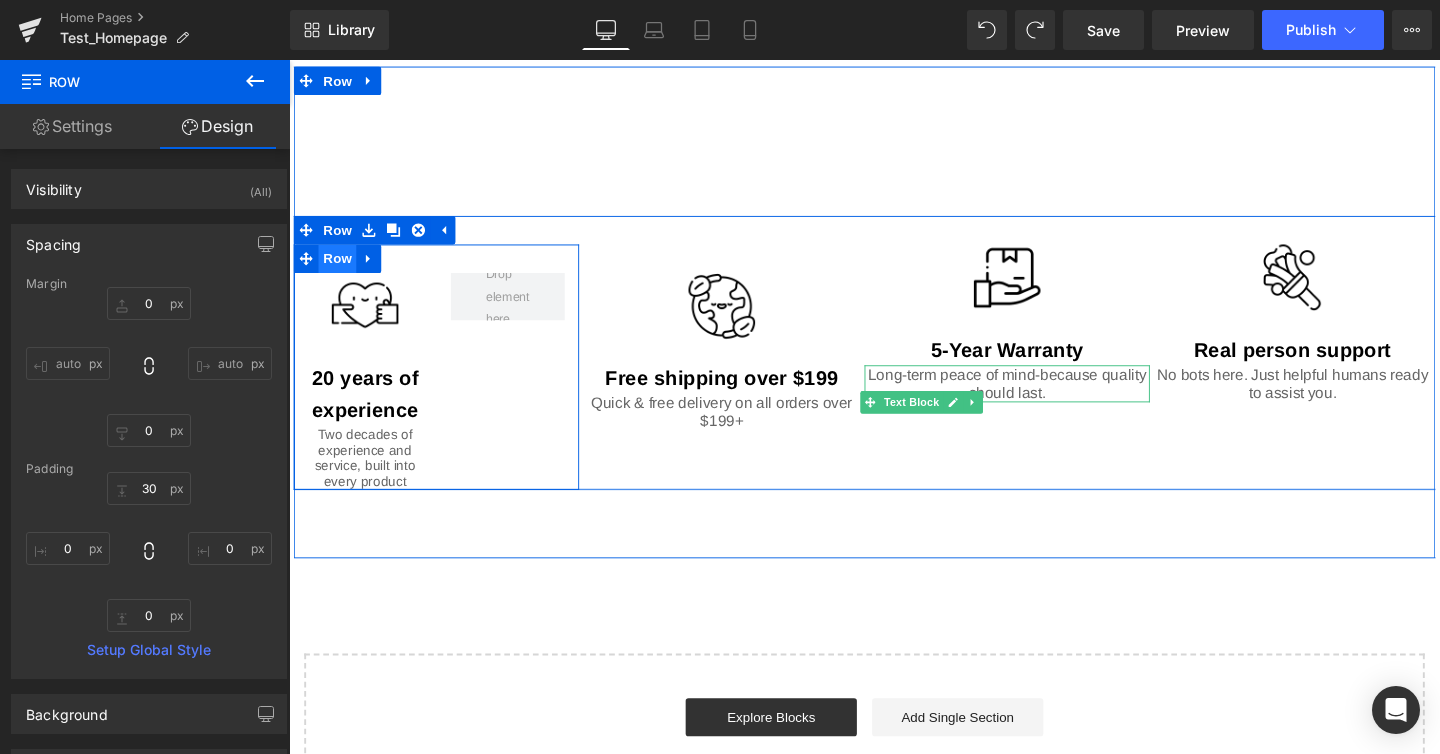 click on "Row" at bounding box center [340, 269] 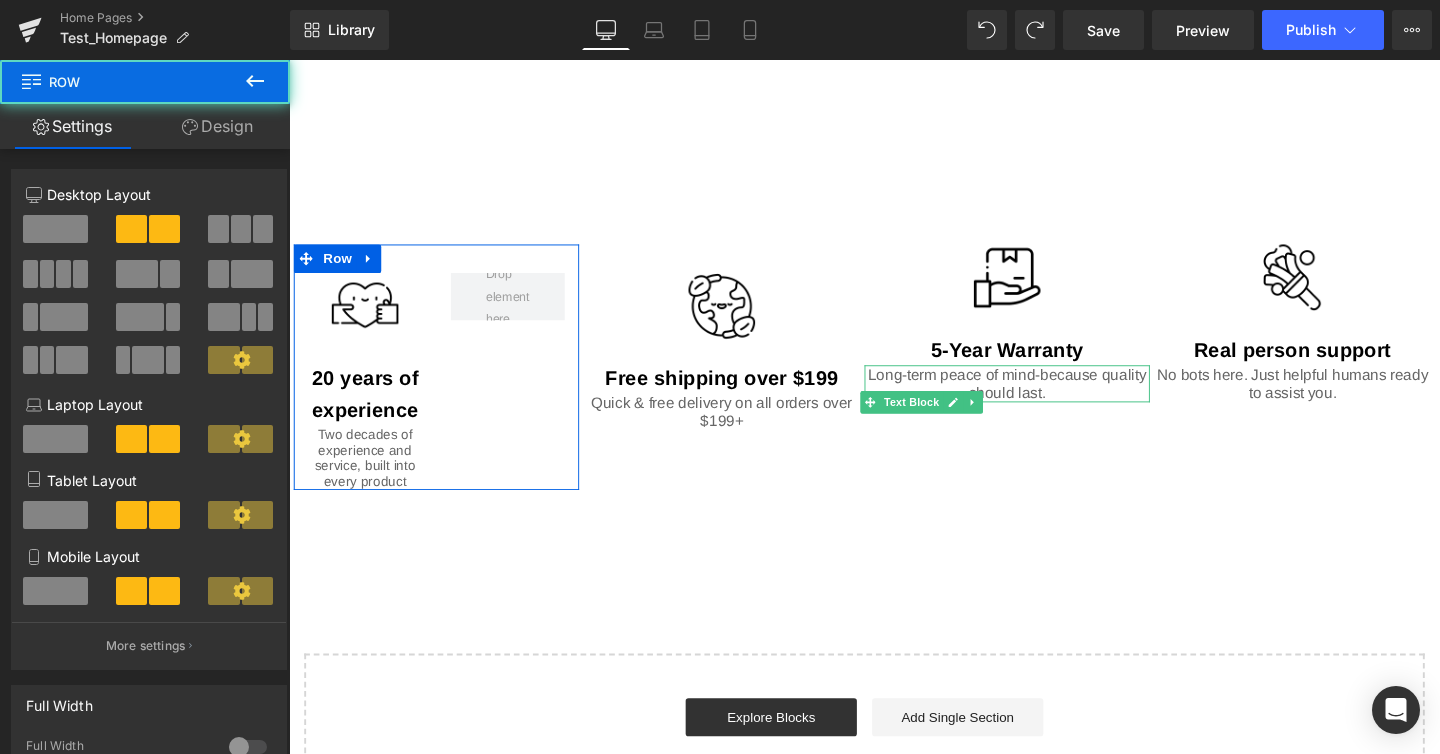 click at bounding box center (55, 229) 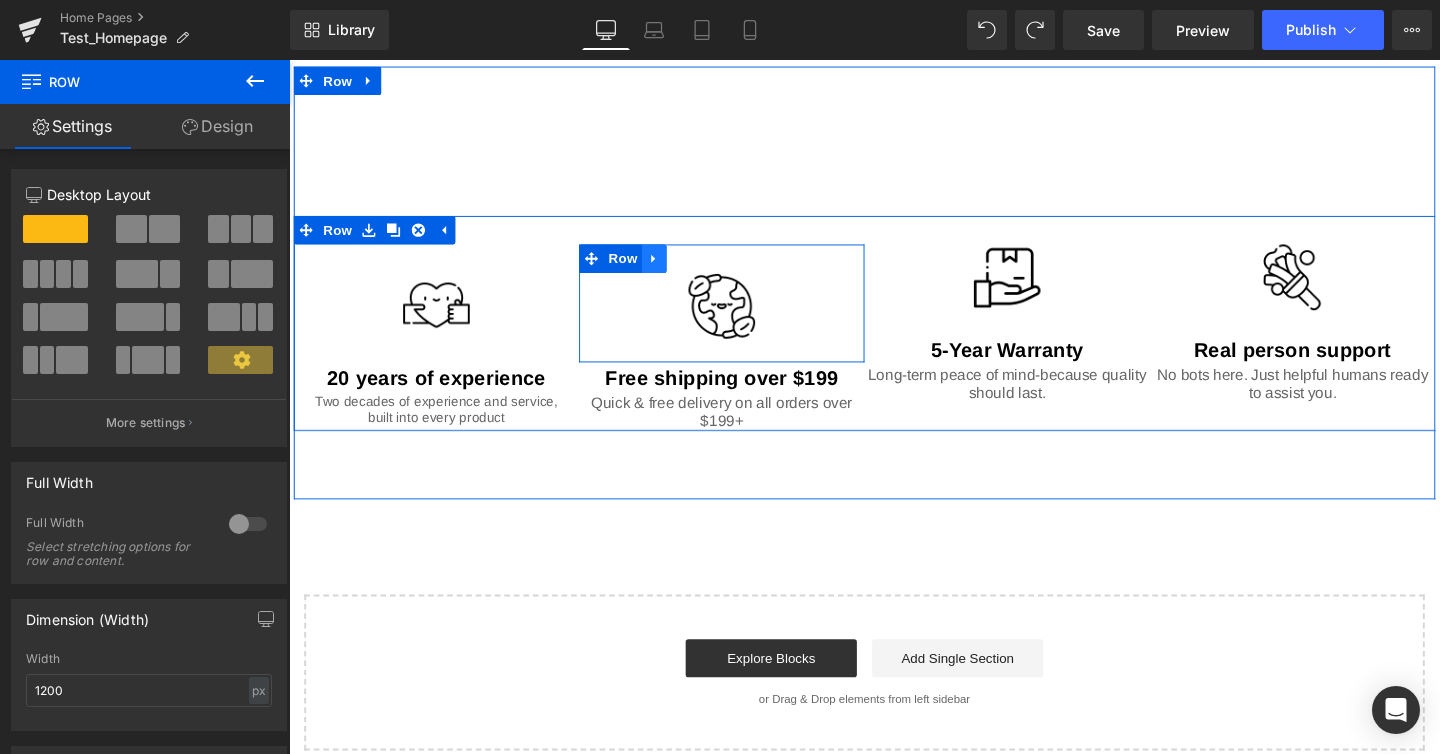 click 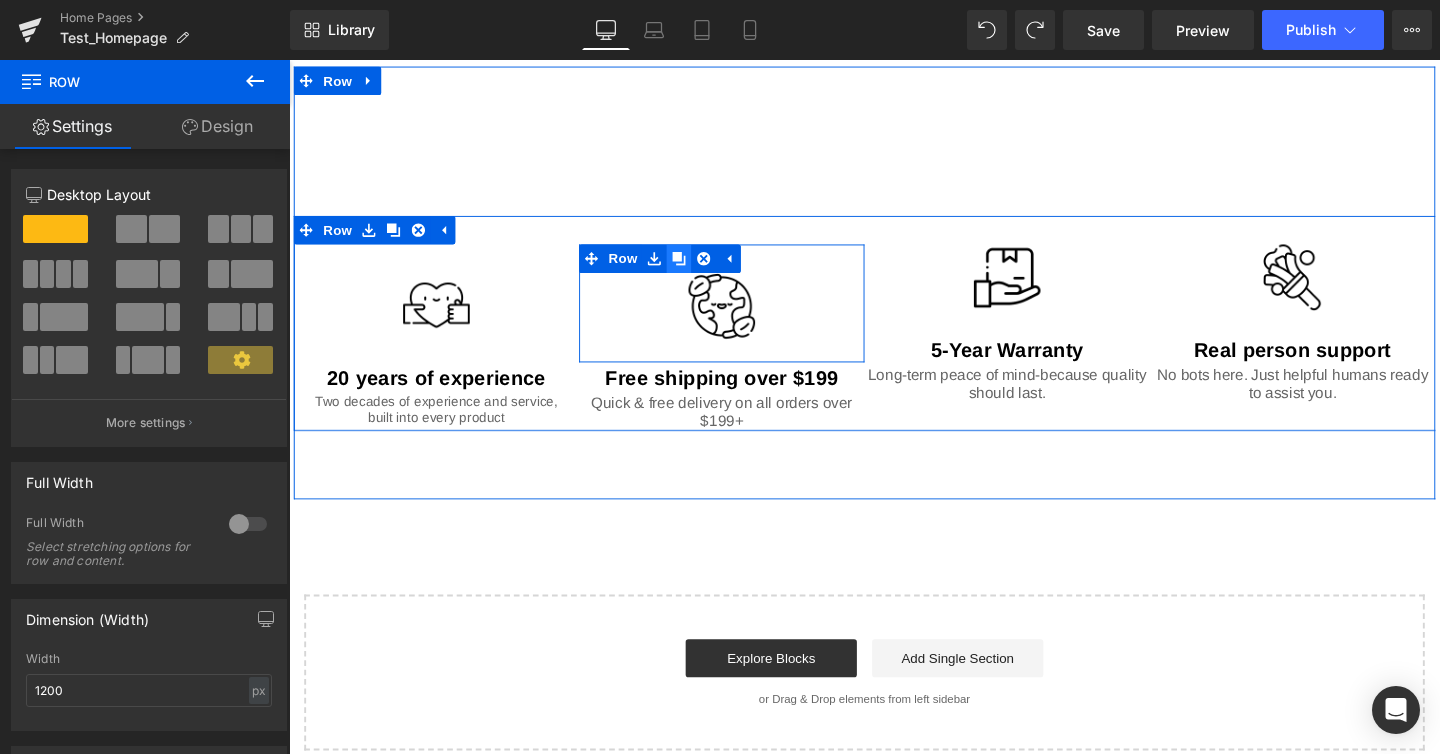 click 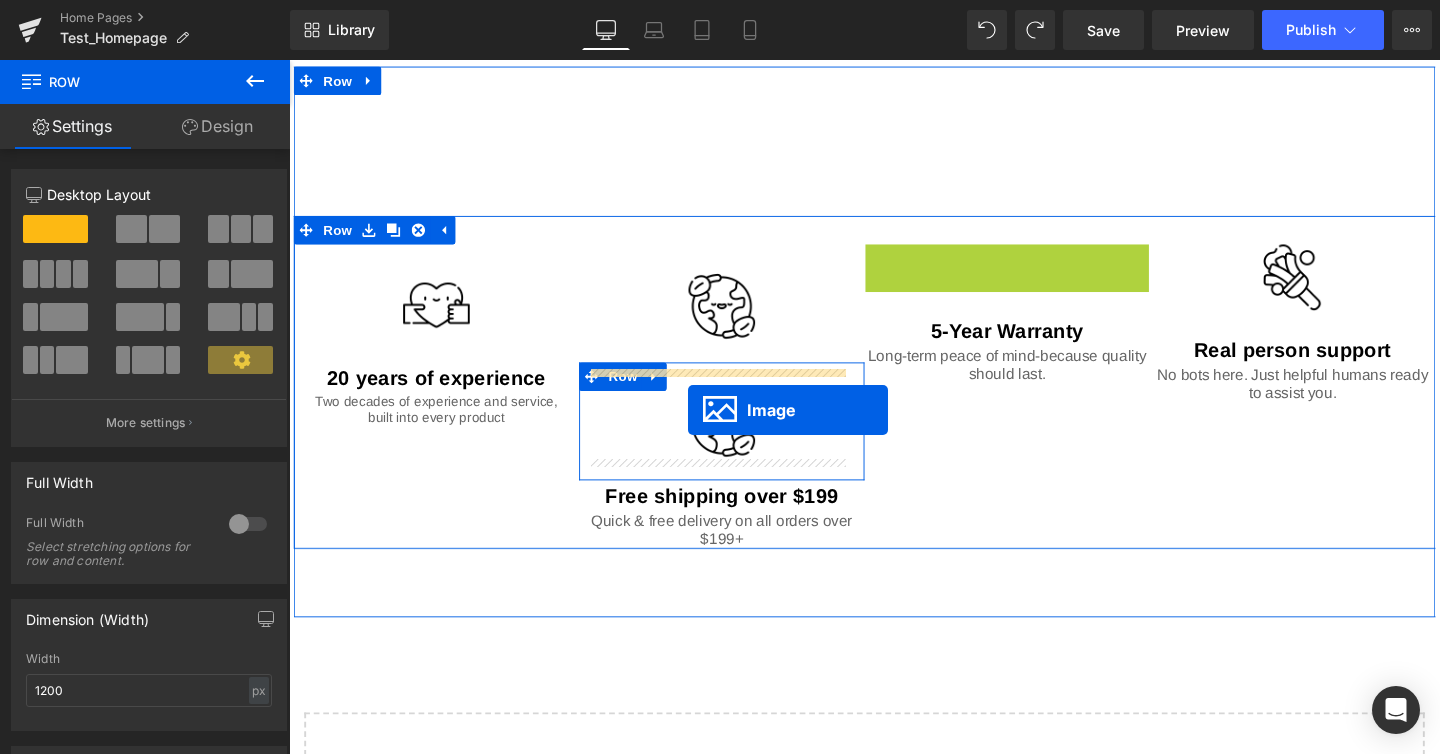 drag, startPoint x: 1024, startPoint y: 265, endPoint x: 708, endPoint y: 428, distance: 355.56293 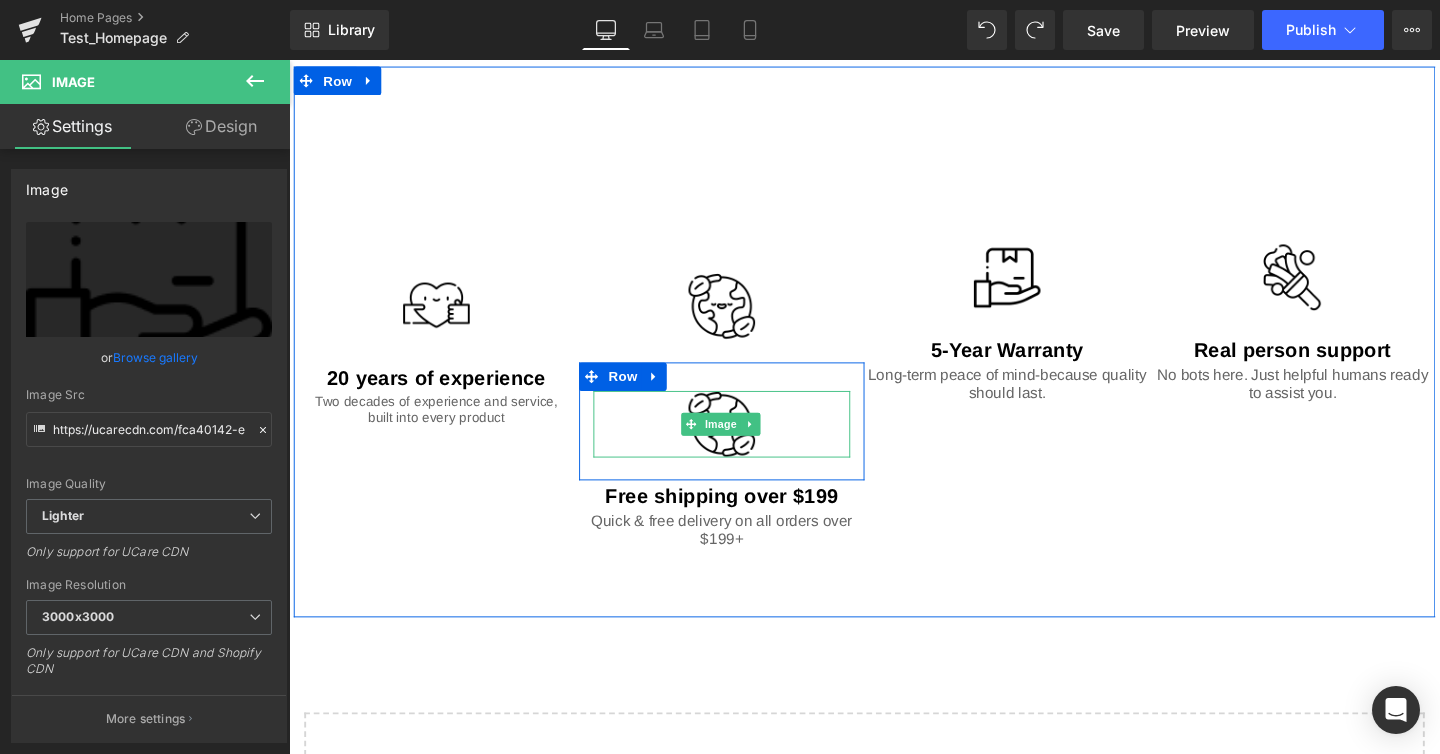 click at bounding box center (744, 443) 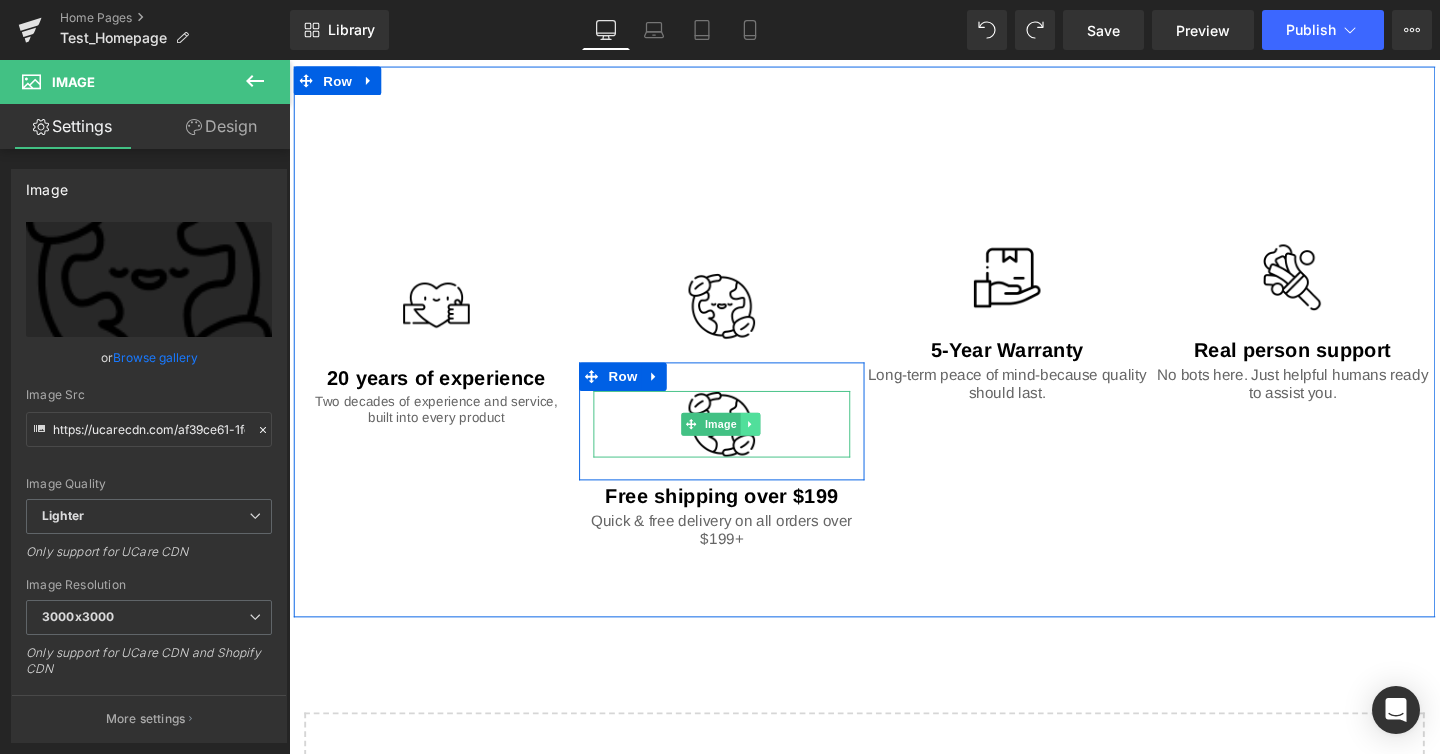click 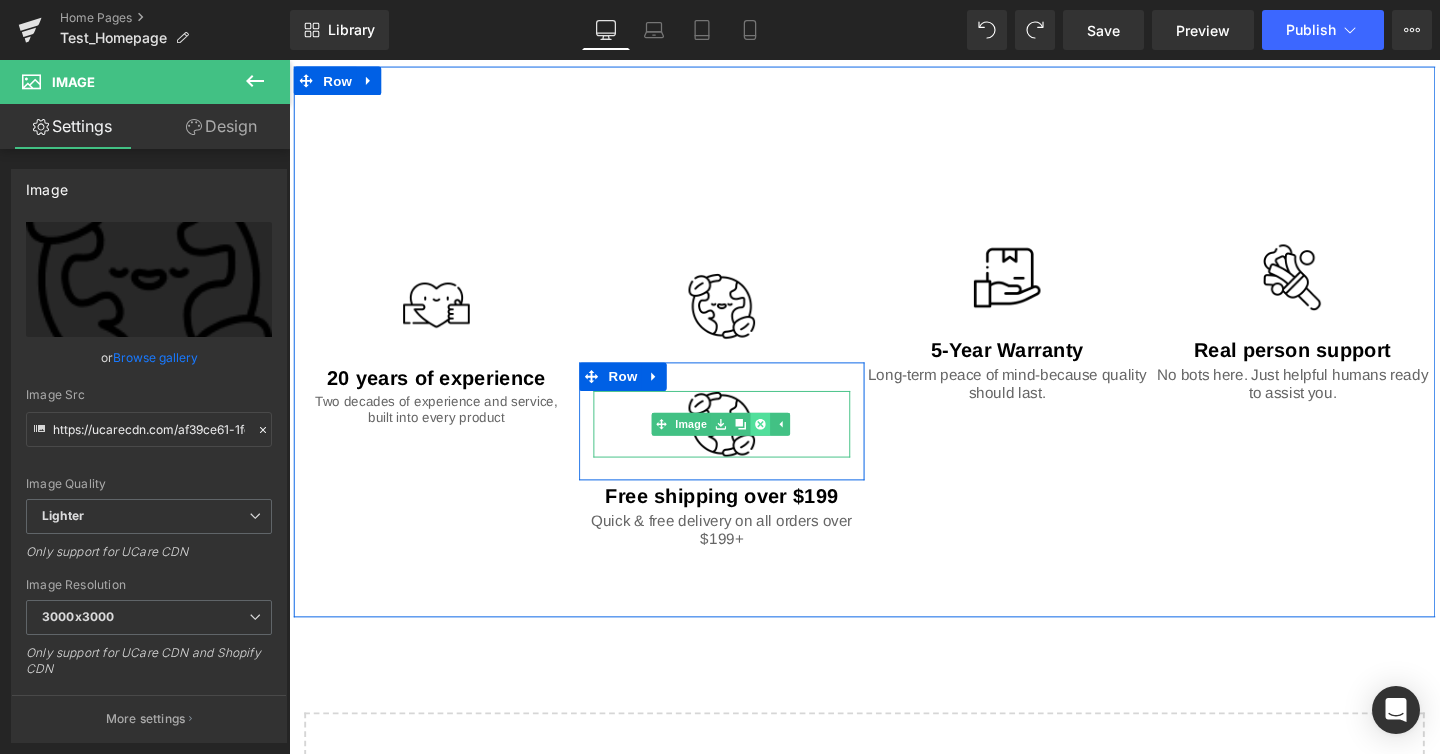 click 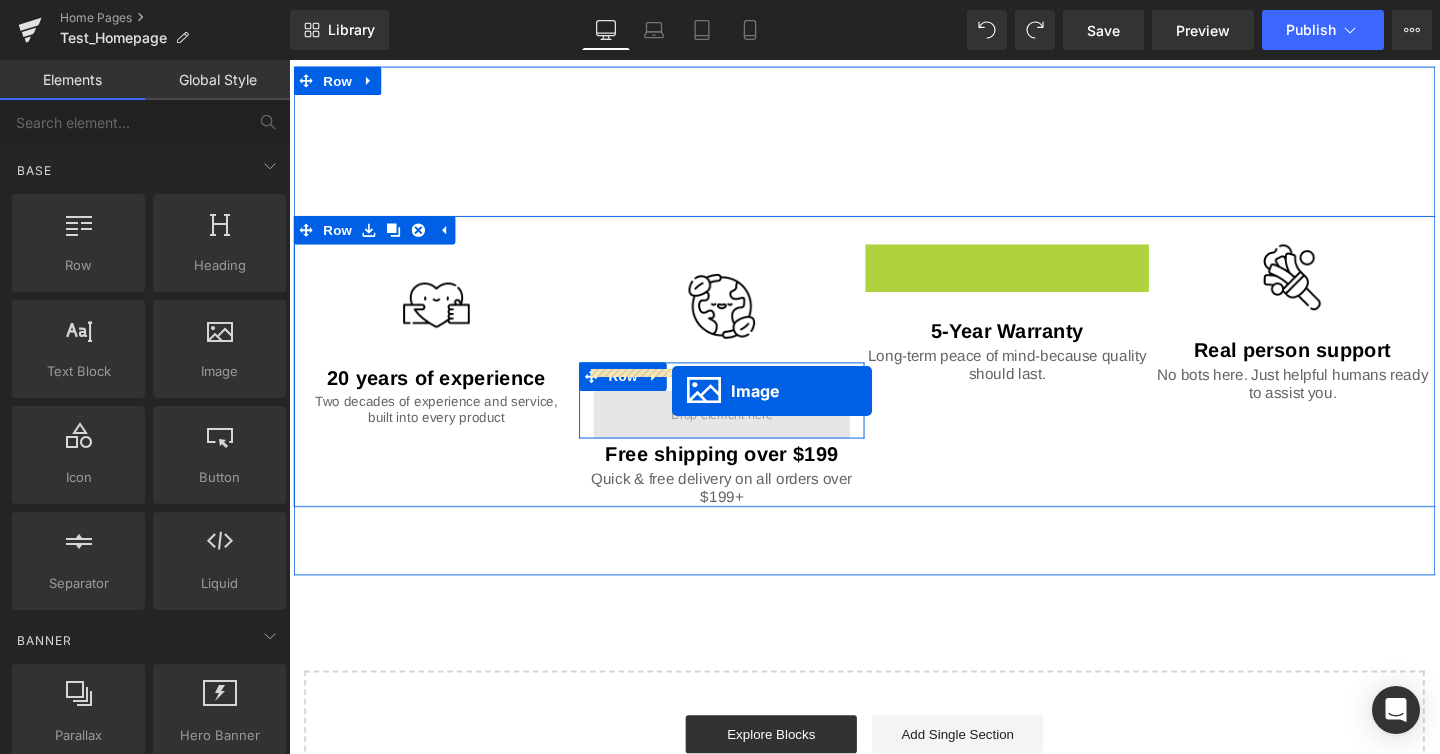 drag, startPoint x: 1000, startPoint y: 265, endPoint x: 692, endPoint y: 408, distance: 339.57767 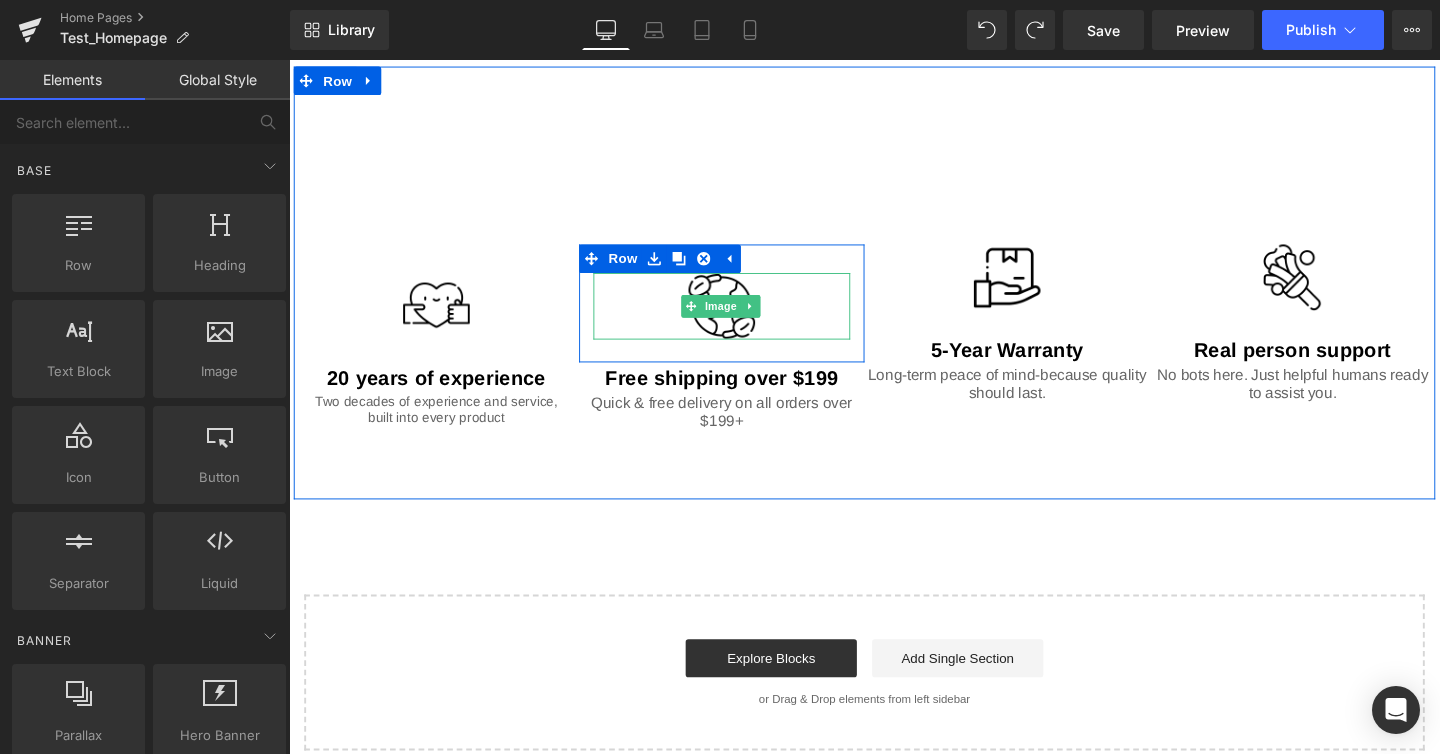click at bounding box center (744, 319) 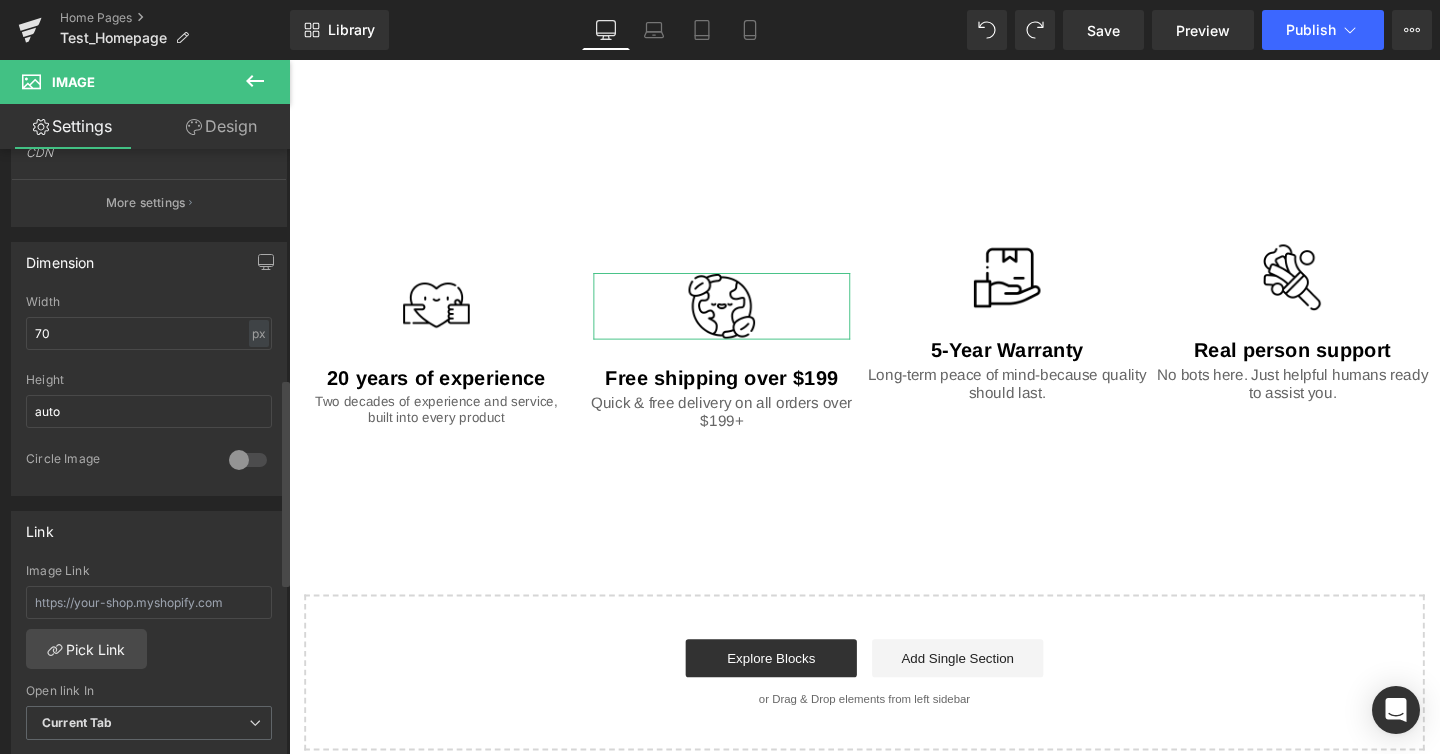 scroll, scrollTop: 478, scrollLeft: 0, axis: vertical 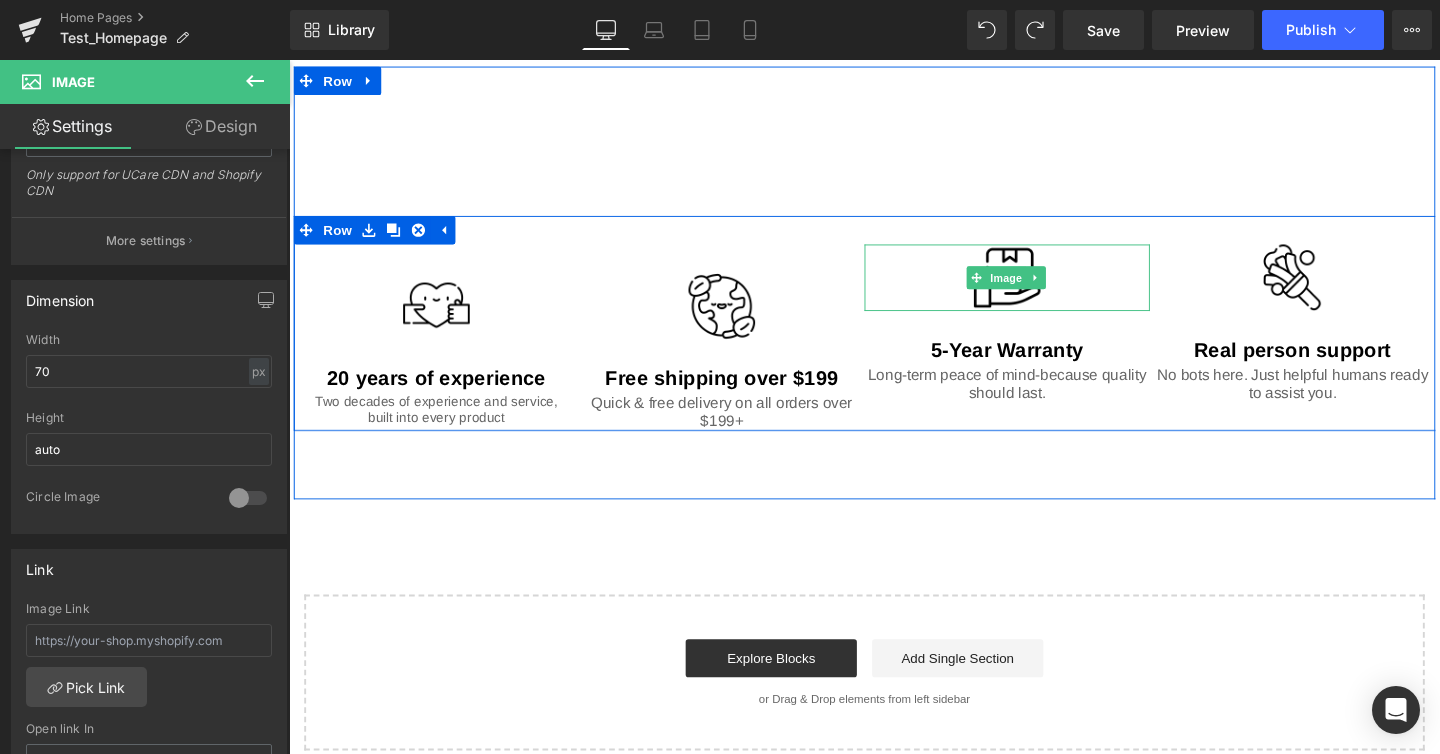 click at bounding box center (1044, 289) 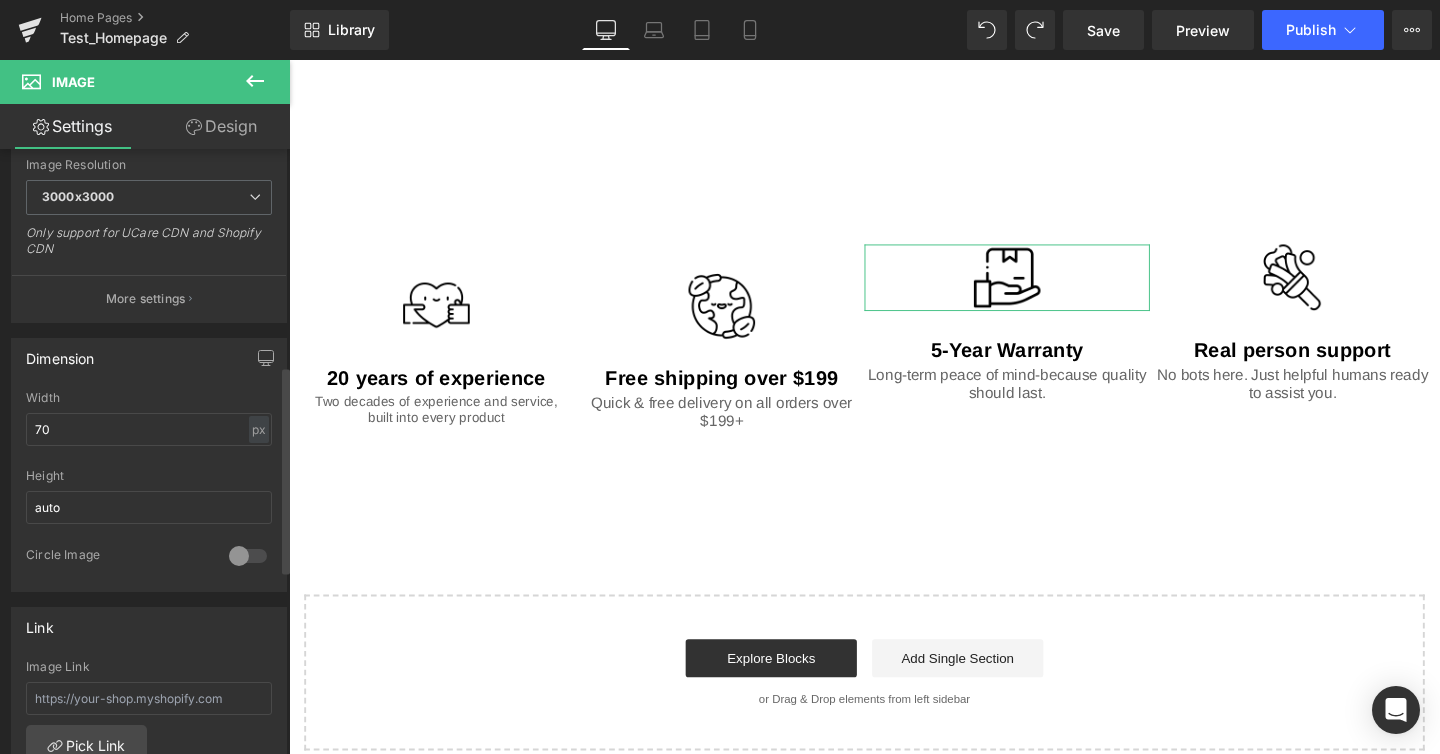 scroll, scrollTop: 663, scrollLeft: 0, axis: vertical 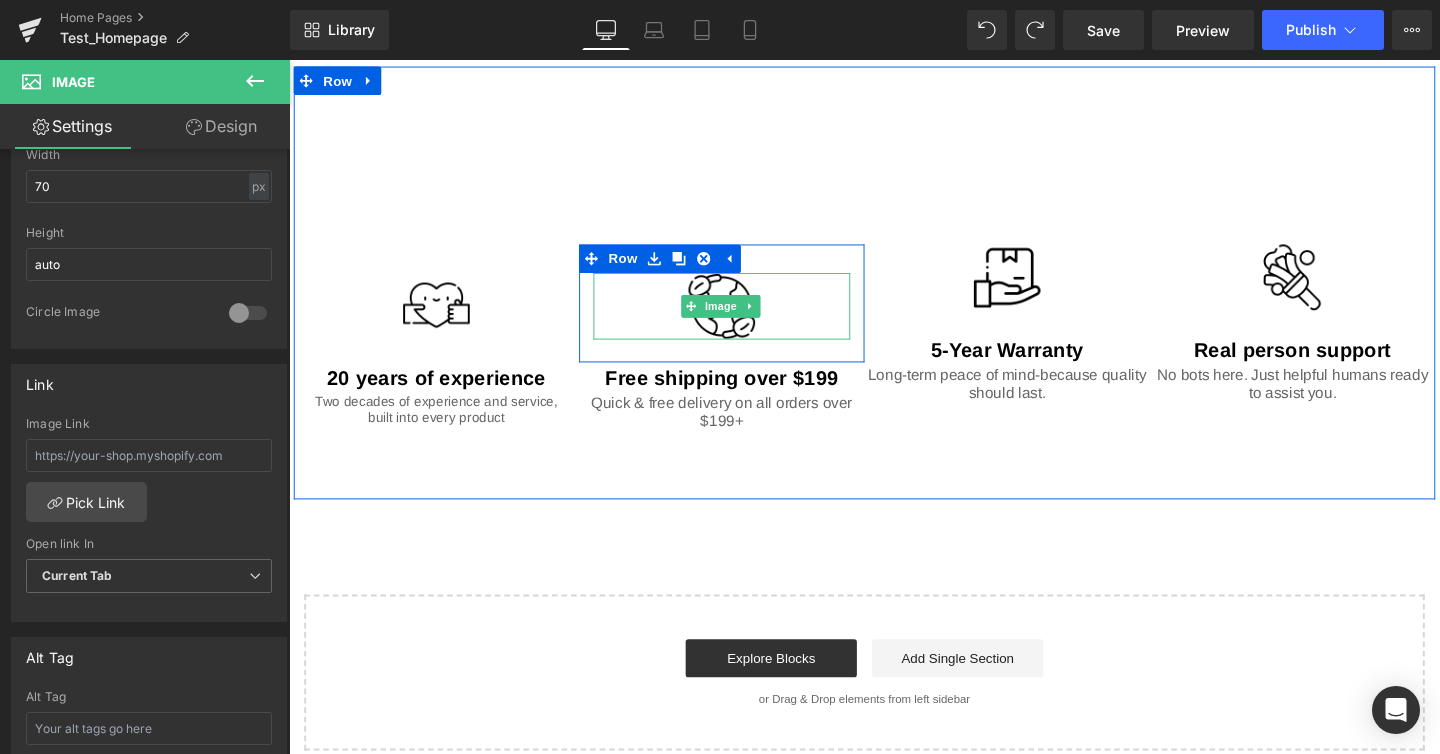 click at bounding box center [744, 319] 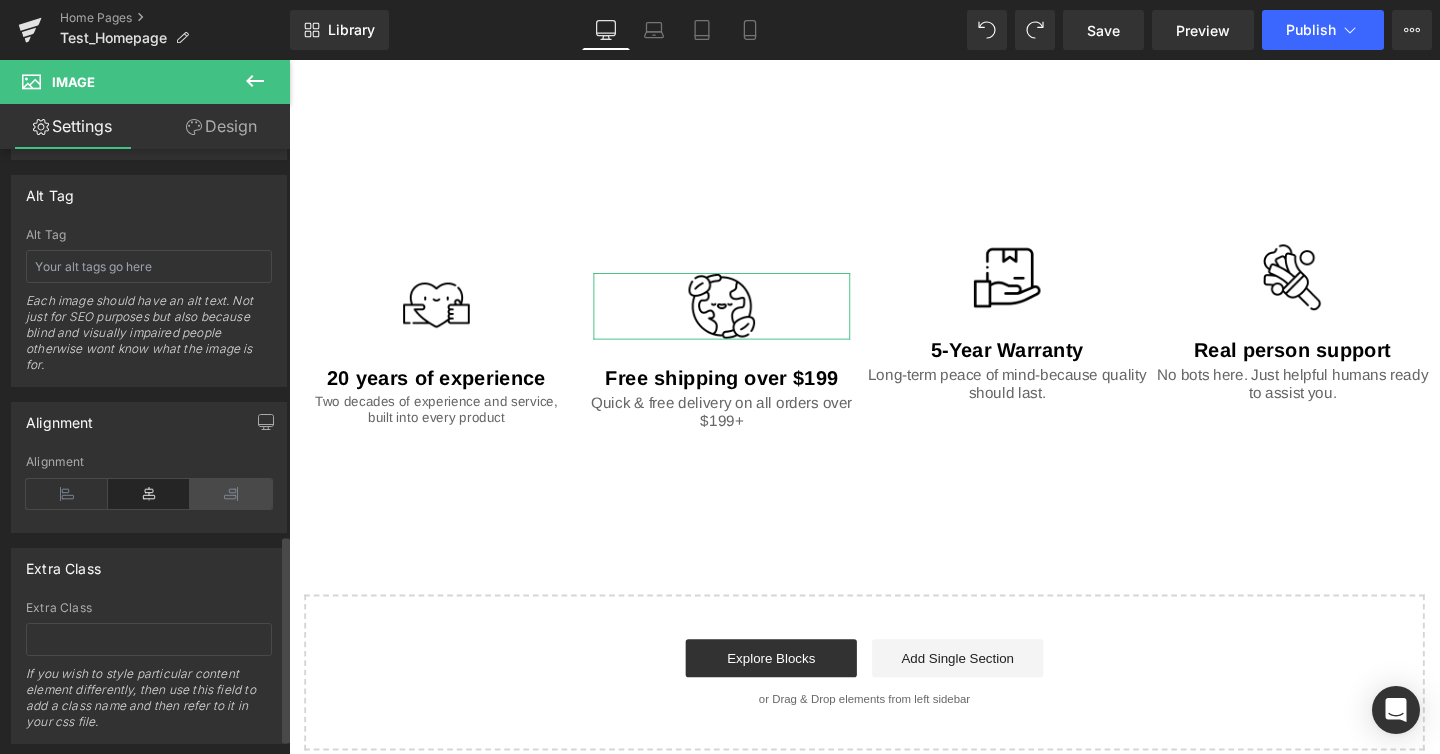 scroll, scrollTop: 1169, scrollLeft: 0, axis: vertical 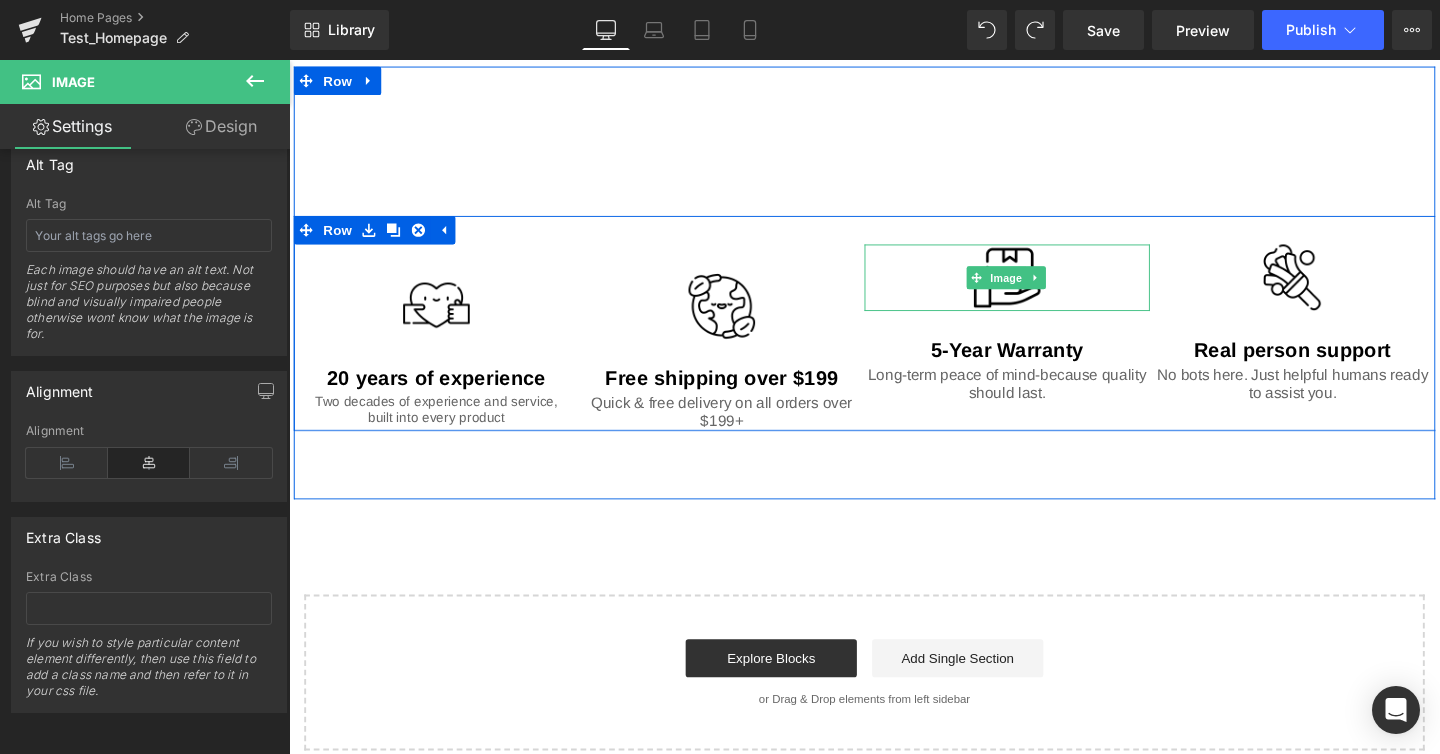 click at bounding box center (1044, 289) 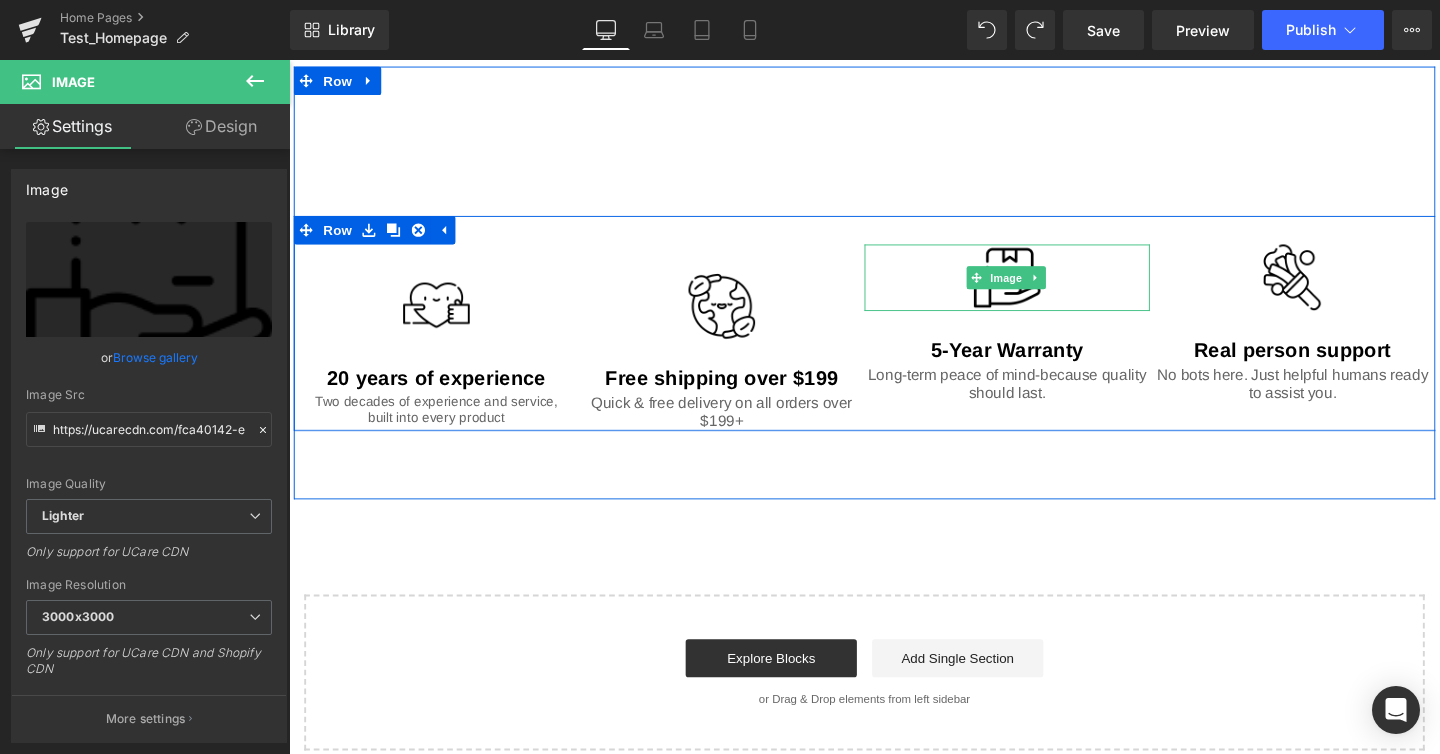 click at bounding box center (1044, 289) 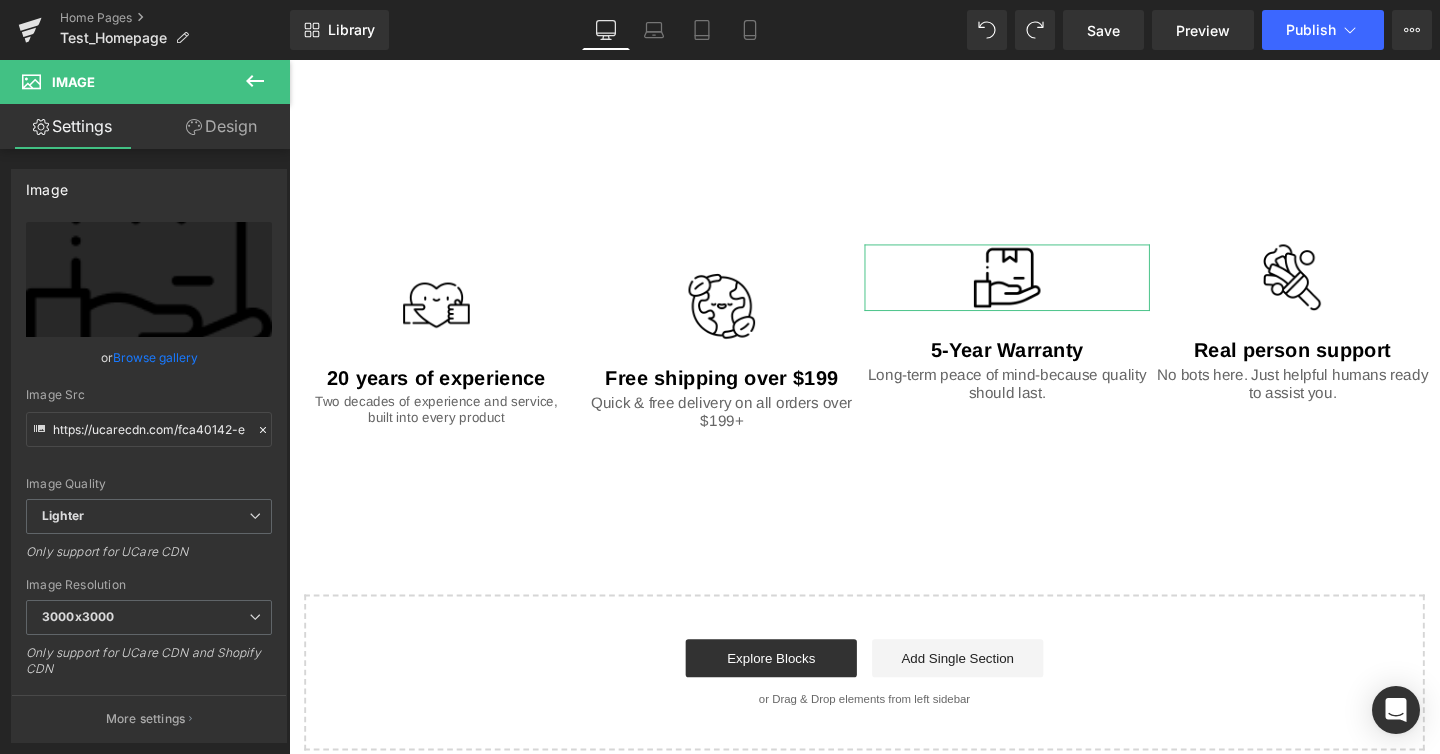 click on "Design" at bounding box center (221, 126) 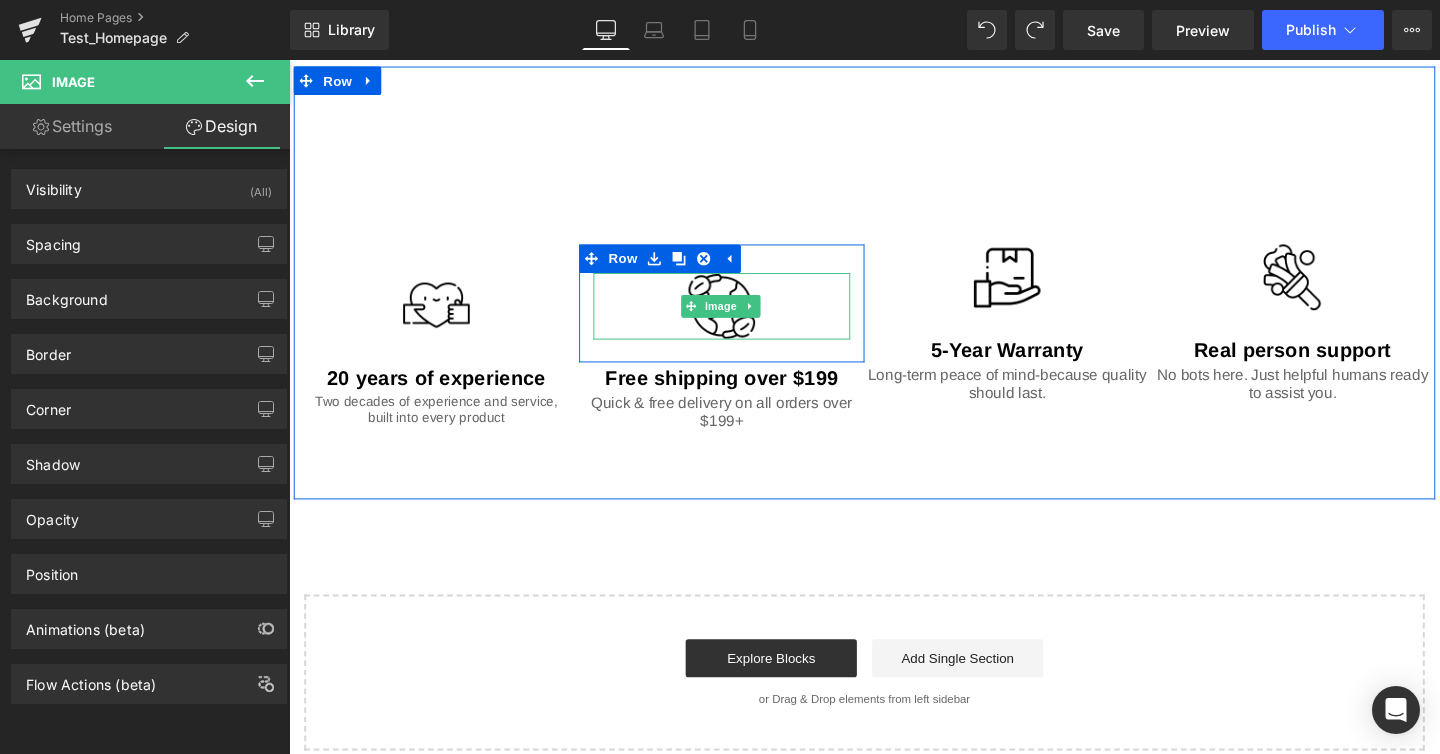 click at bounding box center [744, 319] 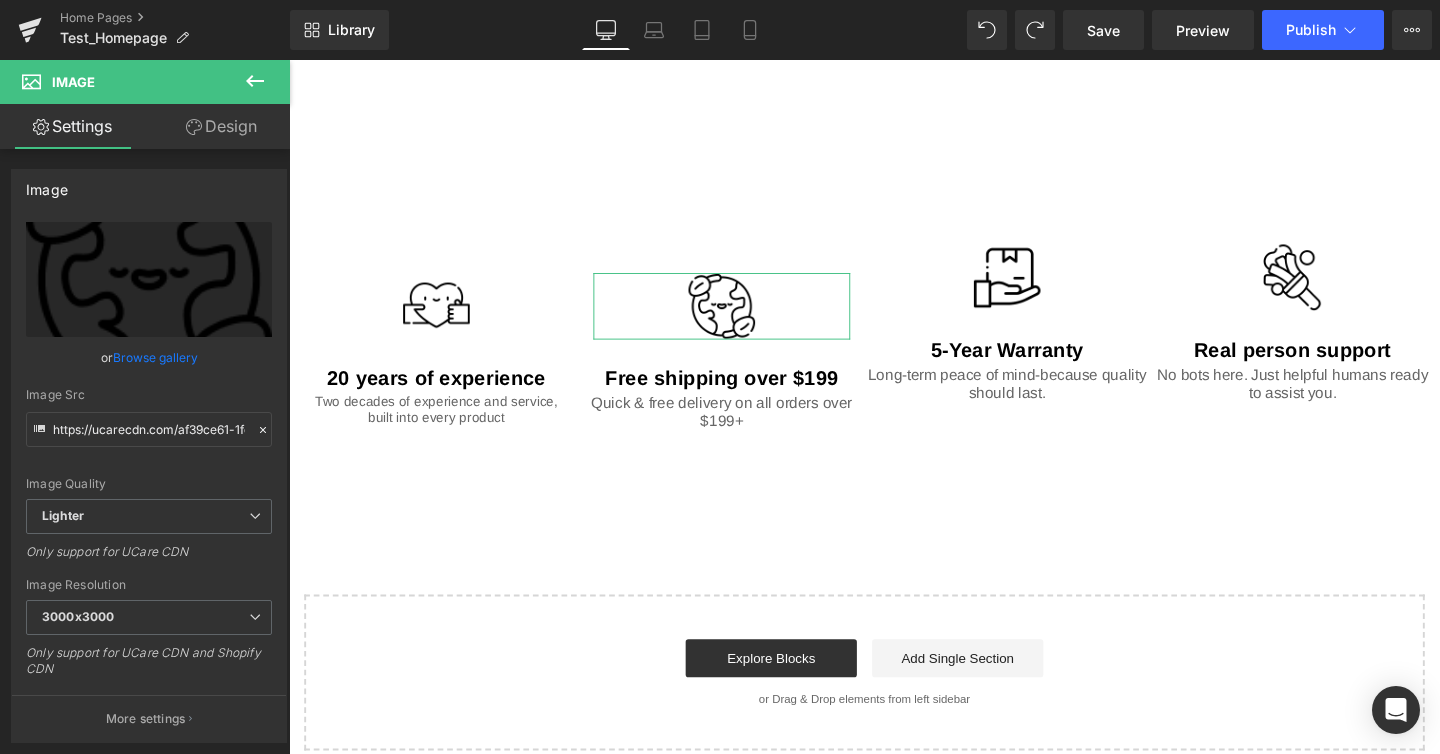 click on "Design" at bounding box center [221, 126] 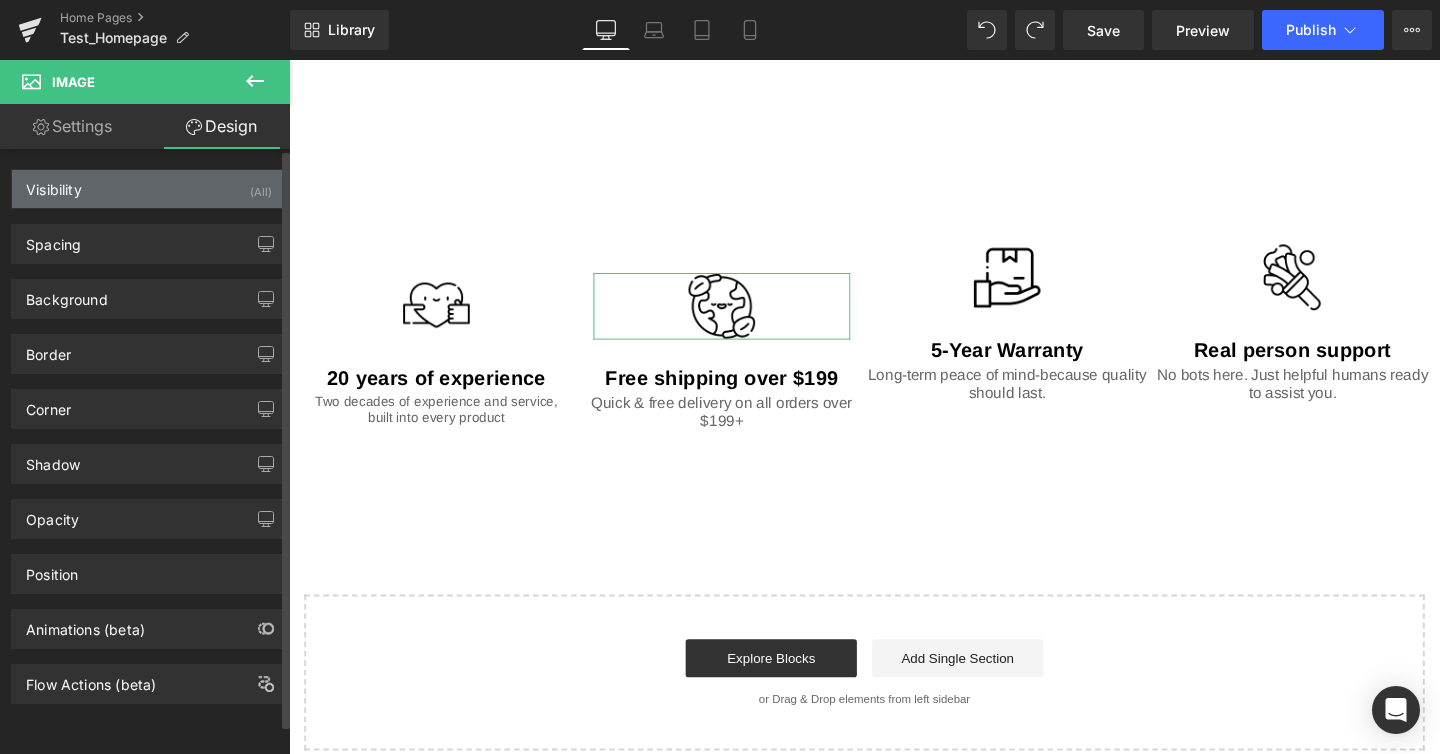 type on "0" 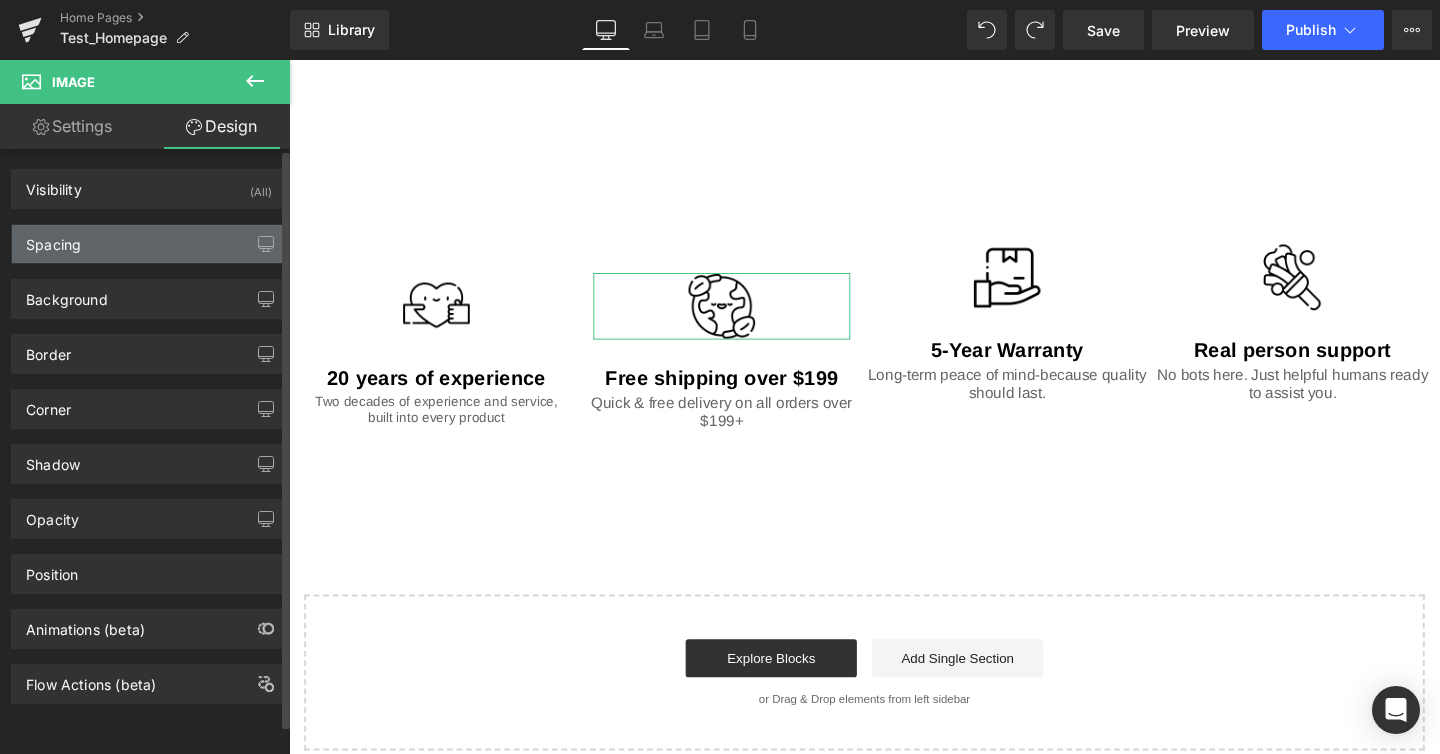 click on "Spacing" at bounding box center (149, 244) 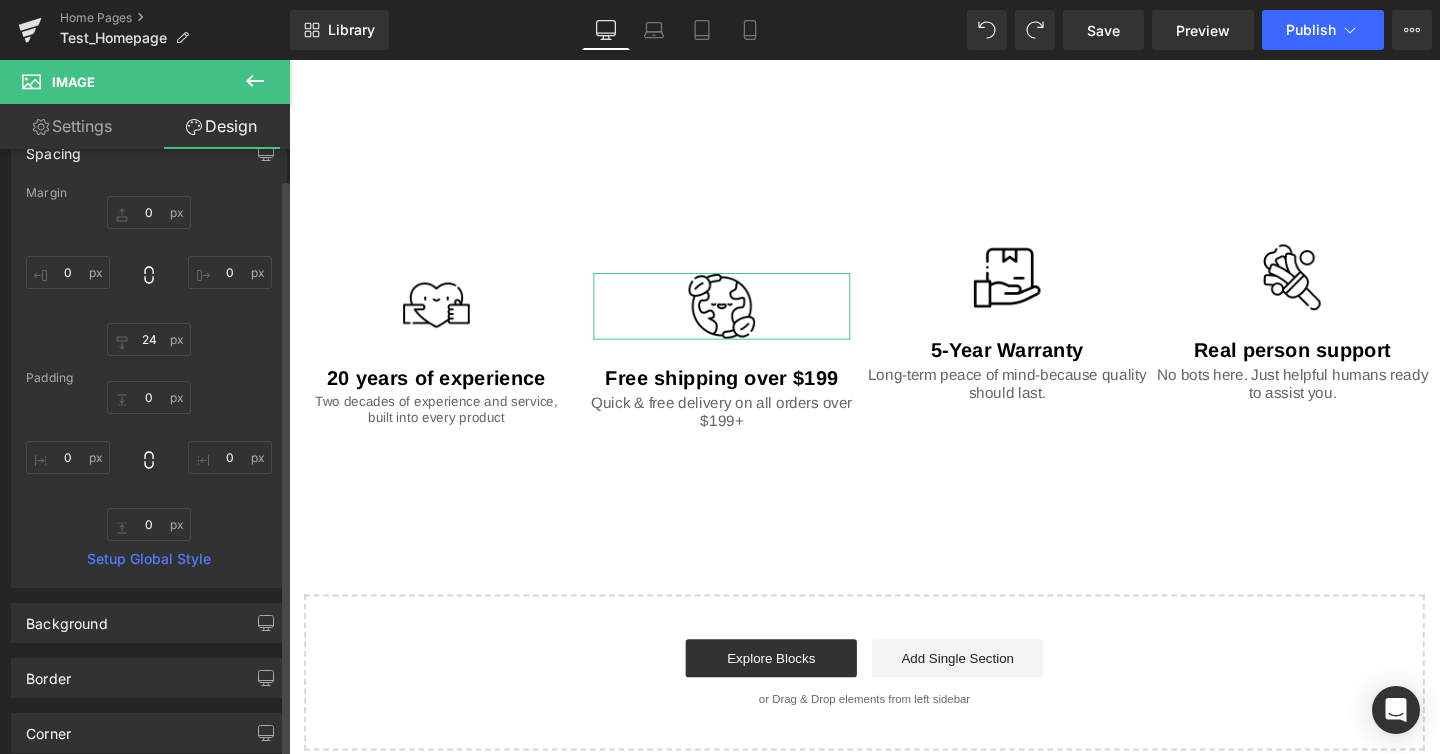 scroll, scrollTop: 421, scrollLeft: 0, axis: vertical 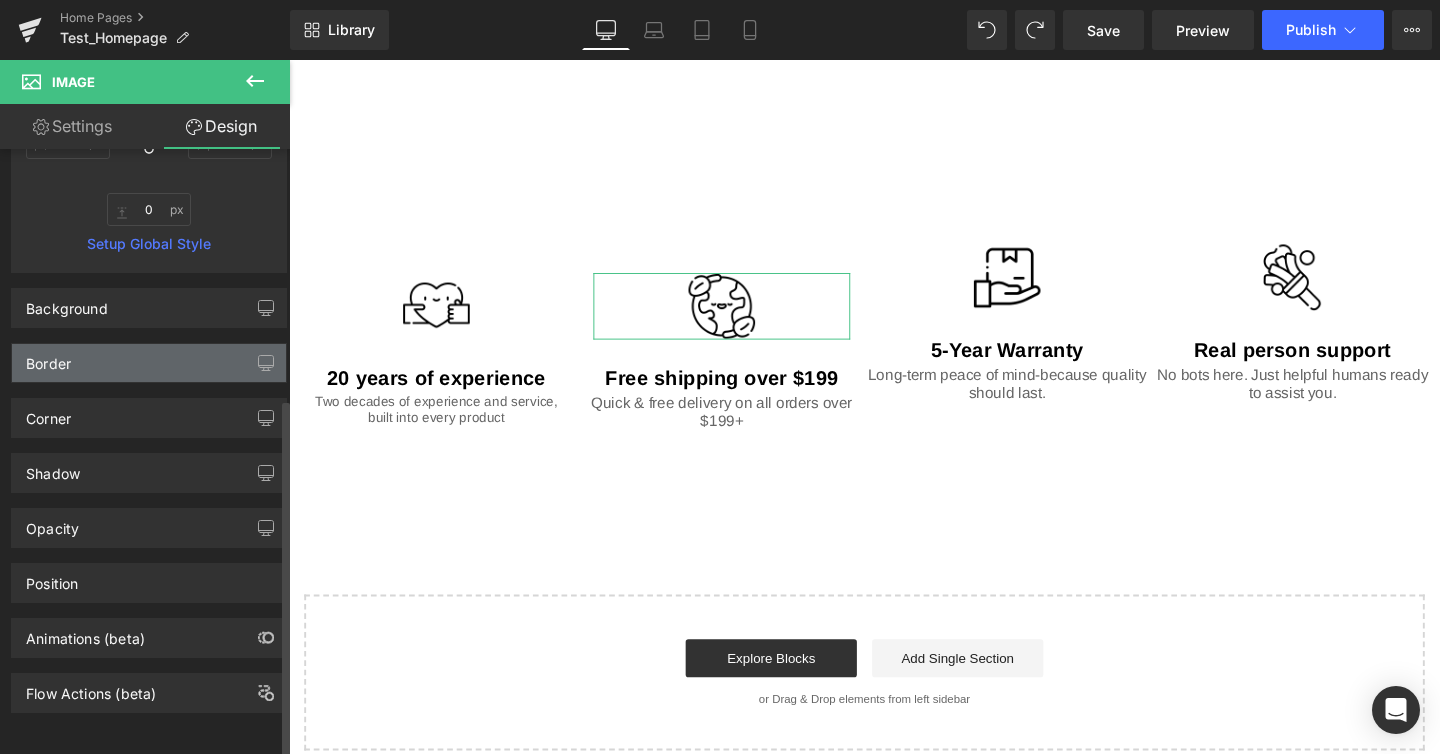 click on "Border" at bounding box center [149, 363] 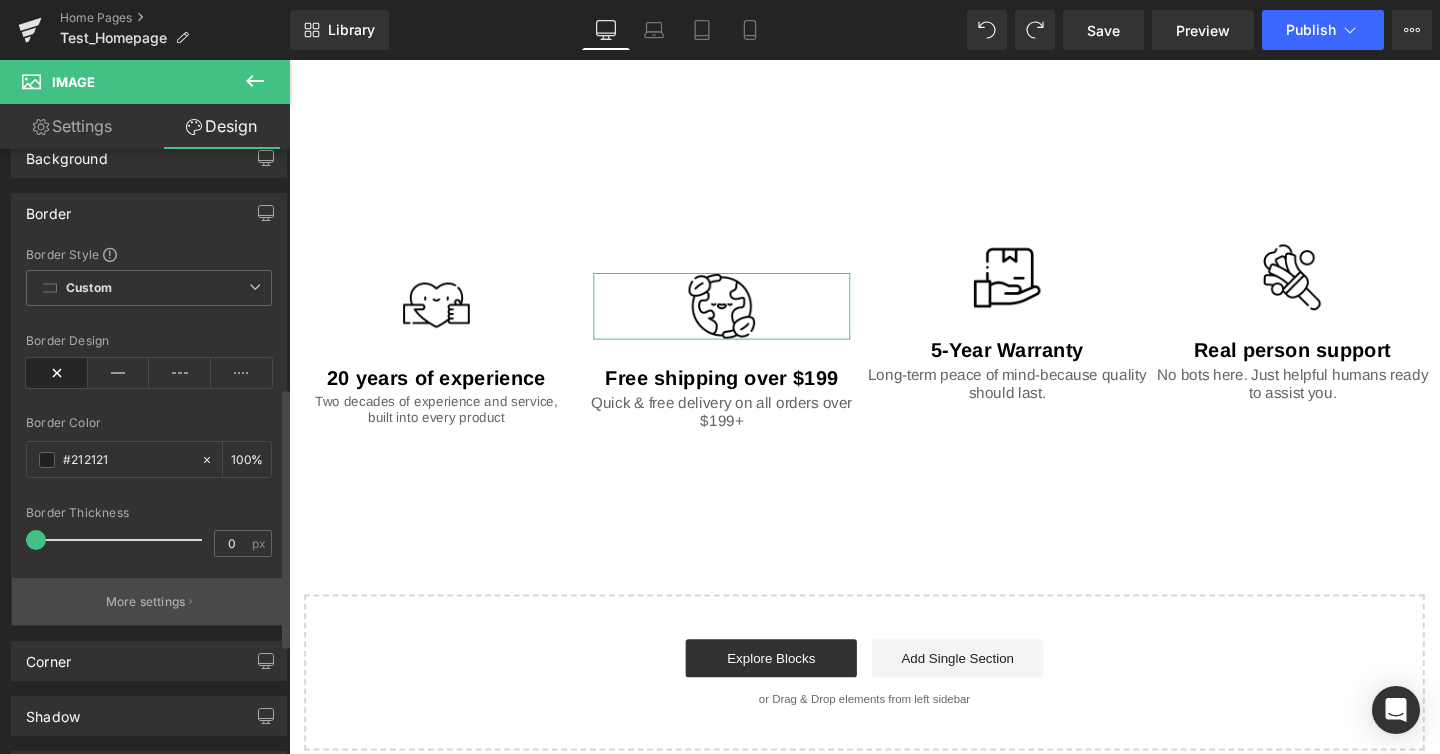 scroll, scrollTop: 661, scrollLeft: 0, axis: vertical 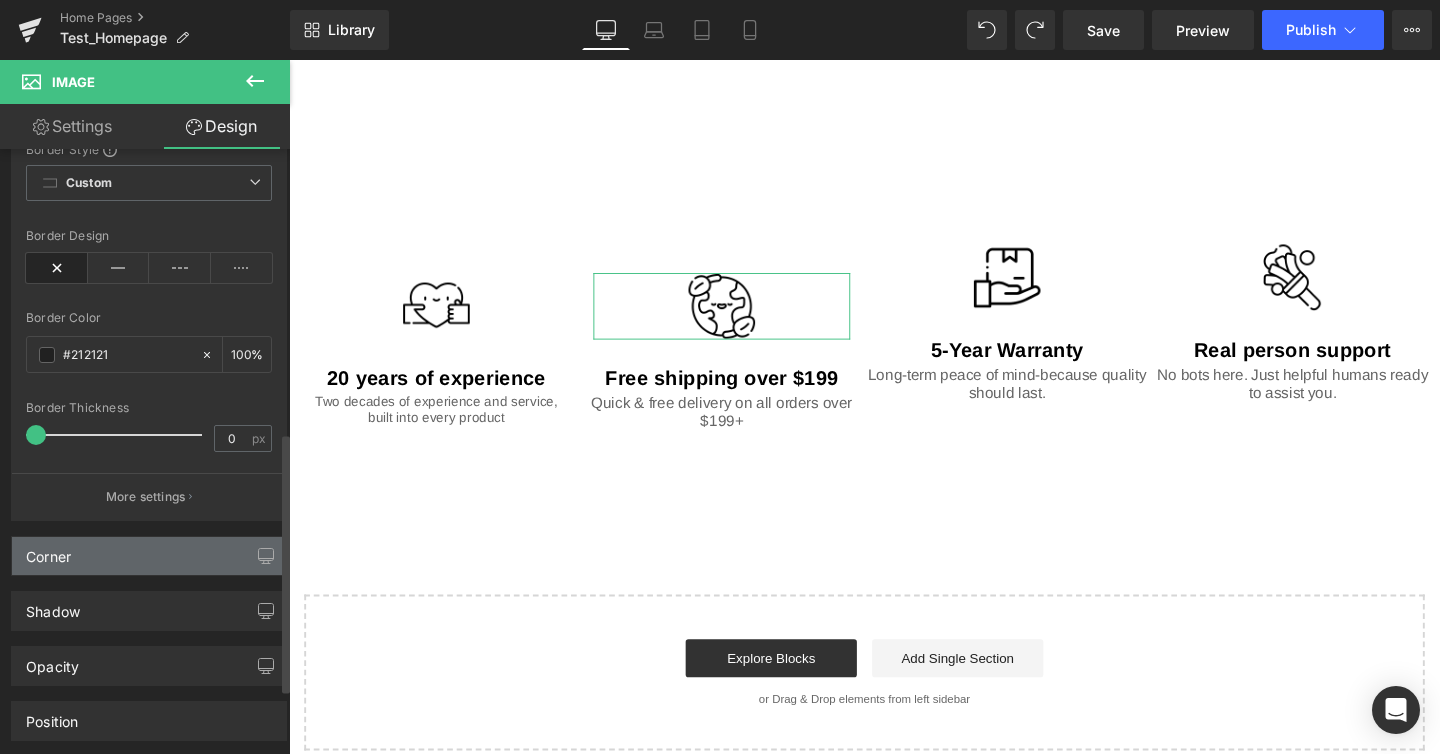 click on "Corner" at bounding box center [149, 556] 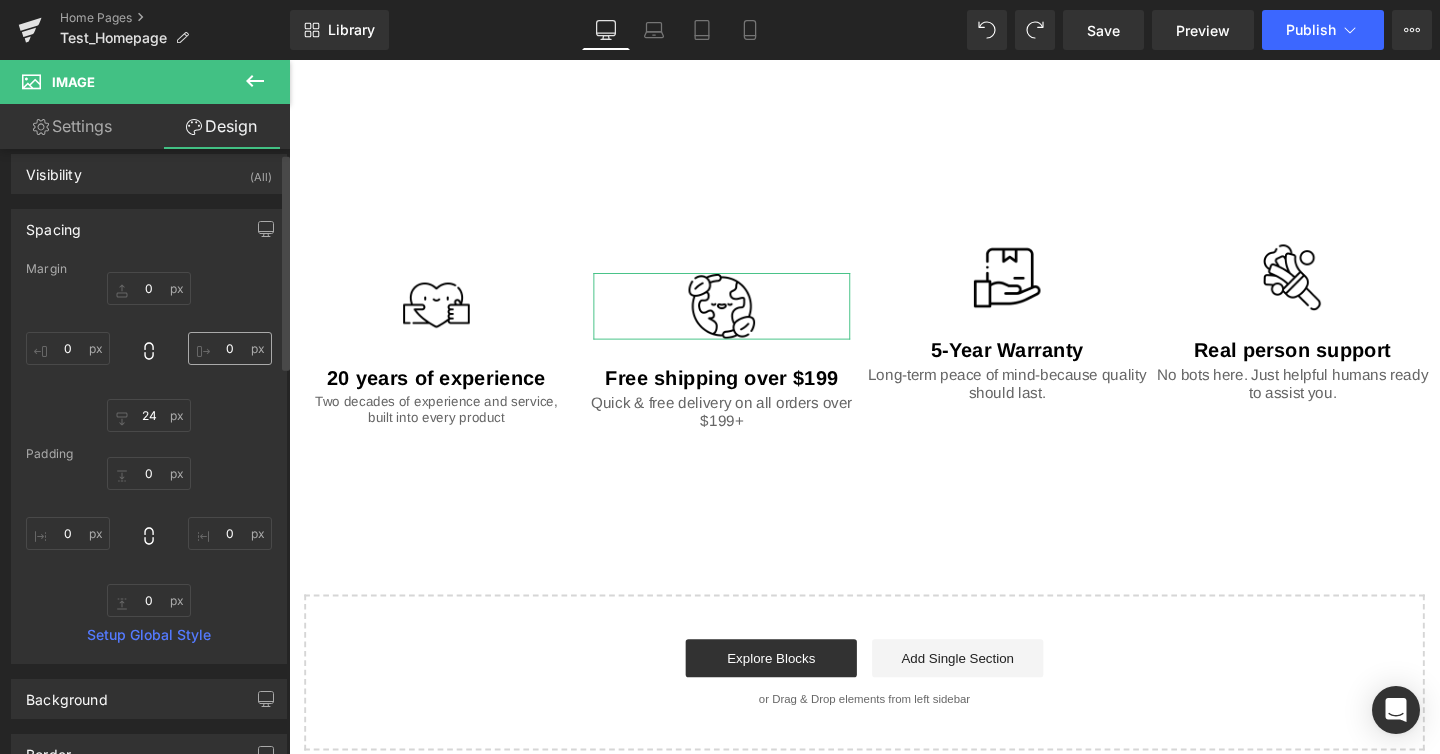 scroll, scrollTop: 0, scrollLeft: 0, axis: both 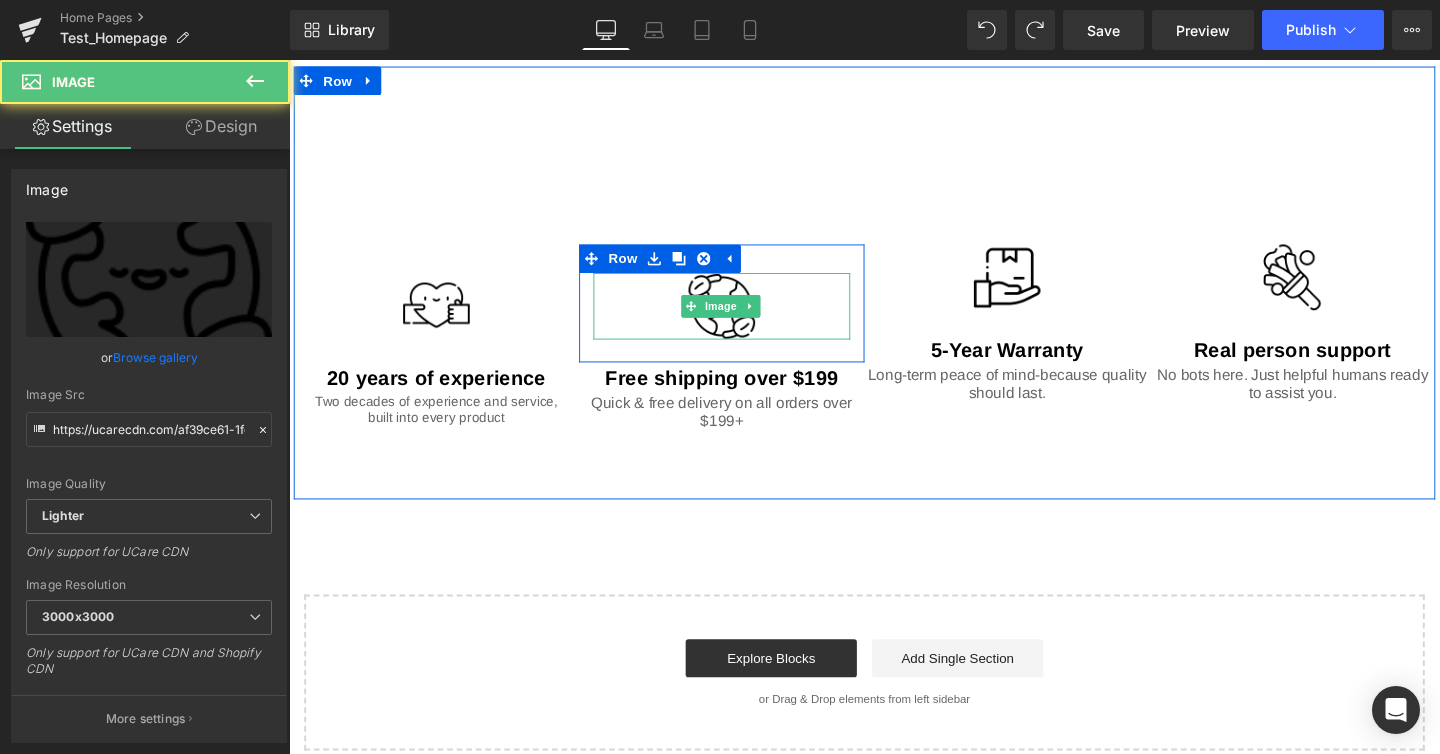 click at bounding box center (744, 319) 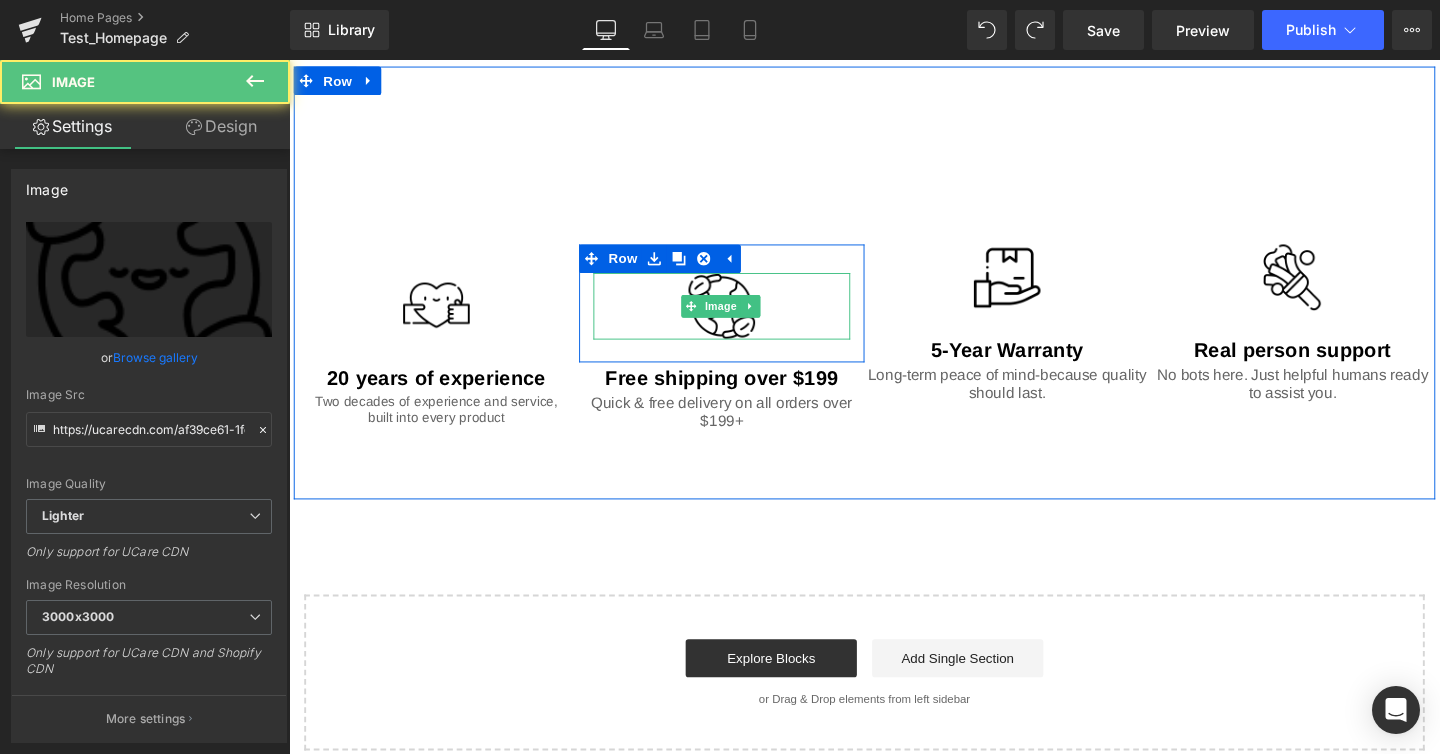 click at bounding box center [744, 319] 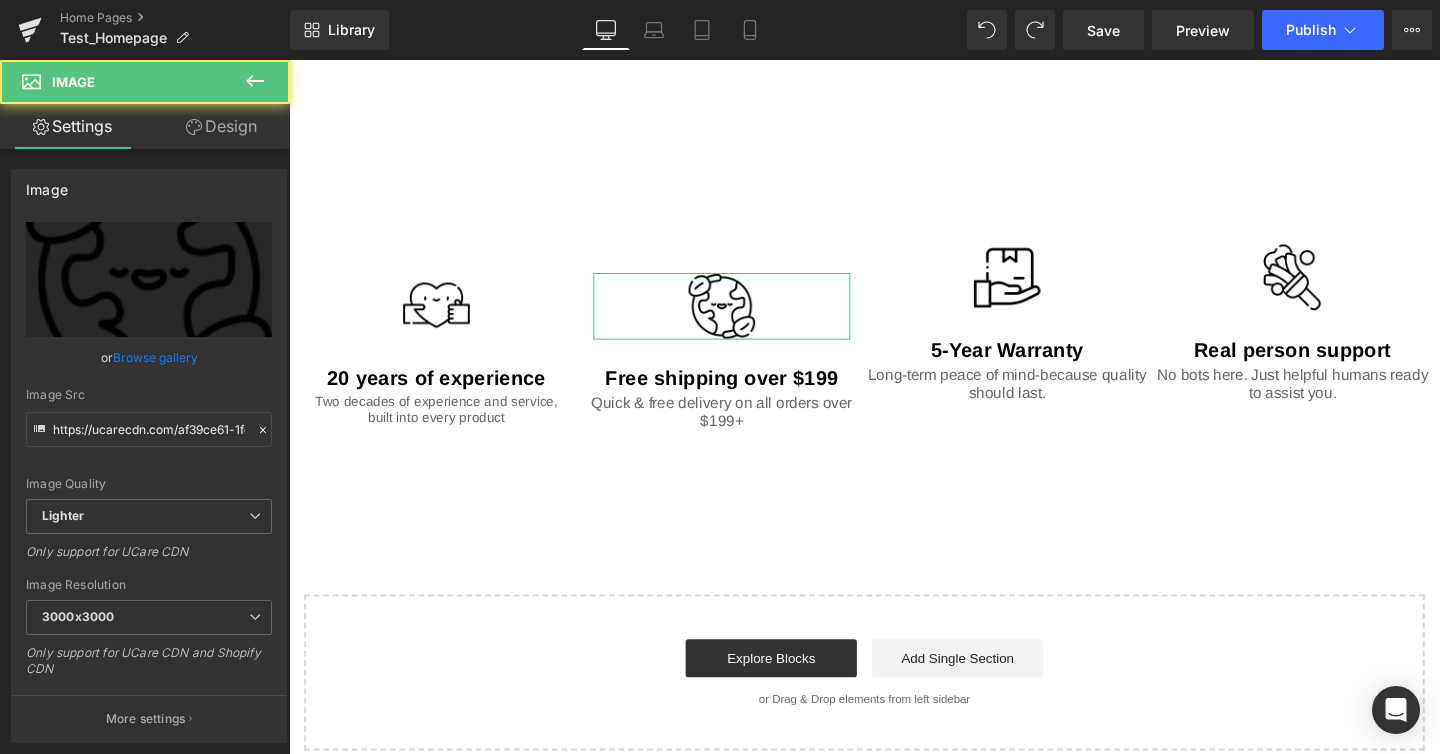 click on "Design" at bounding box center (221, 126) 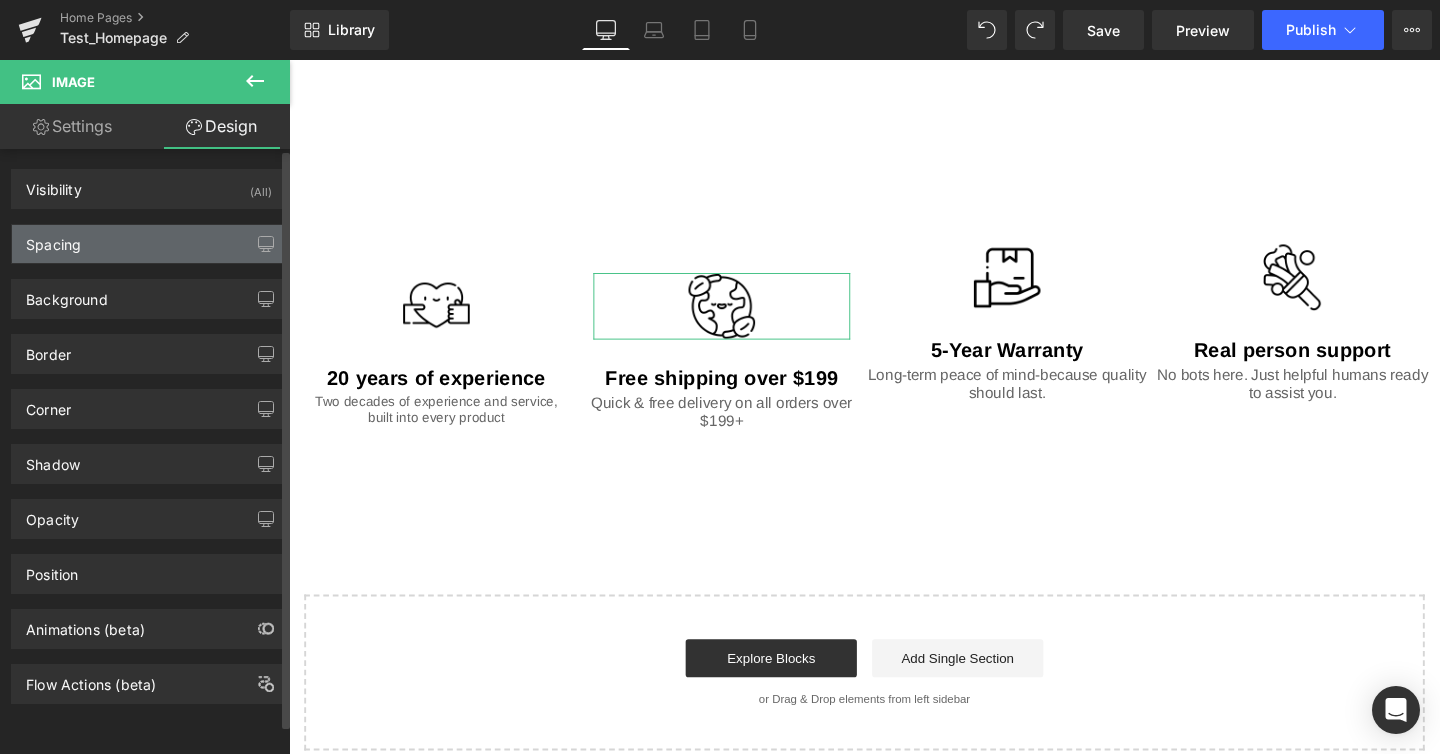 click on "Spacing" at bounding box center (149, 244) 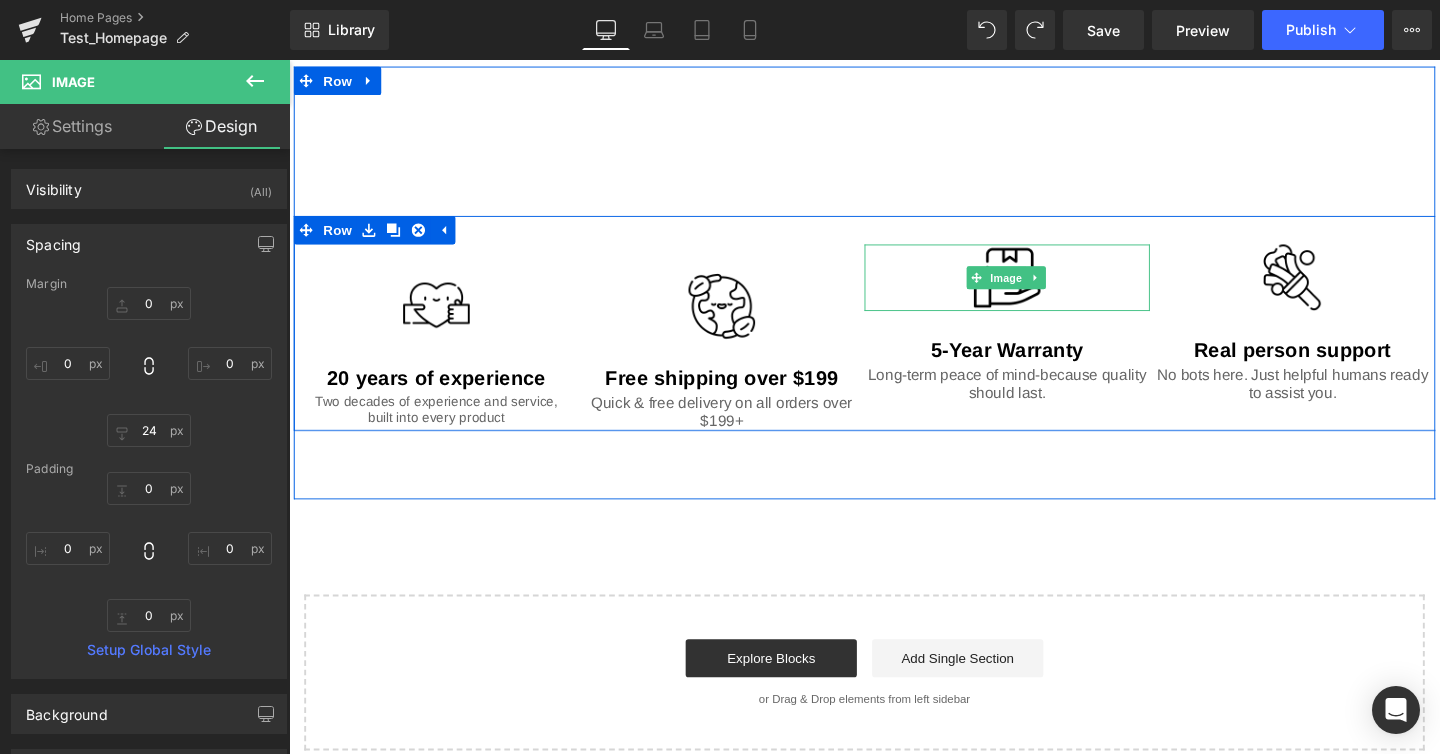 click at bounding box center [1044, 289] 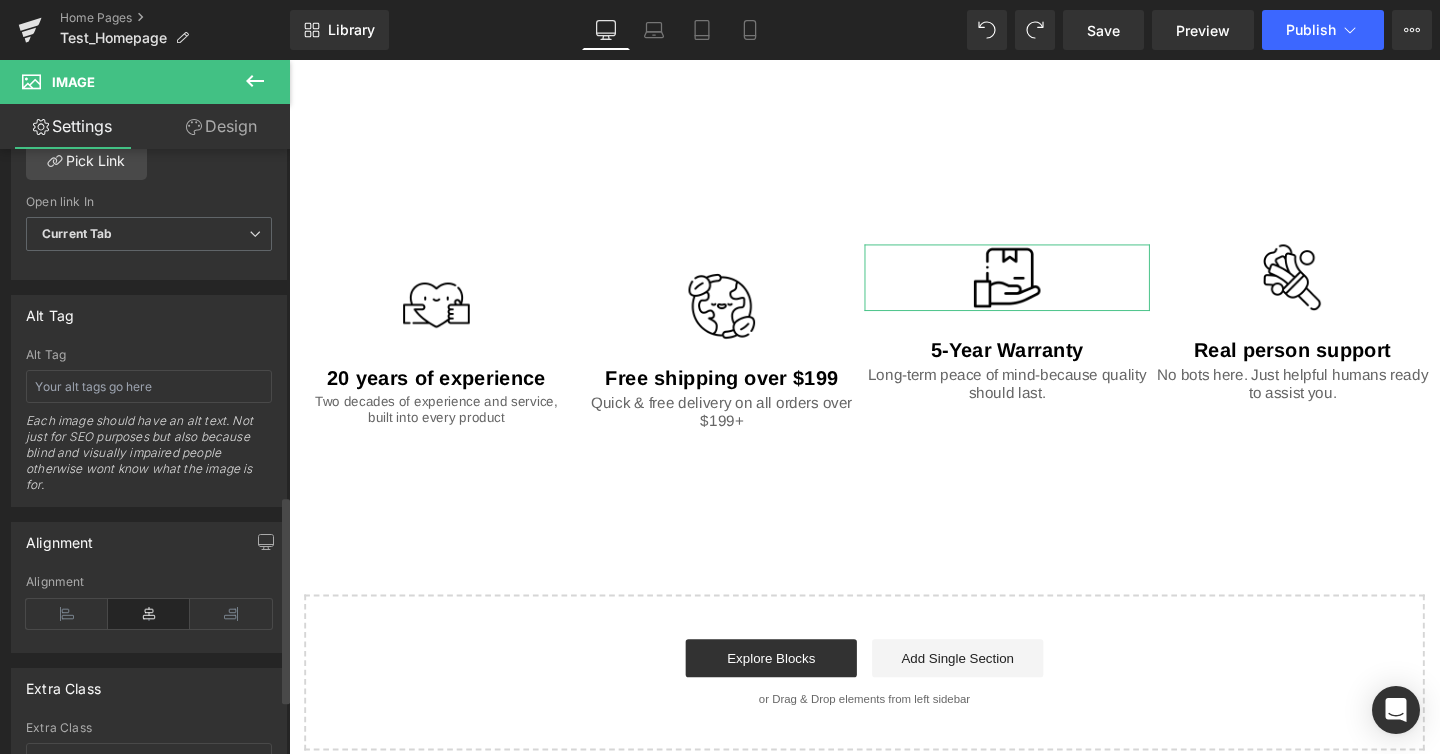 scroll, scrollTop: 1154, scrollLeft: 0, axis: vertical 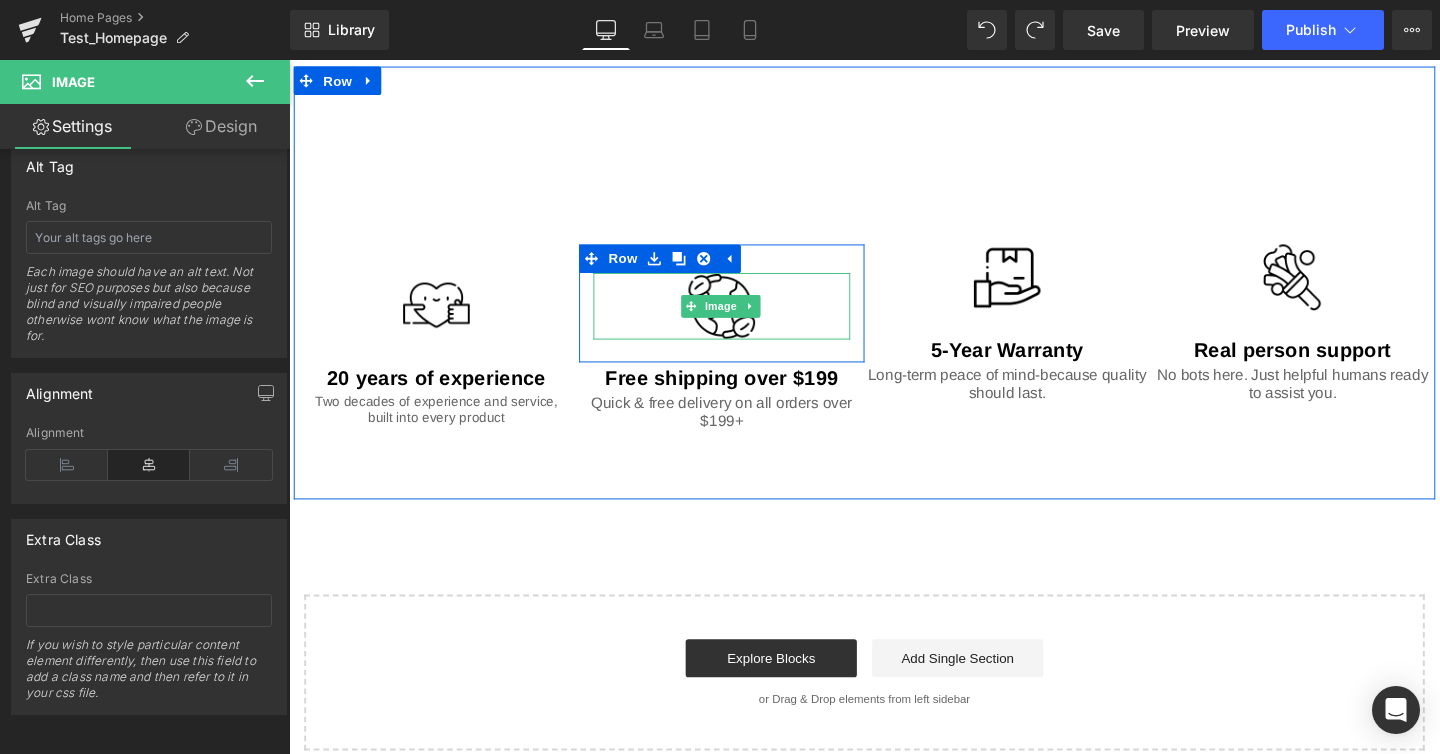 click at bounding box center [744, 319] 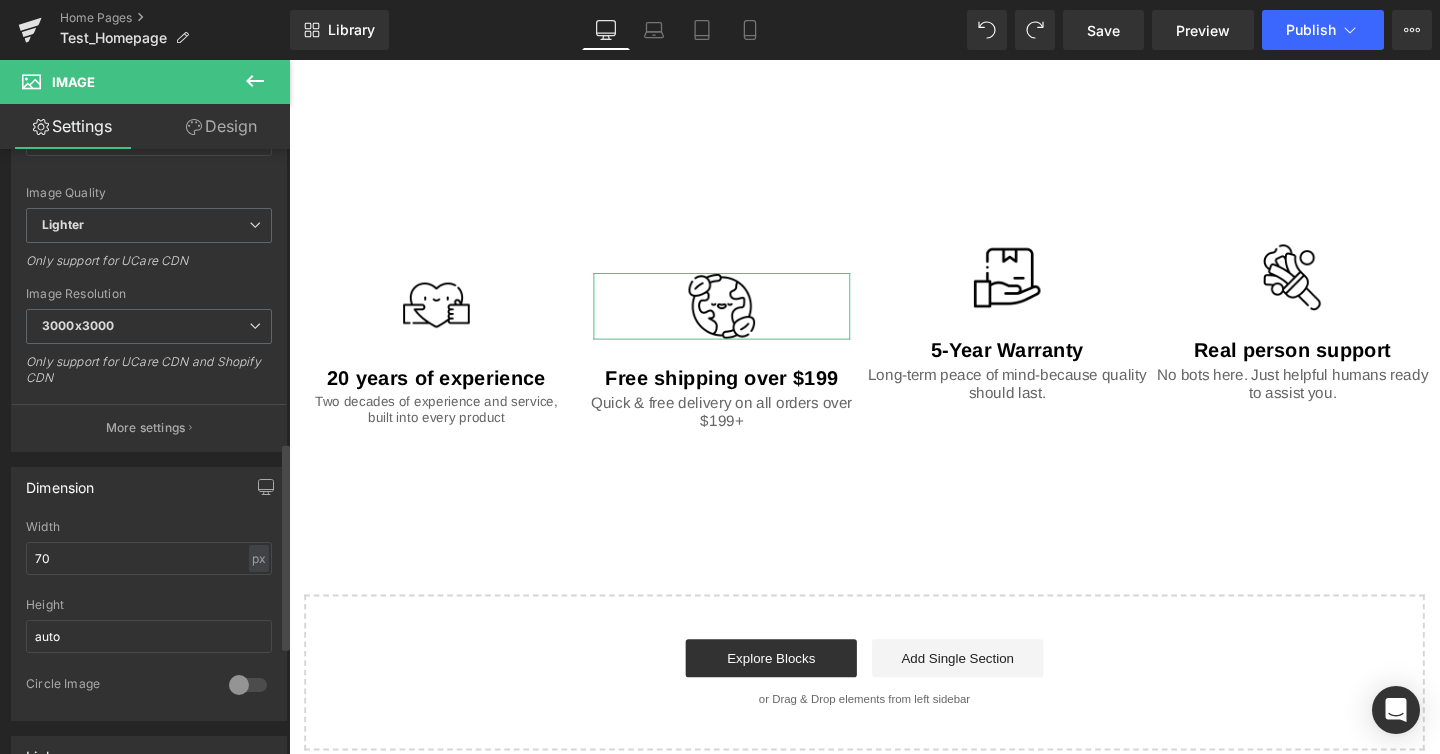 scroll, scrollTop: 0, scrollLeft: 0, axis: both 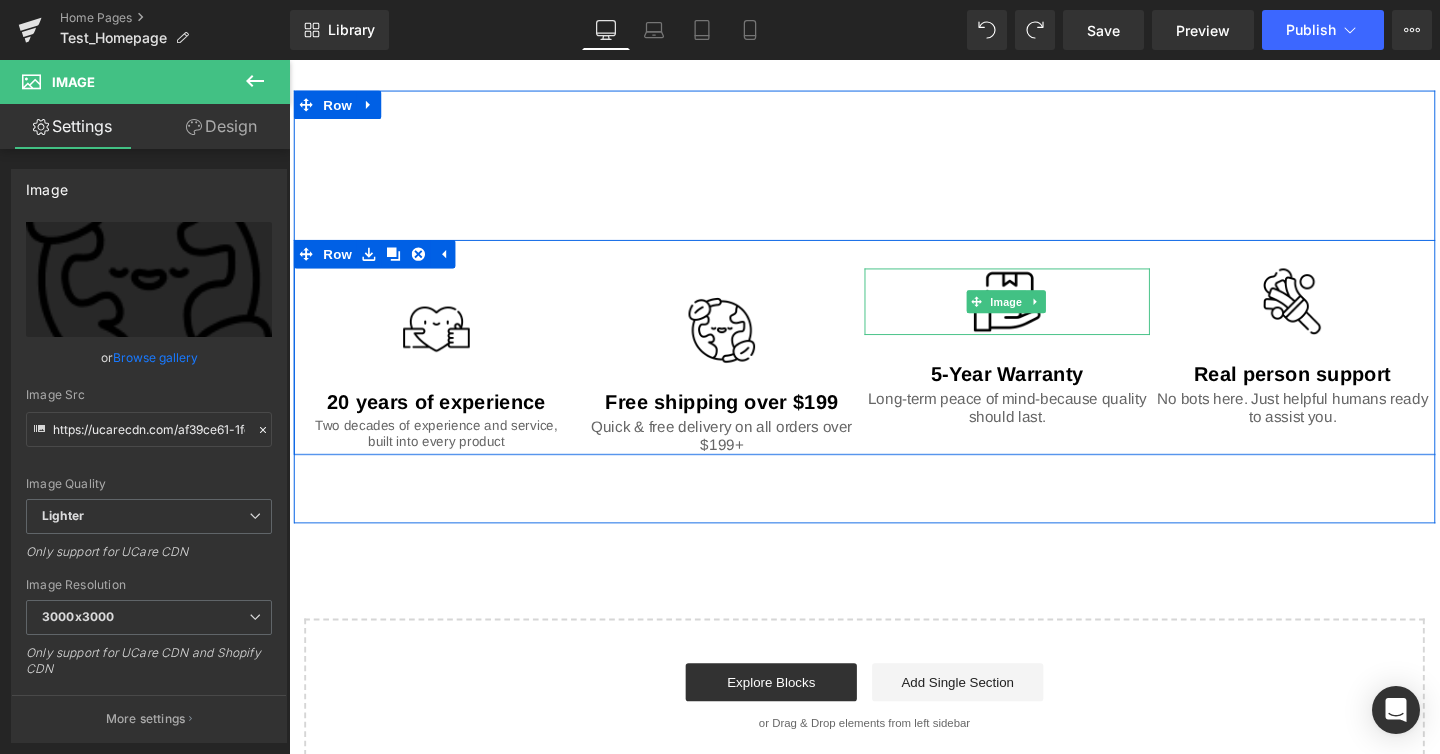 click at bounding box center (1044, 281) 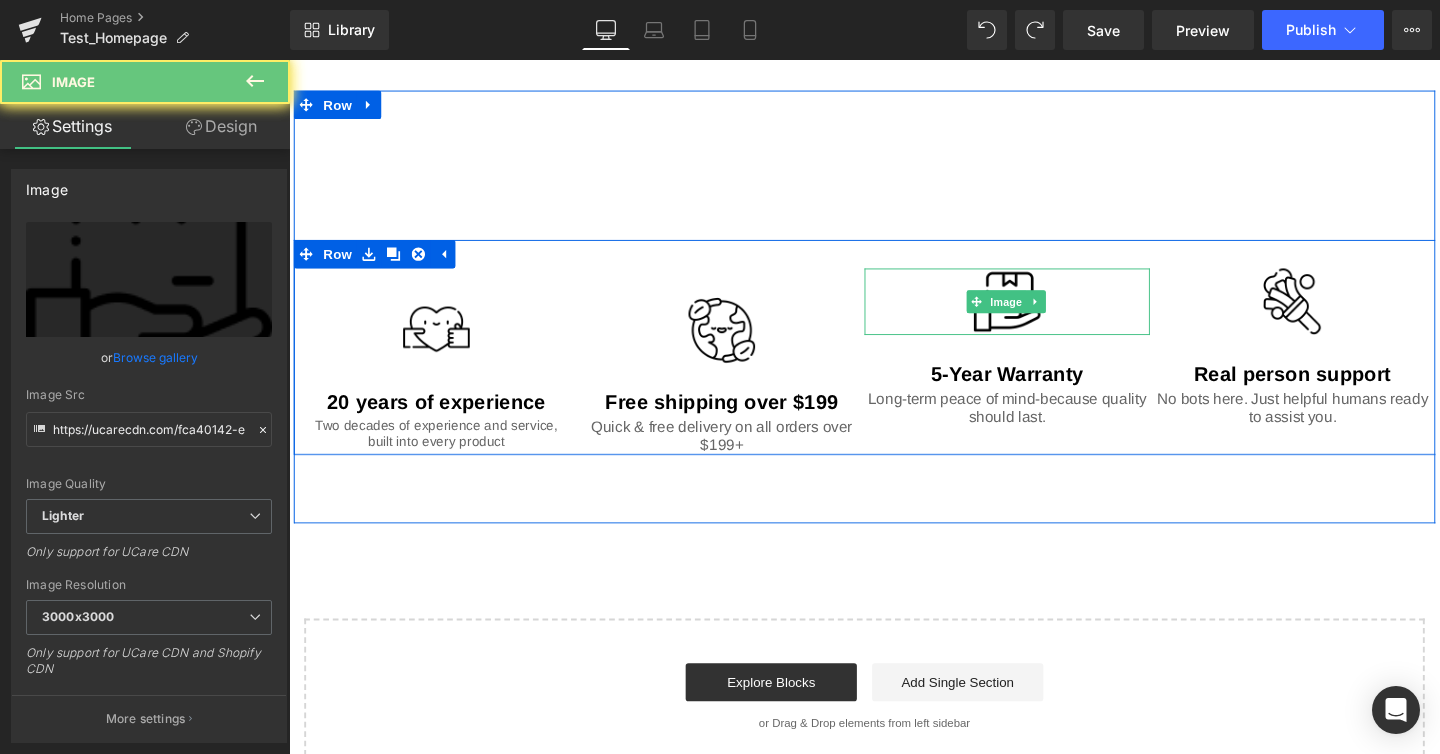 click at bounding box center [1044, 314] 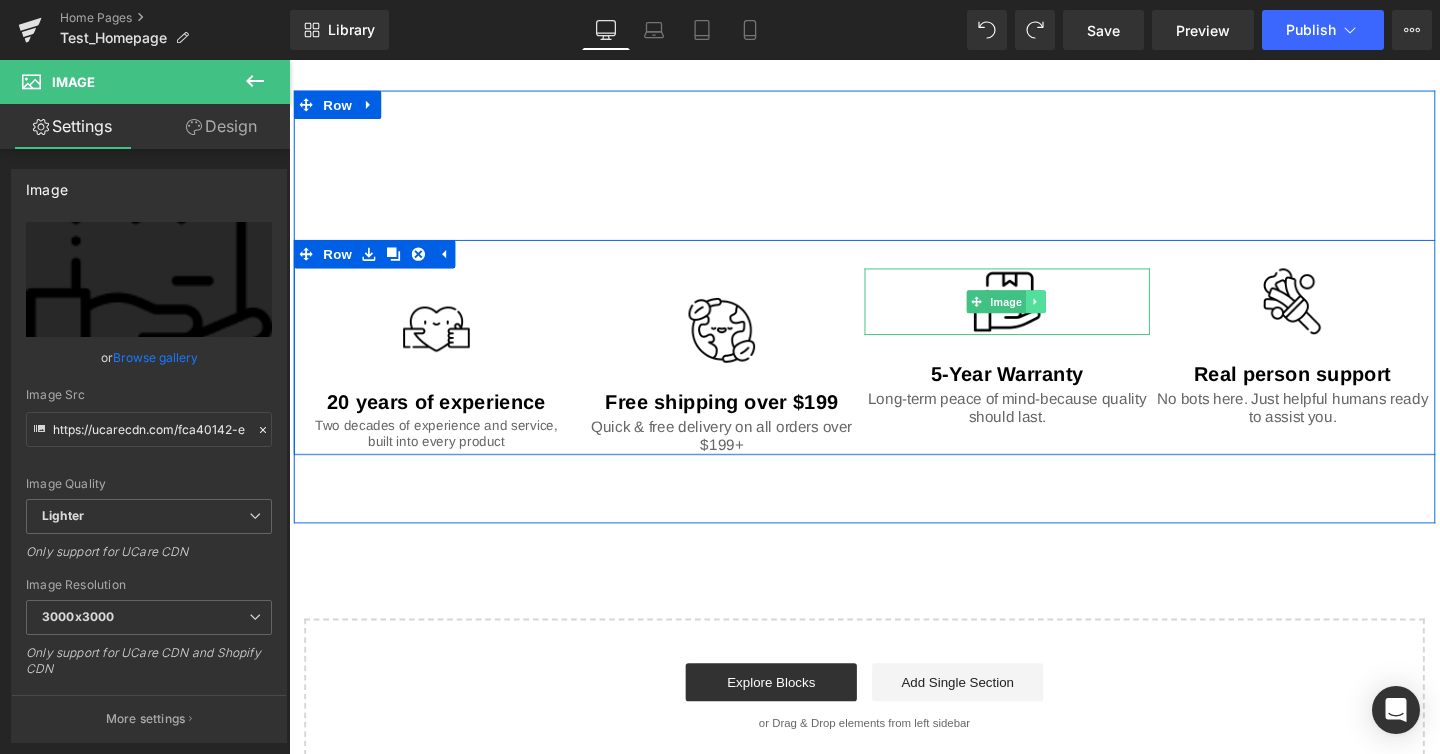 click 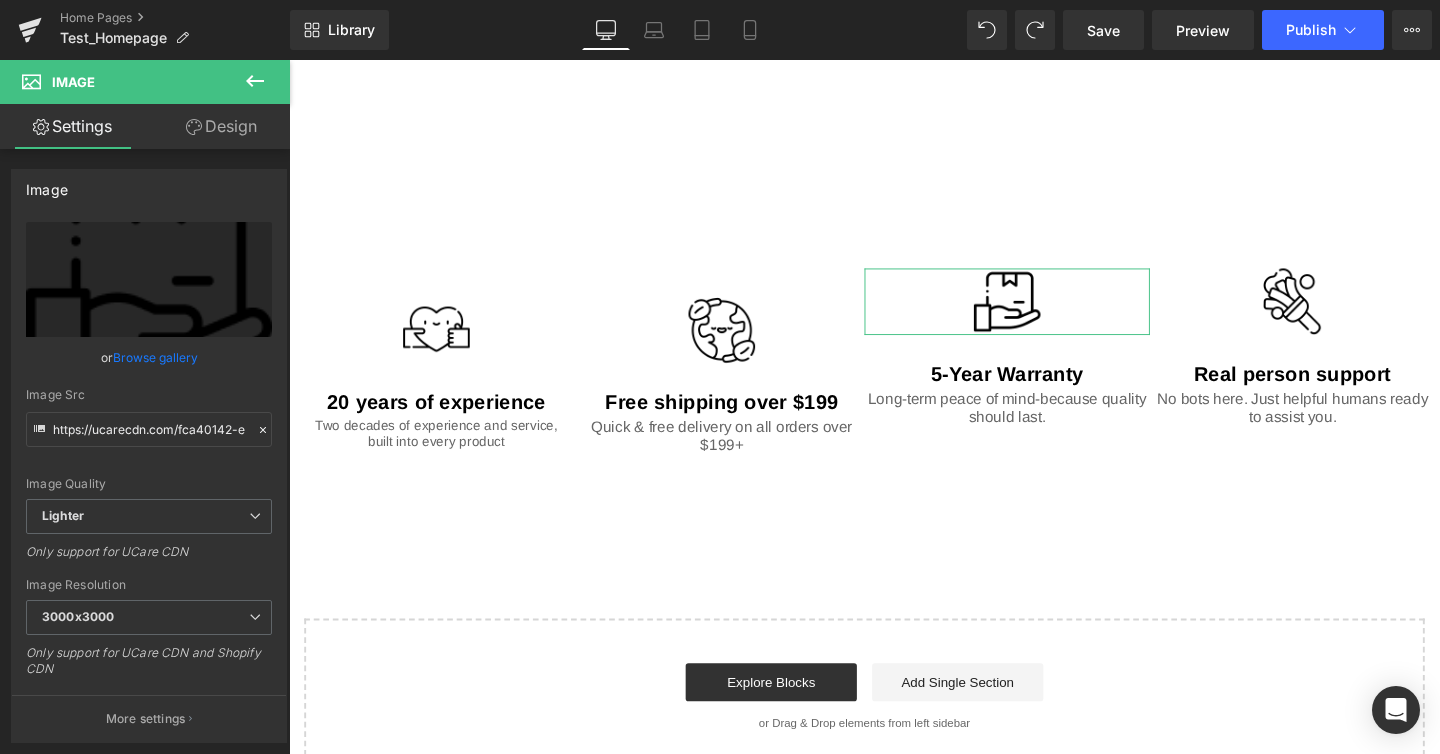 click 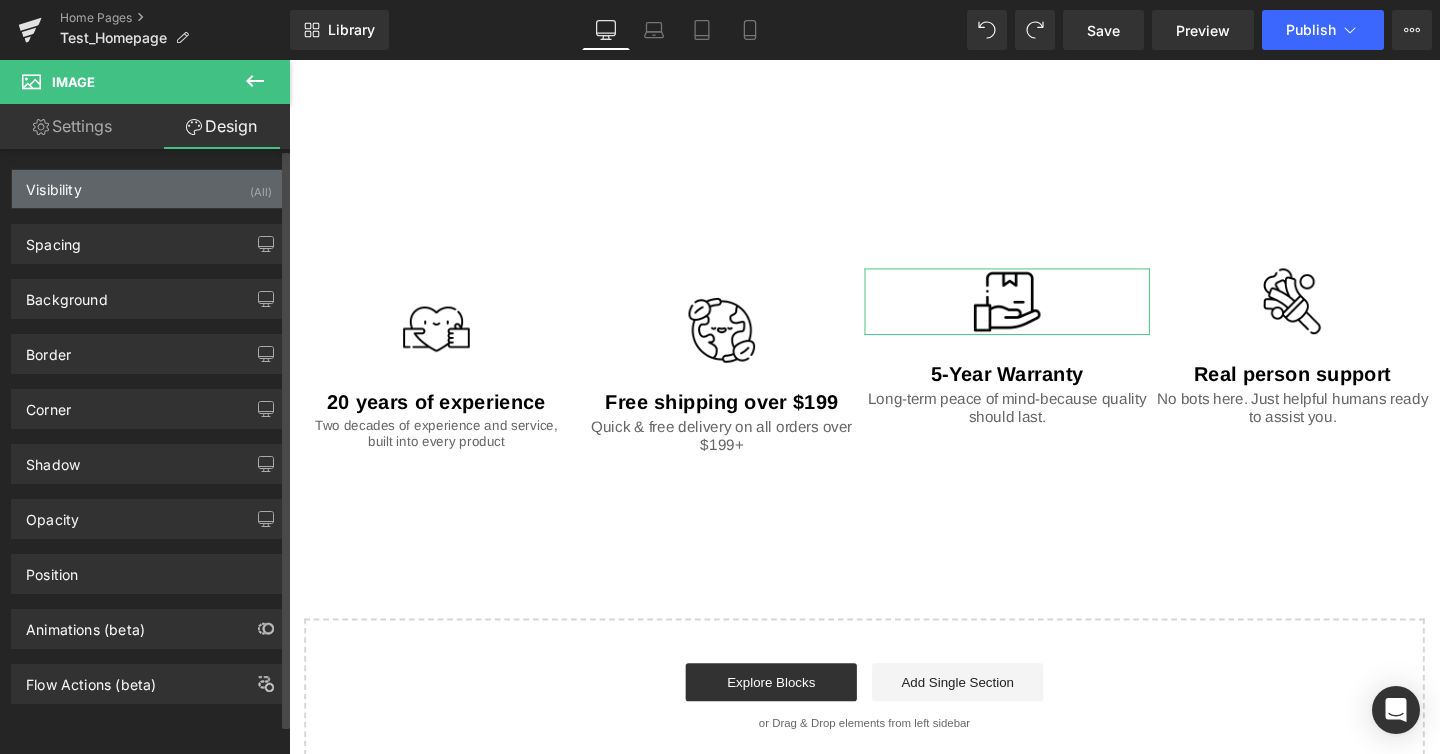 click on "Visibility
(All)" at bounding box center [149, 189] 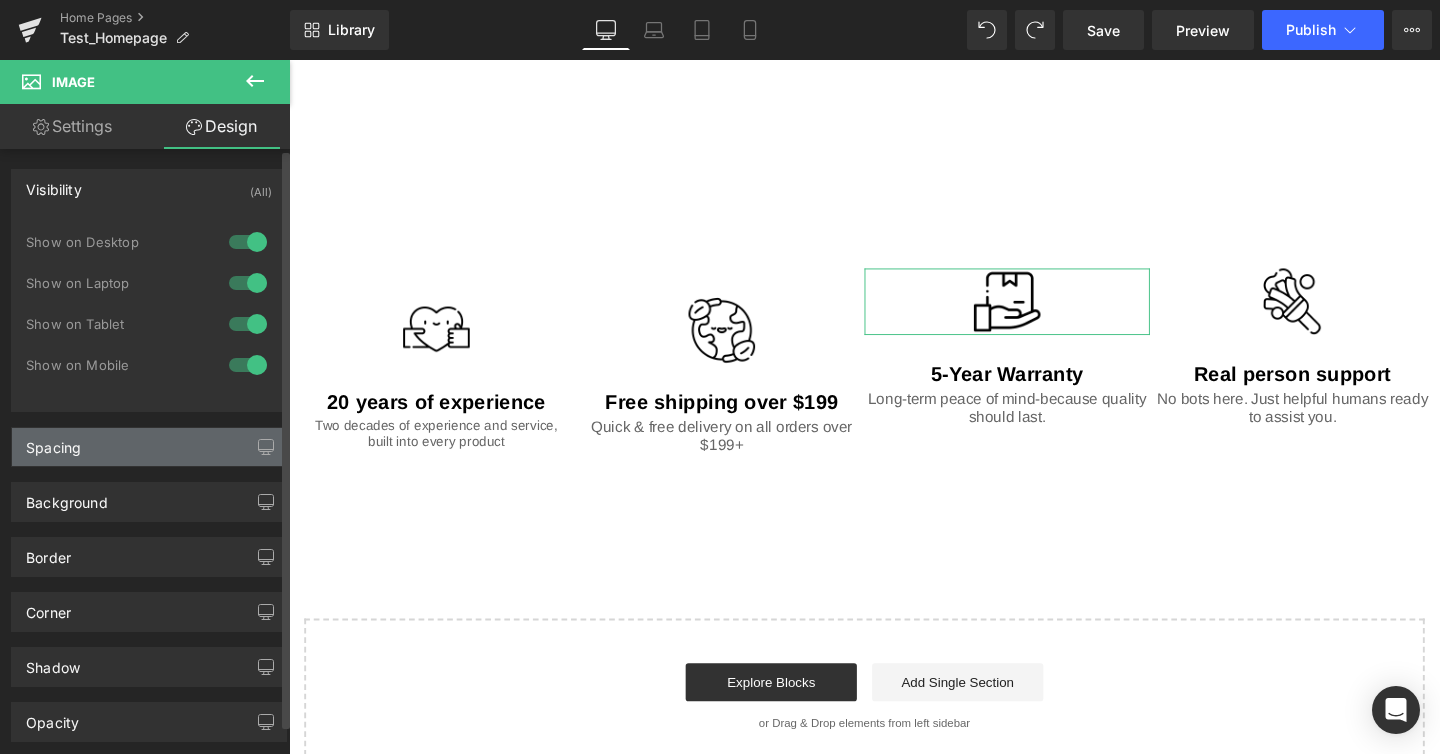 click on "Spacing" at bounding box center [149, 447] 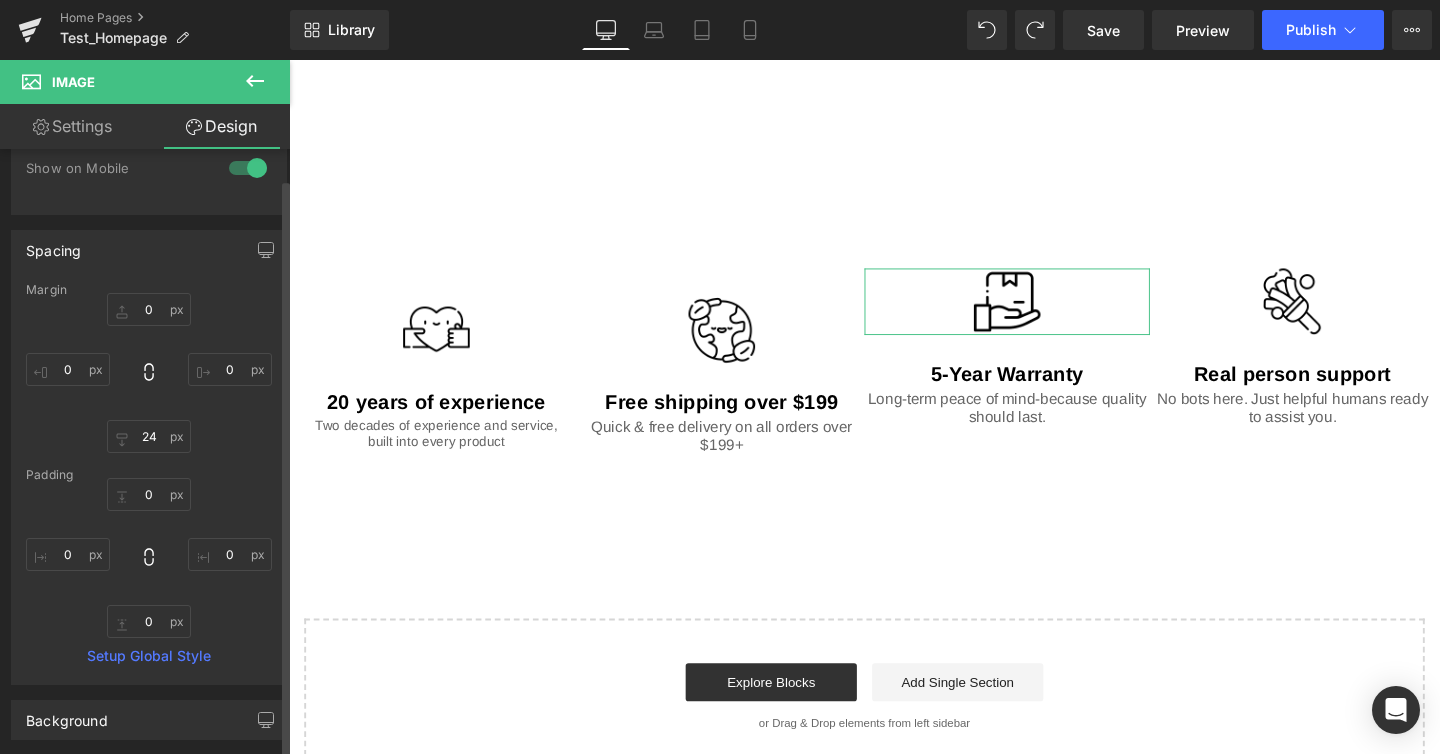 scroll, scrollTop: 212, scrollLeft: 0, axis: vertical 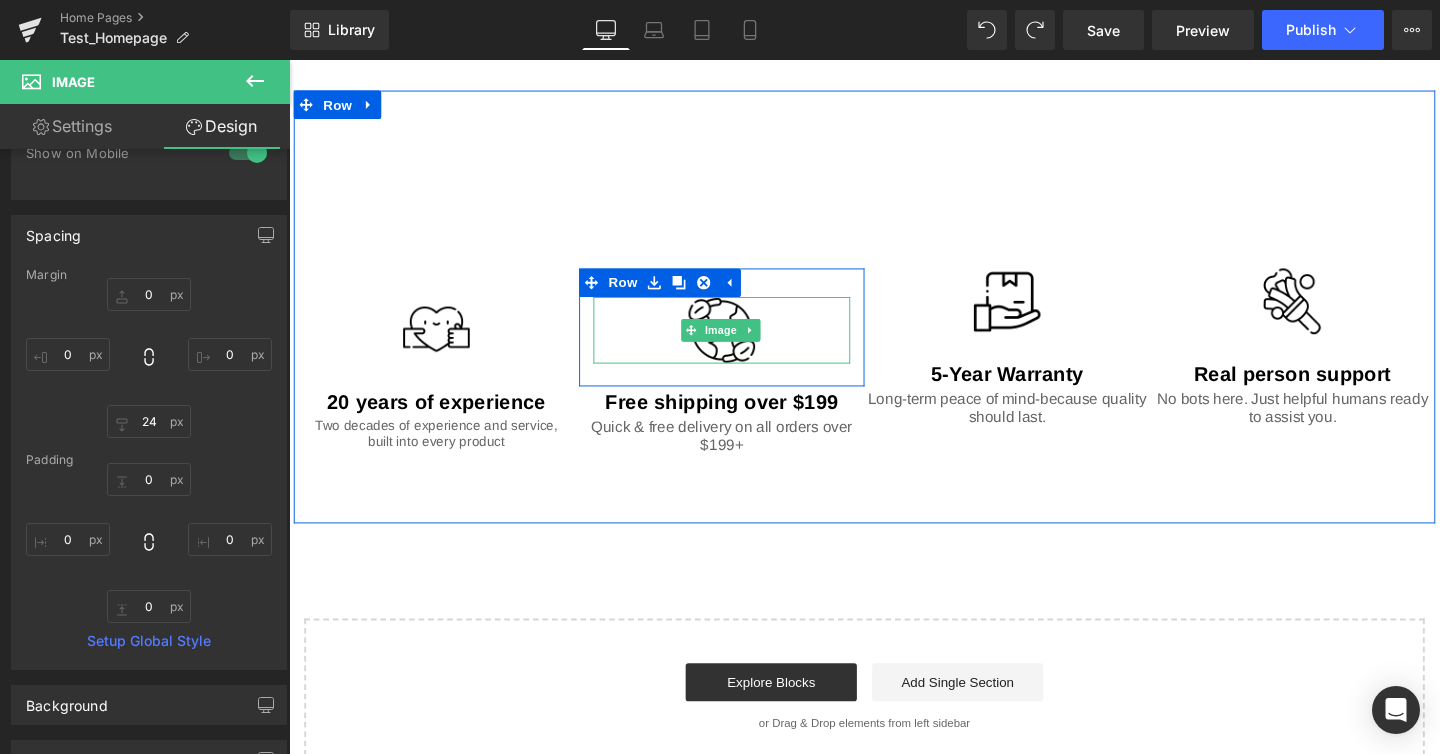 click at bounding box center (744, 344) 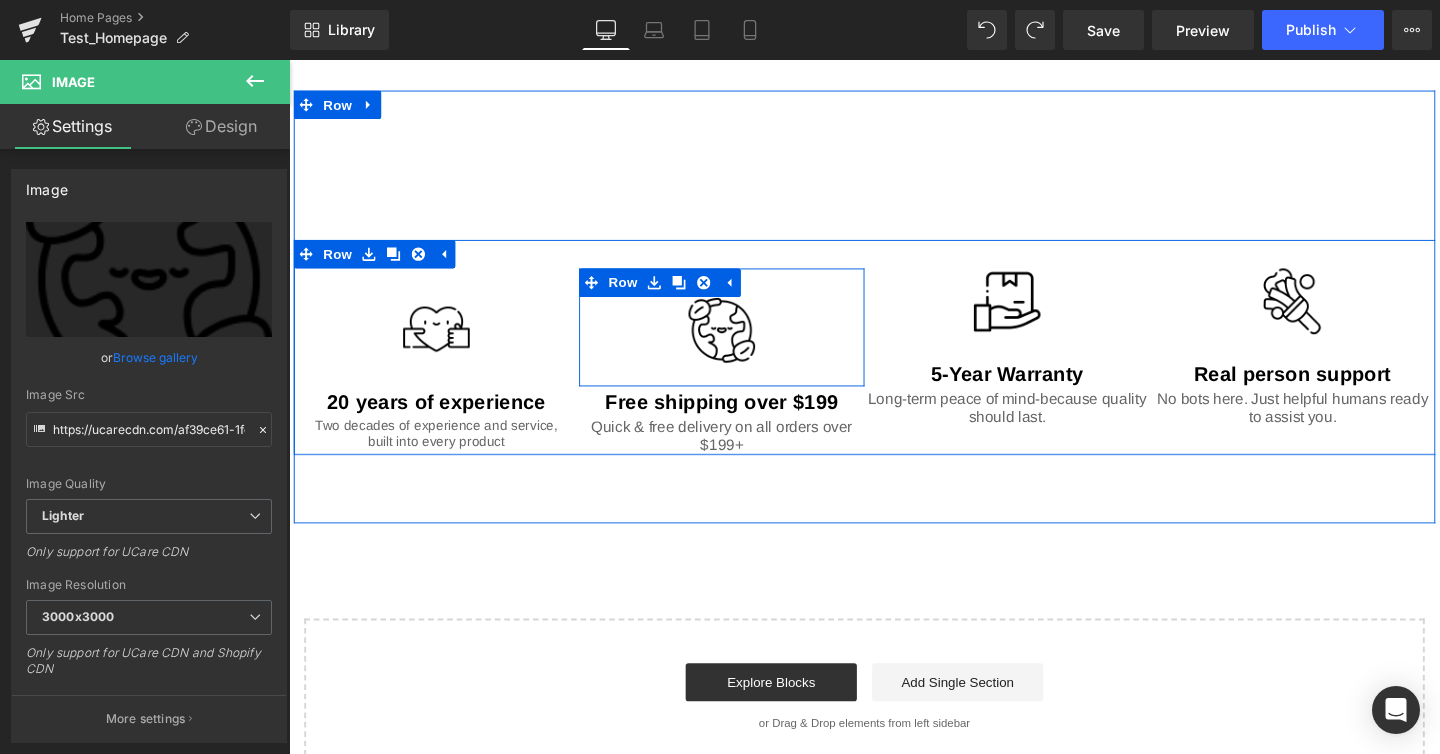 click on "Image         Row" at bounding box center (744, 341) 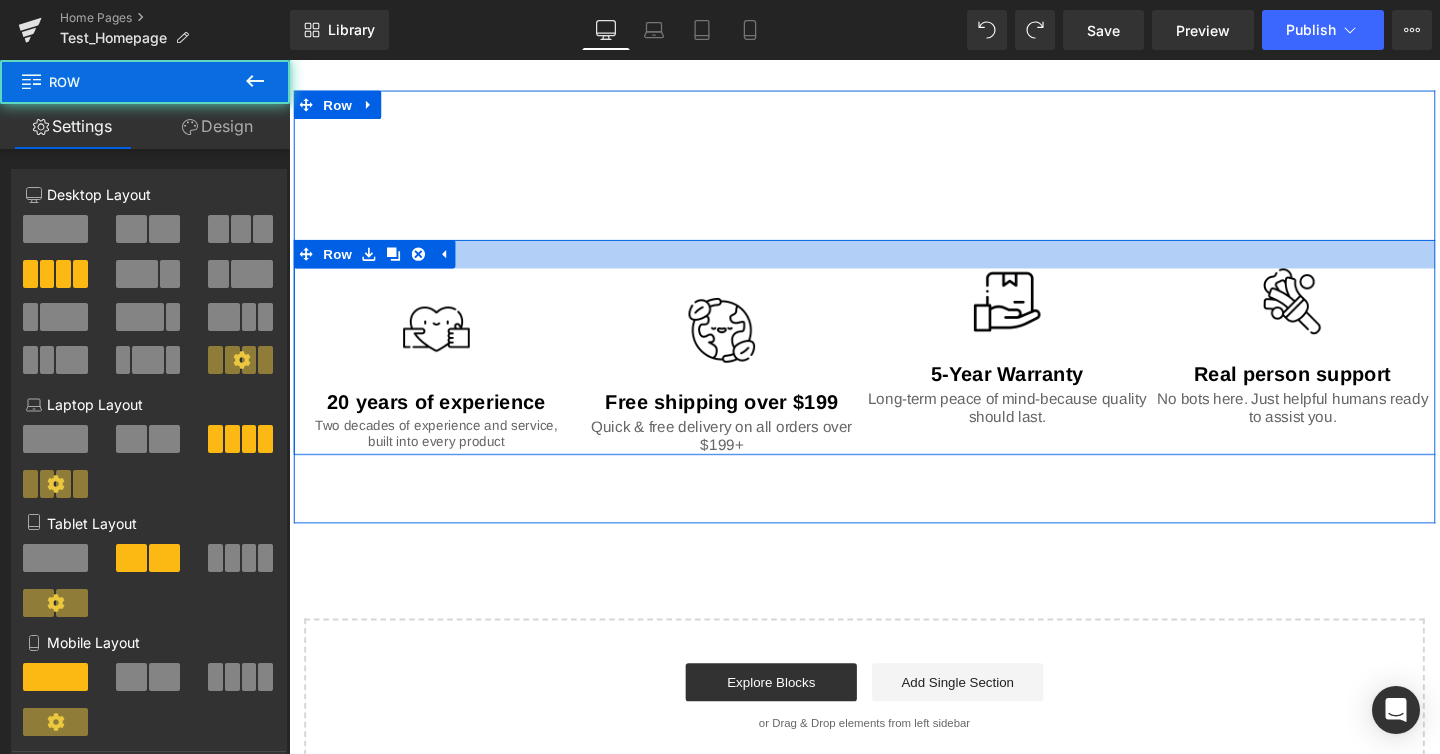 click at bounding box center [894, 264] 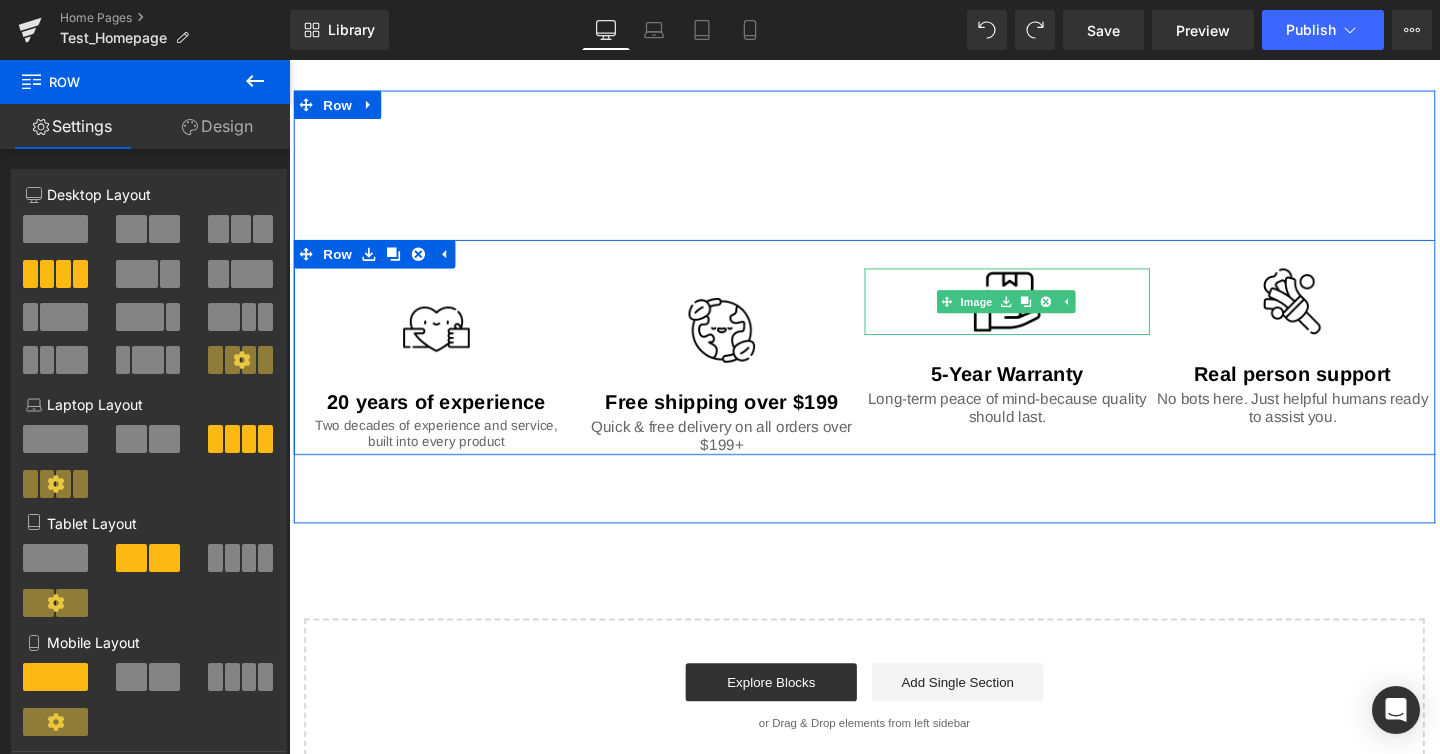 click at bounding box center [1044, 314] 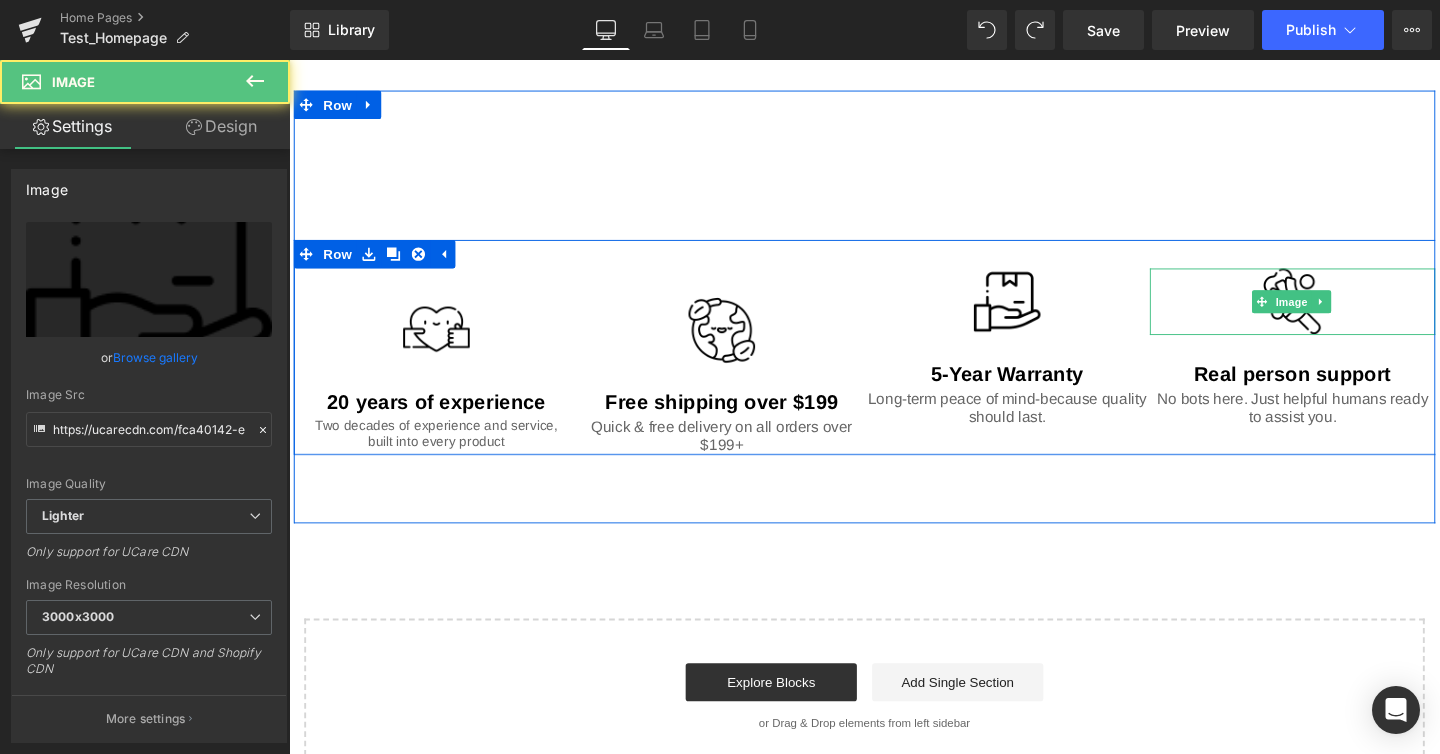 click at bounding box center [1344, 314] 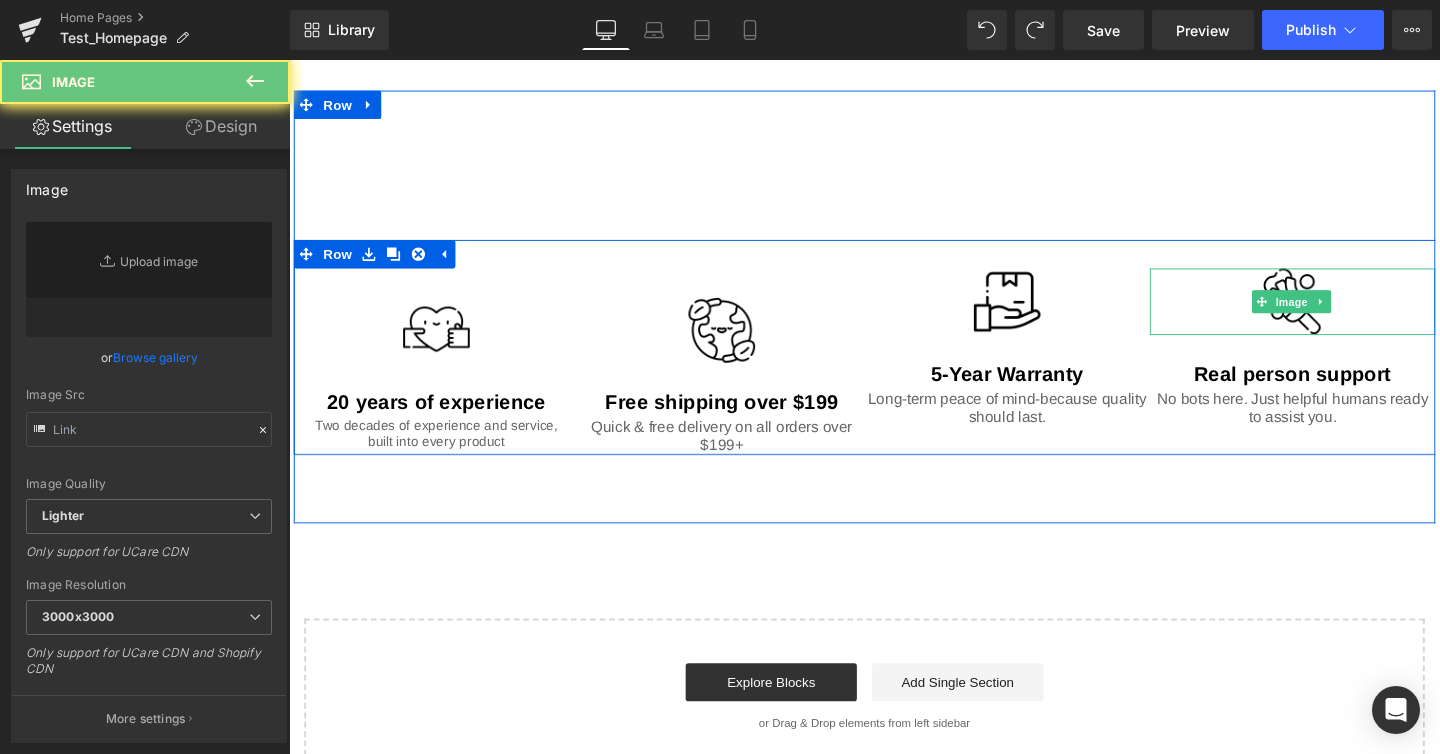 type on "https://ucarecdn.com/0c026c5c-96e6-42f9-be5a-589522563b6d/-/format/auto/-/preview/3000x3000/-/quality/lighter/" 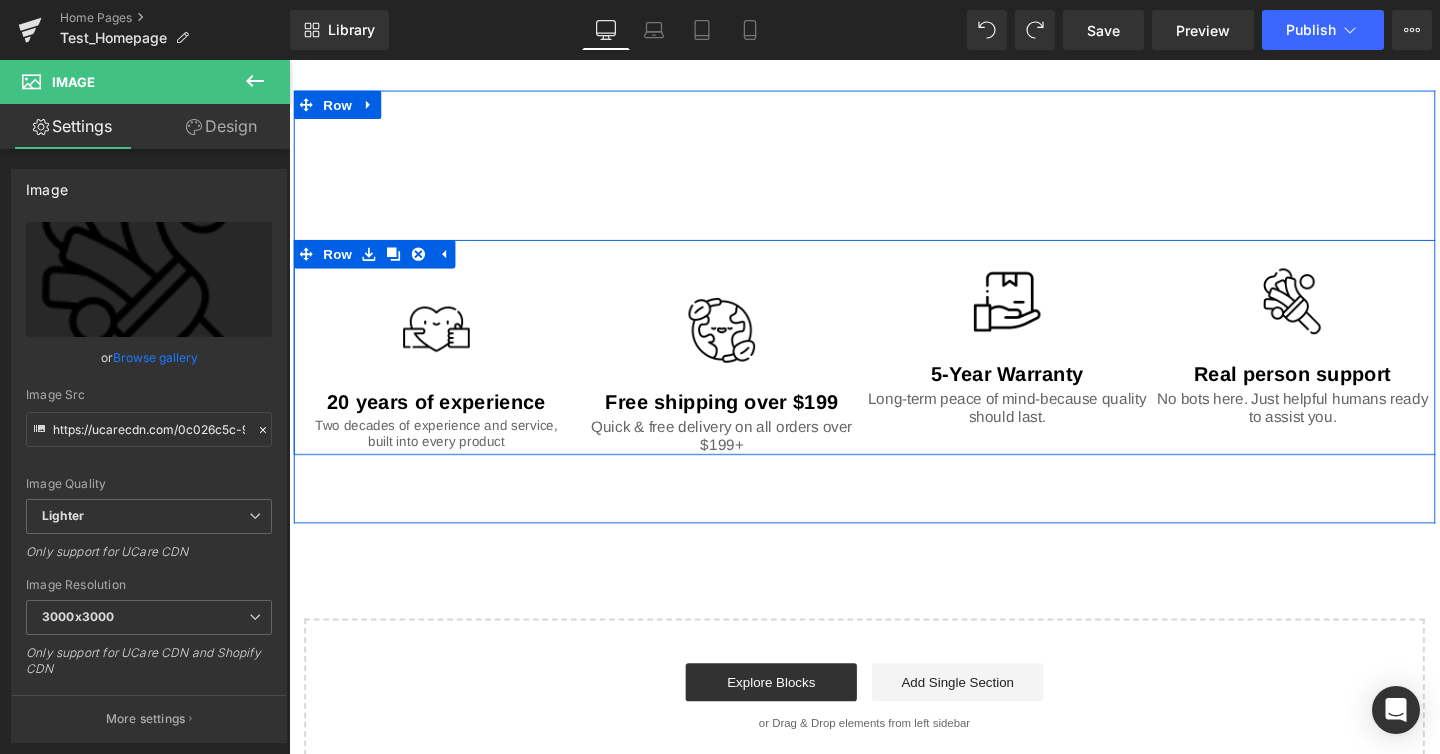 click on "Image         5-Year Warranty Text Block         Long-term peace of mind-because quality should last. Text Block" at bounding box center [1044, 362] 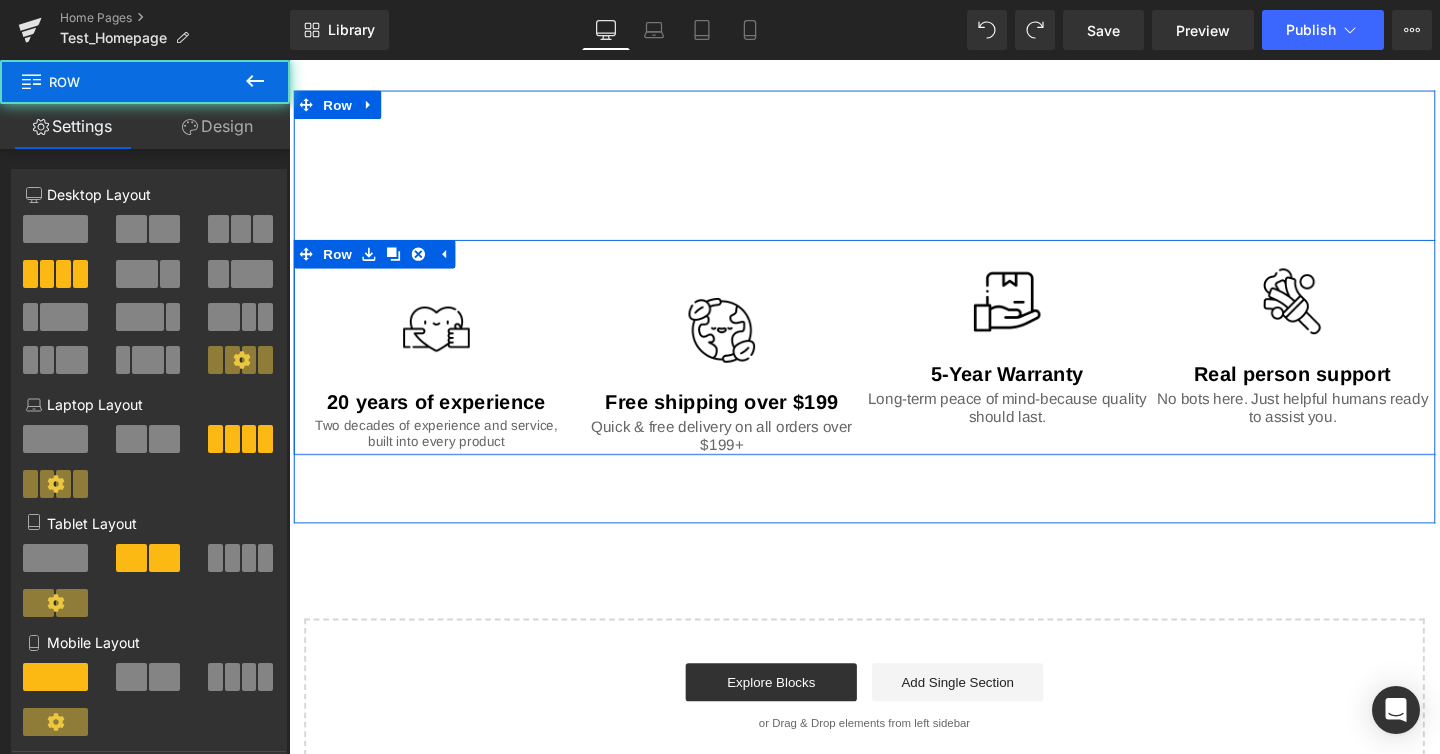 click at bounding box center (1044, 314) 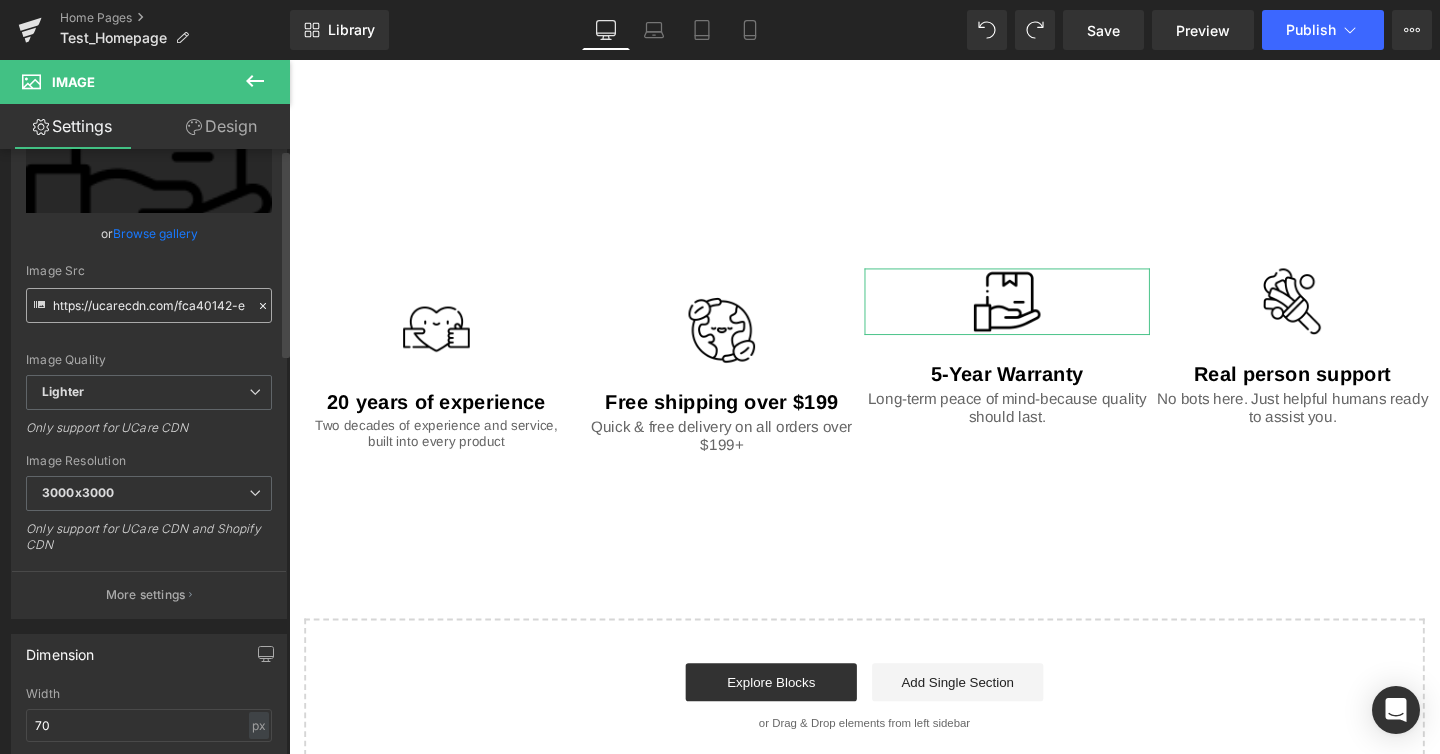 scroll, scrollTop: 0, scrollLeft: 0, axis: both 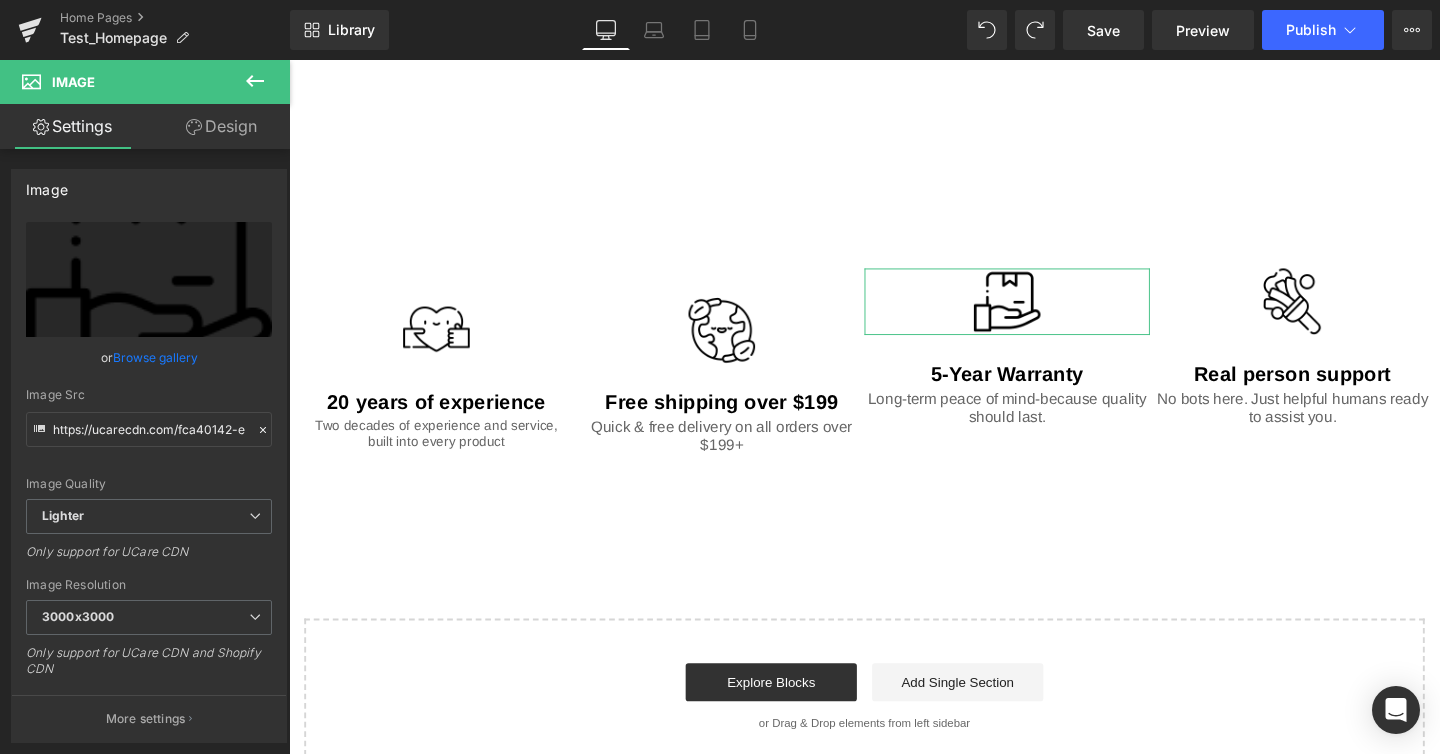 click on "Design" at bounding box center [221, 126] 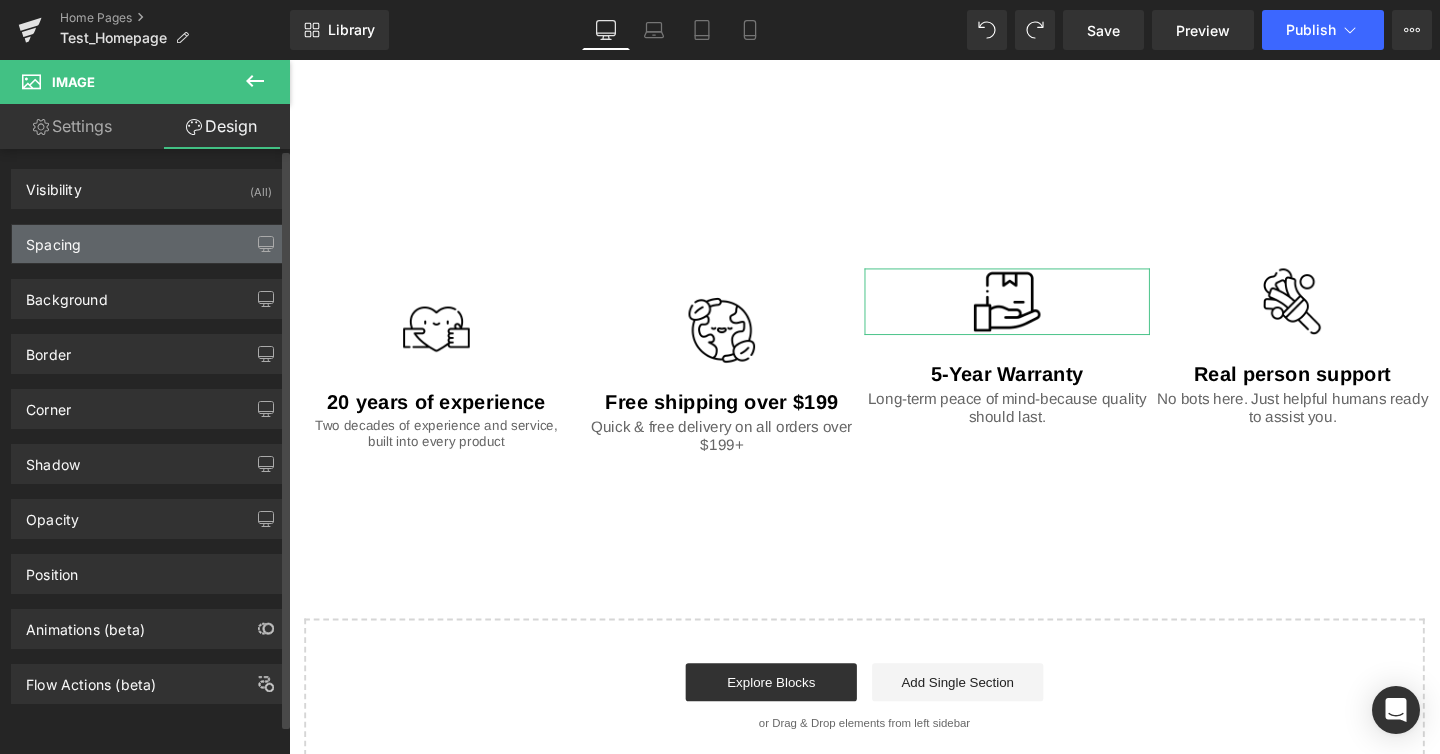 click on "Spacing" at bounding box center [149, 244] 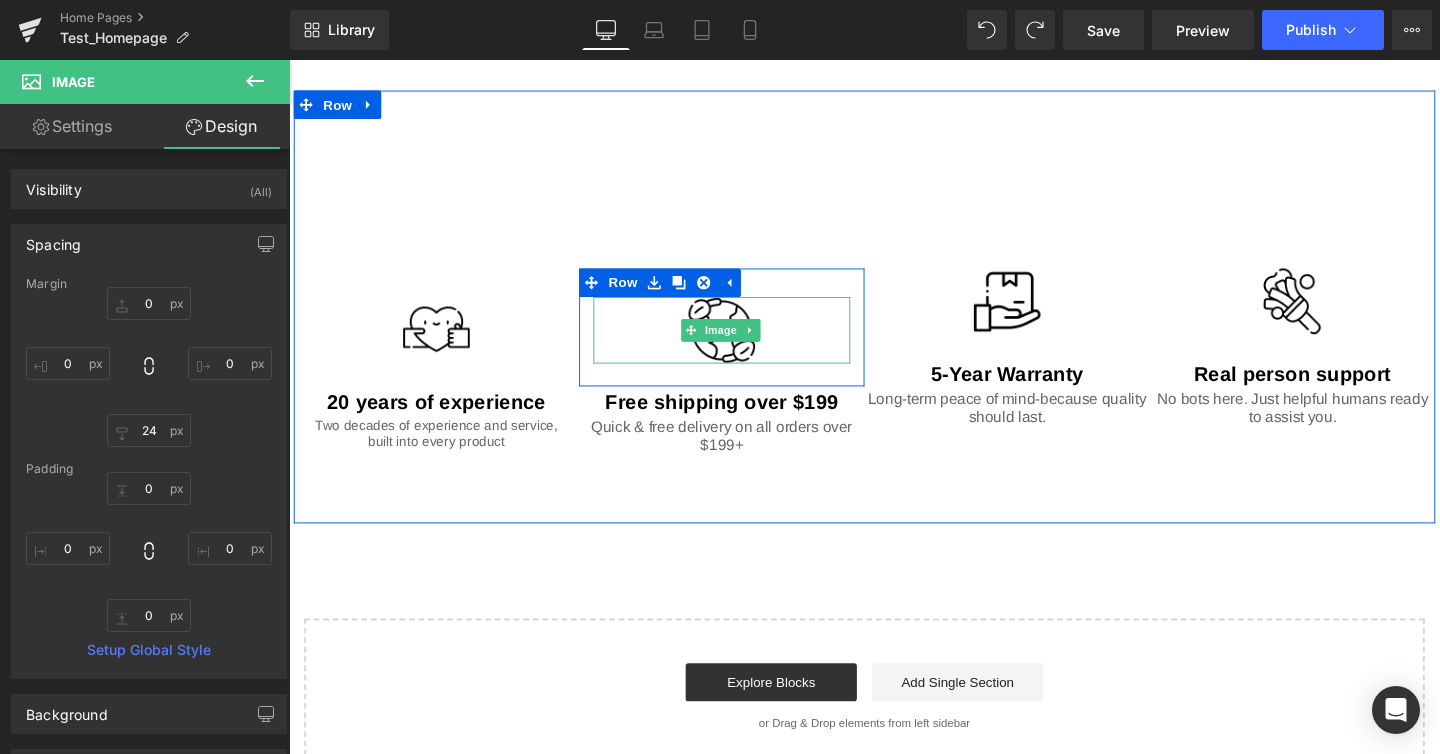 click at bounding box center (744, 344) 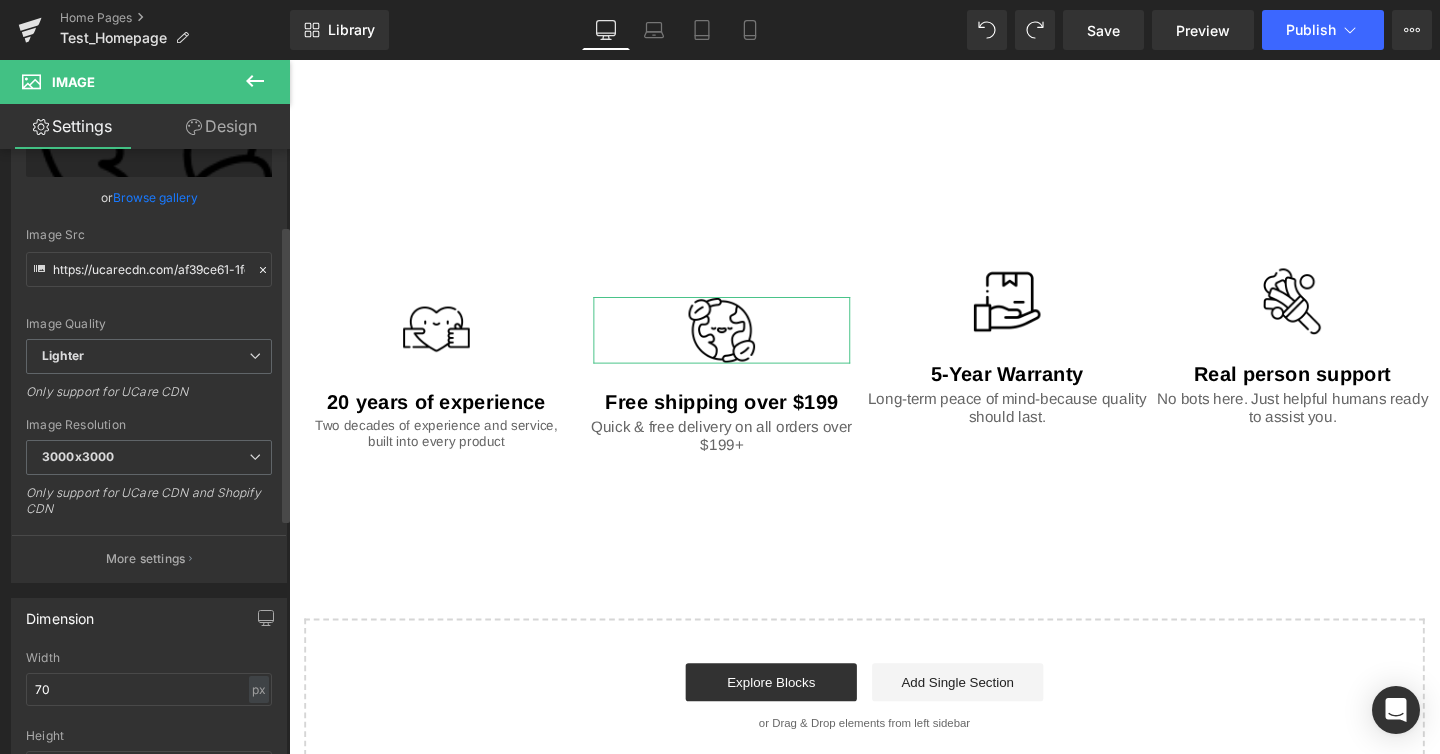 scroll, scrollTop: 161, scrollLeft: 0, axis: vertical 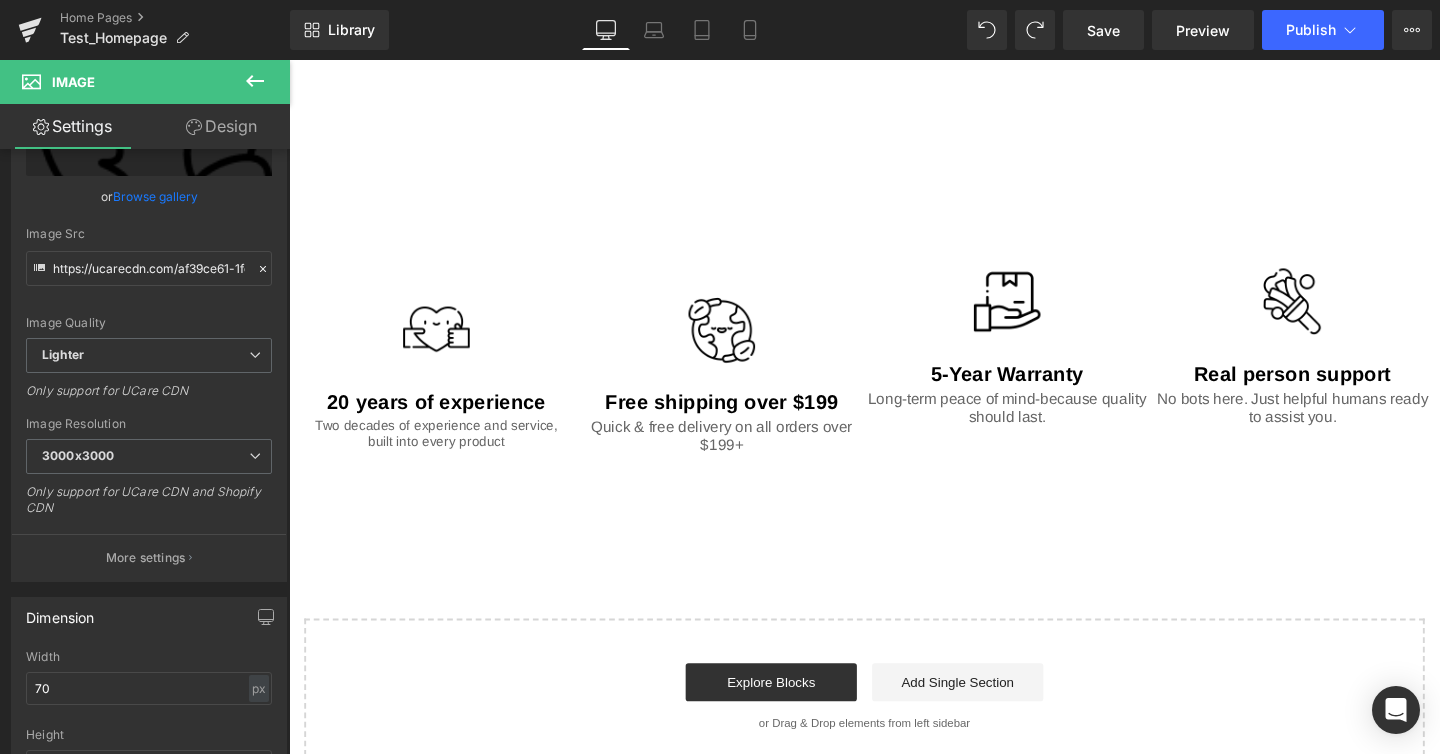 click on "Not all water are created equal Text Block
Hero Banner     [NUMBER]px     Healthy home starts with Water. Heading
Tap Water
Text Block
RO filtered Water Text Block
Bottled Water Text Block
Alkaline added water Text Block
Brand
Heading
GemBaby
Text Block         Item Weight Heading         [NUMBER] pounds Text Block         Batteries Heading         2 AA batteries (included) Text Block         Item model number Heading         [TEXT] Text Block         Product Dimensions Heading         [NUMBER]" L x [NUMBER]" W x [NUMBER]" H Text Block         Battery life Heading         [NUMBER] Hours Text Block         Description Heading" at bounding box center (894, -523) 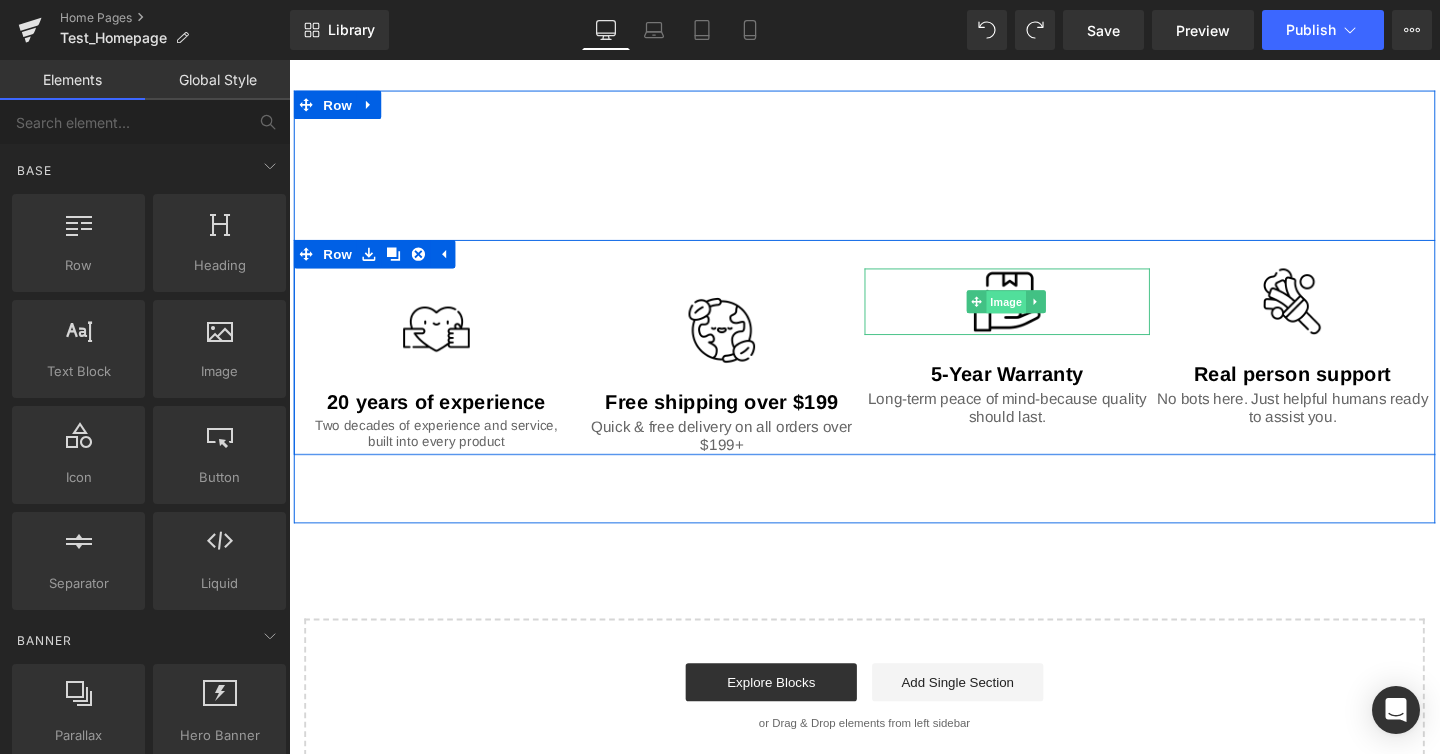 click on "Image" at bounding box center (1033, 314) 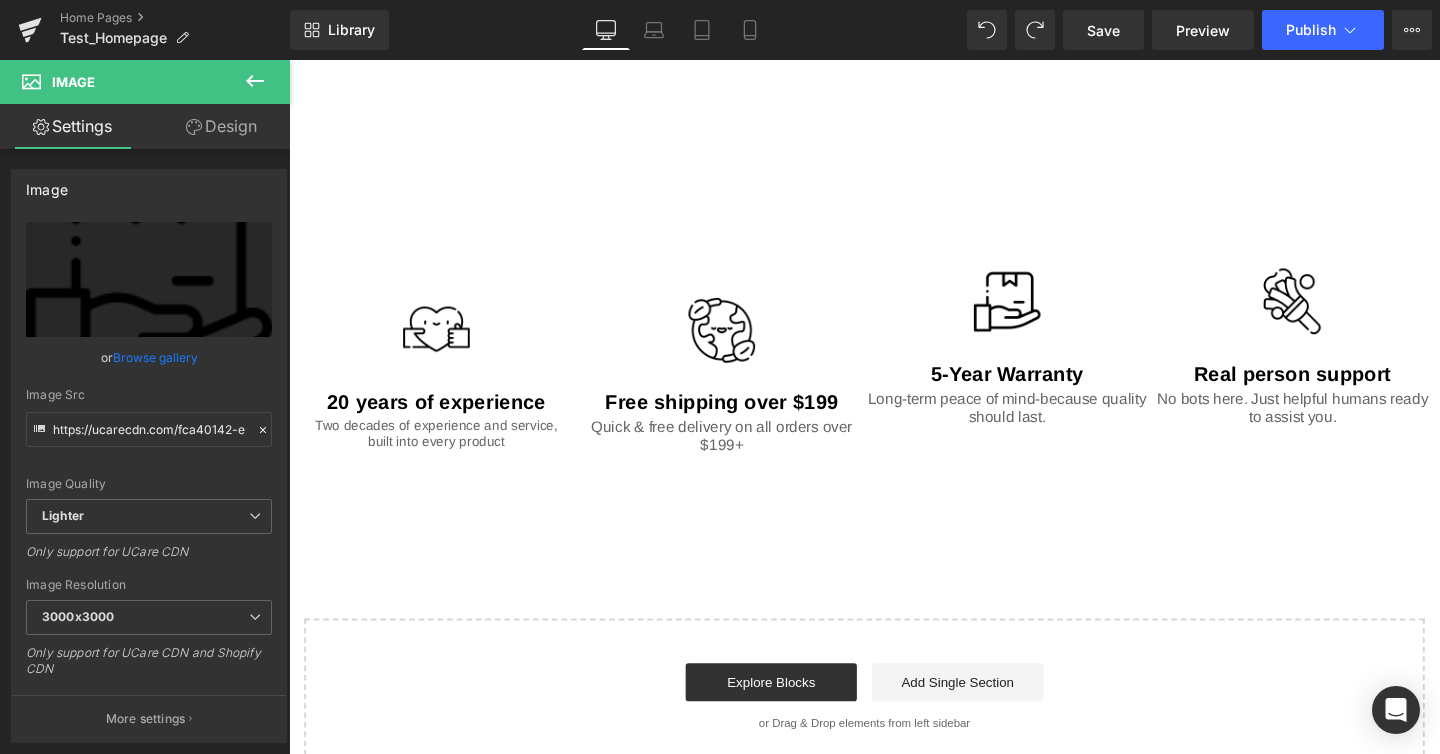click at bounding box center (255, 82) 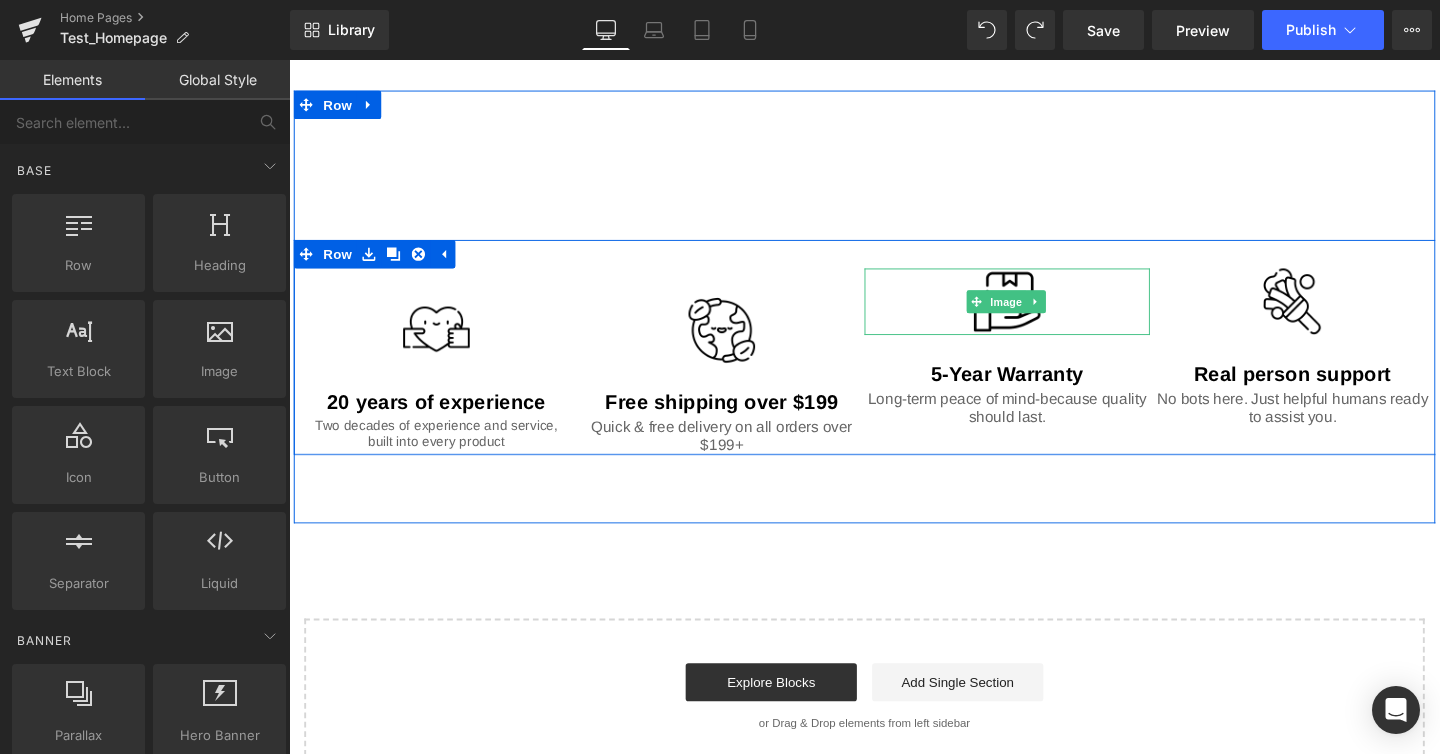 click at bounding box center (1044, 314) 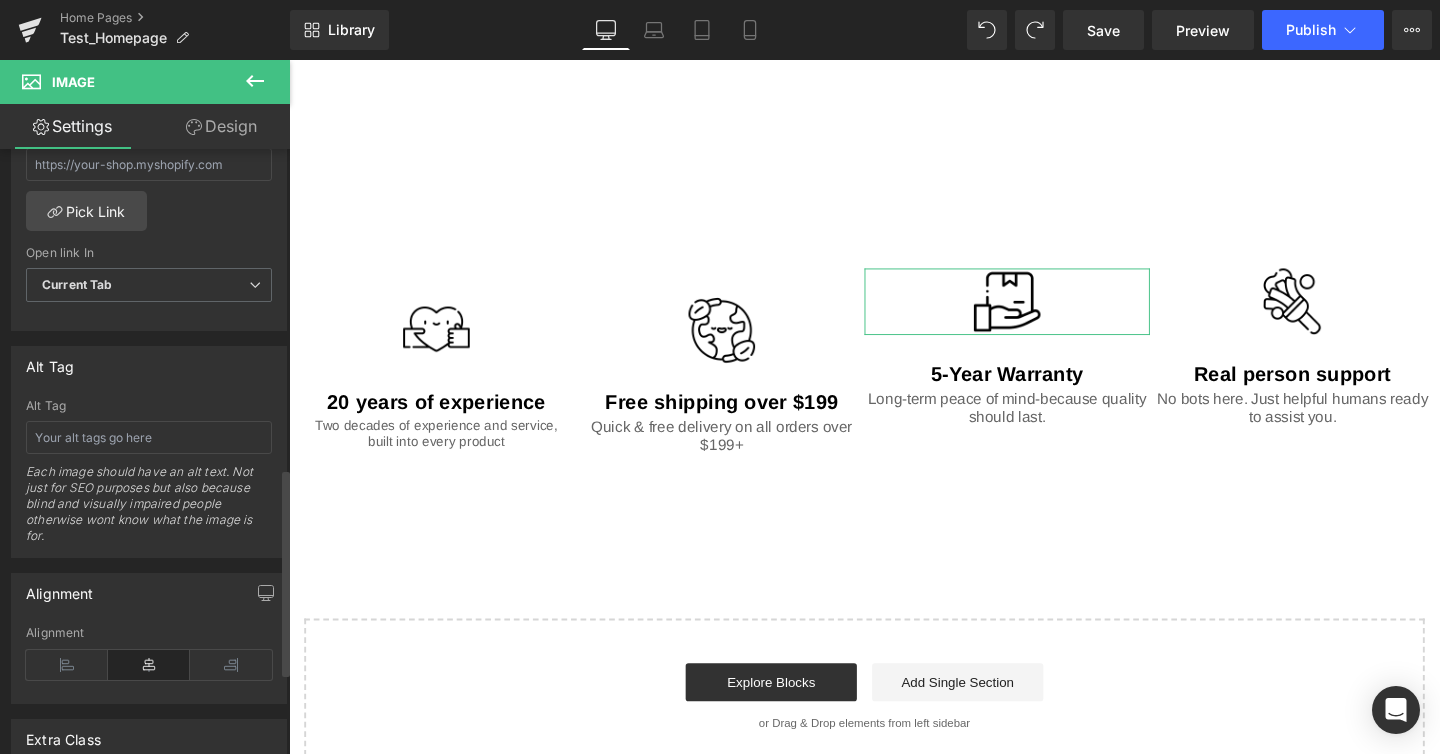 scroll, scrollTop: 918, scrollLeft: 0, axis: vertical 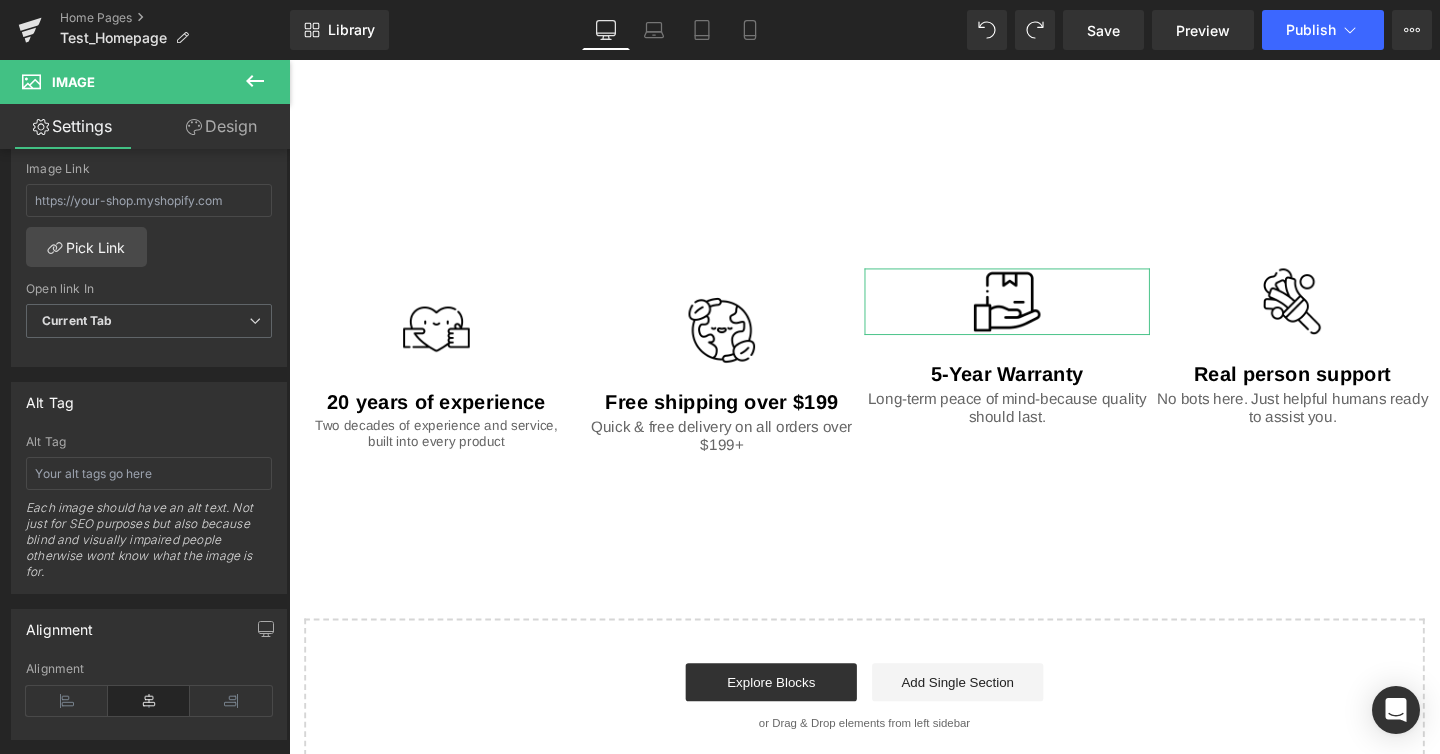 click on "Design" at bounding box center (221, 126) 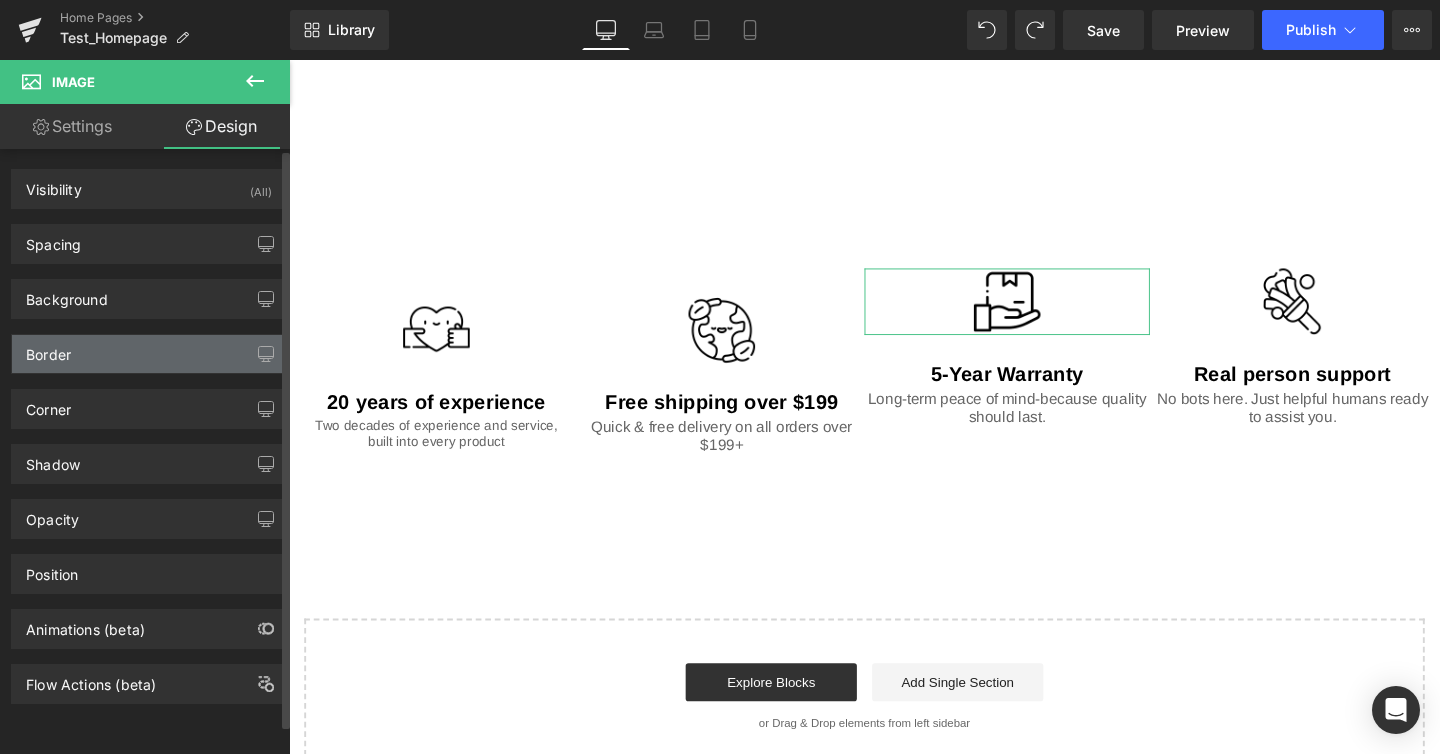 click on "Border" at bounding box center [149, 354] 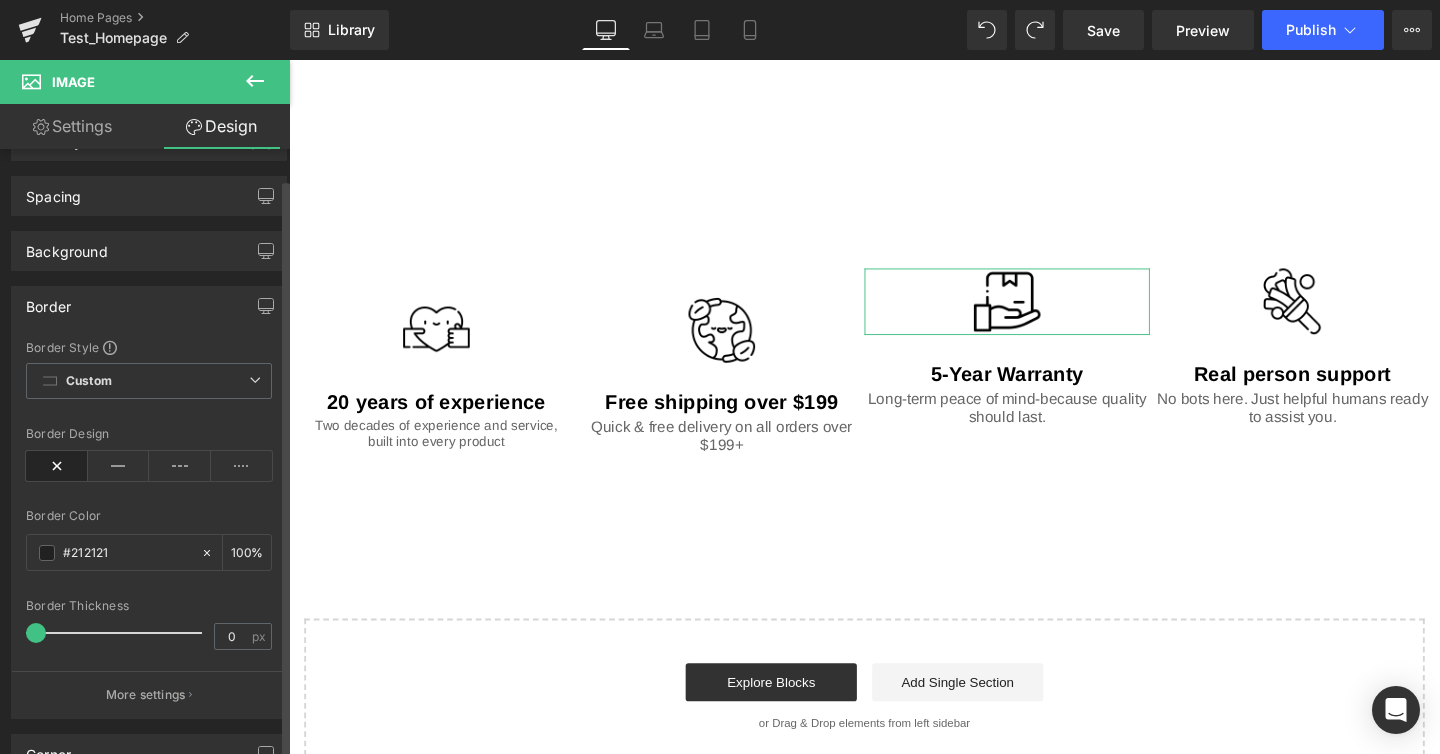 scroll, scrollTop: 47, scrollLeft: 0, axis: vertical 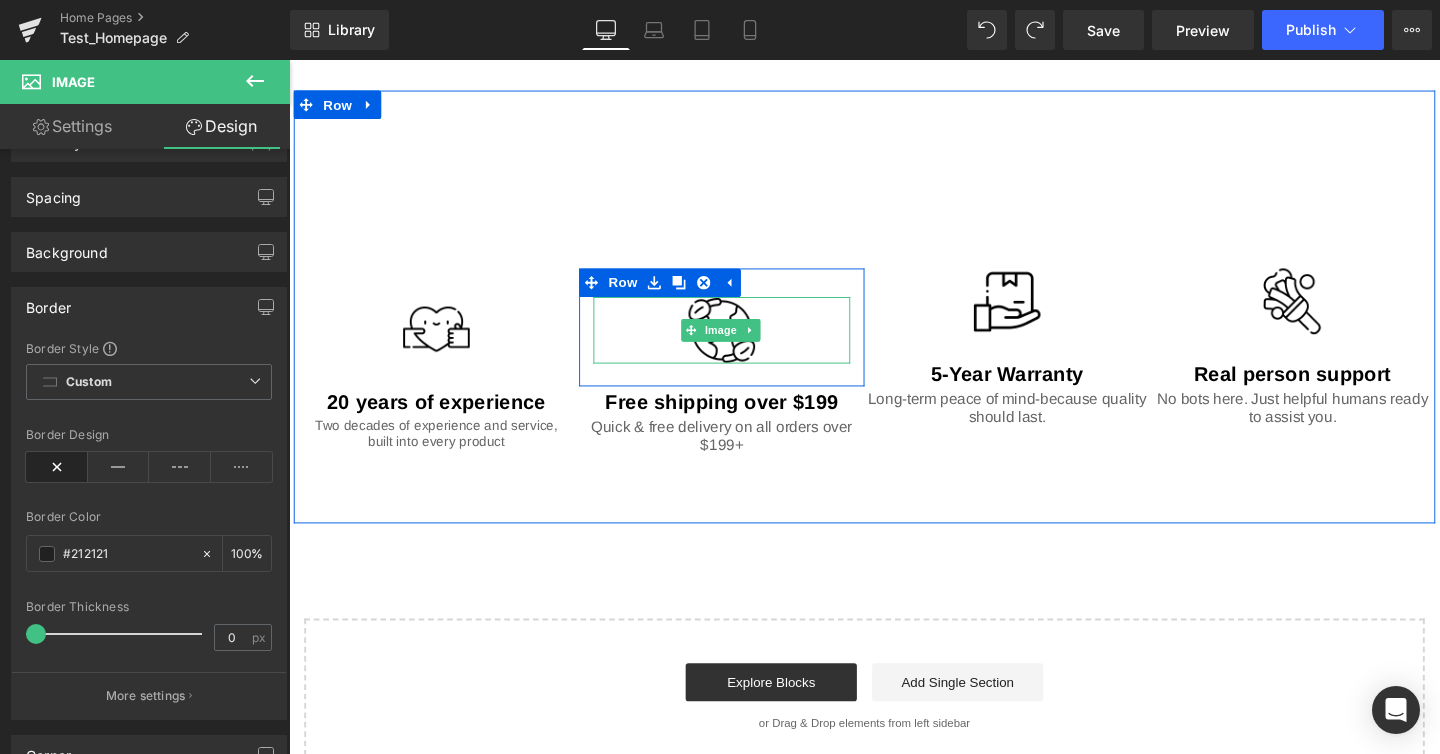click at bounding box center (744, 344) 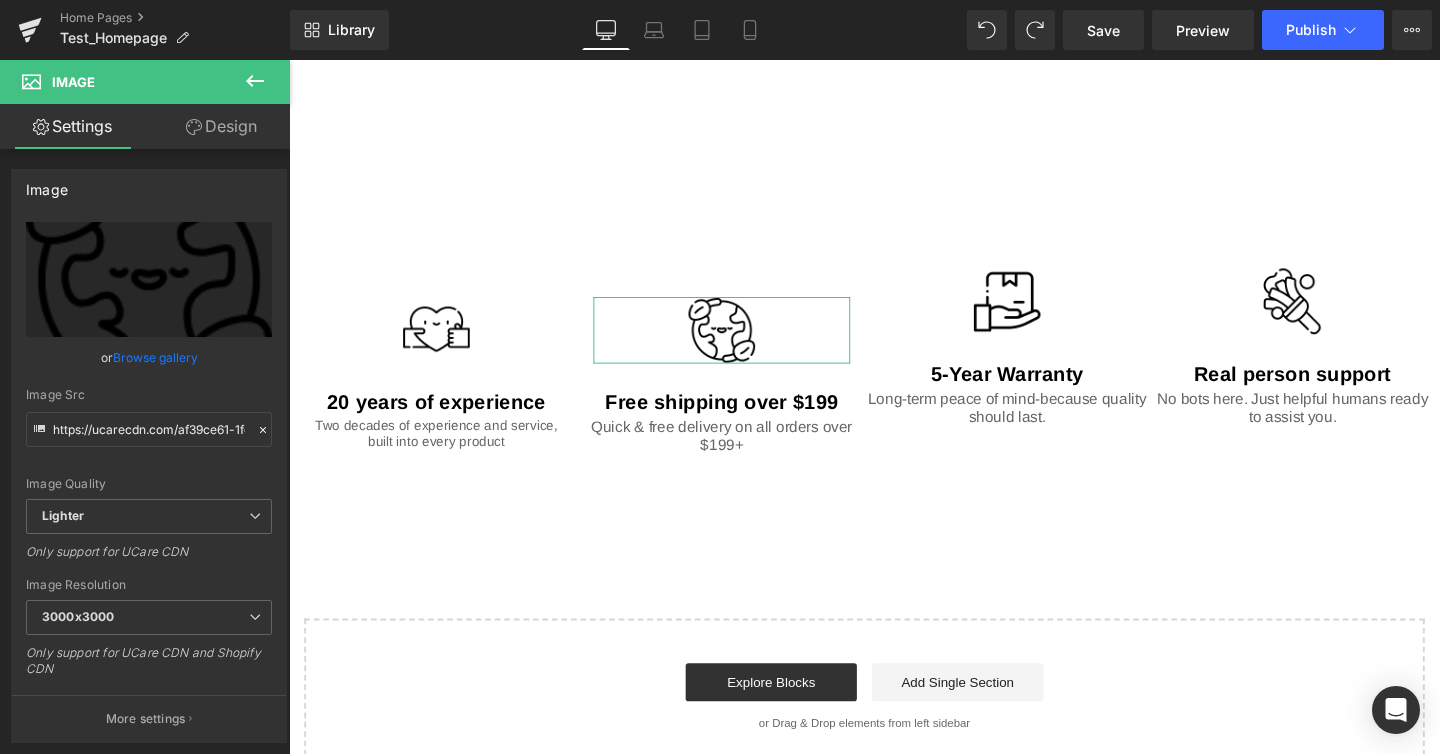 click on "Design" at bounding box center [221, 126] 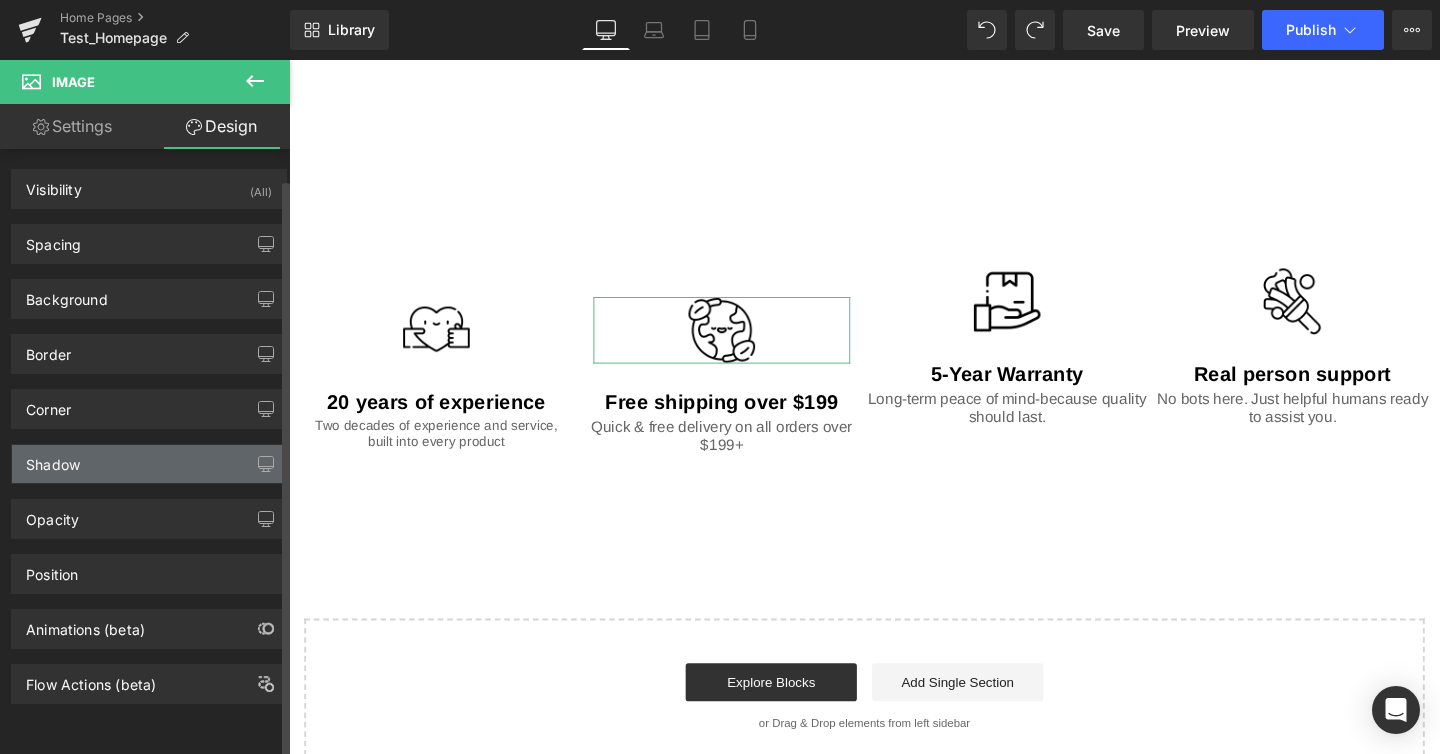 scroll, scrollTop: 6, scrollLeft: 0, axis: vertical 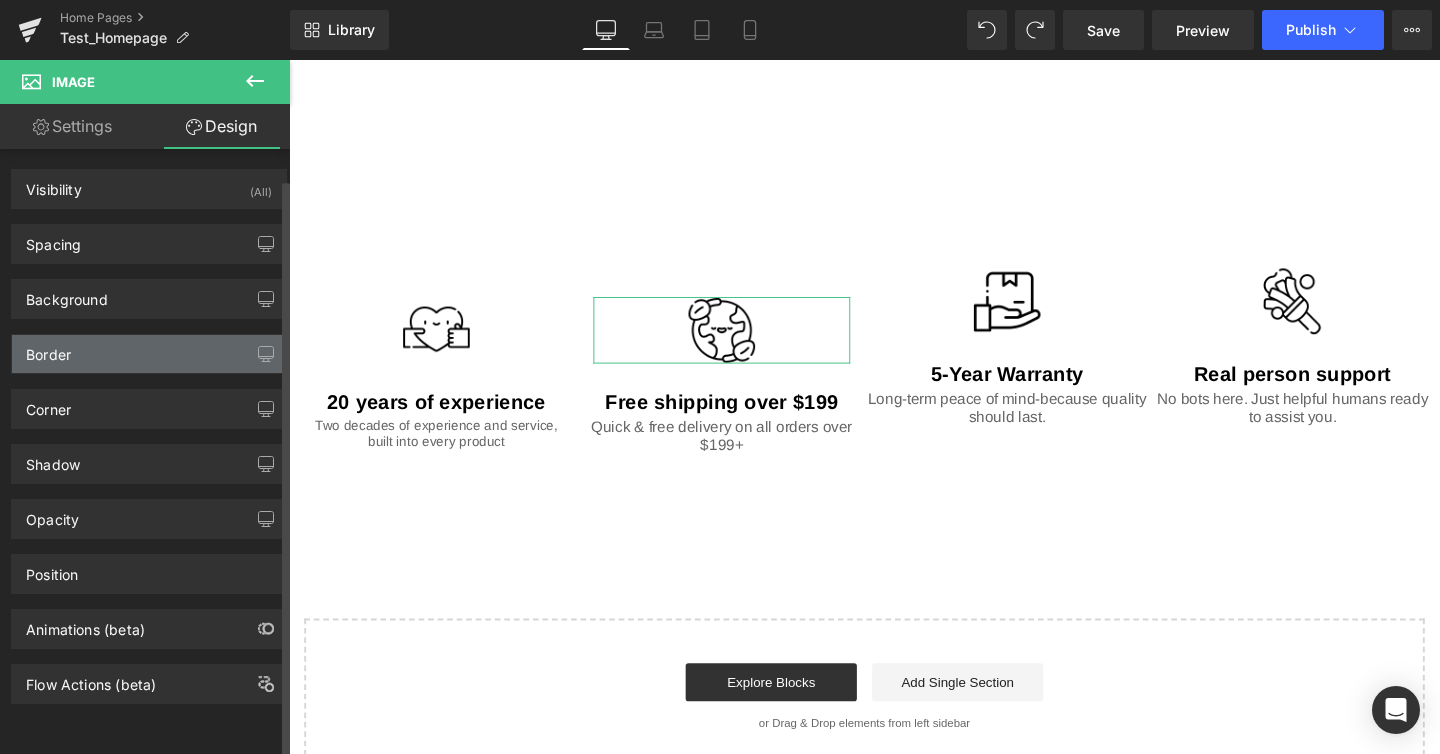 click on "Border" at bounding box center [149, 354] 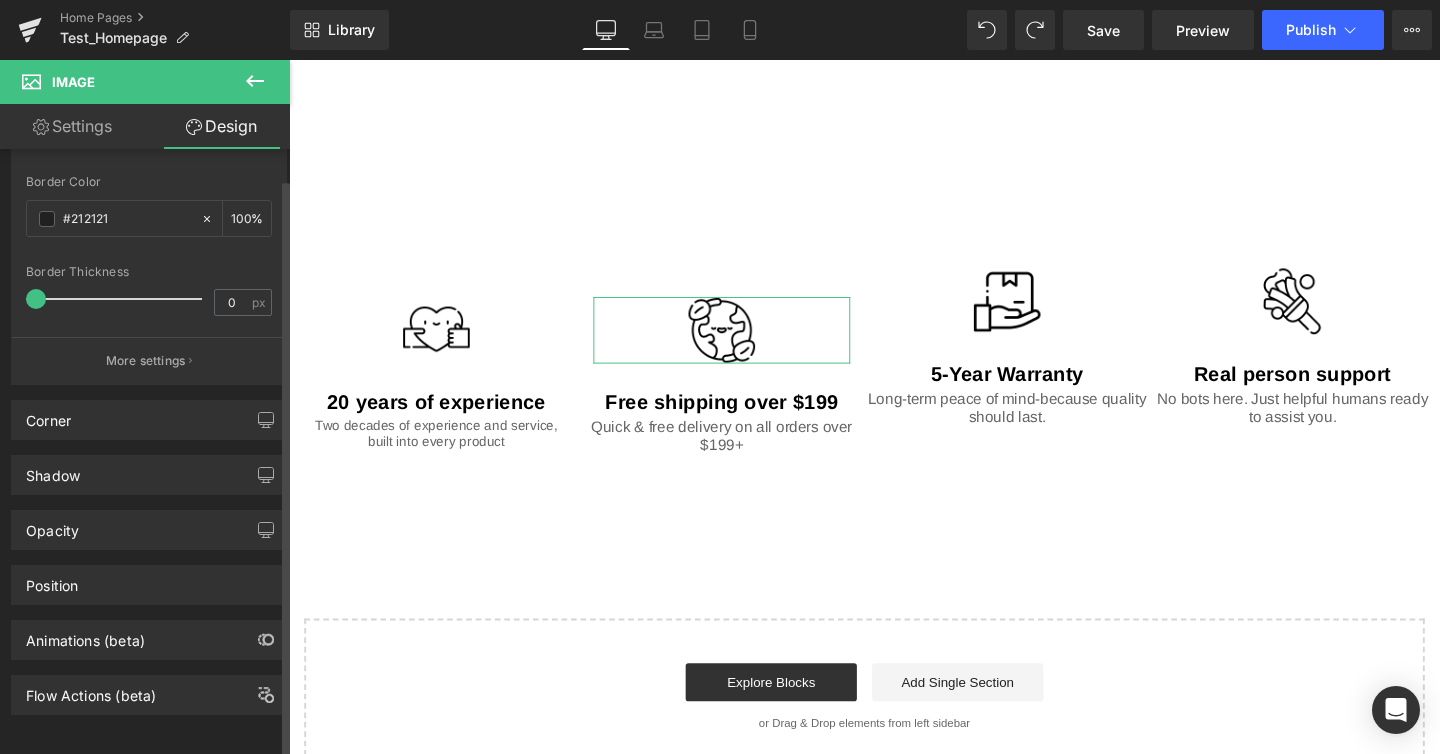 scroll, scrollTop: 398, scrollLeft: 0, axis: vertical 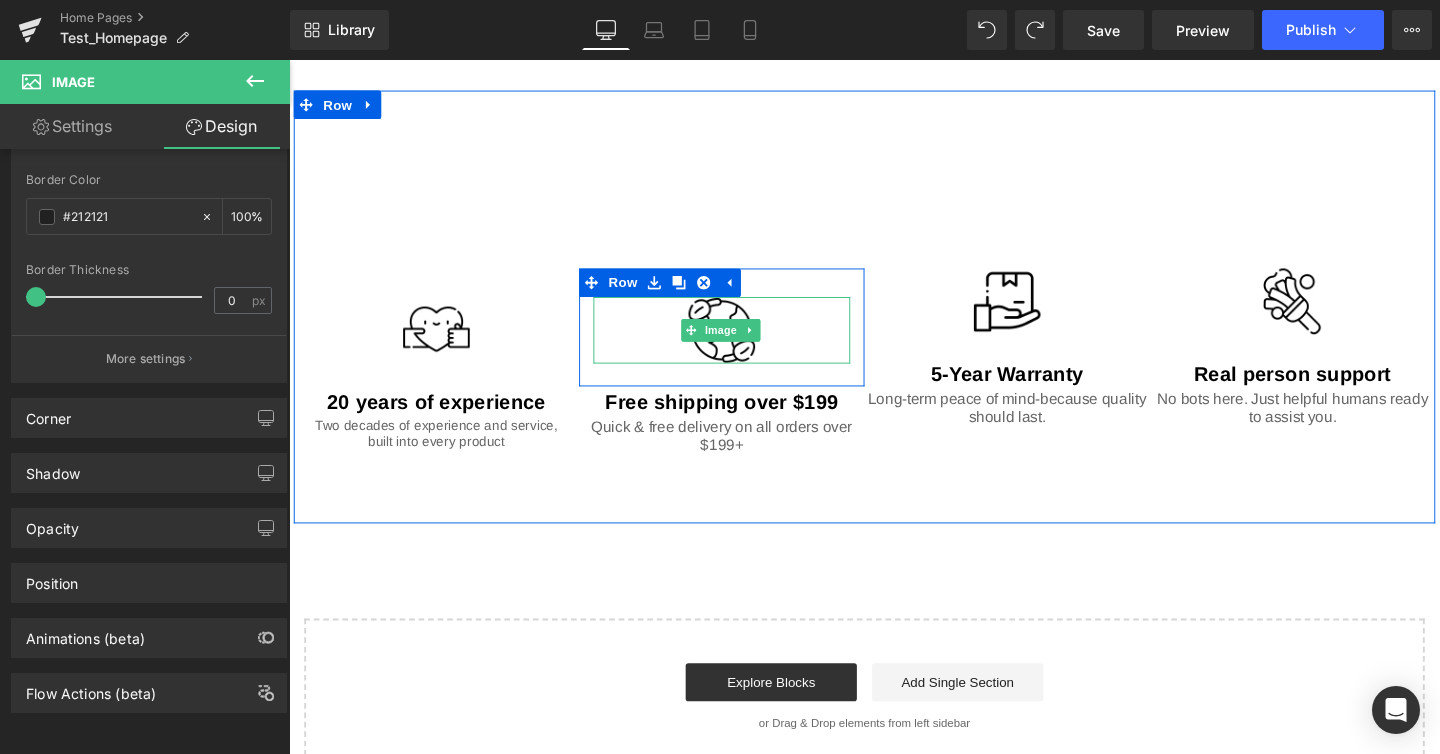 click at bounding box center (744, 344) 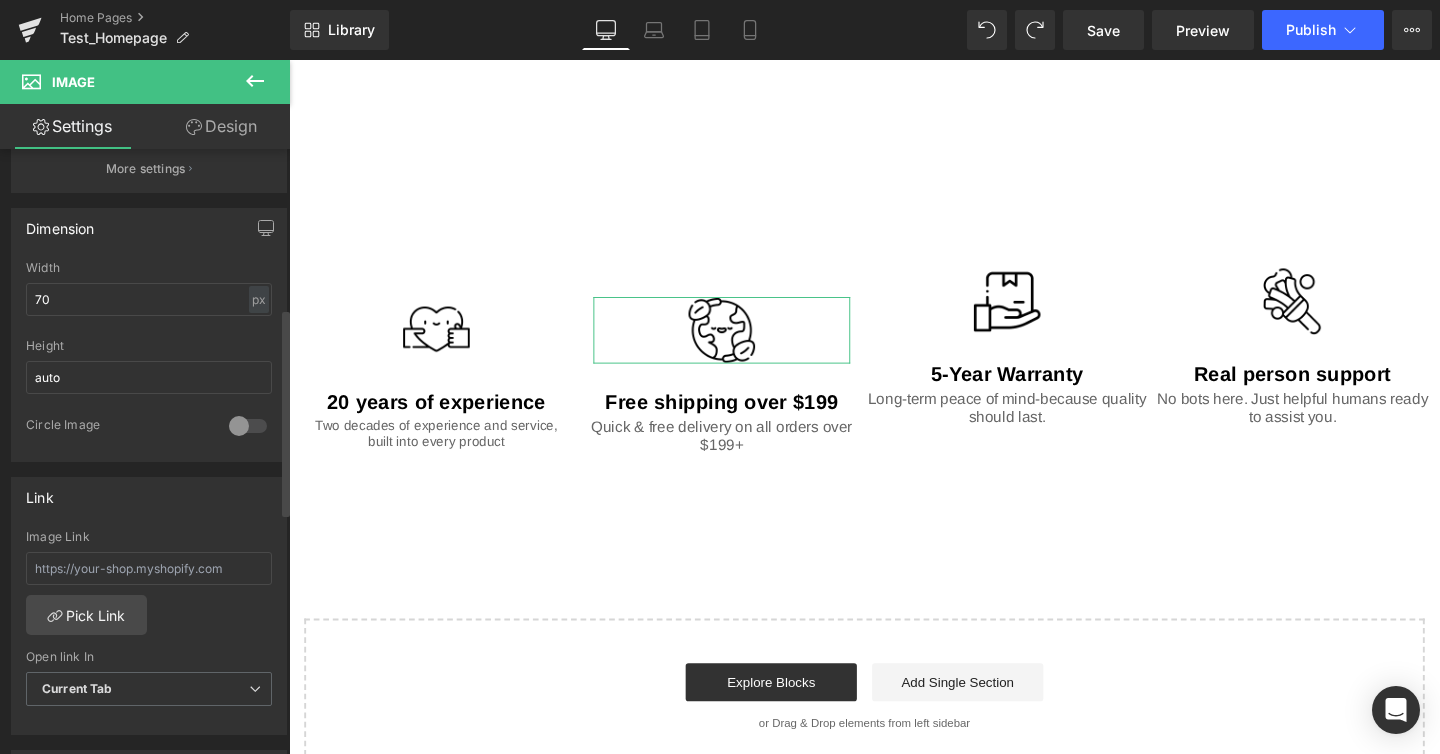 scroll, scrollTop: 592, scrollLeft: 0, axis: vertical 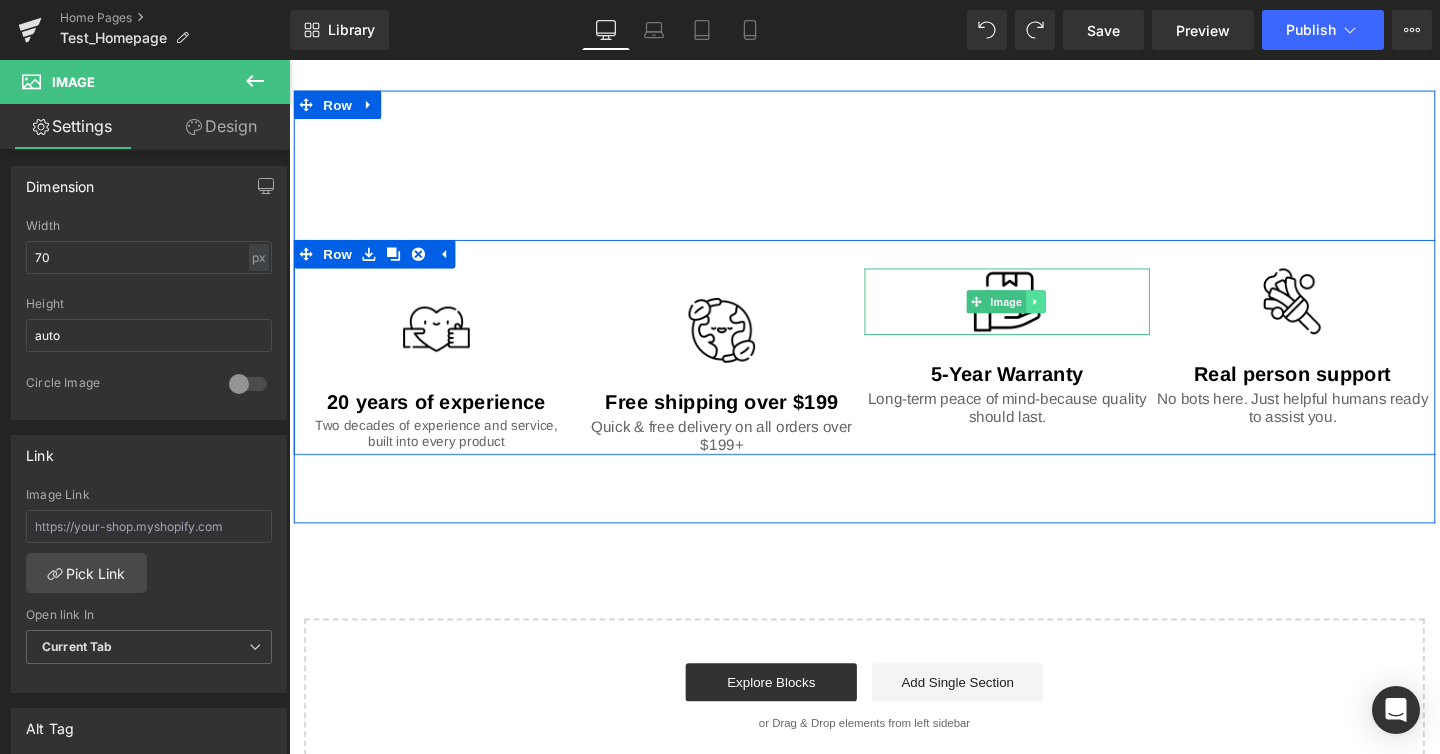 click 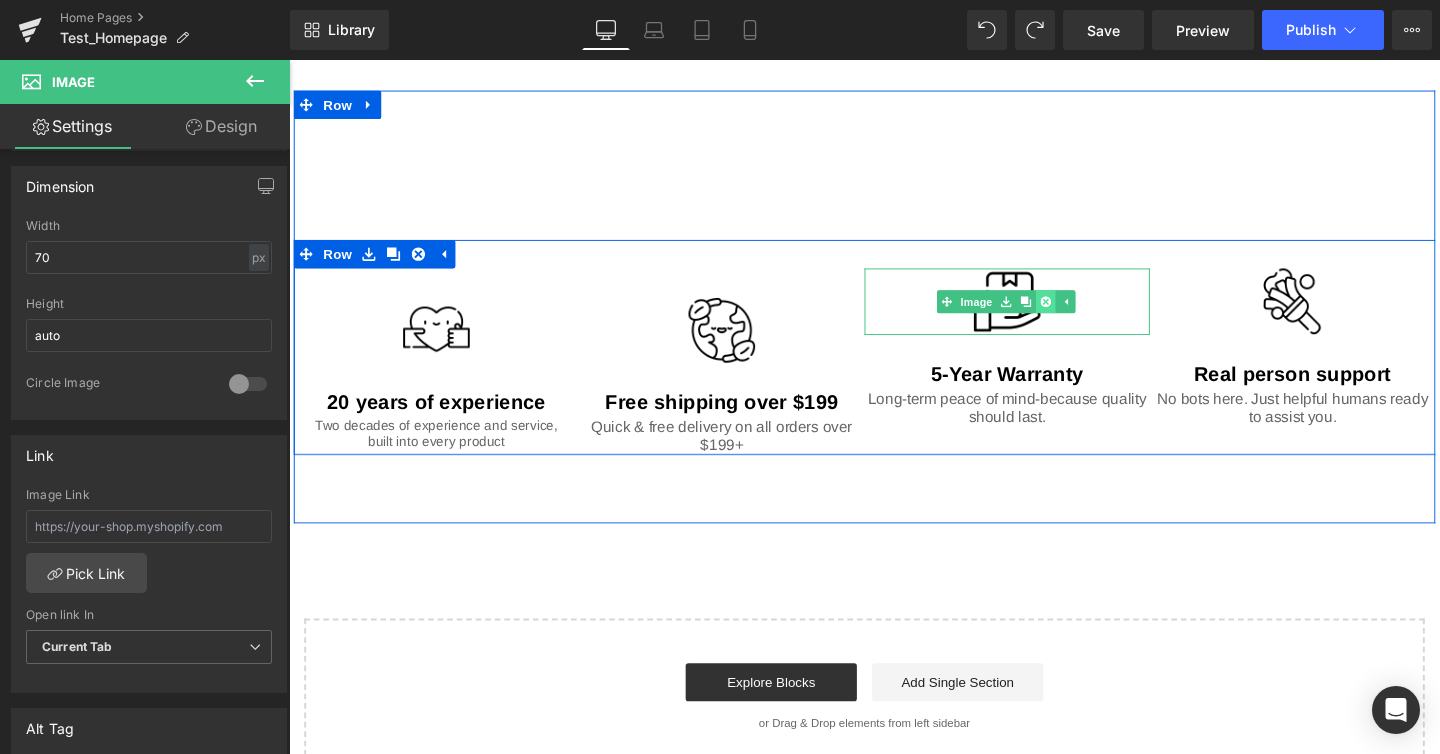 click at bounding box center [1085, 314] 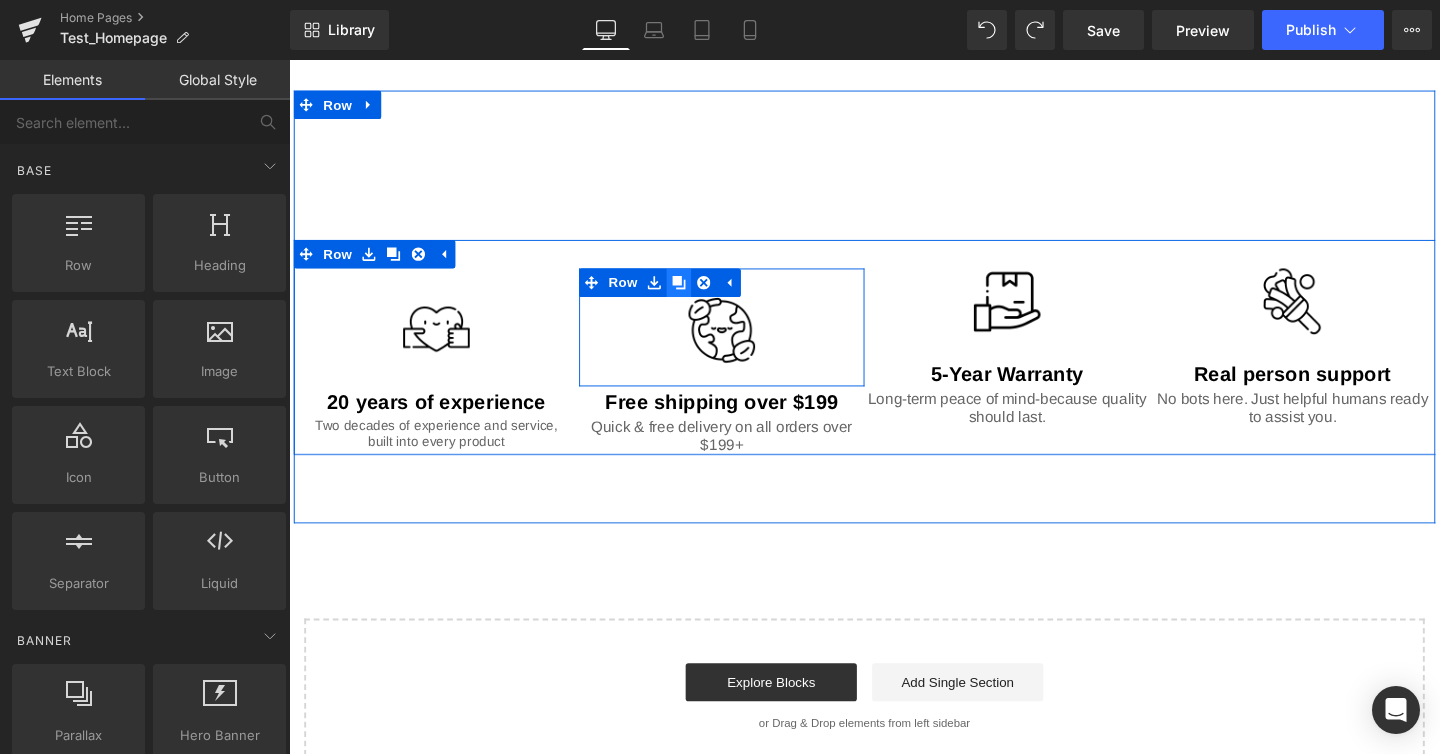 click 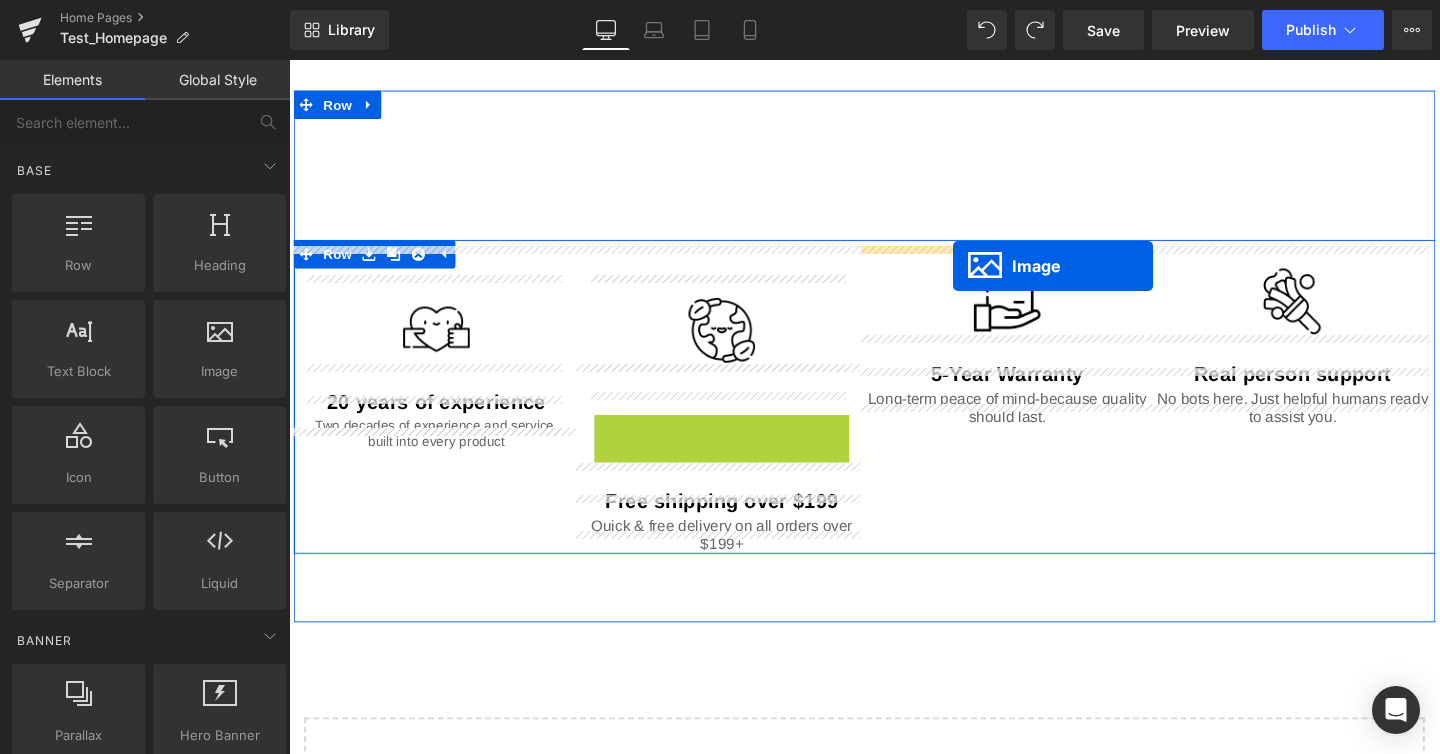 drag, startPoint x: 699, startPoint y: 447, endPoint x: 987, endPoint y: 276, distance: 334.9403 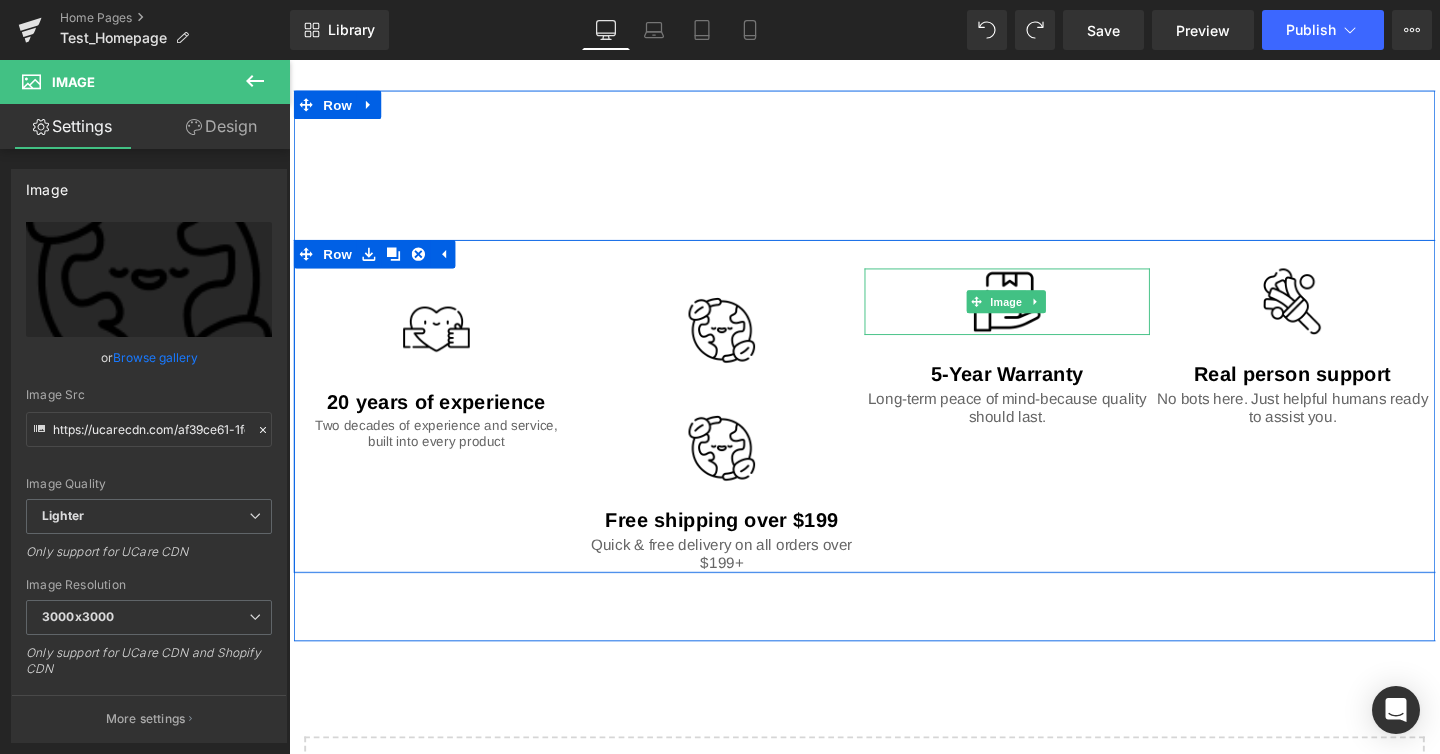 click at bounding box center [1044, 314] 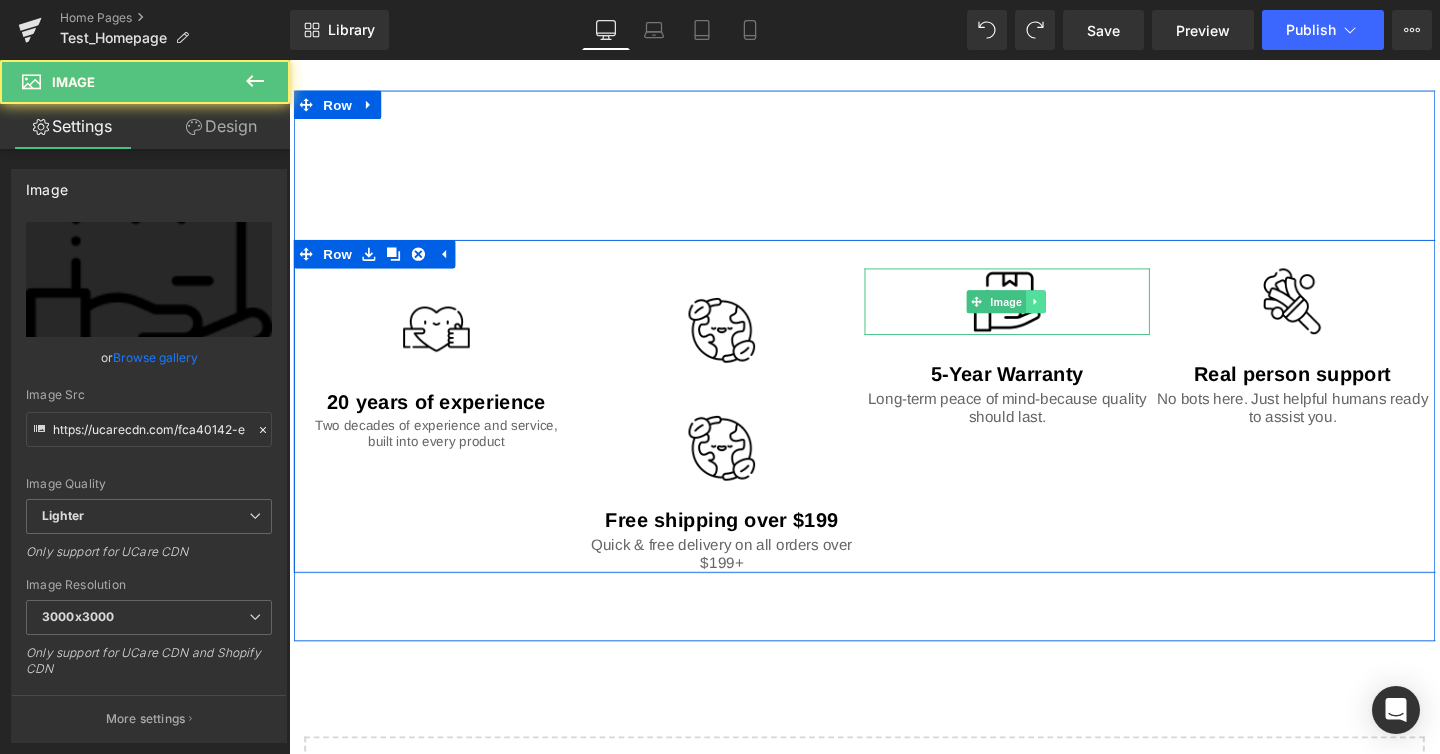 click at bounding box center [1074, 314] 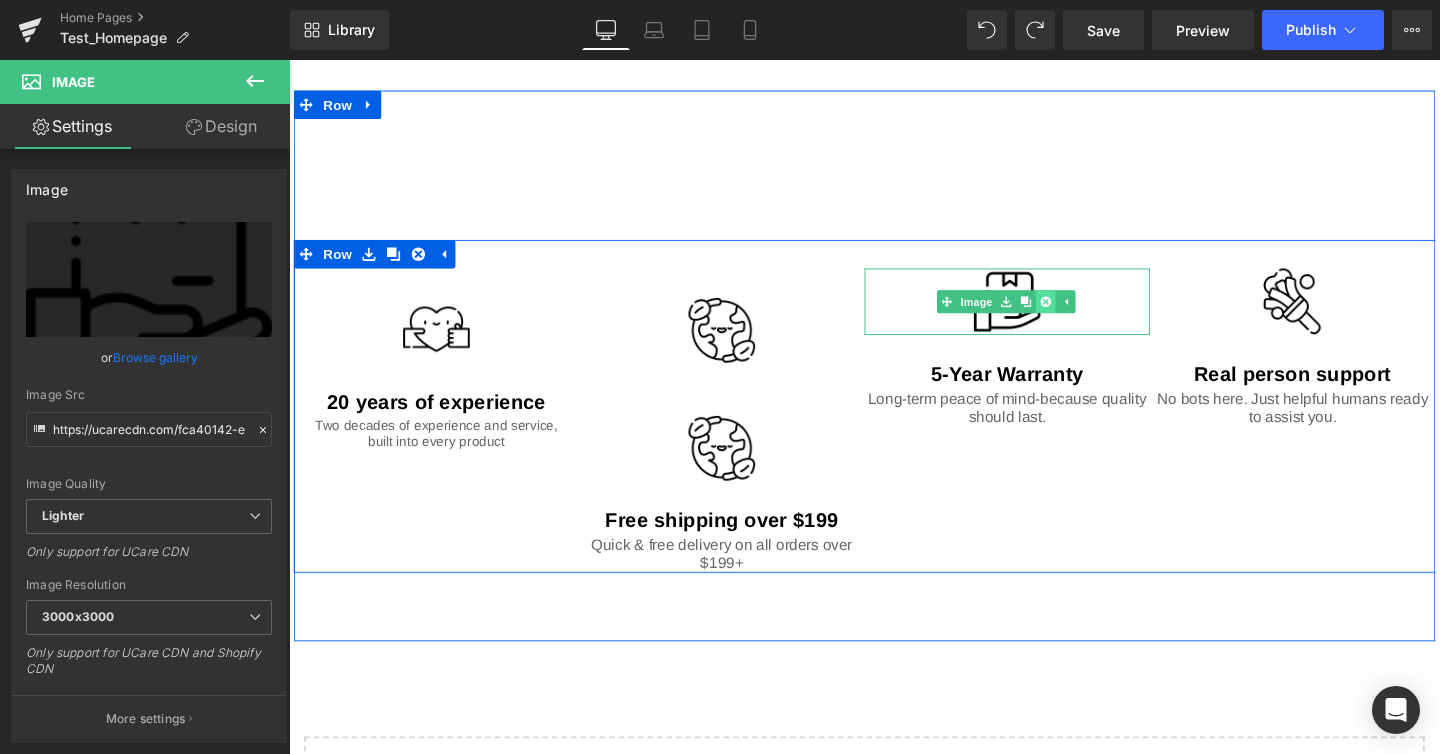click 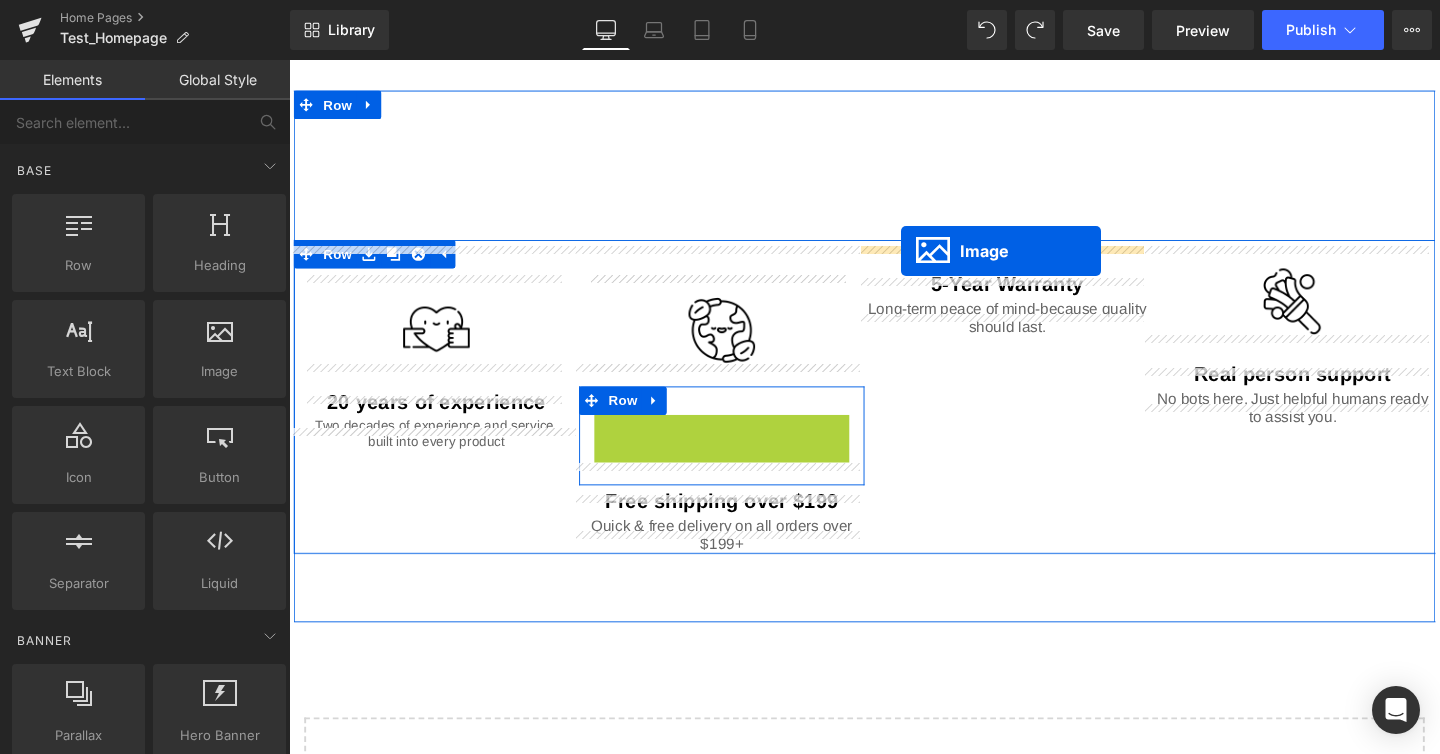 drag, startPoint x: 706, startPoint y: 447, endPoint x: 932, endPoint y: 261, distance: 292.69778 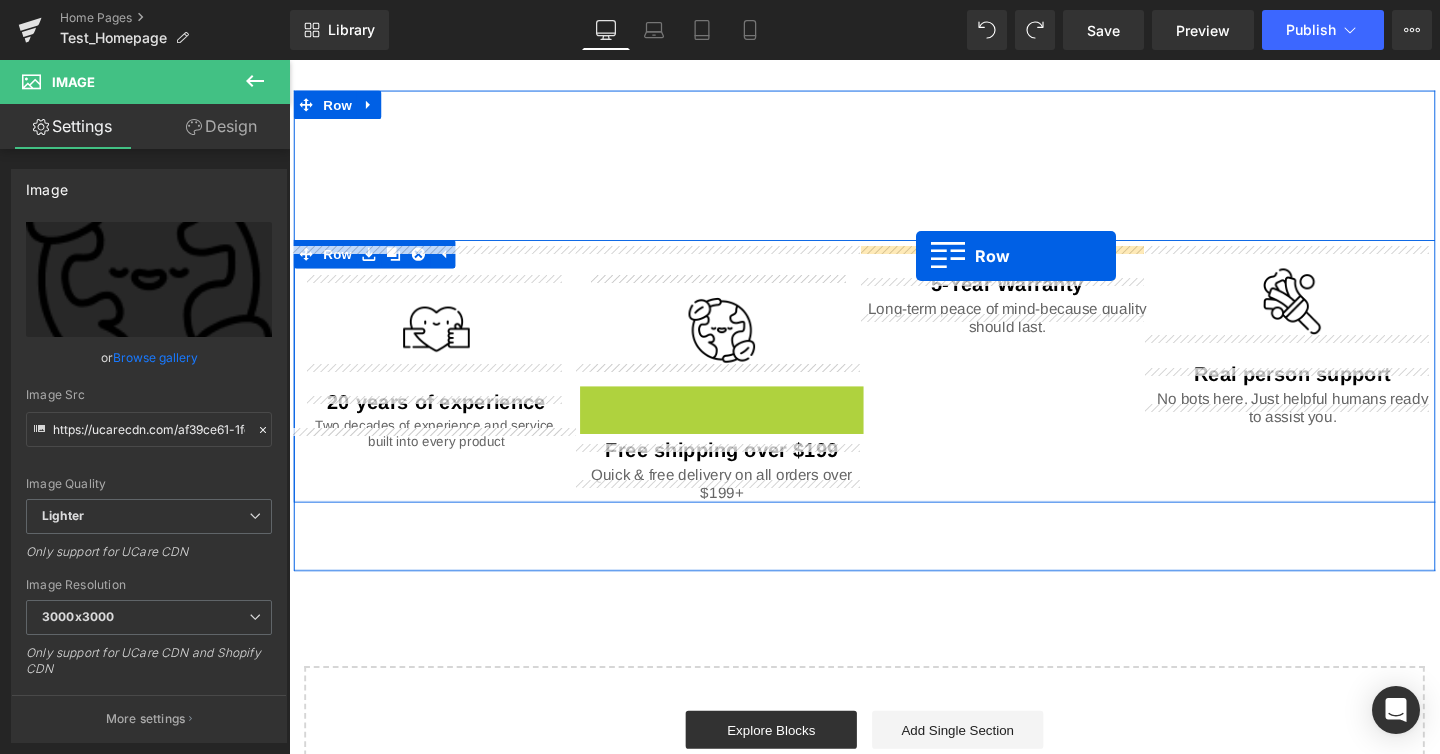 drag, startPoint x: 605, startPoint y: 390, endPoint x: 948, endPoint y: 266, distance: 364.72592 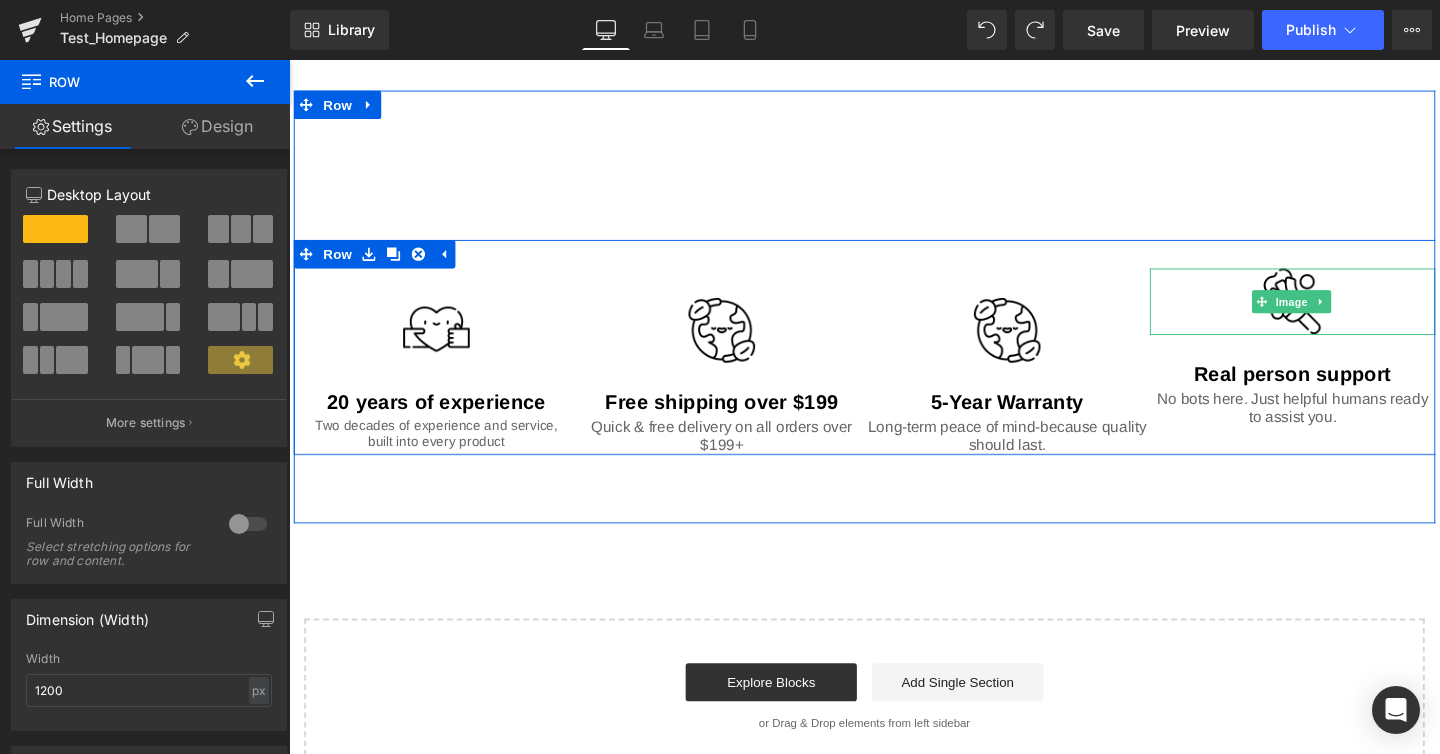 click on "Image" at bounding box center [1344, 314] 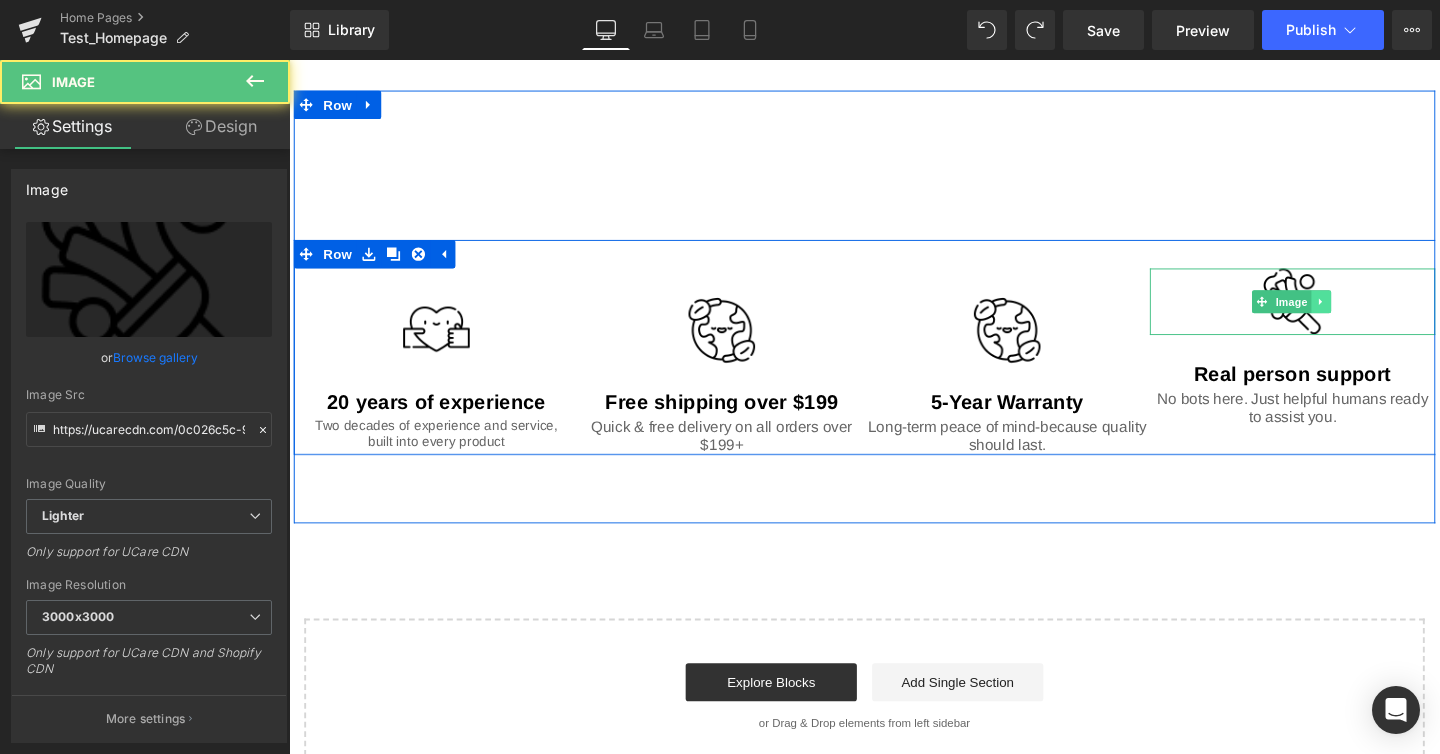 click 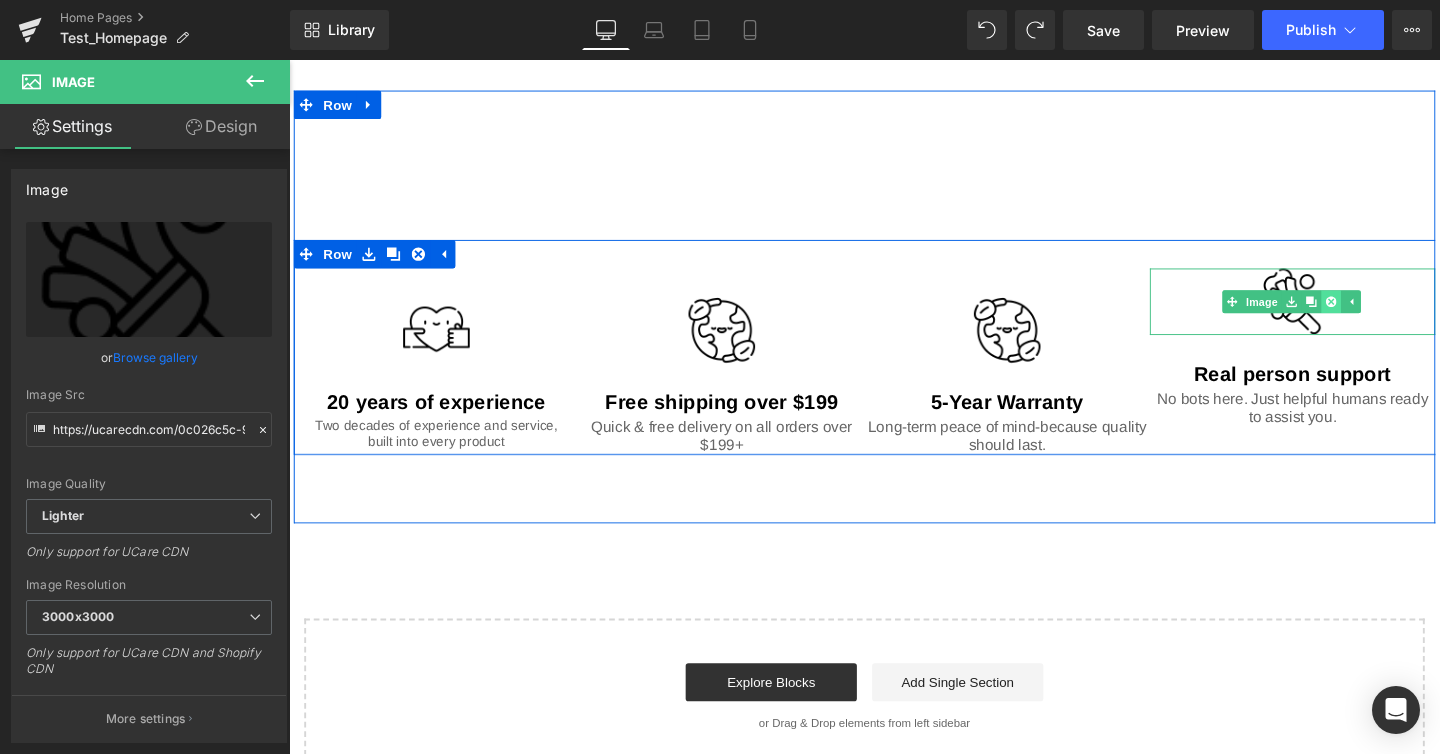 click 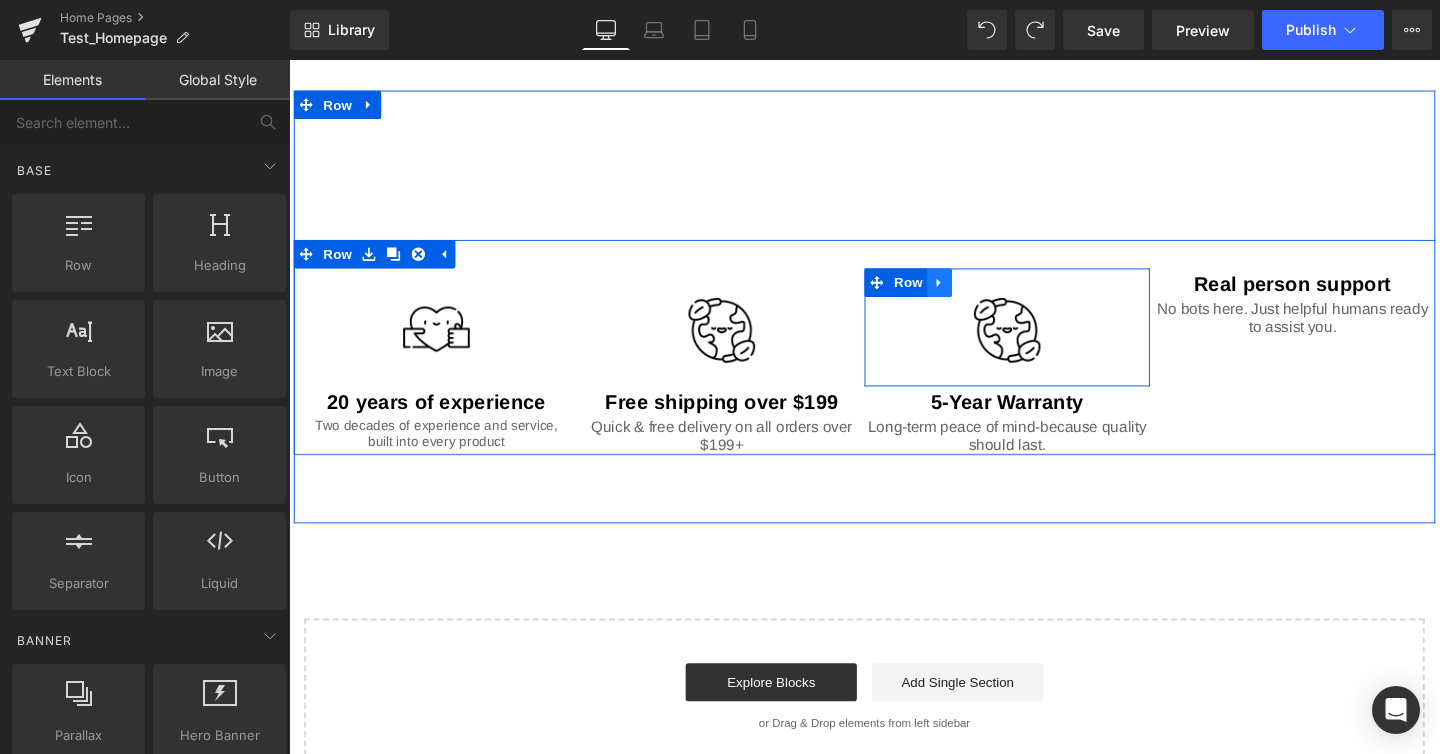click 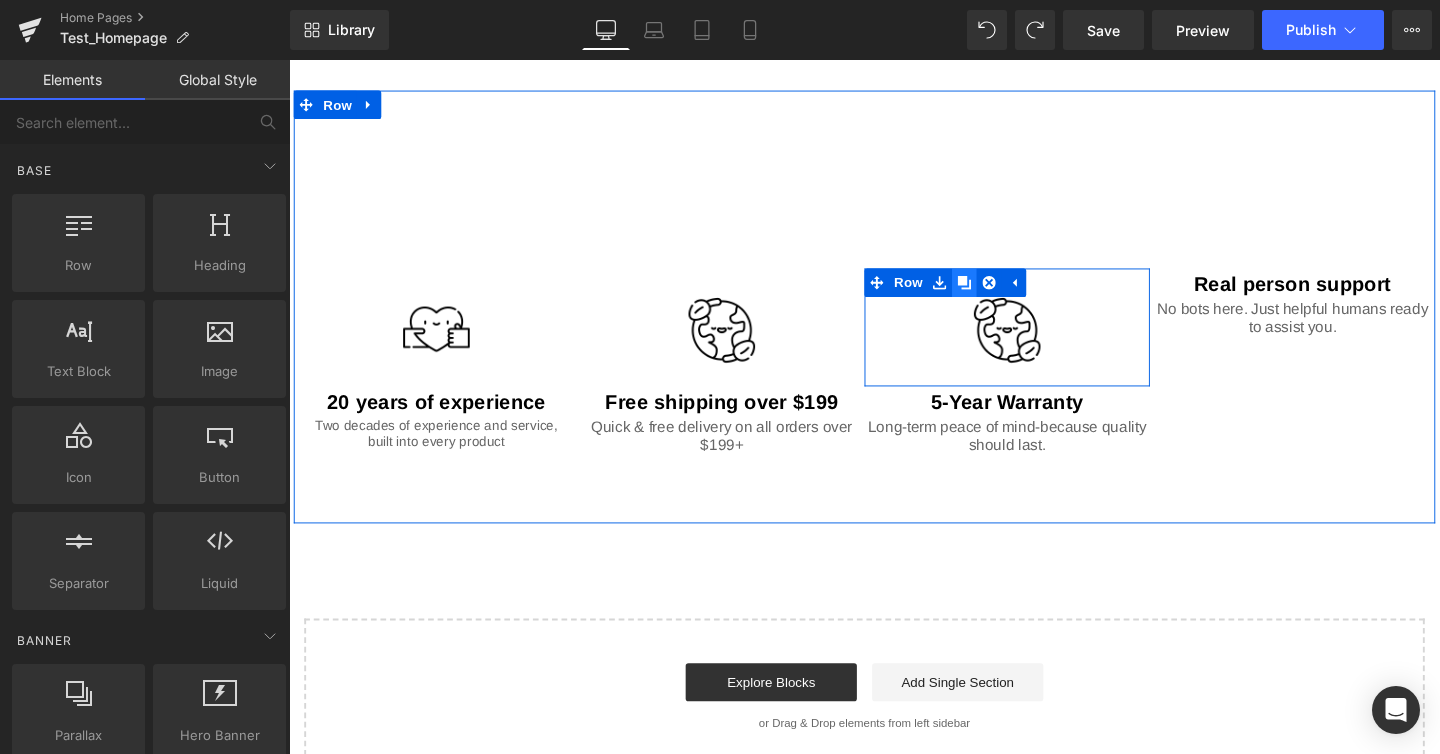 click 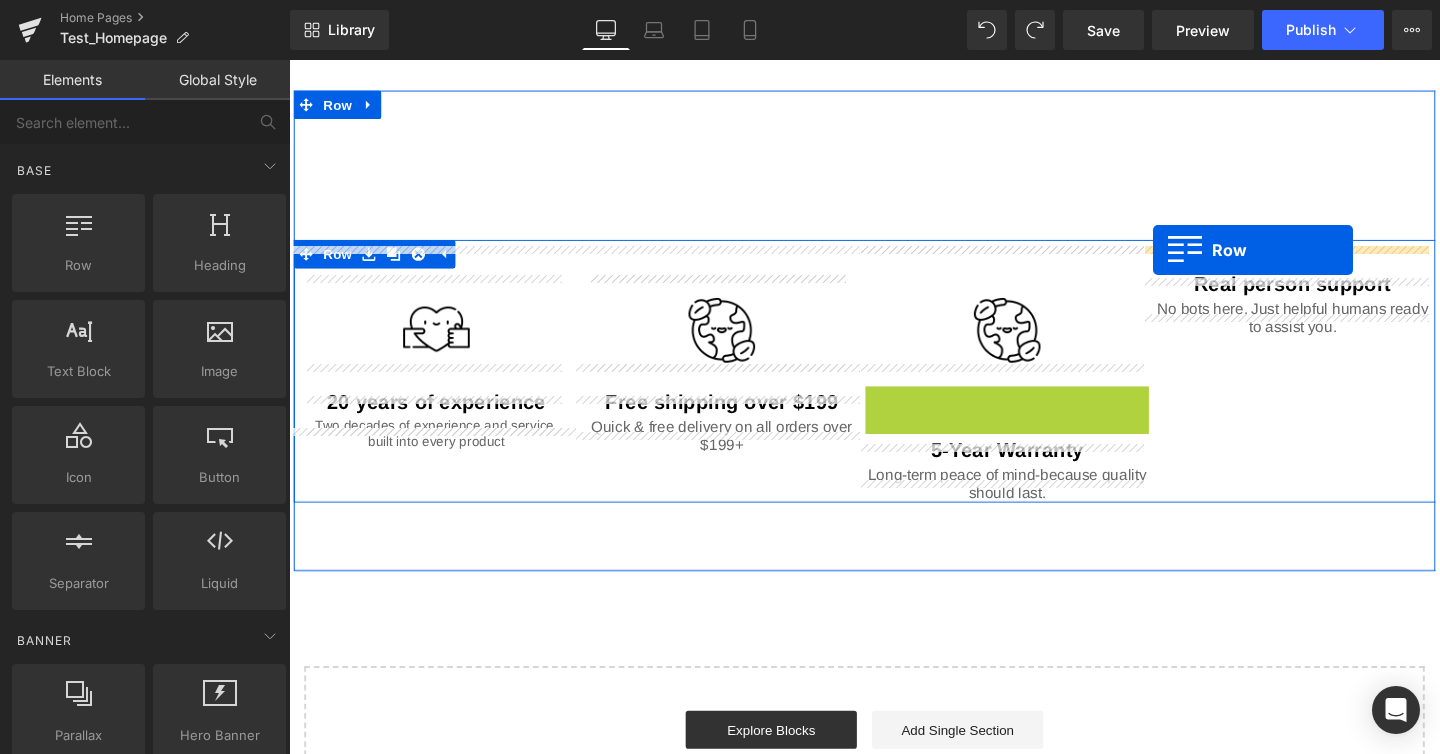 drag, startPoint x: 896, startPoint y: 395, endPoint x: 1197, endPoint y: 260, distance: 329.88785 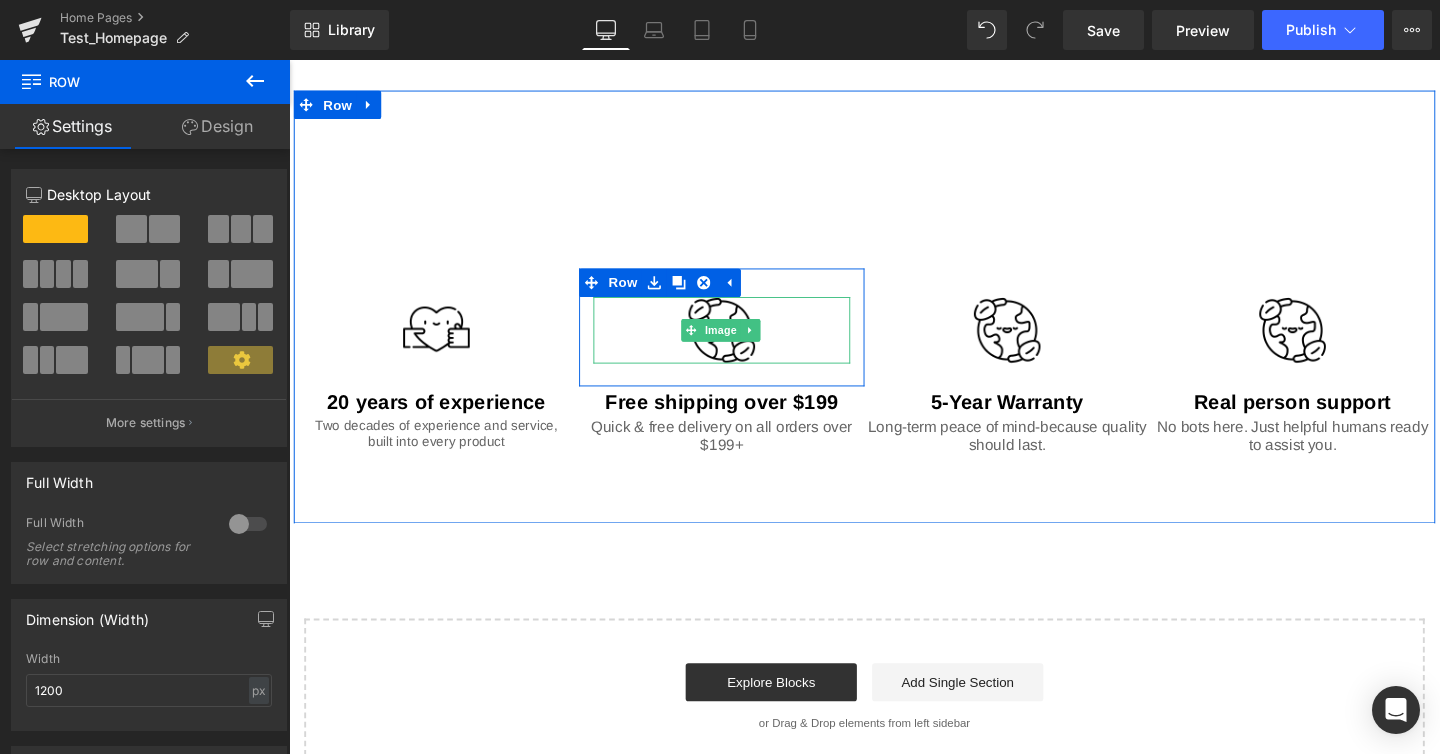 click at bounding box center [744, 344] 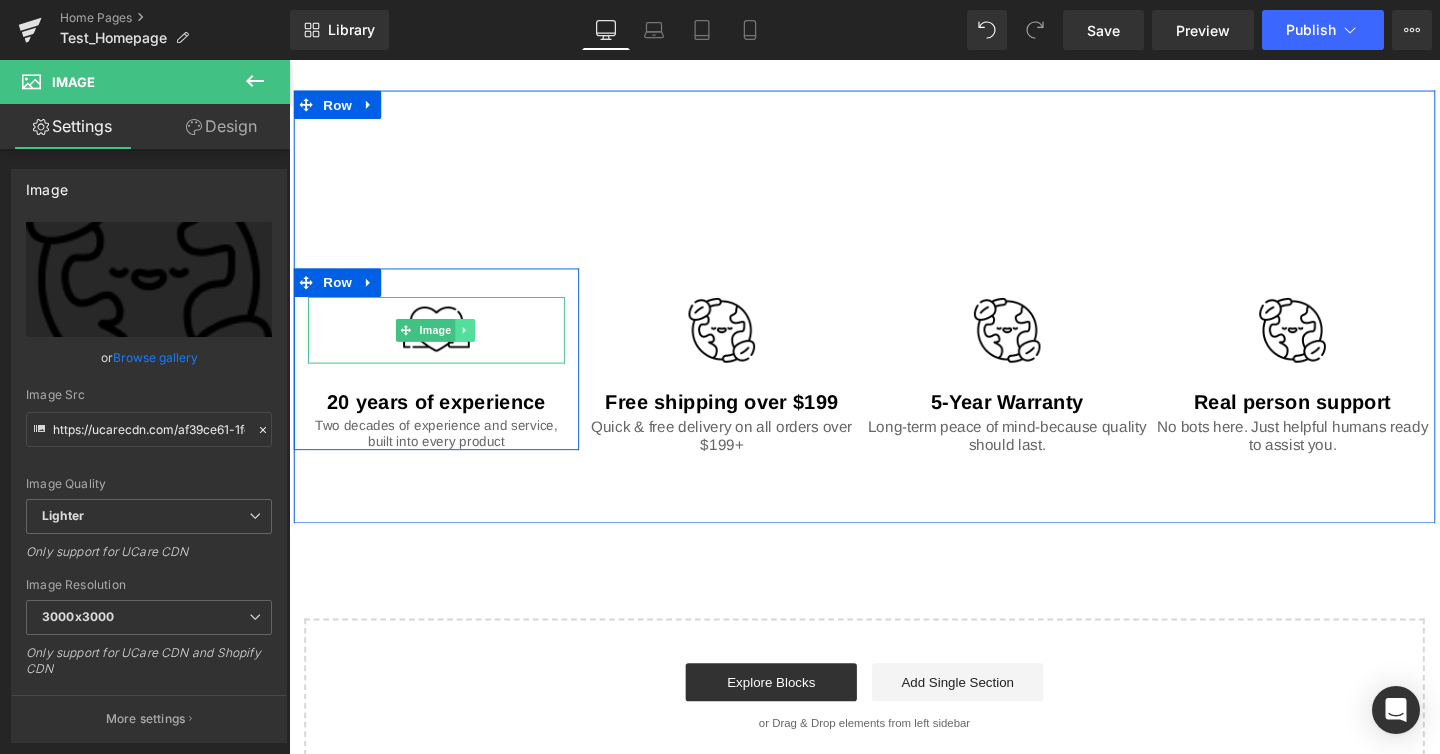 click 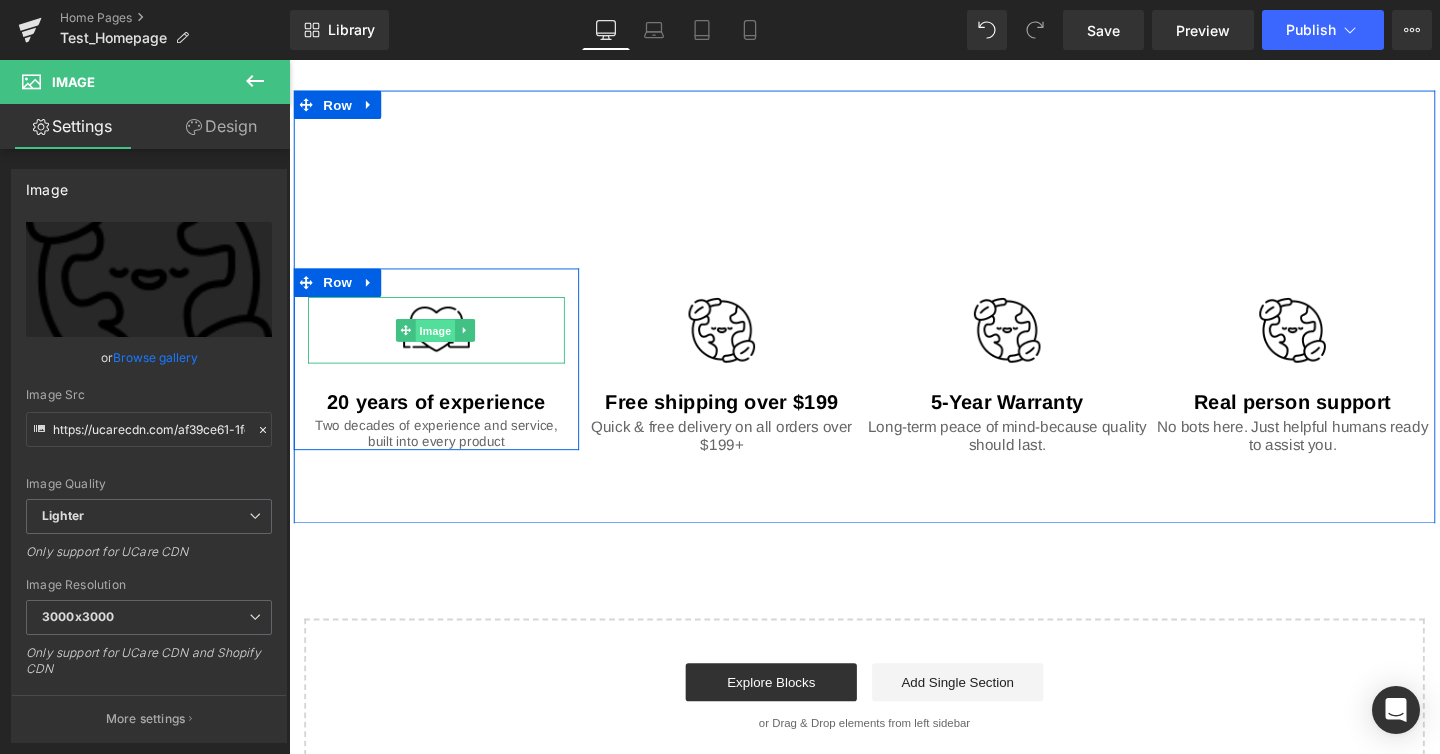 click on "Image" at bounding box center (444, 344) 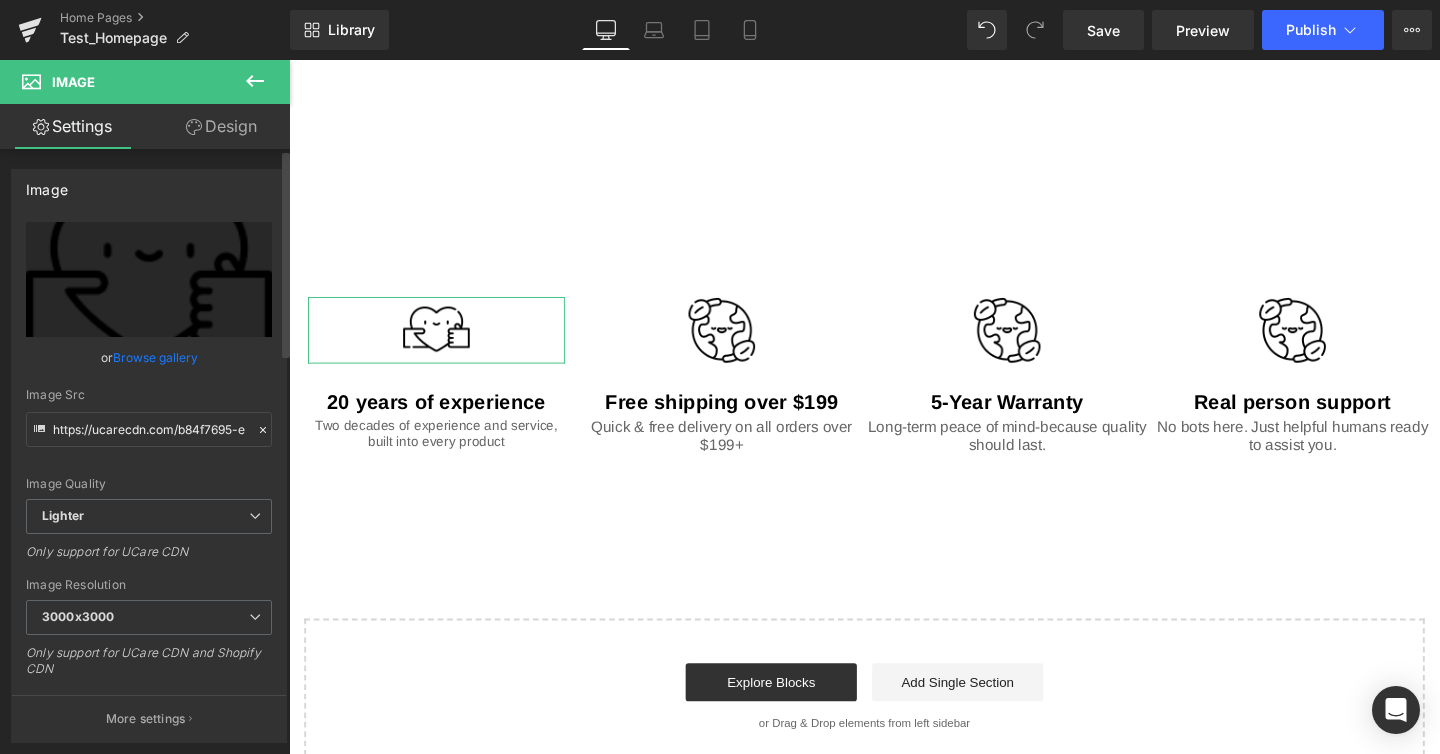 click on "Browse gallery" at bounding box center [155, 357] 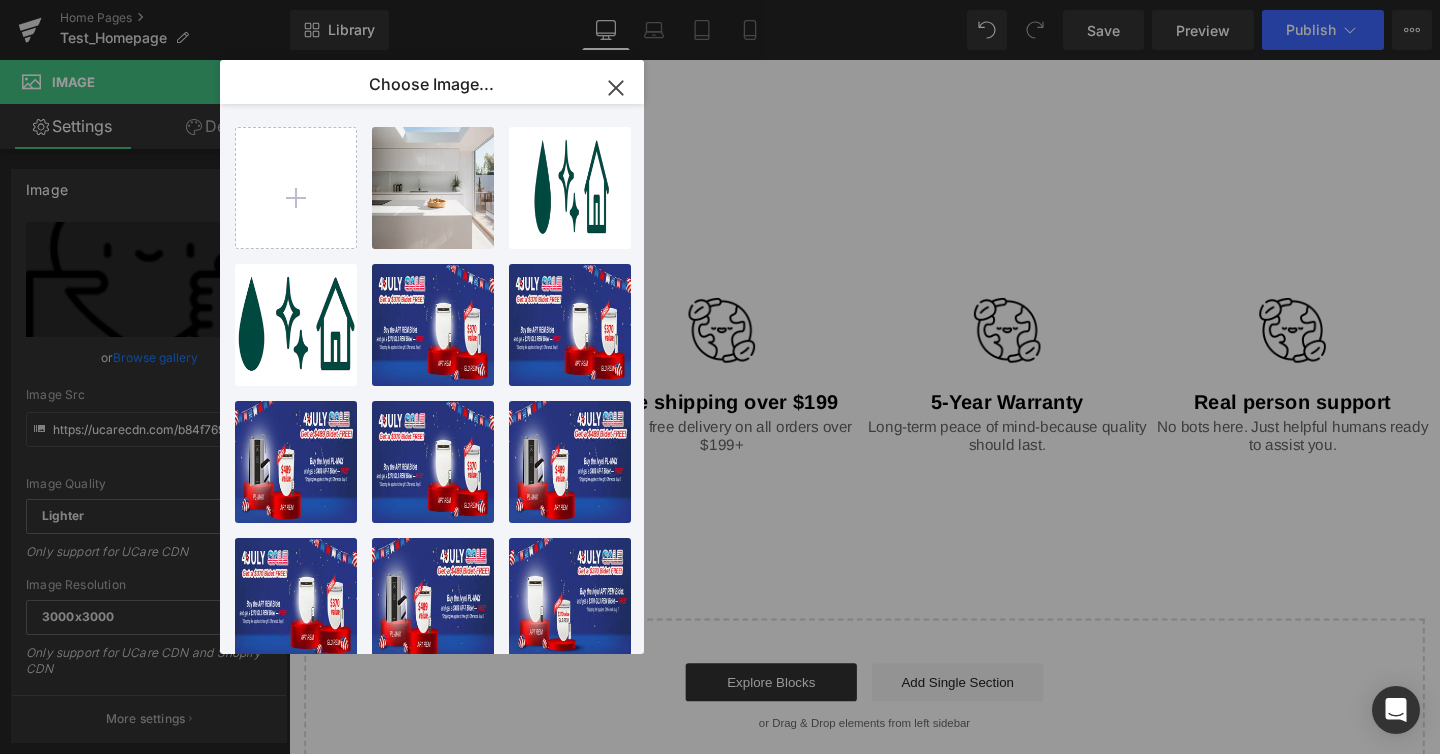 drag, startPoint x: 617, startPoint y: 79, endPoint x: 339, endPoint y: 32, distance: 281.94504 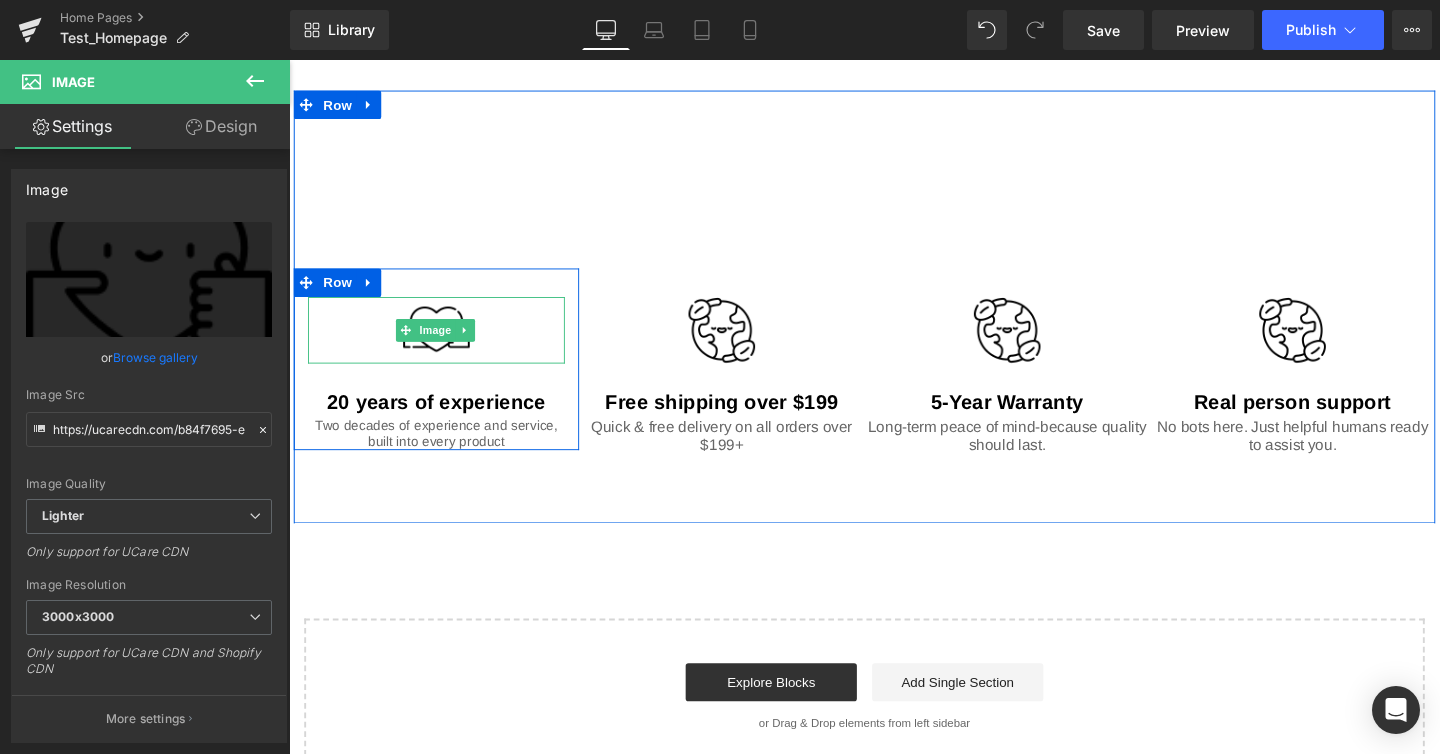 click at bounding box center [444, 344] 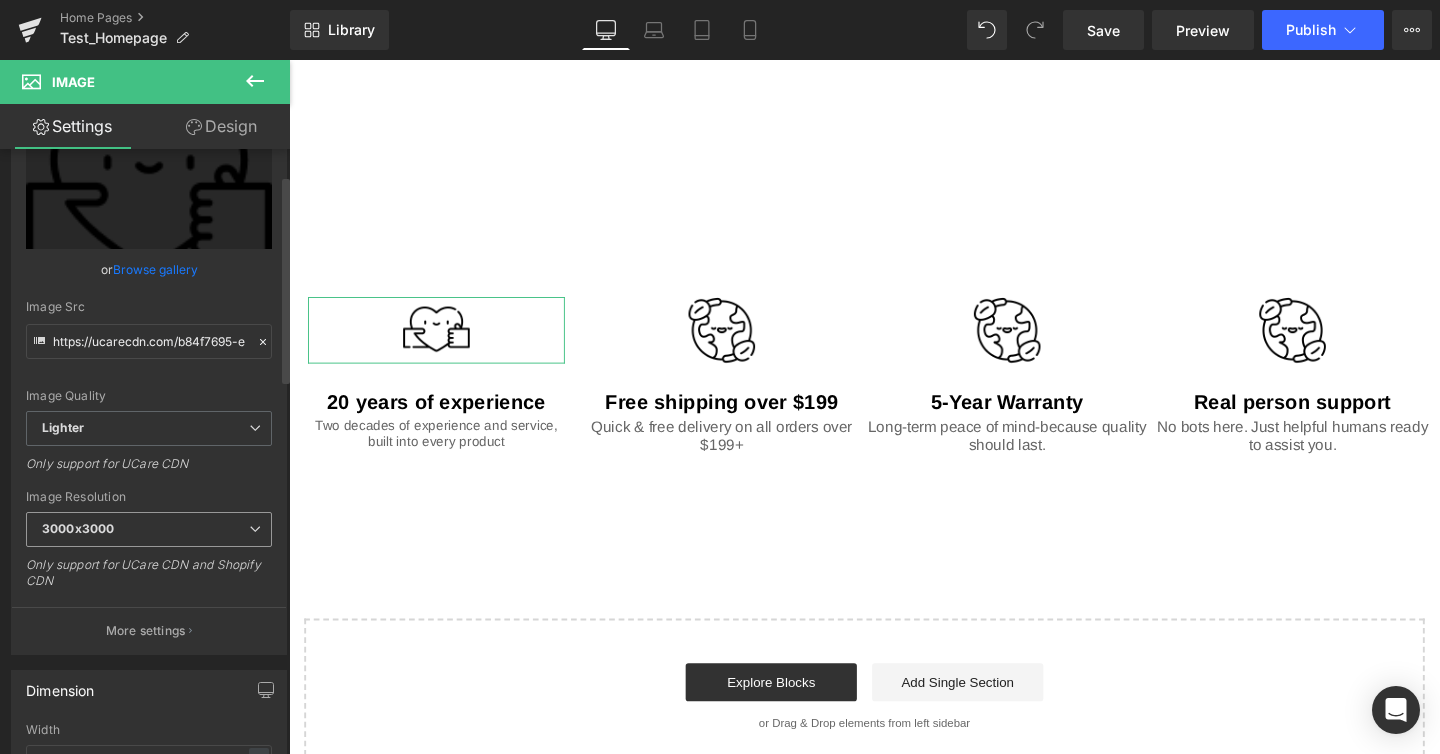 scroll, scrollTop: 0, scrollLeft: 0, axis: both 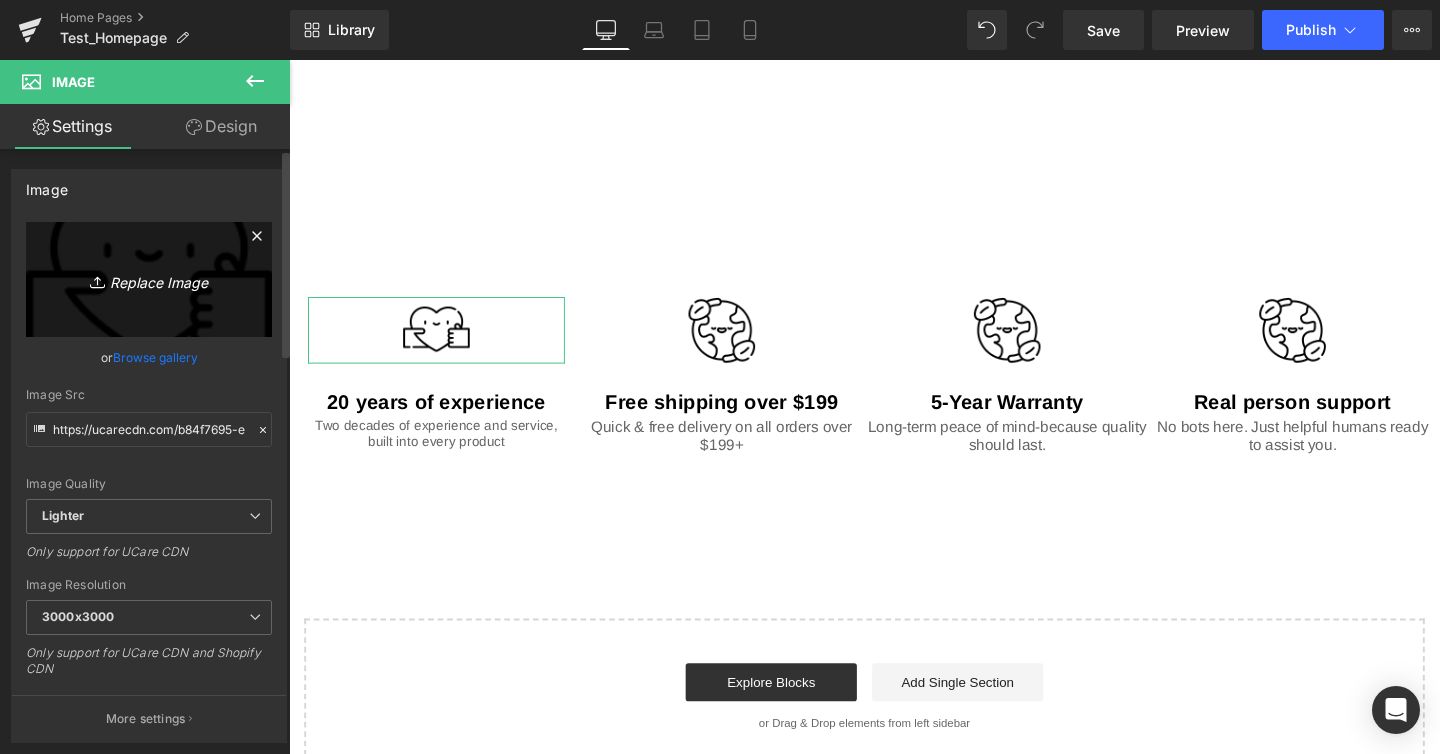 click on "Replace Image" at bounding box center (149, 279) 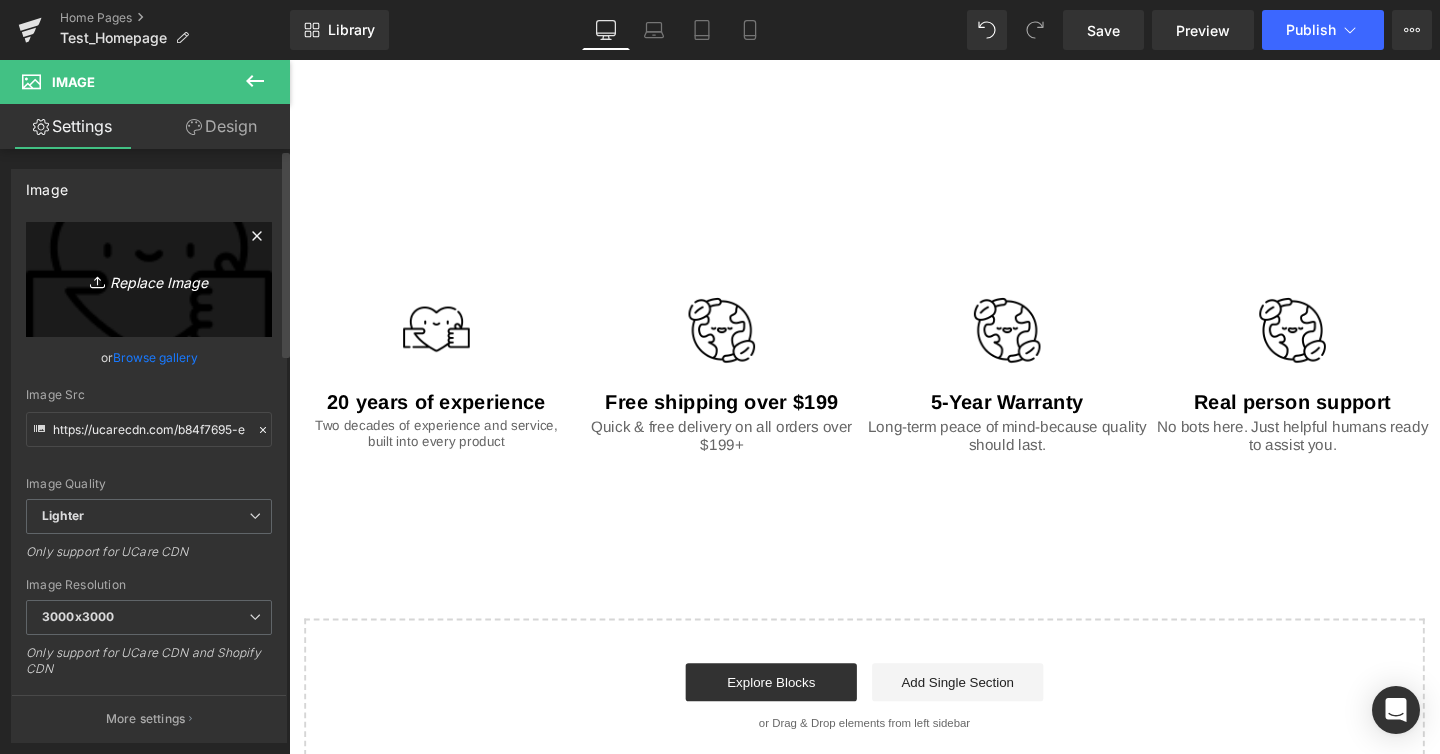 type on "C:\fakepath\talent-management.png" 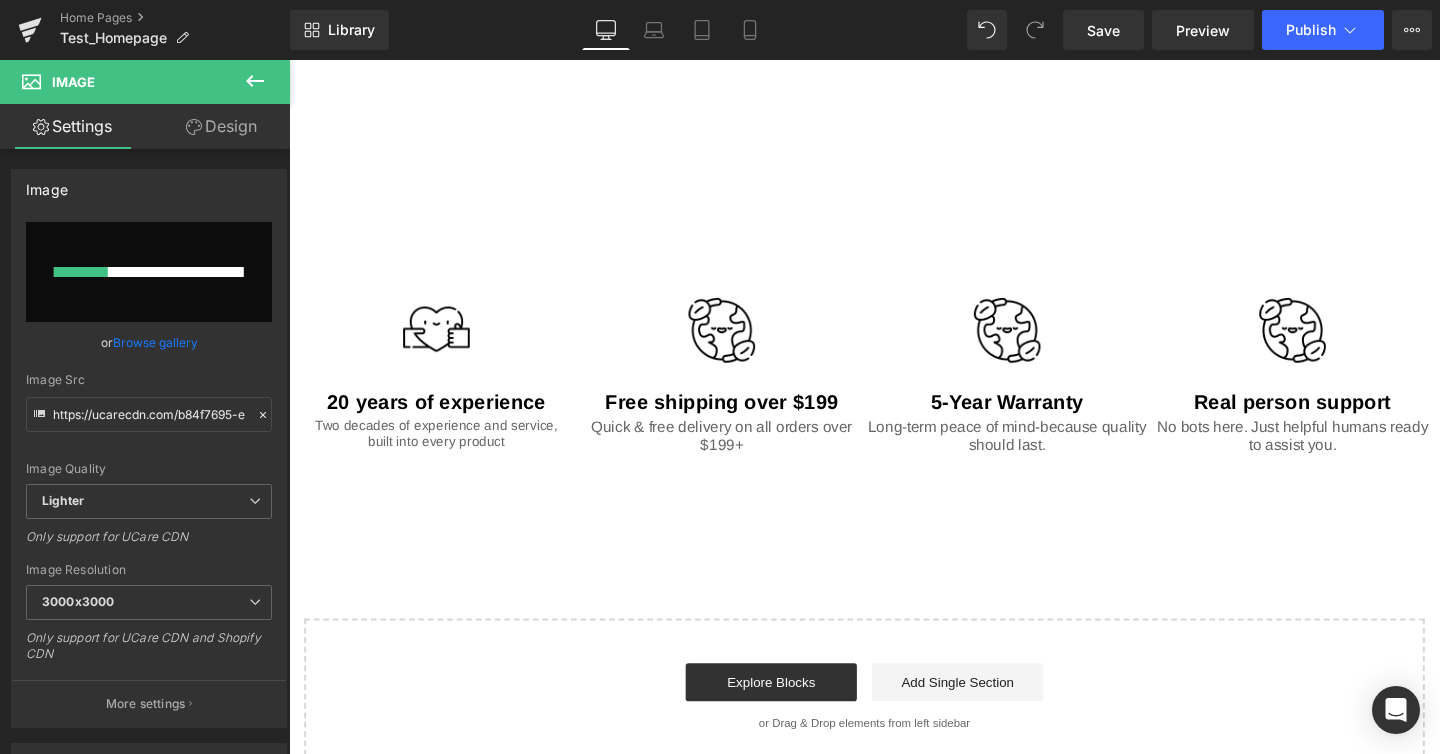 type 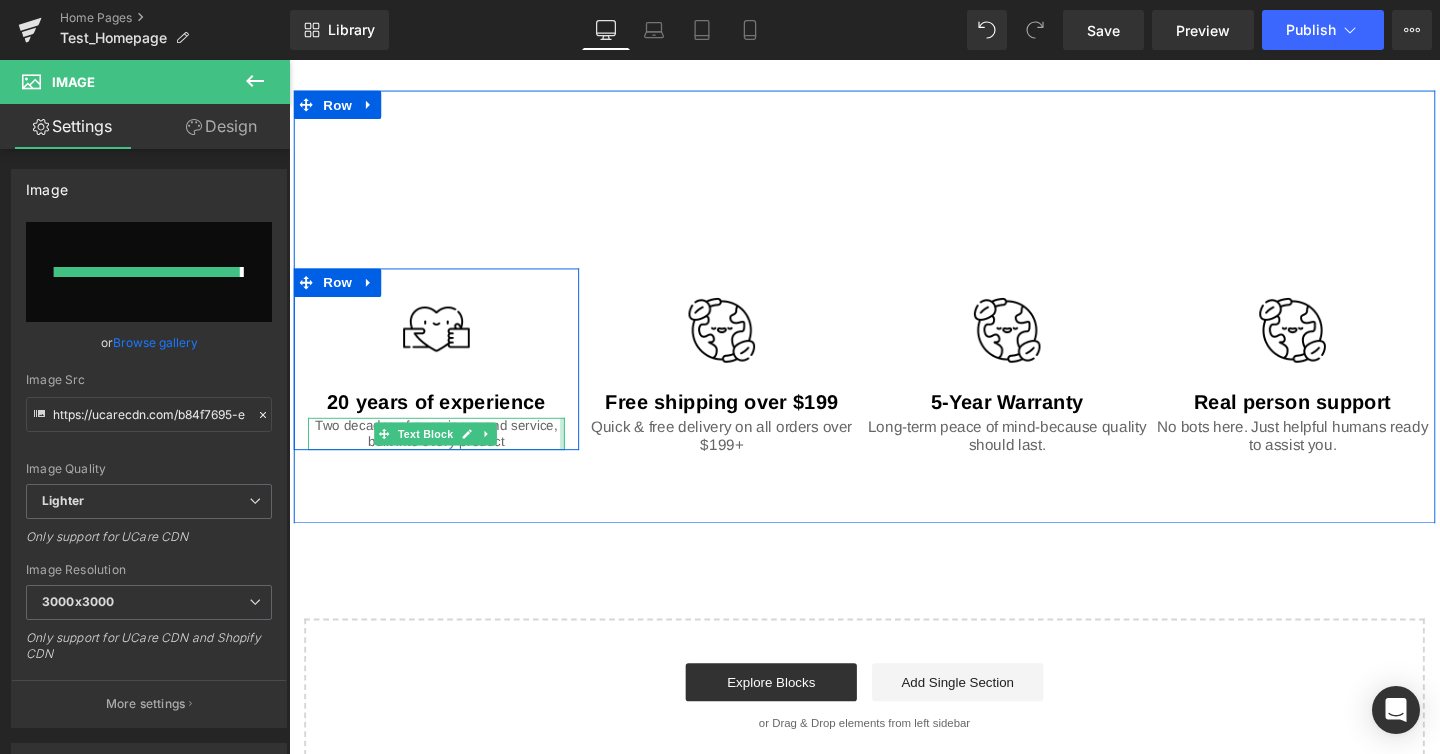 type on "https://ucarecdn.com/e1228e27-9e90-415d-a405-3f05c507ee44/-/format/auto/-/preview/3000x3000/-/quality/lighter/talent-management.png" 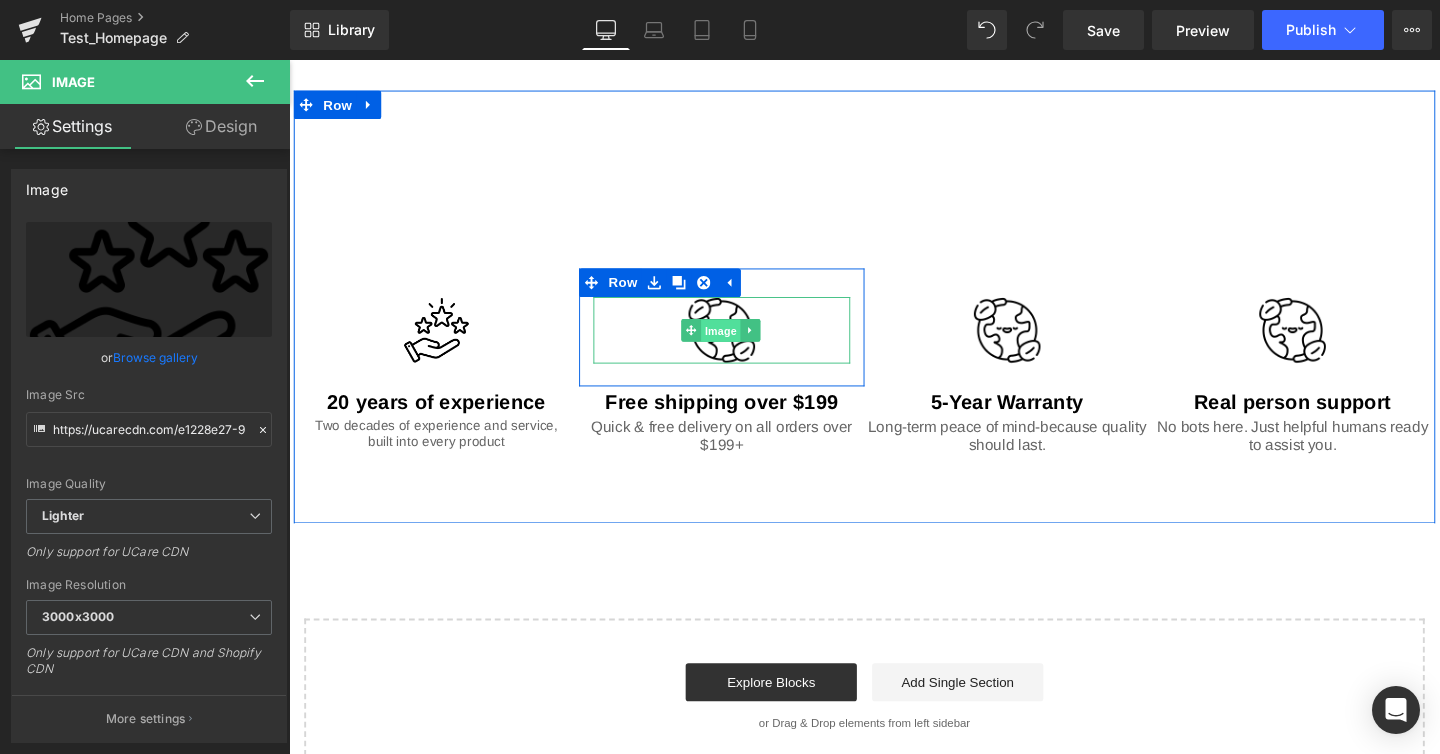 click on "Image" at bounding box center [744, 344] 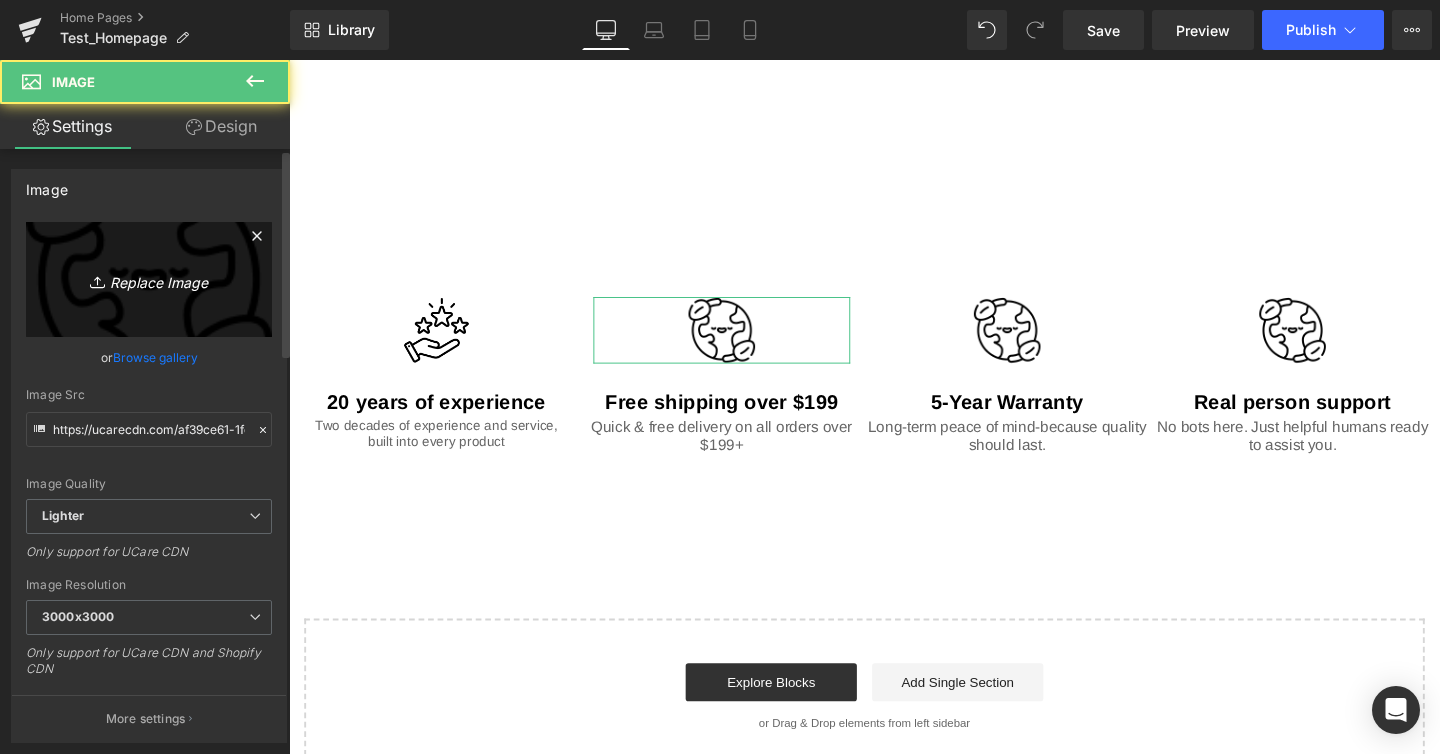 click on "Replace Image" at bounding box center (149, 279) 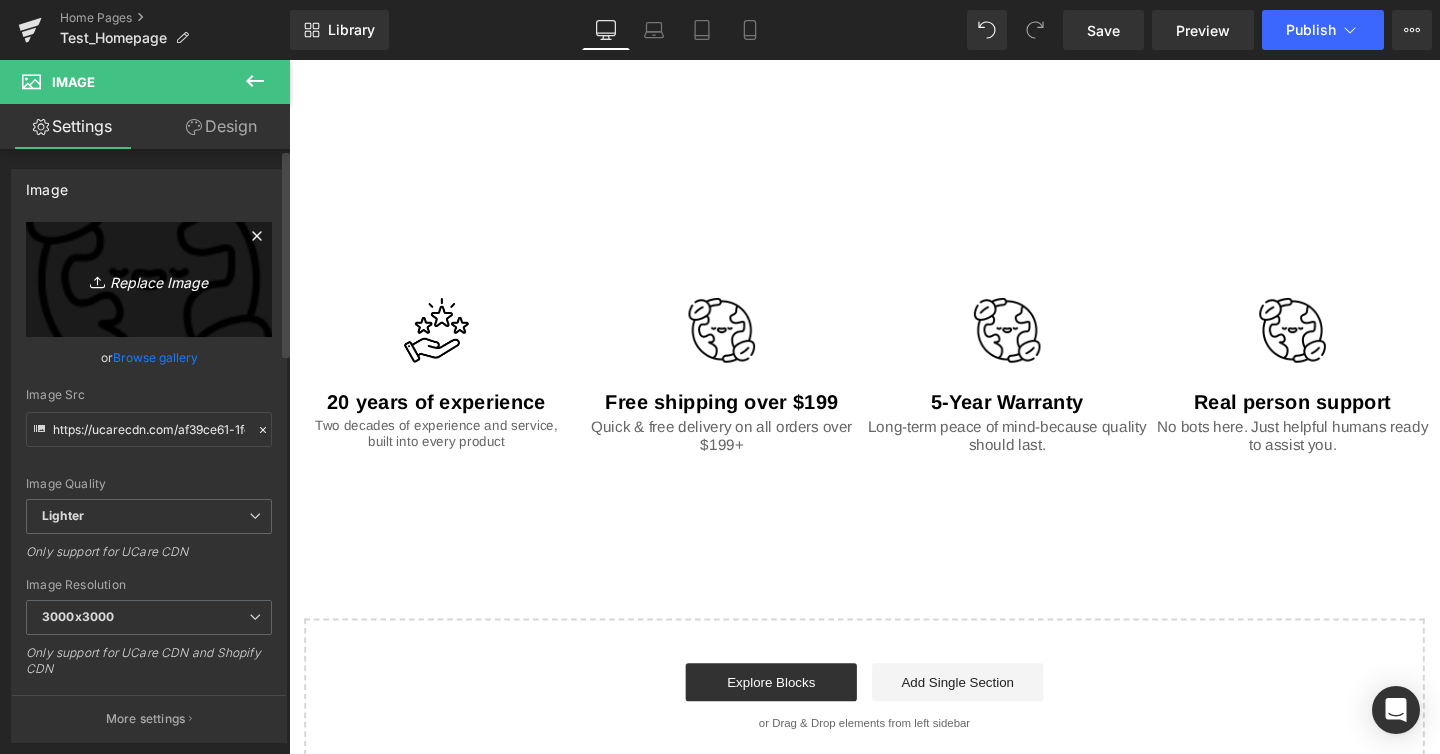 type on "C:\fakepath\delivery-truck.png" 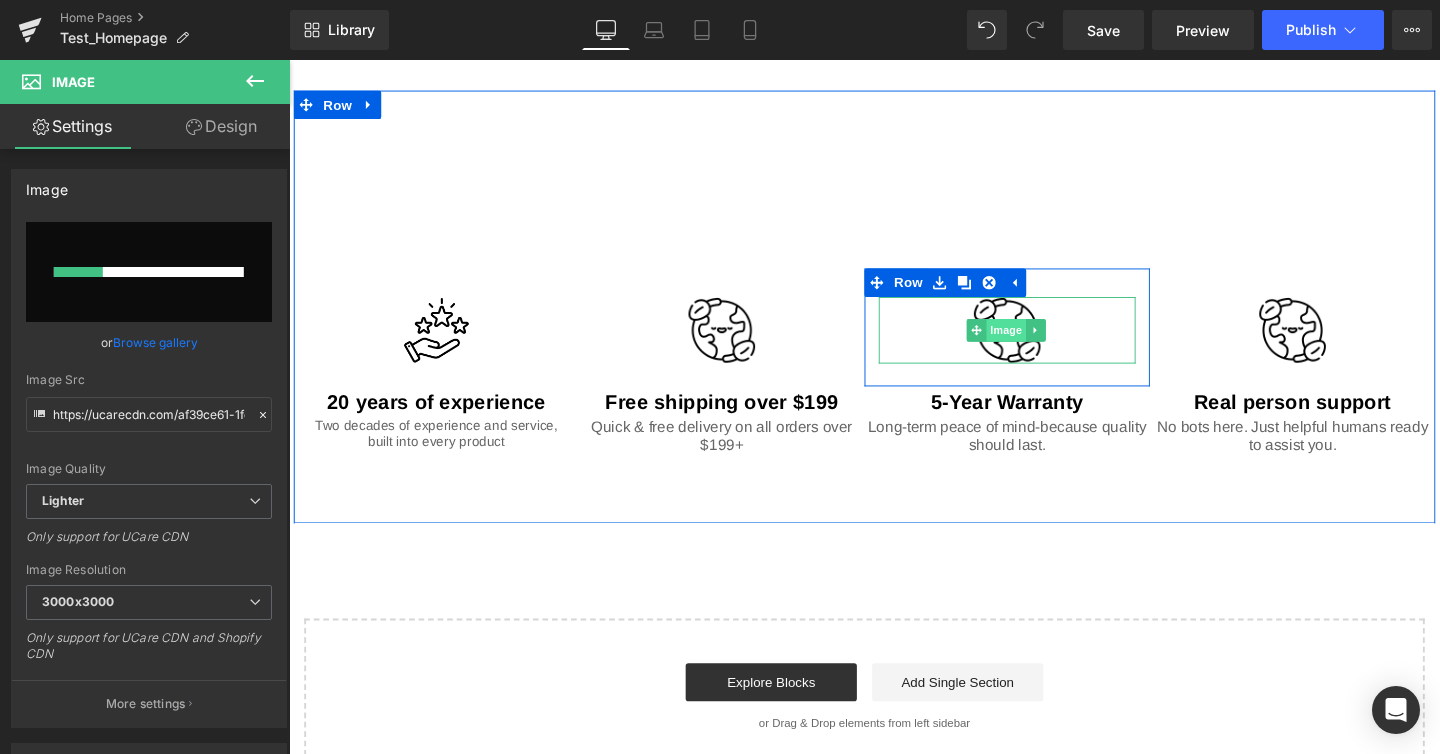type 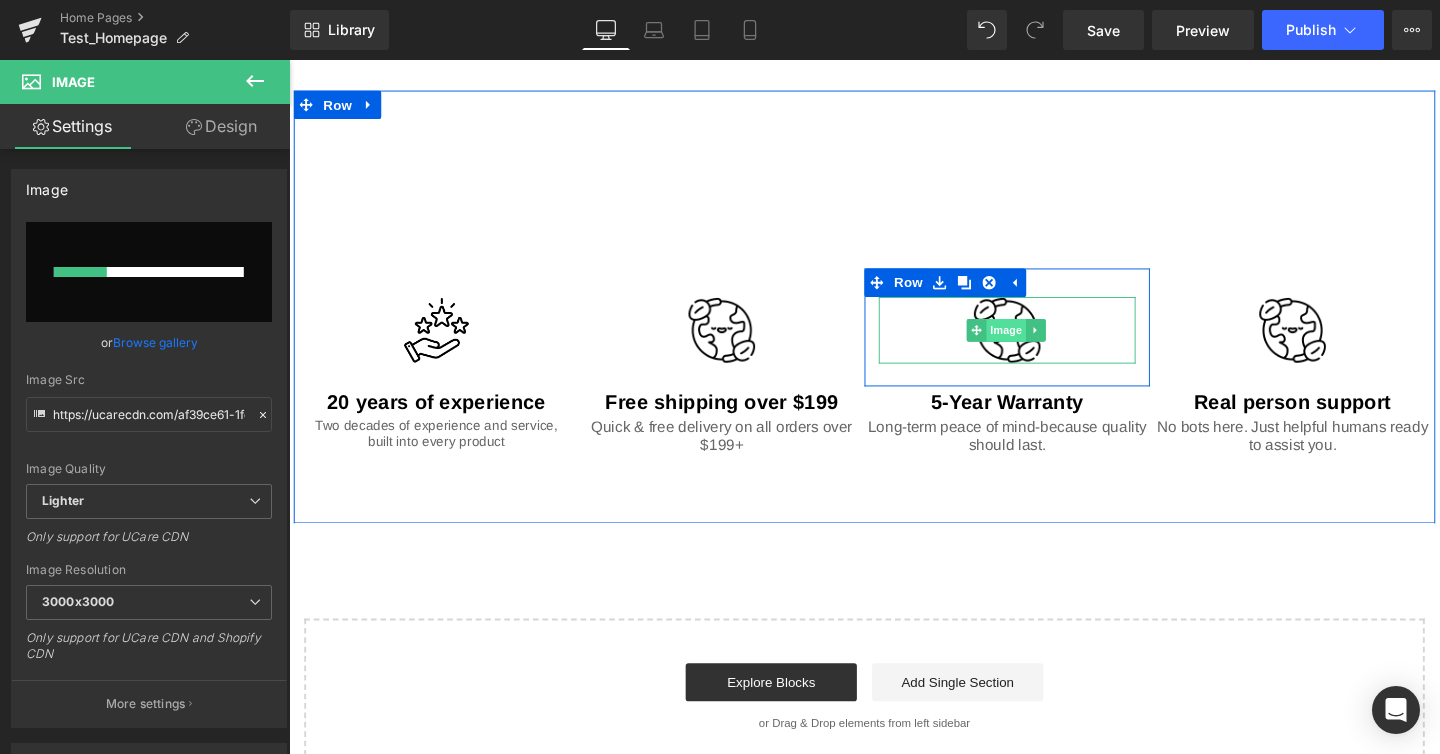 click on "Image" at bounding box center [1044, 344] 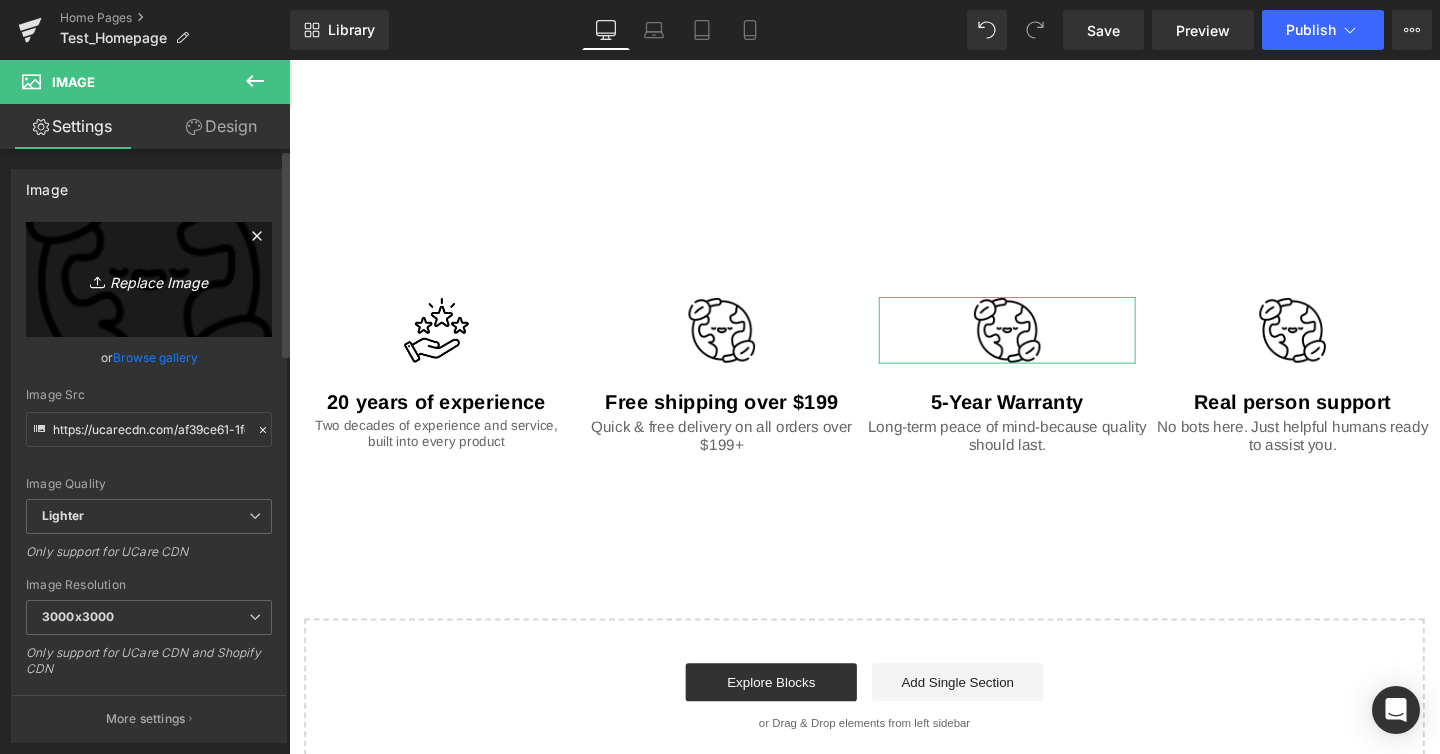 click on "Replace Image" at bounding box center (149, 279) 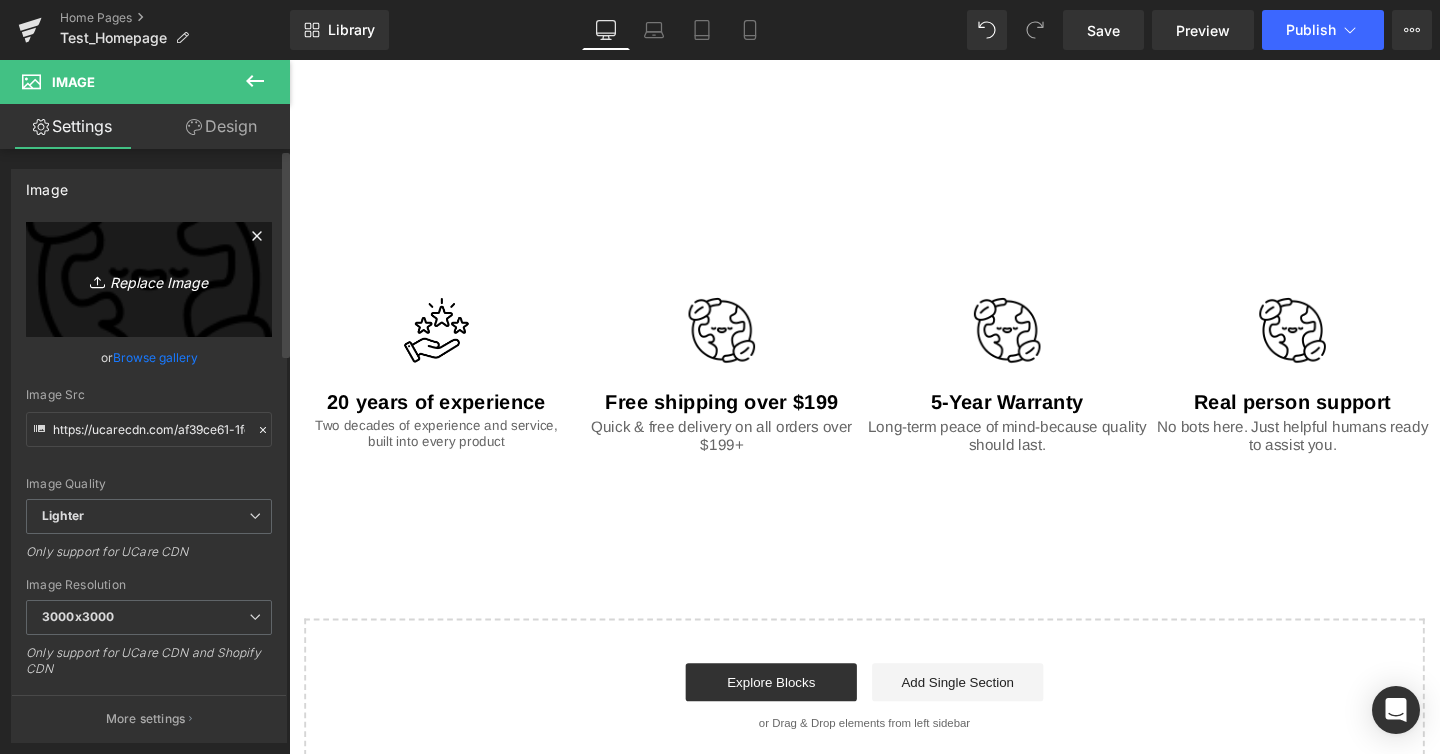 type on "C:\fakepath\guarantee.png" 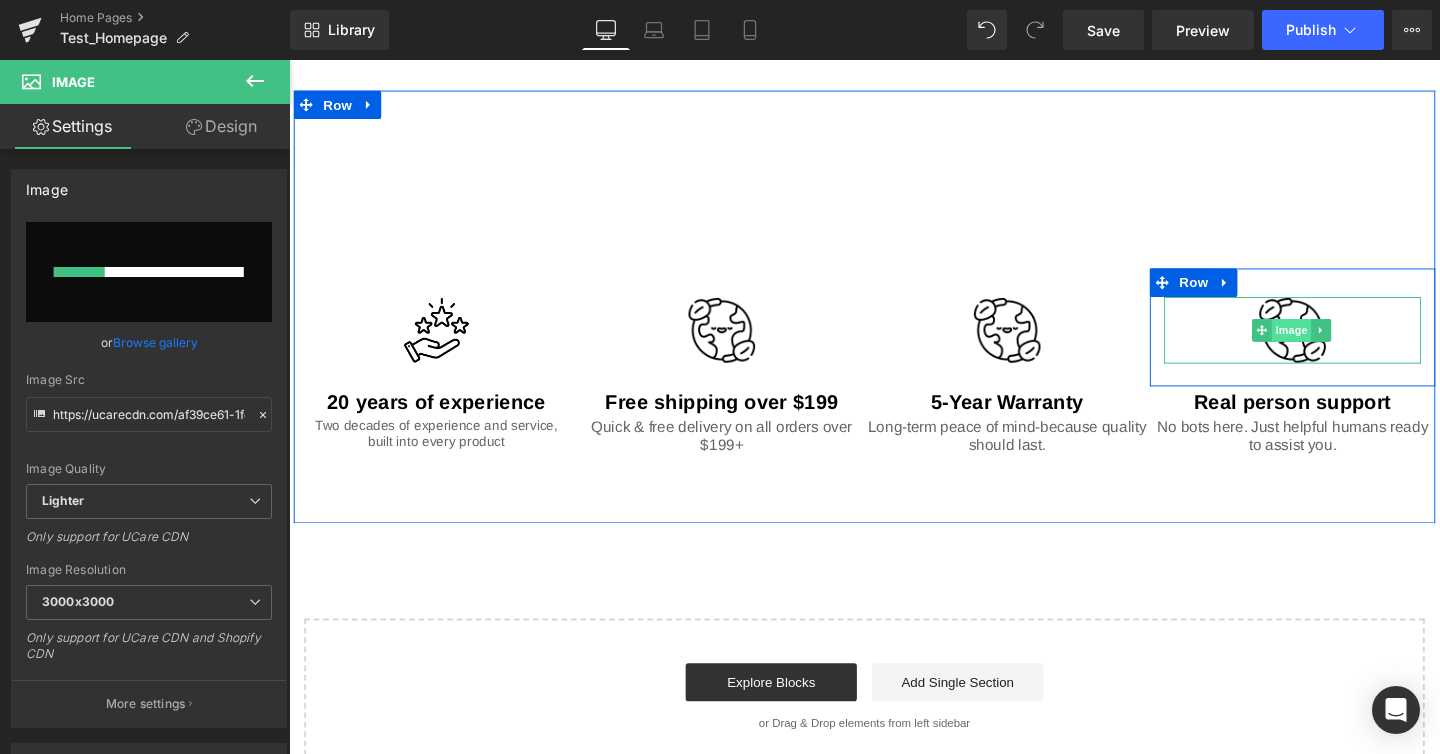type 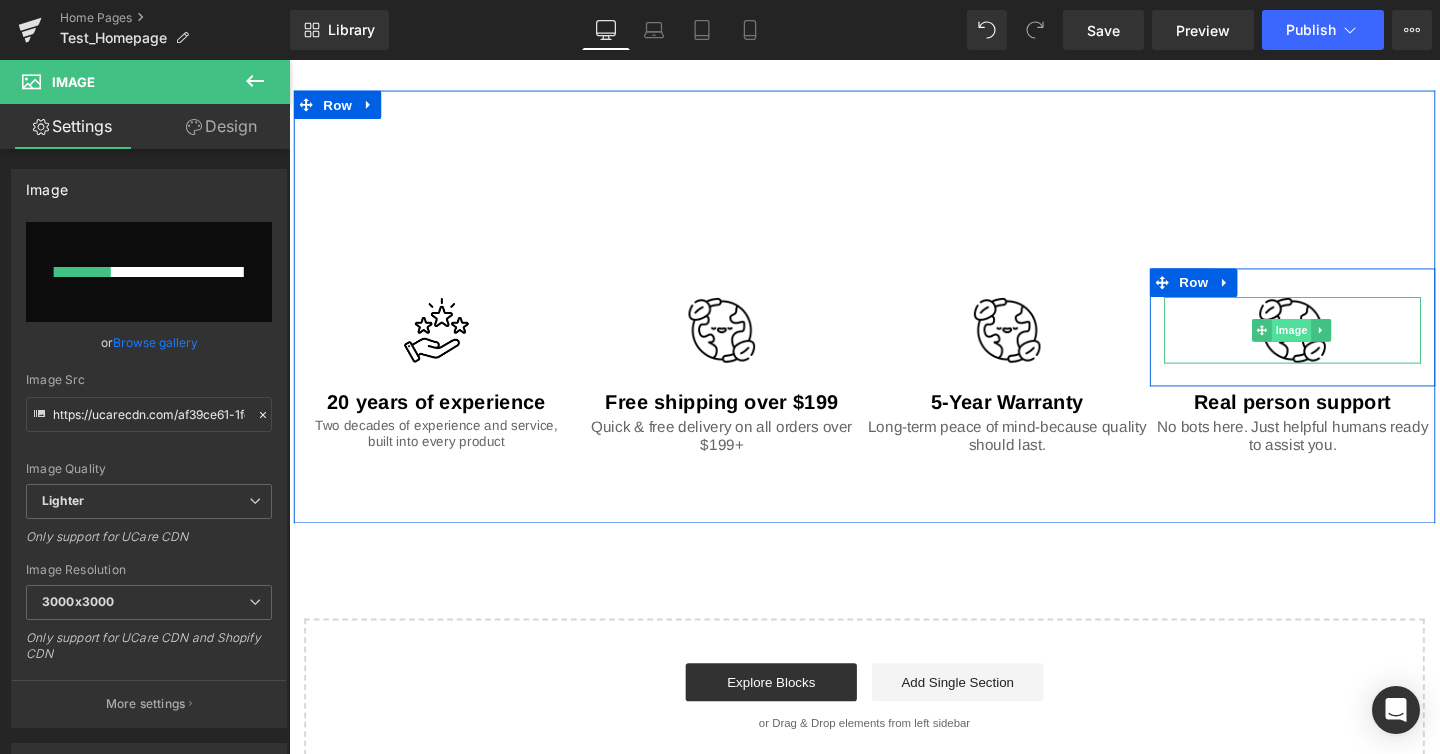 click on "Image" at bounding box center [1344, 344] 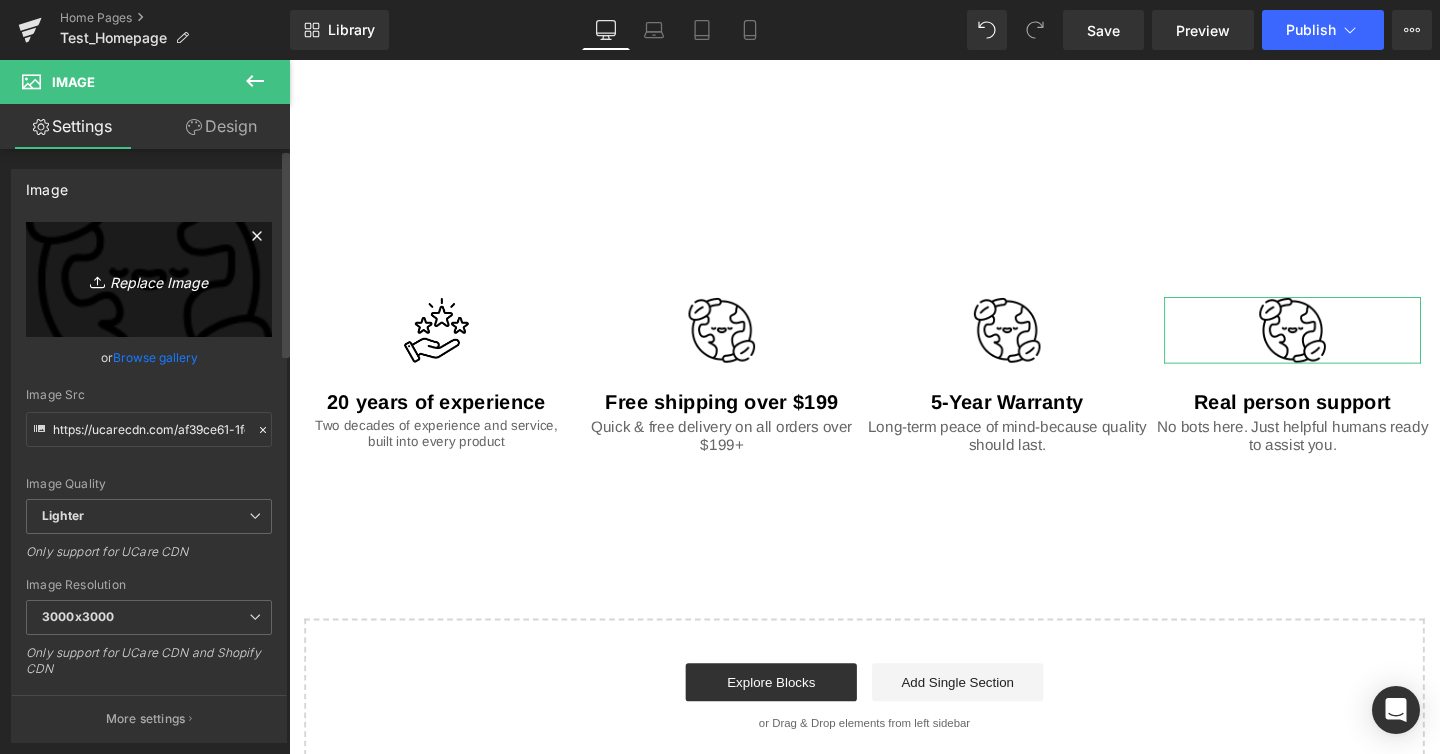 click on "Replace Image" at bounding box center [149, 279] 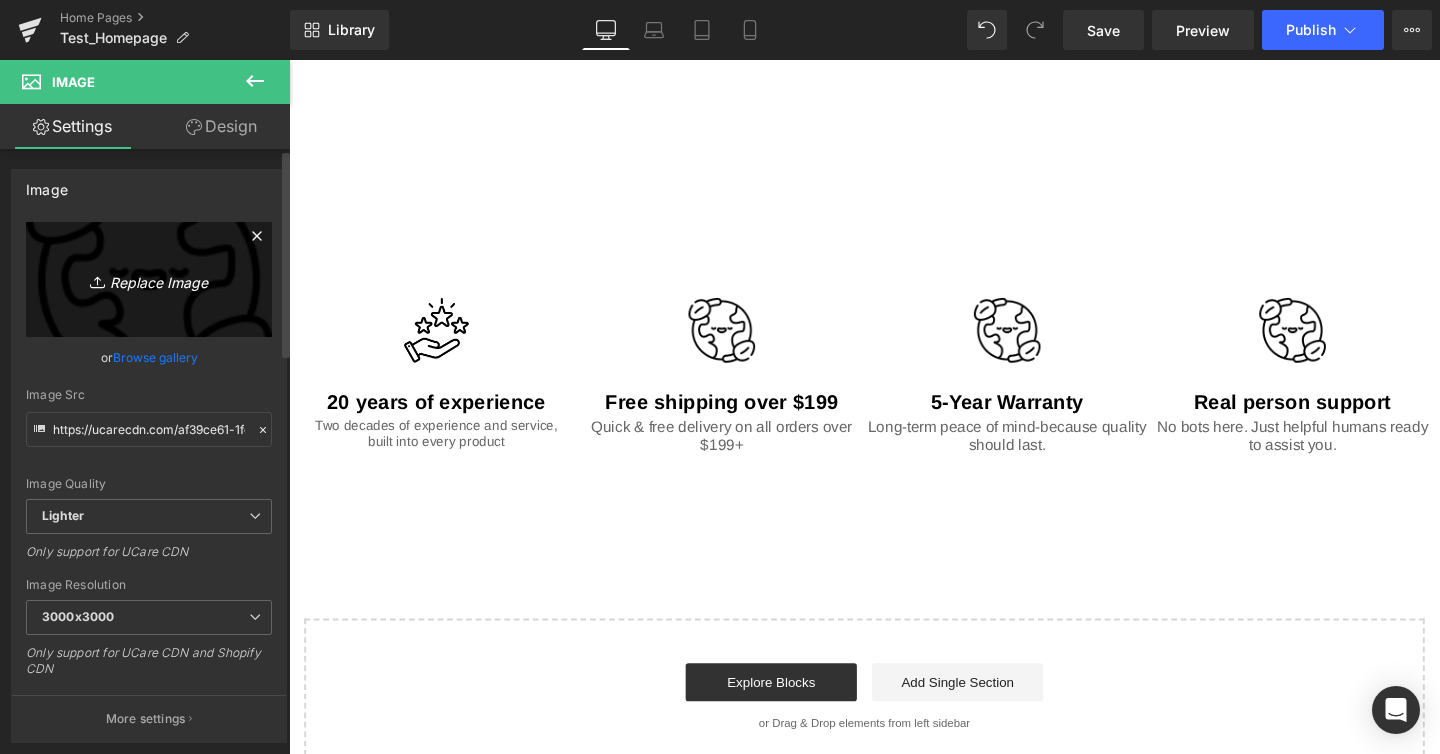 type on "C:\fakepath\people.png" 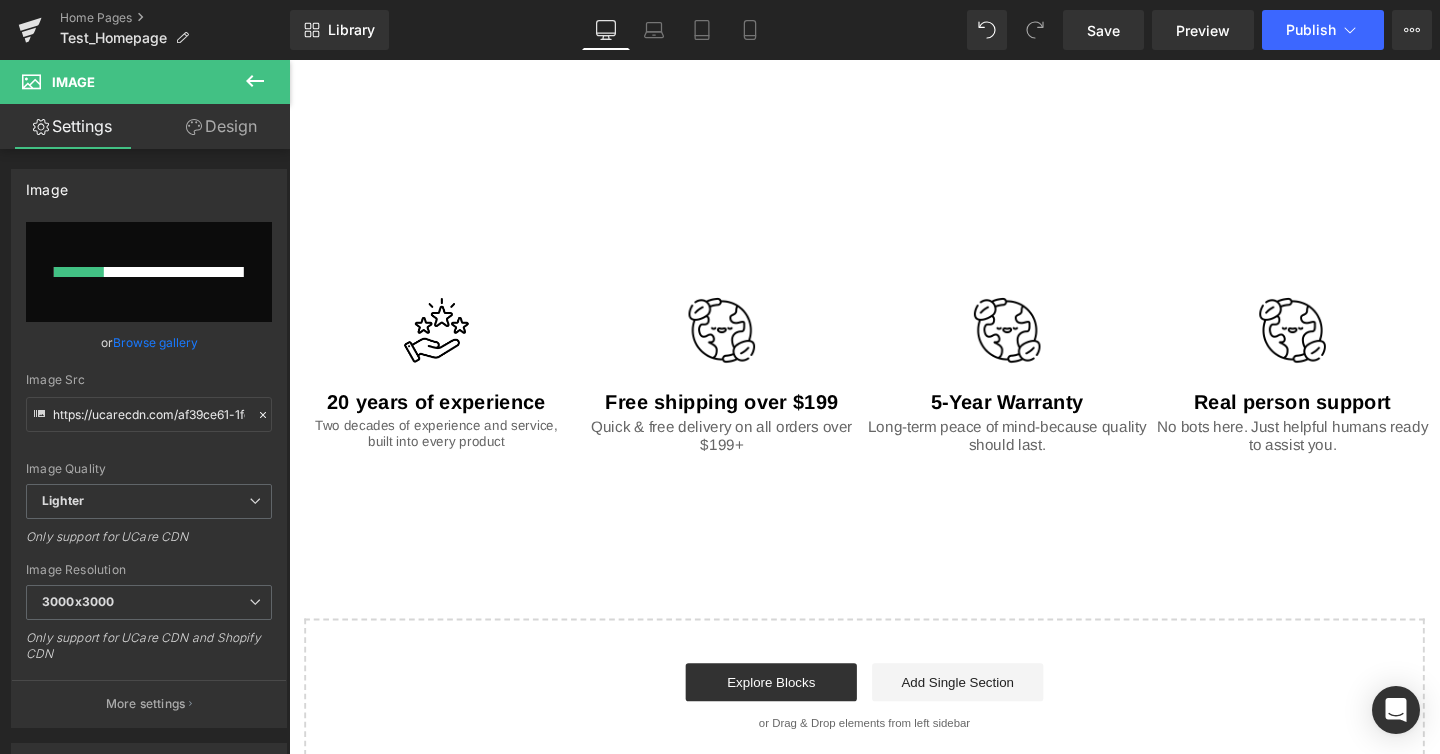 type 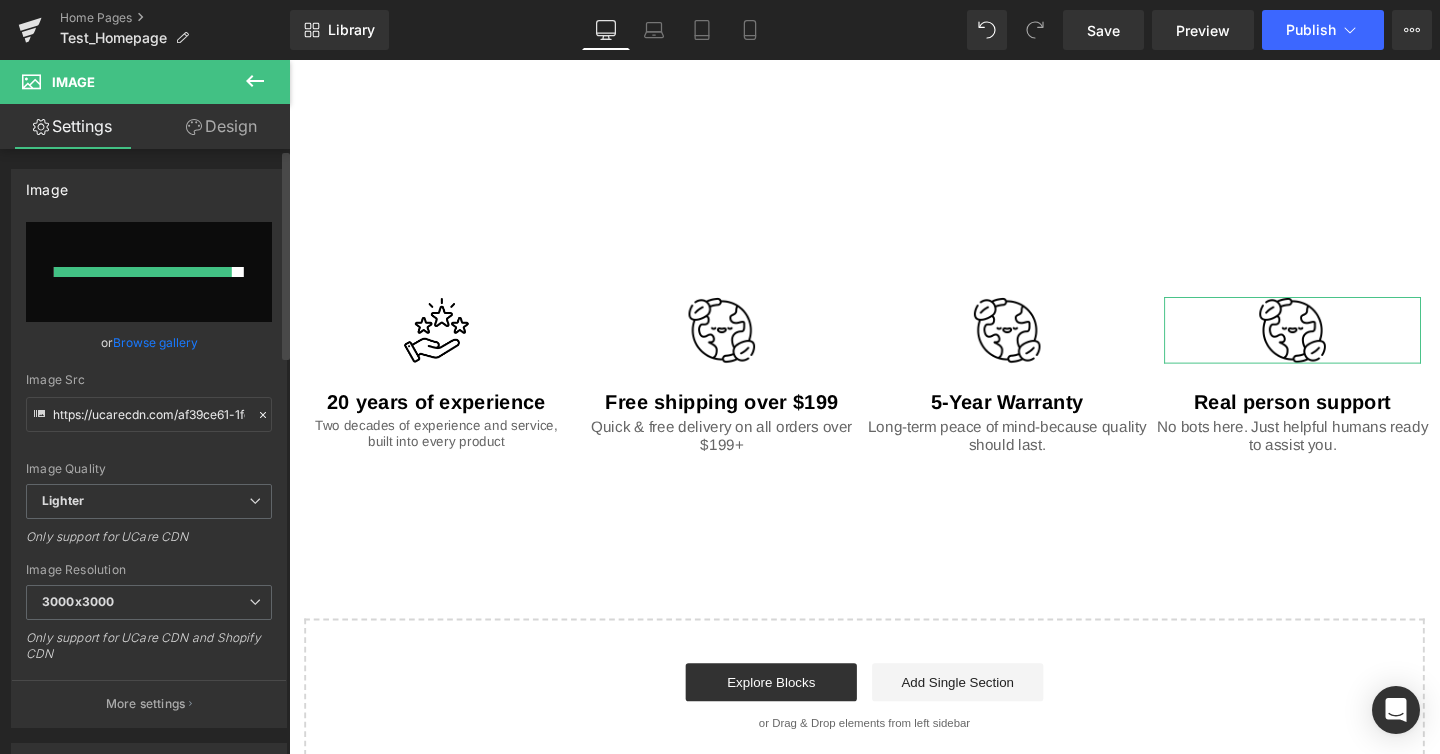 type on "https://ucarecdn.com/4d0eca8f-8caa-4368-aa7d-1e1017f42b43/-/format/auto/-/preview/3000x3000/-/quality/lighter/people.png" 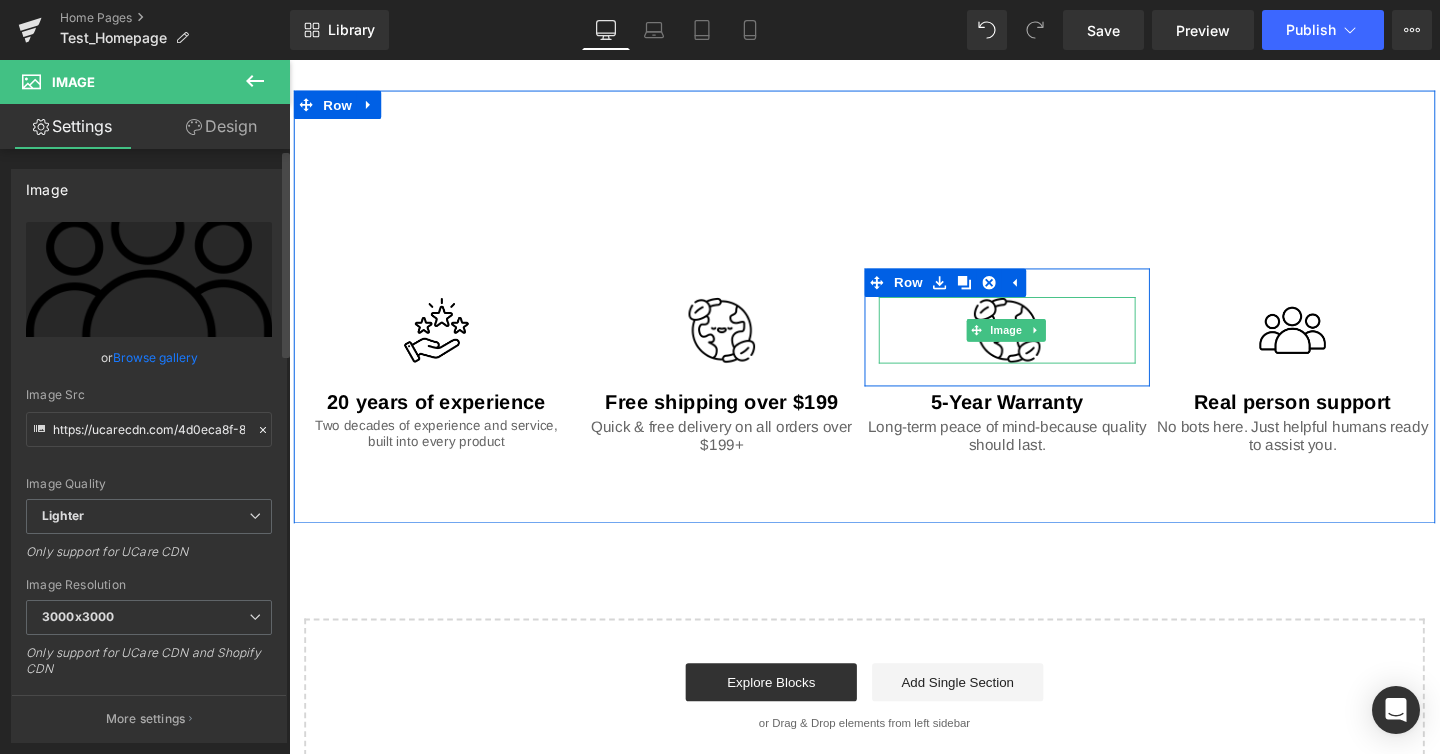 click on "Image" at bounding box center (1044, 344) 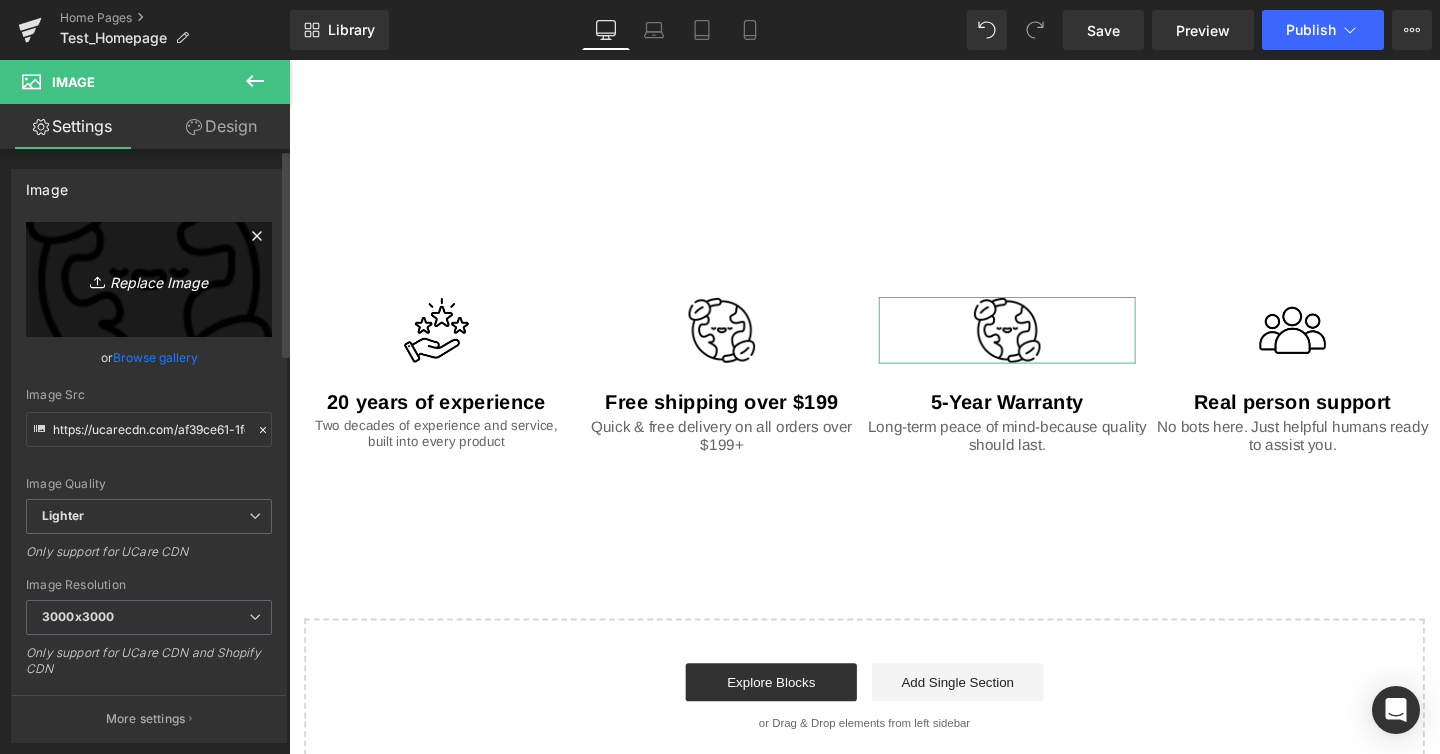 click on "Replace Image" at bounding box center (149, 279) 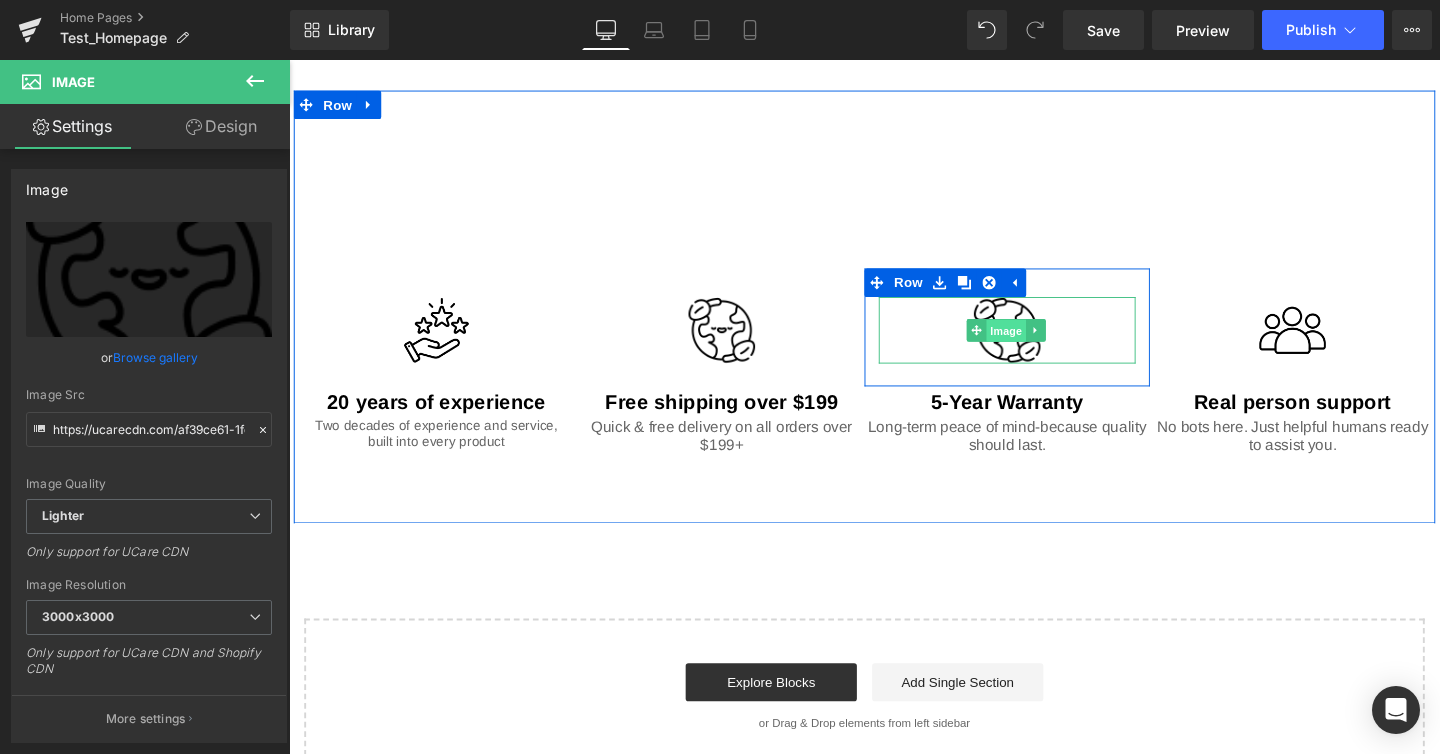click on "Image" at bounding box center [1044, 344] 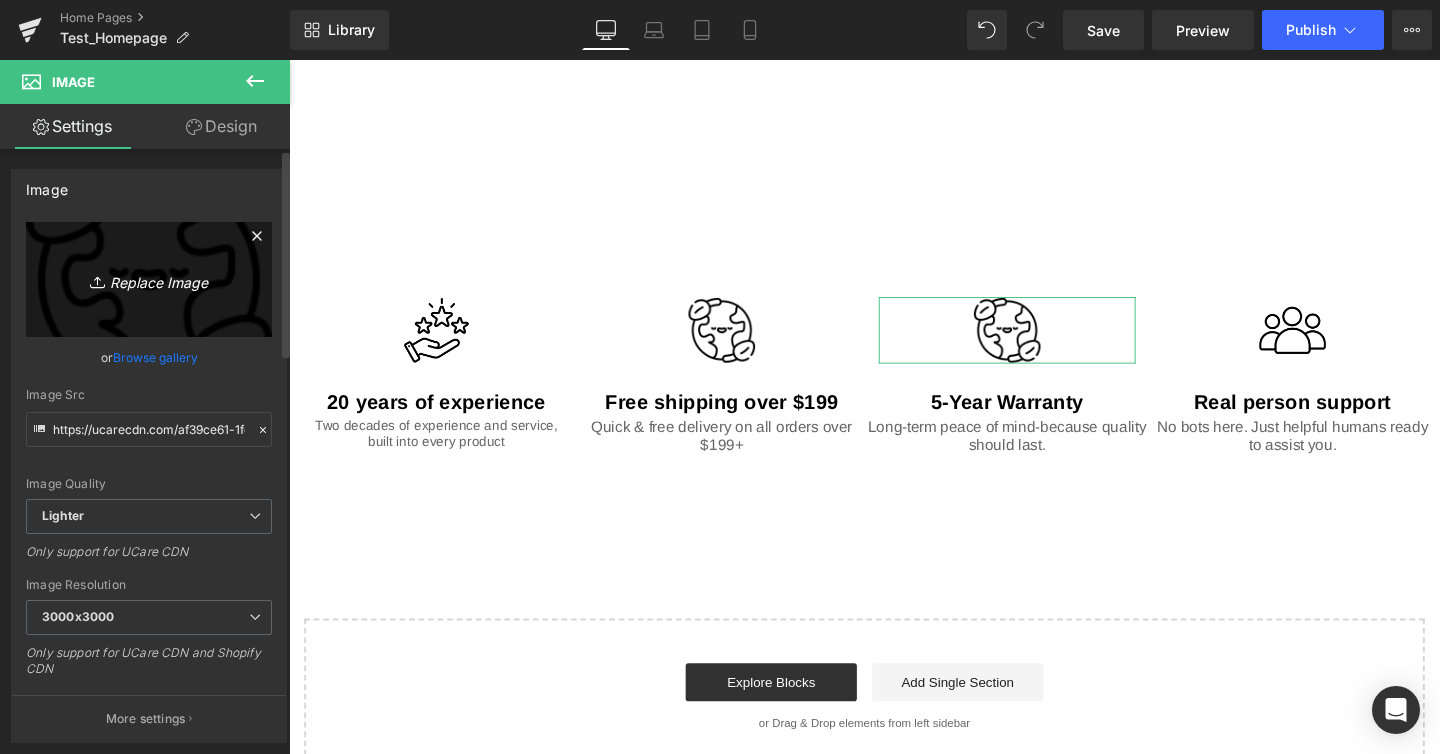 click on "Replace Image" at bounding box center (149, 279) 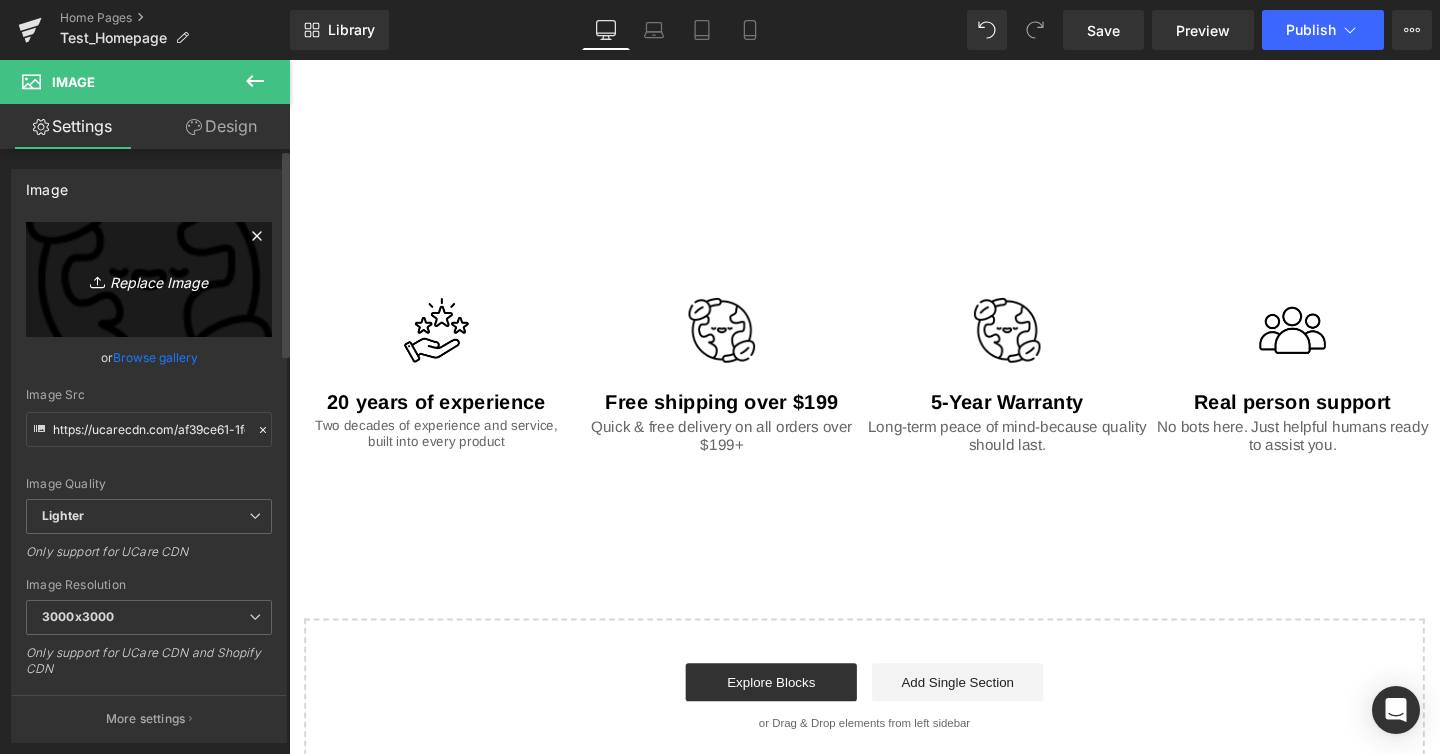 type on "C:\fakepath\guarantee.png" 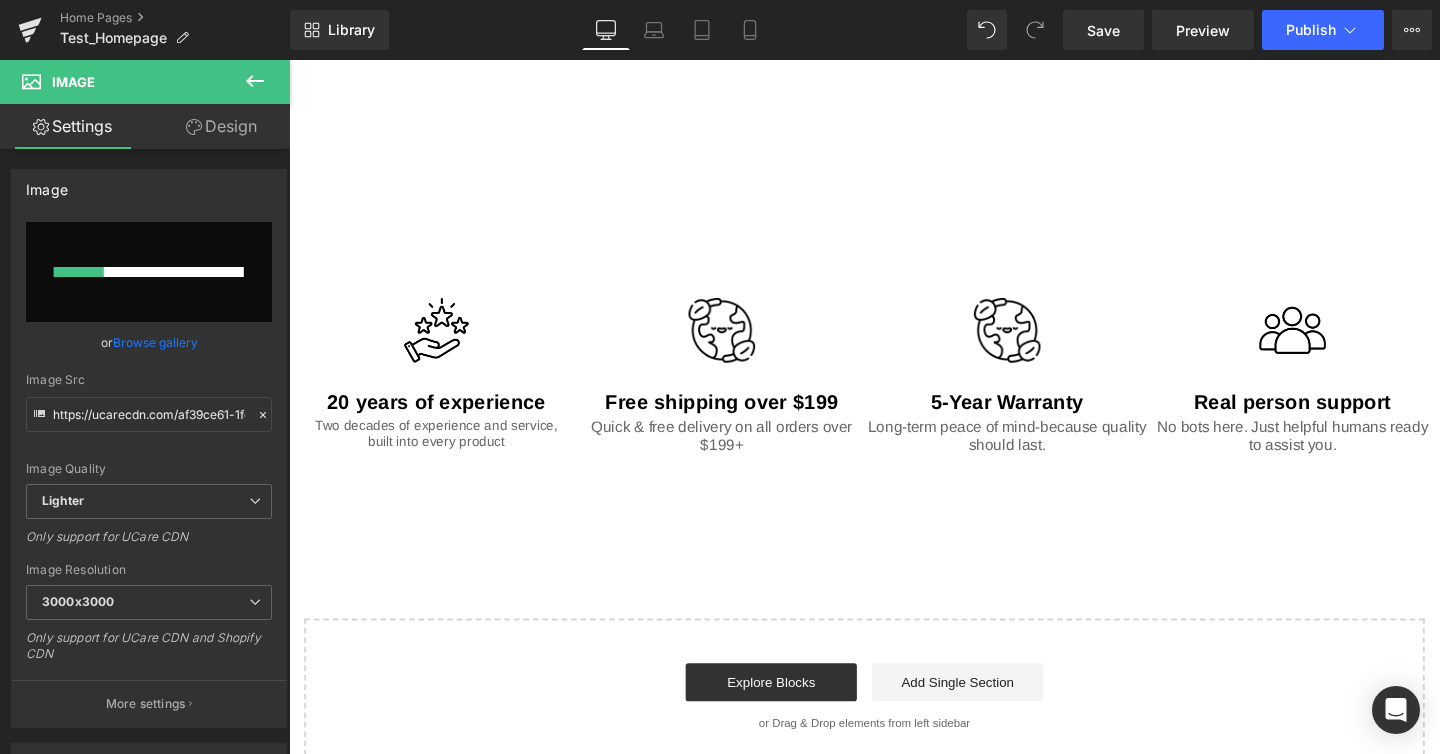 type 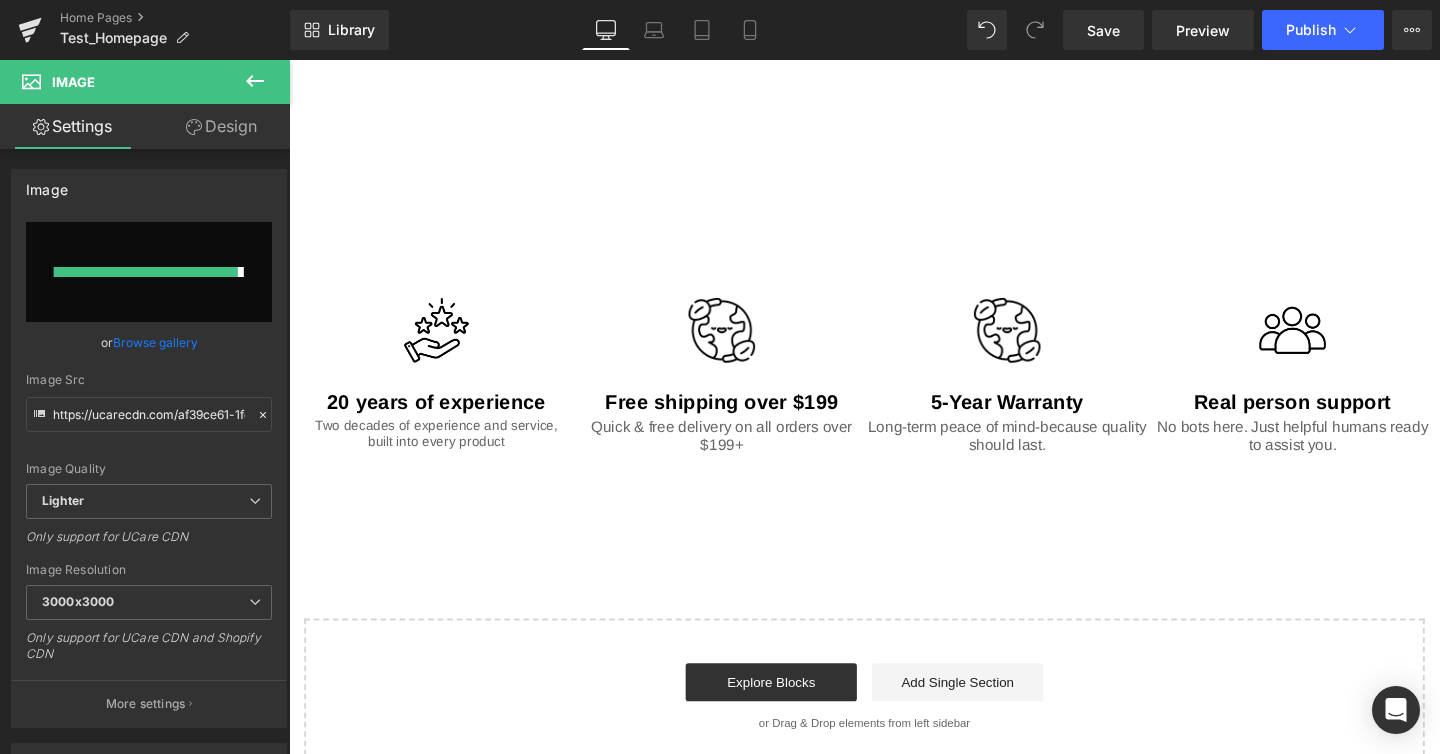 type on "https://ucarecdn.com/cf2e77ce-b0b2-4eac-84da-665c9689e390/-/format/auto/-/preview/3000x3000/-/quality/lighter/guarantee.png" 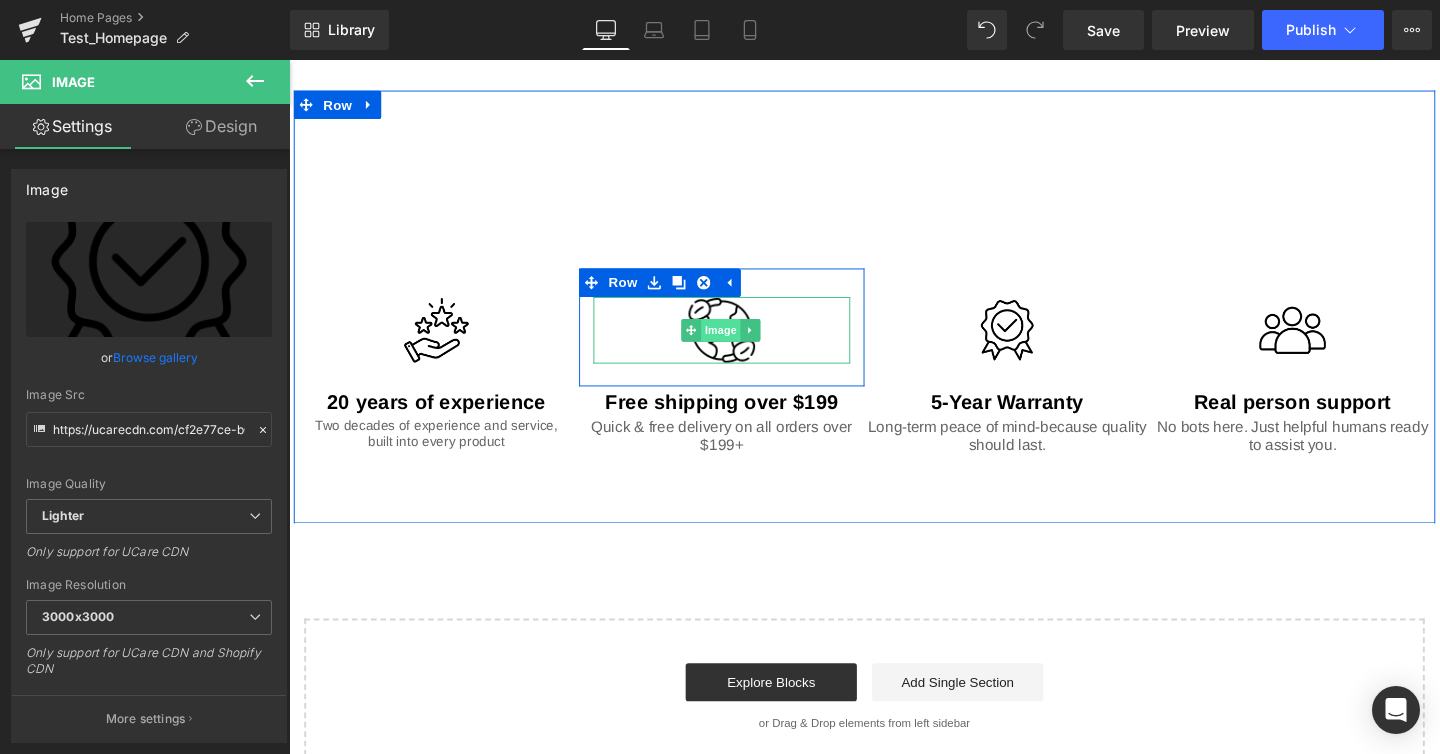 click on "Image" at bounding box center (744, 344) 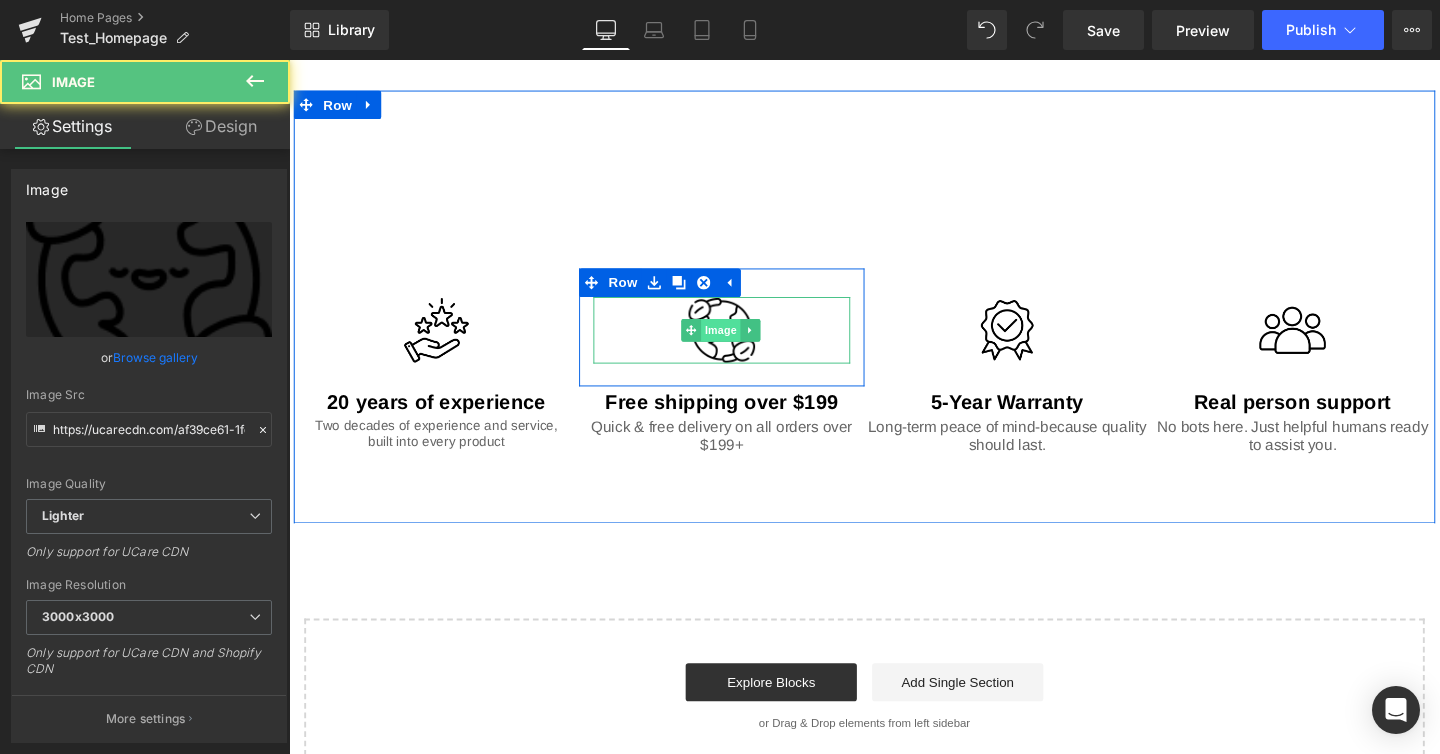 click on "Image" at bounding box center (744, 344) 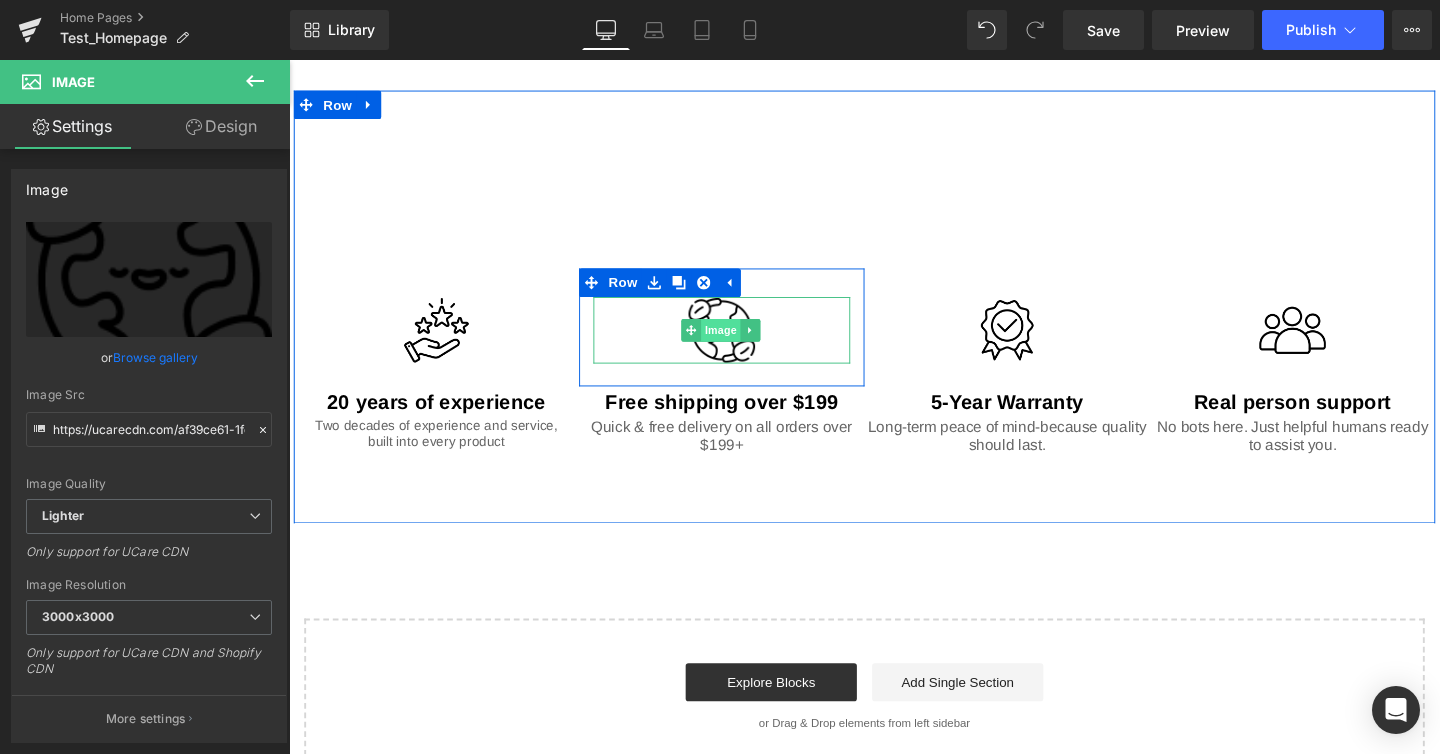 click on "Image" at bounding box center [744, 344] 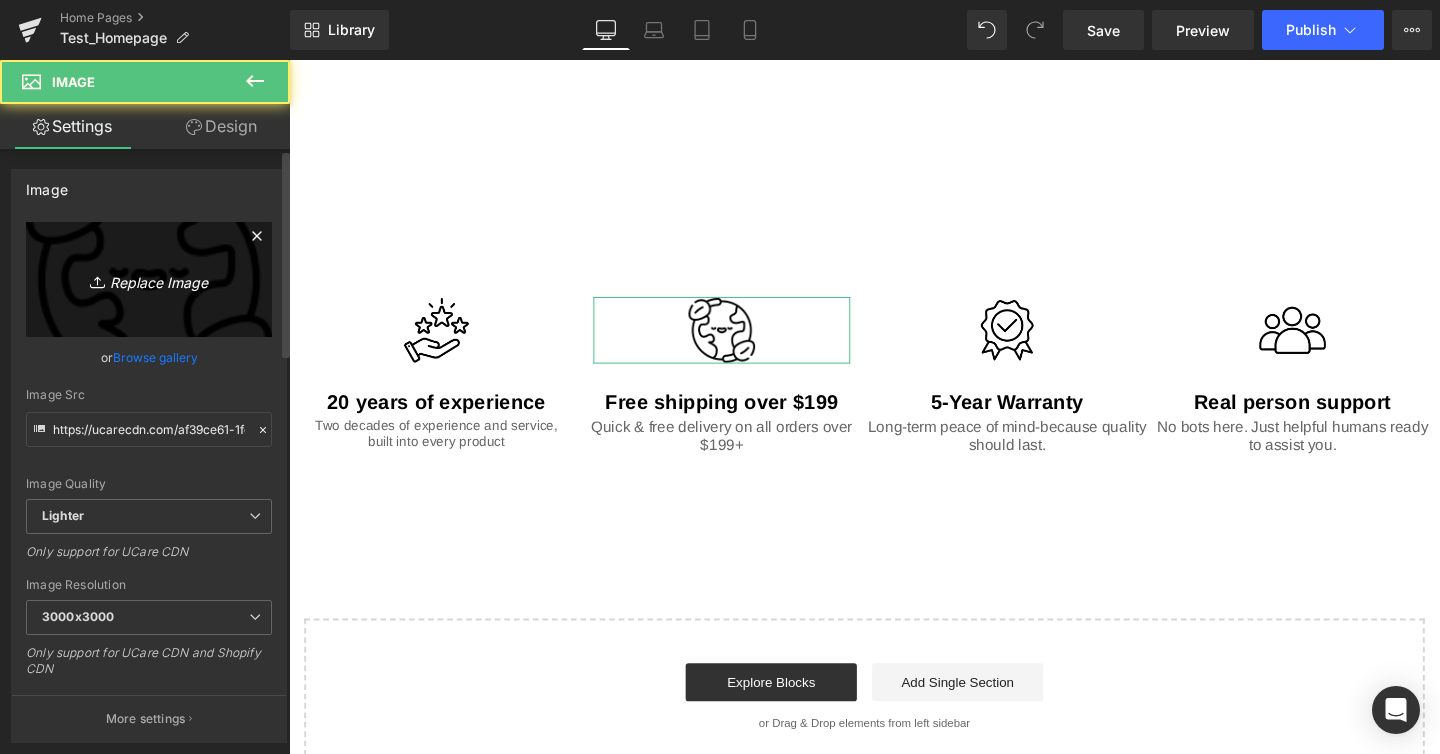 click on "Replace Image" at bounding box center (149, 279) 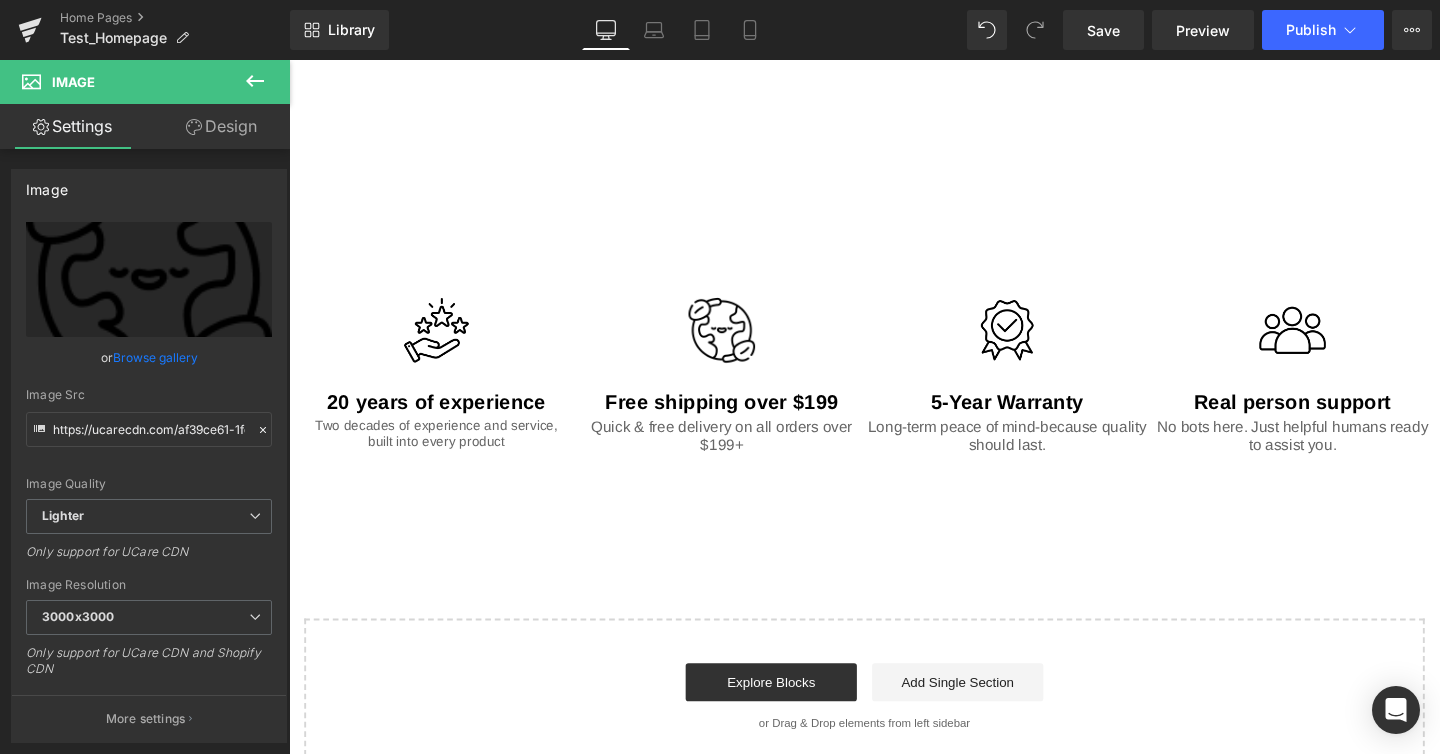 type on "C:\fakepath\delivery-truck.png" 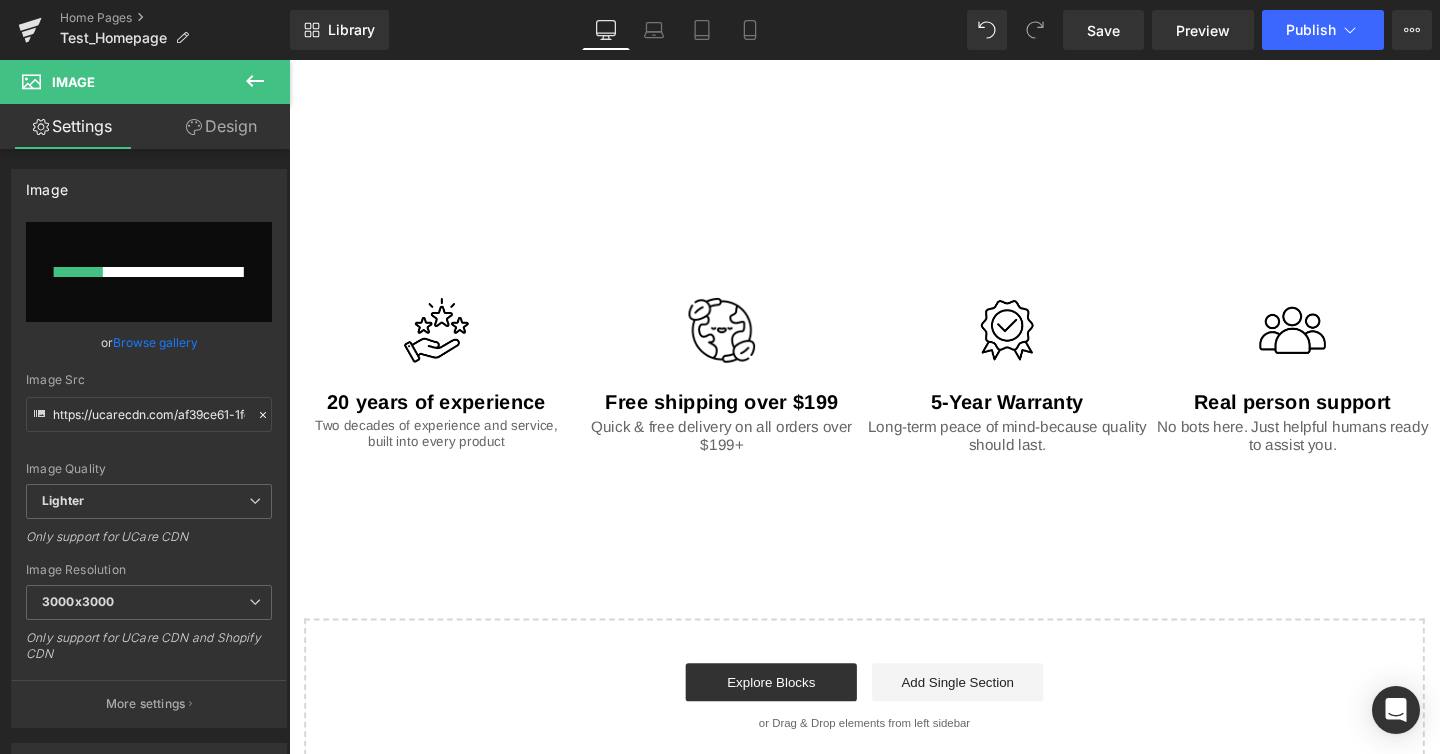 type 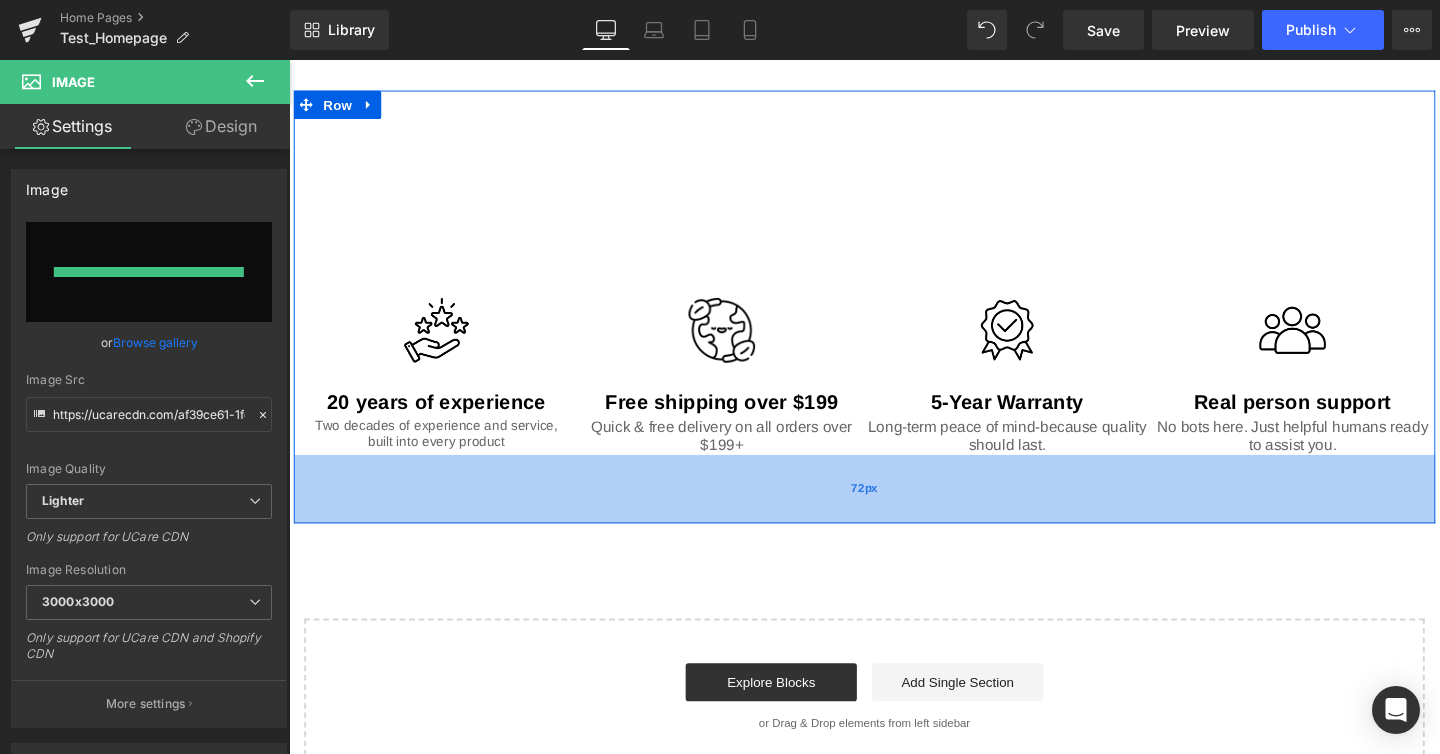 type on "https://ucarecdn.com/b9314fe3-aa49-4870-9594-982ca01f8c9d/-/format/auto/-/preview/3000x3000/-/quality/lighter/delivery-truck.png" 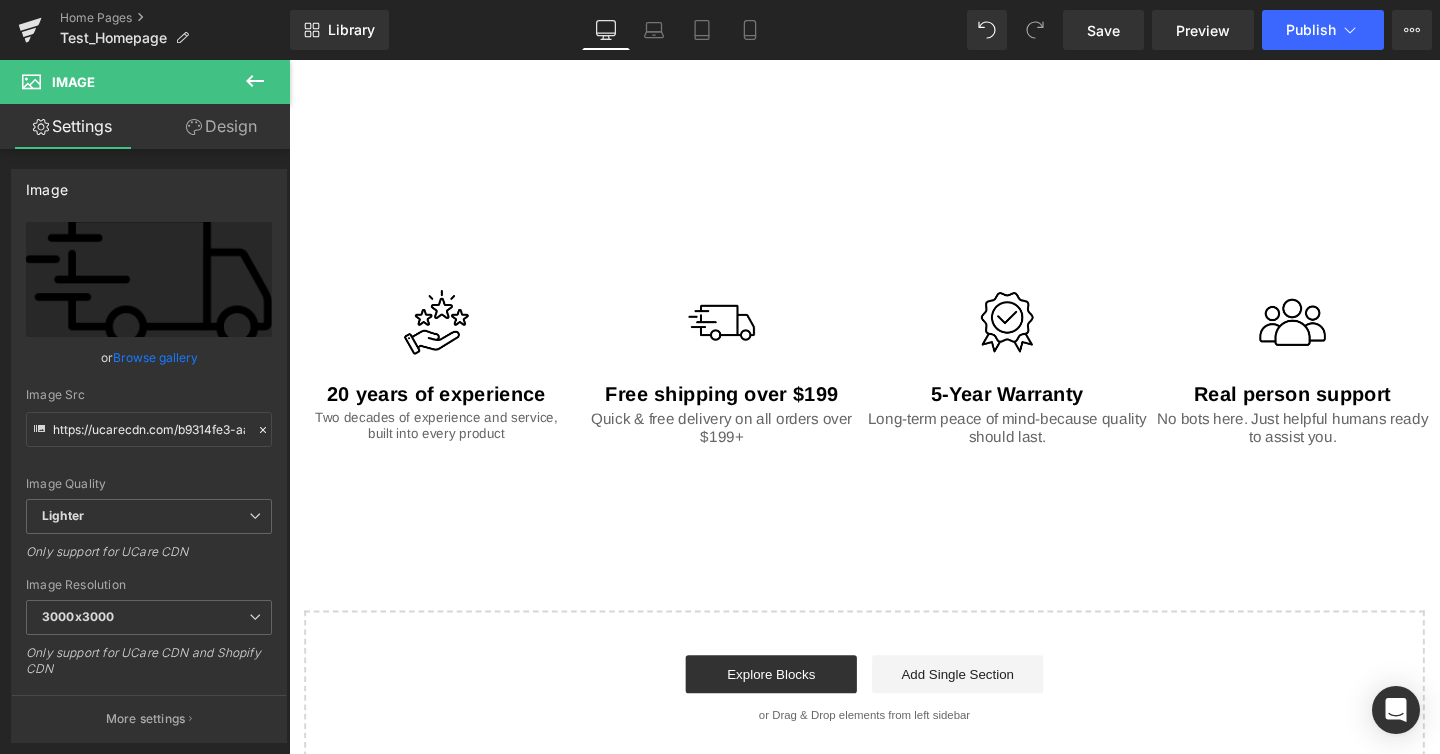 scroll, scrollTop: 1995, scrollLeft: 0, axis: vertical 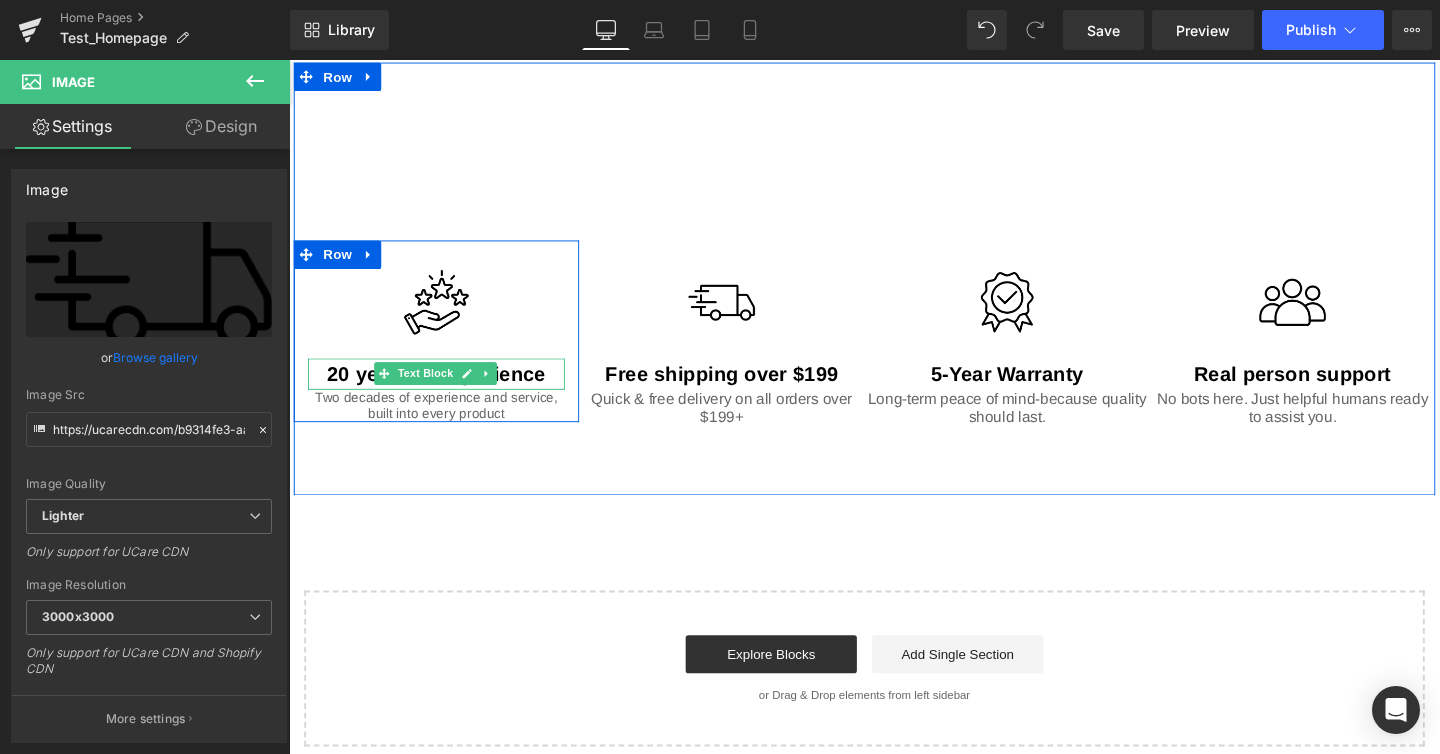 click on "20 years of experience" at bounding box center (444, 390) 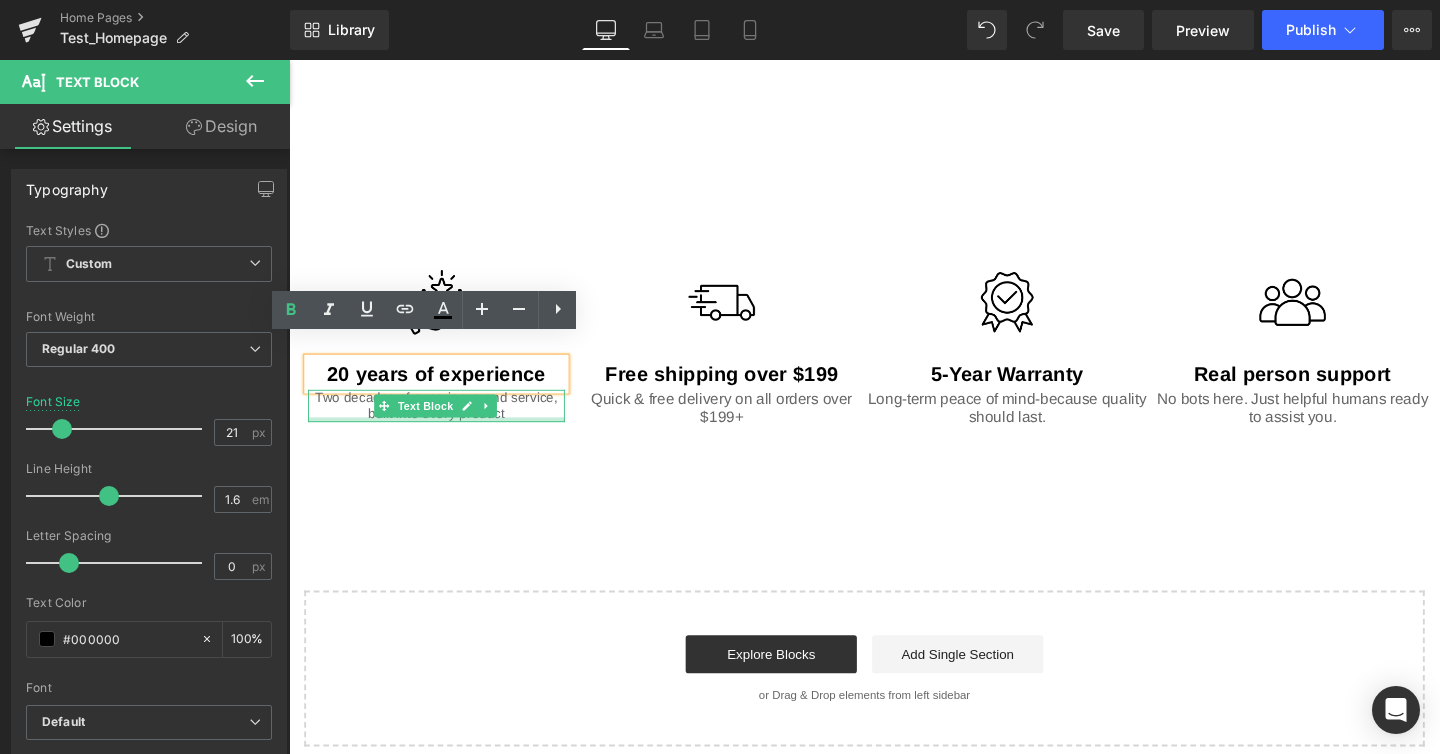 click at bounding box center (444, 438) 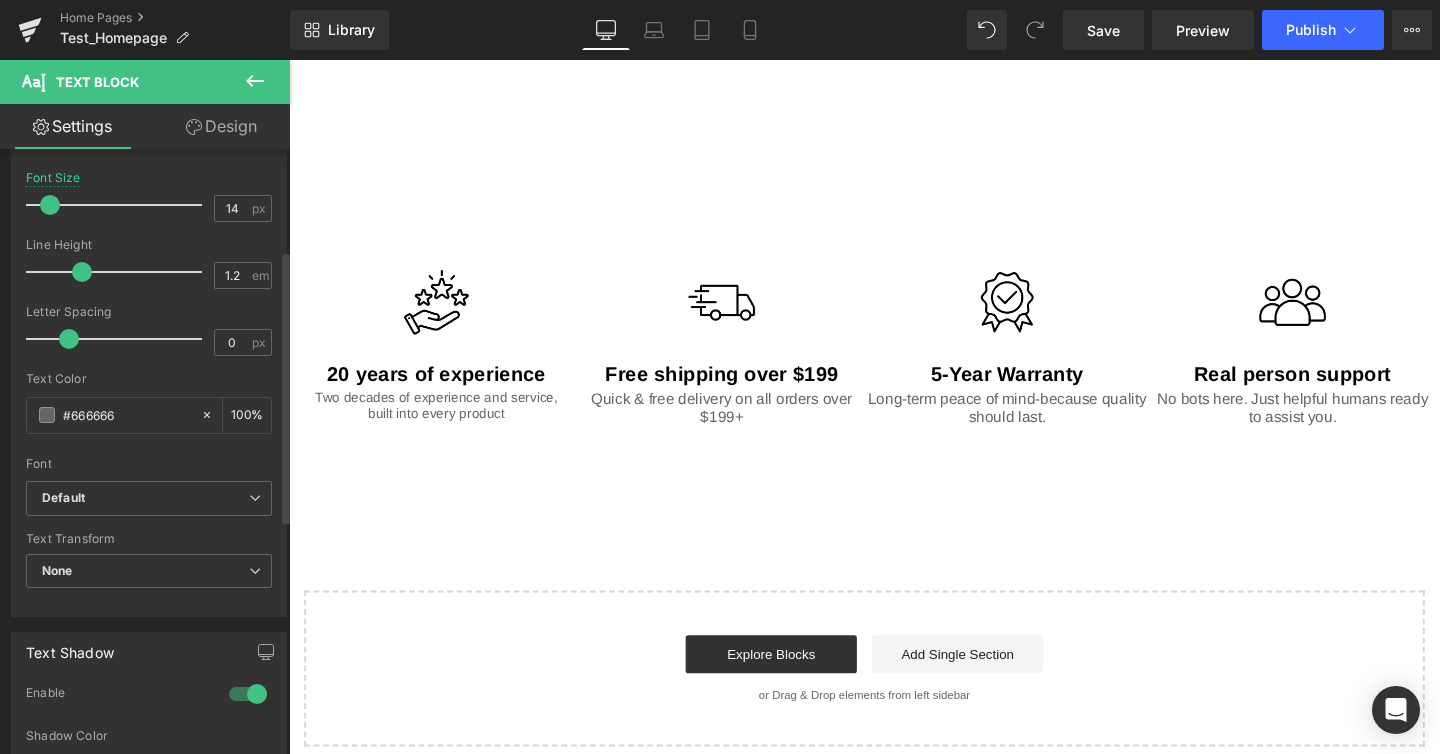 scroll, scrollTop: 0, scrollLeft: 0, axis: both 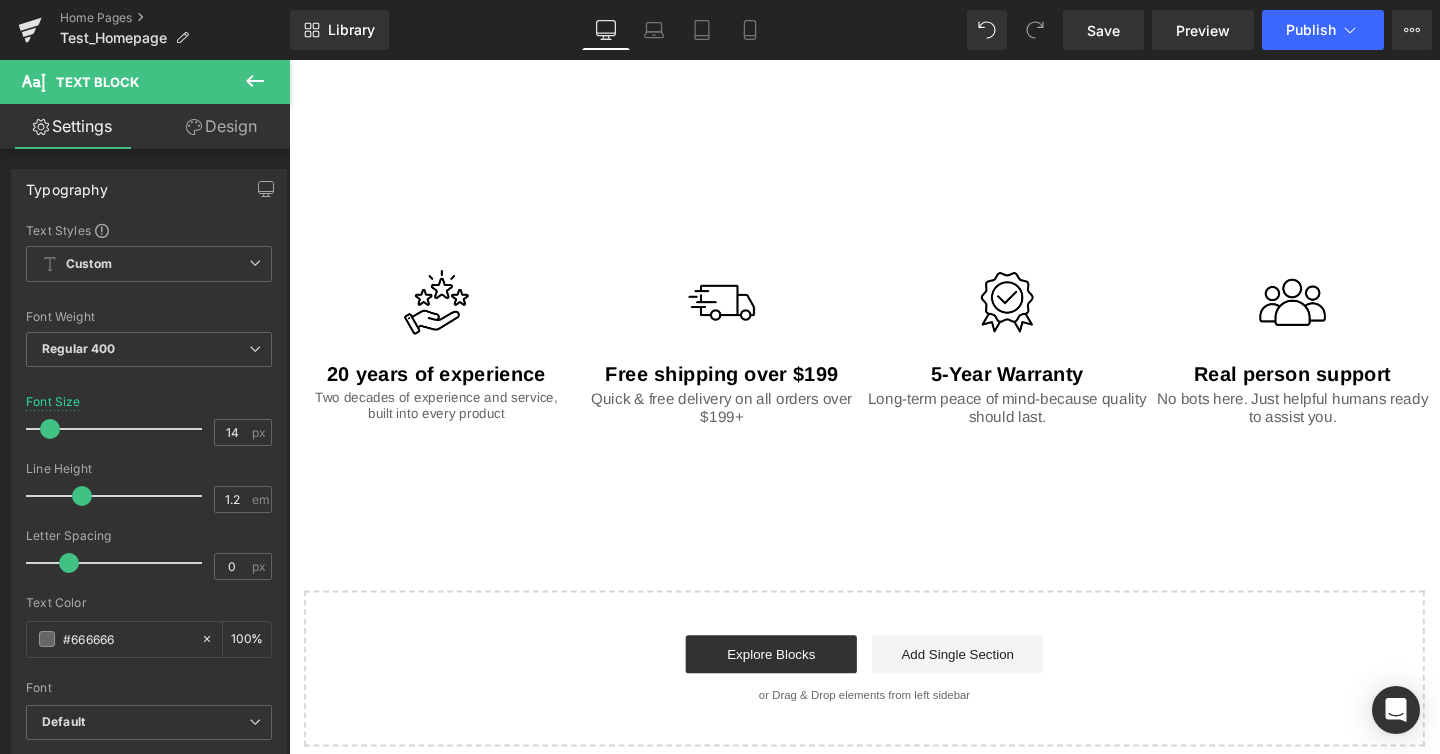 click on "Design" at bounding box center (221, 126) 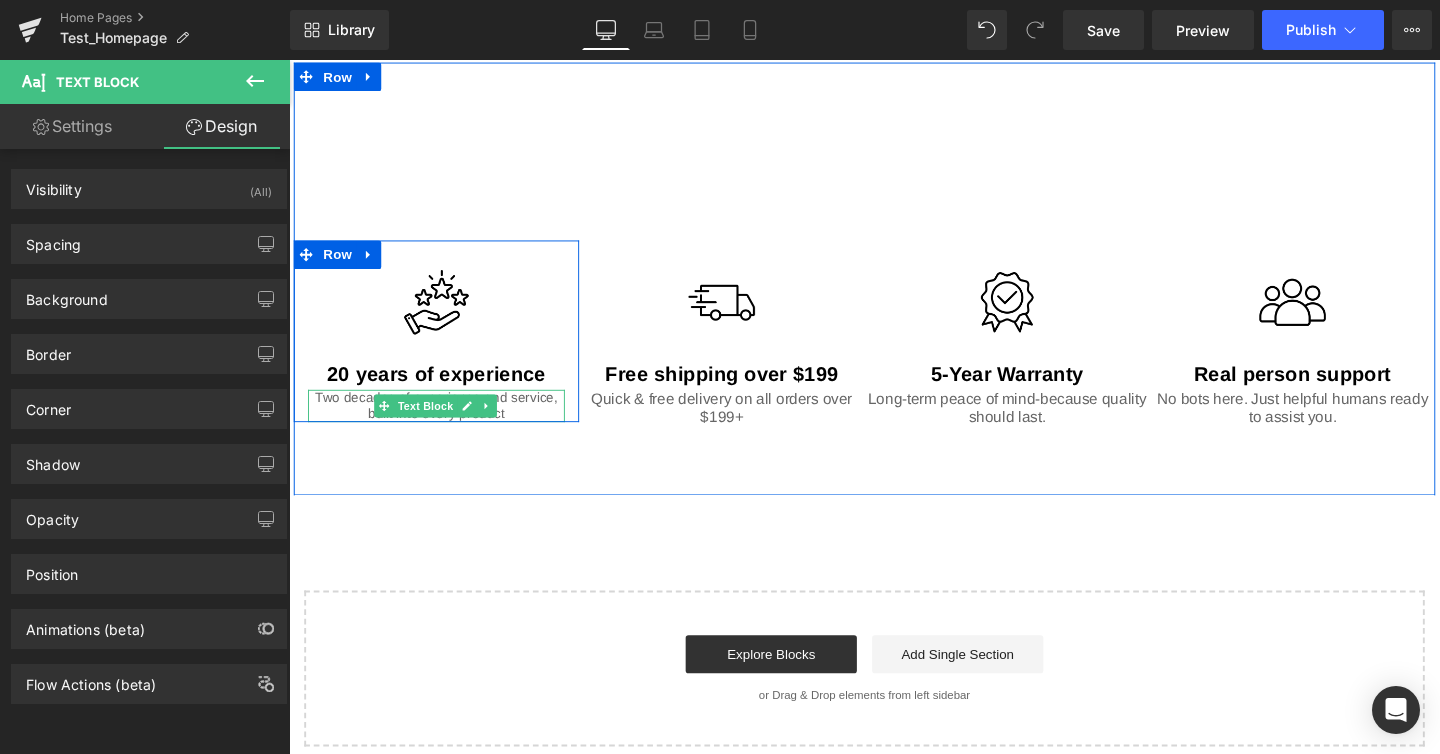 click on "Two decades of experience and service, built into every product" at bounding box center (444, 424) 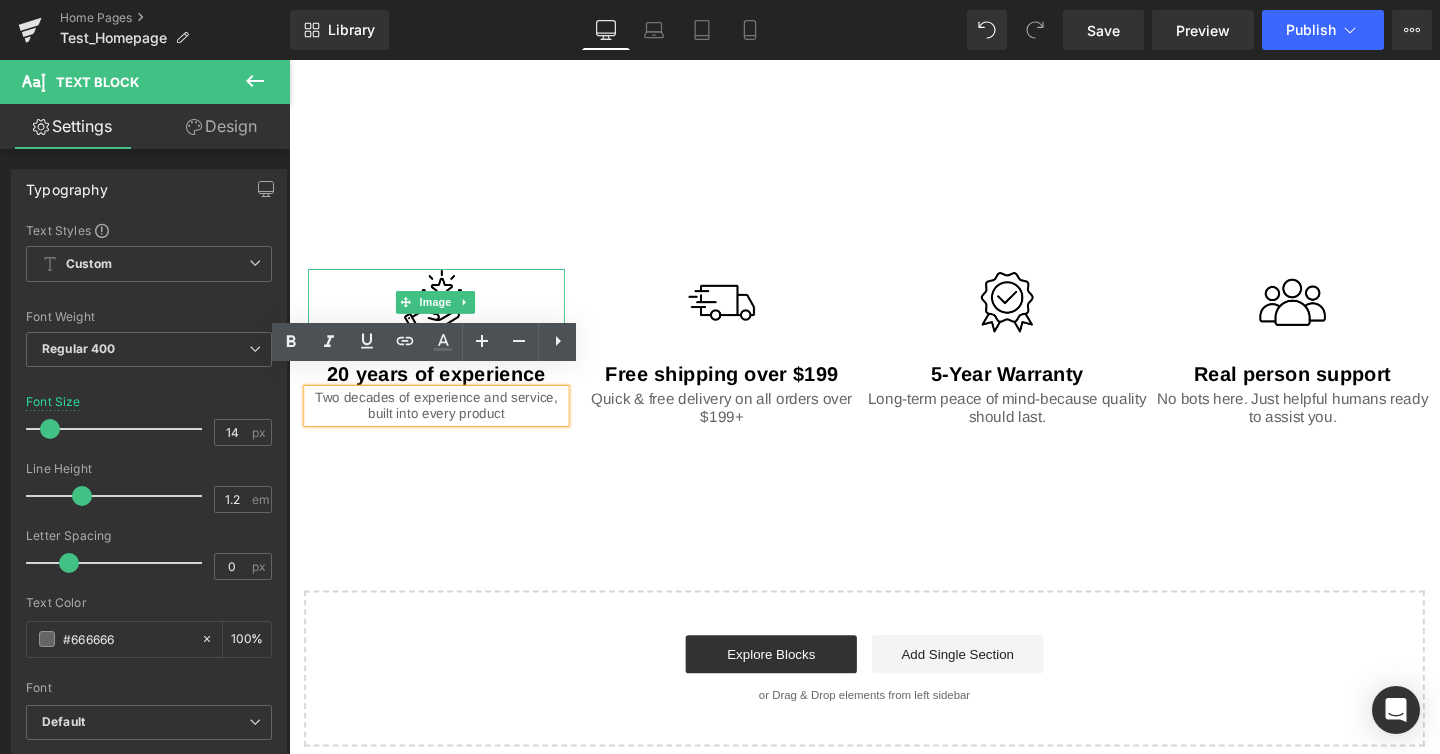 click at bounding box center (444, 315) 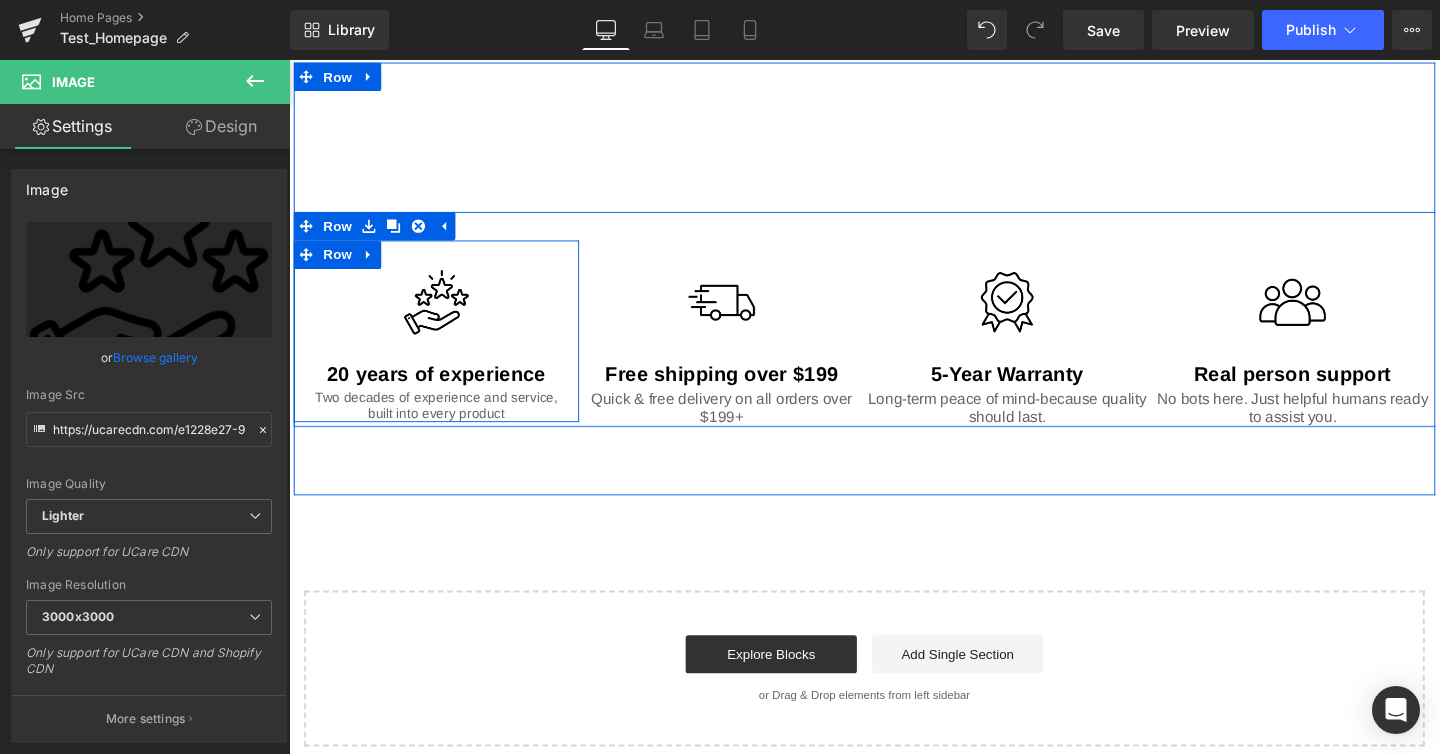 click on "Image         20 years of experience Text Block         Two decades of experience and service, built into every product Text Block" at bounding box center [444, 360] 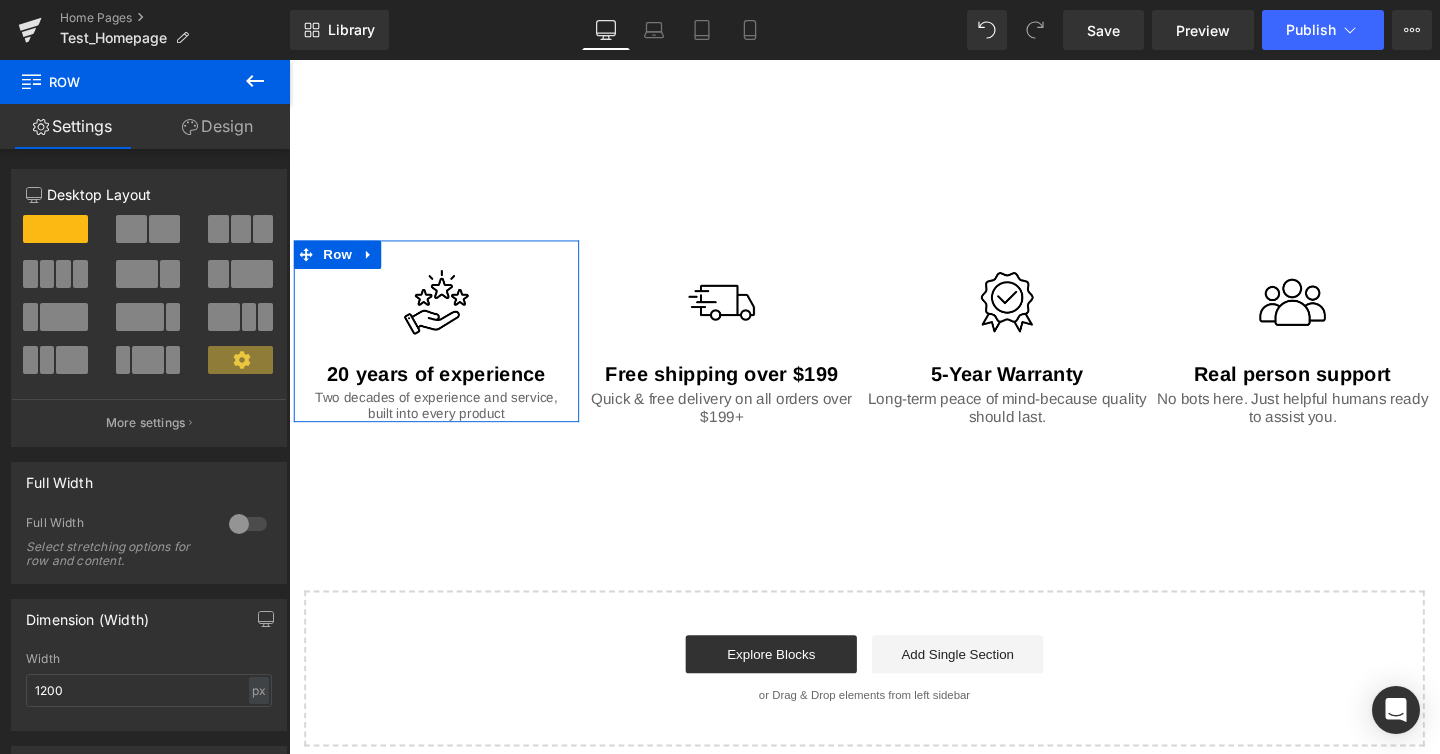 click on "Design" at bounding box center [217, 126] 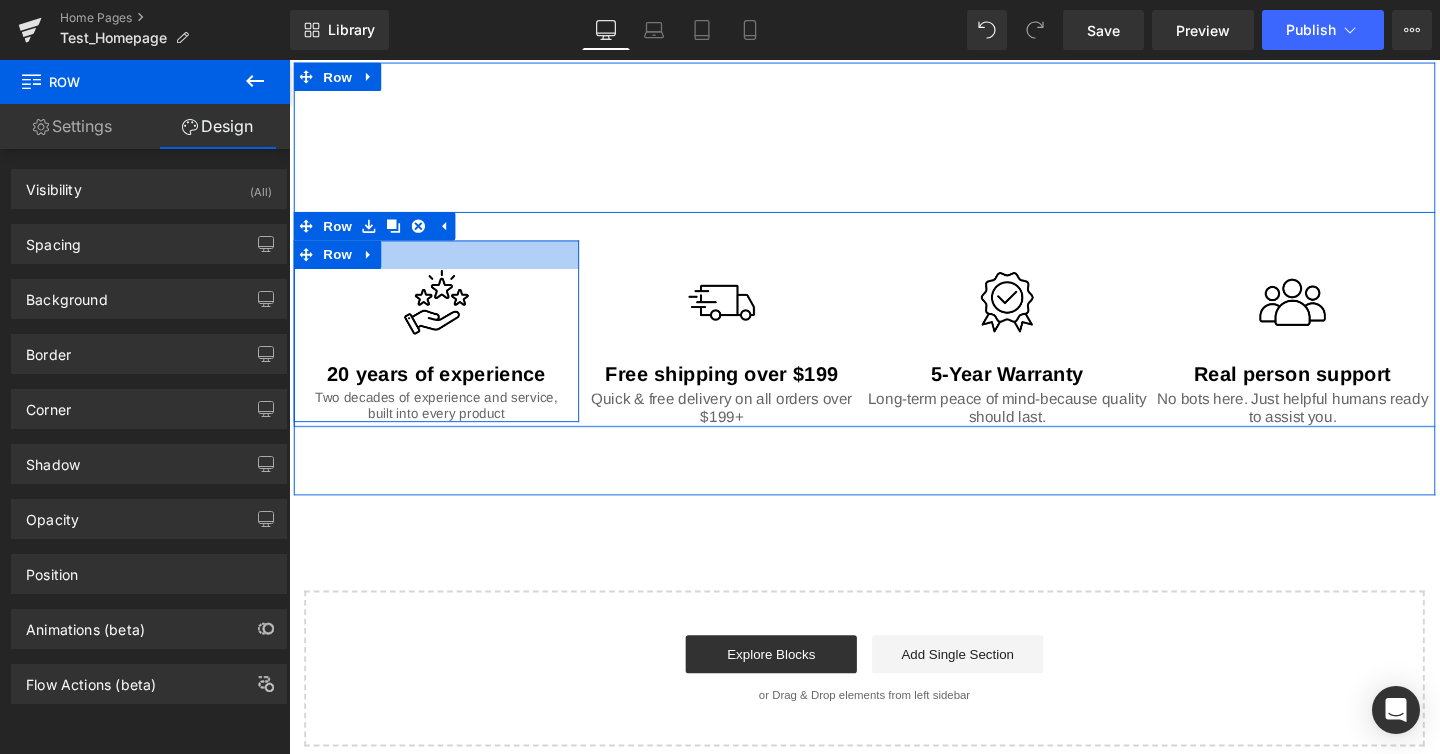 click at bounding box center (444, 265) 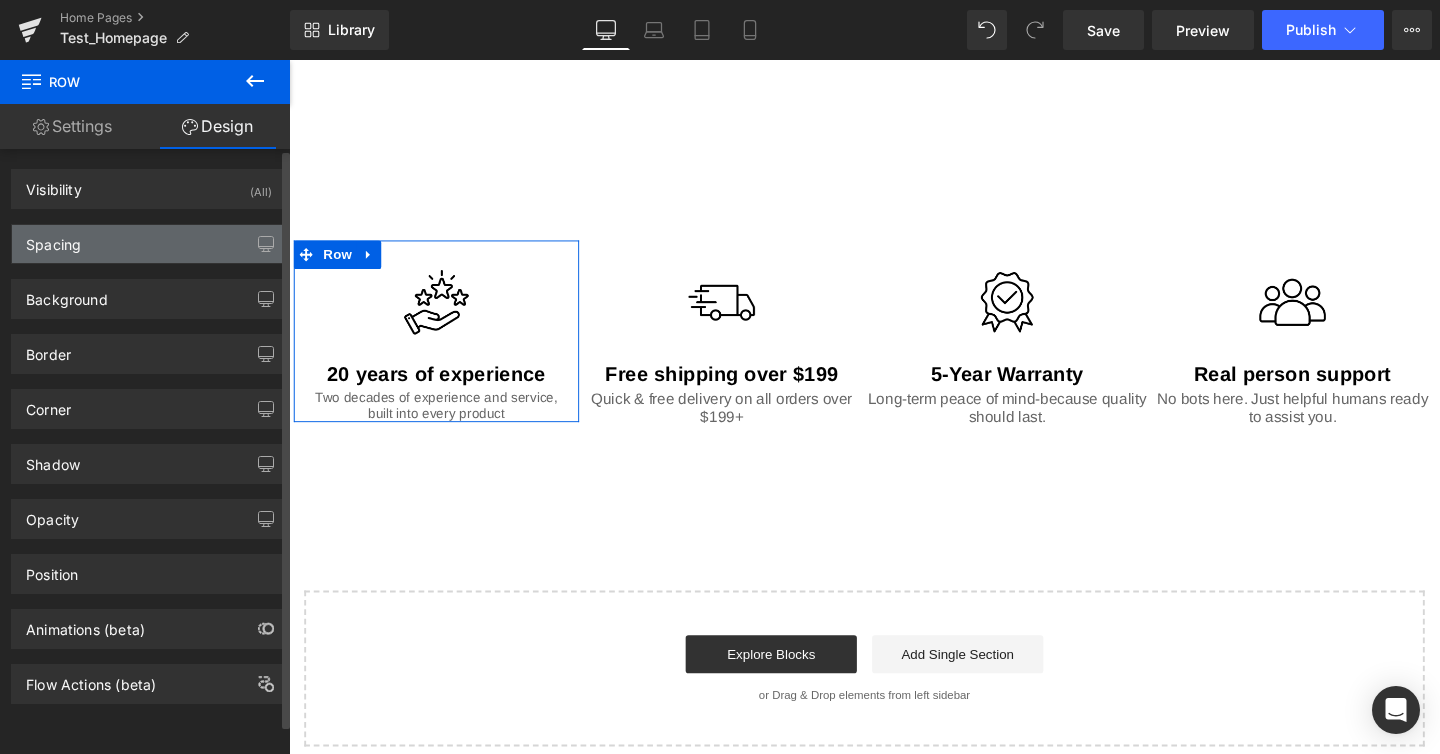 click on "Spacing" at bounding box center (149, 244) 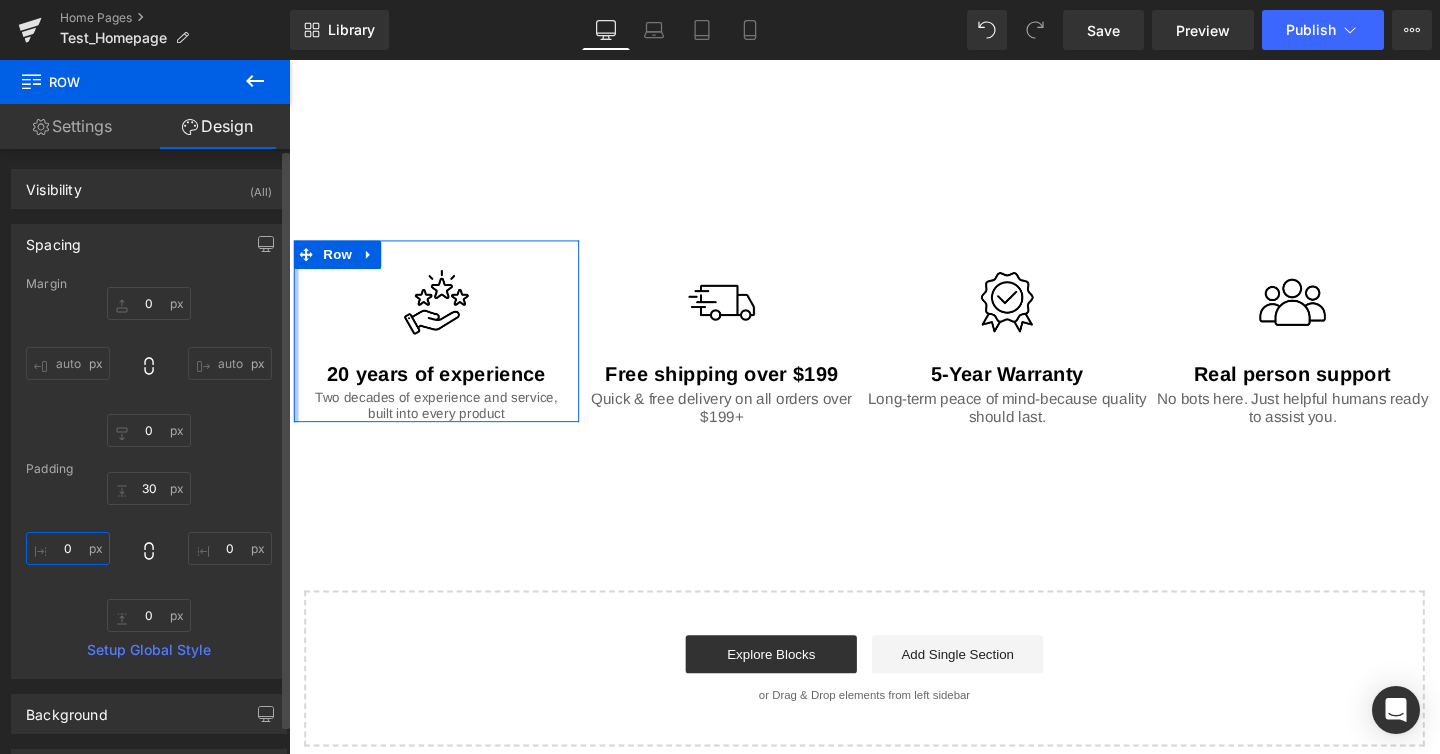 click on "0" at bounding box center (68, 548) 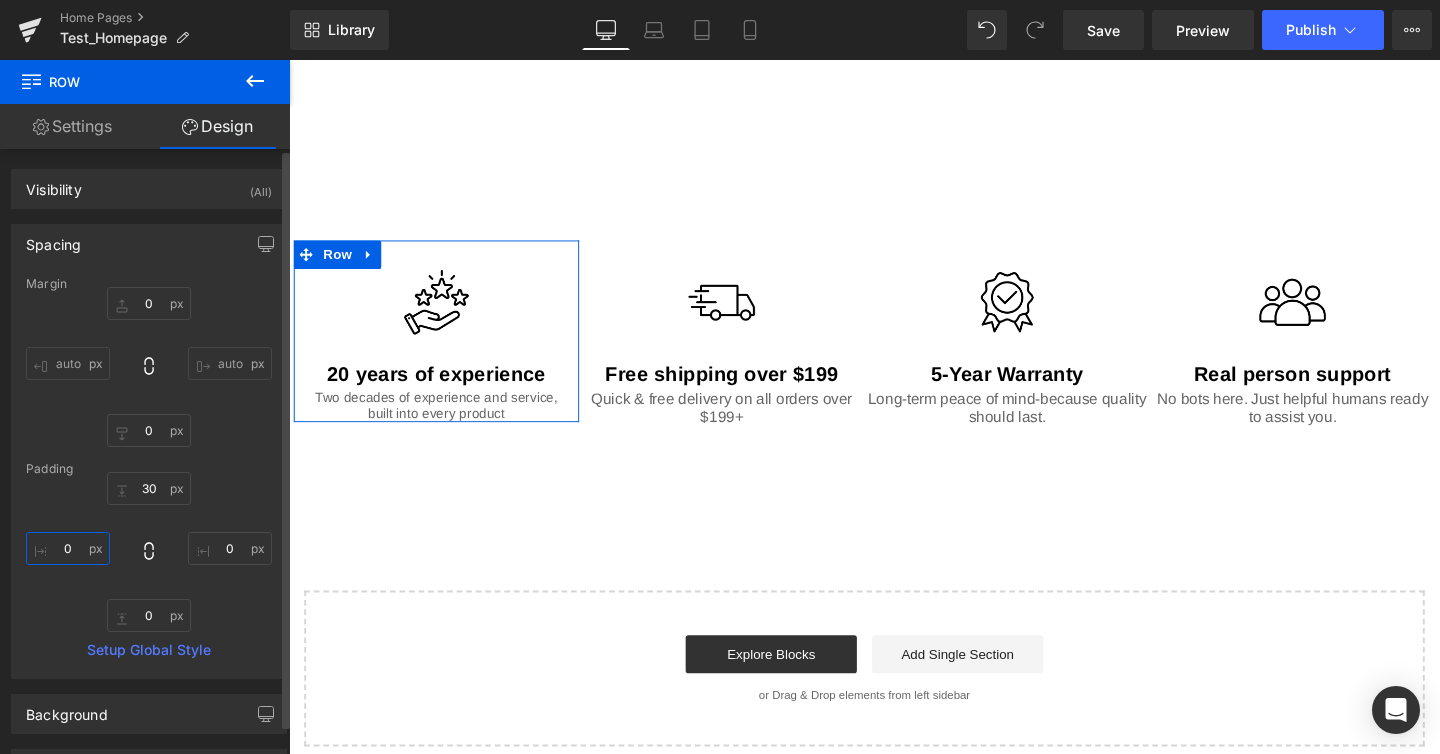 drag, startPoint x: 56, startPoint y: 546, endPoint x: 81, endPoint y: 553, distance: 25.96151 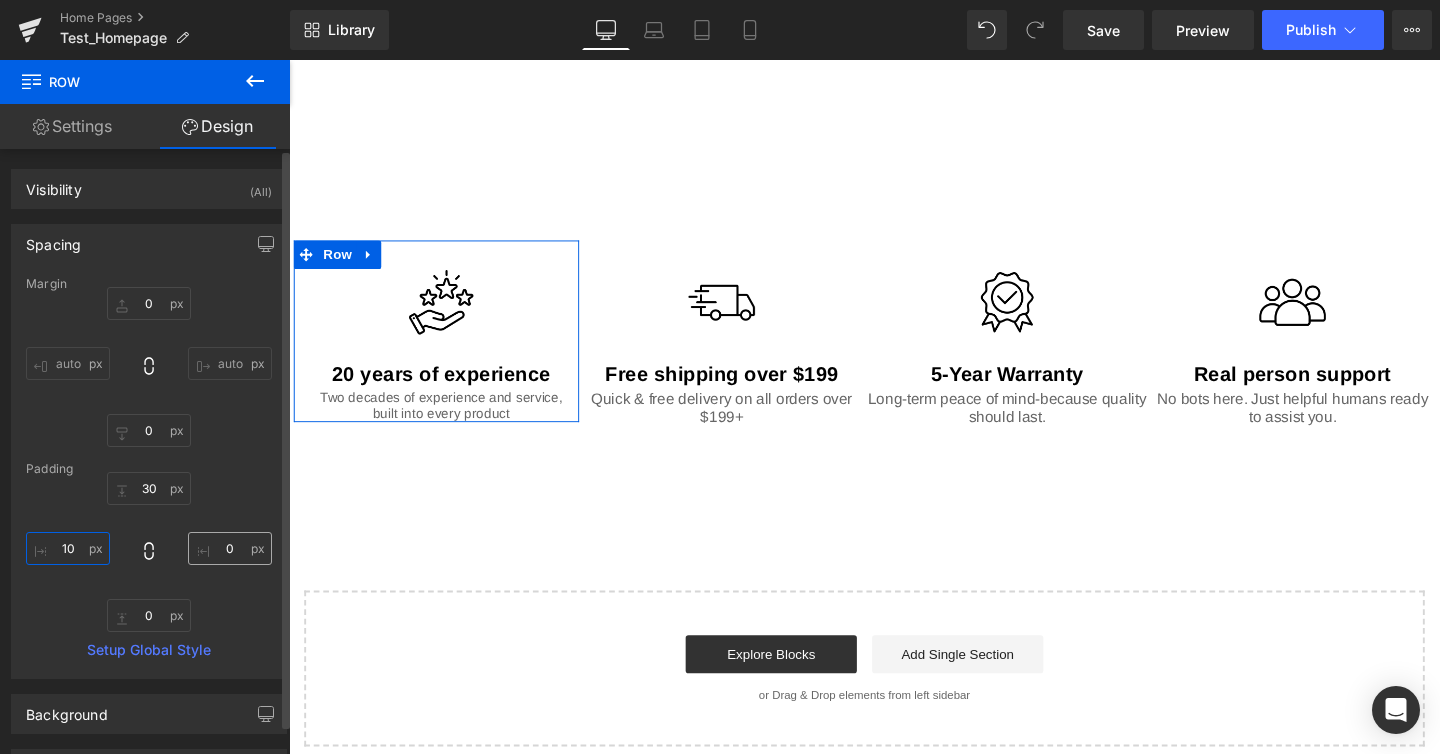 type on "10" 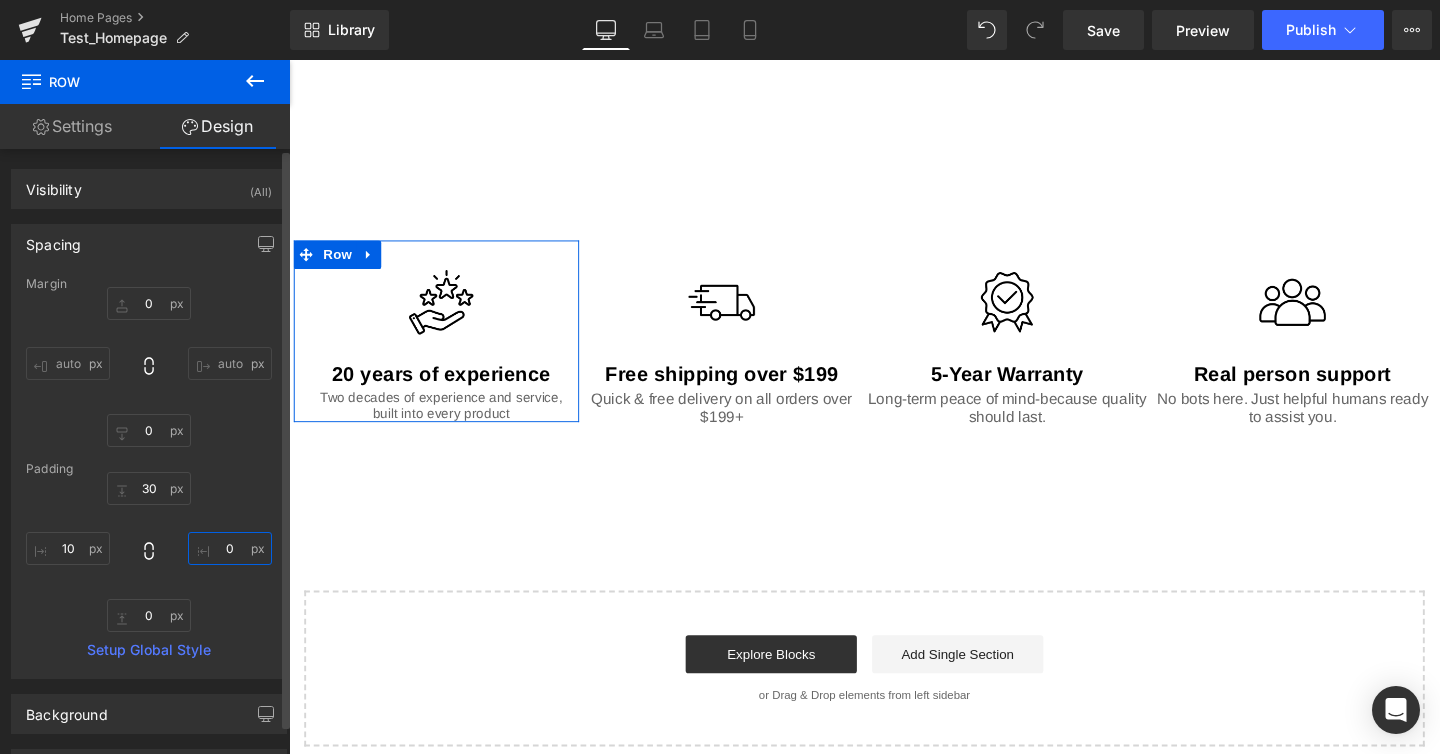 click on "0" at bounding box center (230, 548) 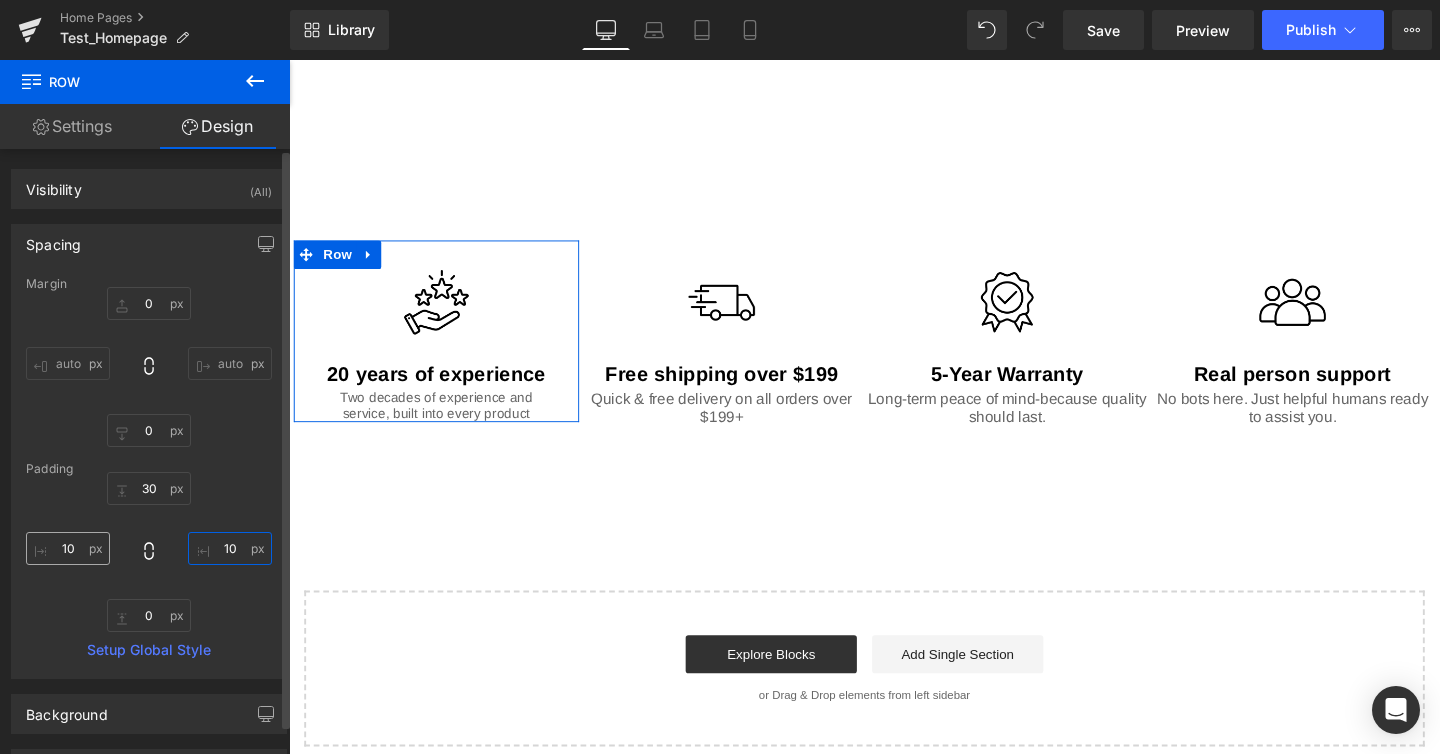 type on "10" 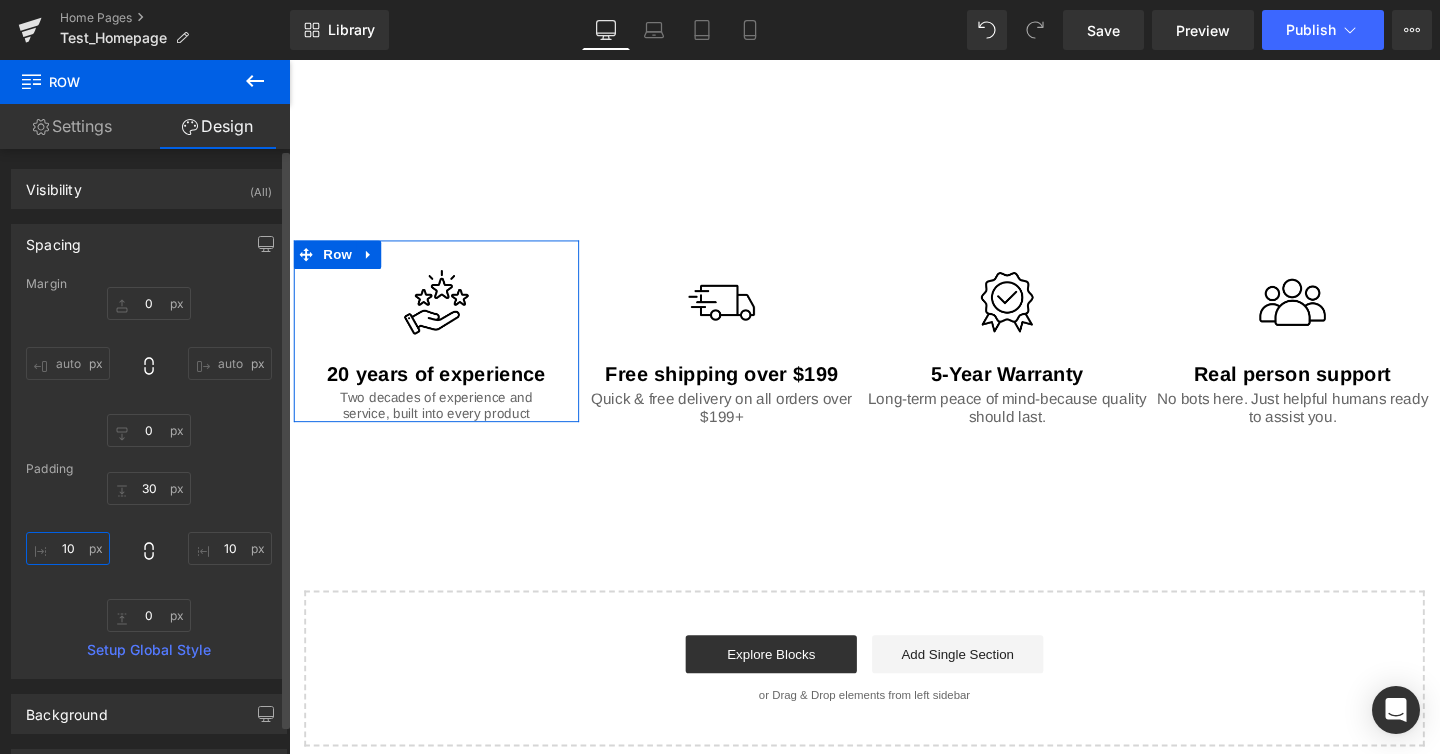 click on "10" at bounding box center [68, 548] 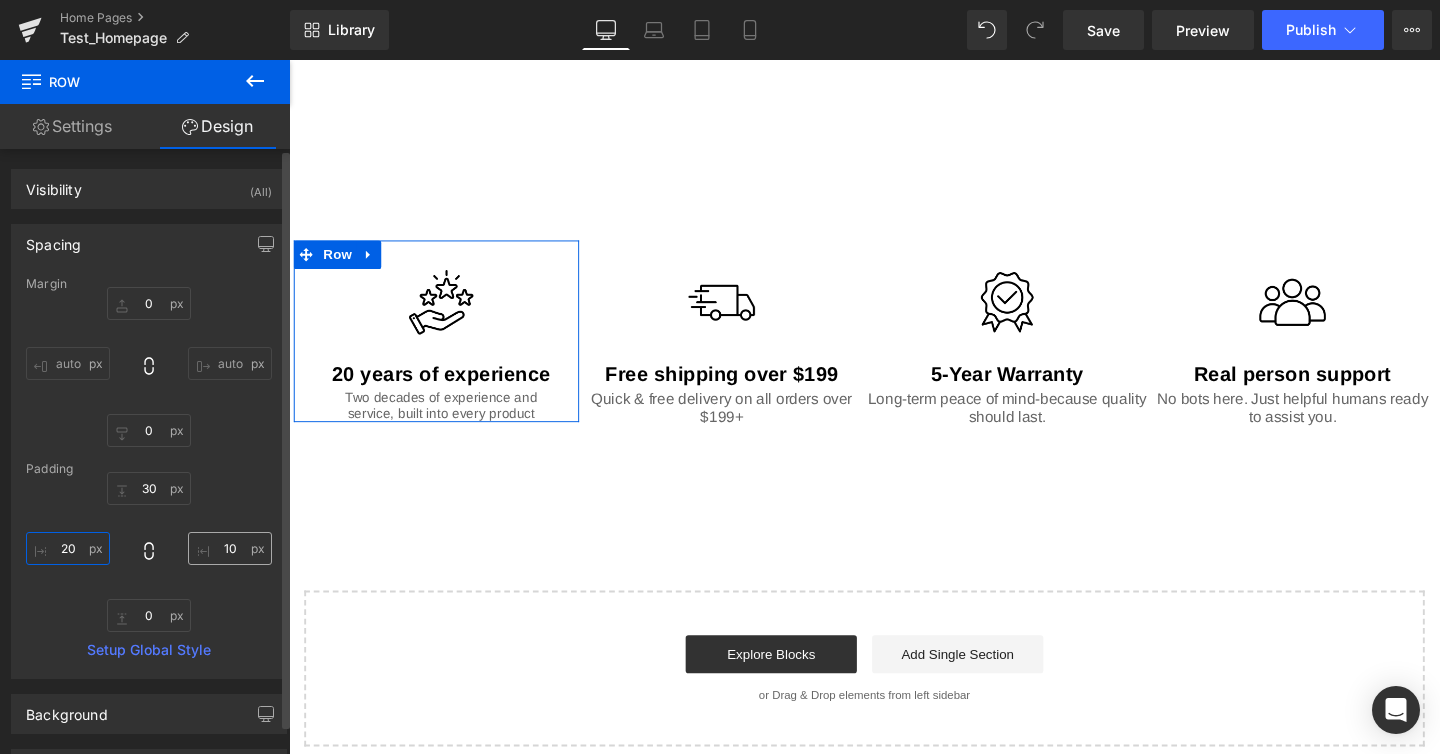 type on "20" 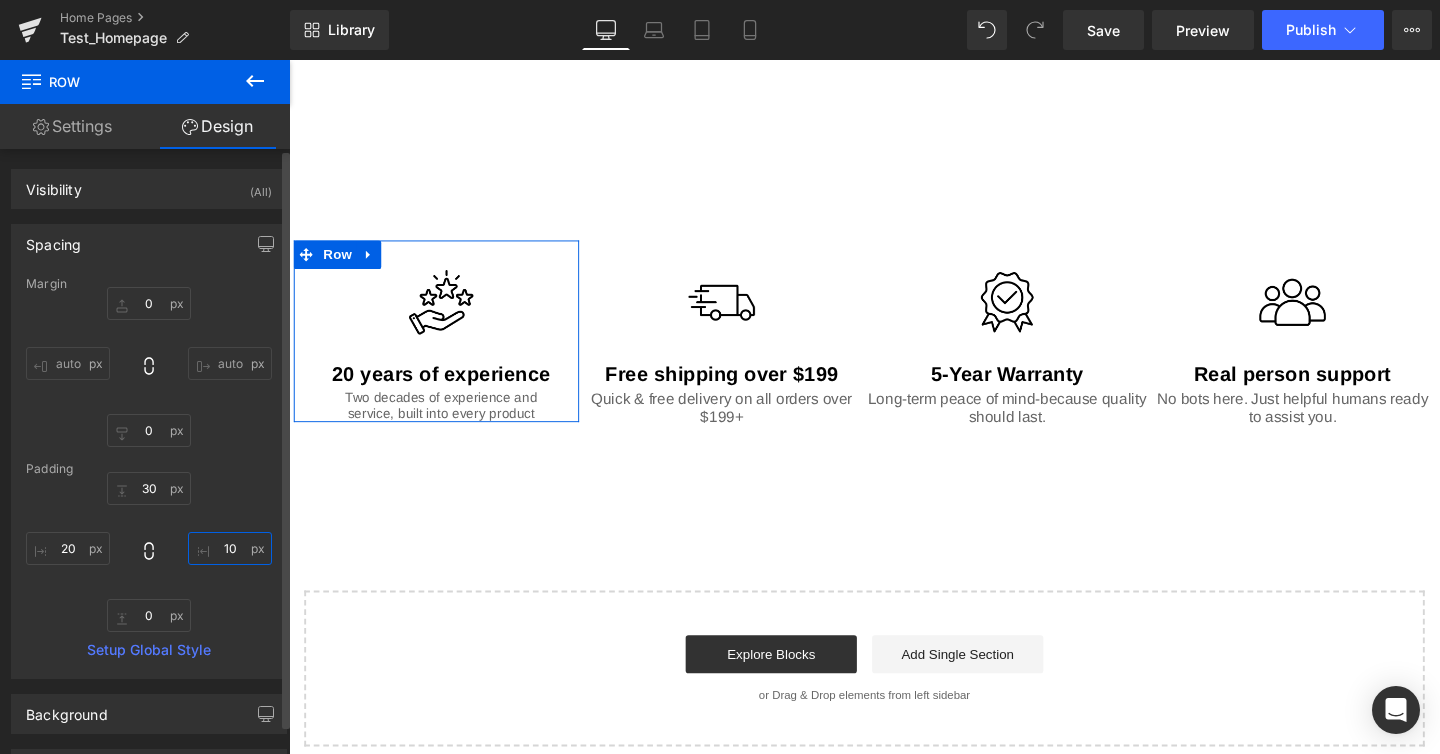 click on "10" at bounding box center [230, 548] 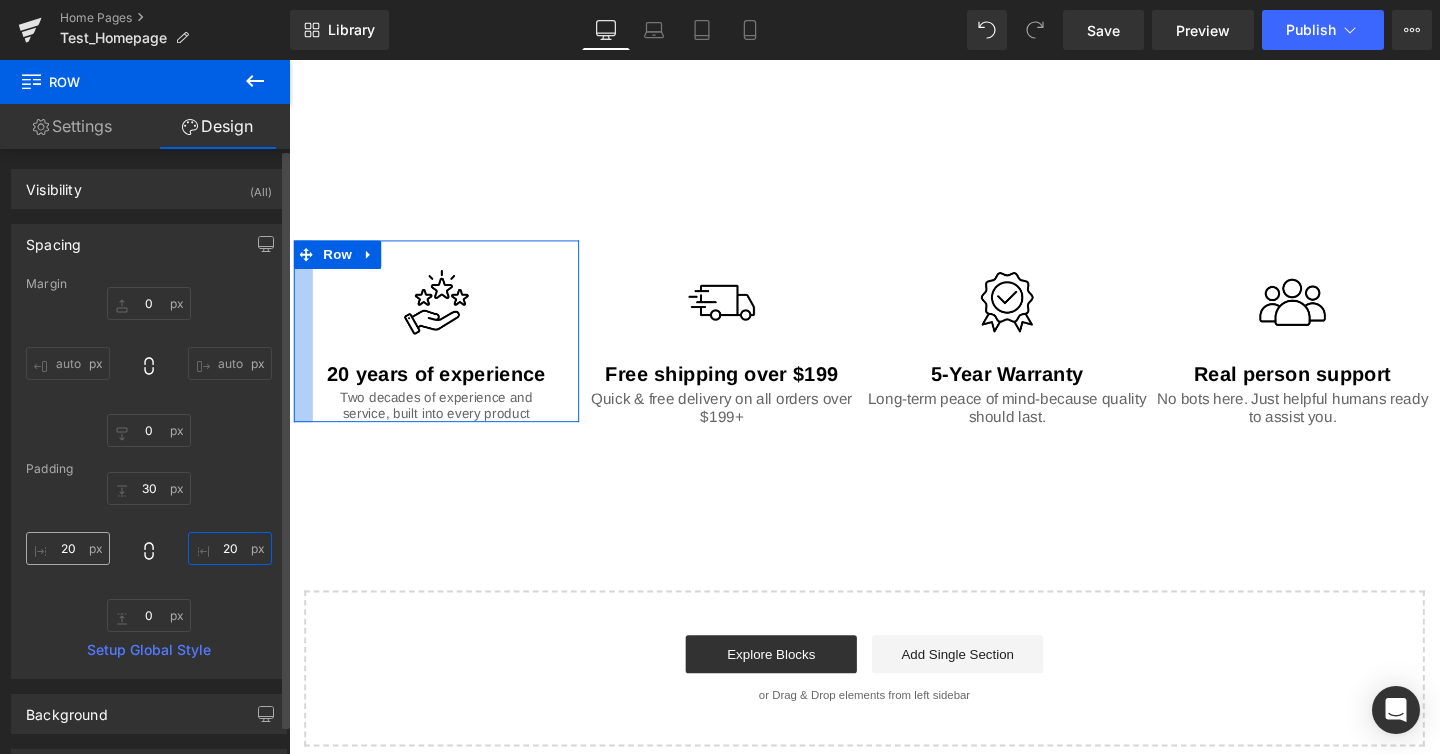 type on "20" 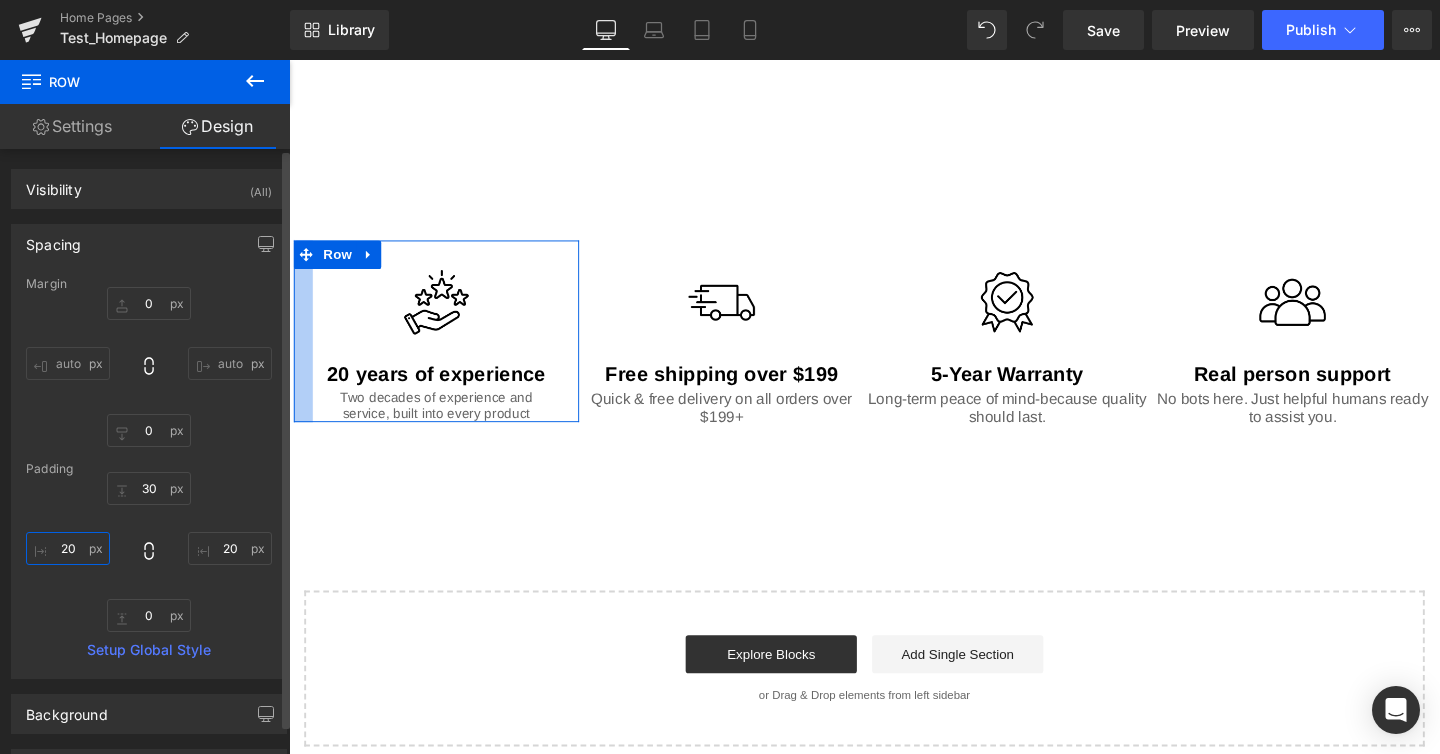 click on "20" at bounding box center (68, 548) 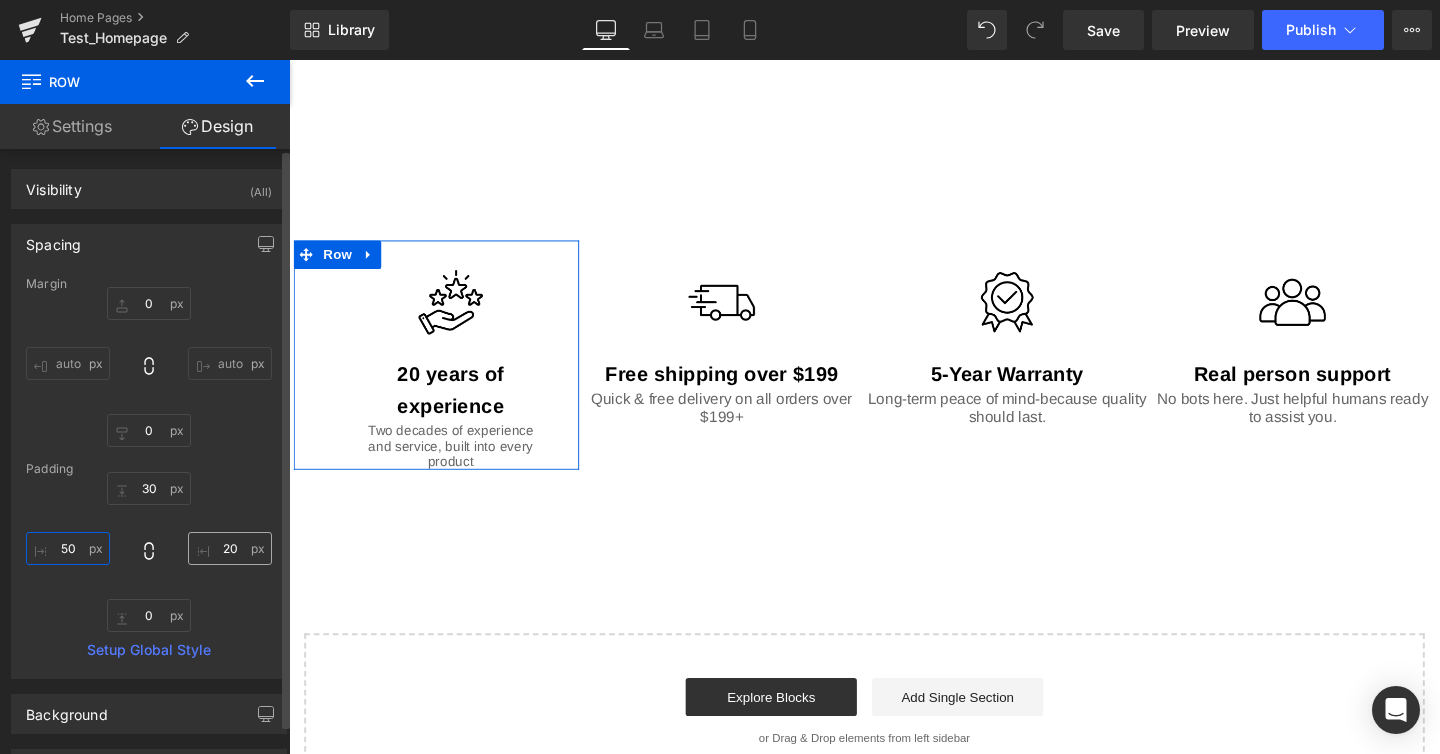 type on "50" 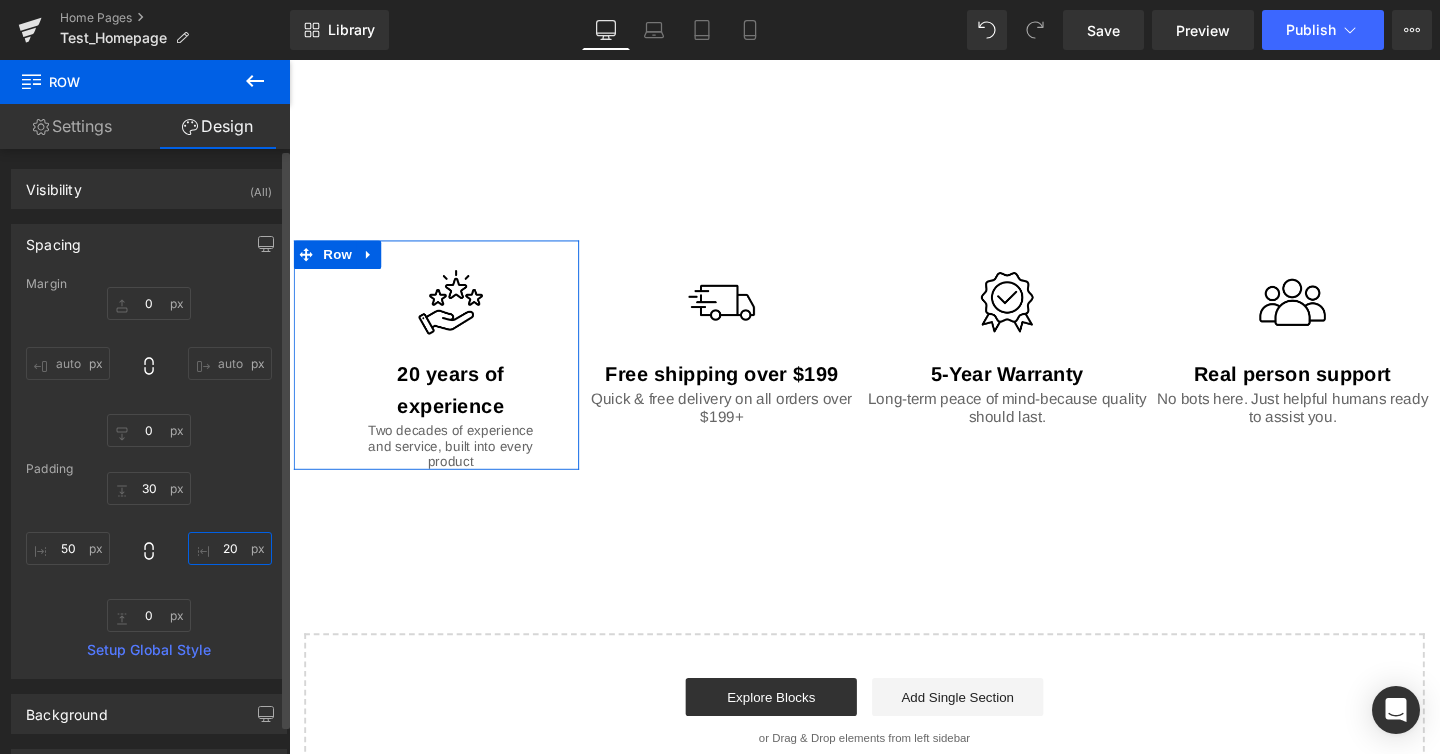 click on "20" at bounding box center (230, 548) 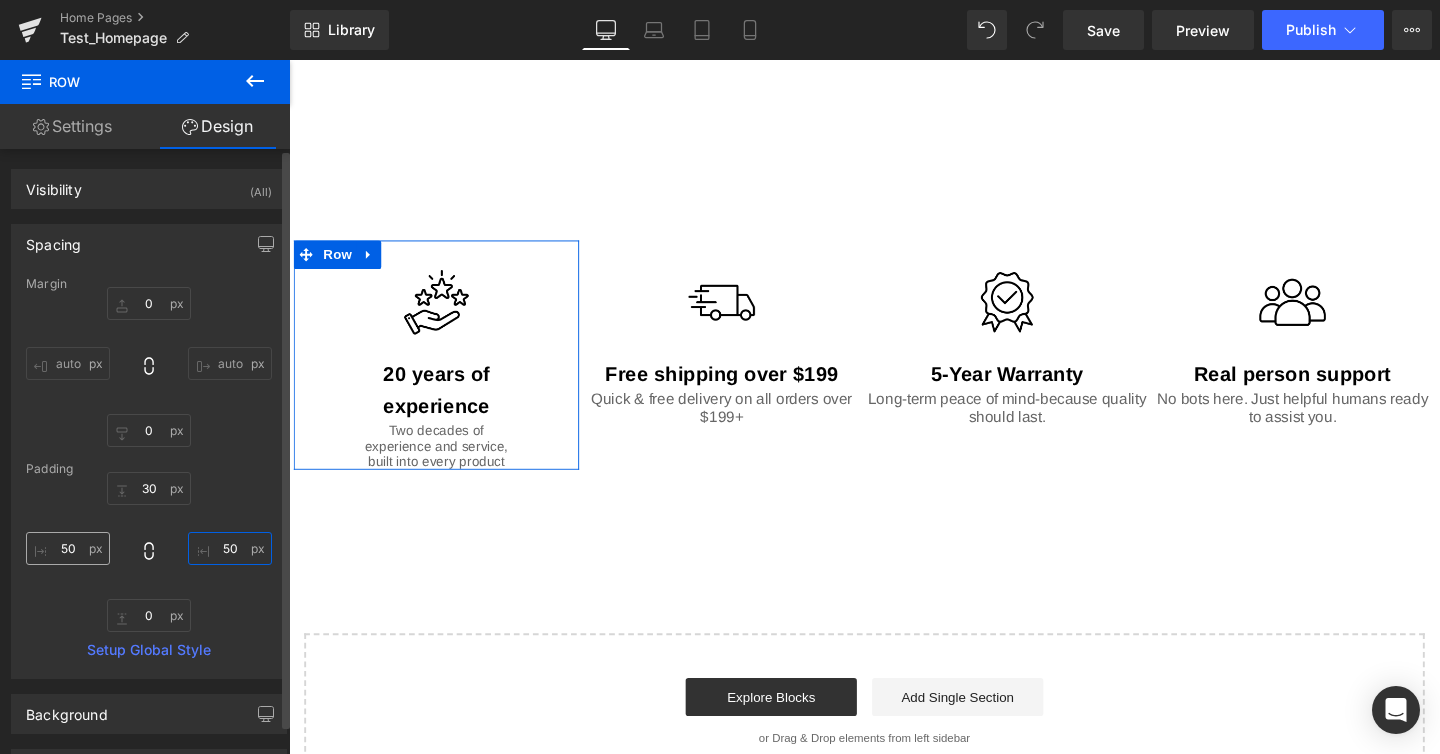 type on "50" 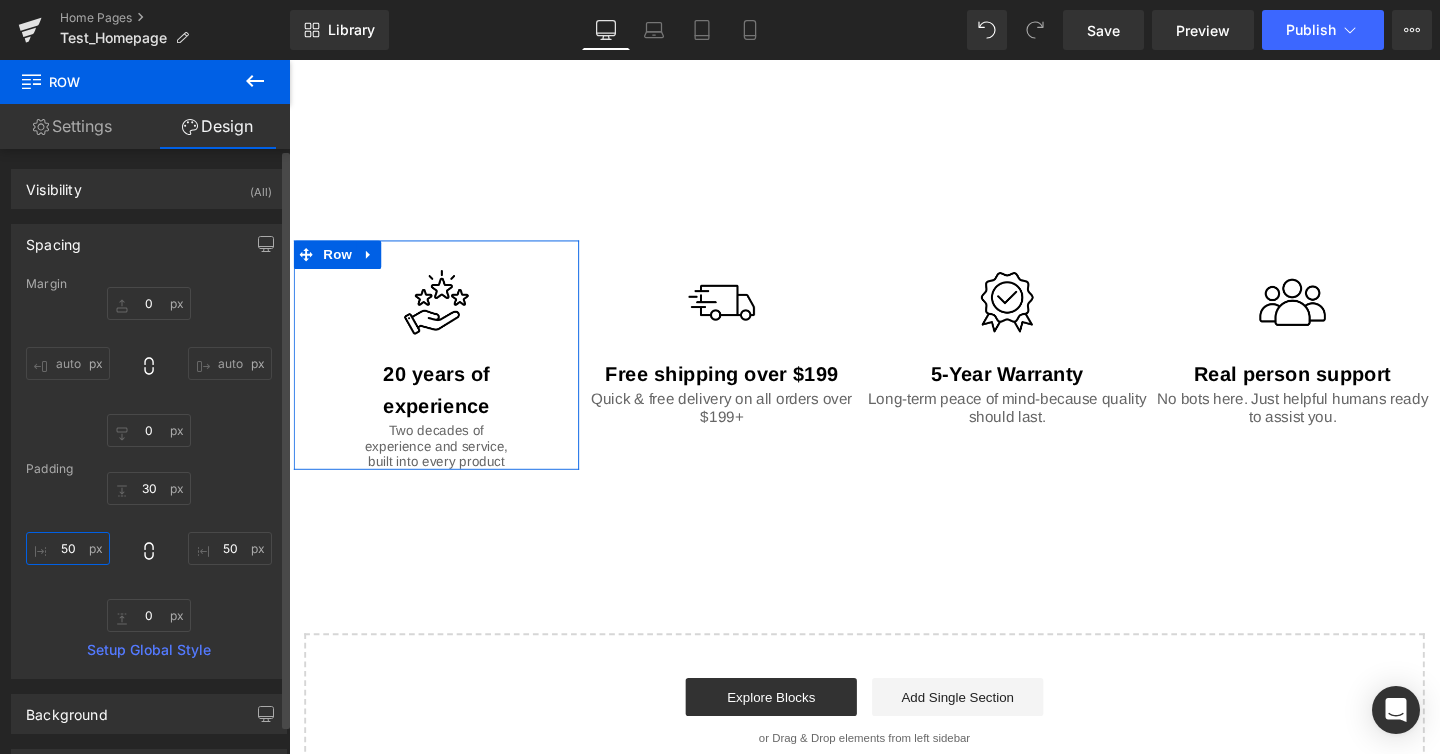 click on "50" at bounding box center (68, 548) 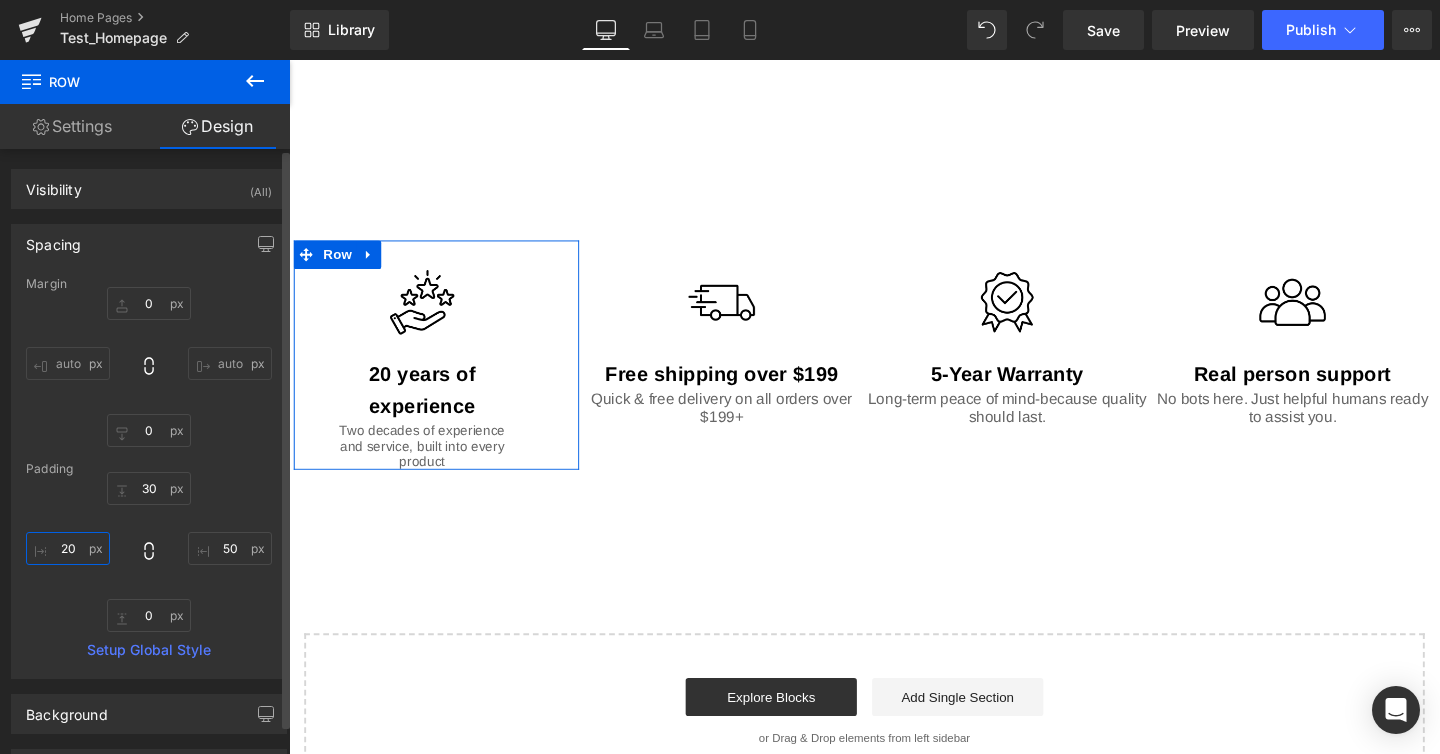type on "2" 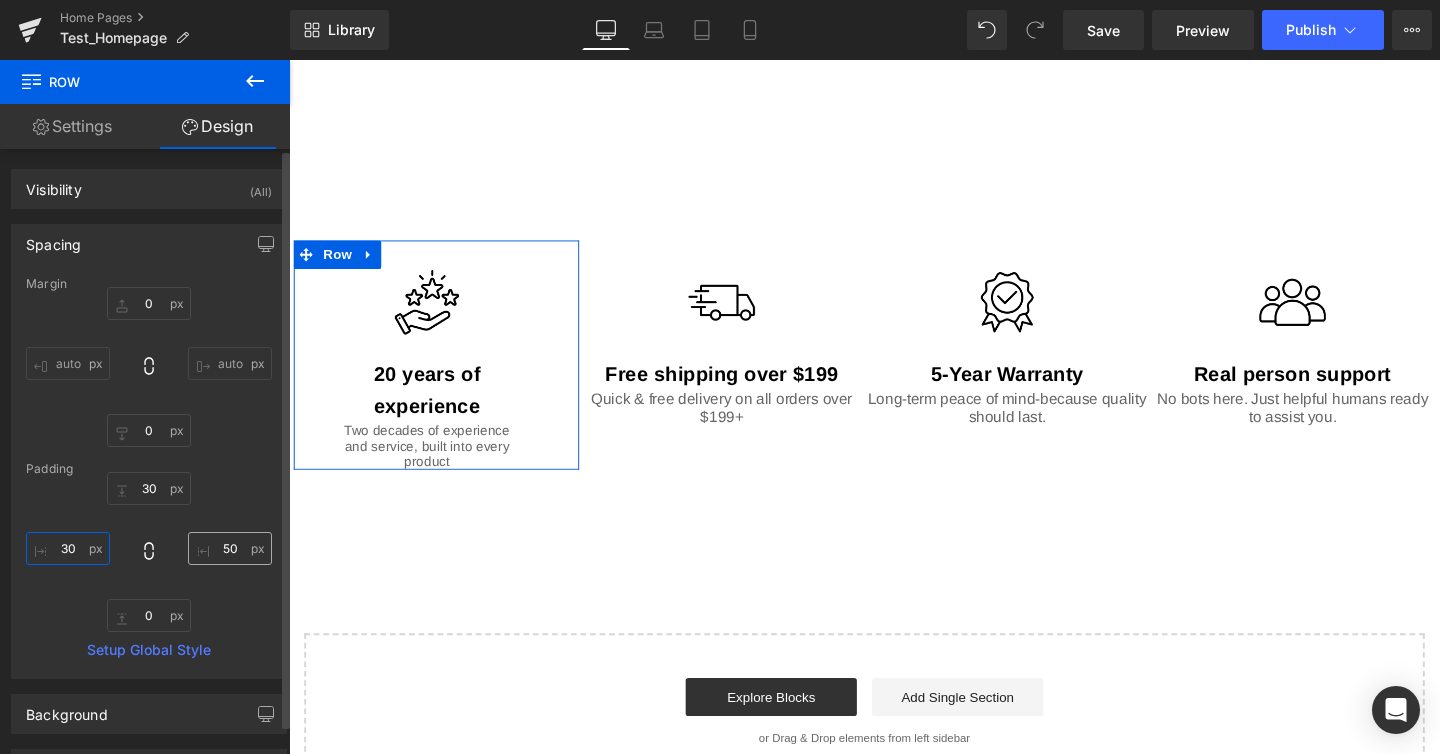 type on "30" 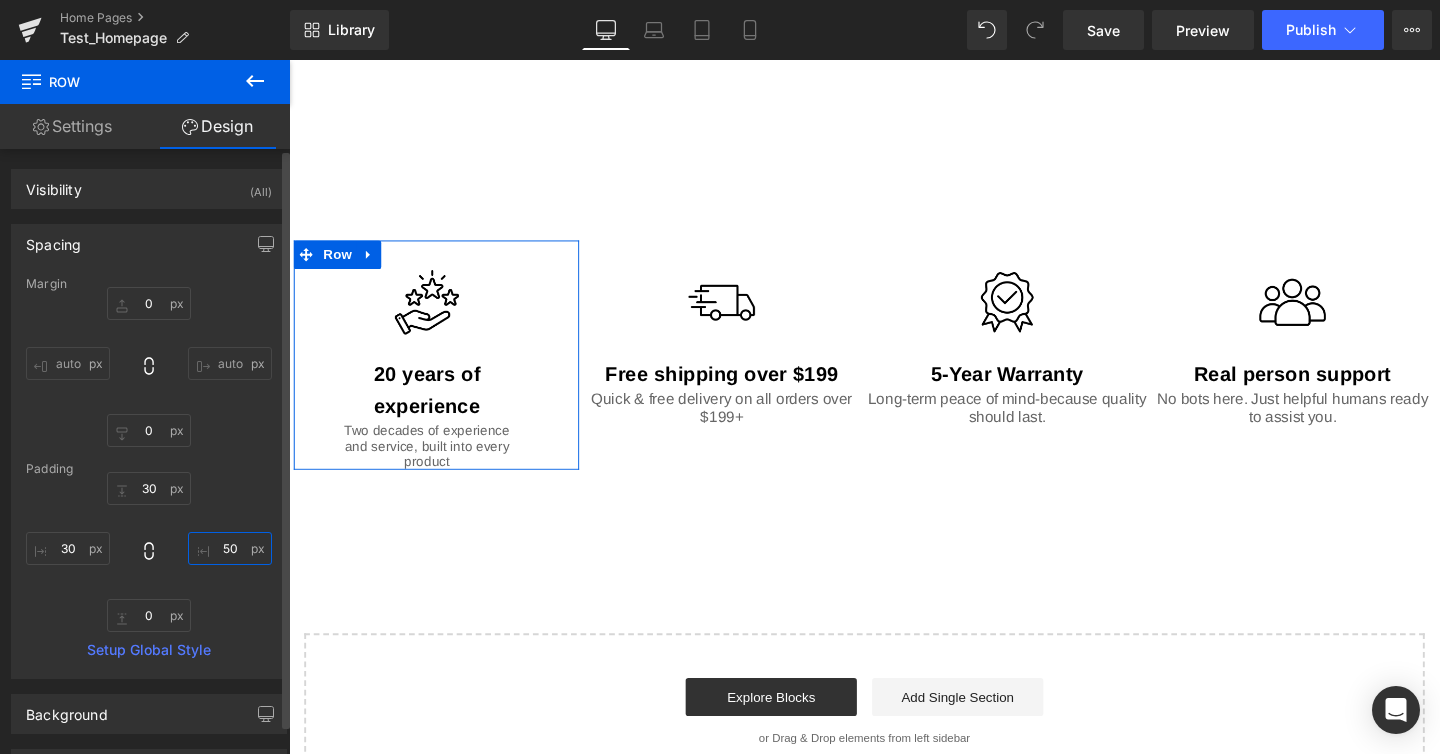 click on "50" at bounding box center (230, 548) 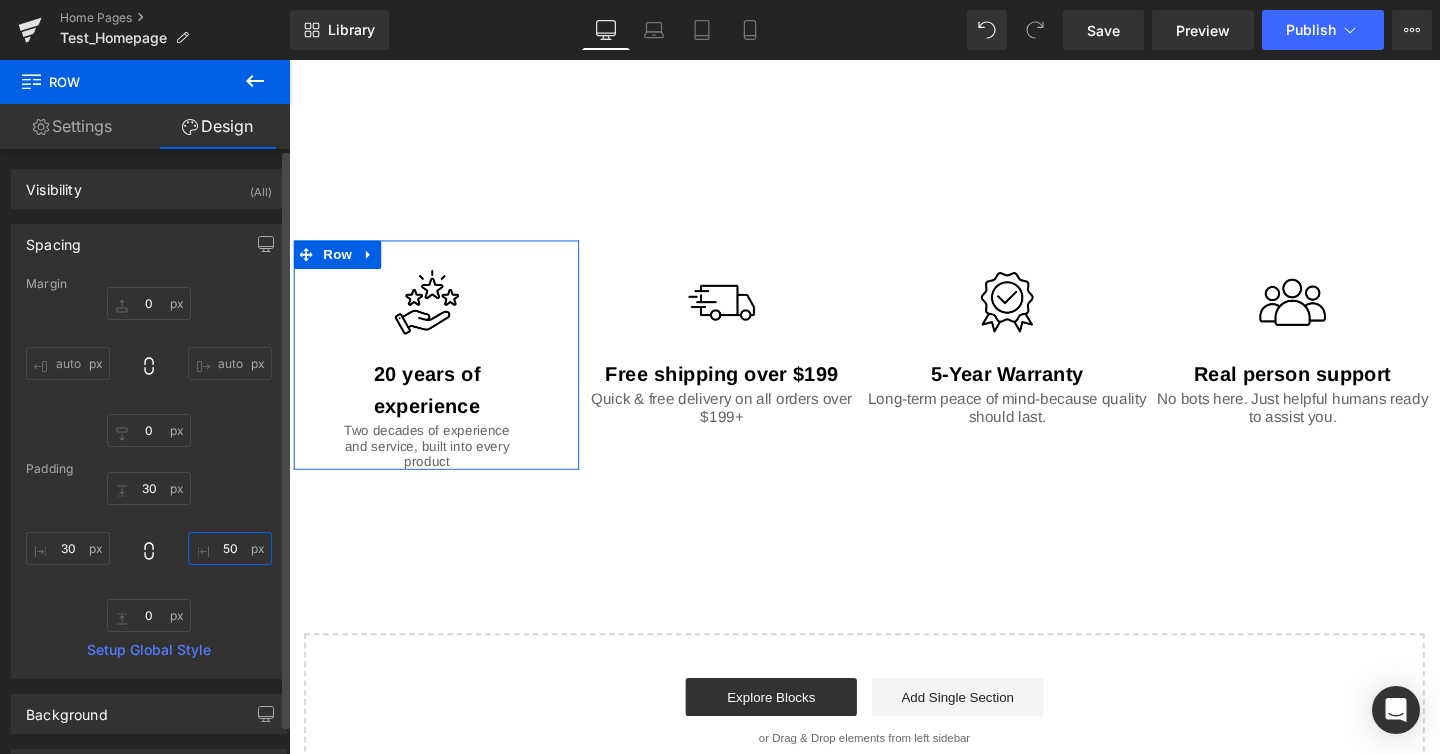 click on "50" at bounding box center (230, 548) 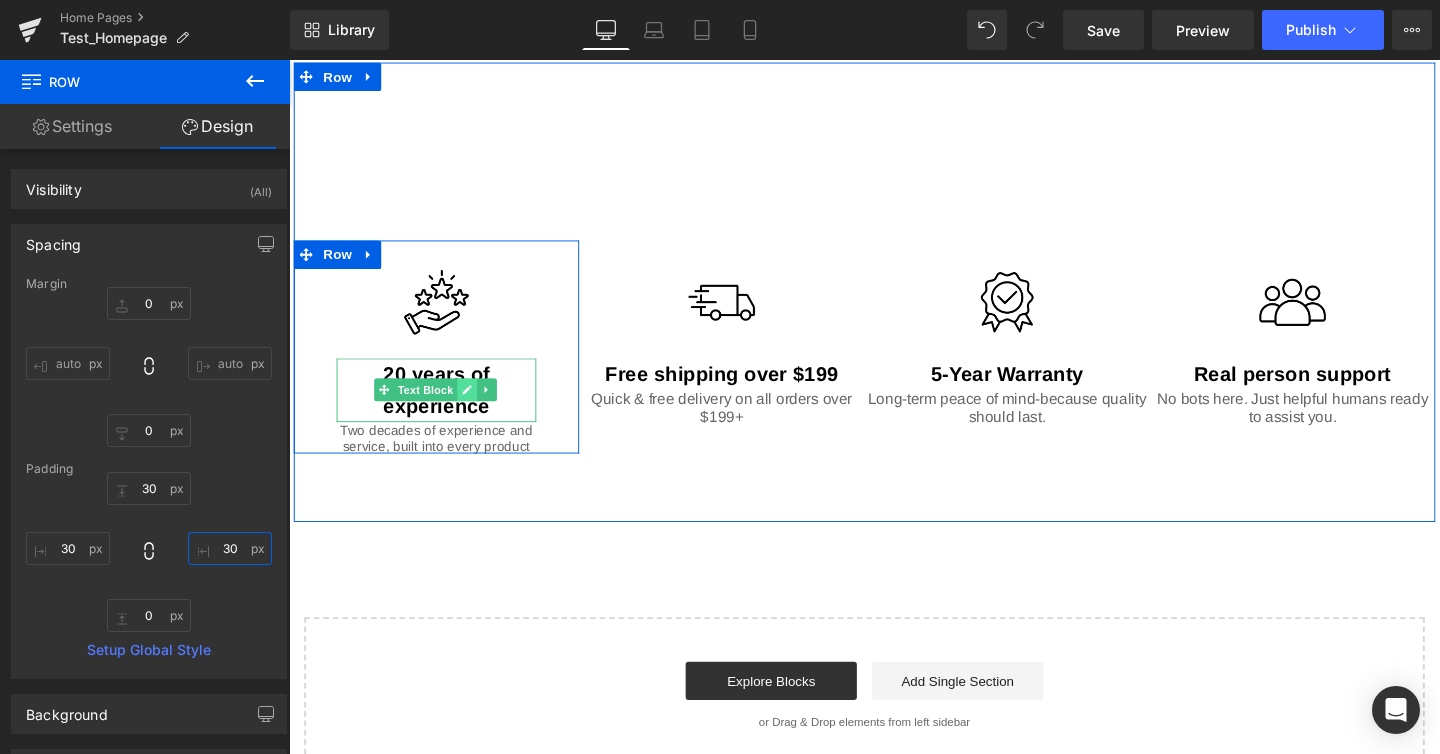 type on "30" 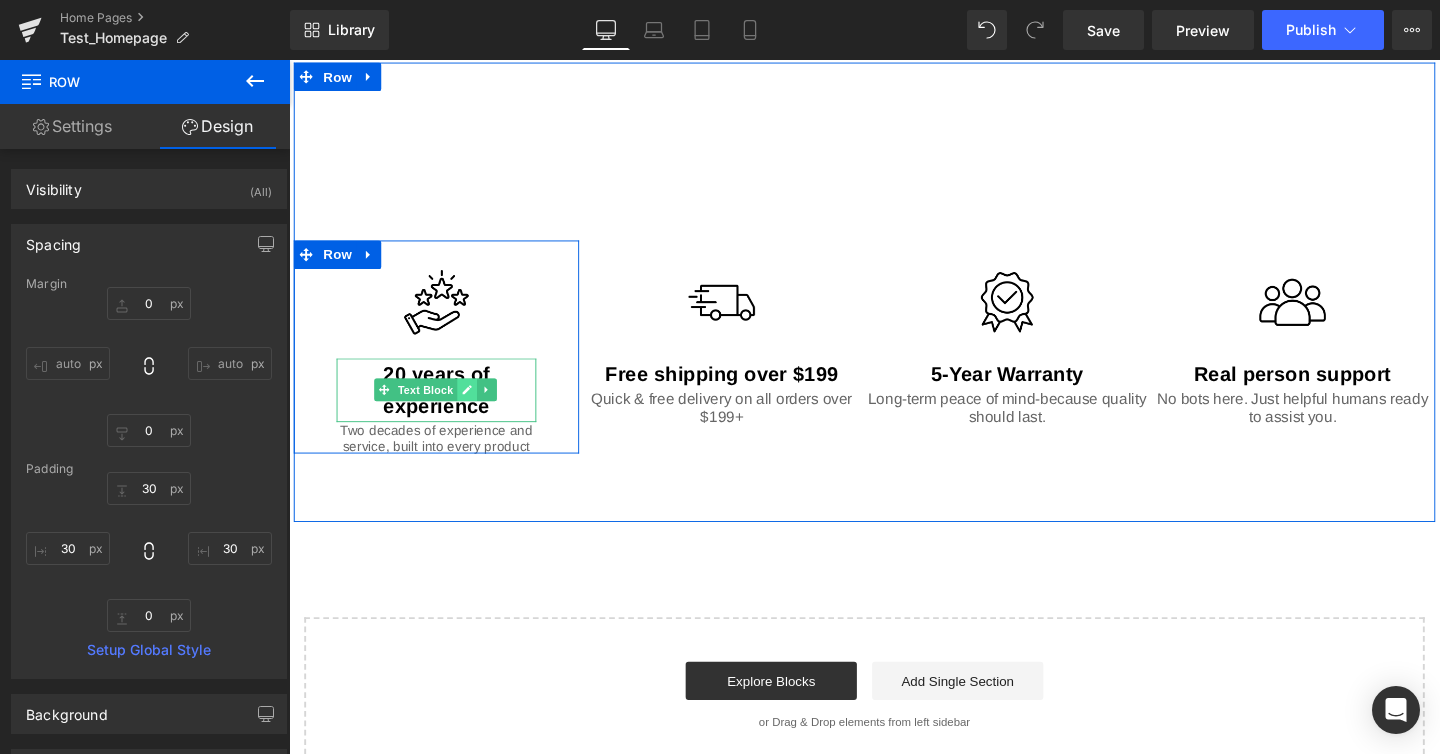 click at bounding box center (476, 407) 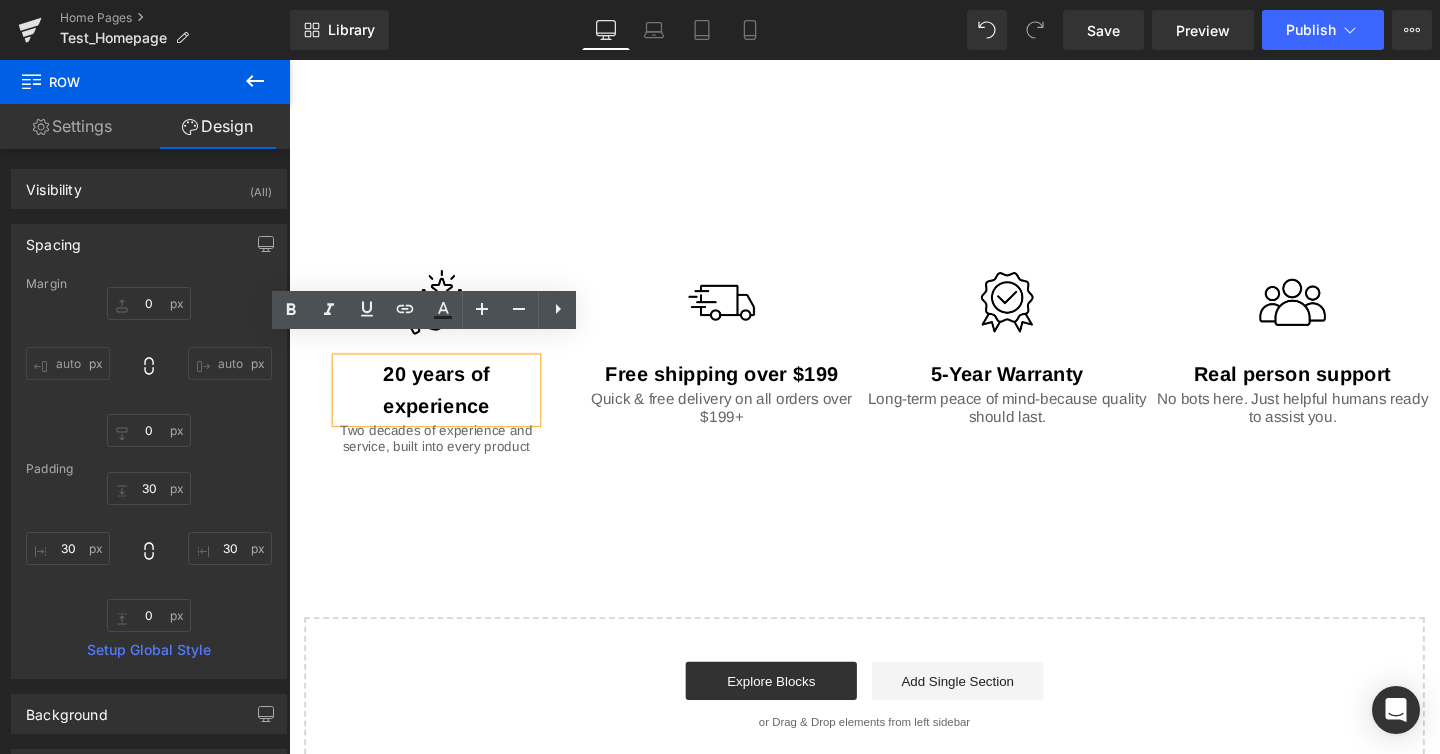 click on "Not all water are created equal Text Block
Hero Banner     [NUMBER]px     Healthy home starts with Water. Heading
Tap Water
Text Block
RO filtered Water Text Block
Bottled Water Text Block
Alkaline added water Text Block
Brand
Heading
GemBaby
Text Block         Item Weight Heading         [NUMBER] pounds Text Block         Batteries Heading         2 AA batteries (included) Text Block         Item model number Heading         [TEXT] Text Block         Product Dimensions Heading         [NUMBER]" L x [NUMBER]" W x [NUMBER]" H Text Block         Battery life Heading         [NUMBER] Hours Text Block         Description Heading" at bounding box center [894, -538] 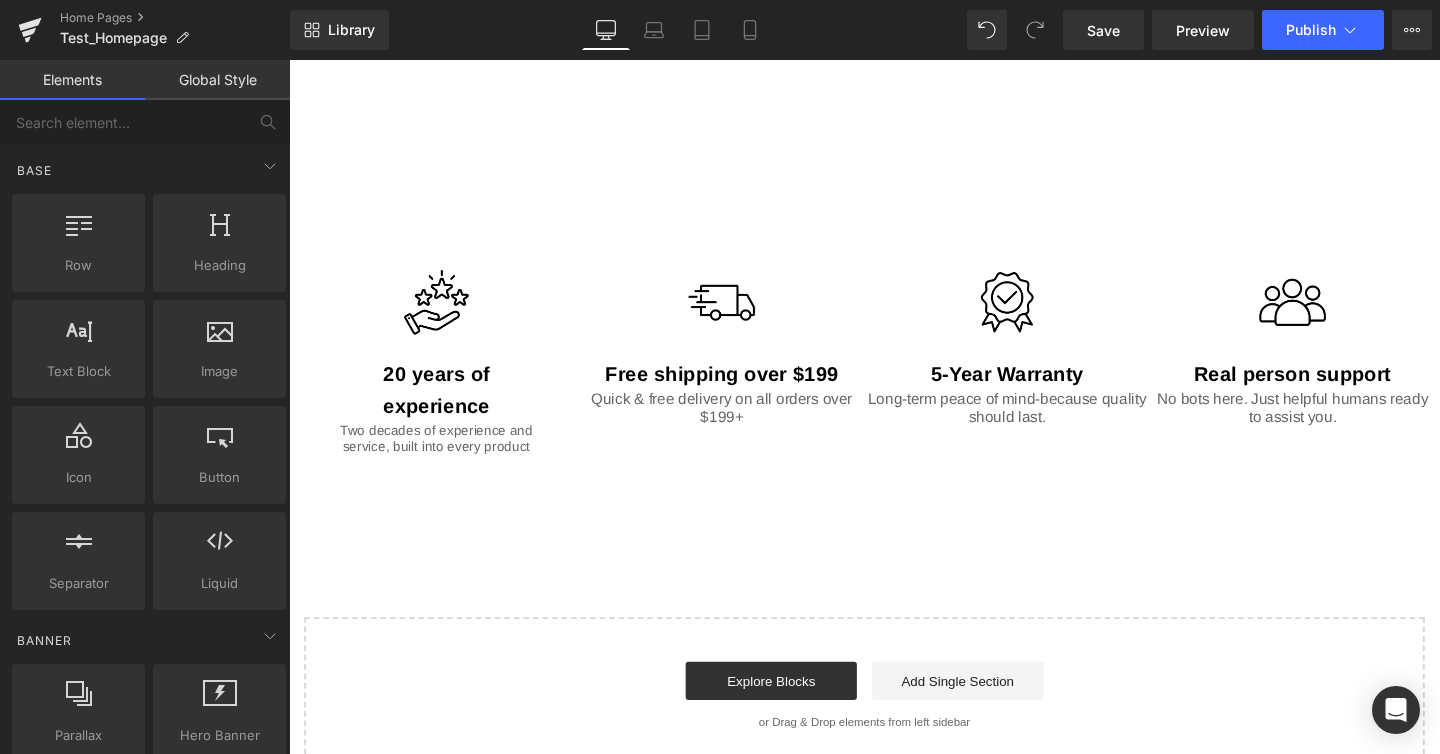 click on "Two decades of experience and service, built into every product" at bounding box center [444, 458] 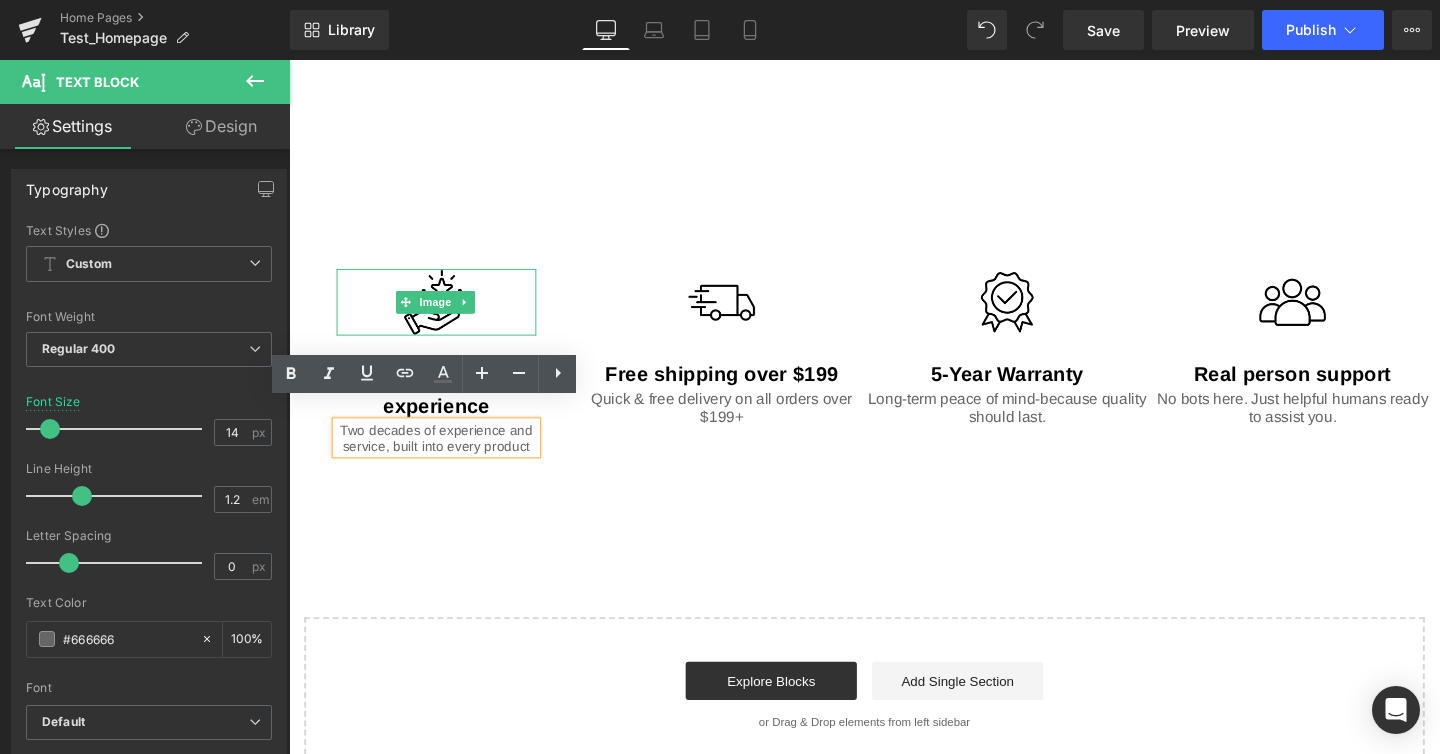 click at bounding box center [444, 282] 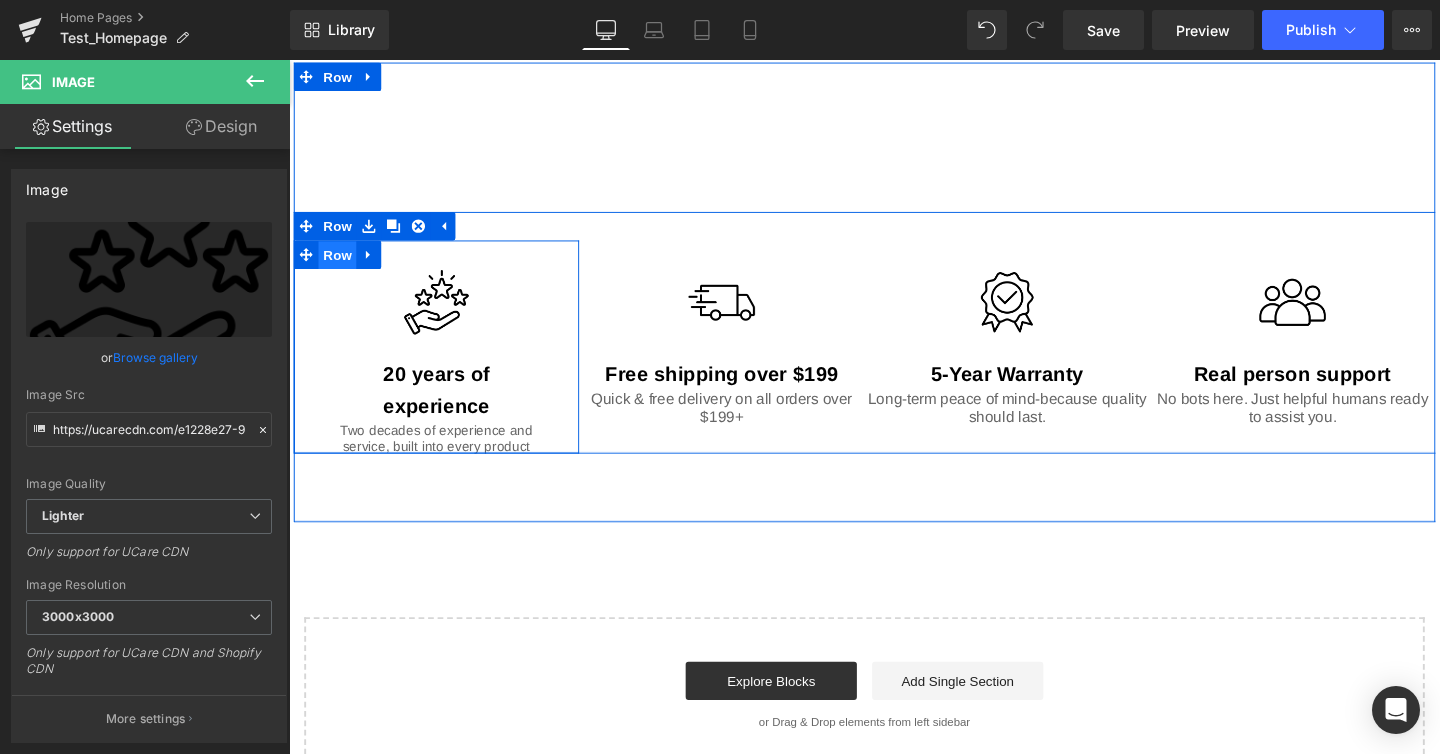 click on "Row" at bounding box center (340, 266) 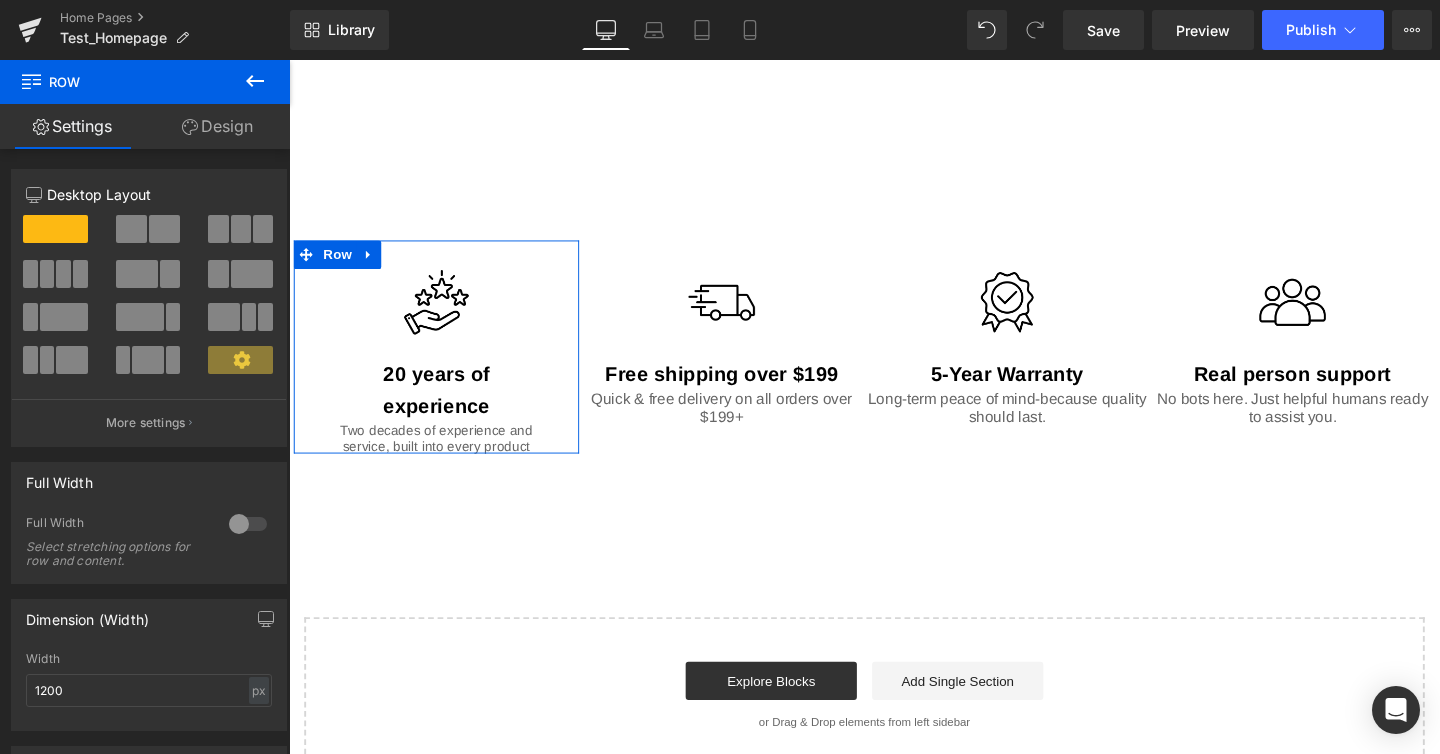 click on "Design" at bounding box center (217, 126) 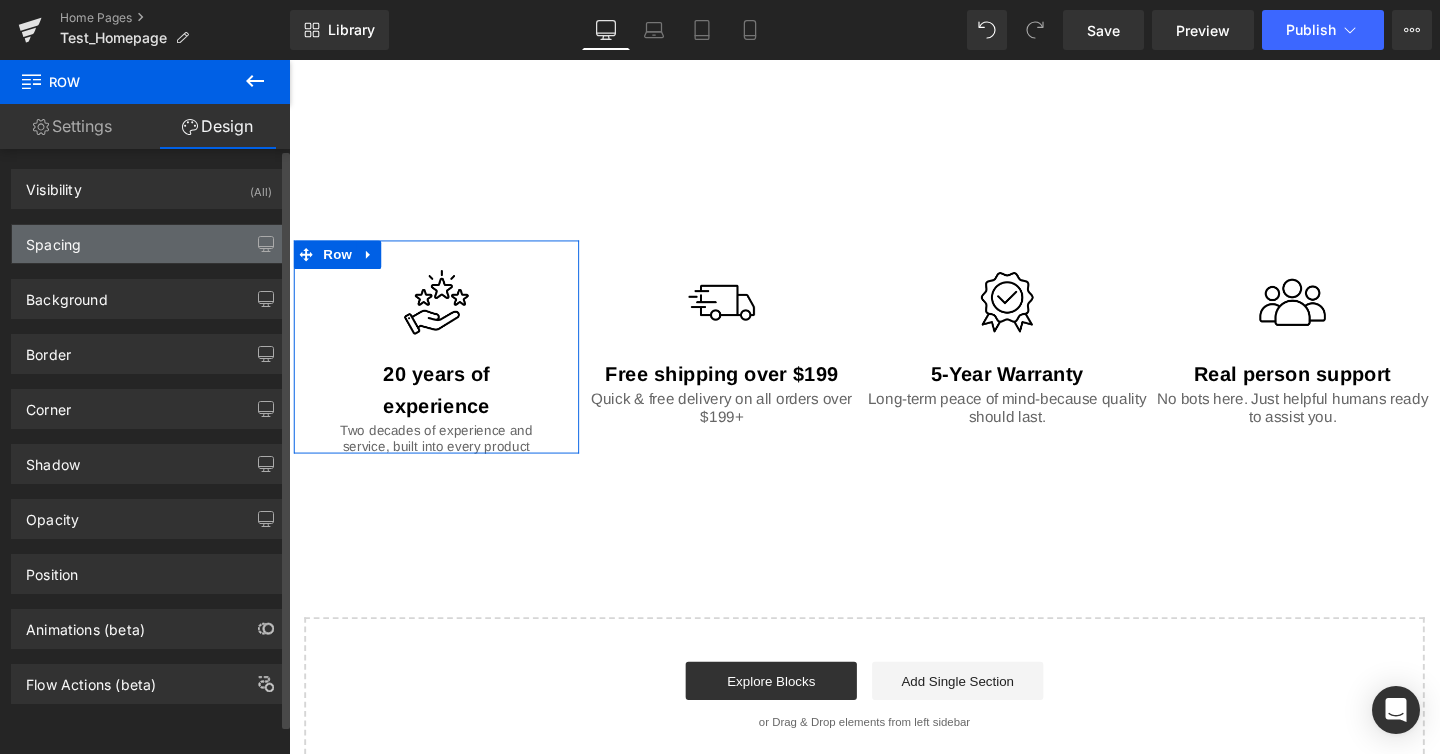 click on "Spacing" at bounding box center [149, 244] 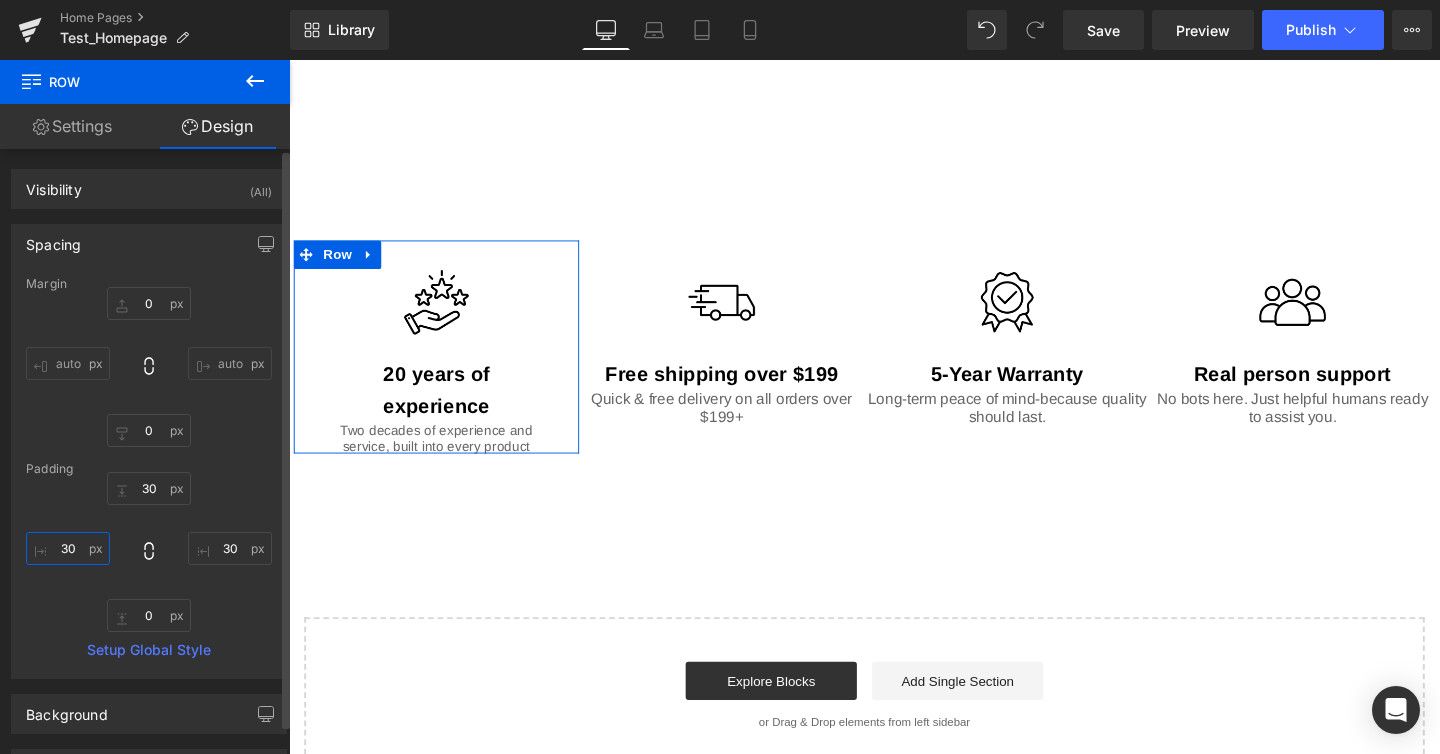 click on "30" at bounding box center (68, 548) 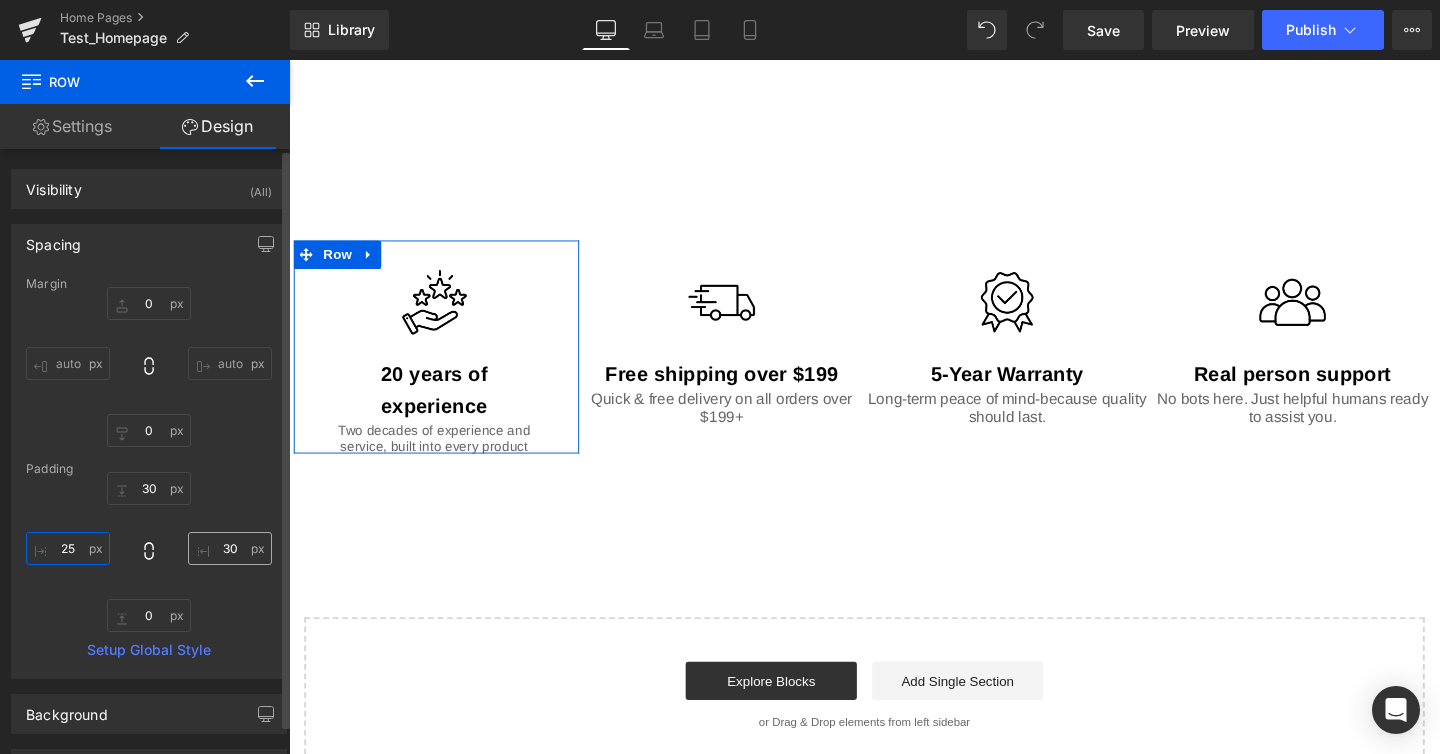 type on "25" 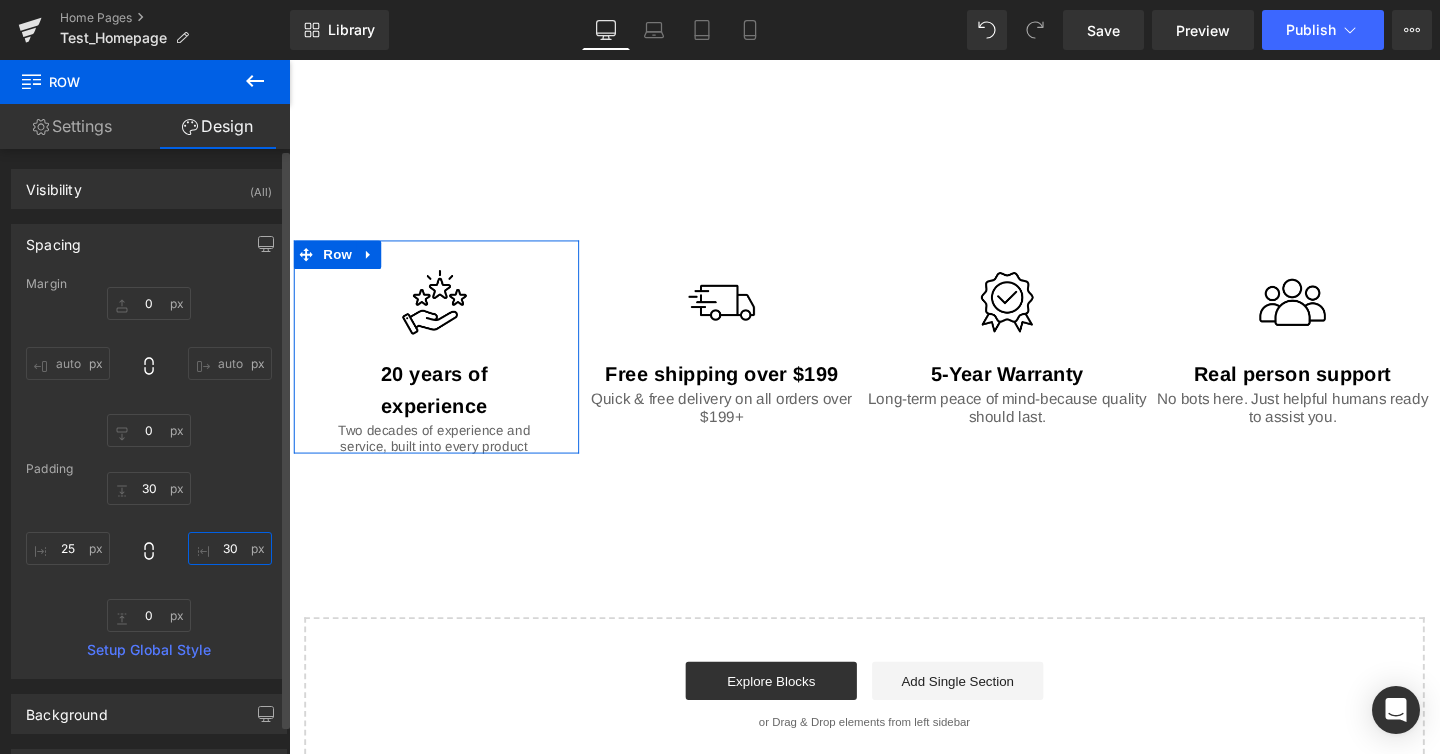 click on "30" at bounding box center [230, 548] 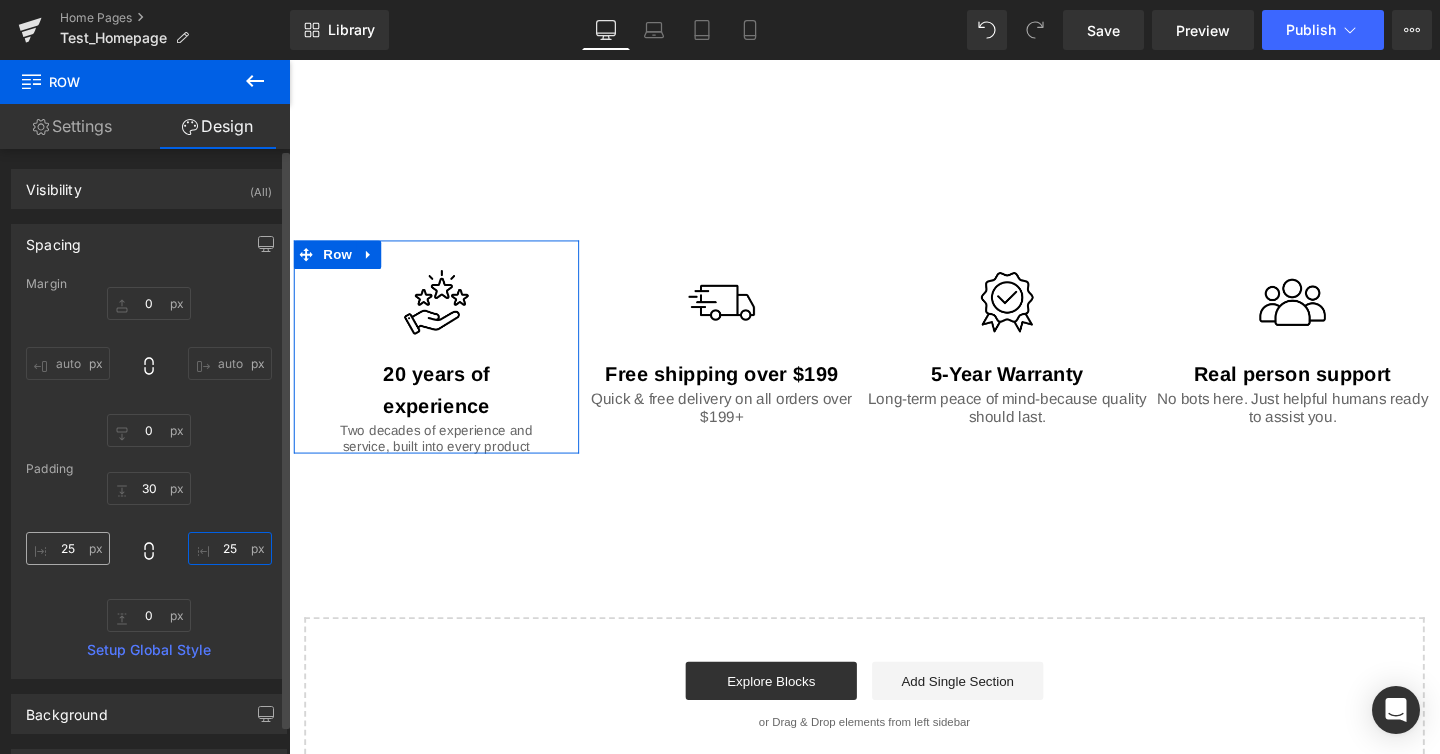 type on "25" 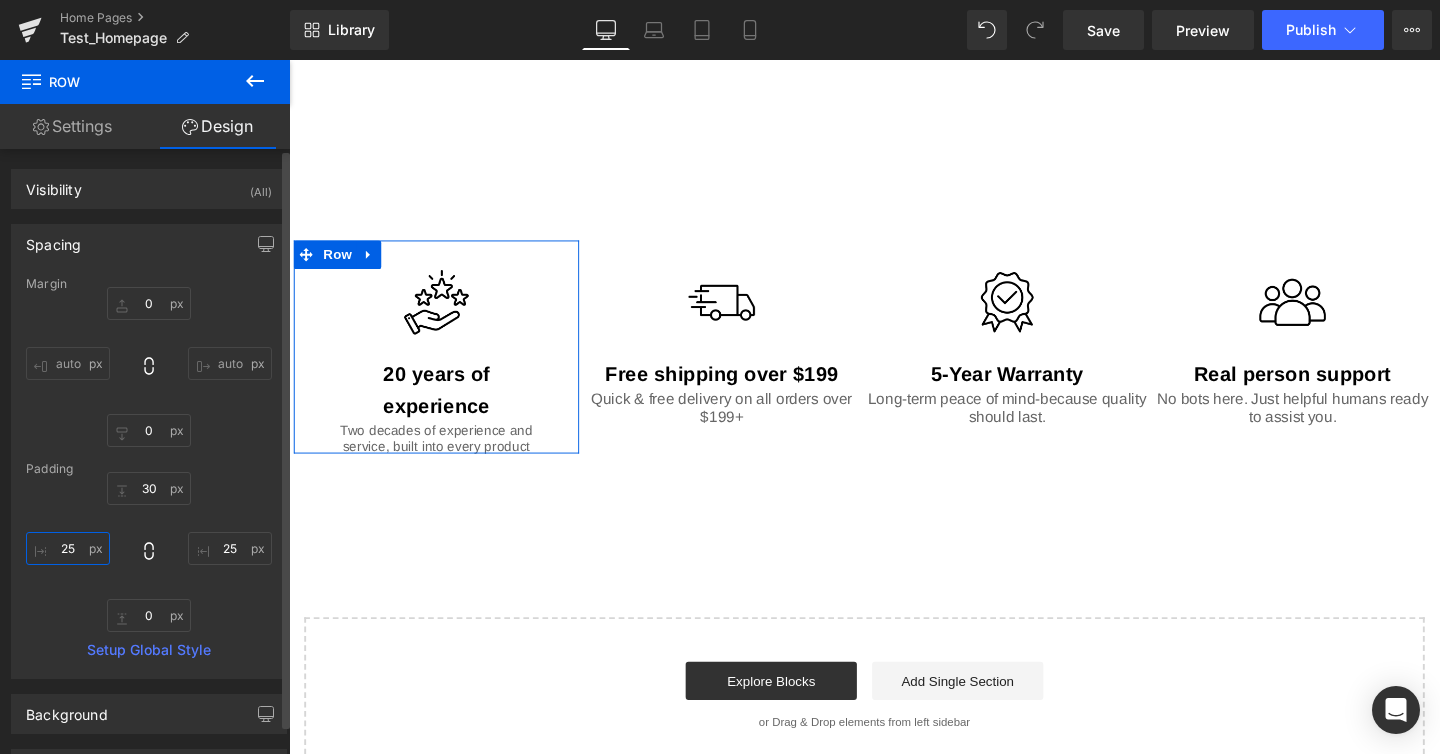 click on "25" at bounding box center (68, 548) 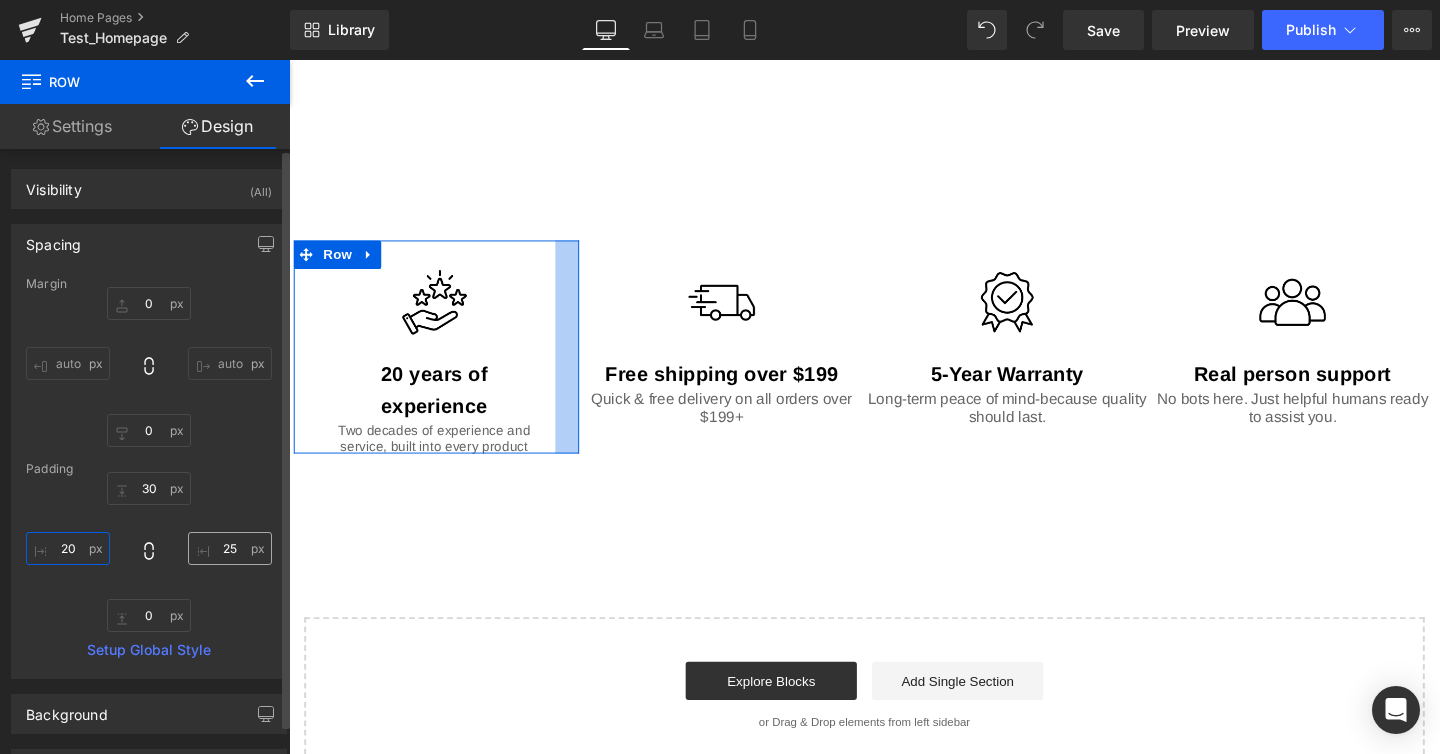 type on "20" 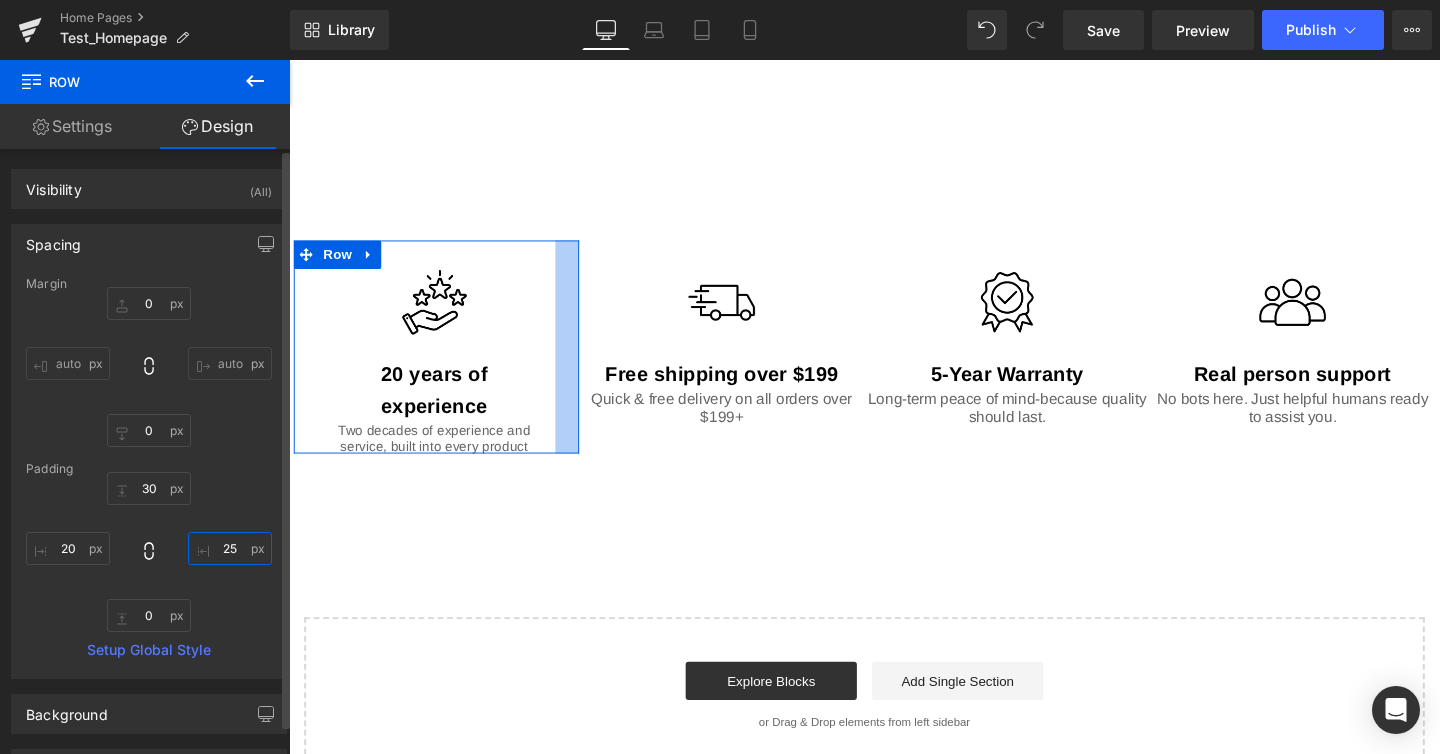 click on "25" at bounding box center [230, 548] 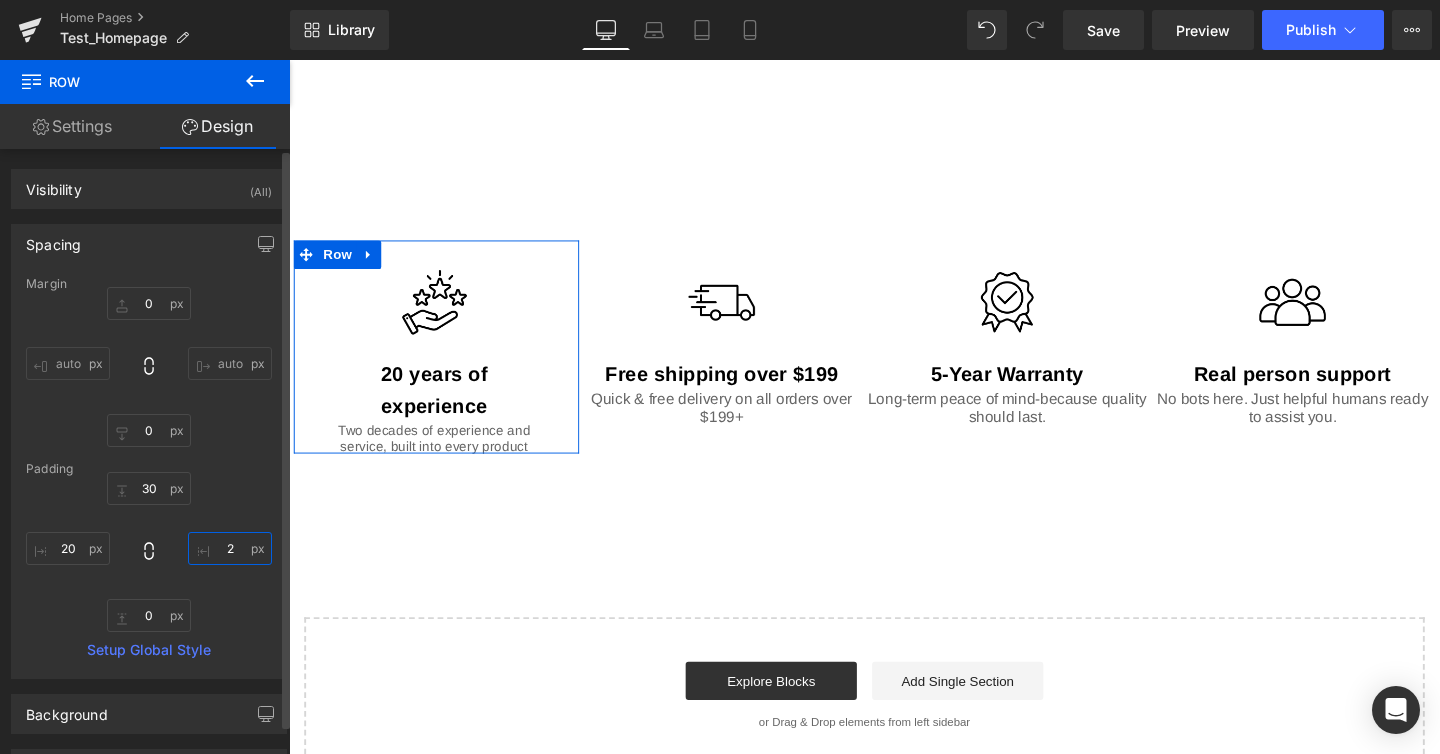 type on "20" 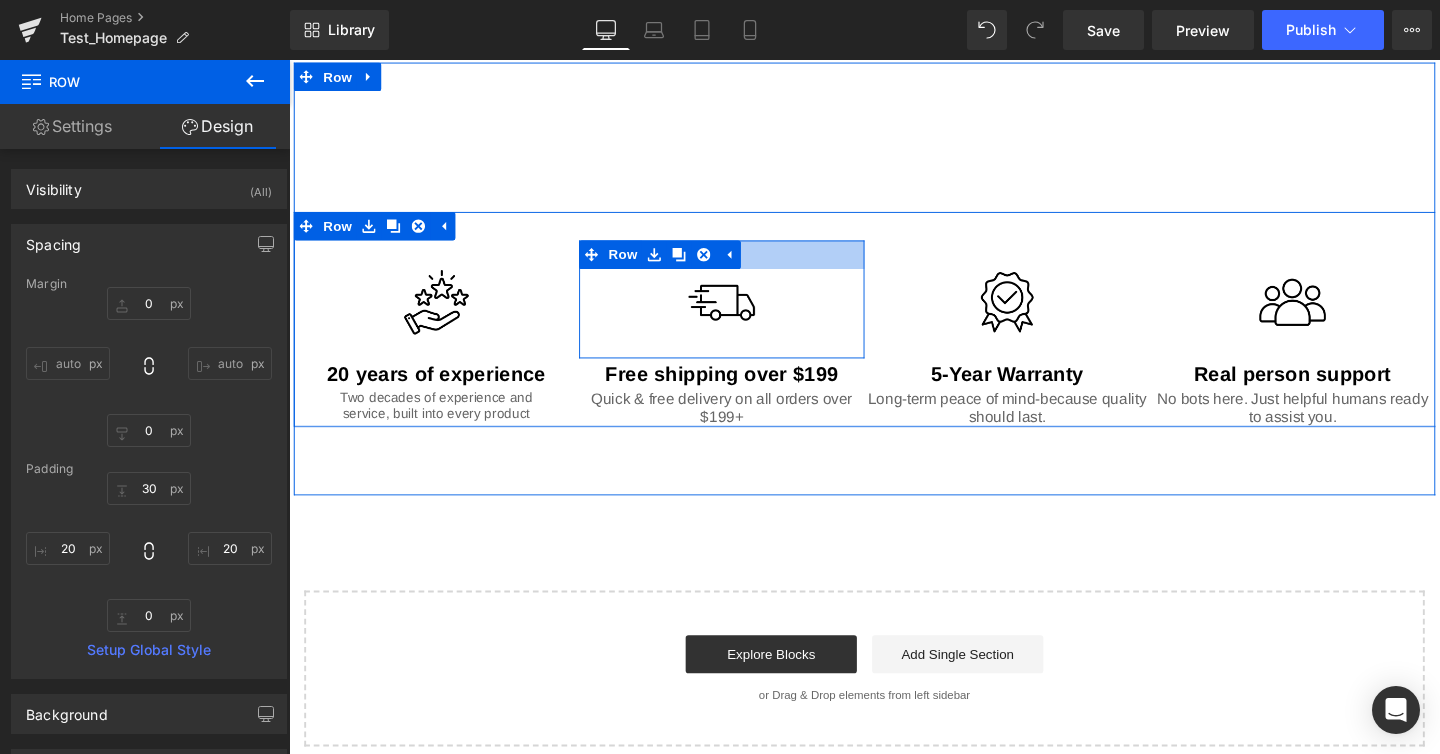 click at bounding box center (744, 265) 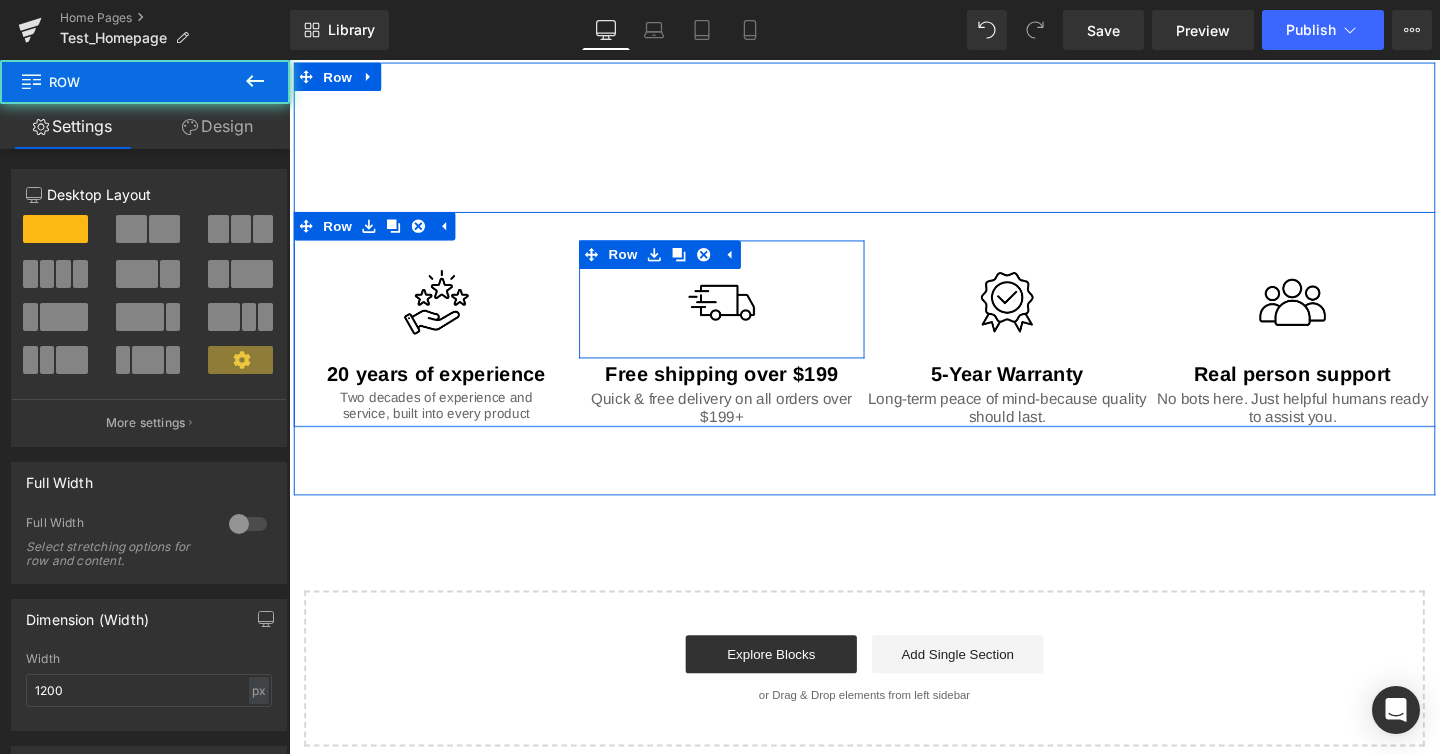 click at bounding box center [744, 265] 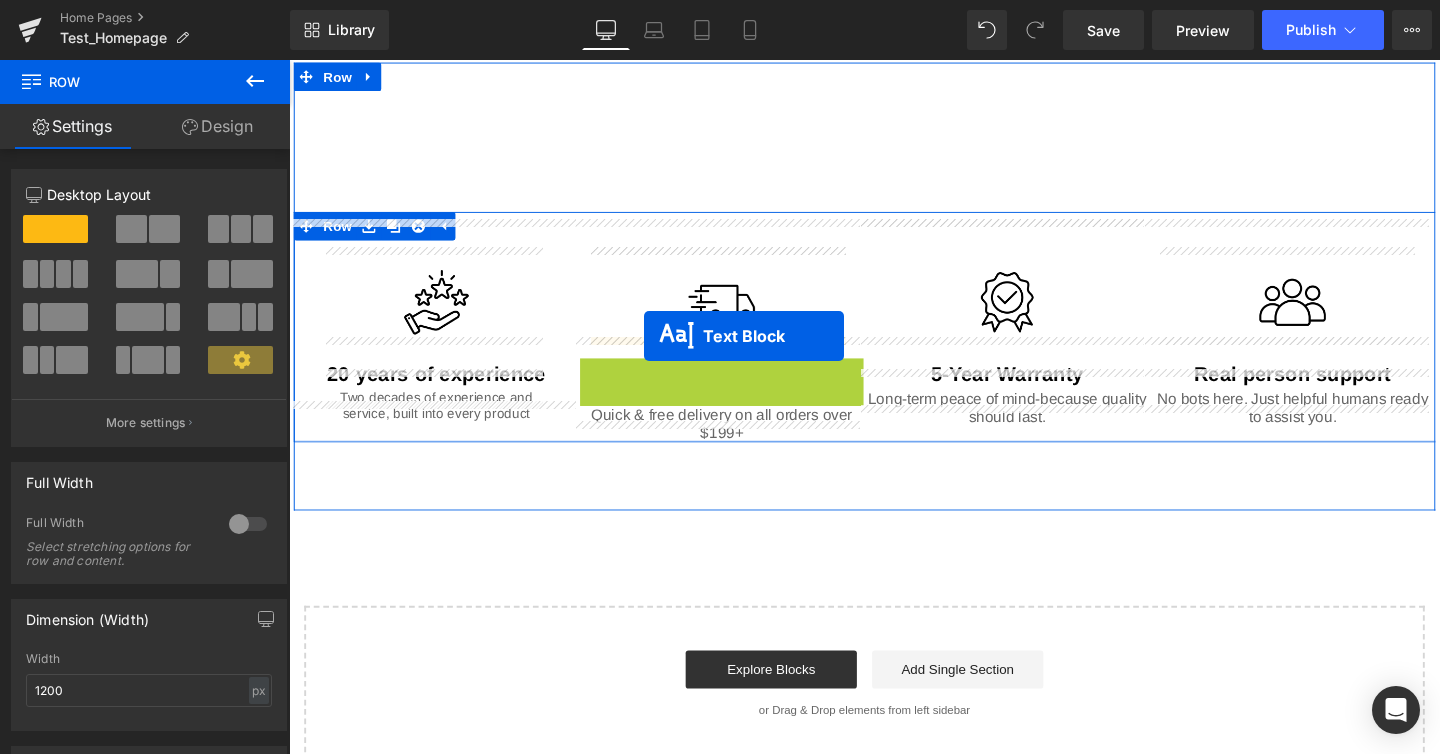 drag, startPoint x: 677, startPoint y: 366, endPoint x: 662, endPoint y: 350, distance: 21.931713 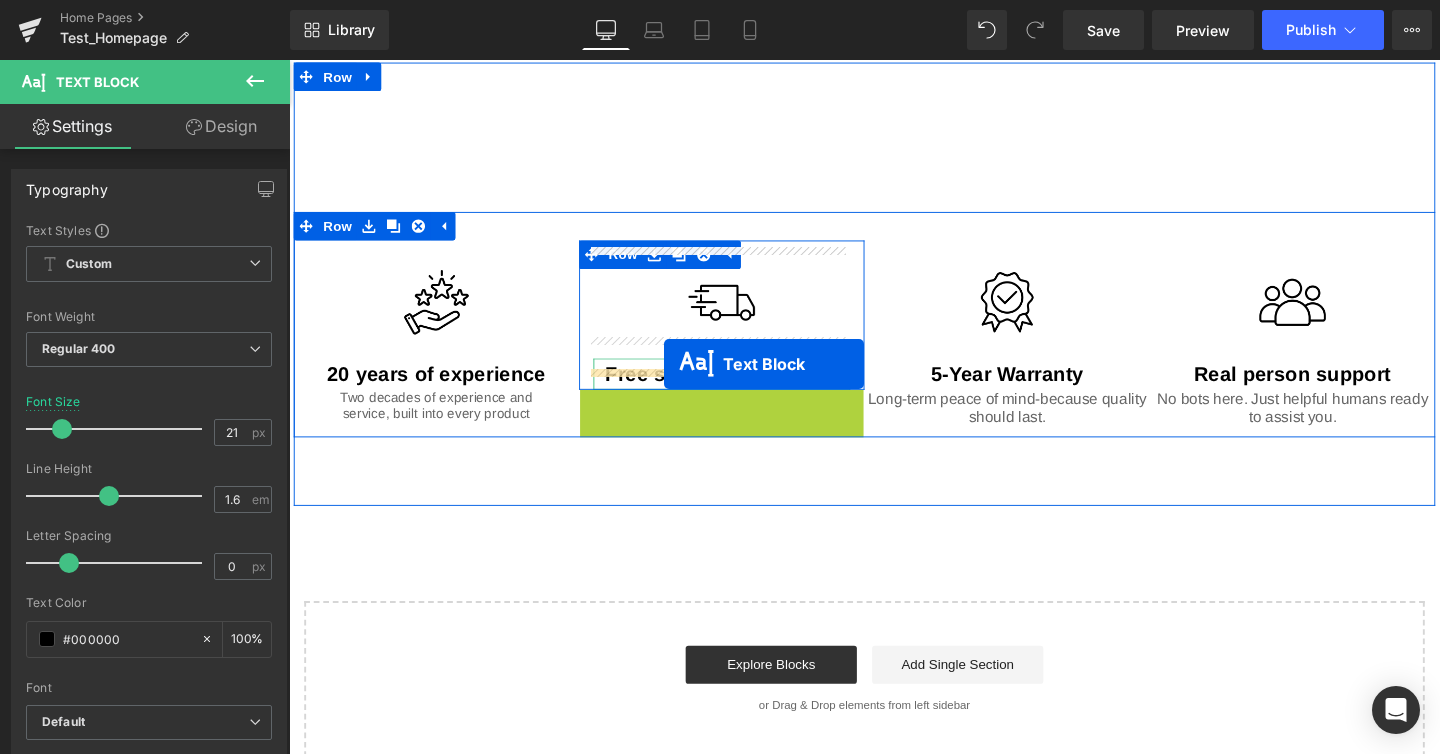 drag, startPoint x: 685, startPoint y: 405, endPoint x: 683, endPoint y: 380, distance: 25.079872 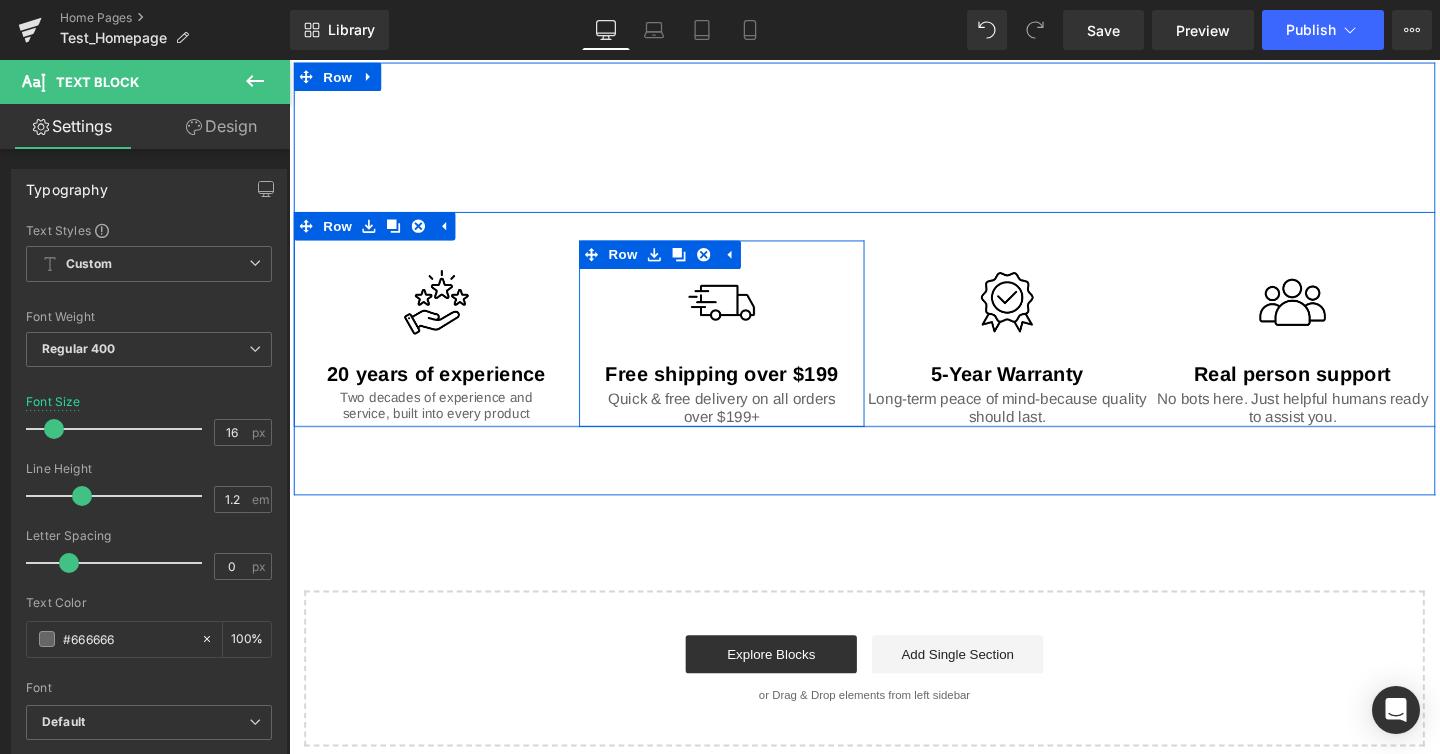 click at bounding box center (744, 315) 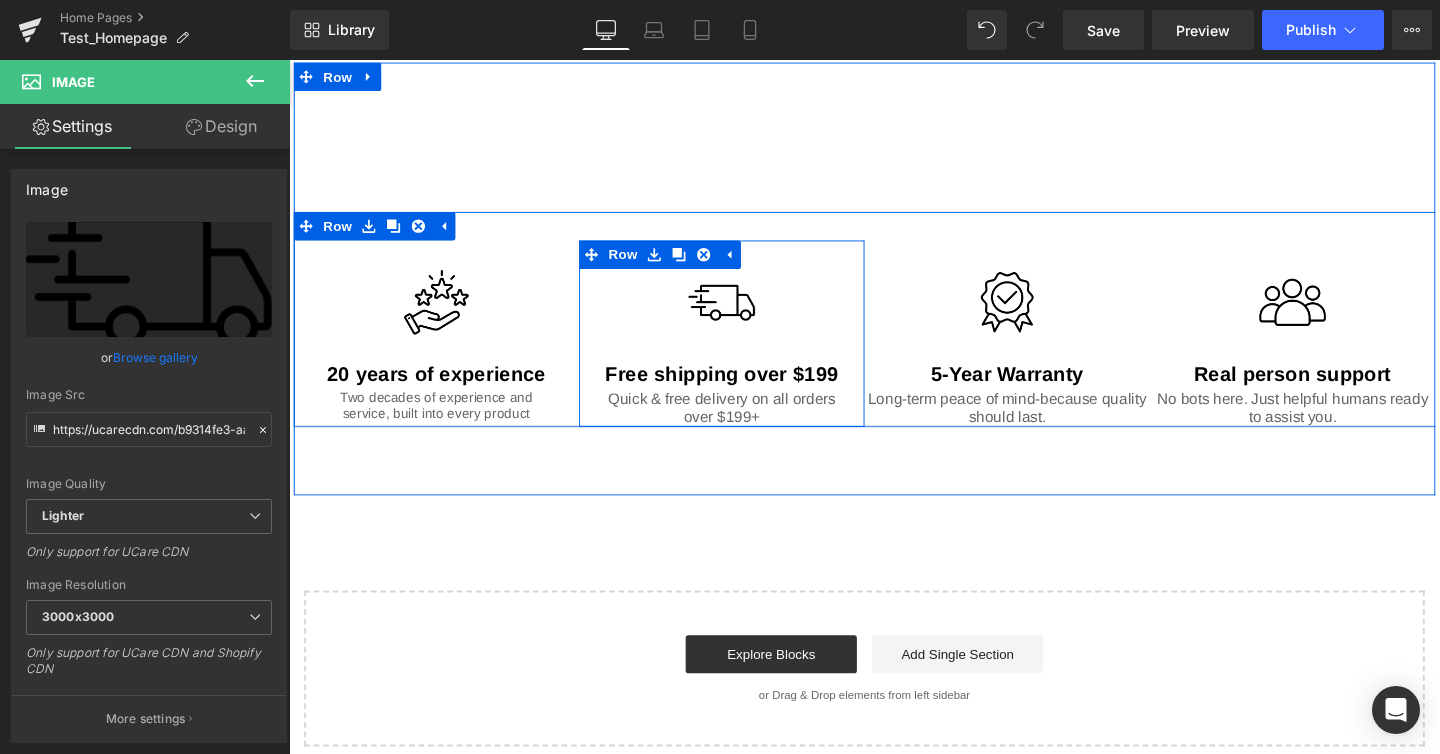 click on "Image         Free shipping over $199 Text Block         Quick & free delivery on all orders over $199+ Text Block" at bounding box center [744, 363] 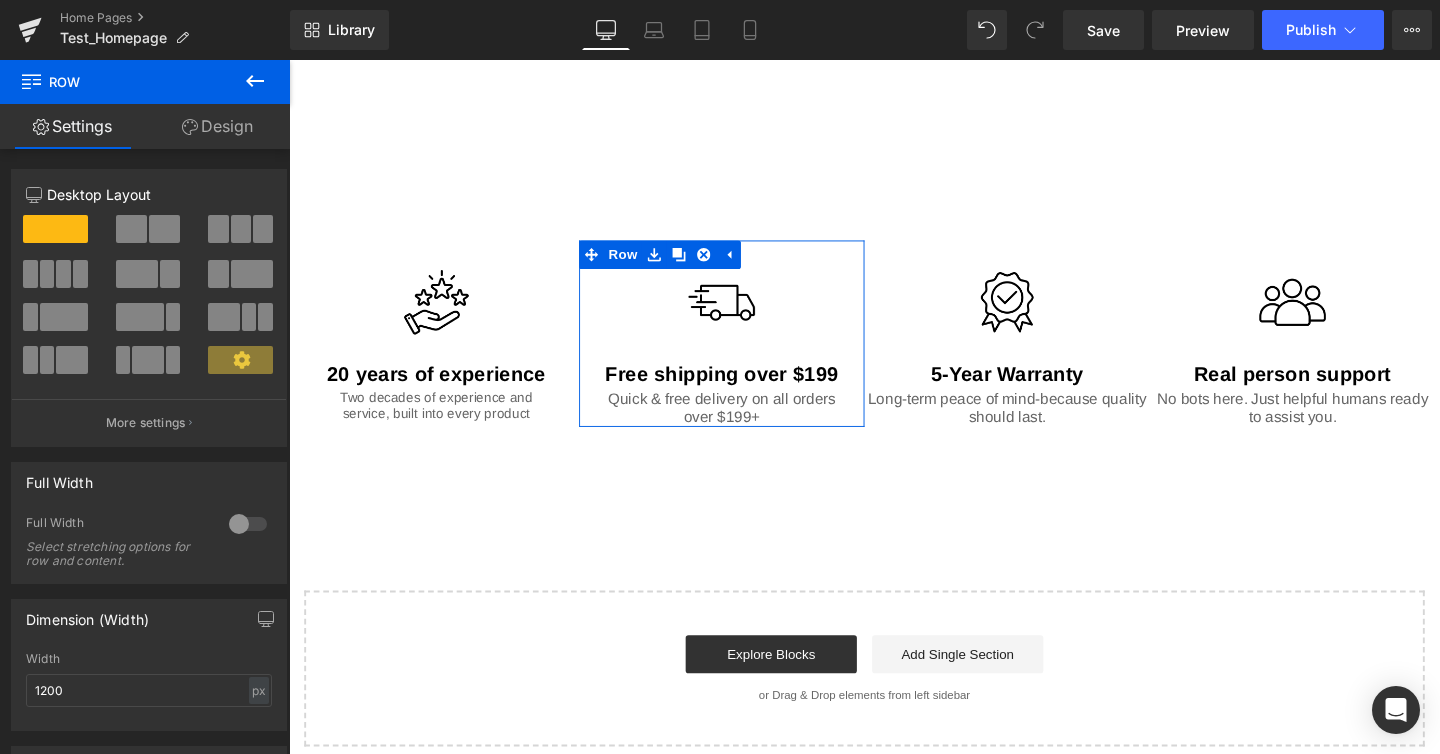click on "Design" at bounding box center [217, 126] 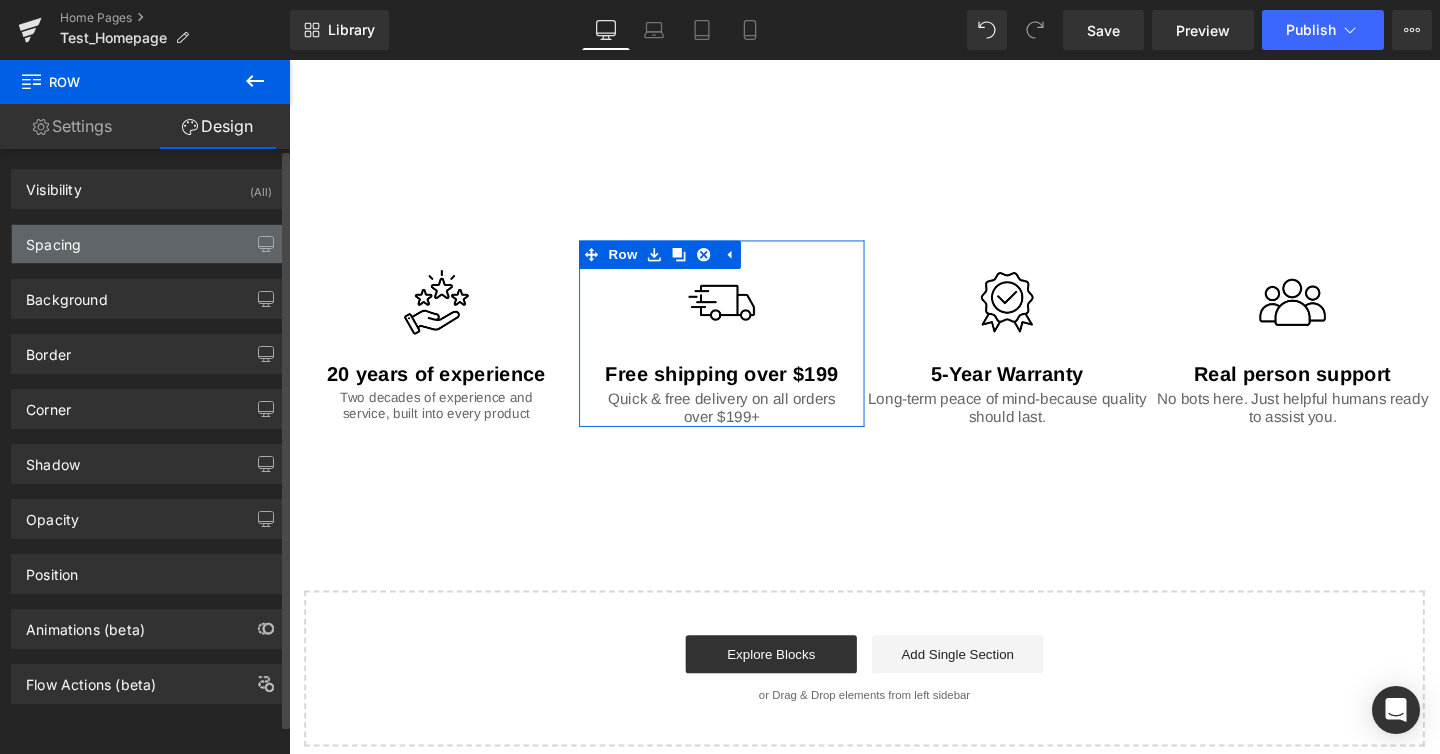 click on "Spacing" at bounding box center (149, 244) 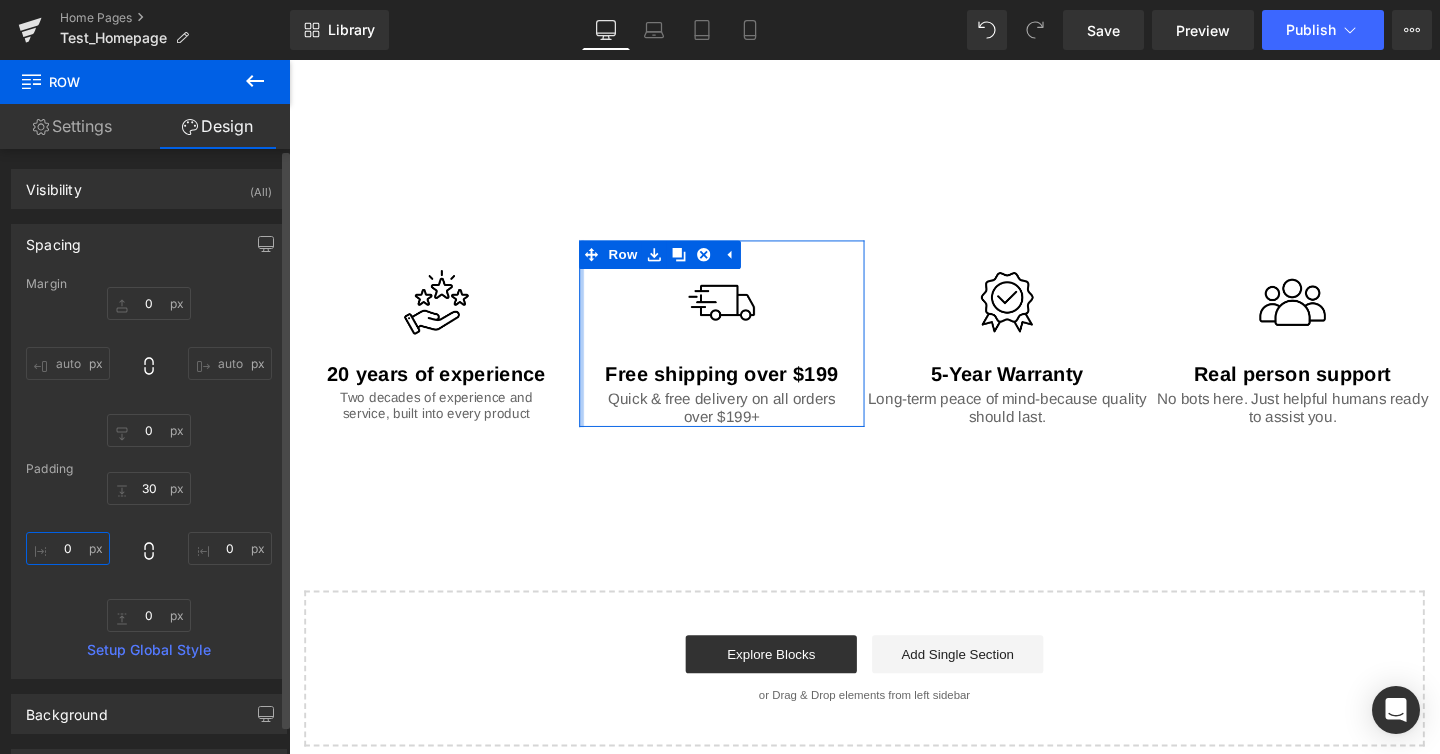 click on "0" at bounding box center (68, 548) 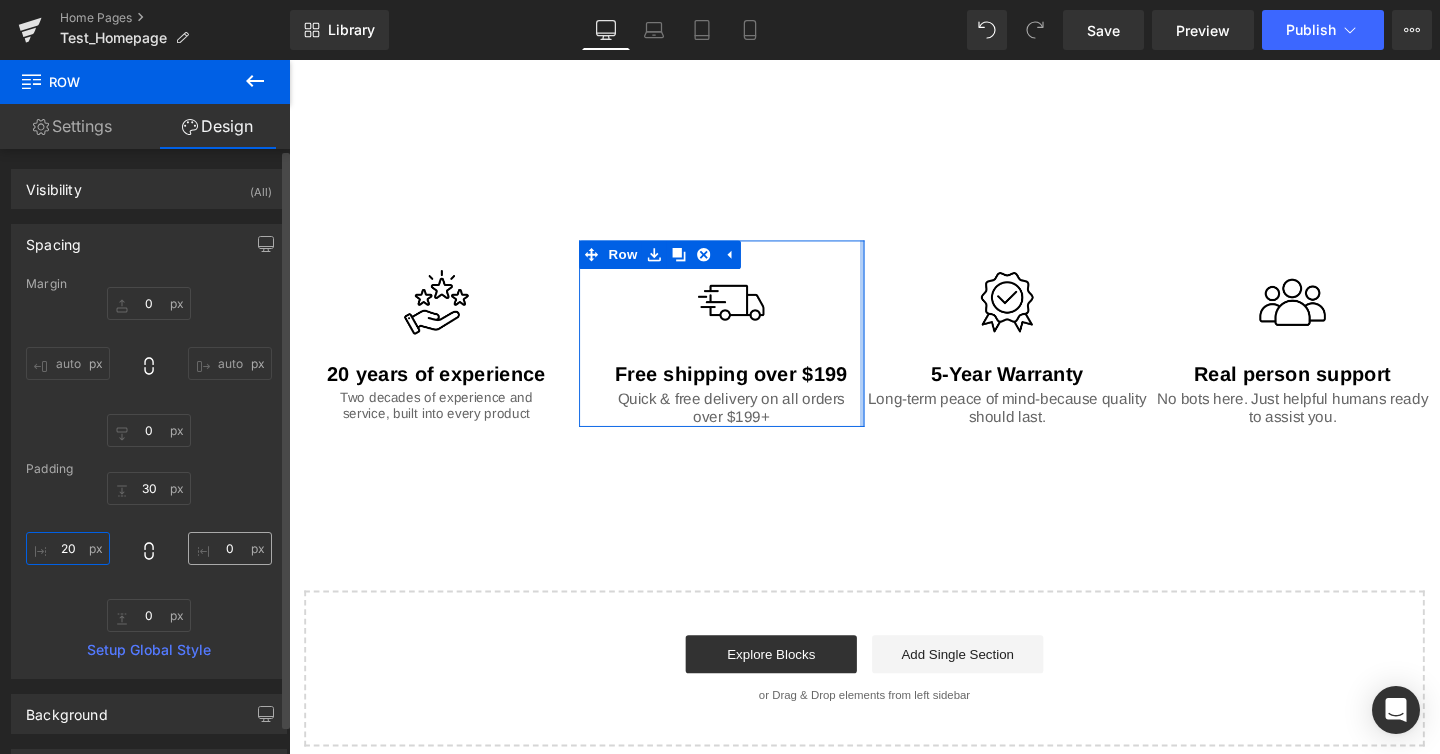 type on "20" 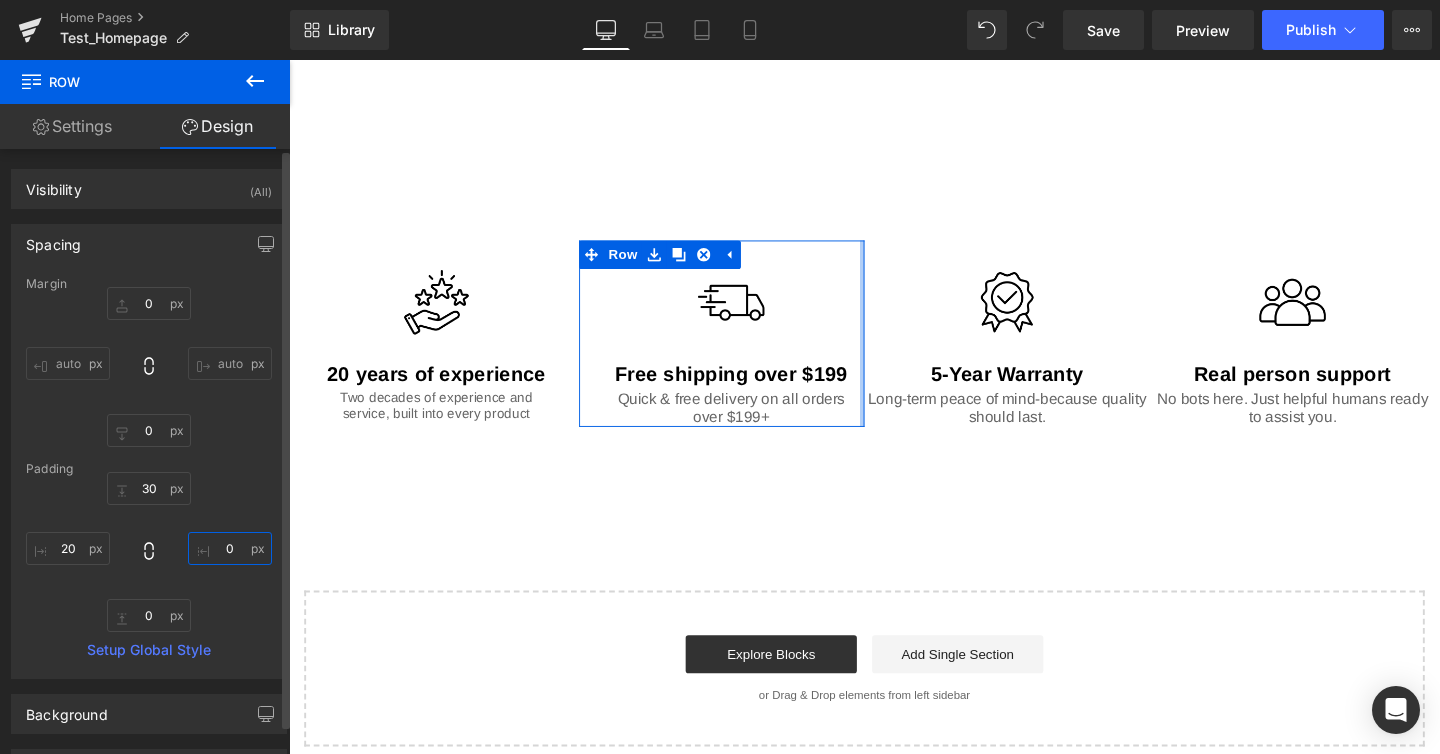 click on "0" at bounding box center [230, 548] 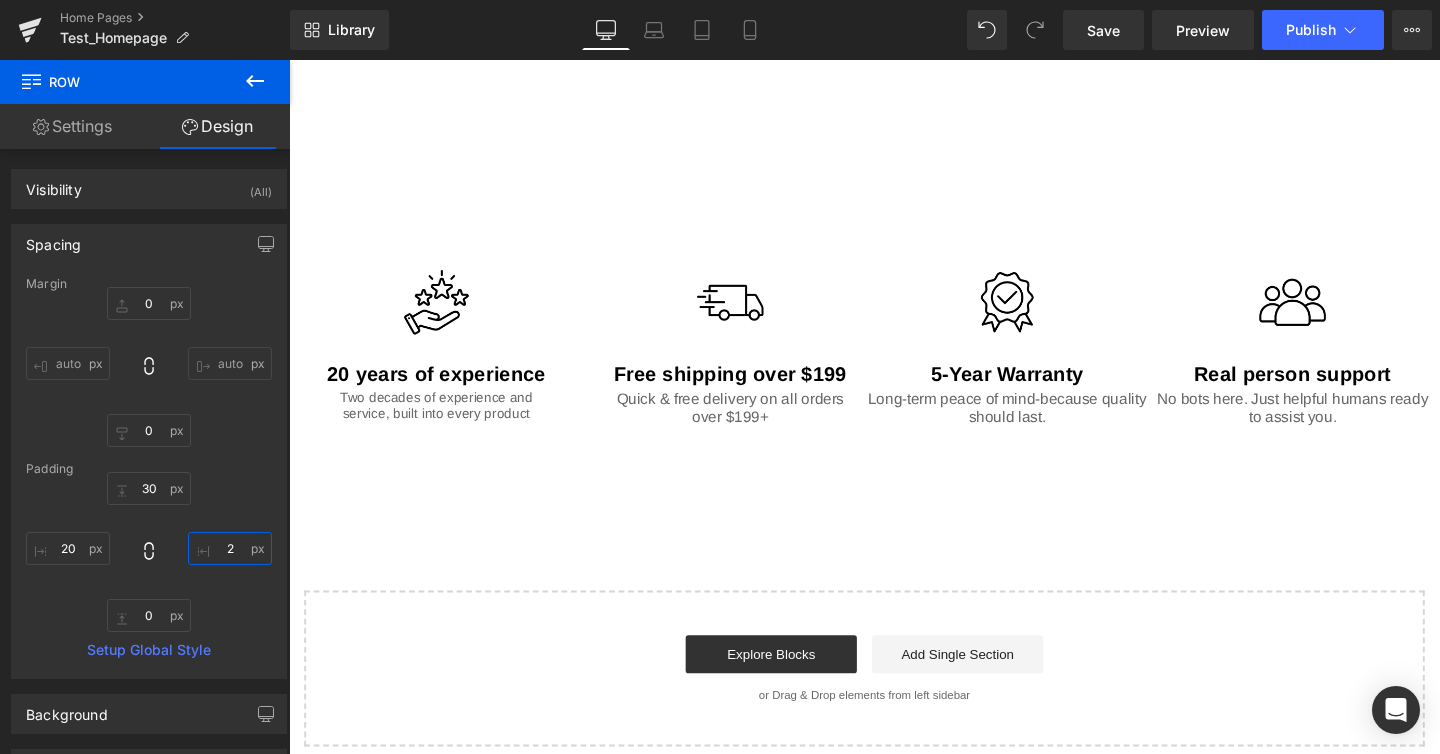 type on "20" 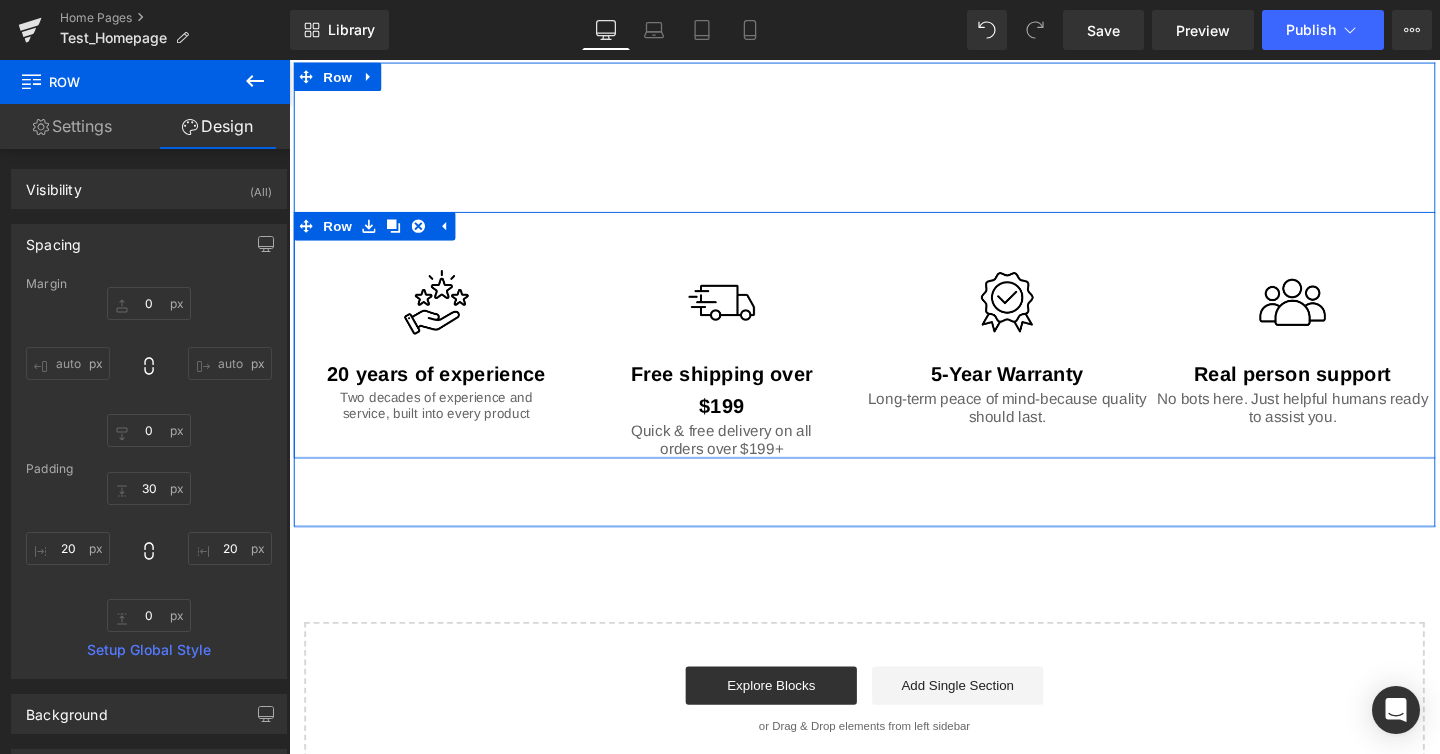 click on "Image         20 years of experience Text Block         Two decades of experience and service, built into every product Text Block         Row         Image         Free shipping over $199 Text Block         Quick & free delivery on all orders over $199+ Text Block         Row         Image         Row         5-Year Warranty Text Block         Long-term peace of mind-because quality should last. Text Block         Image         Row         Real person support Text Block         No bots here. Just helpful humans ready to assist you.  Text Block         Row" at bounding box center [894, 350] 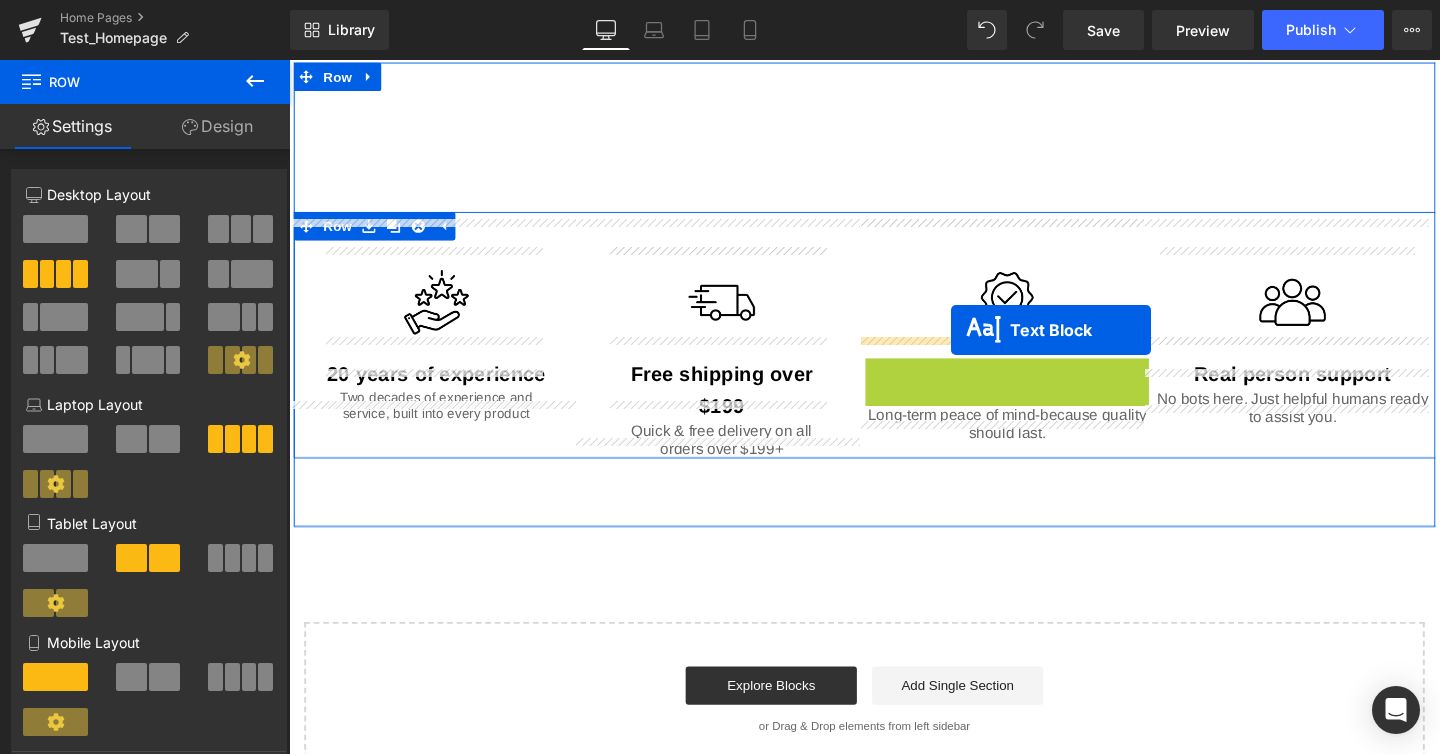 drag, startPoint x: 983, startPoint y: 370, endPoint x: 968, endPoint y: 408, distance: 40.853397 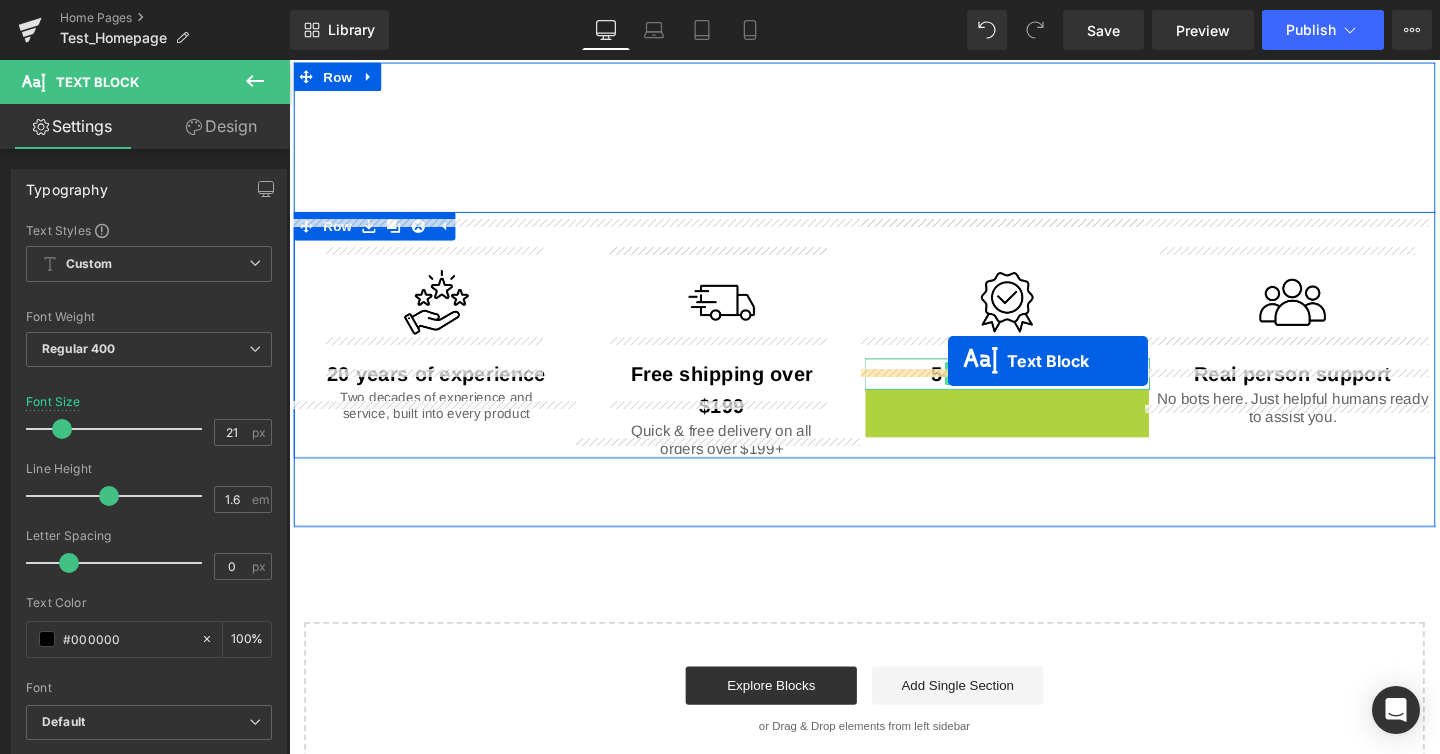 drag, startPoint x: 980, startPoint y: 400, endPoint x: 982, endPoint y: 376, distance: 24.083189 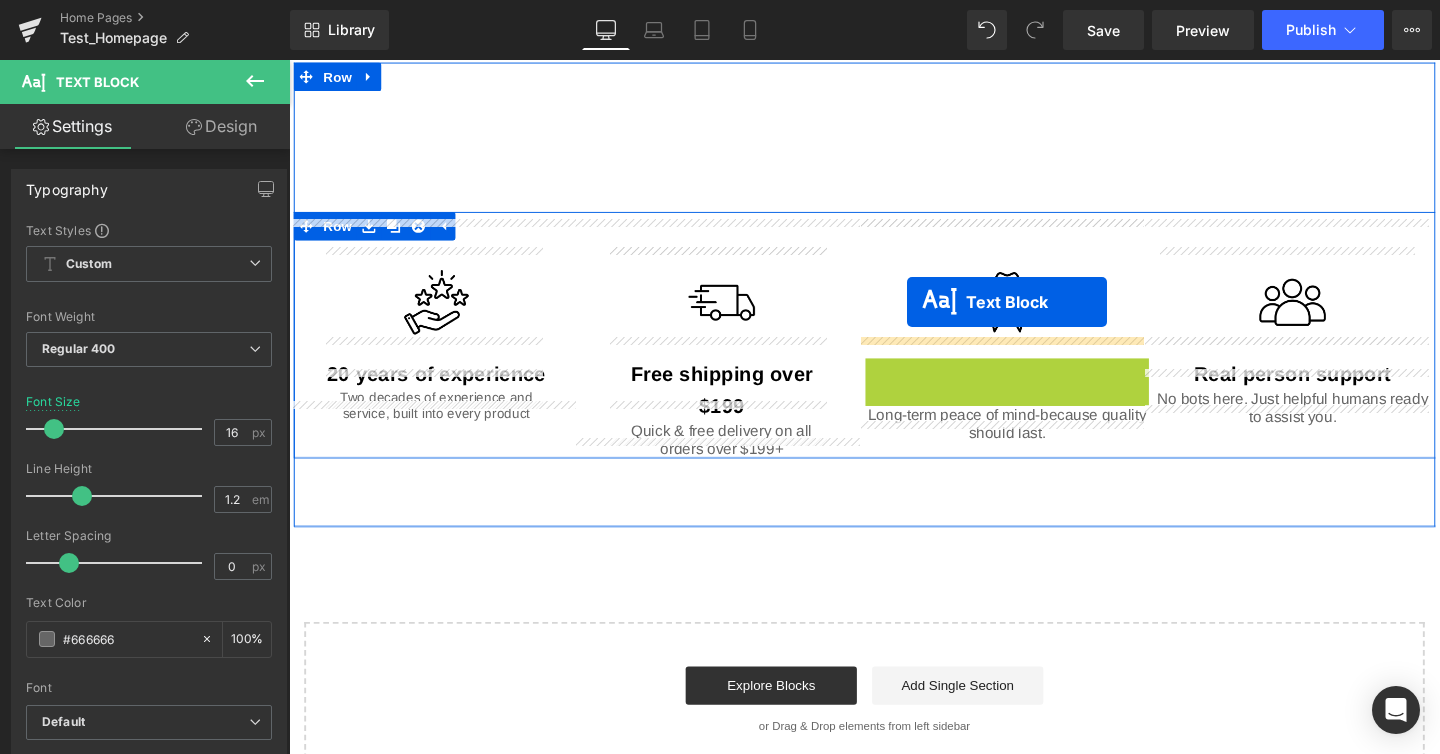 drag, startPoint x: 982, startPoint y: 363, endPoint x: 939, endPoint y: 314, distance: 65.192024 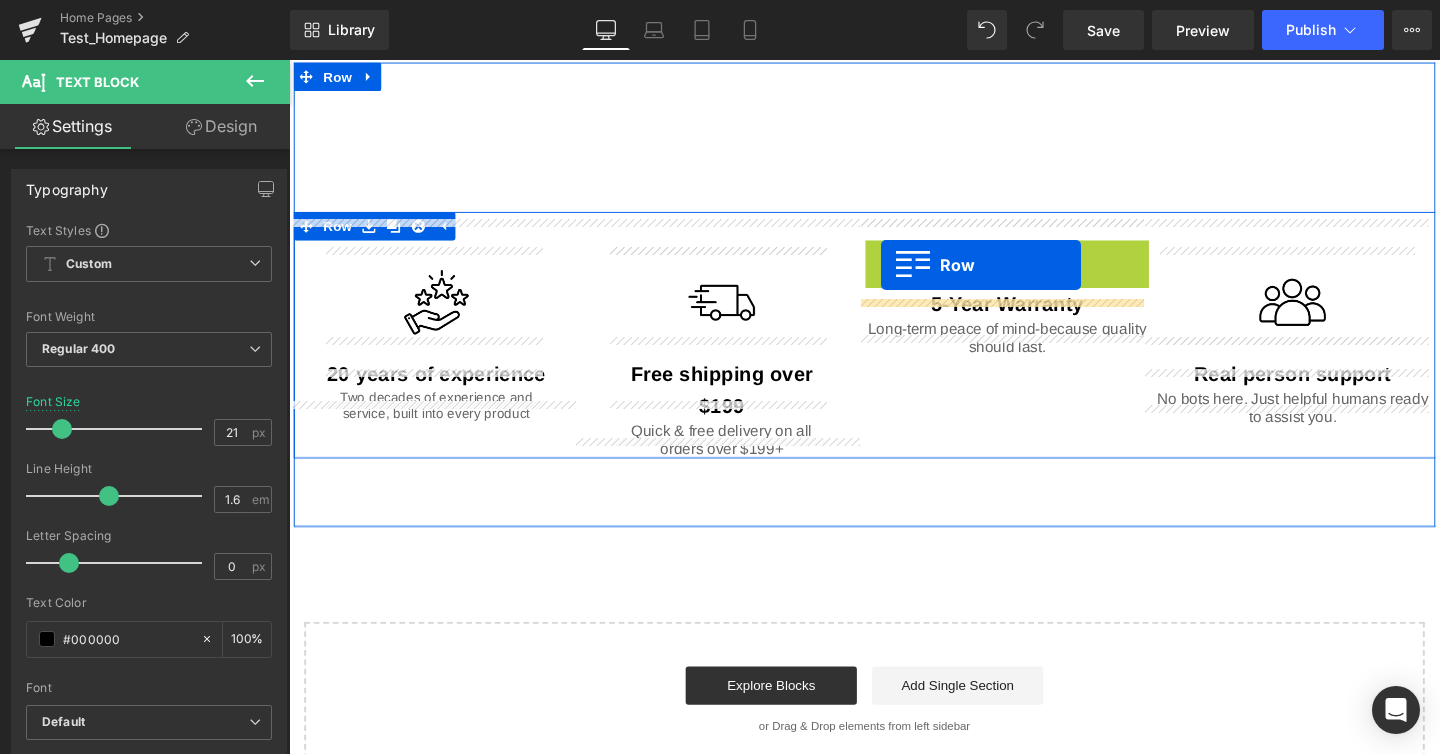 drag, startPoint x: 901, startPoint y: 240, endPoint x: 911, endPoint y: 275, distance: 36.40055 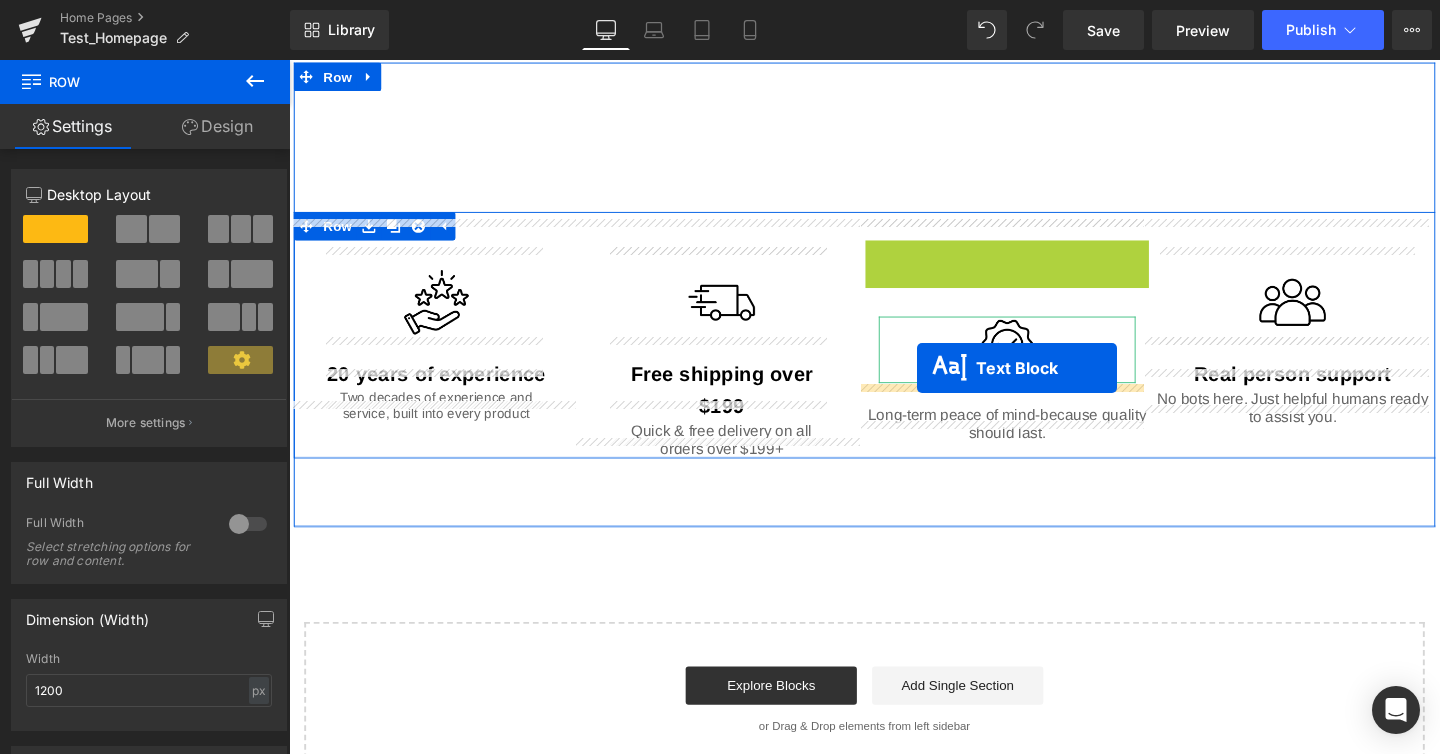 drag, startPoint x: 977, startPoint y: 235, endPoint x: 949, endPoint y: 384, distance: 151.60805 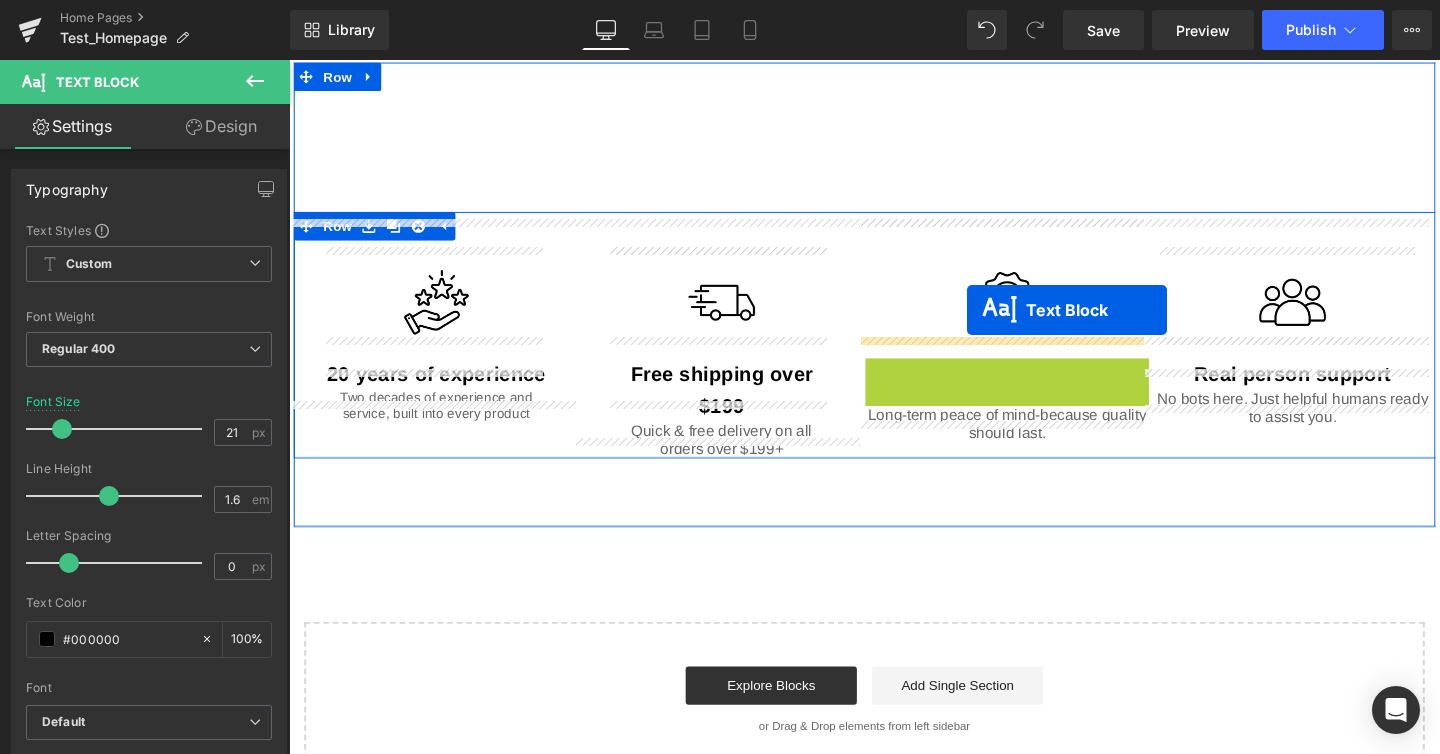 drag, startPoint x: 982, startPoint y: 366, endPoint x: 1002, endPoint y: 323, distance: 47.423622 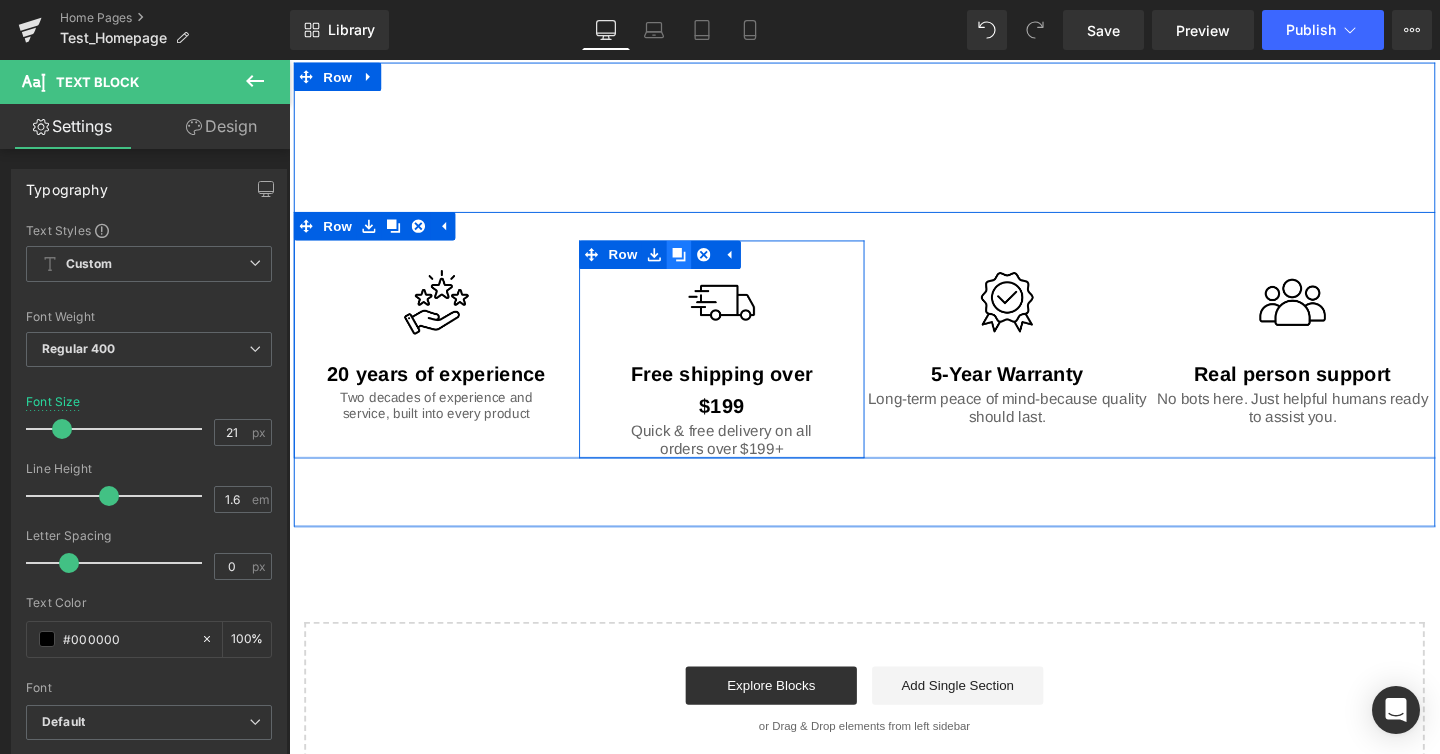 click 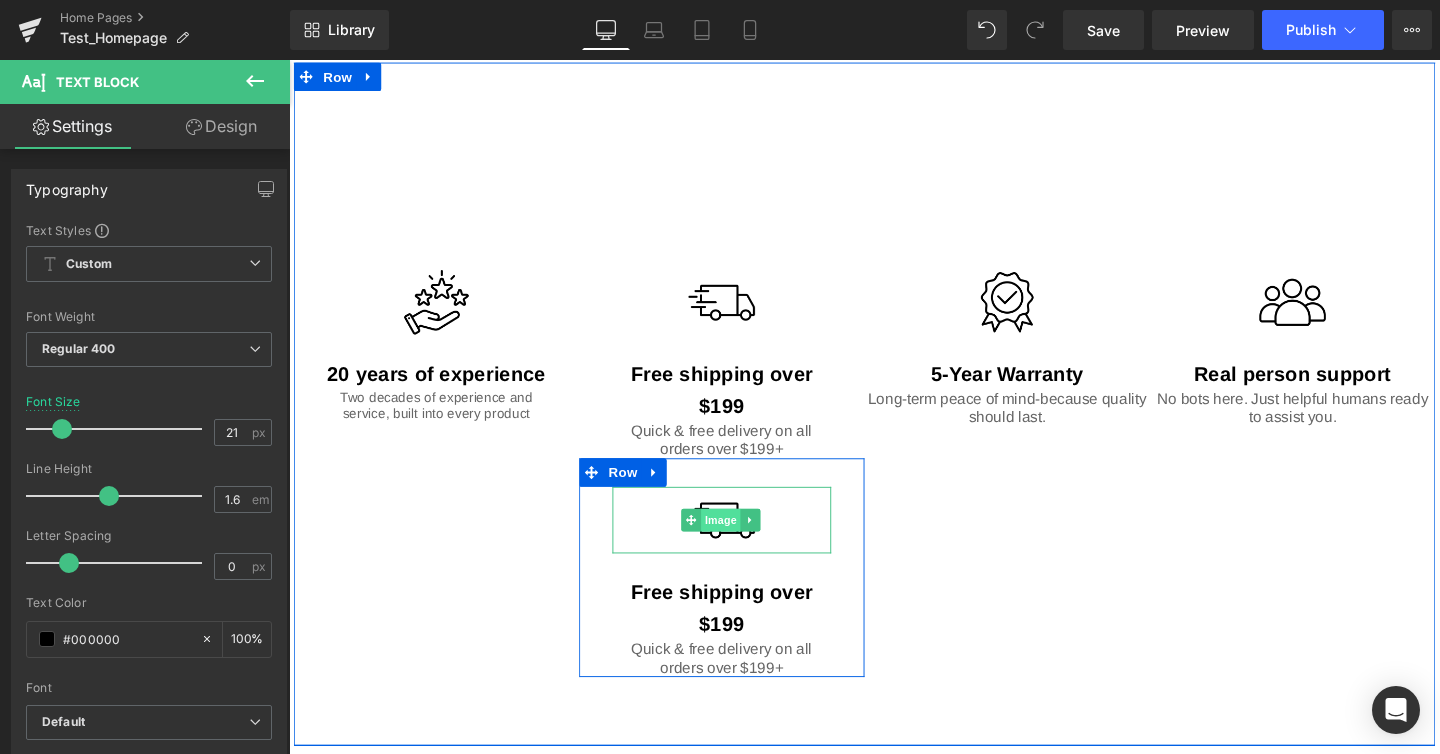 click on "Image" at bounding box center (744, 544) 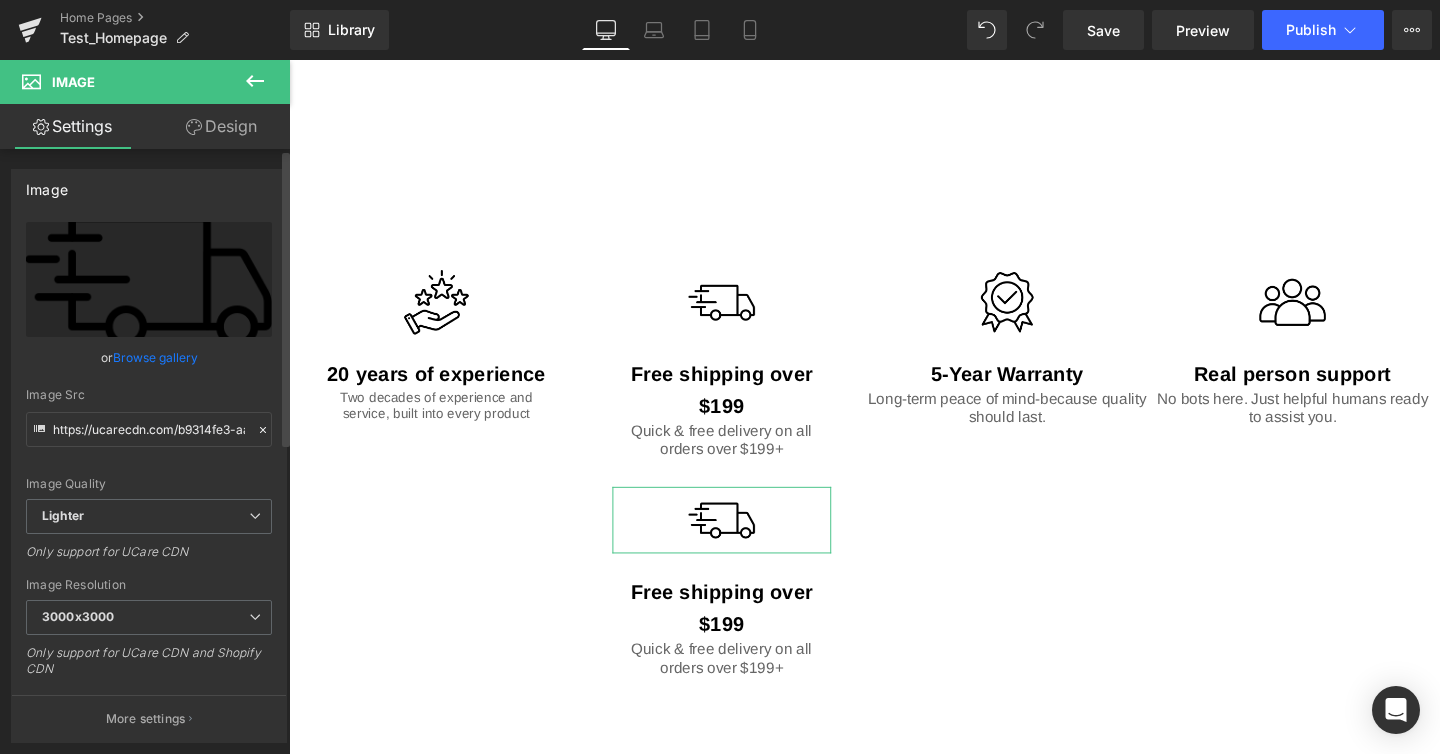 click on "Browse gallery" at bounding box center [155, 357] 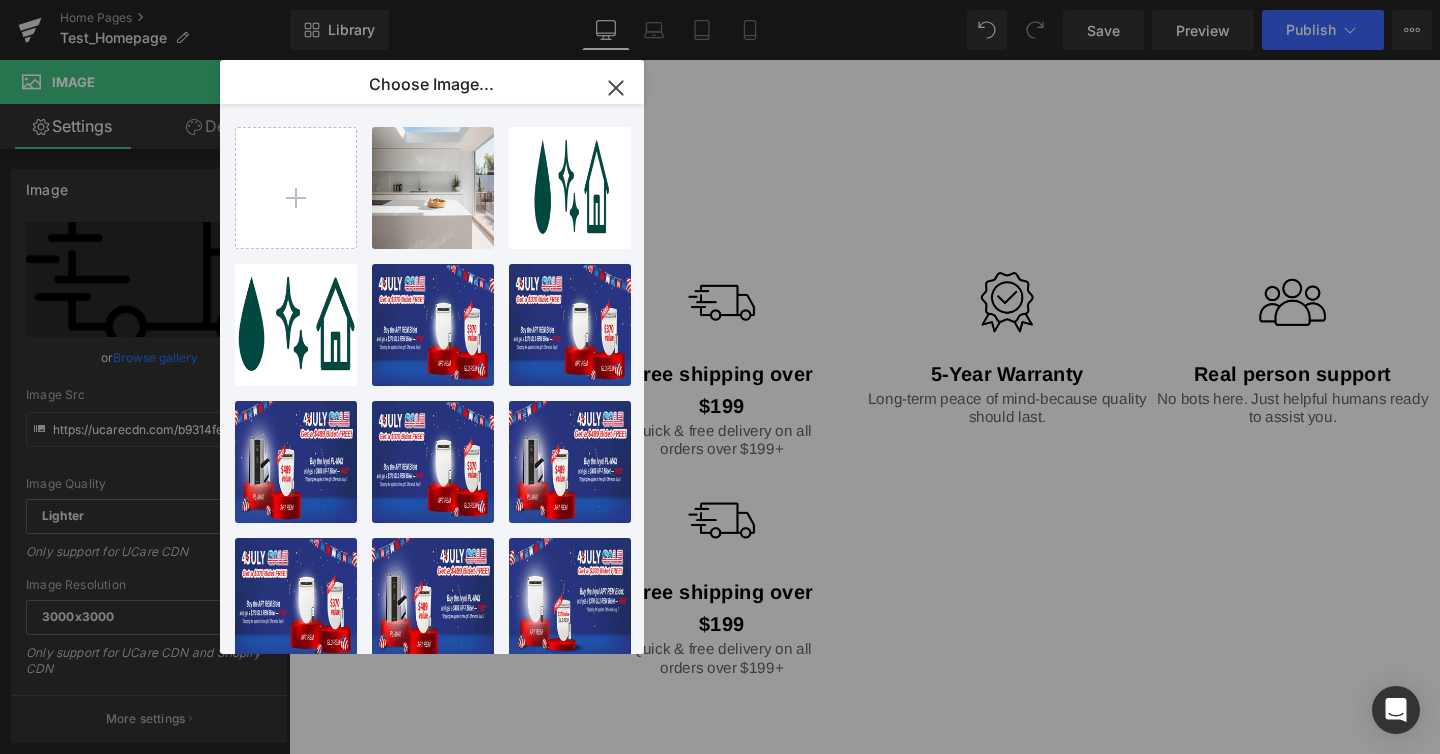 click on "Image  You are previewing how the   will restyle your page. You can not edit Elements in Preset Preview Mode.  Home Pages Test_Homepage Library Desktop Desktop Laptop Tablet Mobile Save Preview Publish Scheduled View Live Page View with current Template Save Template to Library Schedule Publish  Optimize  Publish Settings Shortcuts  Your page can’t be published   You've reached the maximum number of published pages on your plan  (0/0).  You need to upgrade your plan or unpublish all your pages to get 1 publish slot.   Unpublish pages   Upgrade plan  Elements Global Style Base Row  rows, columns, layouts, div Heading  headings, titles, h1,h2,h3,h4,h5,h6 Text Block  texts, paragraphs, contents, blocks Image  images, photos, alts, uploads Icon  icons, symbols Button  button, call to action, cta Separator  separators, dividers, horizontal lines Liquid  liquid, custom code, html, javascript, css, reviews, apps, applications, embeded, iframe Banner Parallax  Hero Banner  Stack Tabs  Carousel  Pricing  Accordion" at bounding box center (720, 0) 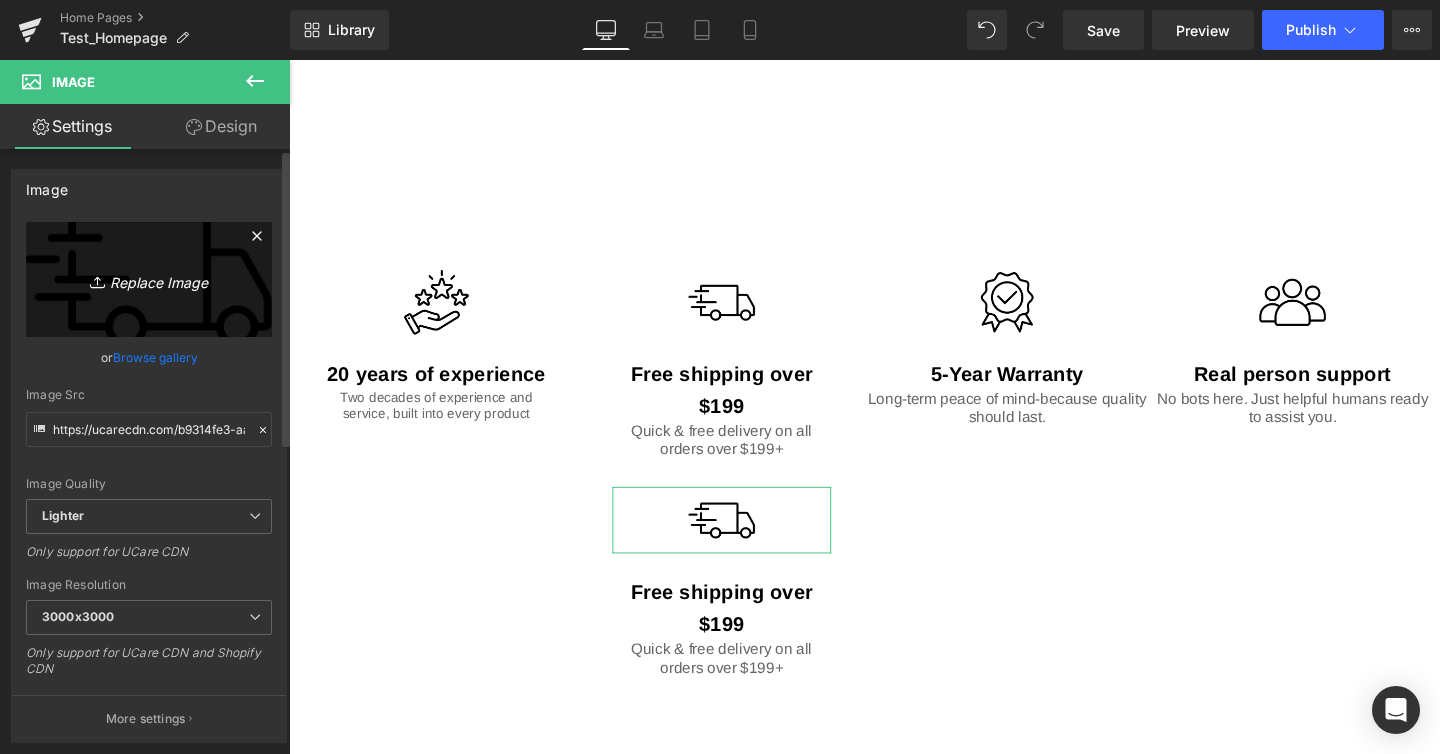 click on "Replace Image" at bounding box center (149, 279) 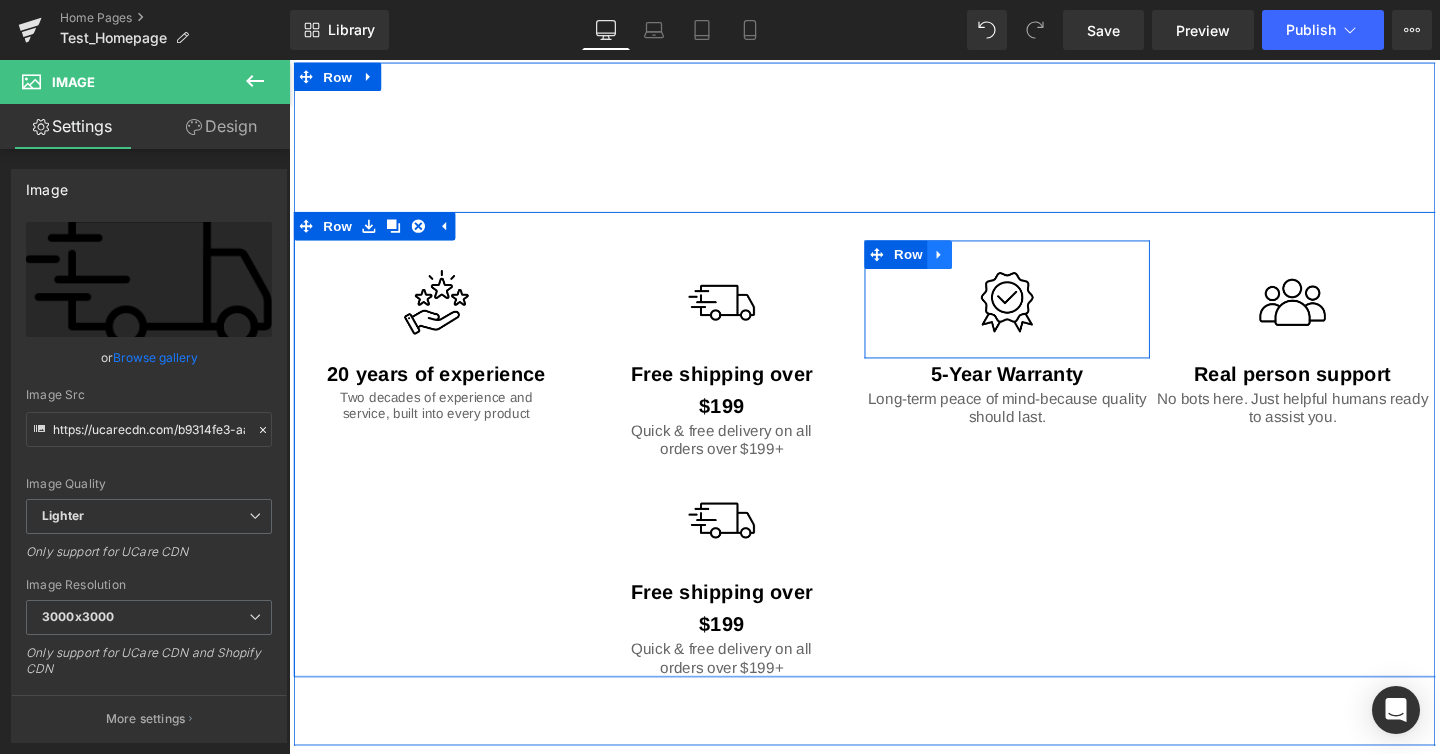 click 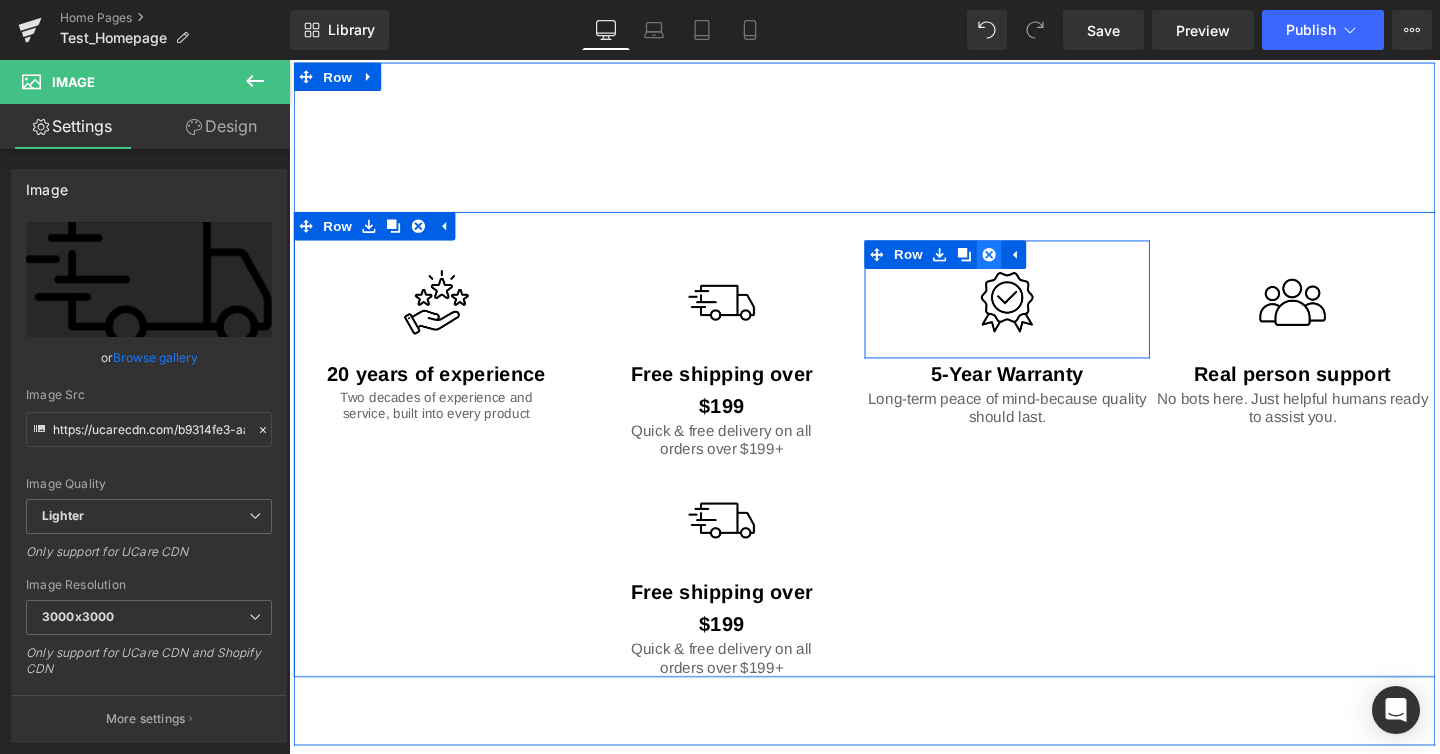 click 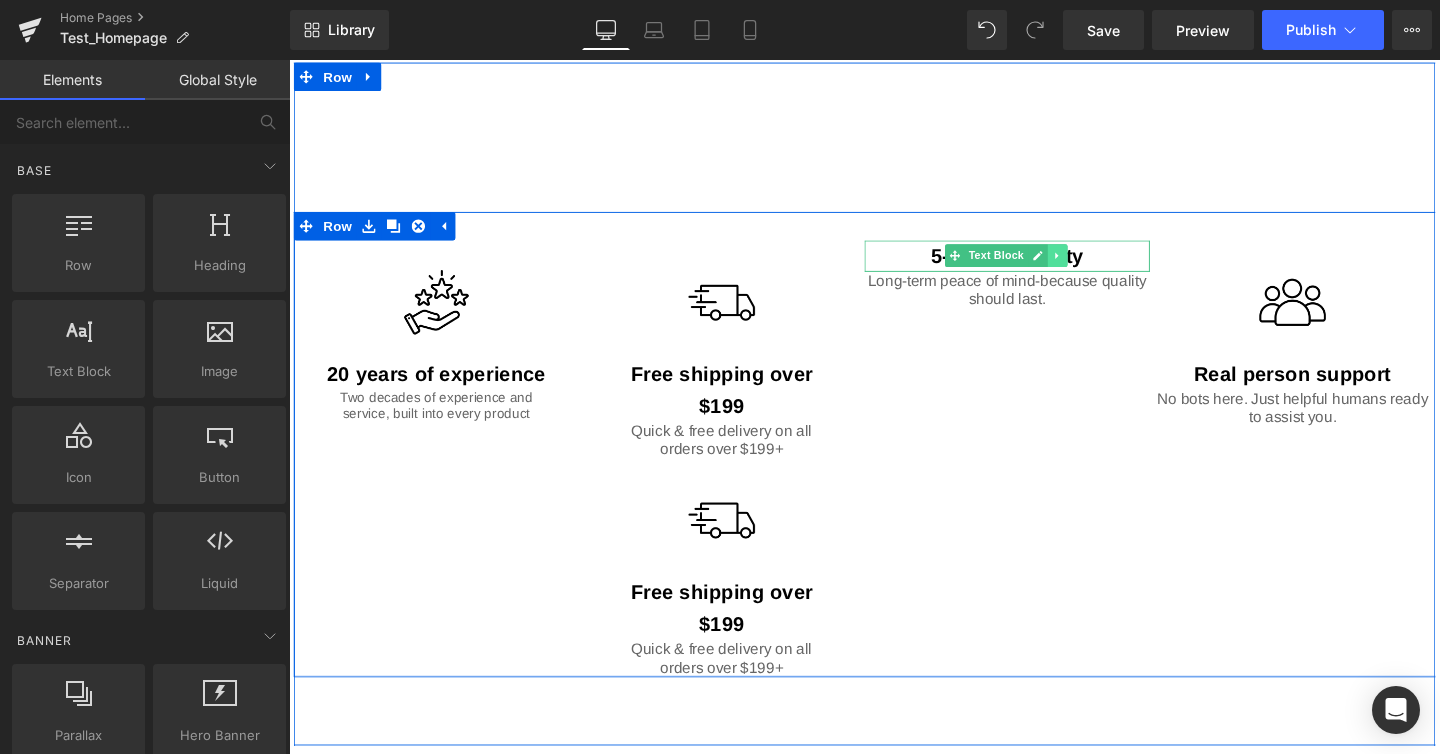 click 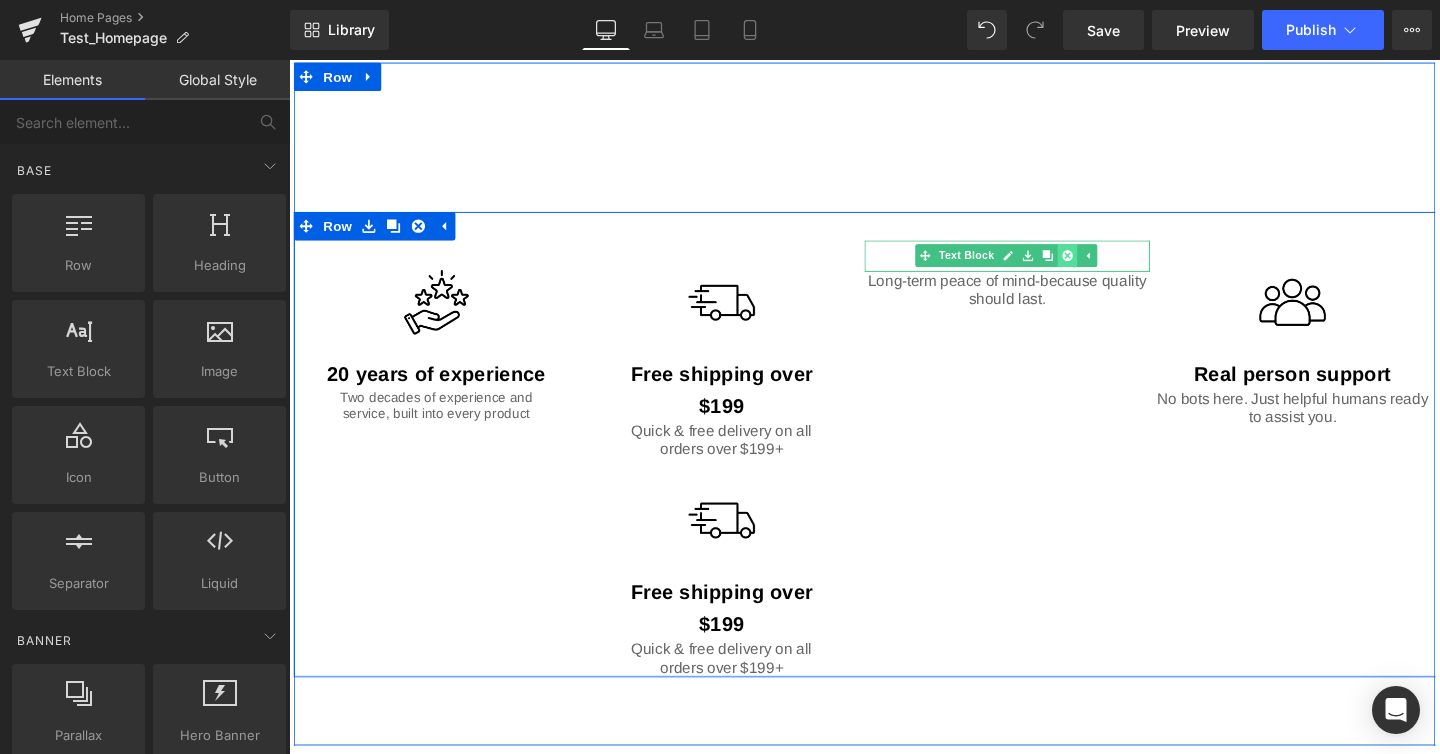 click 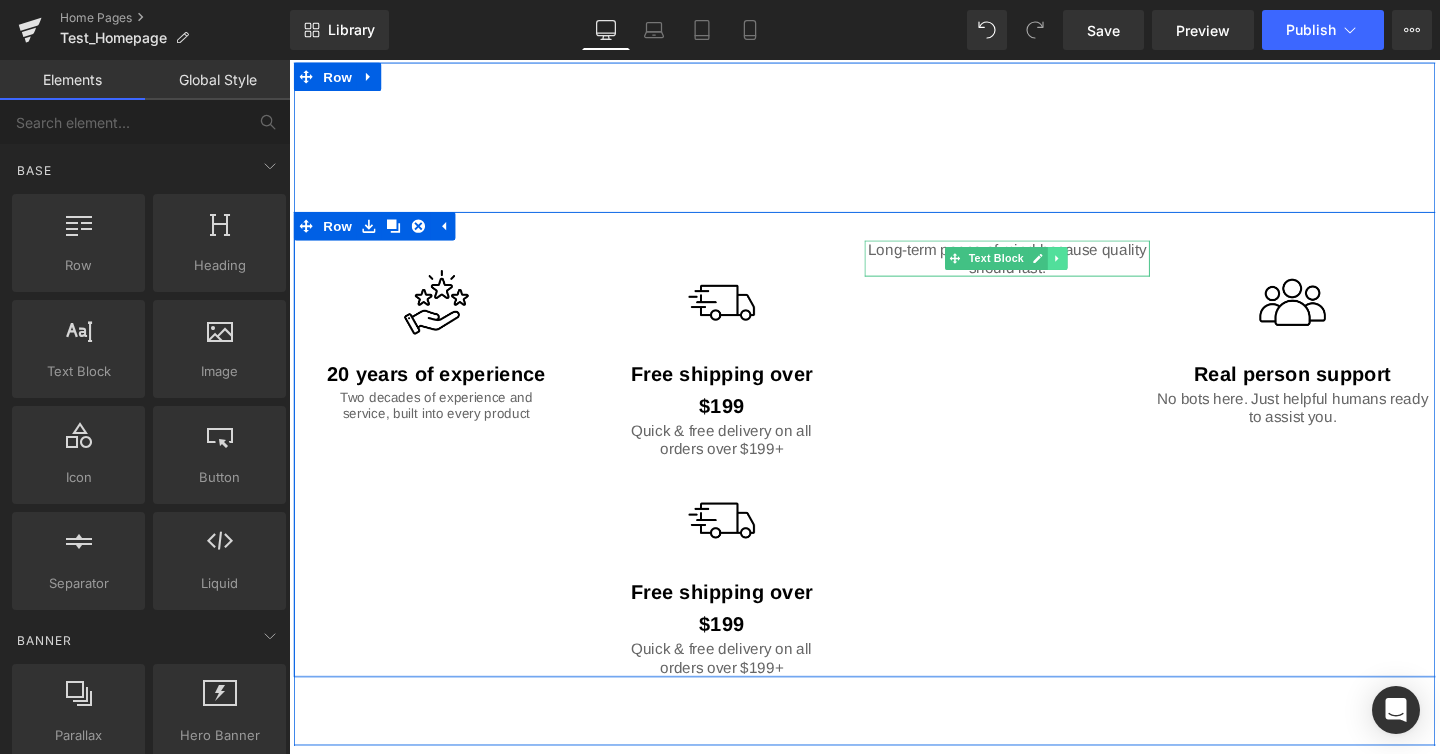 click 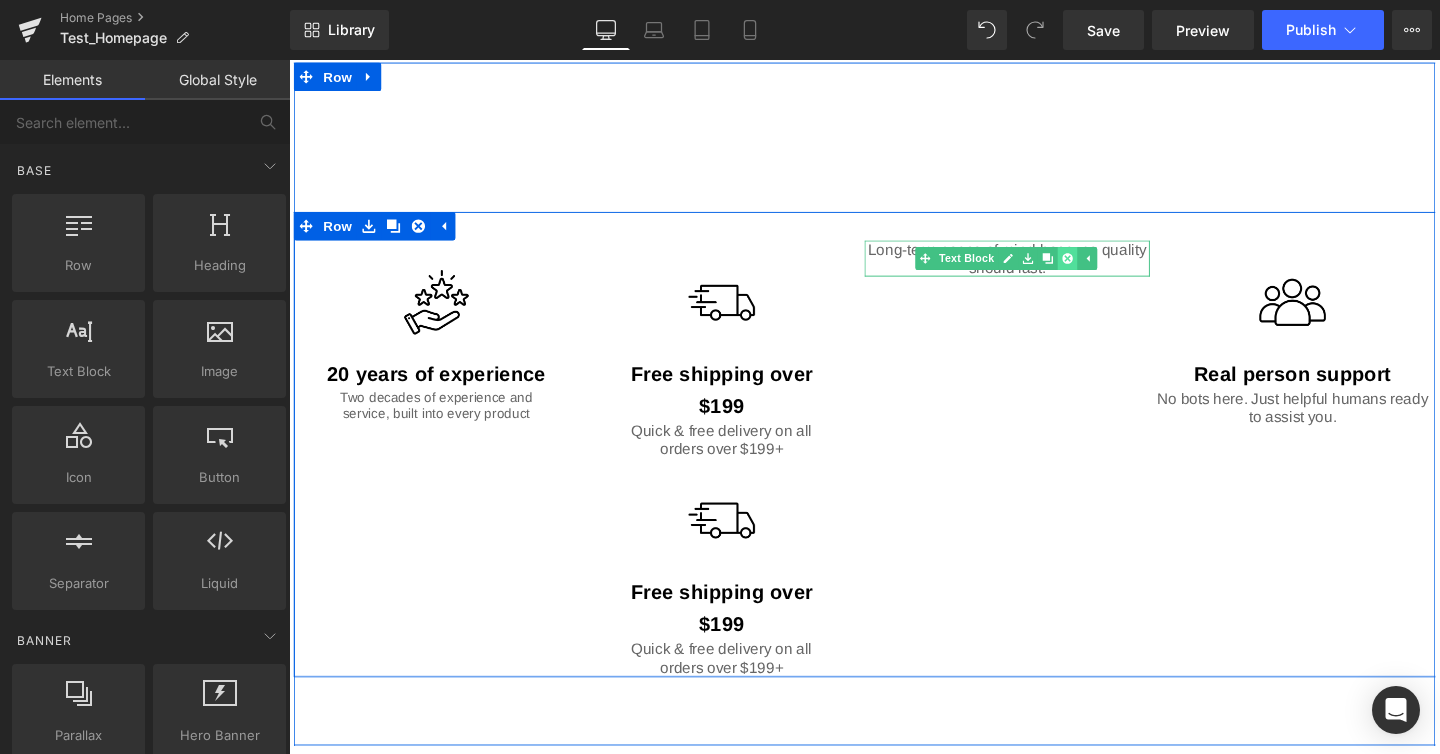 click 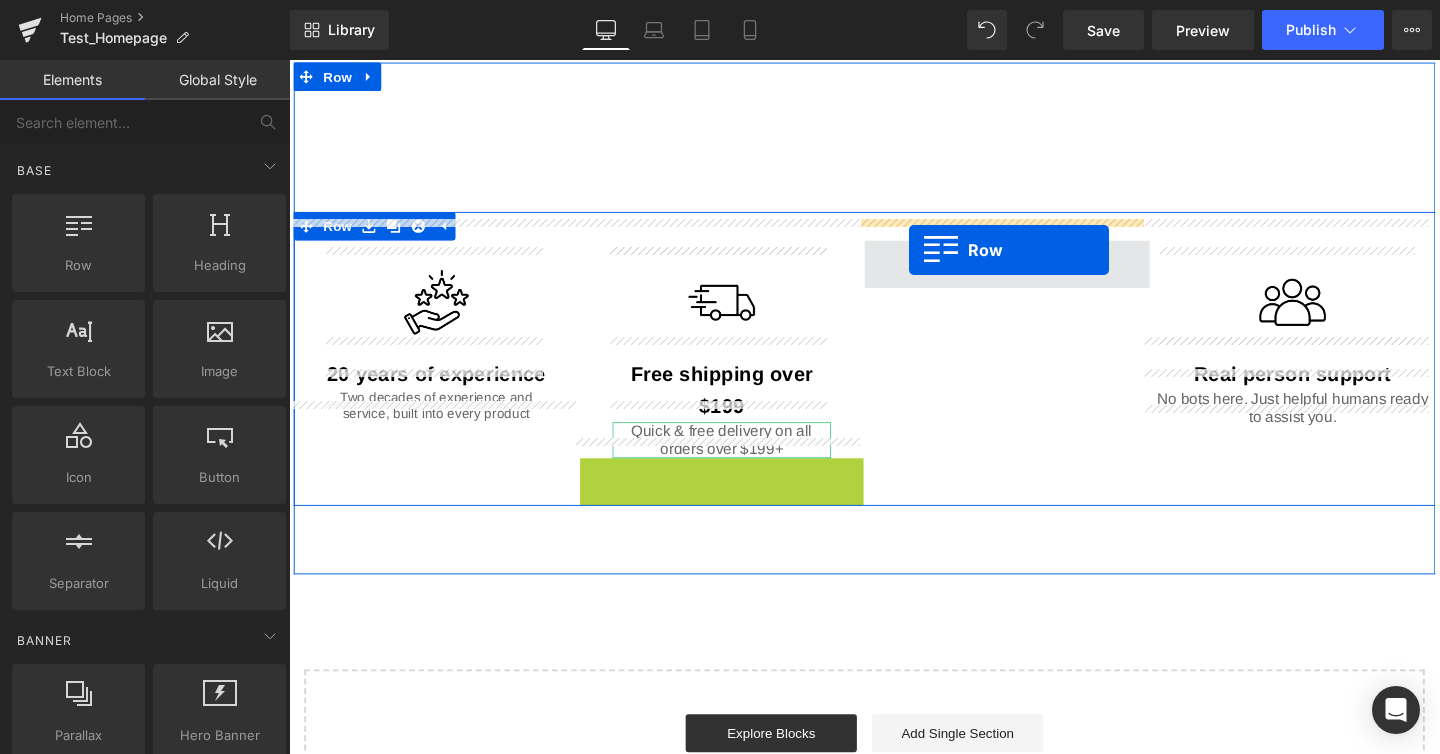 drag, startPoint x: 601, startPoint y: 474, endPoint x: 941, endPoint y: 260, distance: 401.7412 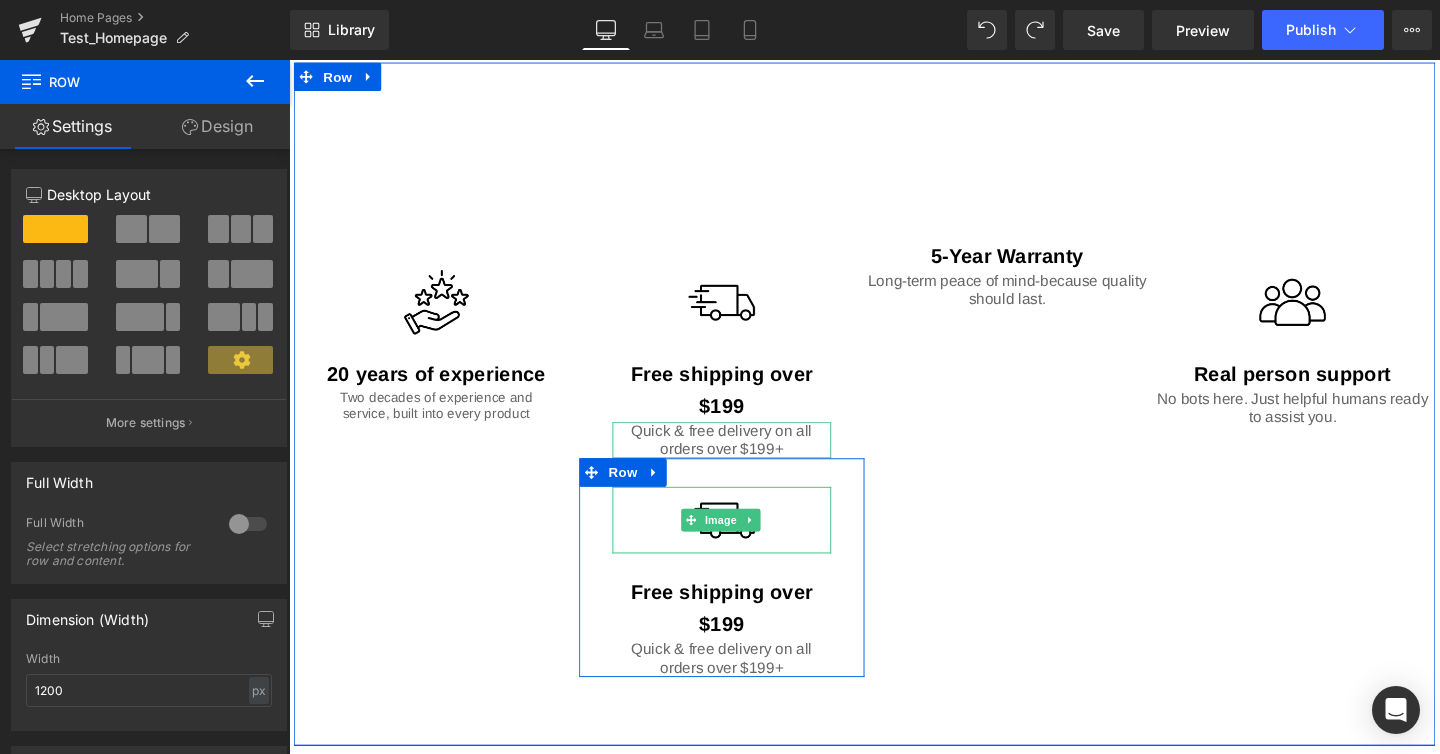 scroll, scrollTop: 2033, scrollLeft: 0, axis: vertical 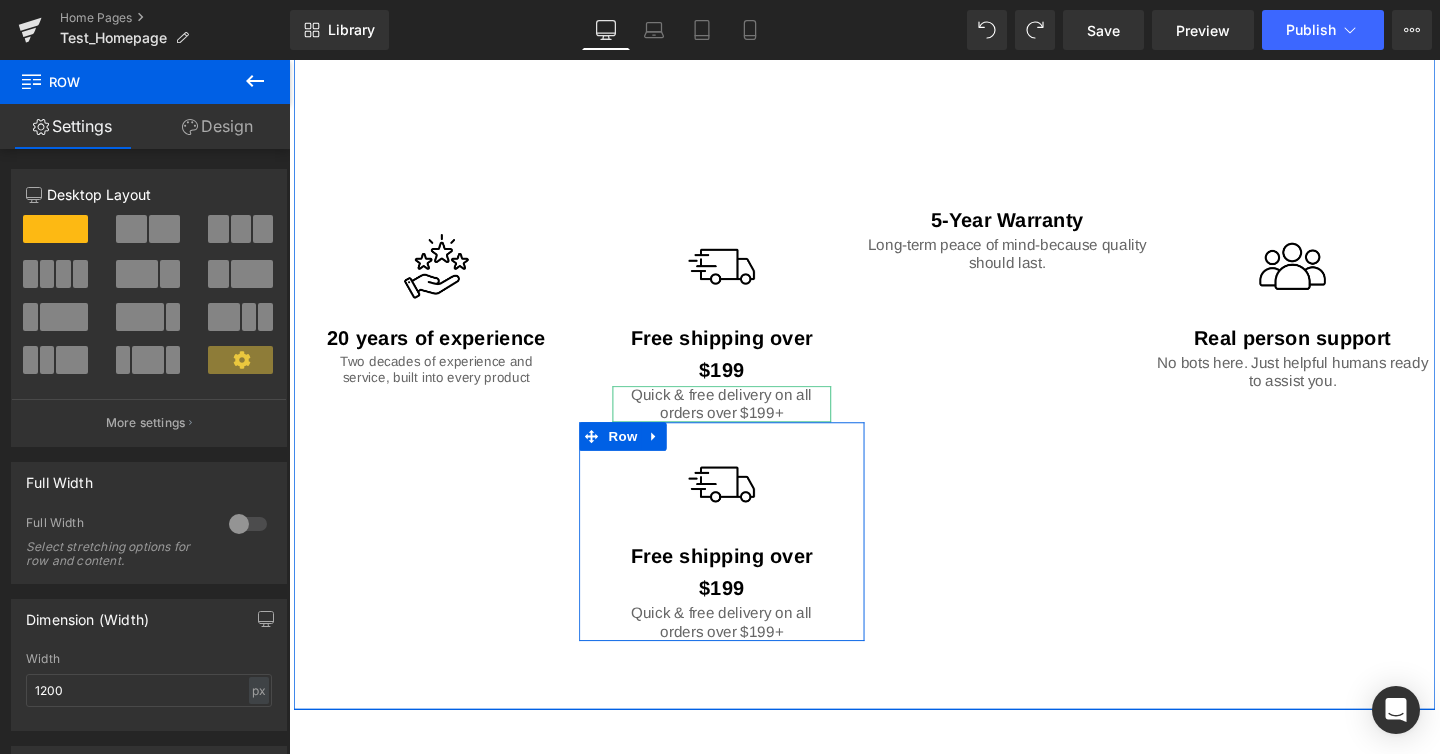 click on "Free shipping over $199" at bounding box center (744, 598) 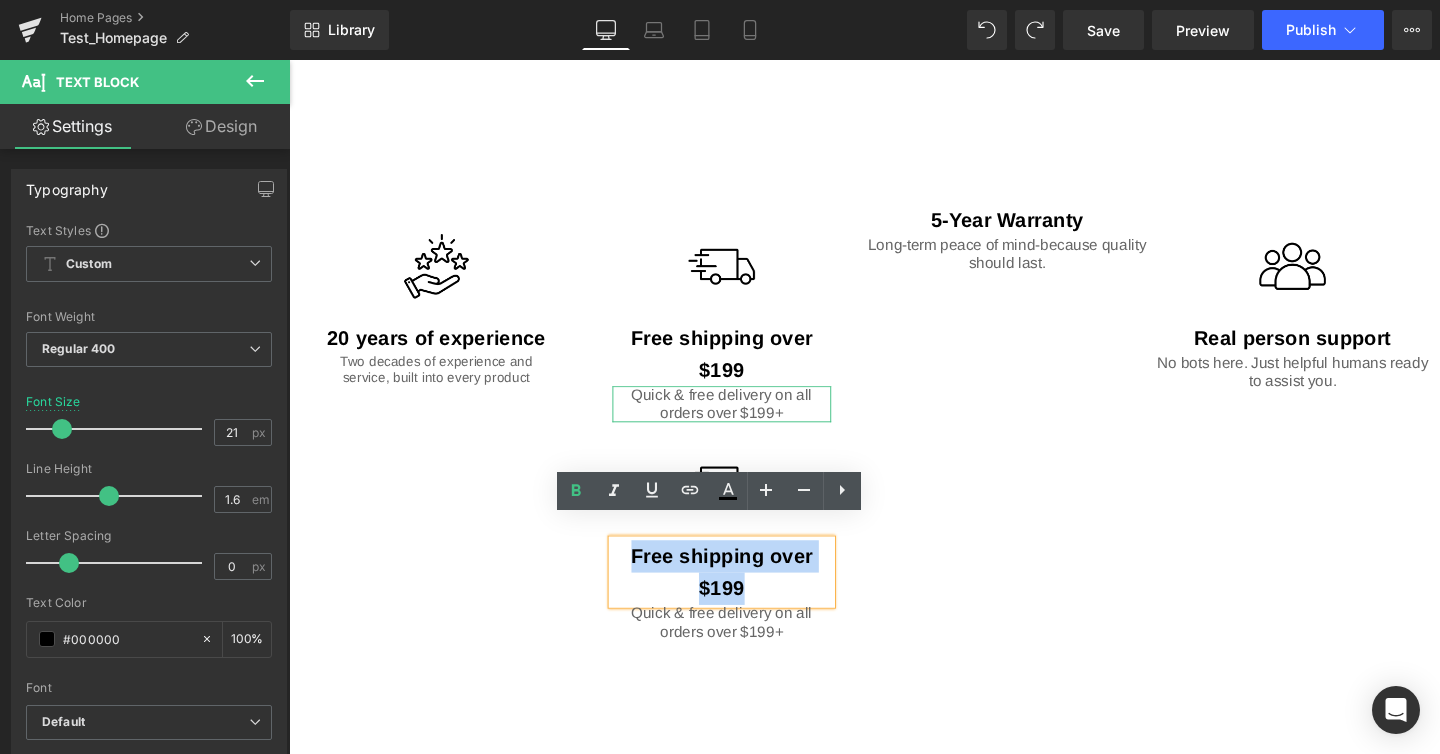 drag, startPoint x: 761, startPoint y: 594, endPoint x: 639, endPoint y: 557, distance: 127.48725 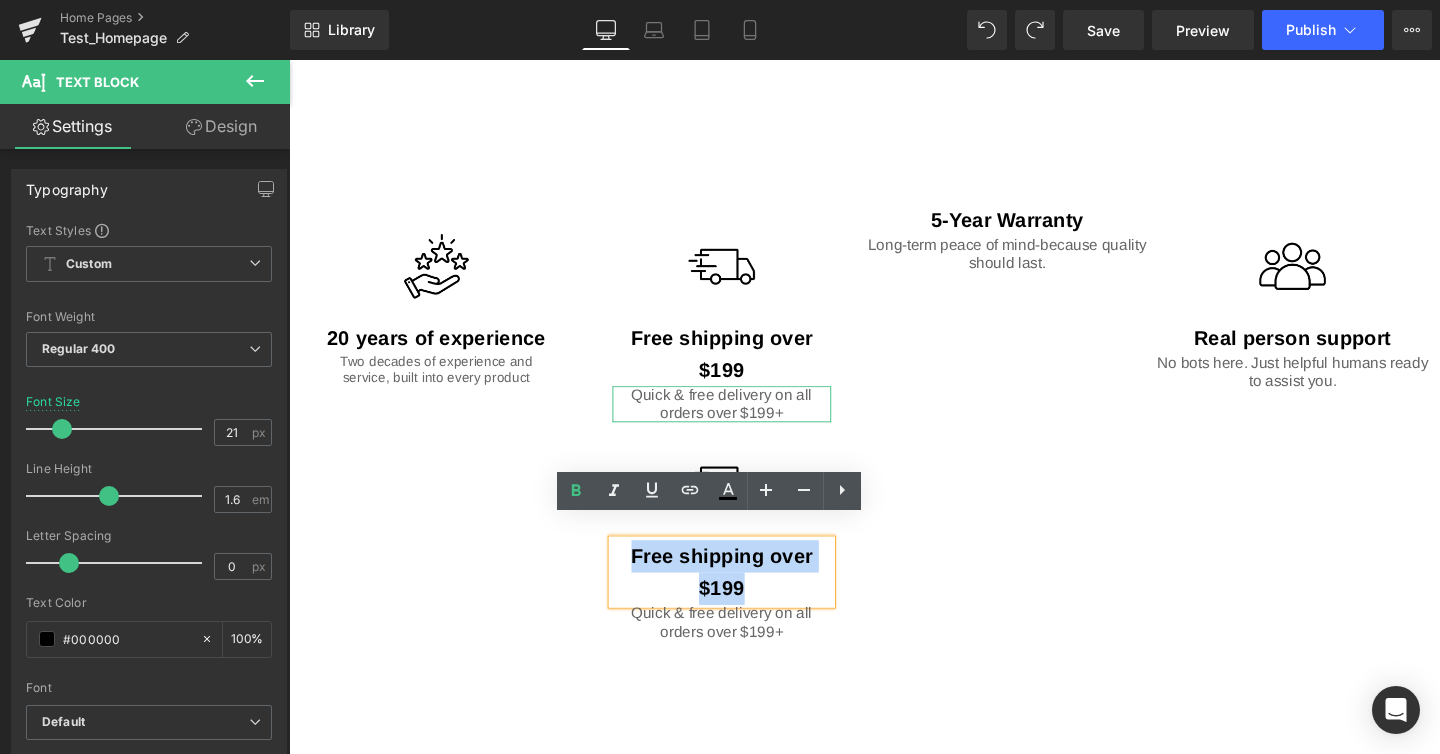 click on "Free shipping over $199" at bounding box center (744, 598) 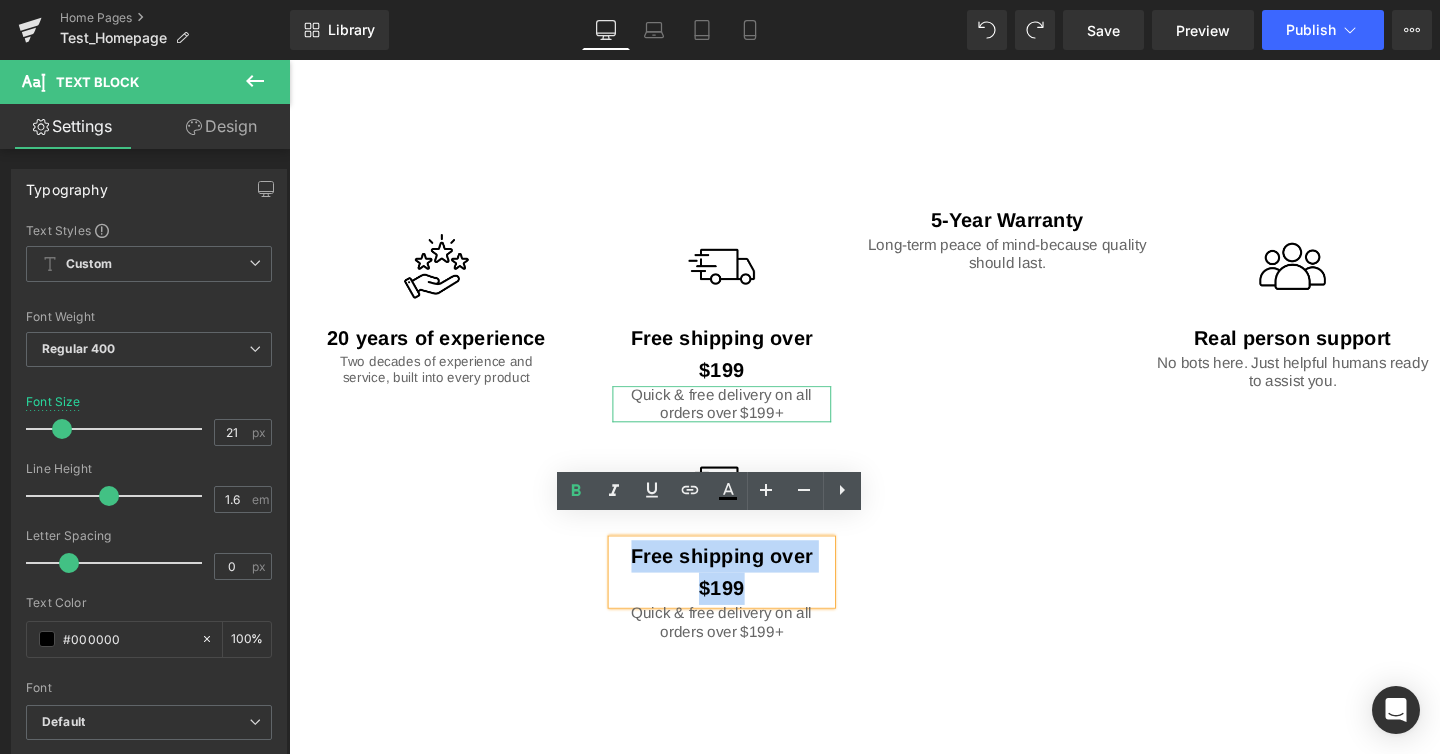type 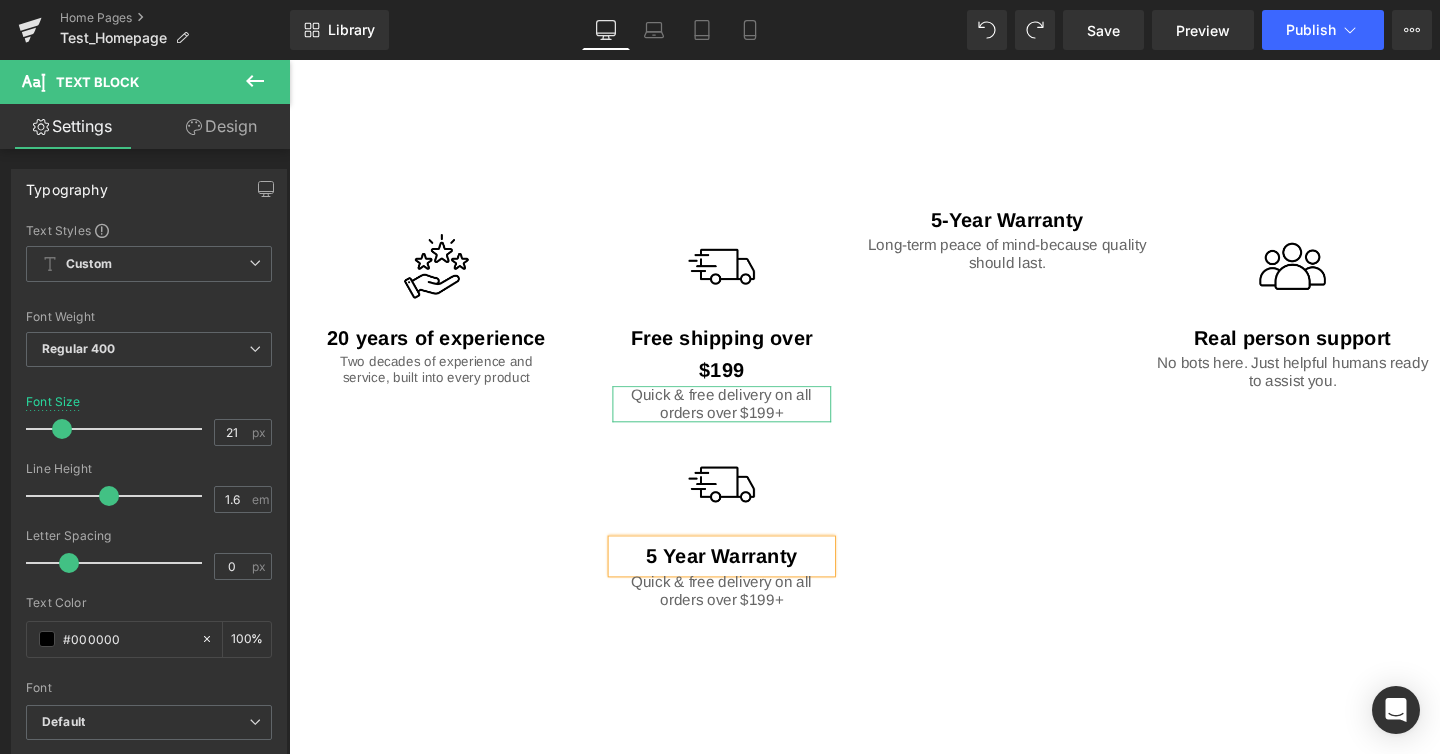 click at bounding box center [289, 60] 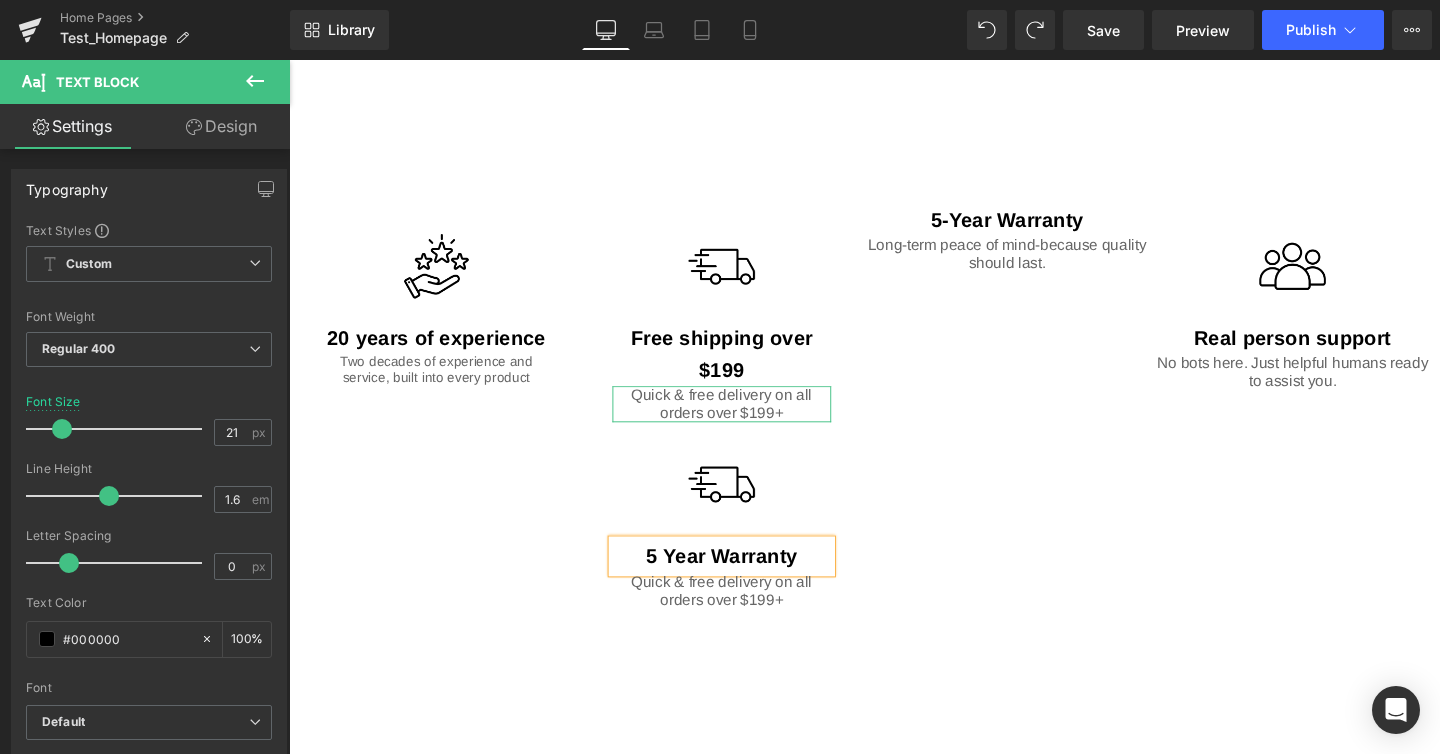 click on "Quick & free delivery on all orders over $199+" at bounding box center [744, 618] 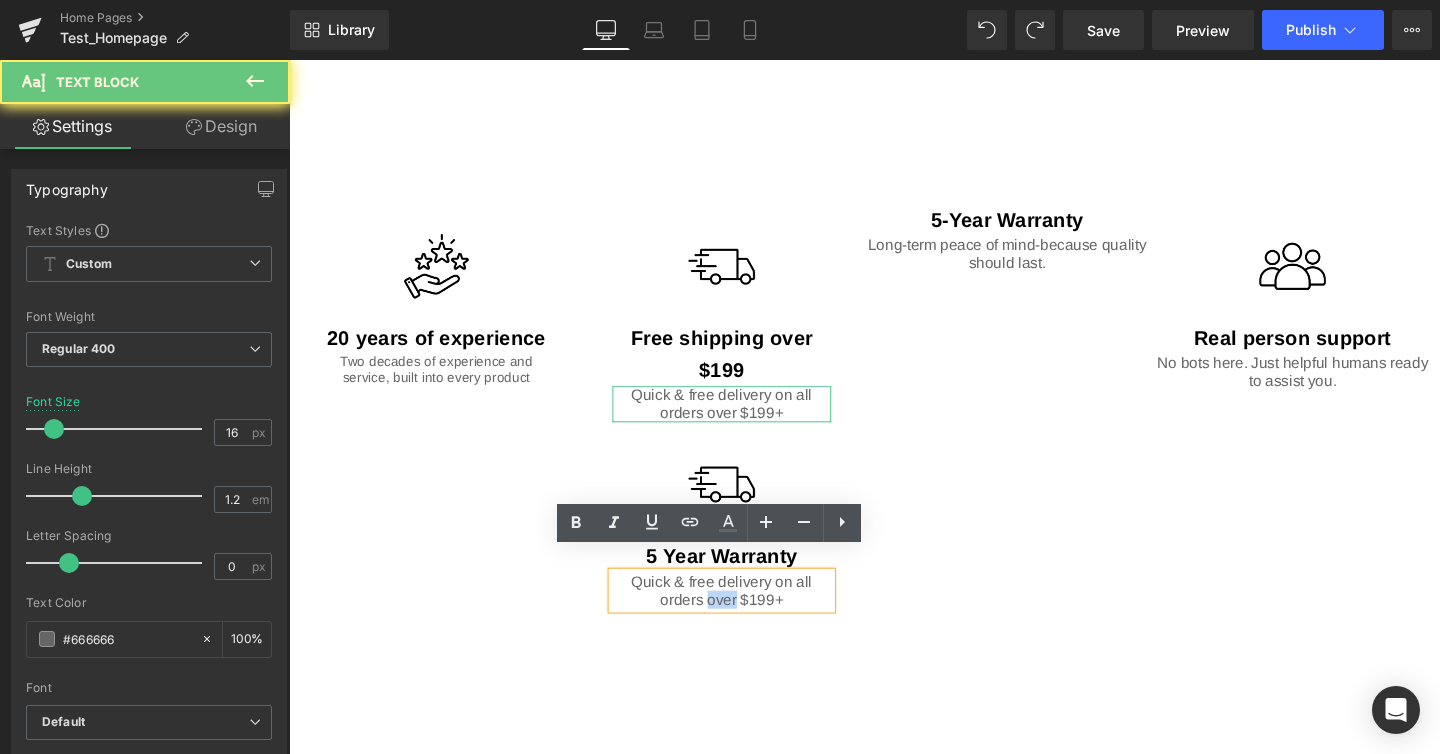 click on "Quick & free delivery on all orders over $199+" at bounding box center [744, 618] 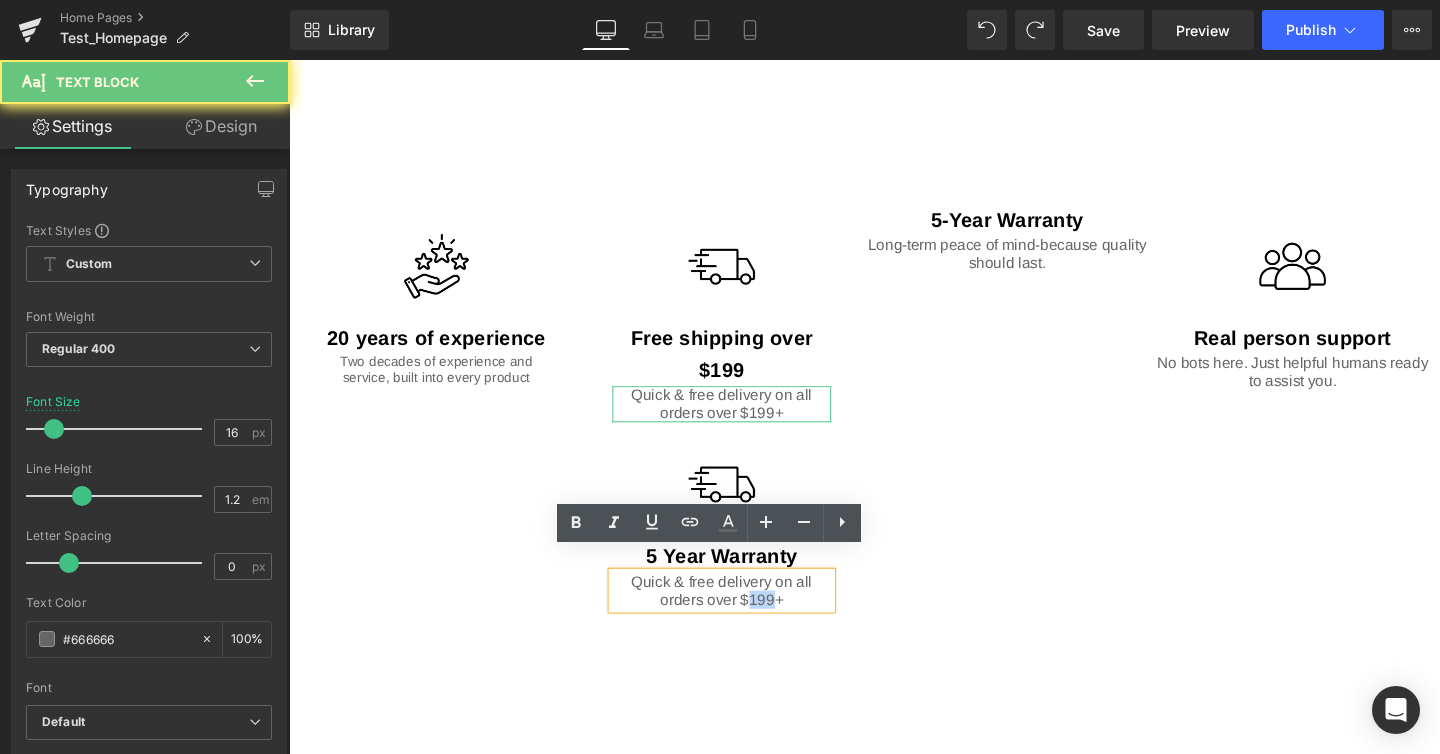 click on "Quick & free delivery on all orders over $199+" at bounding box center (744, 618) 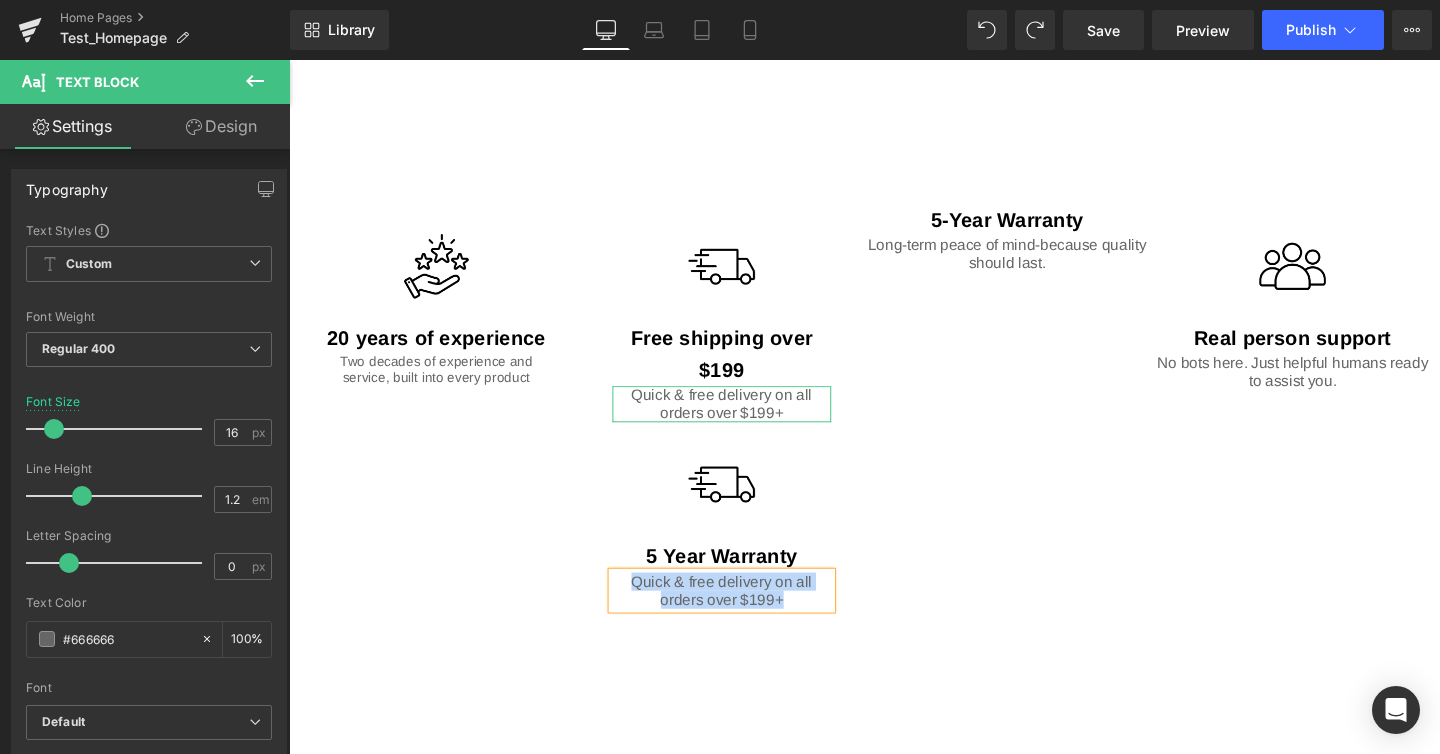 type 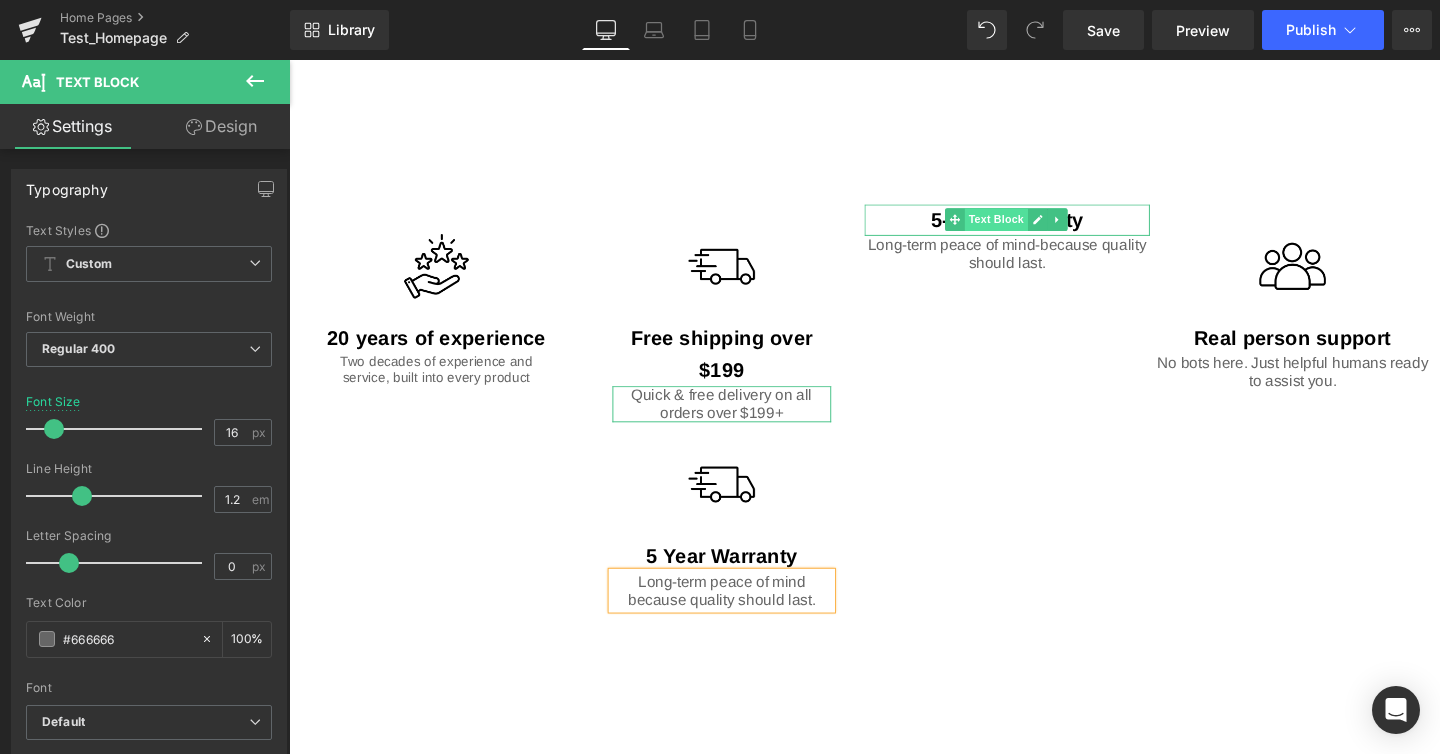click on "Text Block" at bounding box center (1033, 228) 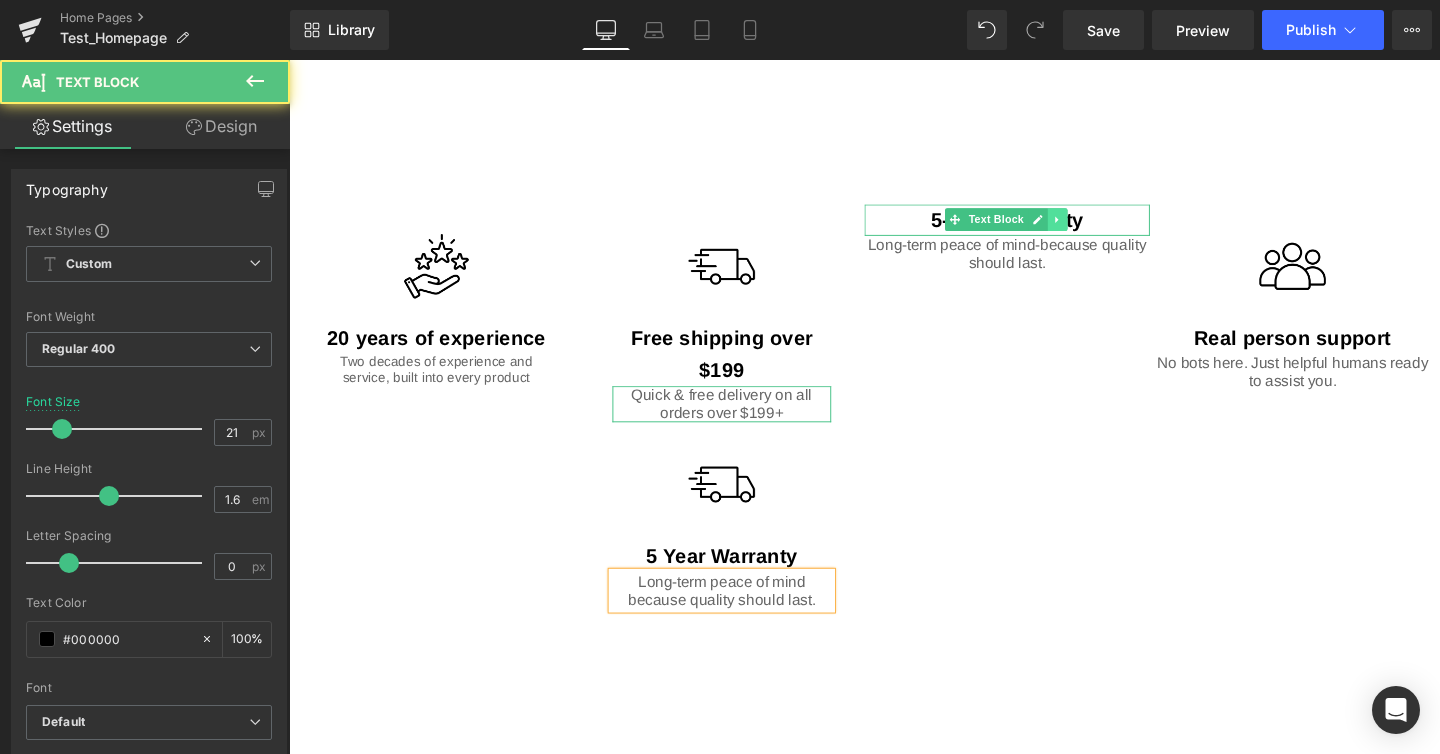 click at bounding box center [1097, 228] 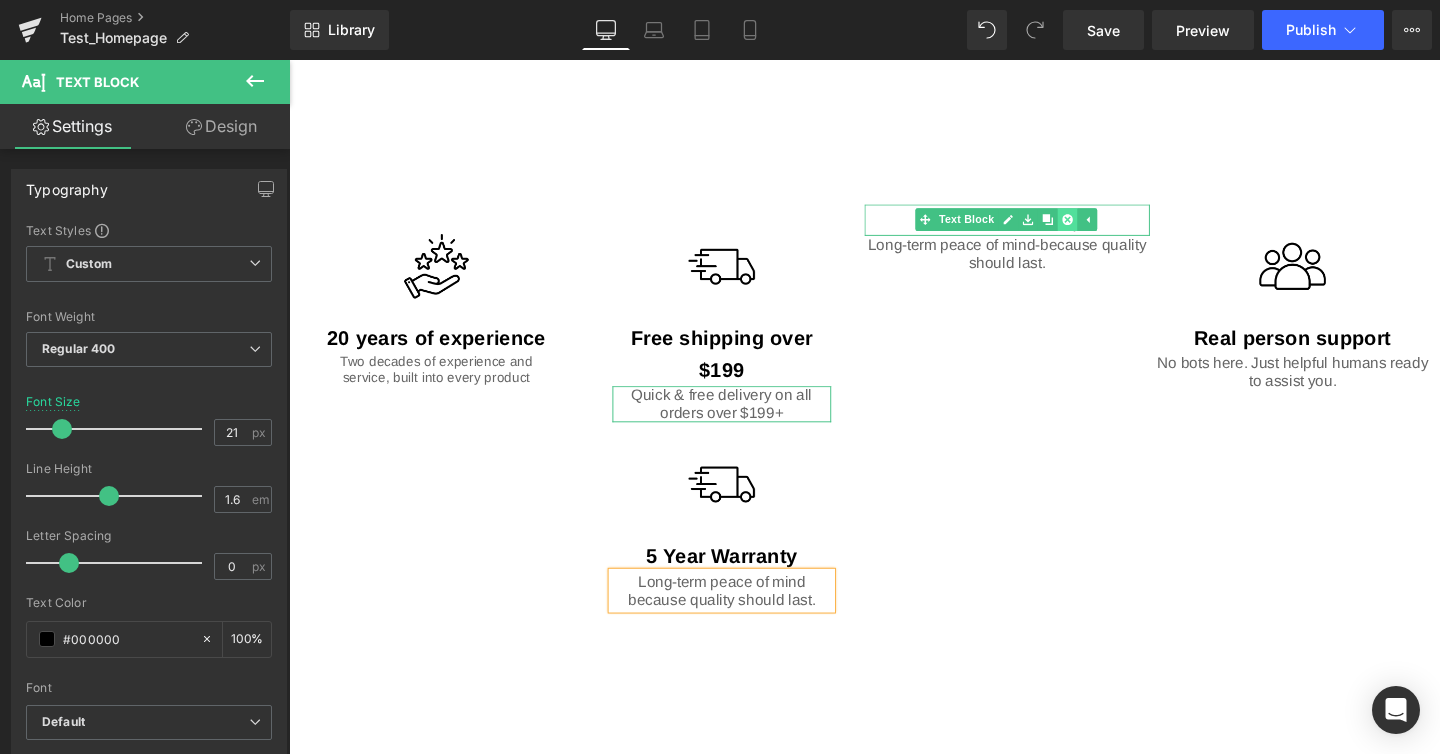 click at bounding box center (1107, 228) 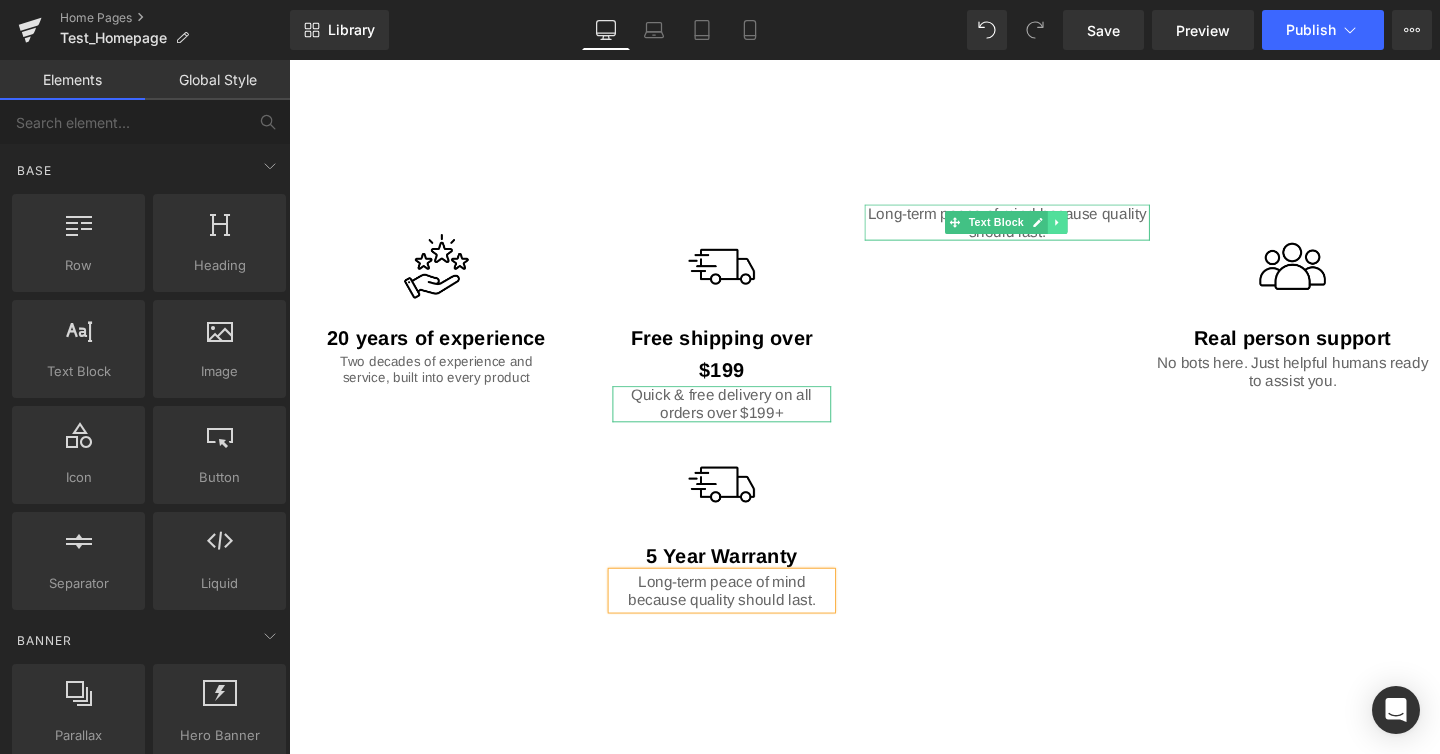 click 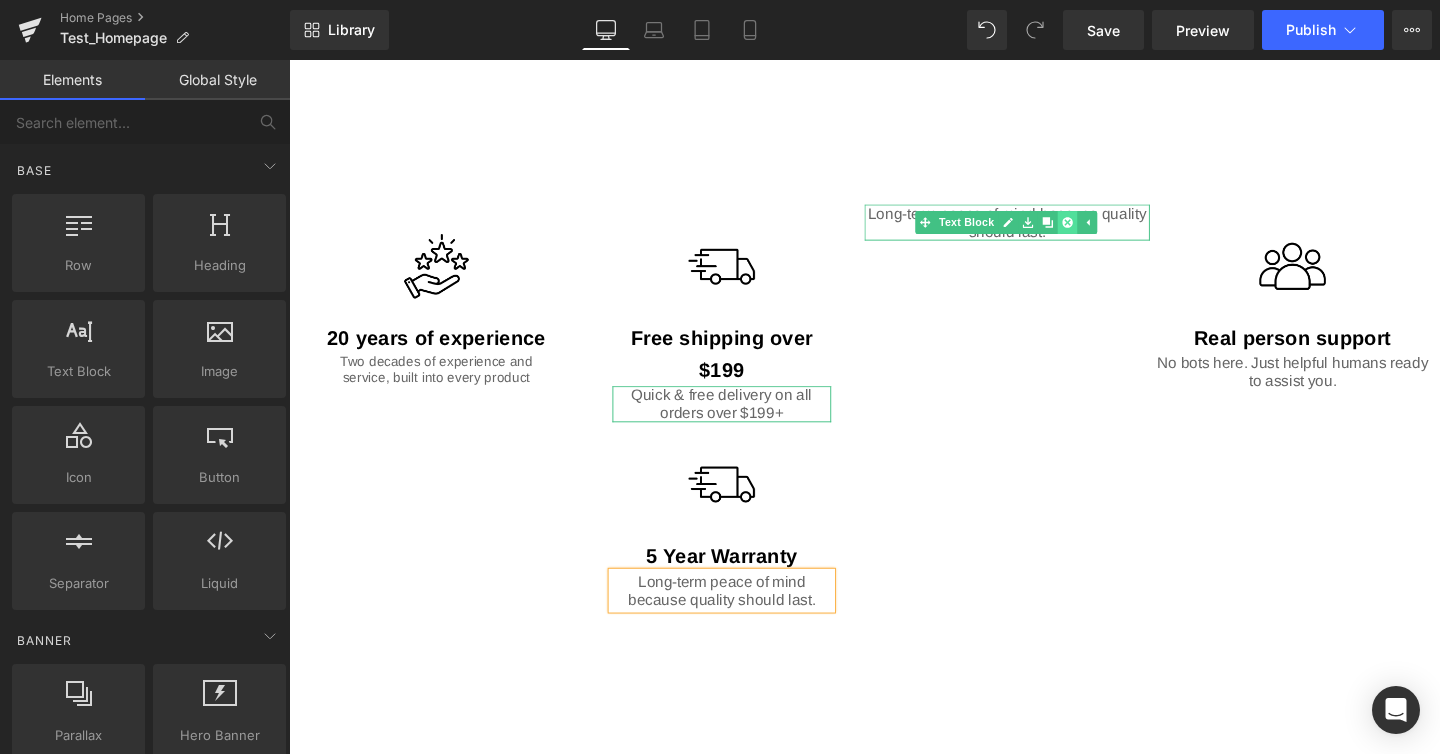 click 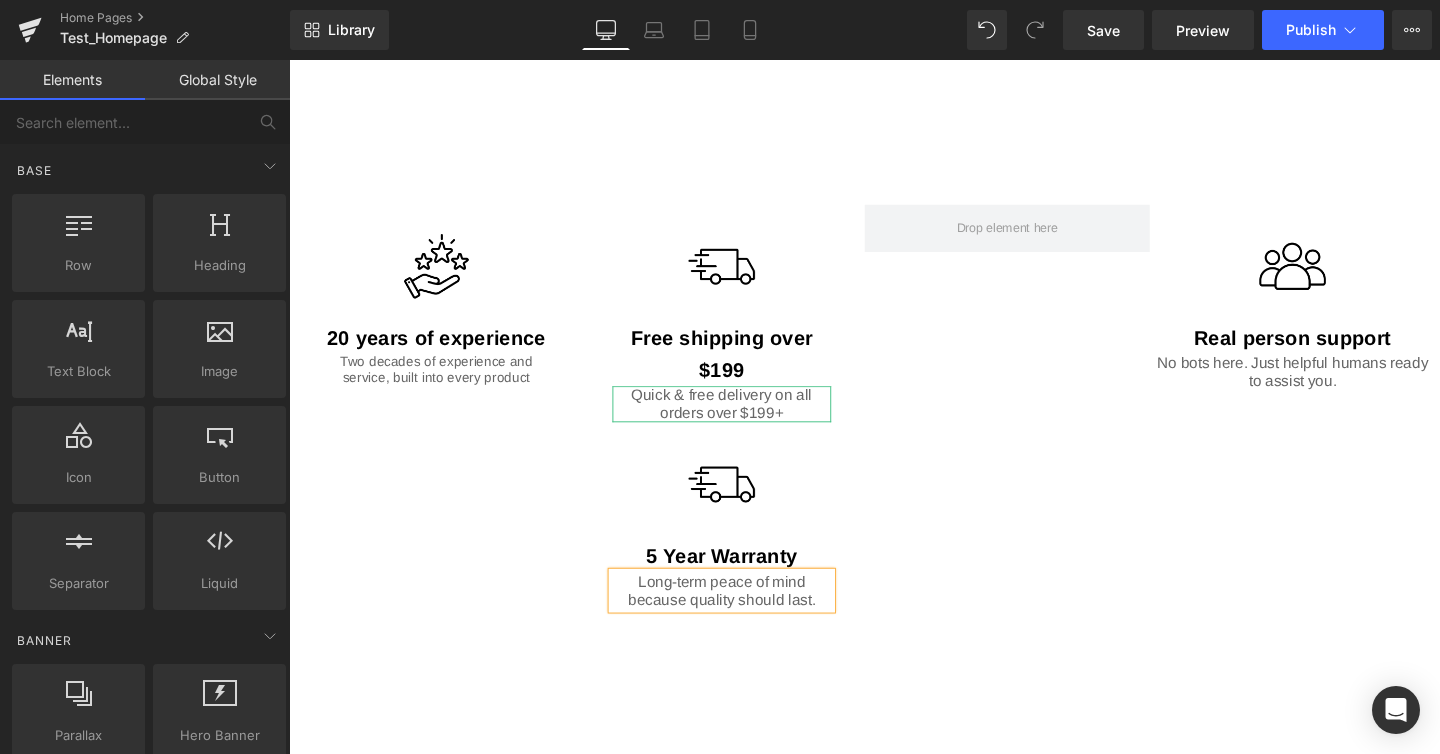 click on "Image         5 Year Warranty Text Block         Long-term peace of mind because quality should last. Text Block         Row" at bounding box center [744, 539] 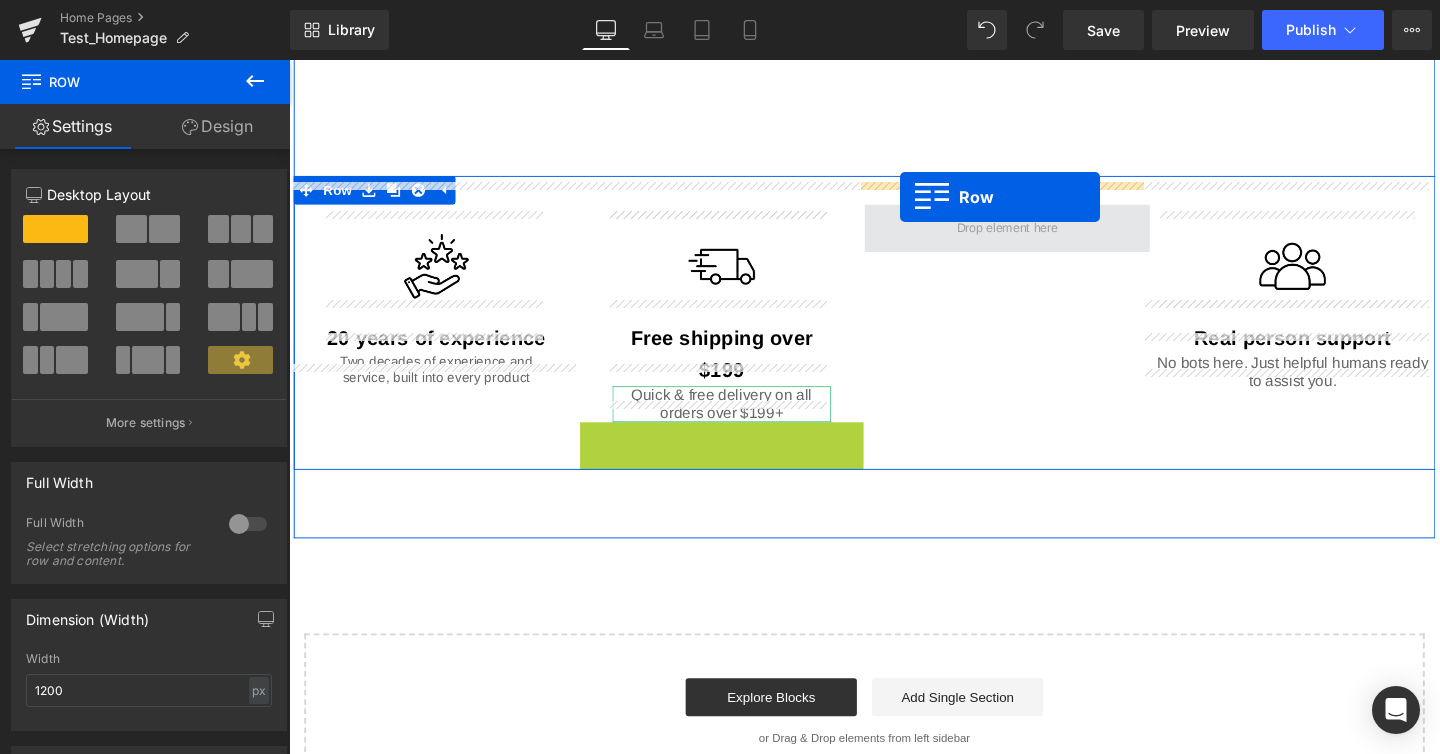 drag, startPoint x: 596, startPoint y: 430, endPoint x: 931, endPoint y: 204, distance: 404.1052 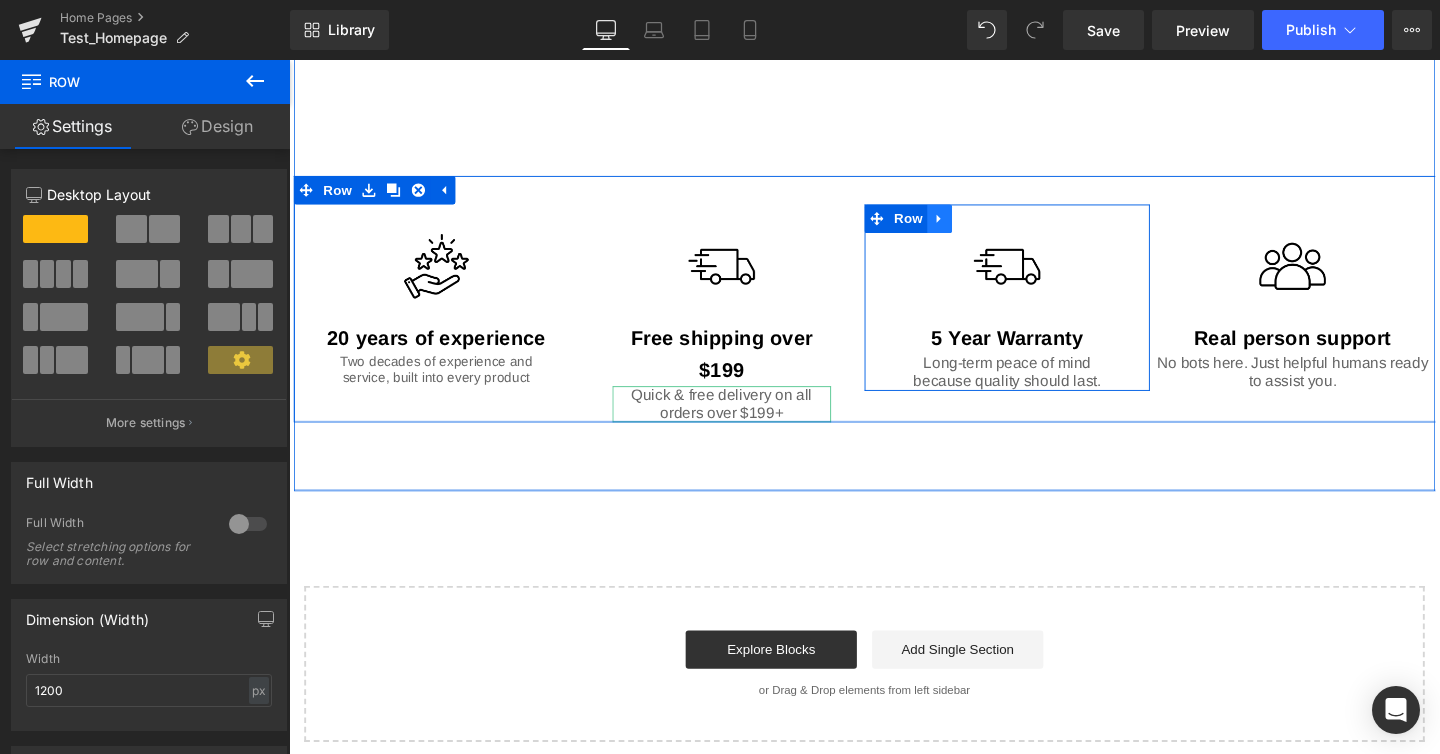 click at bounding box center [973, 227] 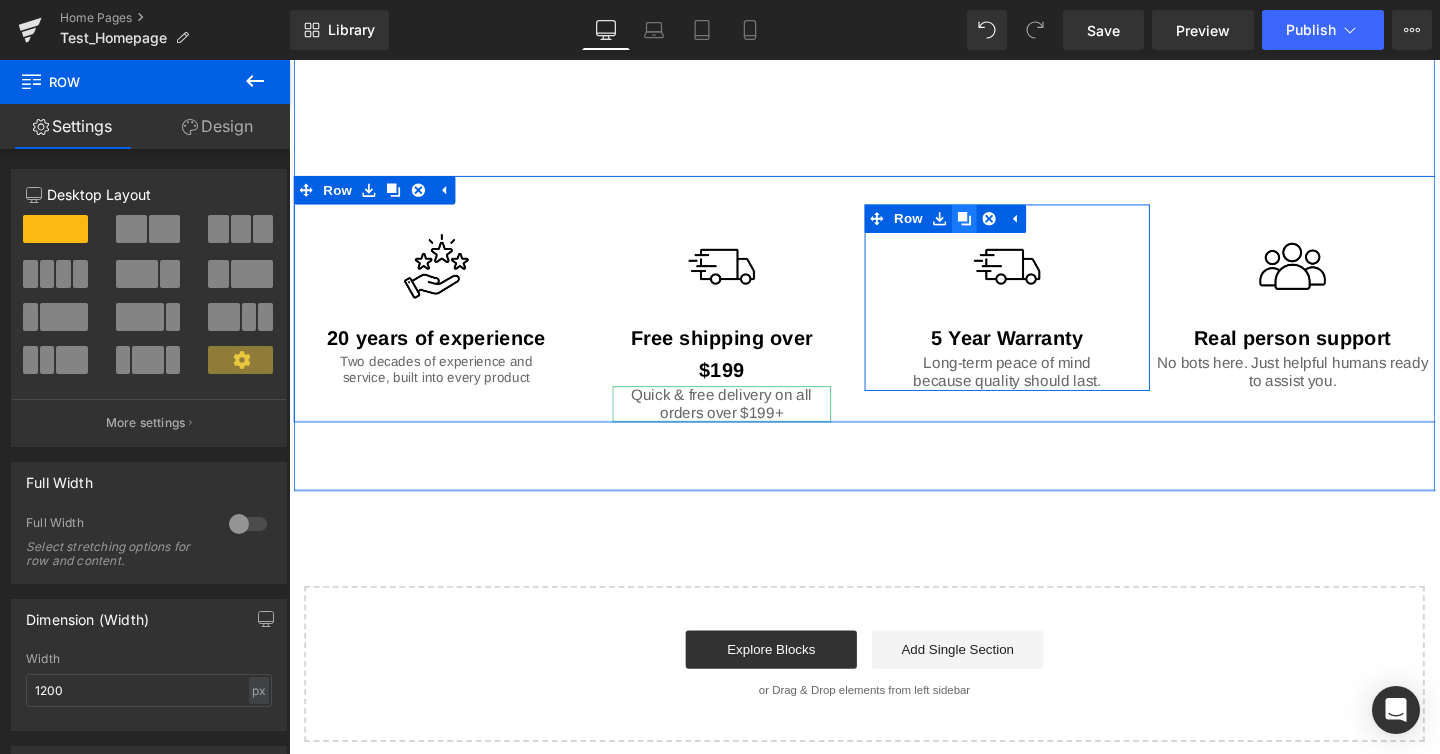 click 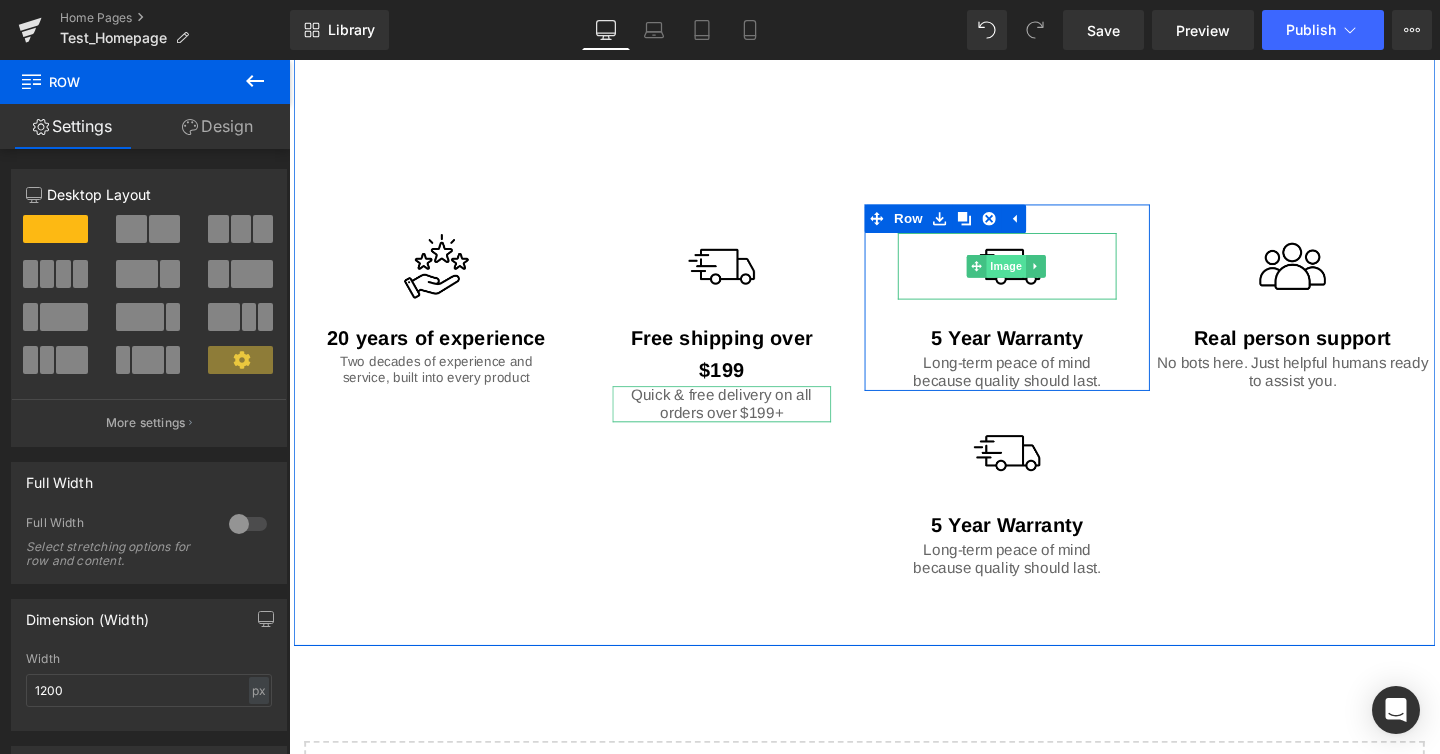 click on "Image" at bounding box center [1044, 277] 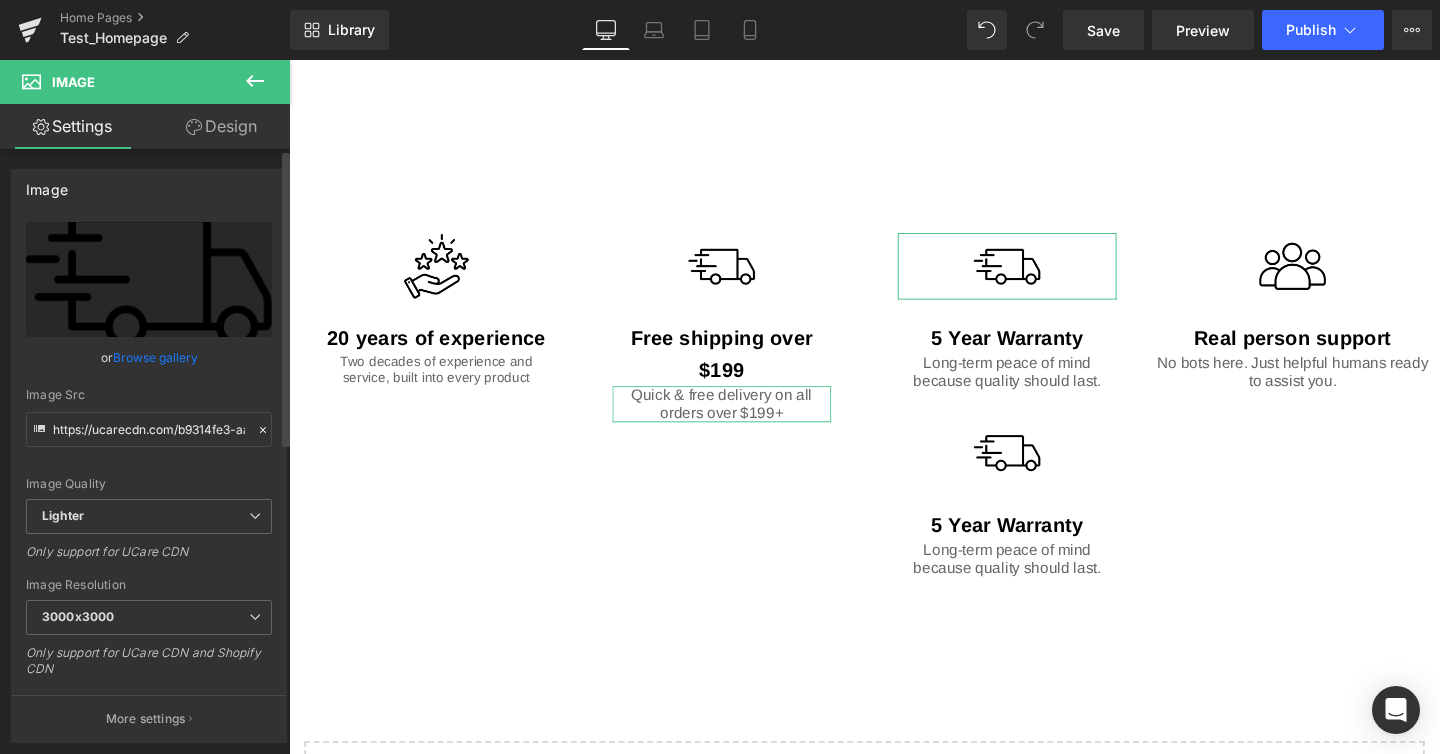 click on "Browse gallery" at bounding box center [155, 357] 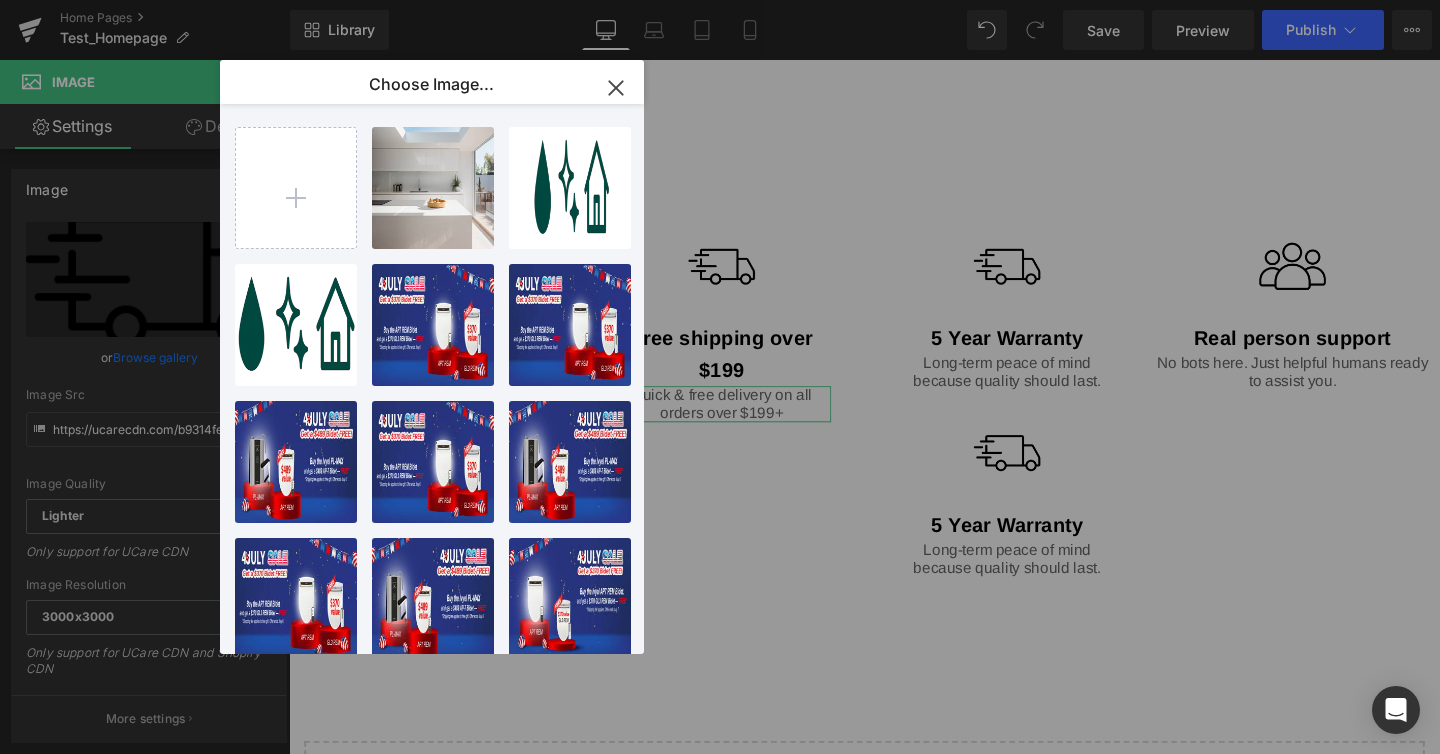click 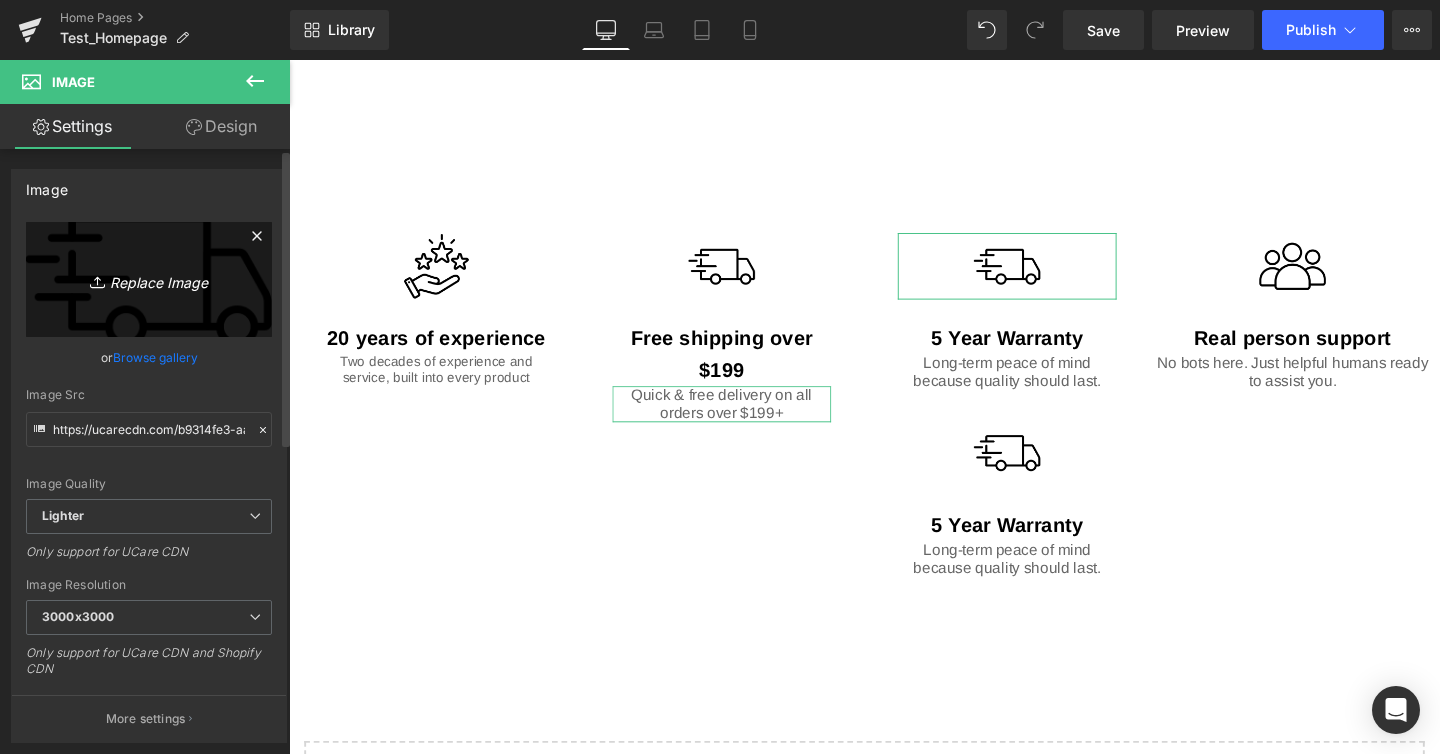 click on "Replace Image" at bounding box center [149, 279] 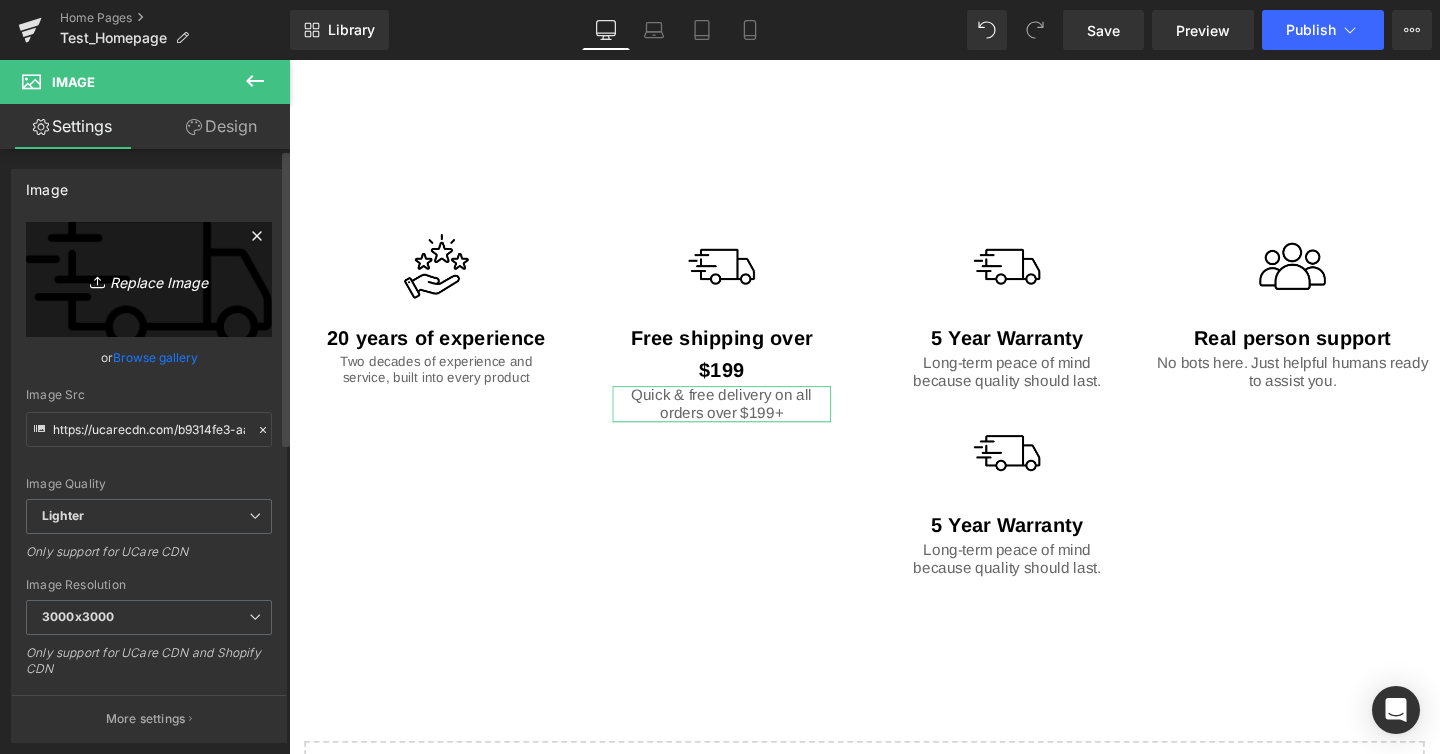 type on "C:\fakepath\guarantee.png" 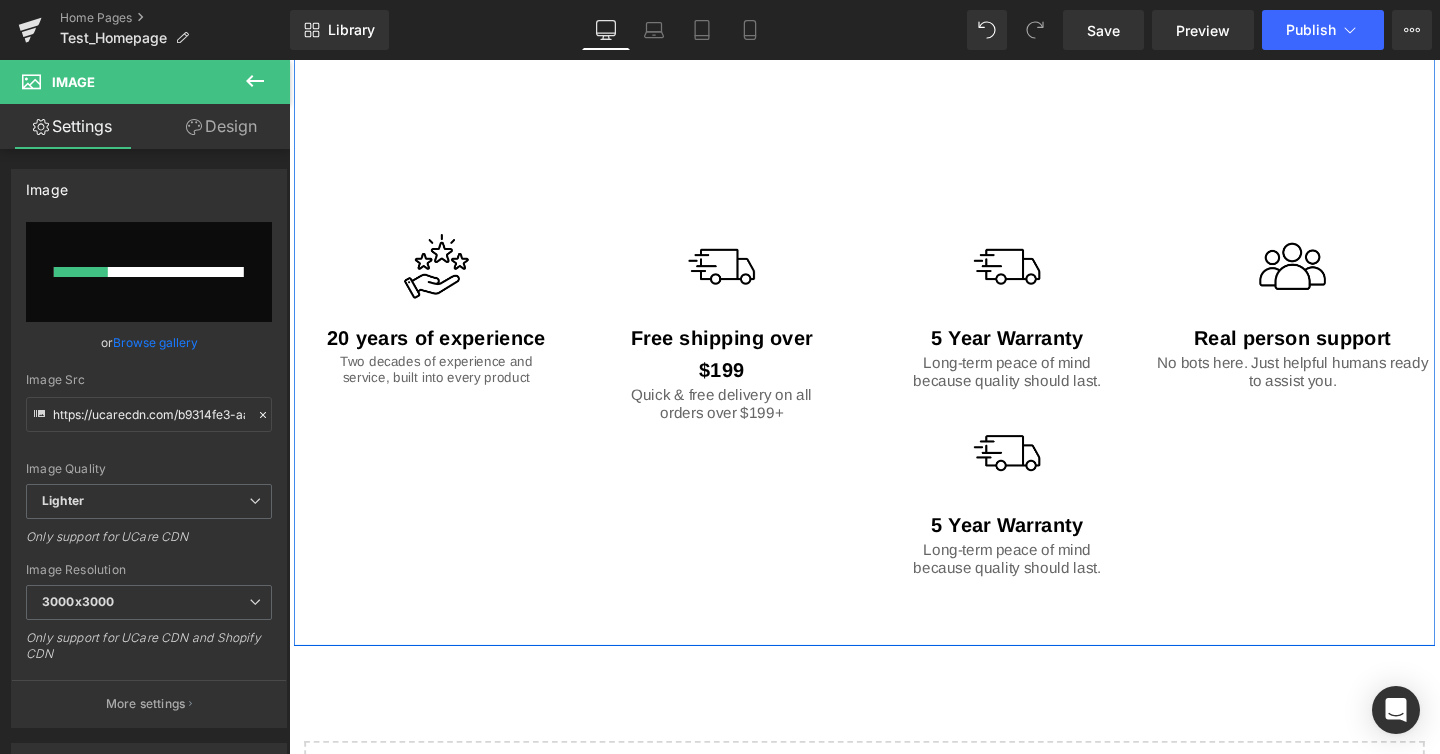 type 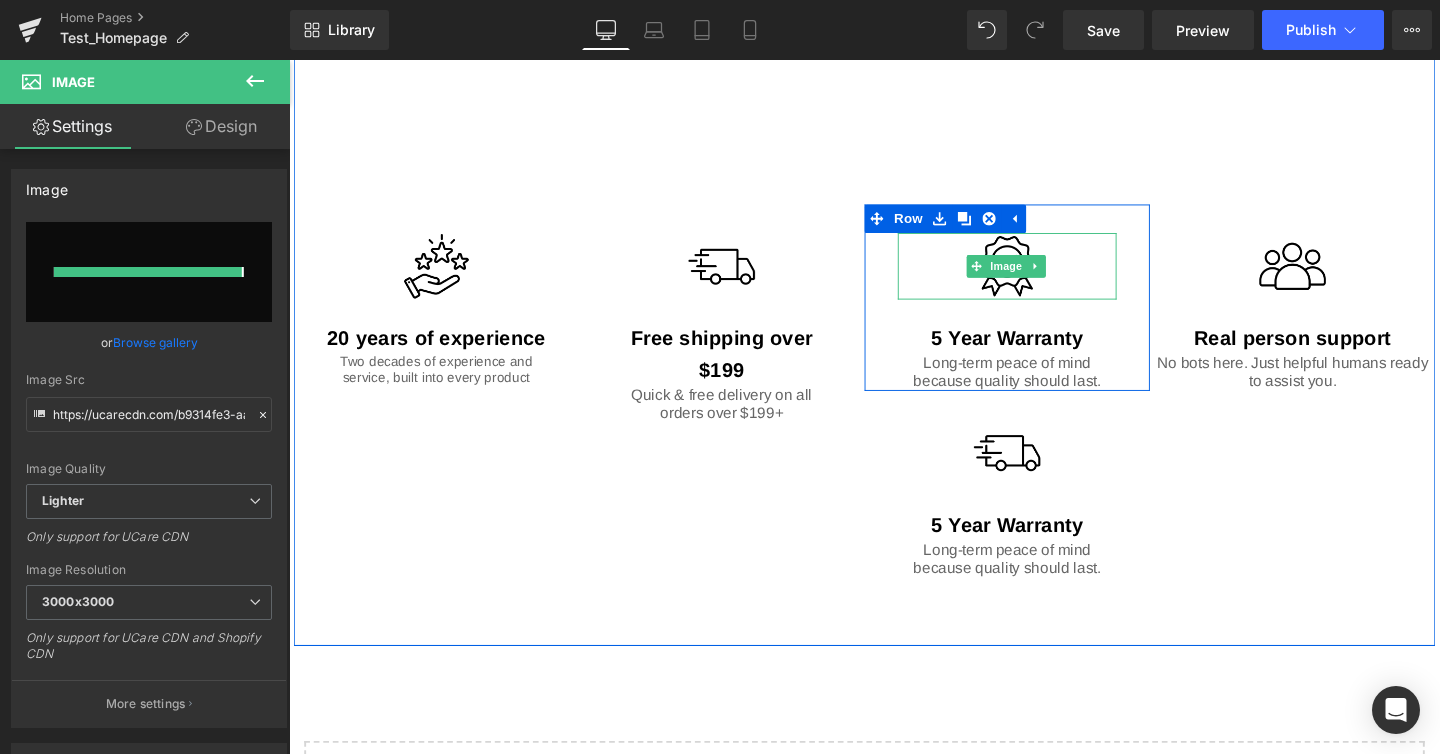 type on "https://ucarecdn.com/b6b5ff06-aaa5-4b84-8829-3ef2f4777225/-/format/auto/-/preview/3000x3000/-/quality/lighter/guarantee.png" 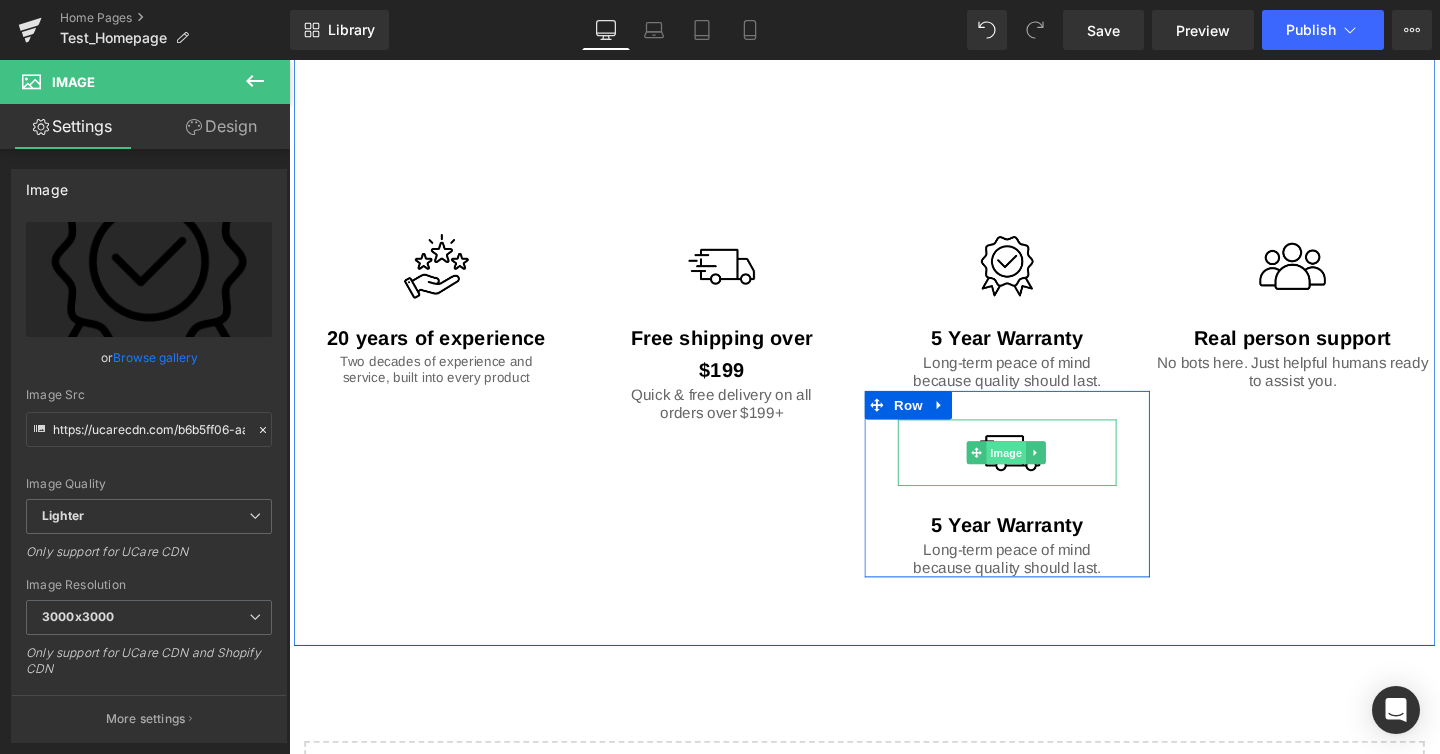 click on "Image" at bounding box center (1044, 473) 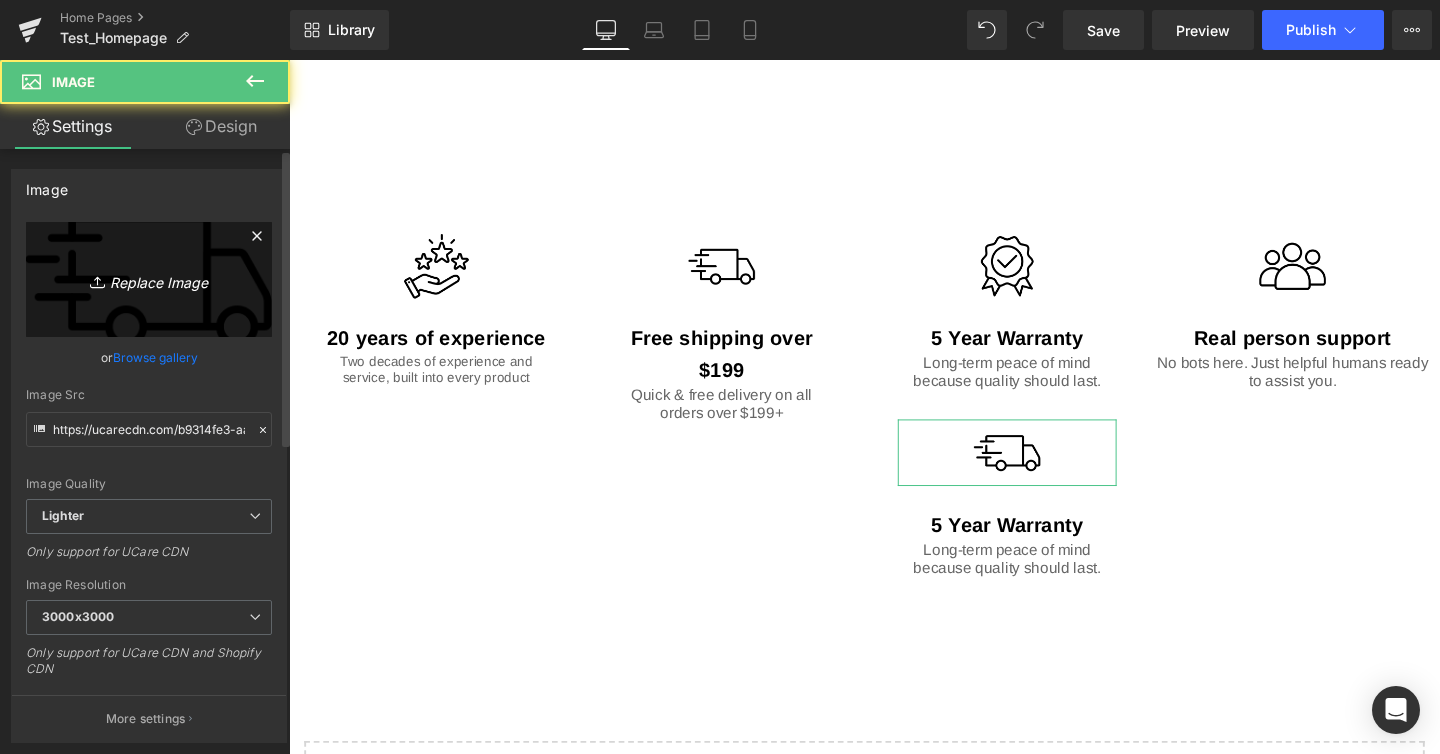 click on "Replace Image" at bounding box center [149, 279] 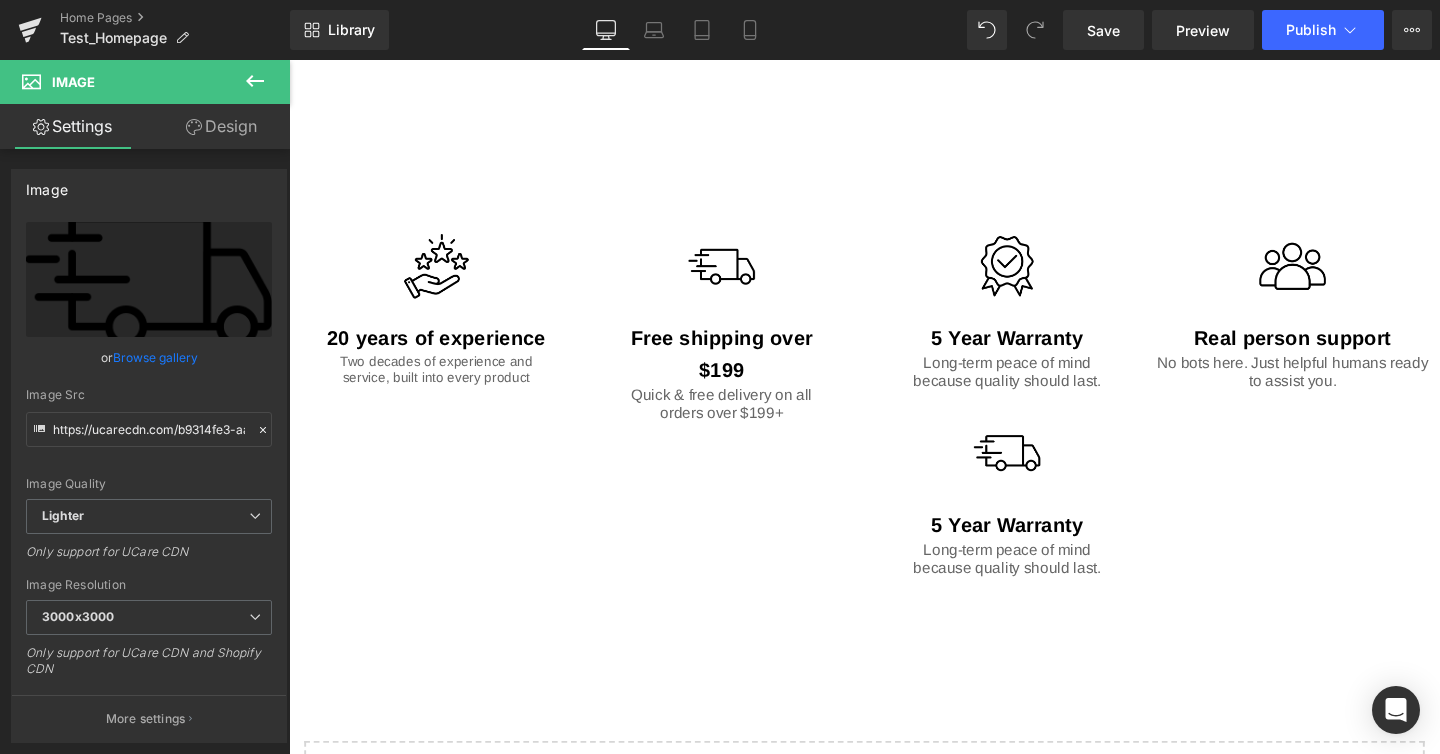 type on "C:\fakepath\people.png" 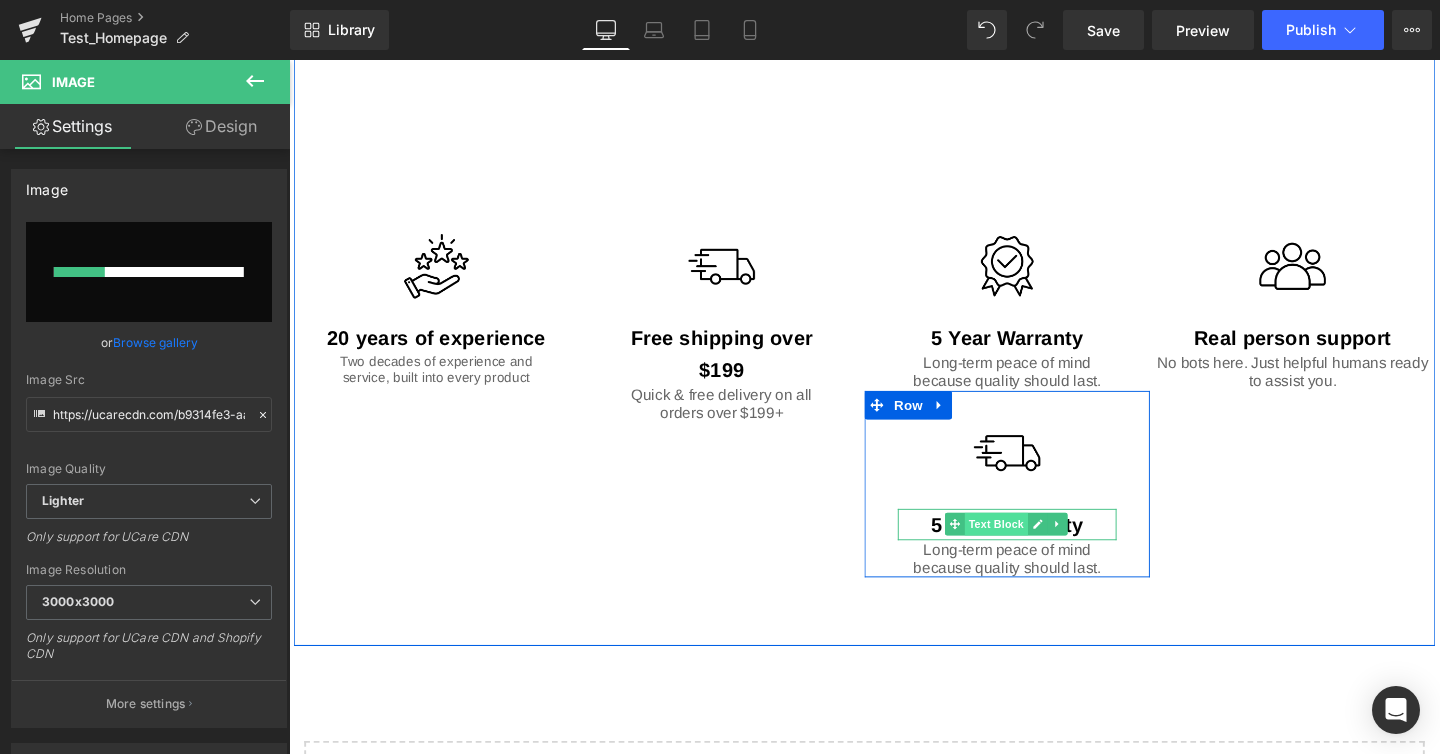 type 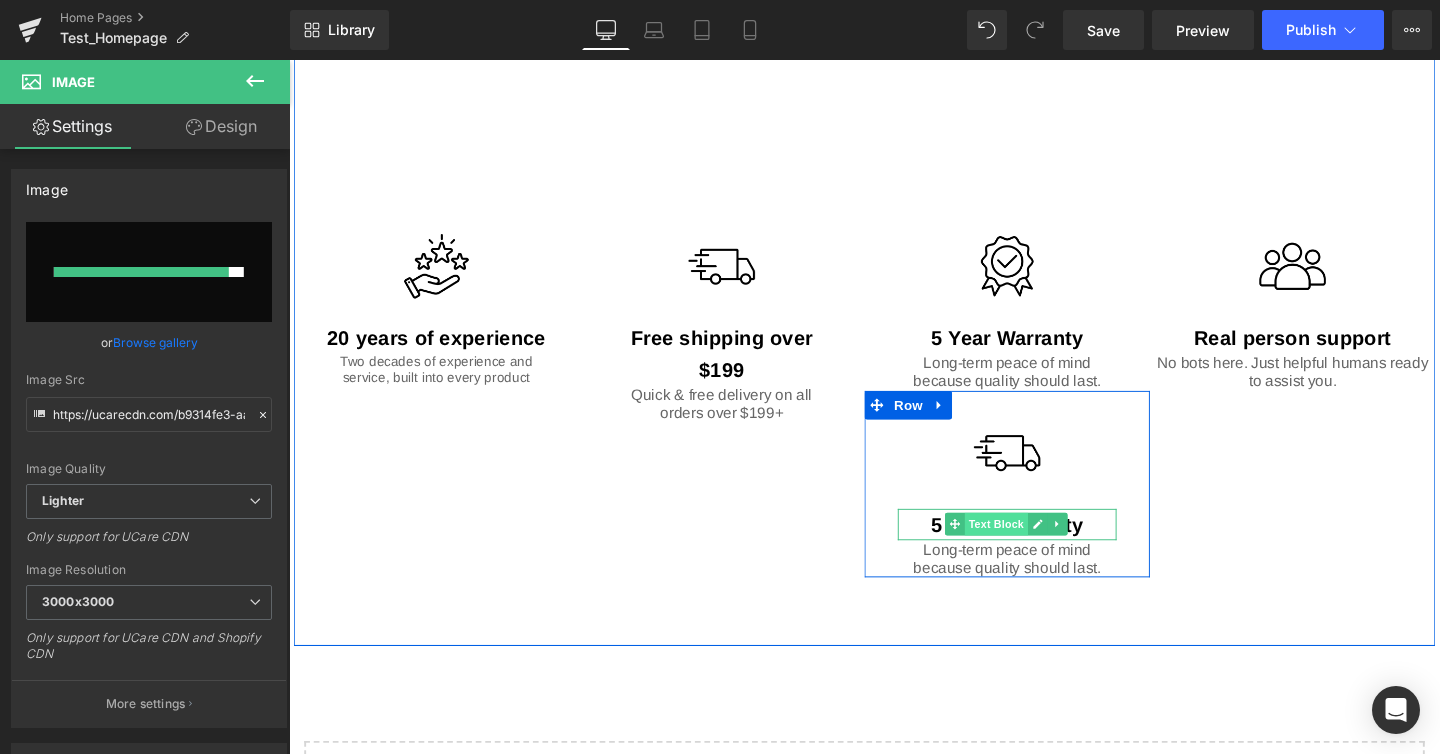 type on "https://ucarecdn.com/8e8928f2-fbc2-4efb-9ccc-4f62243b5a55/-/format/auto/-/preview/3000x3000/-/quality/lighter/people.png" 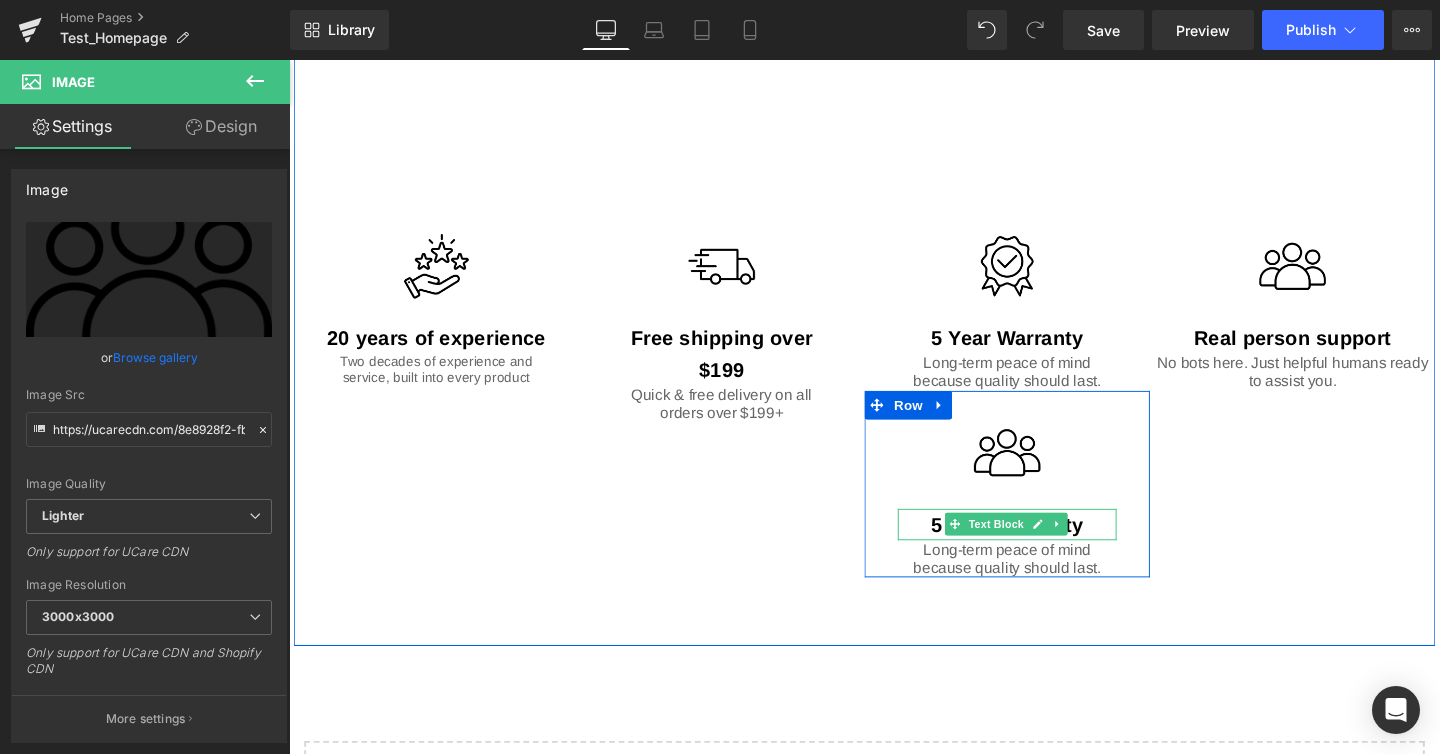 click on "5 Year Warranty" at bounding box center (1044, 549) 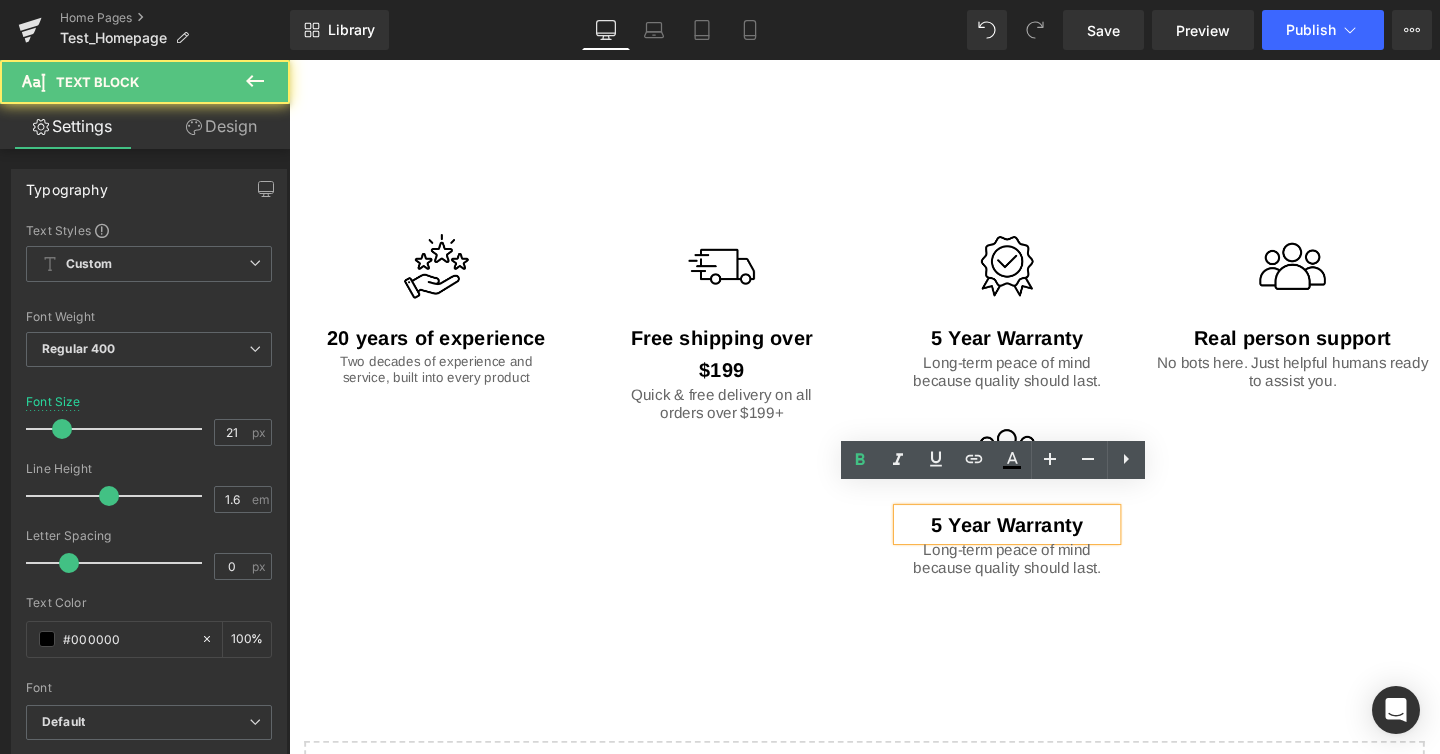 click on "5 Year Warranty" at bounding box center [1044, 549] 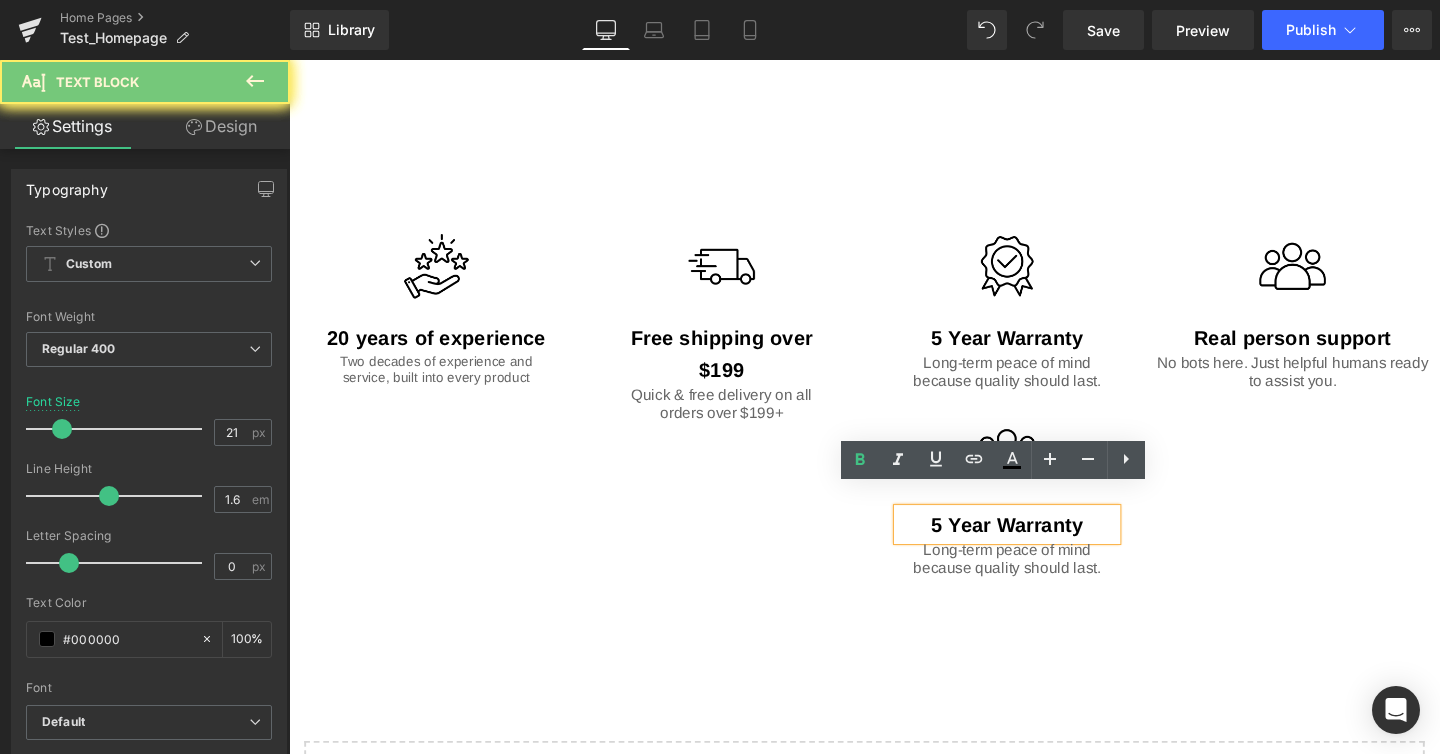 click on "5 Year Warranty" at bounding box center [1044, 549] 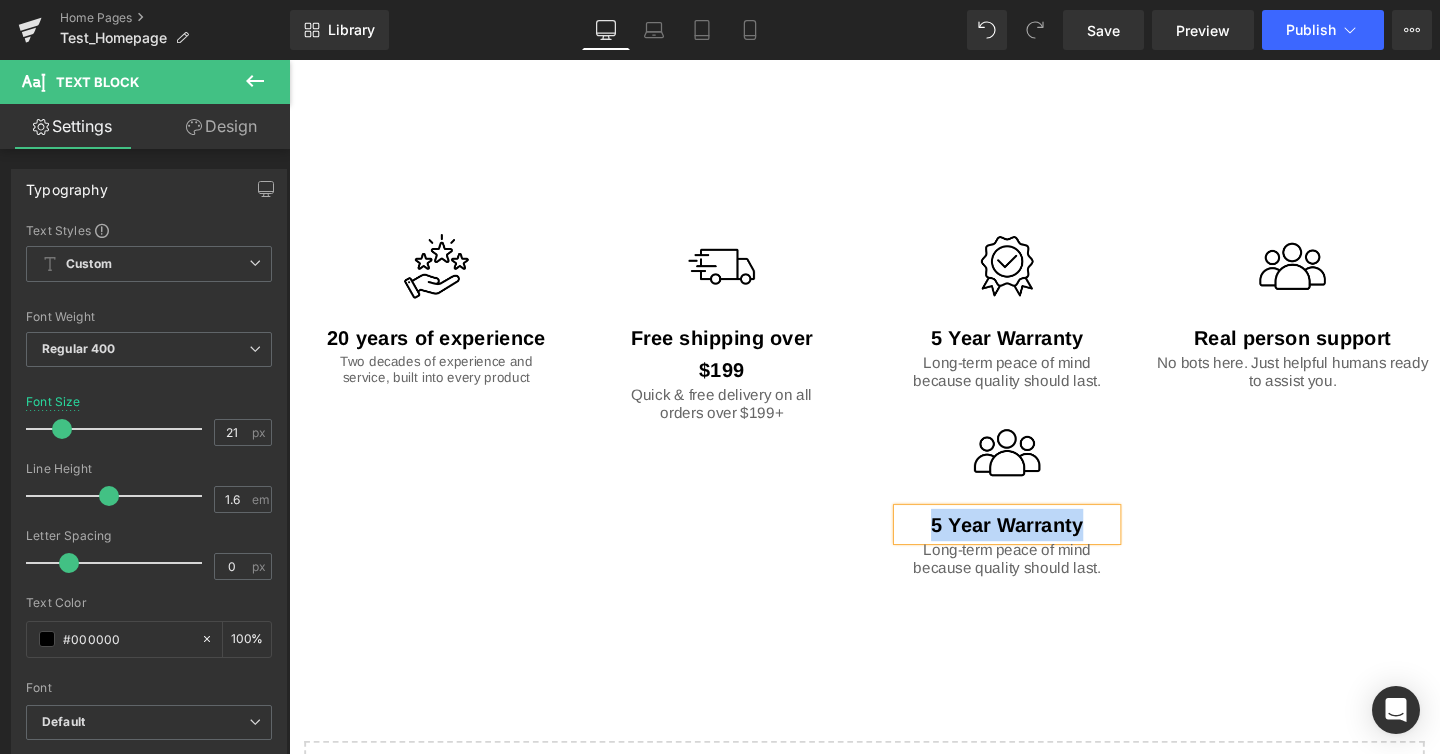 type 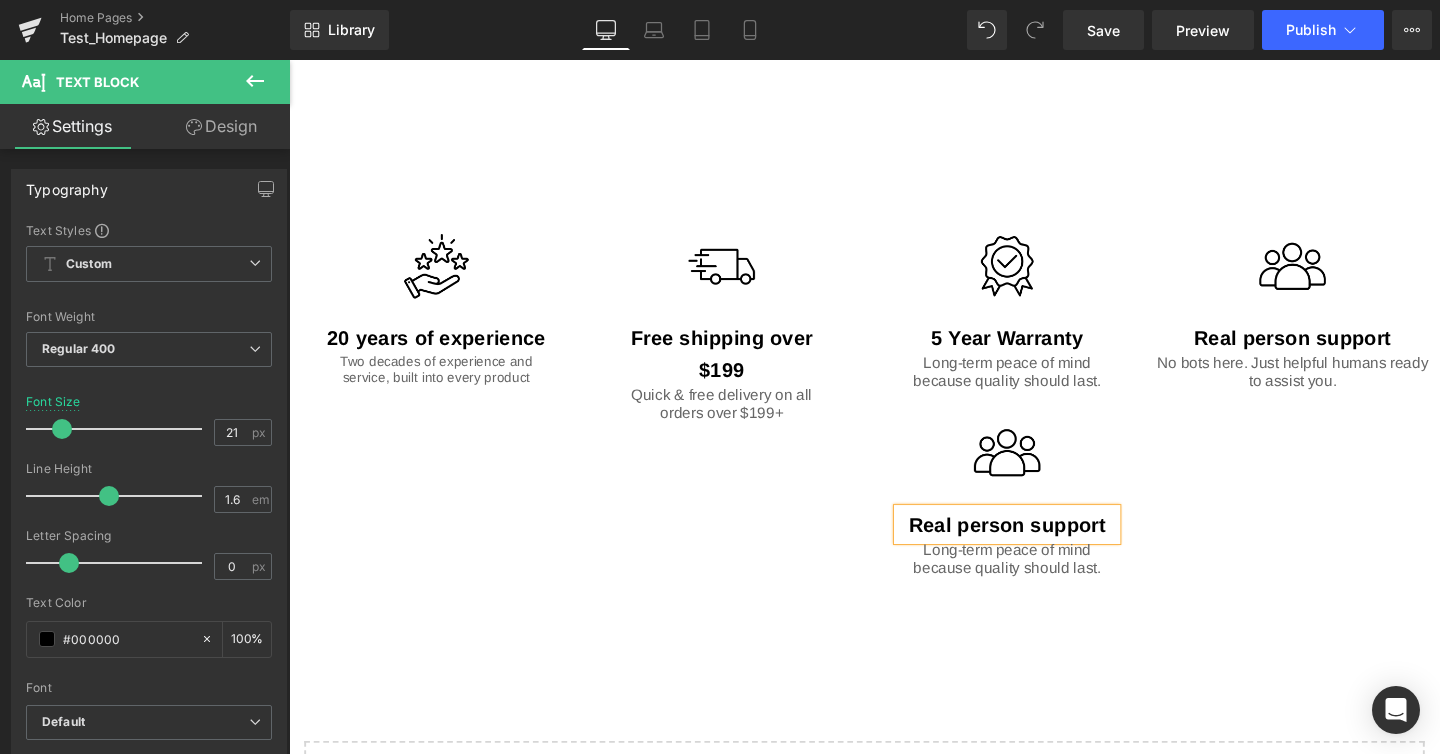 click on "Long-term peace of mind because quality should last." at bounding box center (1044, 584) 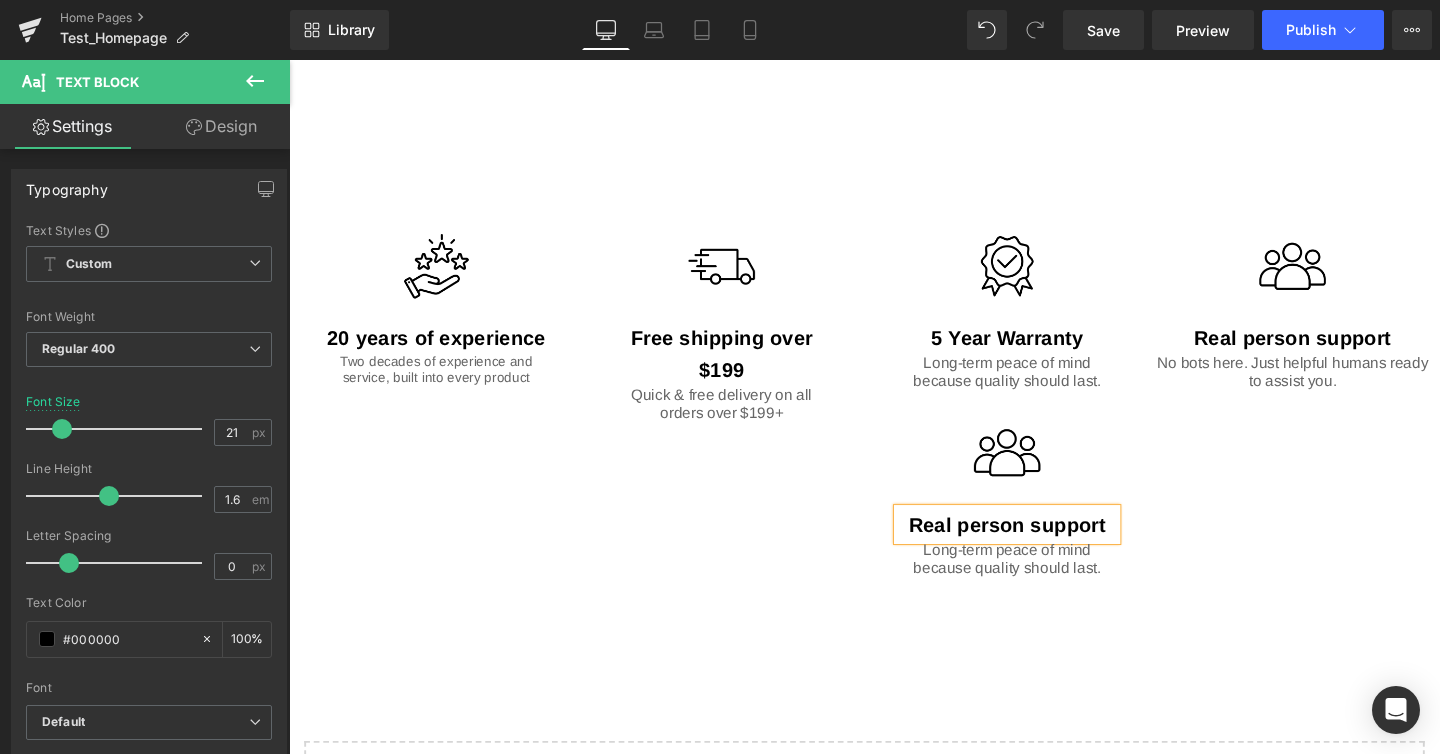 click on "Long-term peace of mind because quality should last." at bounding box center [1044, 584] 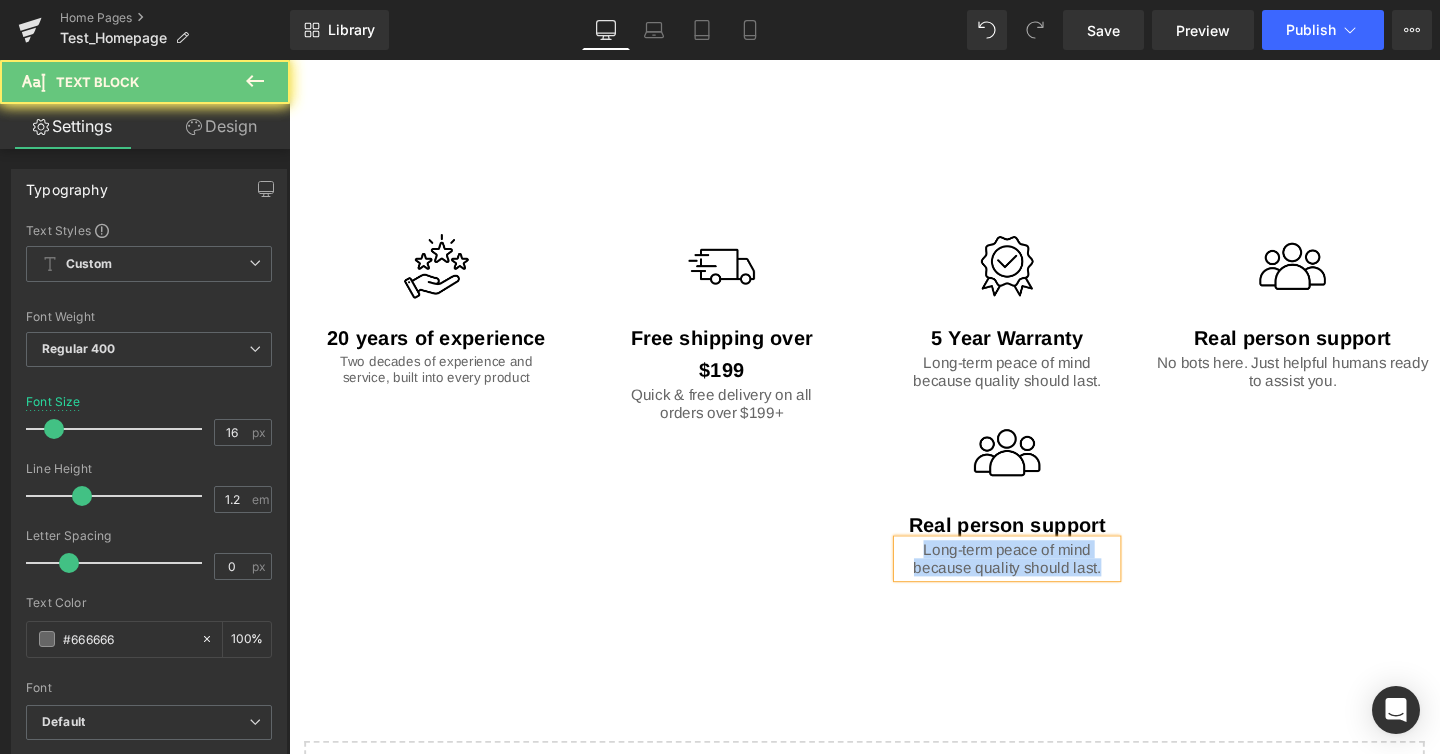 type 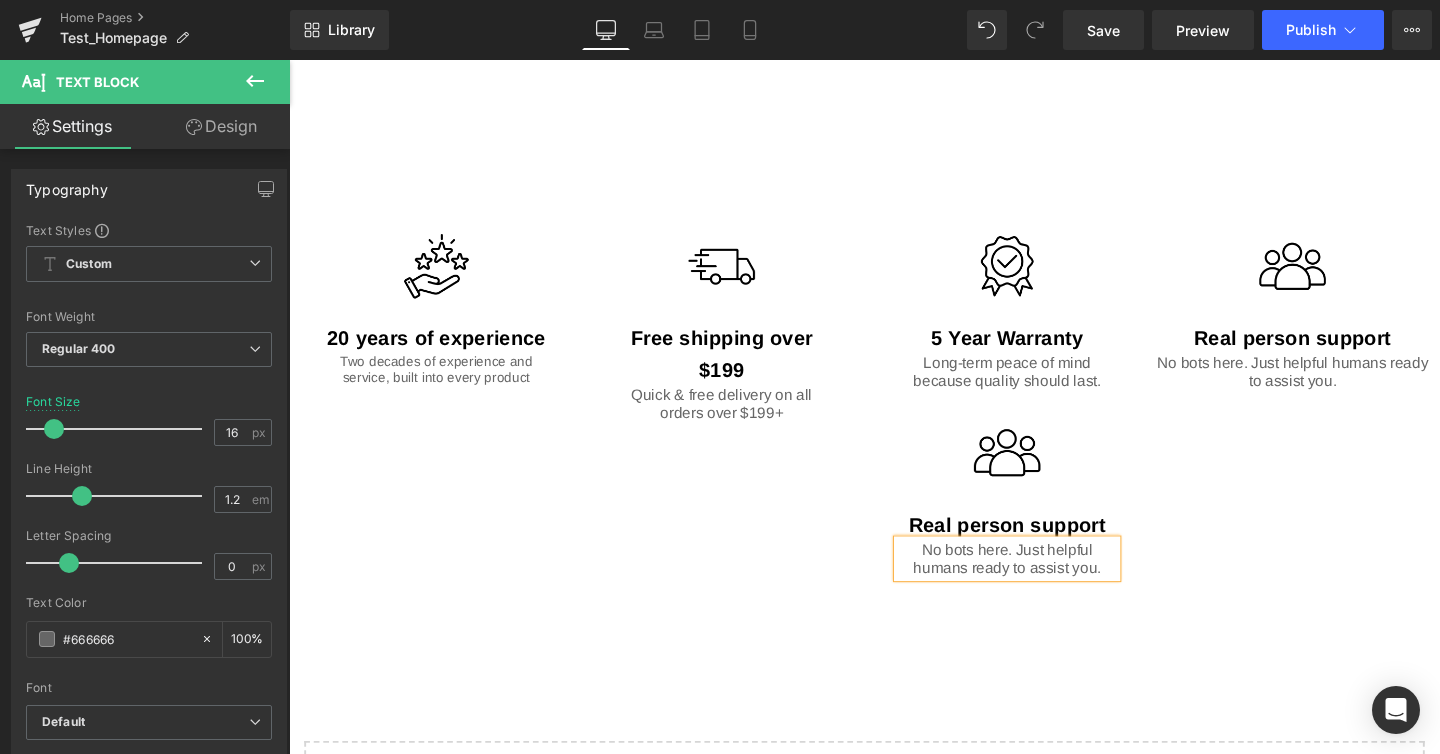 click on "Text Block         Text Block         Image         20 years of experience Text Block         Two decades of experience and service, built into every product Text Block         Row         Image         Free shipping over $199 Text Block         Quick & free delivery on all orders over $199+ Text Block         Row         Image         5 Year Warranty Text Block         Long-term peace of mind because quality should last. Text Block         Row         Image         Real person support Text Block         No bots here. Just helpful humans ready to assist you. Text Block         Row         Image         Row         Real person support Text Block         No bots here. Just helpful humans ready to assist you.  Text Block         Row         Row   70px   72px" at bounding box center [894, 350] 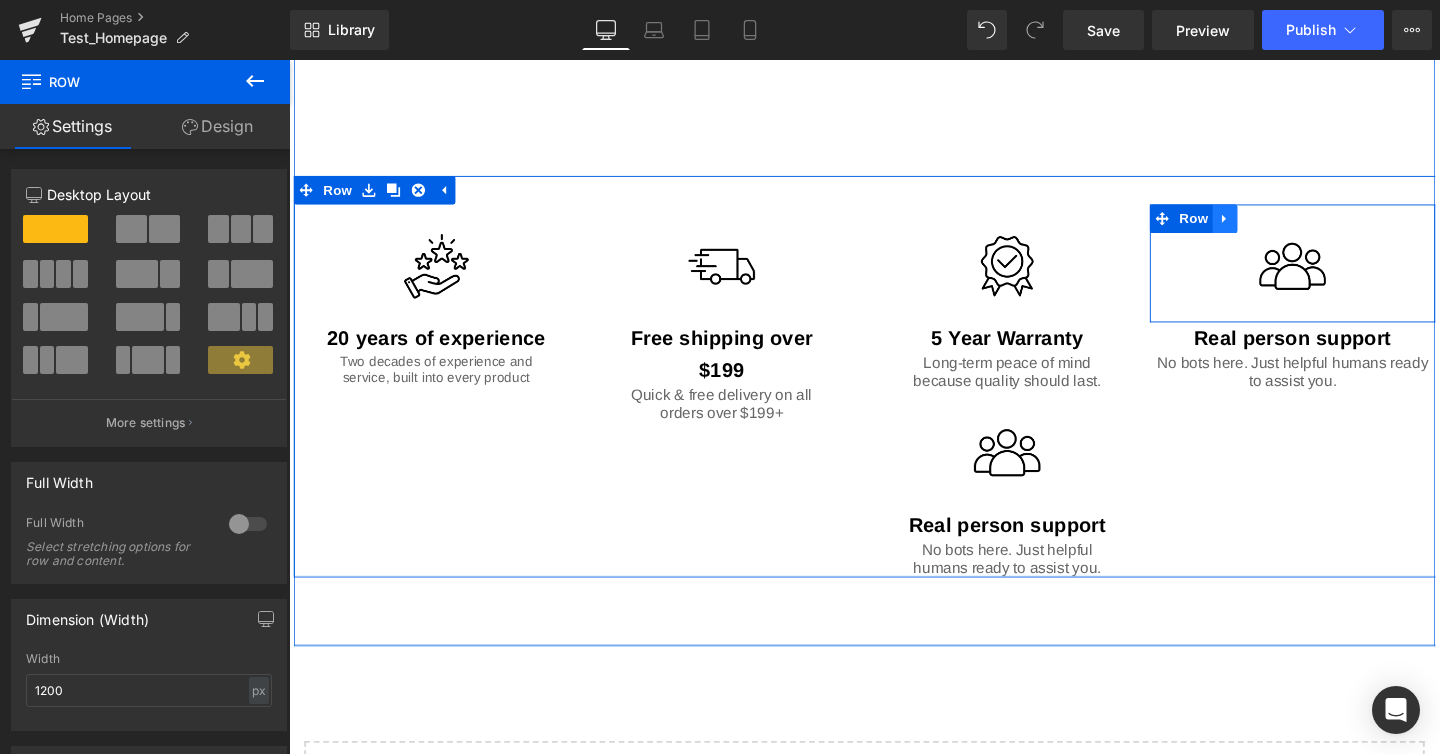 click 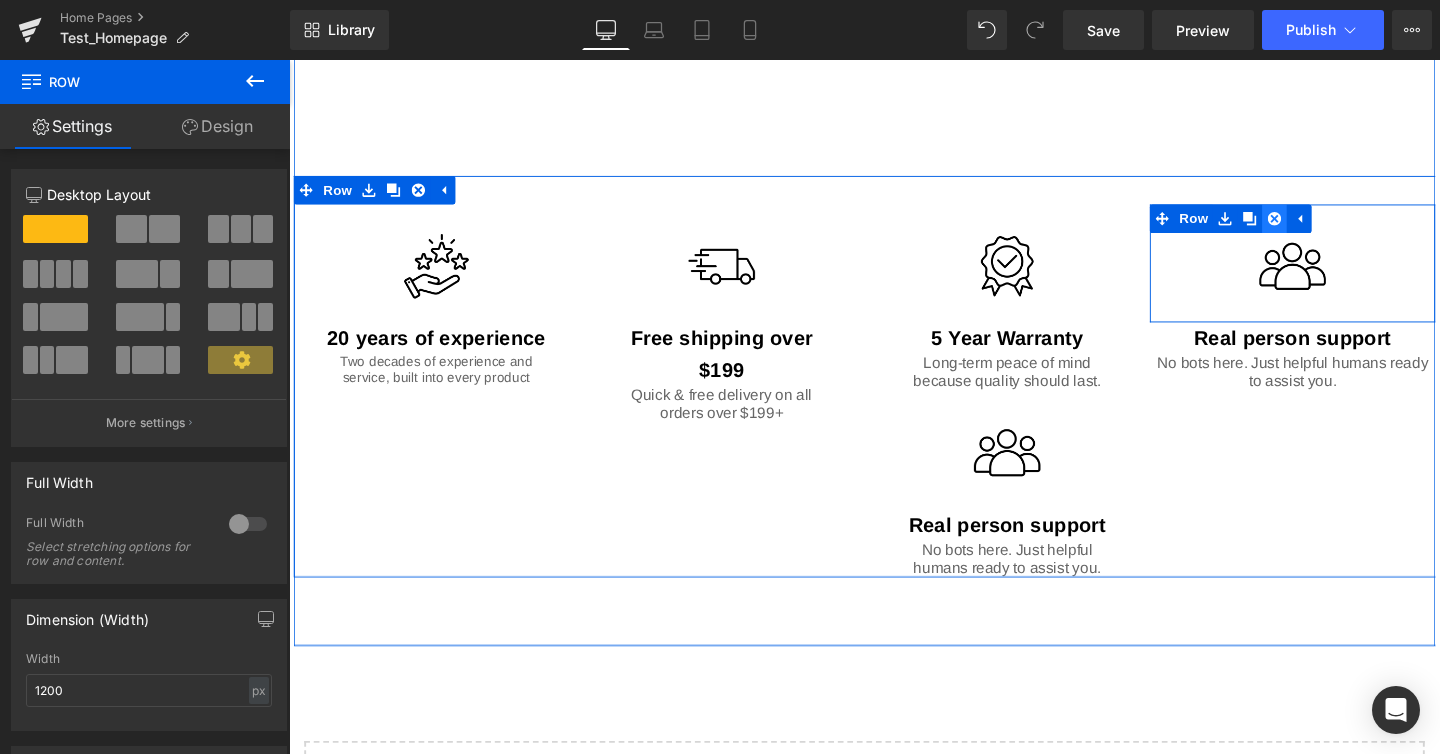 click 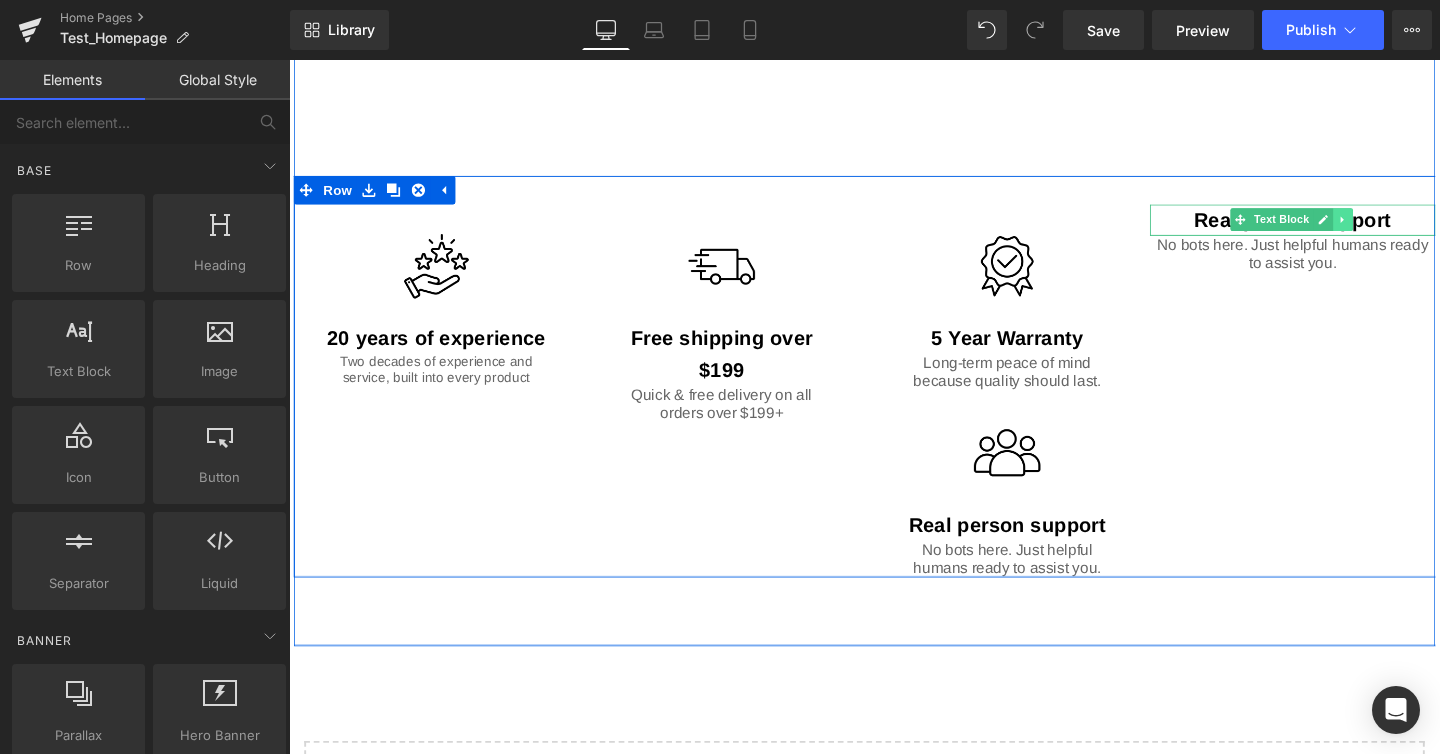 click 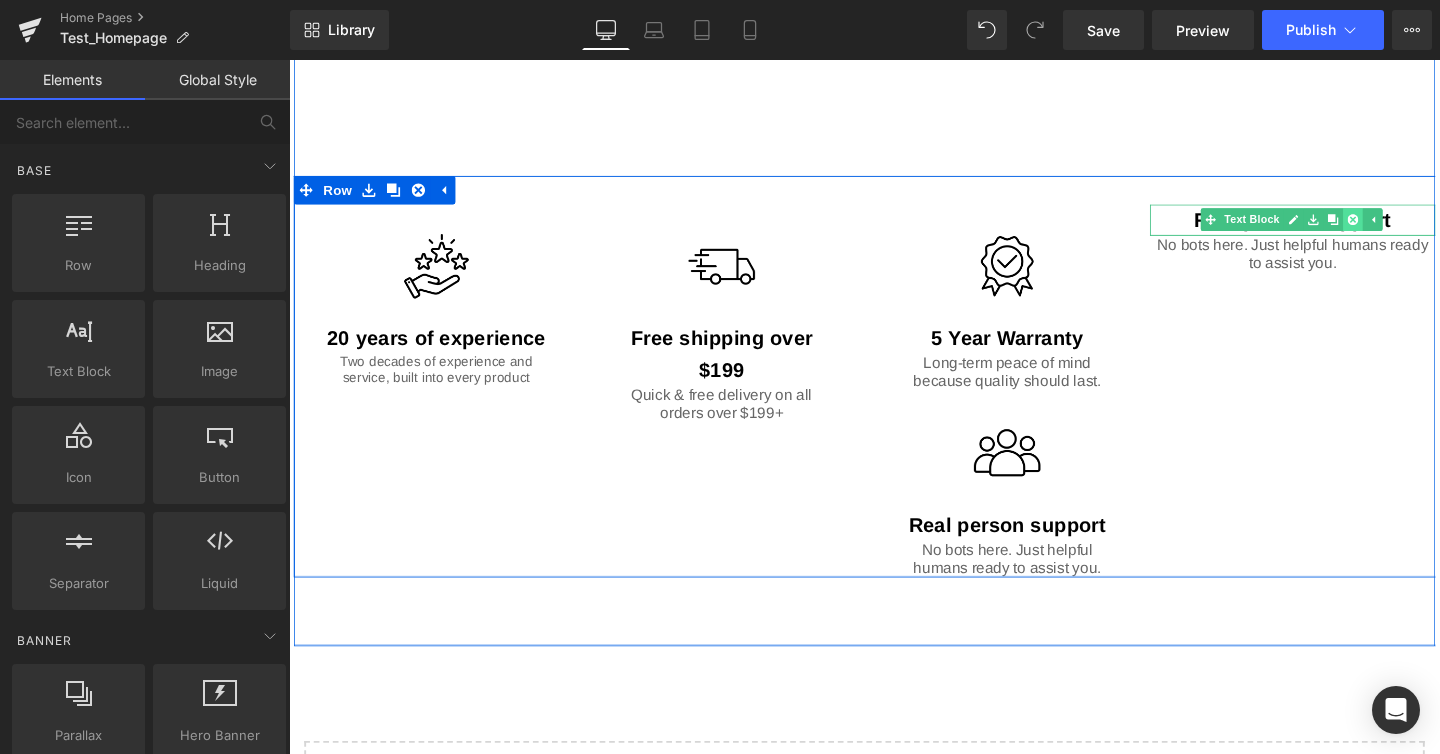 click at bounding box center [1407, 228] 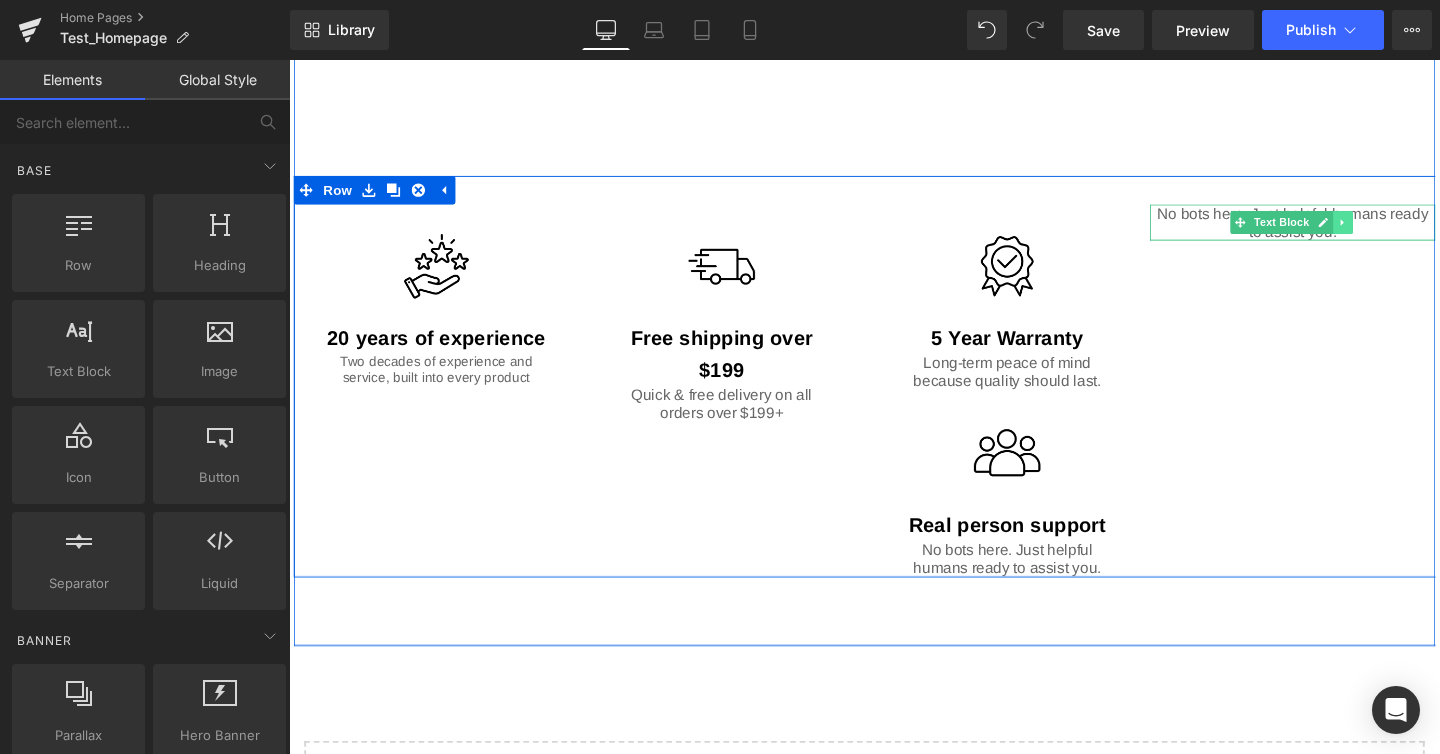 click 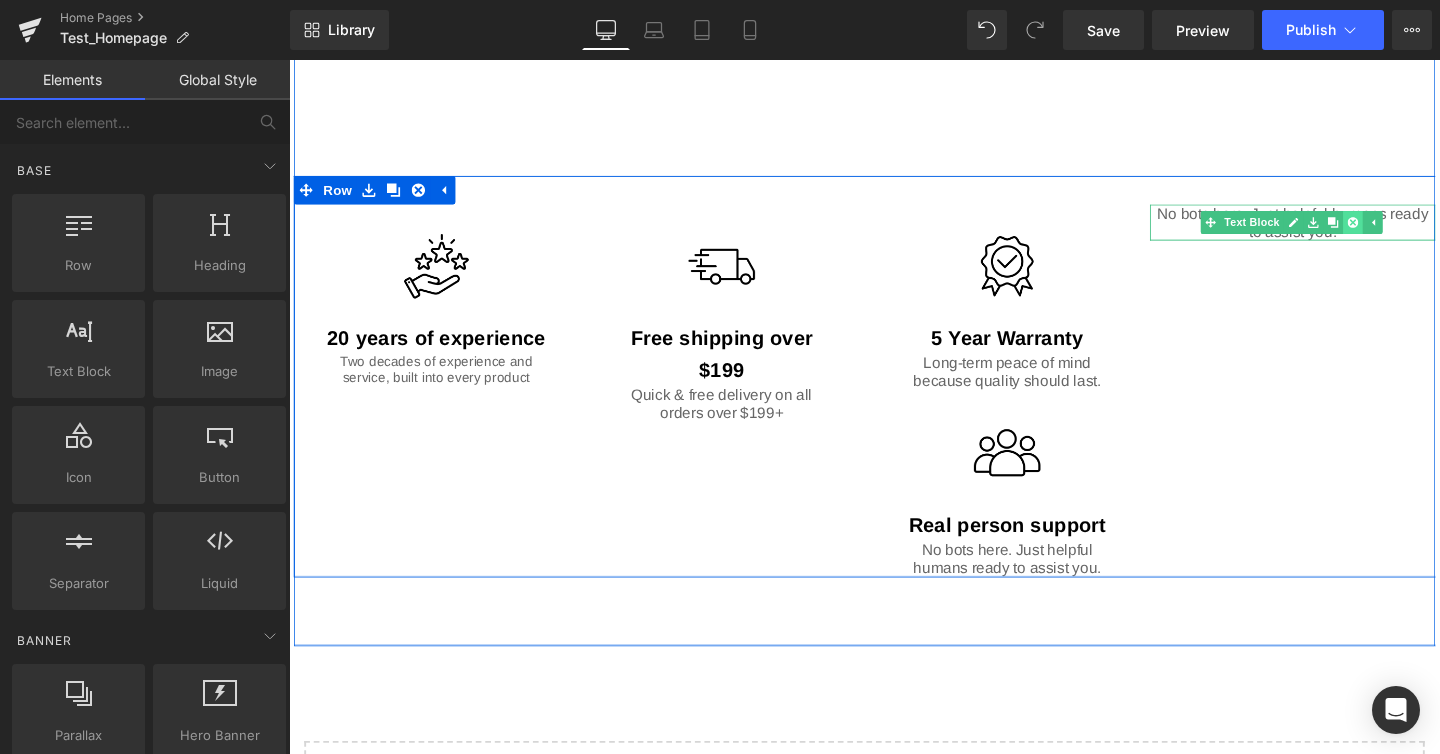 click at bounding box center (1407, 231) 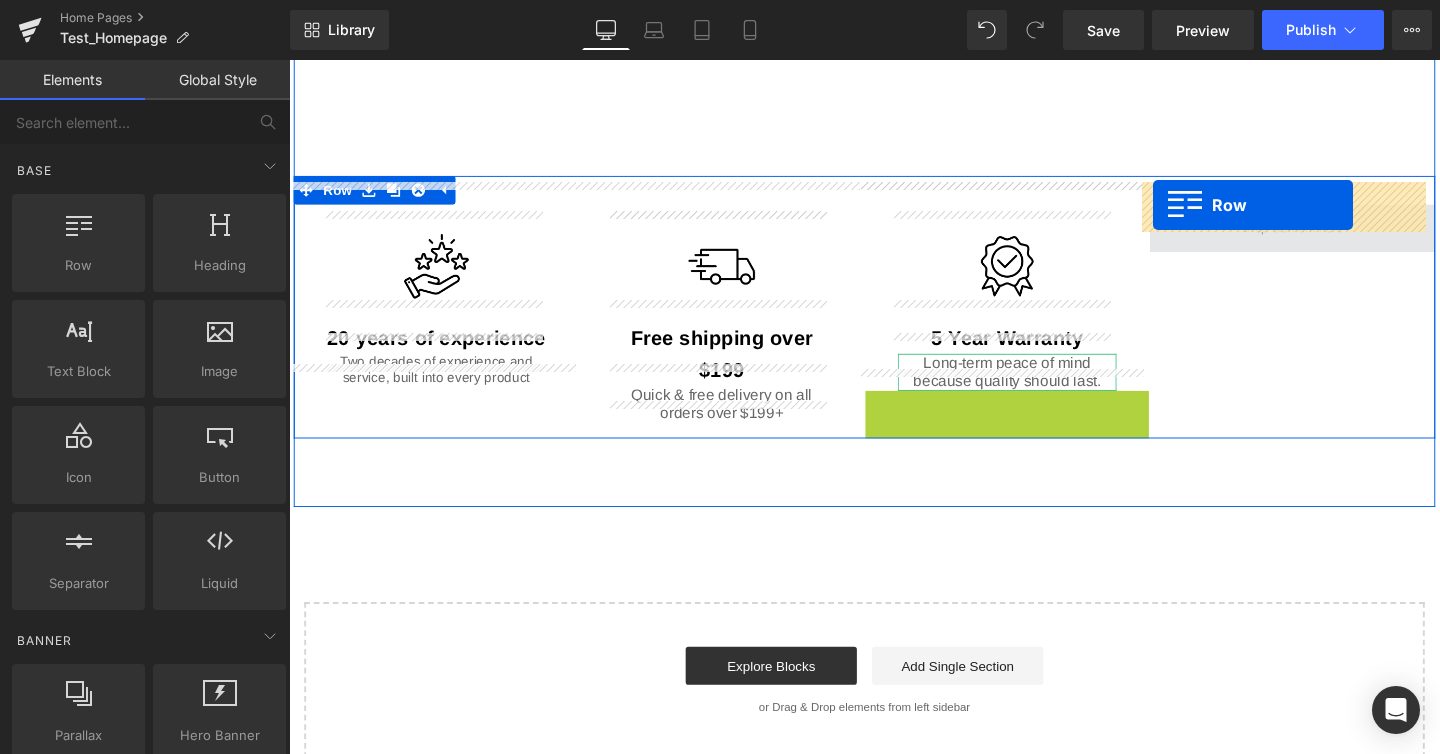 drag, startPoint x: 895, startPoint y: 397, endPoint x: 1198, endPoint y: 213, distance: 354.49258 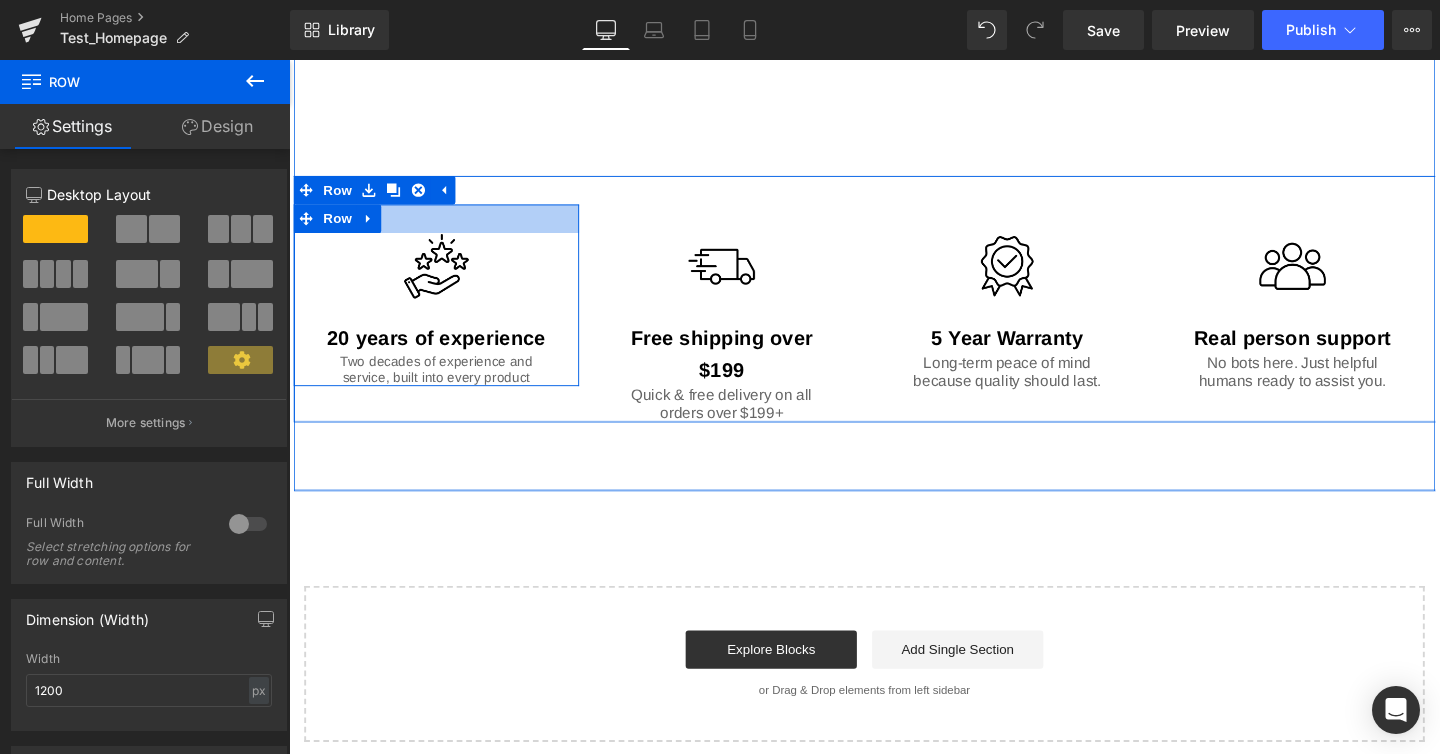 click at bounding box center [444, 227] 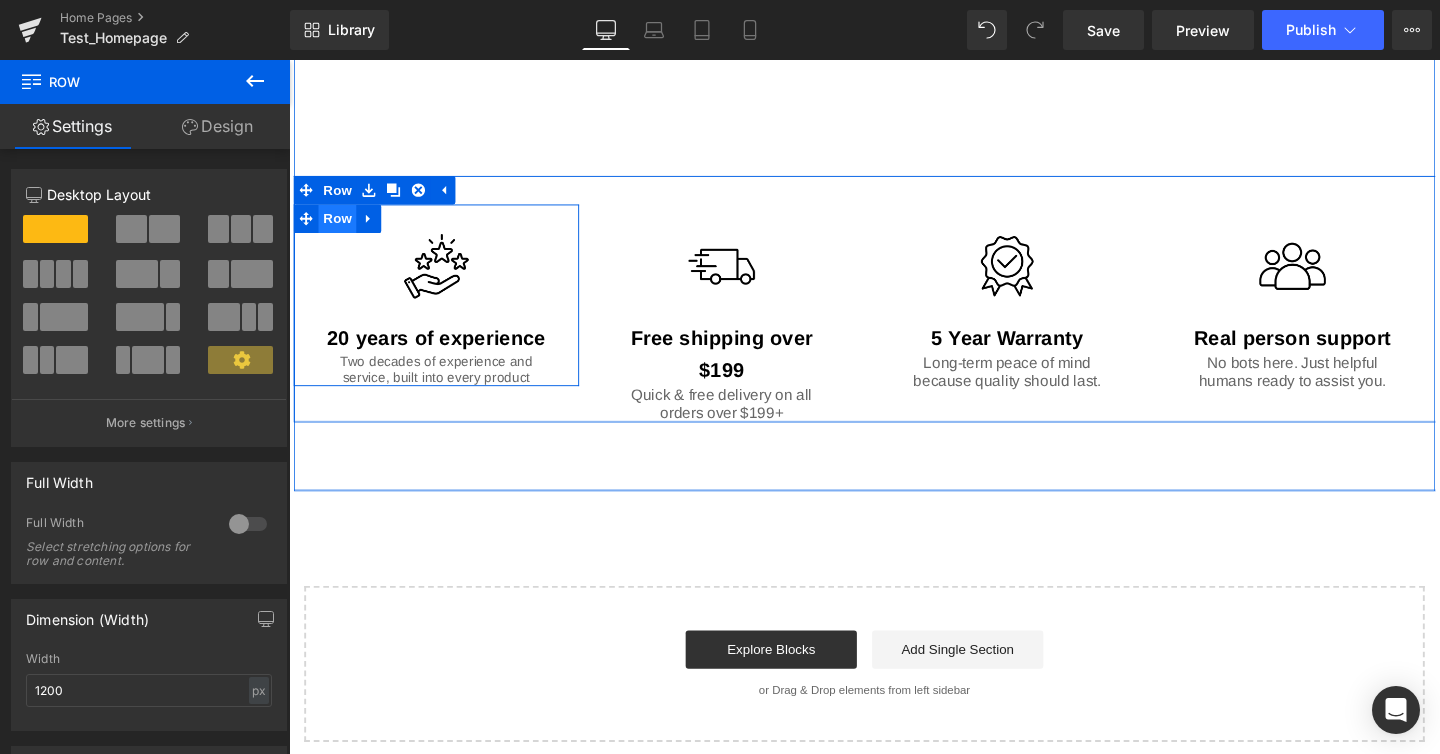 click on "Row" at bounding box center (340, 227) 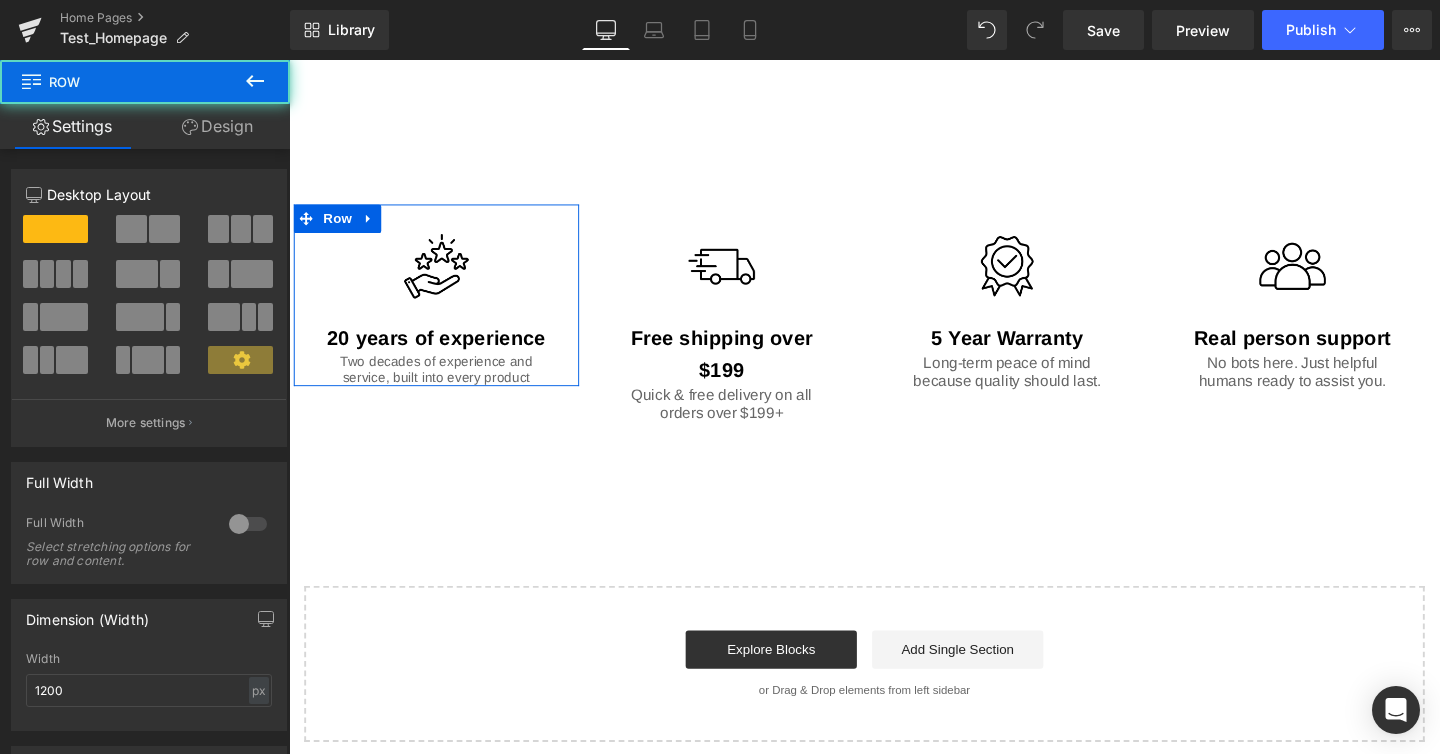 click on "Design" at bounding box center (217, 126) 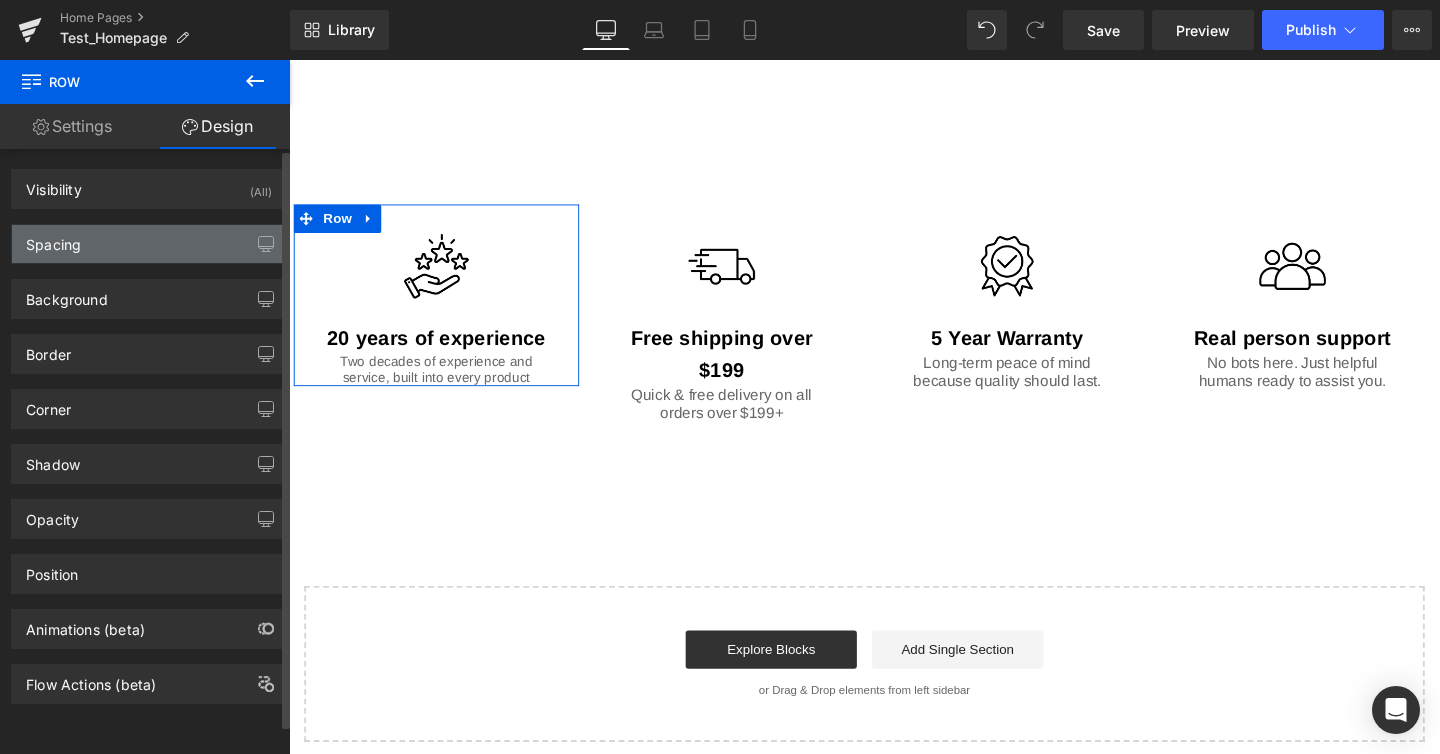 type on "0" 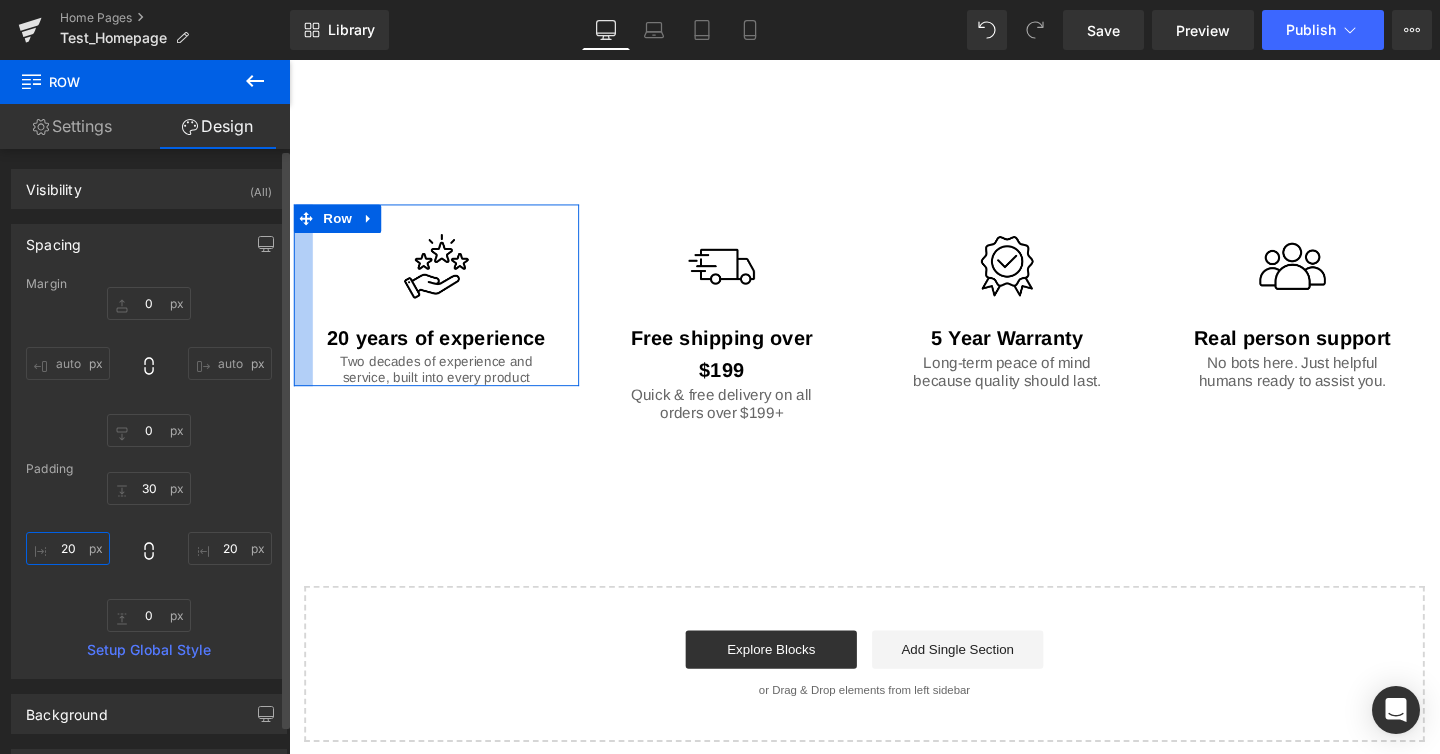 drag, startPoint x: 84, startPoint y: 560, endPoint x: 48, endPoint y: 552, distance: 36.878178 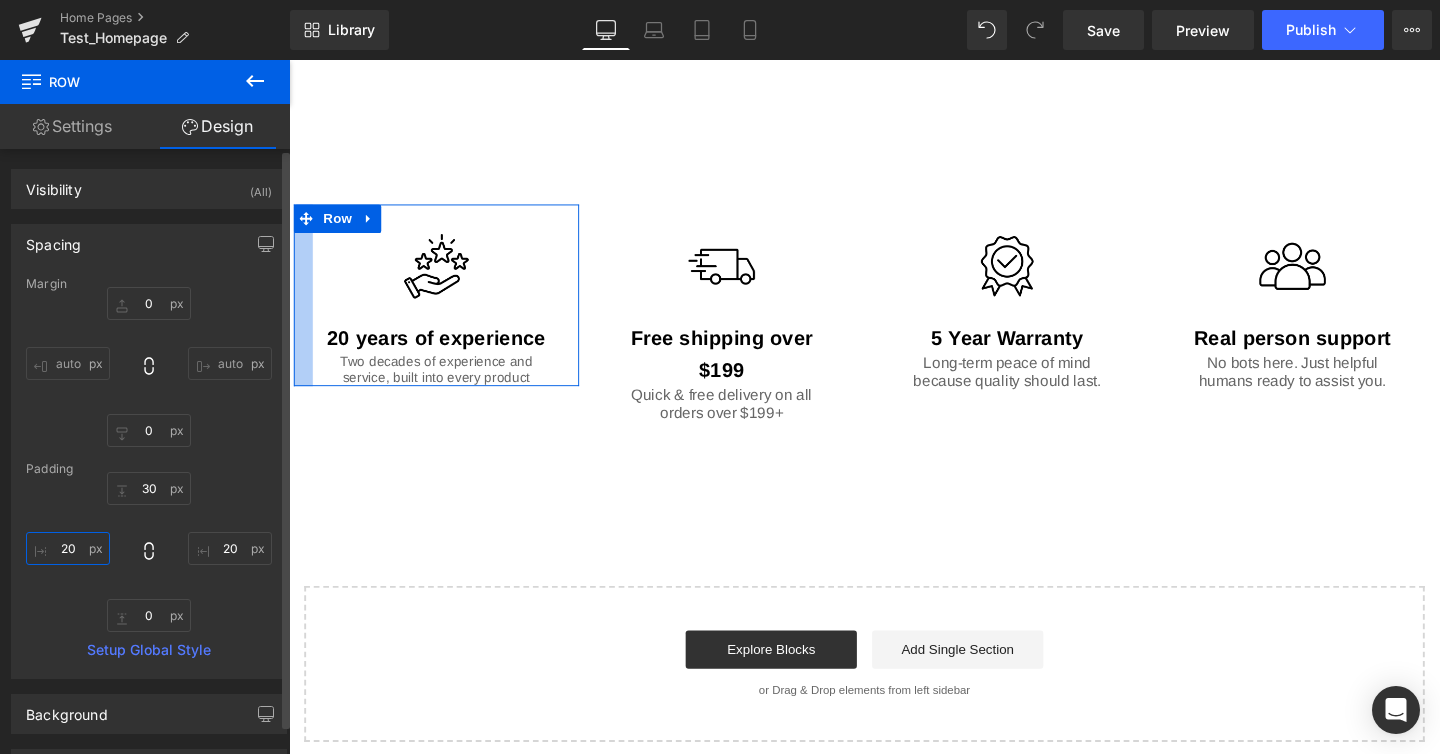 click on "20" at bounding box center (68, 548) 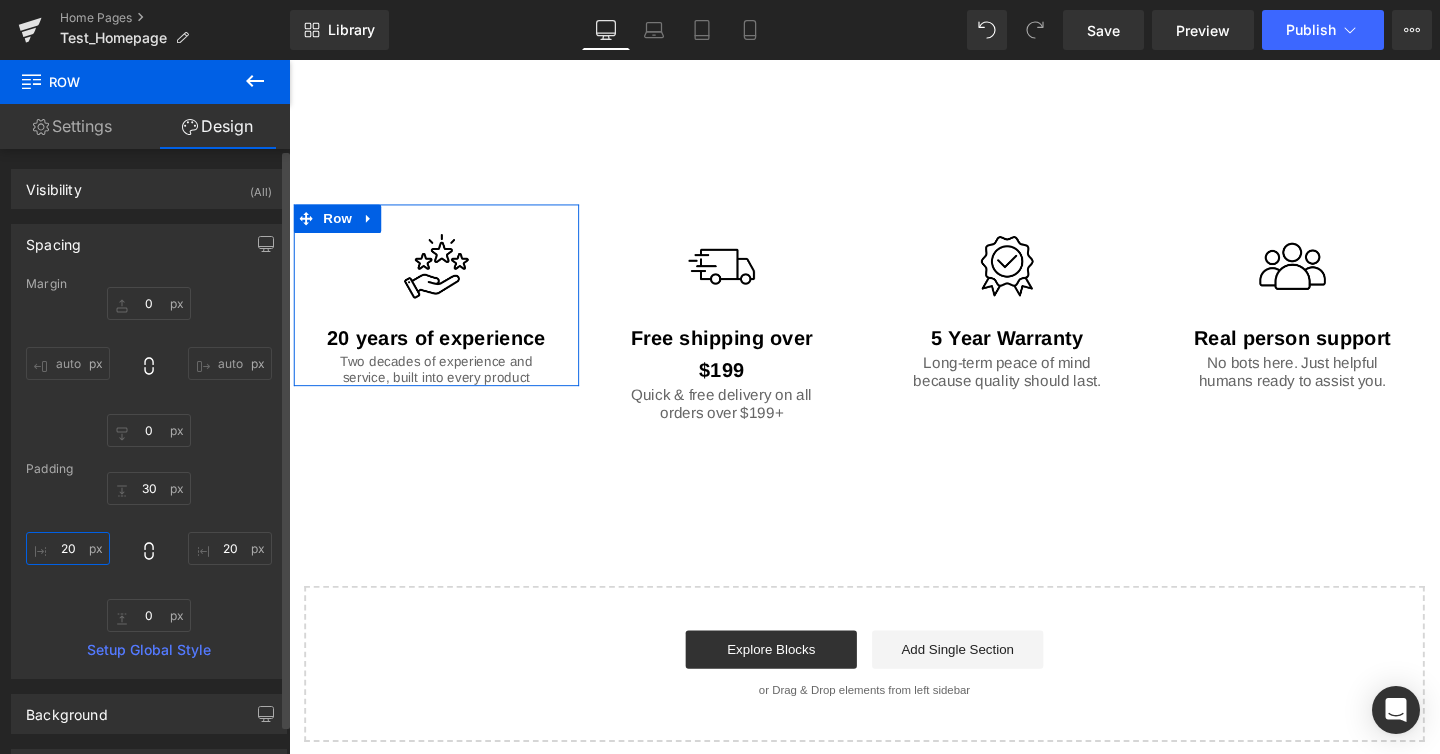 drag, startPoint x: 61, startPoint y: 551, endPoint x: 76, endPoint y: 551, distance: 15 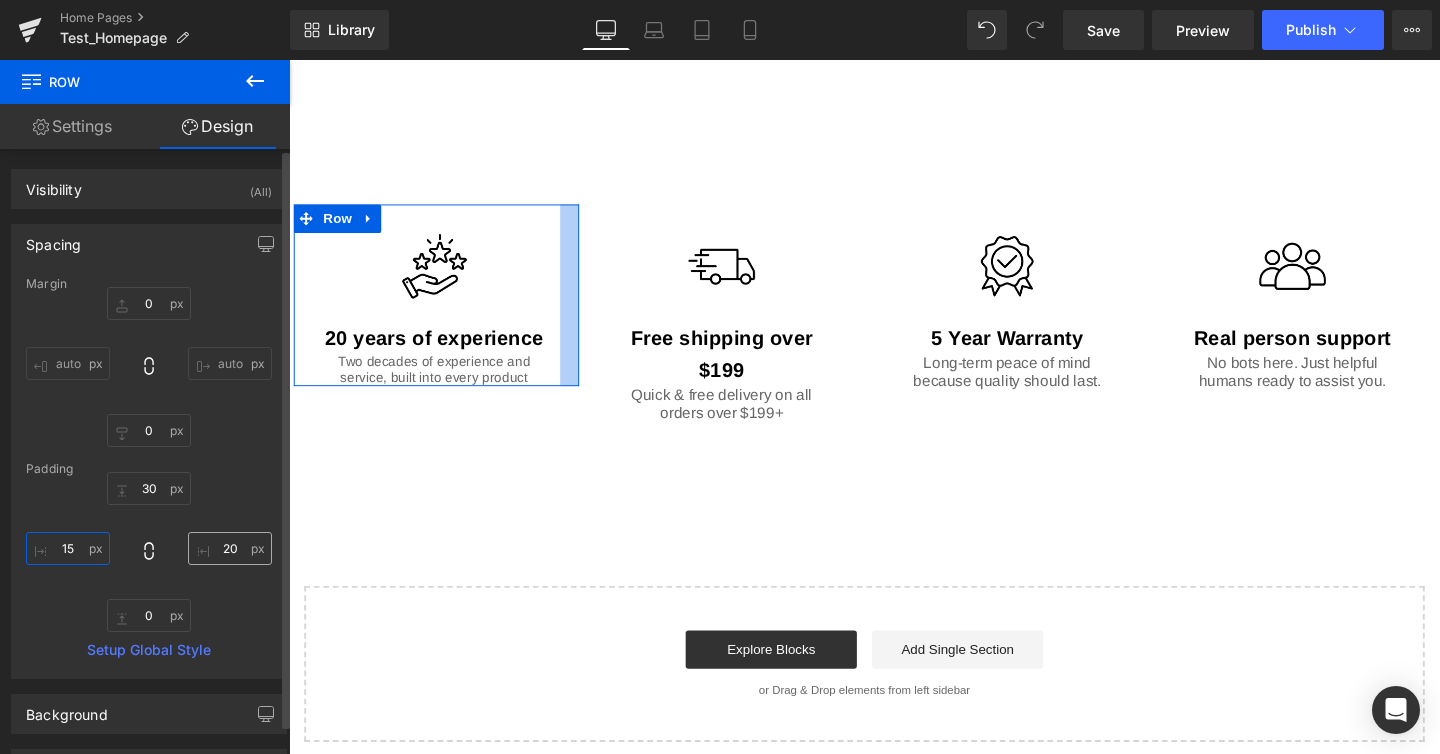 type on "15" 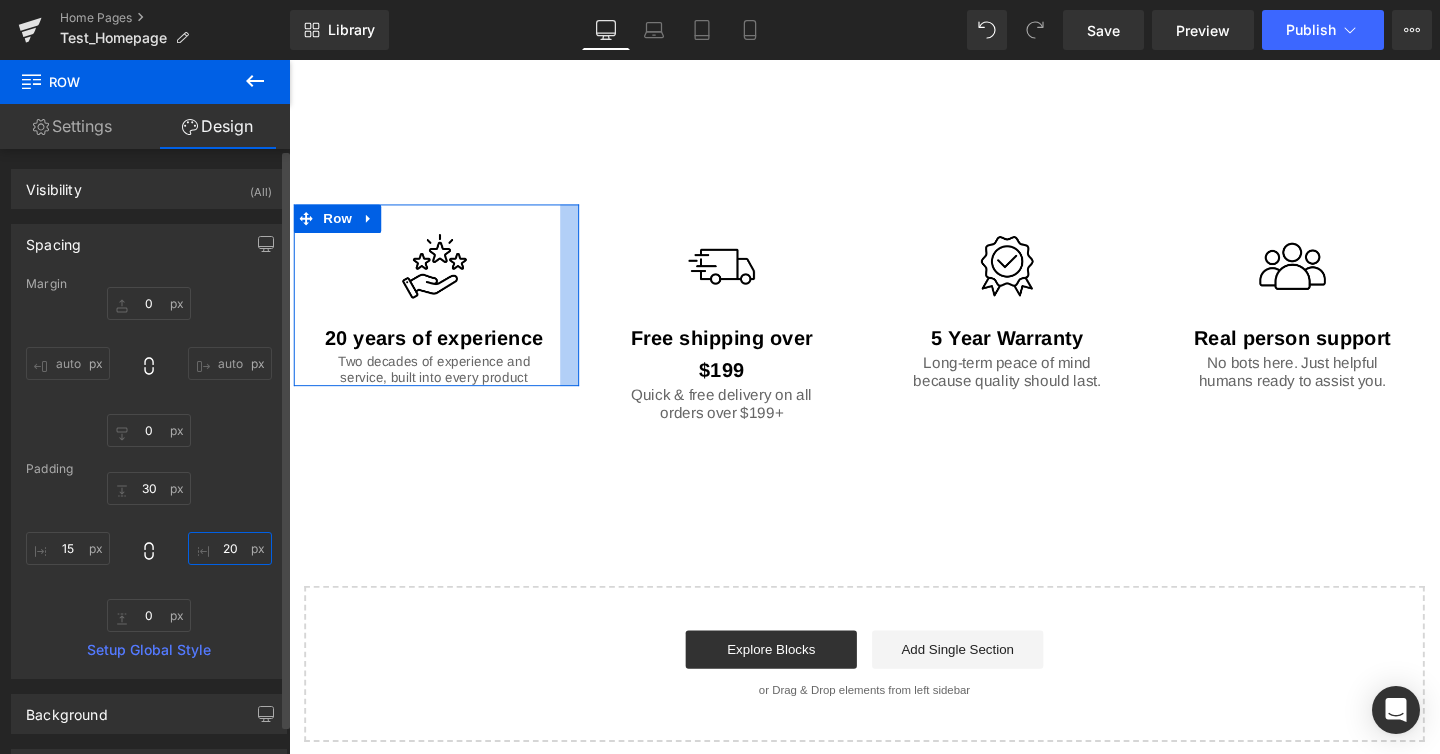 drag, startPoint x: 228, startPoint y: 547, endPoint x: 250, endPoint y: 547, distance: 22 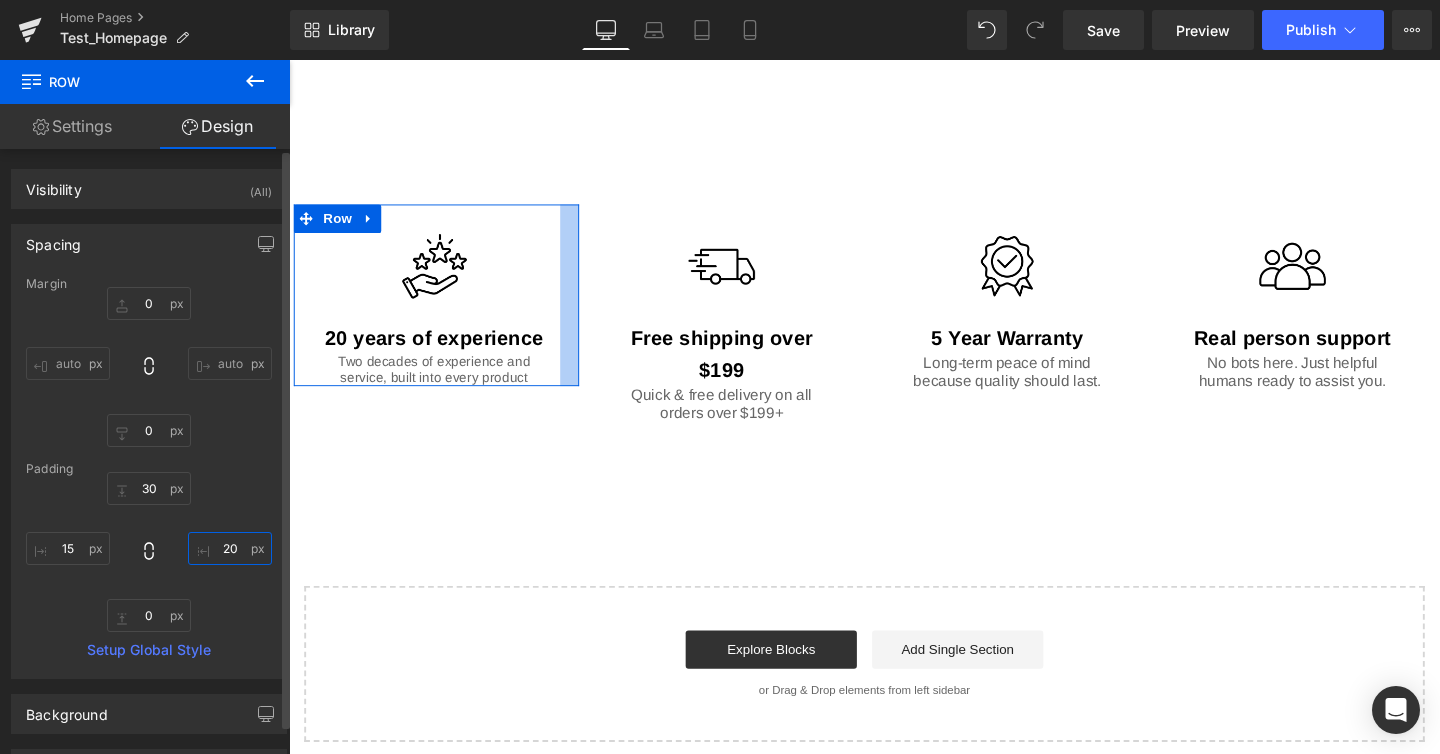 click on "20" at bounding box center (230, 548) 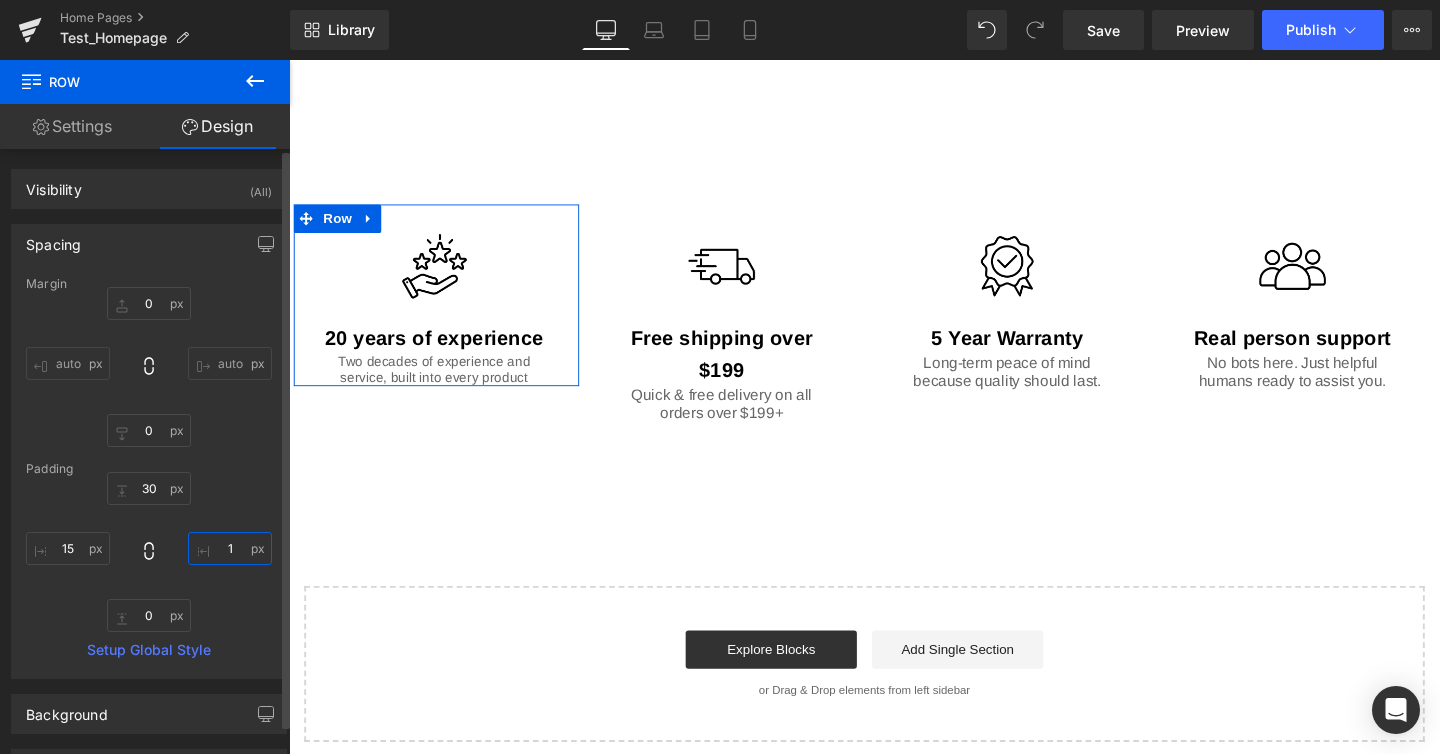 type on "15" 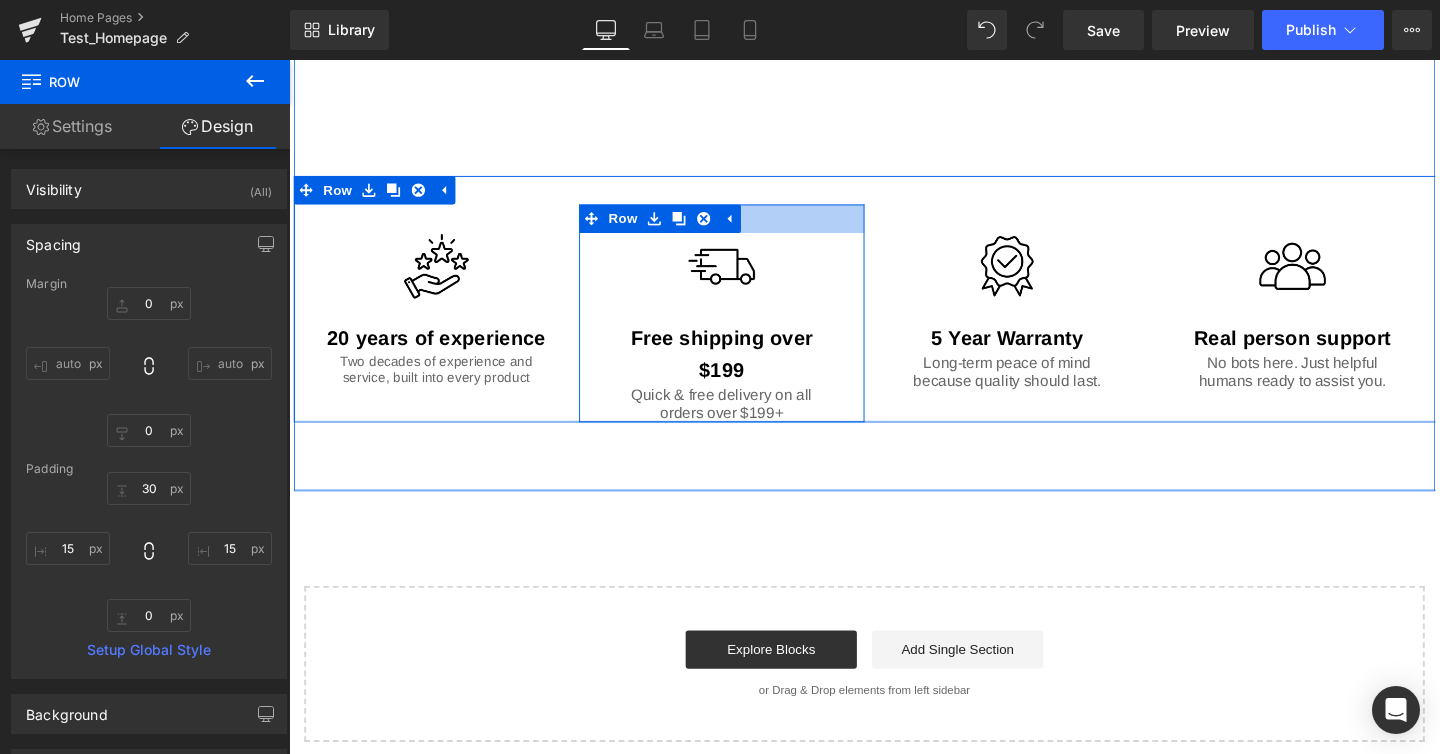 click at bounding box center (744, 227) 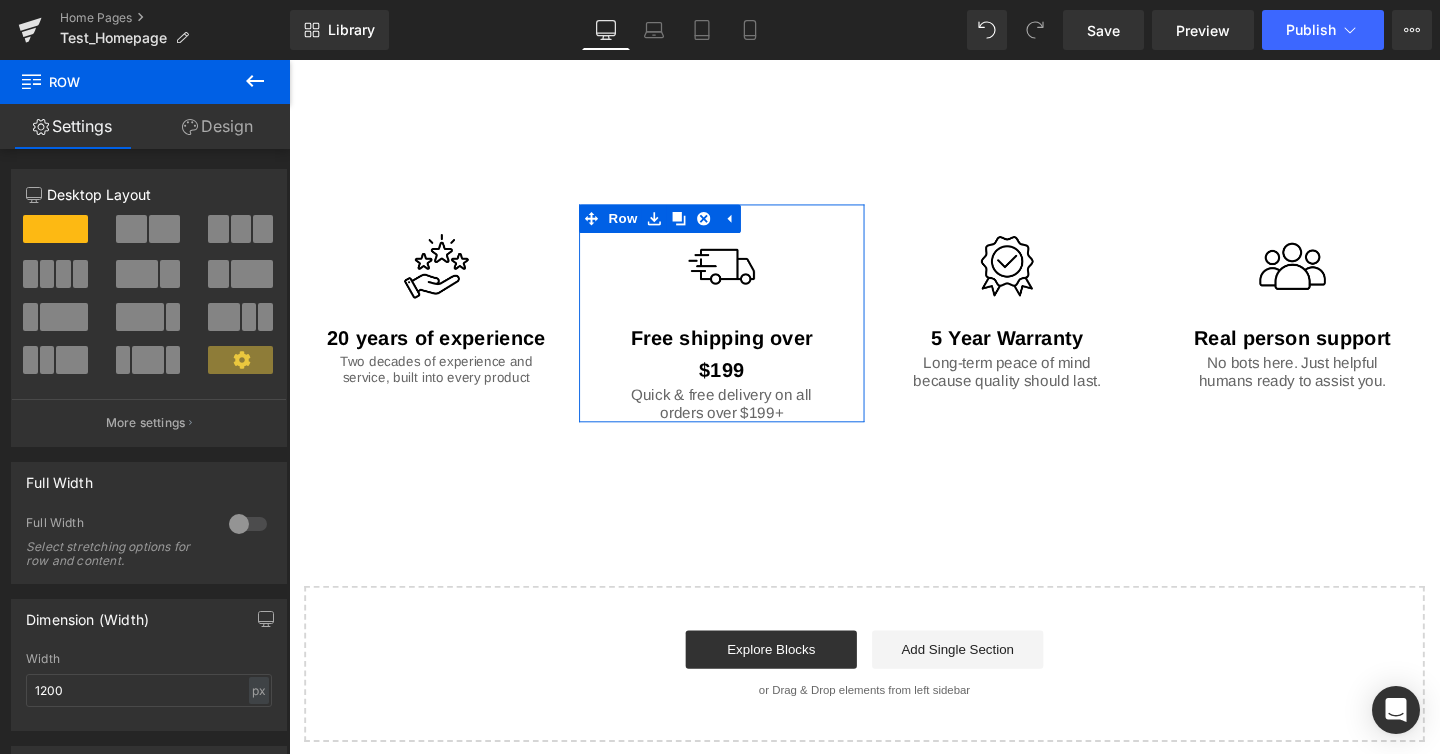 click on "Design" at bounding box center [217, 126] 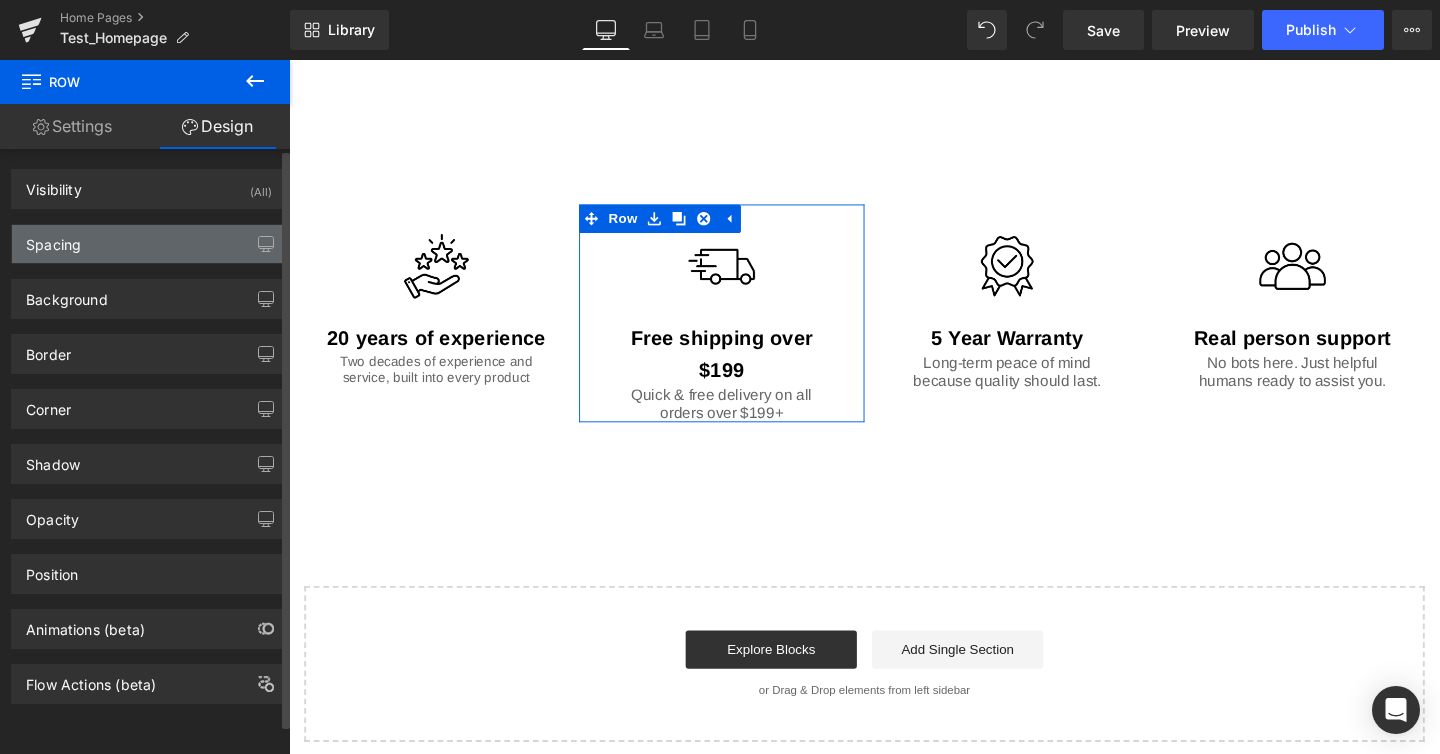 click on "Spacing" at bounding box center [149, 244] 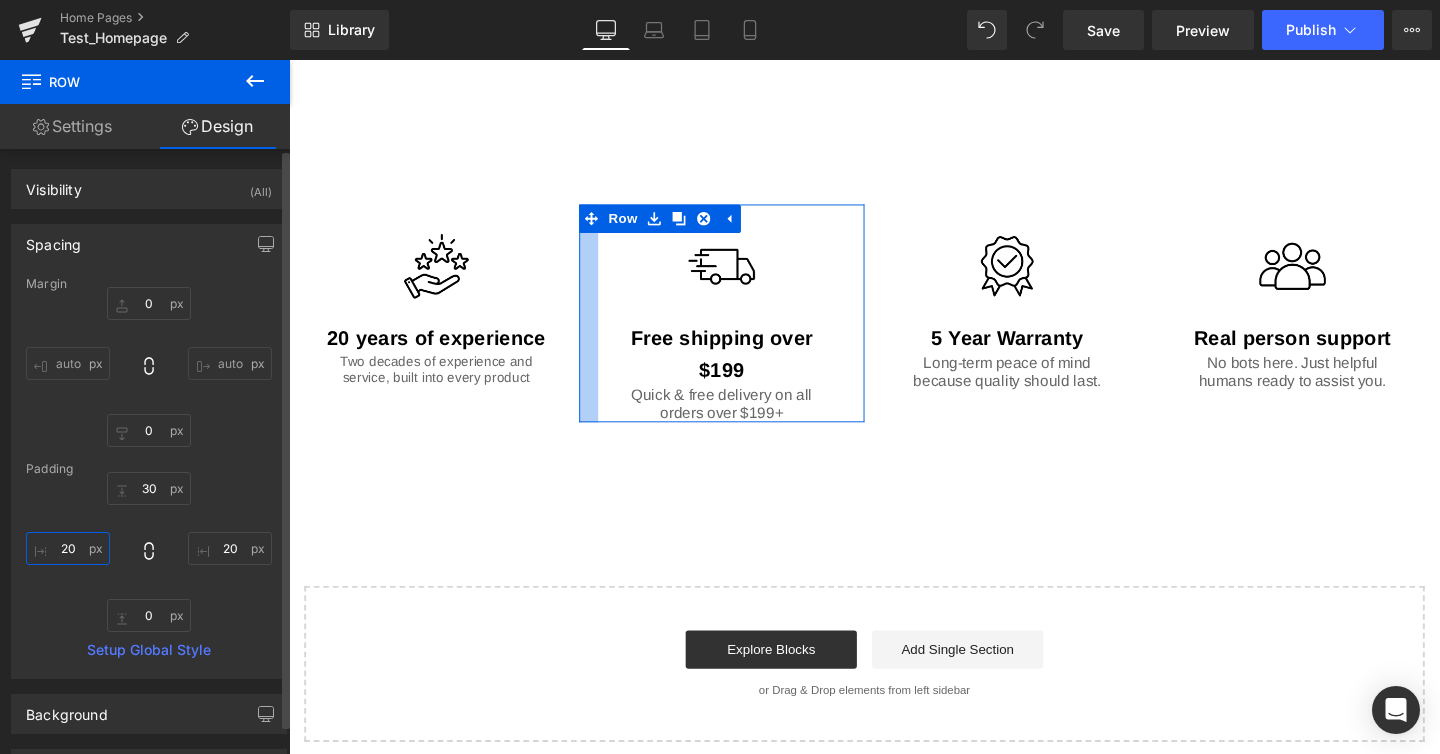drag, startPoint x: 58, startPoint y: 557, endPoint x: 74, endPoint y: 550, distance: 17.464249 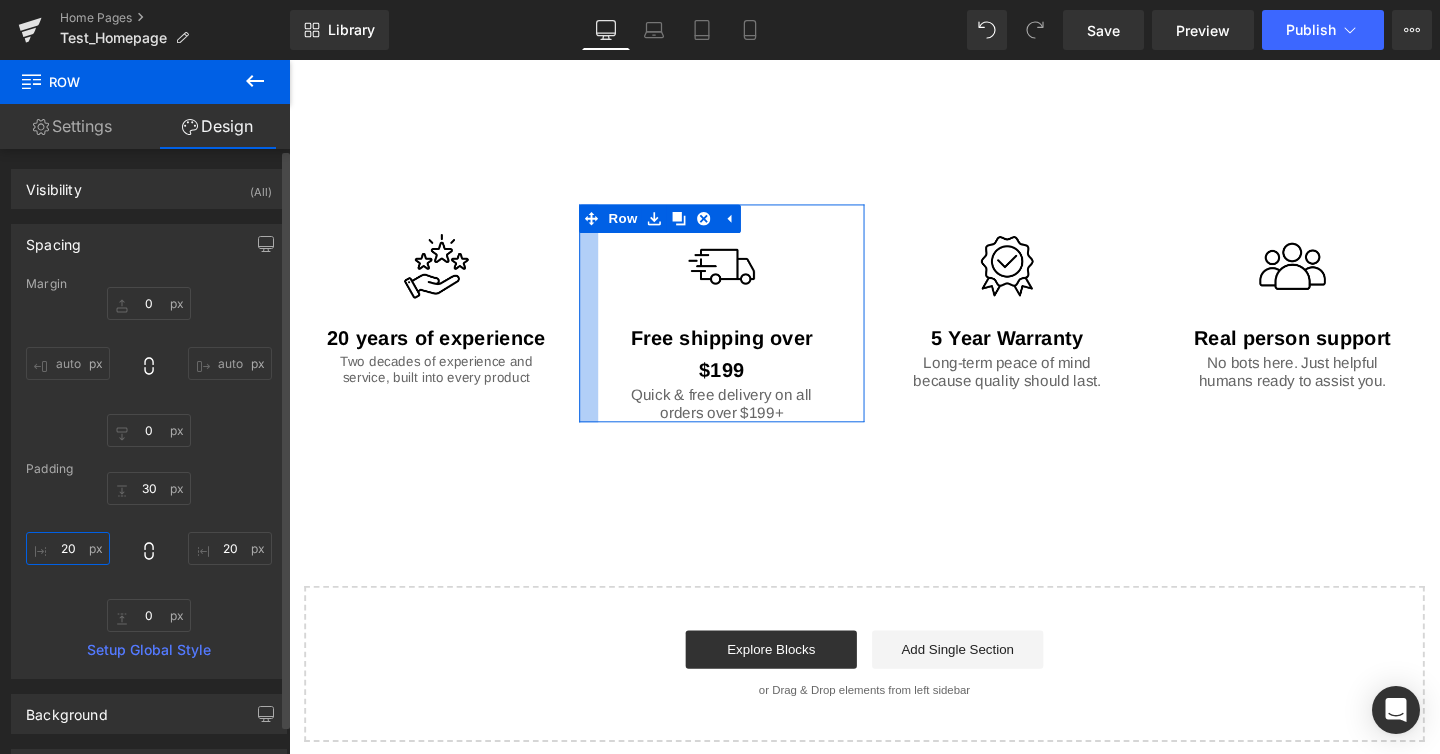 click on "20" at bounding box center (68, 548) 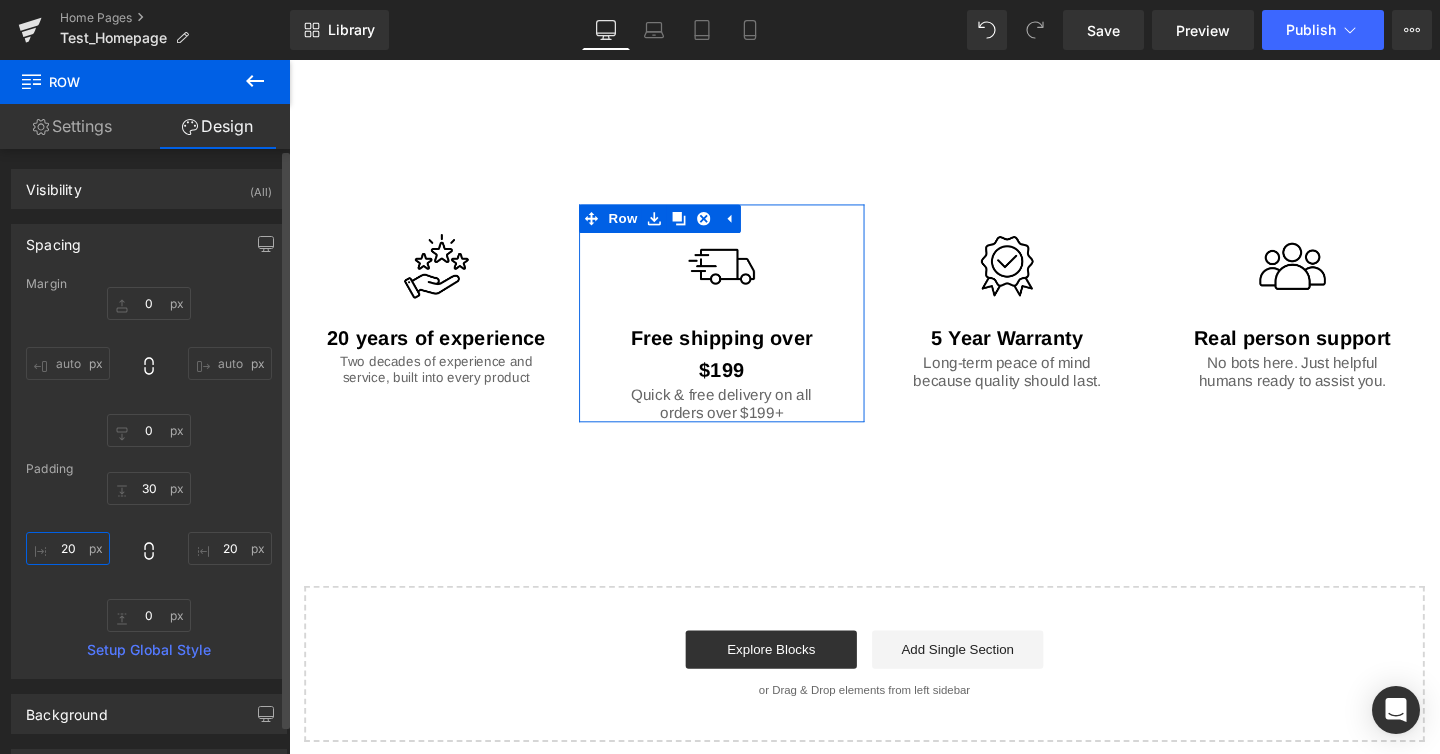 click on "20" at bounding box center [68, 548] 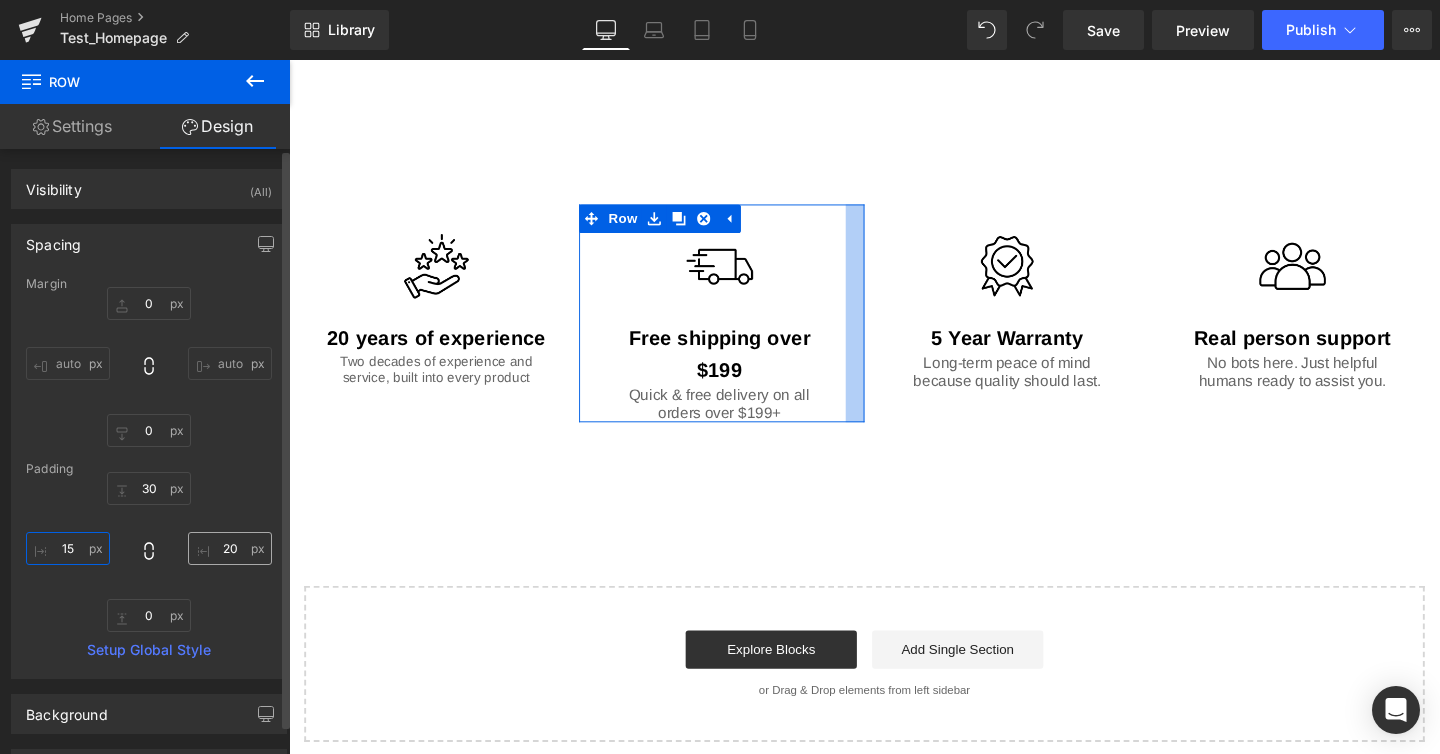 type on "15" 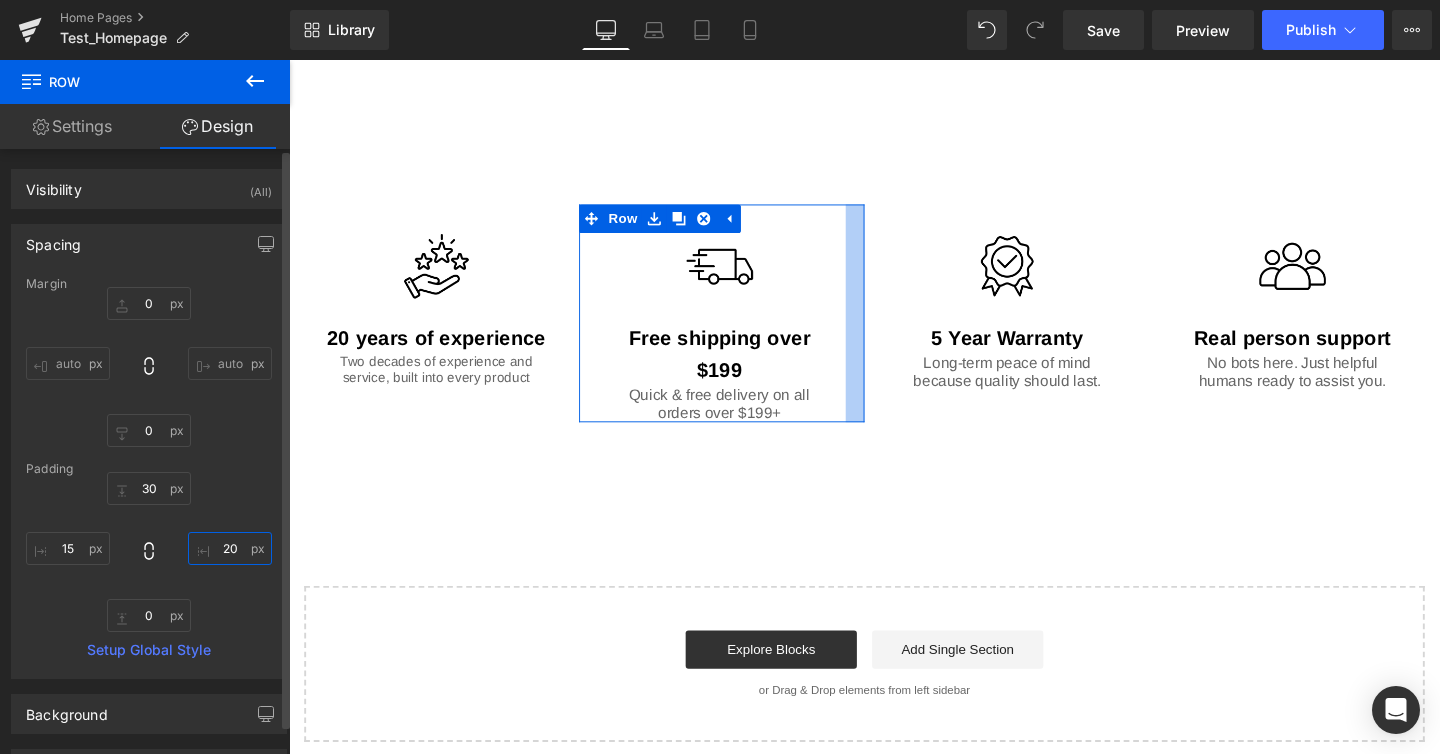 click on "20" at bounding box center [230, 548] 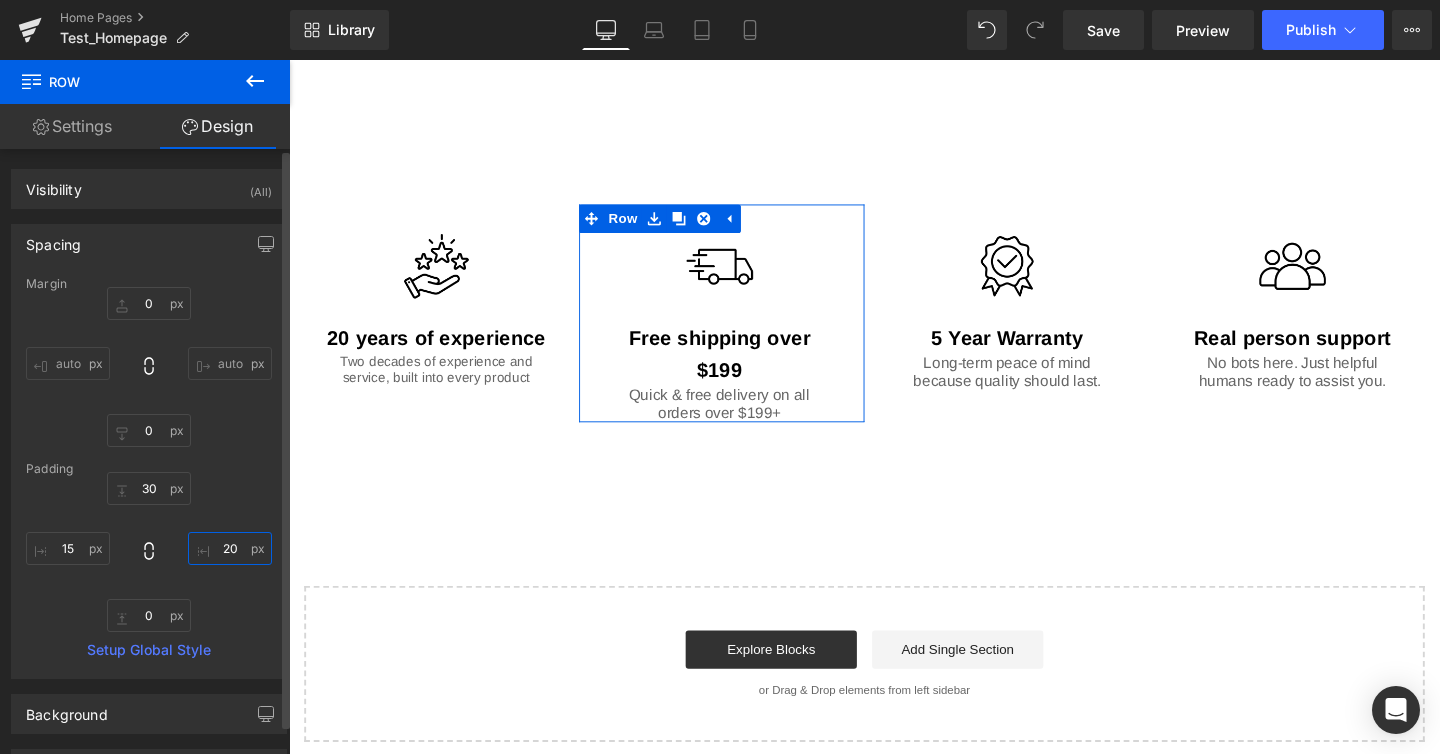click on "20" at bounding box center (230, 548) 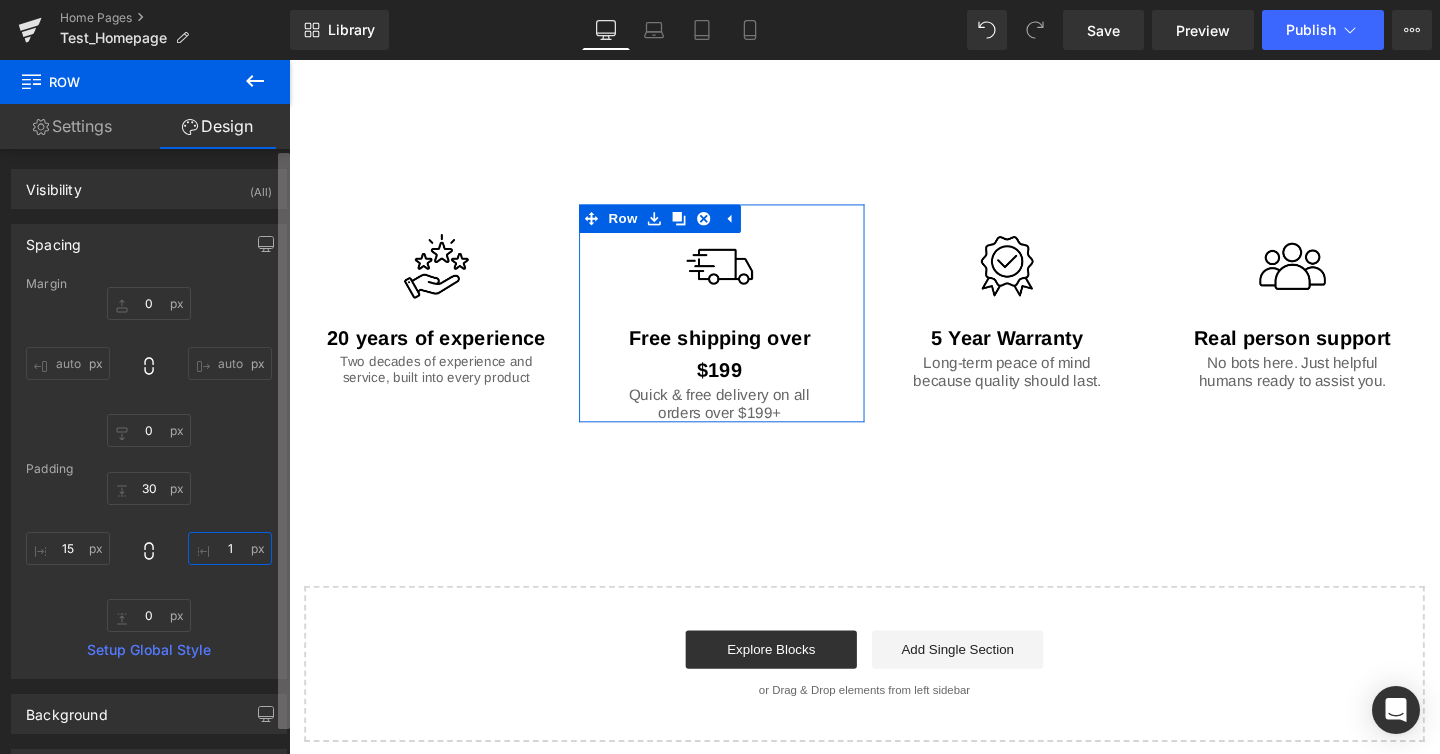type on "15" 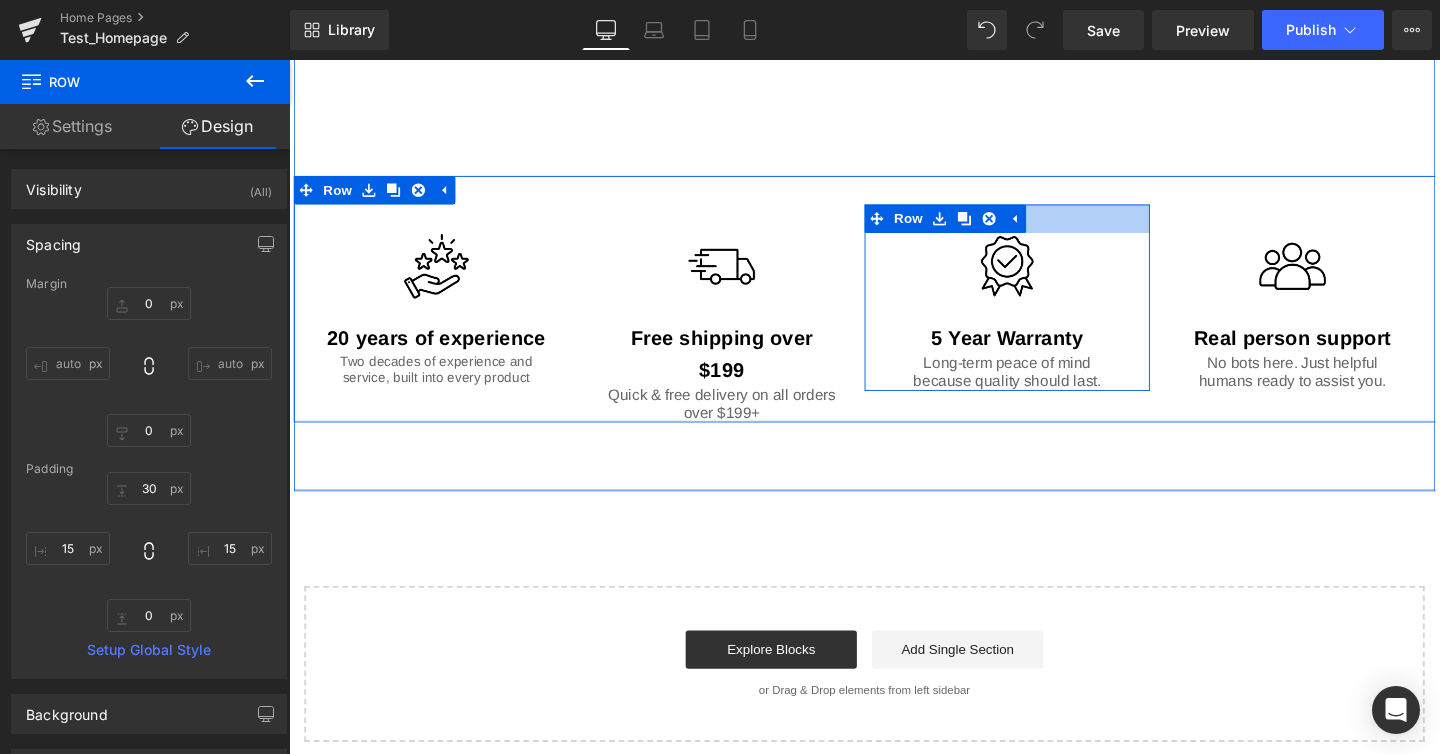 click at bounding box center [1044, 227] 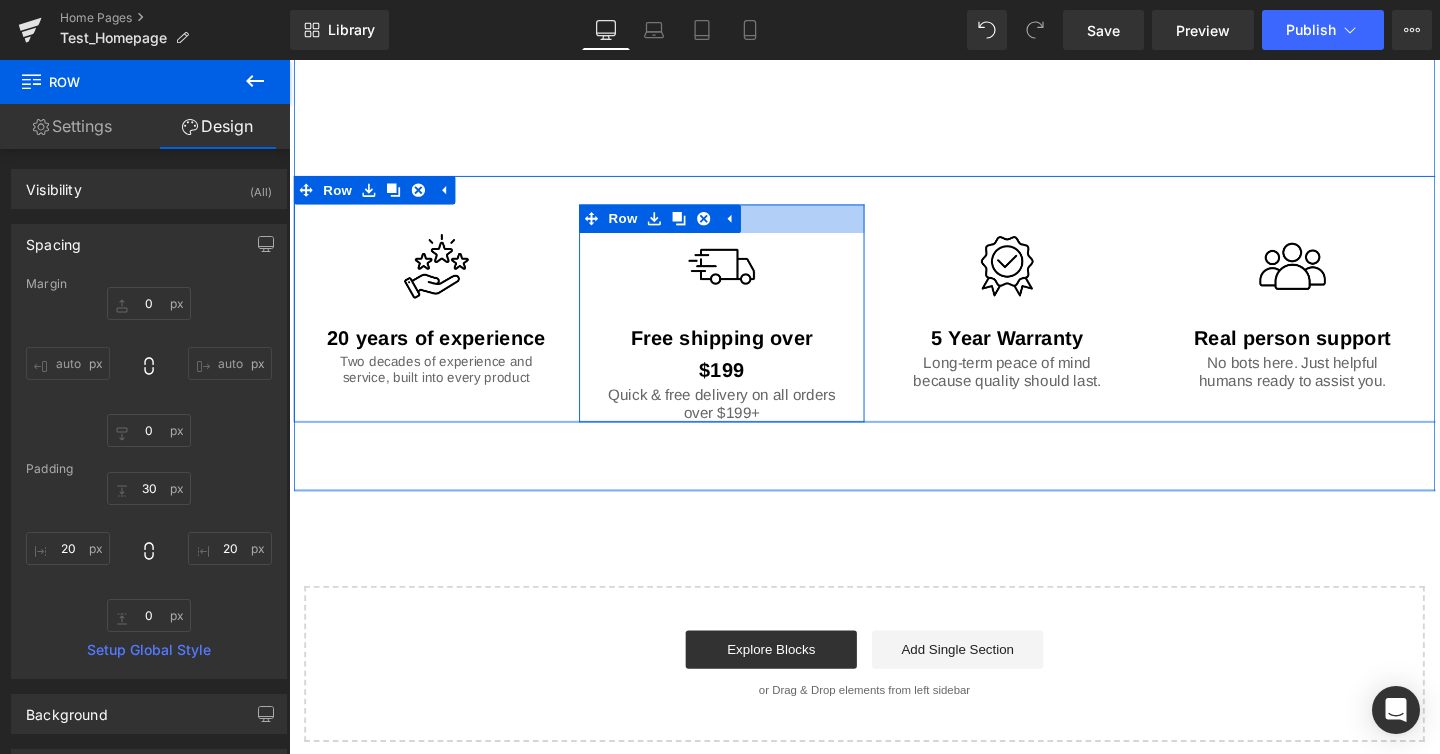 click at bounding box center (744, 227) 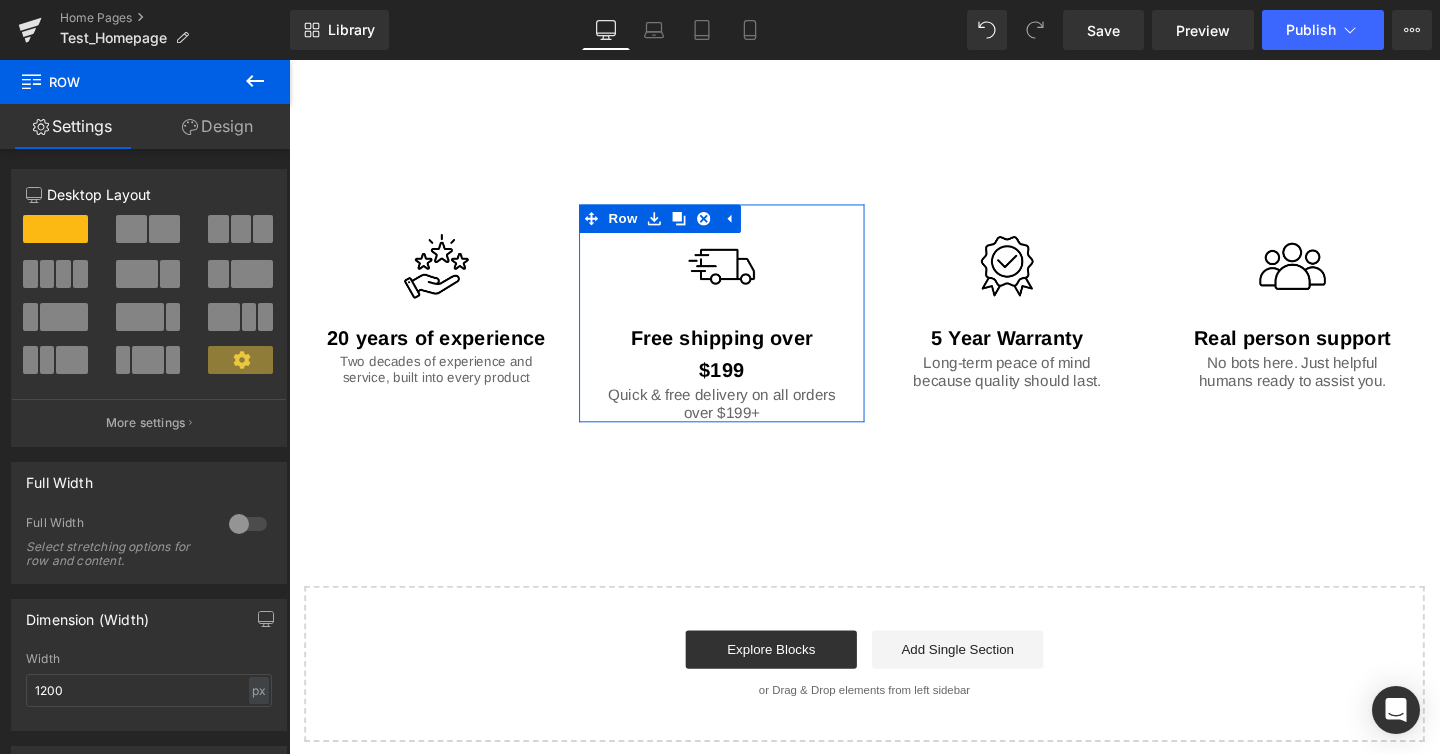 click on "Design" at bounding box center (217, 126) 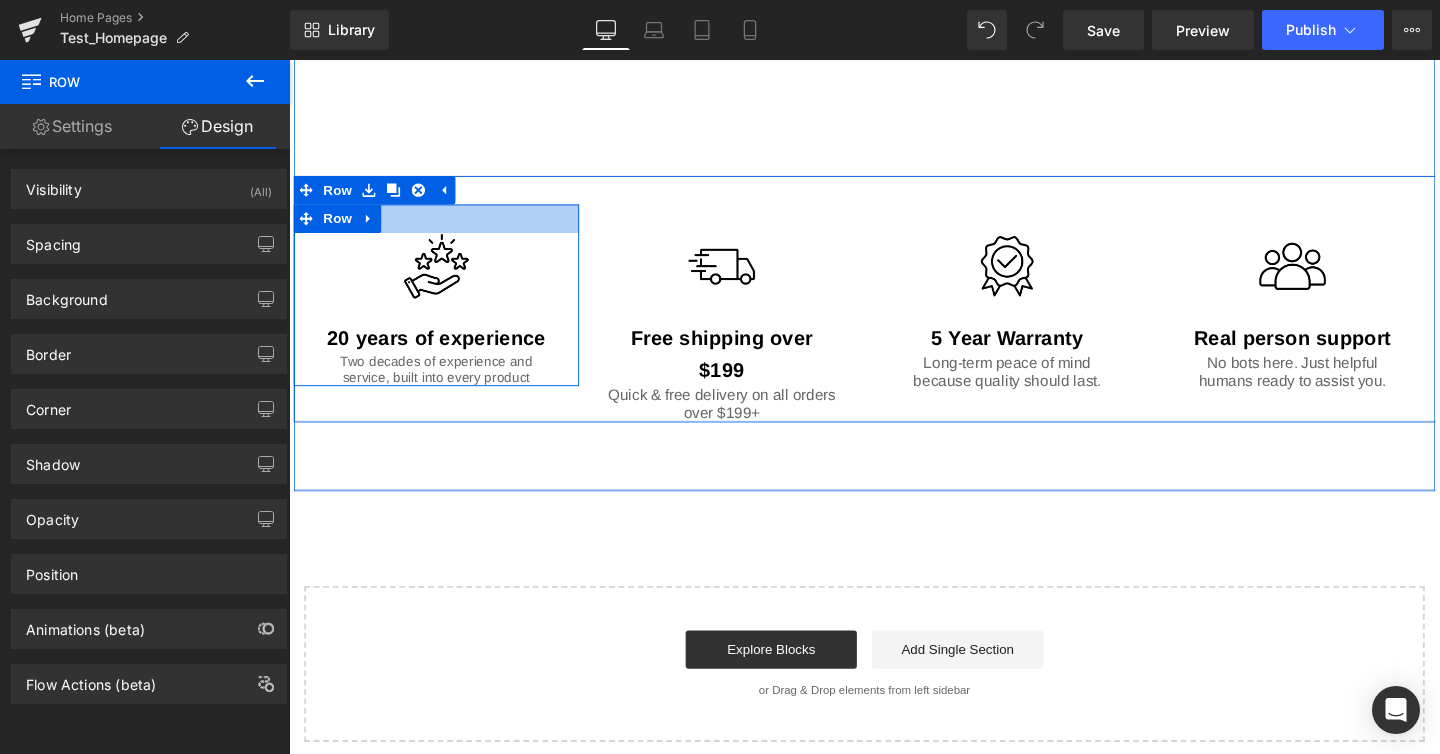 click at bounding box center [444, 227] 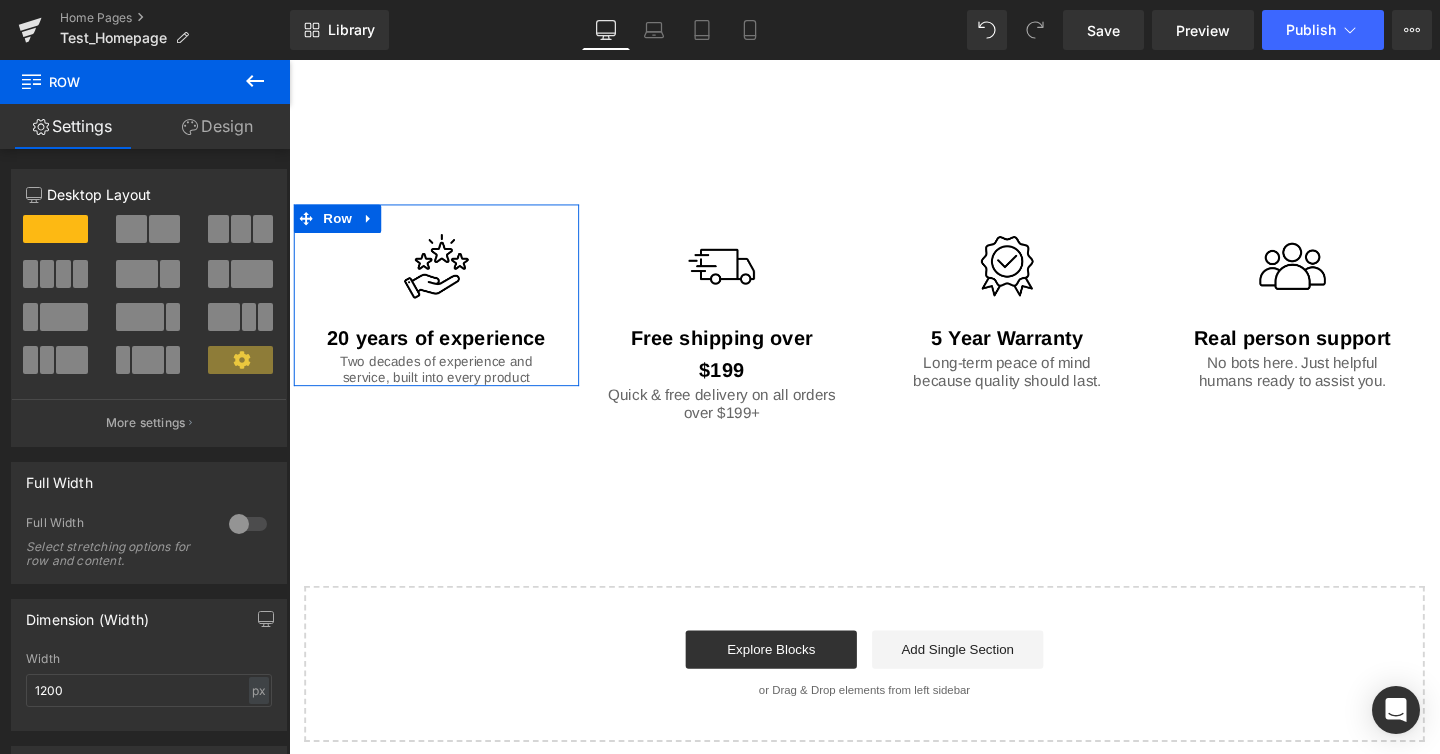 click on "Design" at bounding box center [217, 126] 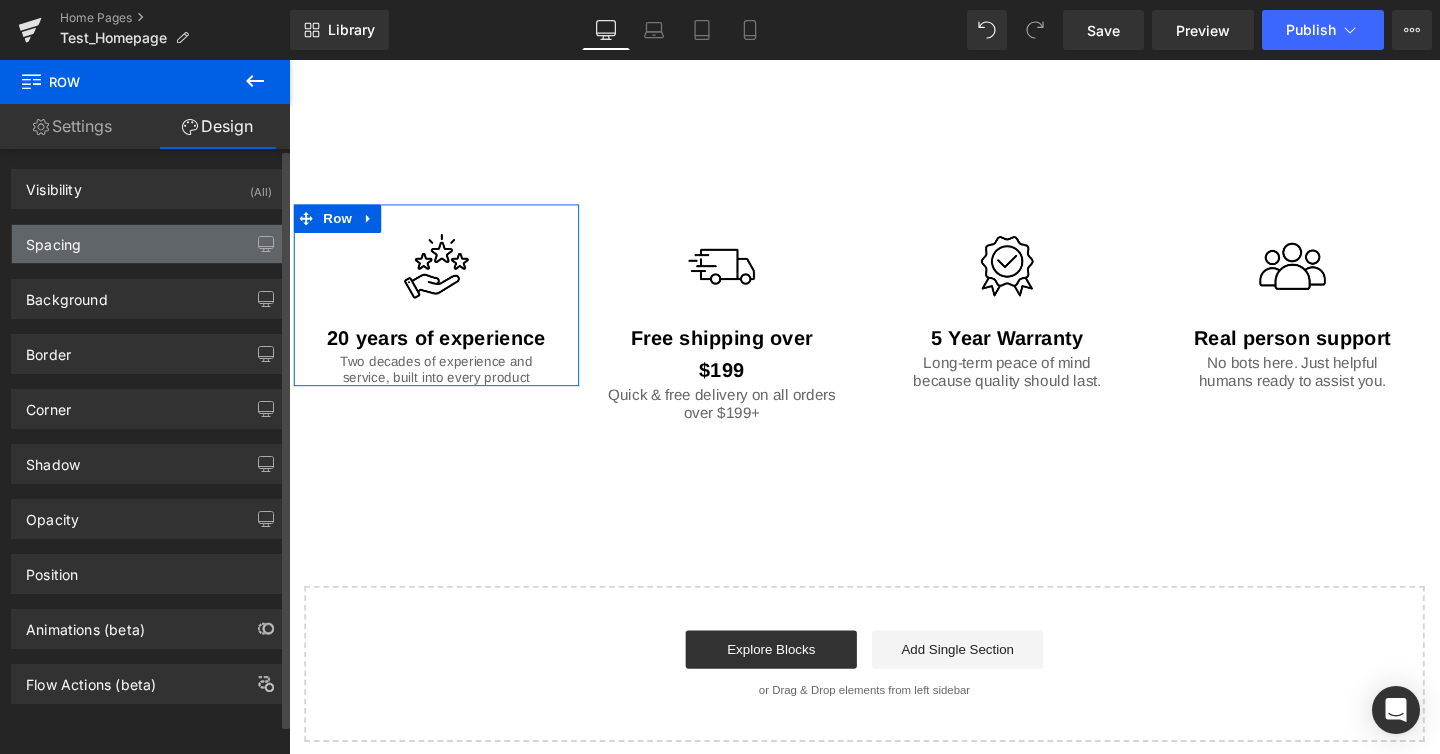 click on "Spacing" at bounding box center [149, 244] 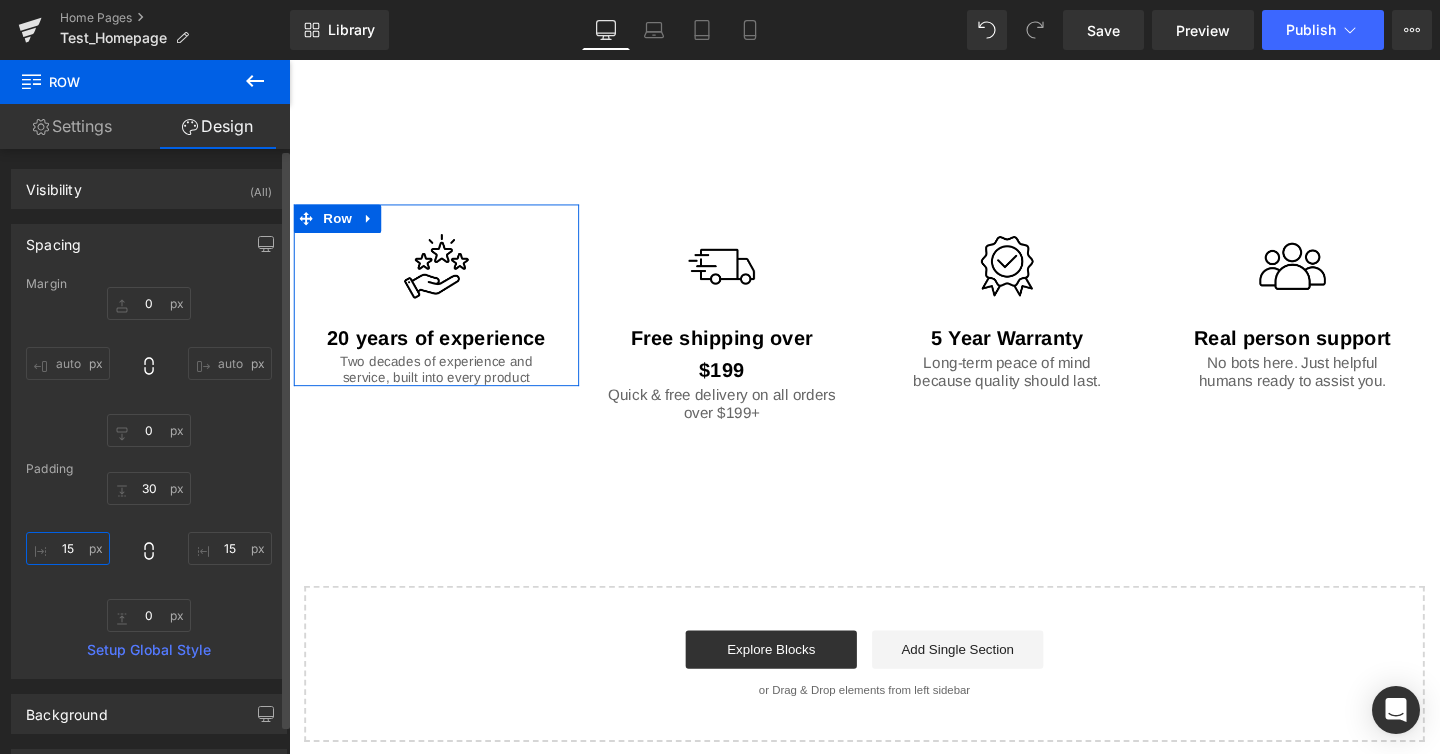 click on "15" at bounding box center (68, 548) 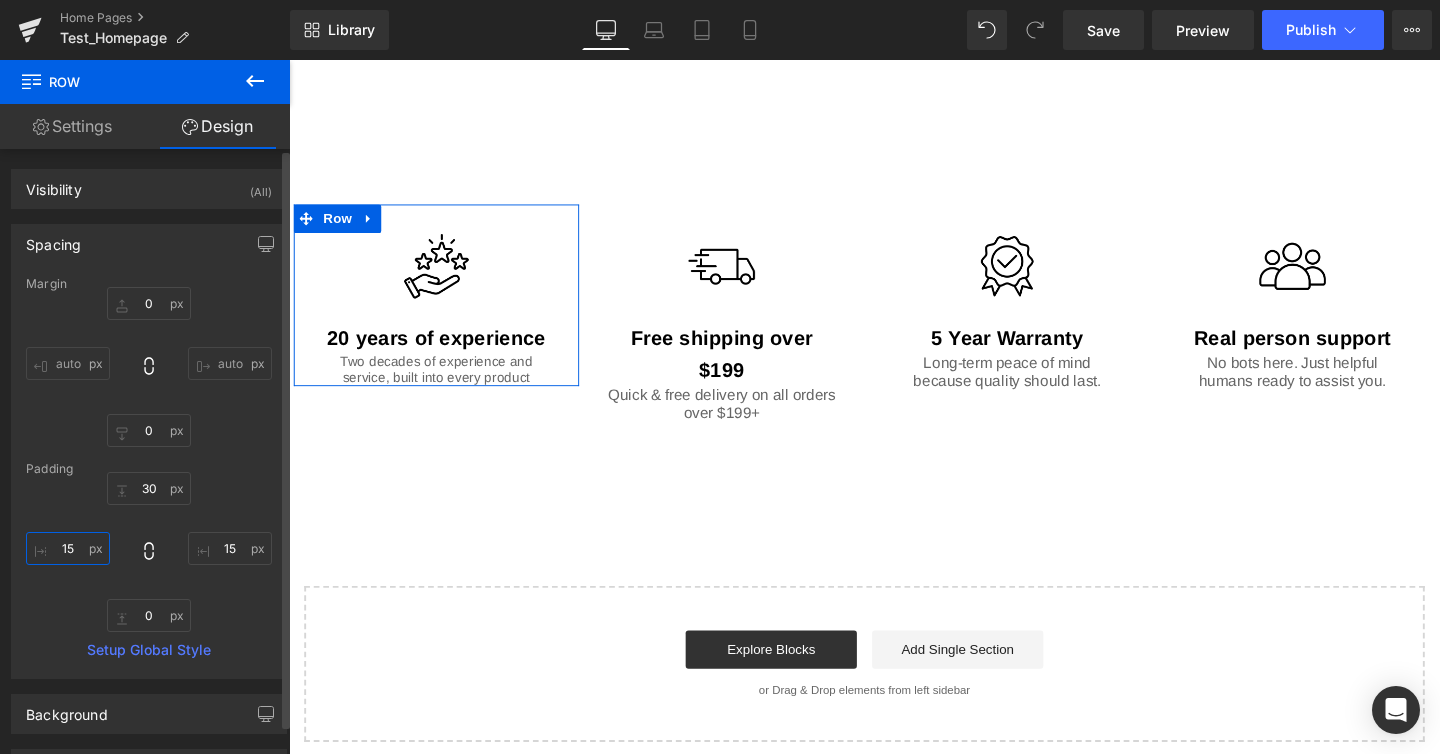 click on "15" at bounding box center (68, 548) 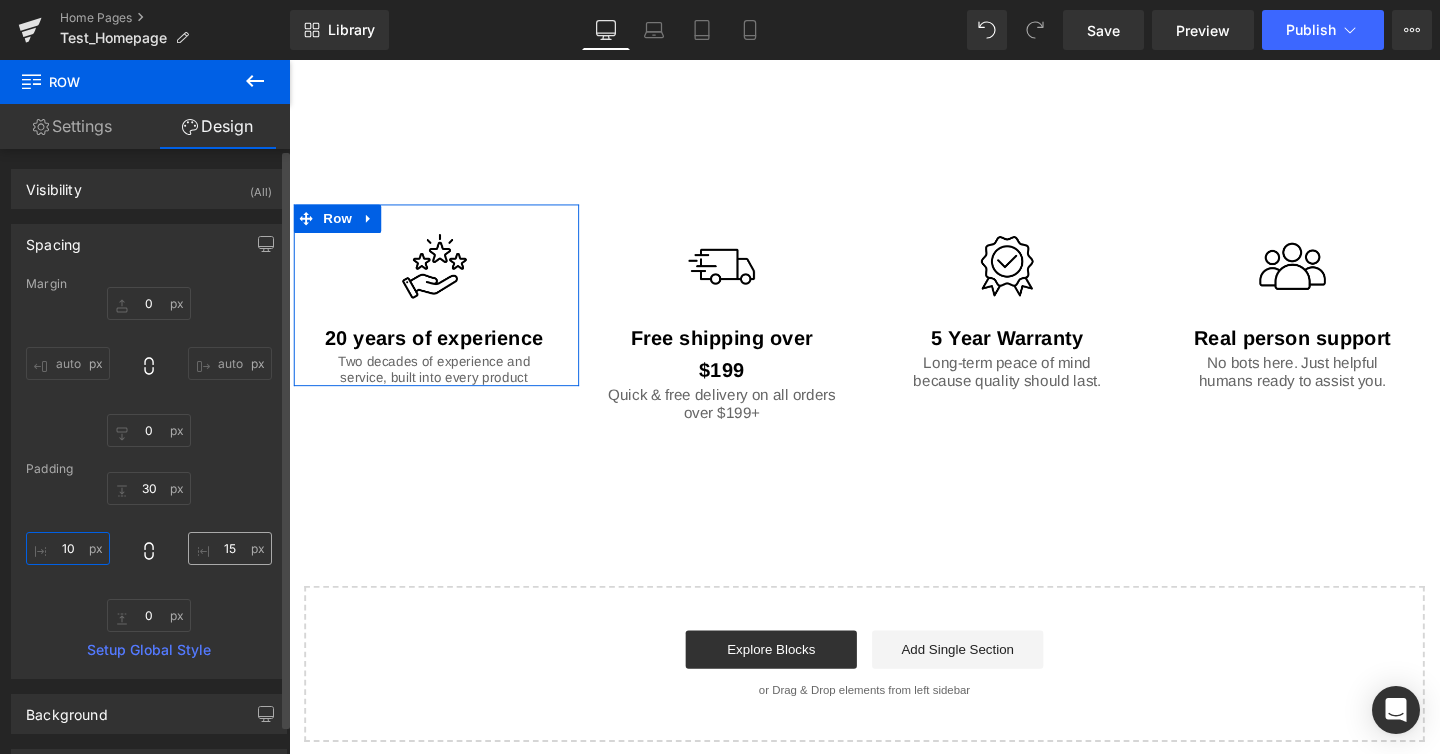 type on "10" 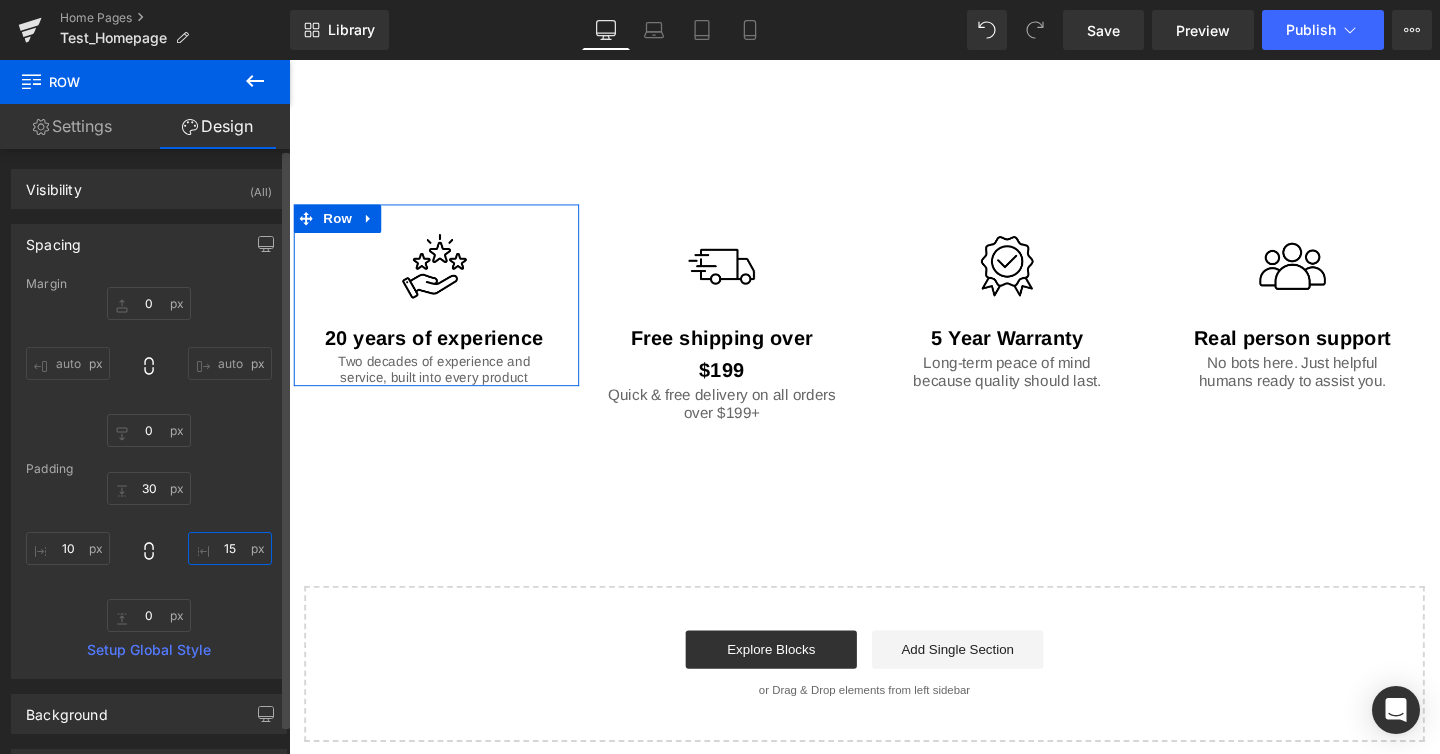 click on "15" at bounding box center [230, 548] 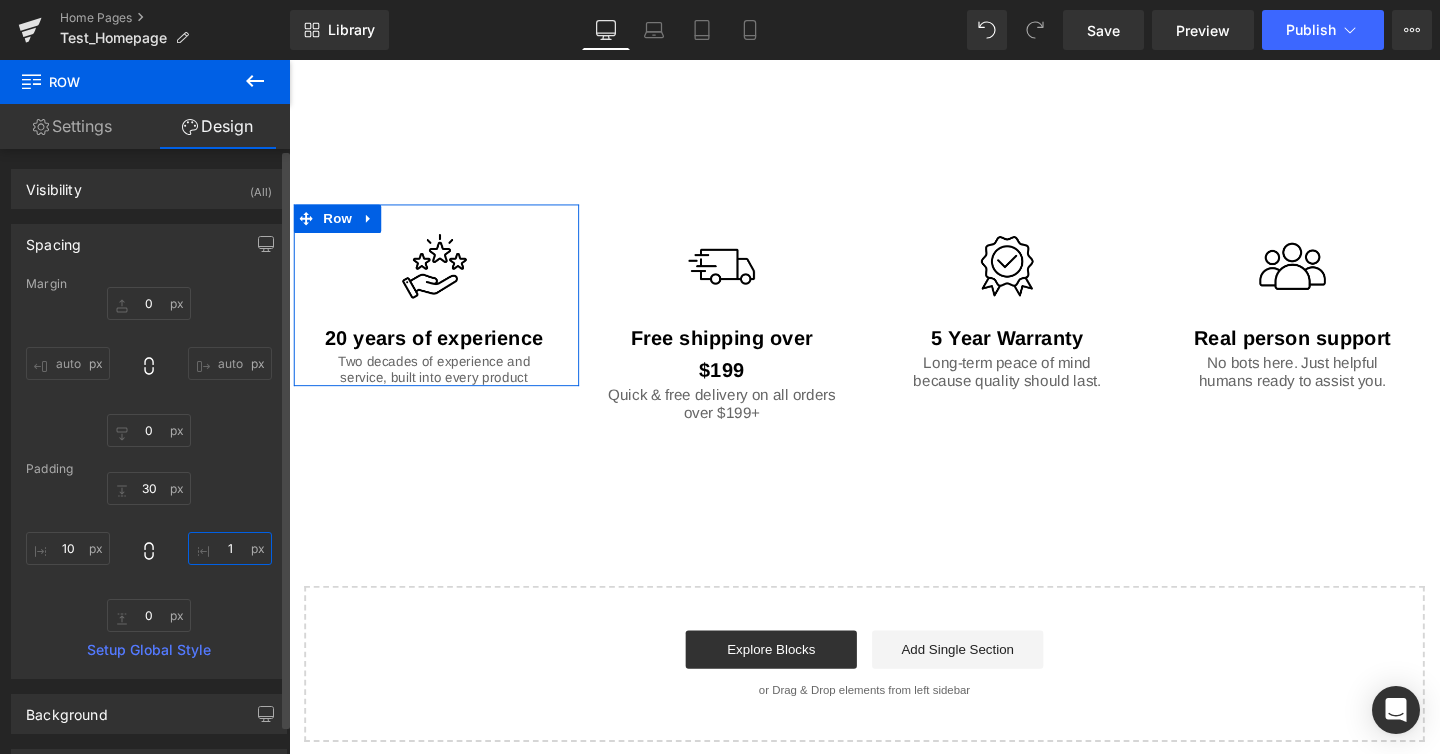 type on "10" 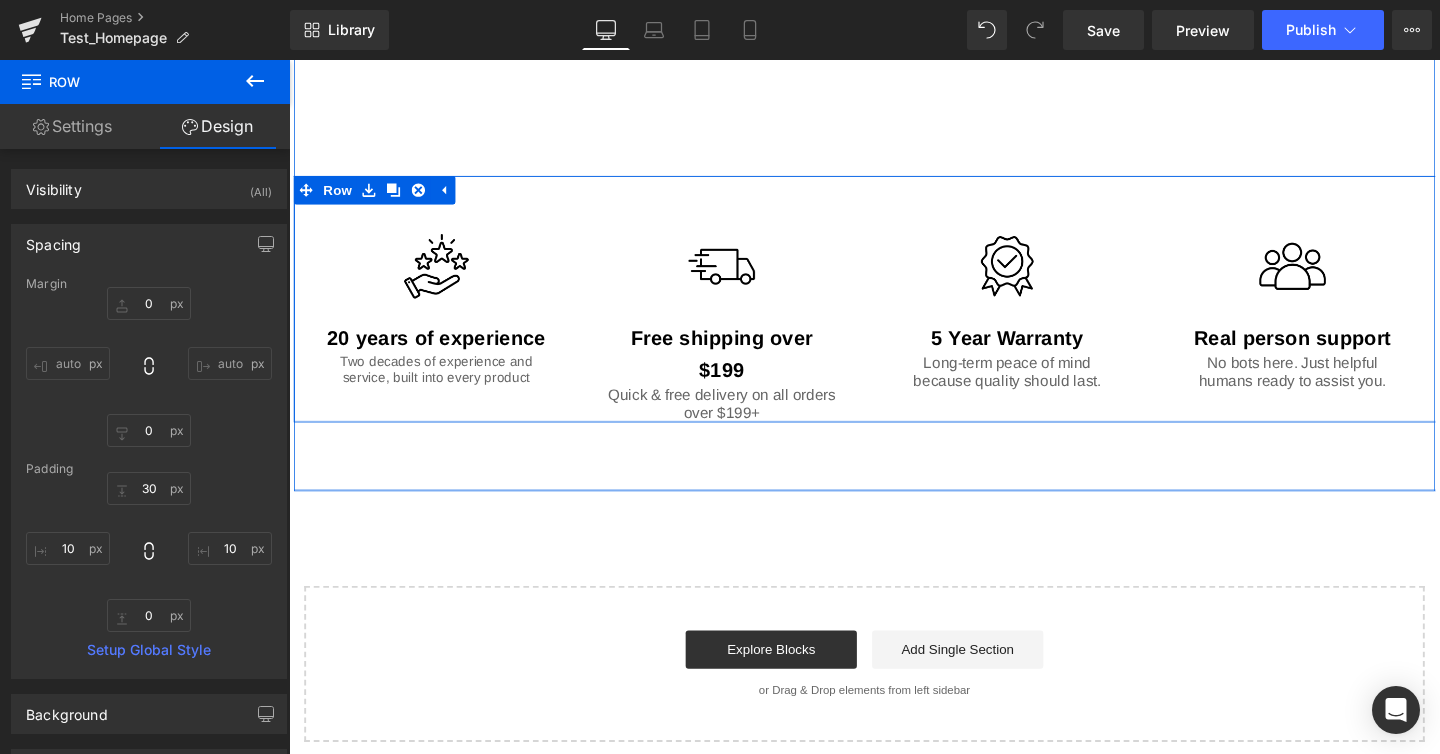 click at bounding box center (289, 60) 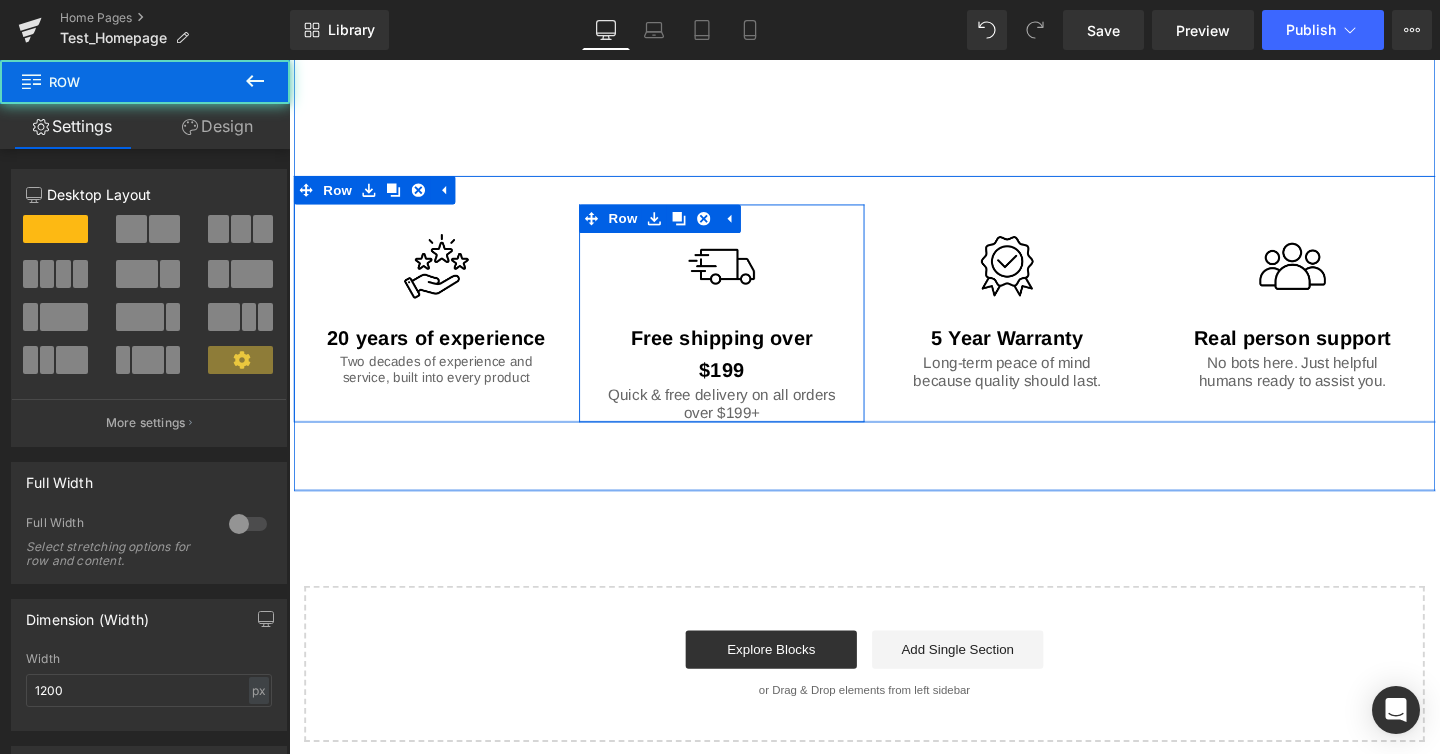 click at bounding box center (744, 227) 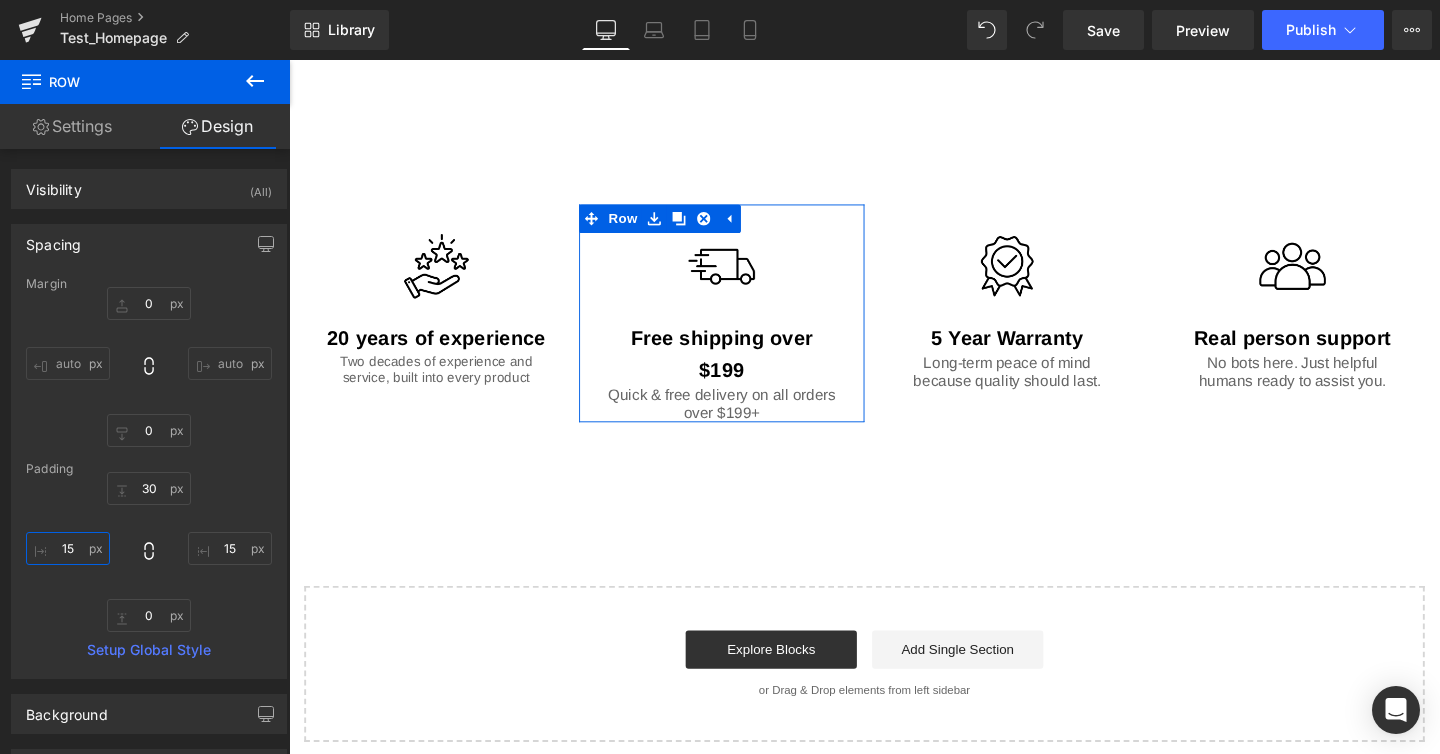 click on "15" at bounding box center [68, 548] 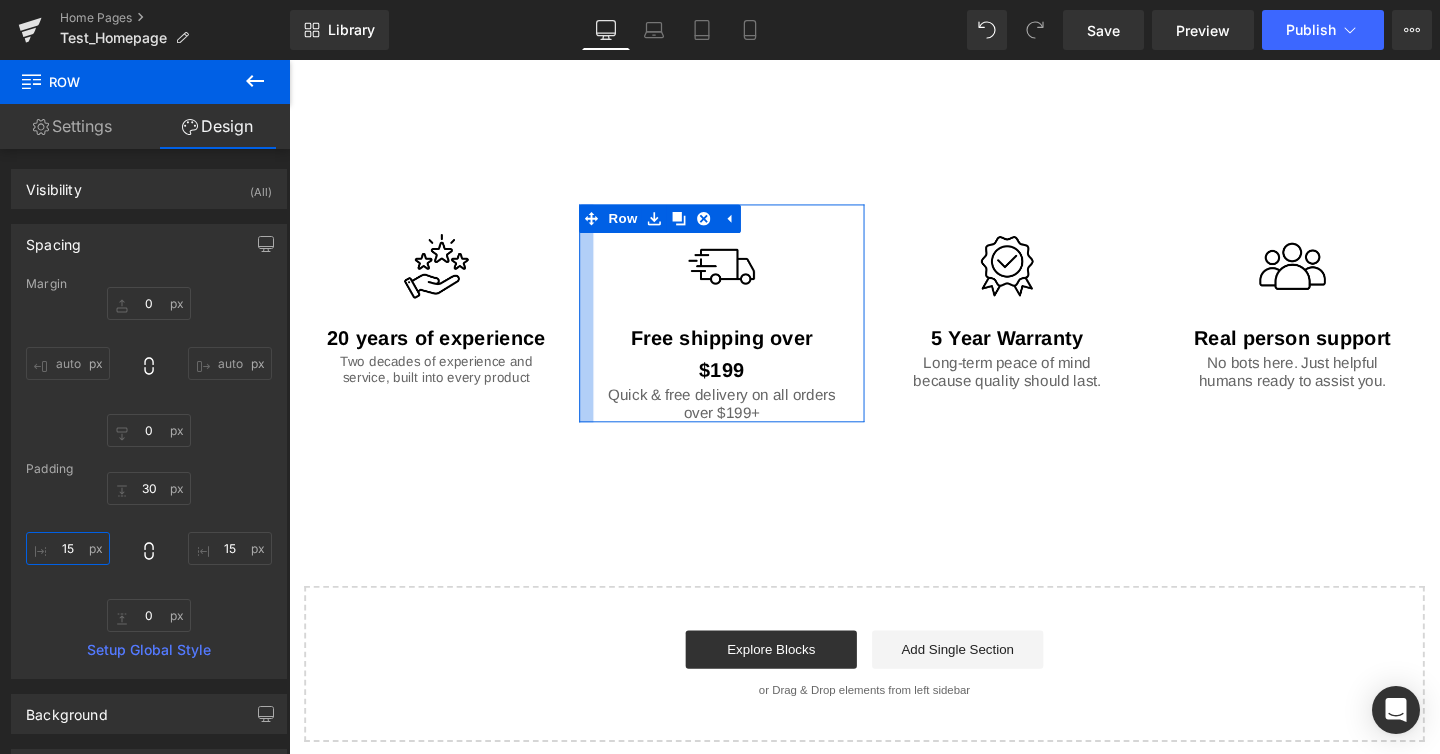 click on "15" at bounding box center [68, 548] 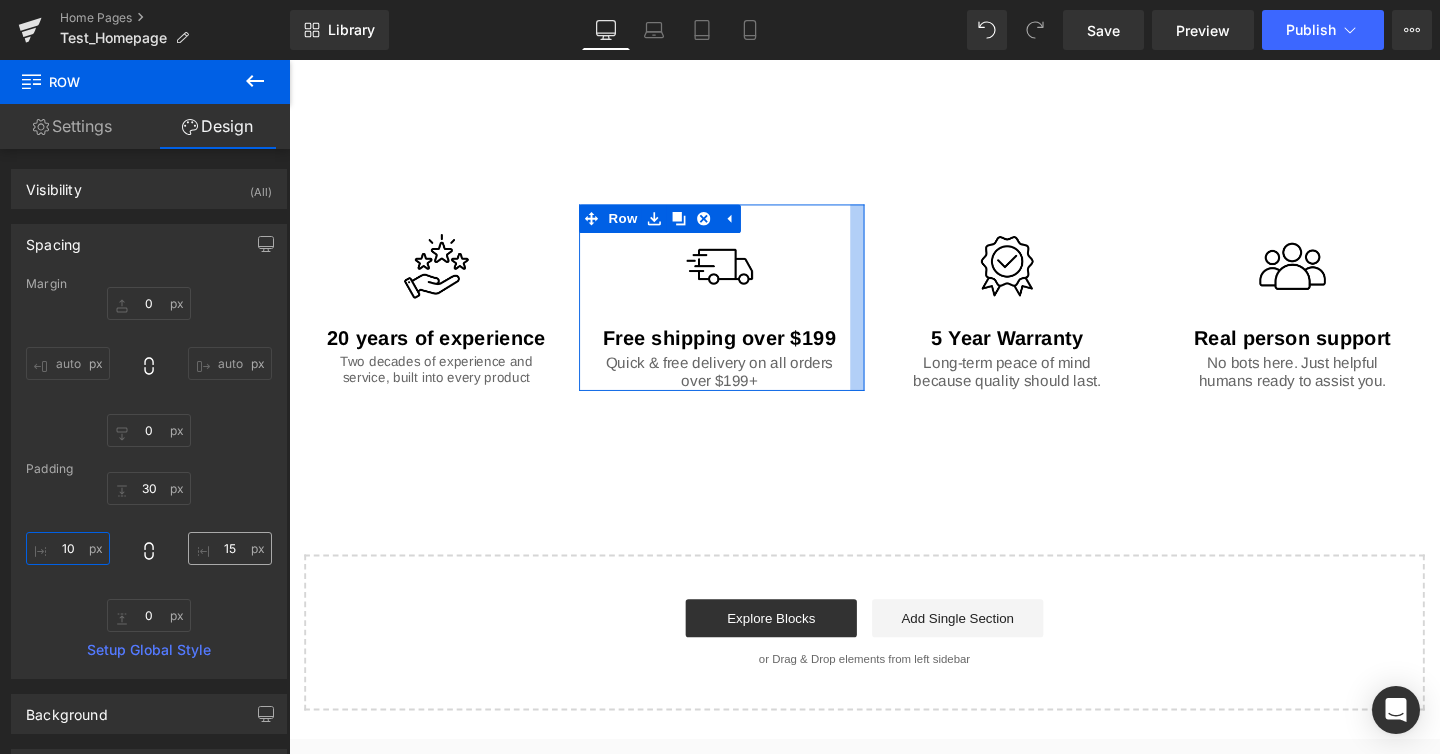 type on "10" 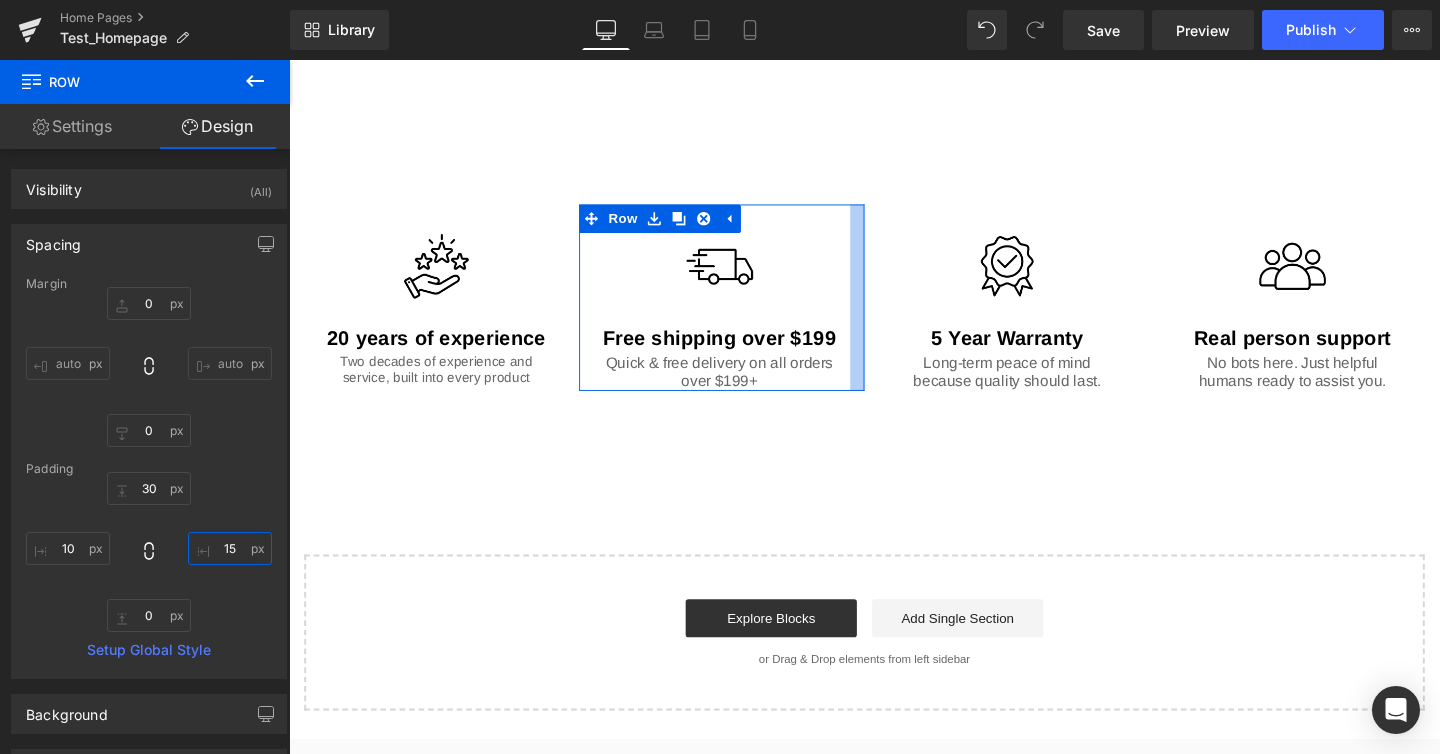 click on "15" at bounding box center [230, 548] 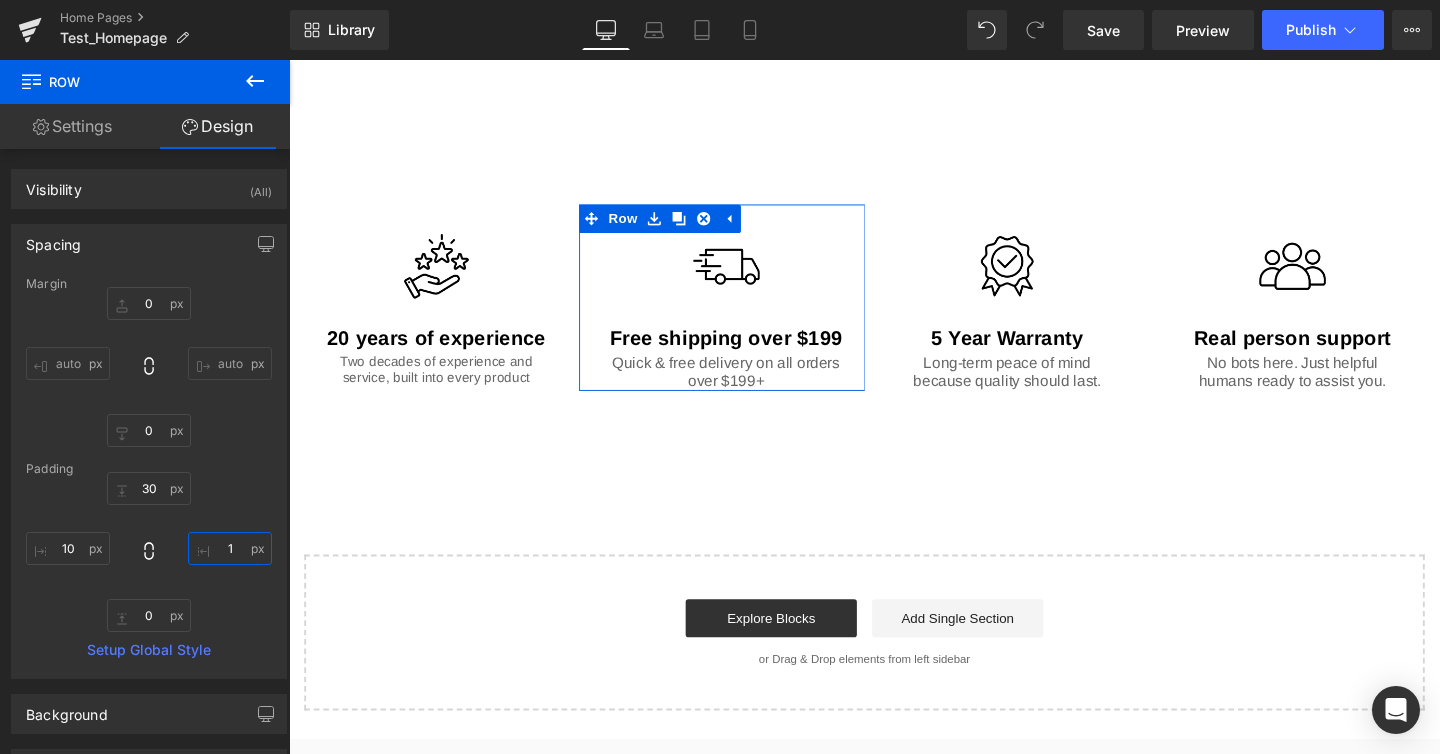 type on "10" 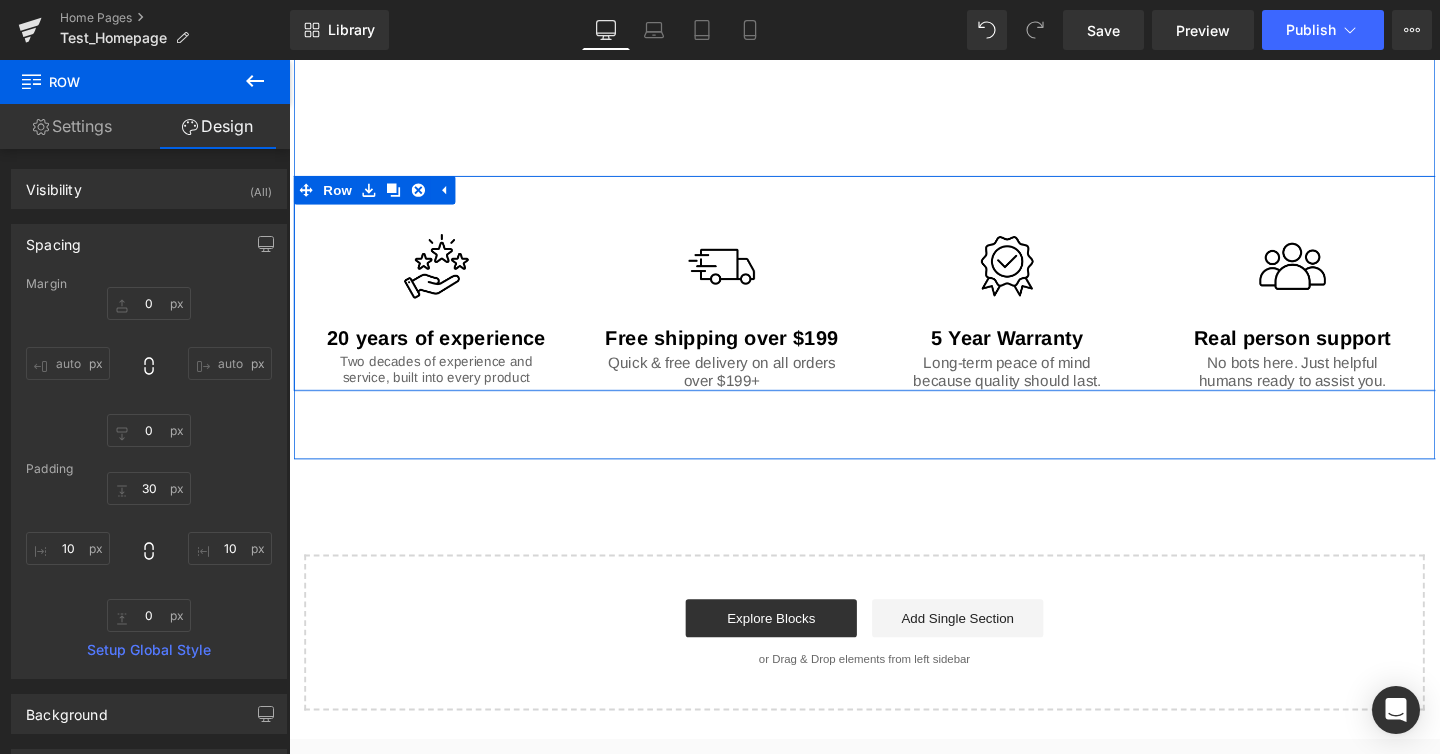 click at bounding box center (289, 60) 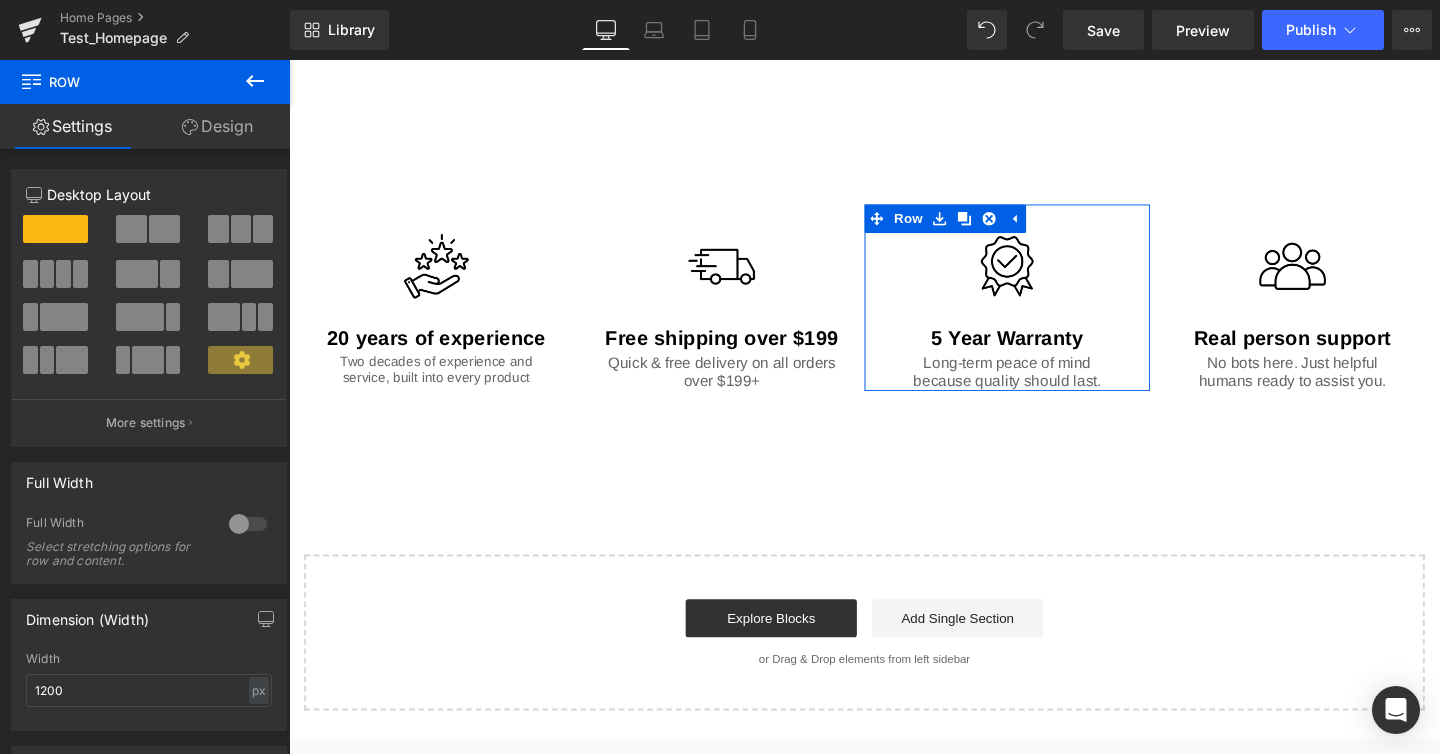 click on "Design" at bounding box center (217, 126) 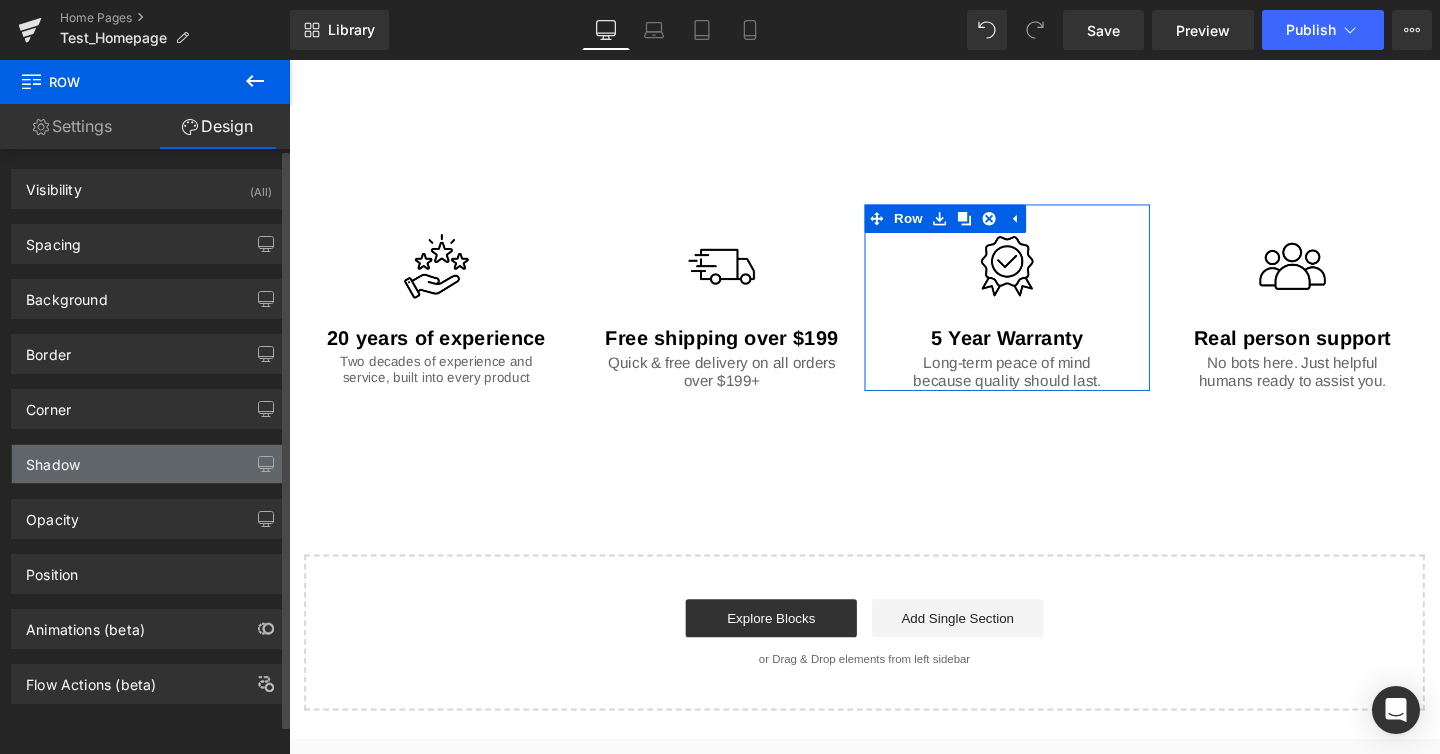 type on "0" 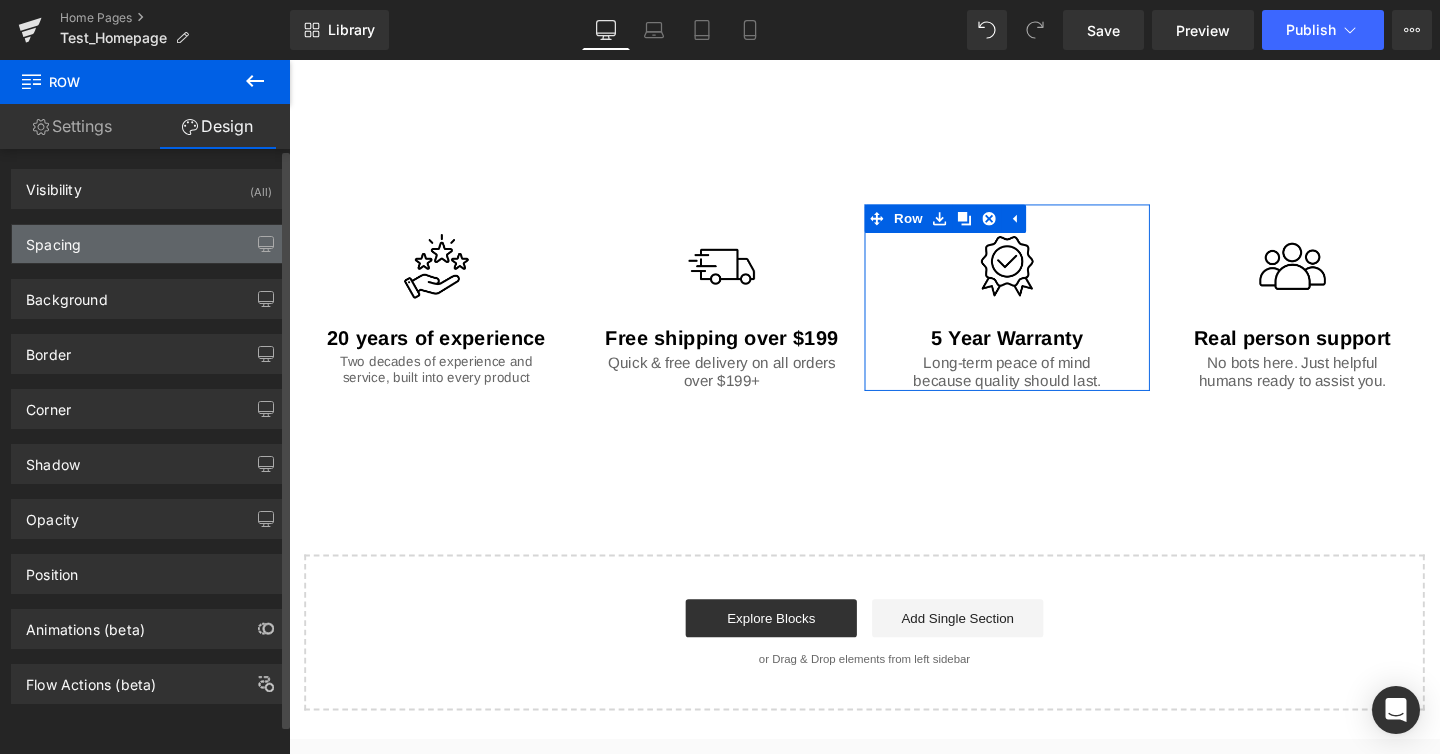 click on "Spacing" at bounding box center [149, 244] 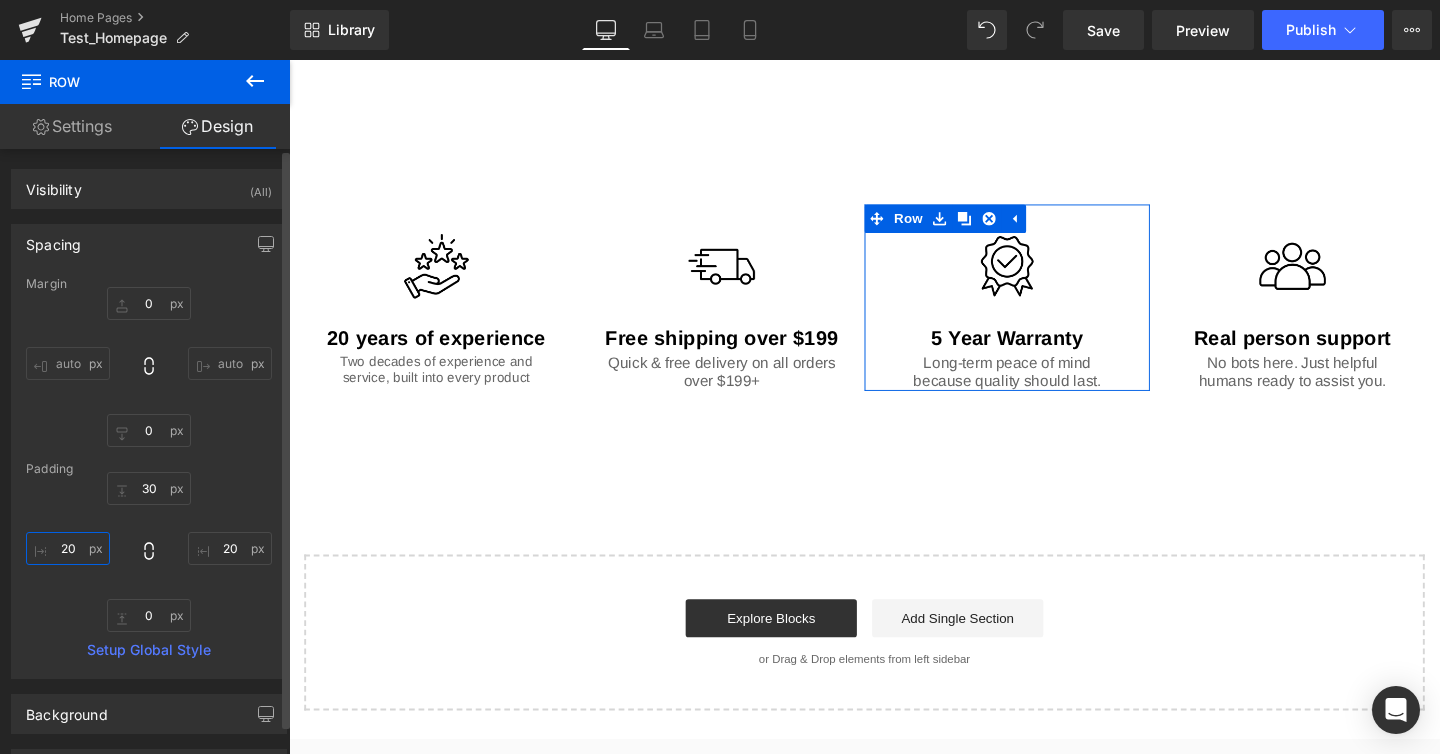 click on "20" at bounding box center (68, 548) 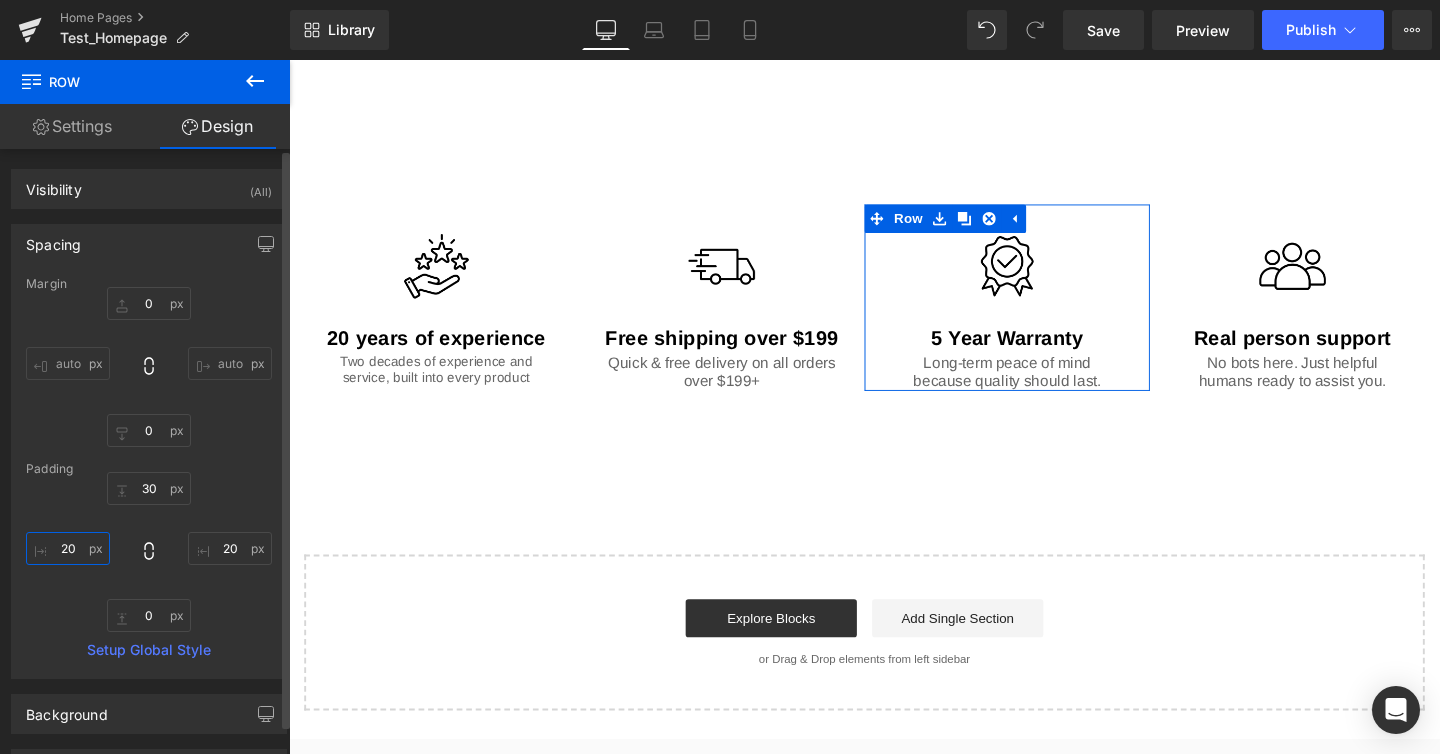 click on "20" at bounding box center [68, 548] 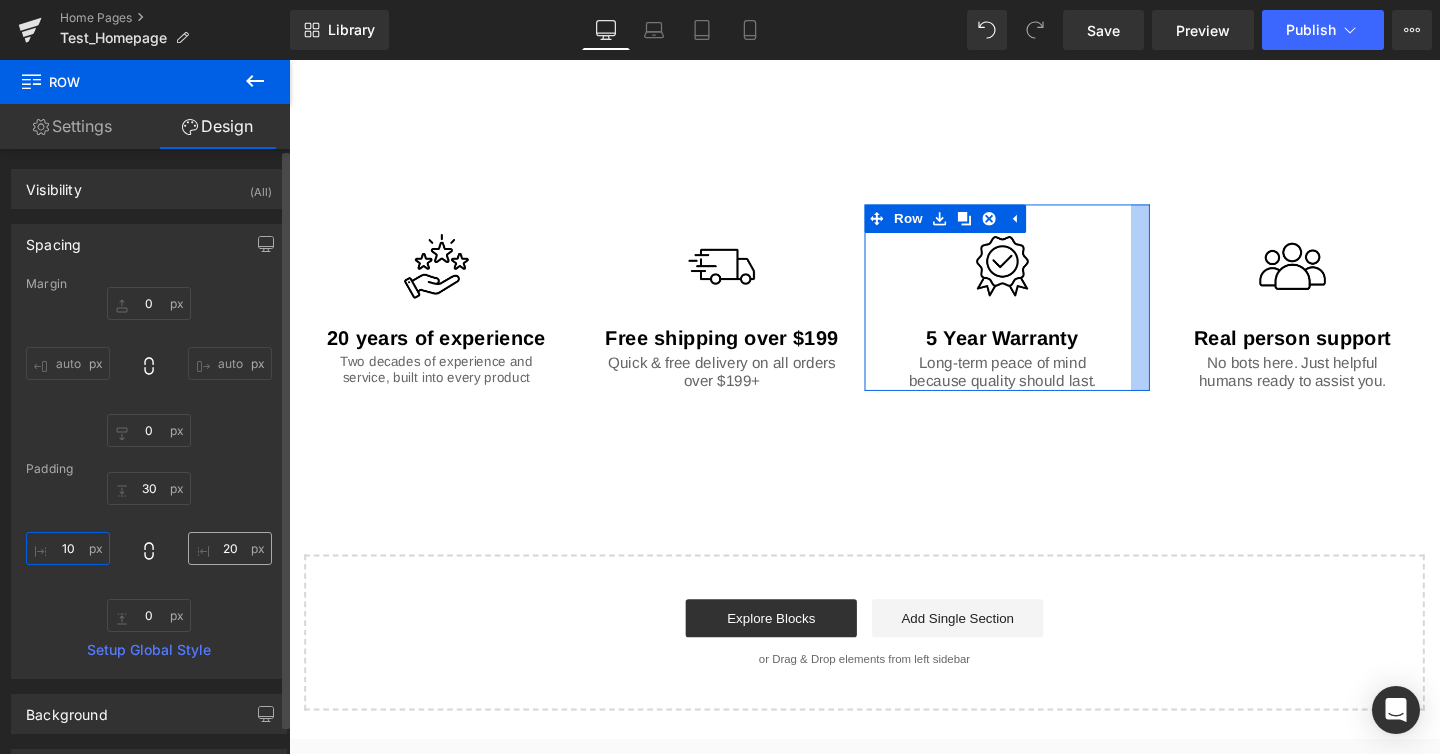 type on "10" 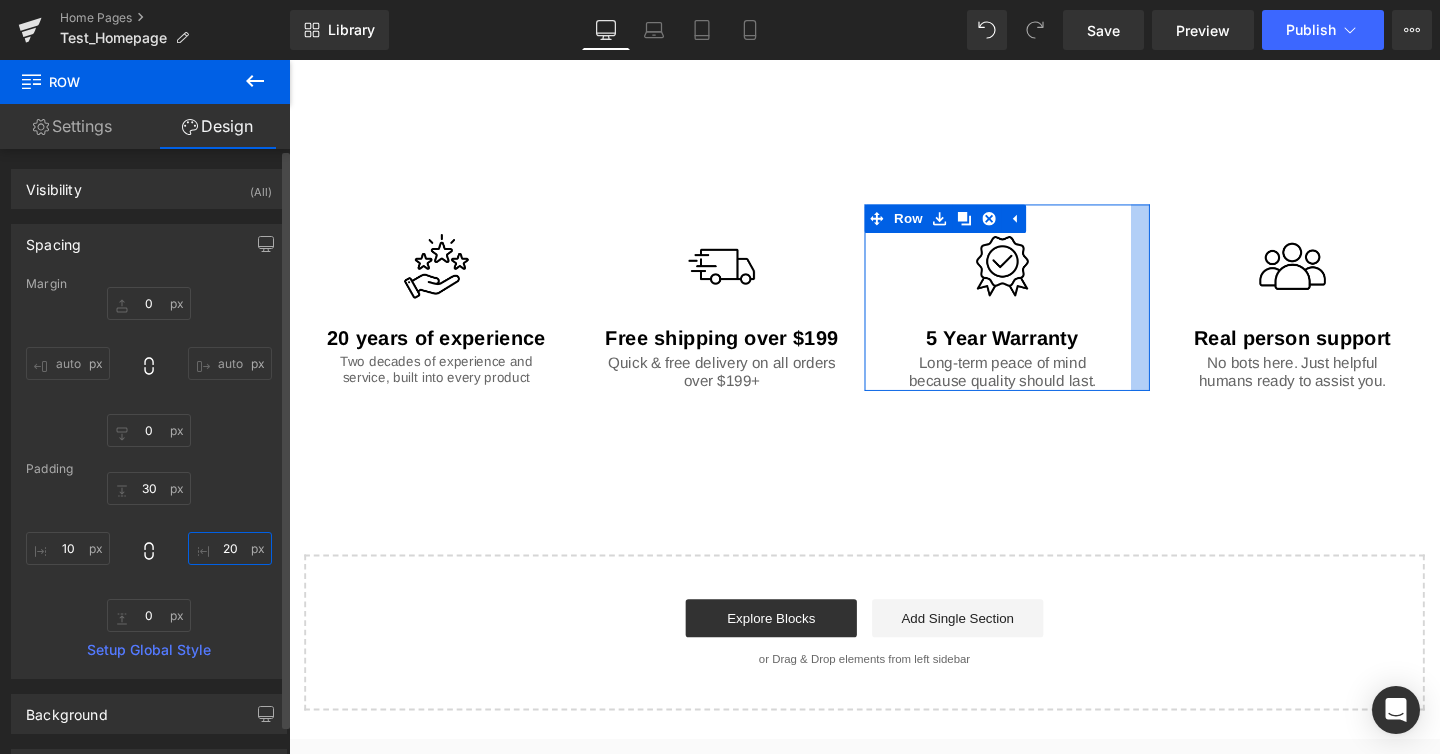 drag, startPoint x: 216, startPoint y: 548, endPoint x: 280, endPoint y: 567, distance: 66.760765 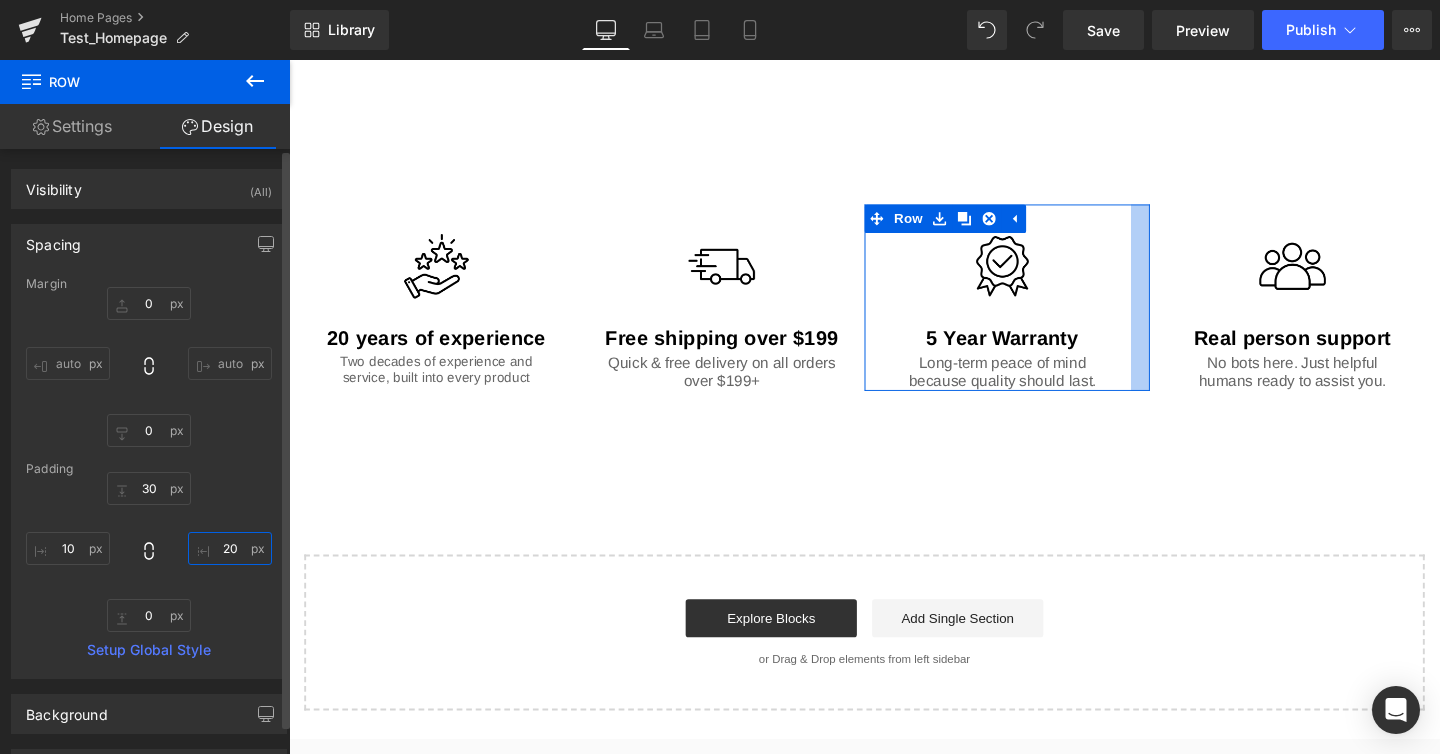 click on "20" at bounding box center [230, 548] 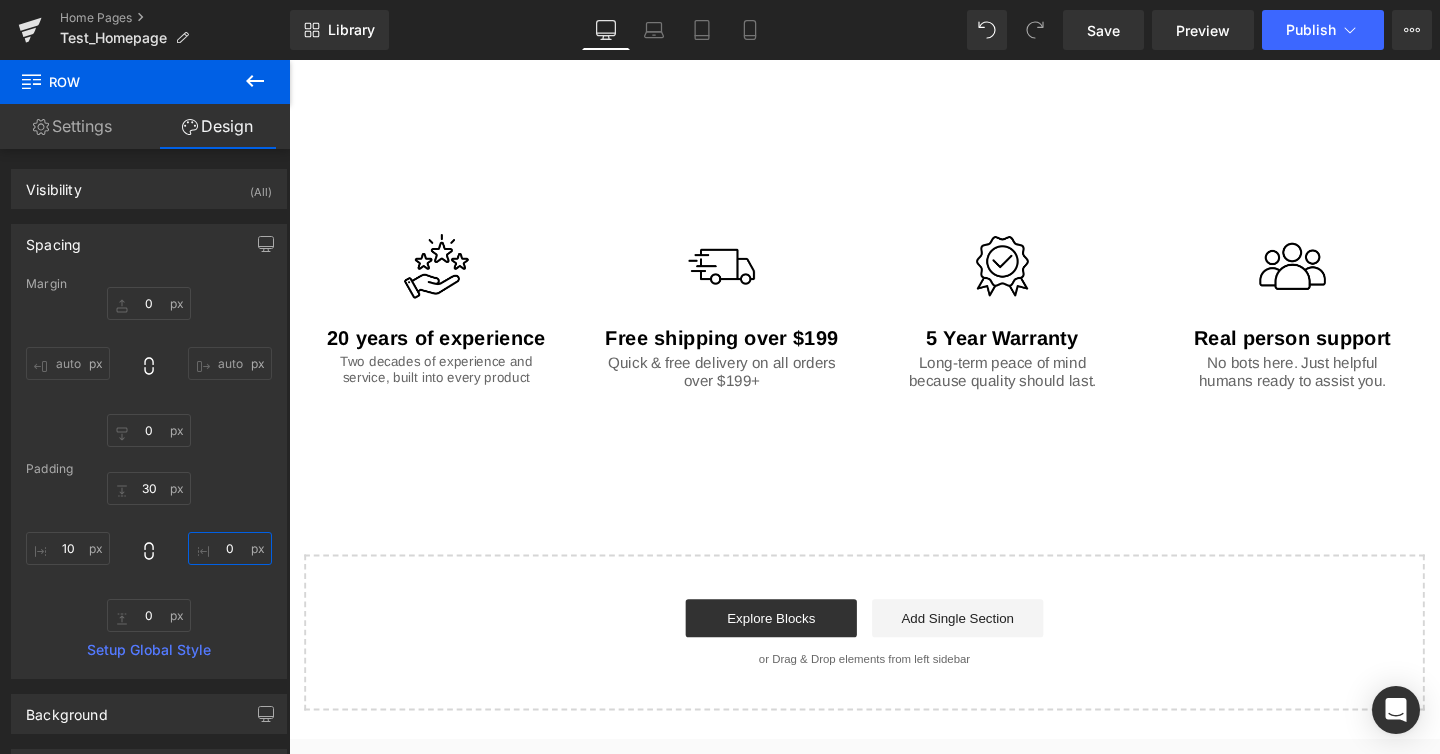 type on "10" 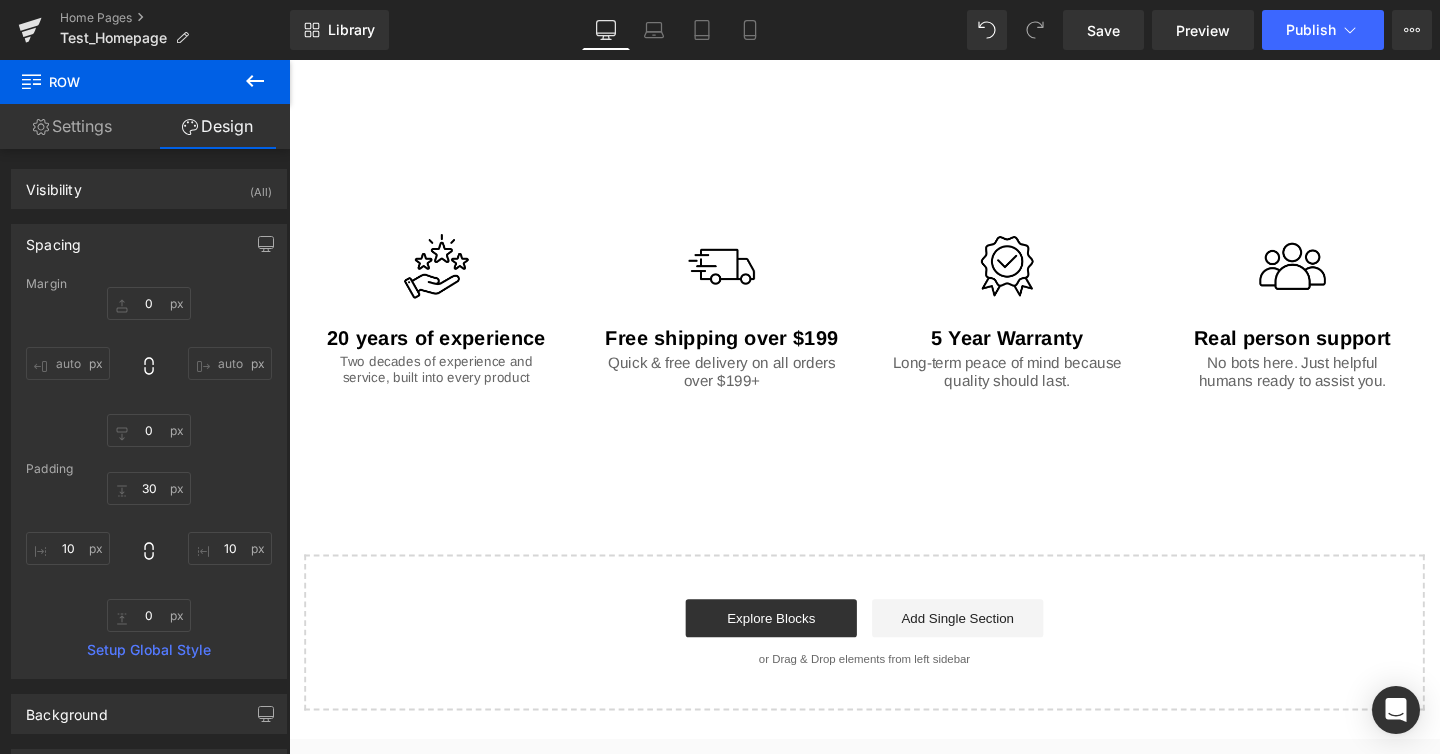 click at bounding box center (289, 60) 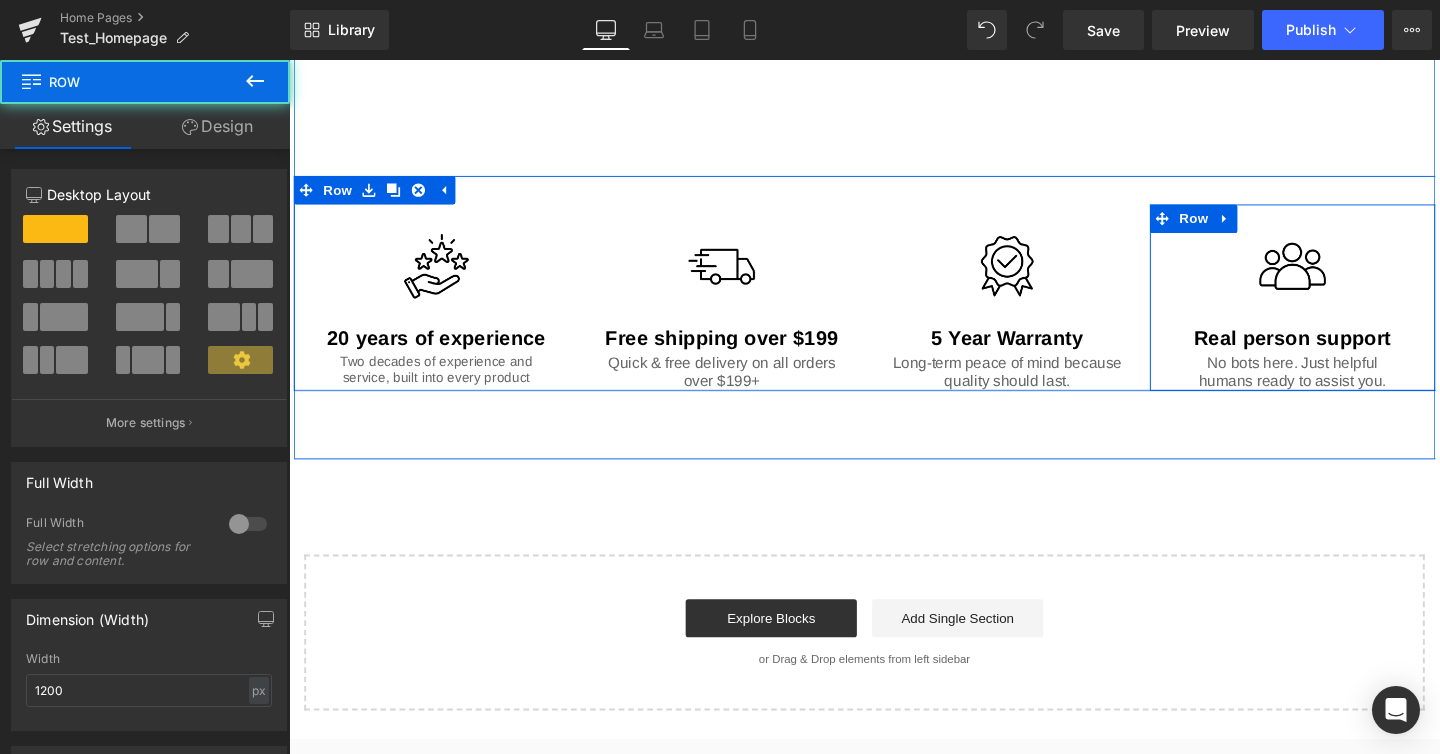 click at bounding box center [1344, 227] 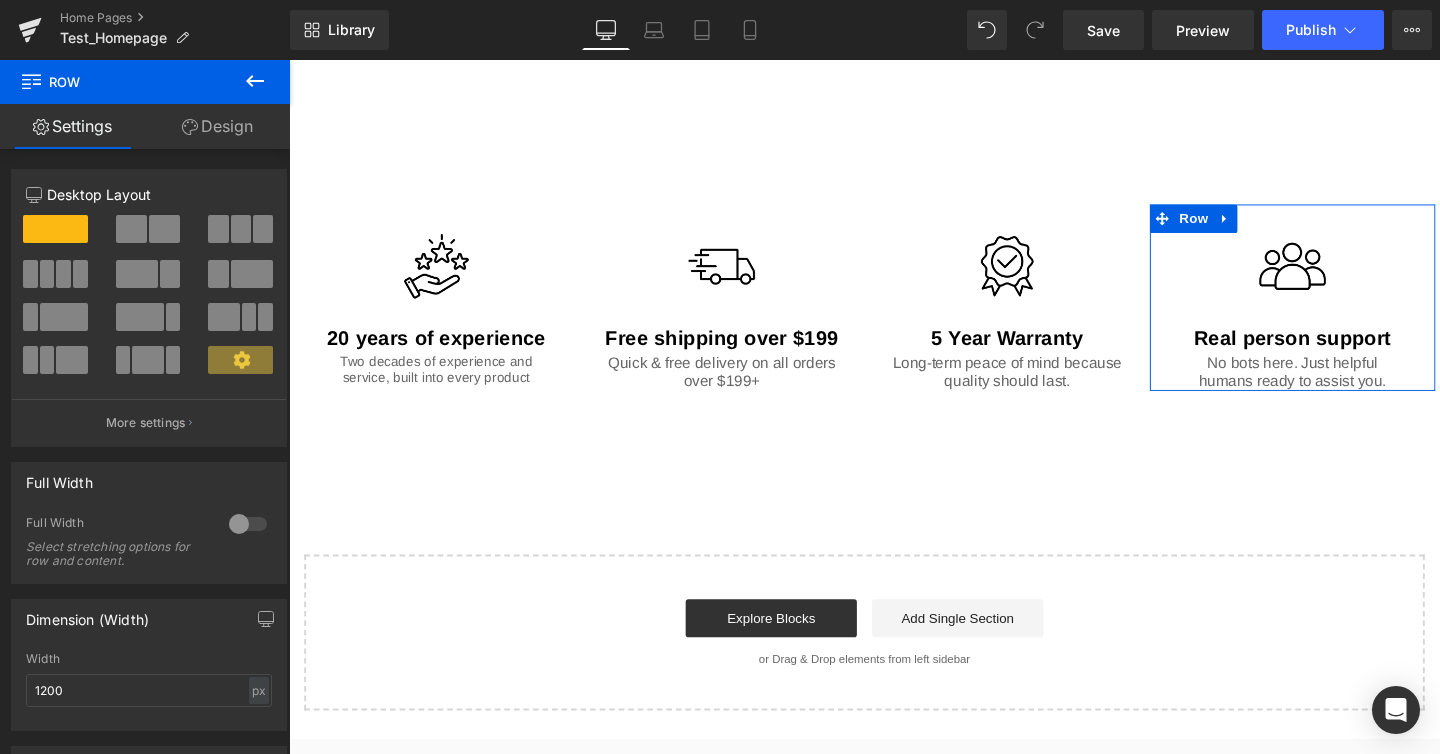 drag, startPoint x: 235, startPoint y: 110, endPoint x: 189, endPoint y: 389, distance: 282.7667 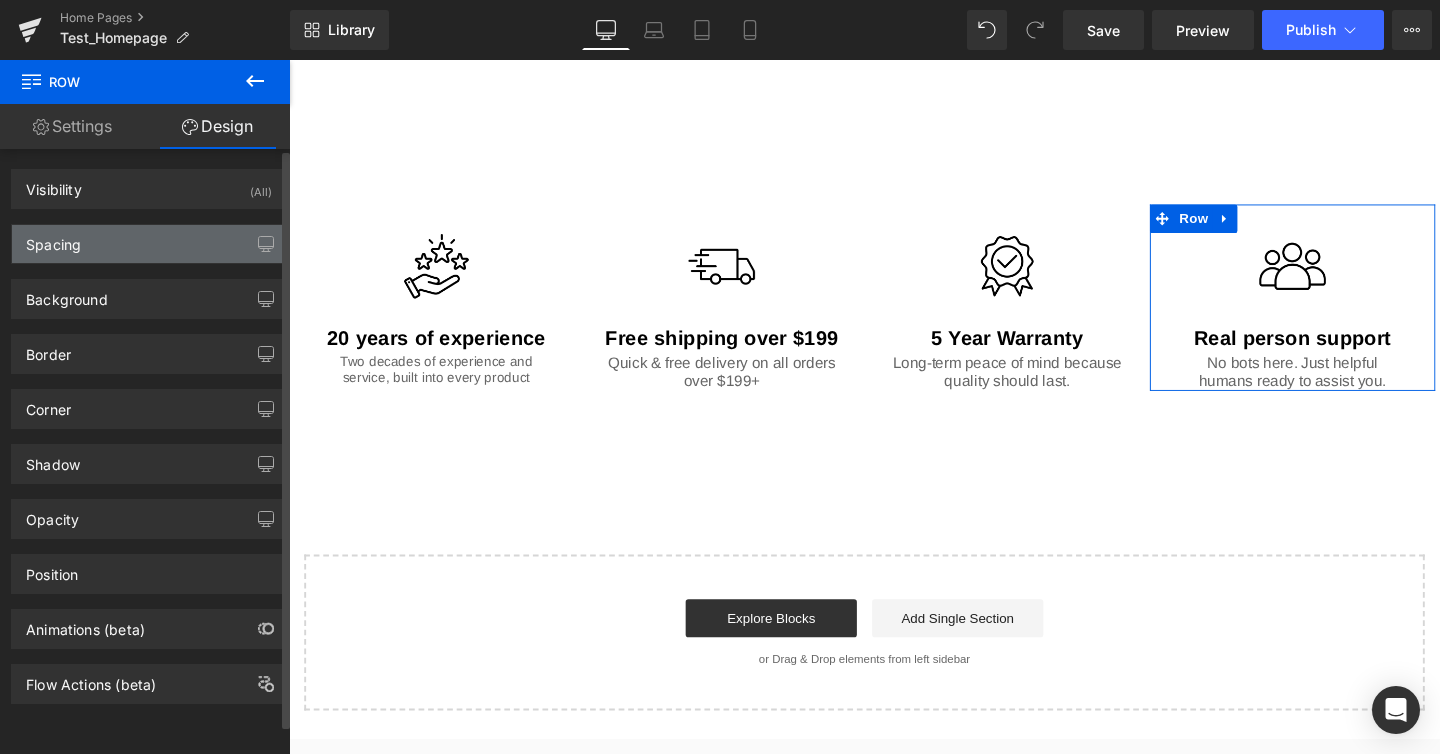 click on "Spacing" at bounding box center [149, 244] 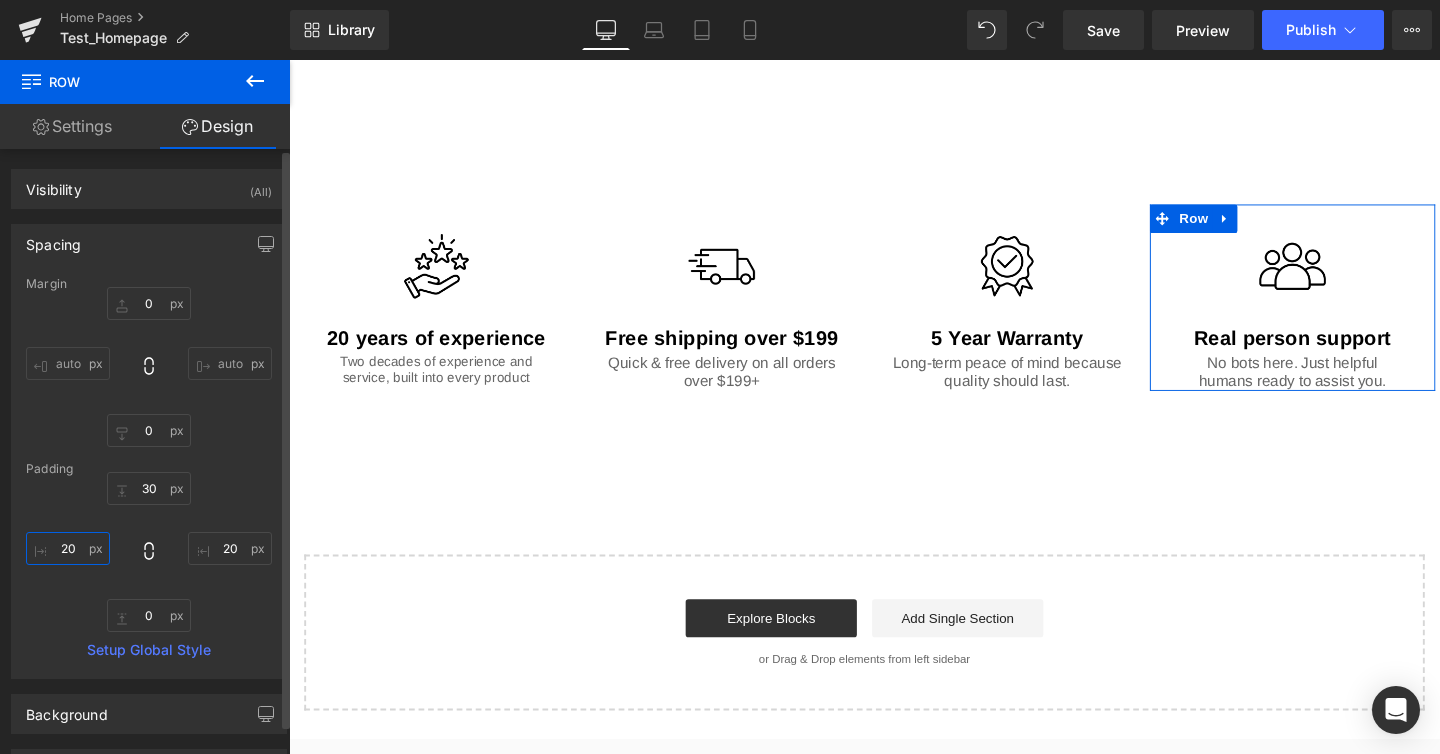 click on "20" at bounding box center (68, 548) 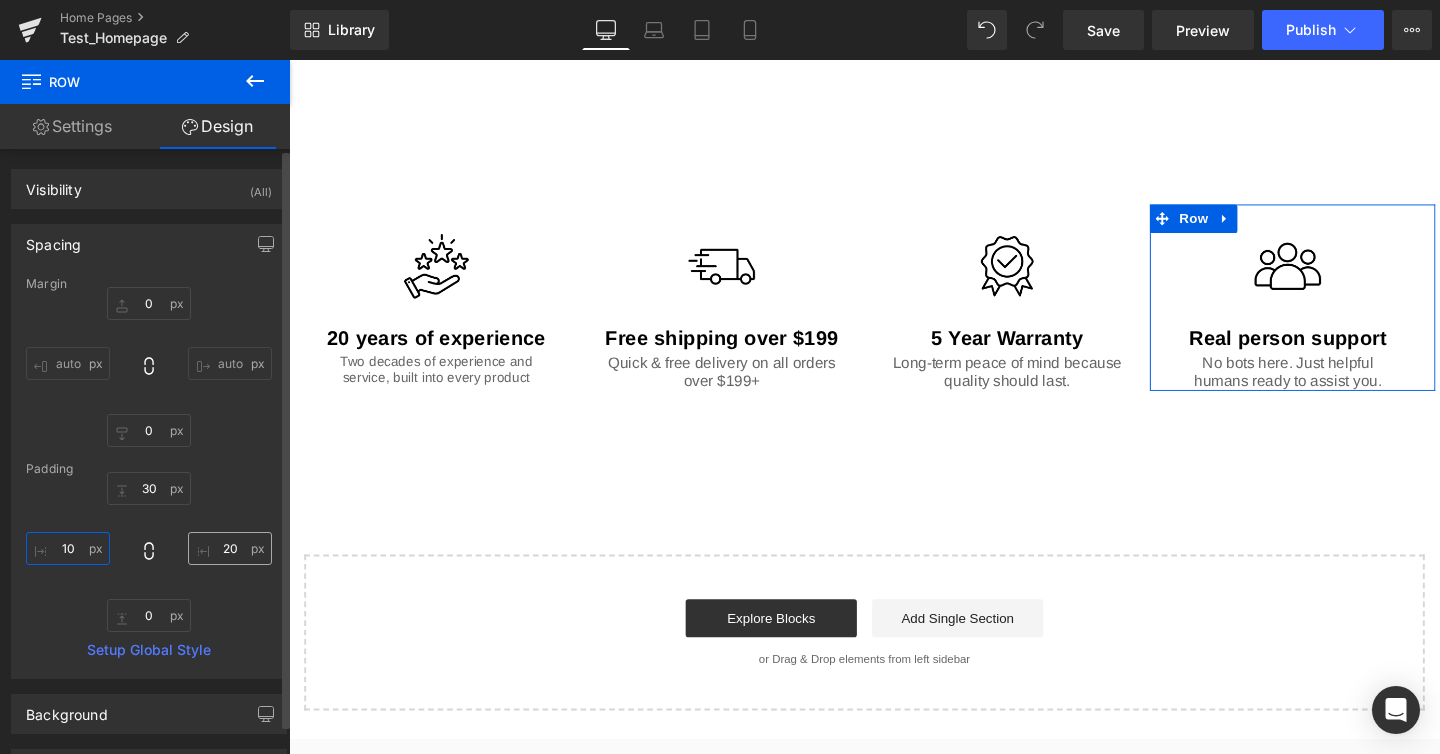 type on "10" 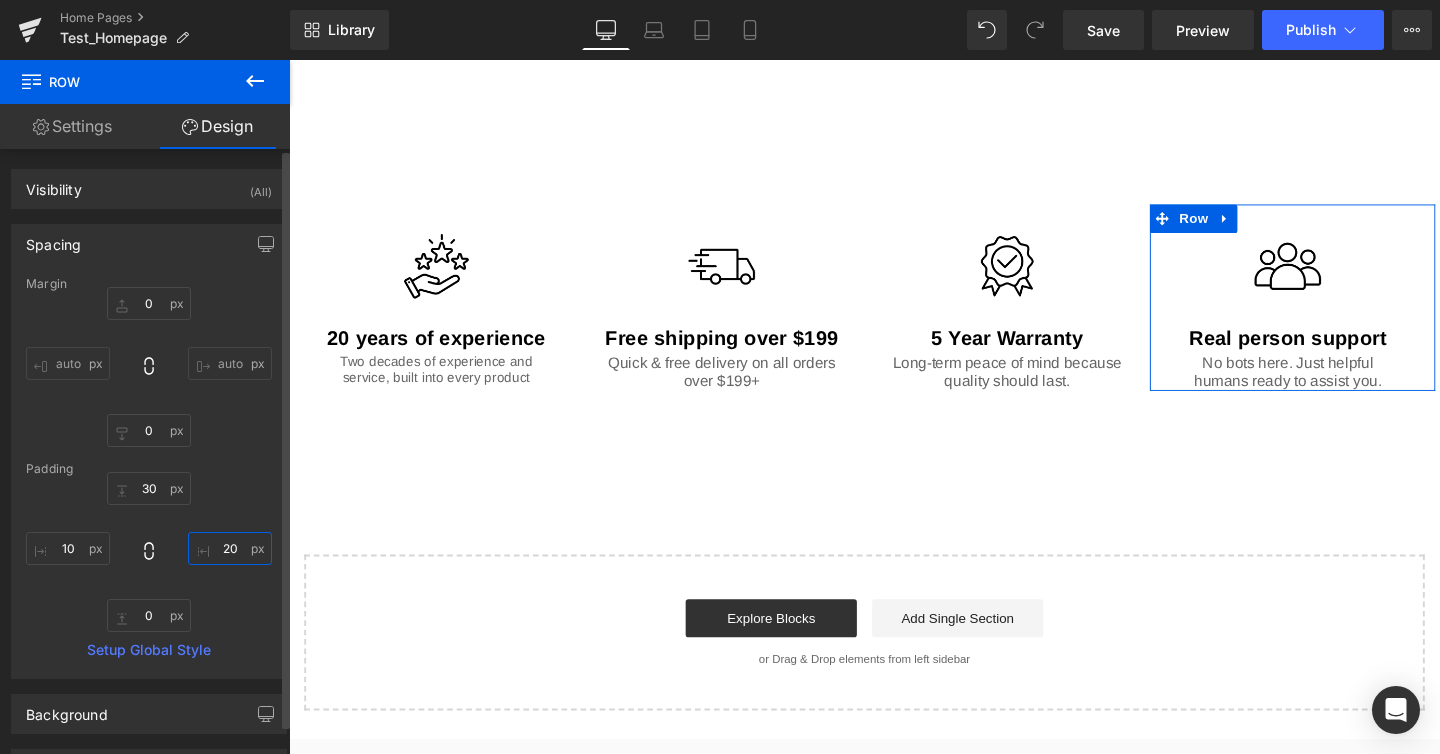 click on "20" at bounding box center [230, 548] 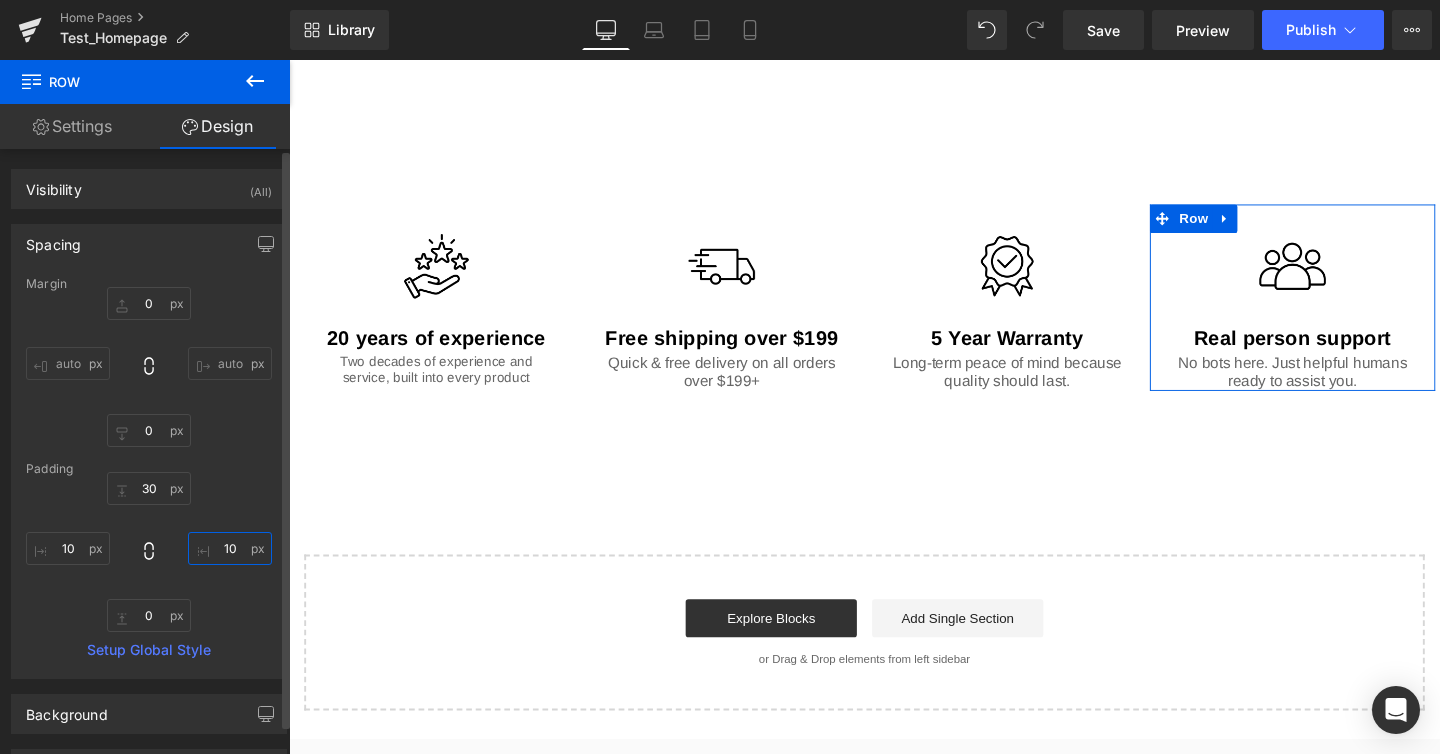 type on "10" 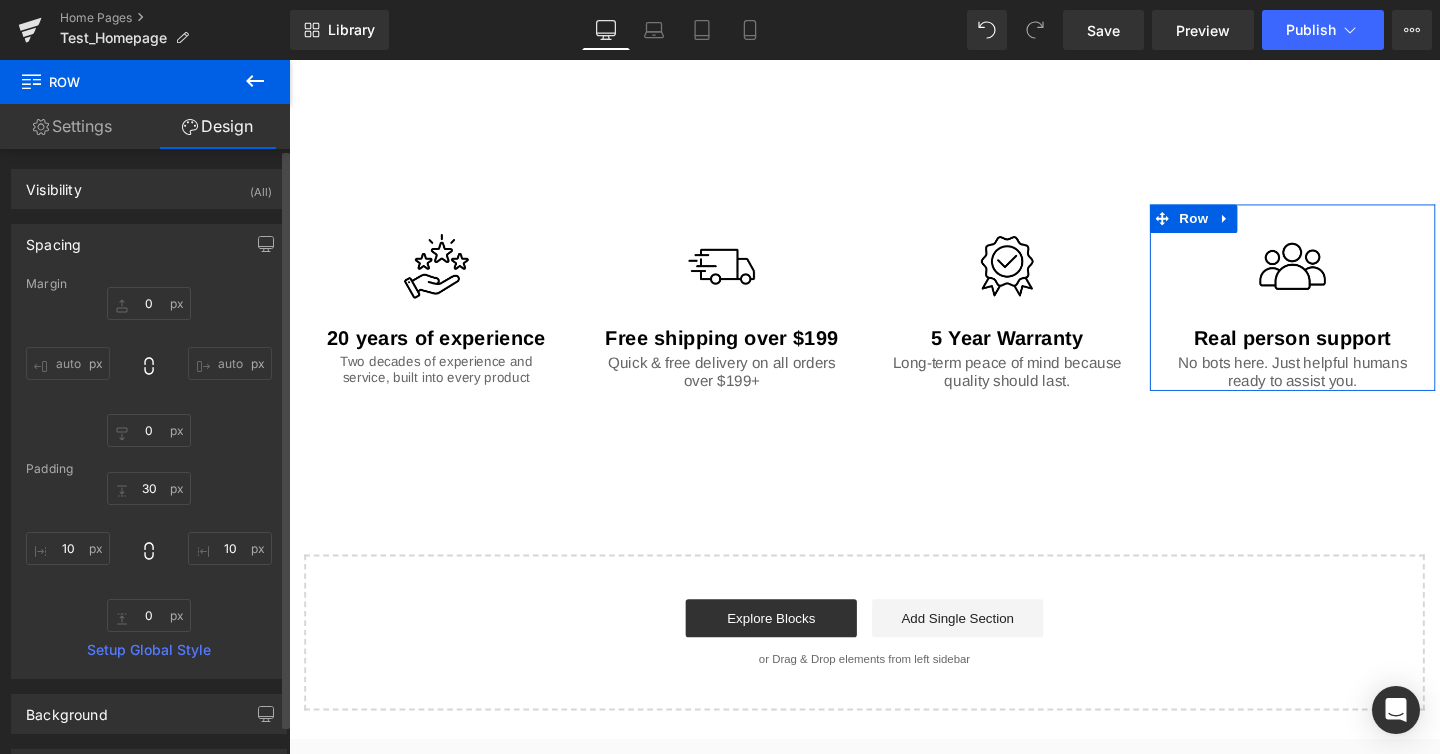 click on "30px 30
10 10
0px 0
10 10" at bounding box center [149, 552] 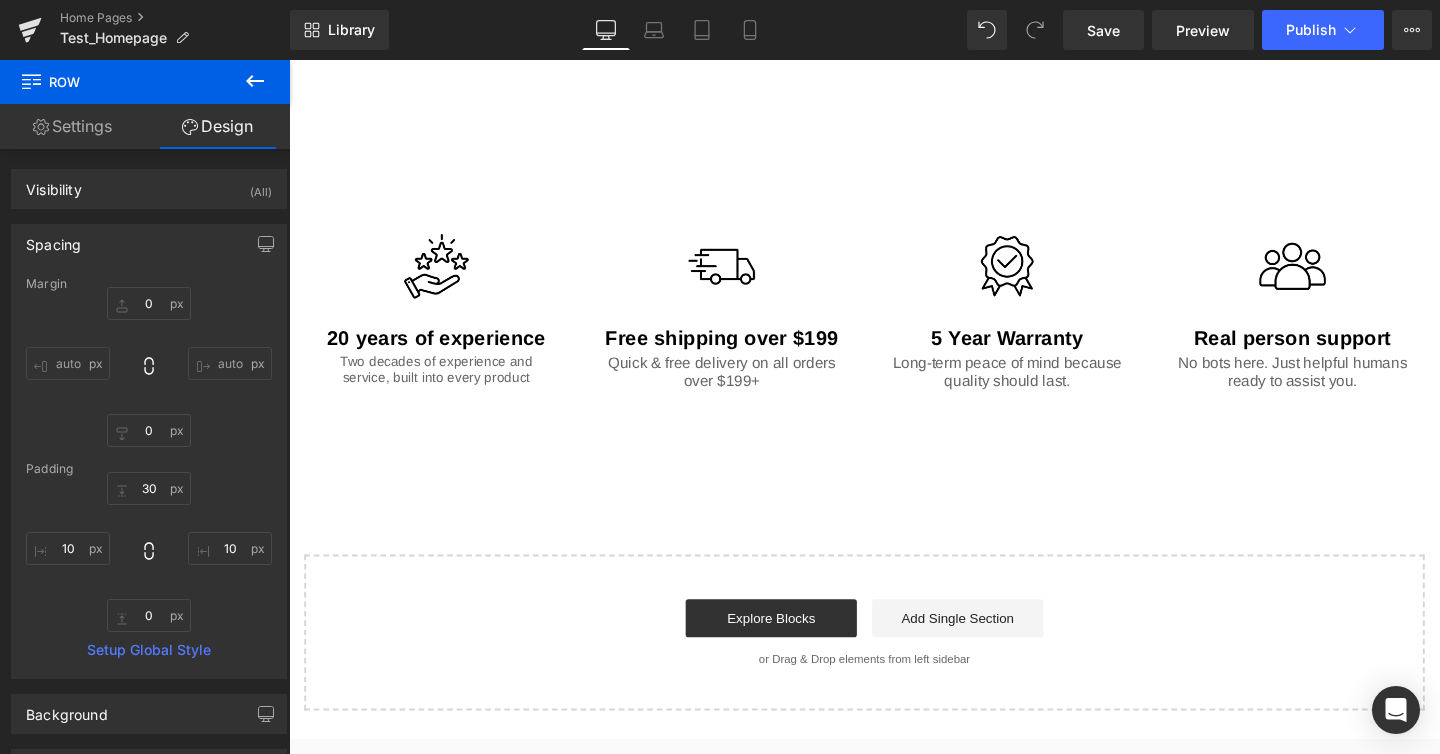 click on "Not all water are created equal Text Block
Hero Banner     [NUMBER]px     Healthy home starts with Water. Heading
Tap Water
Text Block
RO filtered Water Text Block
Bottled Water Text Block
Alkaline added water Text Block
Brand
Heading
GemBaby
Text Block         Item Weight Heading         [NUMBER] pounds Text Block         Batteries Heading         2 AA batteries (included) Text Block         Item model number Heading         [TEXT] Text Block         Product Dimensions Heading         [NUMBER]" L x [NUMBER]" W x [NUMBER]" H Text Block         Battery life Heading         [NUMBER] Hours Text Block         Description Heading" at bounding box center (894, -590) 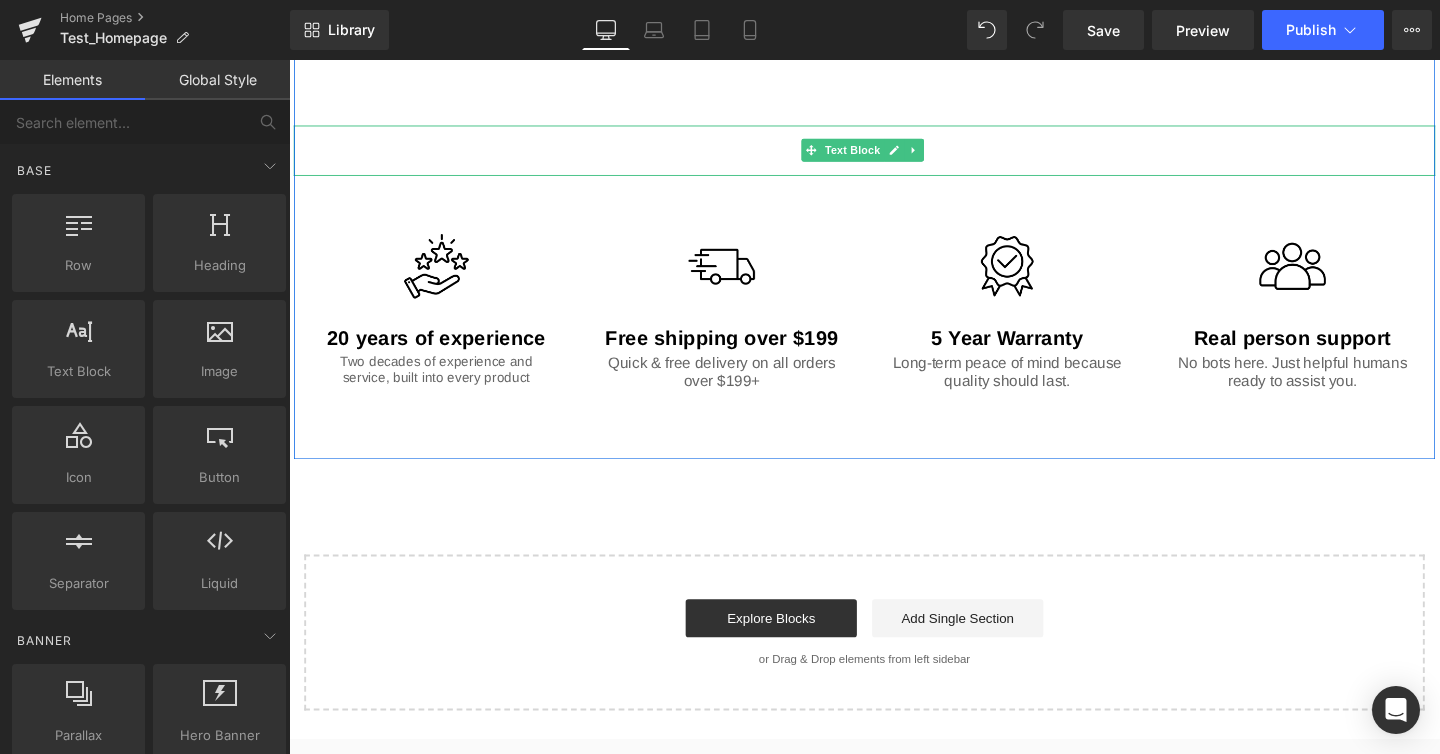 click at bounding box center [894, 155] 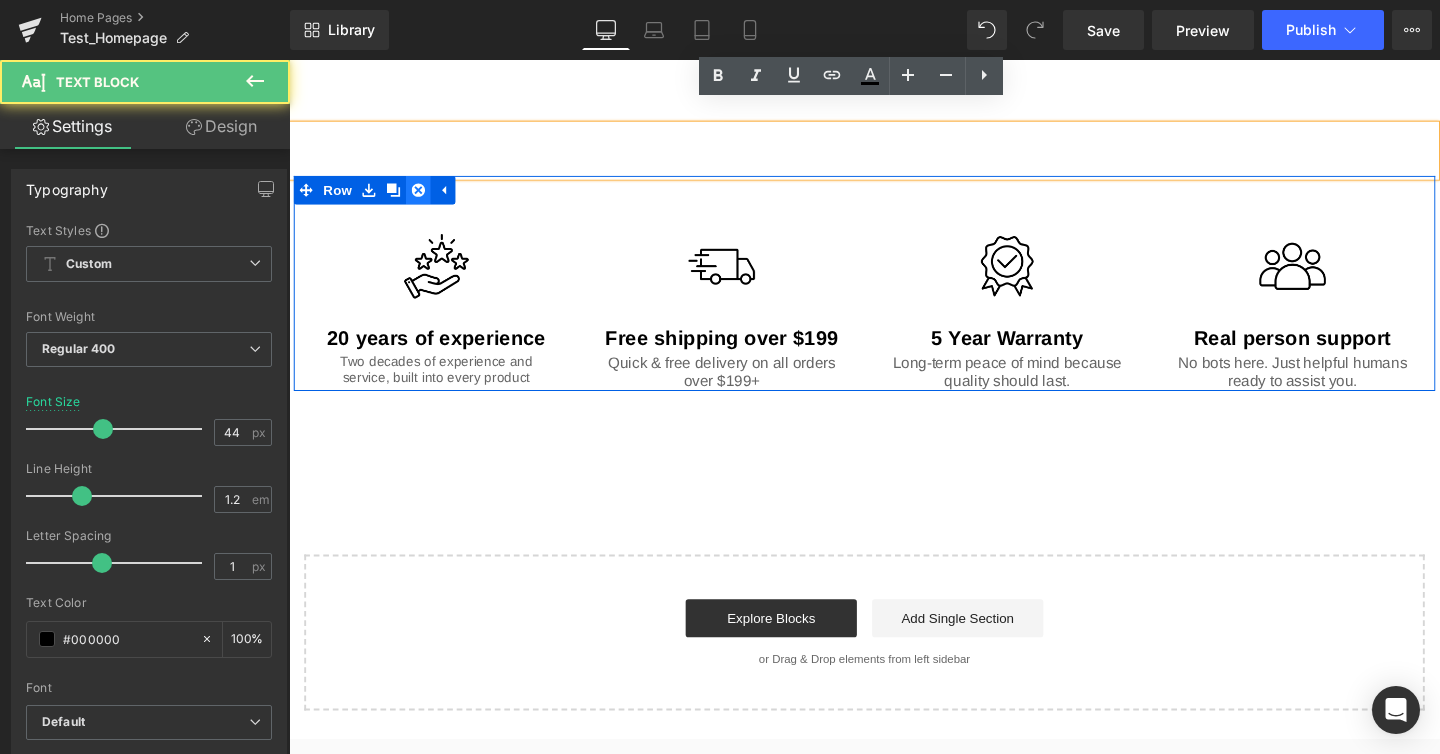 click at bounding box center (425, 197) 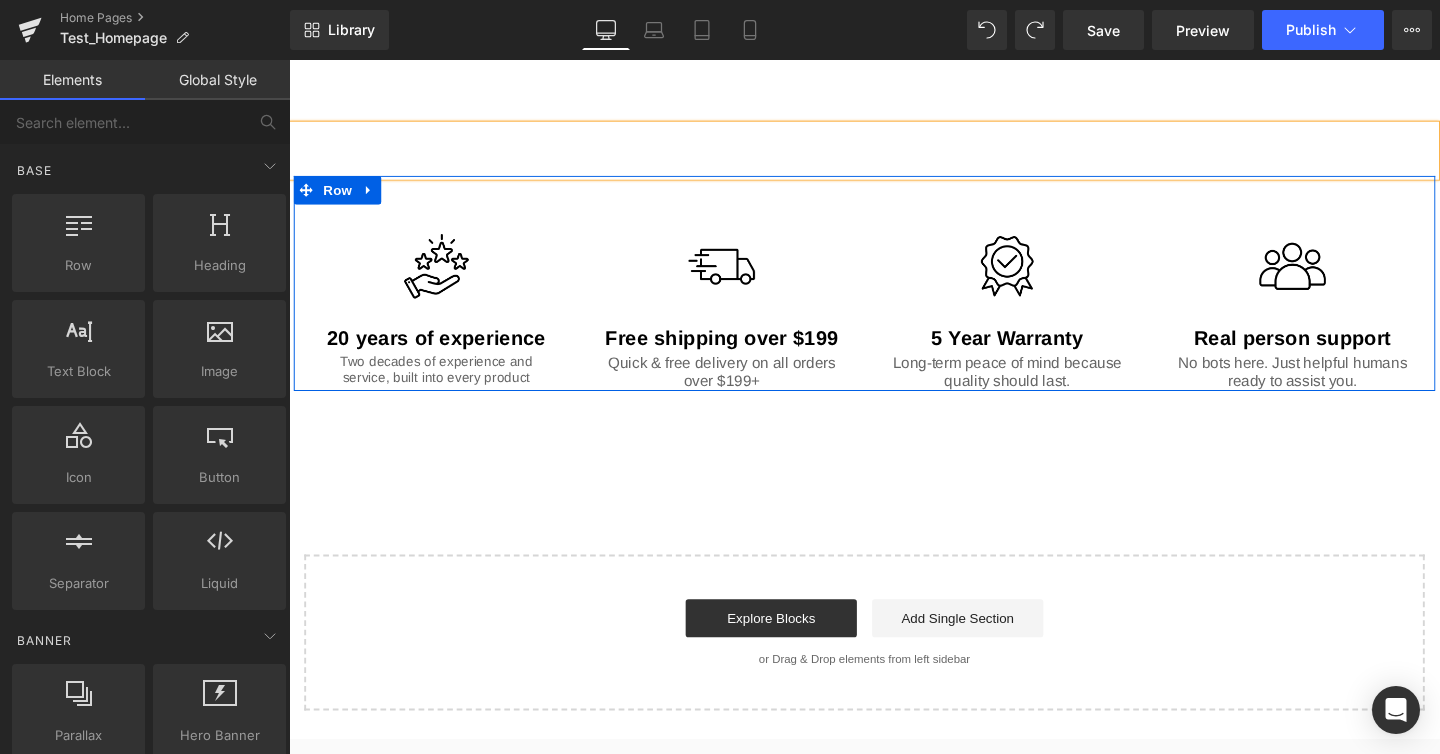 click on "Image         20 years of experience Text Block         Two decades of experience and service, built into every product Text Block         Row         Image         Free shipping over $[NUMBER] Text Block         Quick & free delivery on all orders over $[NUMBER]+ Text Block         Row         Image         5 Year Warranty Text Block         Long-term peace of mind because quality should last. Text Block         Row         Image         Real person support Text Block         No bots here. Just helpful humans ready to assist you. Text Block         Row         Row" at bounding box center [894, 295] 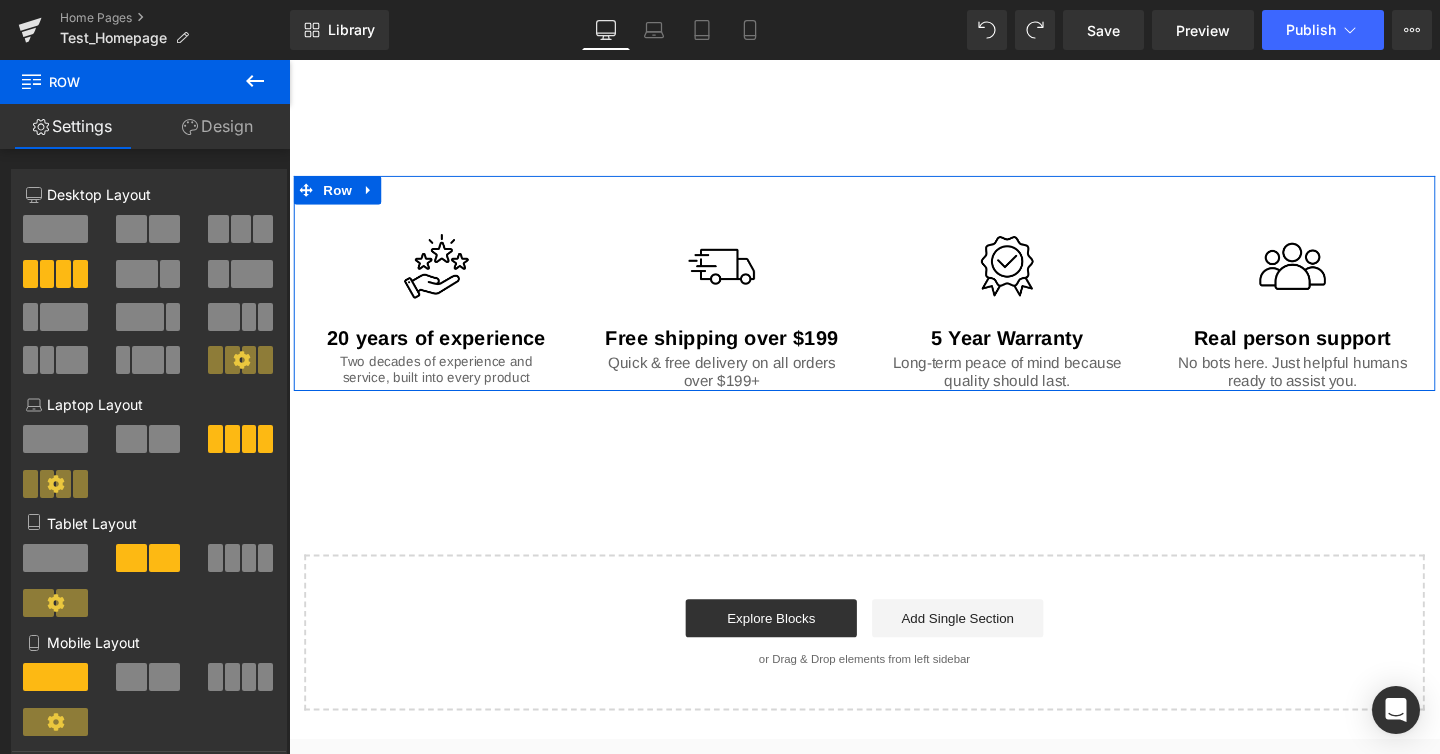 drag, startPoint x: 200, startPoint y: 121, endPoint x: 237, endPoint y: 439, distance: 320.1453 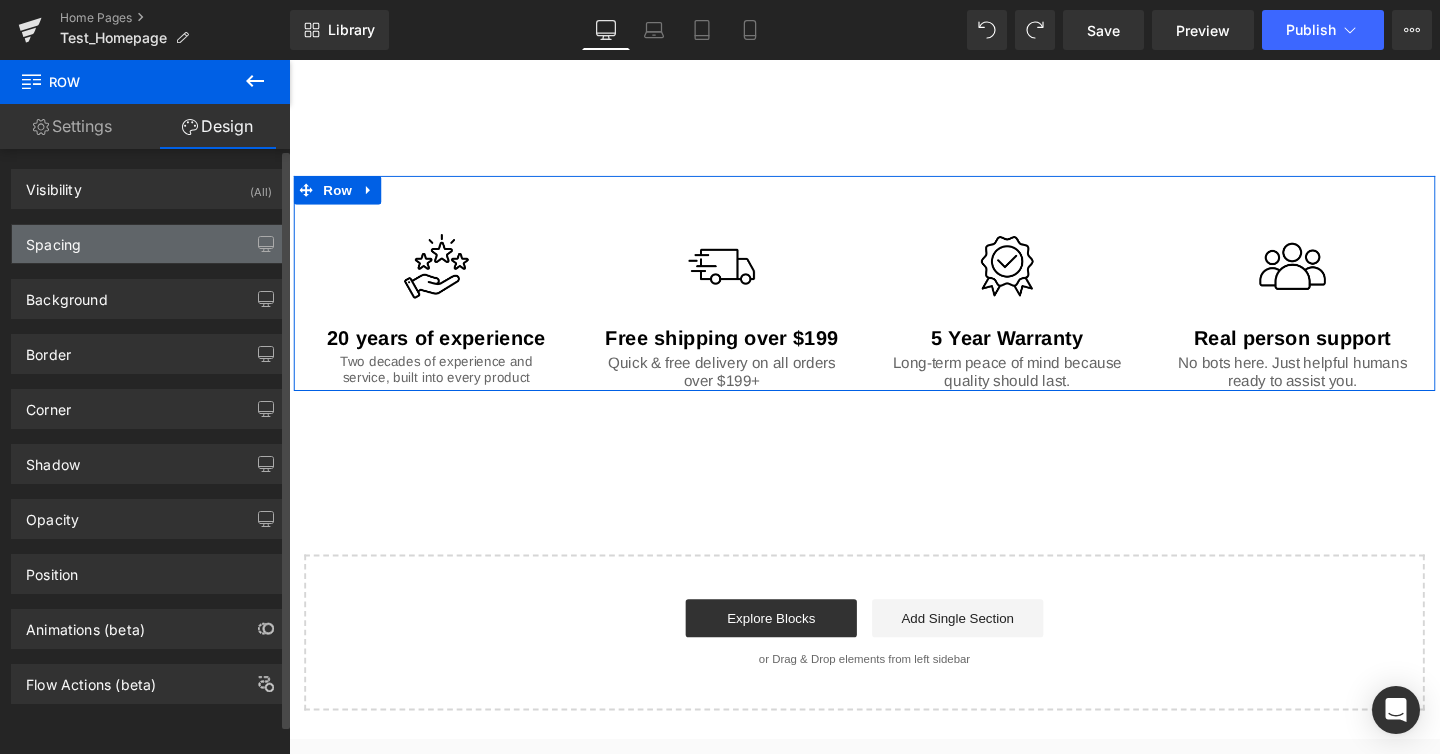 click on "Spacing" at bounding box center [149, 244] 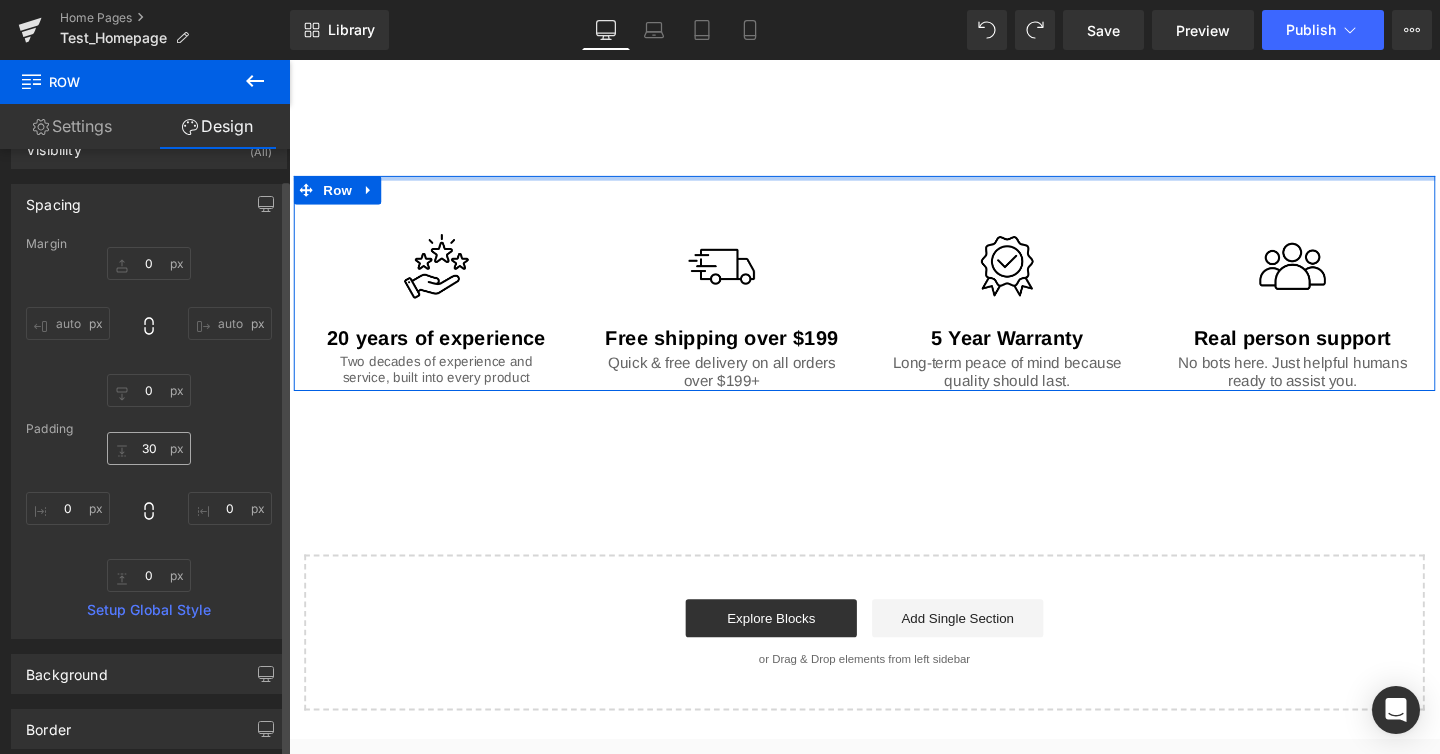 scroll, scrollTop: 131, scrollLeft: 0, axis: vertical 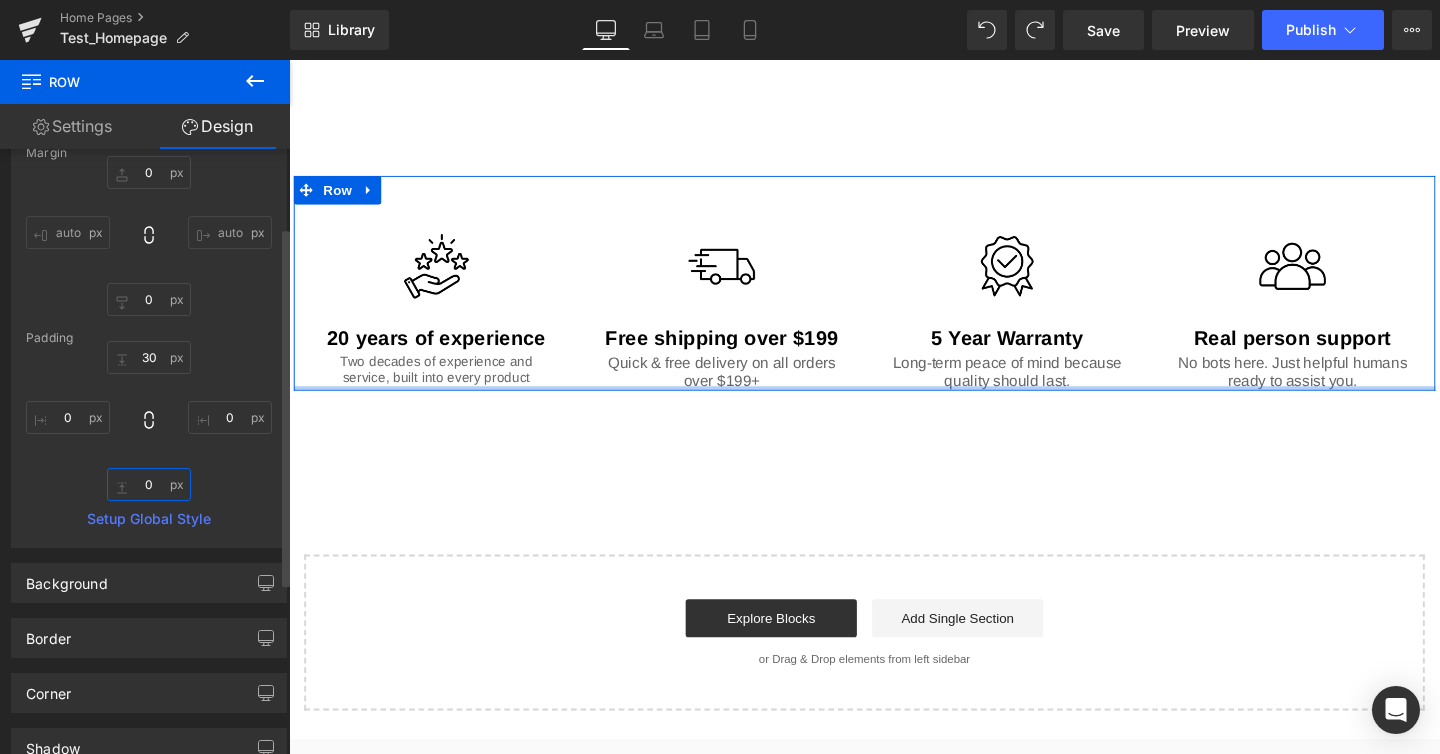 click on "0" at bounding box center [149, 484] 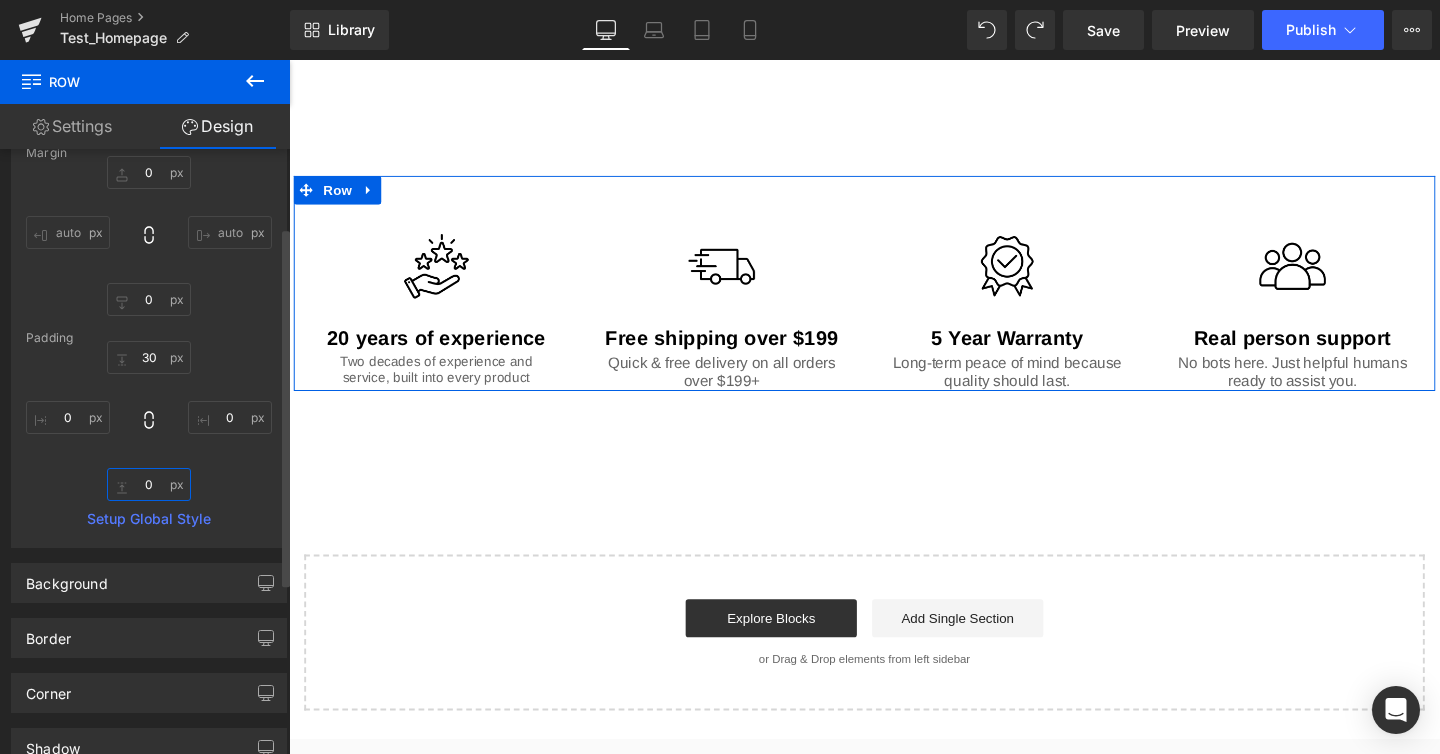 drag, startPoint x: 149, startPoint y: 483, endPoint x: 184, endPoint y: 492, distance: 36.138622 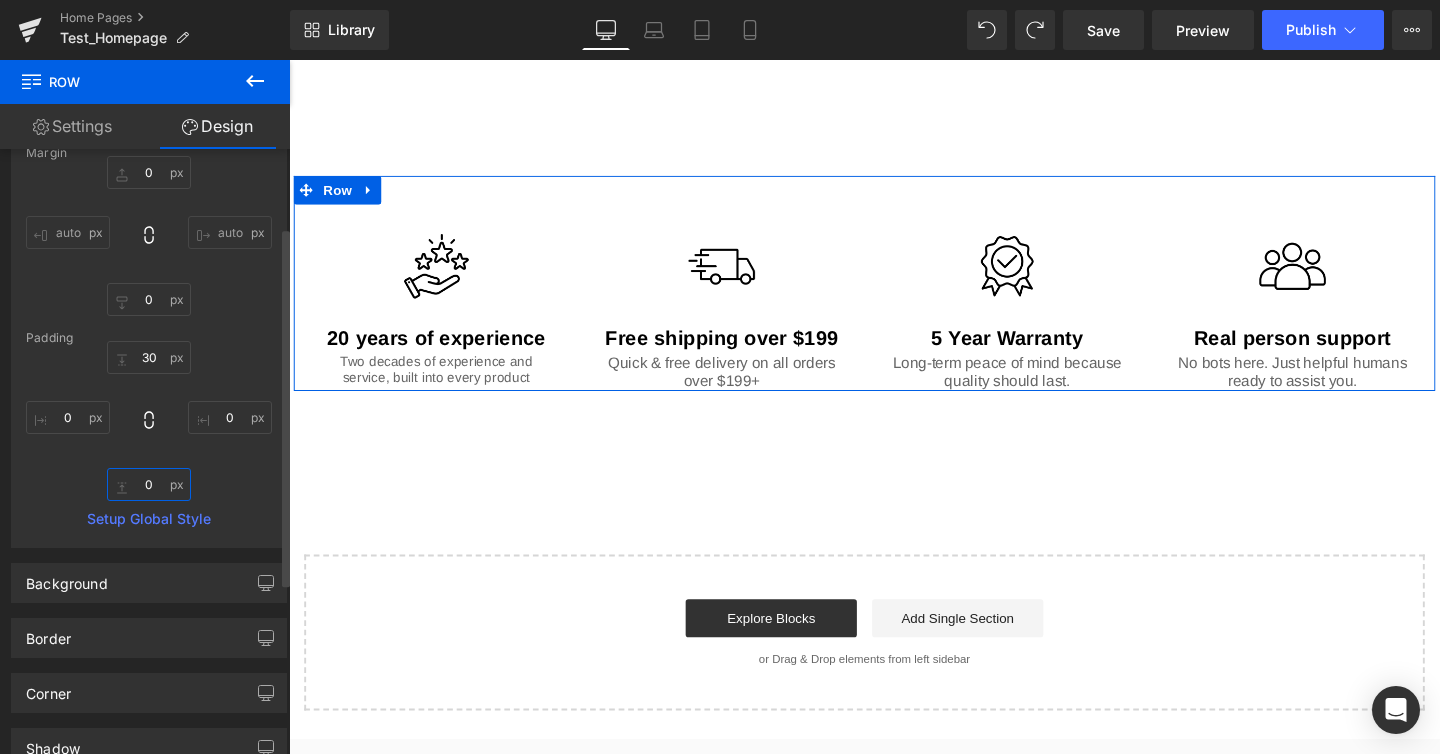 click on "0" at bounding box center [149, 484] 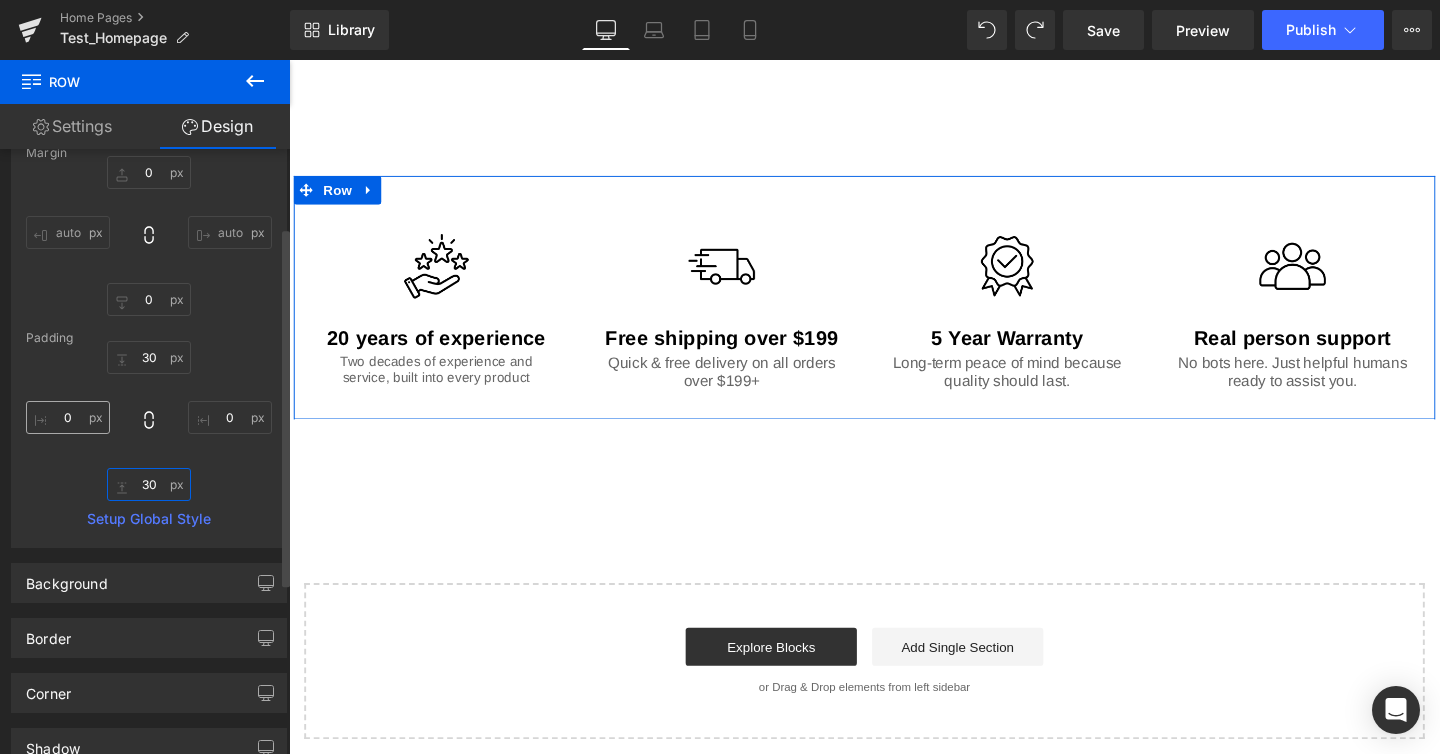 type on "30" 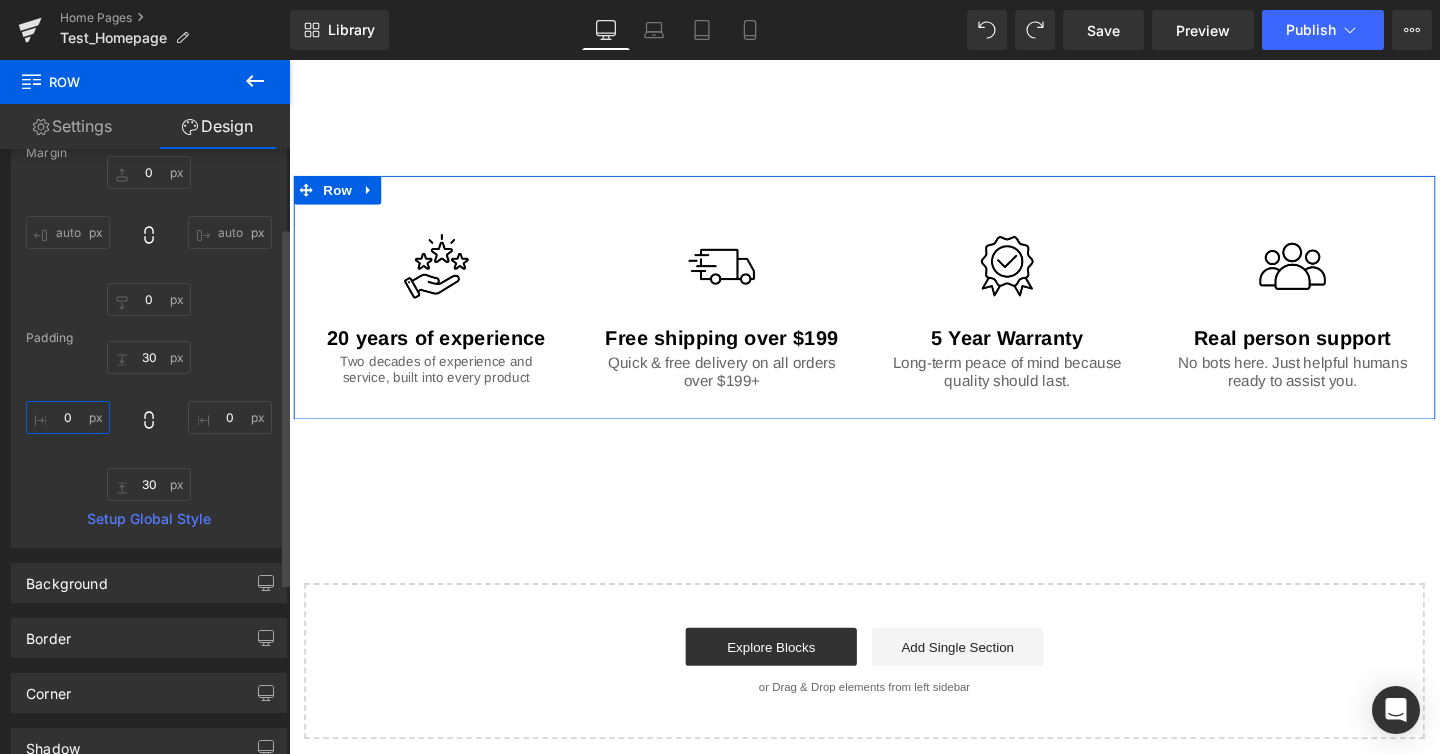 click on "0" at bounding box center [68, 417] 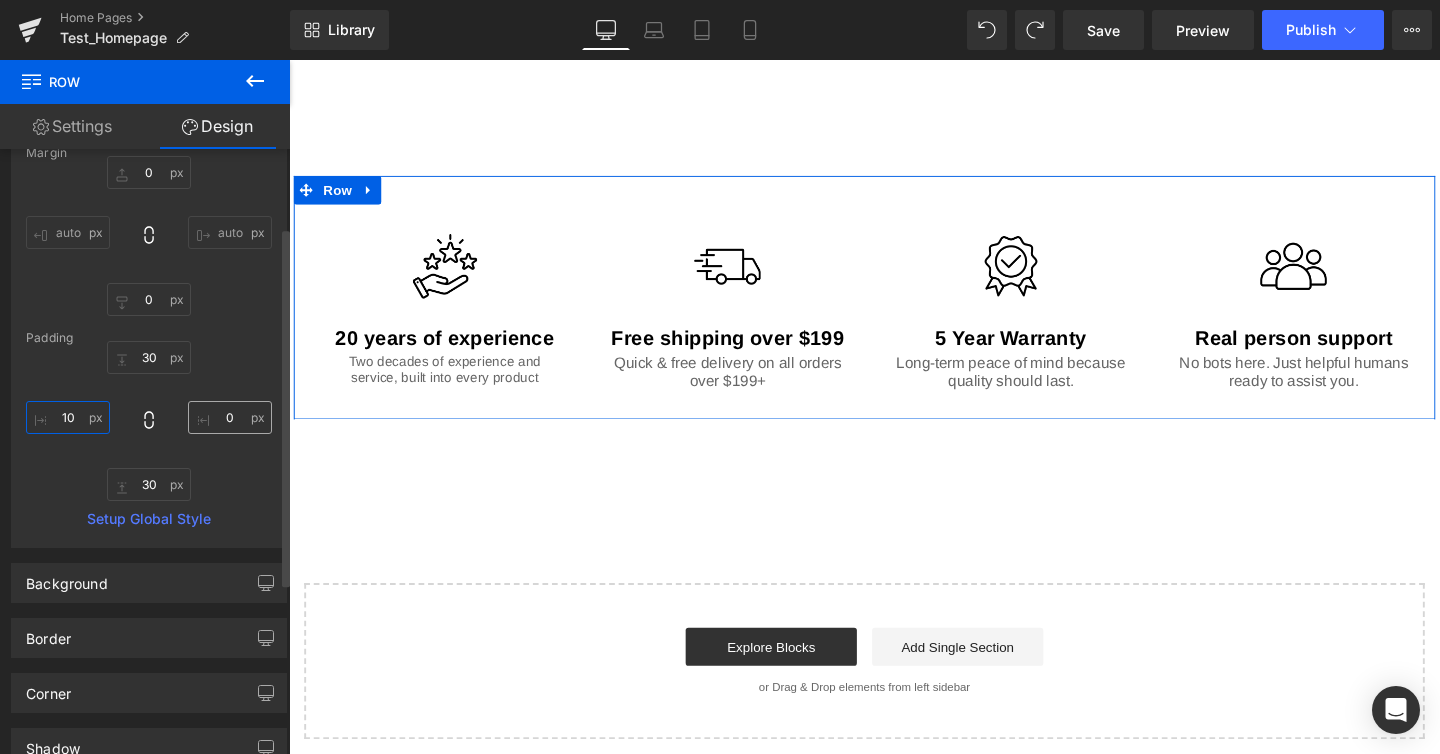 type on "10" 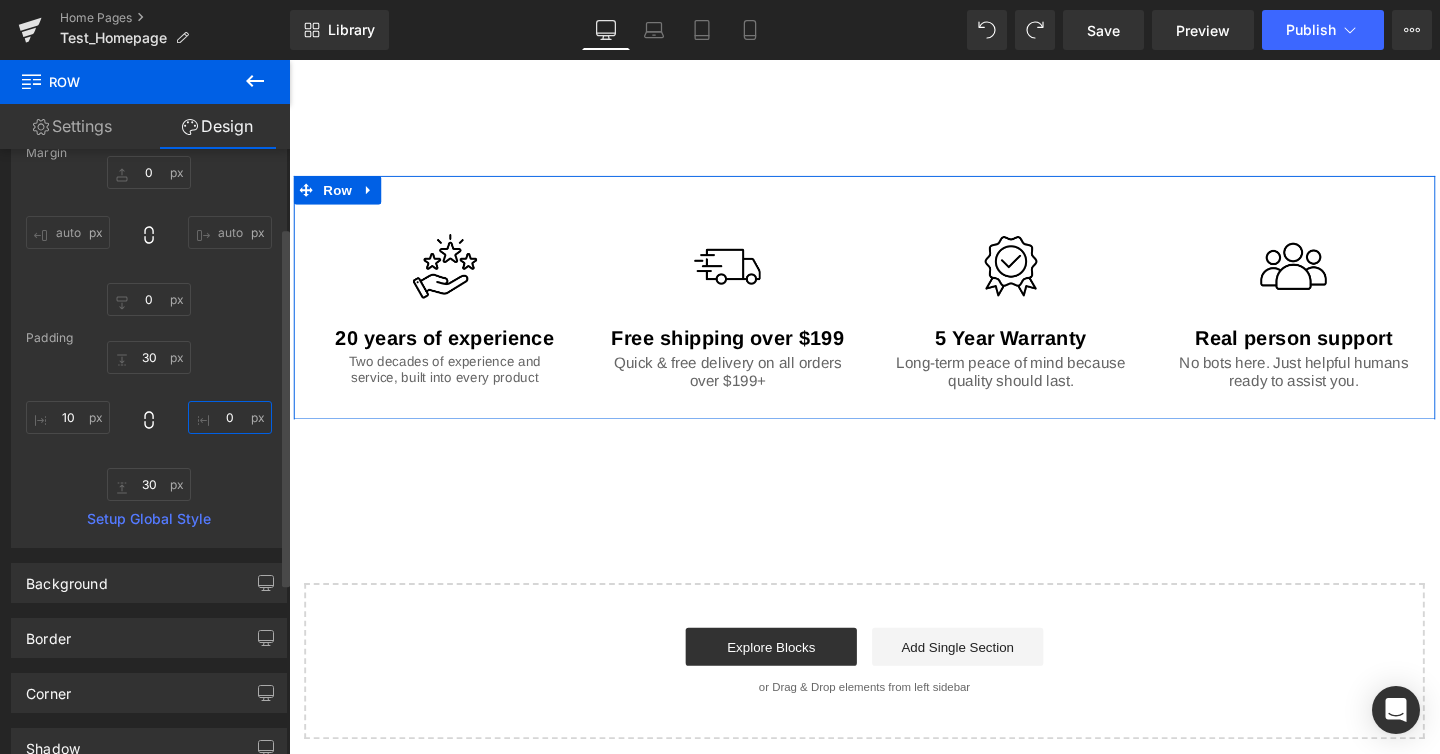 click on "0" at bounding box center (230, 417) 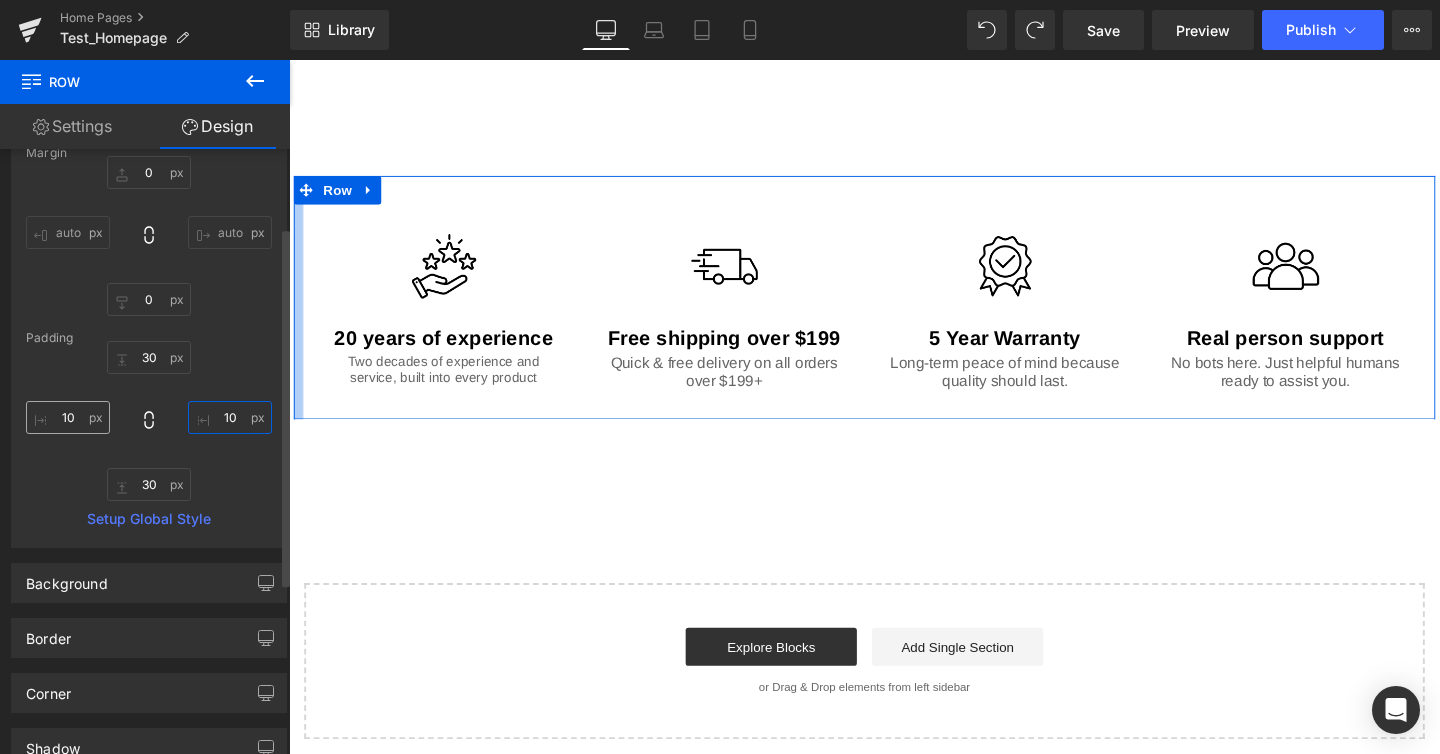 type on "10" 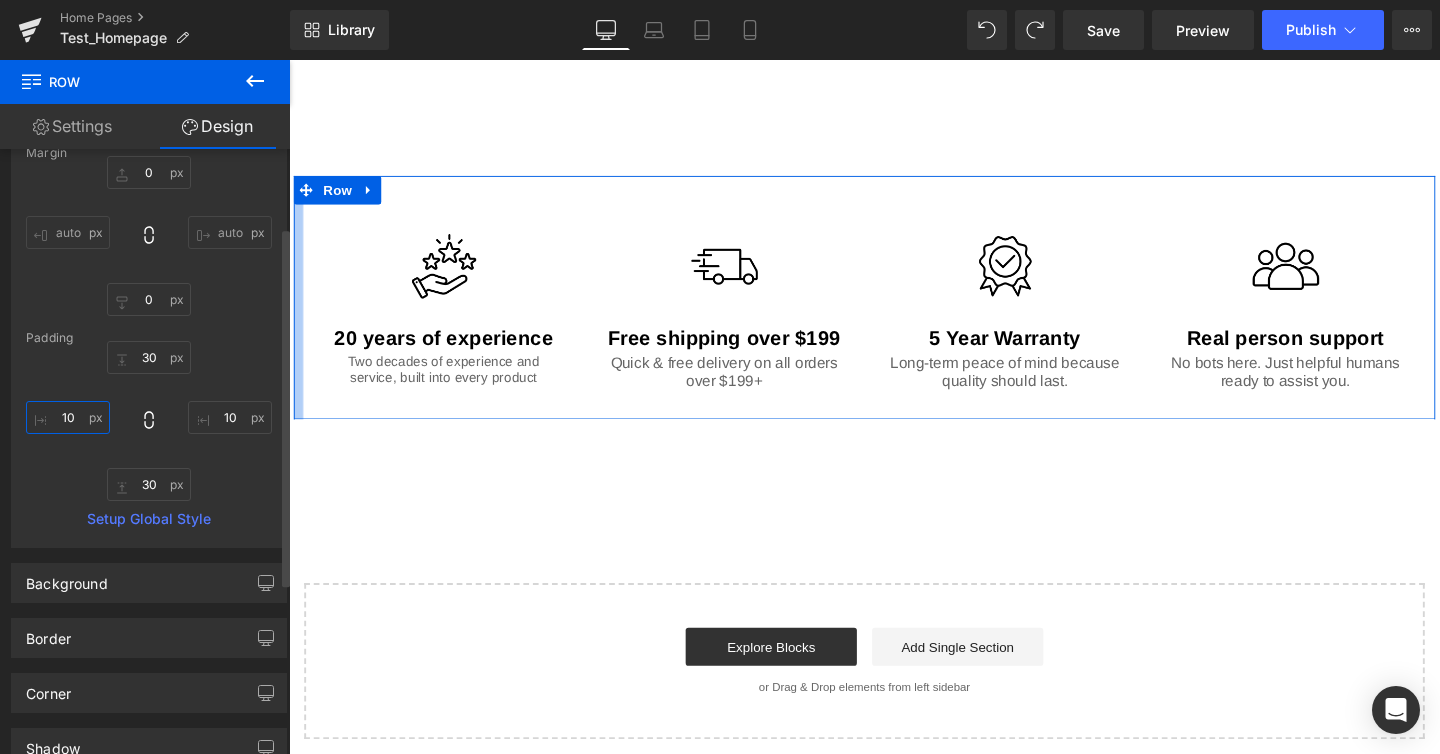 click on "10" at bounding box center [68, 417] 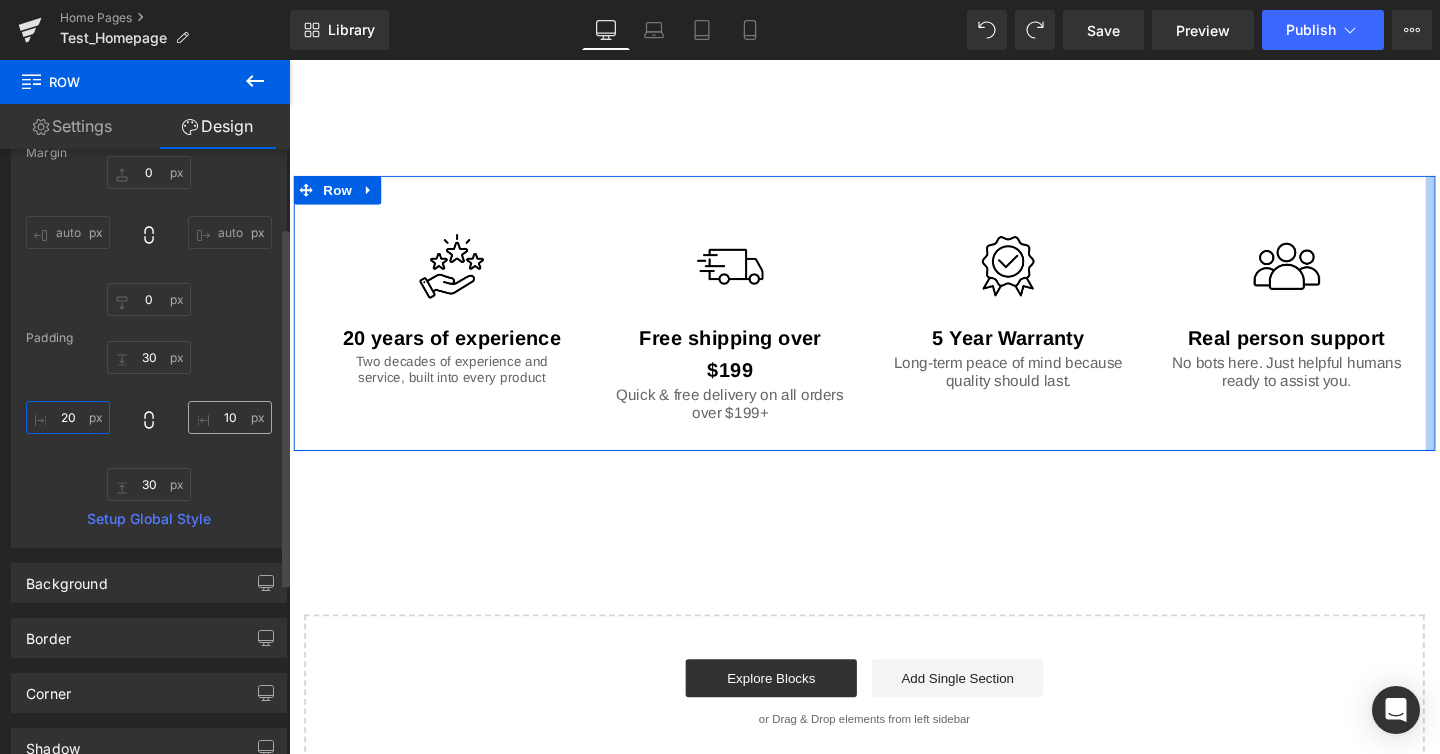 type on "20" 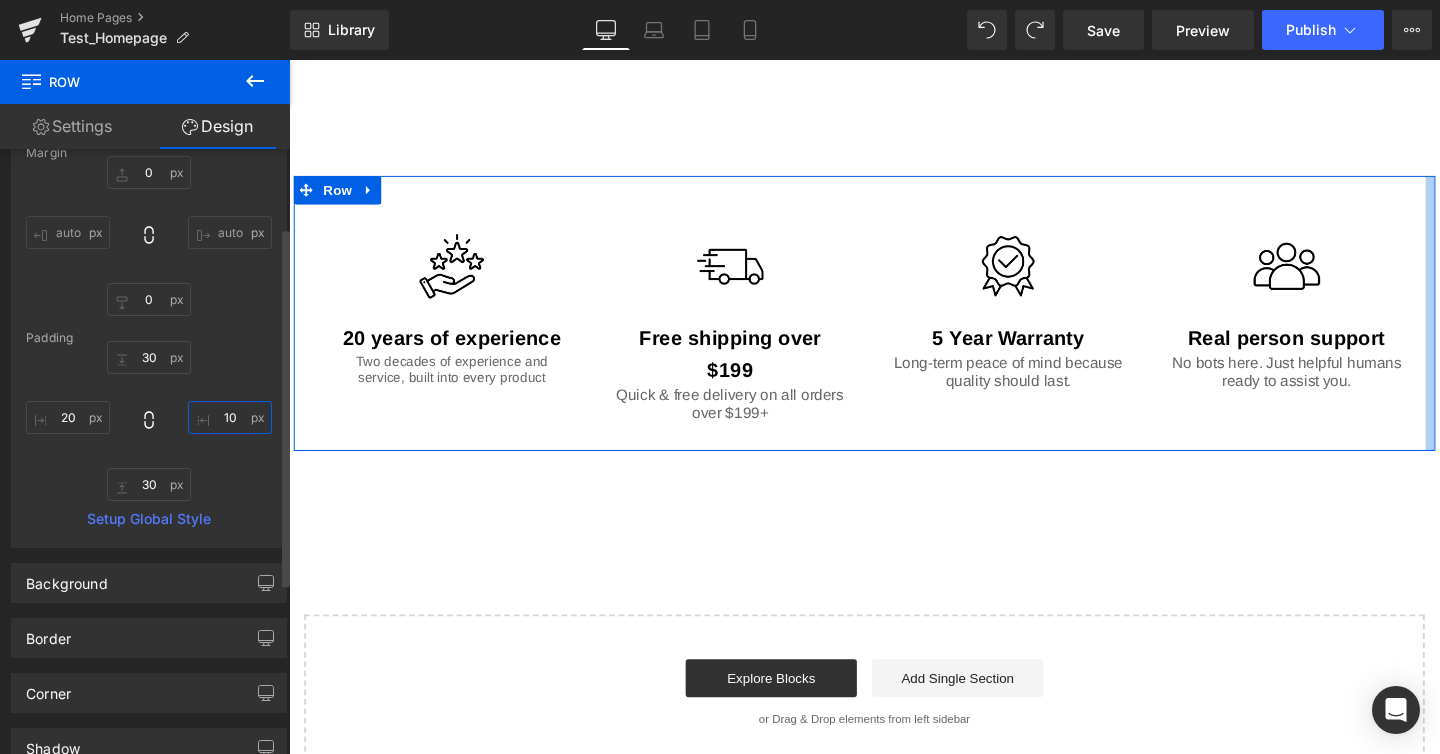 click on "10" at bounding box center (230, 417) 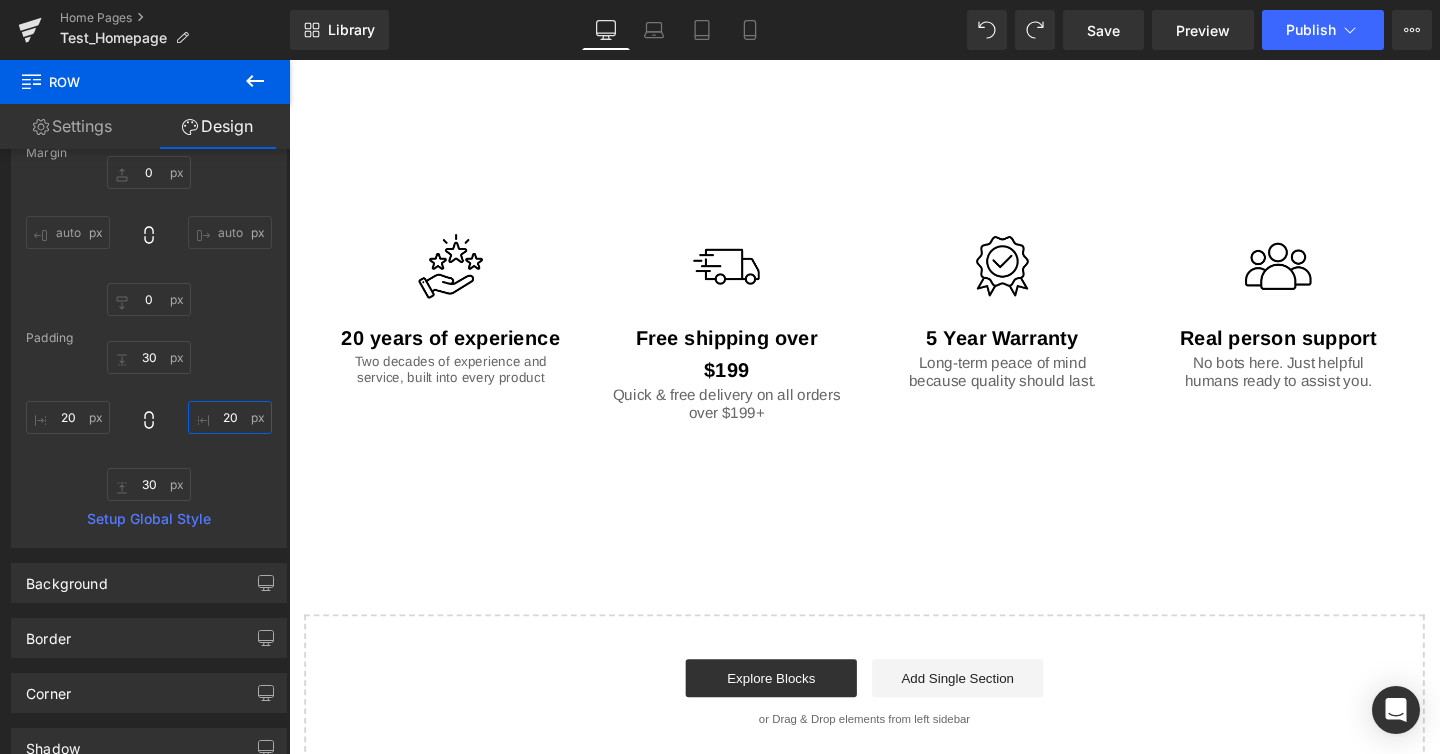 type on "20" 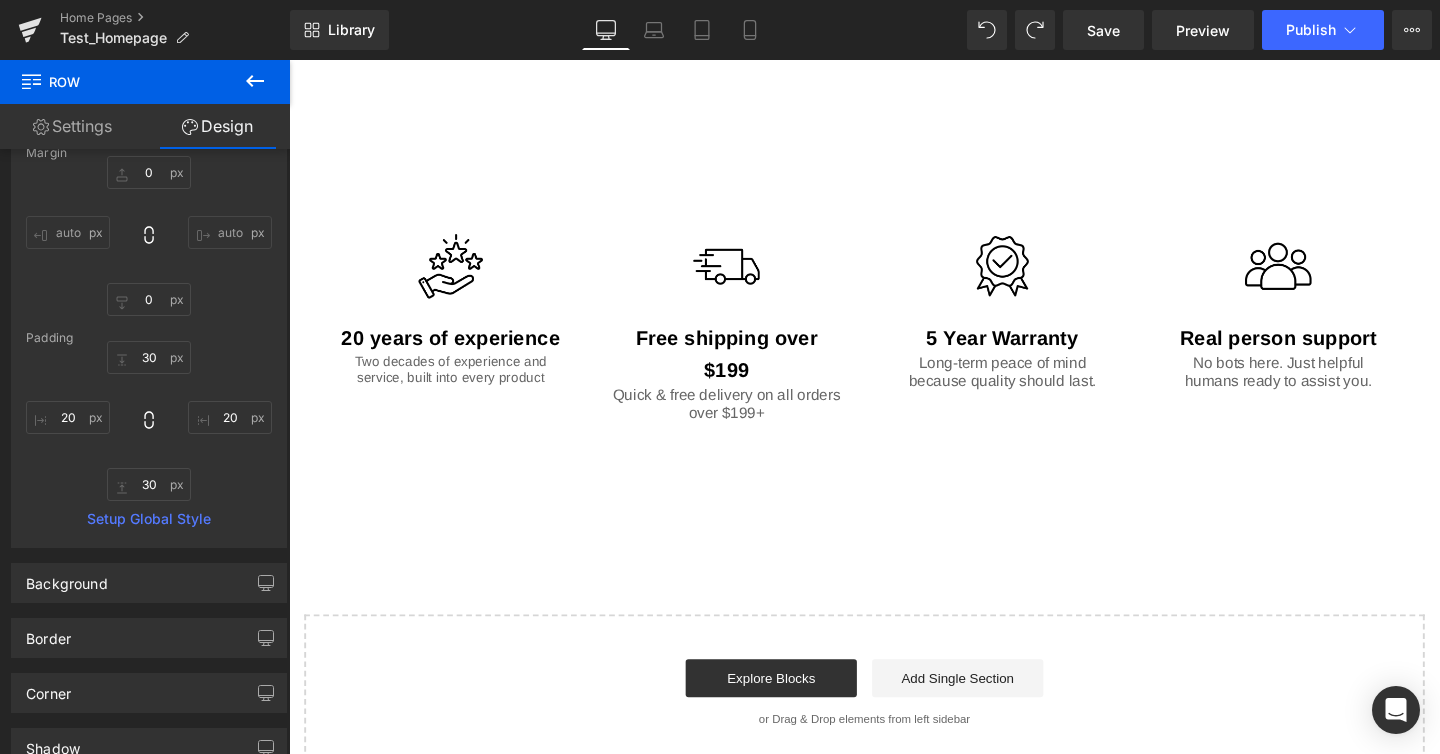 click at bounding box center [492, 352] 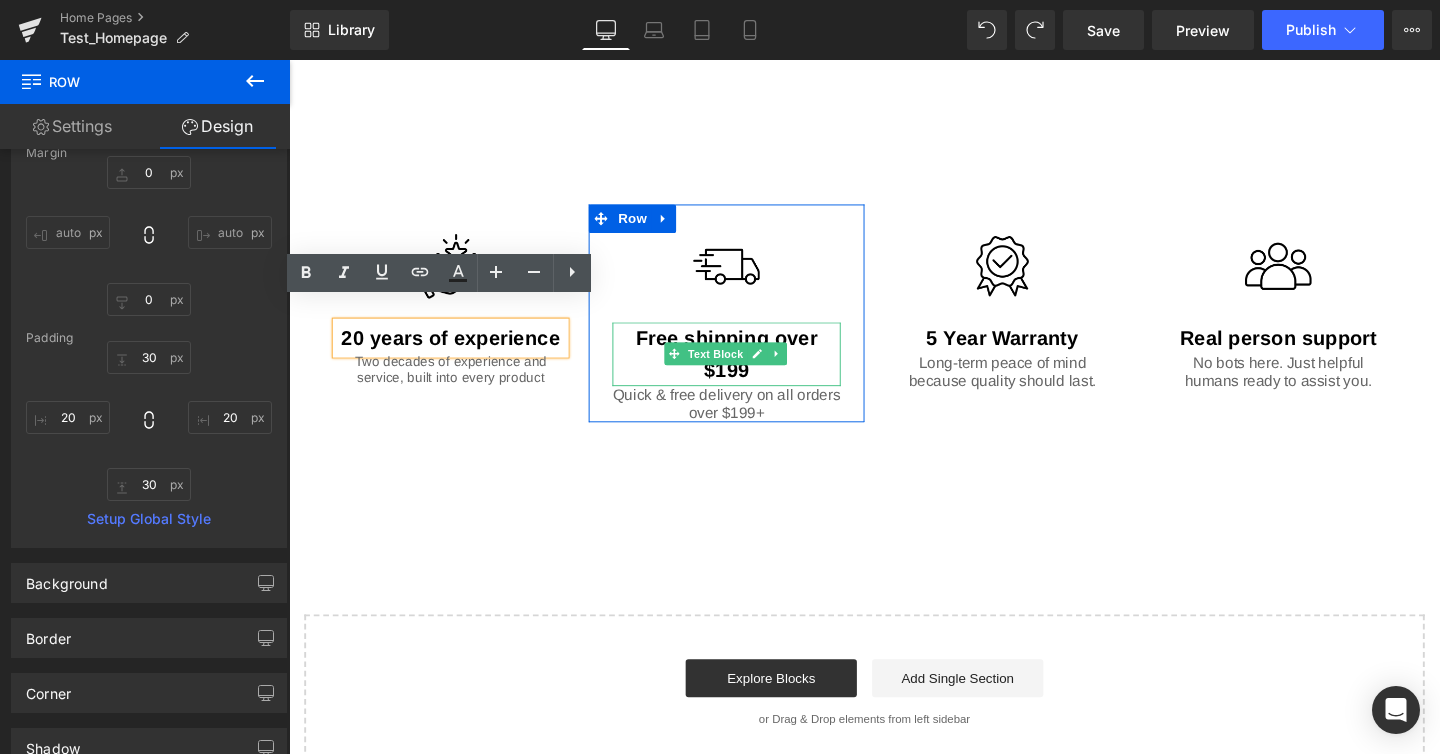 click on "Free shipping over $199" at bounding box center [749, 369] 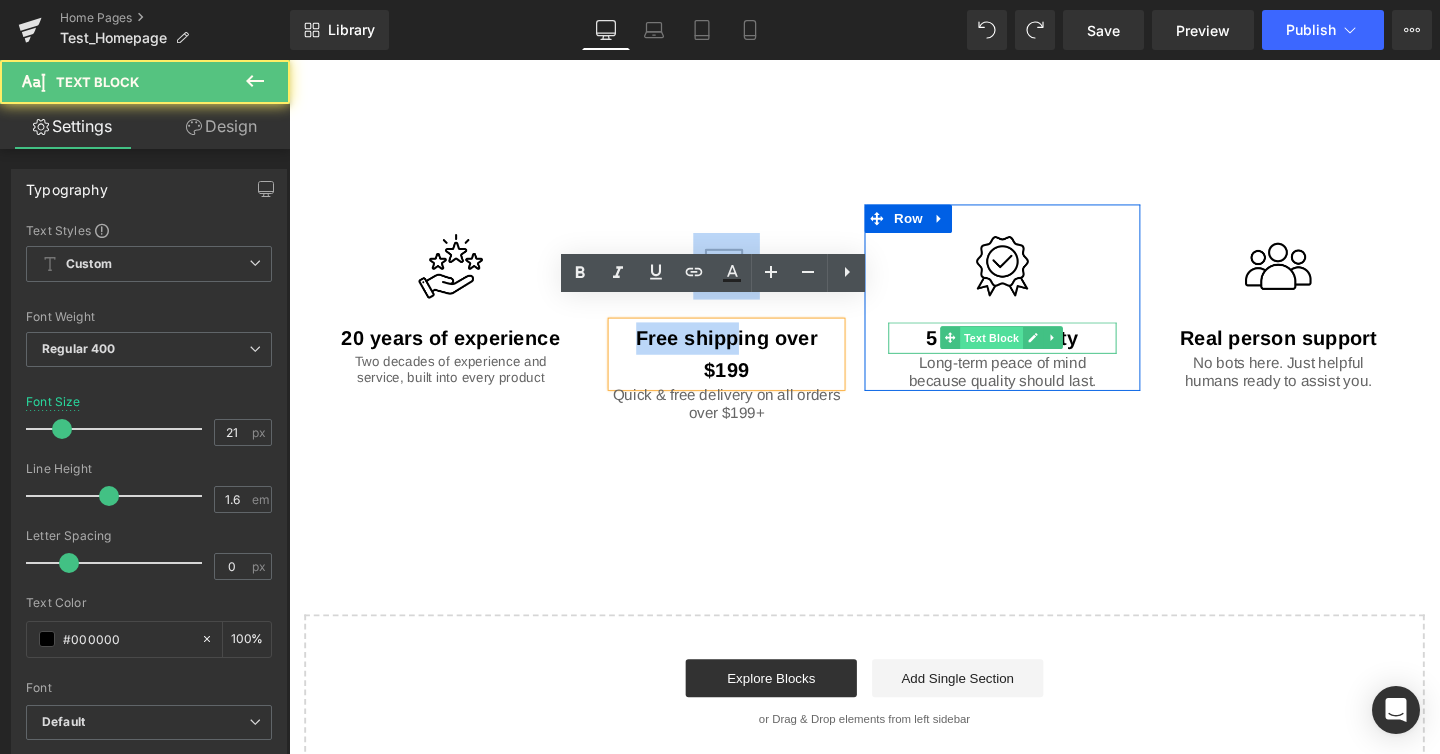 click on "Text Block" at bounding box center [1017, 352] 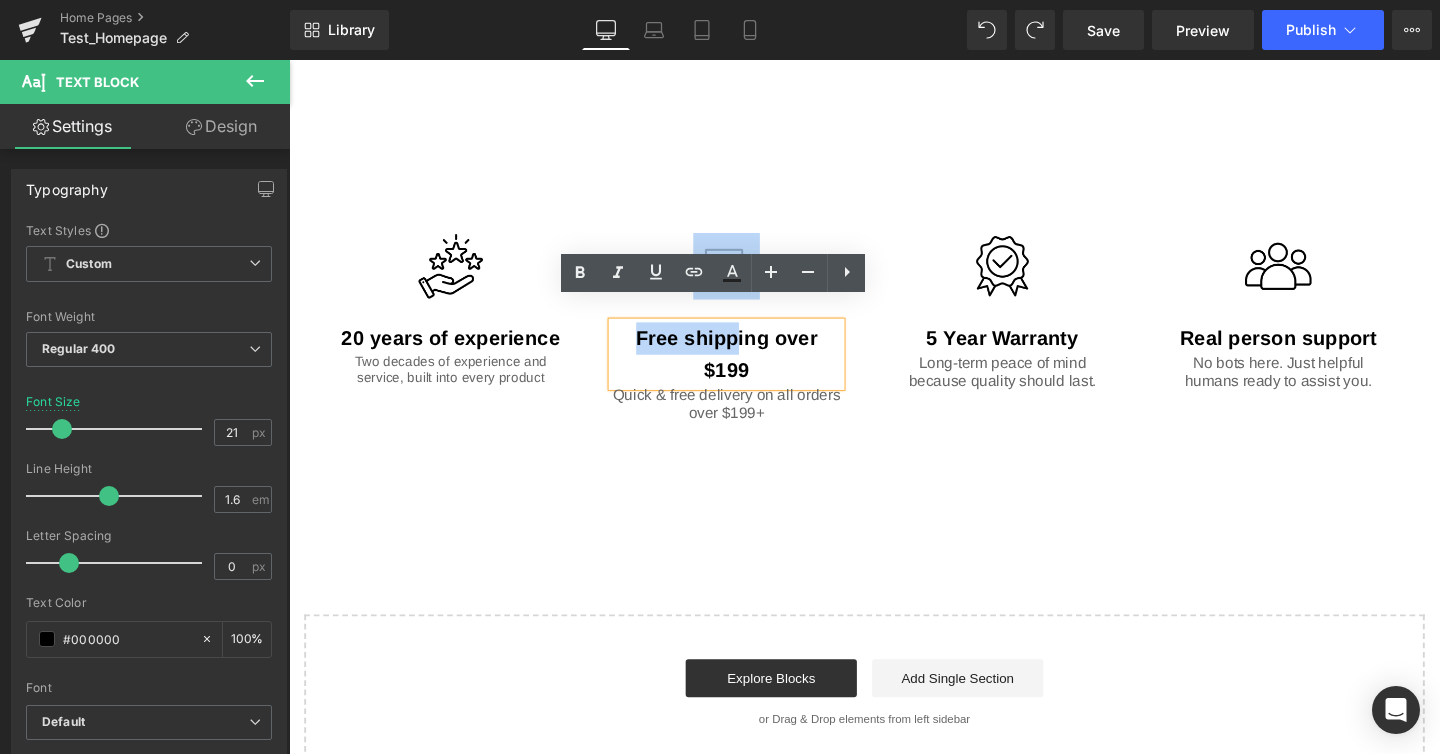 click at bounding box center (491, 352) 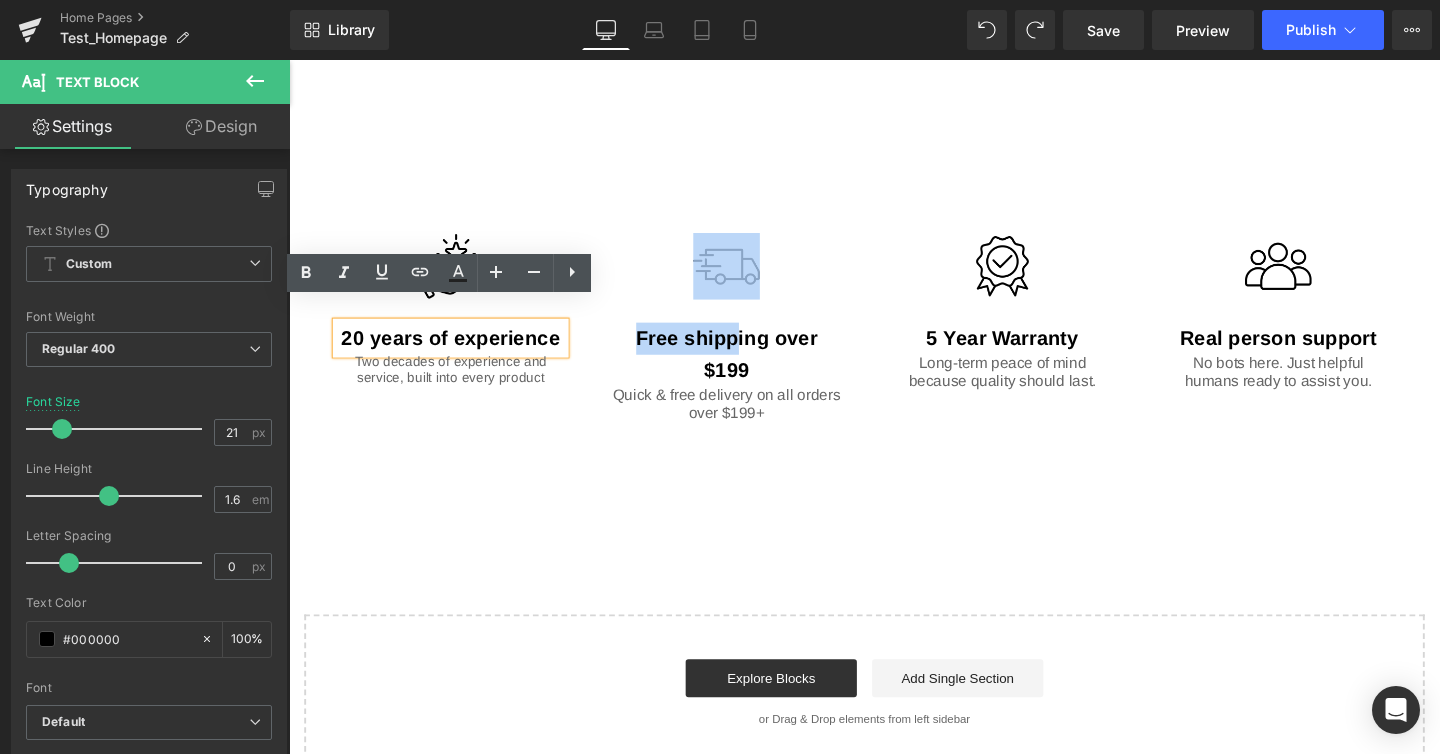 click on "Image         20 years of experience Text Block         Two decades of experience and service, built into every product Text Block" at bounding box center (459, 322) 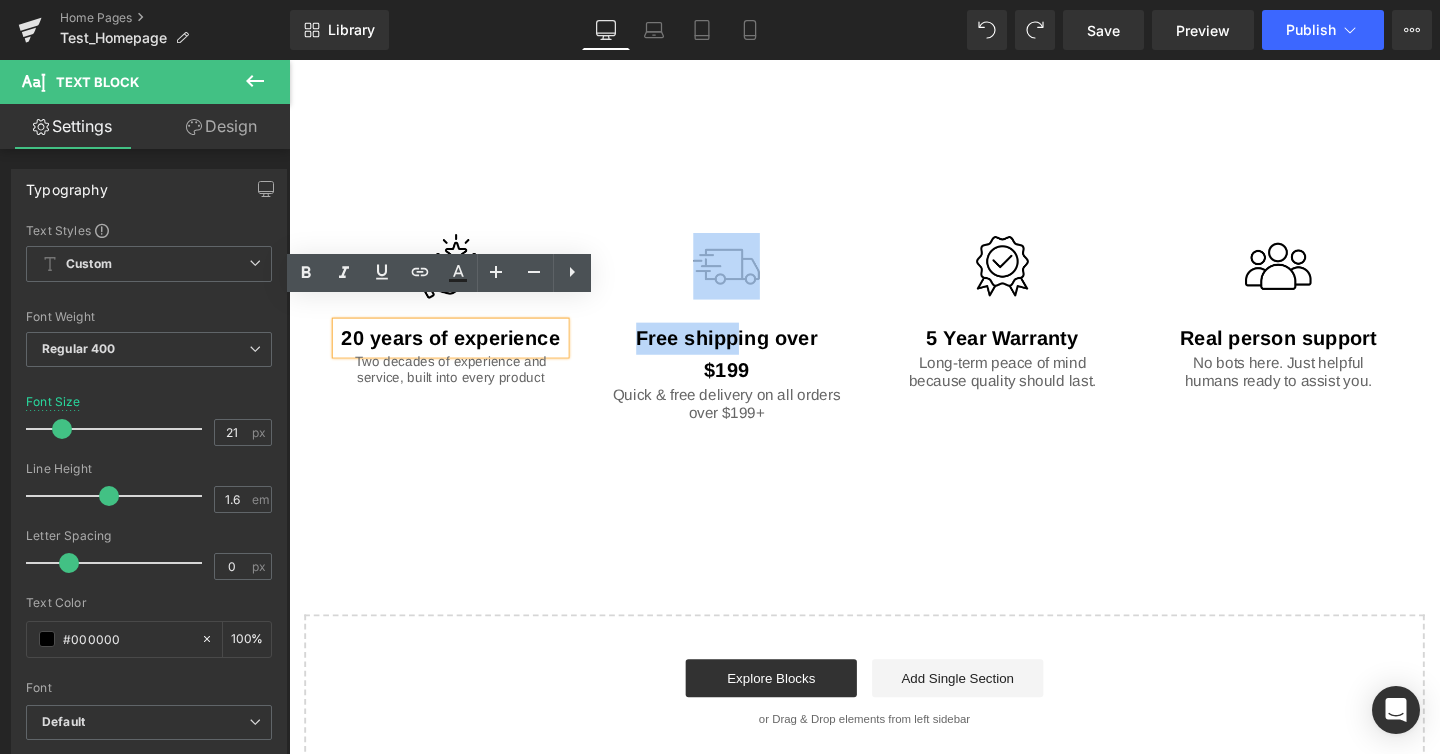 click on "Image         20 years of experience Text Block         Two decades of experience and service, built into every product Text Block" at bounding box center (459, 322) 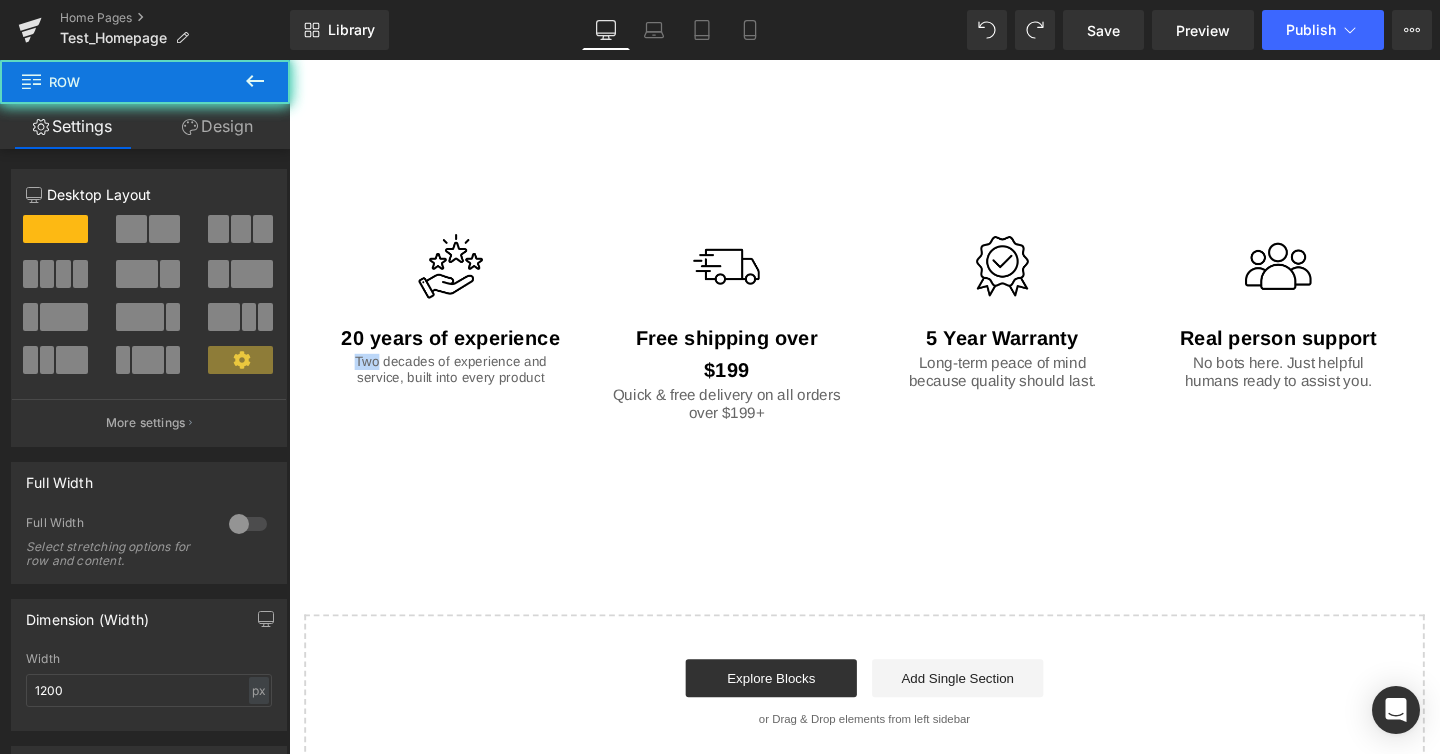 click on "20 years of experience" at bounding box center (459, 352) 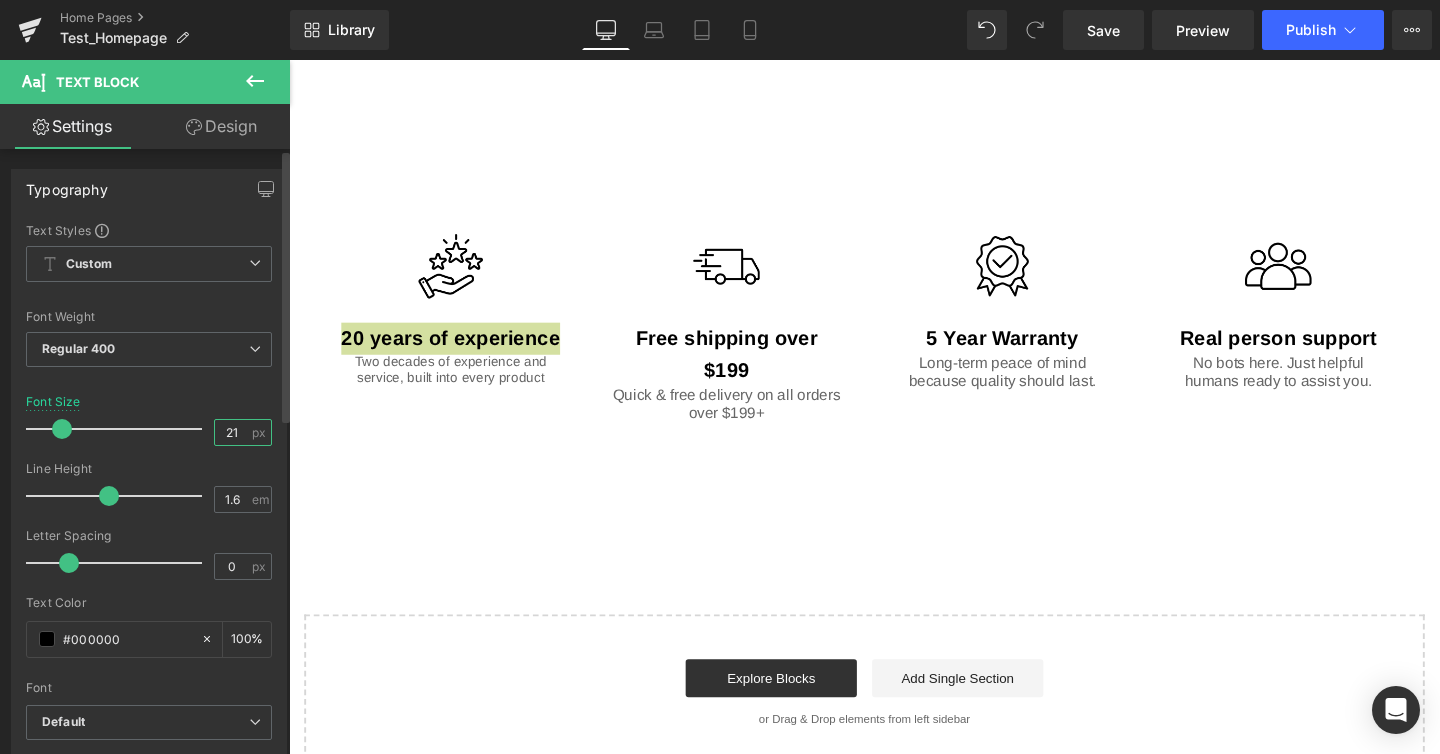click on "21" at bounding box center (232, 432) 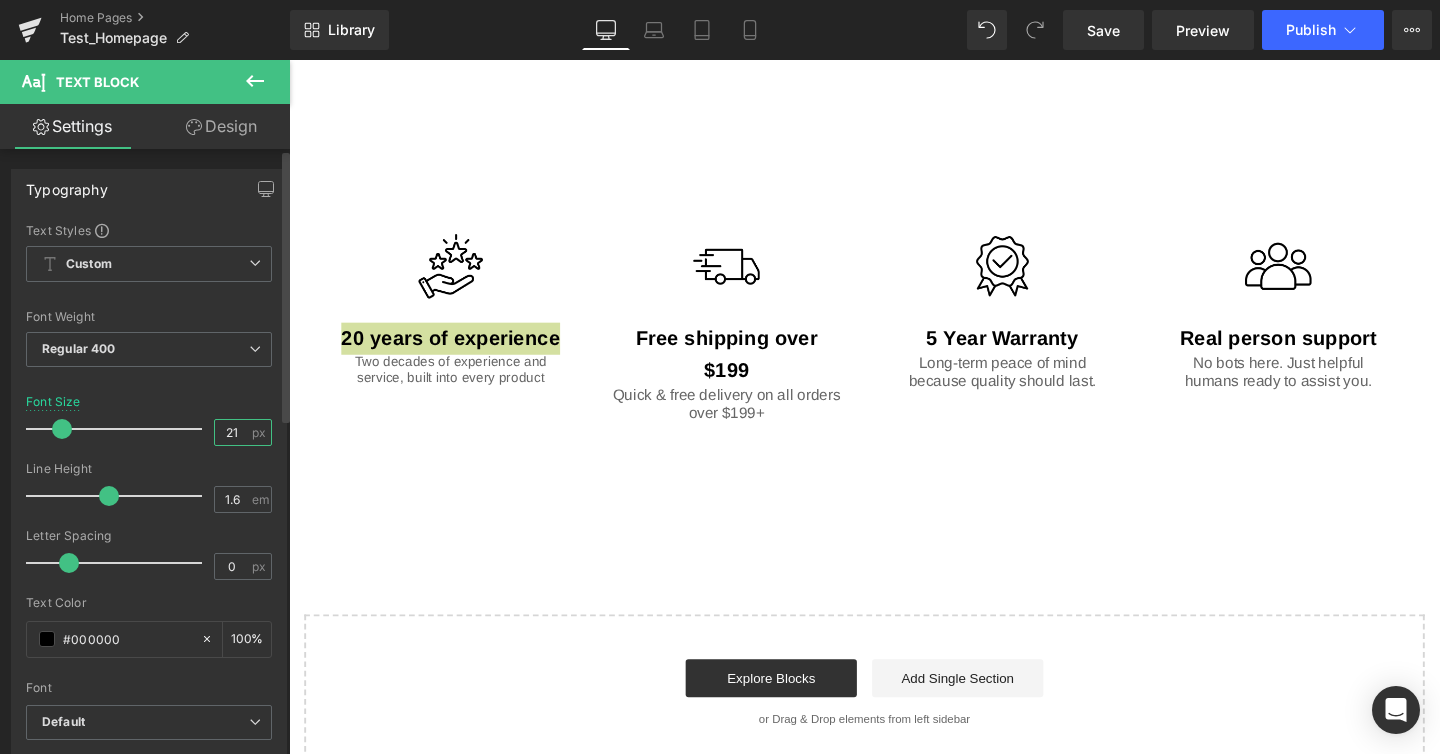 click on "21" at bounding box center (232, 432) 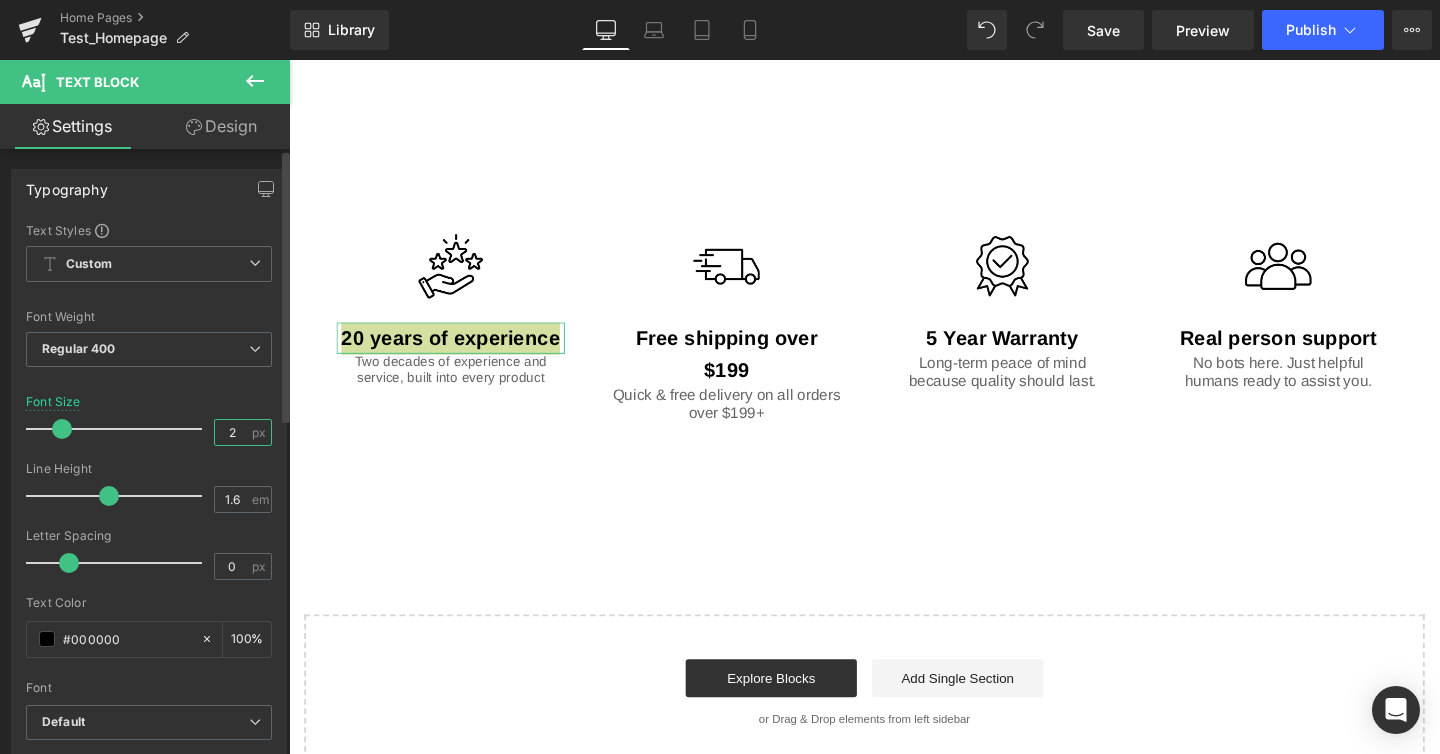 type on "20" 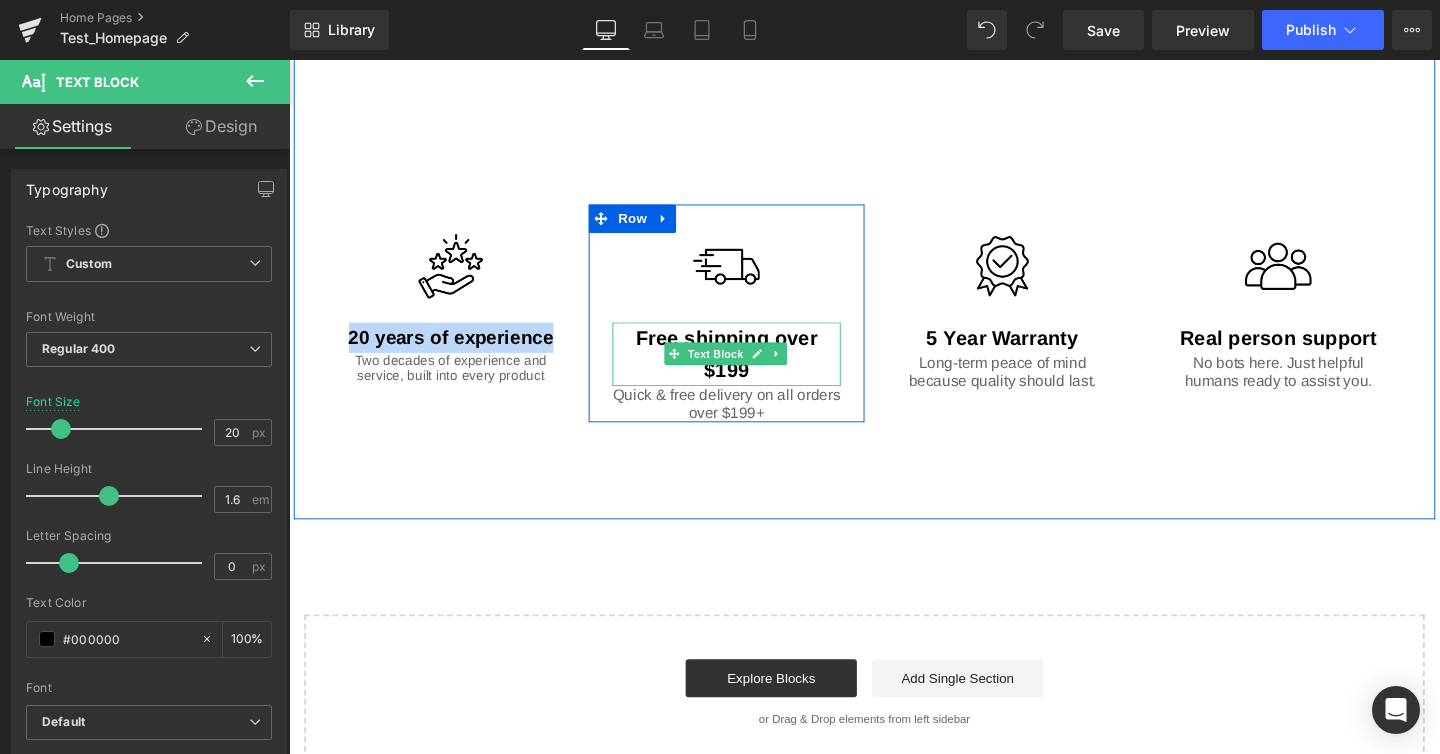 click on "Free shipping over $199" at bounding box center [749, 369] 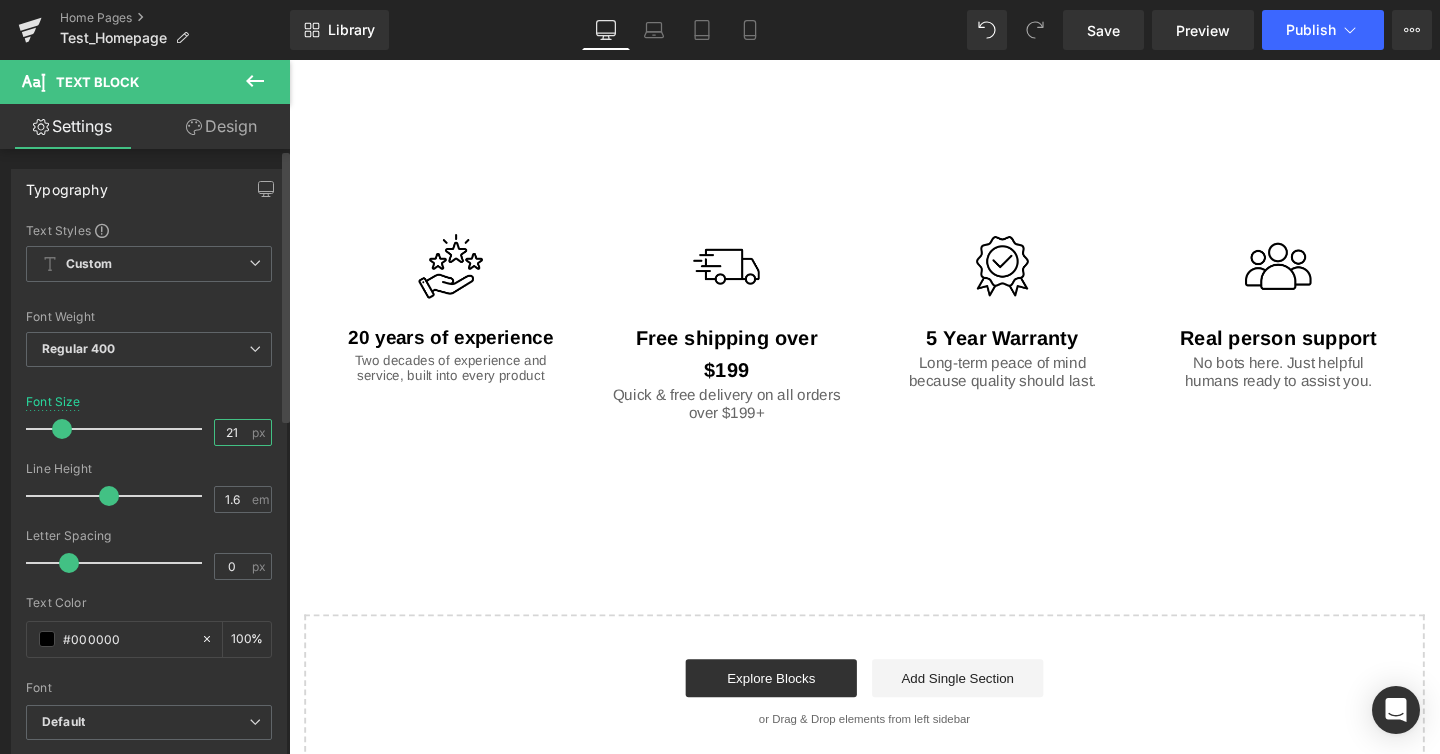 click on "21" at bounding box center (232, 432) 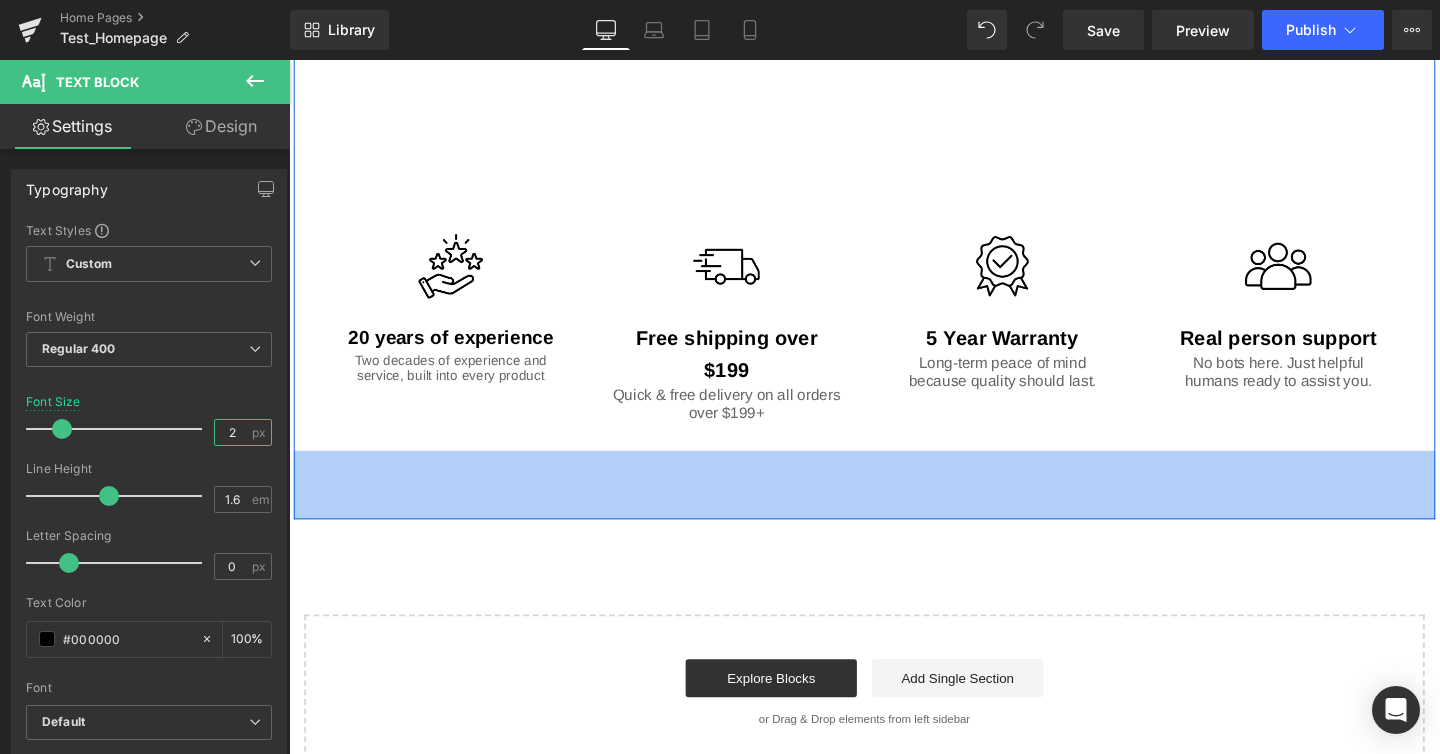 type on "20" 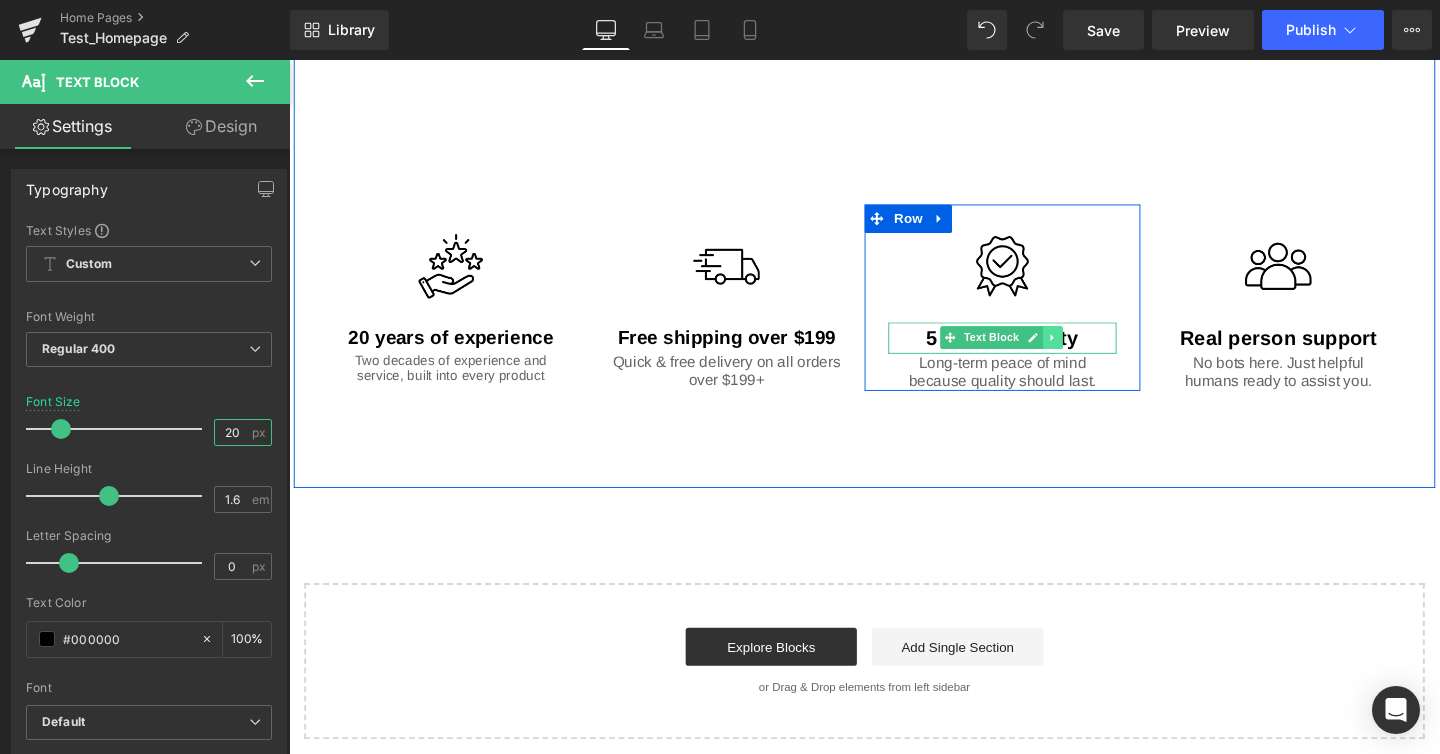drag, startPoint x: 1048, startPoint y: 327, endPoint x: 1094, endPoint y: 328, distance: 46.010868 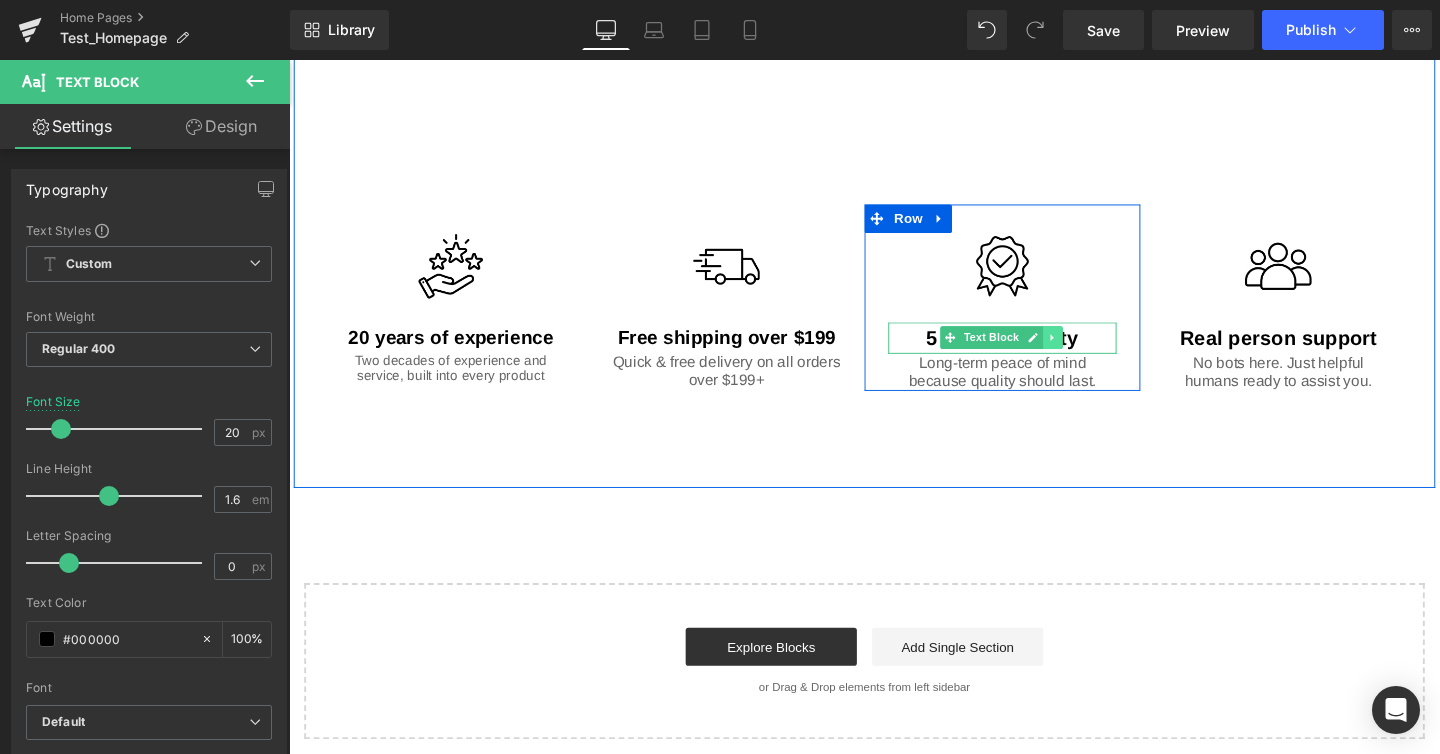 click on "Text Block" at bounding box center [1028, 352] 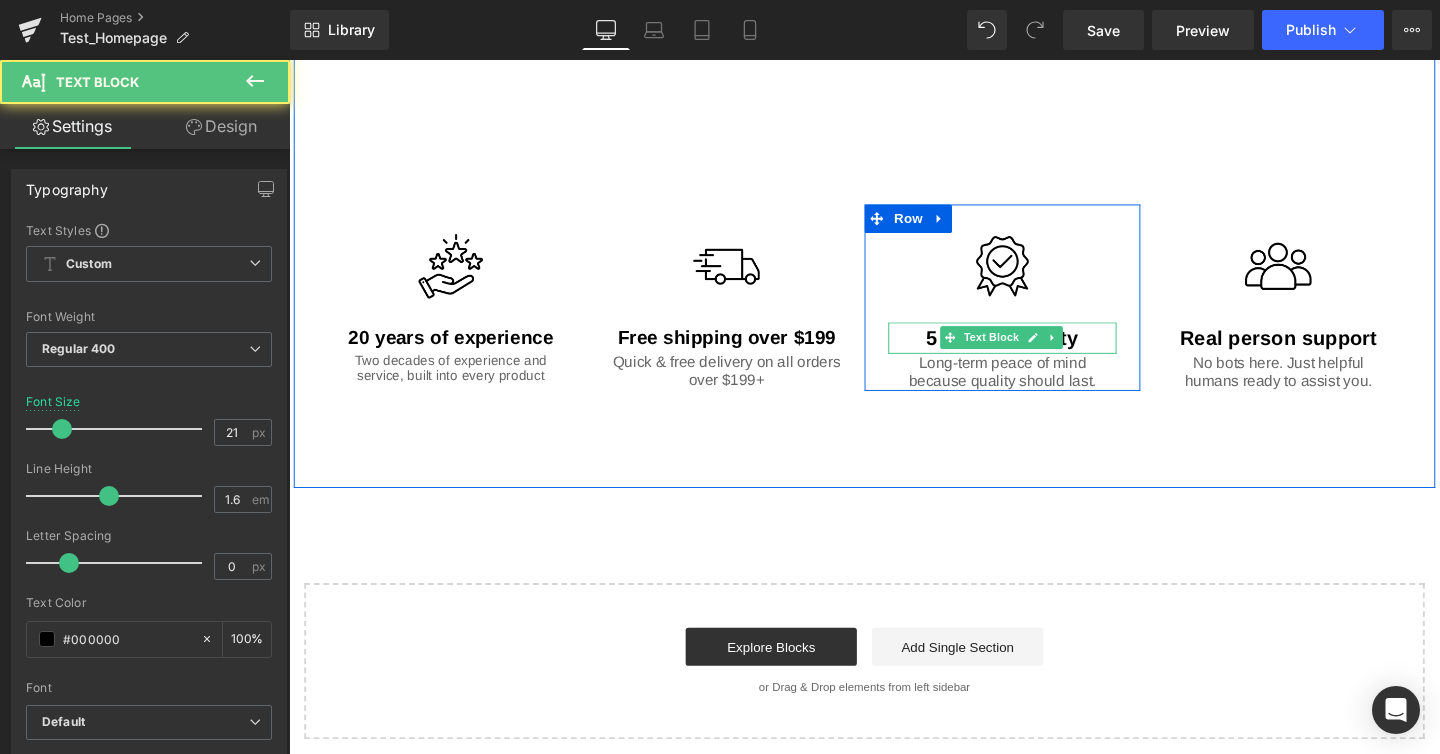 click on "5 Year Warranty" at bounding box center [1039, 353] 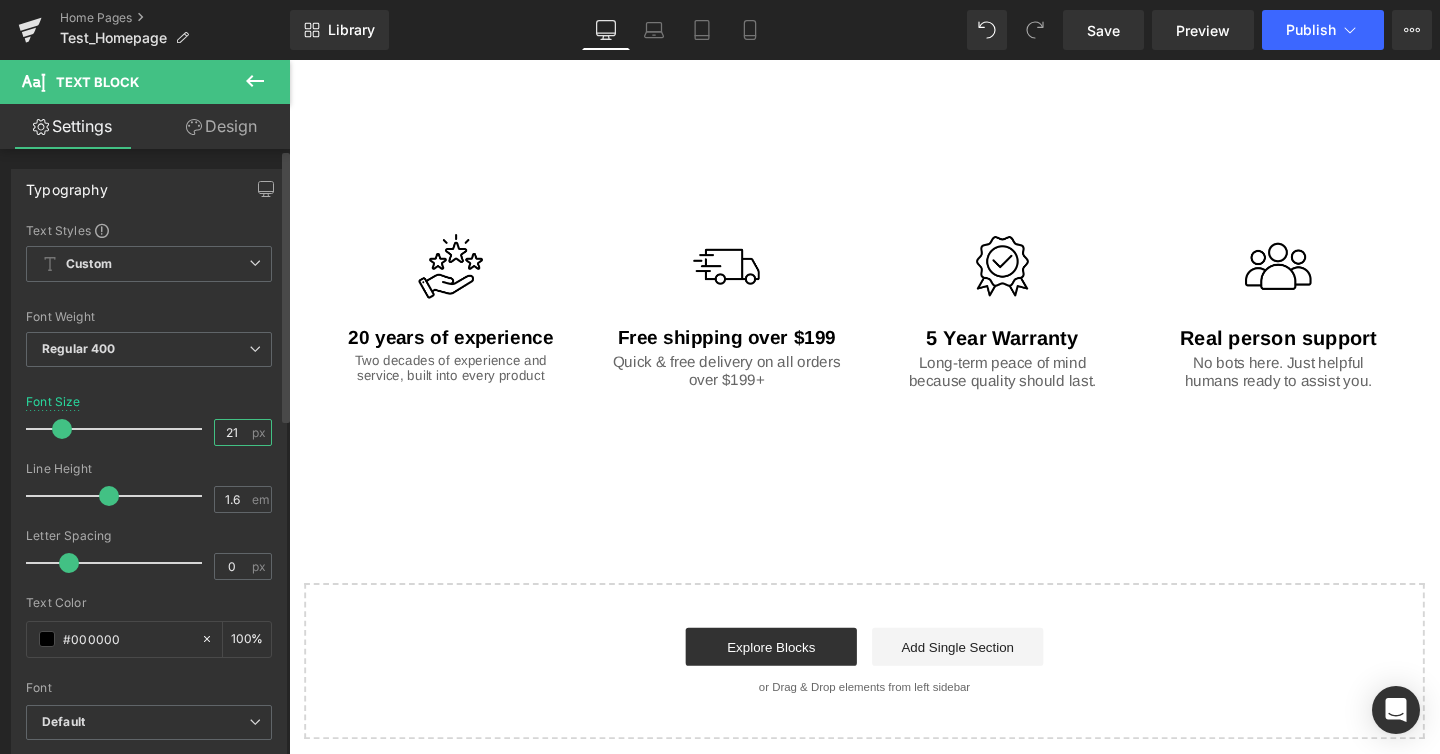 click on "21" at bounding box center [232, 432] 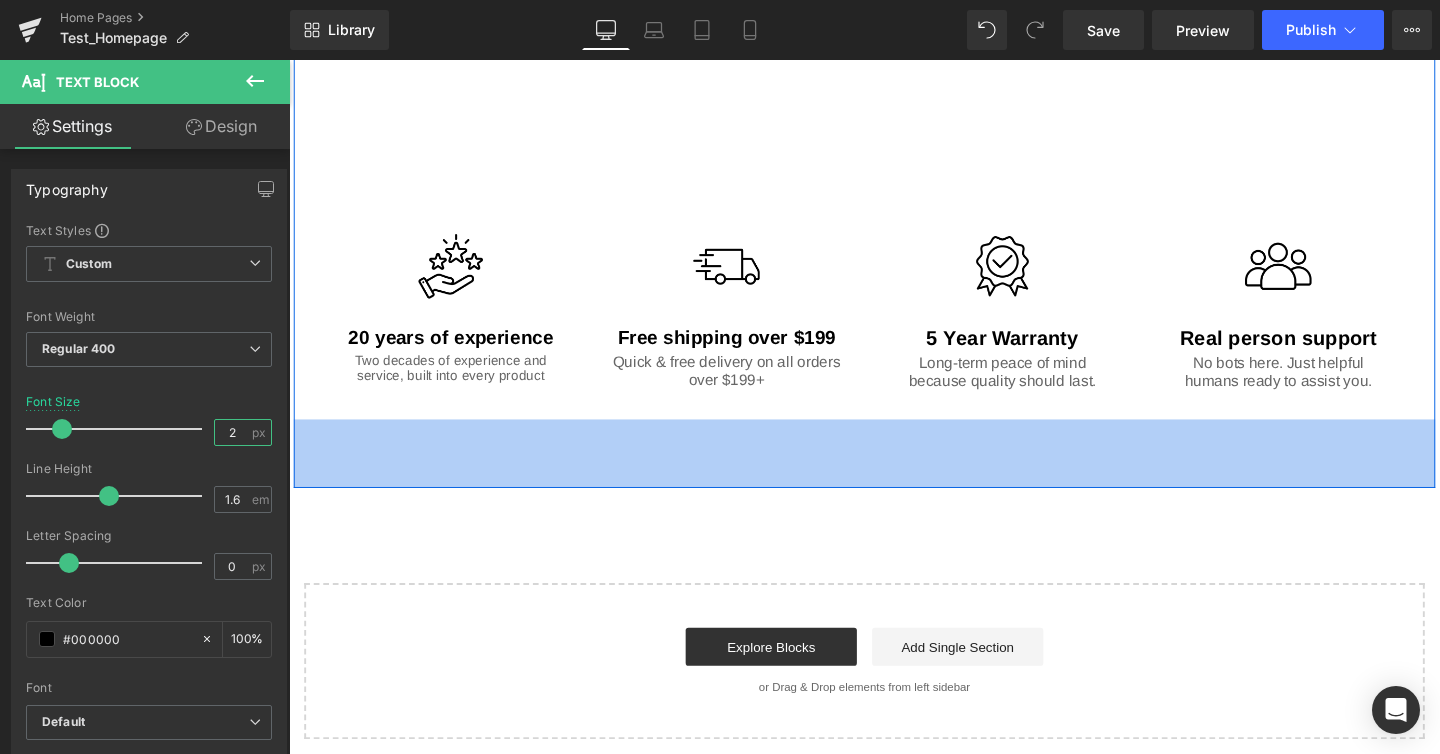 type on "20" 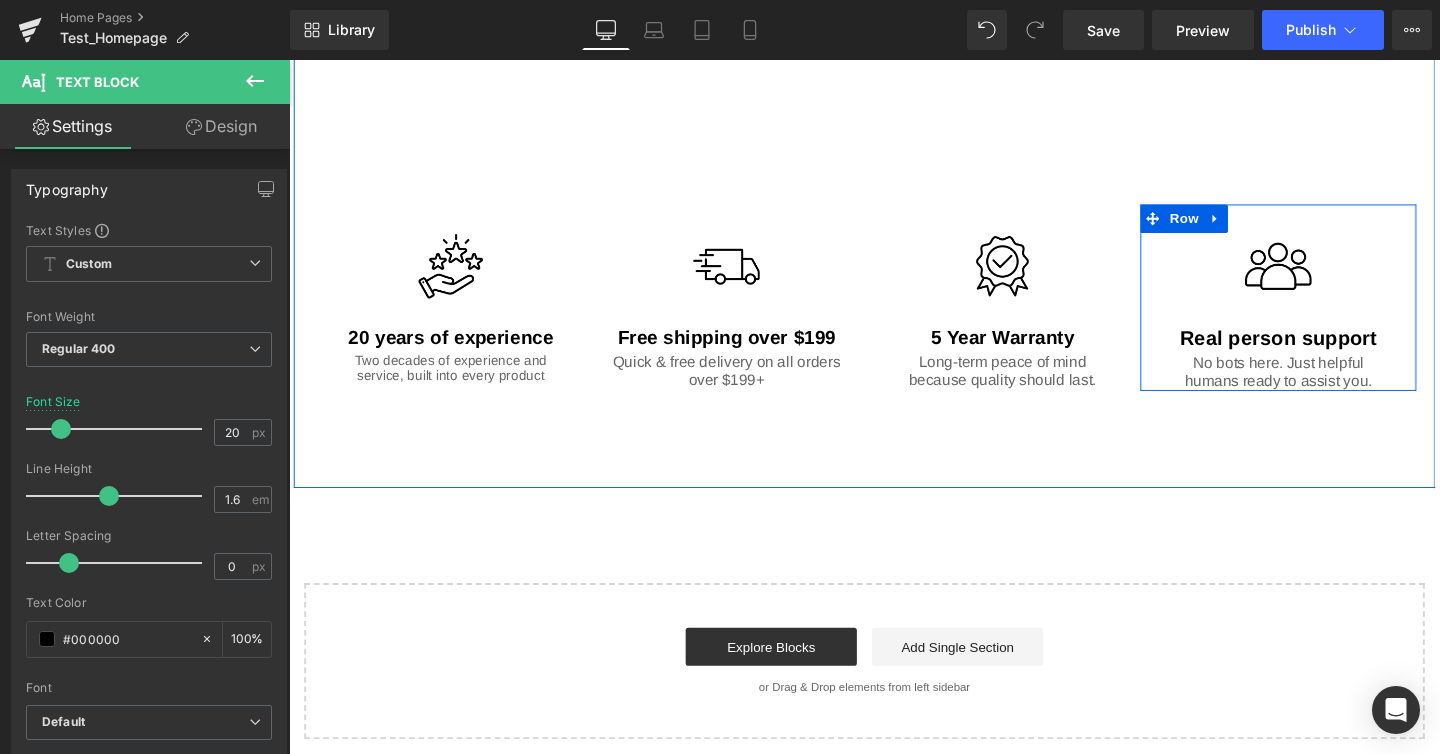 click on "Image         Real person support Text Block         No bots here. Just helpful humans ready to assist you. Text Block" at bounding box center [1329, 325] 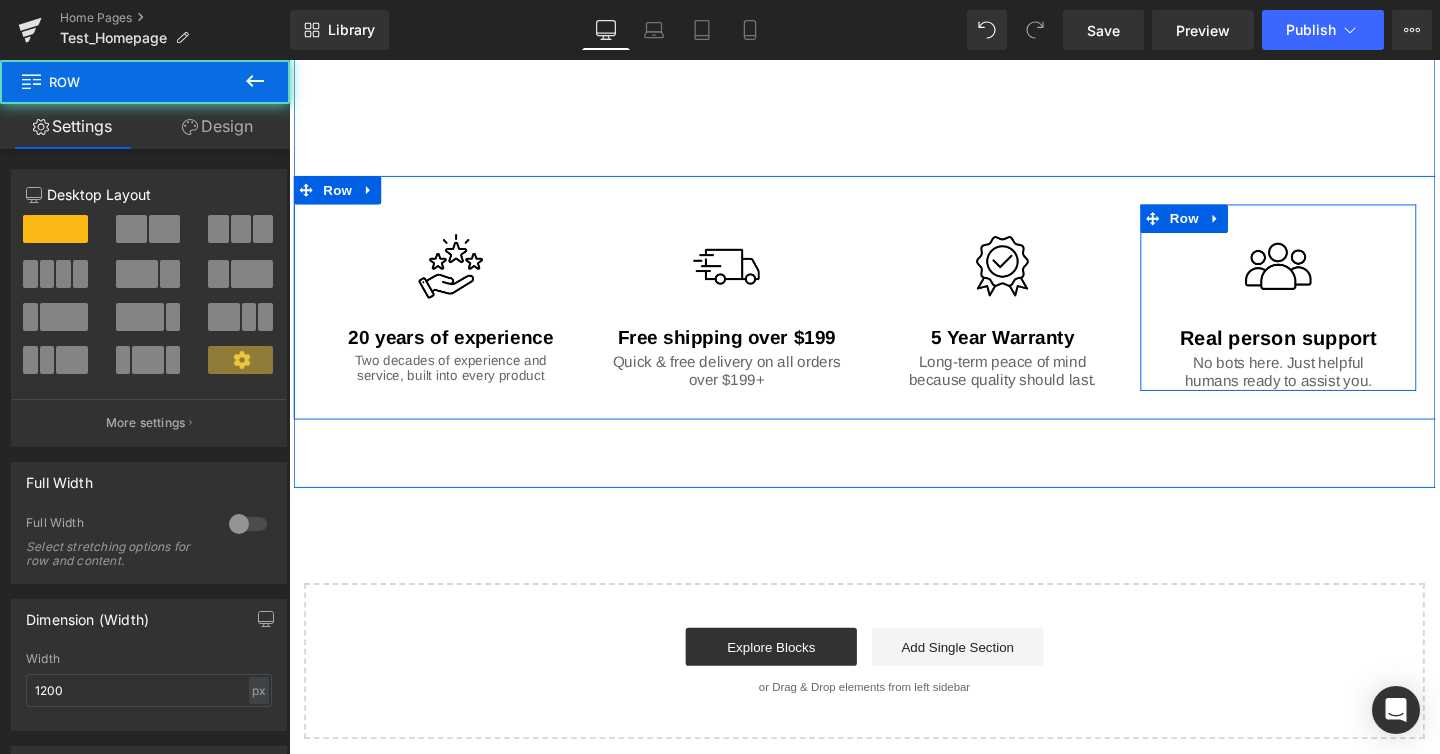 click on "Real person support" at bounding box center [1329, 353] 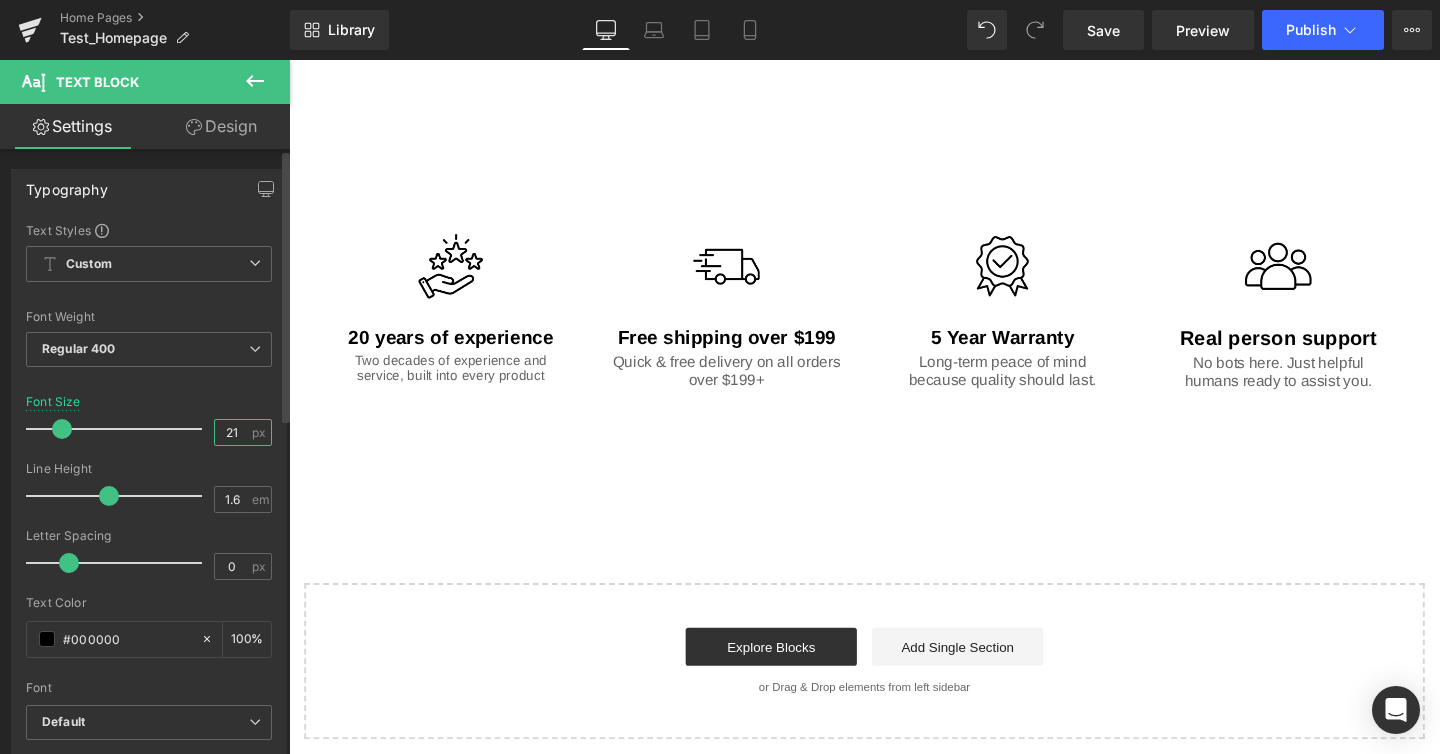click on "21" at bounding box center [232, 432] 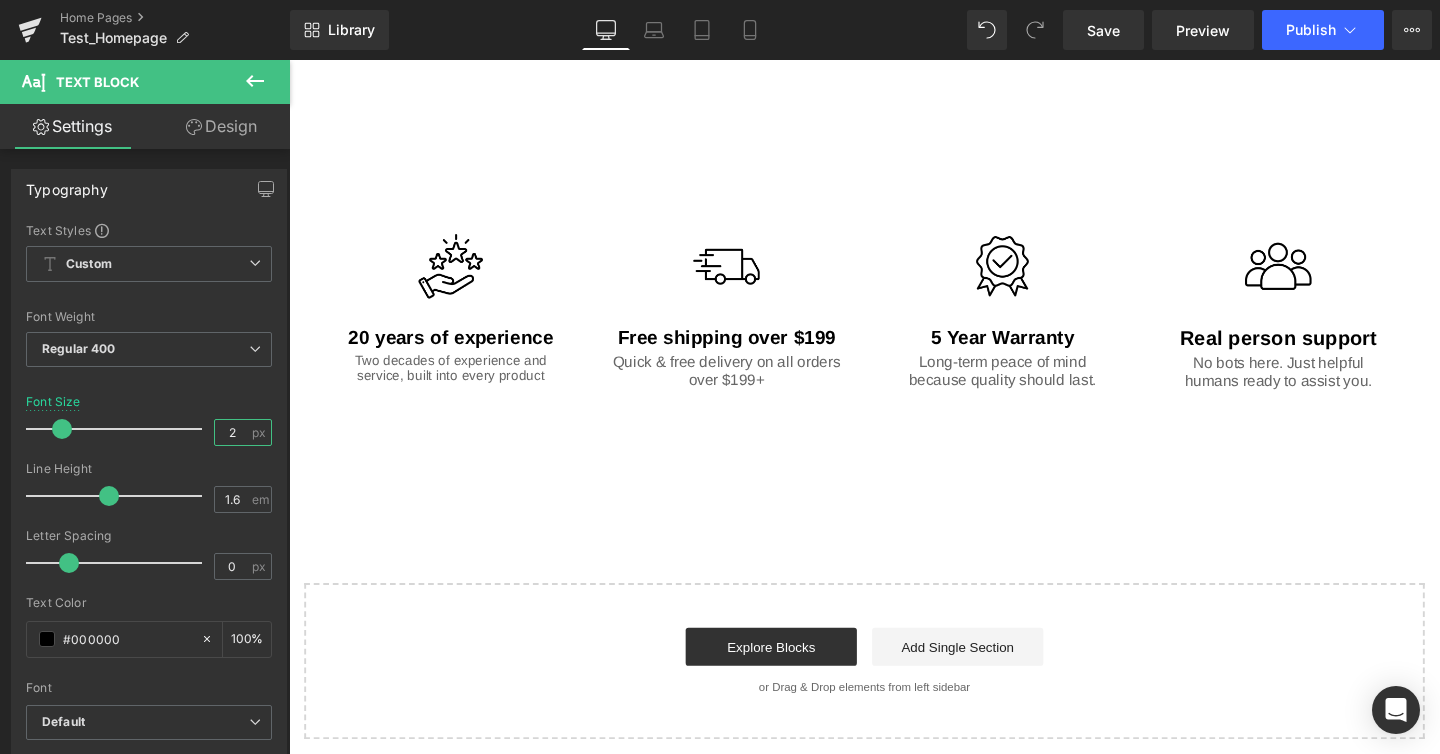 type on "20" 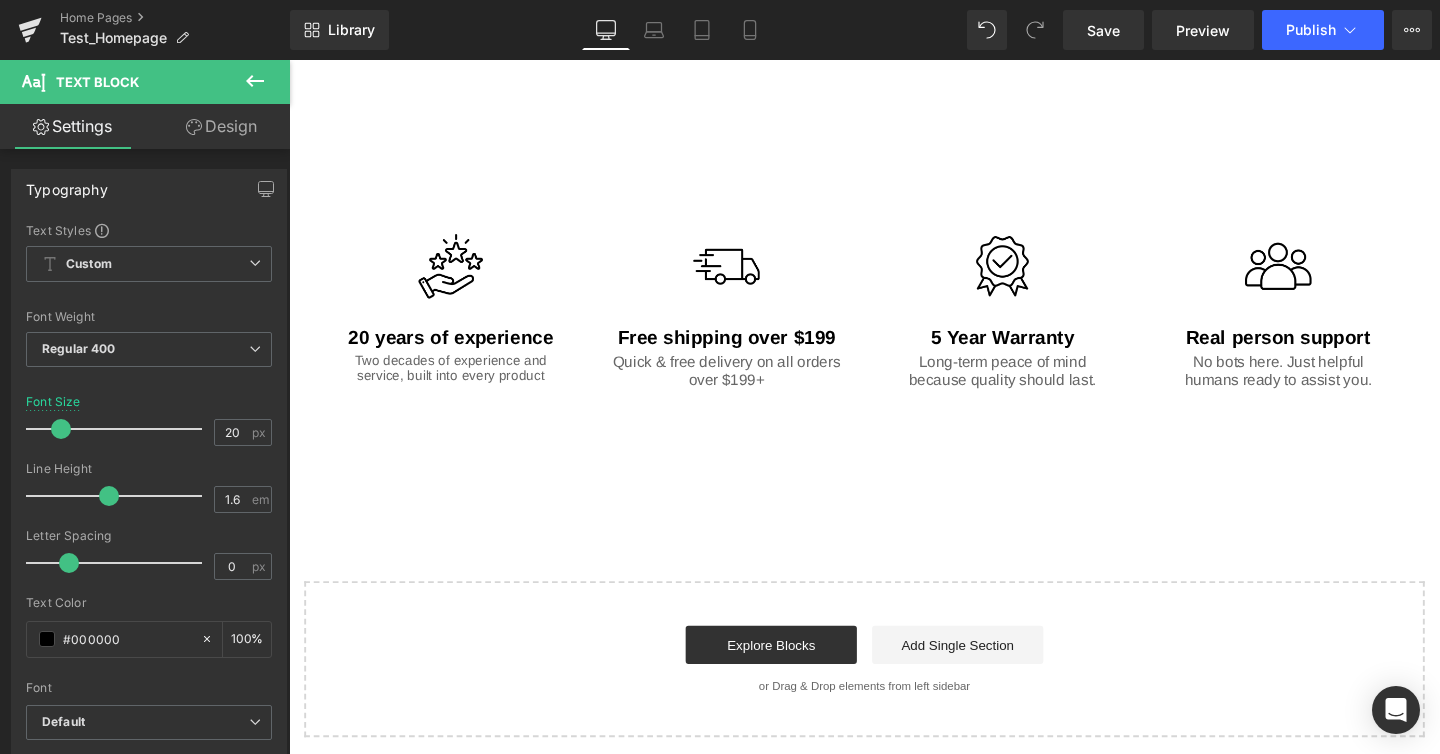 click on "72px" at bounding box center [289, 60] 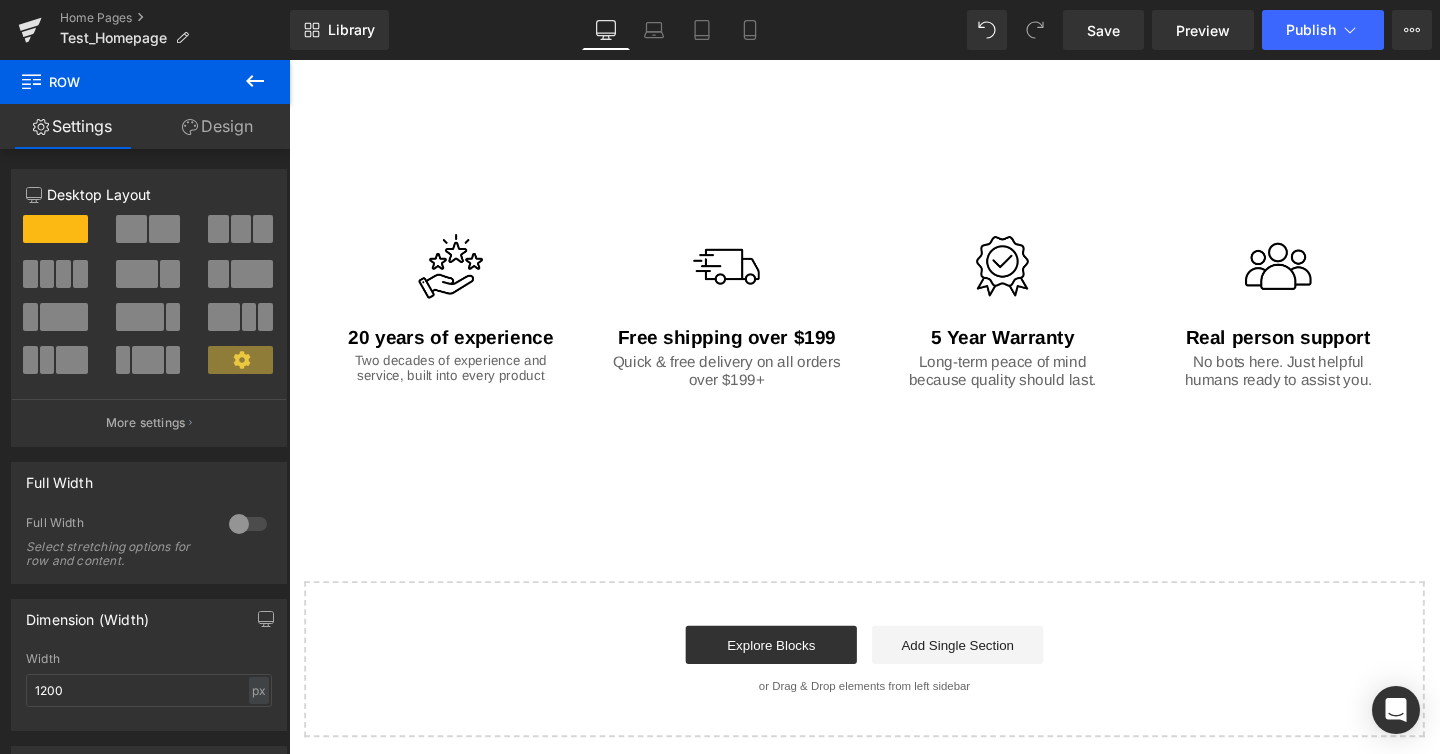 click on "Two decades of experience and service, built into every product Text Block" at bounding box center (459, 385) 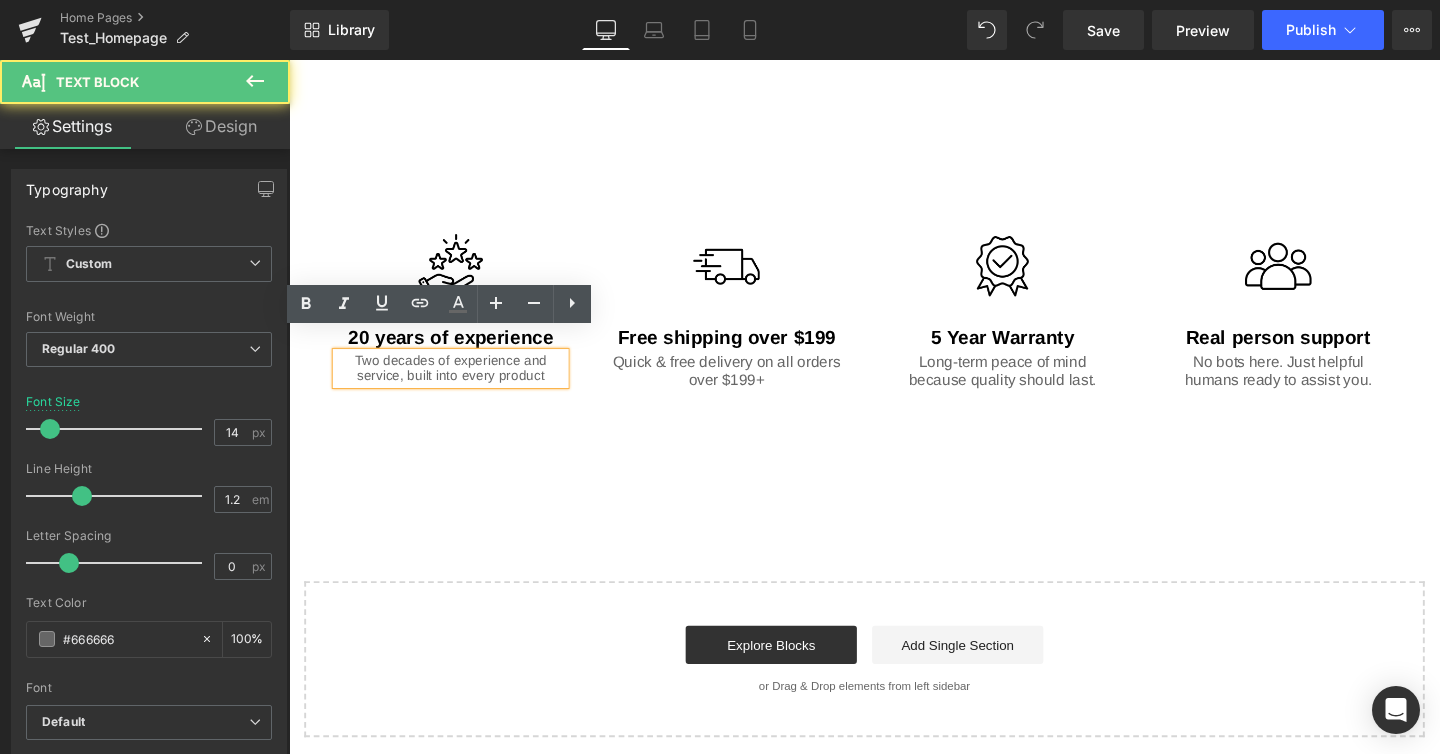 click on "Two decades of experience and service, built into every product" at bounding box center (459, 385) 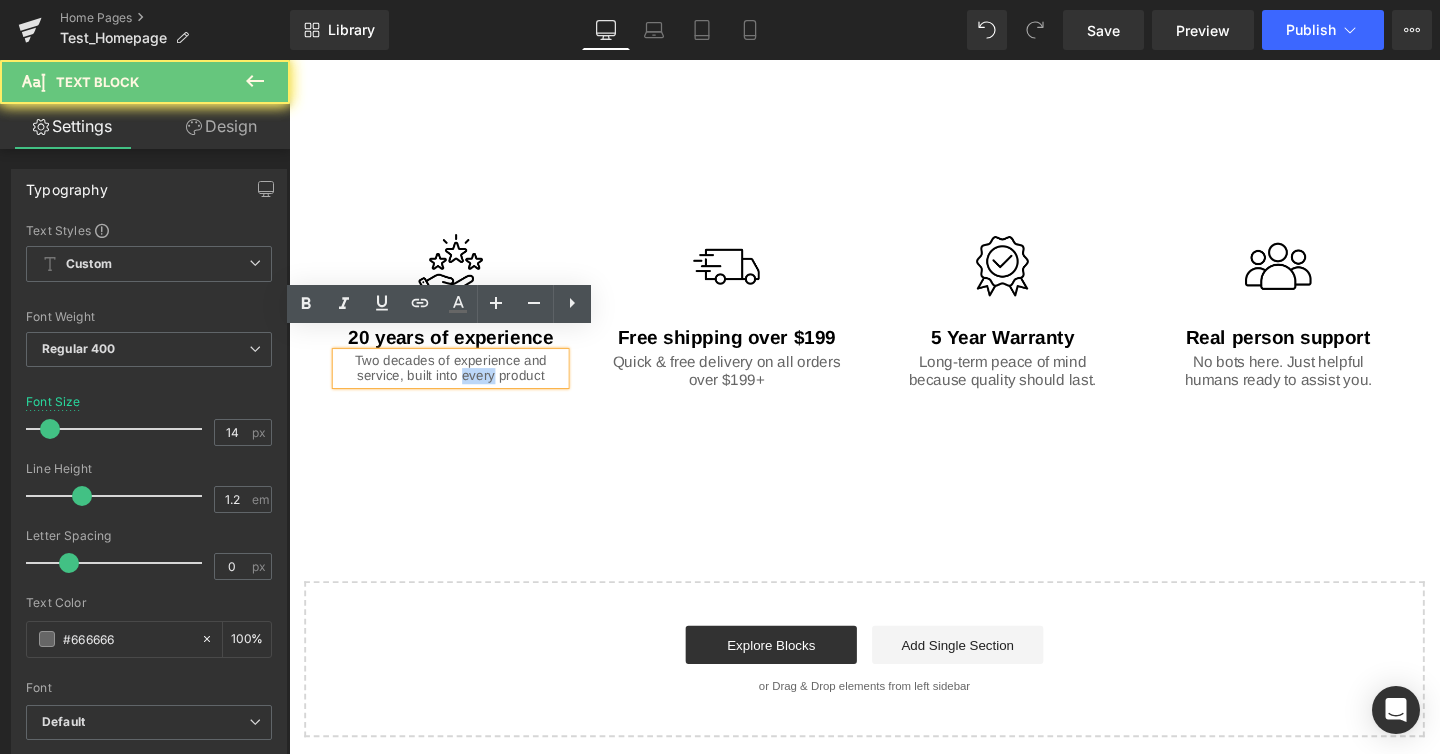 click on "Two decades of experience and service, built into every product" at bounding box center [459, 385] 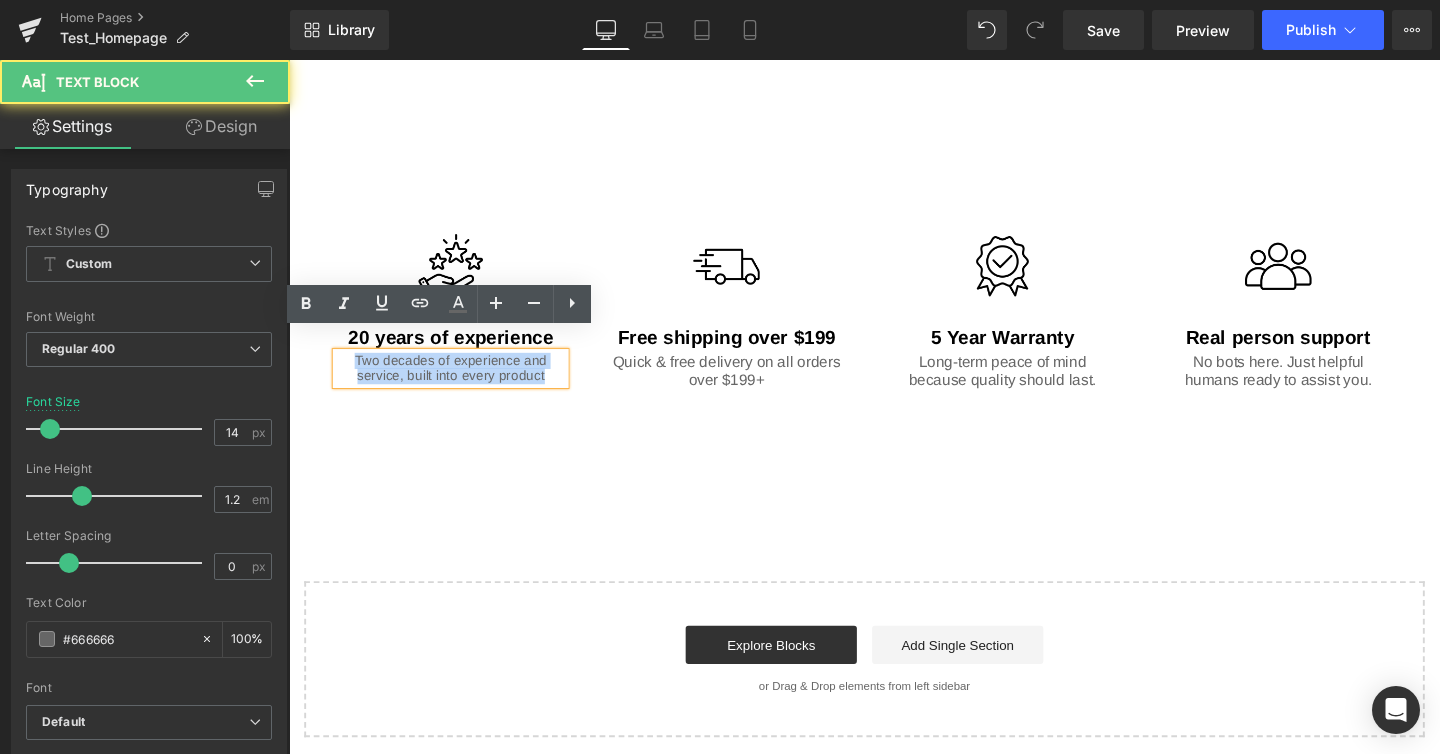 click on "Two decades of experience and service, built into every product" at bounding box center [459, 385] 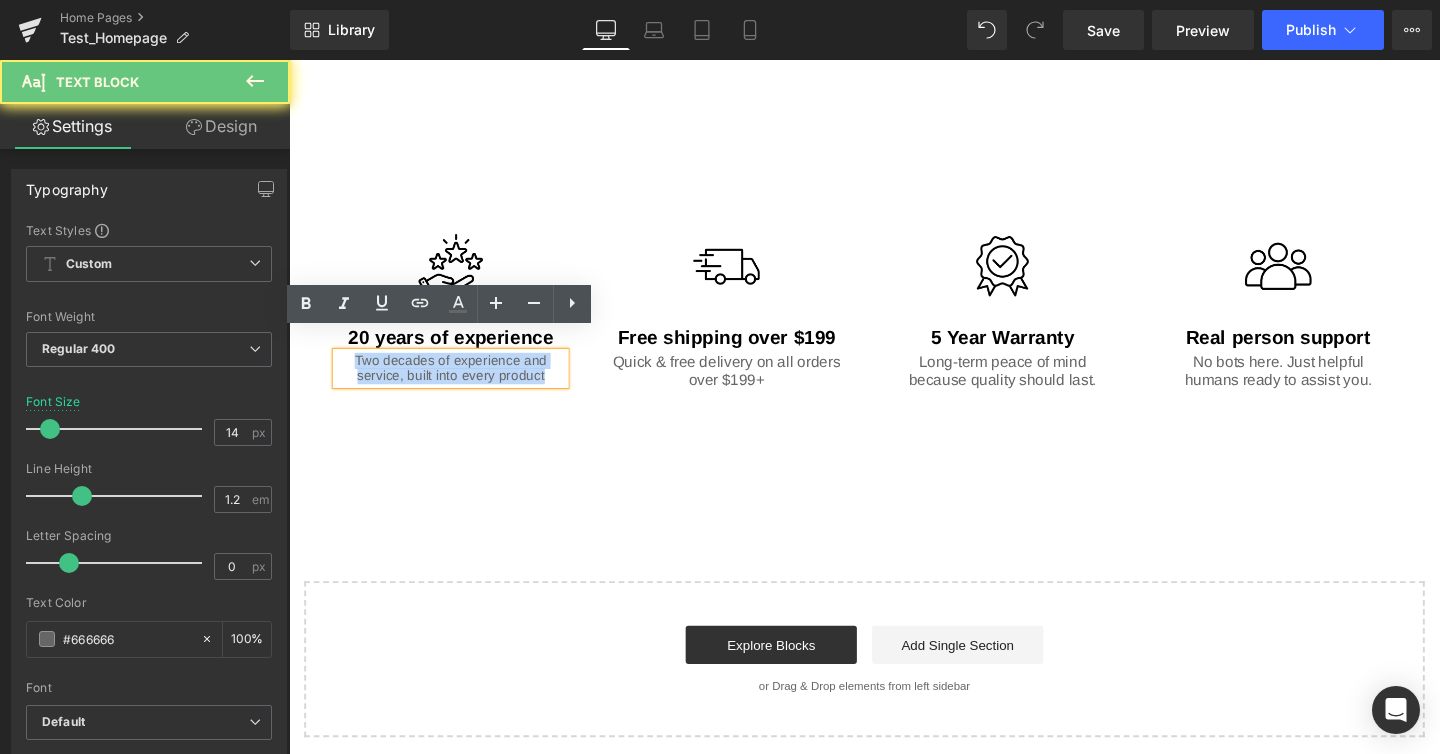 click on "Text Block         Text Block         Image         20 years of experience Text Block         Two decades of experience and service, built into every product Text Block         Row         Image         Free shipping over $[NUMBER] Text Block         Quick & free delivery on all orders over $[NUMBER]+ Text Block         Row         Image         5 Year Warranty Text Block         Long-term peace of mind because quality should last. Text Block         Row         Image         Real person support Text Block         No bots here. Just helpful humans ready to assist you. Text Block         Row         Row         Row   [NUMBER]px   [NUMBER]px" at bounding box center [894, 266] 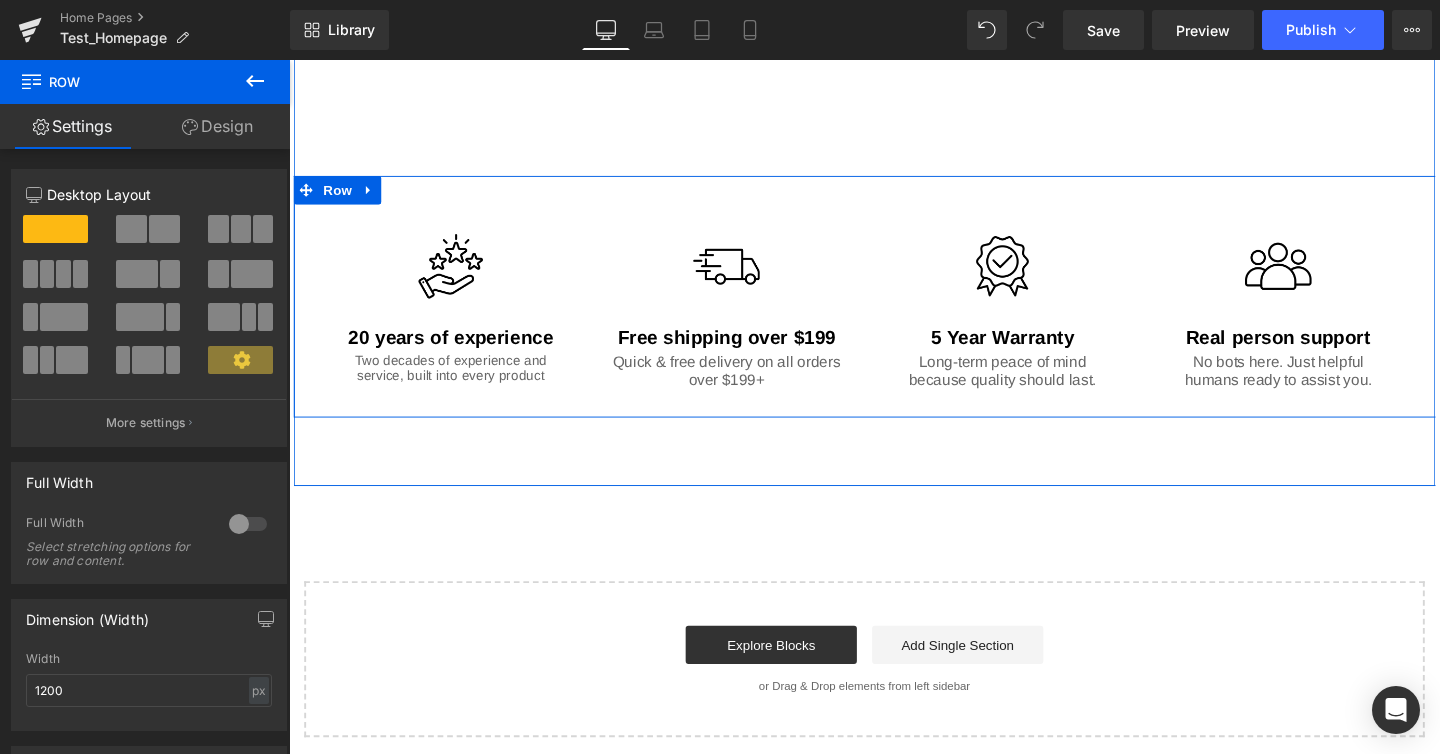 click on "Image         20 years of experience Text Block         Two decades of experience and service, built into every product Text Block         Row" at bounding box center (459, 307) 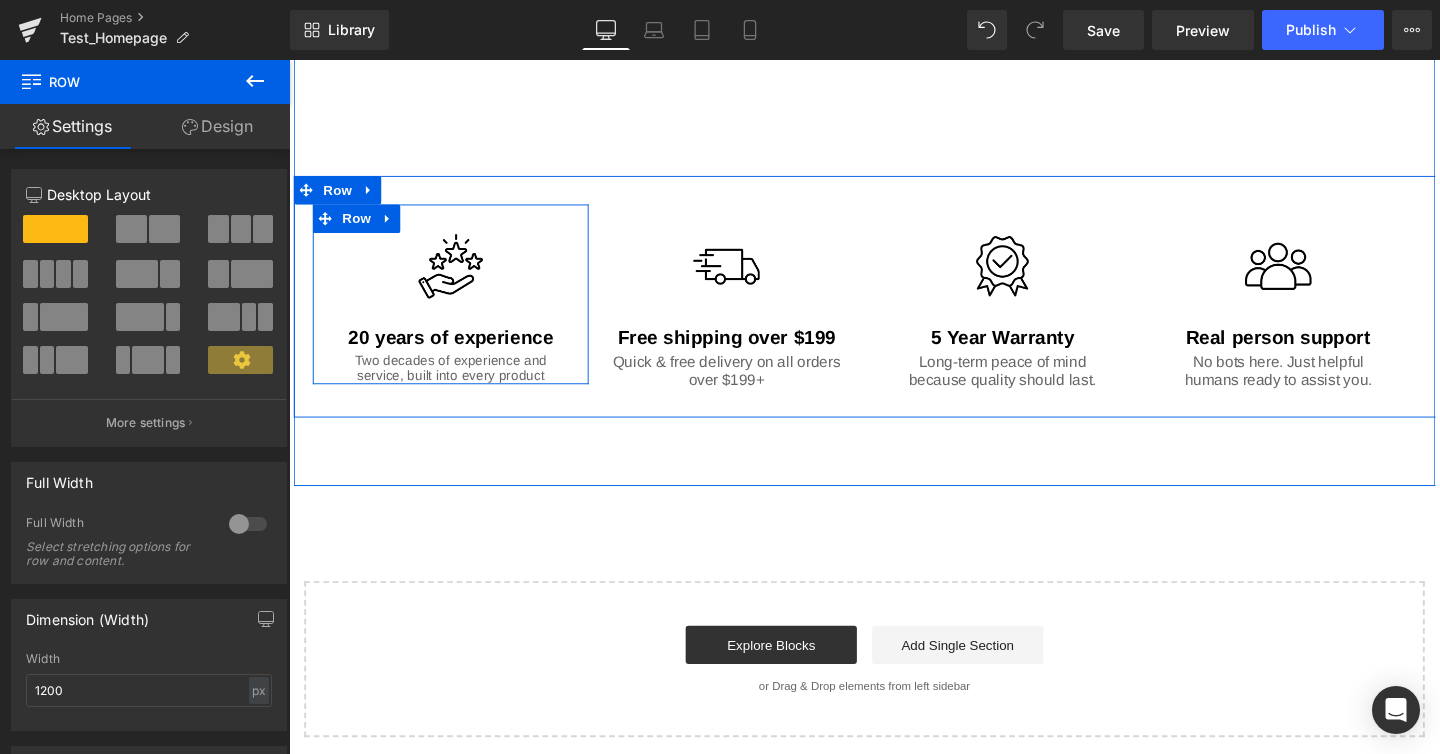 click on "Two decades of experience and service, built into every product" at bounding box center (459, 385) 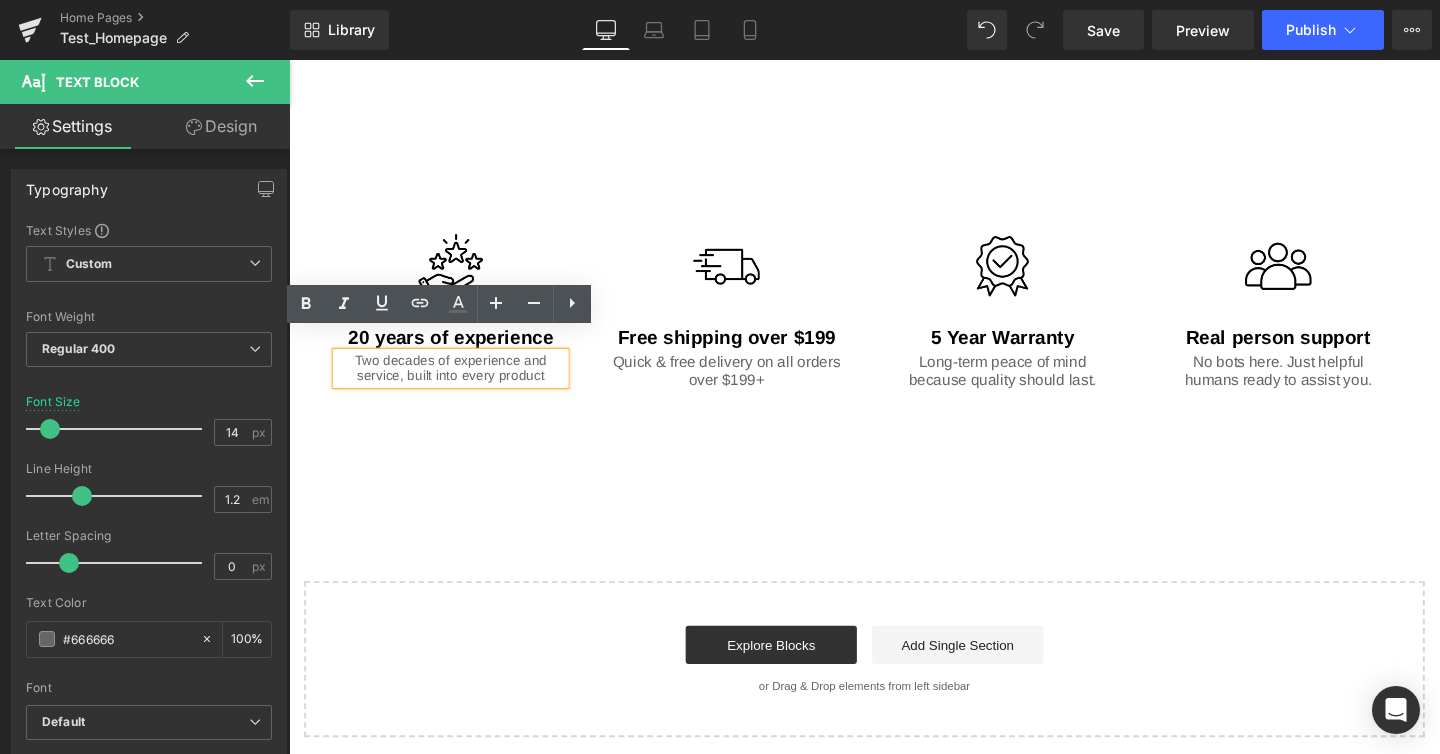 click on "Not all water are created equal Text Block
Hero Banner     [NUMBER]px     Healthy home starts with Water. Heading
Tap Water
Text Block
RO filtered Water Text Block
Bottled Water Text Block
Alkaline added water Text Block
Brand
Heading
GemBaby
Text Block         Item Weight Heading         [NUMBER] pounds Text Block         Batteries Heading         2 AA batteries (included) Text Block         Item model number Heading         [TEXT] Text Block         Product Dimensions Heading         [NUMBER]" L x [NUMBER]" W x [NUMBER]" H Text Block         Battery life Heading         [NUMBER] Hours Text Block         Description Heading" at bounding box center (894, -576) 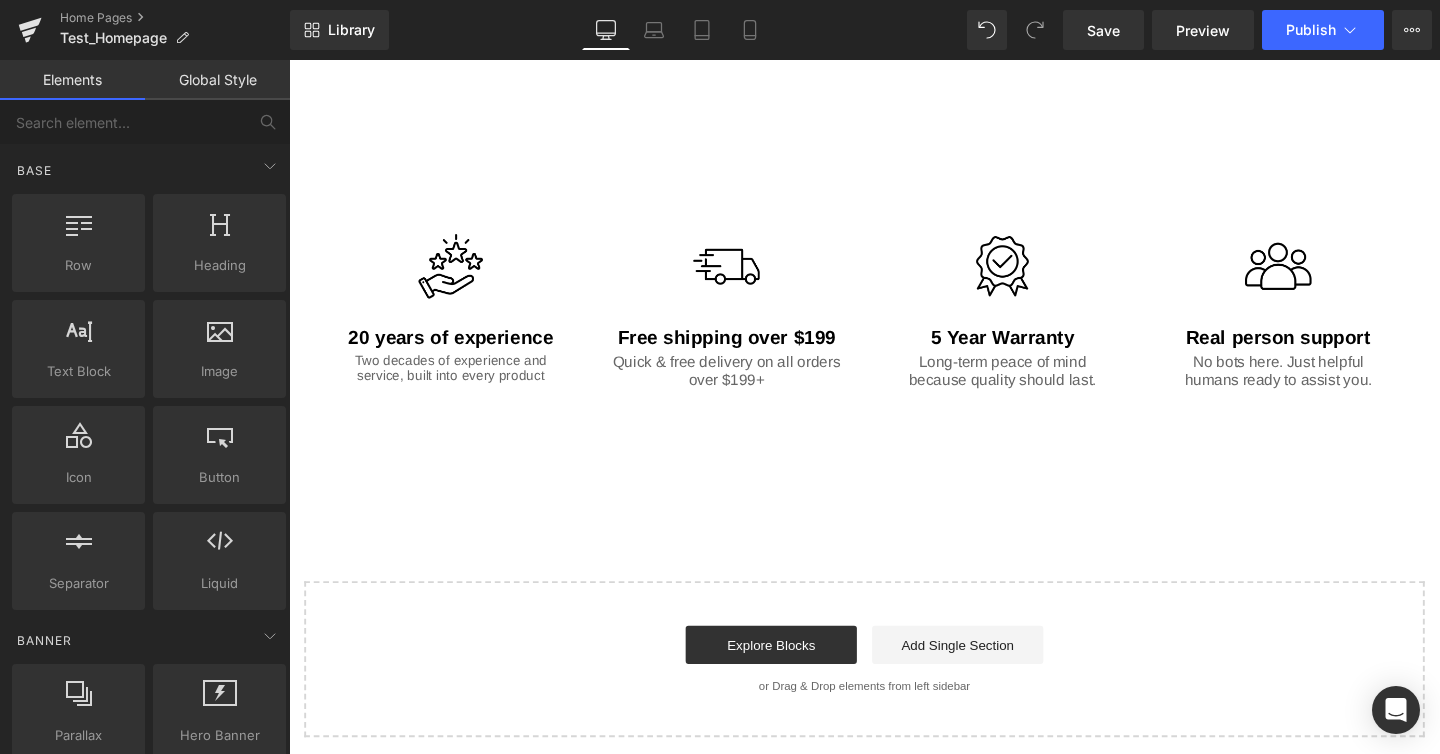 click at bounding box center [289, 60] 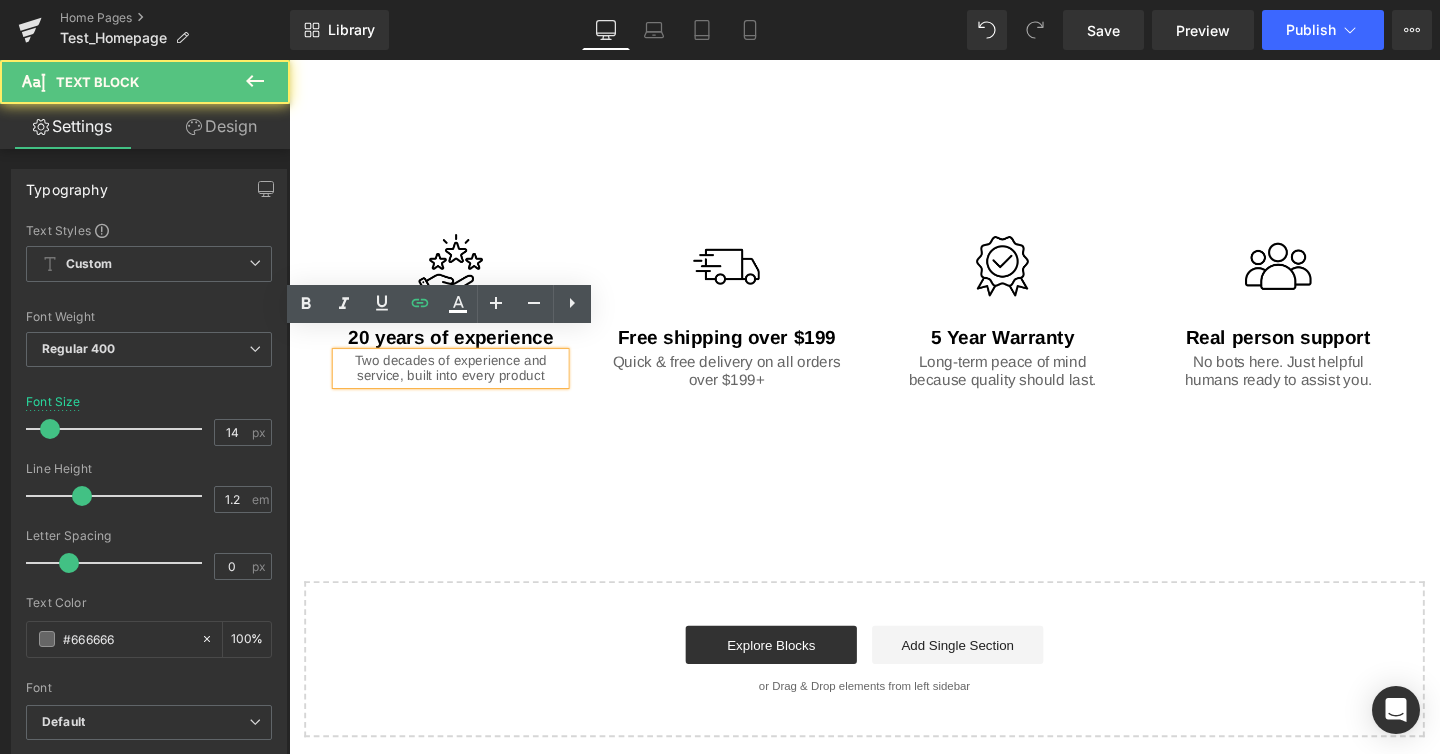click on "Two decades of experience and service, built into every product" at bounding box center (459, 385) 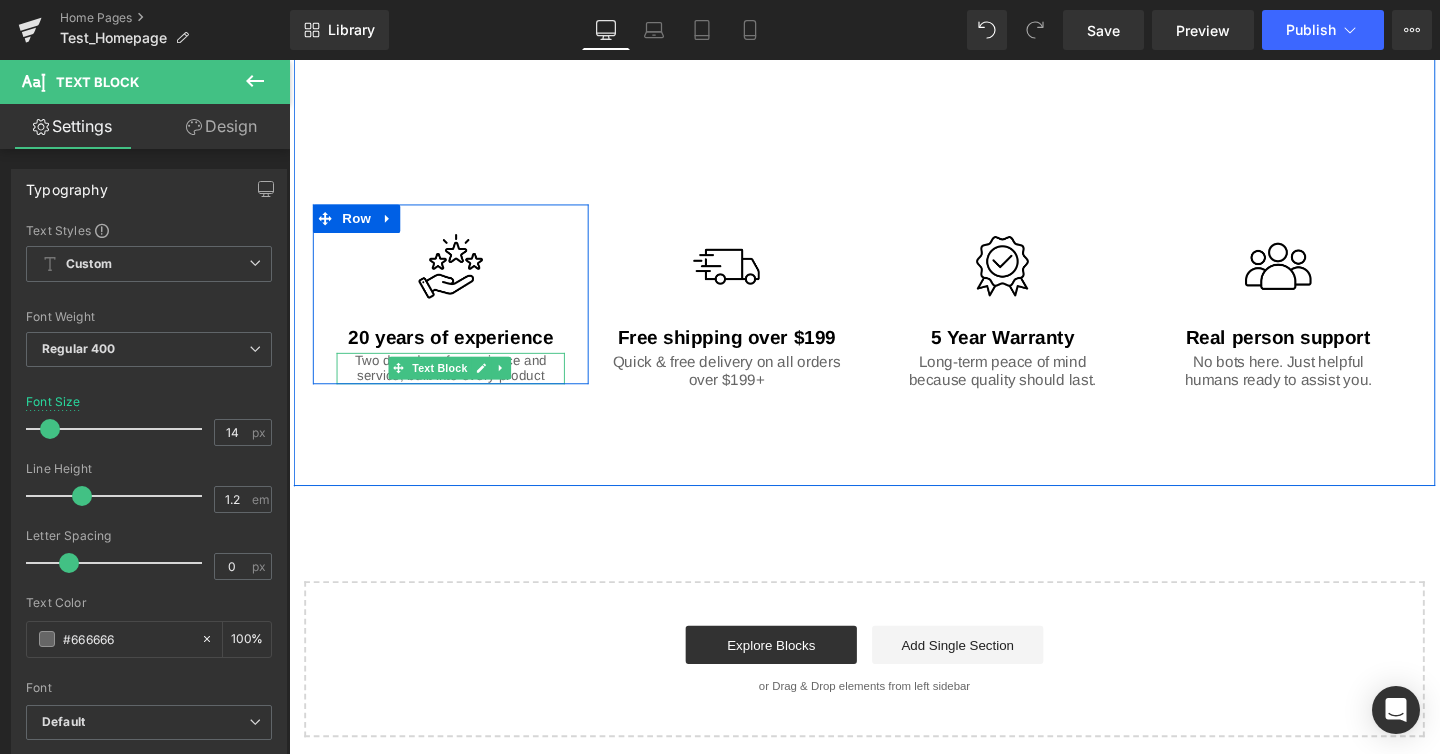 click on "Two decades of experience and service, built into every product" at bounding box center (459, 385) 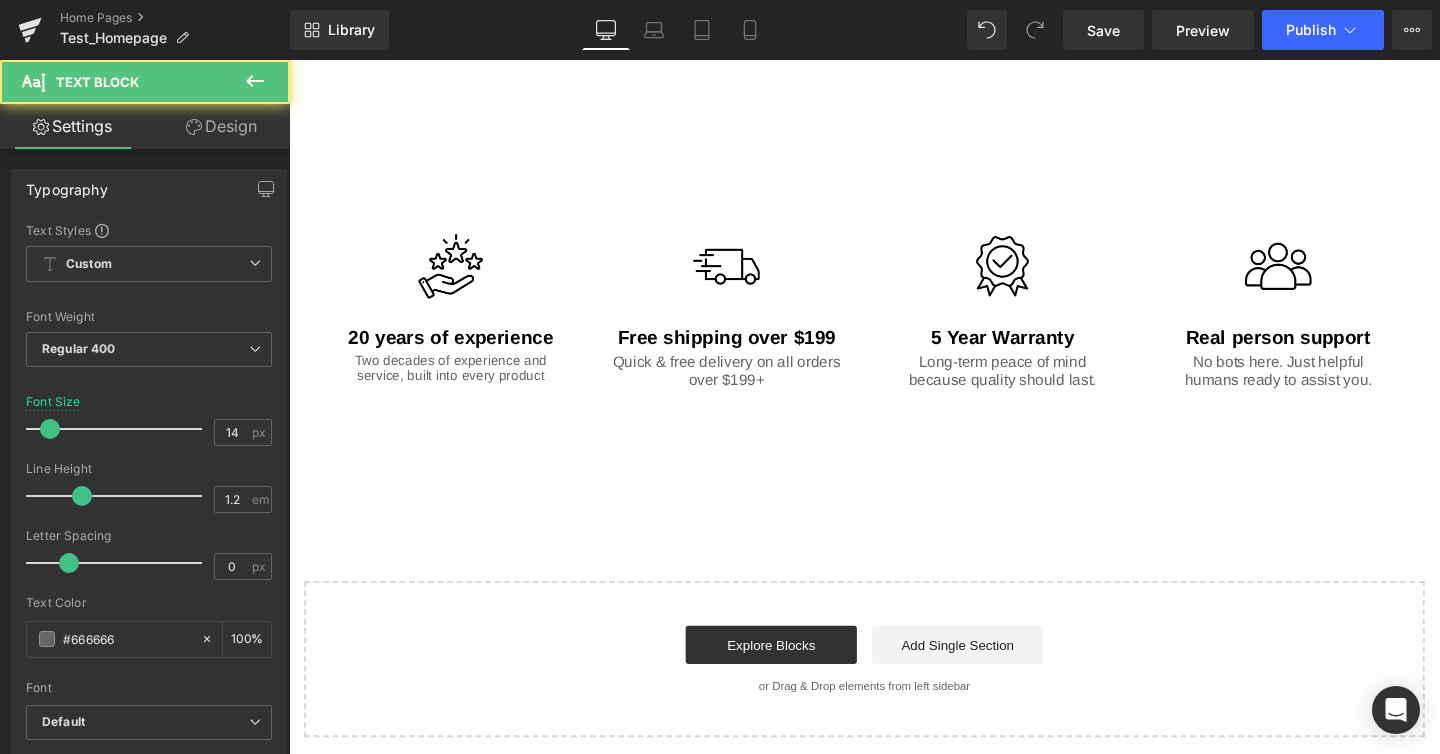 click on "Design" at bounding box center [221, 126] 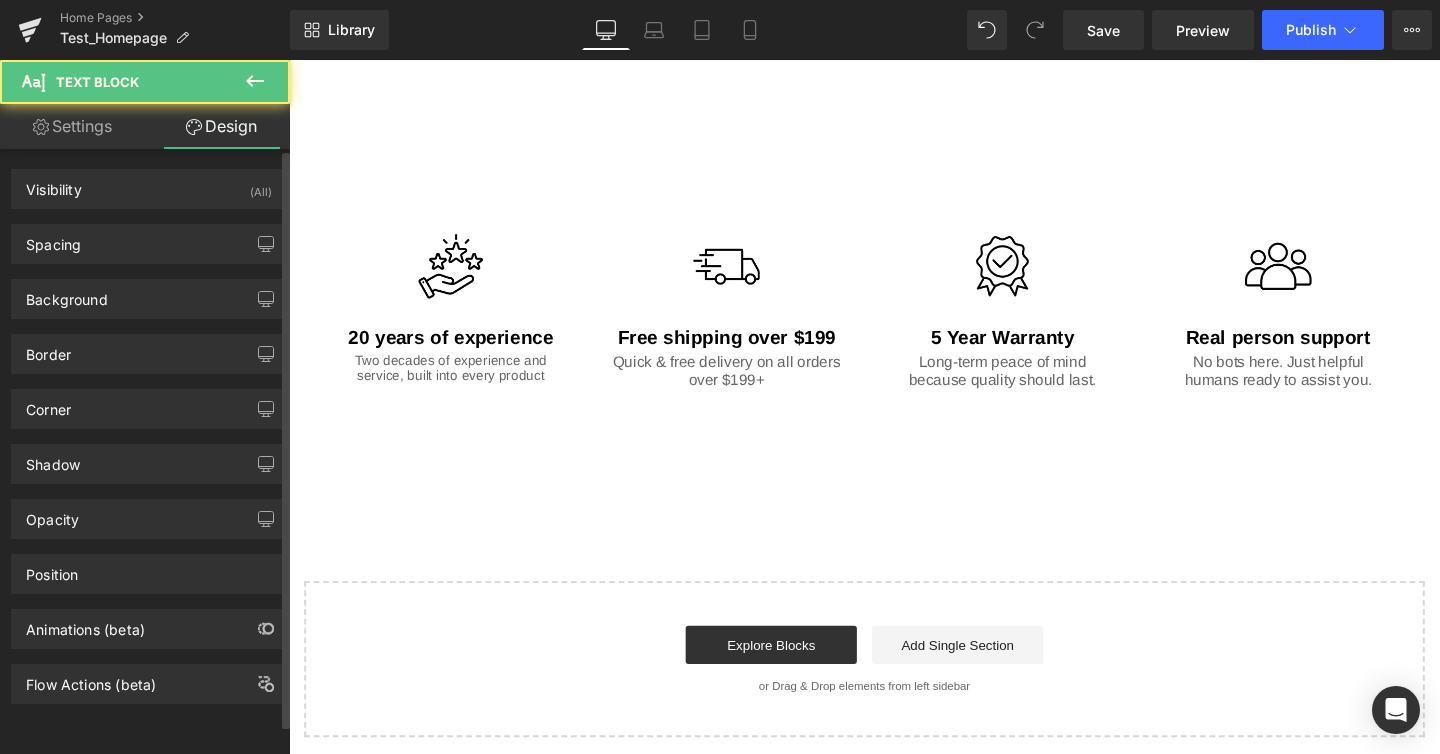 type on "0" 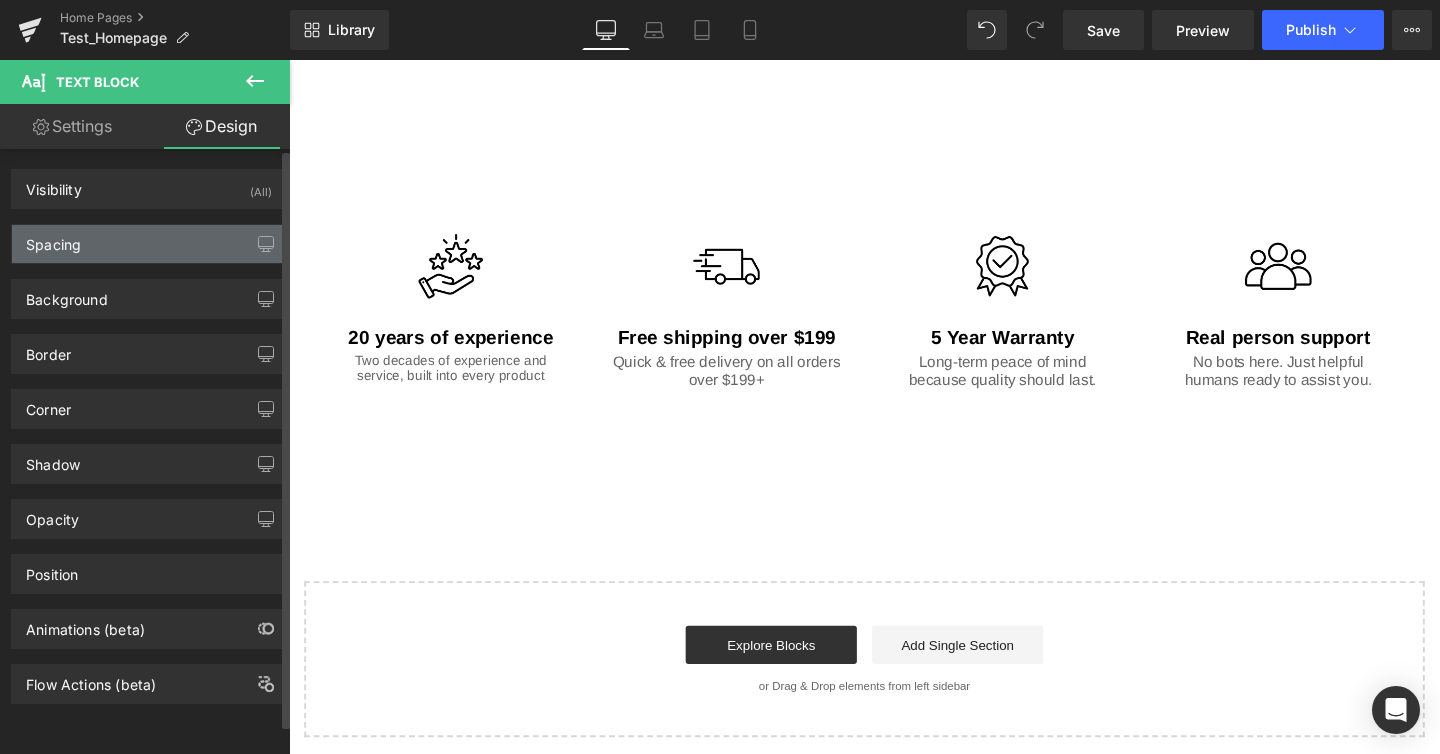 click on "Spacing" at bounding box center (149, 244) 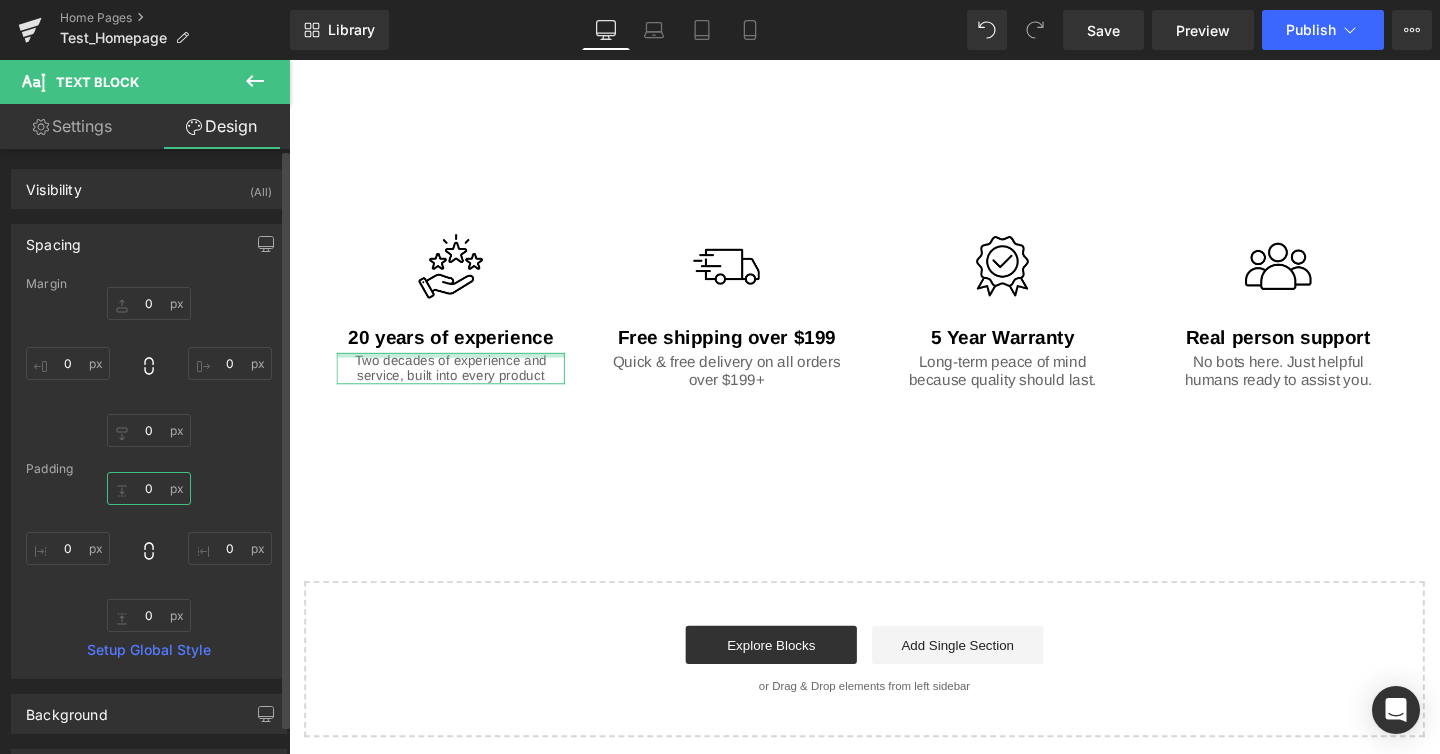 drag, startPoint x: 153, startPoint y: 486, endPoint x: 103, endPoint y: 486, distance: 50 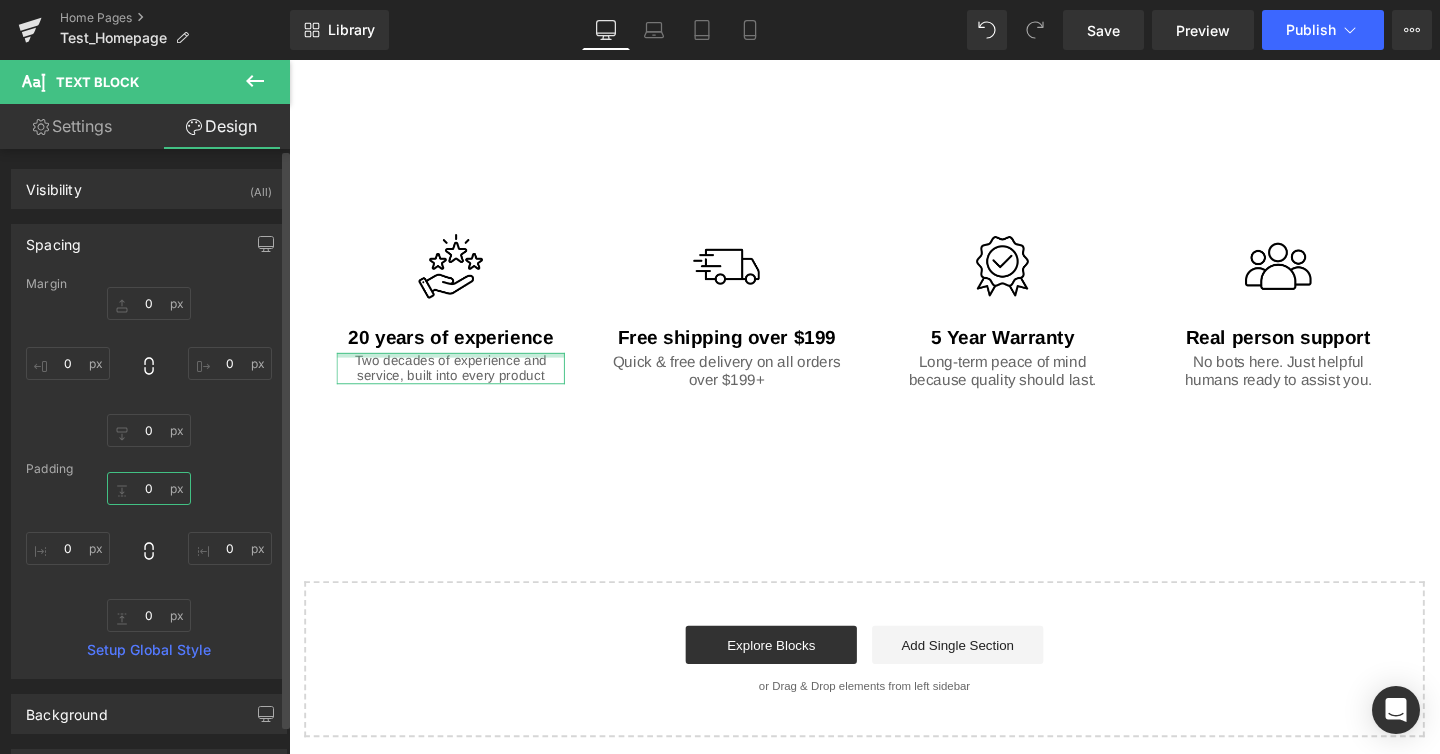 click on "0" at bounding box center [149, 488] 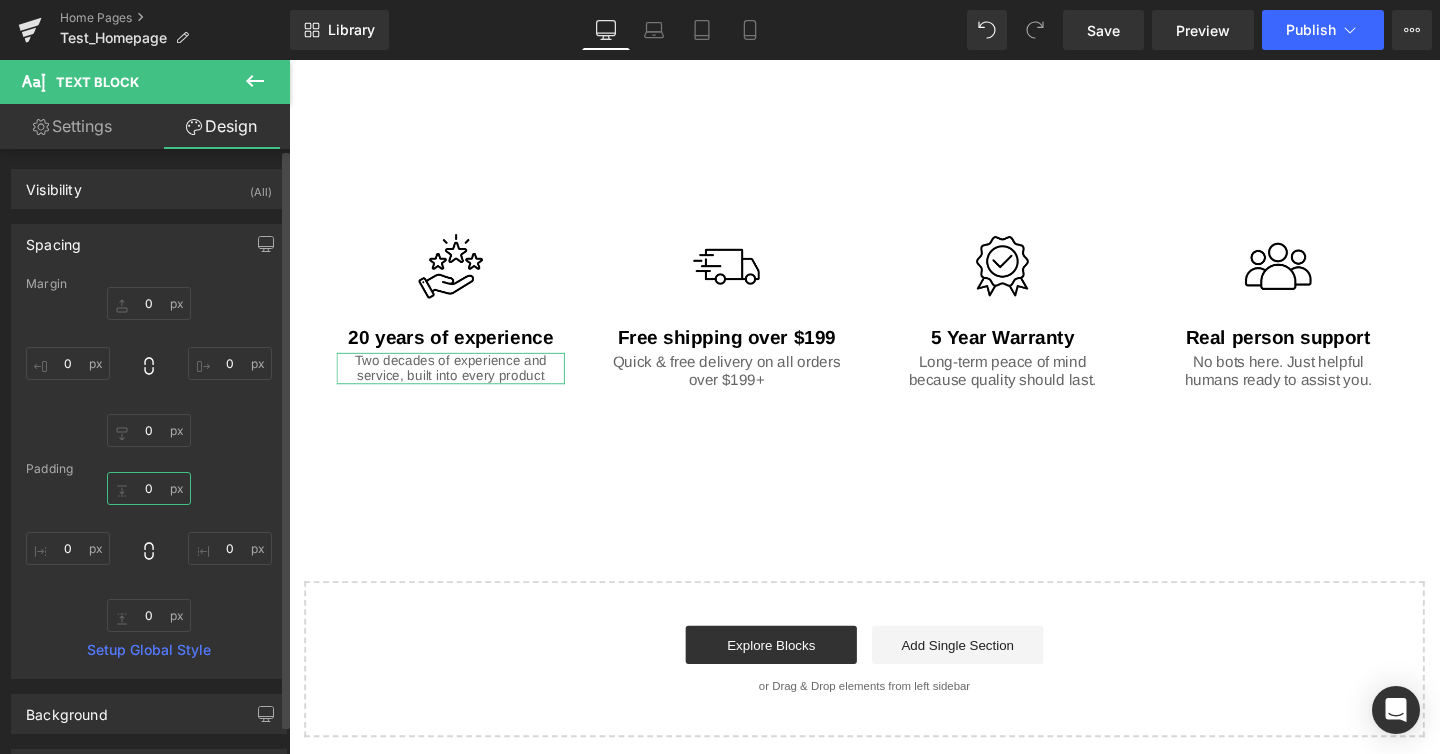 drag, startPoint x: 145, startPoint y: 486, endPoint x: 166, endPoint y: 486, distance: 21 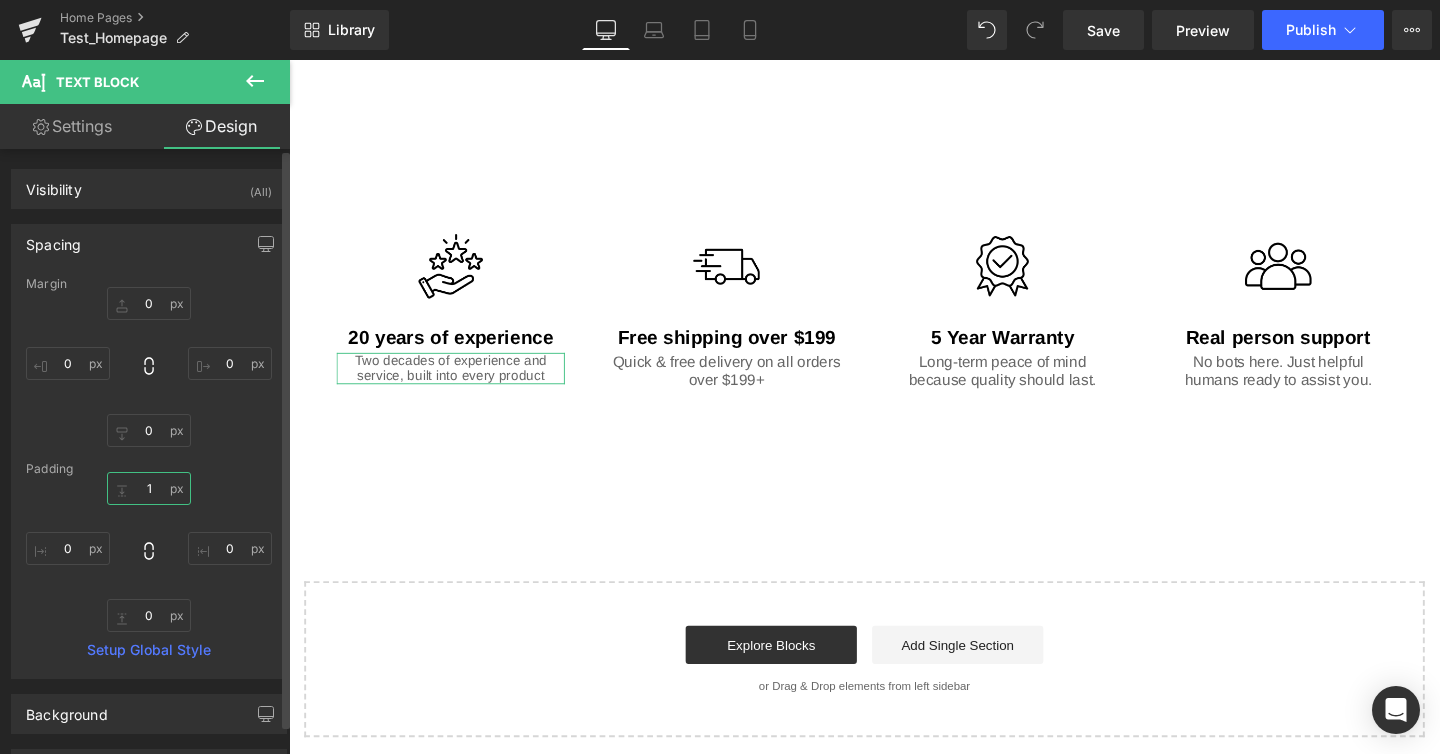 type on "10" 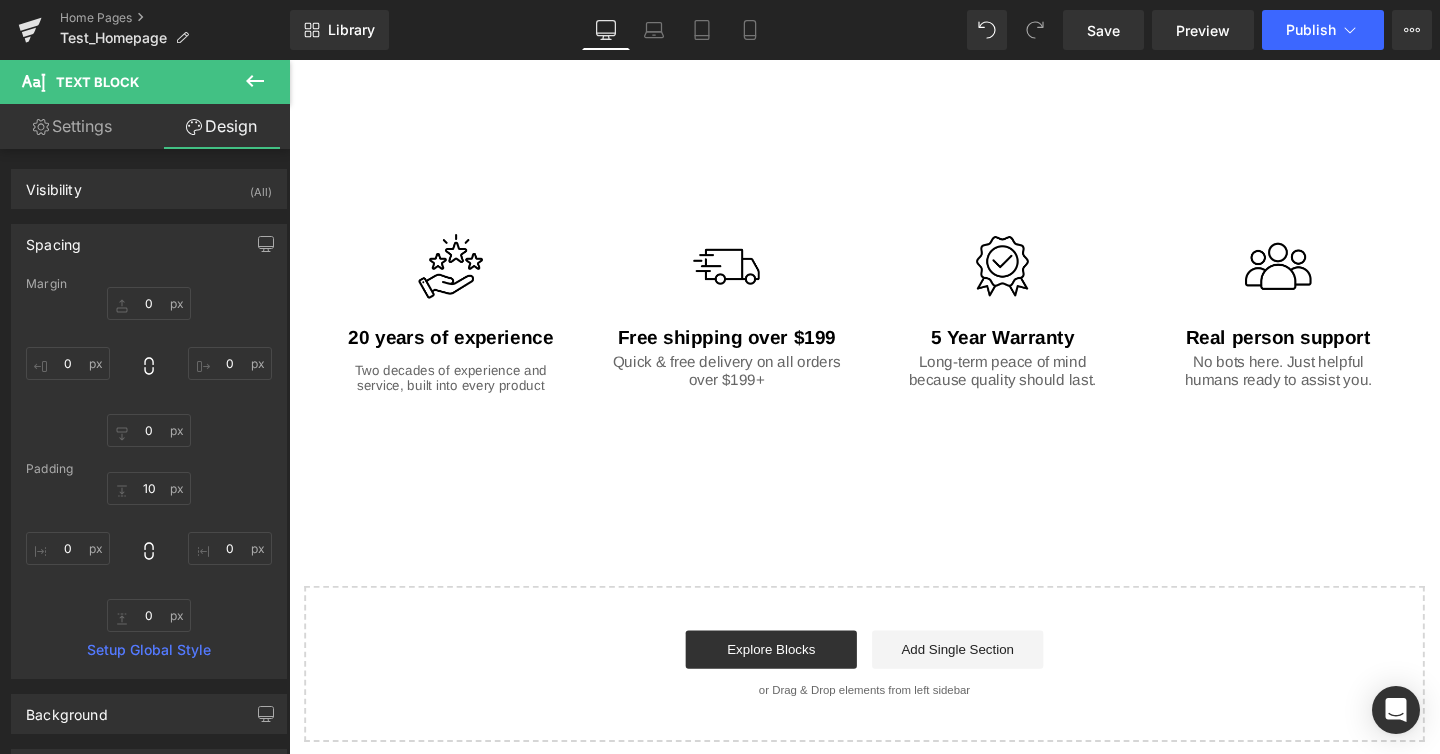 click on "Not all water are created equal Text Block
Hero Banner     [NUMBER]px     Healthy home starts with Water. Heading
Tap Water
Text Block
RO filtered Water Text Block
Bottled Water Text Block
Alkaline added water Text Block
Brand
Heading
GemBaby
Text Block         Item Weight Heading         [NUMBER] pounds Text Block         Batteries Heading         2 AA batteries (included) Text Block         Item model number Heading         [TEXT] Text Block         Product Dimensions Heading         [NUMBER]" L x [NUMBER]" W x [NUMBER]" H Text Block         Battery life Heading         [NUMBER] Hours Text Block         Description Heading" at bounding box center [894, -573] 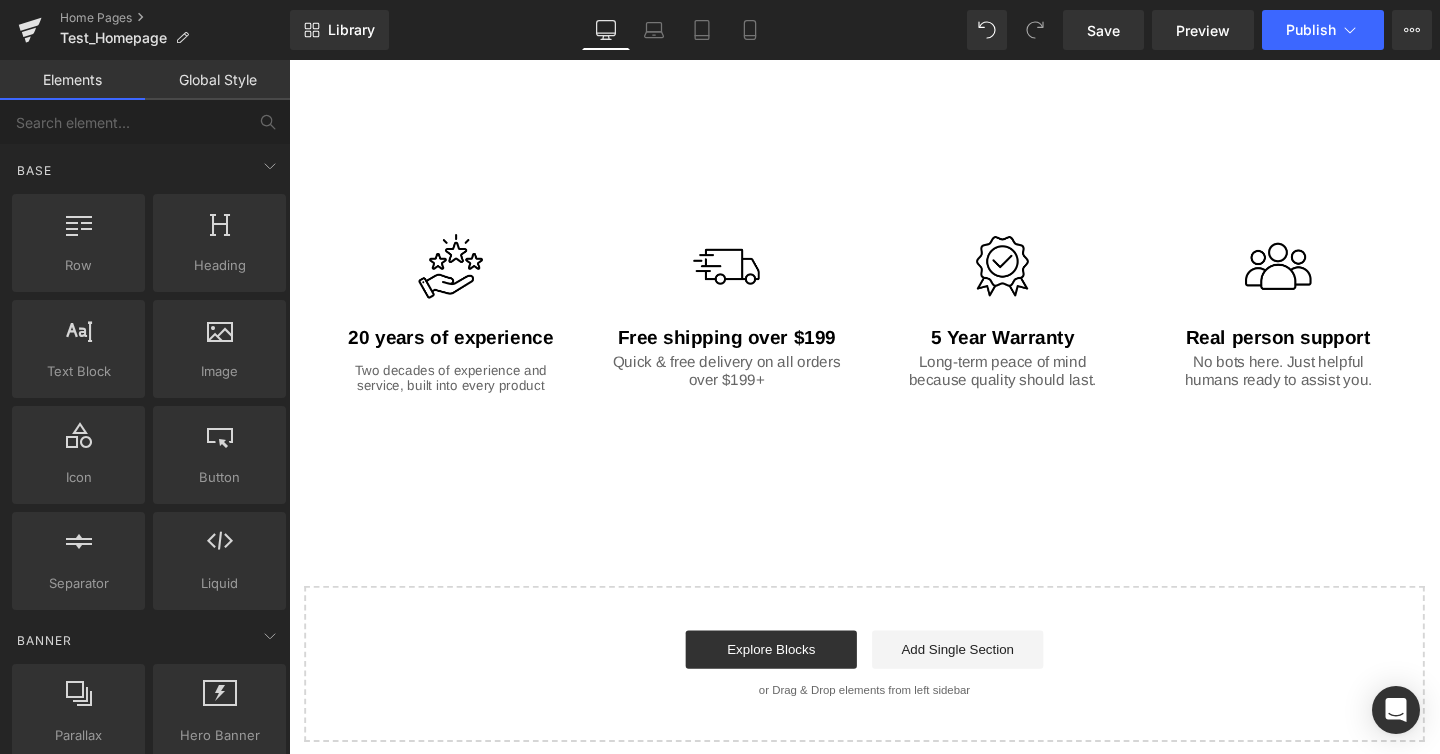 click at bounding box center (512, 384) 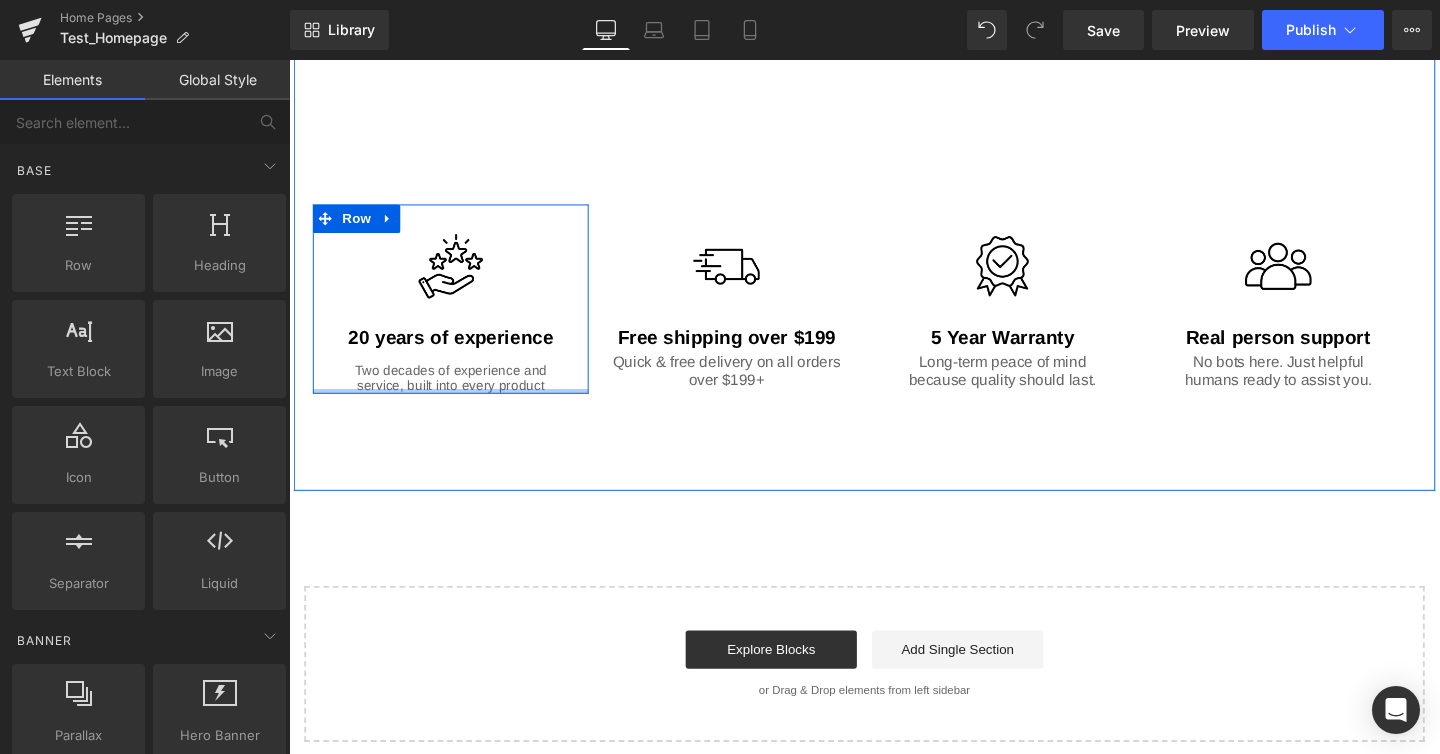 click at bounding box center (459, 408) 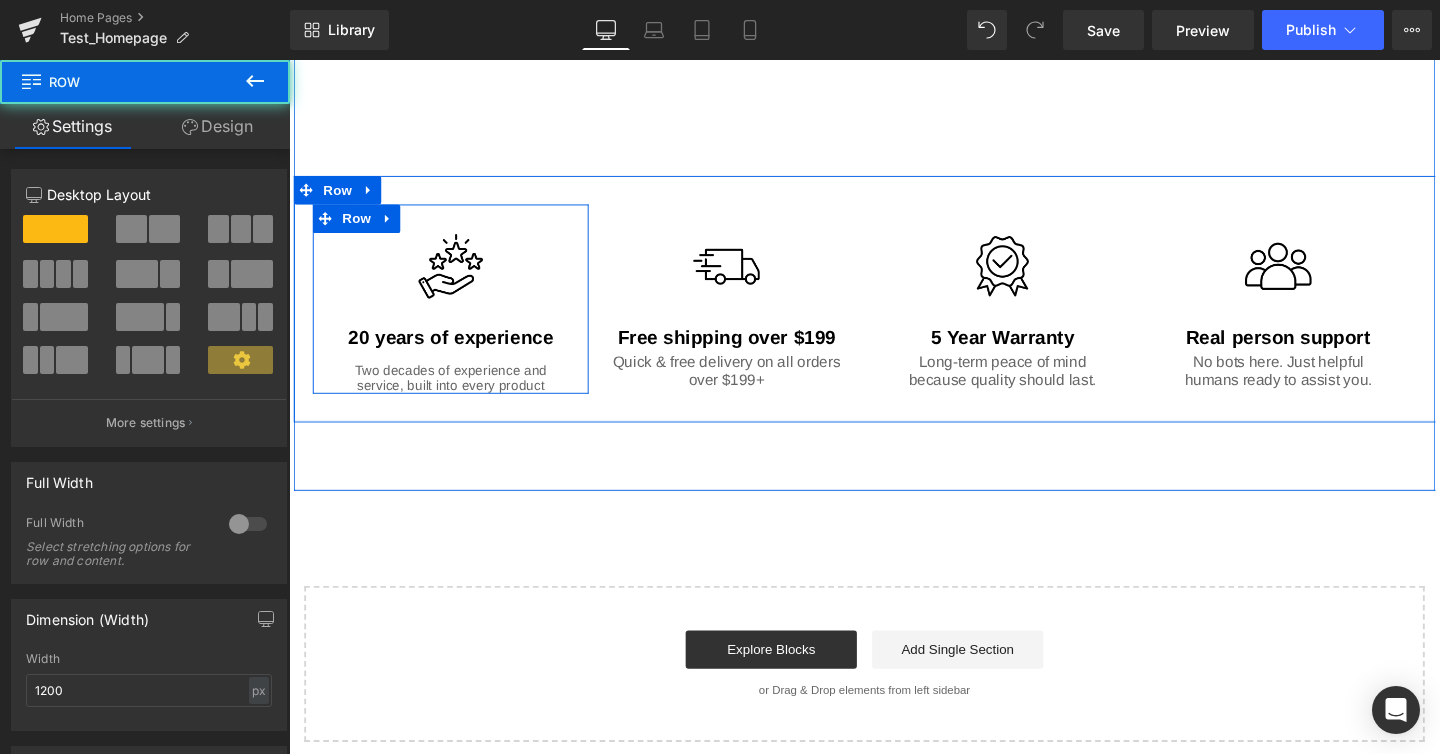 click at bounding box center [460, 389] 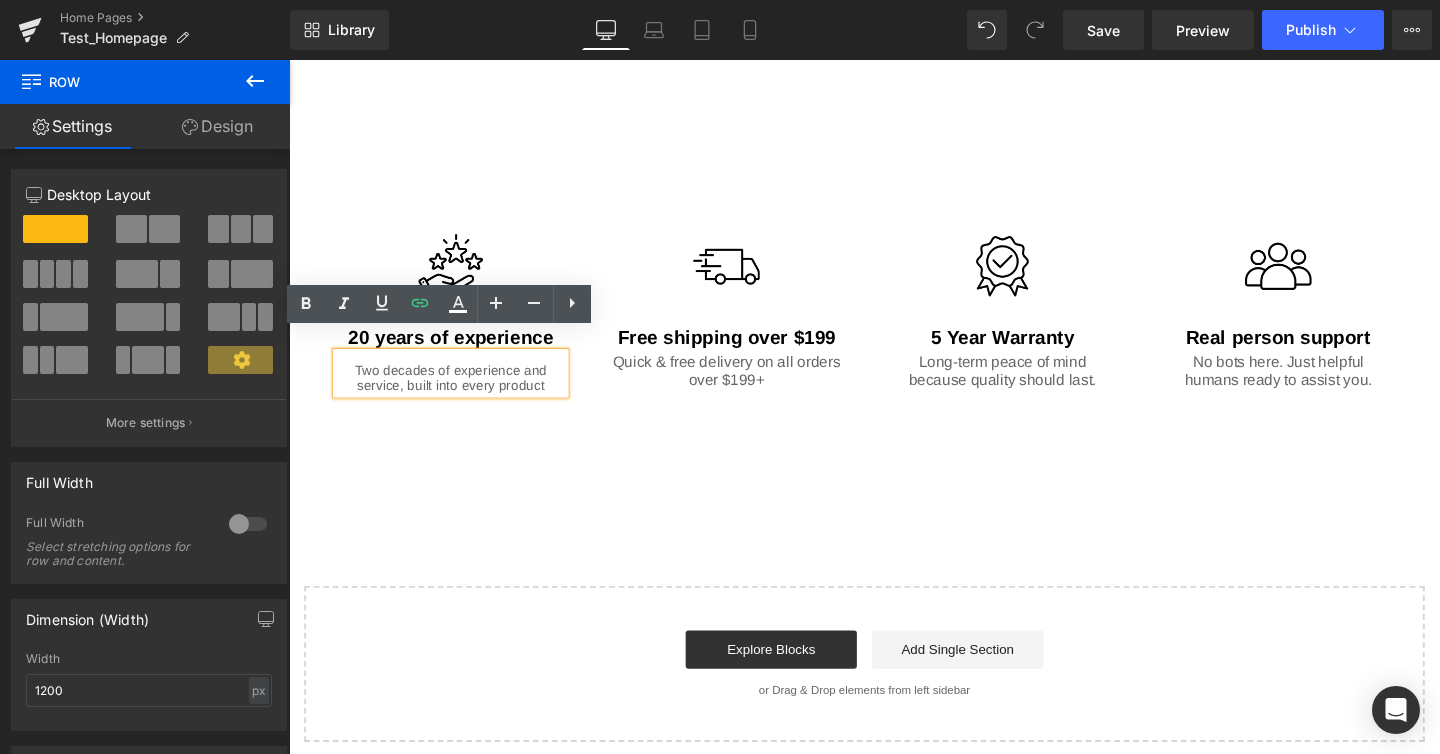 click on "Two decades of experience and service, built into every product" at bounding box center (459, 395) 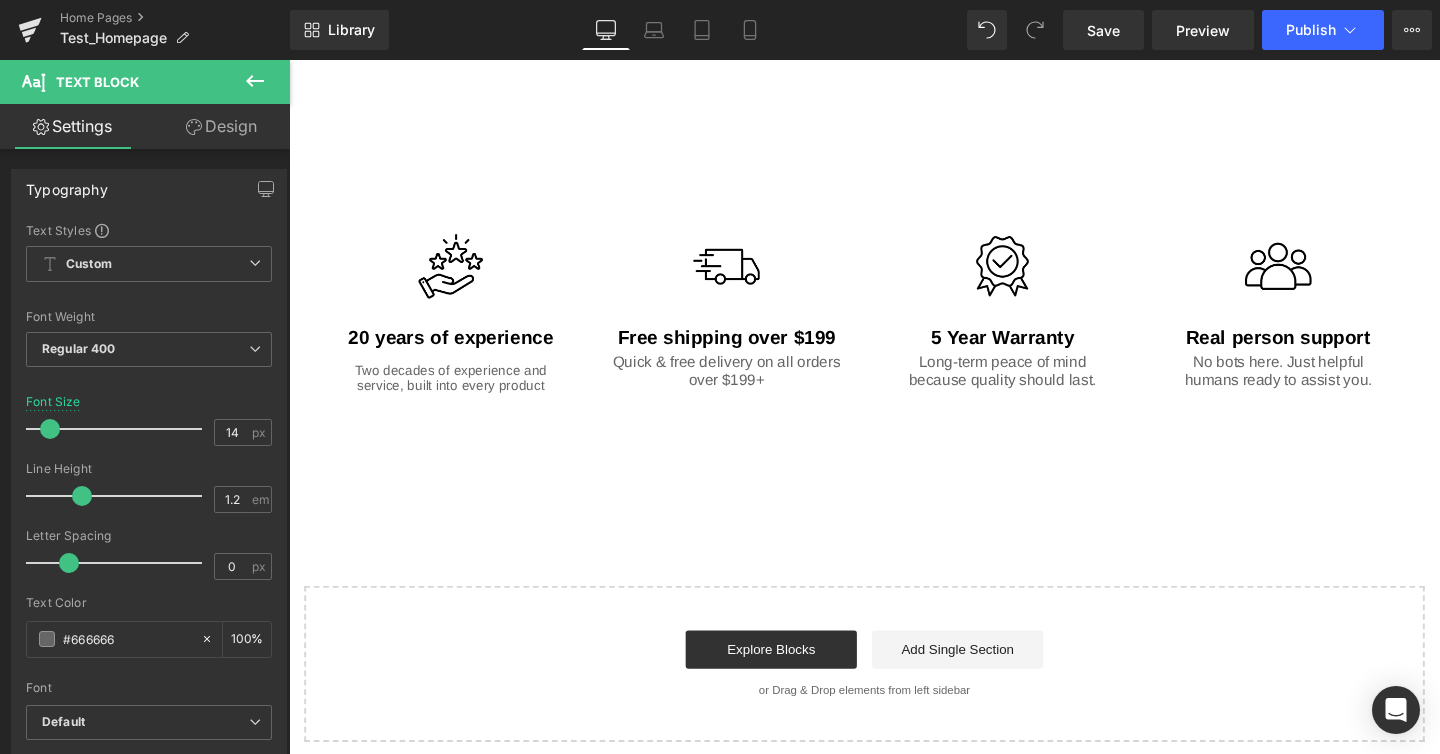 click on "Design" at bounding box center [221, 126] 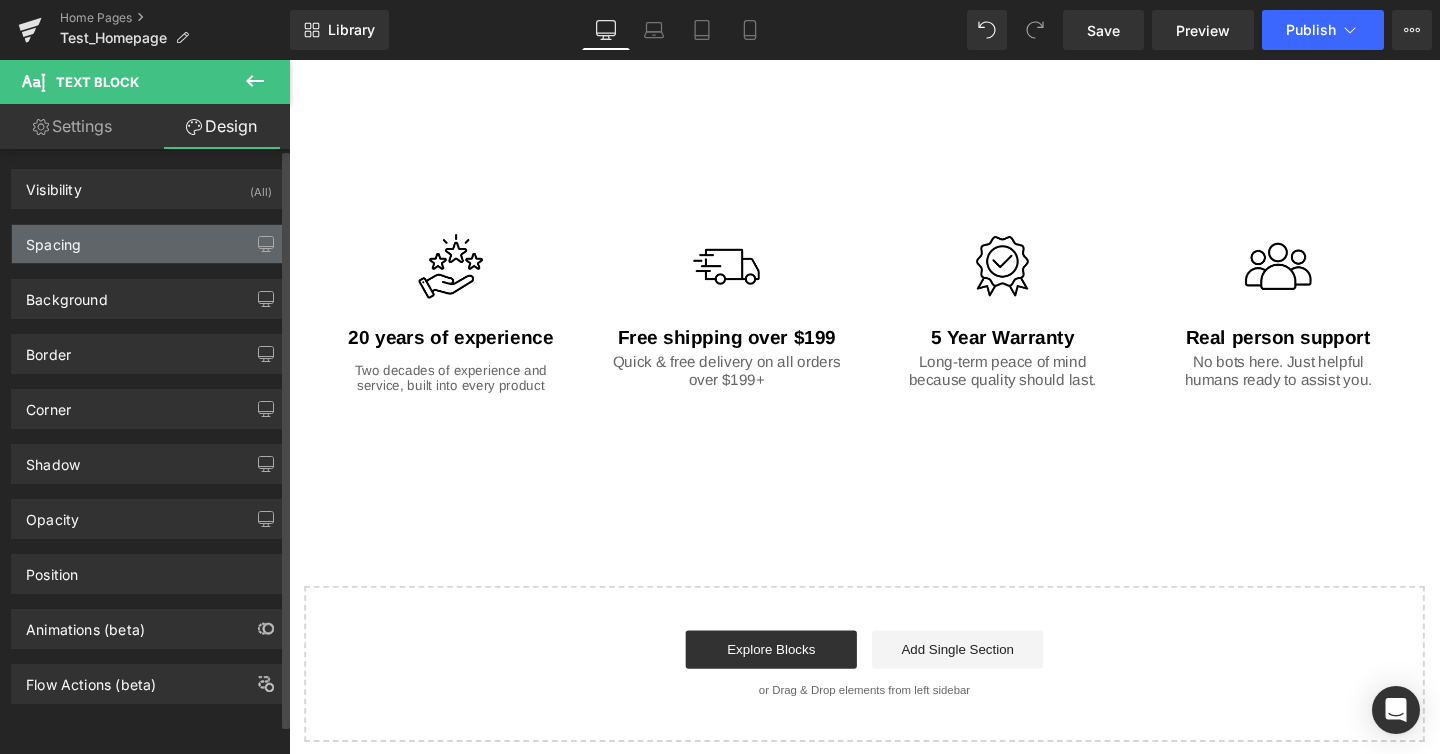 click on "Spacing" at bounding box center (149, 244) 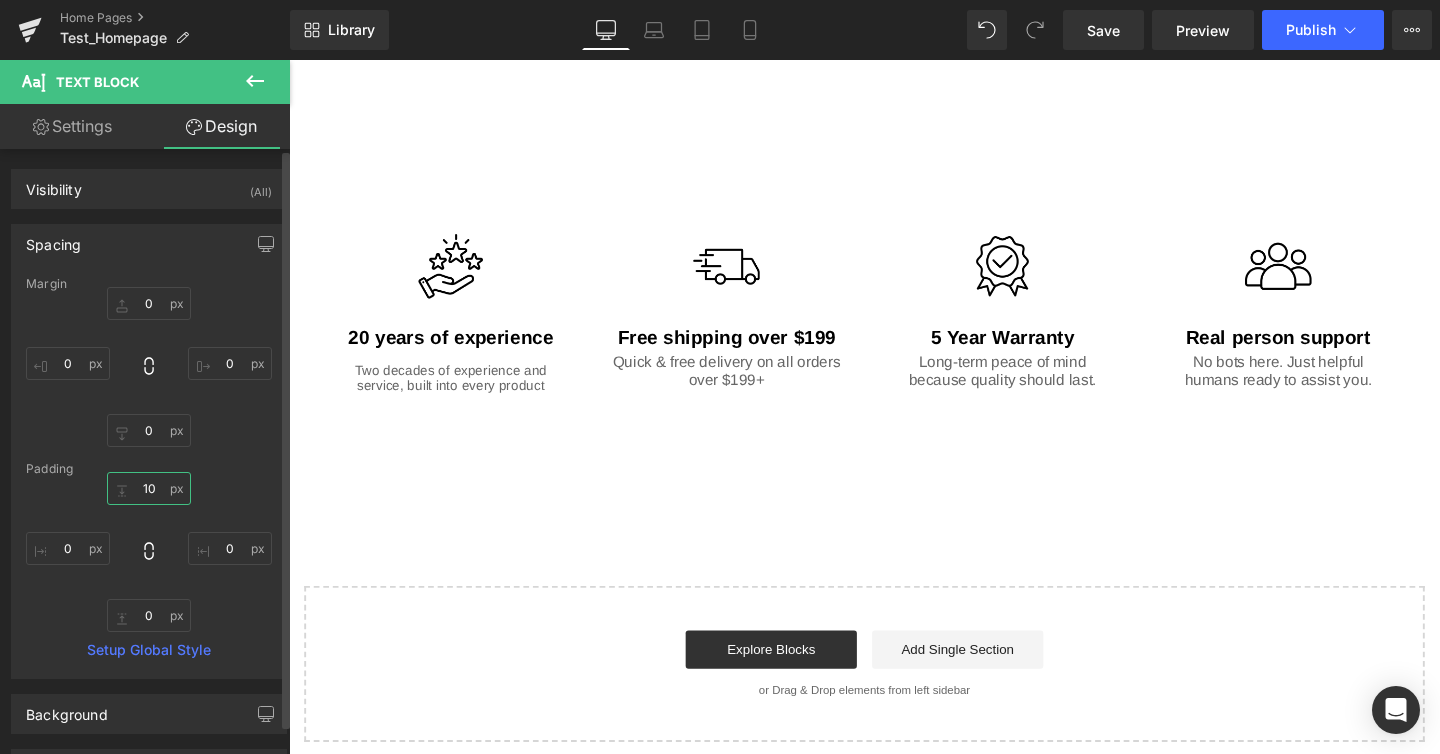 click on "10" at bounding box center [149, 488] 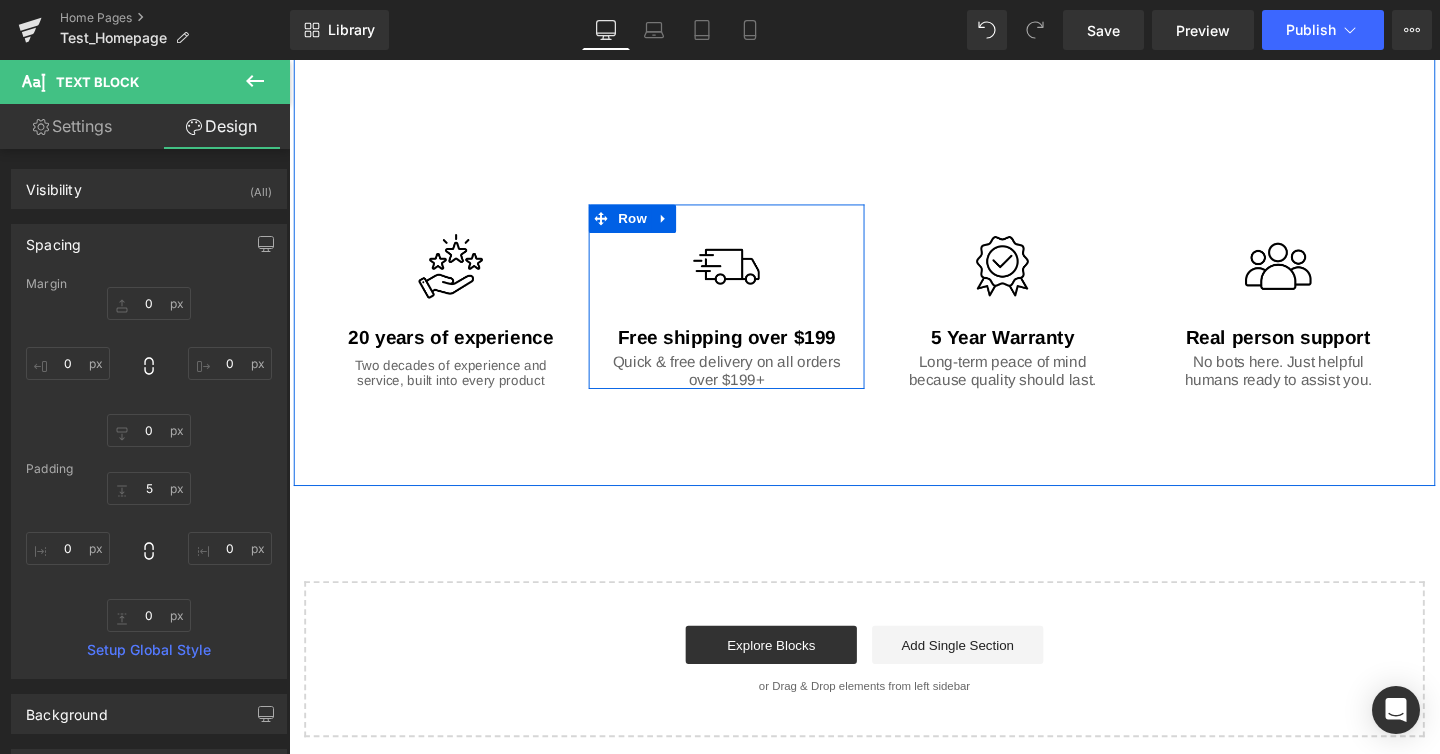 click on "Quick & free delivery on all orders over $199+ Text Block" at bounding box center (749, 387) 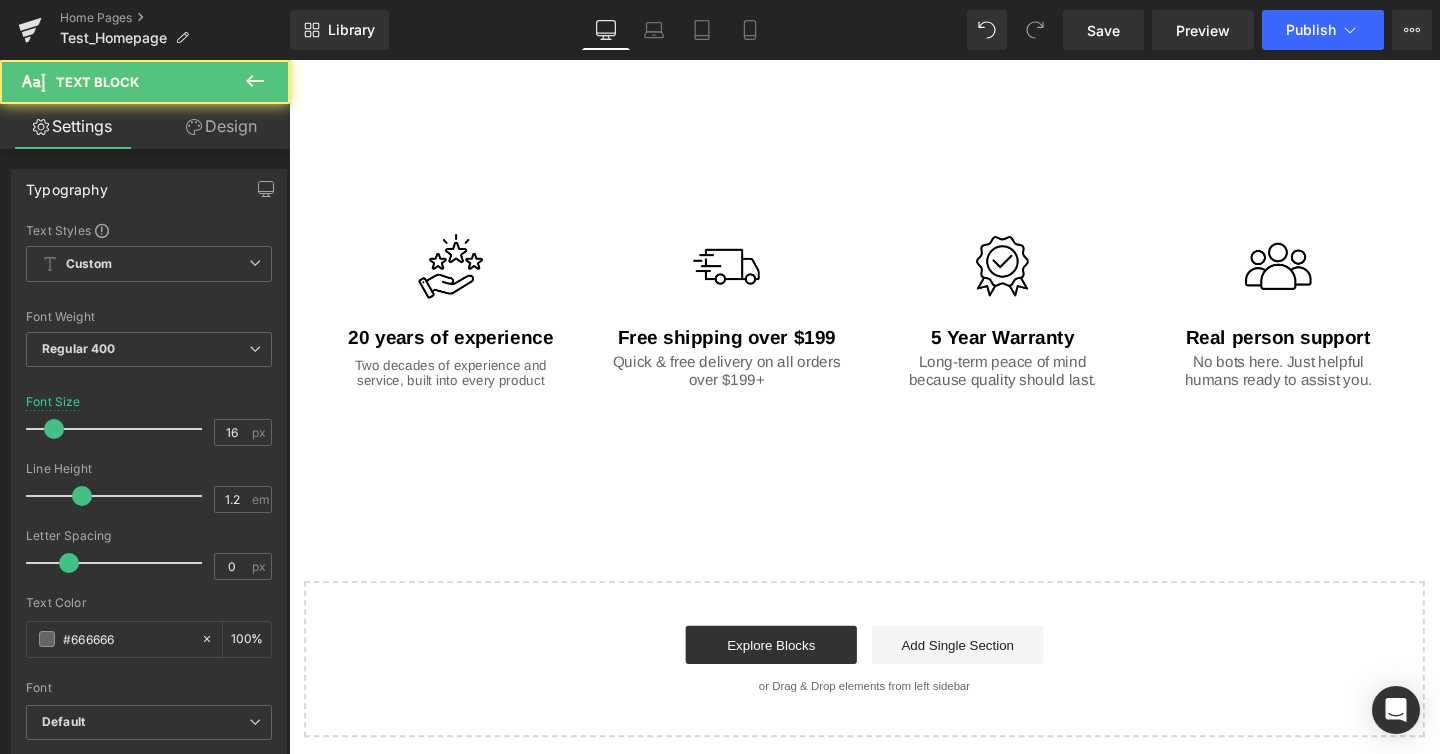 click on "Design" at bounding box center [221, 126] 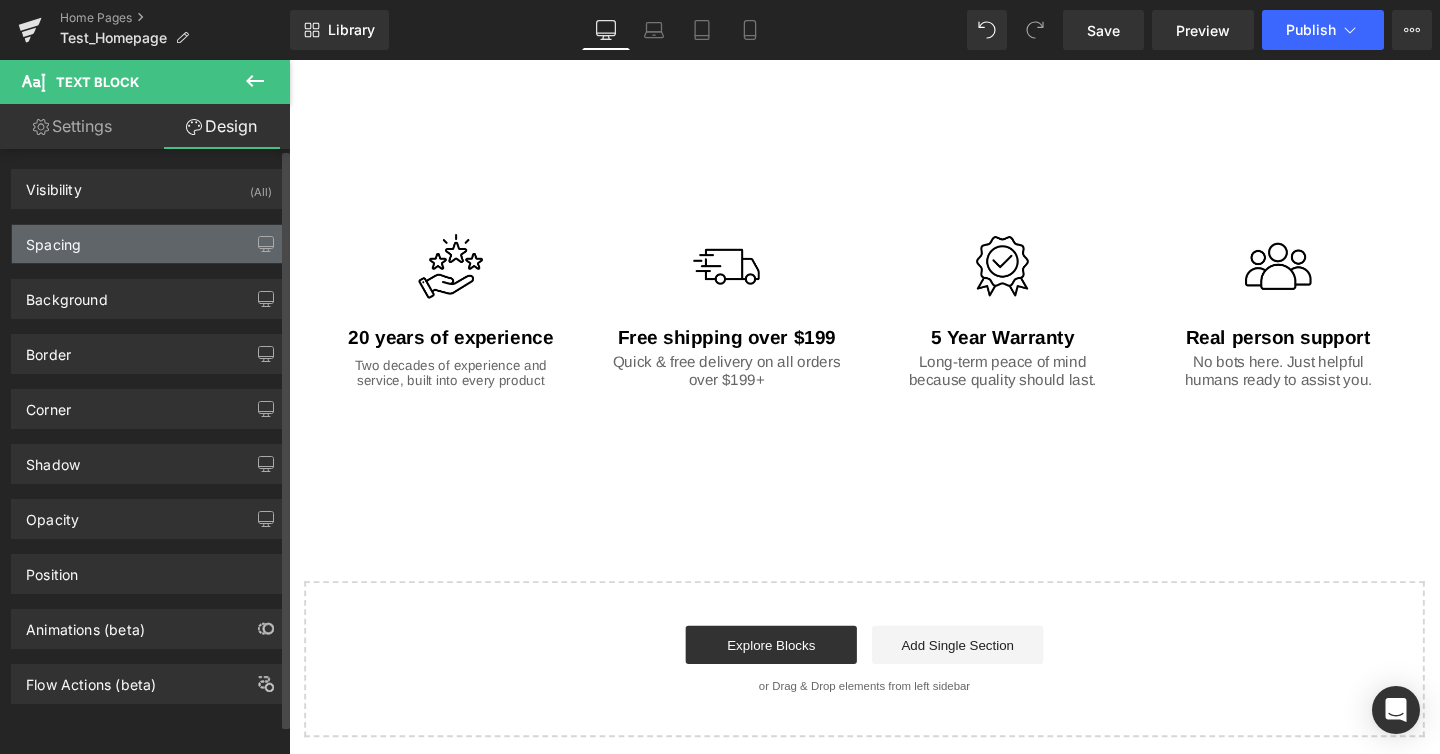 click on "Spacing" at bounding box center (149, 244) 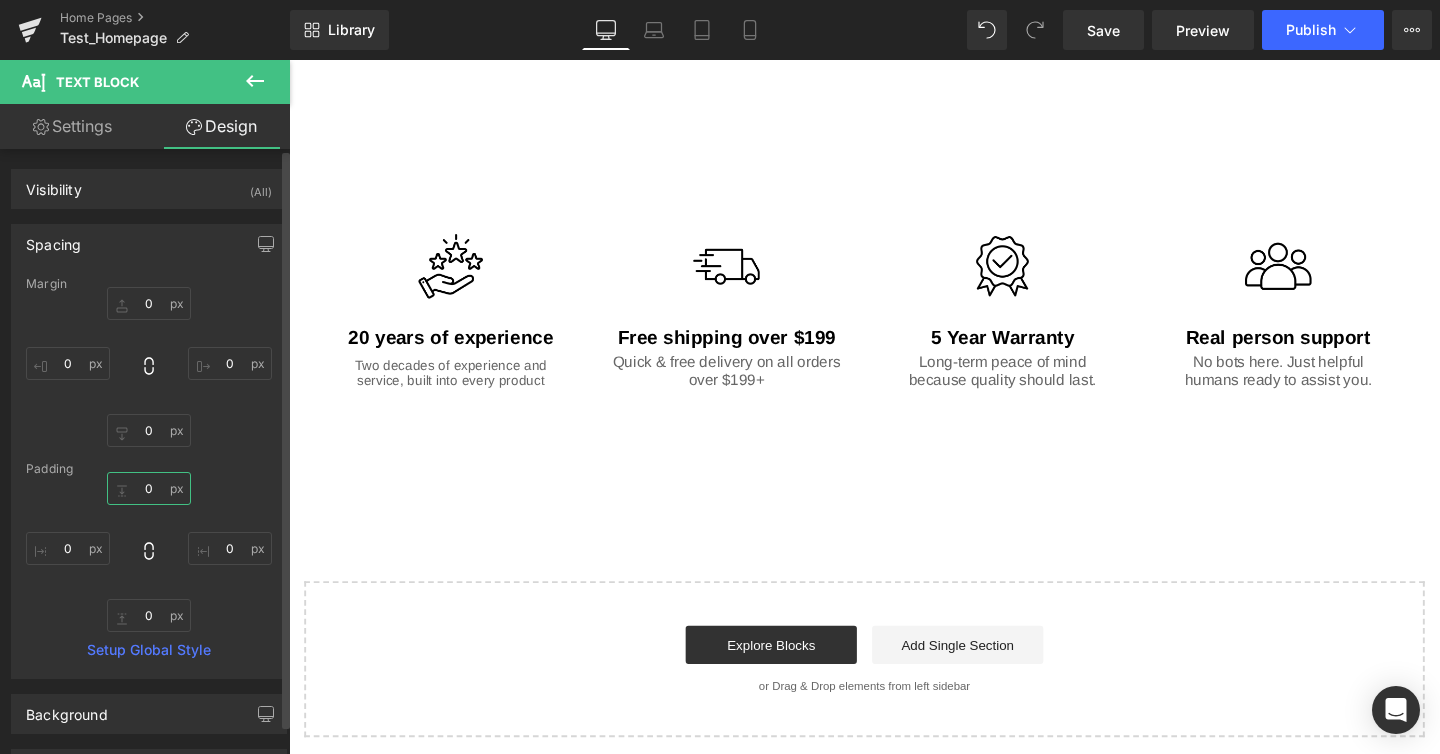 click on "0" at bounding box center (149, 488) 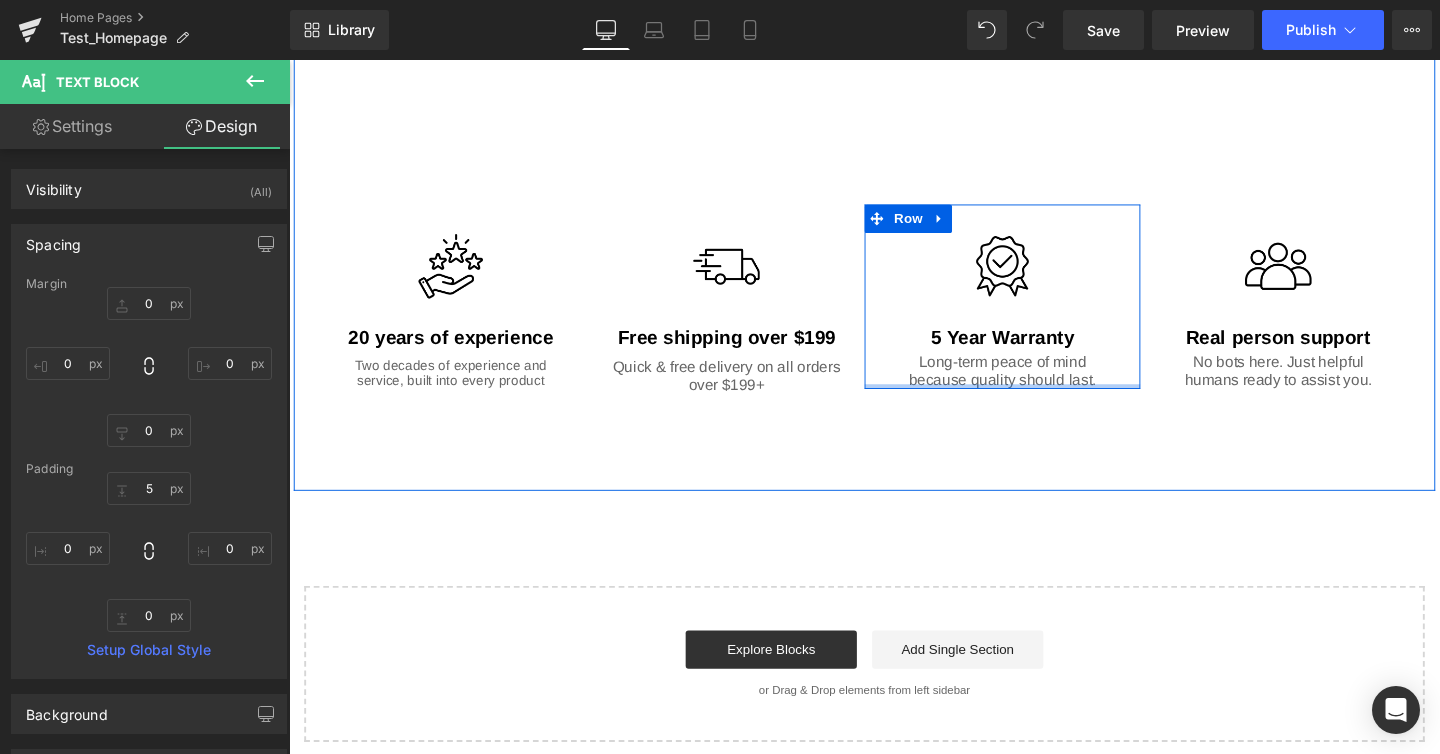 click on "Long-term peace of mind because quality should last. Text Block" at bounding box center [1039, 387] 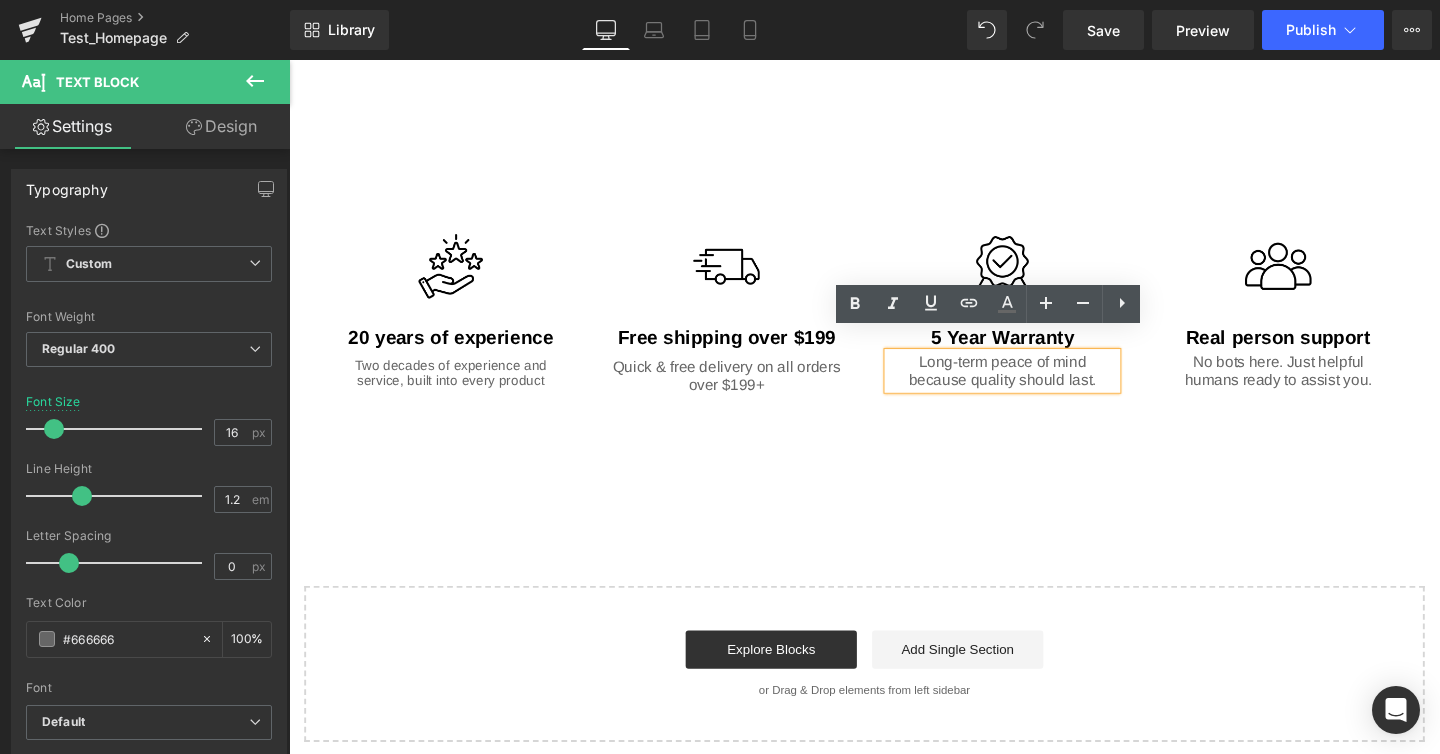 click on "Design" at bounding box center (221, 126) 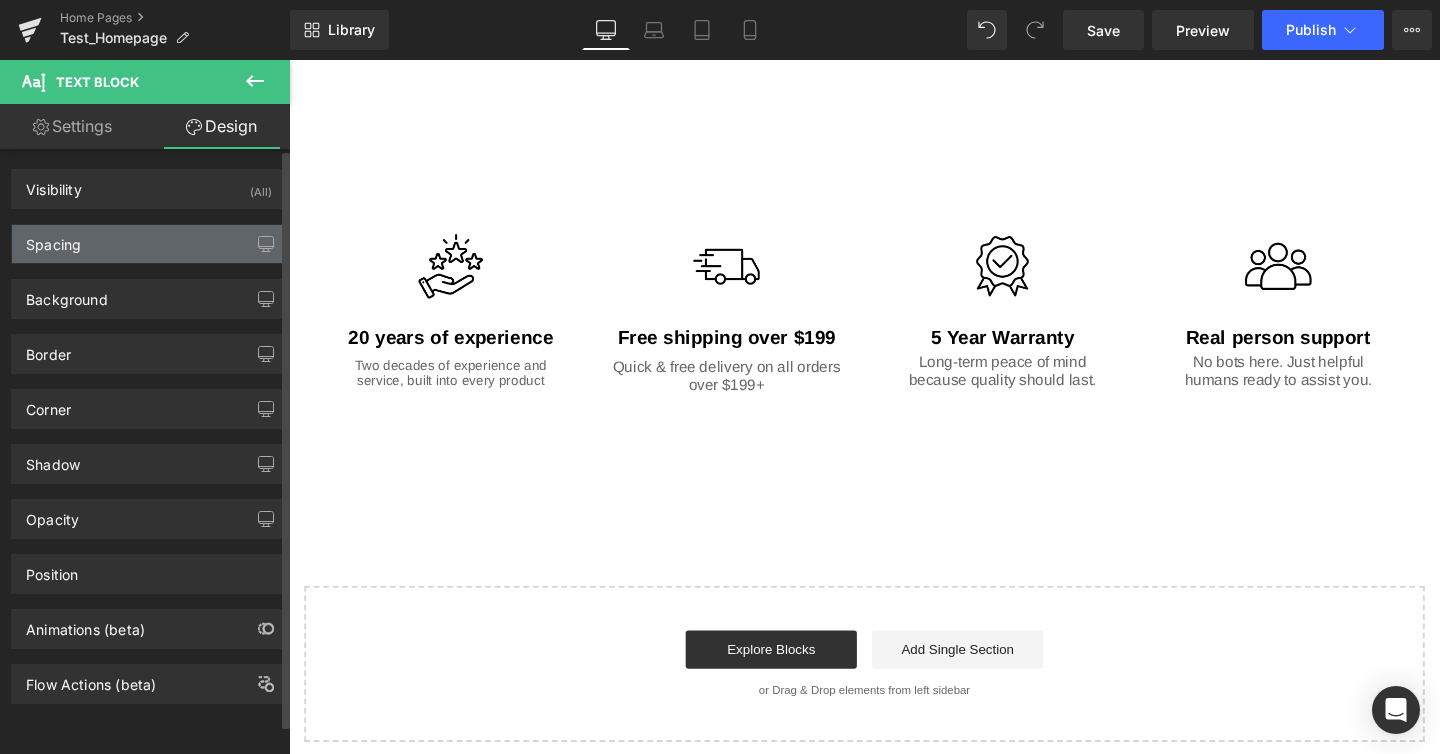 click on "Spacing" at bounding box center [149, 244] 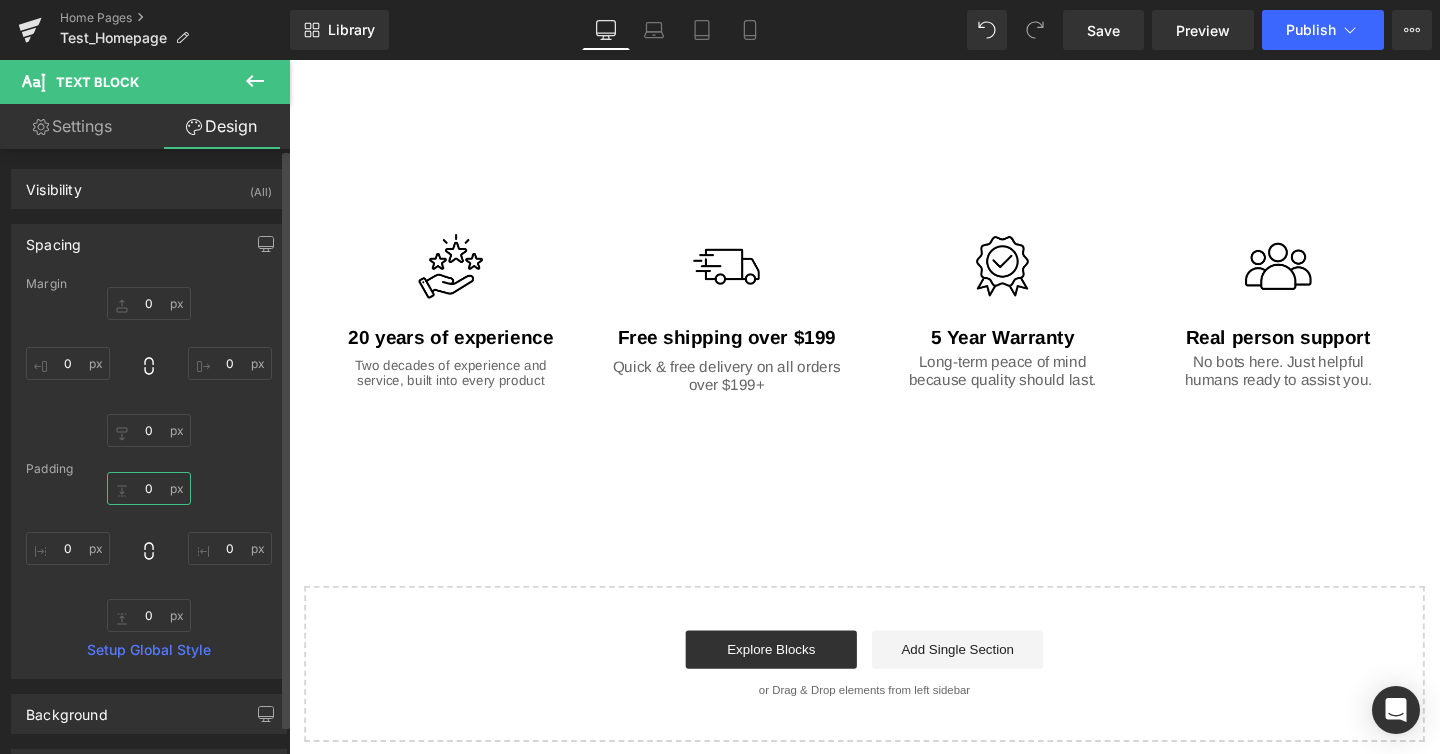 click on "0" at bounding box center (149, 488) 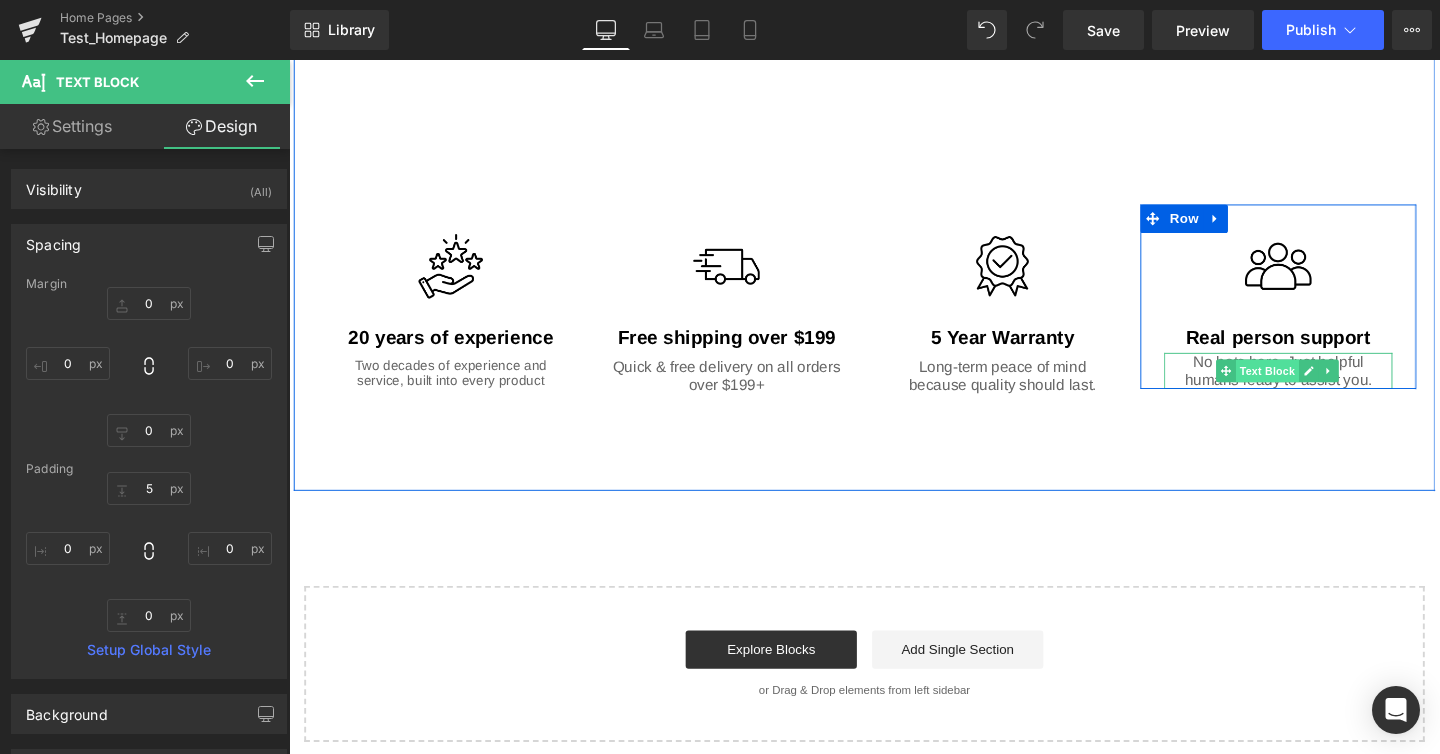 click on "Text Block" at bounding box center (1318, 387) 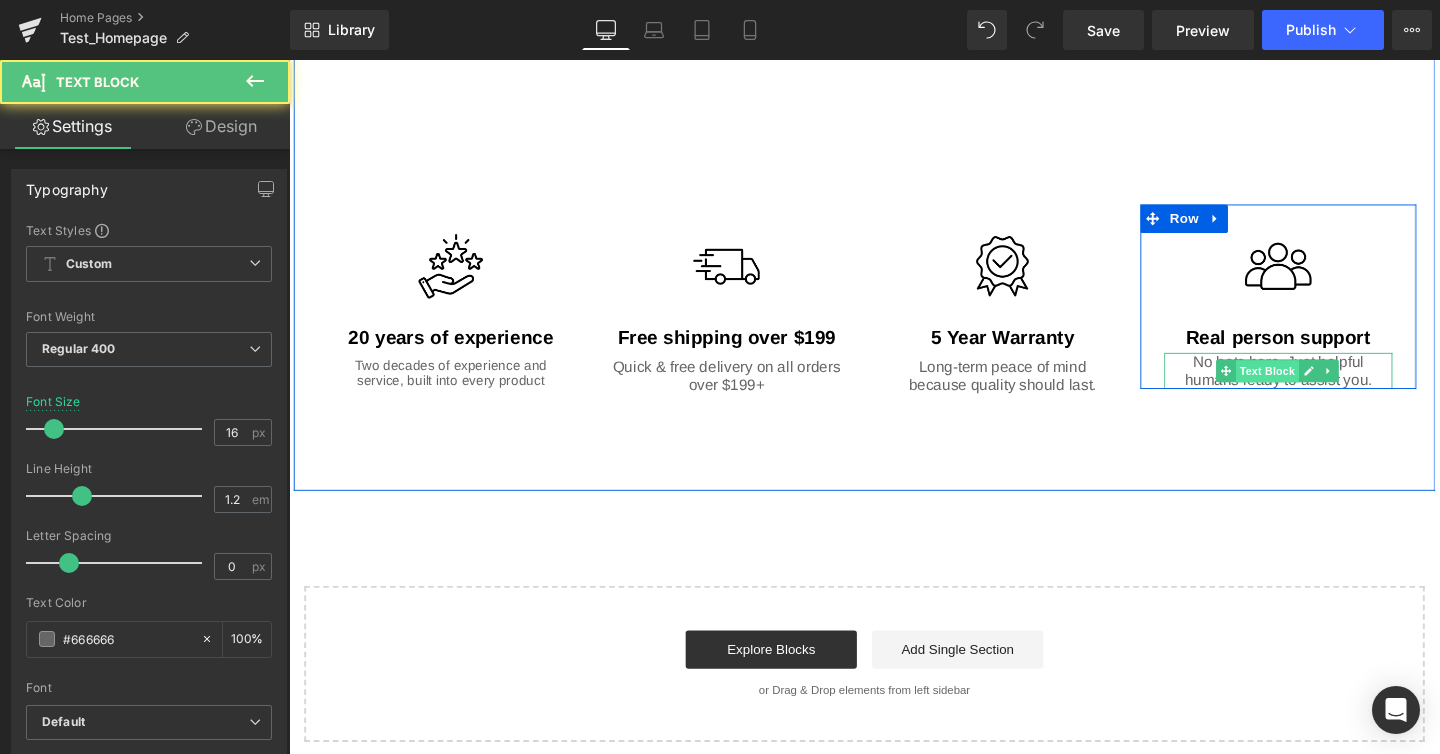 click on "Text Block" at bounding box center (1318, 388) 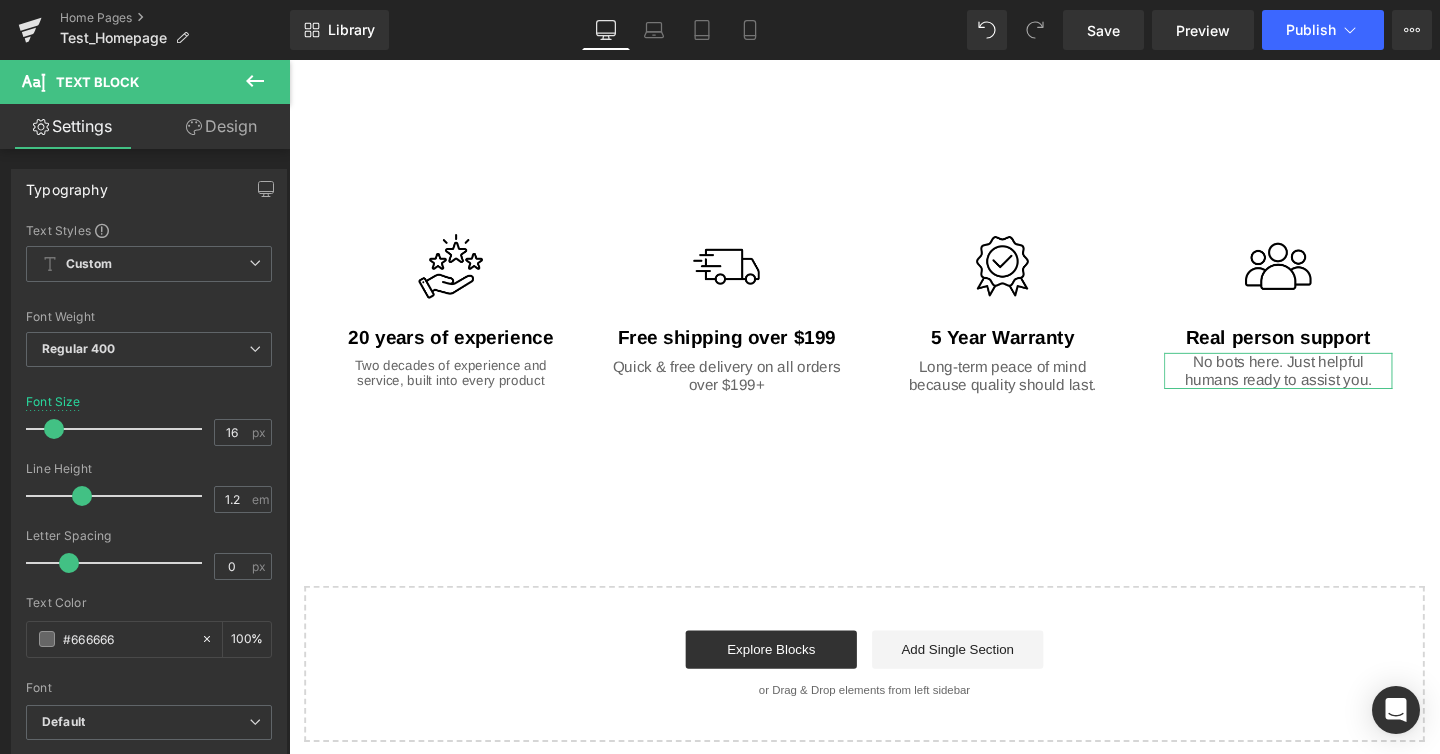 click on "Design" at bounding box center (221, 126) 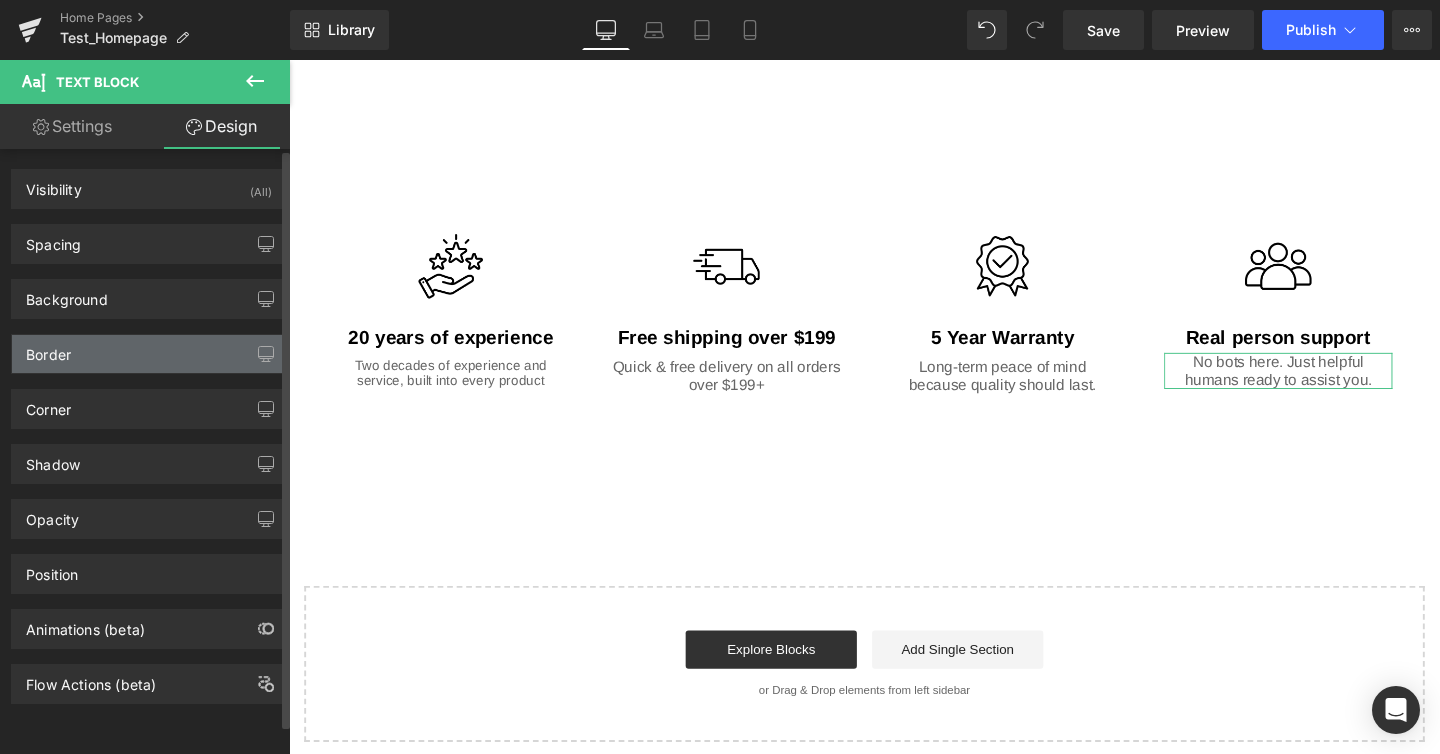 click on "Border" at bounding box center (149, 354) 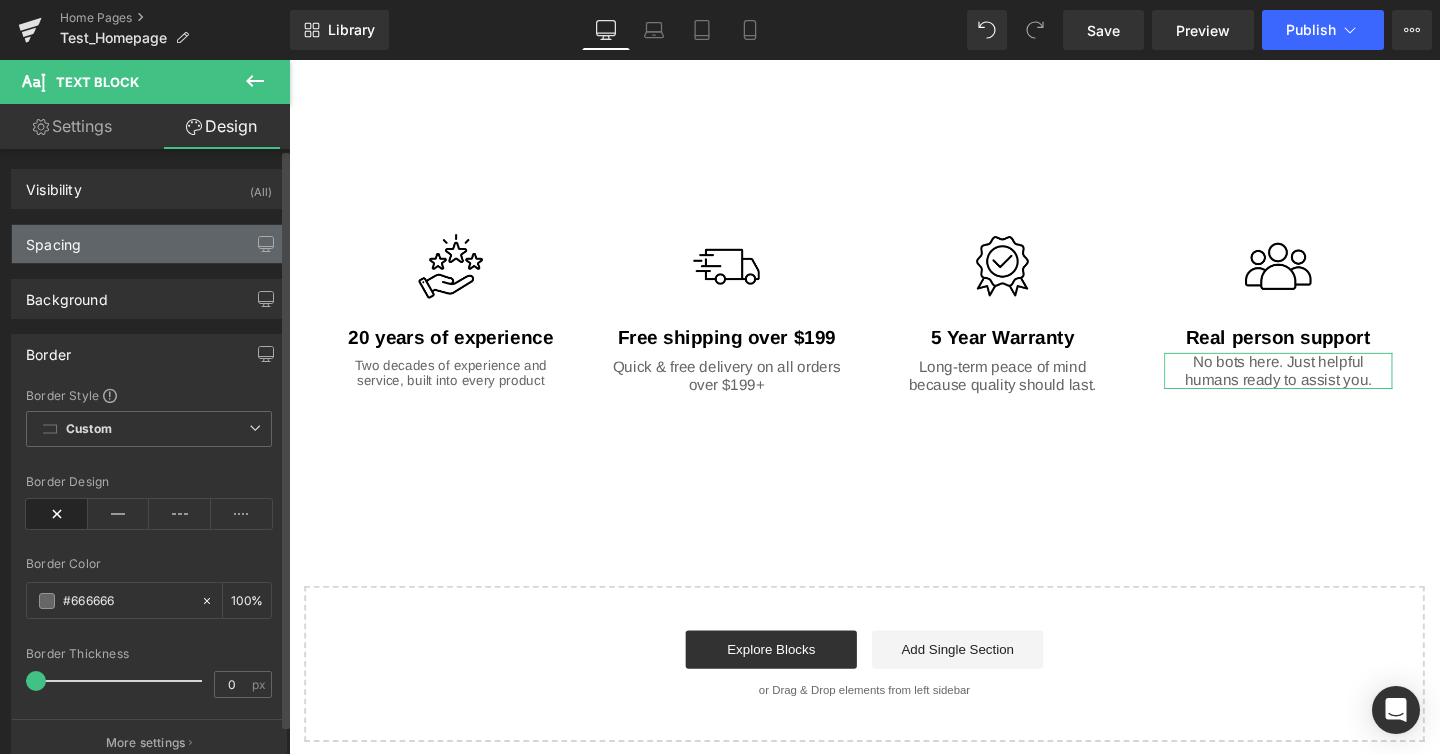 click on "Spacing" at bounding box center [149, 244] 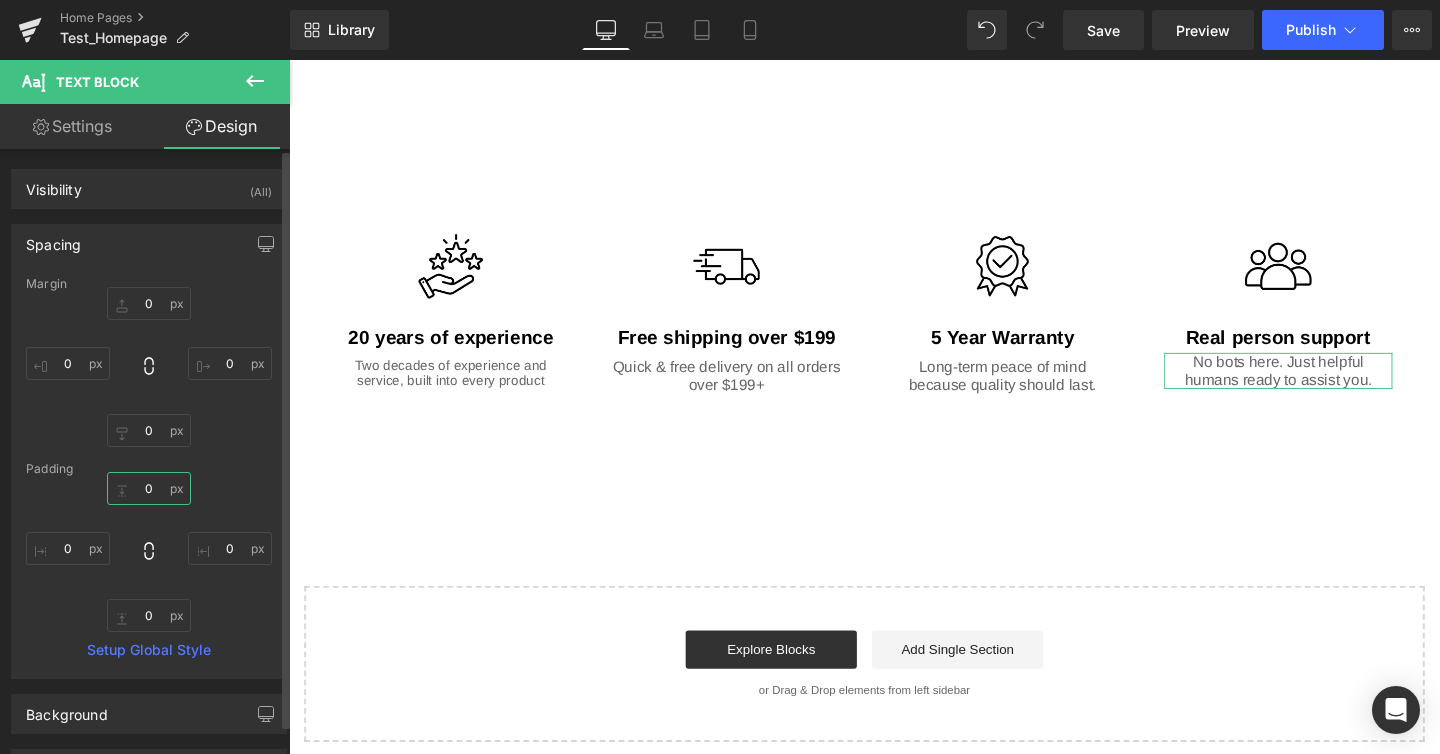 click on "0" at bounding box center (149, 488) 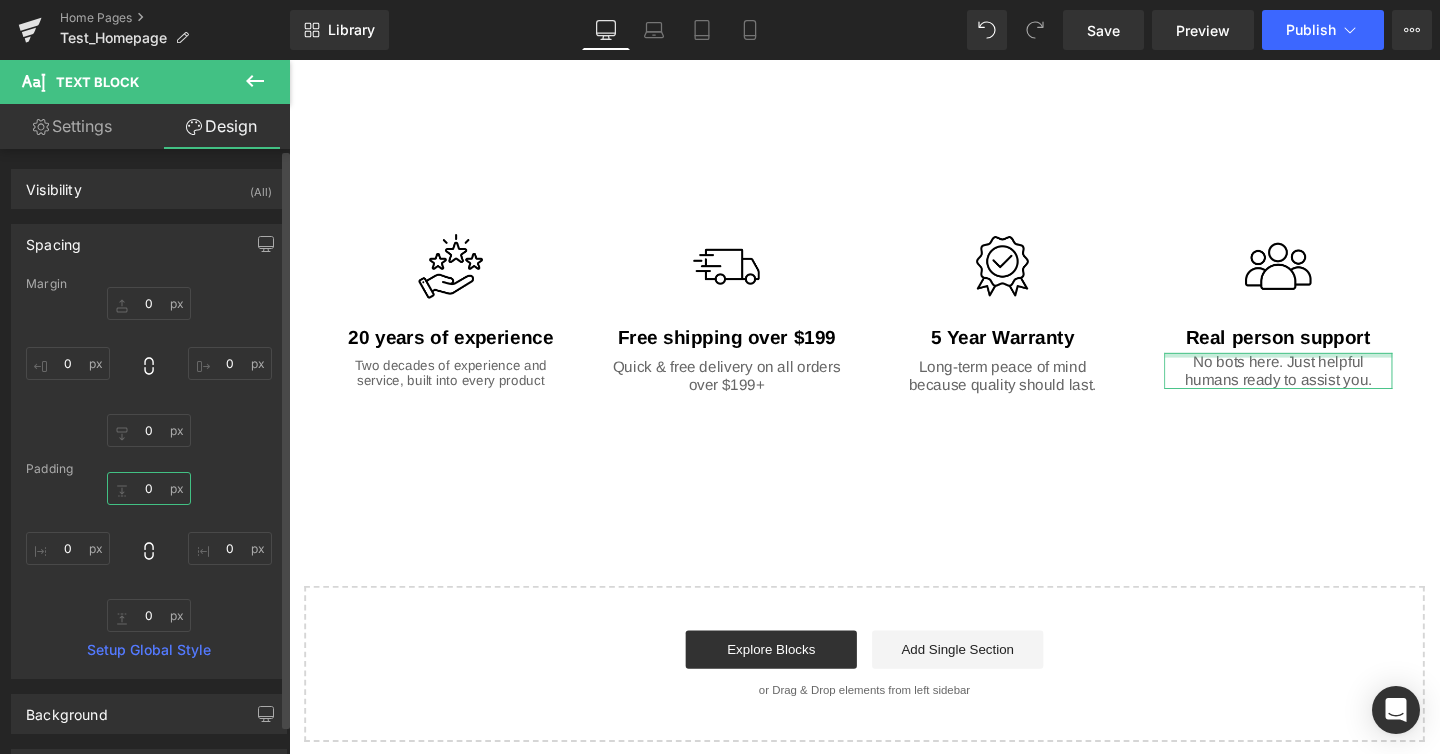 type on "5" 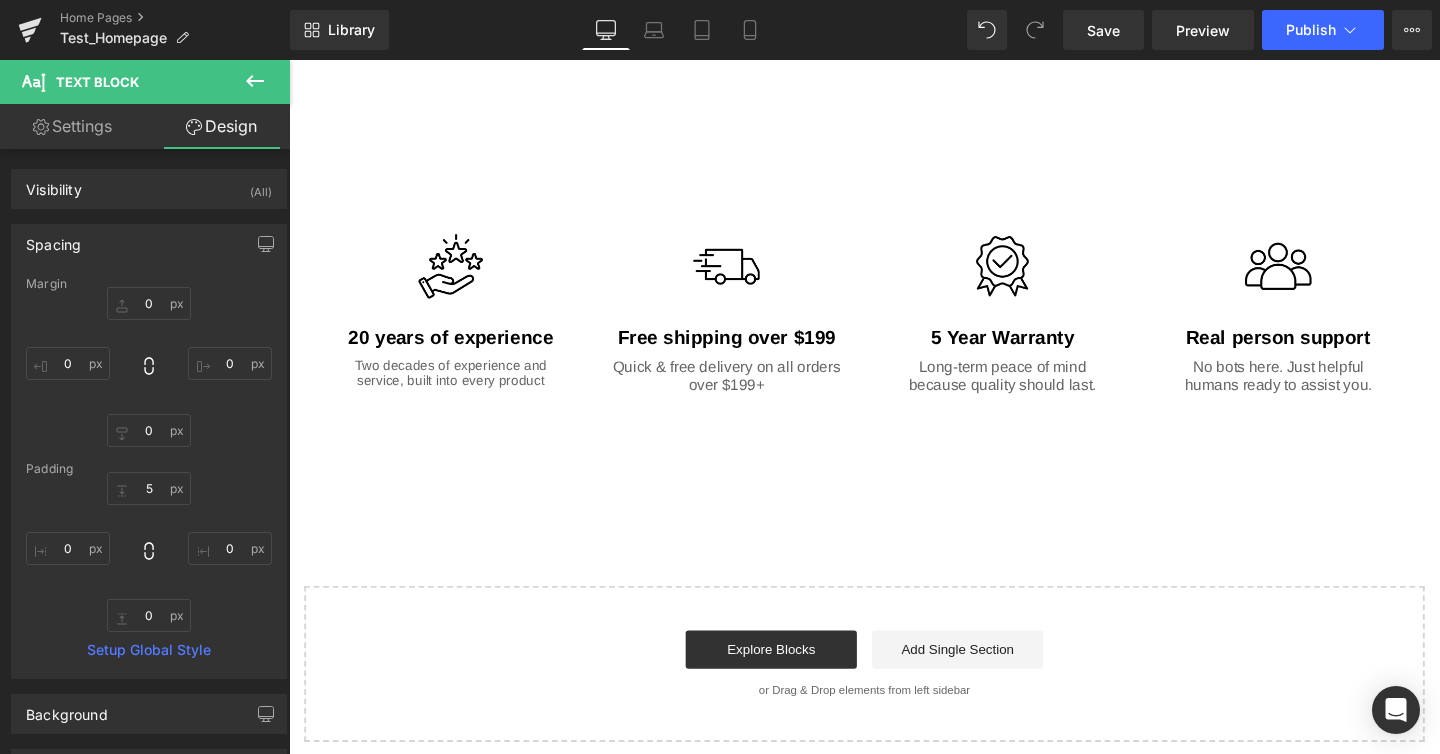 click on "72px" at bounding box center [289, 60] 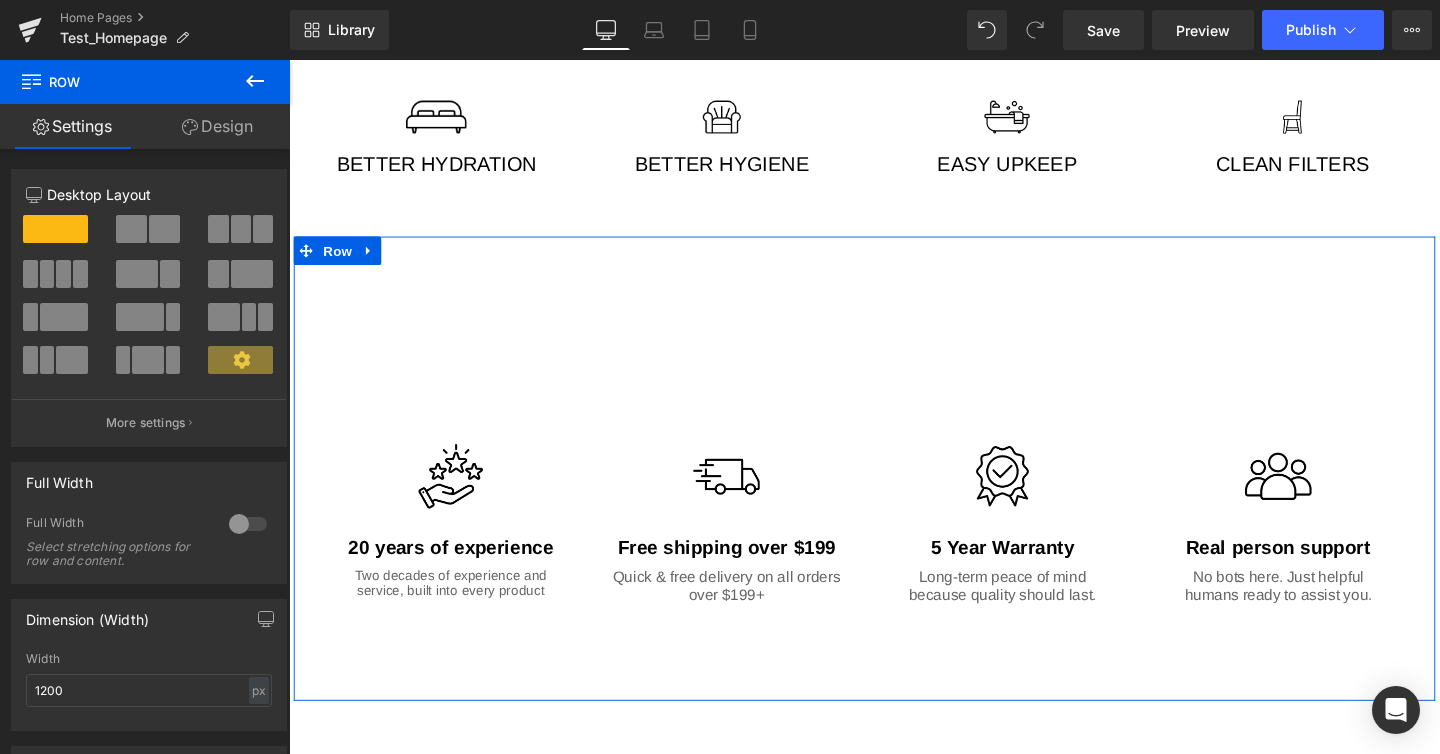 scroll, scrollTop: 1767, scrollLeft: 0, axis: vertical 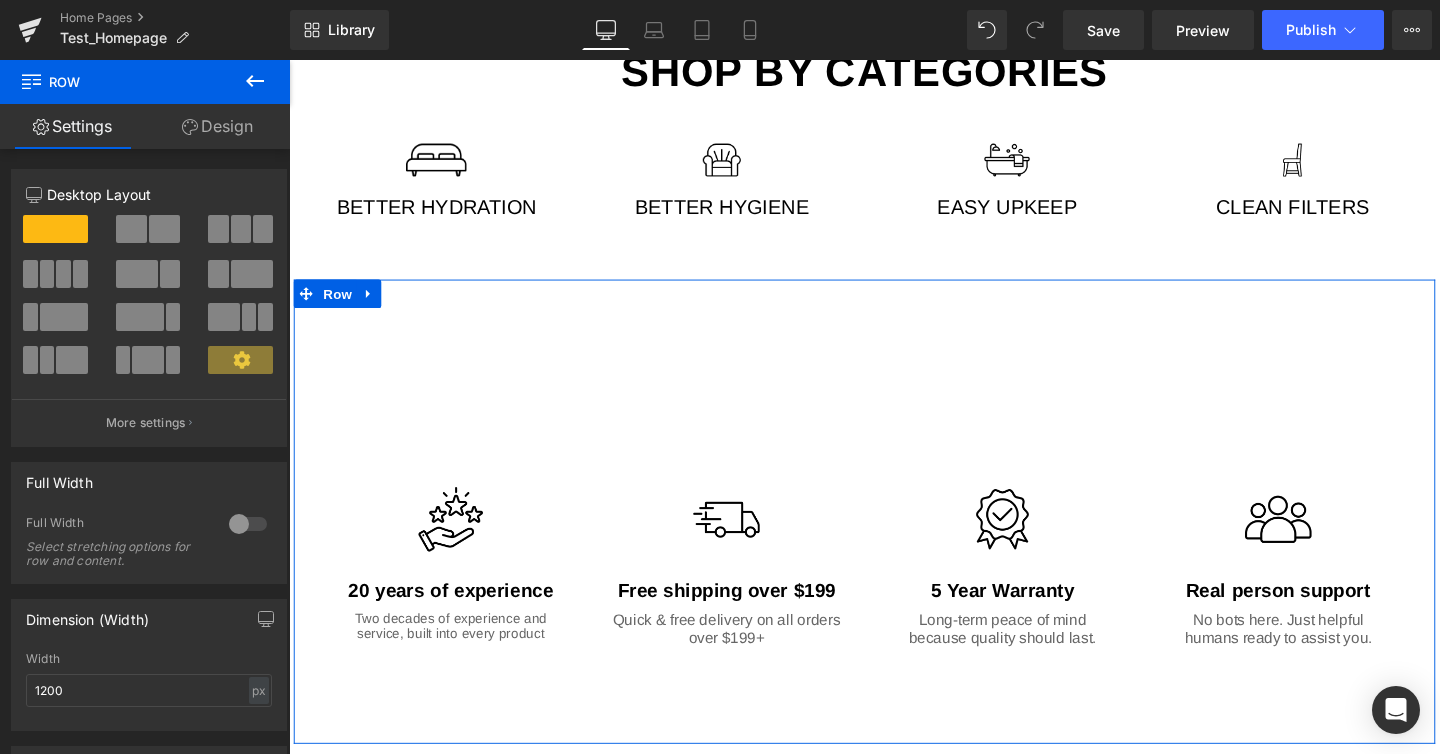 click at bounding box center (289, 60) 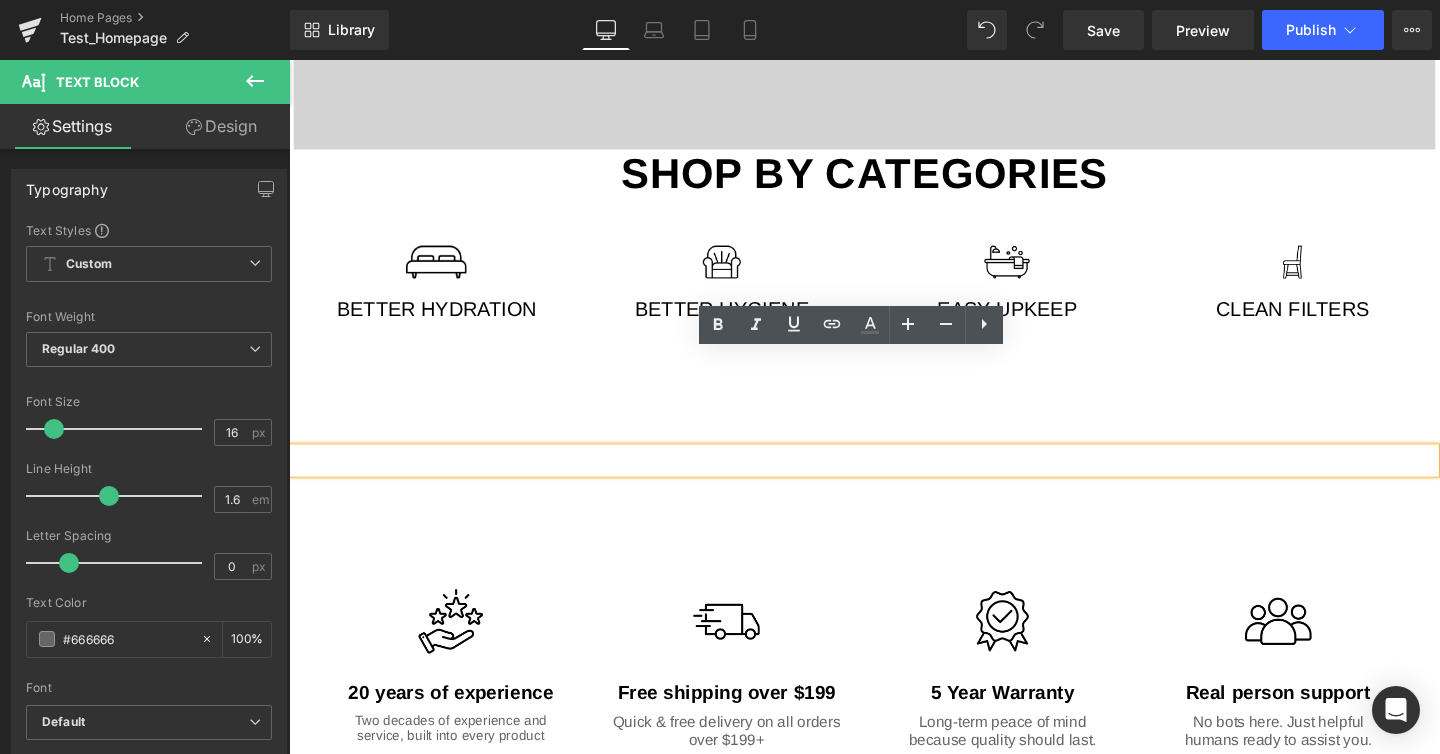 scroll, scrollTop: 1656, scrollLeft: 0, axis: vertical 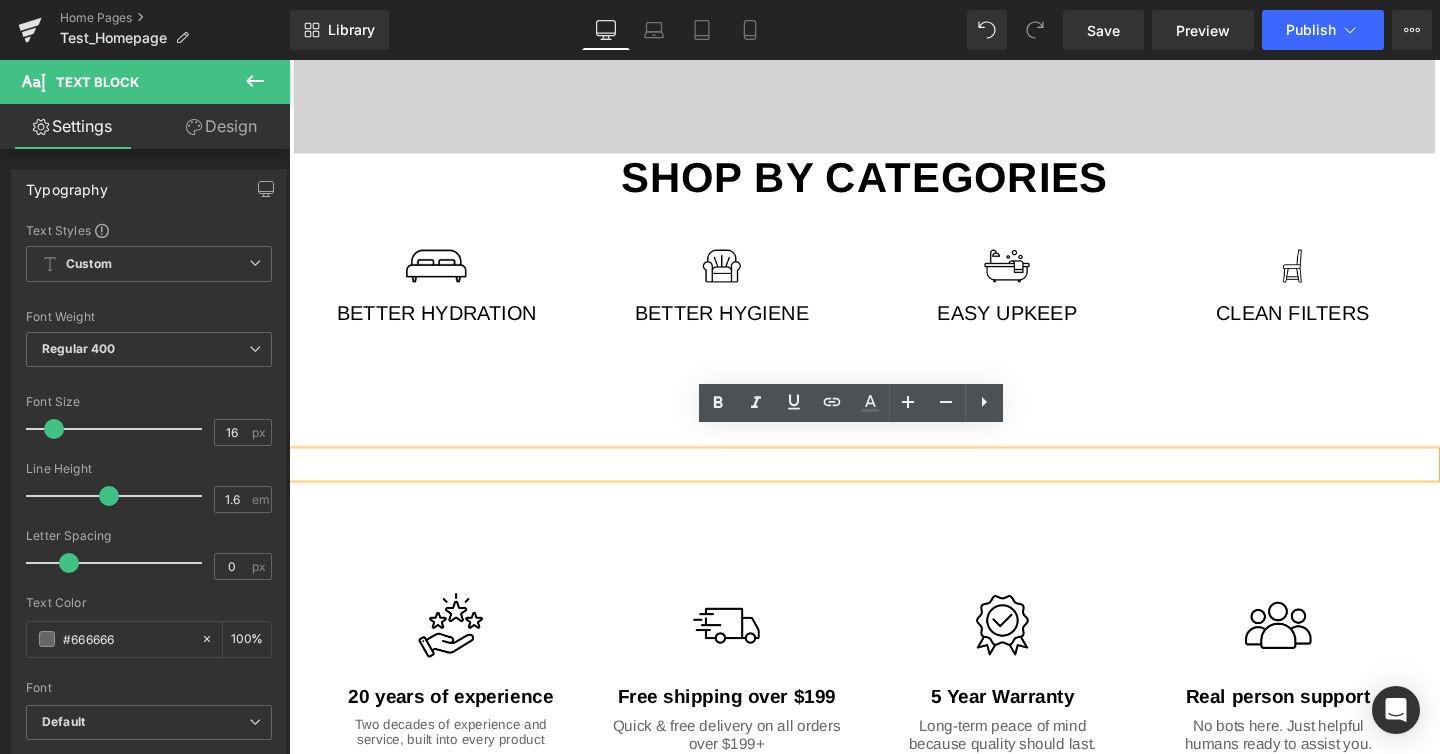 click on "Text Block         Text Block         Image         20 years of experience Text Block         Two decades of experience and service, built into every product Text Block         Row         Image         Free shipping over $[NUMBER] Text Block         Quick & free delivery on all orders over $[NUMBER]+ Text Block         Row         Image         5 Year Warranty Text Block         Long-term peace of mind because quality should last. Text Block         Row         Image         Real person support Text Block         No bots here. Just helpful humans ready to assist you. Text Block         Row         Row         Row   [NUMBER]px   [NUMBER]px" at bounding box center (894, 646) 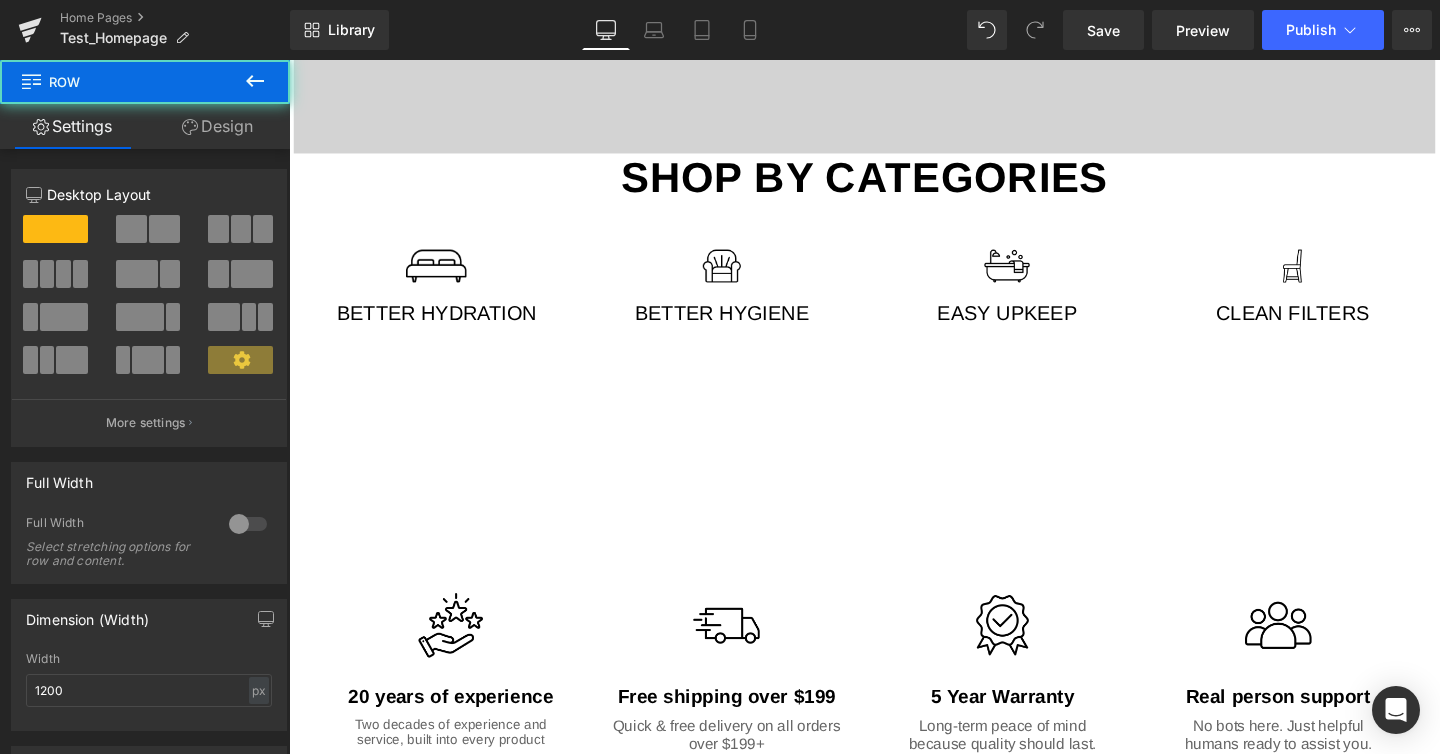 click on "Text Block         Text Block         Image         20 years of experience Text Block         Two decades of experience and service, built into every product Text Block         Row         Image         Free shipping over $[NUMBER] Text Block         Quick & free delivery on all orders over $[NUMBER]+ Text Block         Row         Image         5 Year Warranty Text Block         Long-term peace of mind because quality should last. Text Block         Row         Image         Real person support Text Block         No bots here. Just helpful humans ready to assist you. Text Block         Row         Row         Row   [NUMBER]px   [NUMBER]px" at bounding box center (894, 646) 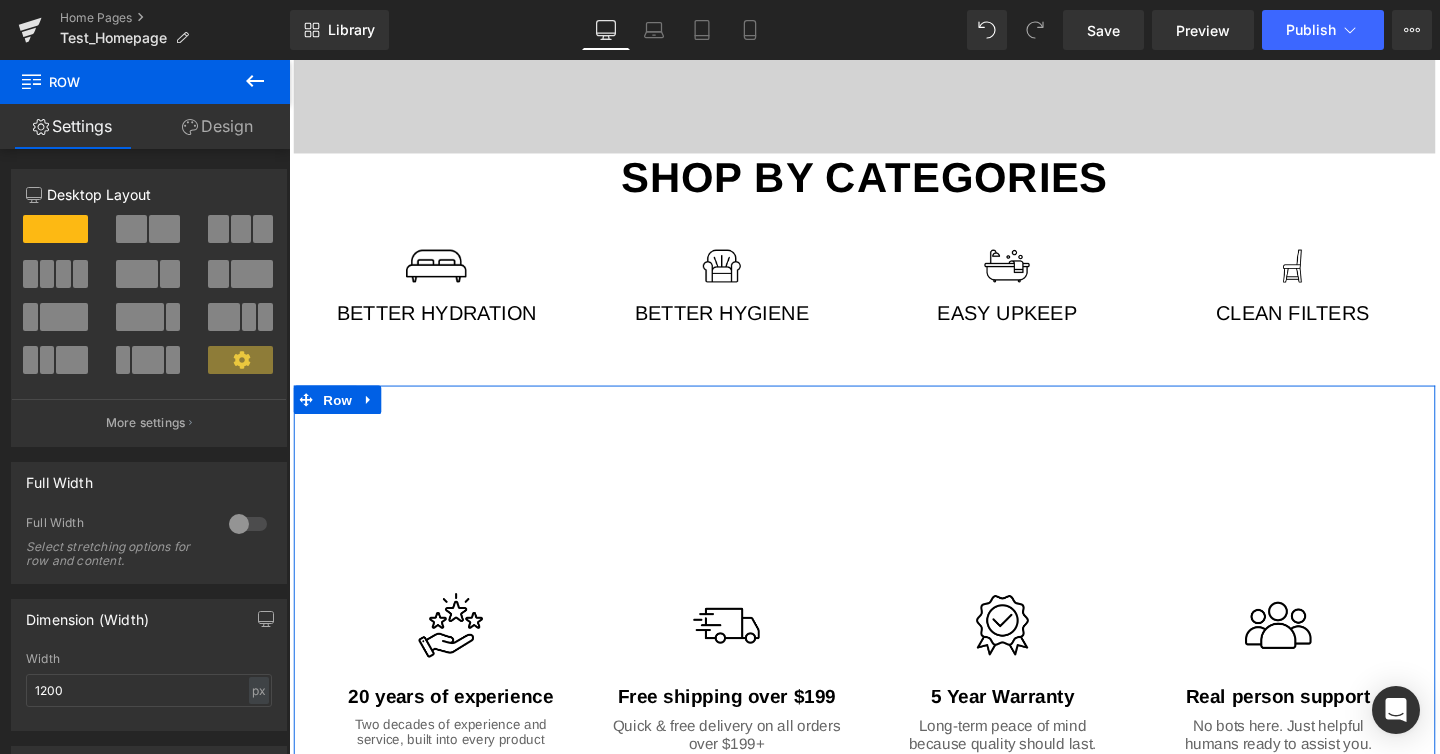 click at bounding box center (289, 60) 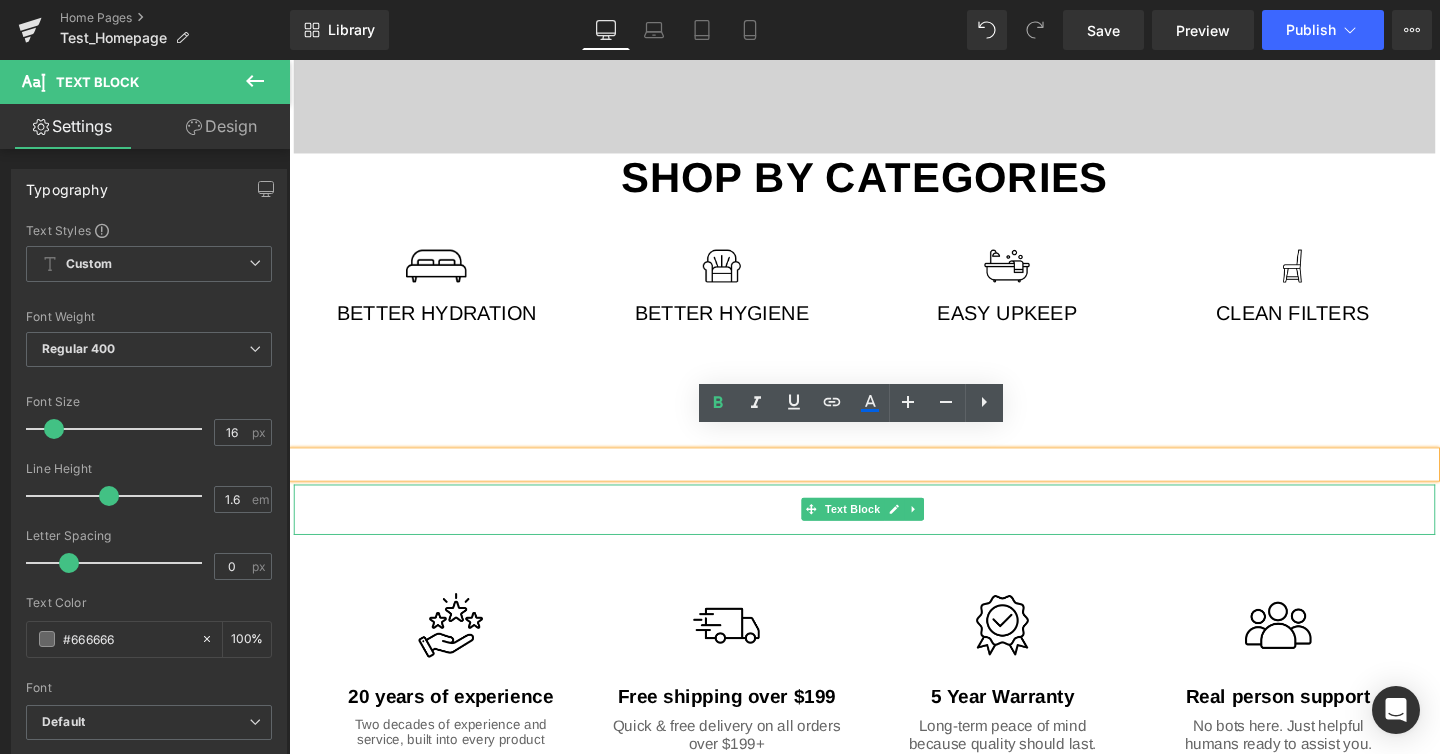 click at bounding box center (894, 532) 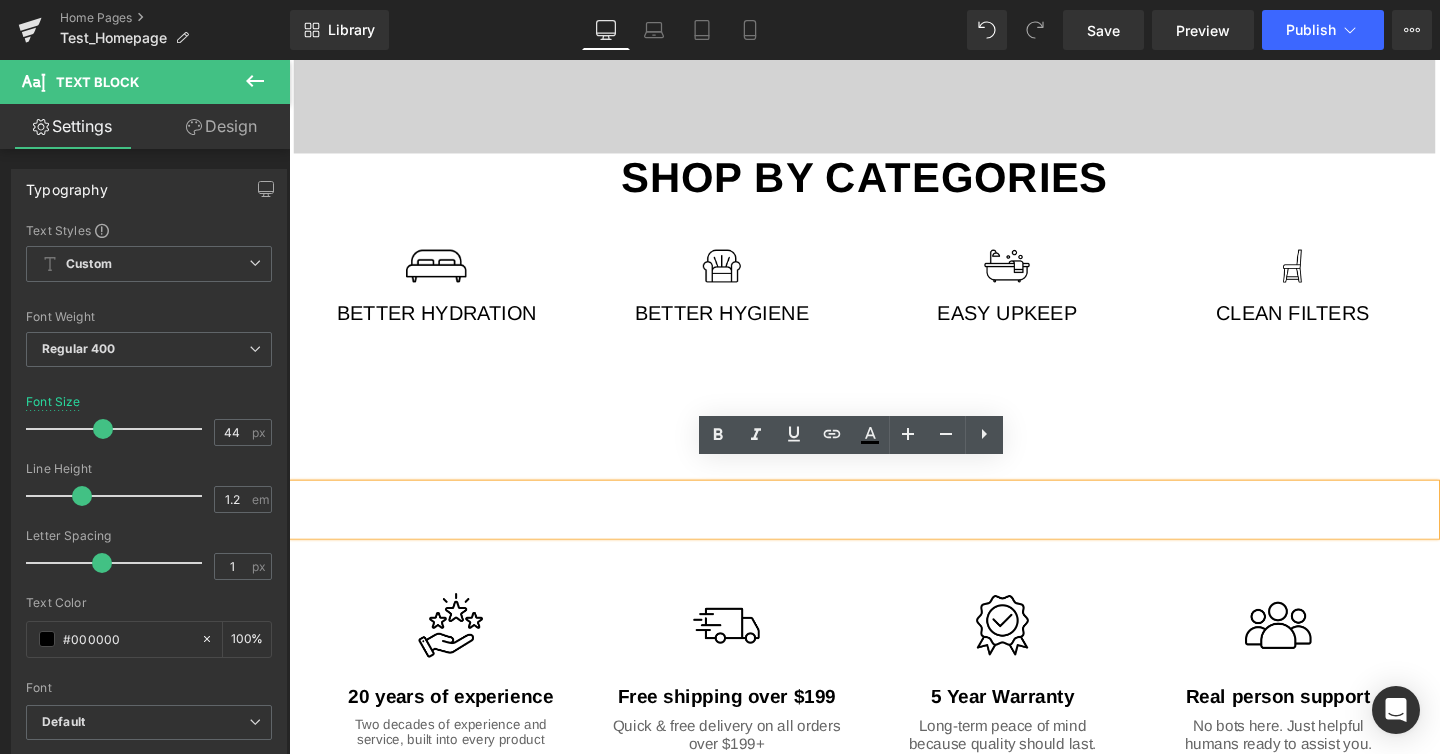 click on "Text Block" at bounding box center (894, 485) 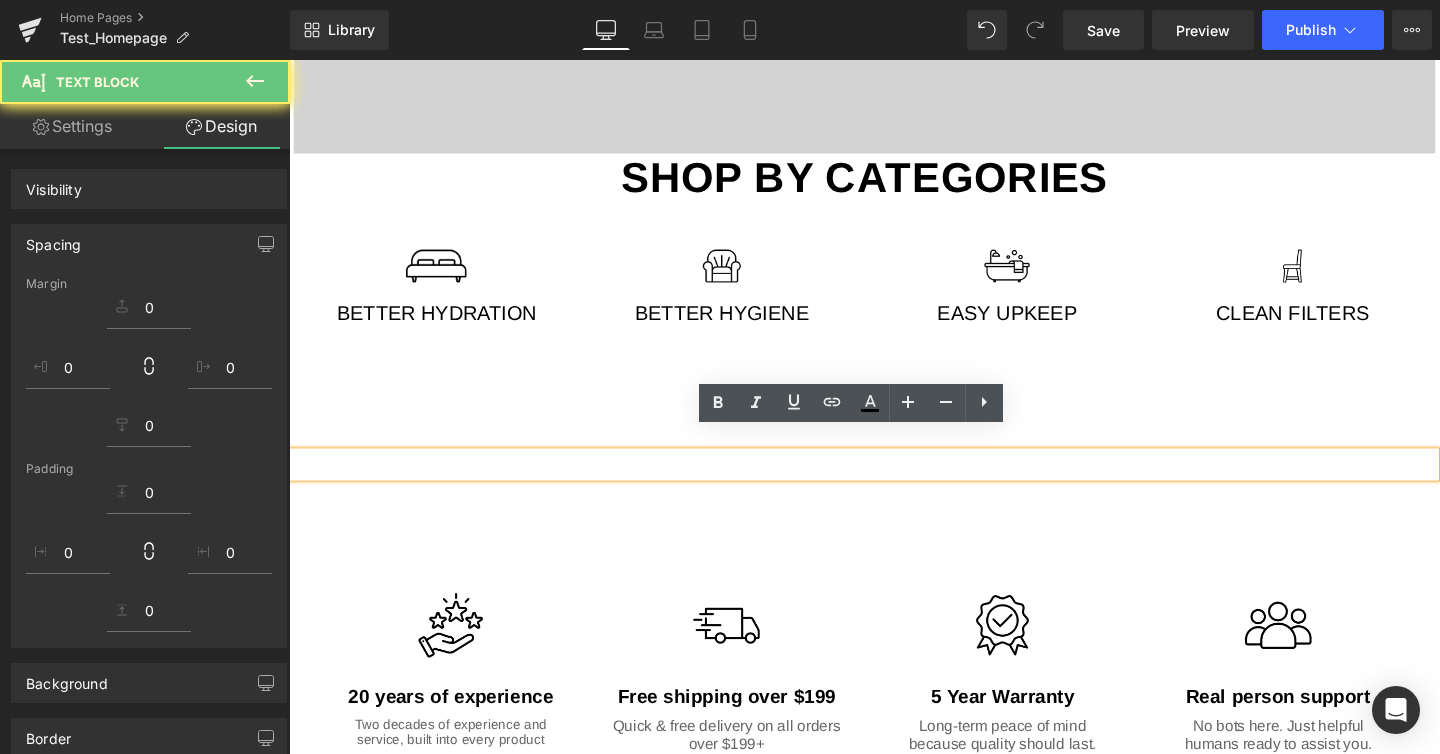 click at bounding box center [894, 485] 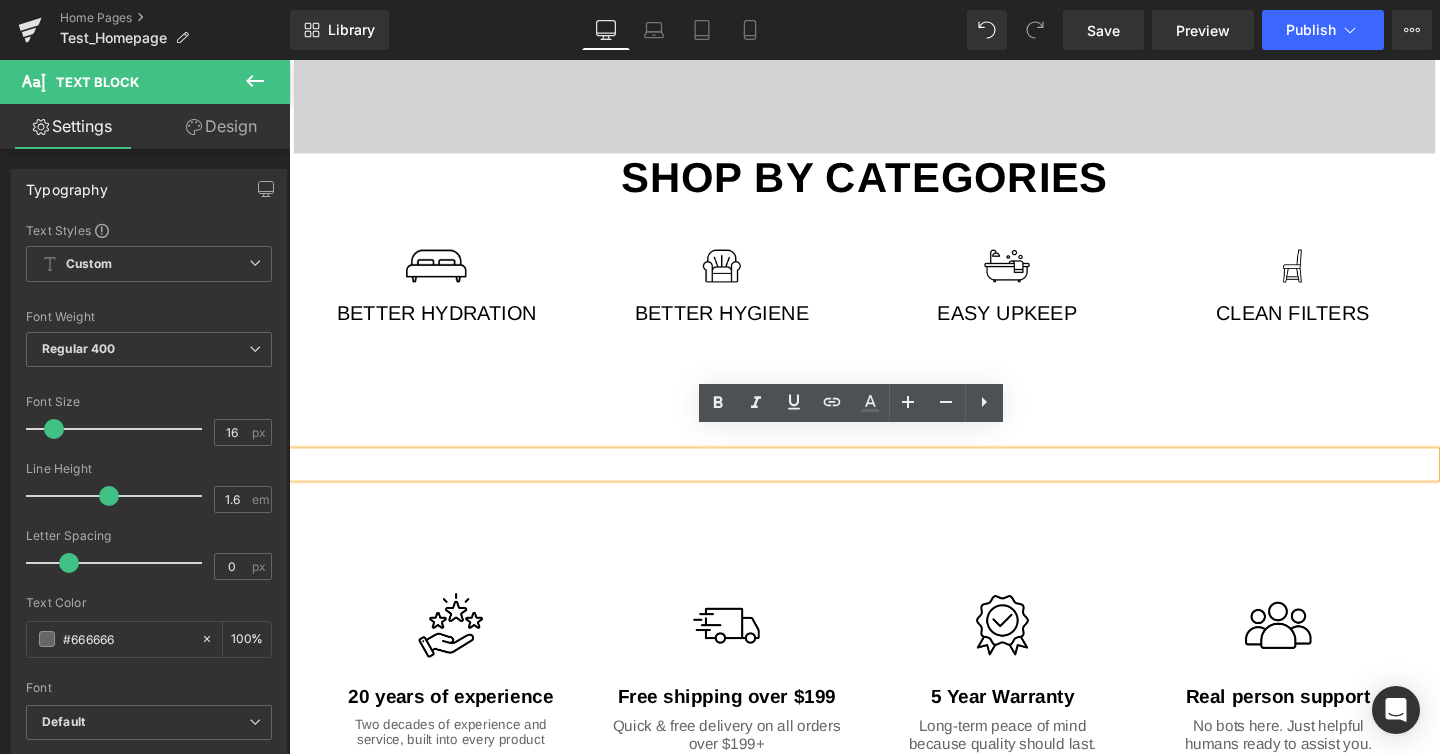 type 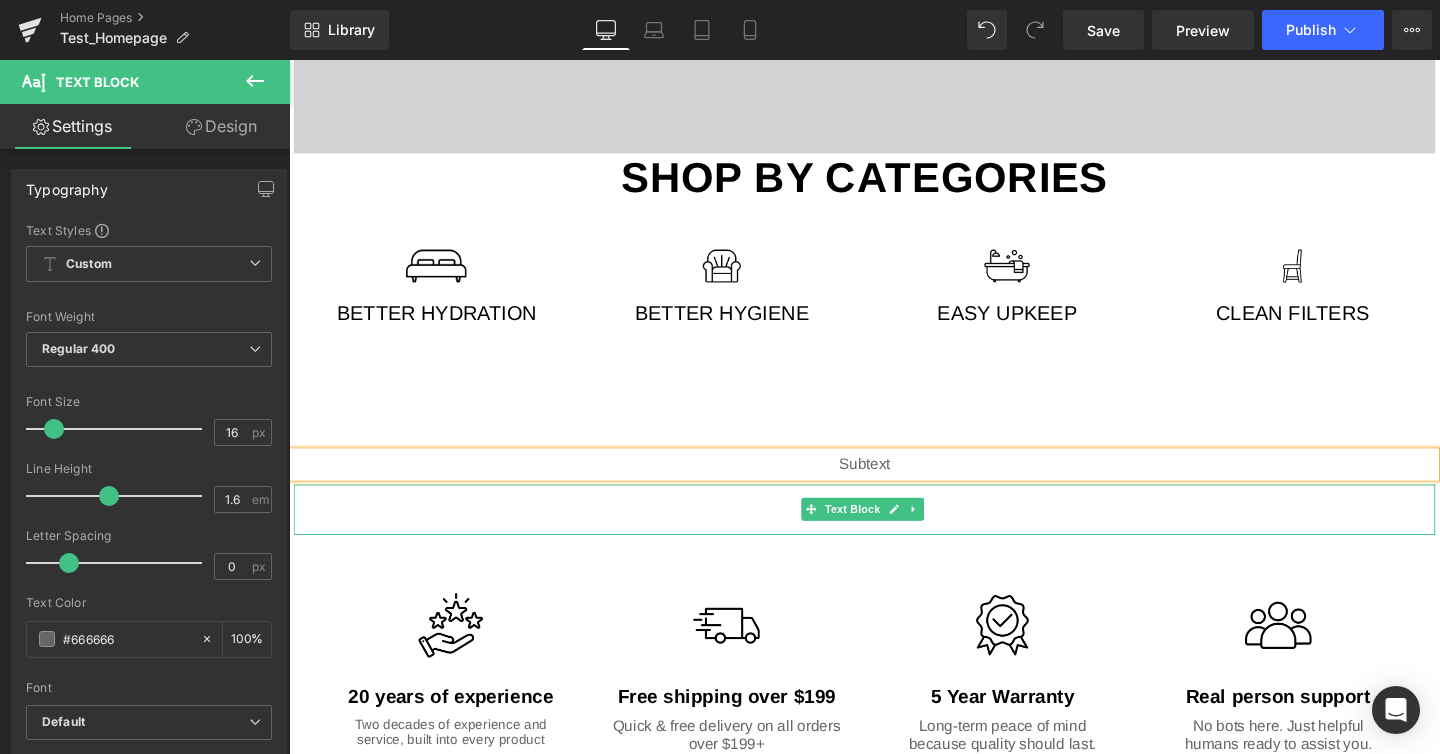 click at bounding box center (894, 532) 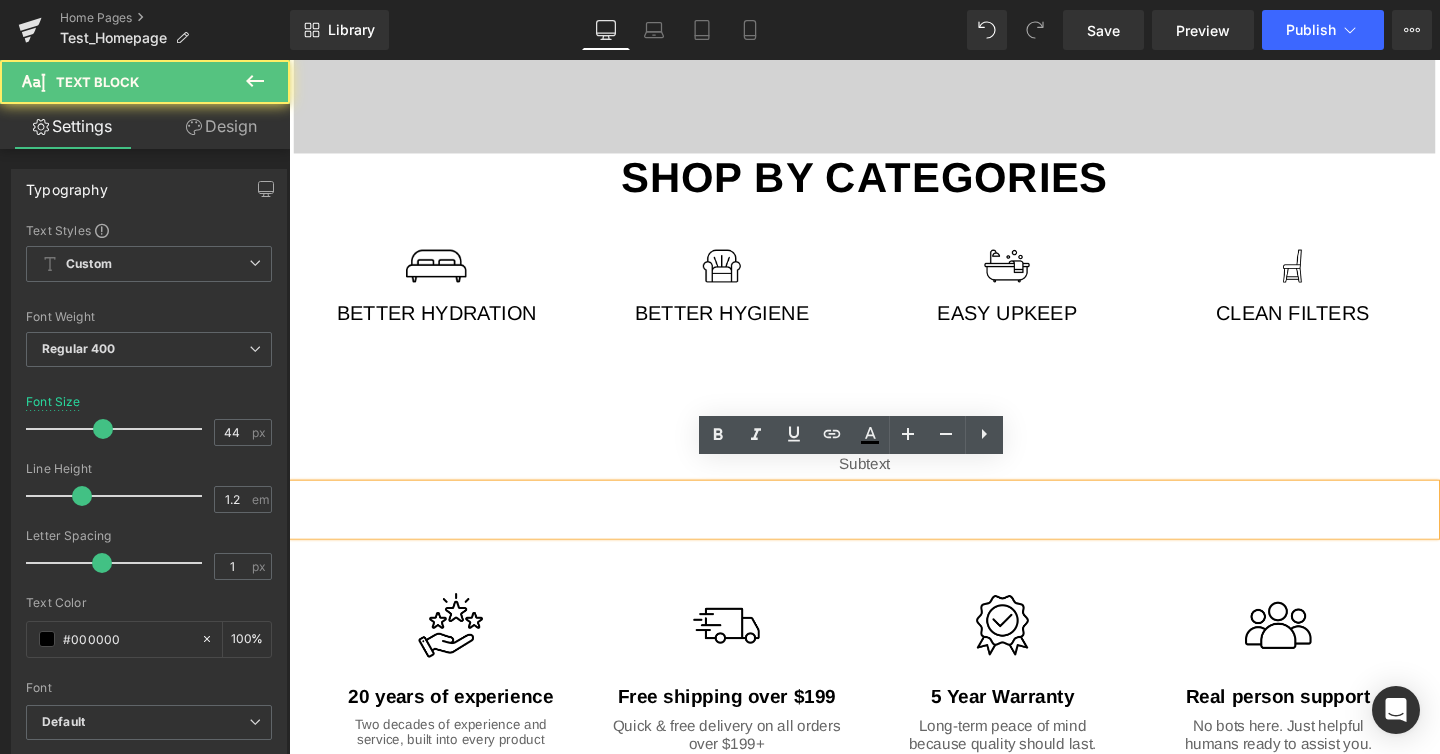 type 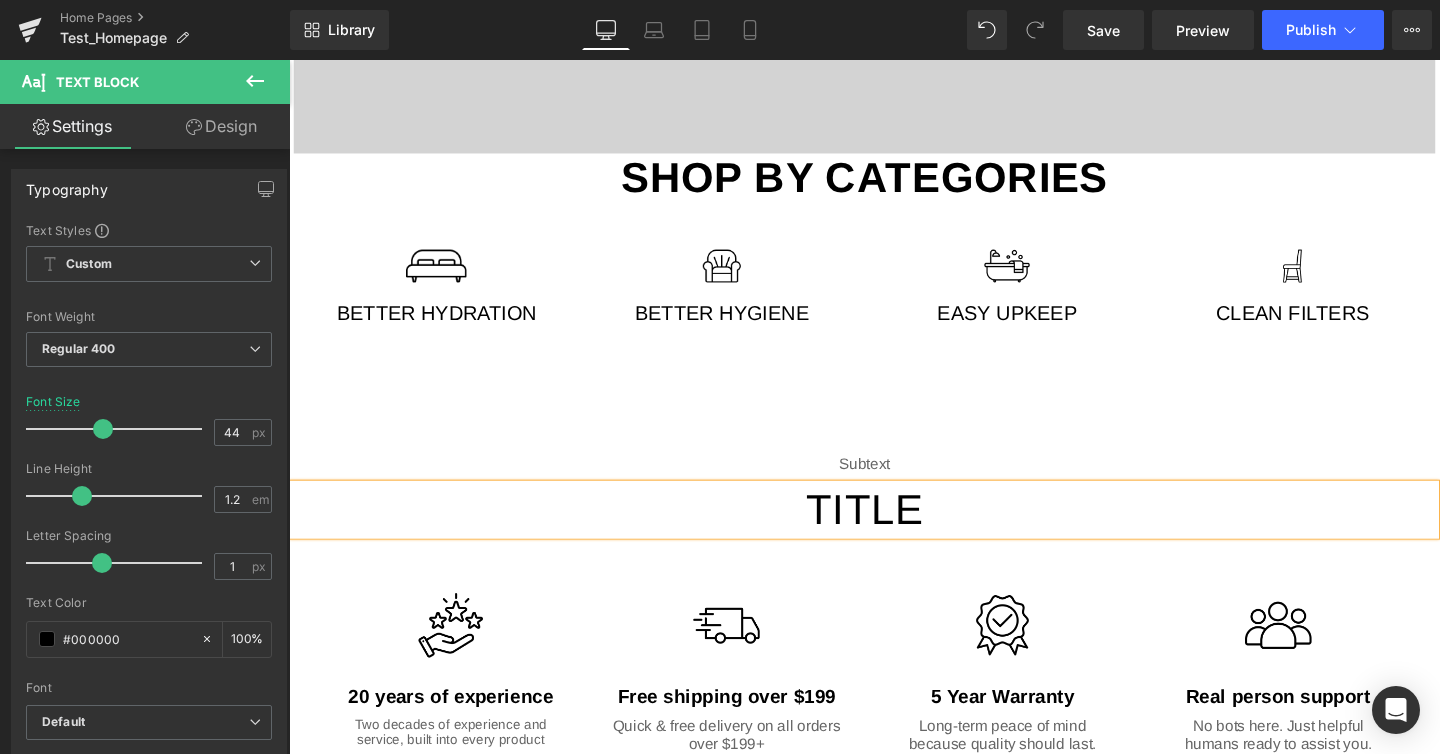 click 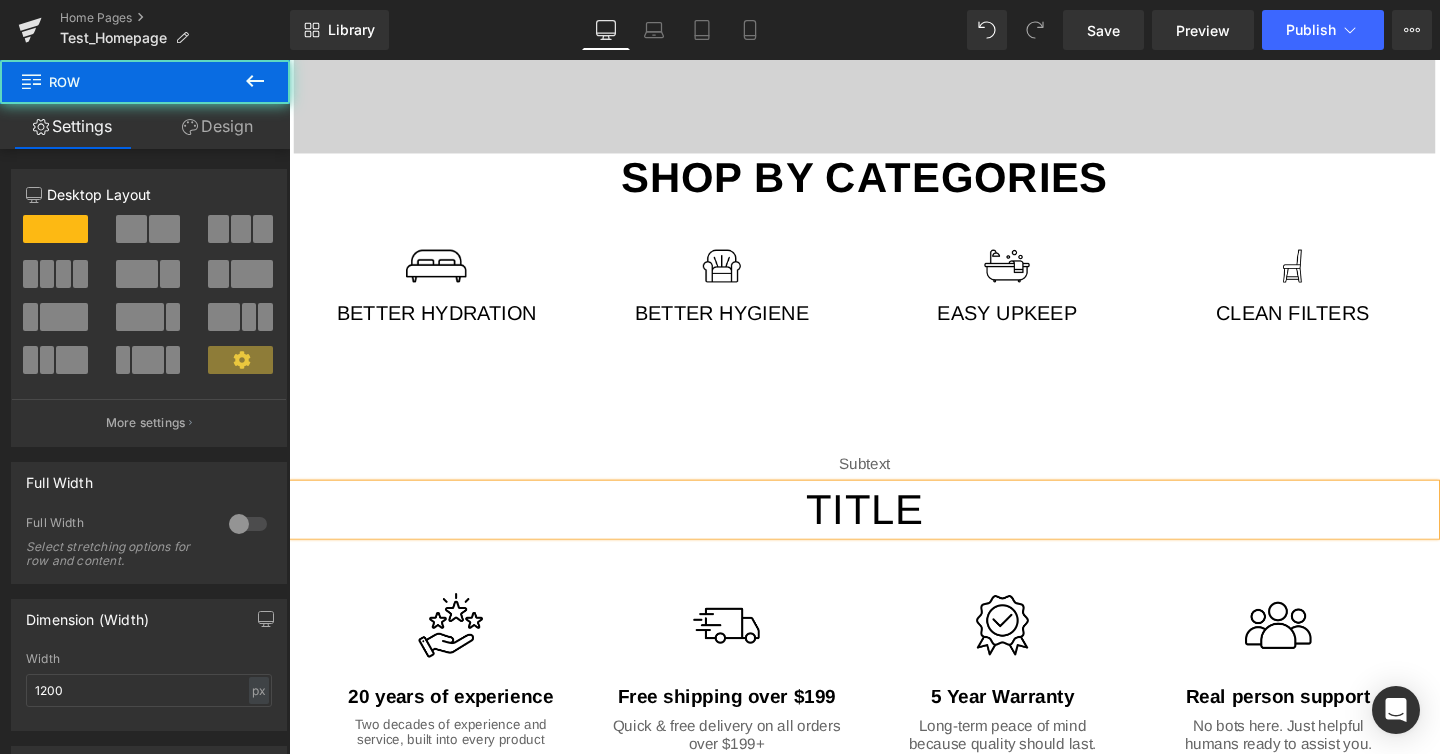 click on "subtext Text Block         Title Text Block         Image         20 years of experience Text Block         Two decades of experience and service, built into every product Text Block         Row         Image         Free shipping over $[NUMBER] Text Block         Quick & free delivery on all orders over $[NUMBER]+ Text Block         Row         Image         5 Year Warranty Text Block         Long-term peace of mind because quality should last. Text Block         Row         Image         Real person support Text Block         No bots here. Just helpful humans ready to assist you. Text Block         Row         Row         Row   [NUMBER]px   [NUMBER]px" at bounding box center (894, 646) 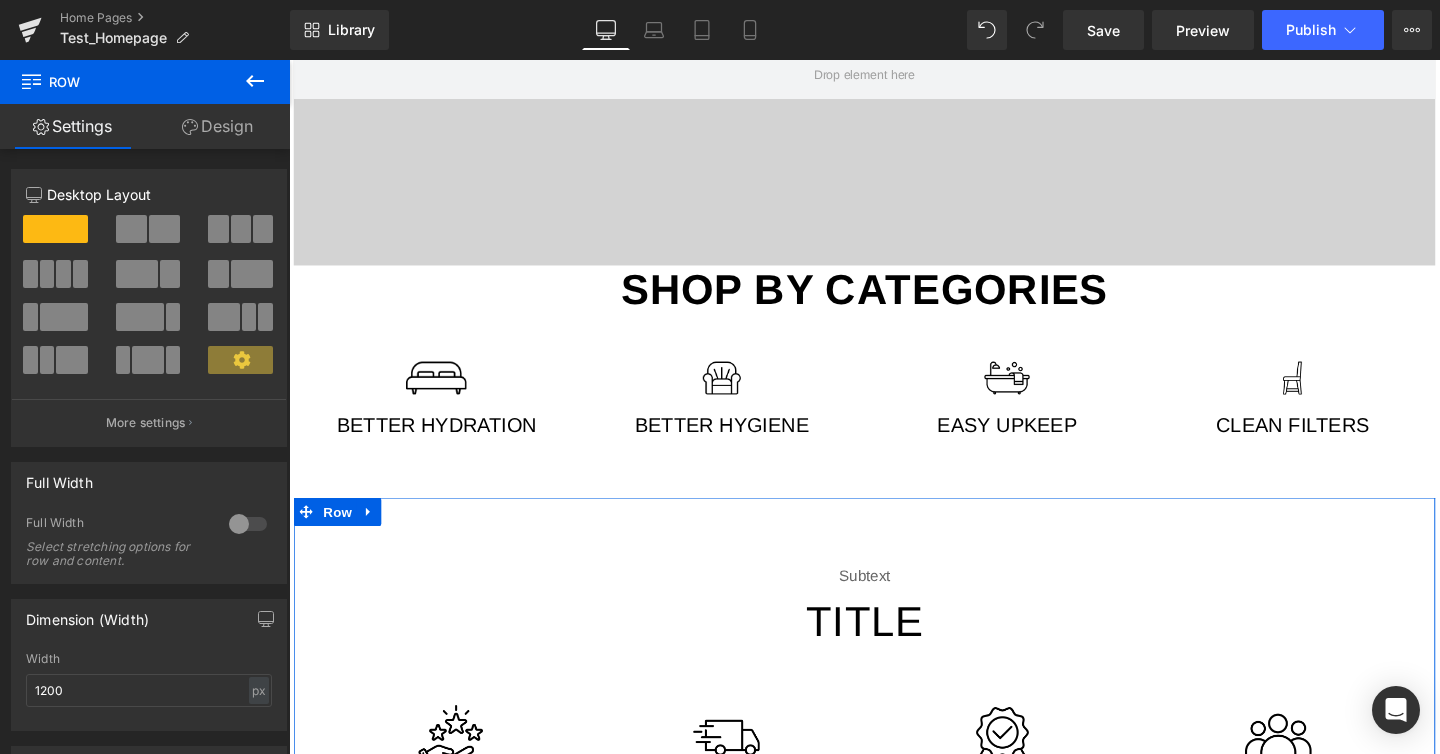 scroll, scrollTop: 1536, scrollLeft: 0, axis: vertical 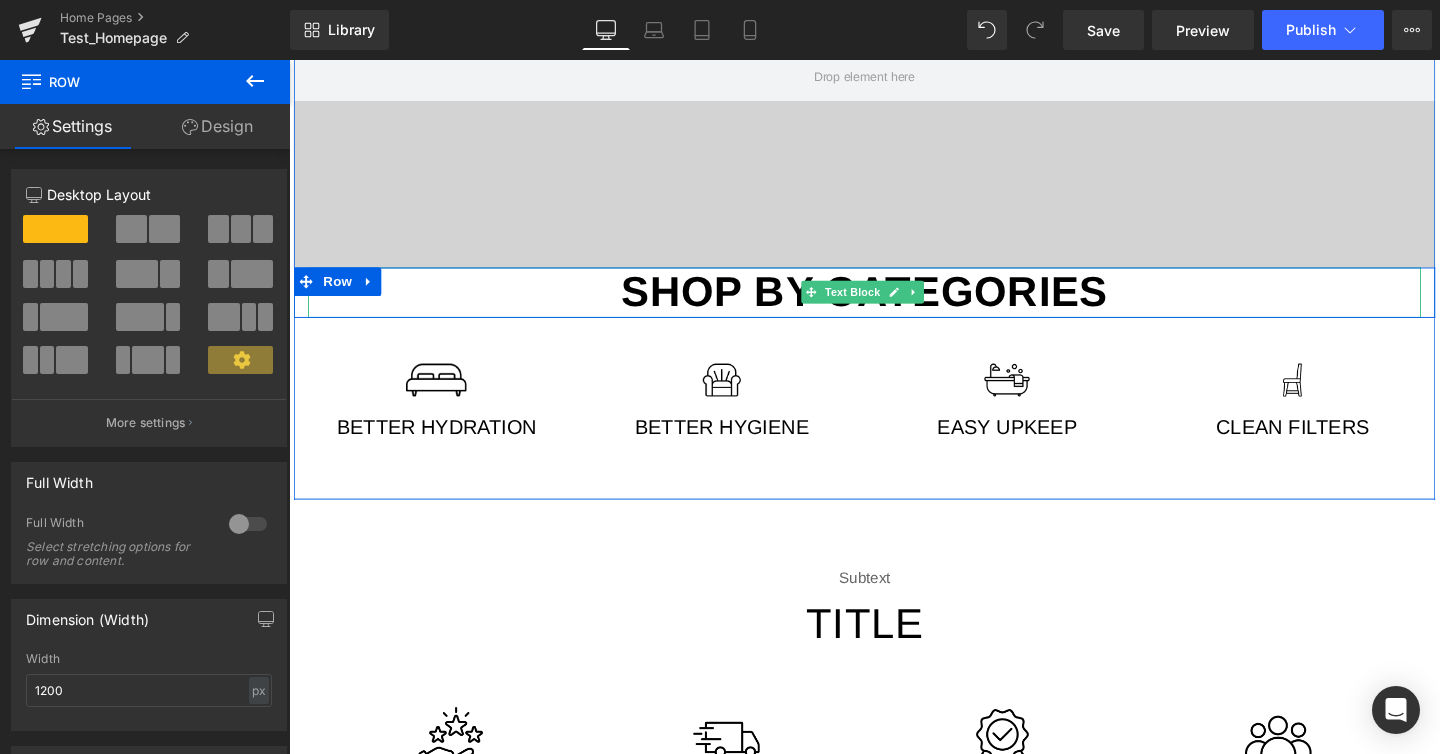 click on "Shop by categories" at bounding box center [894, 303] 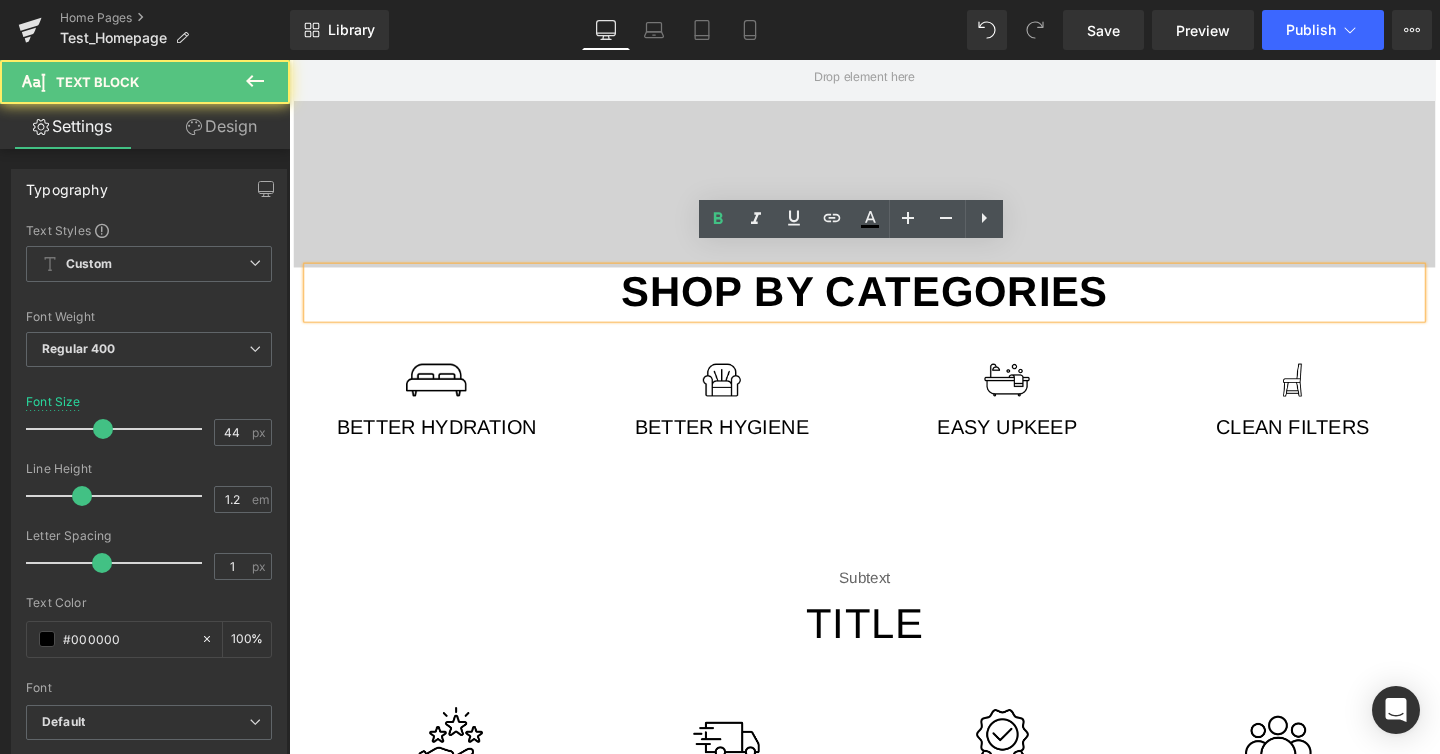 click on "Shop by categories" at bounding box center [894, 303] 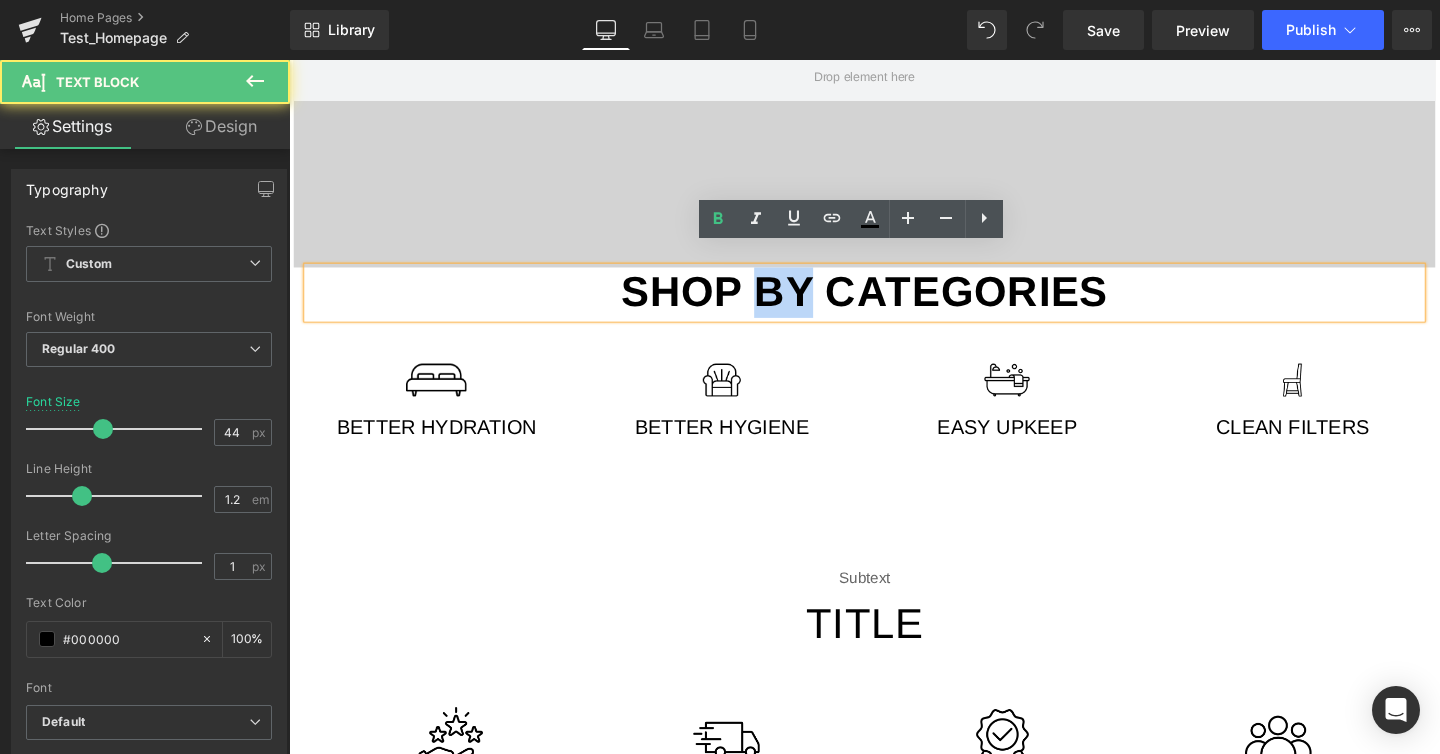 click on "Shop by categories" at bounding box center (894, 303) 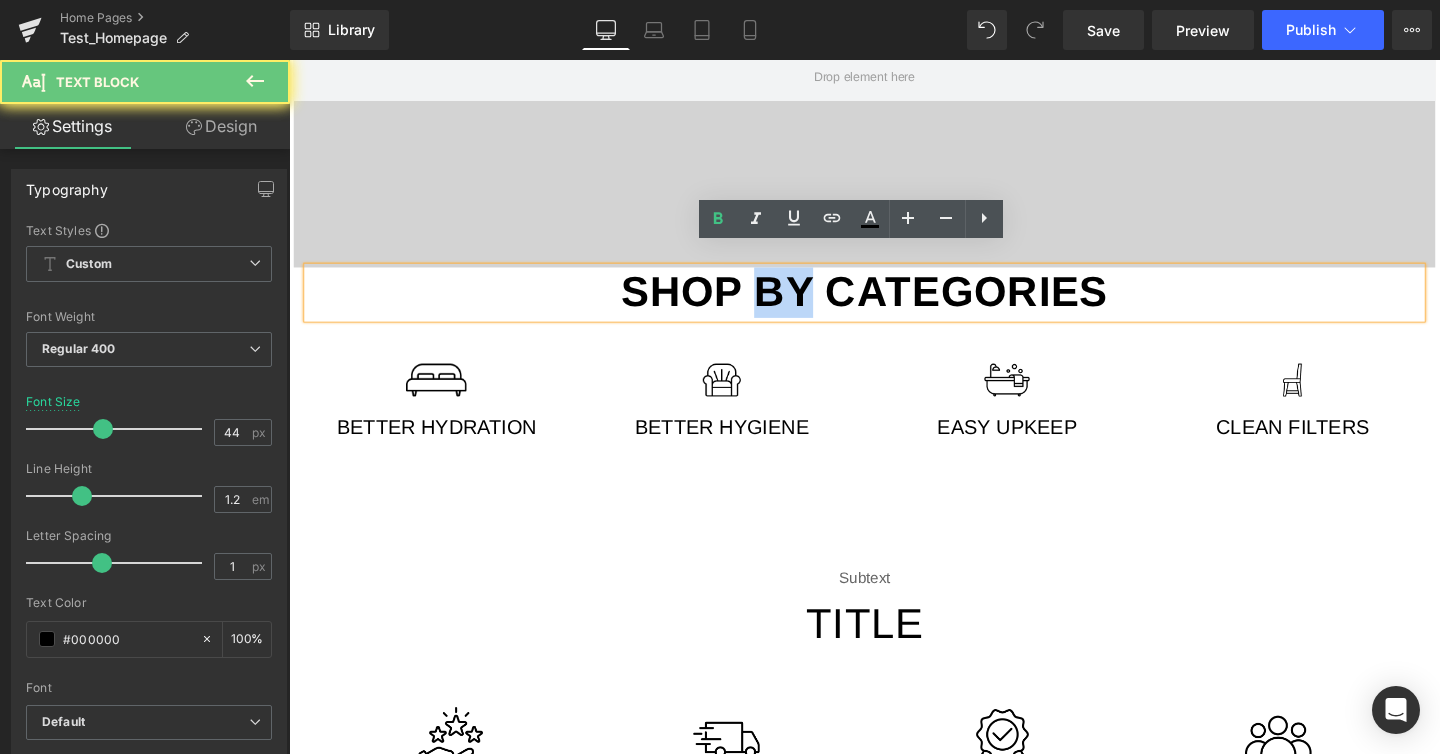 click on "Shop by categories" at bounding box center (894, 303) 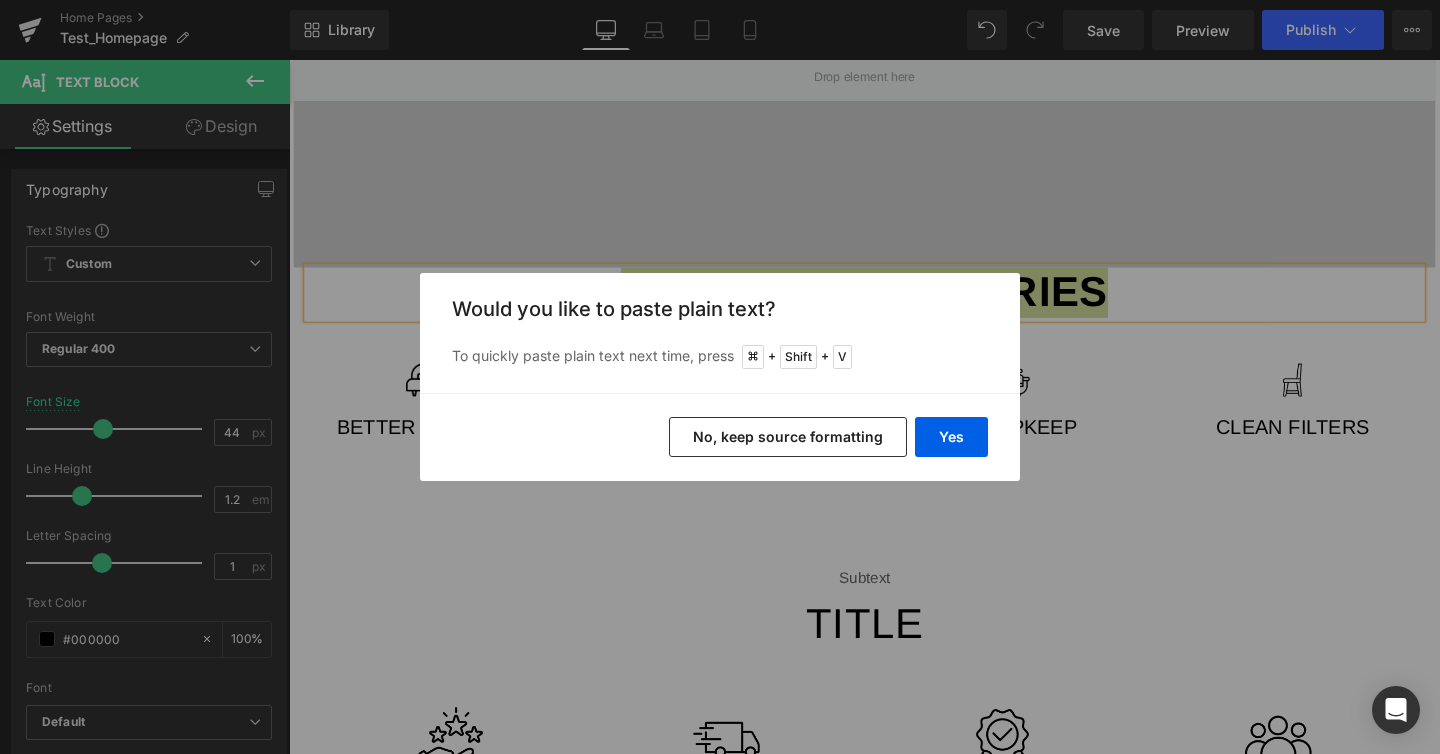 click on "No, keep source formatting" at bounding box center (788, 437) 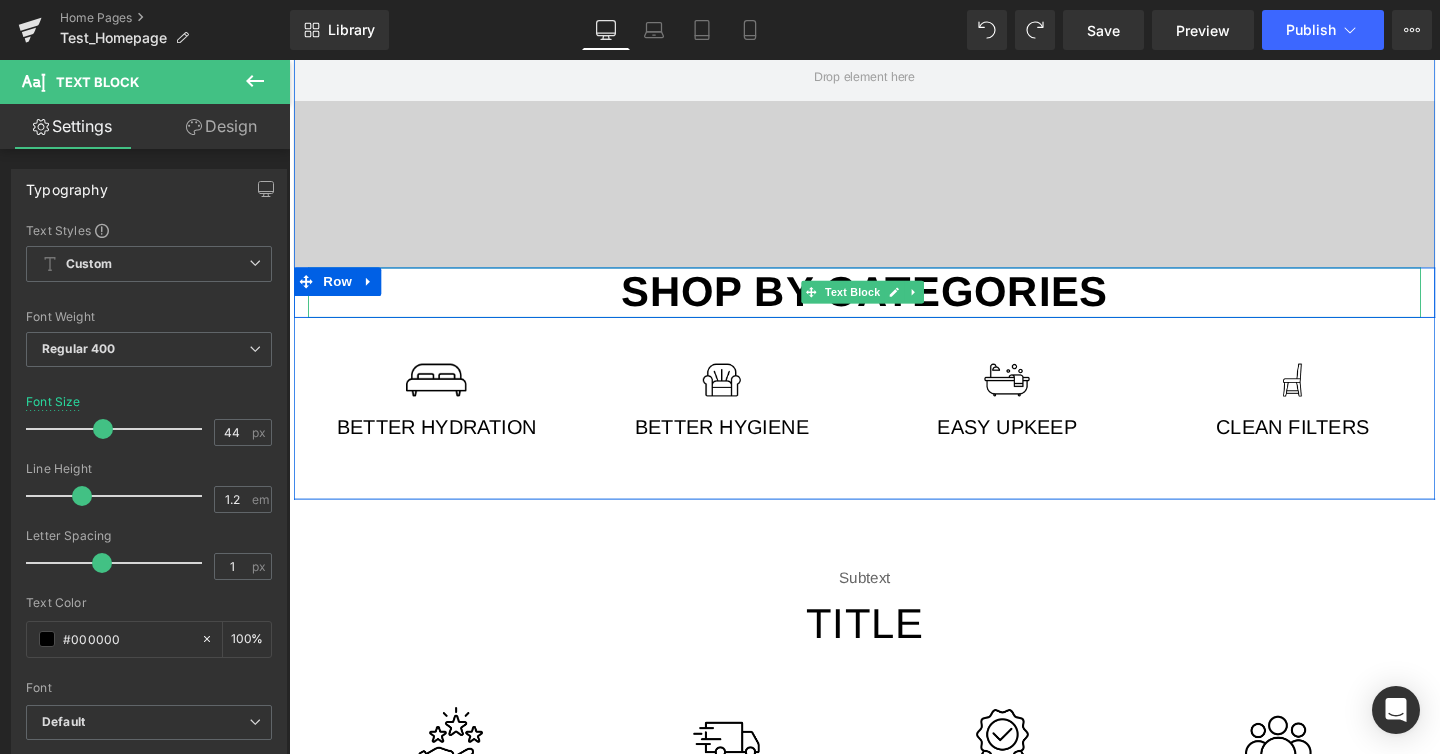 click on "Shop by categories" at bounding box center (894, 303) 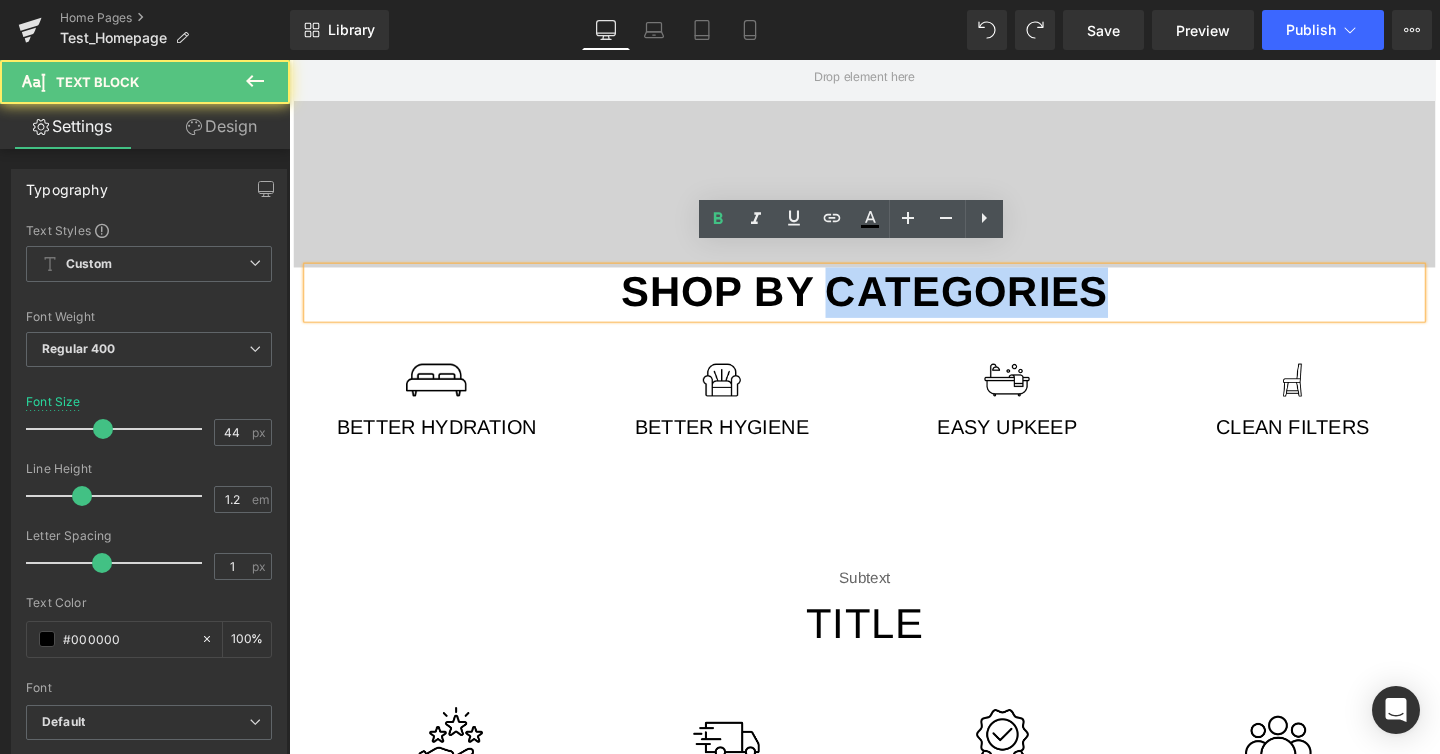 click on "Shop by categories" at bounding box center (894, 303) 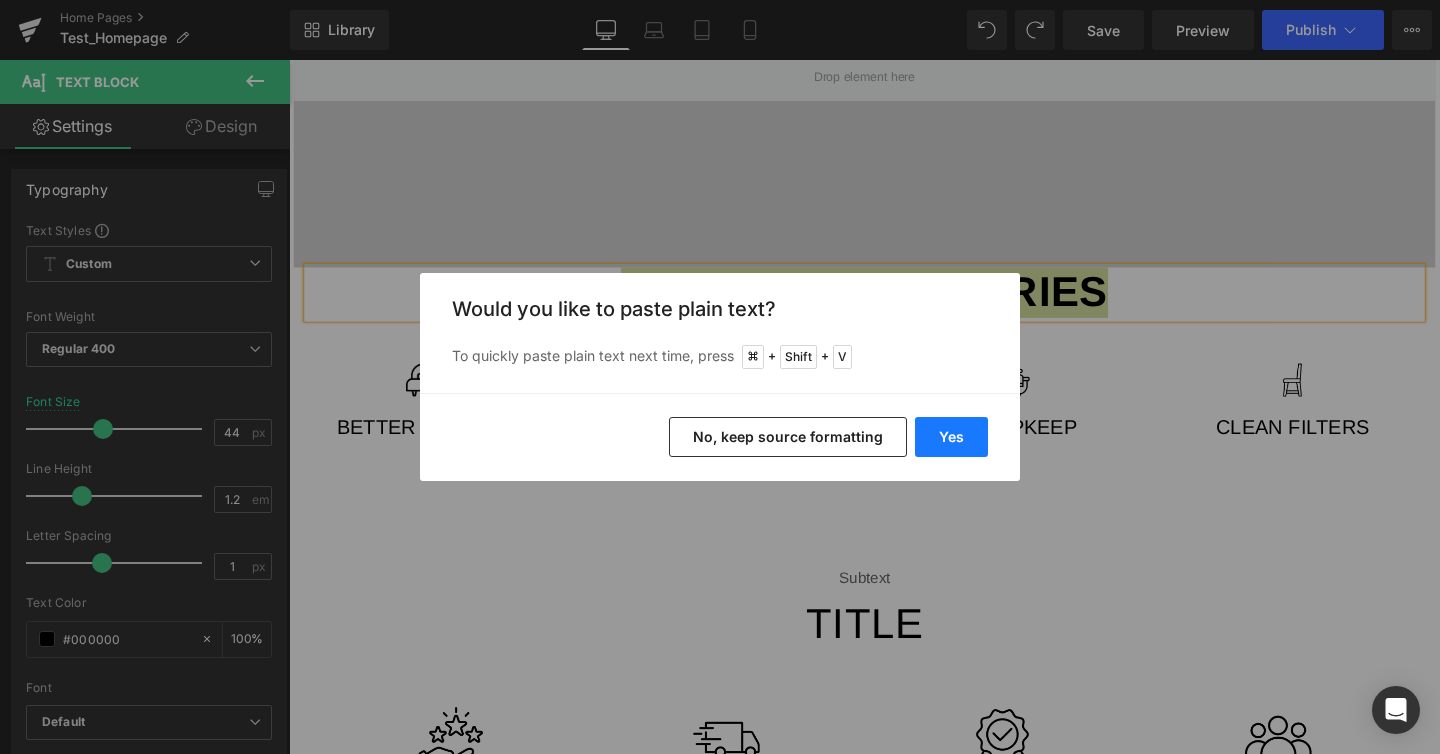 click on "Yes" at bounding box center [951, 437] 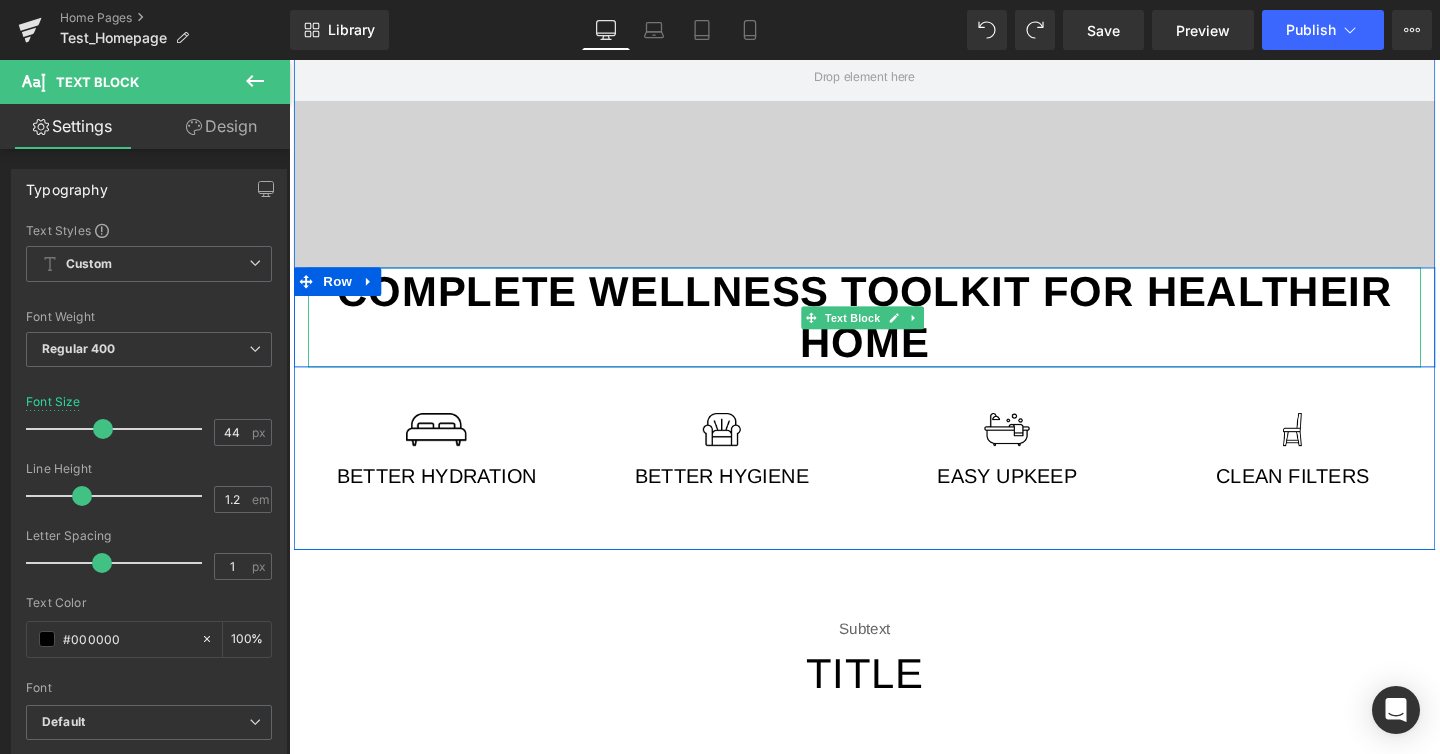 click on "Complete wellness toolkit for healtheir home" at bounding box center [894, 331] 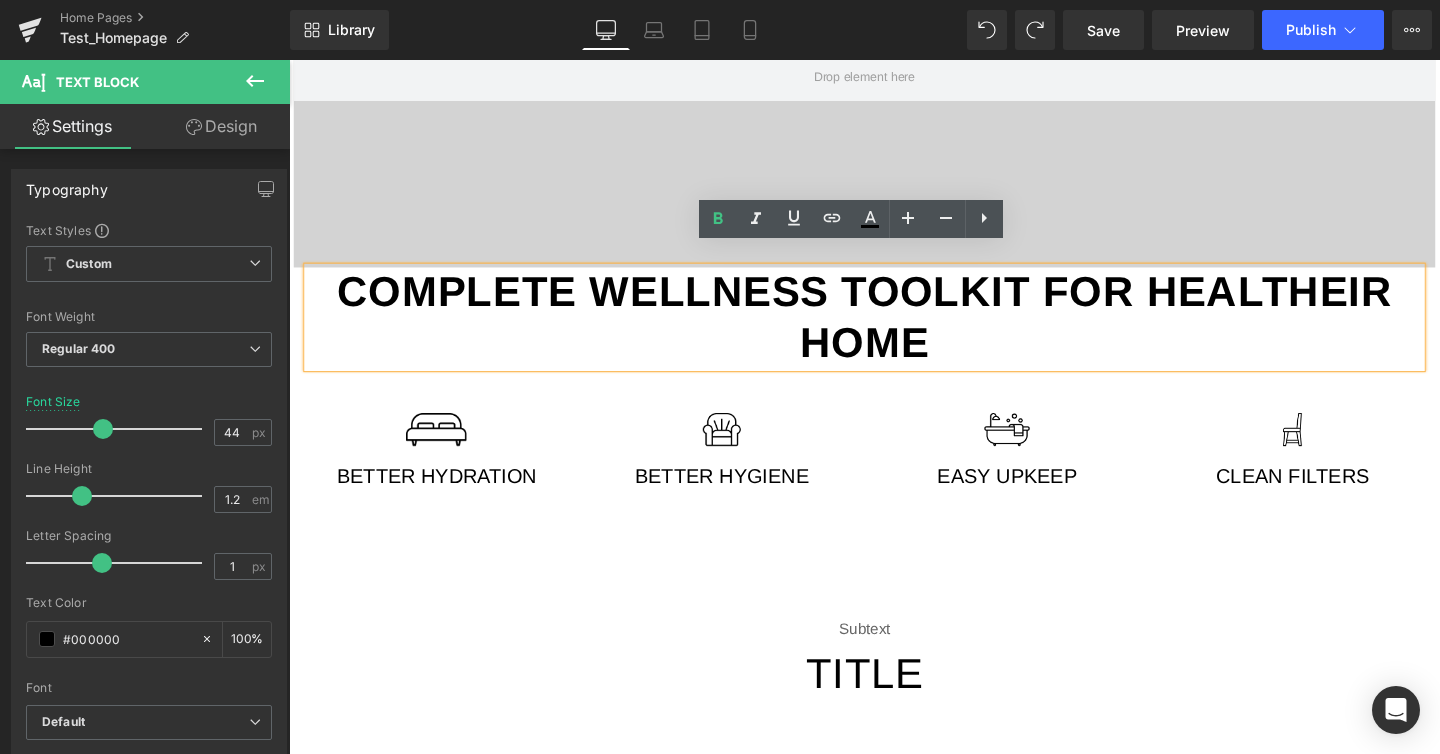 click on "Complete wellness toolkit for healtheir home" at bounding box center (894, 331) 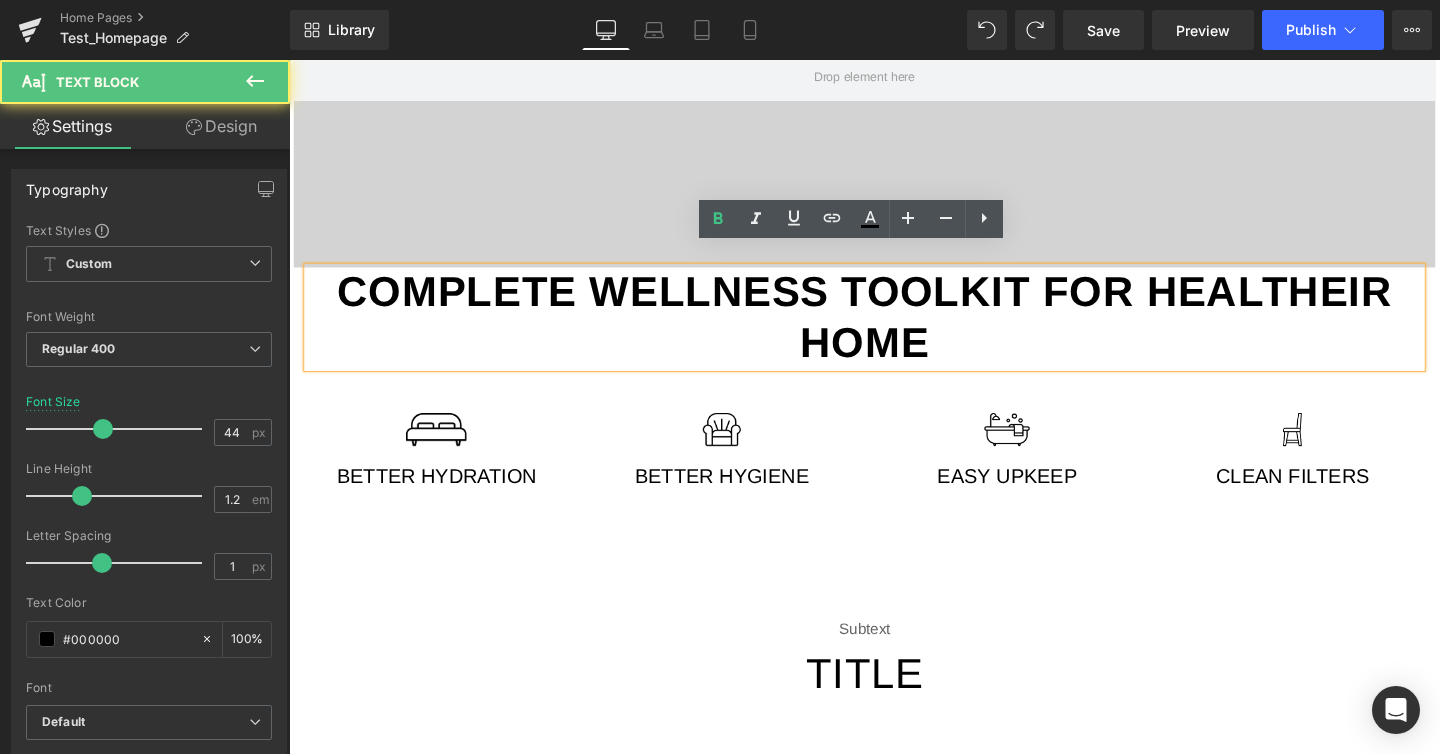 click on "Complete wellness toolkit for healtheir home" at bounding box center (894, 331) 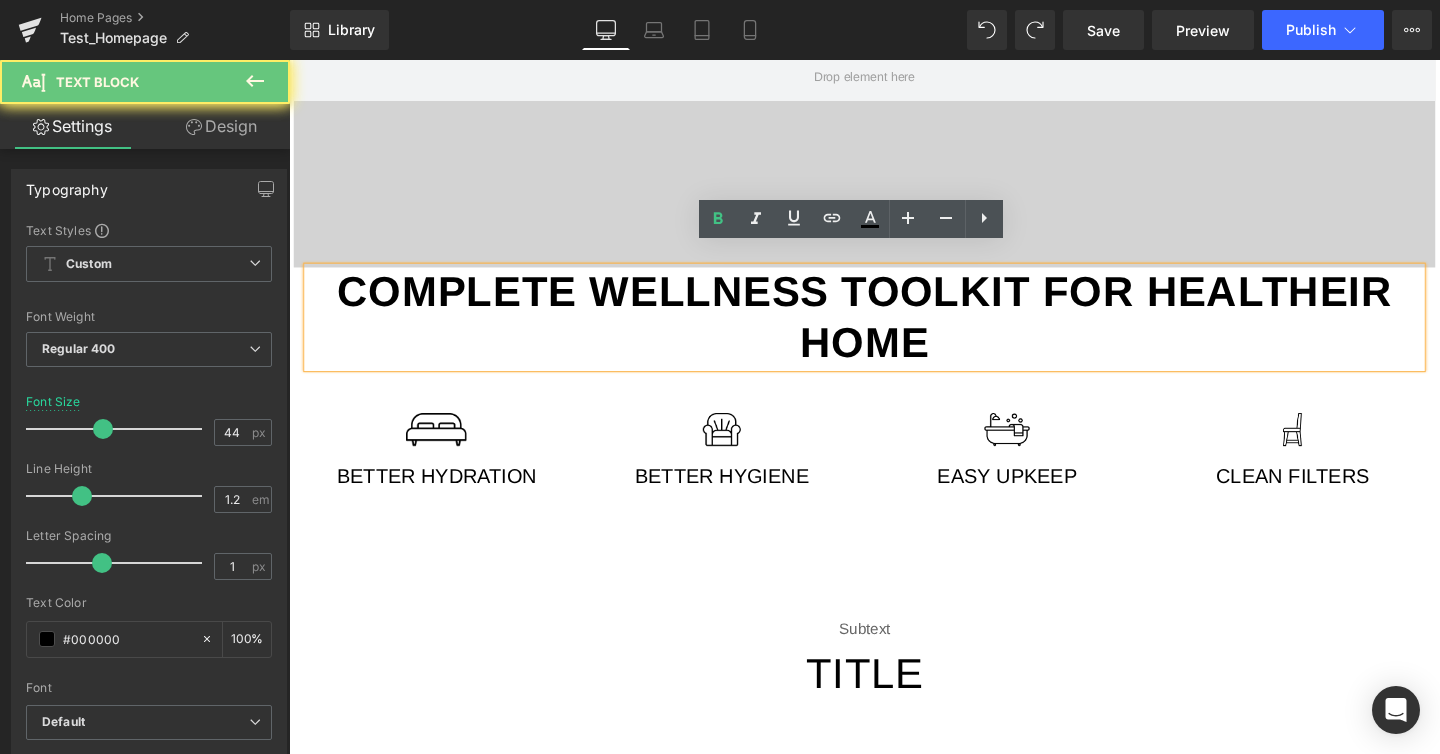 click on "Complete wellness toolkit for healtheir home" at bounding box center (894, 330) 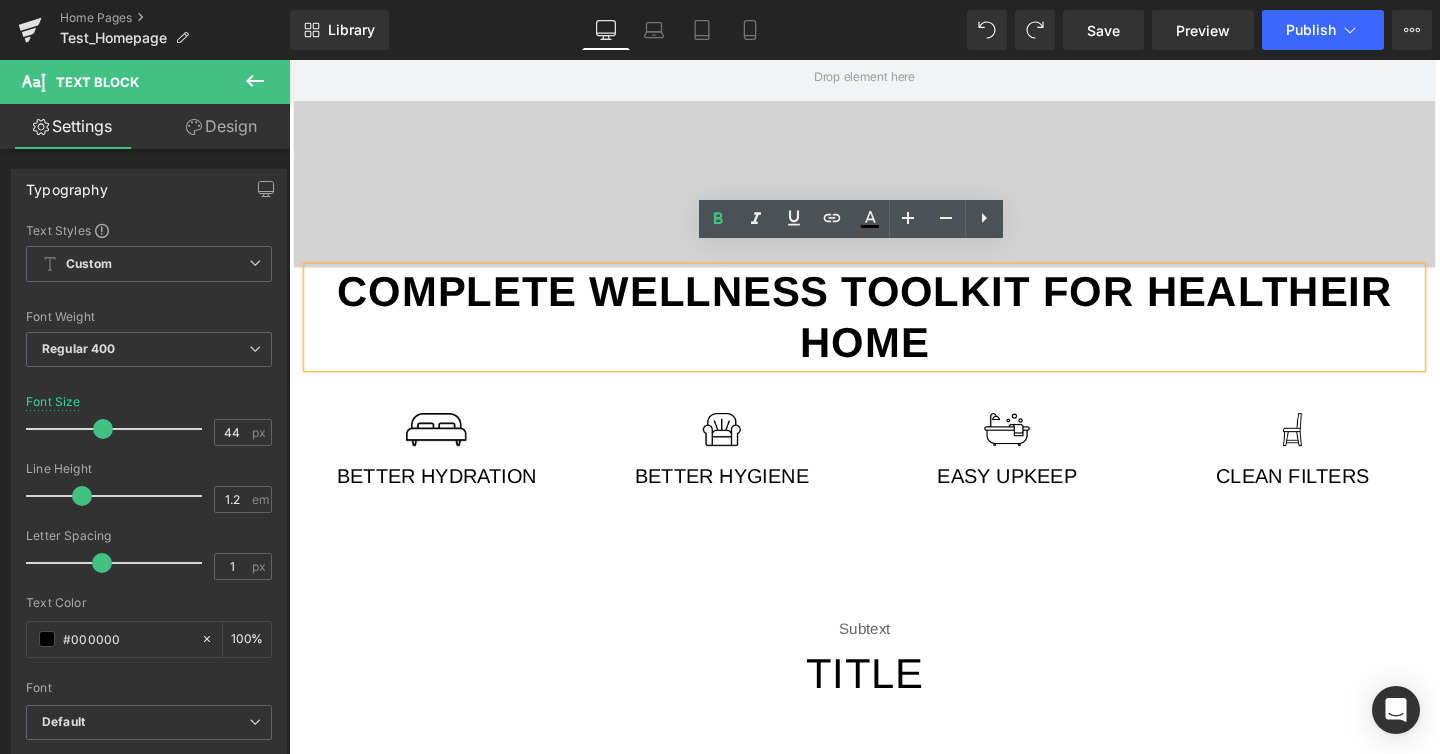 click on "Complete wellness toolkit for healtheir home" at bounding box center [894, 330] 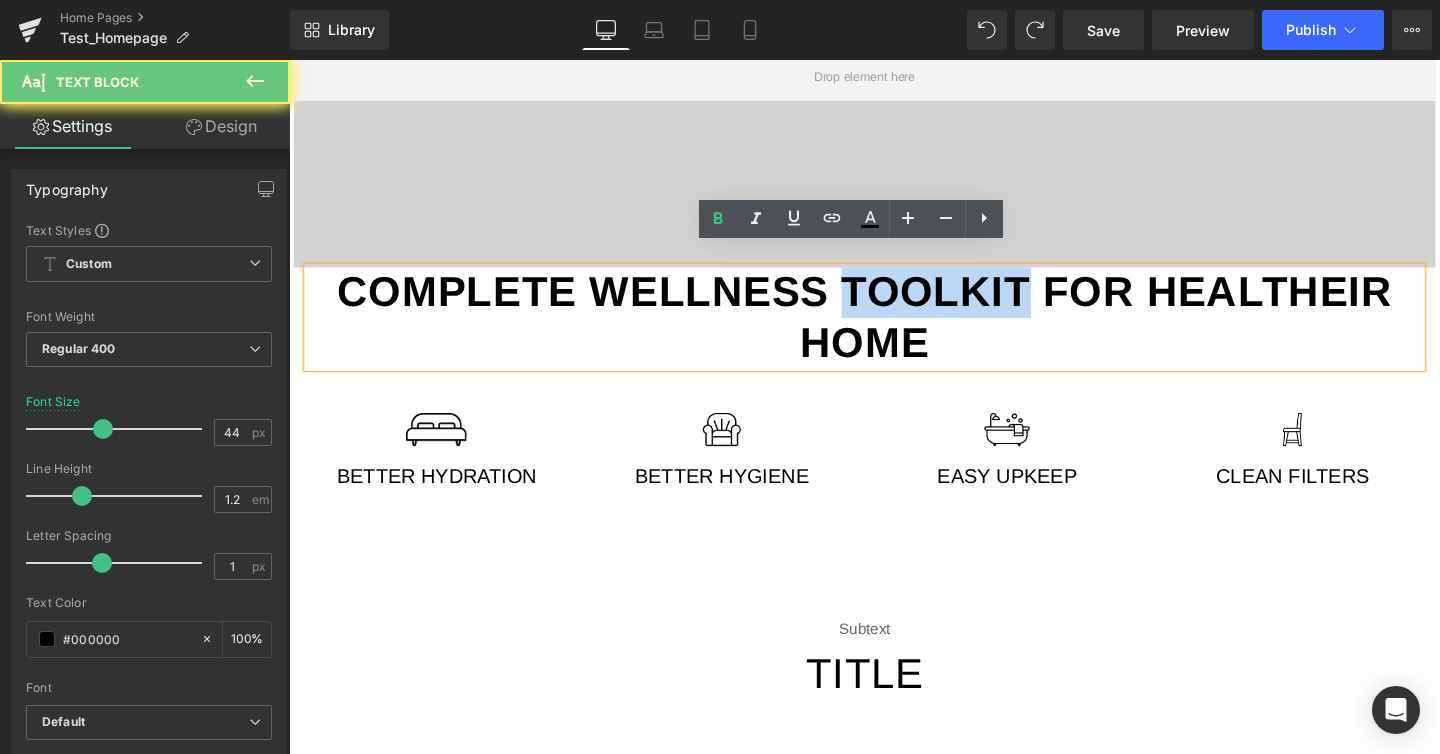 click on "Complete wellness toolkit for healtheir home" at bounding box center [894, 330] 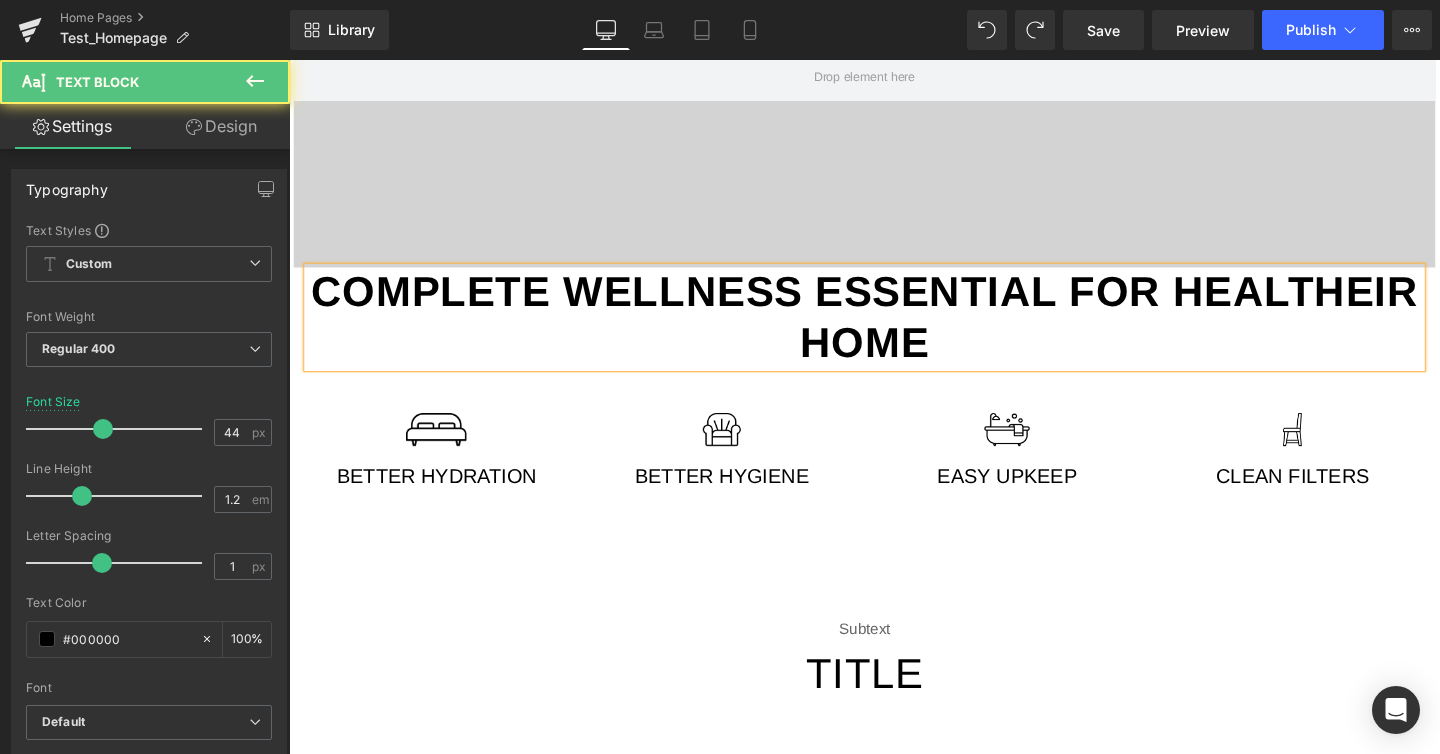 click on "Complete wellness essential for healtheir home" at bounding box center [894, 331] 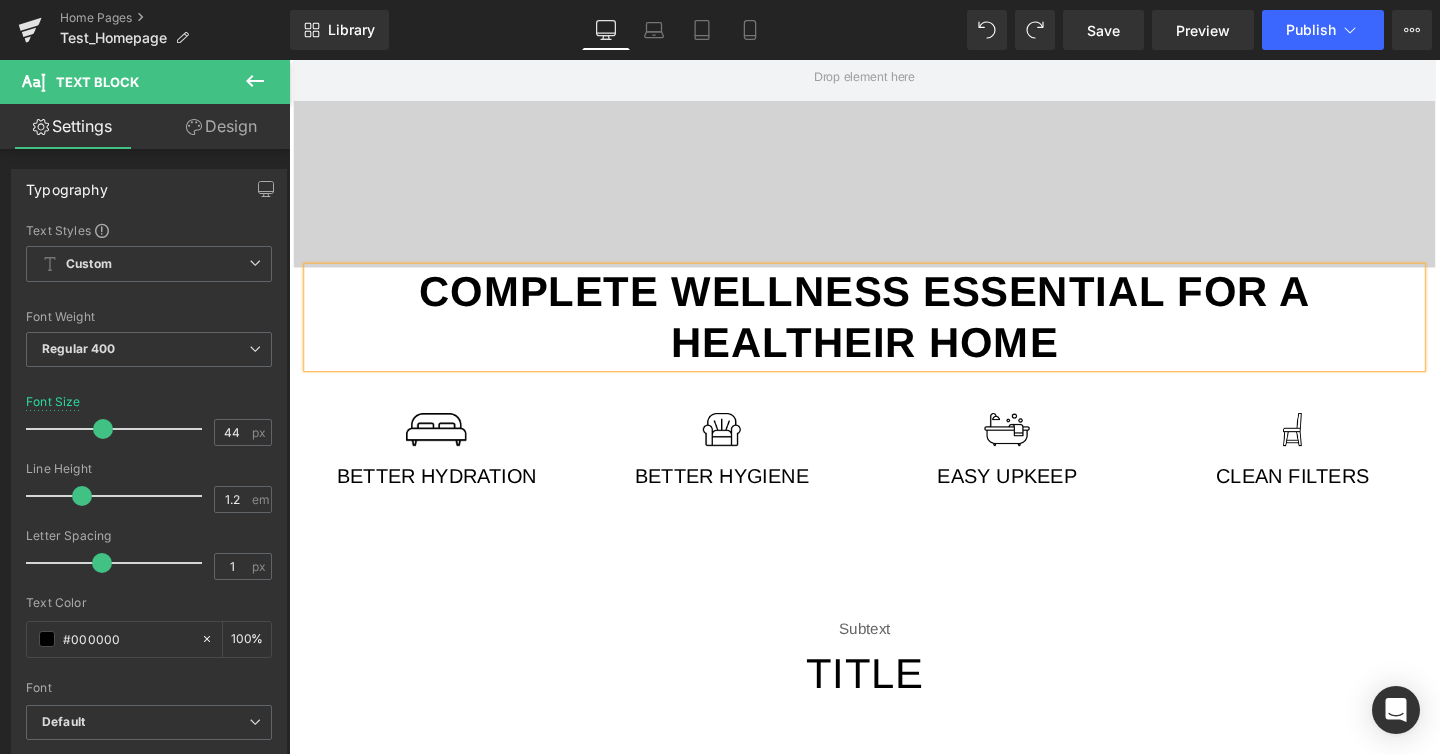 click on "Complete wellness essential for a healtheir home" at bounding box center (894, 330) 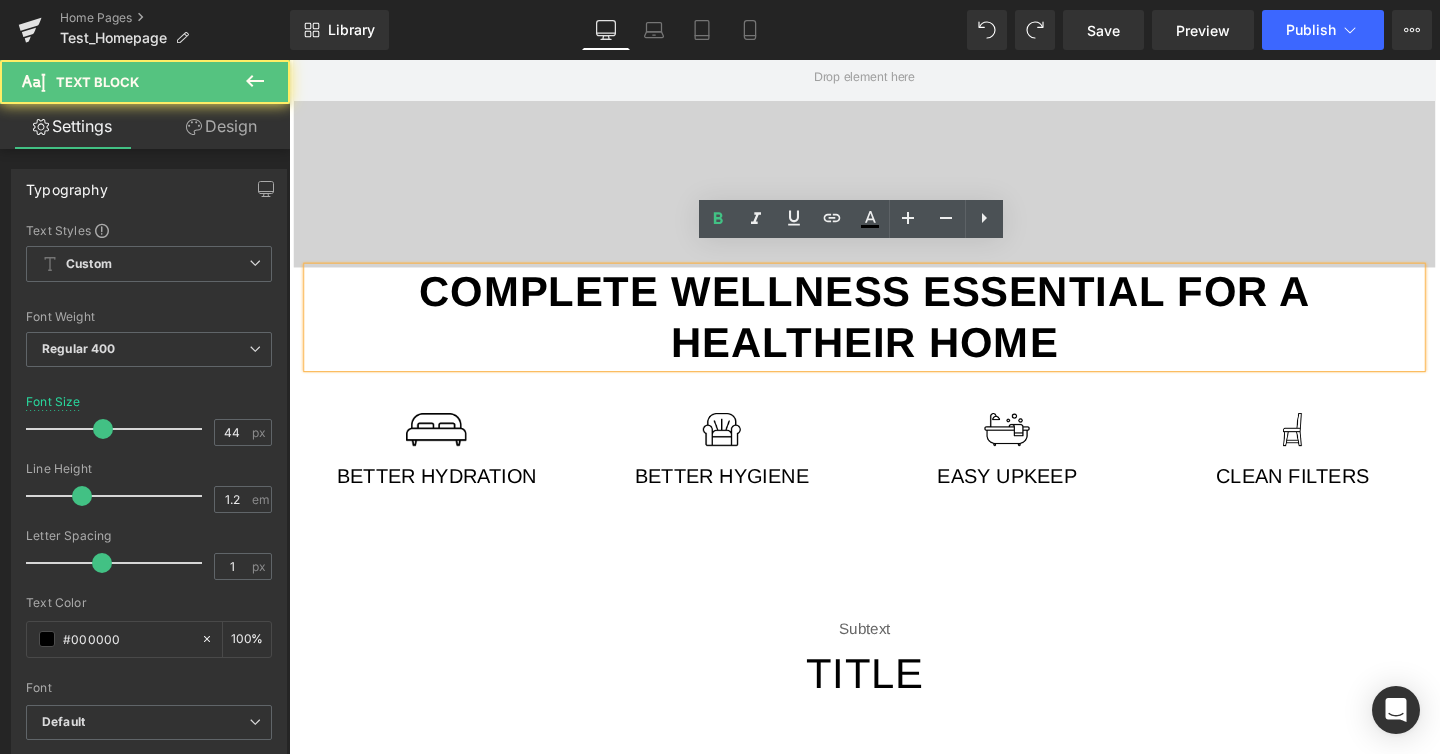click on "Complete wellness essential for a healtheir home" at bounding box center (894, 331) 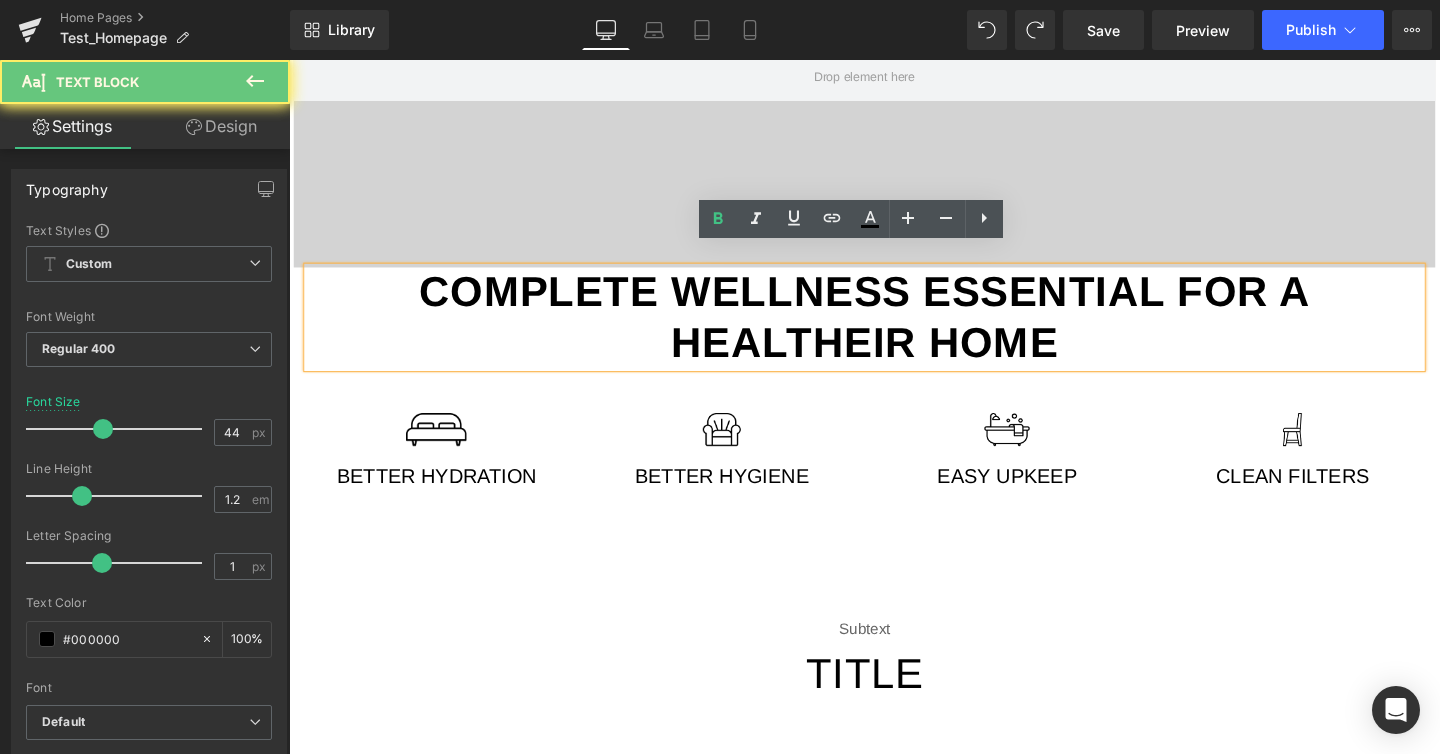 drag, startPoint x: 843, startPoint y: 336, endPoint x: 829, endPoint y: 348, distance: 18.439089 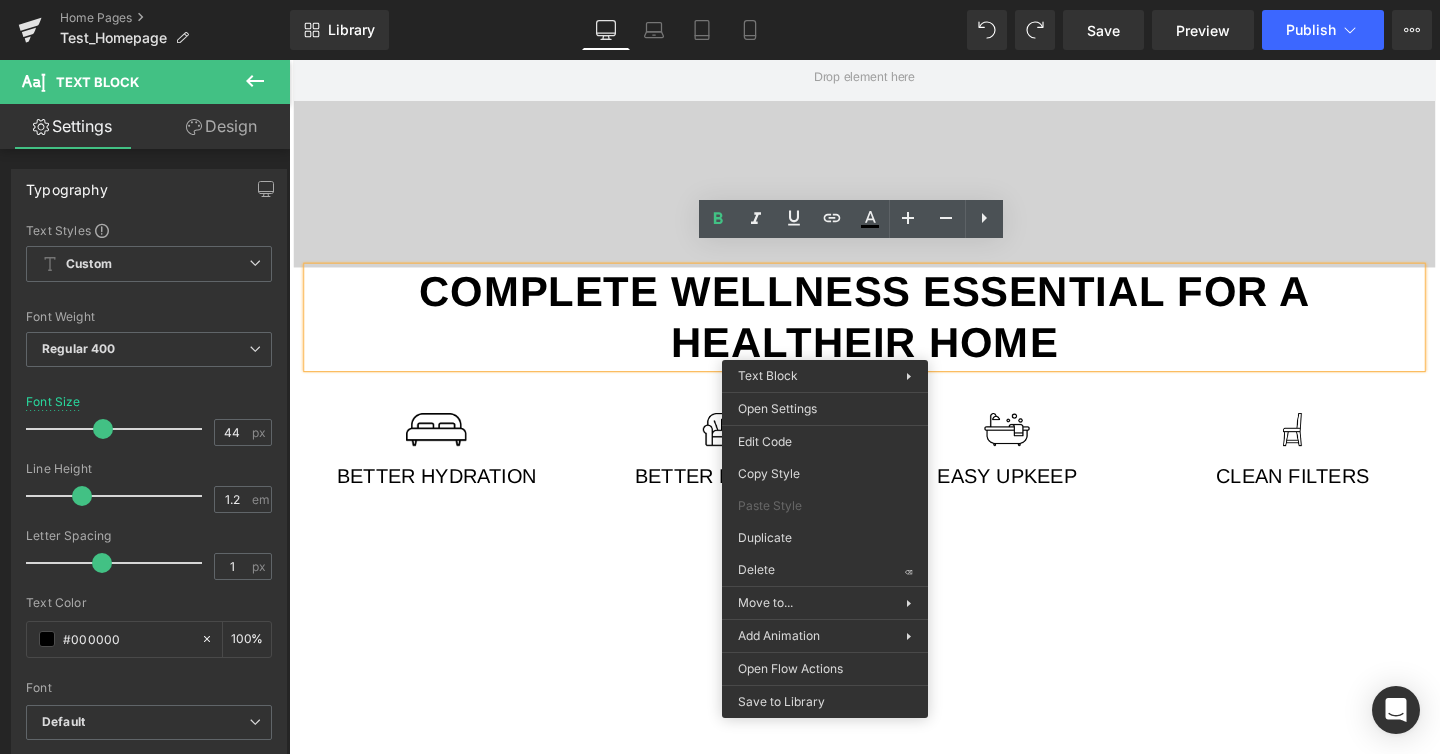 click on "Complete wellness essential for a healtheir home" at bounding box center [894, 330] 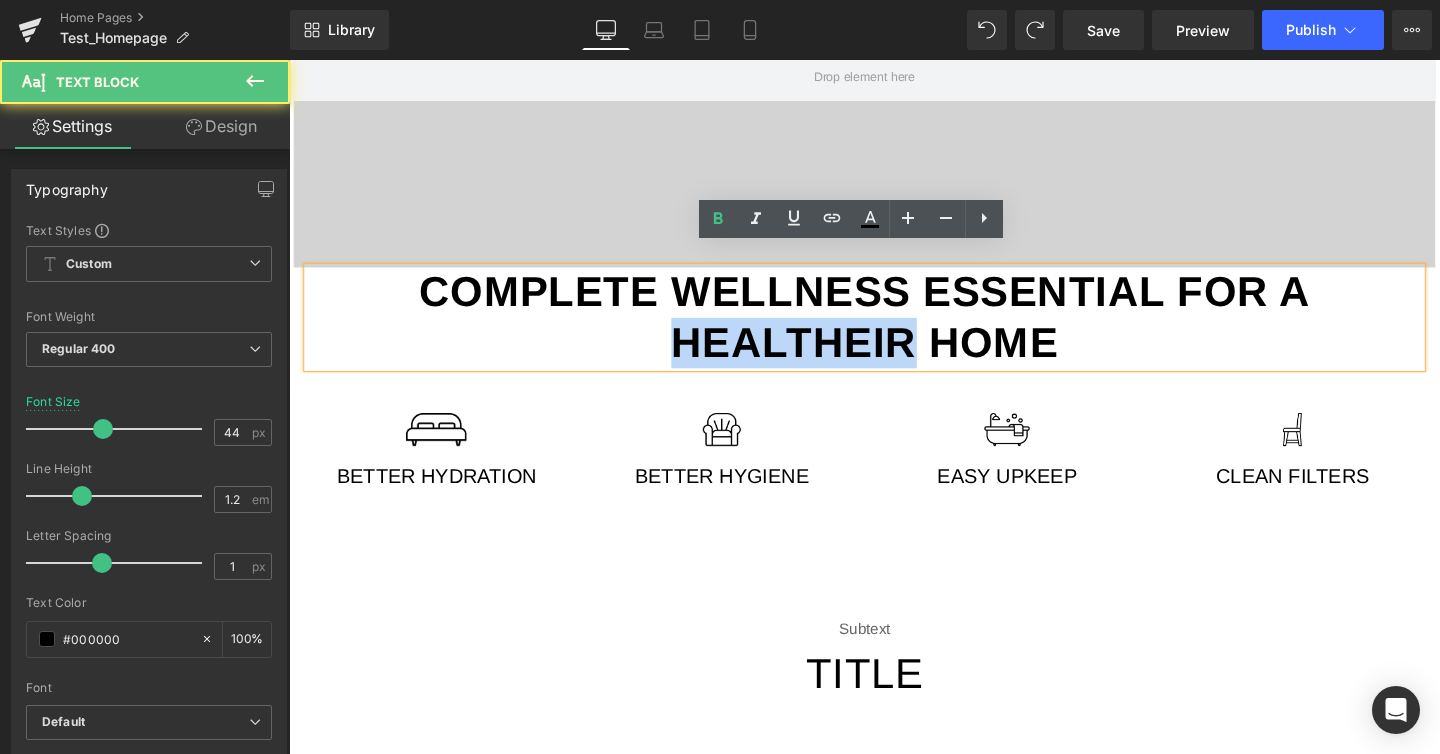 click on "Complete wellness essential for a healtheir home" at bounding box center (894, 330) 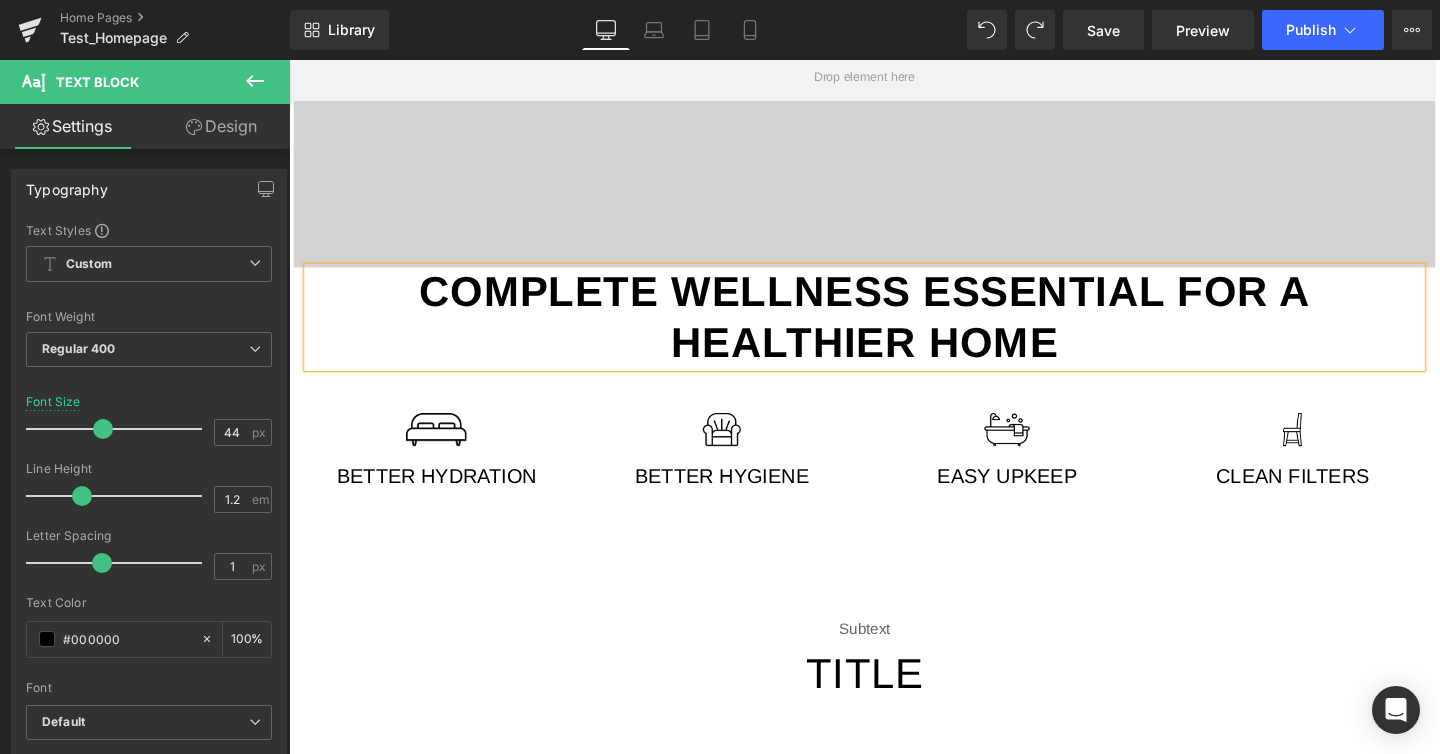click on "70px" at bounding box center [289, 60] 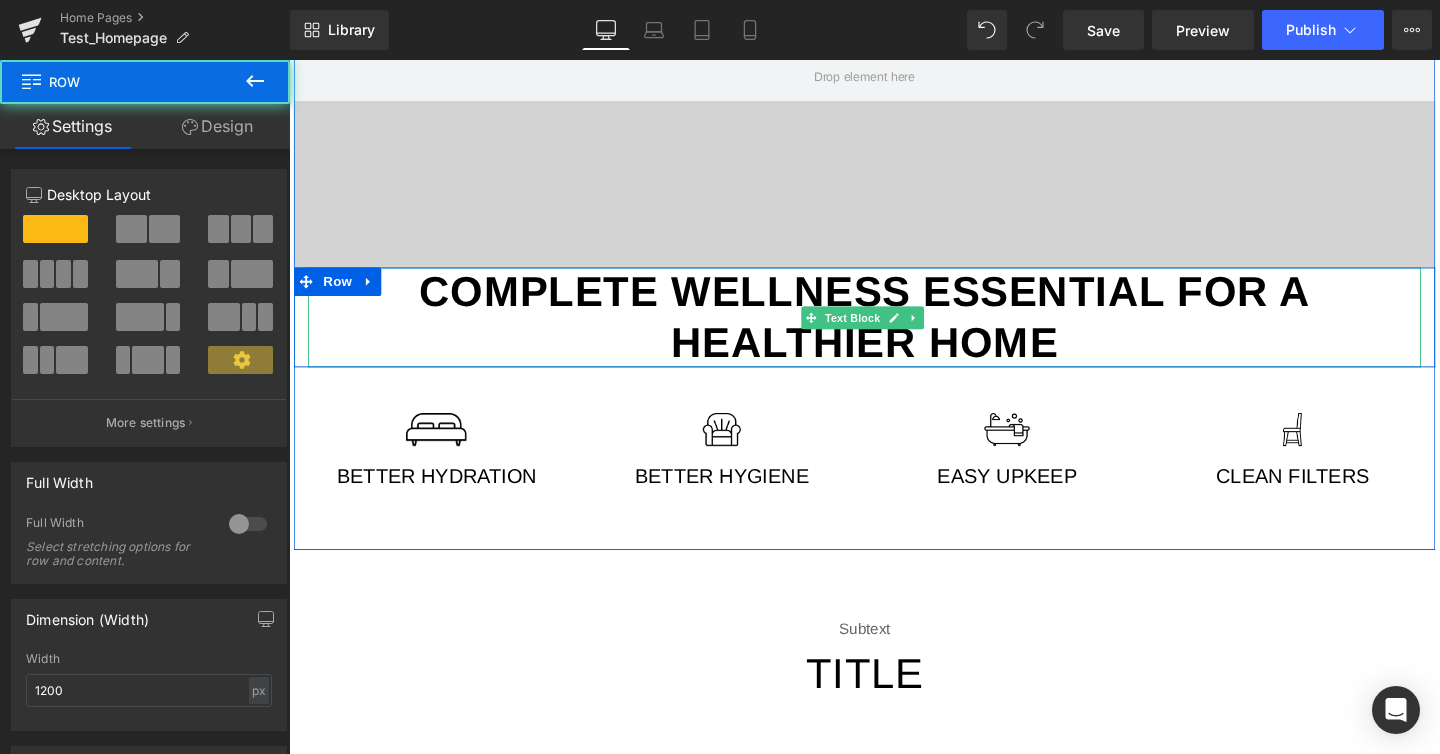 click on "Complete wellness essential for a healthier home" at bounding box center (894, 330) 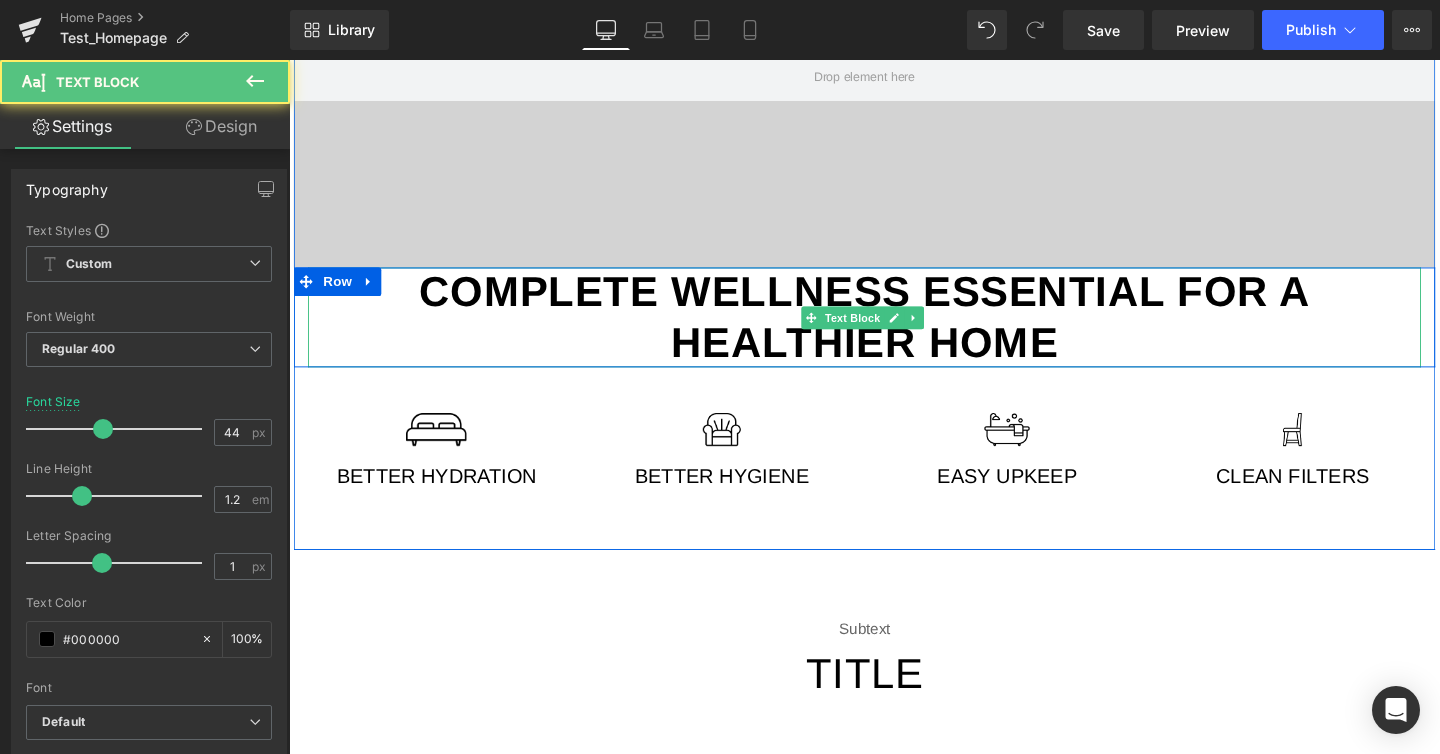 click on "Complete wellness essential for a healthier home" at bounding box center (894, 331) 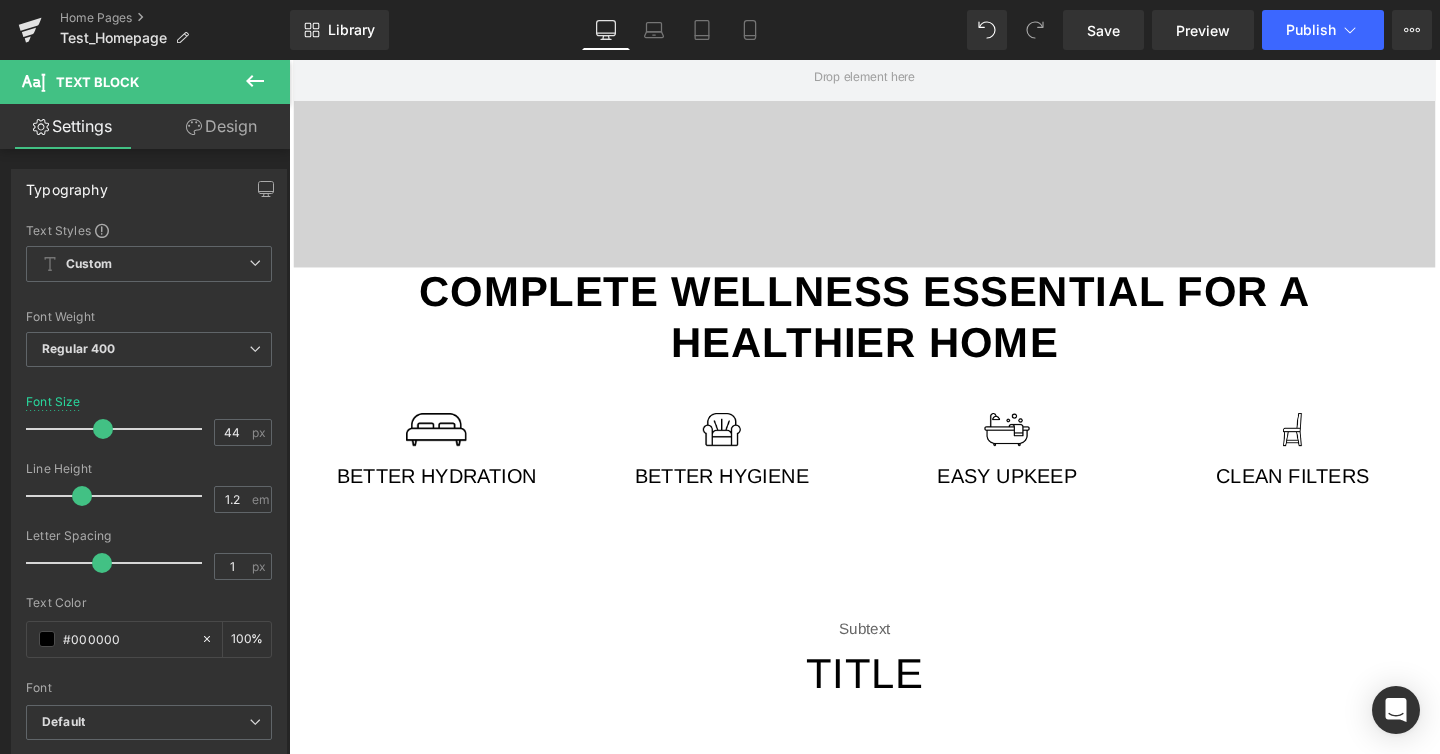click on "Design" at bounding box center (221, 126) 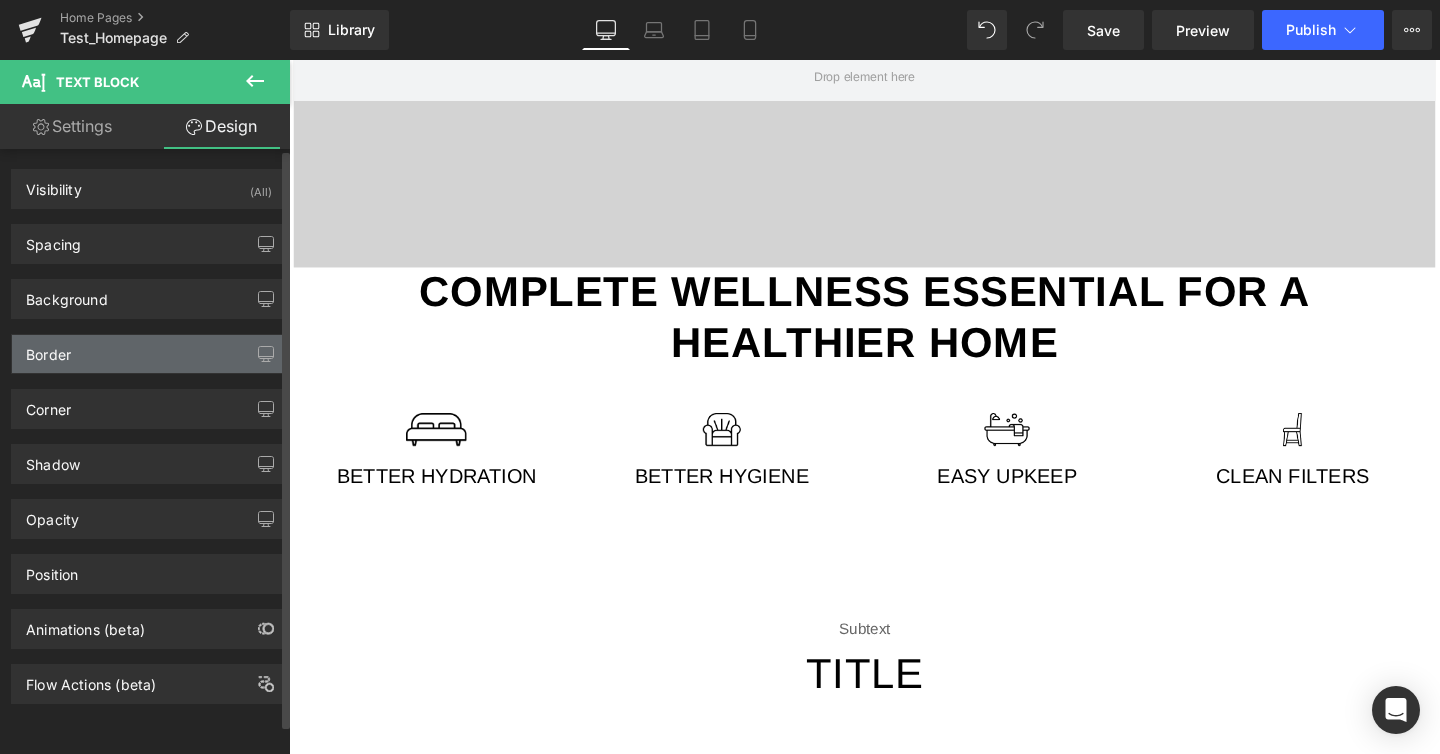 type on "0" 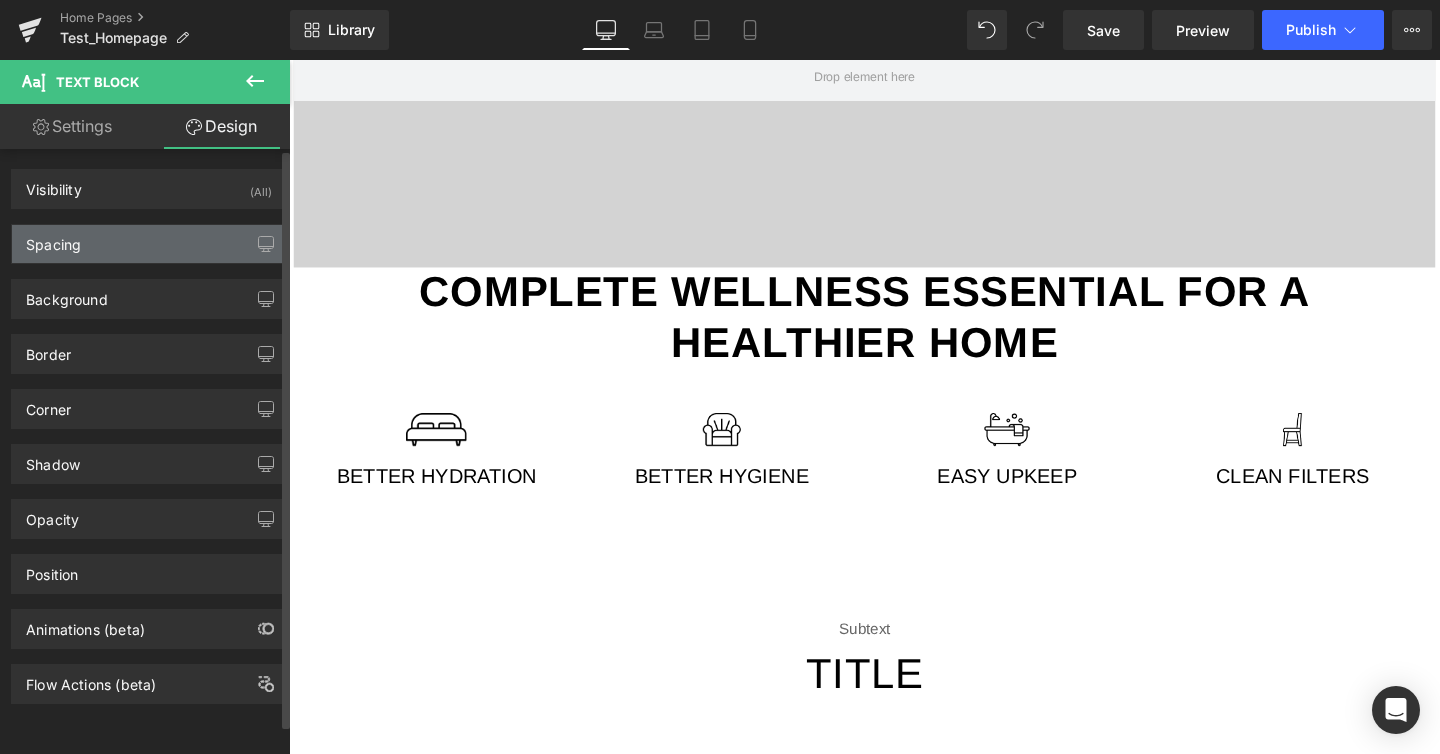 click on "Spacing" at bounding box center (149, 244) 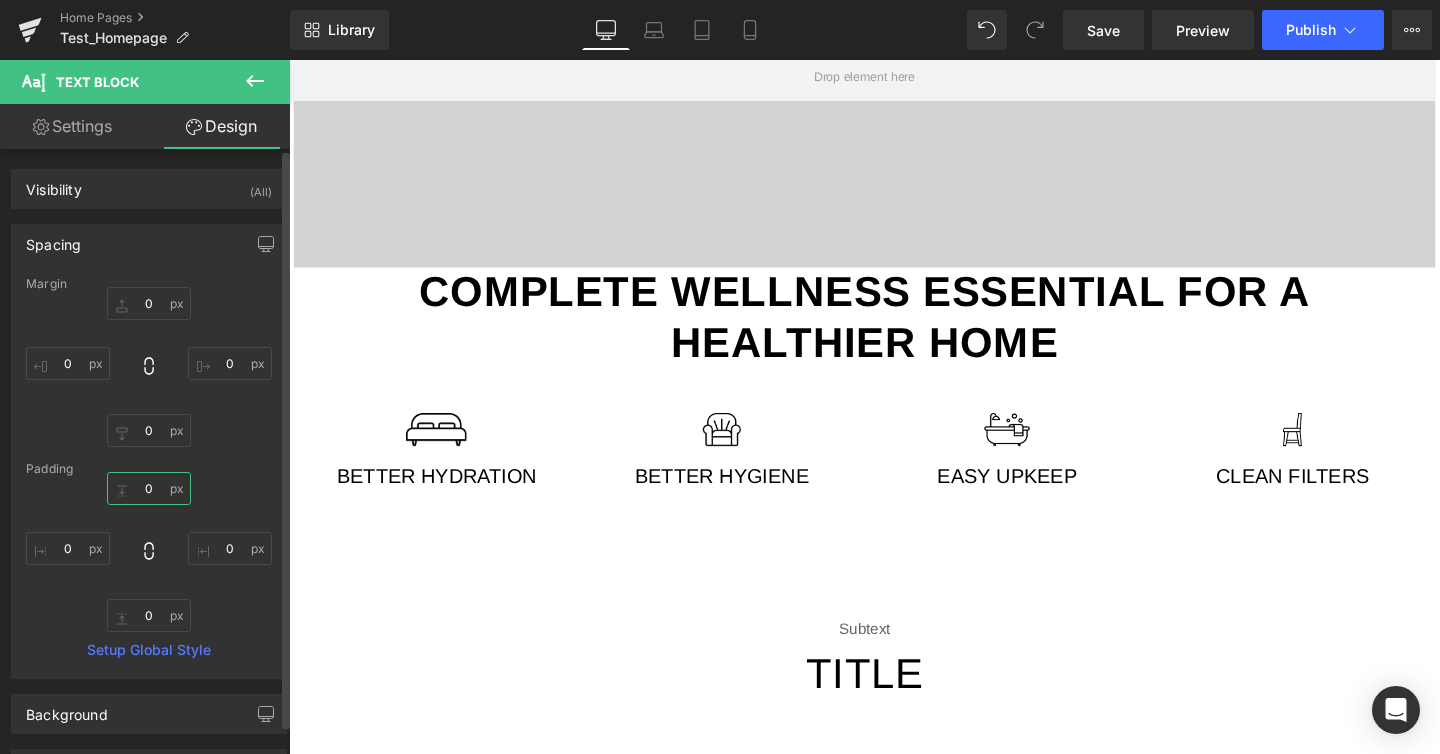drag, startPoint x: 152, startPoint y: 490, endPoint x: 114, endPoint y: 491, distance: 38.013157 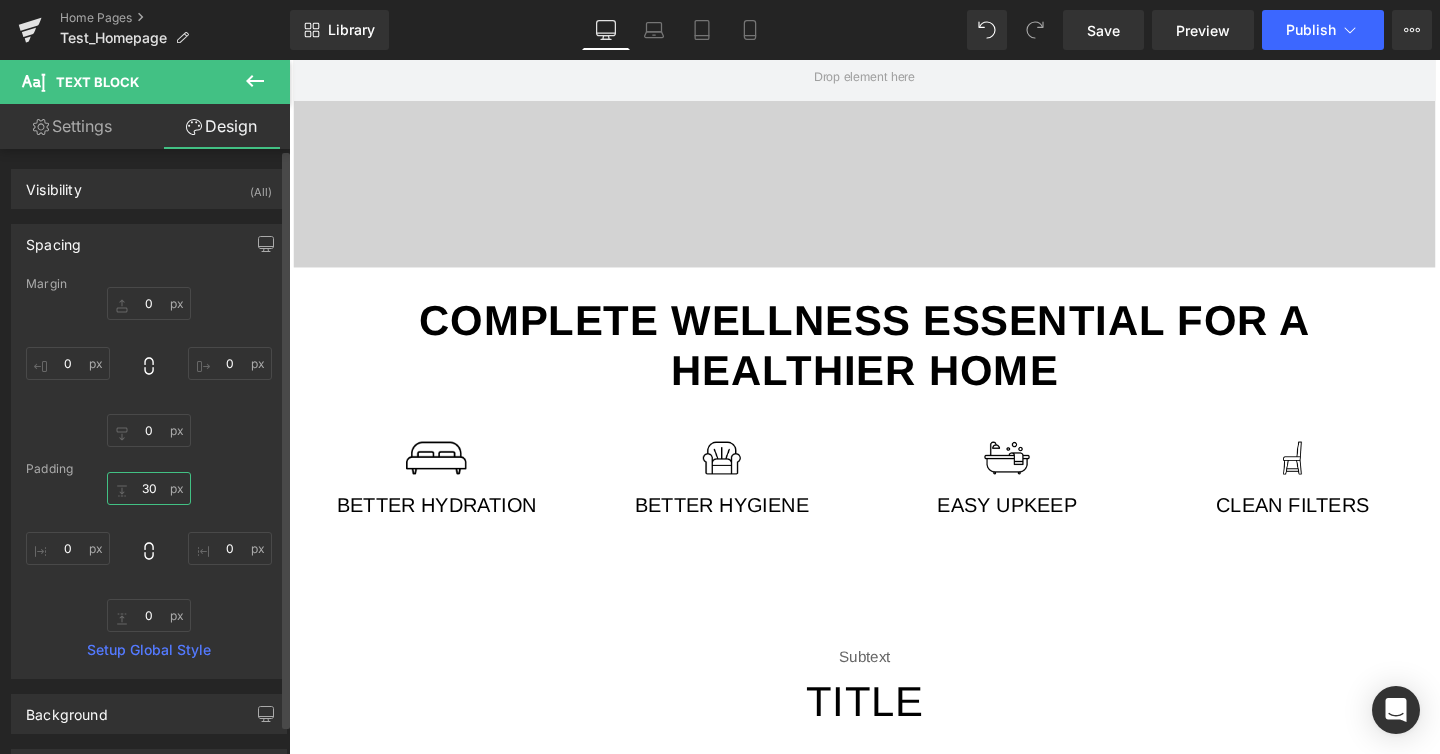 type on "3" 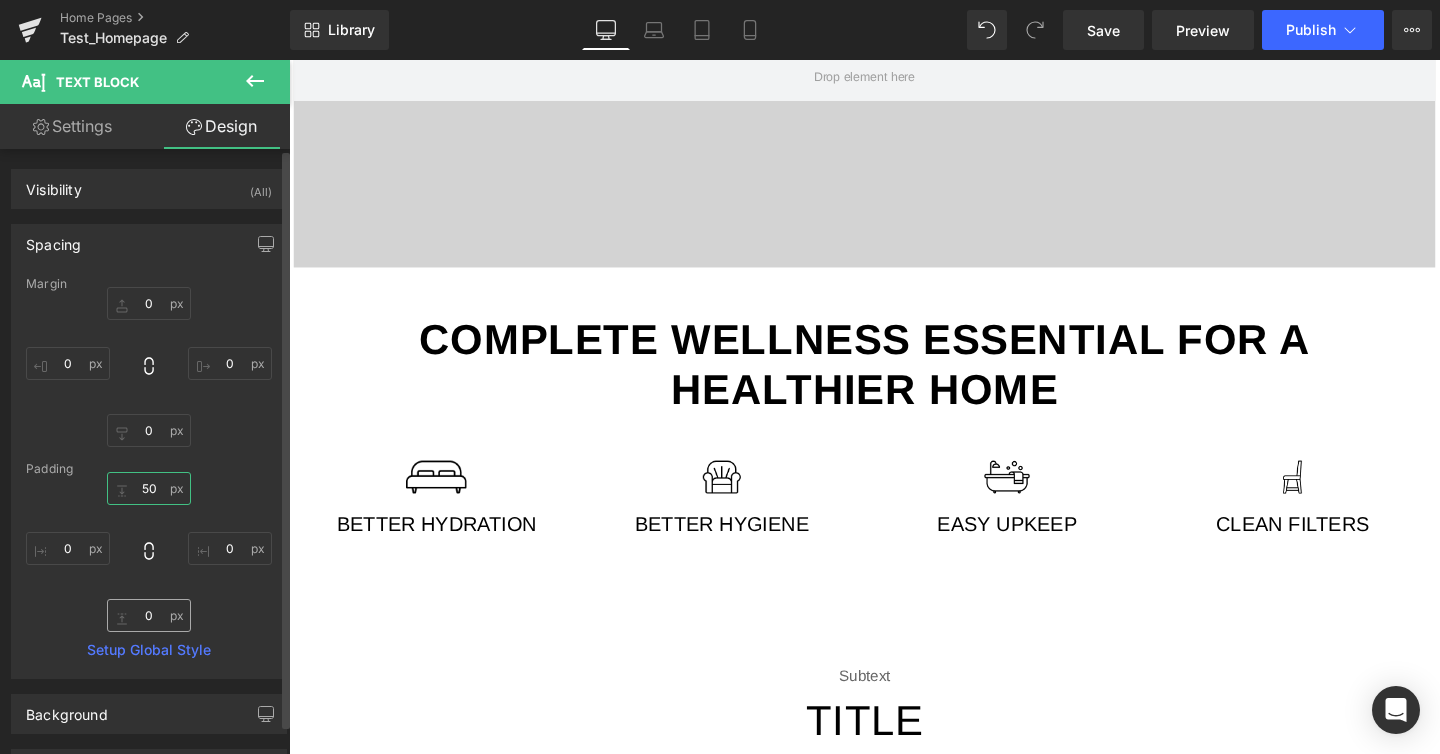 type on "50" 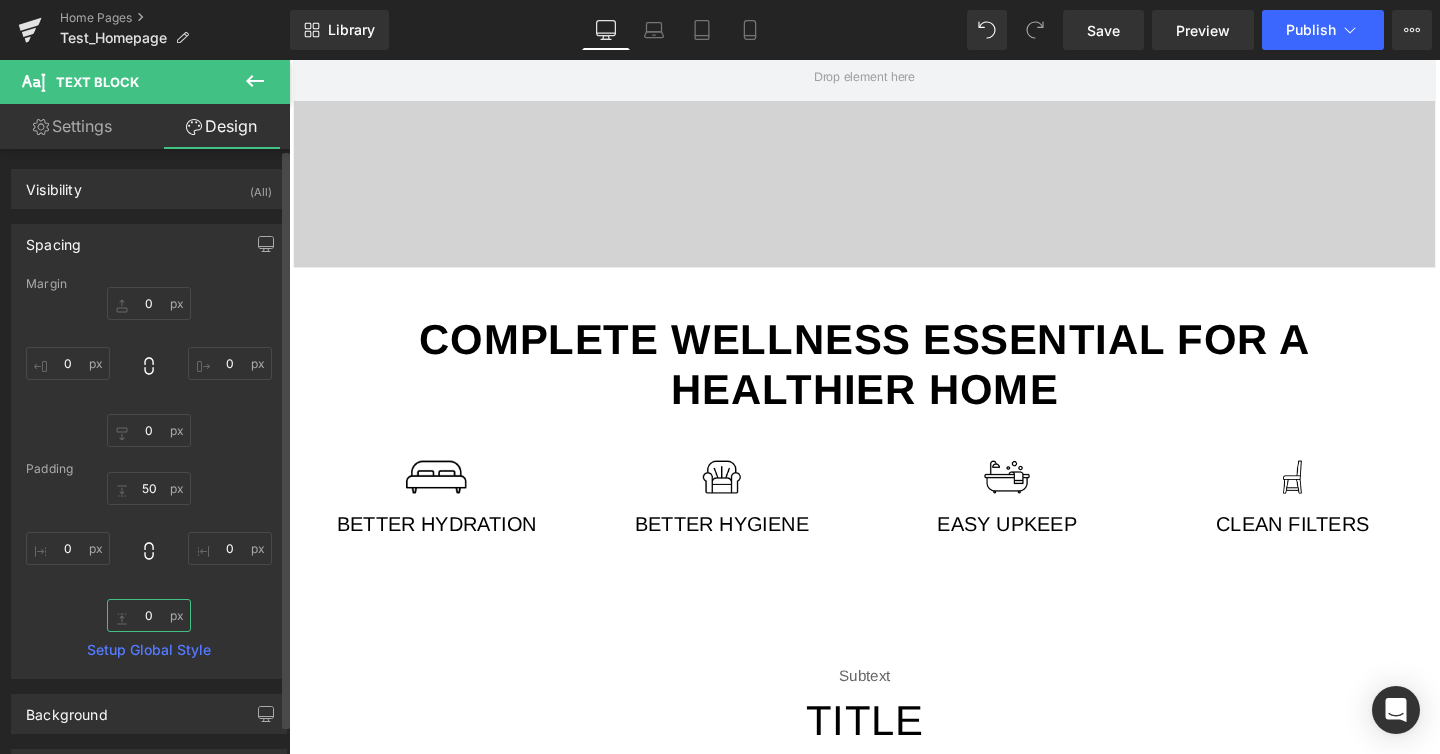 click on "0" at bounding box center (149, 615) 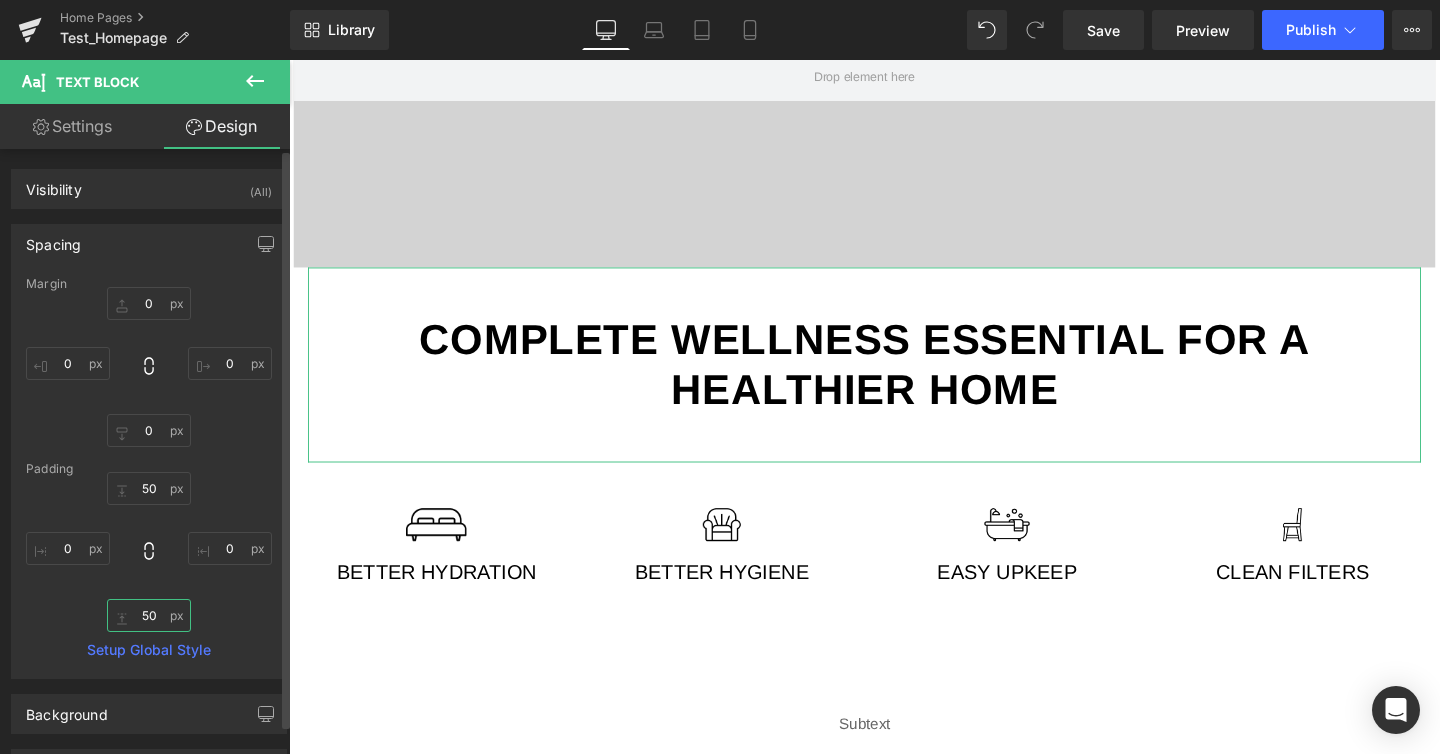 type on "5" 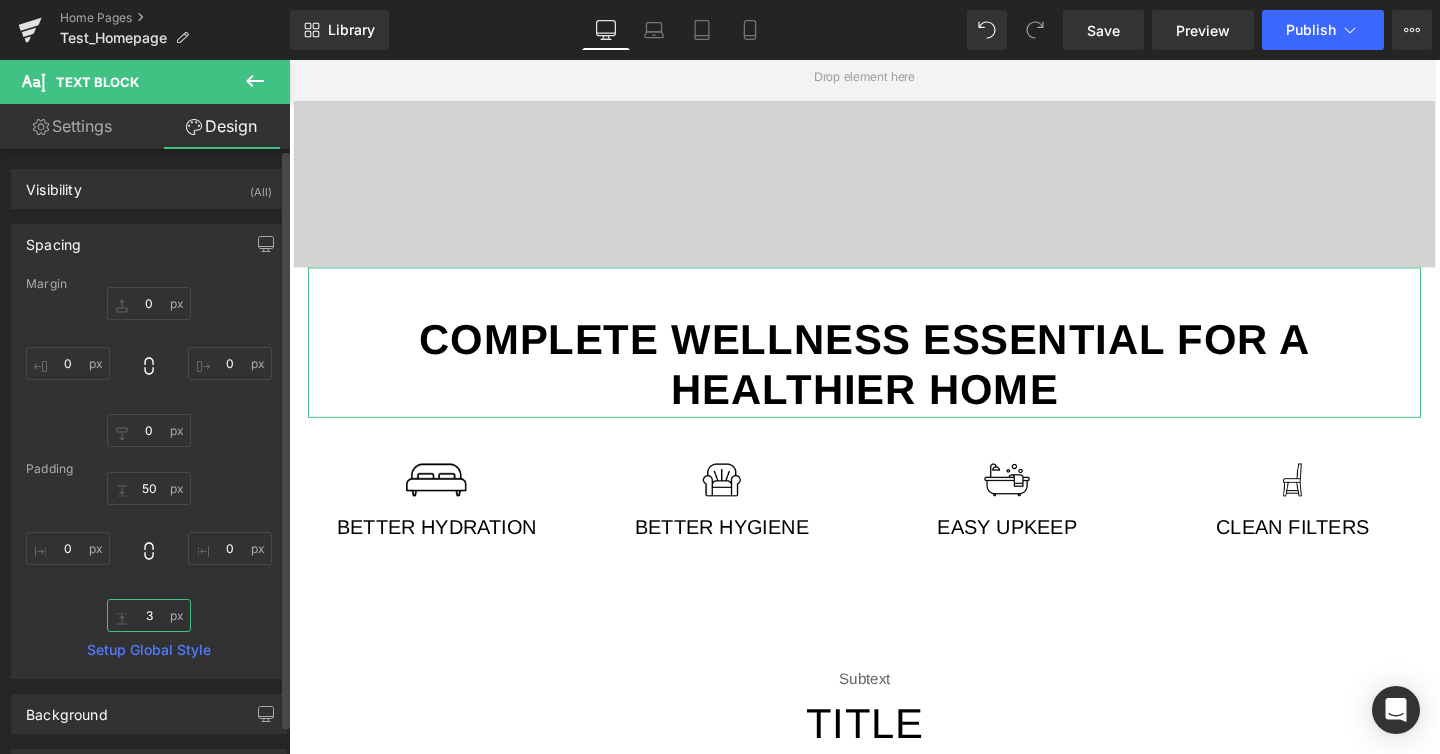 type on "30" 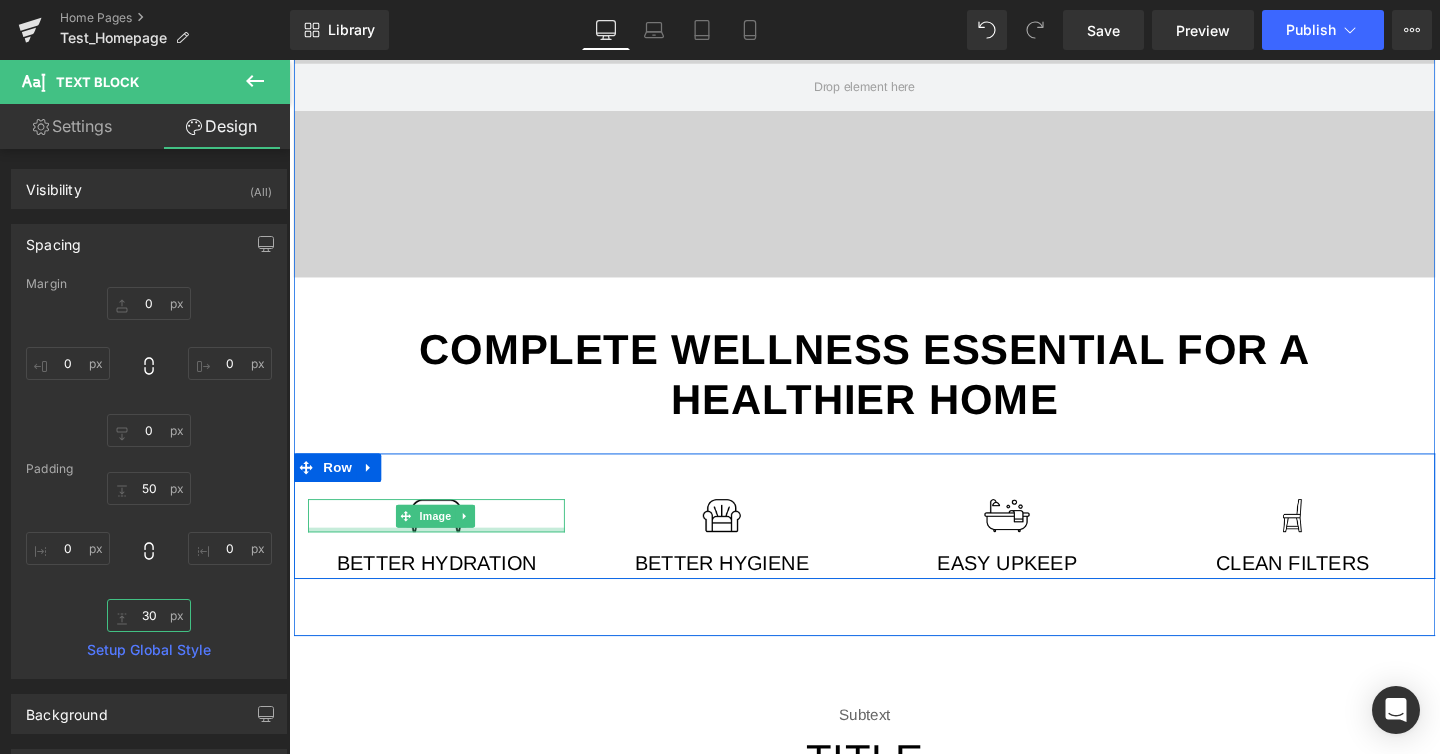scroll, scrollTop: 1511, scrollLeft: 0, axis: vertical 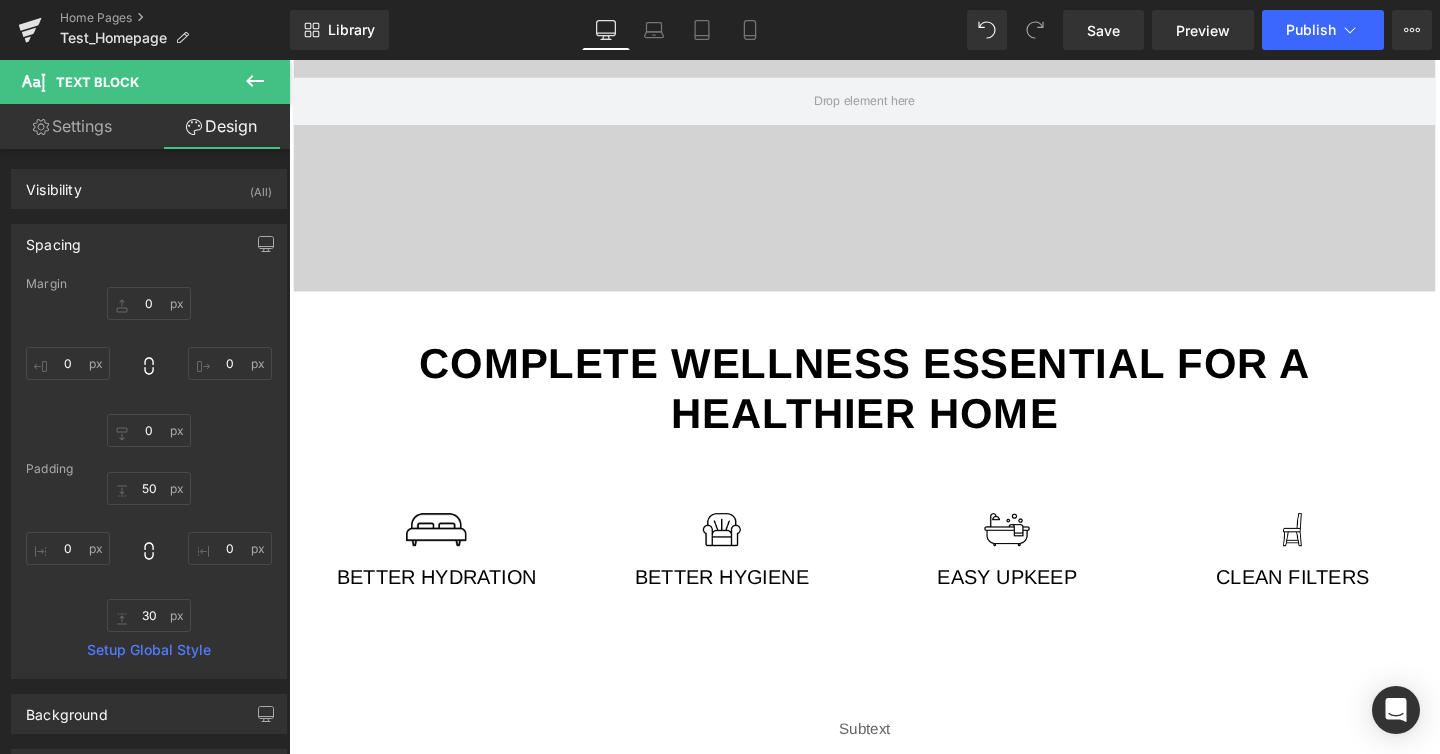 click at bounding box center (444, 553) 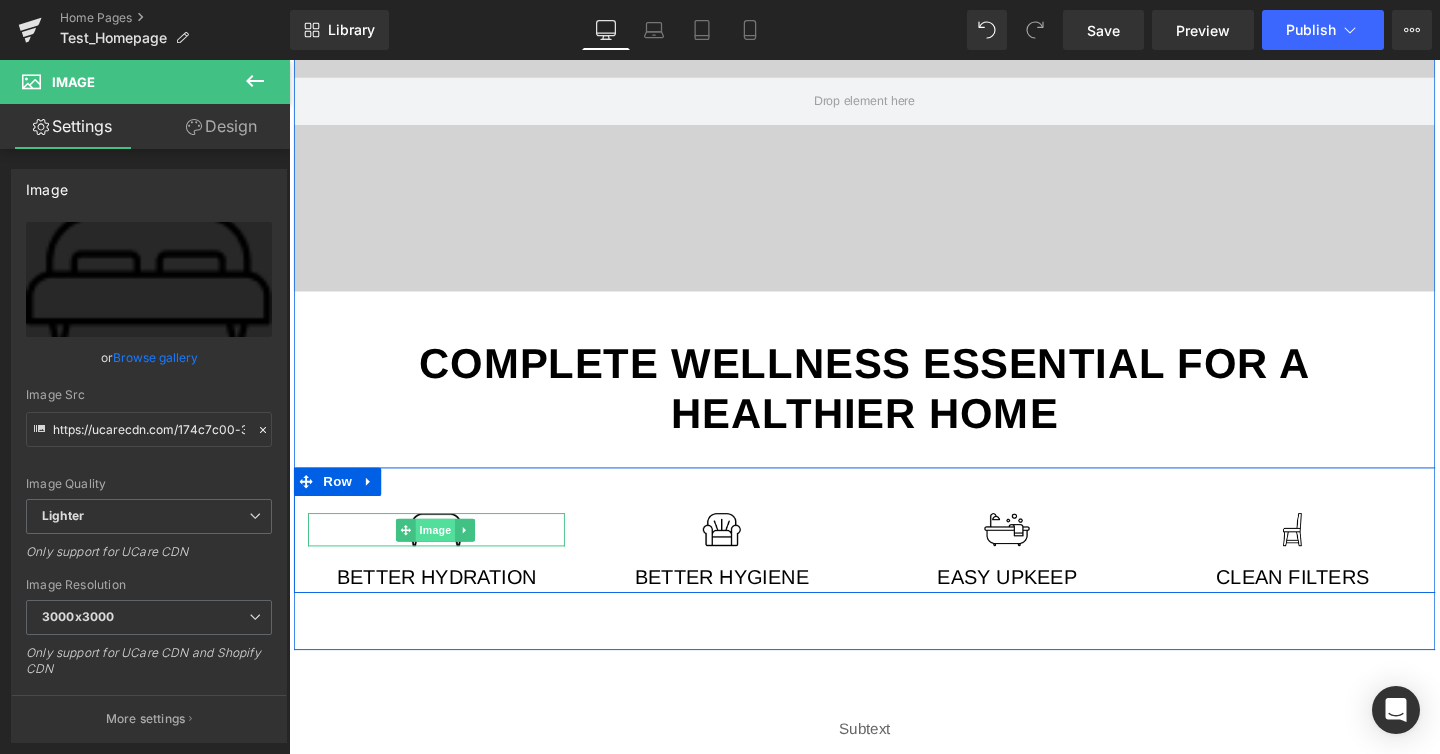 click on "Image" at bounding box center [444, 554] 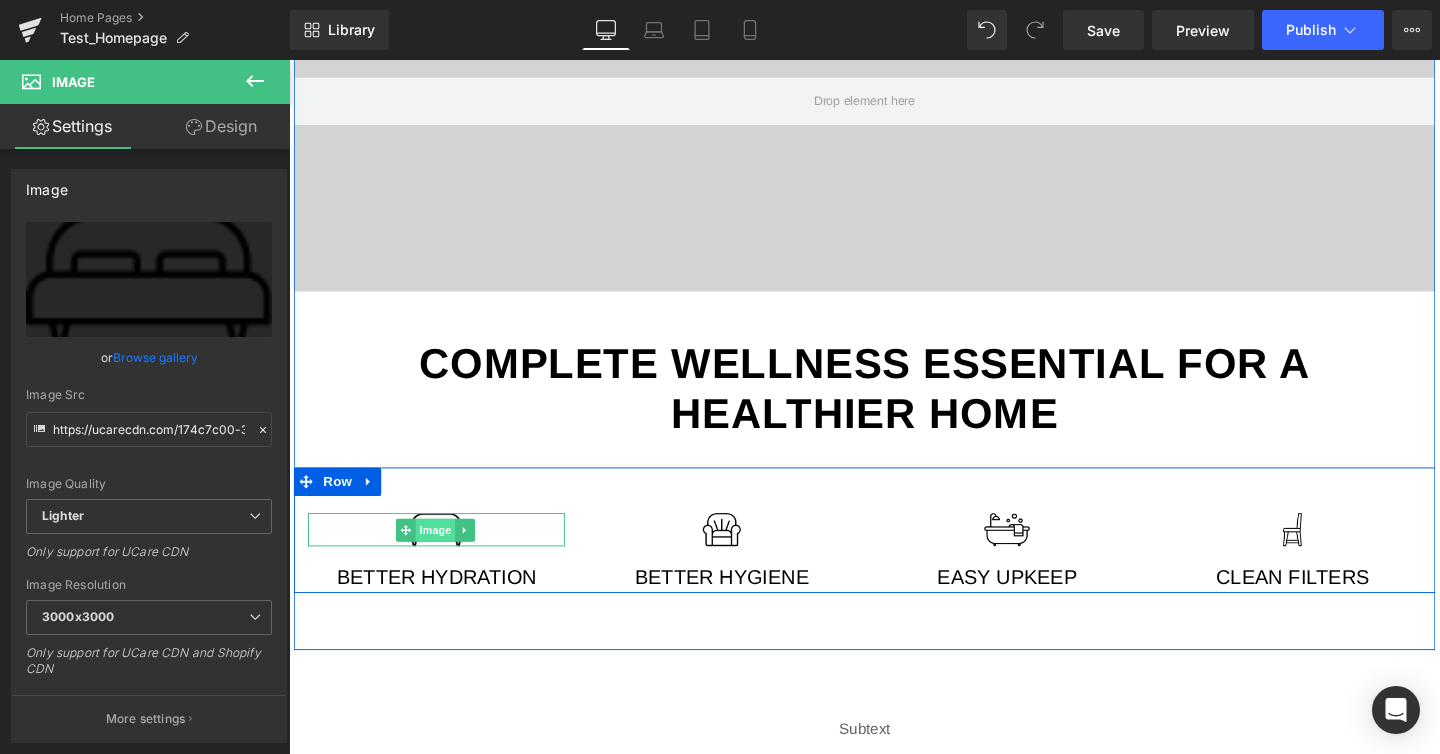 click on "Image" at bounding box center (444, 554) 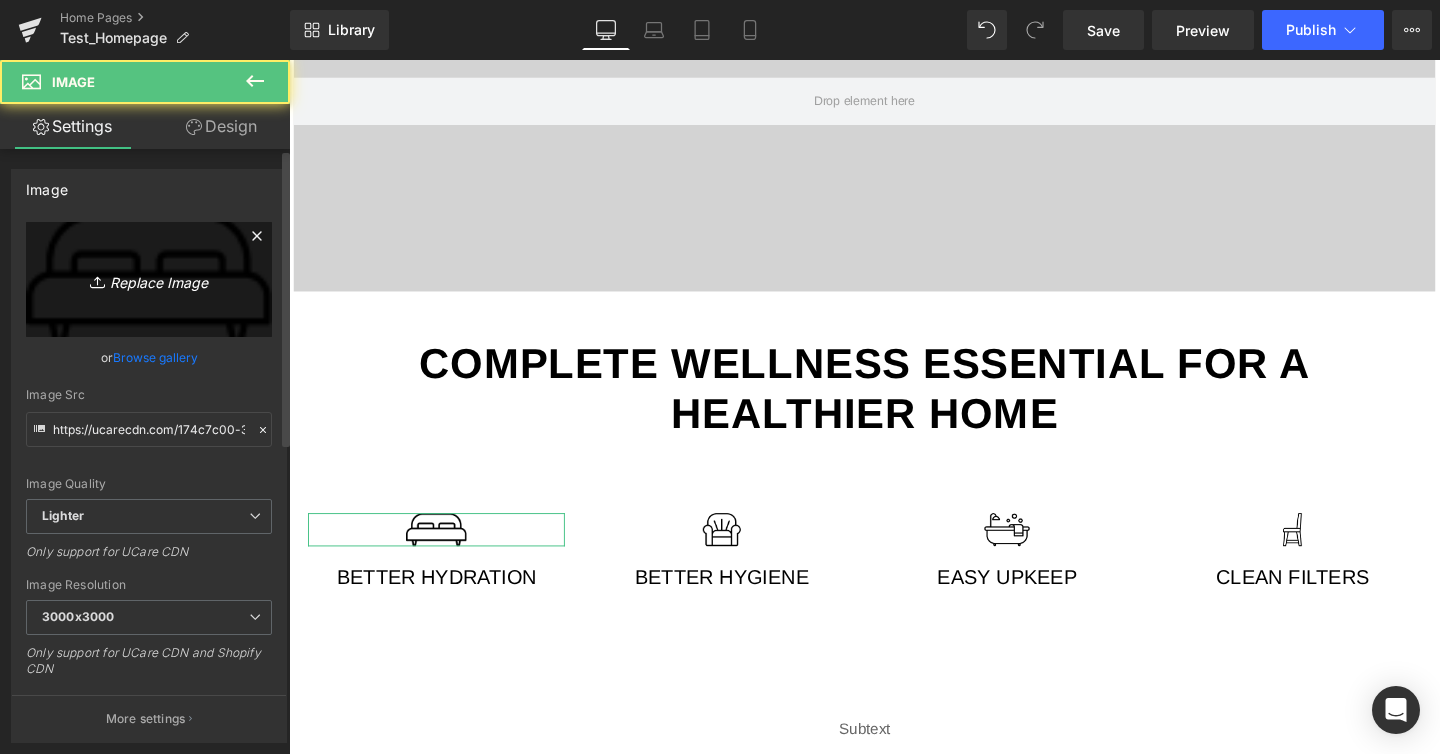 click on "Replace Image" at bounding box center [149, 279] 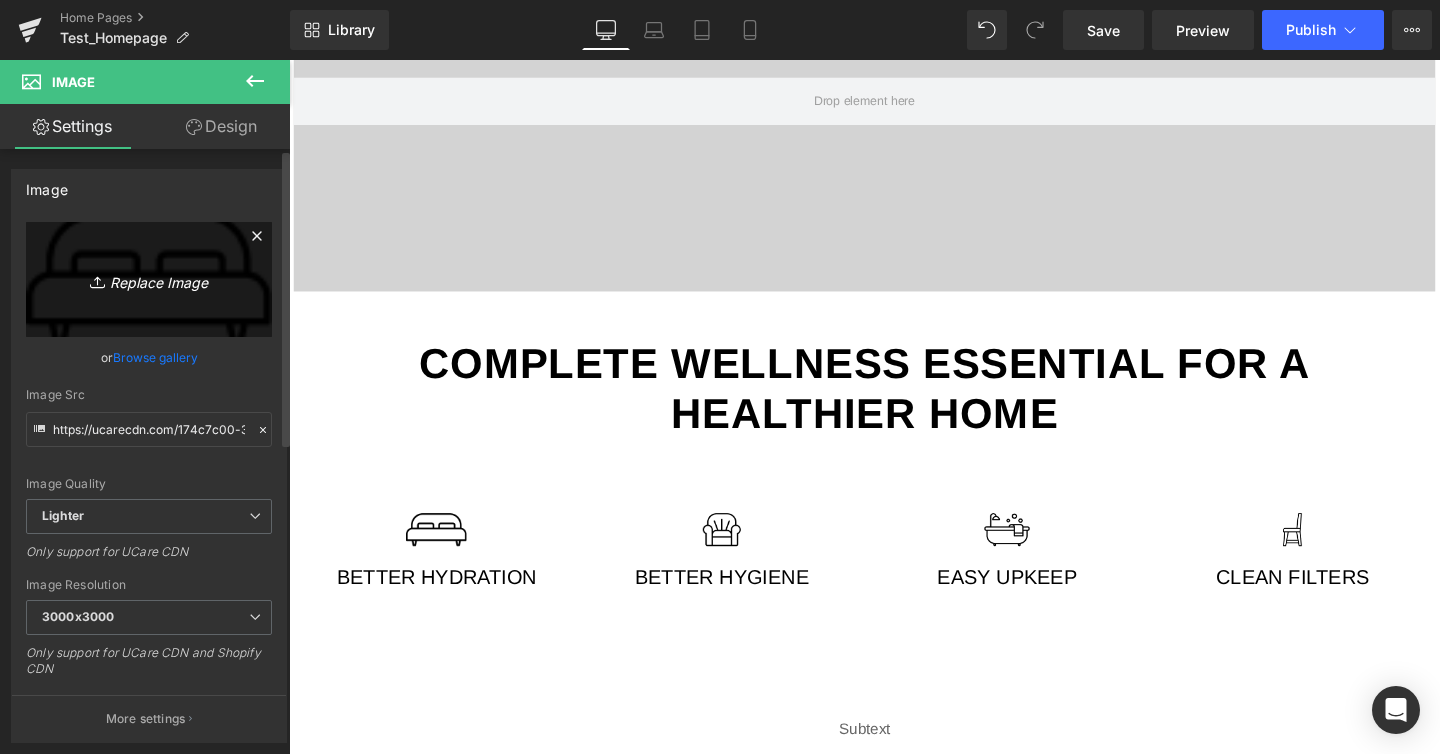 type on "C:\fakepath\Screenshot 2025-08-05 at 4.05.40 PM.png" 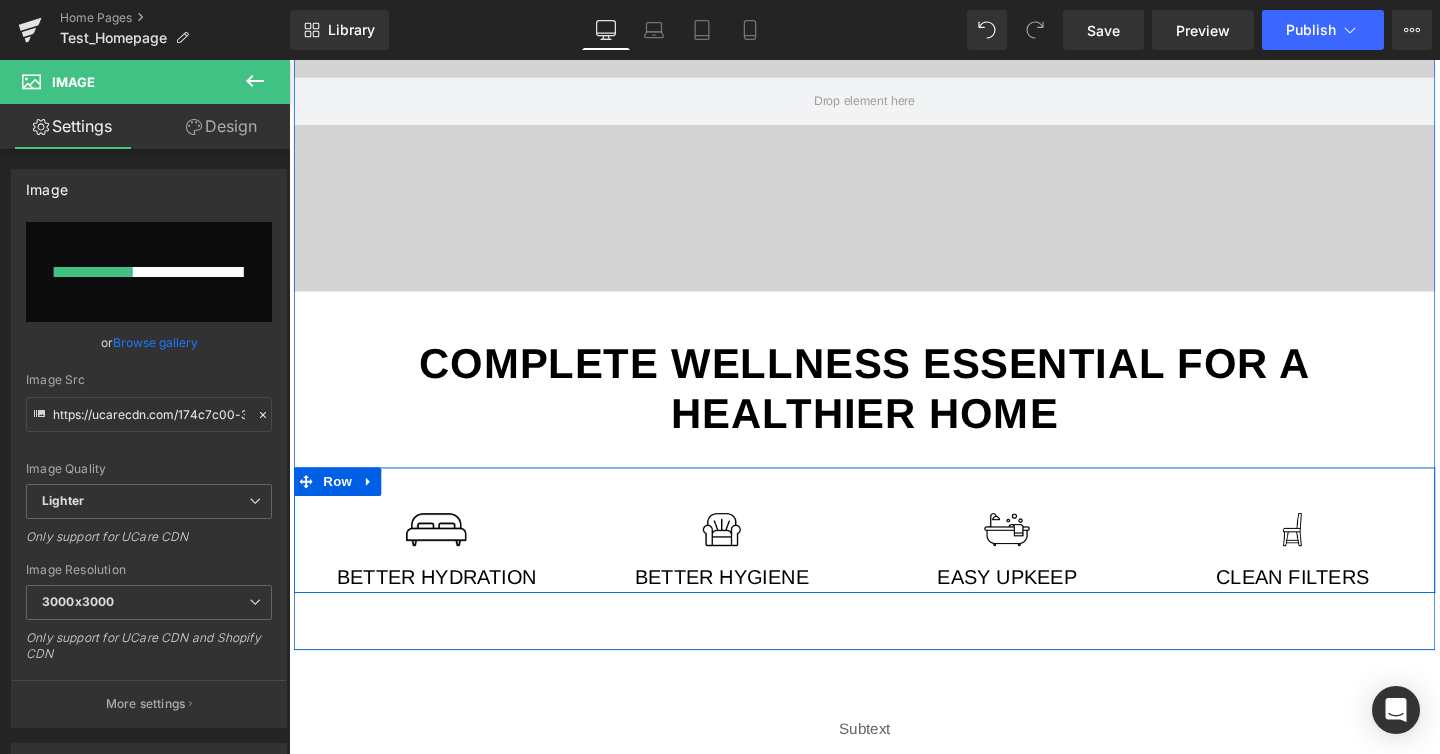 type 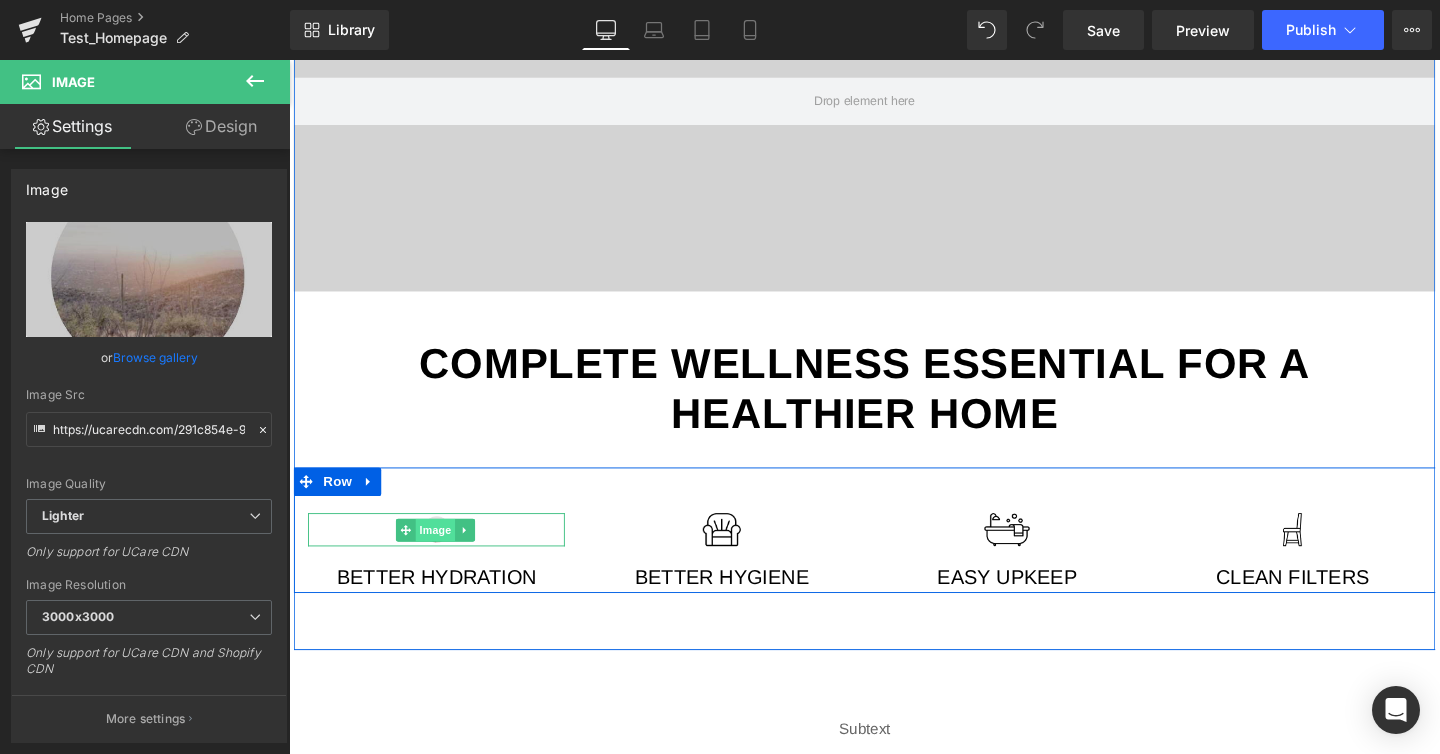 click on "Image" at bounding box center [444, 554] 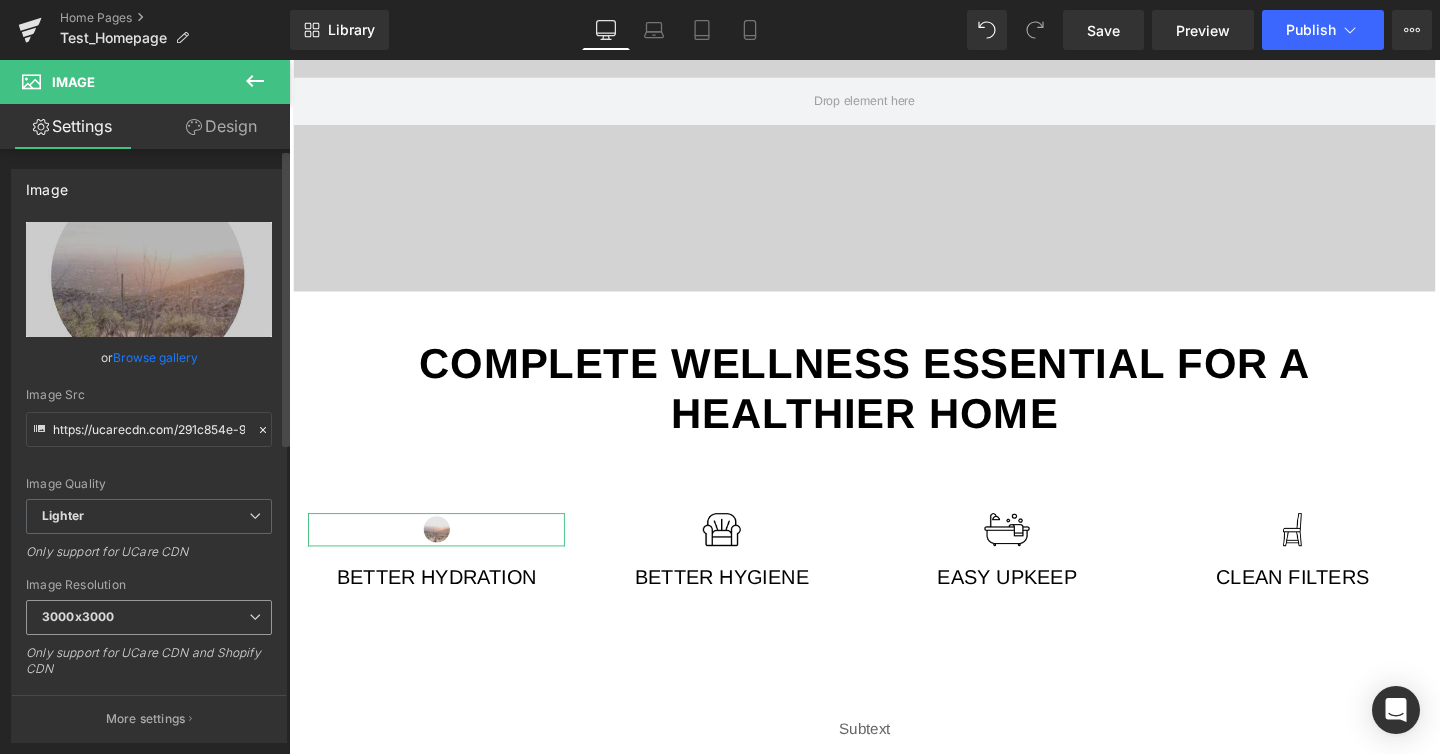 click on "3000x3000" at bounding box center (149, 617) 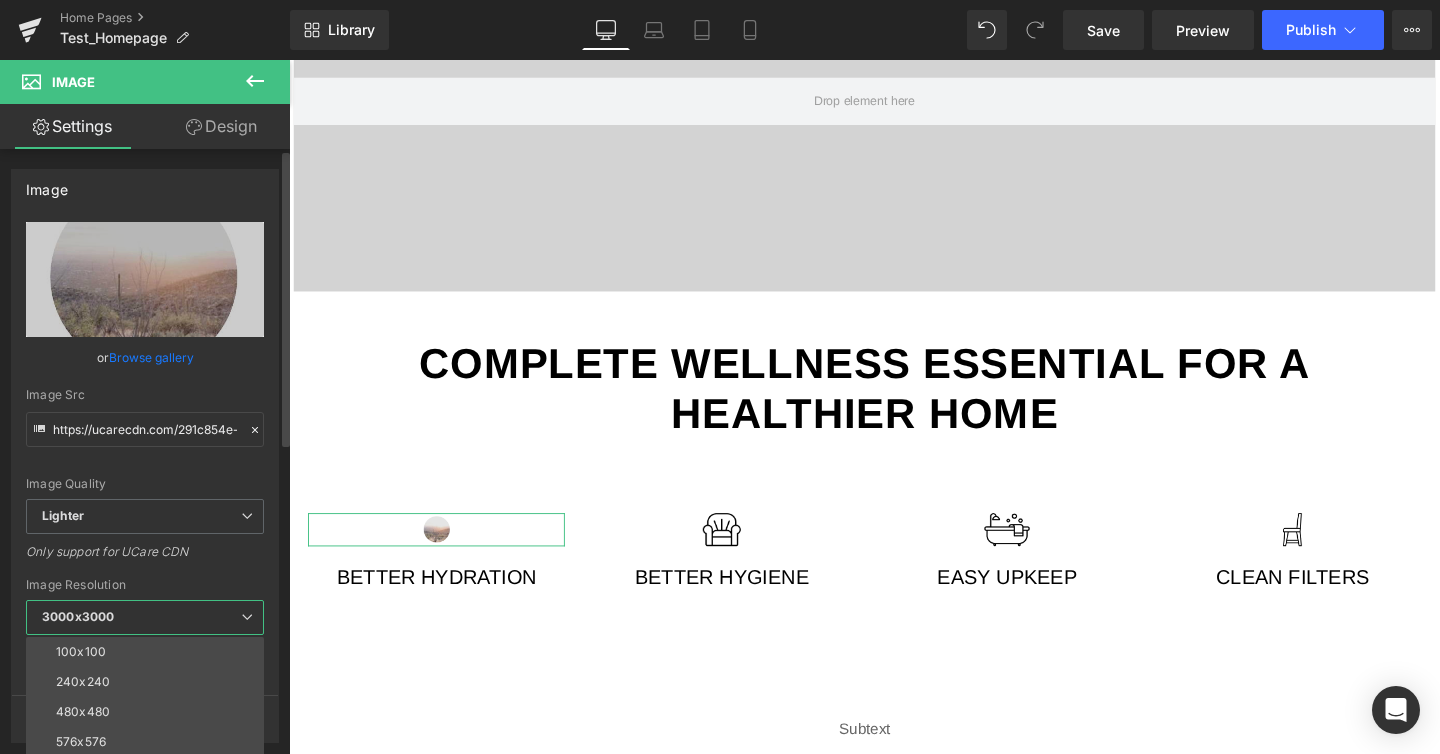 scroll, scrollTop: 286, scrollLeft: 0, axis: vertical 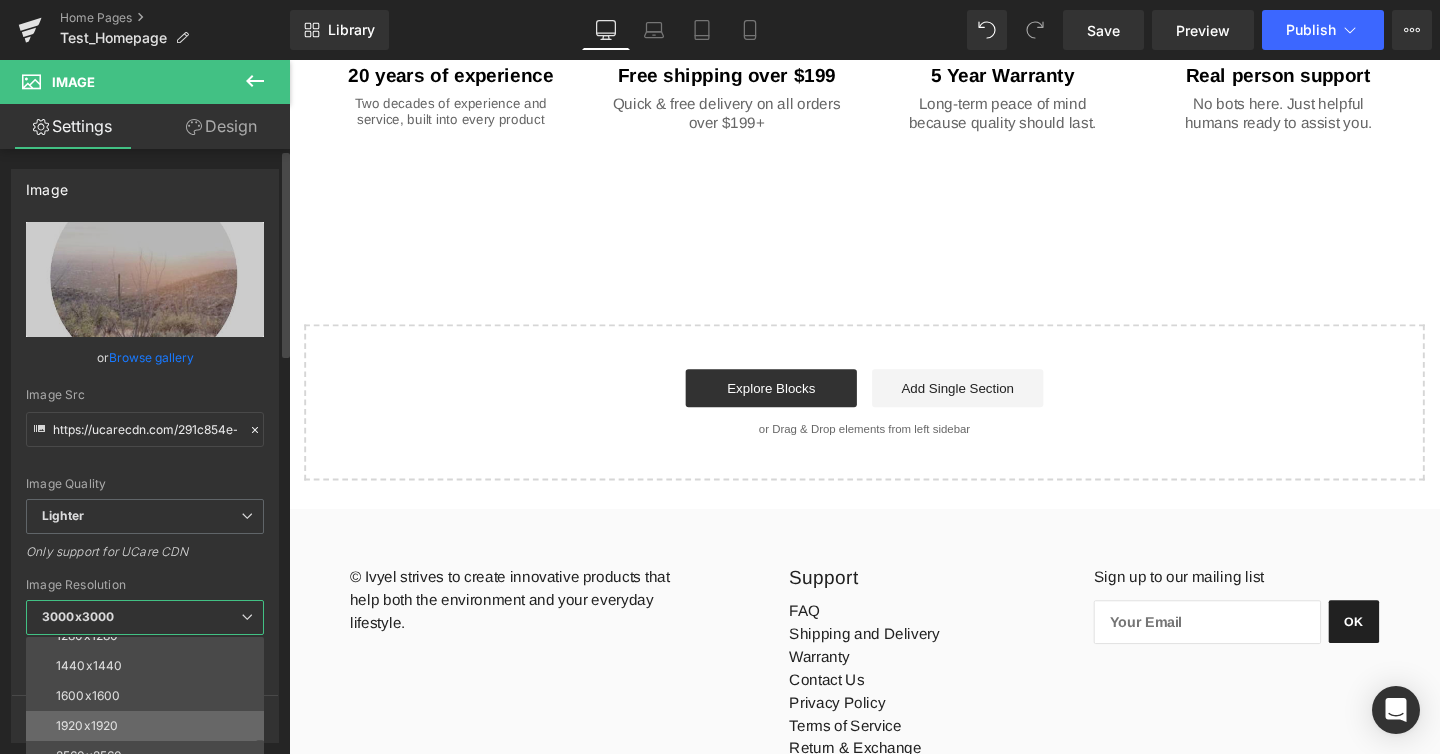 click on "1920x1920" at bounding box center (149, 726) 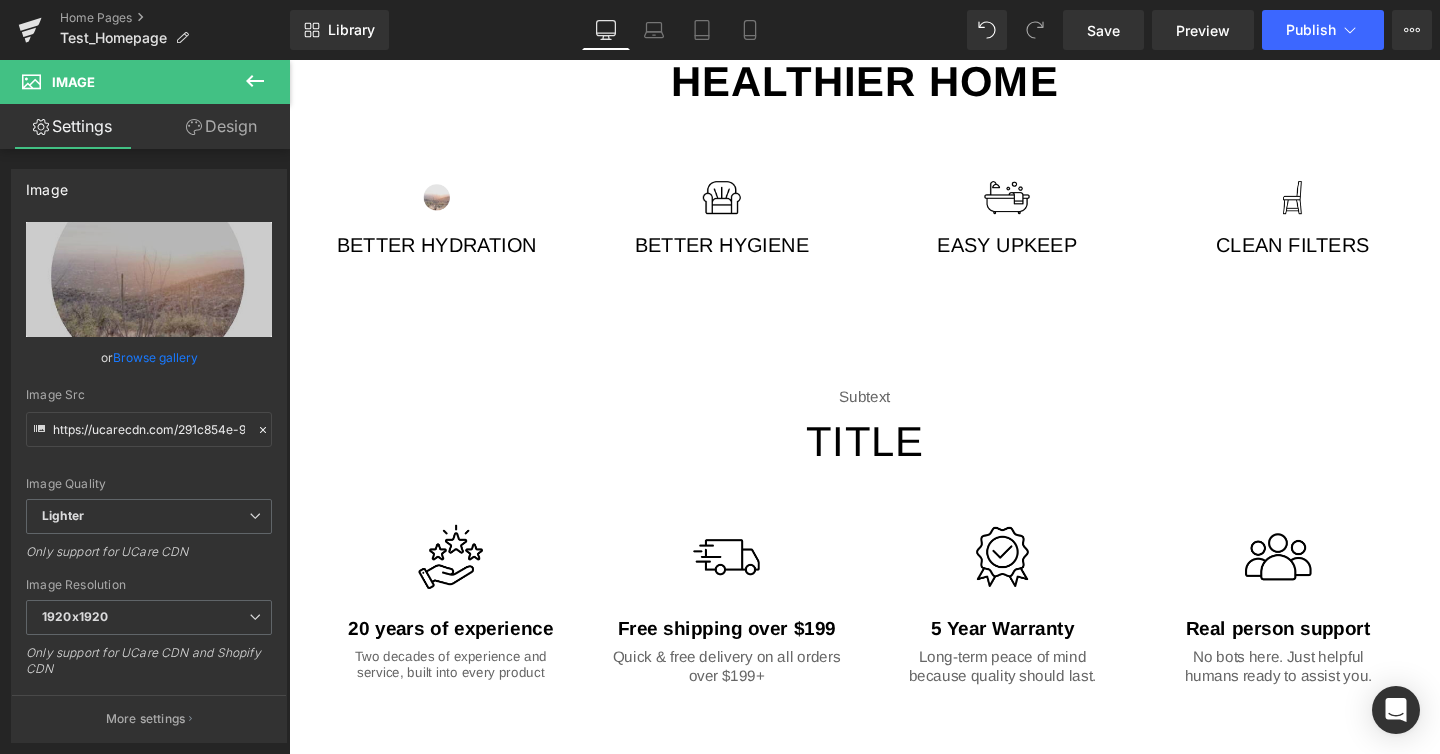scroll, scrollTop: 1838, scrollLeft: 0, axis: vertical 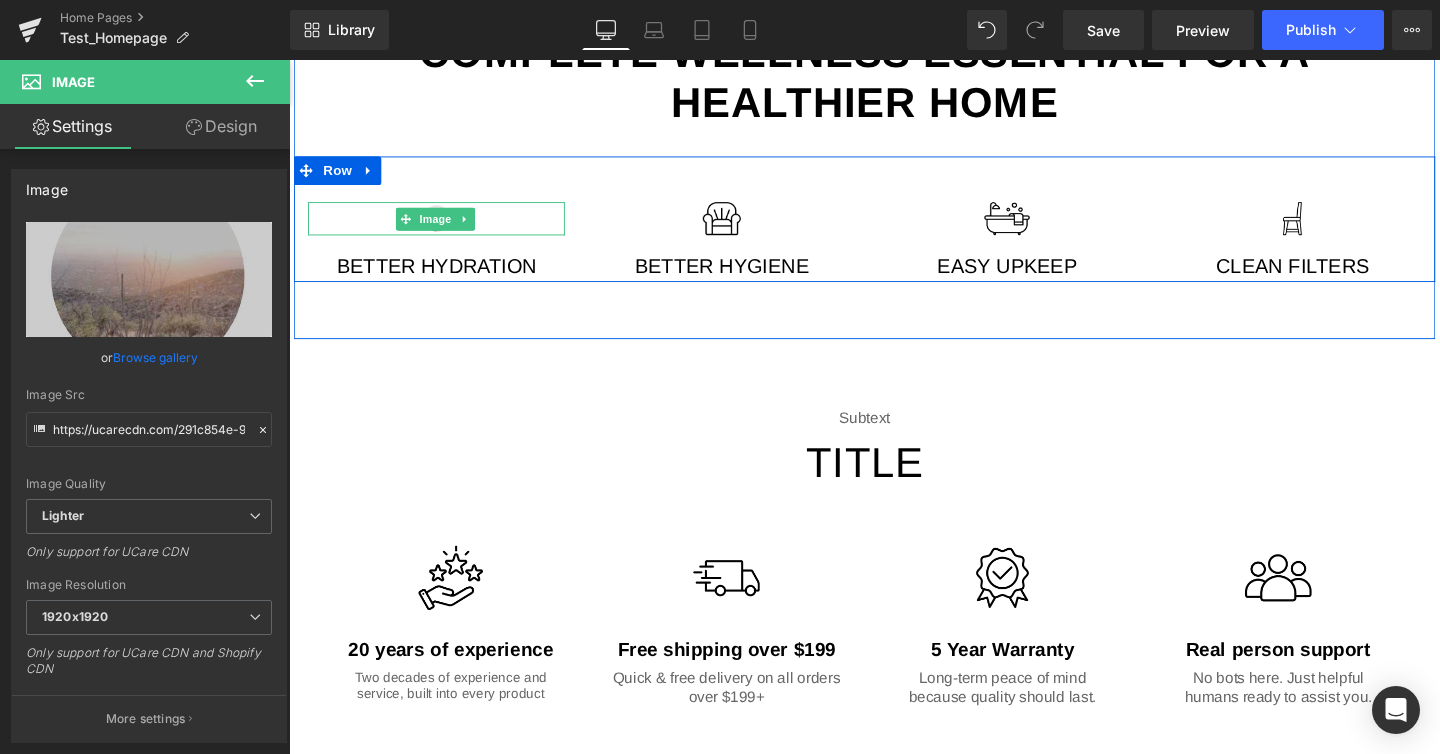 click at bounding box center (444, 226) 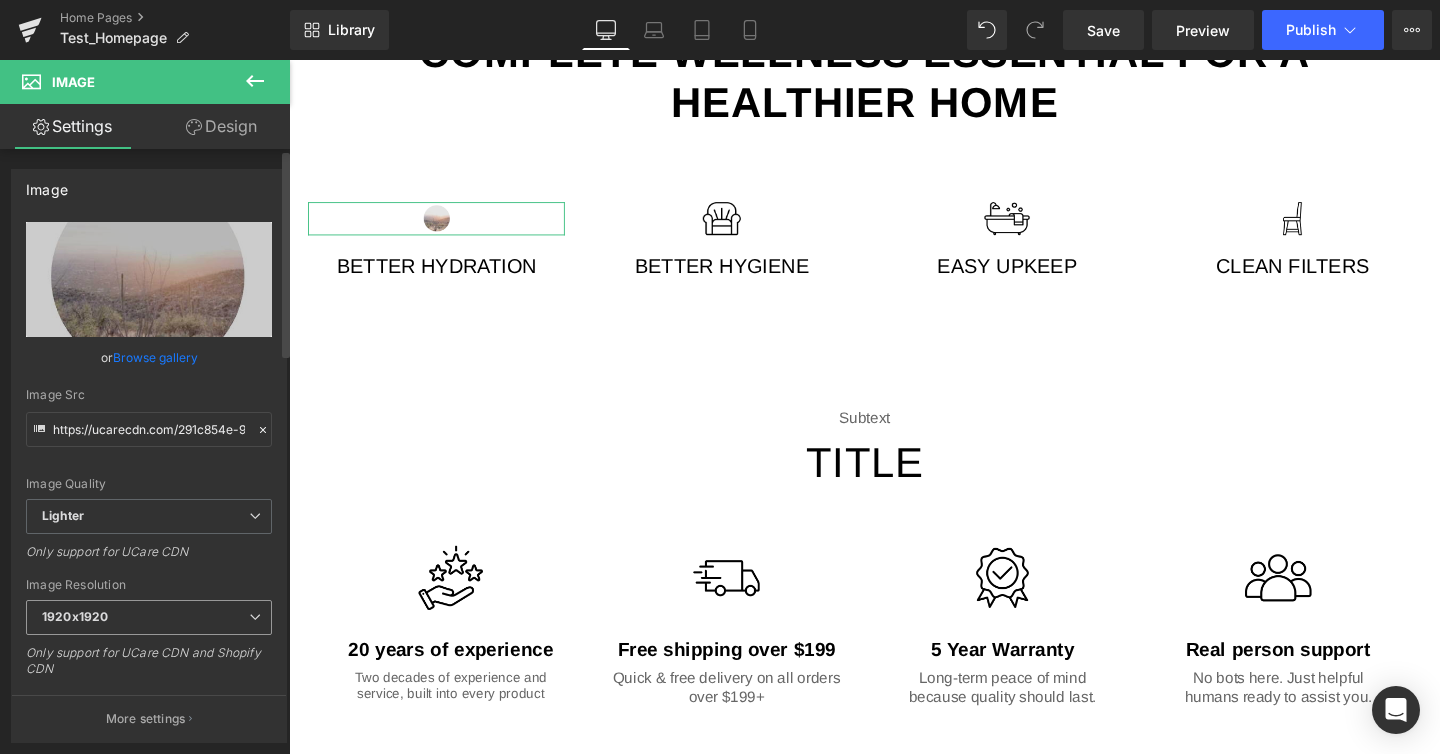 click on "1920x1920" at bounding box center (149, 617) 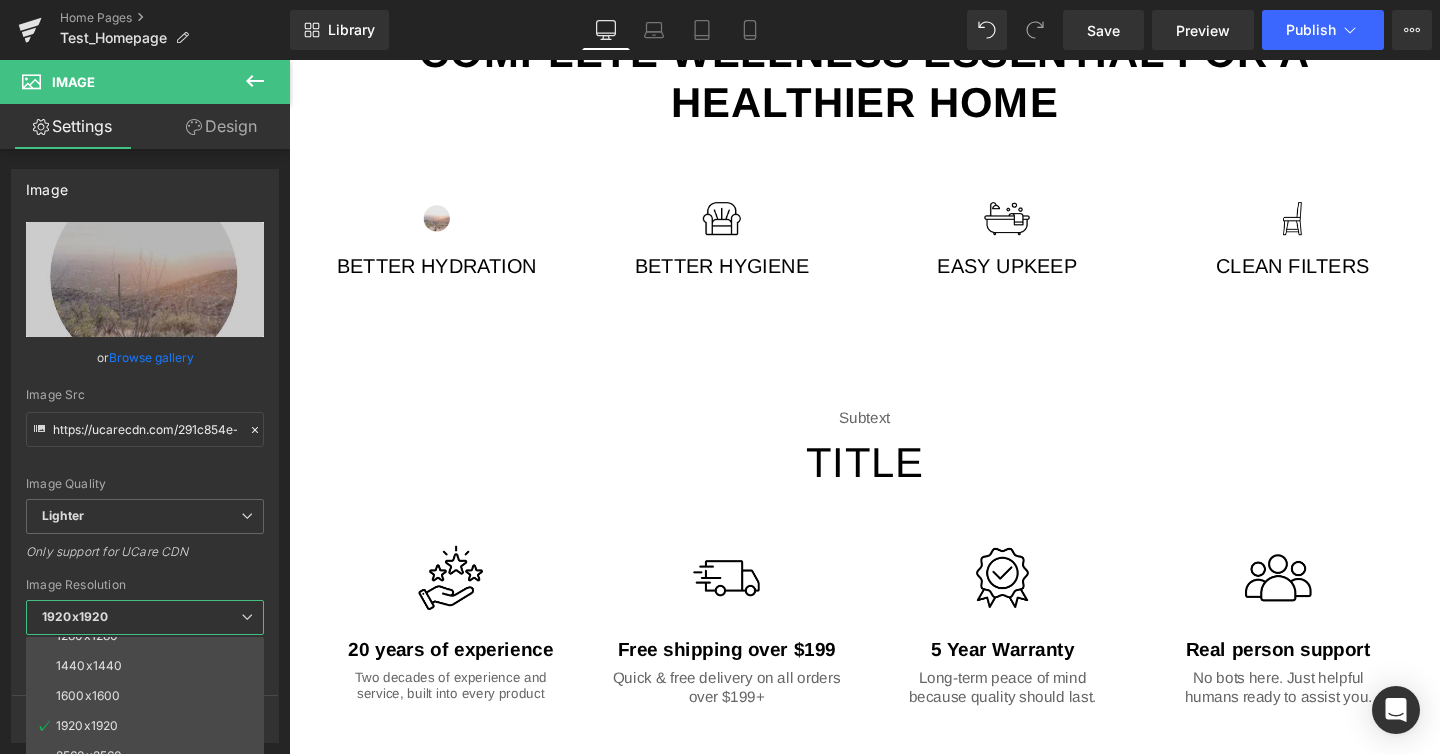 click on "Skip to main content
Home
Our Story
Shop
Alkaline Water Ionizer
PL-MAX" at bounding box center [894, -124] 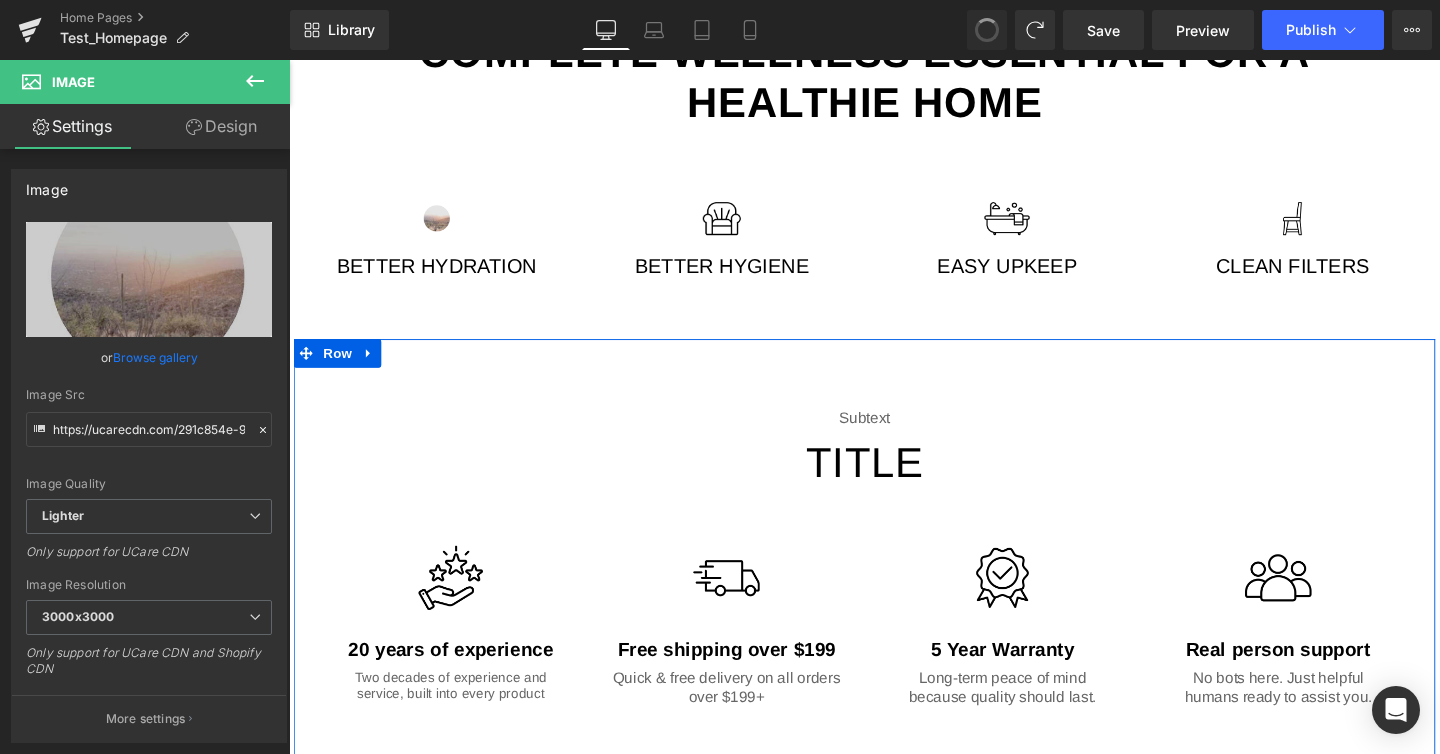 type on "https://ucarecdn.com/291c854e-9ecf-4a00-a85d-af73a293ce8a/-/format/auto/-/preview/3000x3000/-/quality/lighter/Screenshot%202025-08-05%20at%204.05.40%20PM.png" 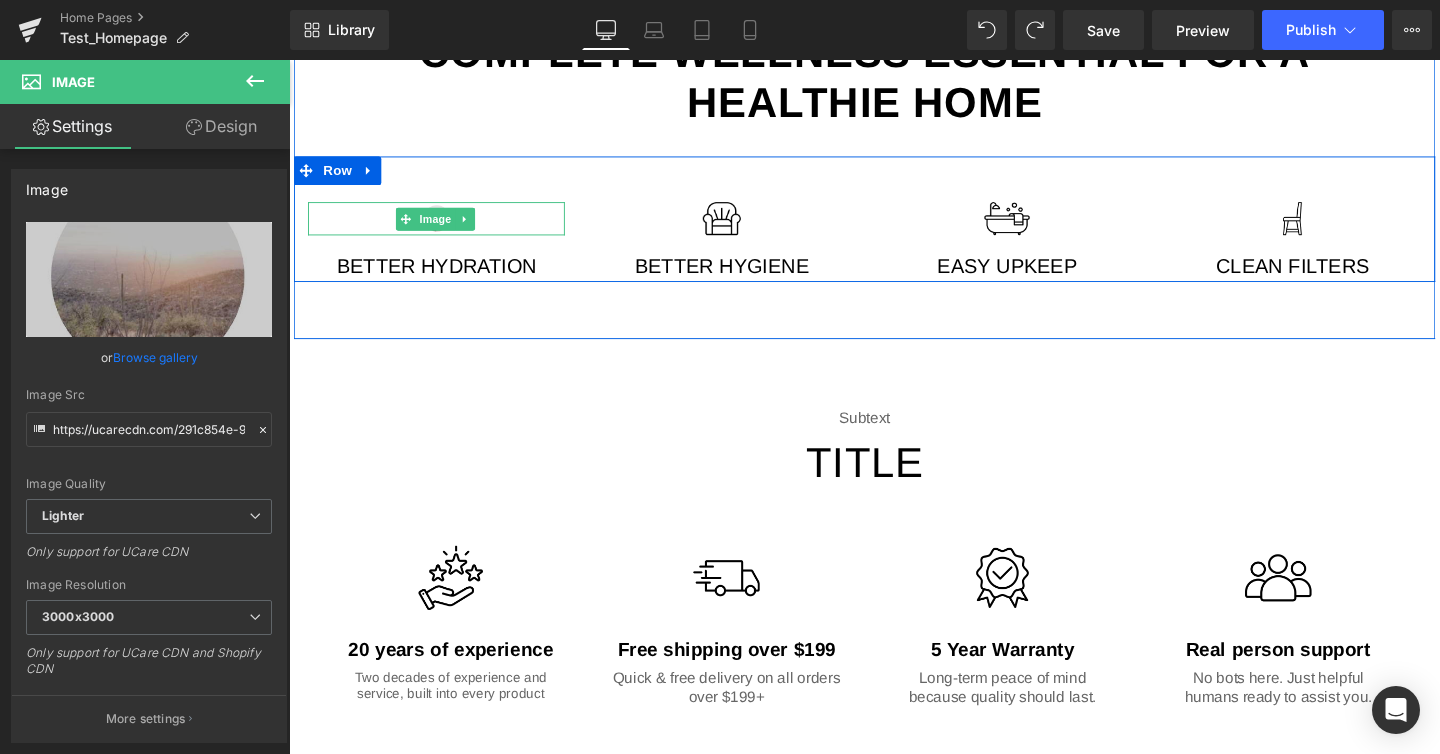 click at bounding box center (444, 226) 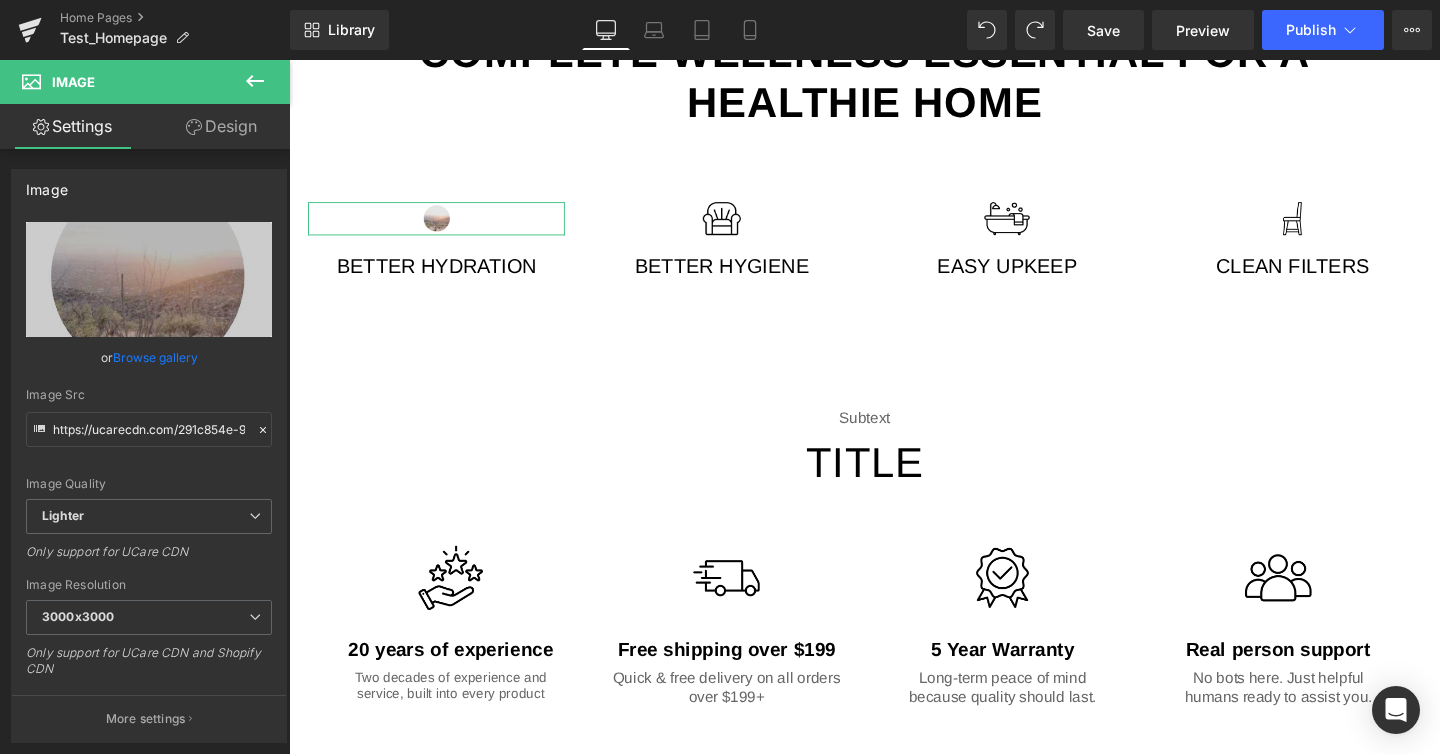 click on "Design" at bounding box center (221, 126) 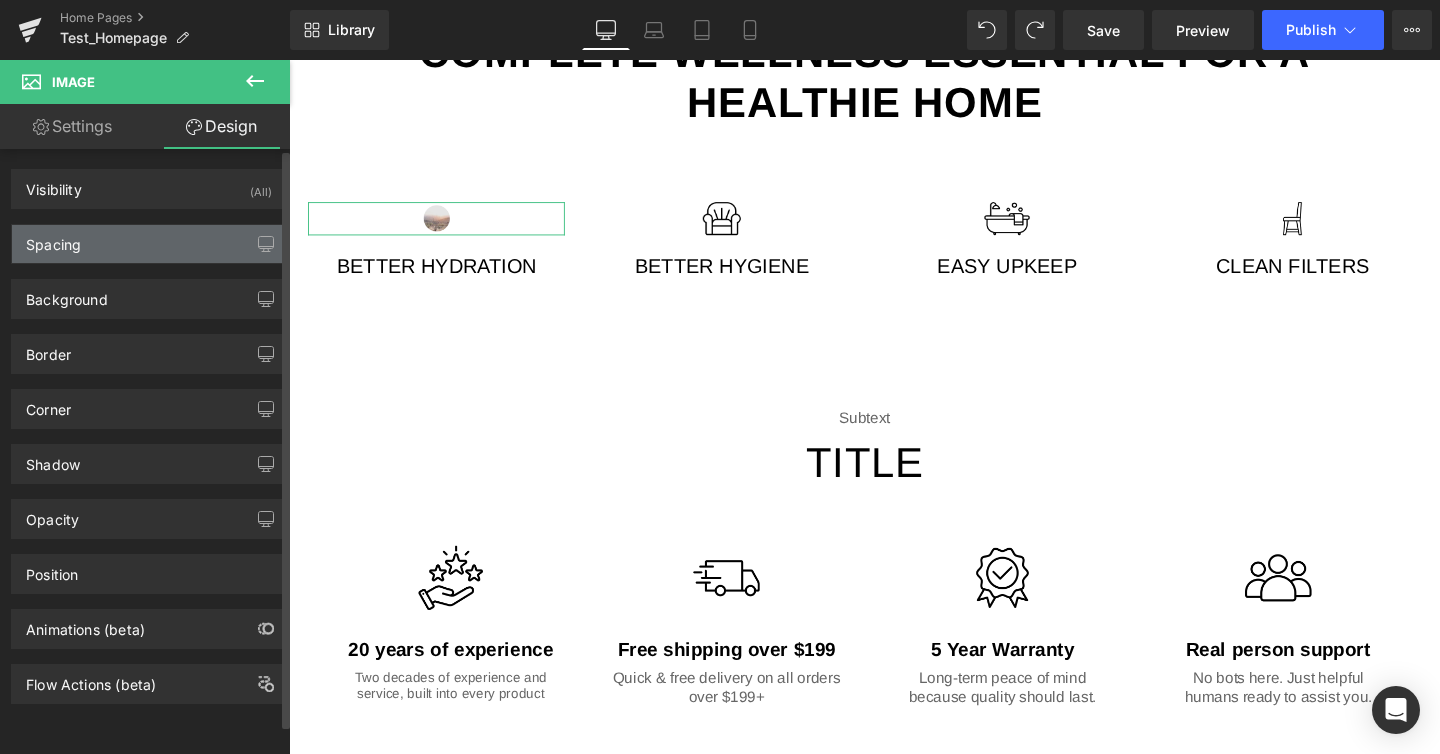 type on "0" 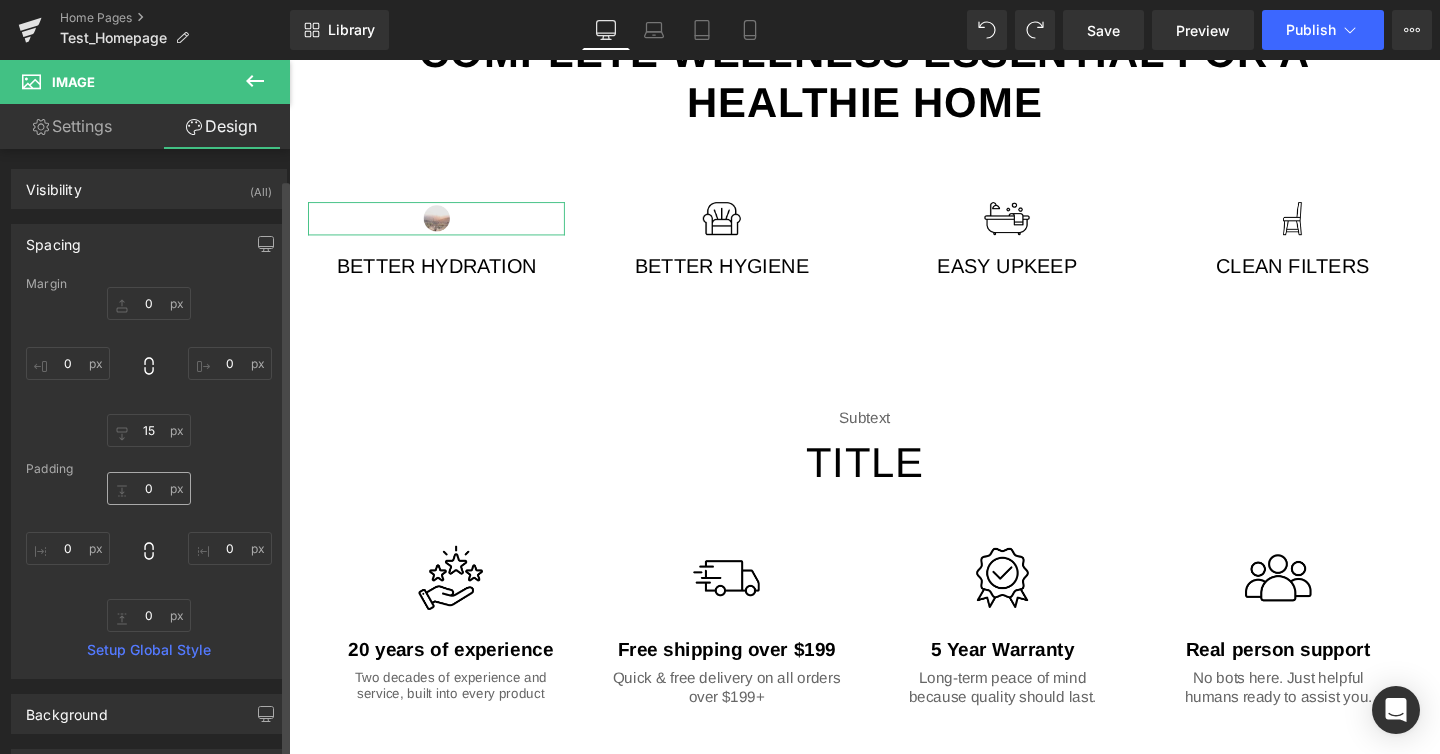scroll, scrollTop: 166, scrollLeft: 0, axis: vertical 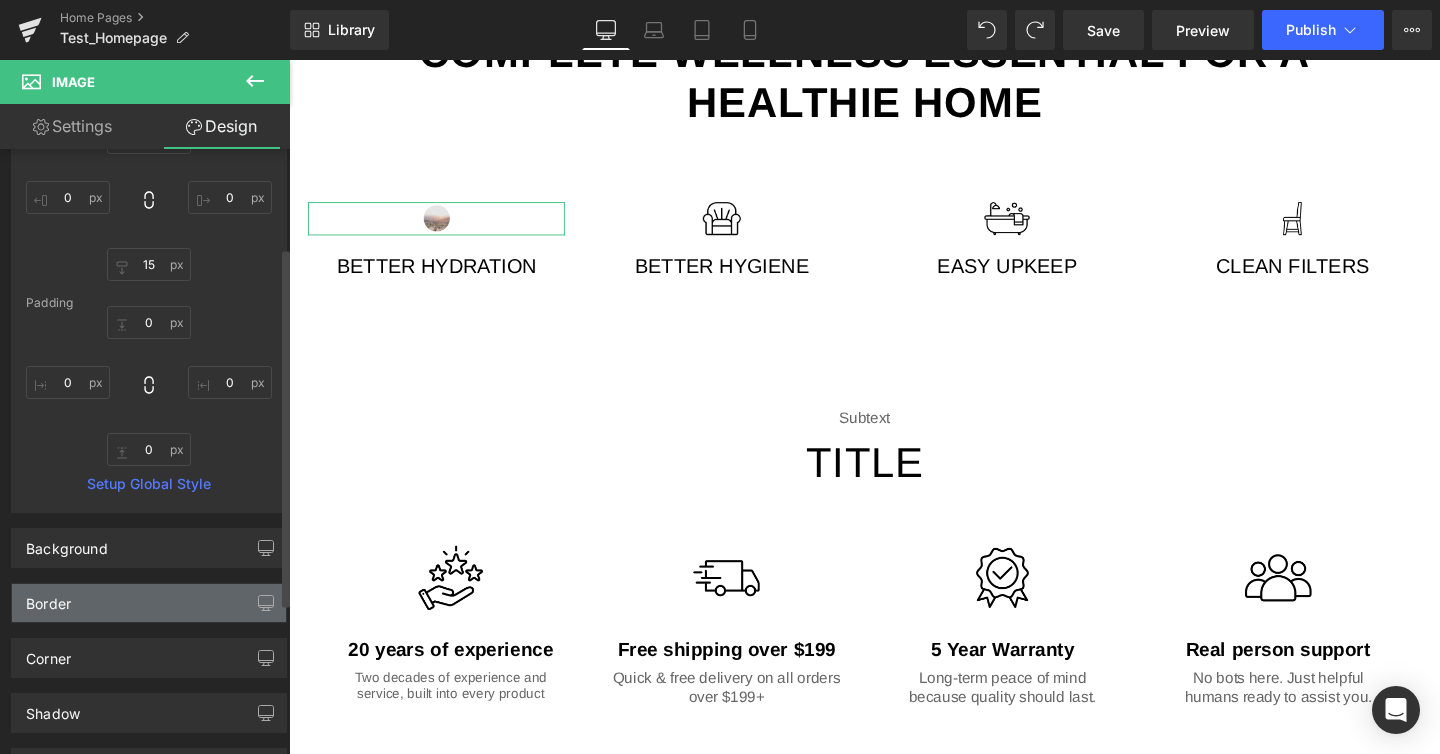click on "Border" at bounding box center [149, 603] 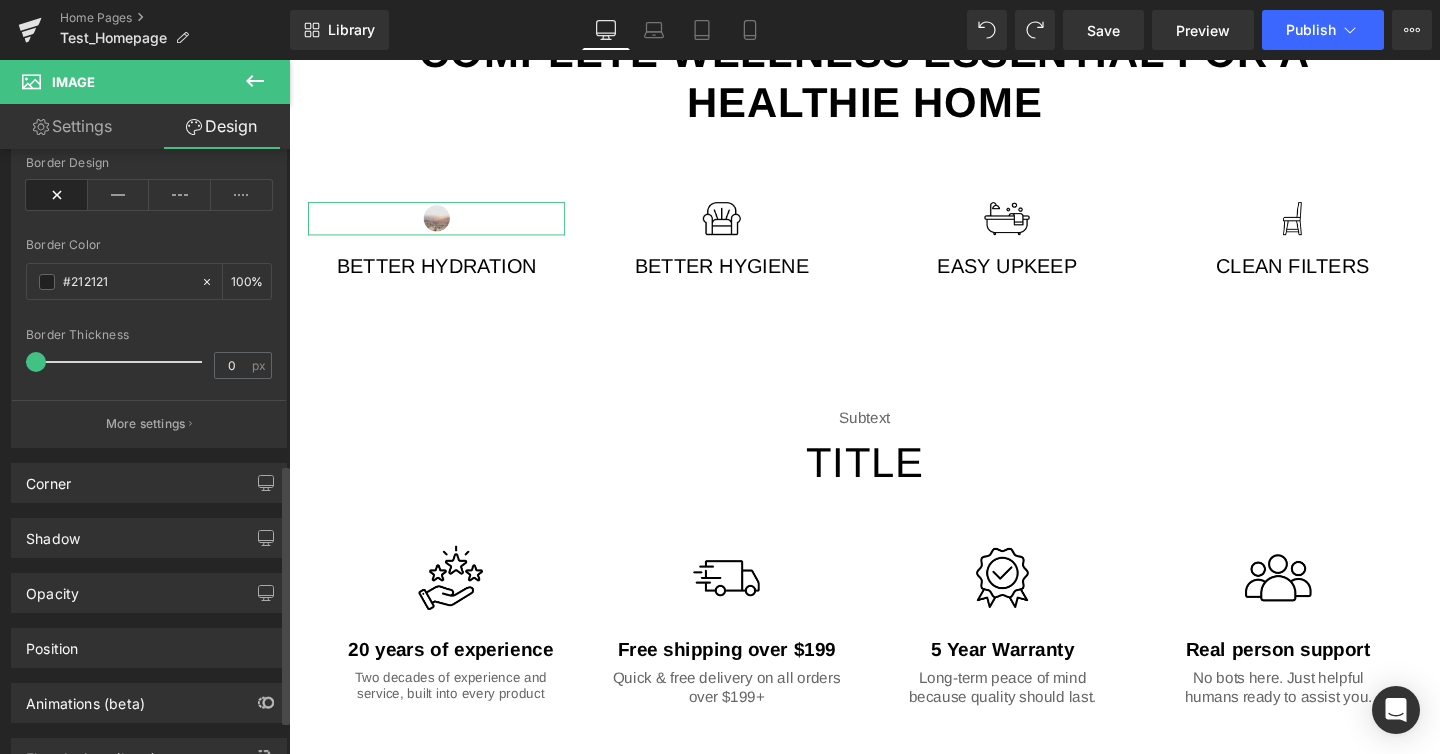 scroll, scrollTop: 763, scrollLeft: 0, axis: vertical 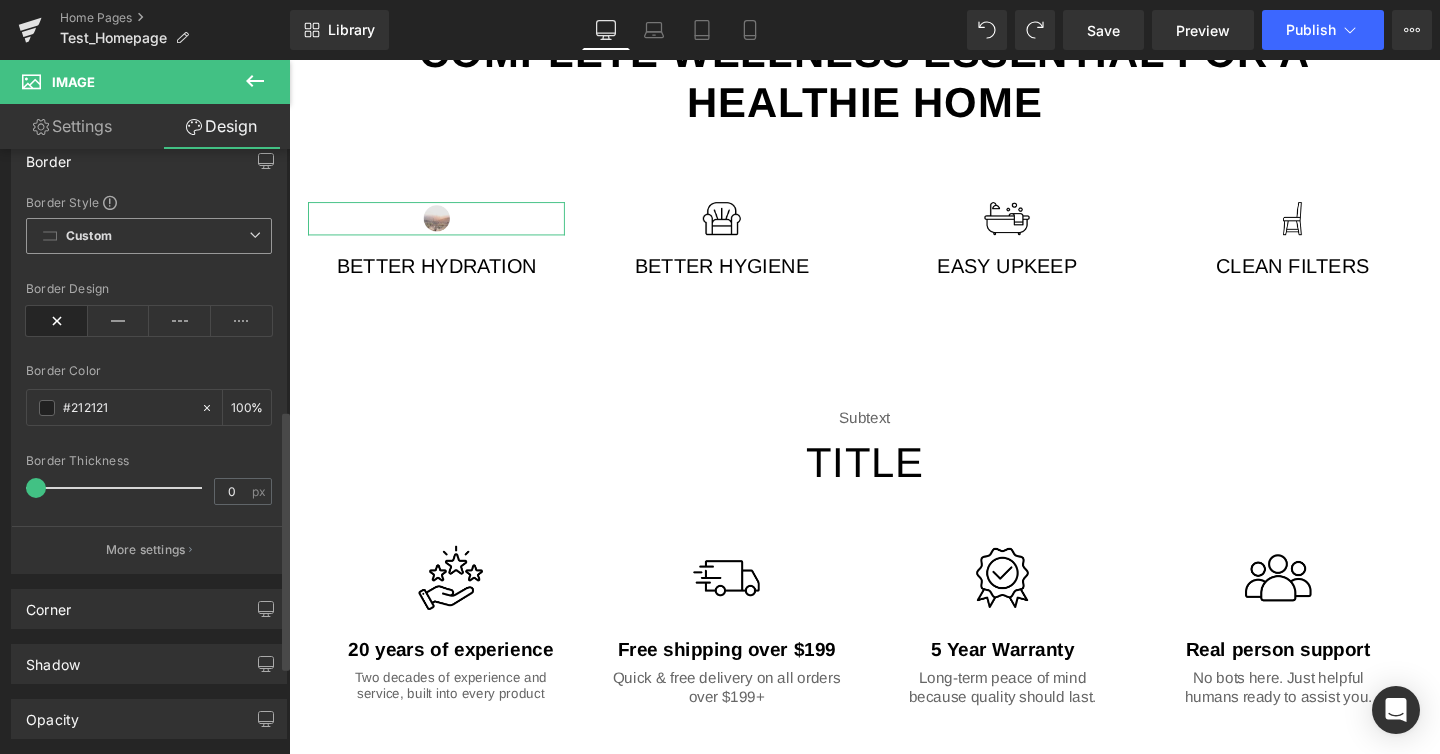 click on "Custom
Setup Global Style" at bounding box center (149, 236) 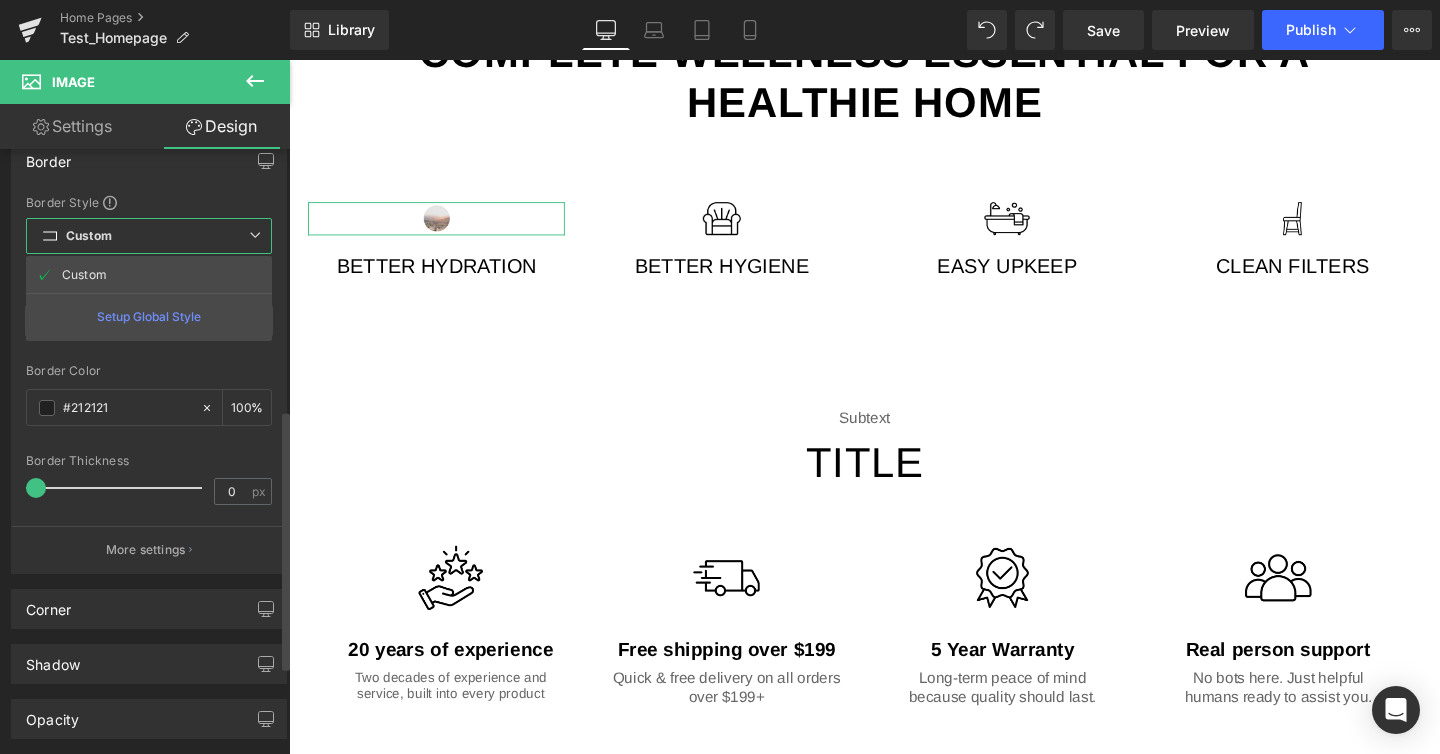 click on "Custom
Setup Global Style" at bounding box center (149, 236) 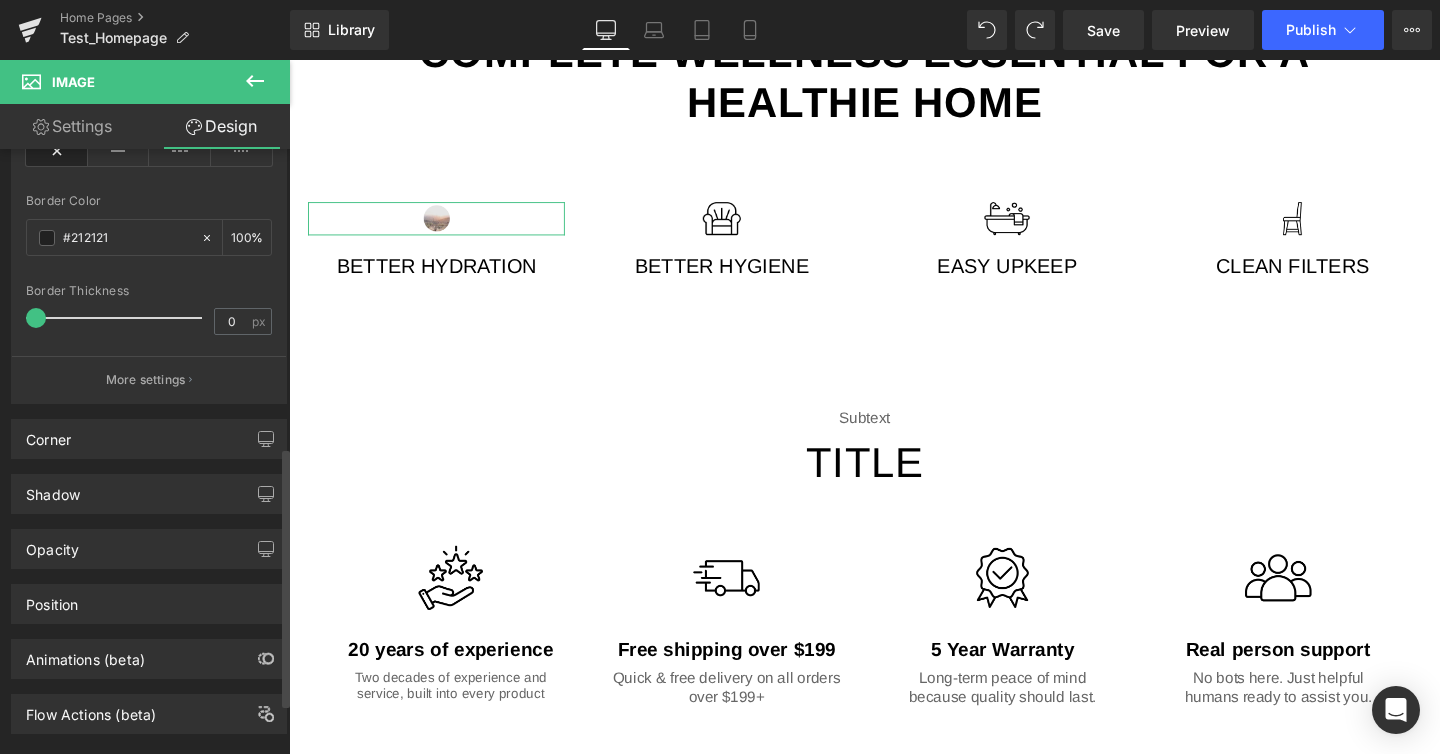 scroll, scrollTop: 814, scrollLeft: 0, axis: vertical 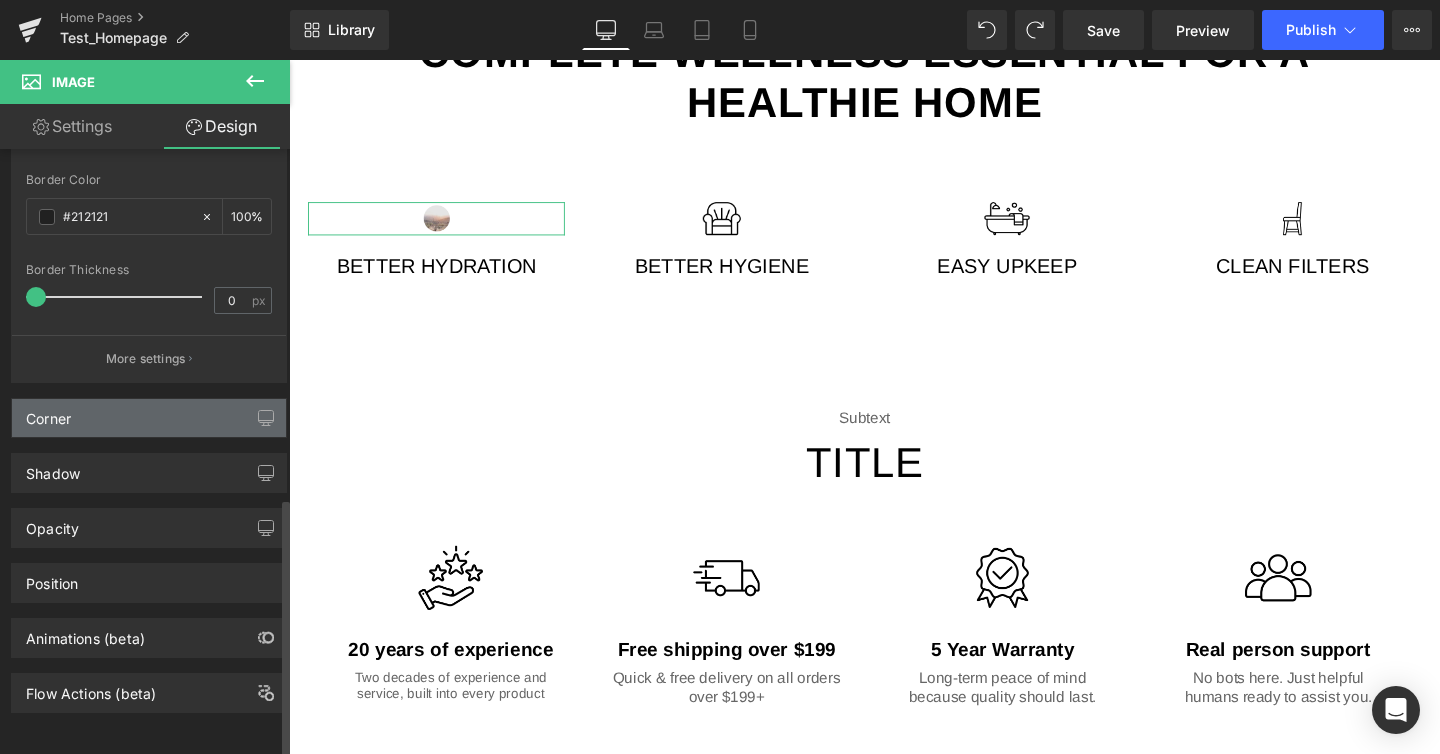 click on "Corner" at bounding box center [149, 418] 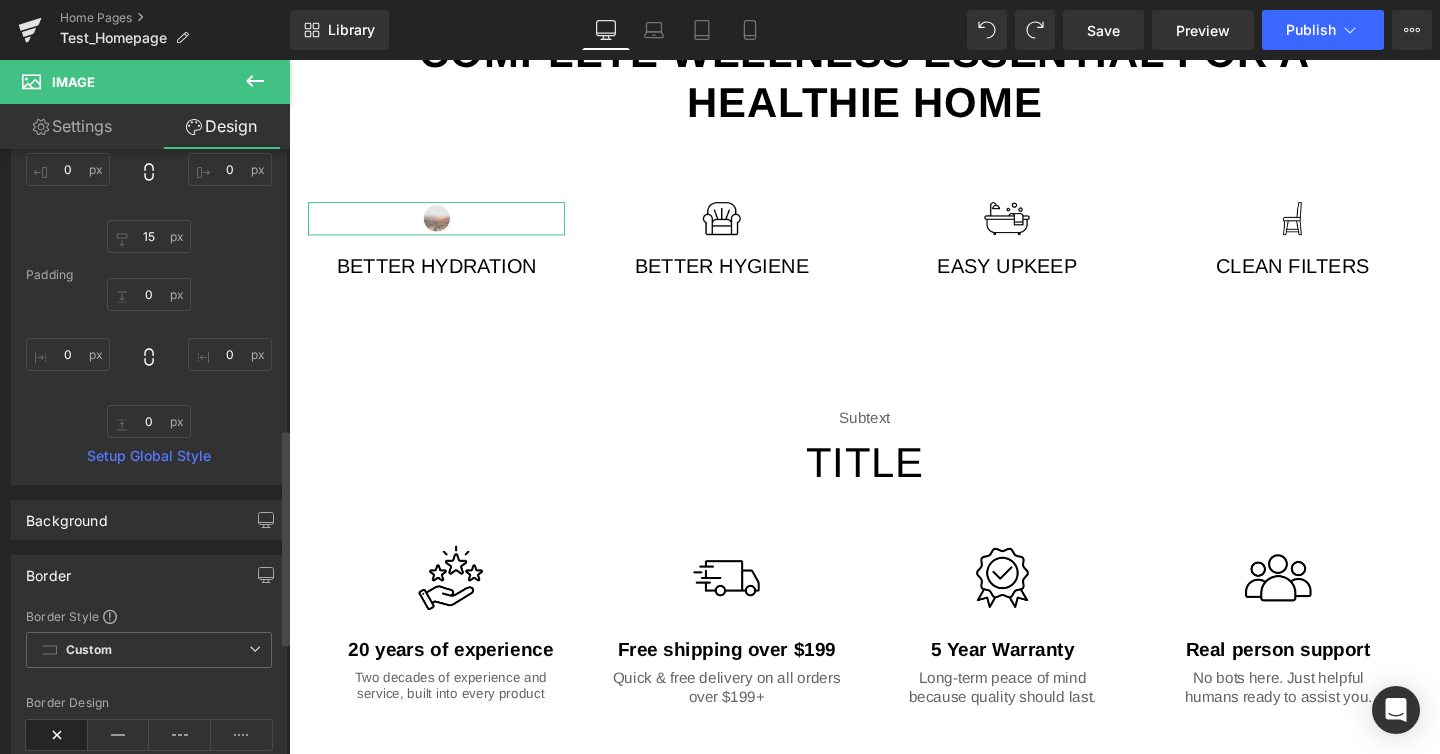 scroll, scrollTop: 0, scrollLeft: 0, axis: both 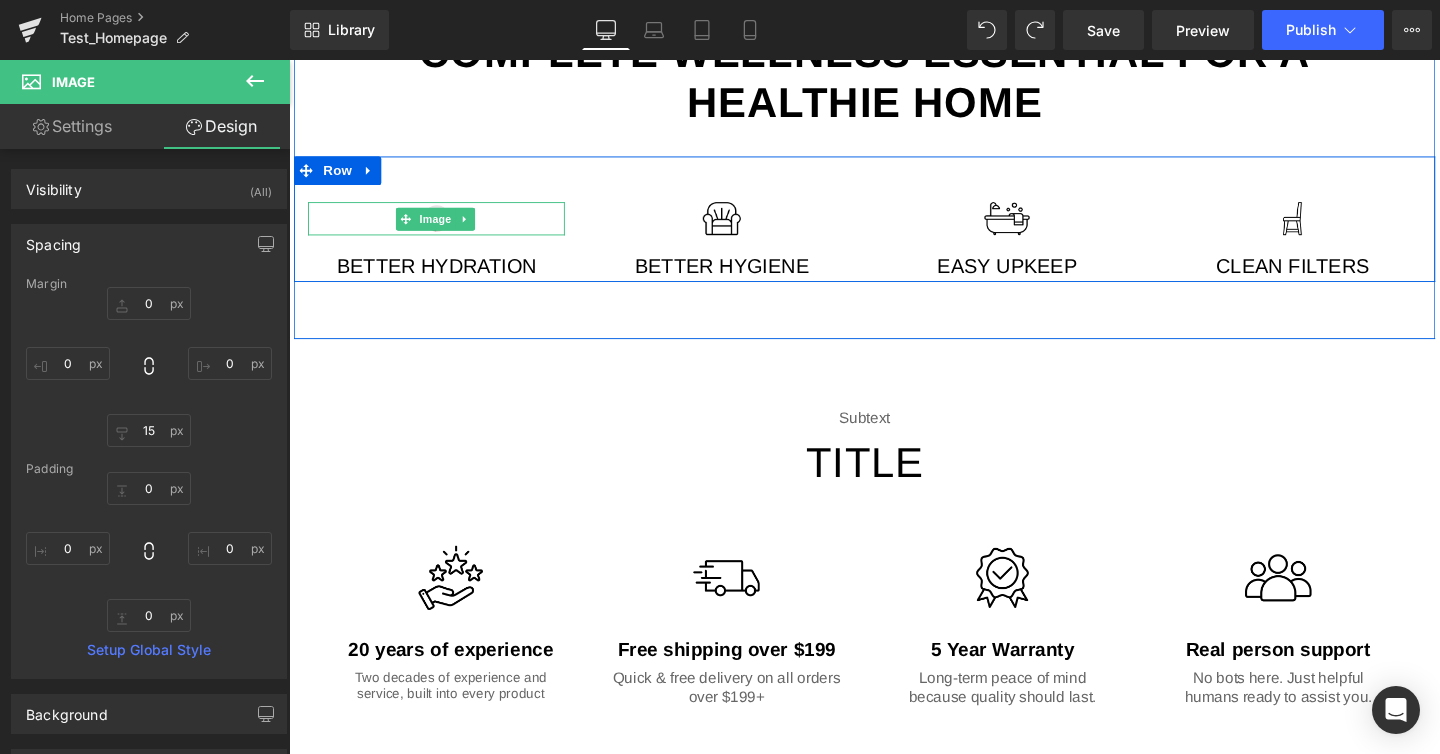 click at bounding box center (444, 226) 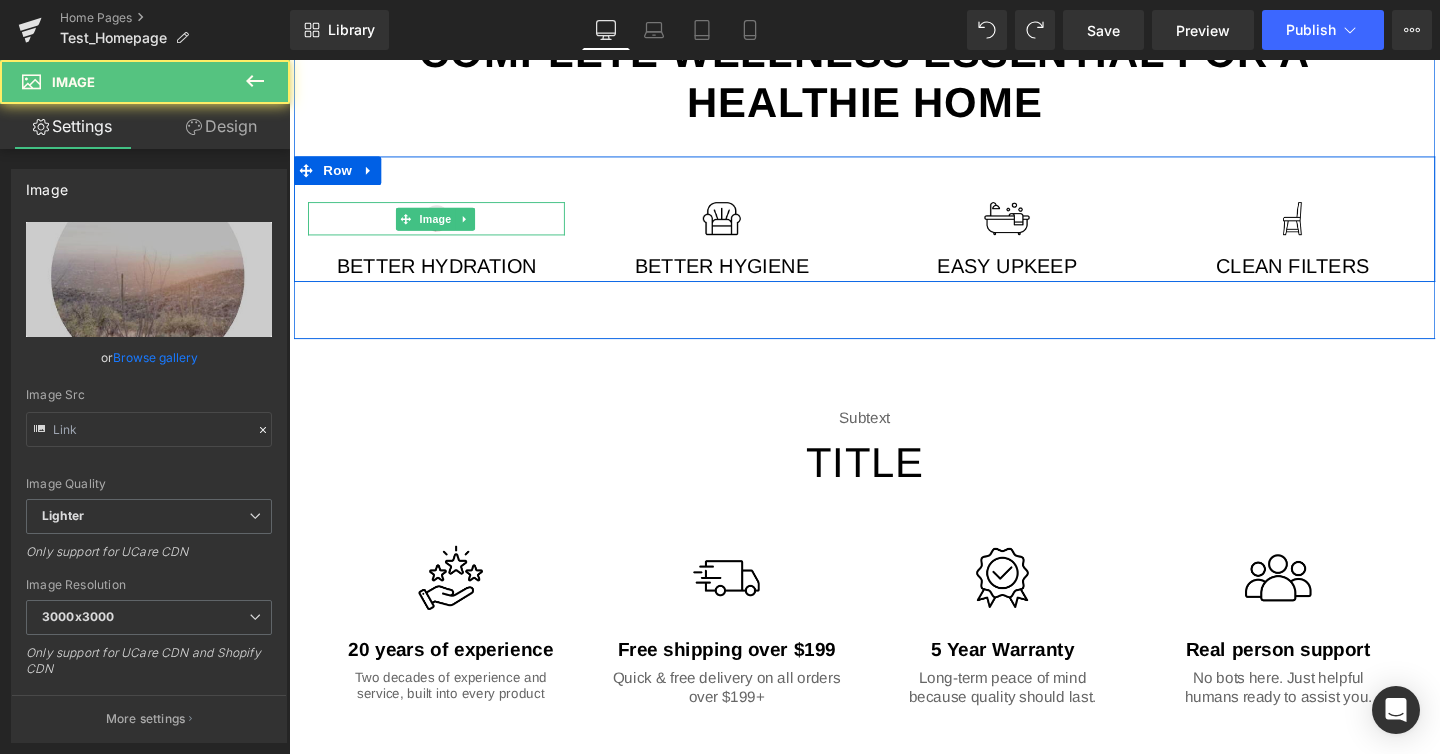 type on "https://ucarecdn.com/291c854e-9ecf-4a00-a85d-af73a293ce8a/-/format/auto/-/preview/3000x3000/-/quality/lighter/Screenshot%202025-08-05%20at%204.05.40%20PM.png" 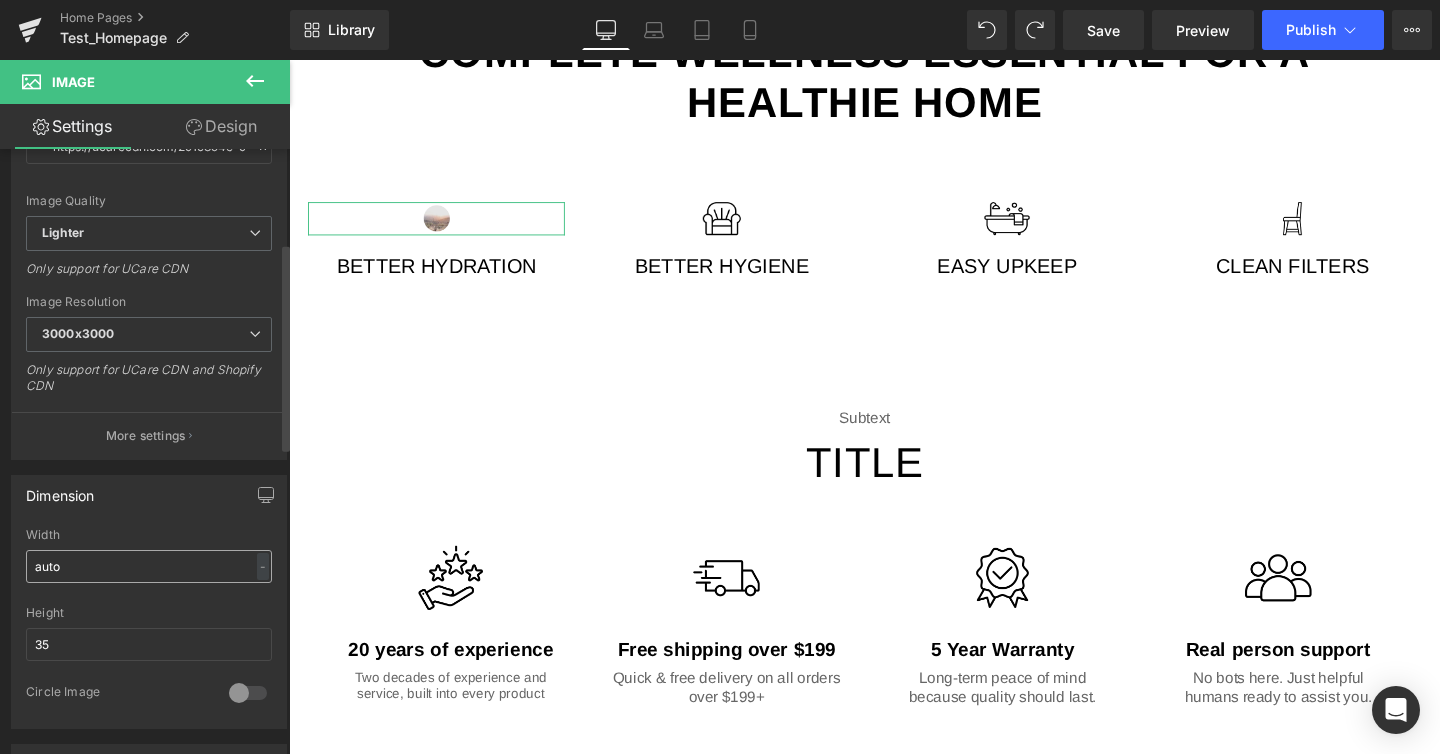 scroll, scrollTop: 526, scrollLeft: 0, axis: vertical 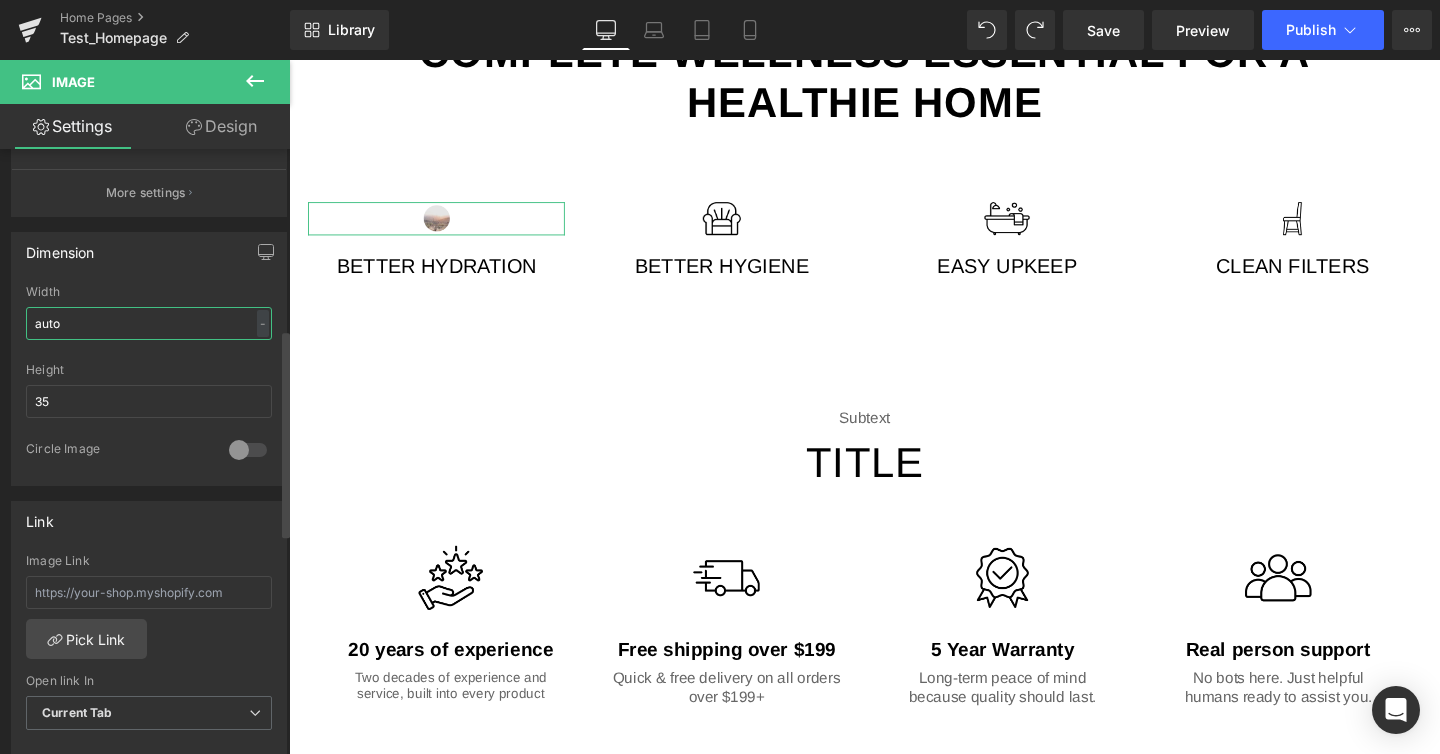 click on "auto" at bounding box center [149, 323] 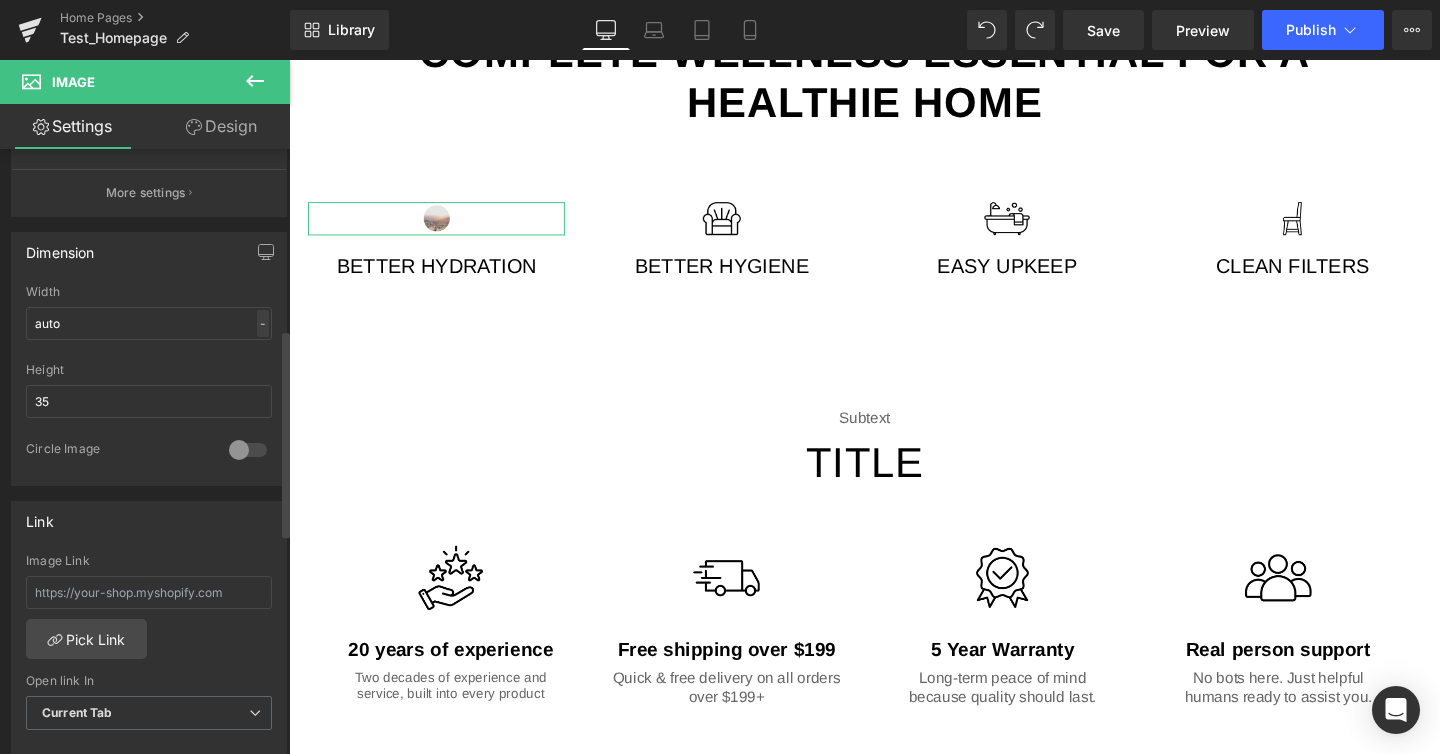 click on "-" at bounding box center (263, 323) 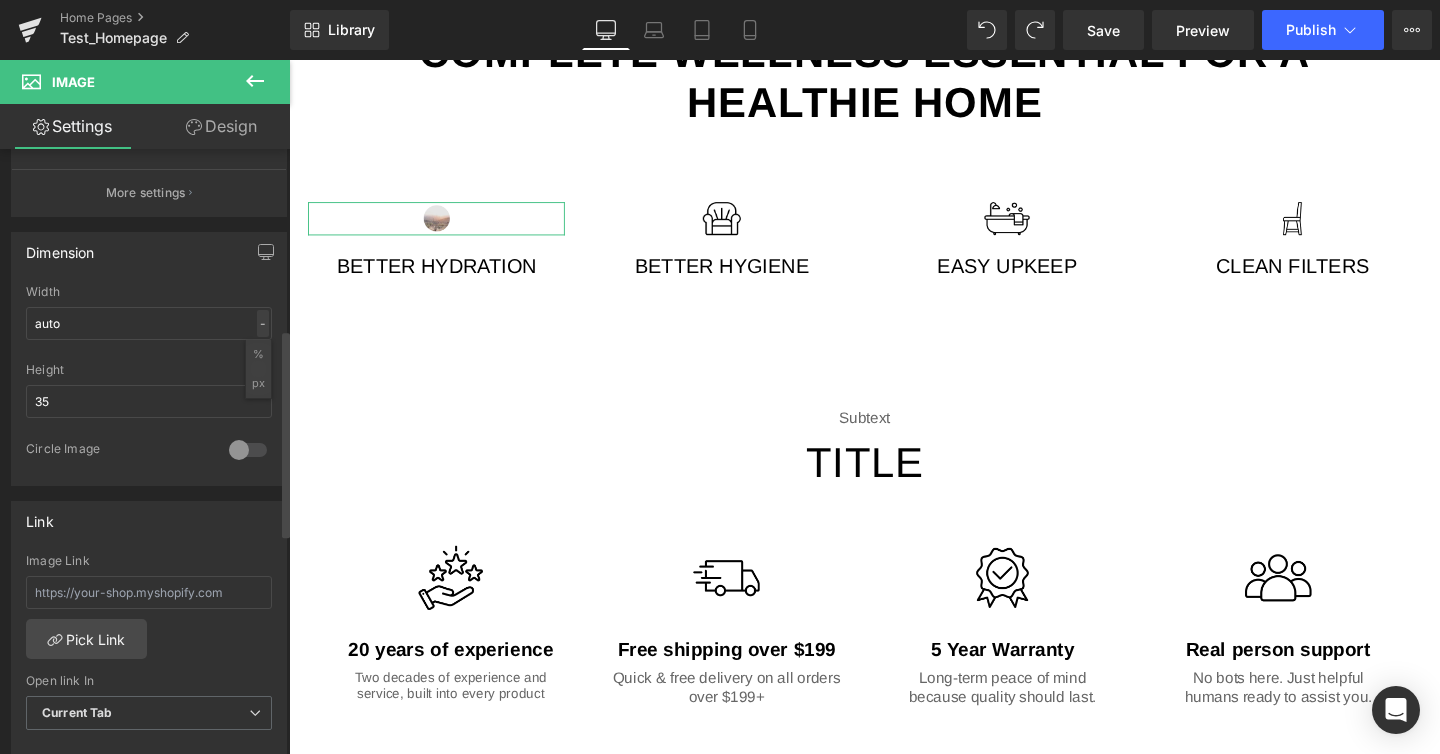 click on "-" at bounding box center (263, 323) 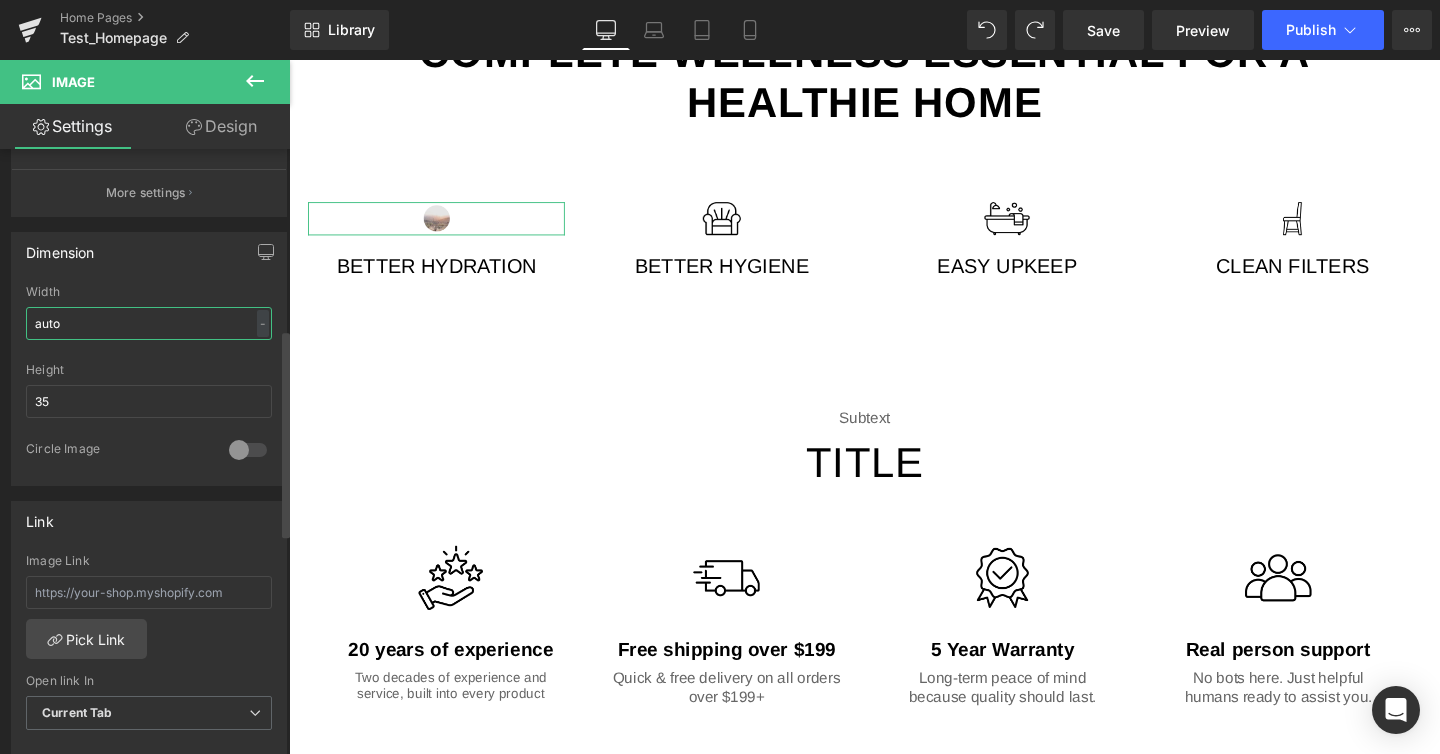 click on "auto" at bounding box center [149, 323] 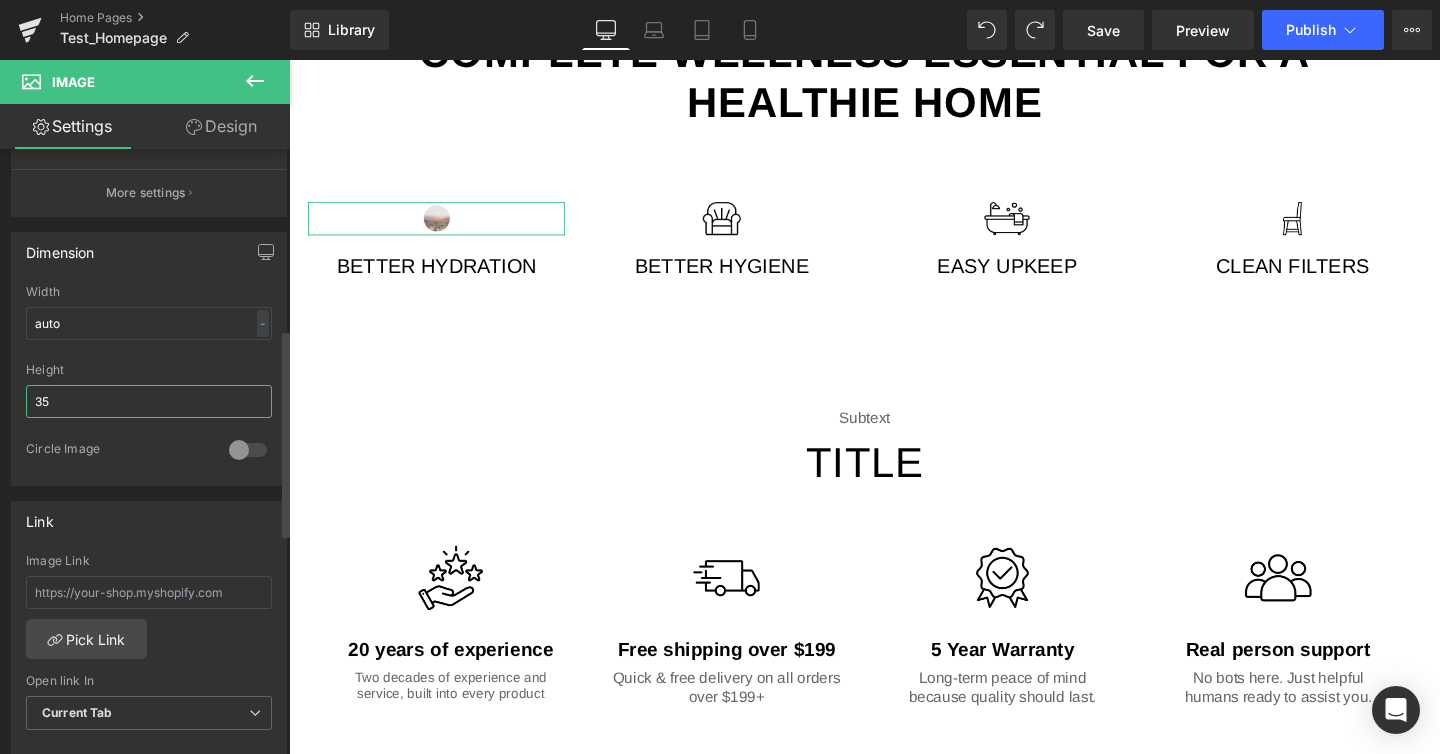 click on "35" at bounding box center [149, 401] 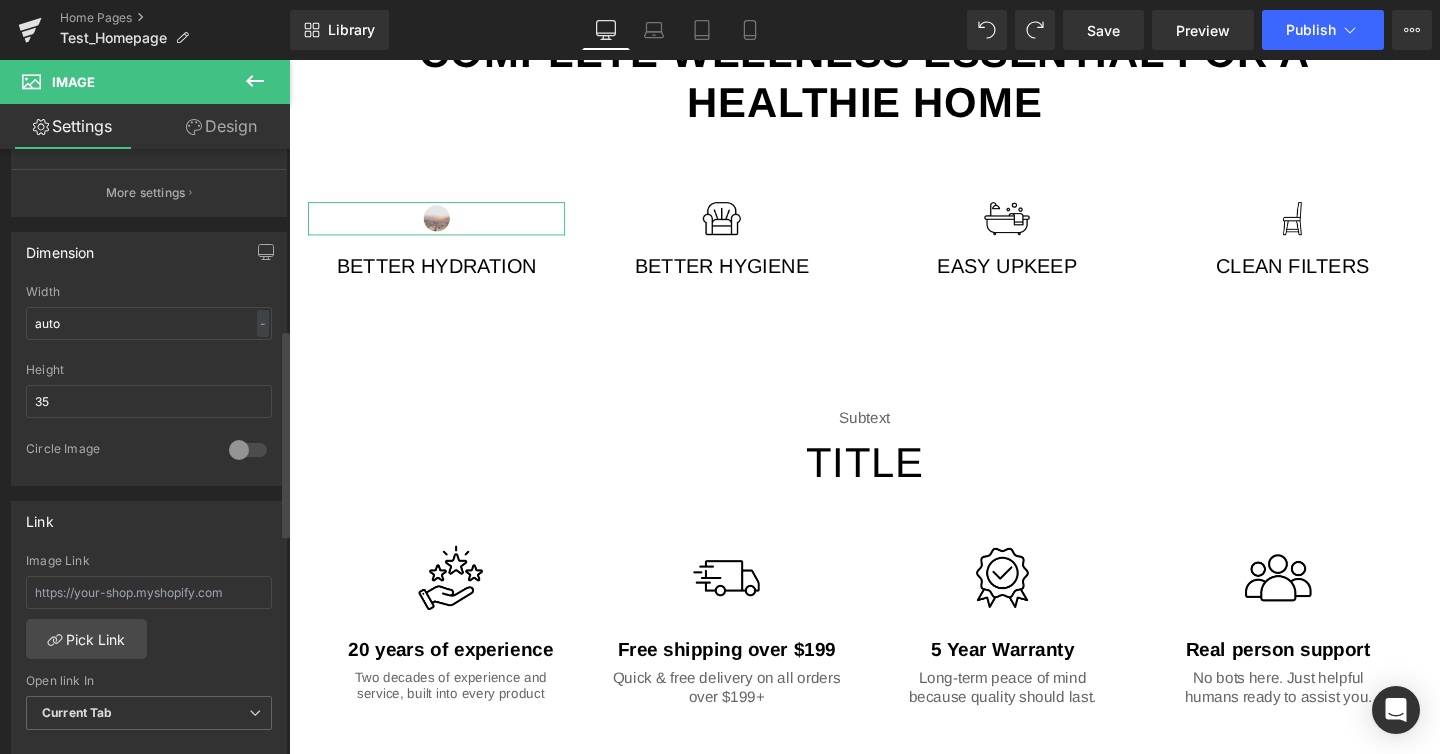click at bounding box center (149, 434) 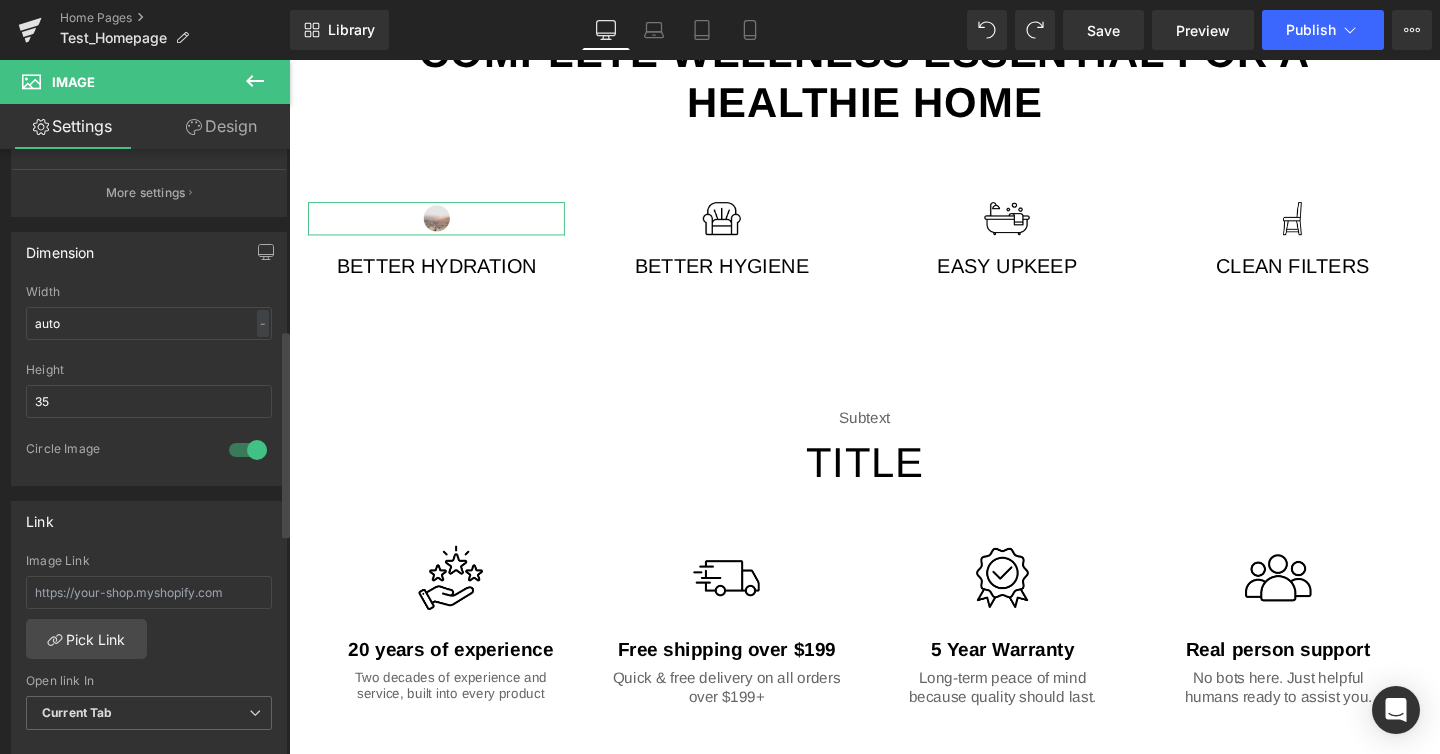 click on "Circle Image" at bounding box center (117, 451) 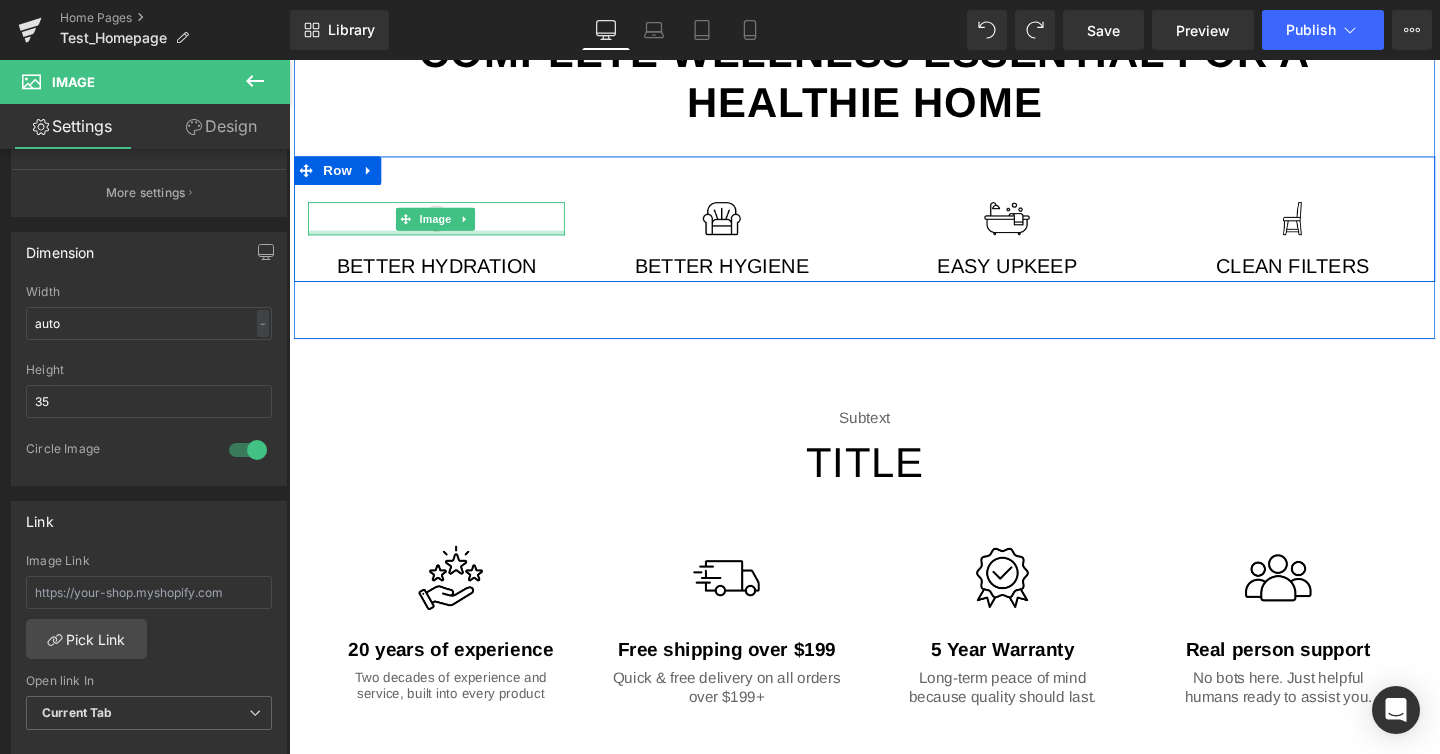 click at bounding box center (444, 241) 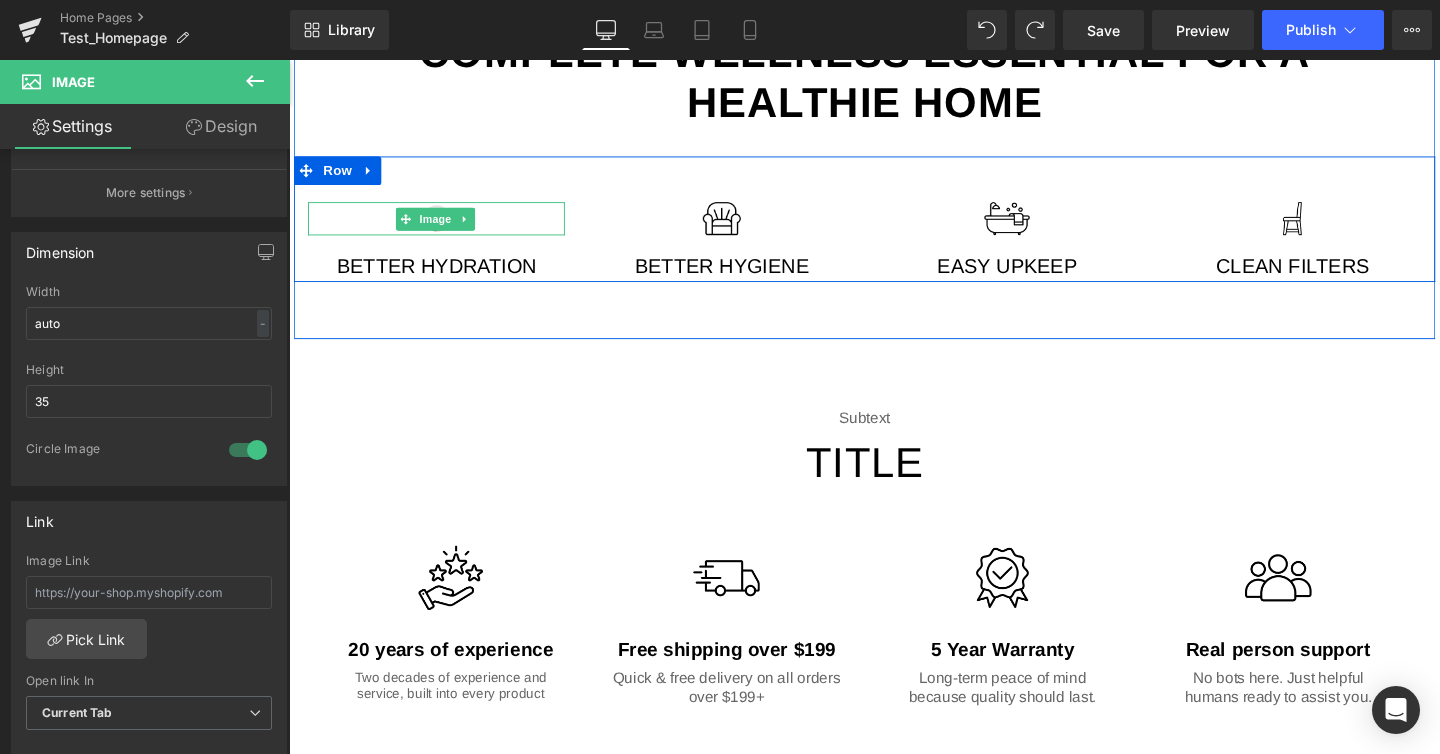 click at bounding box center (444, 226) 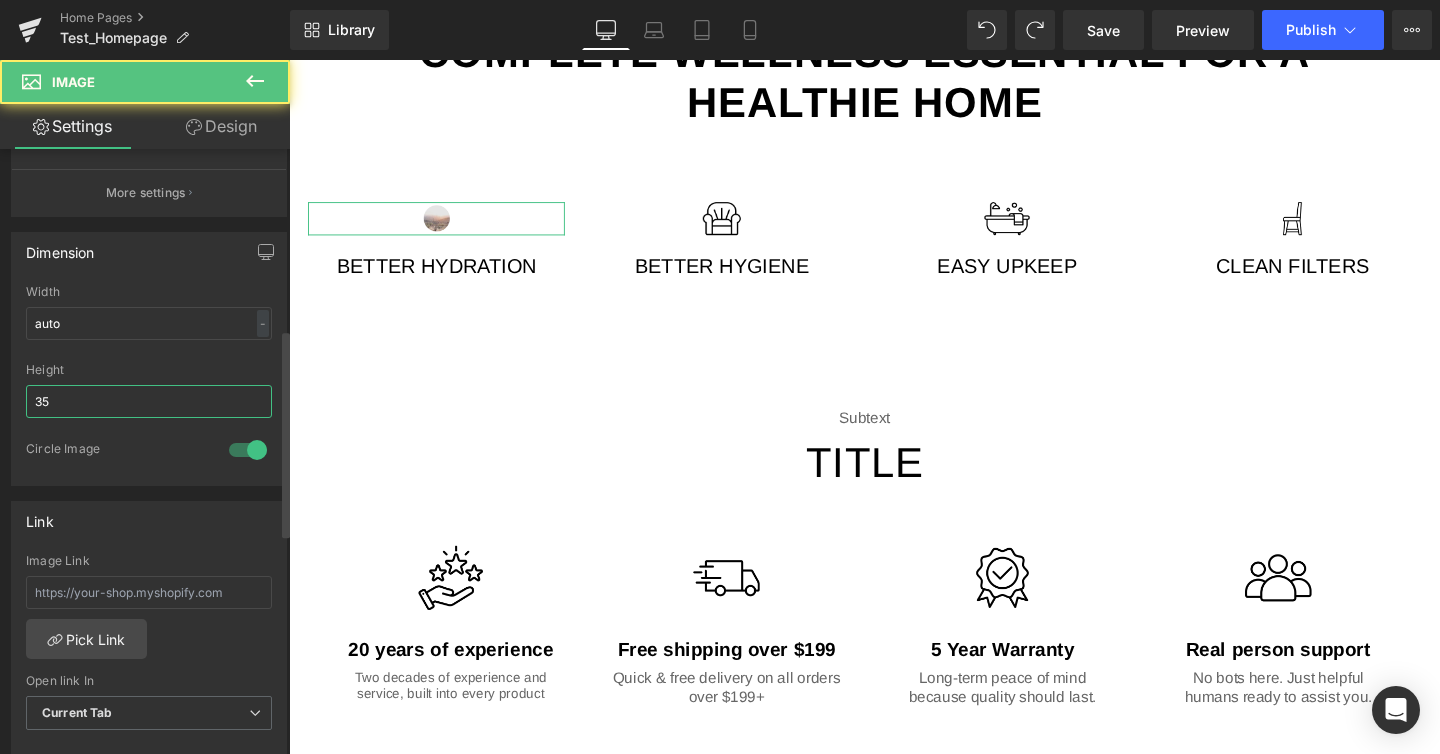 click on "35" at bounding box center [149, 401] 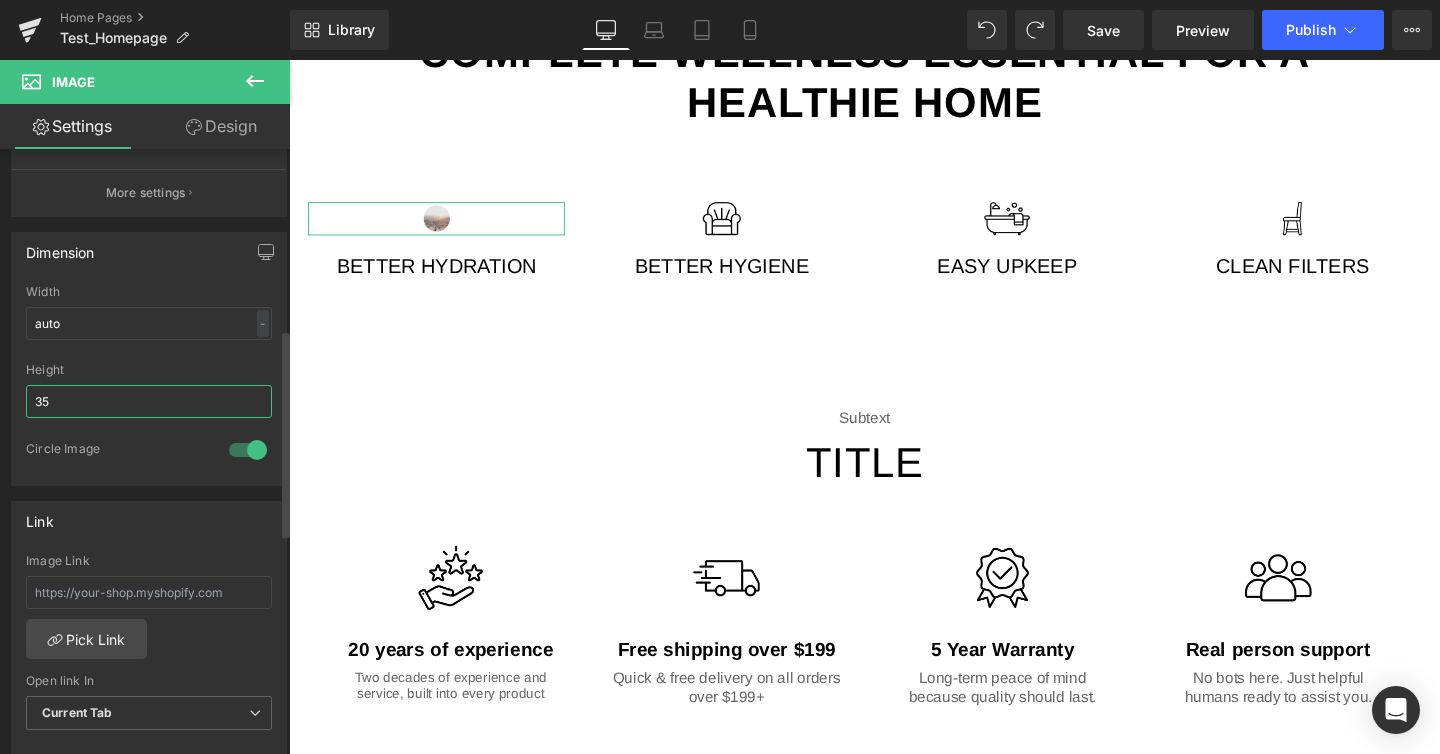 drag, startPoint x: 112, startPoint y: 394, endPoint x: 56, endPoint y: 391, distance: 56.0803 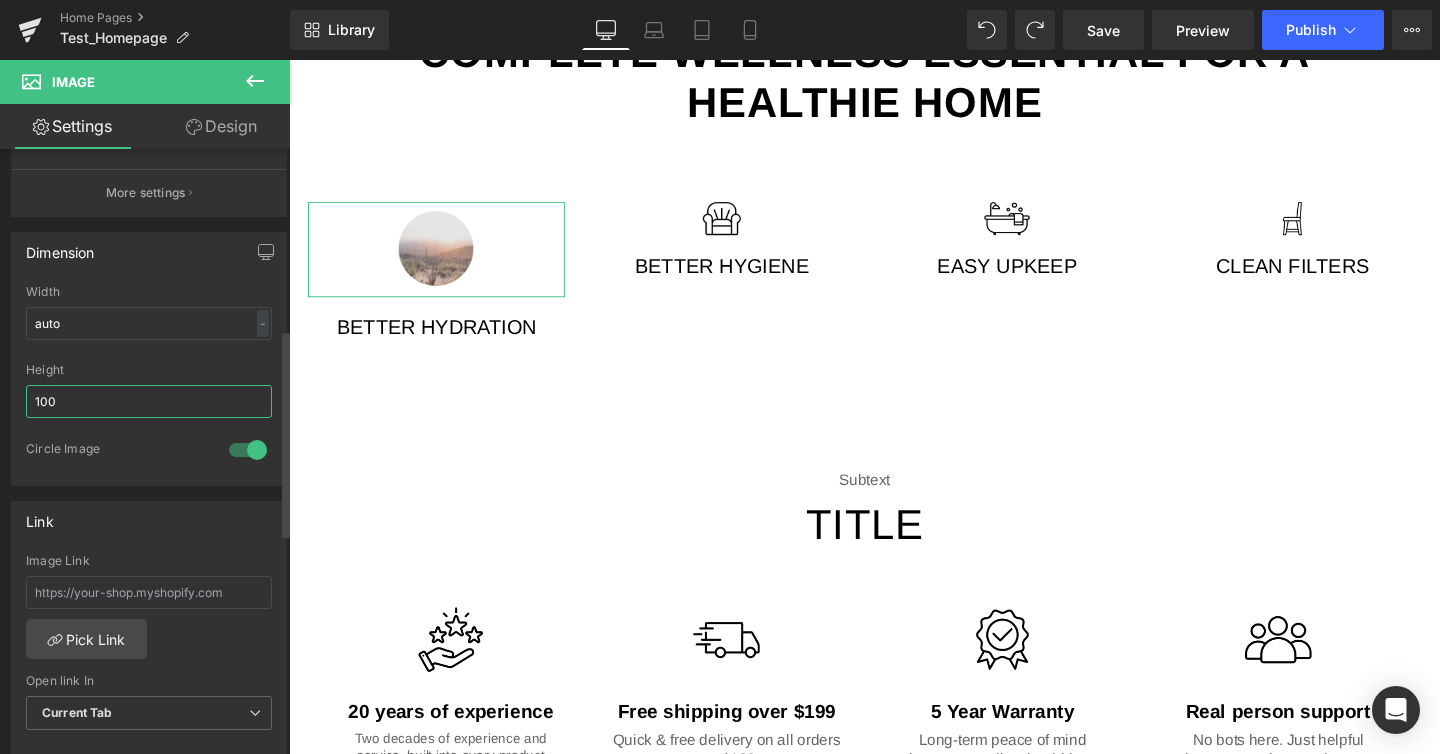 click on "100" at bounding box center [149, 401] 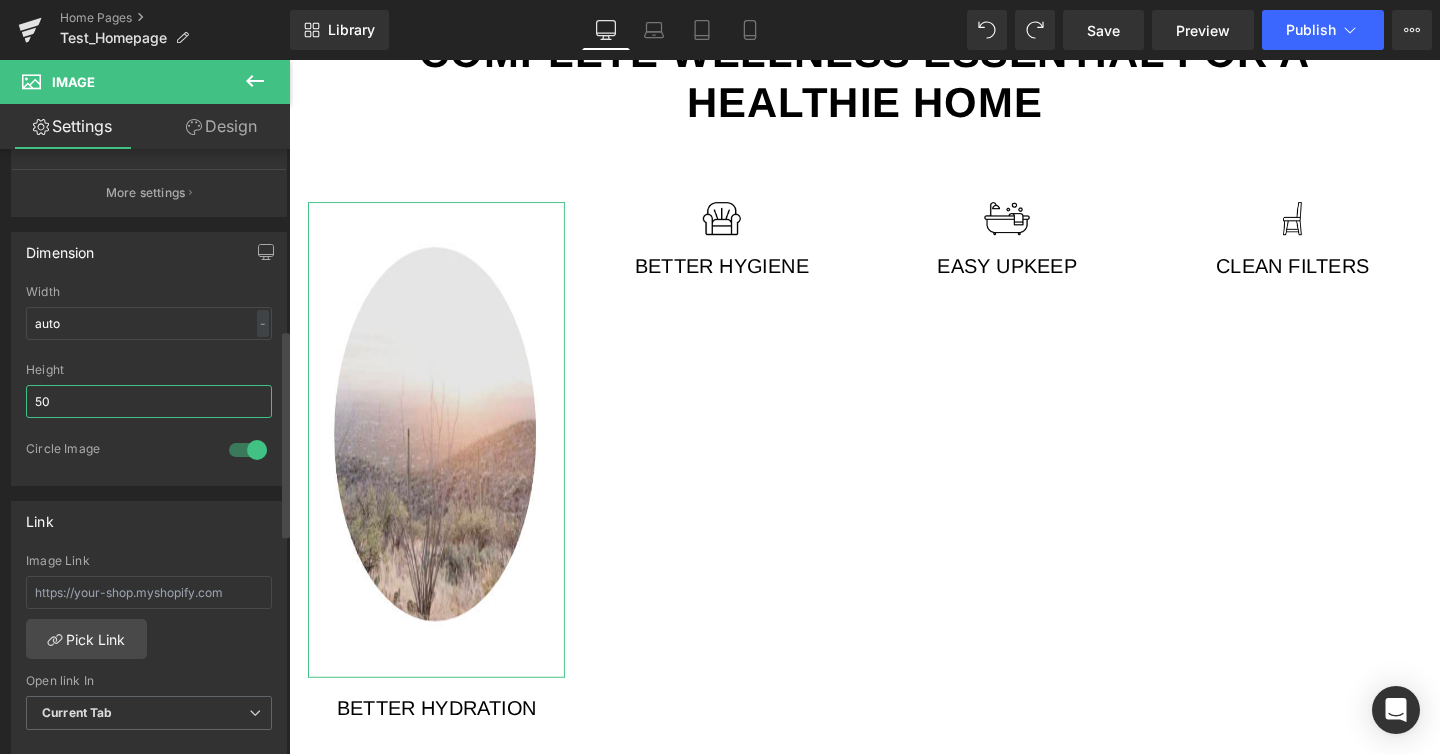 type on "5" 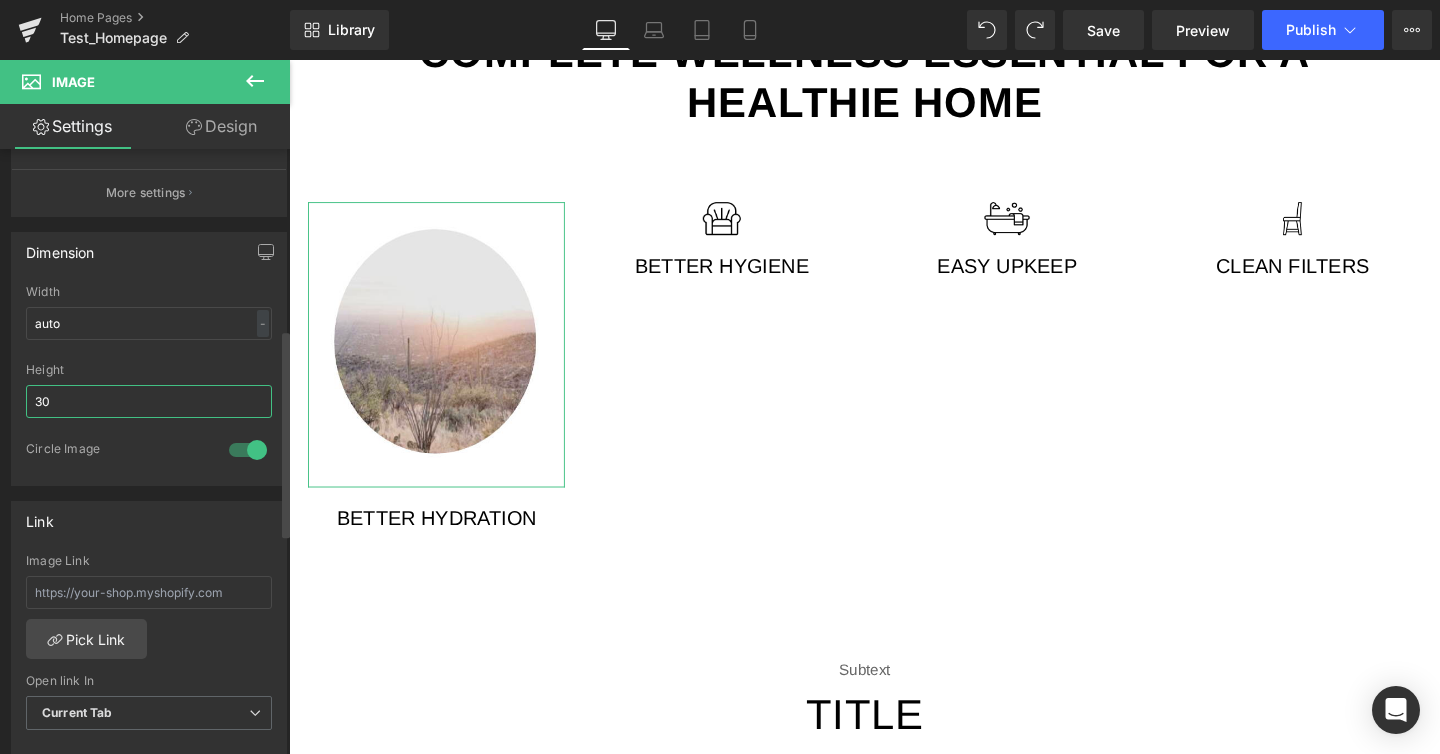 type on "3" 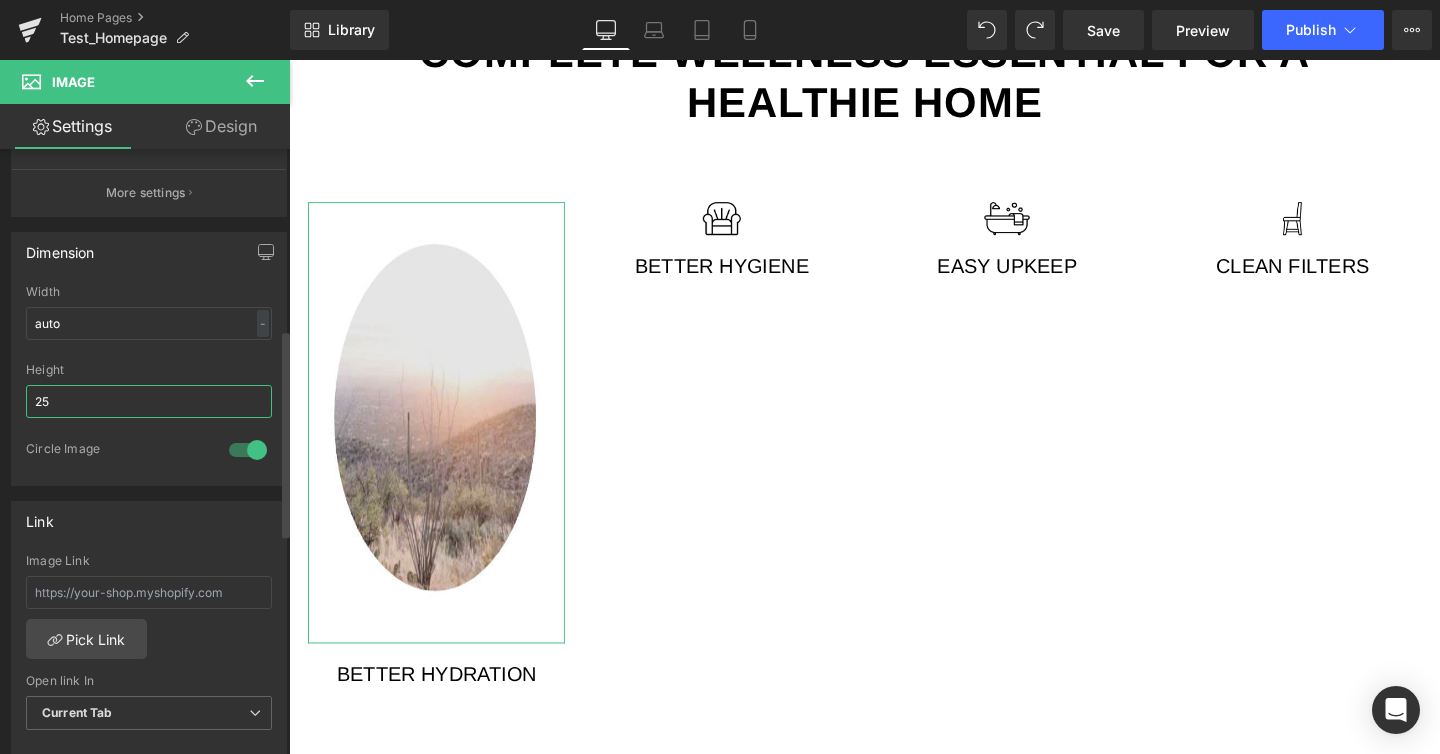 type on "250" 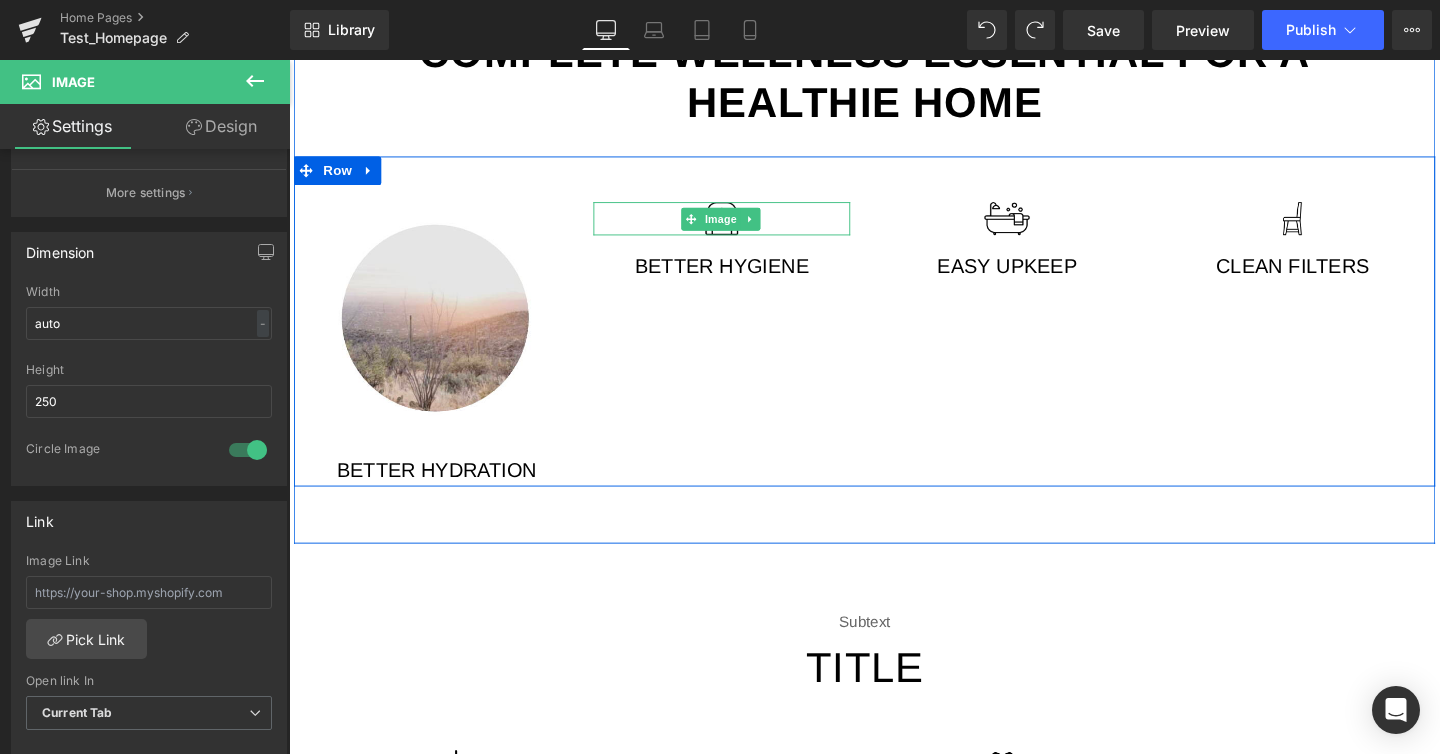 click on "Image         Better hygiene Text Block" at bounding box center [744, 251] 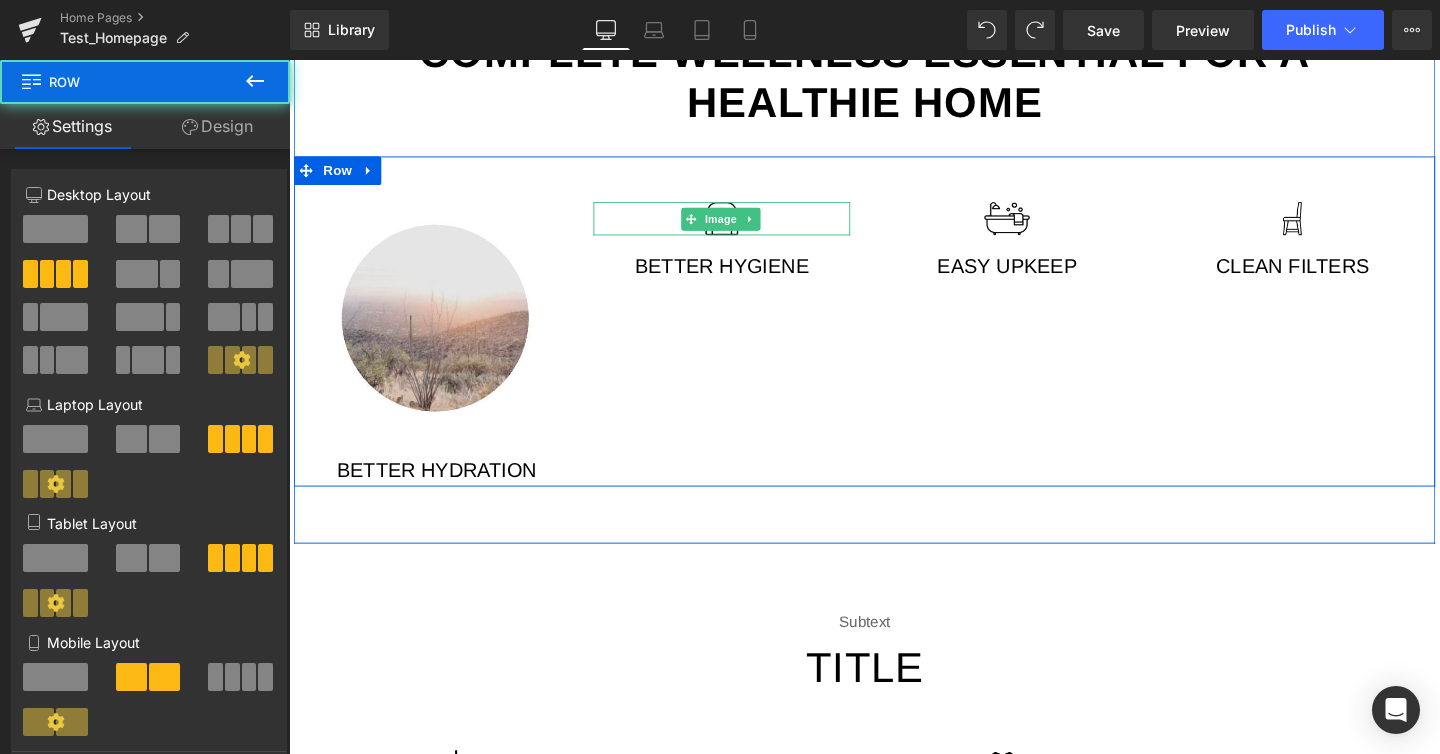 click at bounding box center [774, 227] 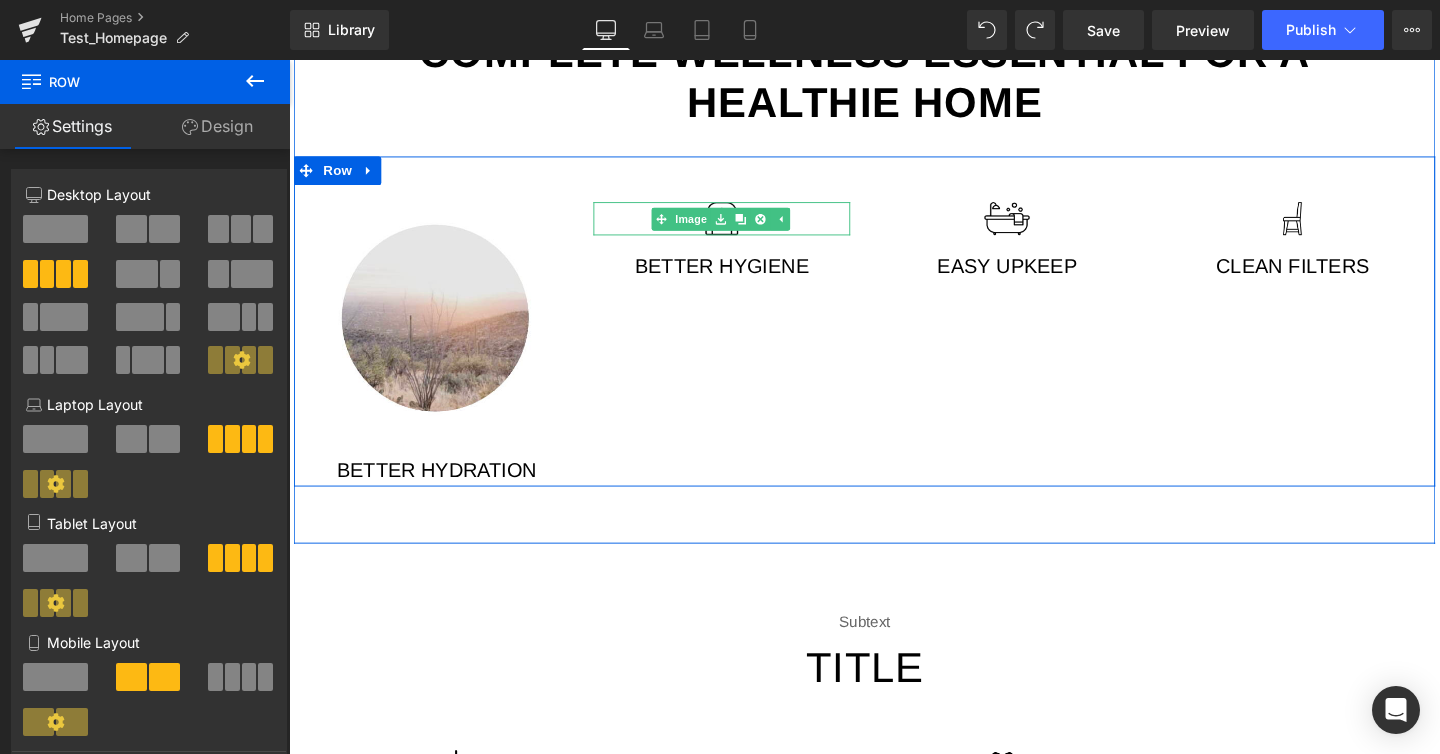click at bounding box center (744, 226) 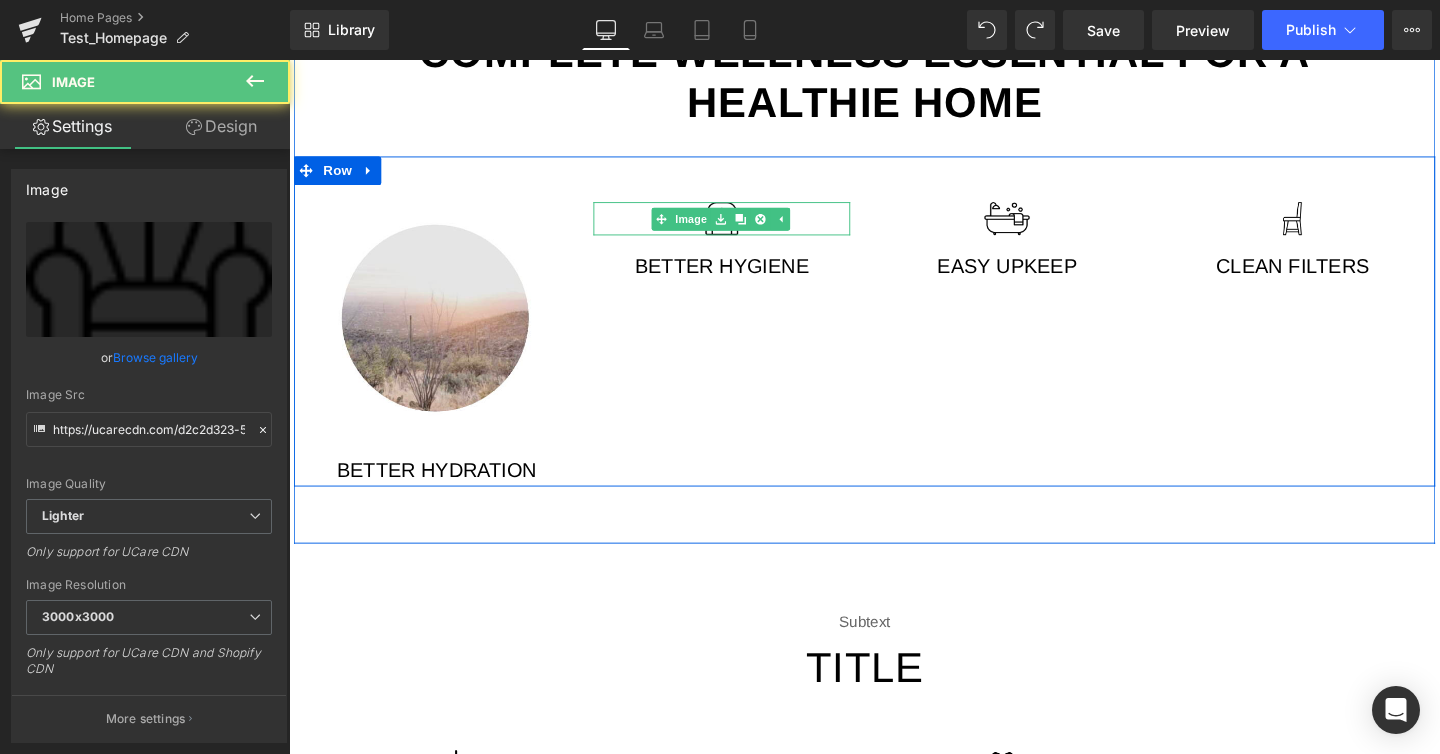 click at bounding box center [744, 226] 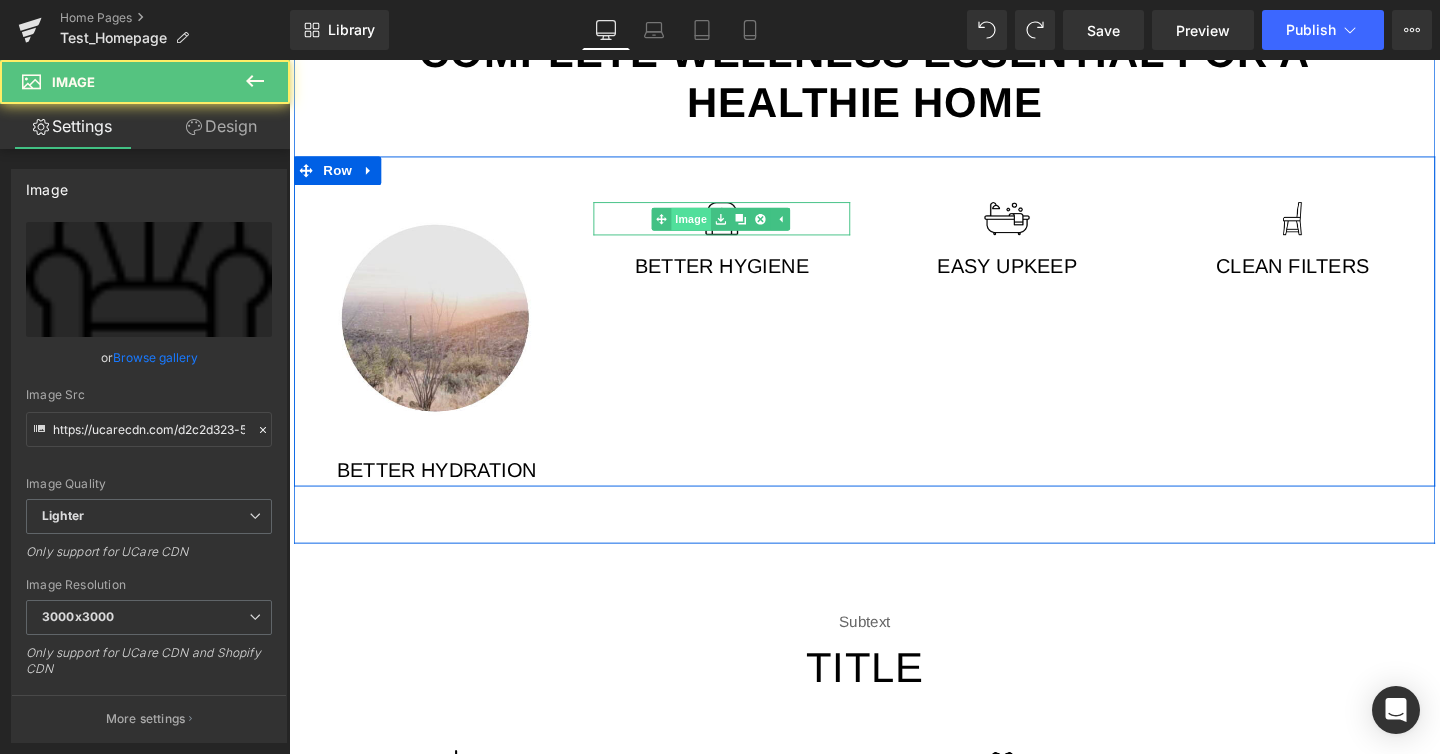 click on "Image" at bounding box center (702, 227) 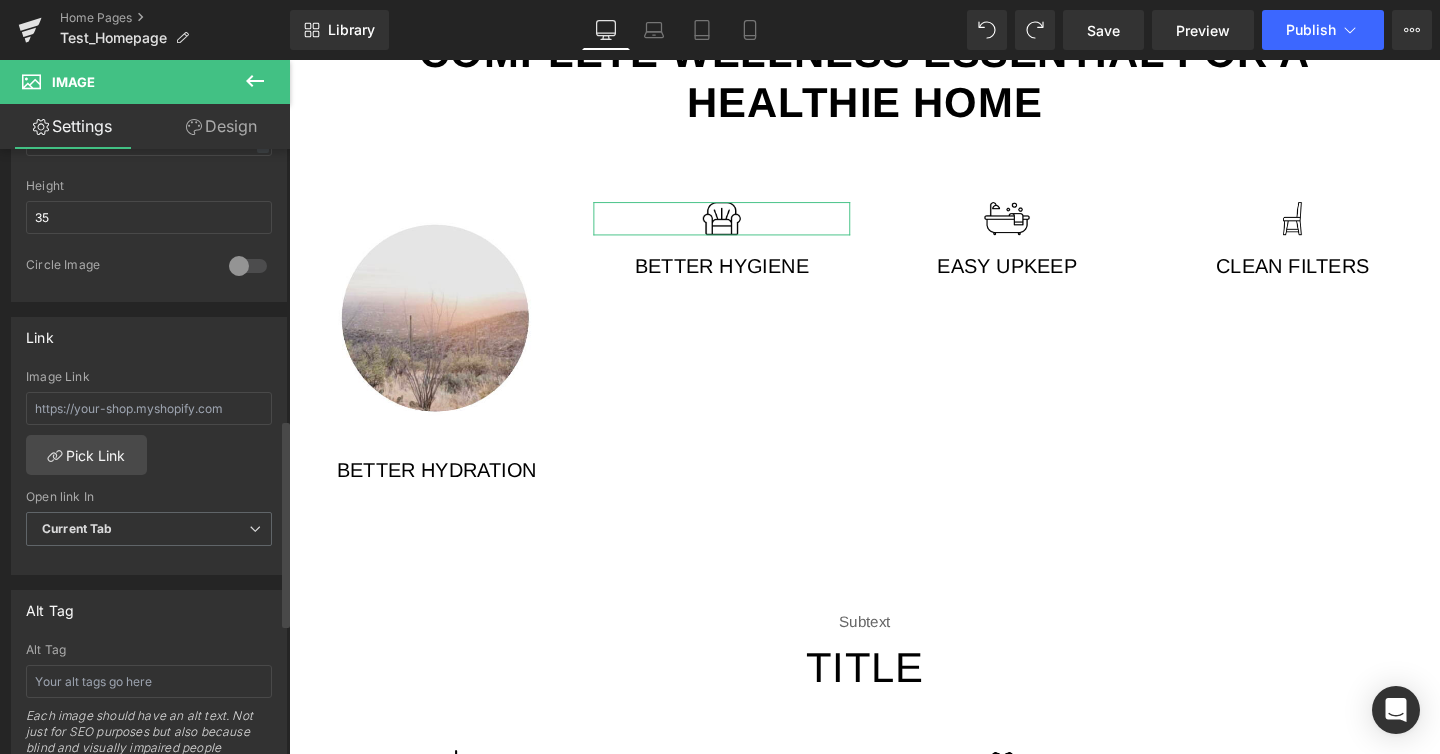 scroll, scrollTop: 448, scrollLeft: 0, axis: vertical 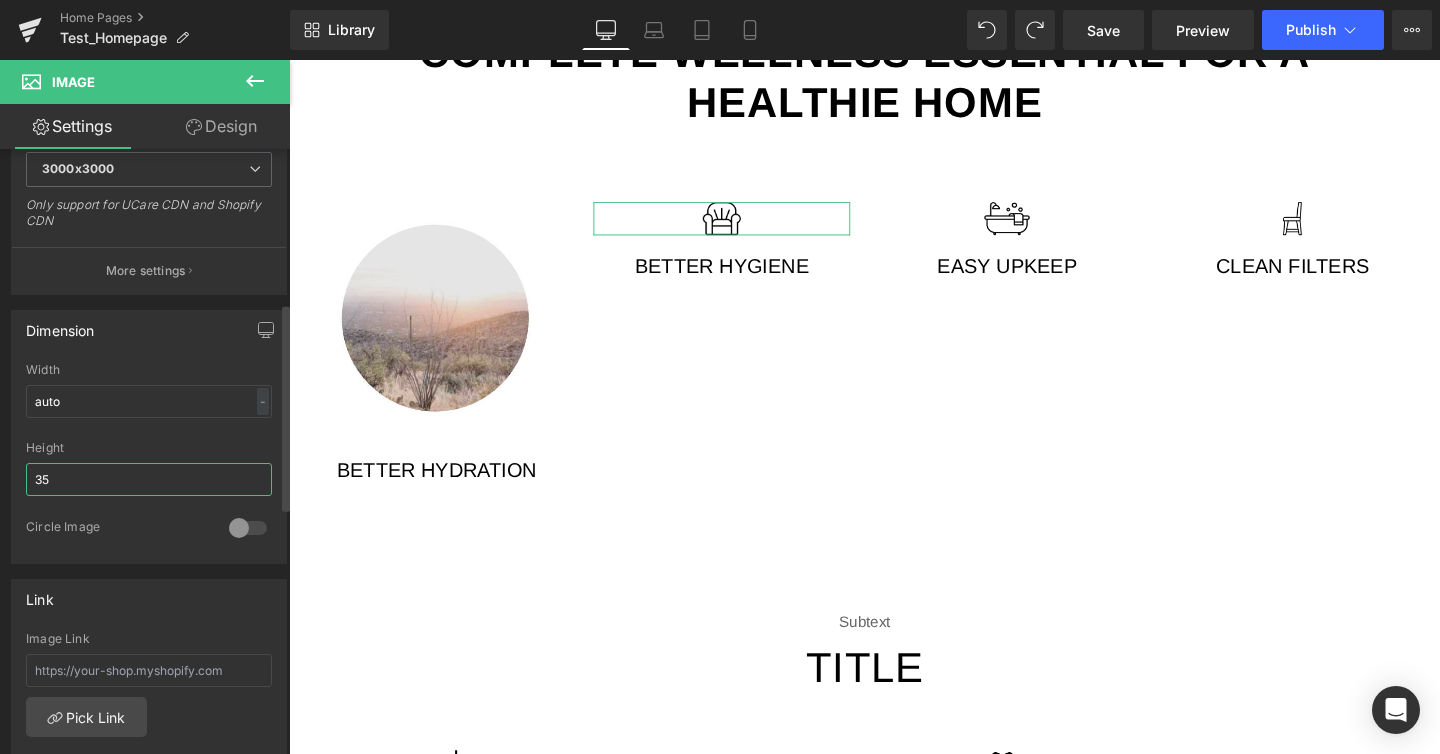 drag, startPoint x: 135, startPoint y: 469, endPoint x: 0, endPoint y: 436, distance: 138.97482 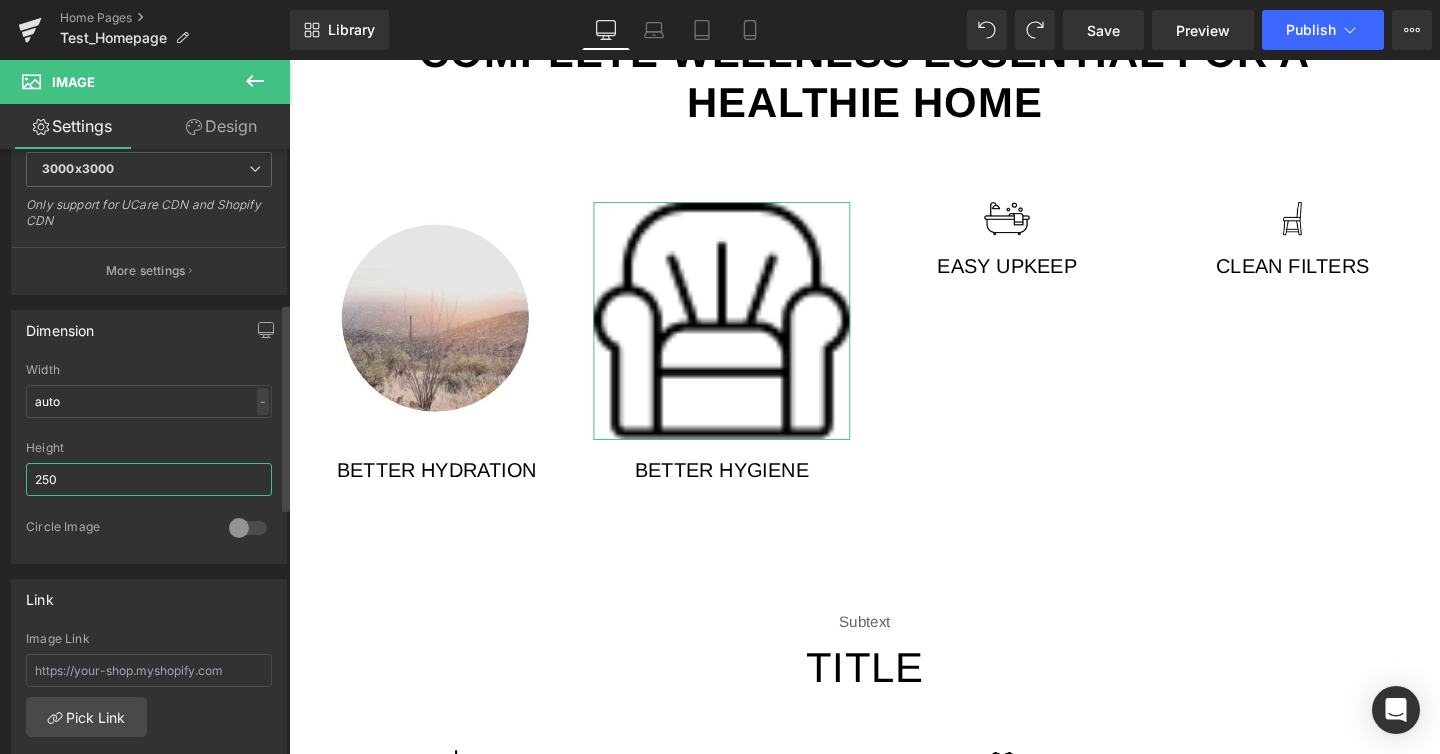 type on "250" 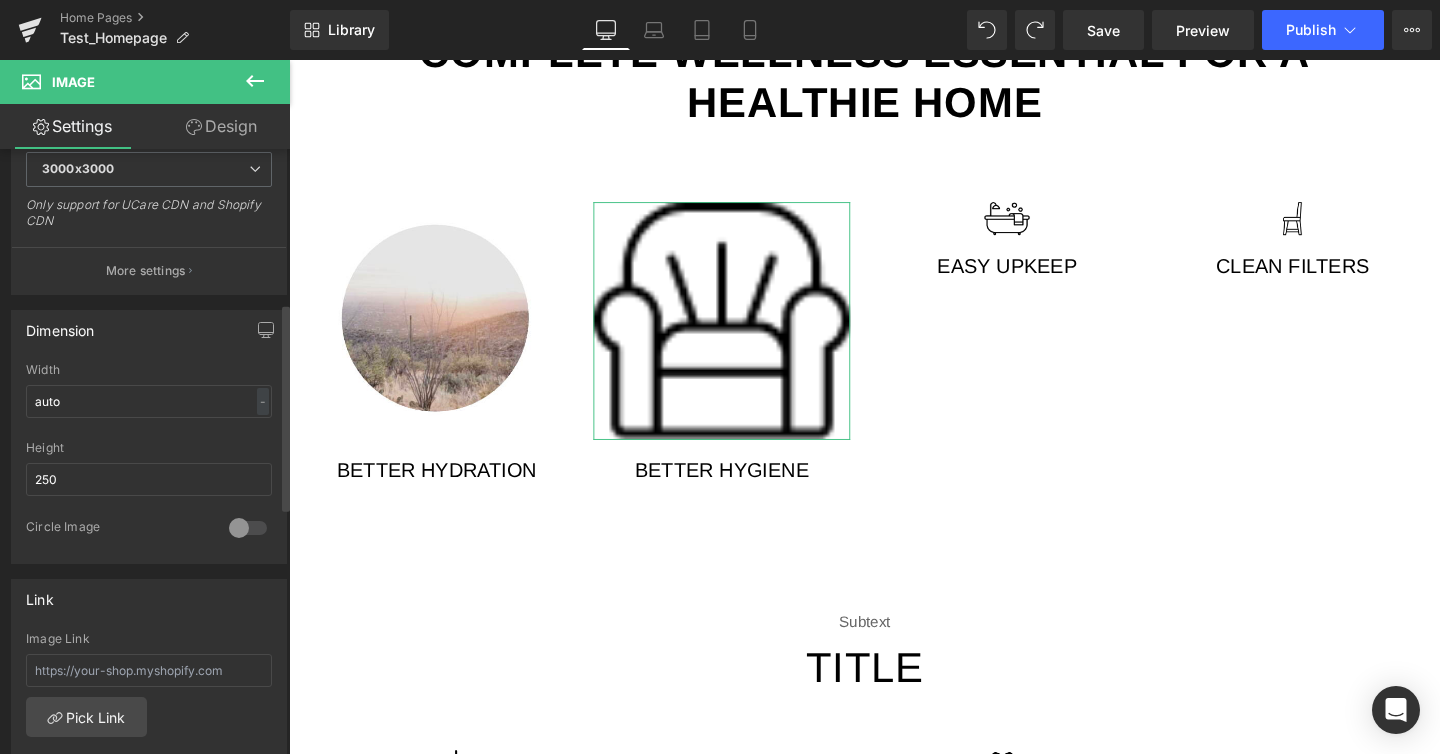 click at bounding box center [248, 528] 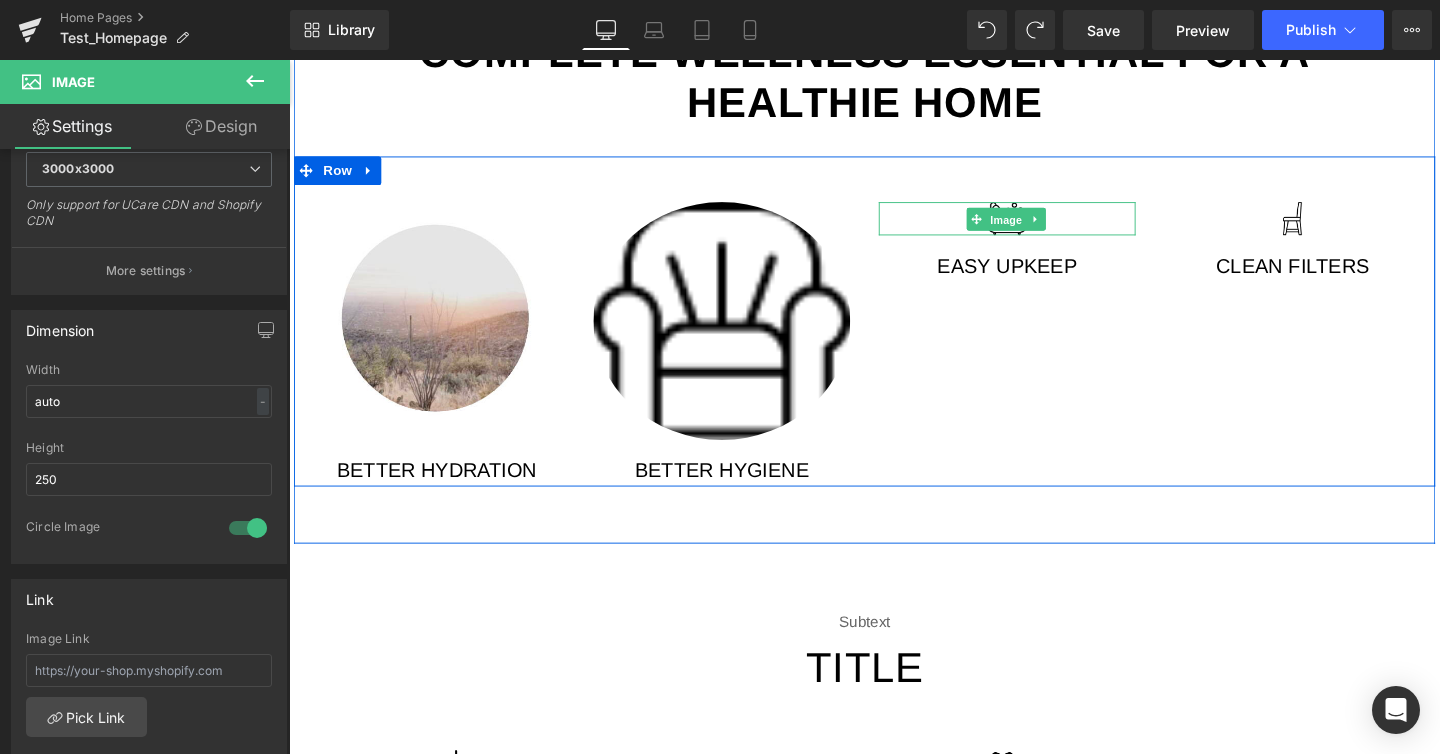 click on "Image" at bounding box center (1044, 228) 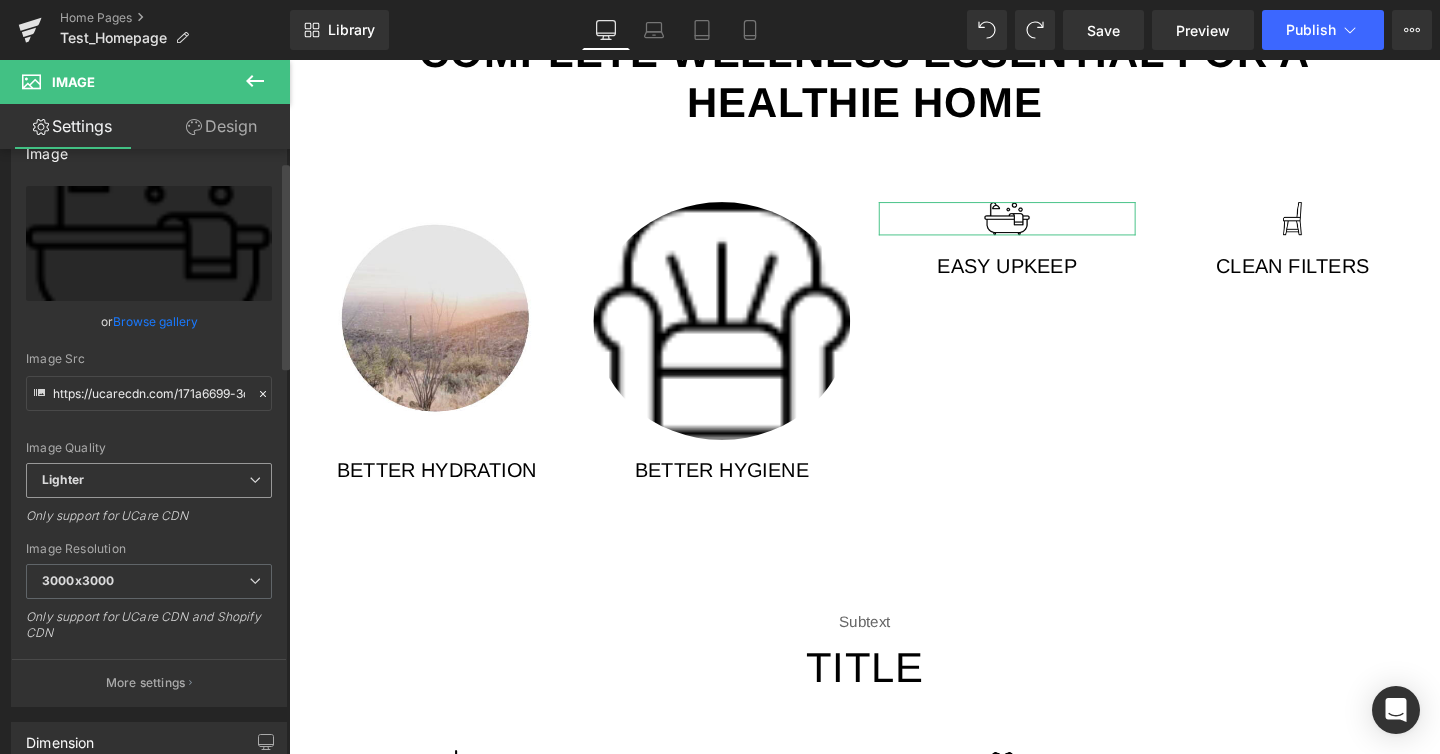 scroll, scrollTop: 223, scrollLeft: 0, axis: vertical 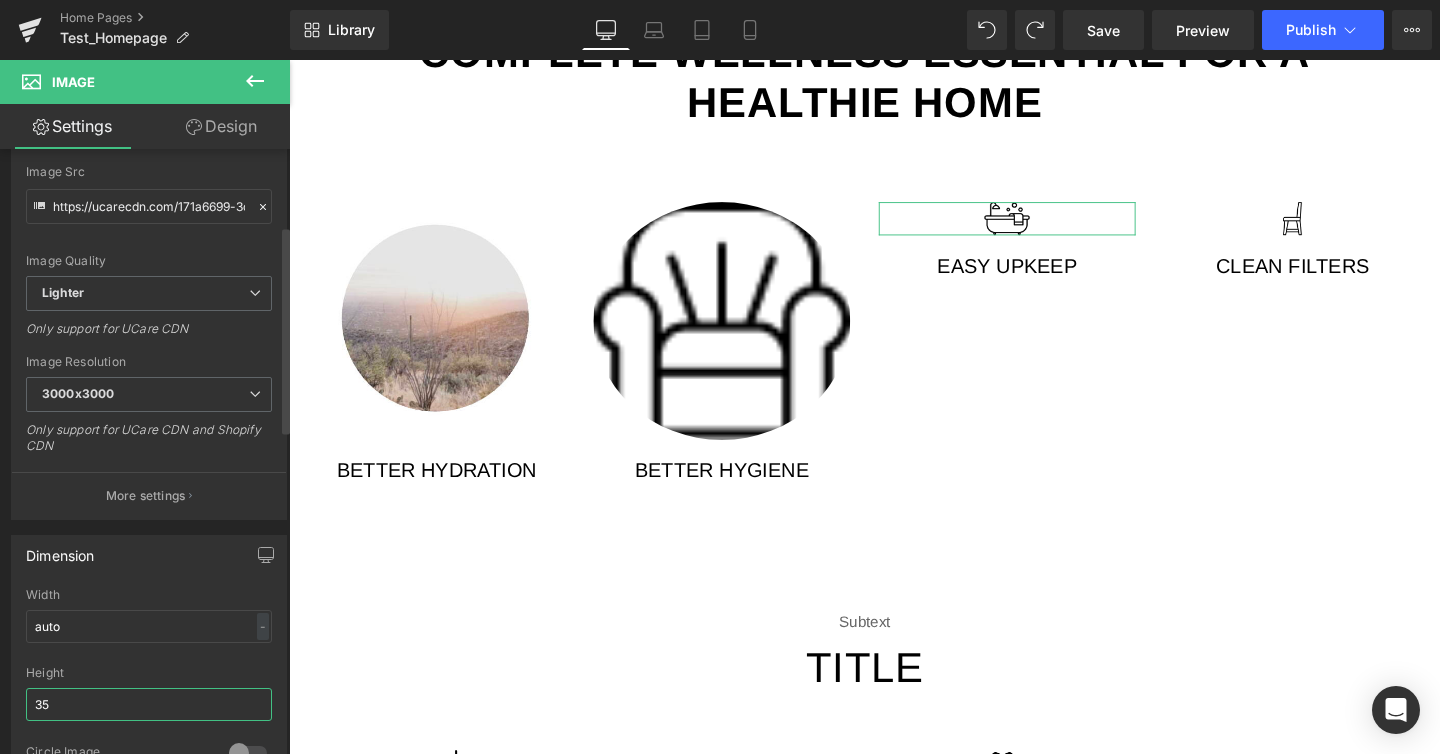 click on "35" at bounding box center (149, 704) 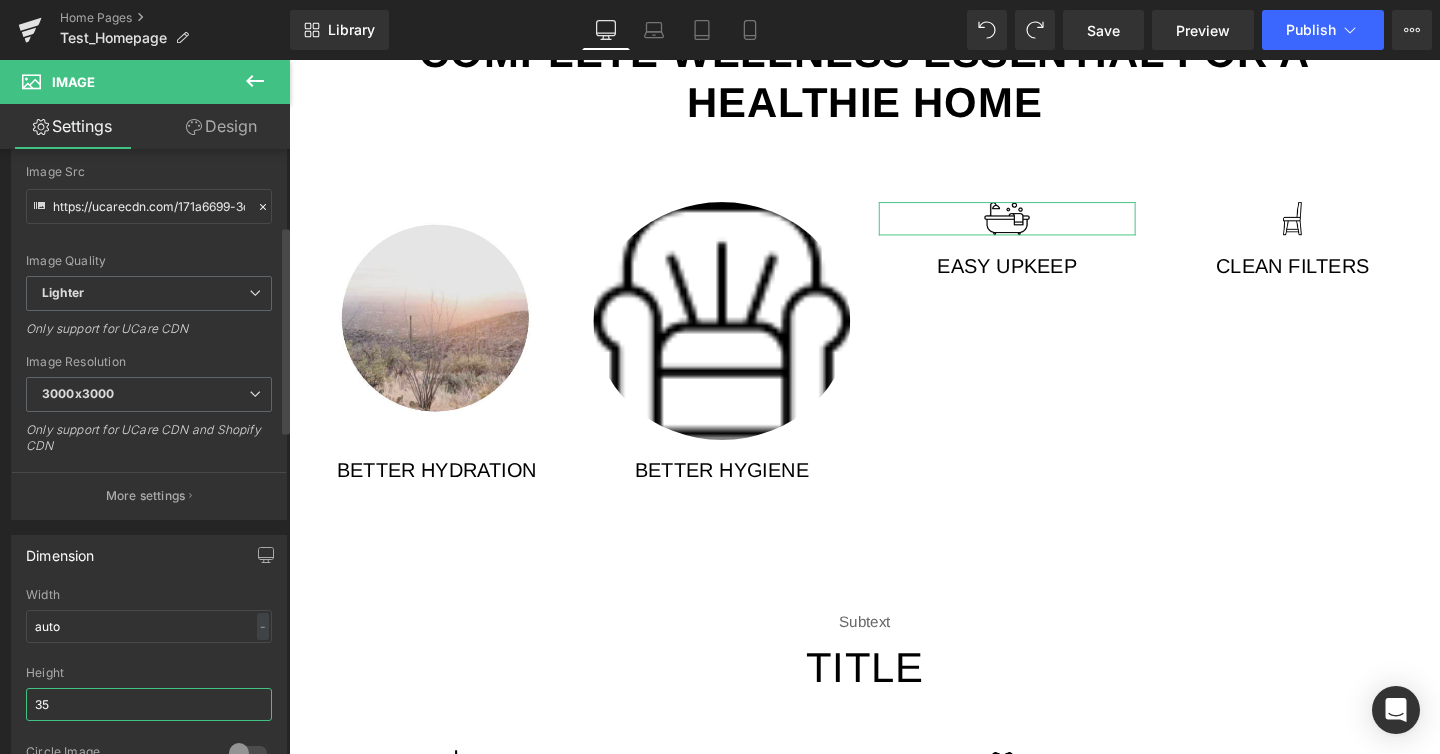 type on "3" 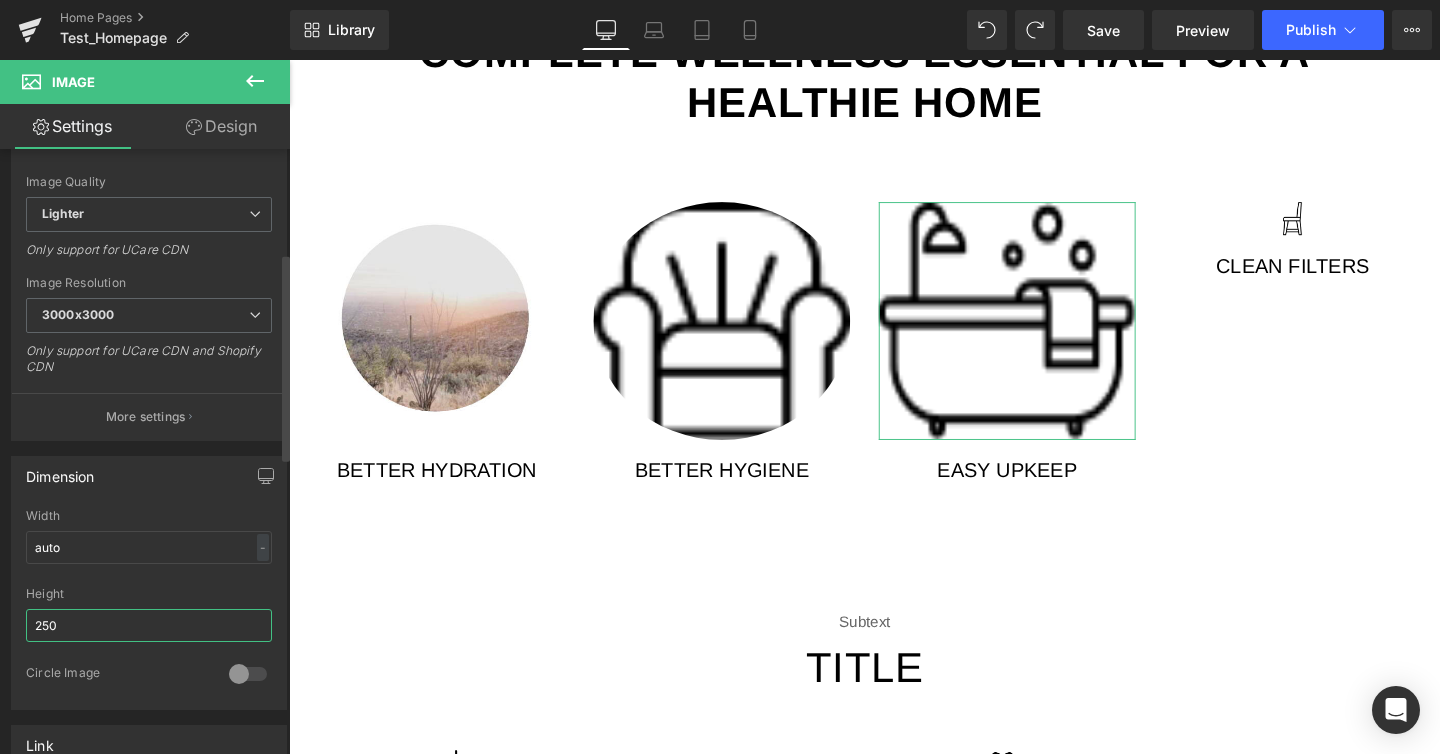 scroll, scrollTop: 321, scrollLeft: 0, axis: vertical 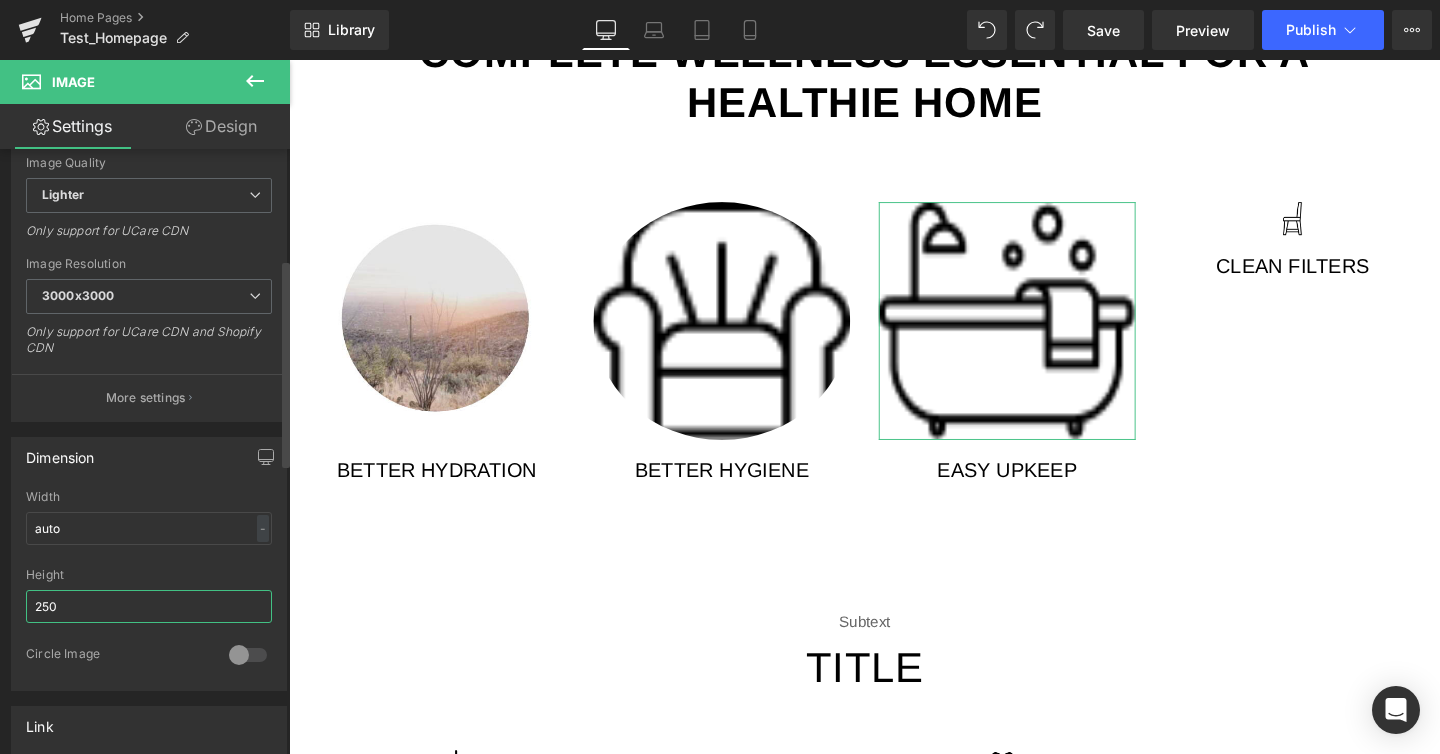type on "250" 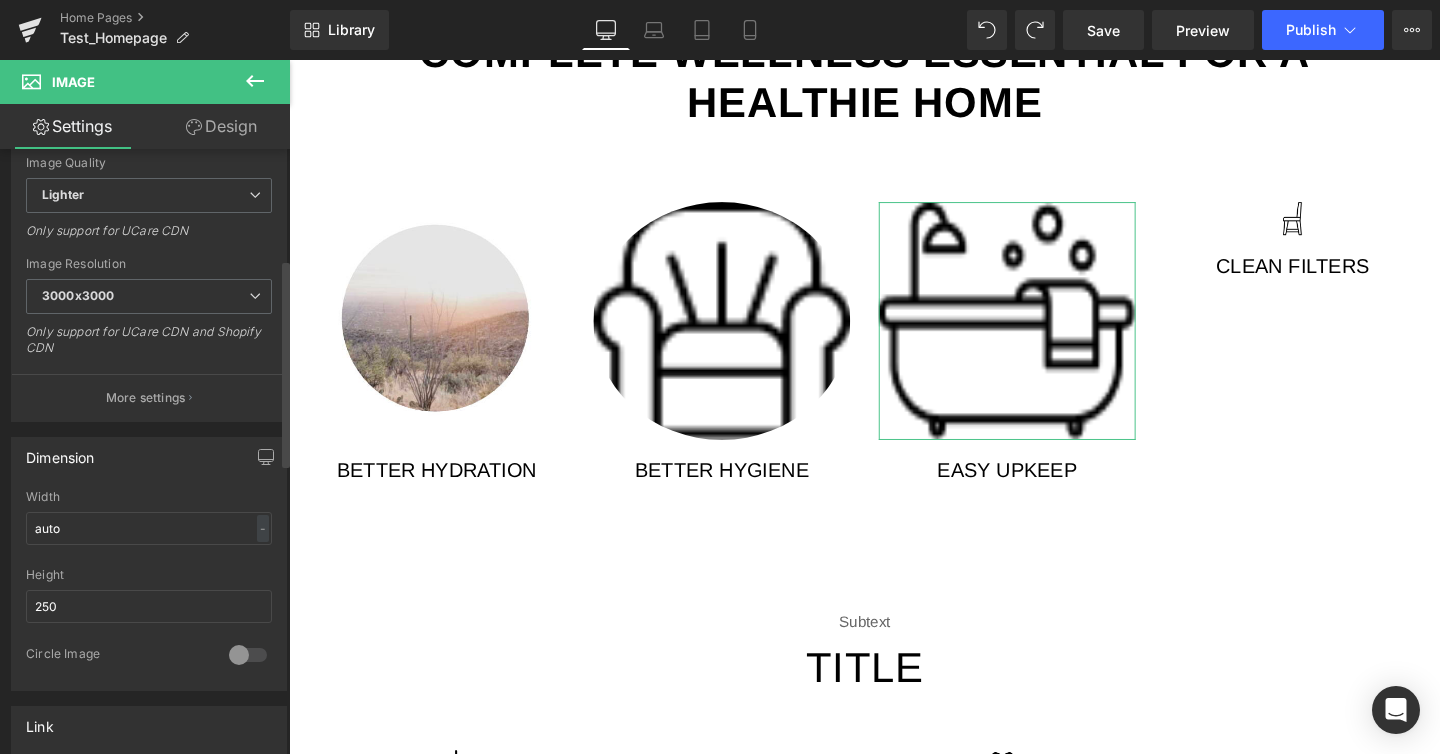 click at bounding box center [248, 655] 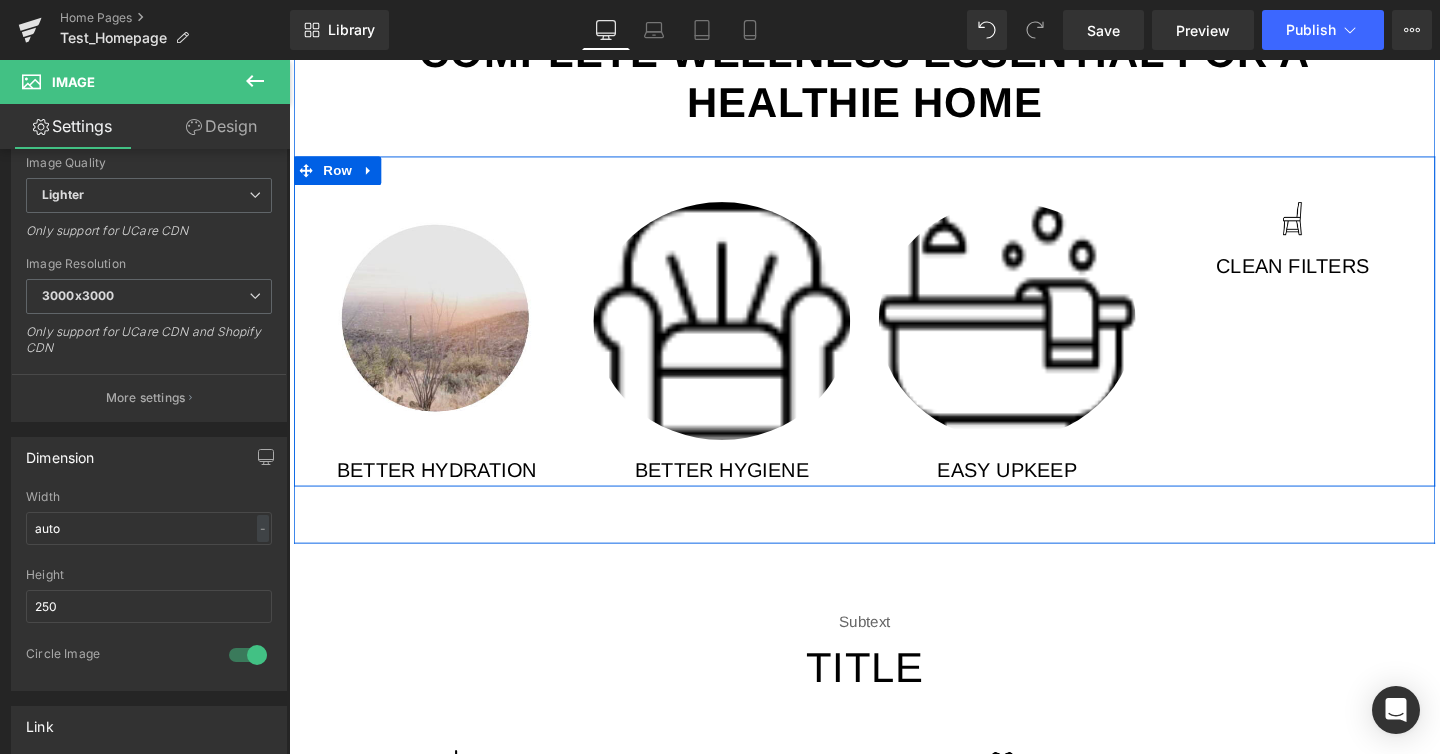 drag, startPoint x: 1341, startPoint y: 207, endPoint x: 1325, endPoint y: 253, distance: 48.703182 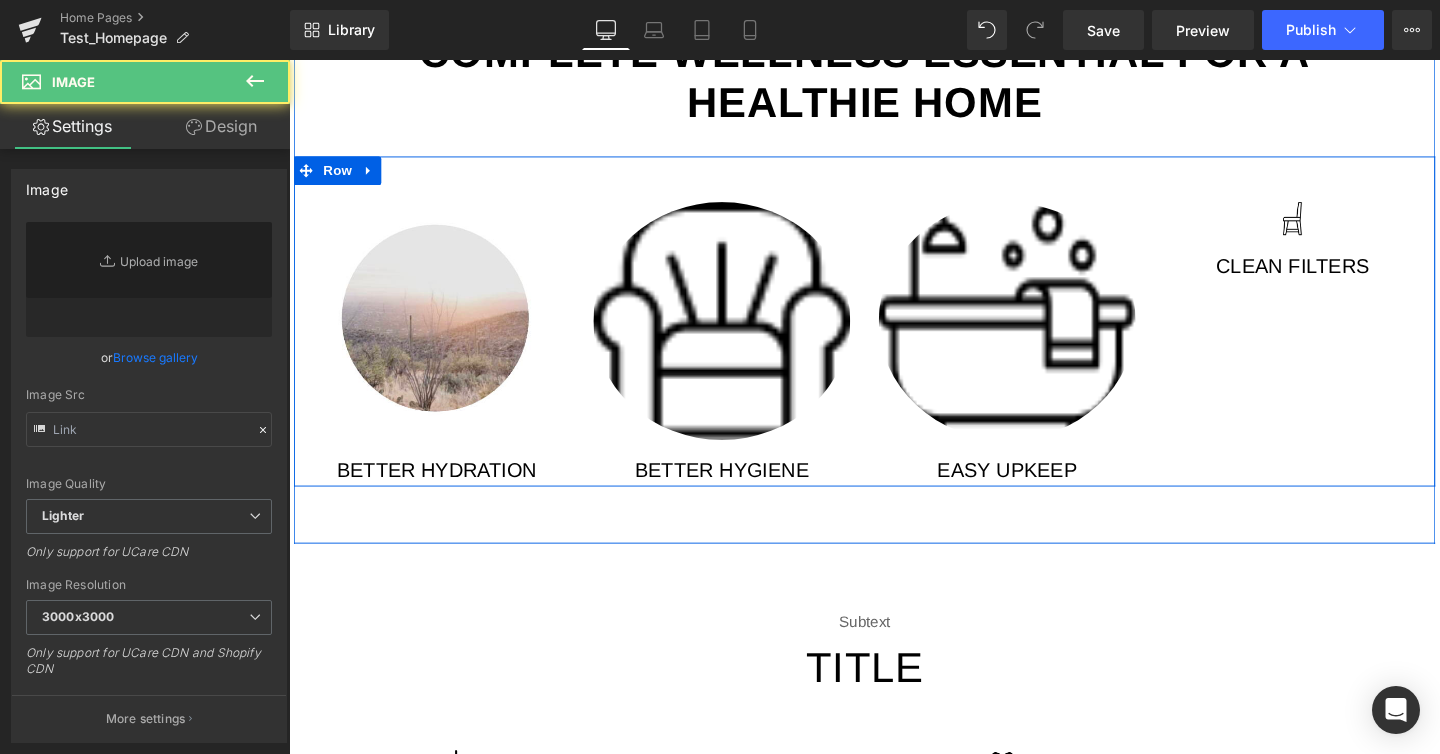 type on "https://ucarecdn.com/54cfb495-ba04-4c7c-8a05-f1549859fe75/-/format/auto/-/preview/3000x3000/-/quality/lighter/" 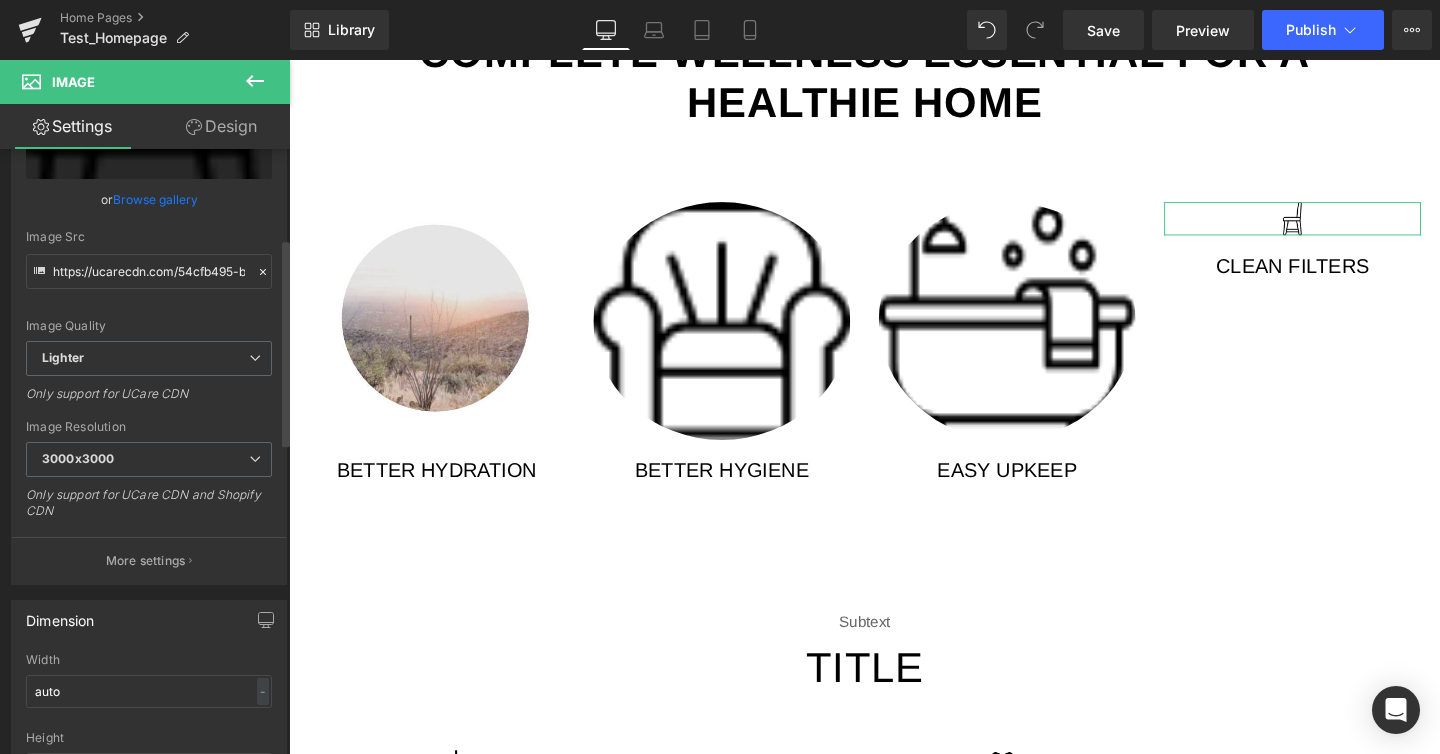 scroll, scrollTop: 598, scrollLeft: 0, axis: vertical 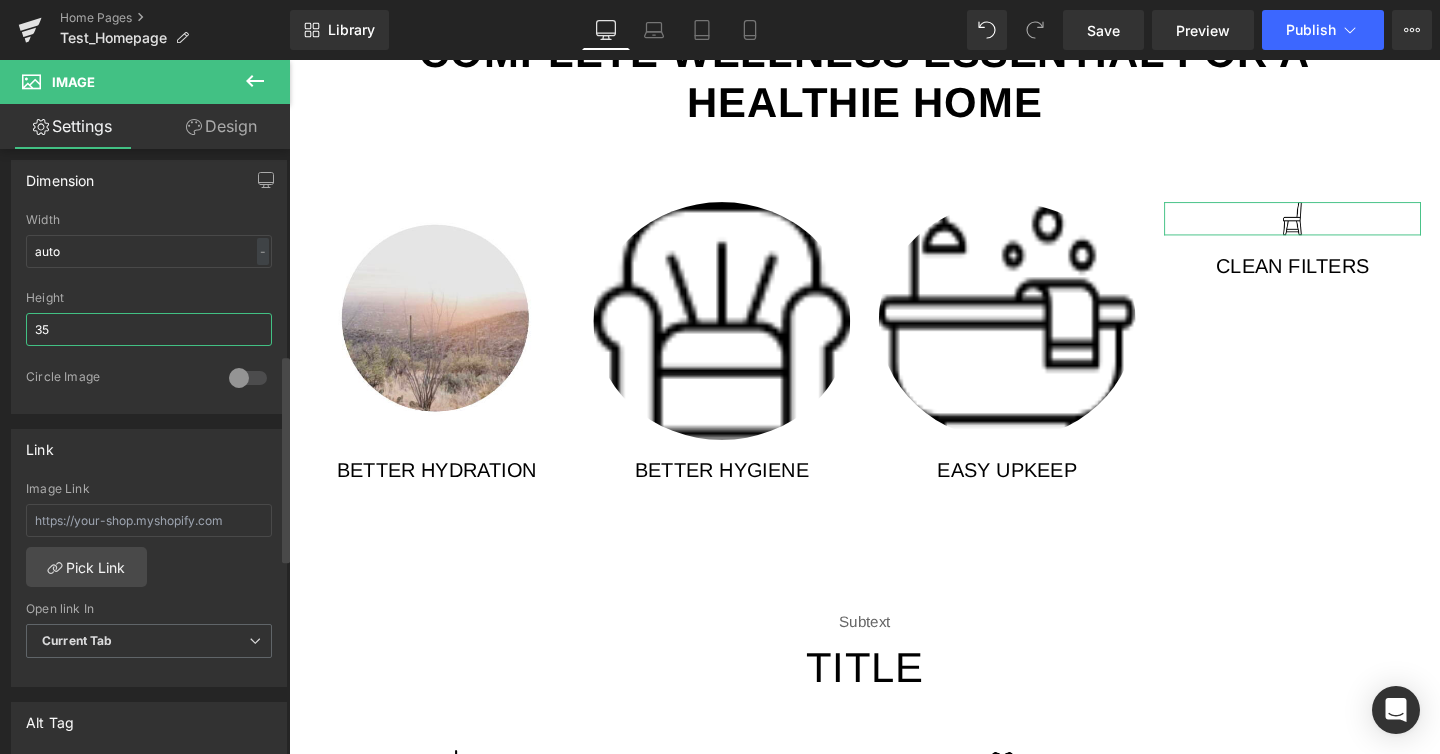 click on "35" at bounding box center [149, 329] 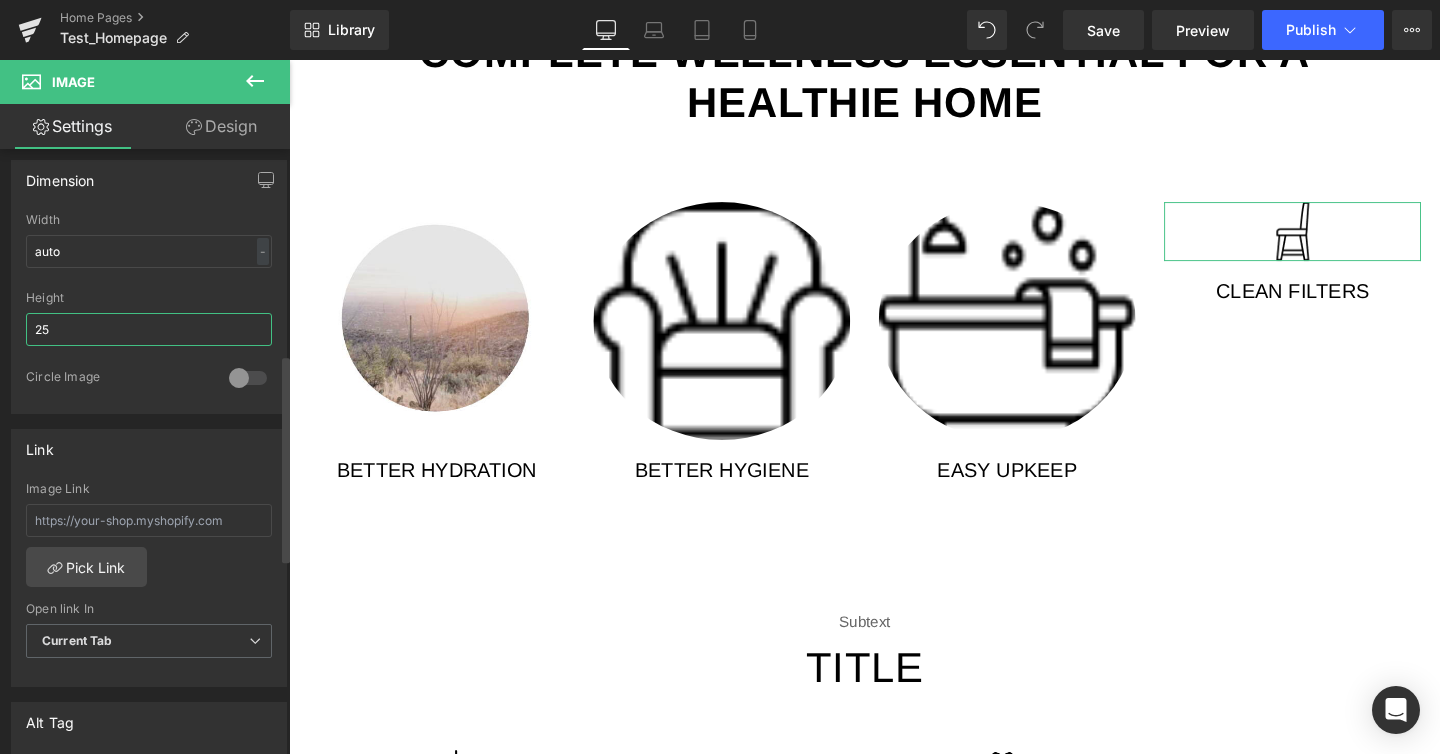 type on "250" 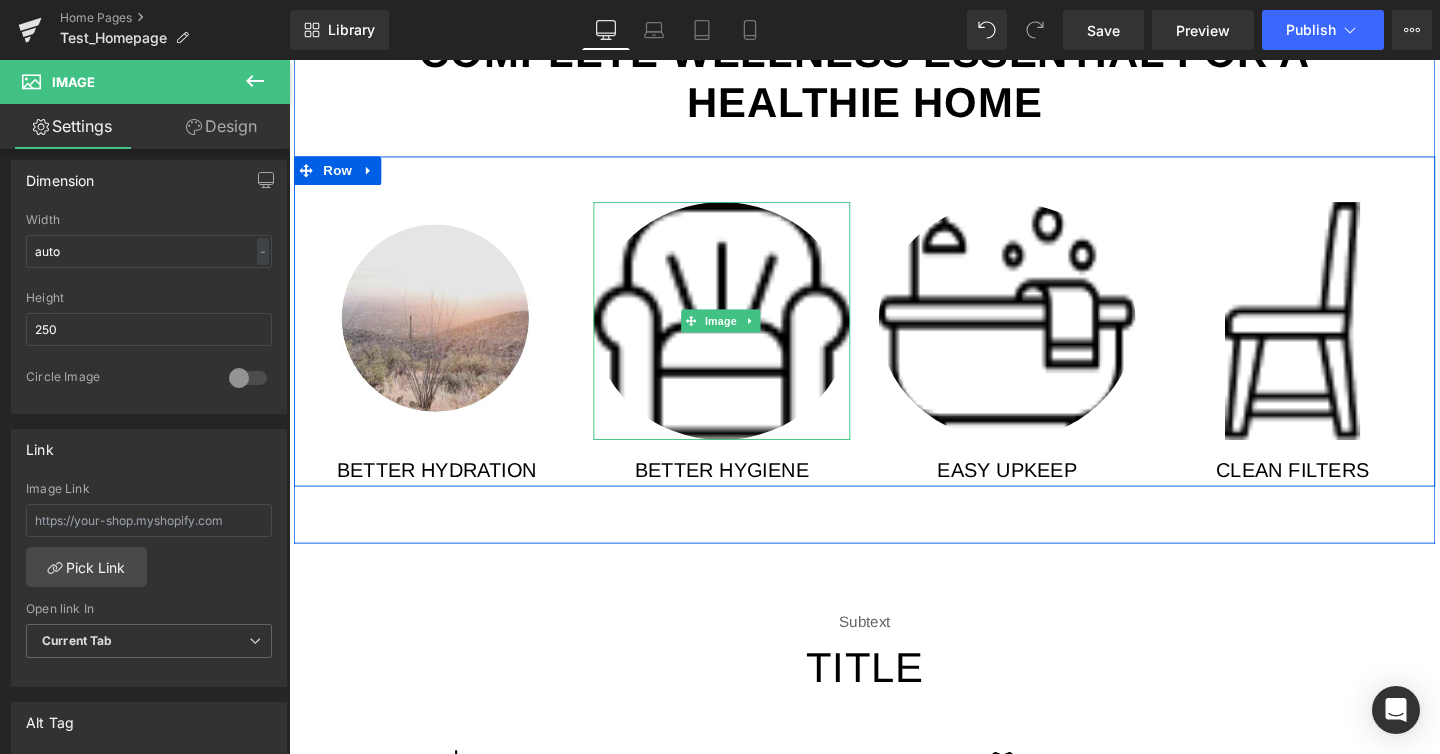 click at bounding box center (744, 334) 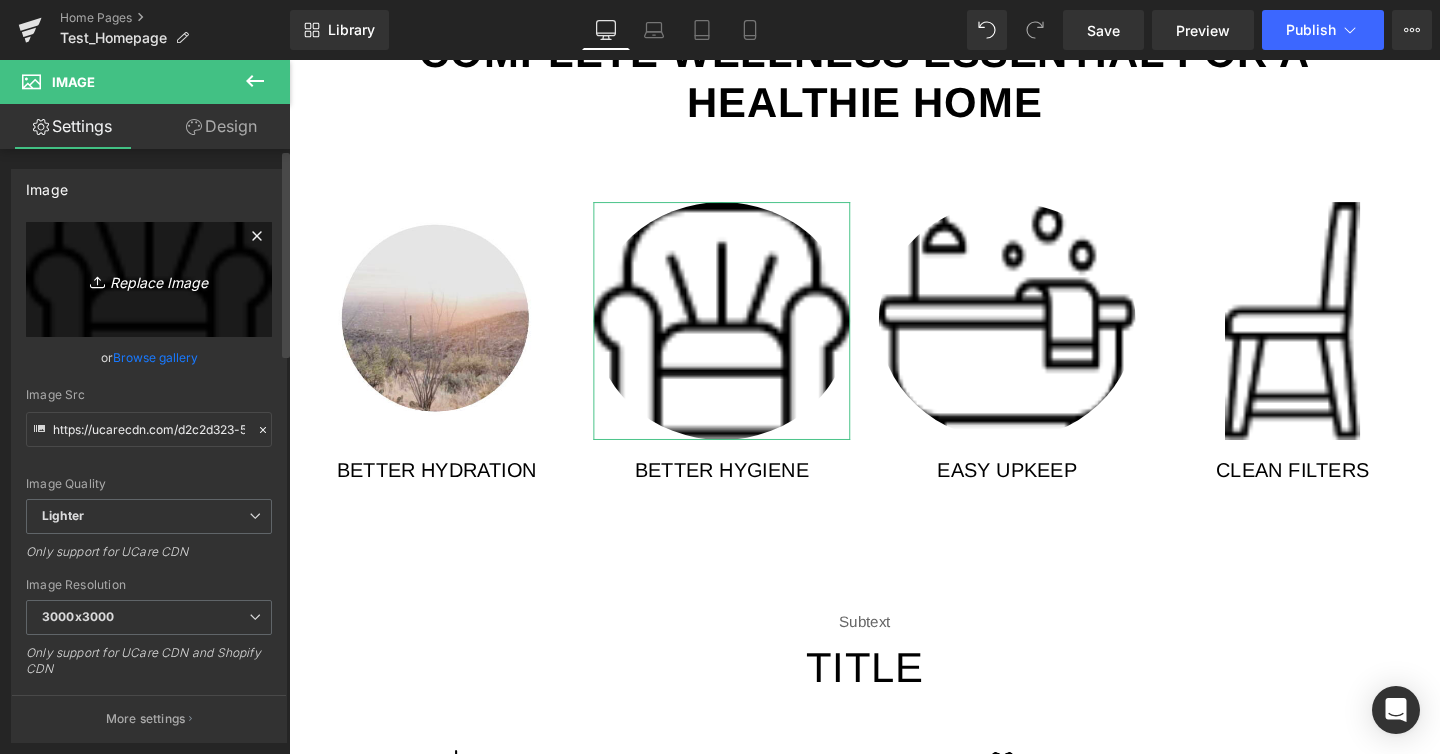 click on "Replace Image" at bounding box center [149, 279] 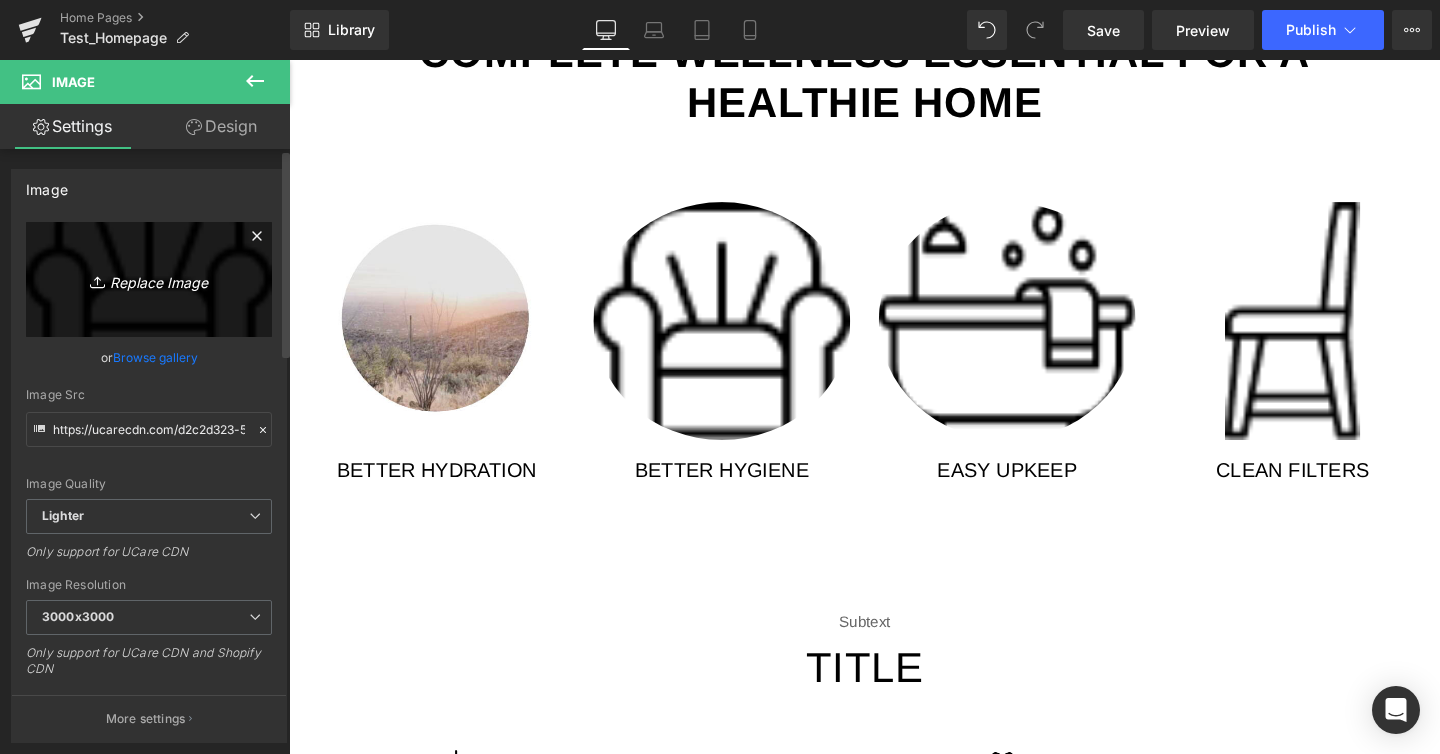 type on "C:\fakepath\Screenshot 2025-08-05 at 4.05.45 PM.png" 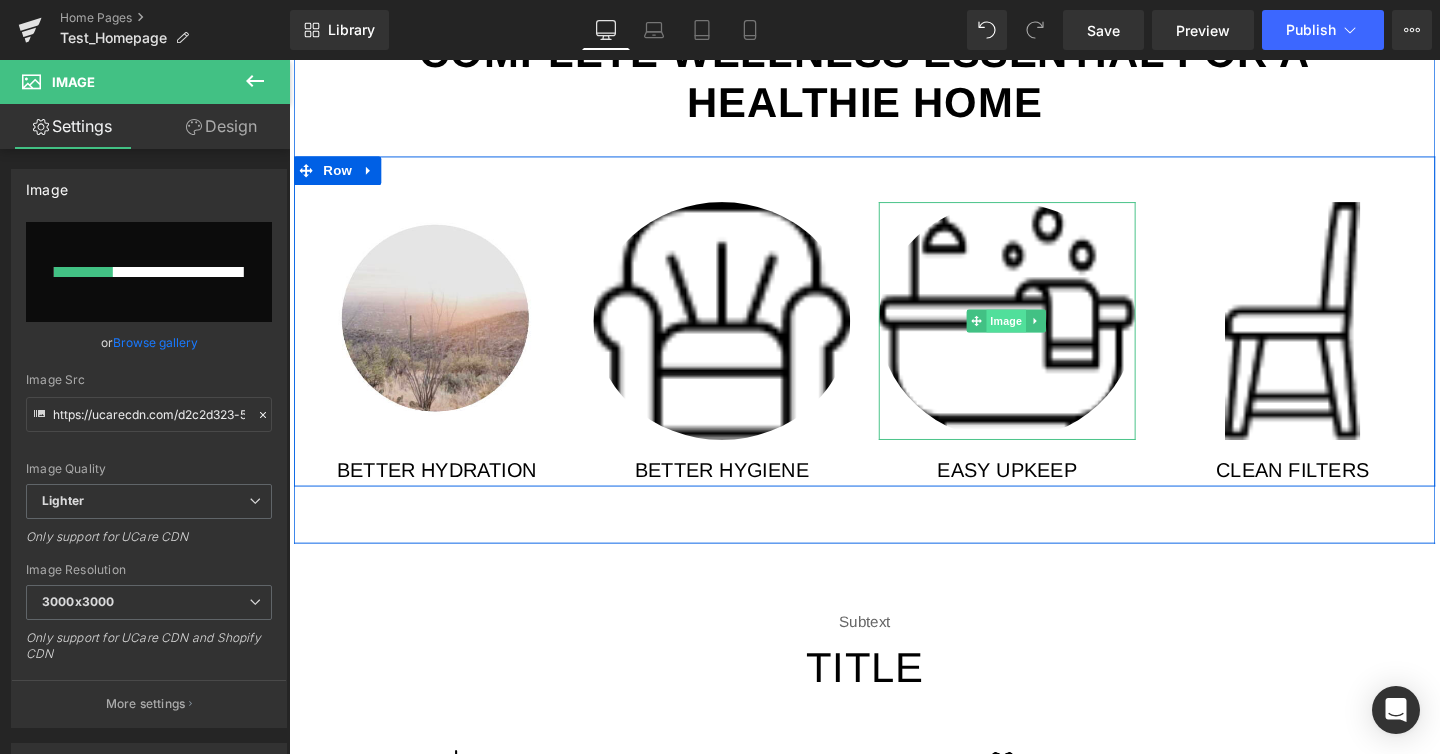 type 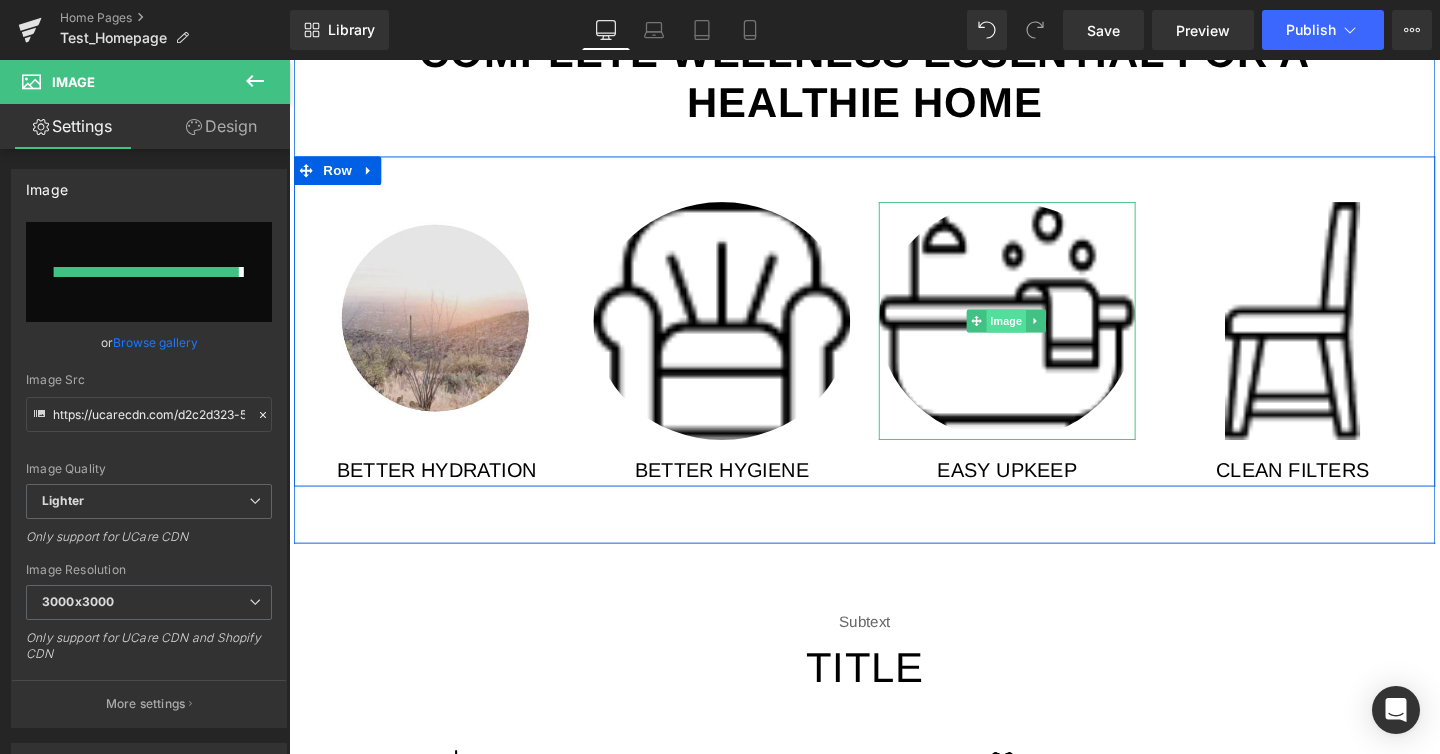 type on "https://ucarecdn.com/0a411d04-bf62-4c71-9c1b-367ac30ceda1/-/format/auto/-/preview/3000x3000/-/quality/lighter/Screenshot%202025-08-05%20at%204.05.45%20PM.png" 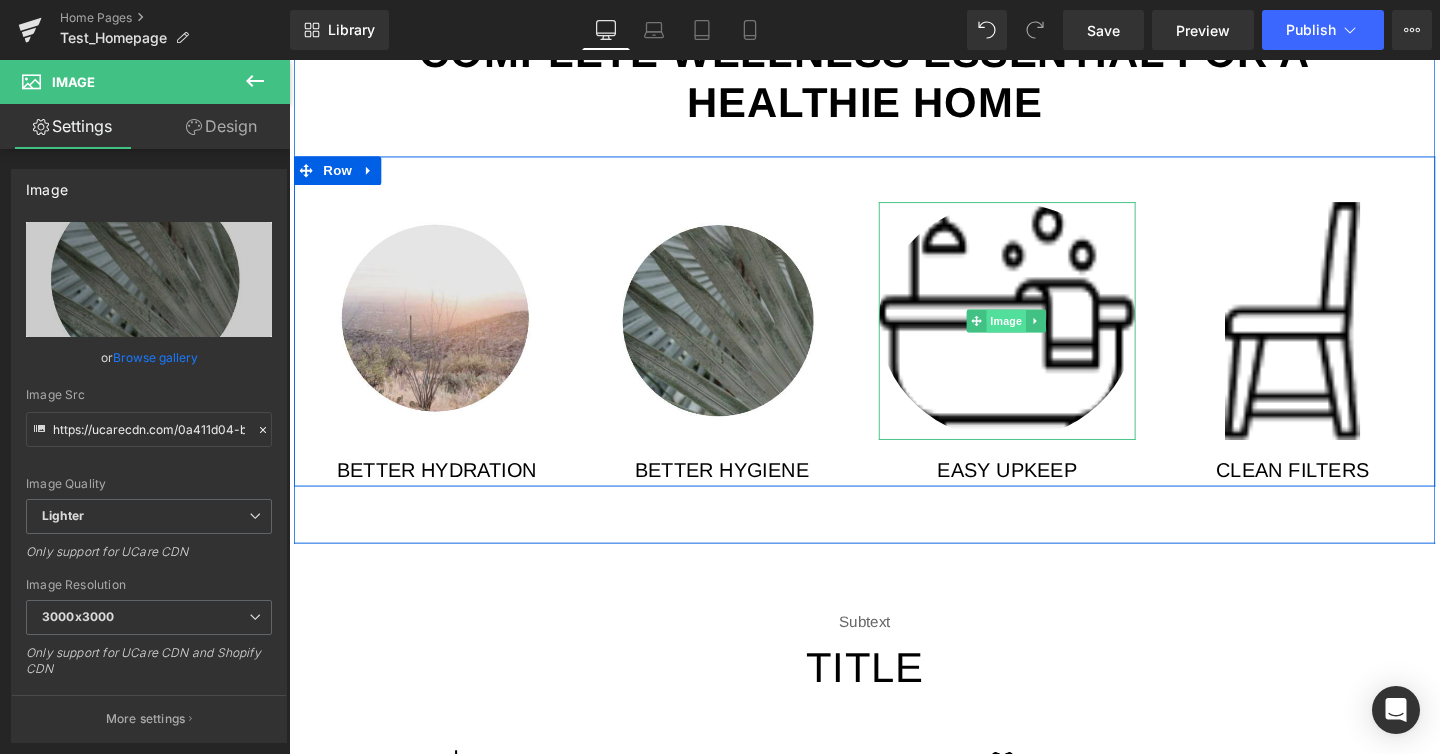 click on "Image" at bounding box center (1044, 334) 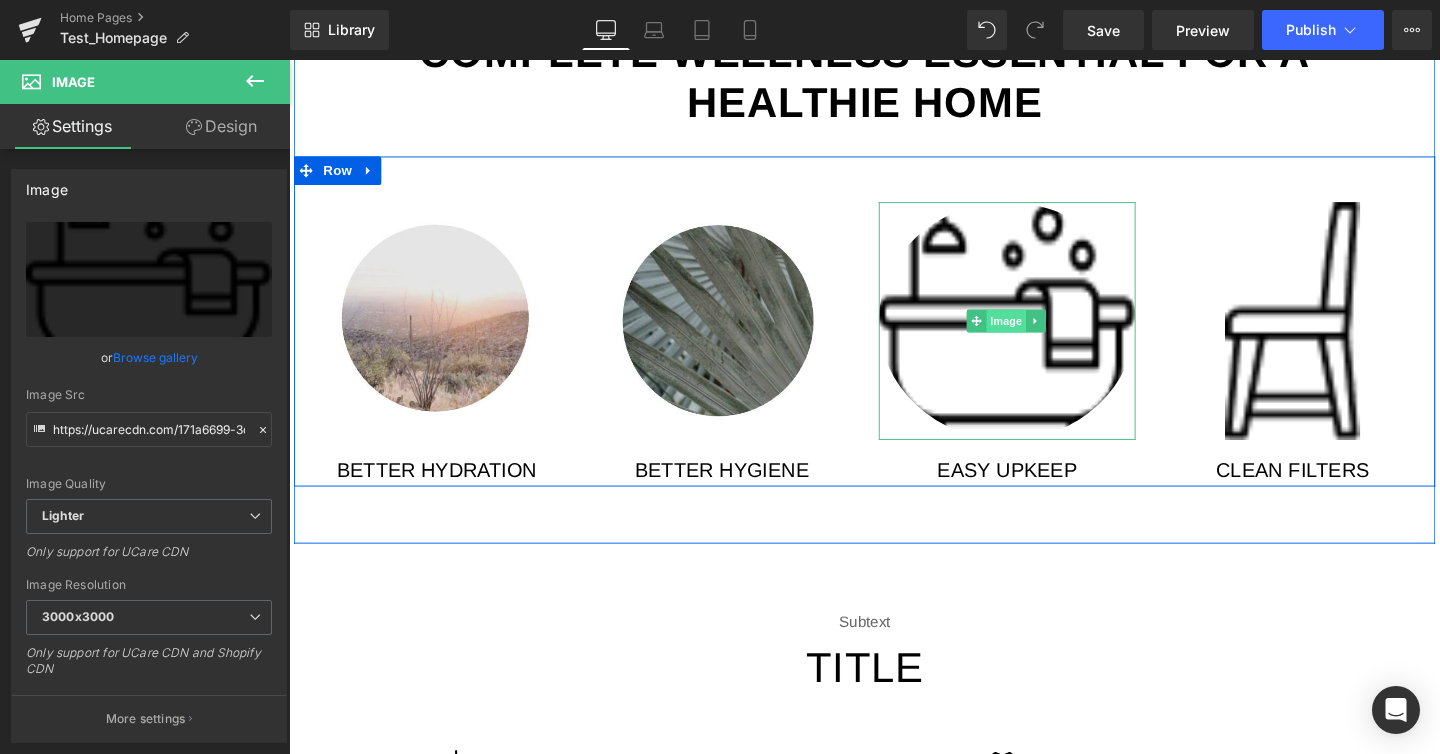 click on "Image" at bounding box center (1044, 334) 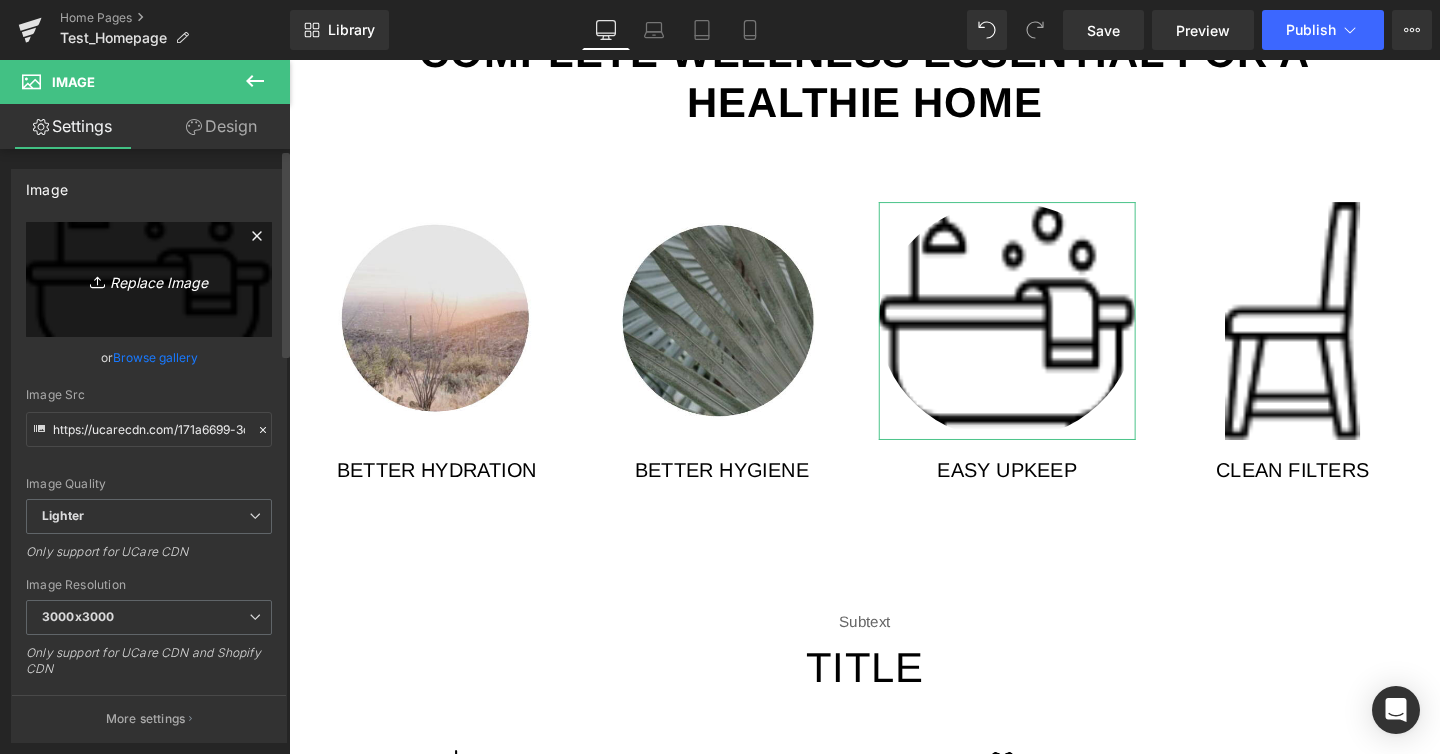 click on "Replace Image" at bounding box center [149, 279] 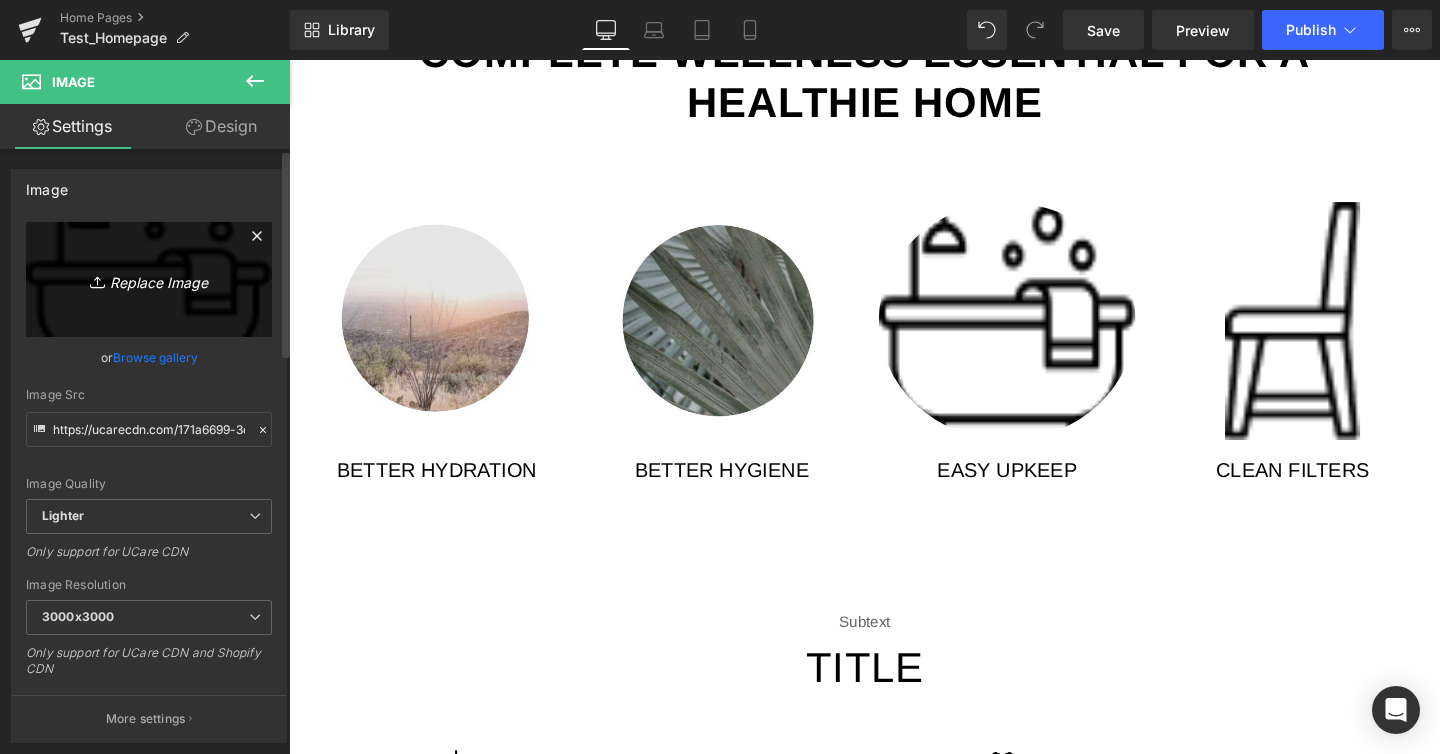 type on "C:\fakepath\Screenshot 2025-08-05 at 4.05.50 PM.png" 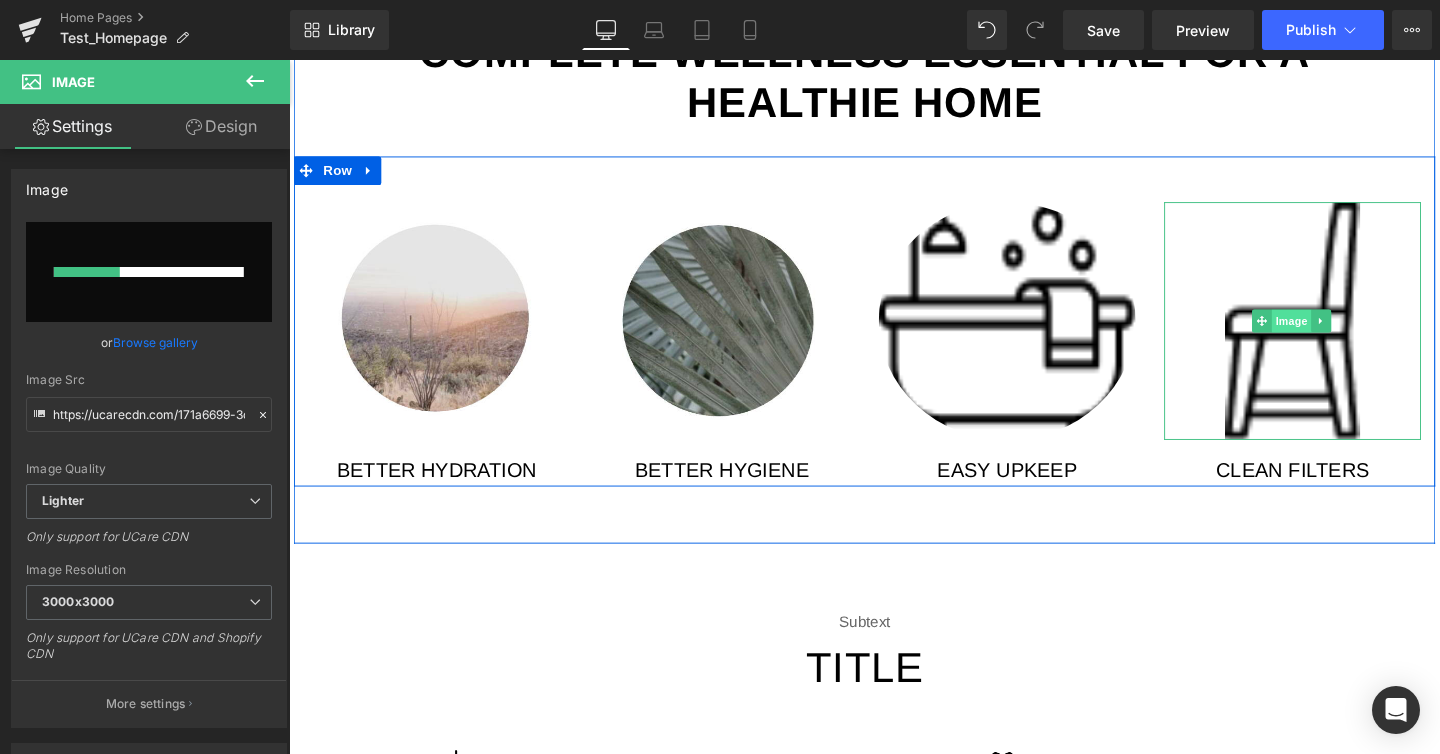 type 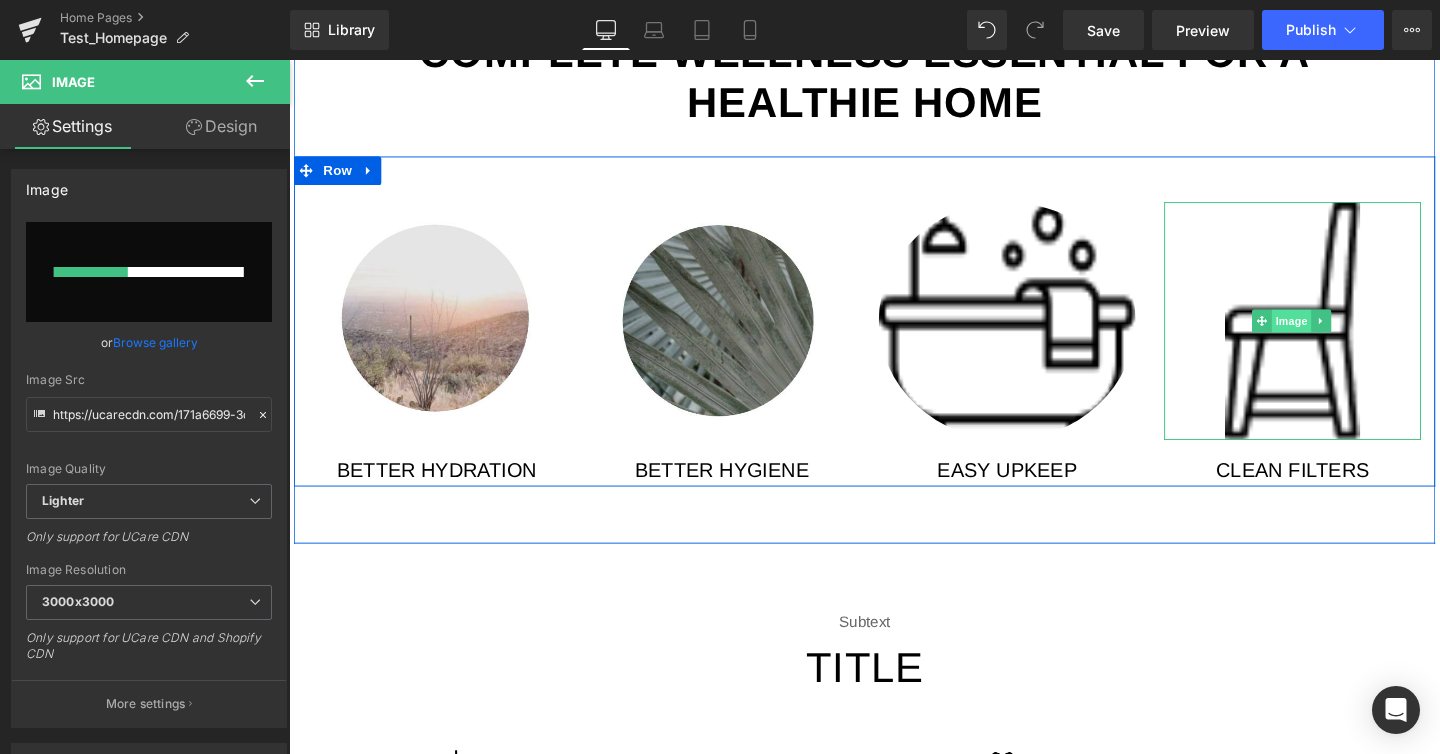 click on "Image" at bounding box center [1344, 334] 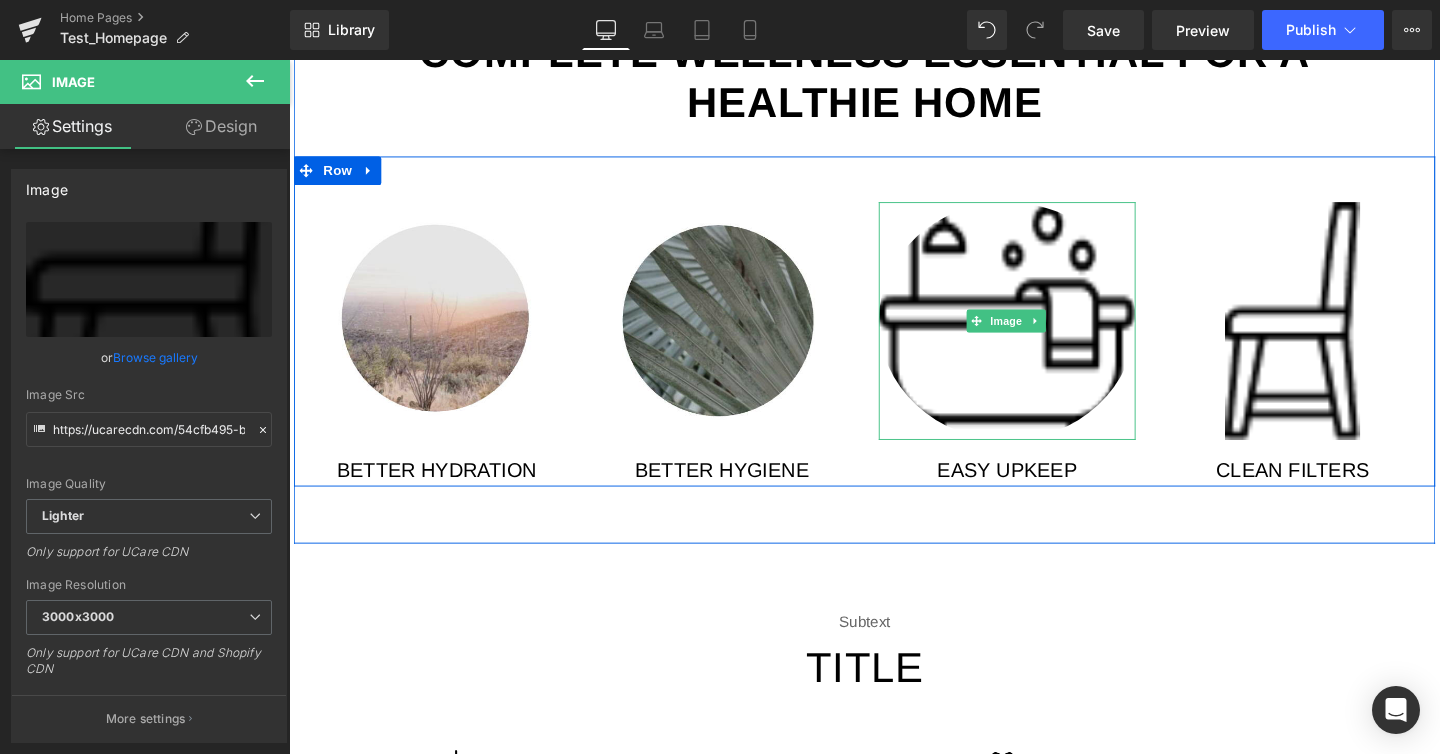 click at bounding box center (1044, 334) 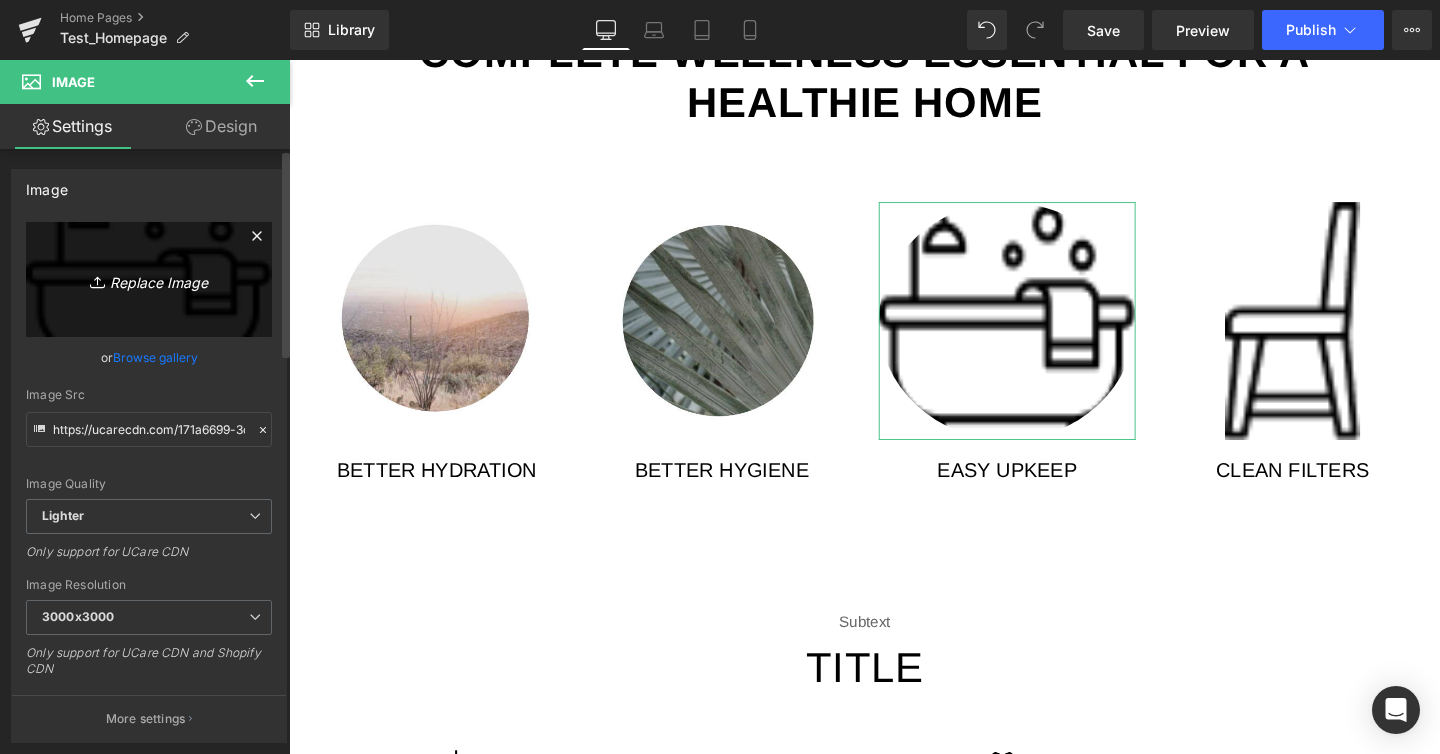 click on "Replace Image" at bounding box center (149, 279) 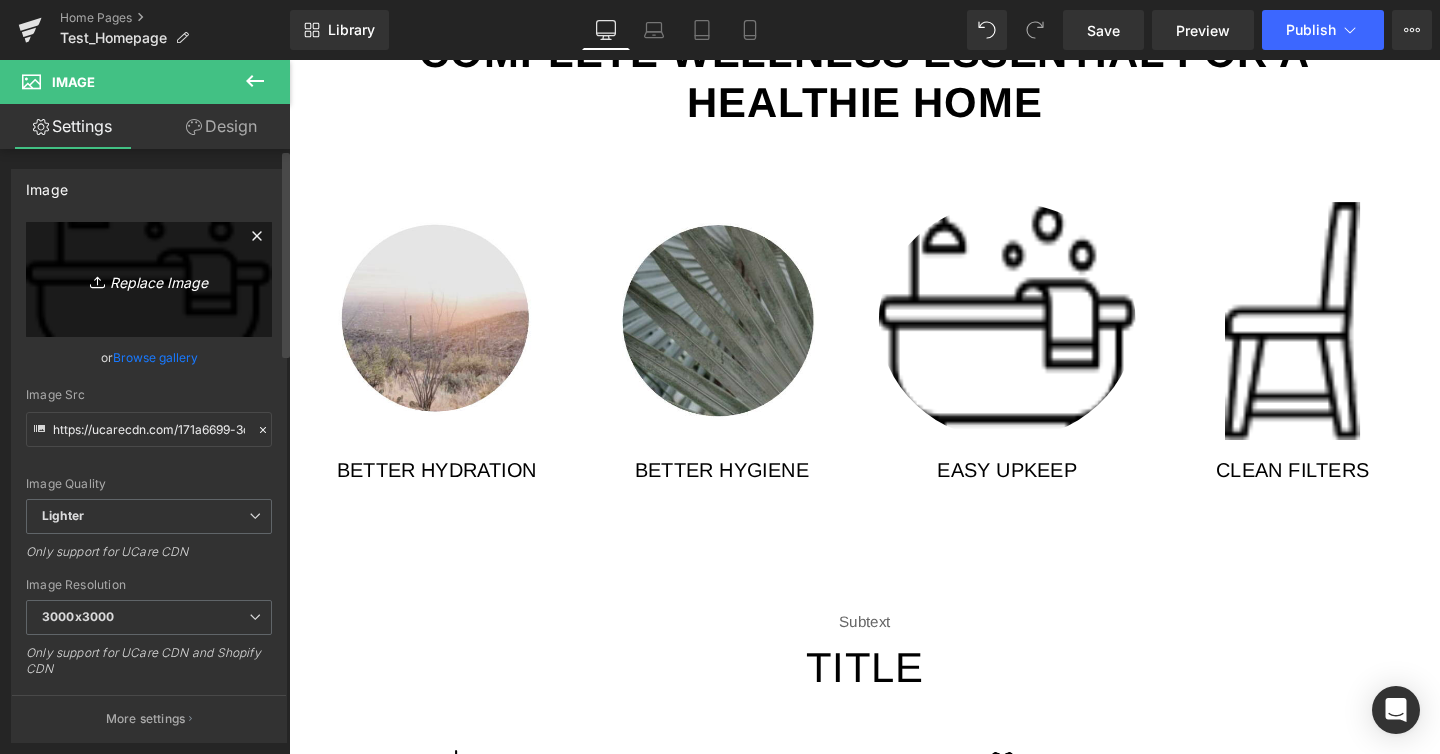 type on "C:\fakepath\Screenshot 2025-08-05 at 4.05.50 PM.png" 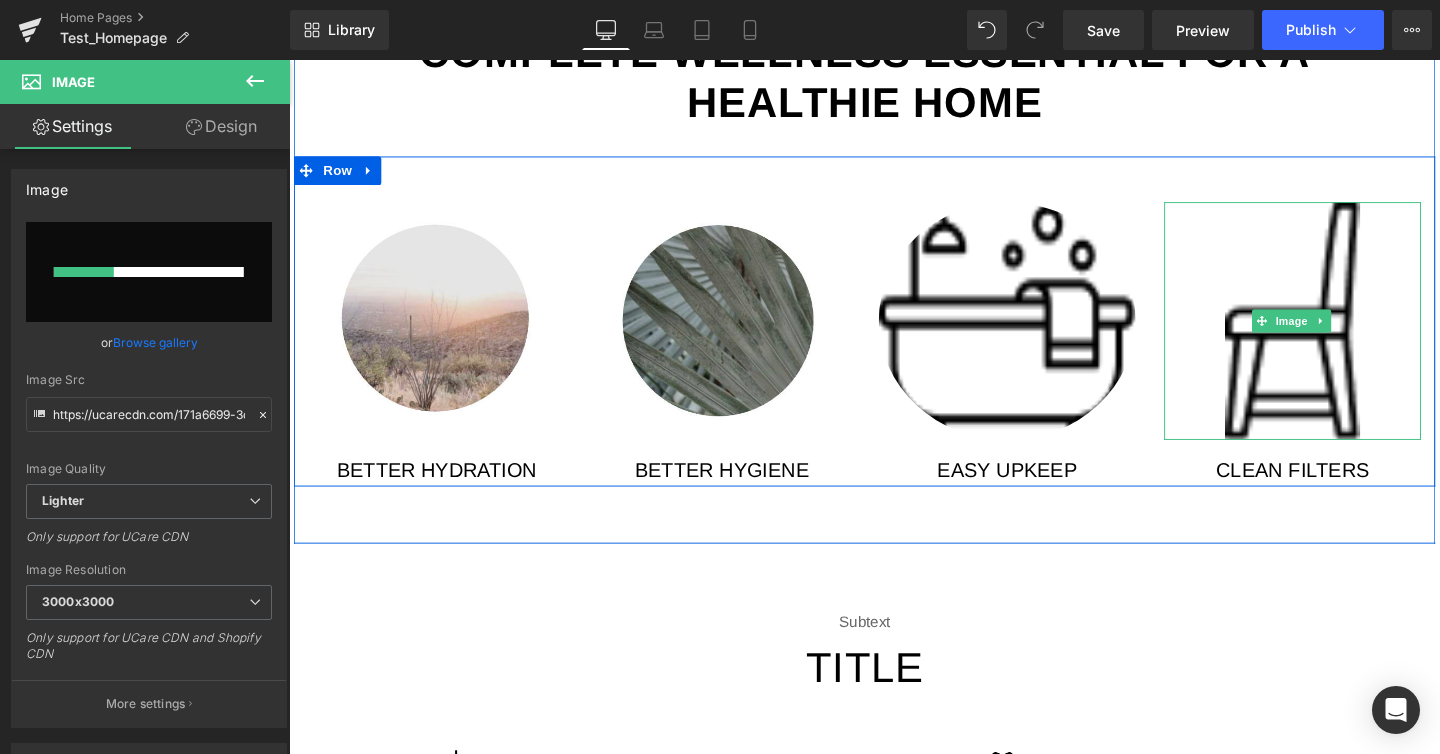 type 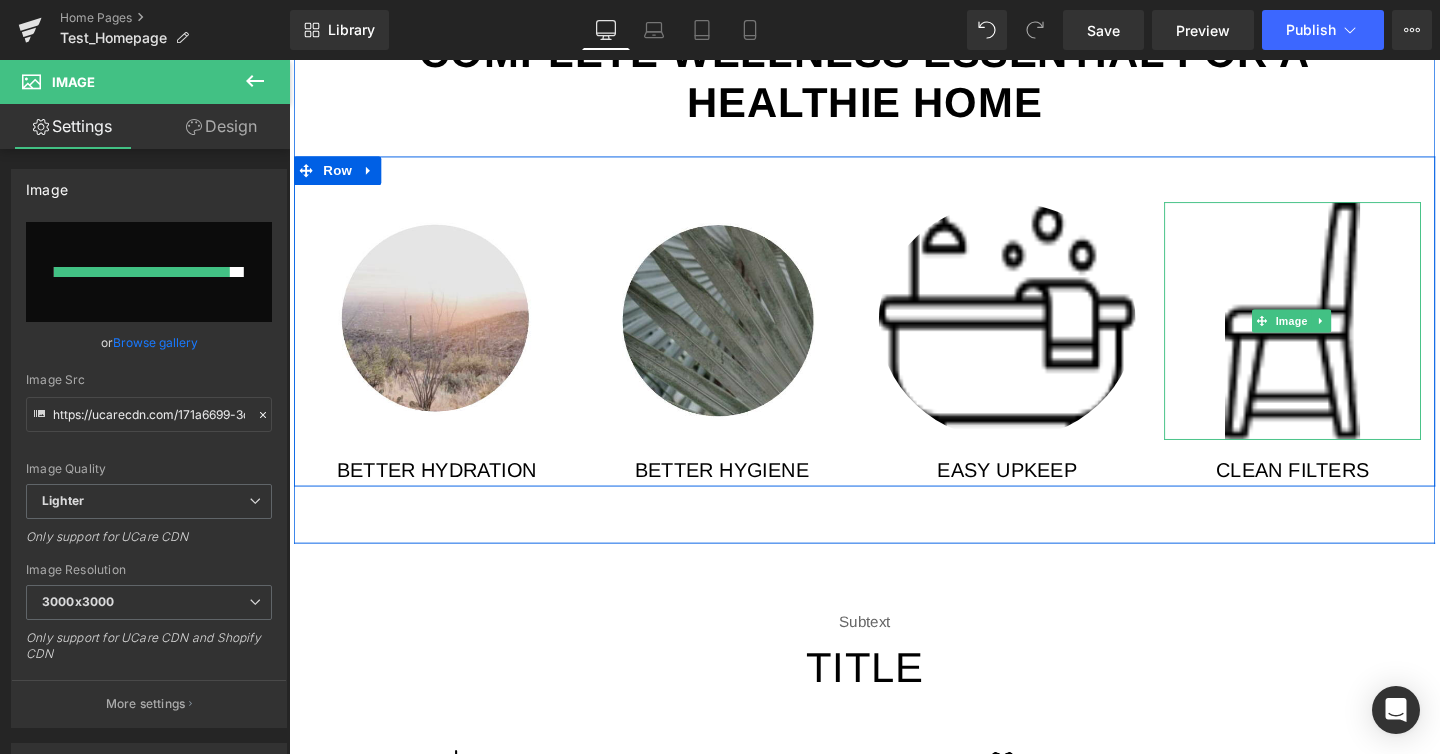 type on "https://ucarecdn.com/44471ebd-52ad-4a1a-95e1-eec17b72176f/-/format/auto/-/preview/3000x3000/-/quality/lighter/Screenshot%202025-08-05%20at%204.05.50%20PM.png" 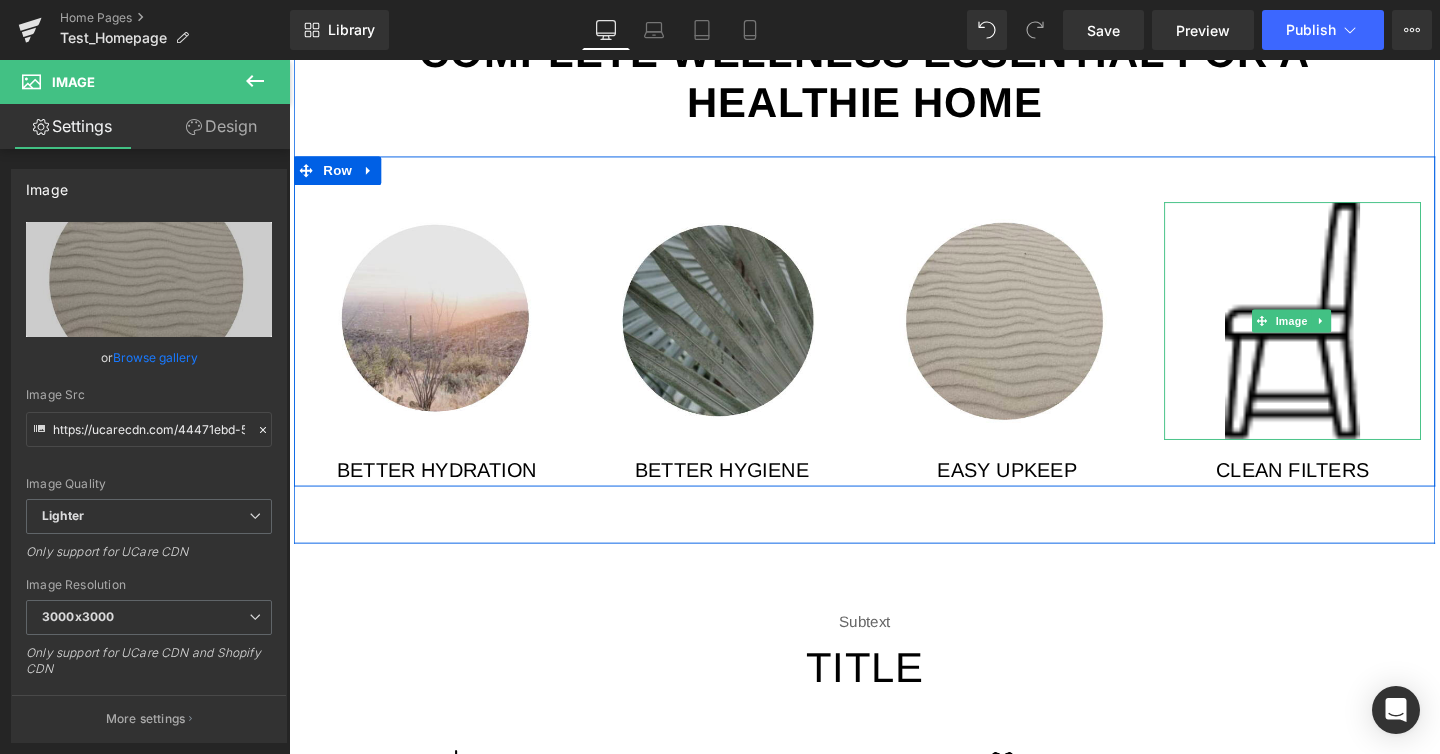 click at bounding box center [1343, 334] 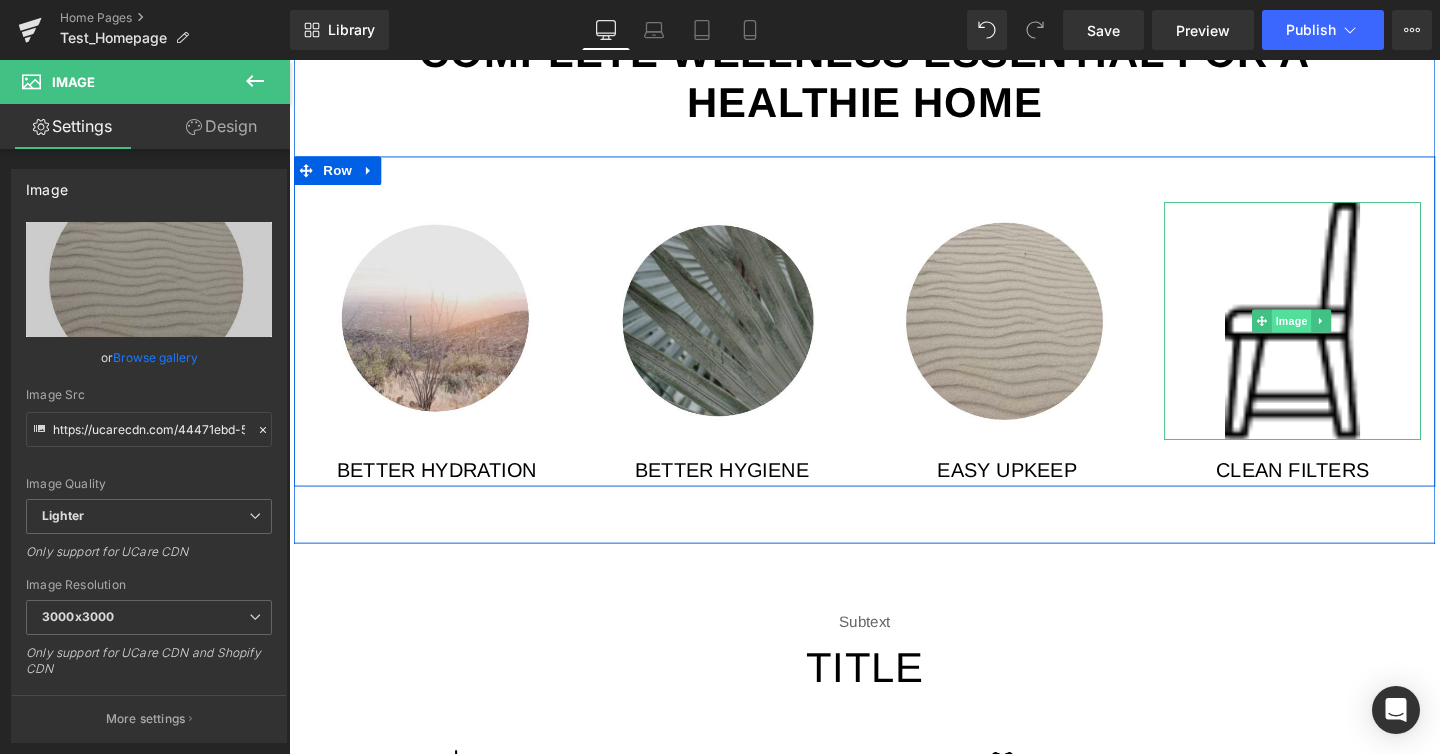 click on "Image" at bounding box center (1344, 334) 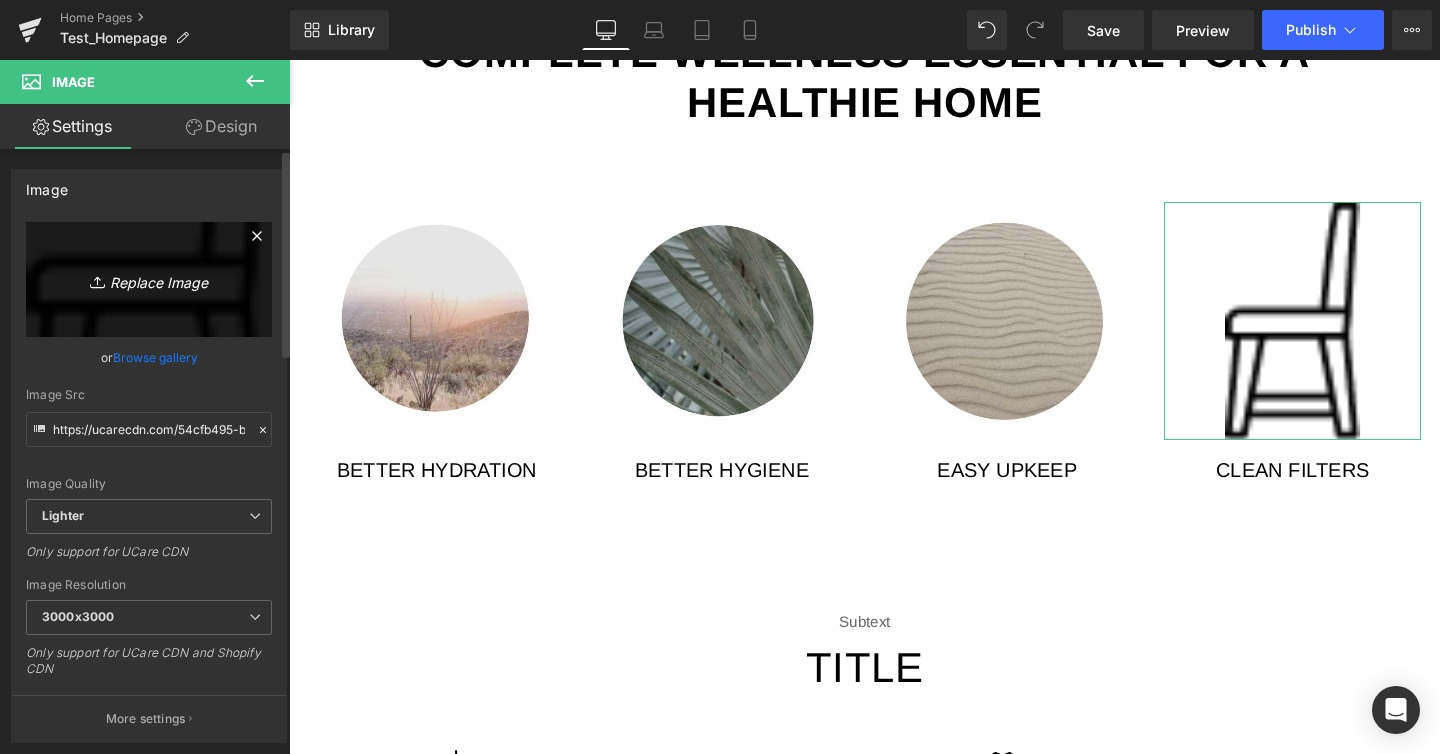 click on "Replace Image" at bounding box center [149, 279] 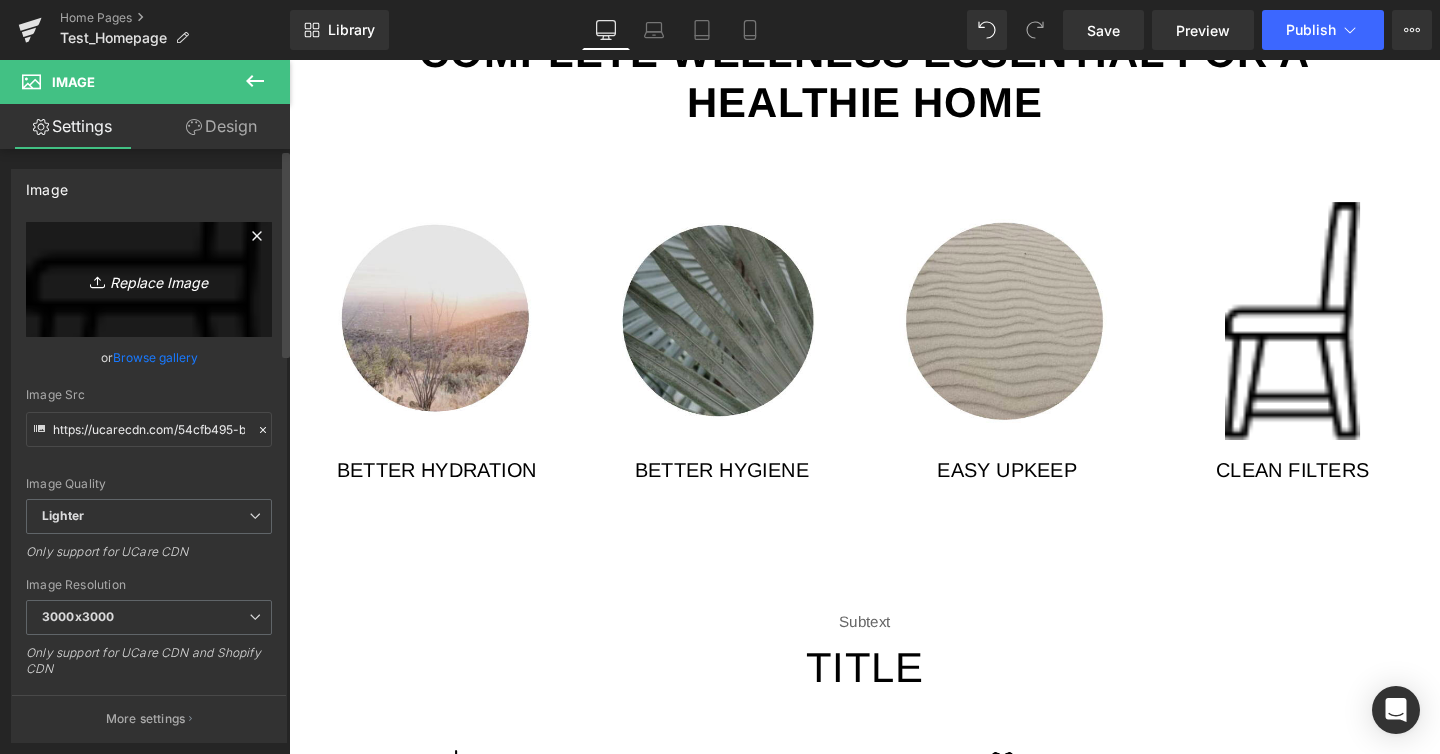 type on "C:\fakepath\Screenshot 2025-08-05 at 4.06.00 PM.png" 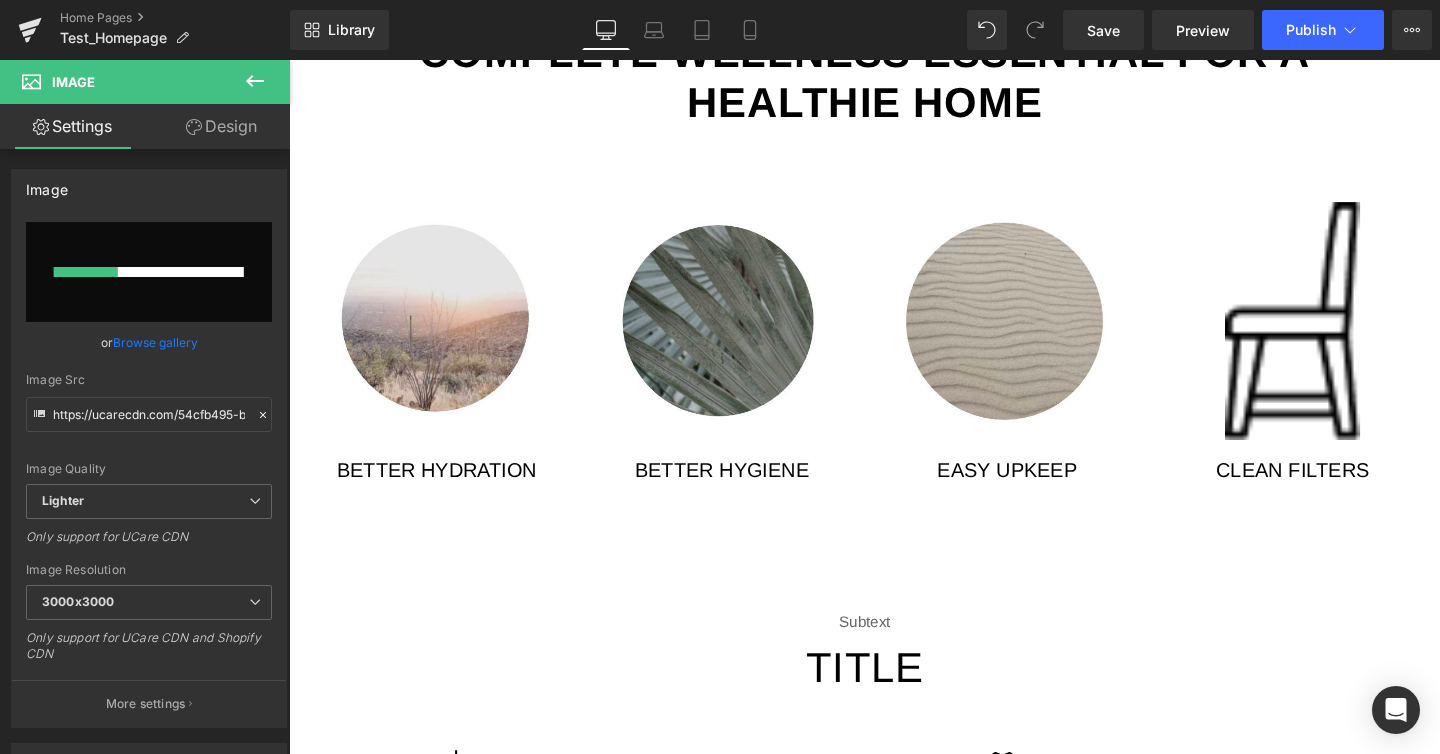 type 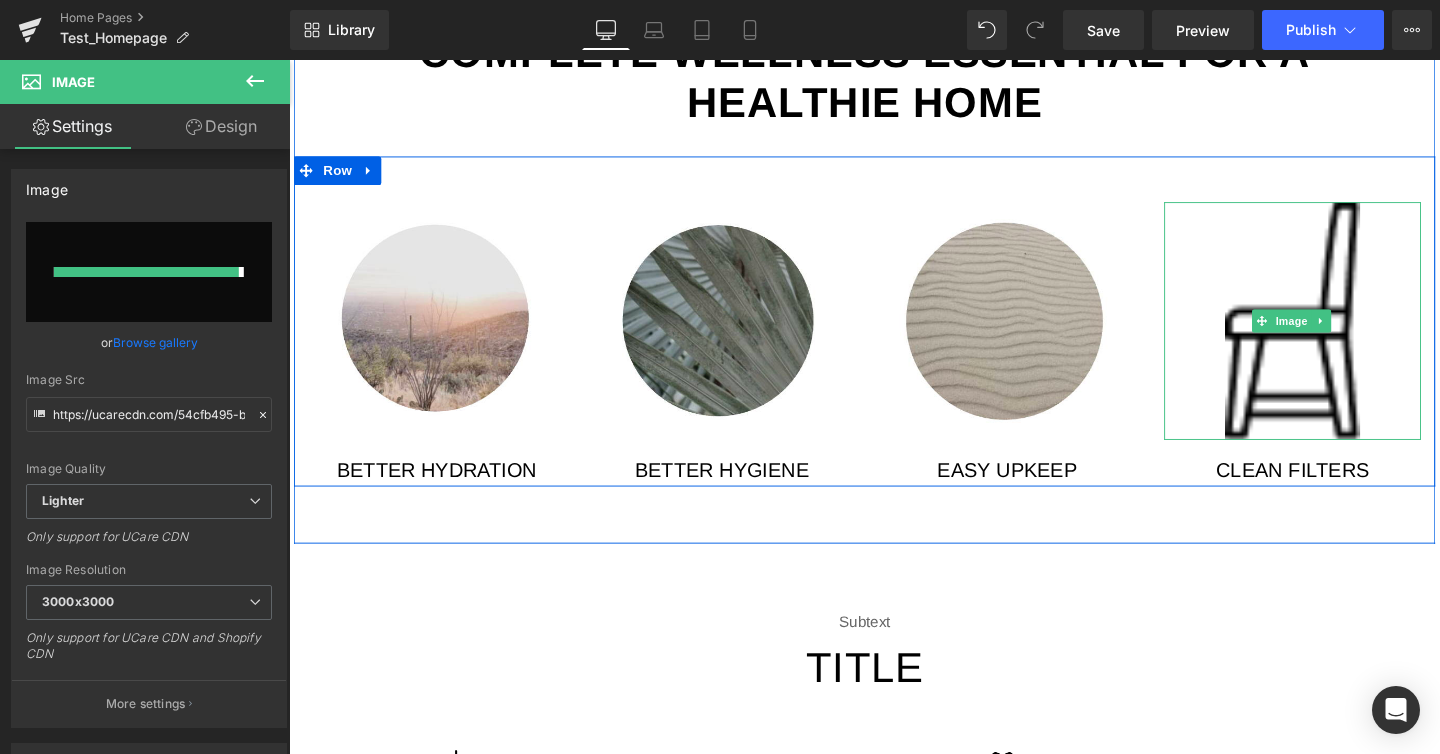type on "https://ucarecdn.com/d82960a4-b151-49c9-88df-29574755259e/-/format/auto/-/preview/3000x3000/-/quality/lighter/Screenshot%202025-08-05%20at%204.06.00%20PM.png" 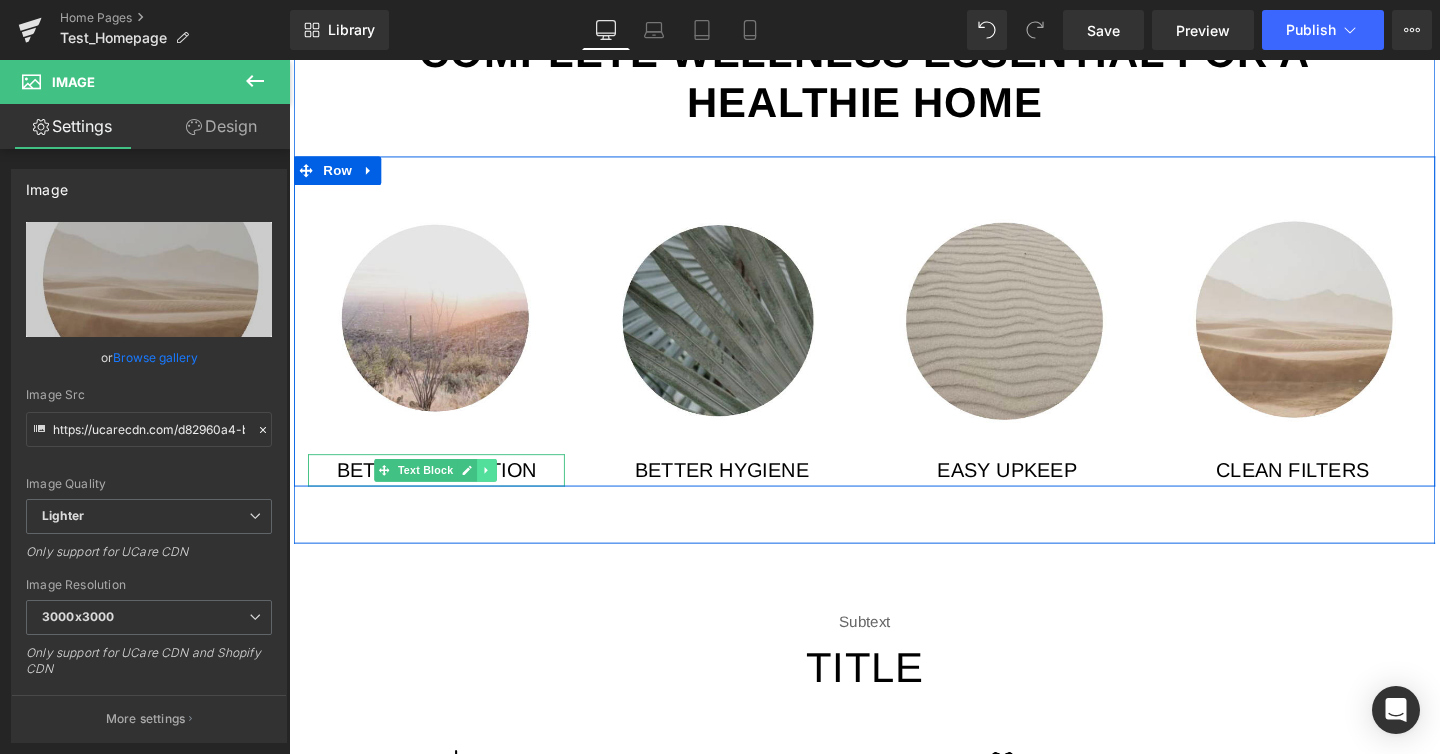 click at bounding box center [497, 491] 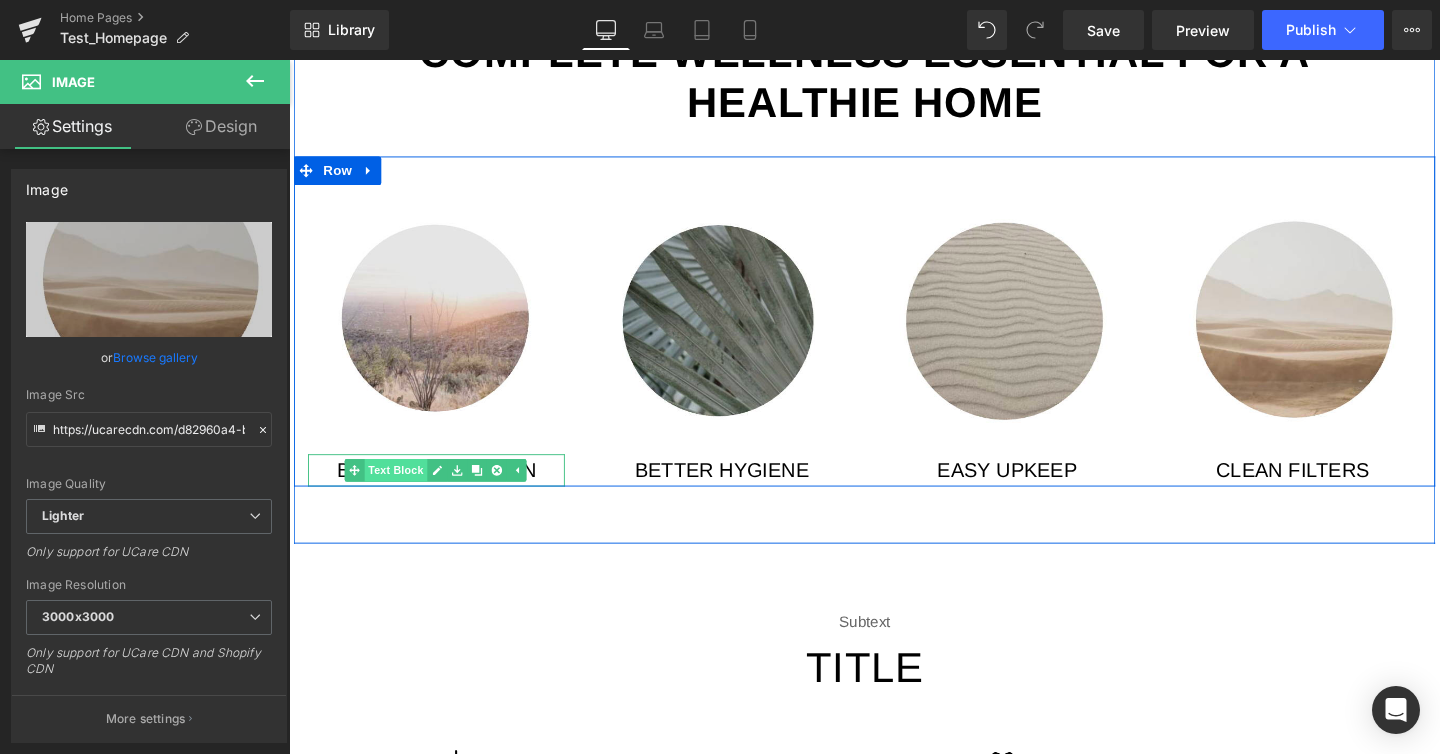 click on "Text Block" at bounding box center [402, 491] 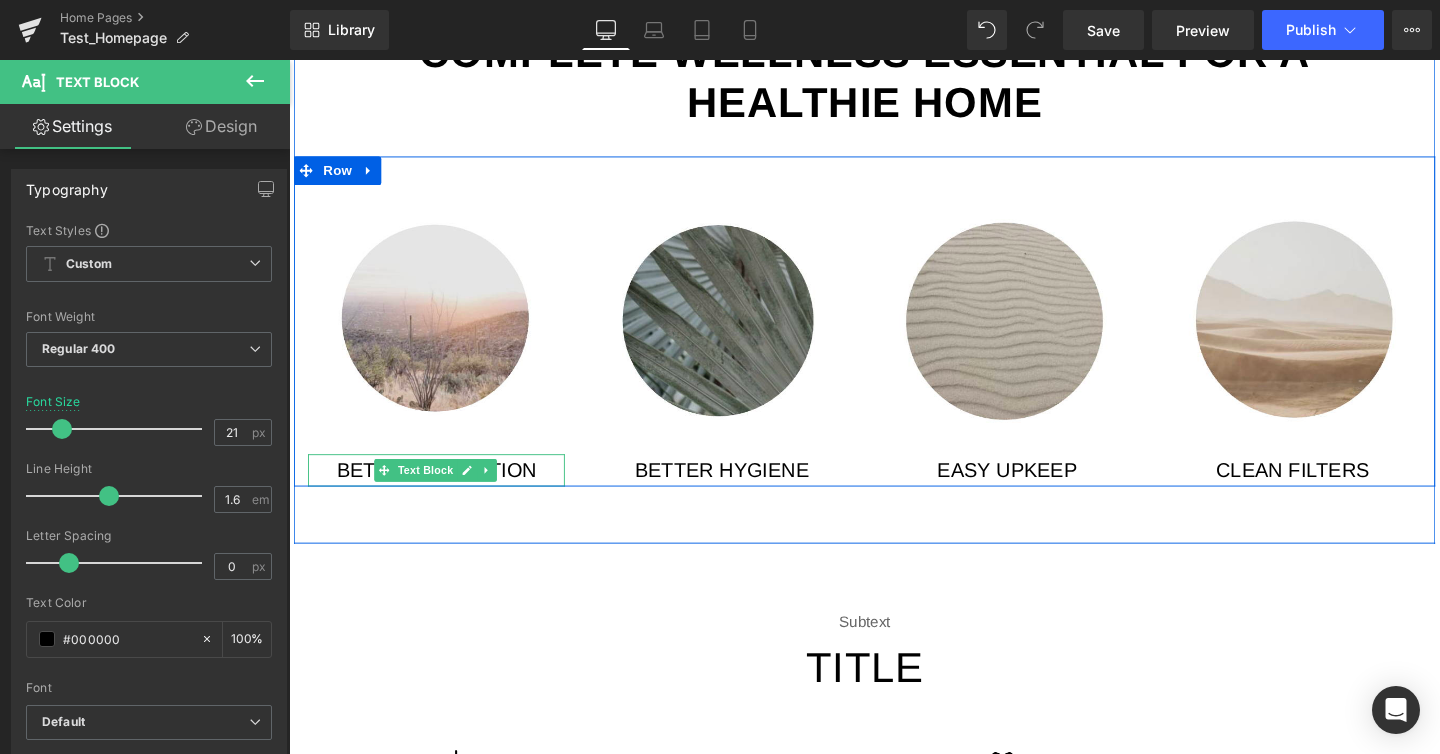 click on "Better Hydration" at bounding box center (444, 491) 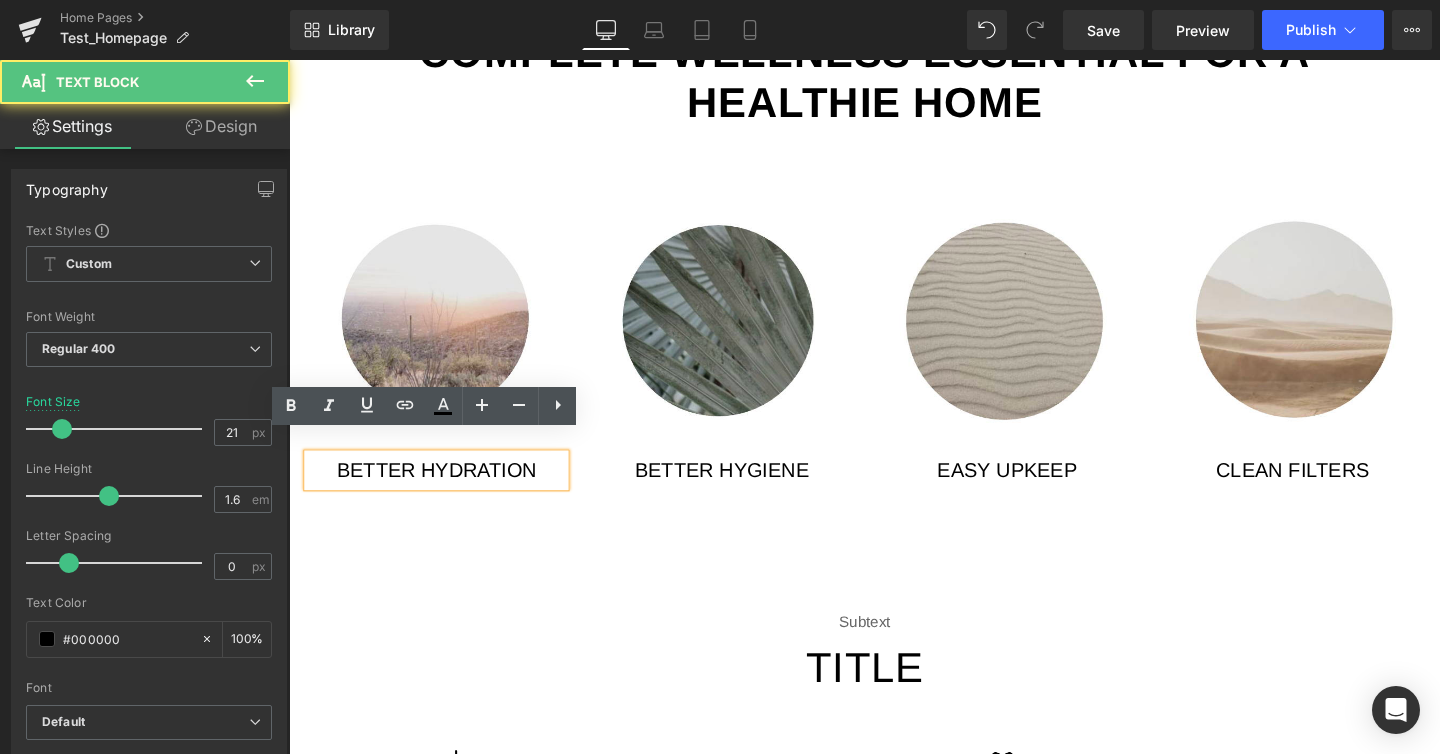 click on "Better Hydration" at bounding box center [444, 491] 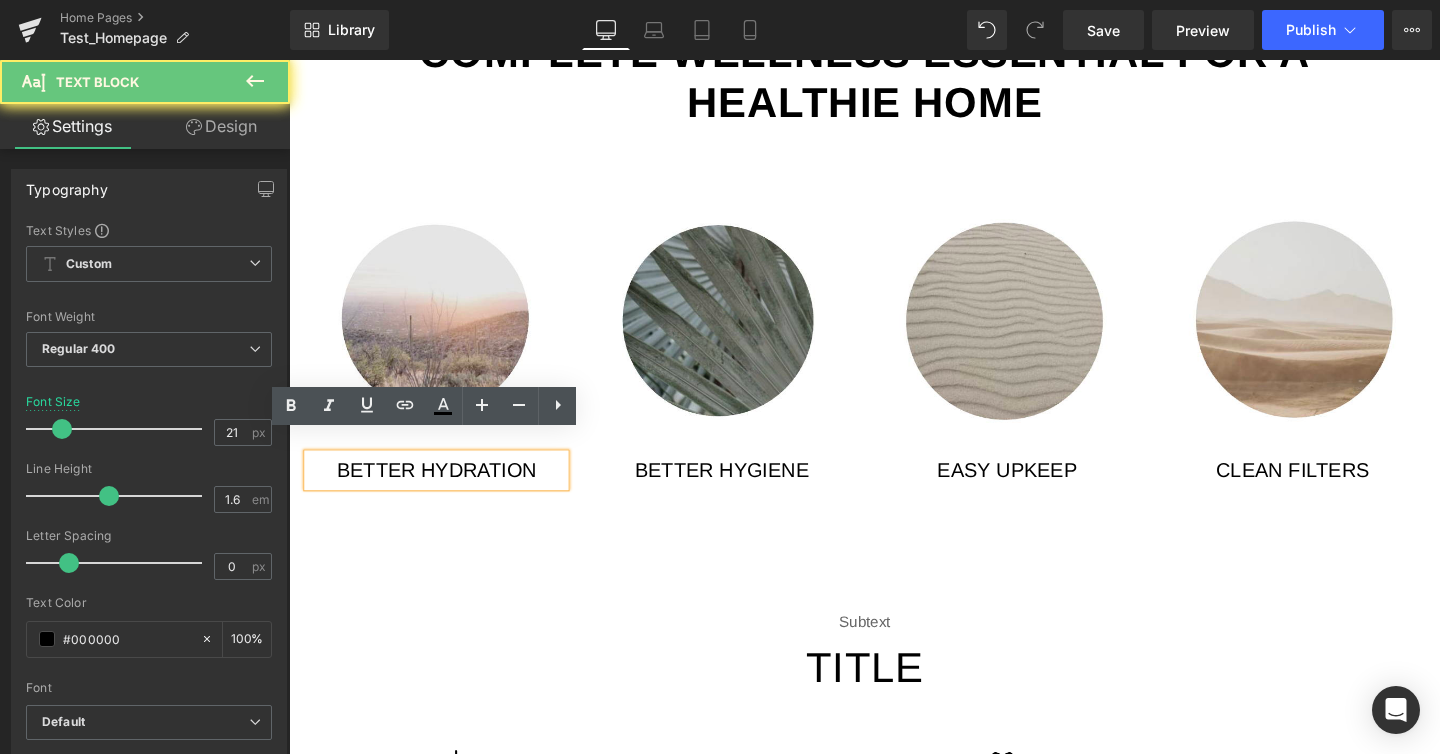 click on "Better Hydration" at bounding box center (444, 491) 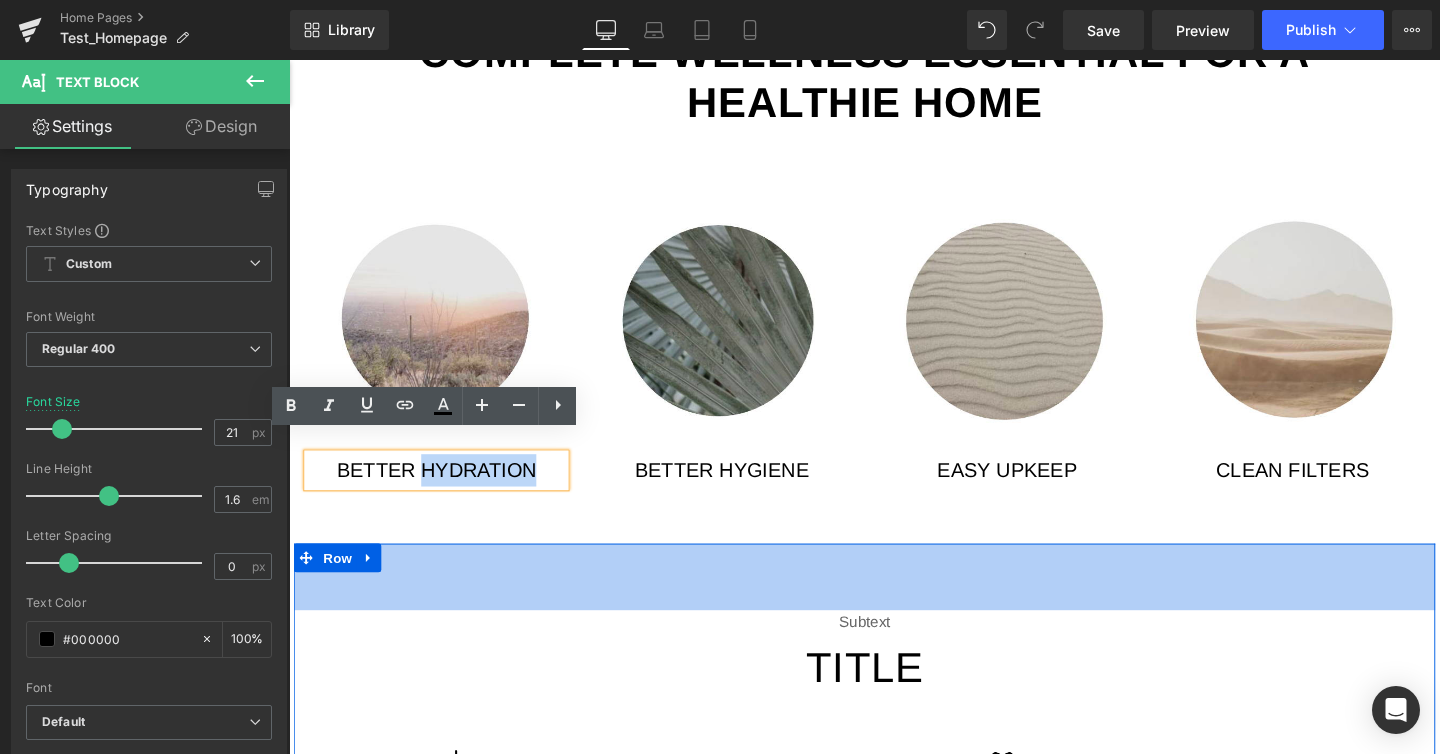 click on "70px" at bounding box center [894, 603] 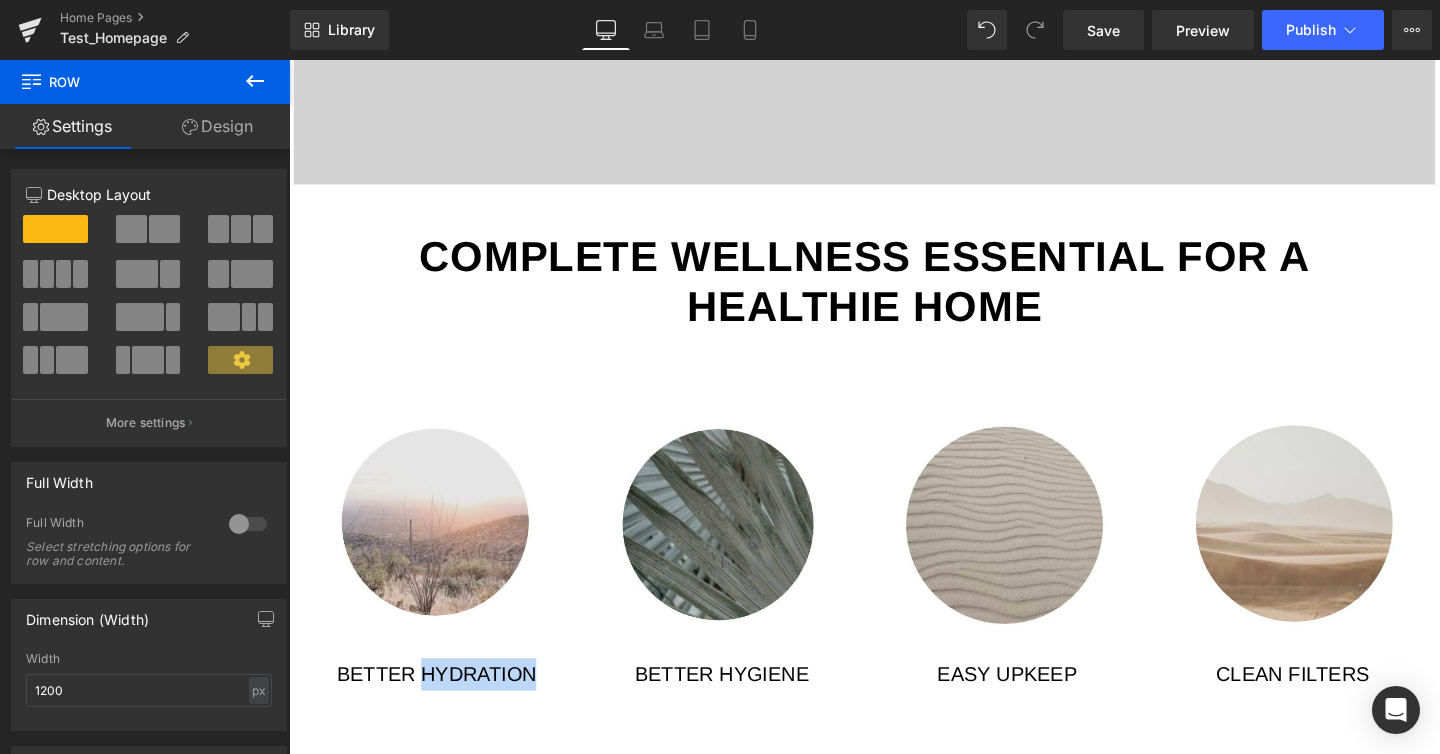 scroll, scrollTop: 1618, scrollLeft: 0, axis: vertical 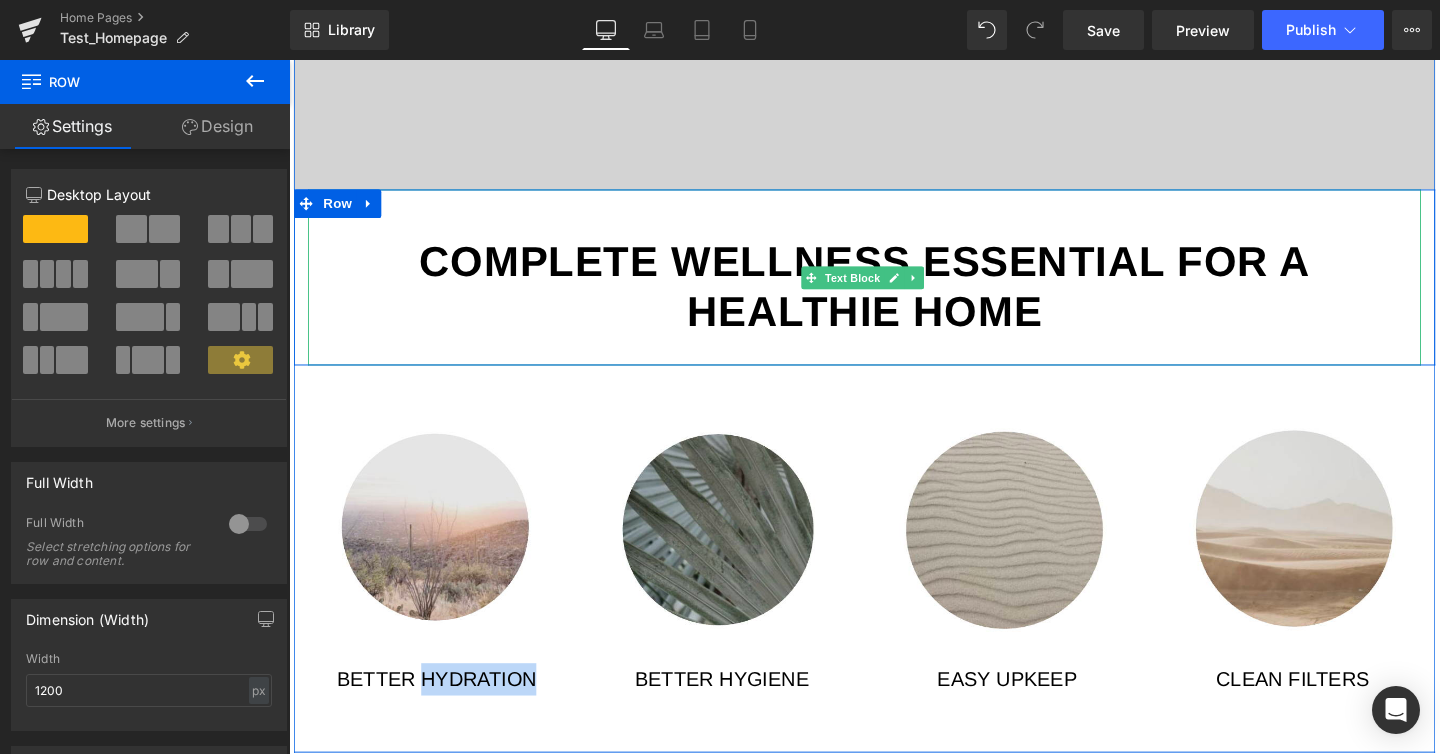 click on "Complete wellness essential for a healthie home" at bounding box center (894, 299) 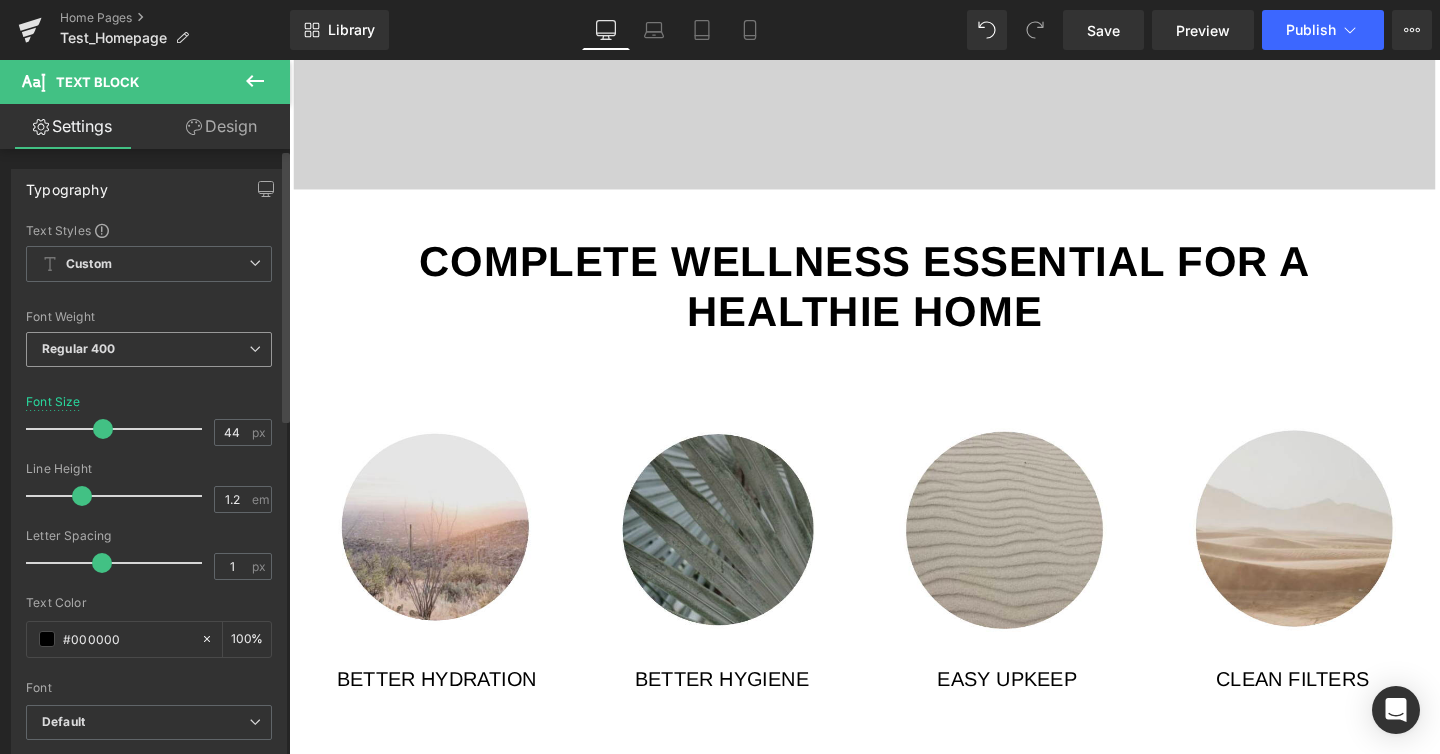 click on "Regular 400" at bounding box center [149, 349] 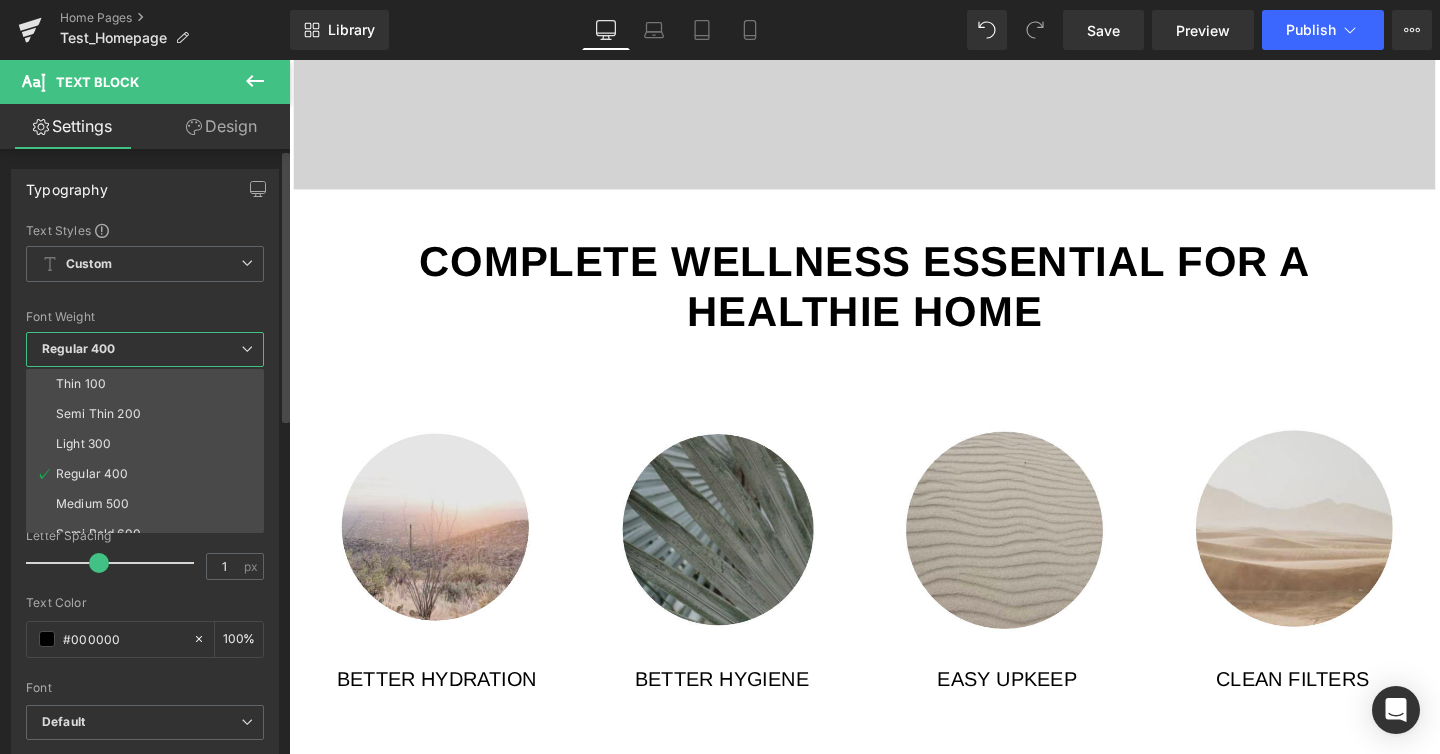 click at bounding box center [145, 298] 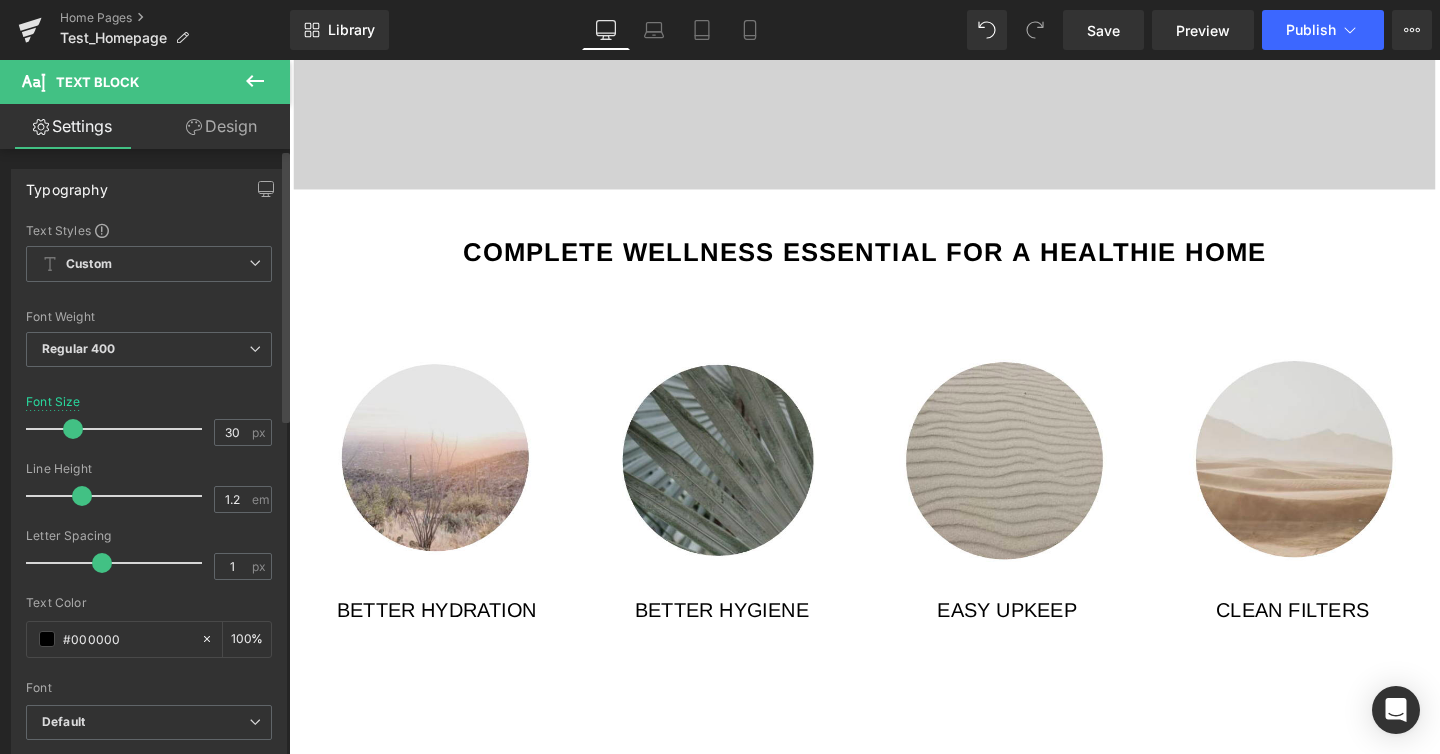 type on "31" 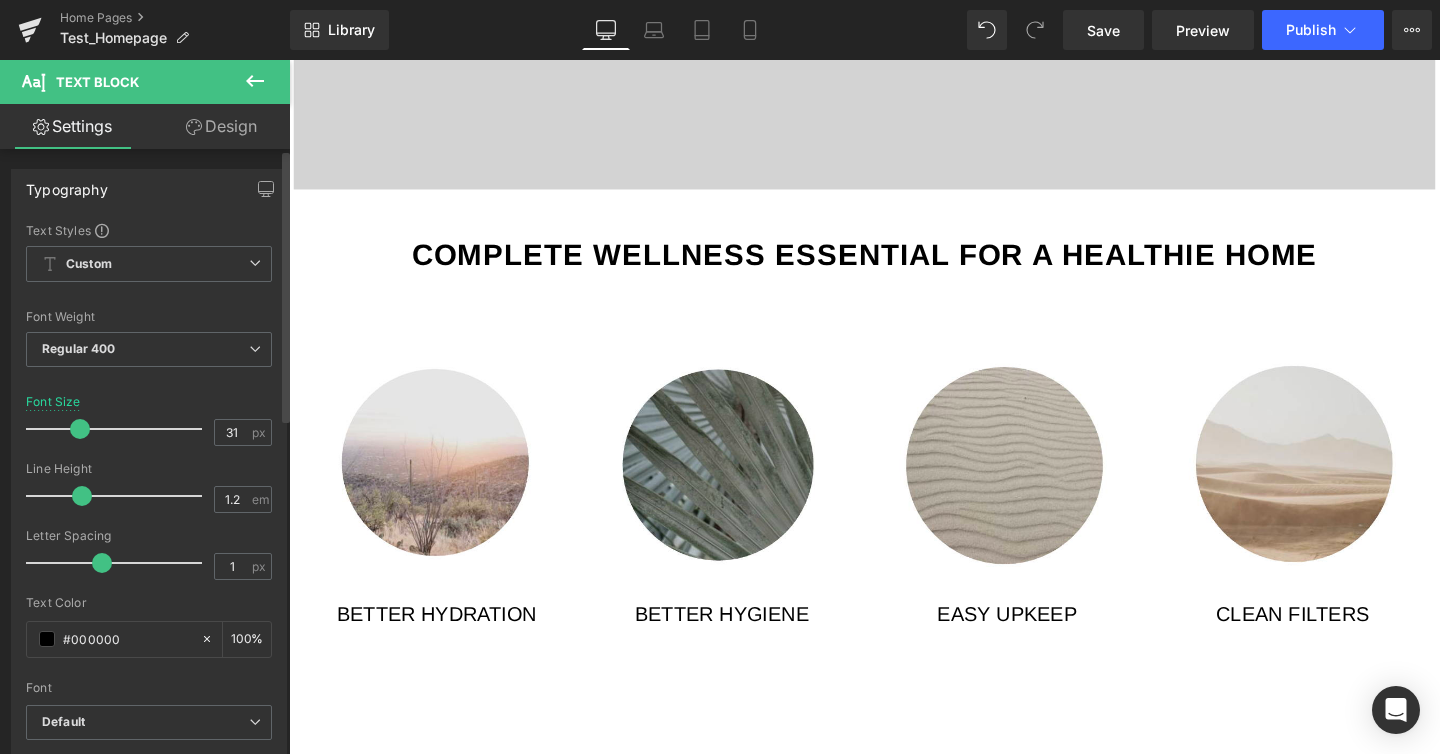 drag, startPoint x: 100, startPoint y: 431, endPoint x: 78, endPoint y: 430, distance: 22.022715 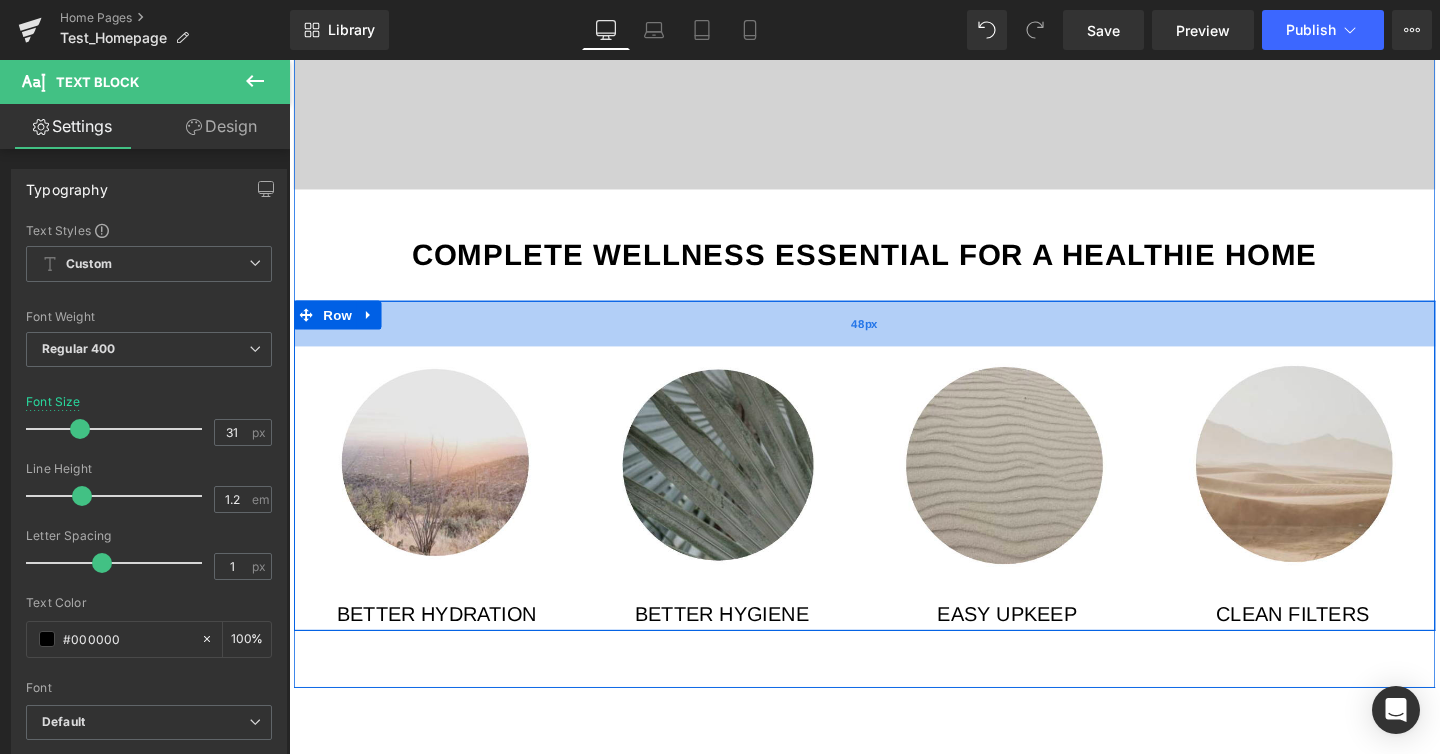 click on "48px" at bounding box center (894, 337) 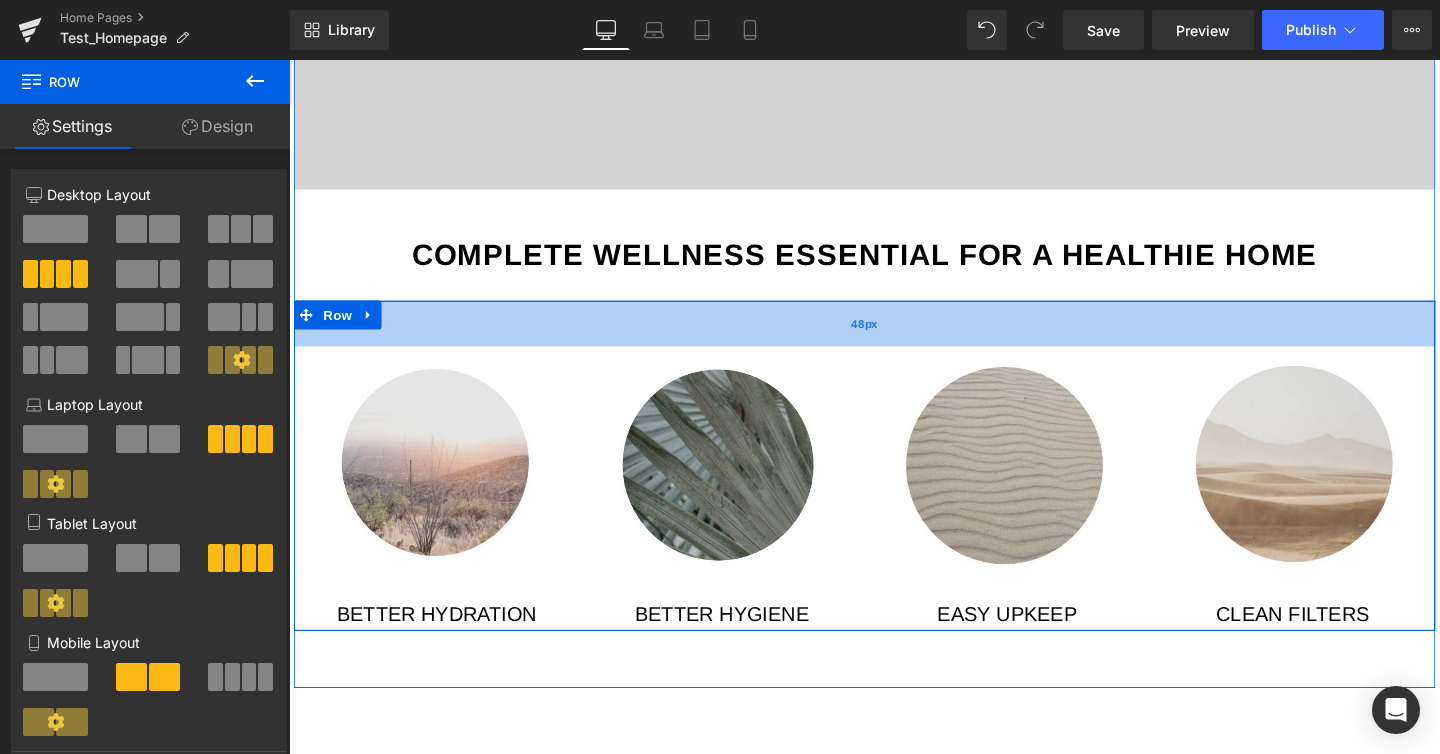 click on "48px" at bounding box center [894, 338] 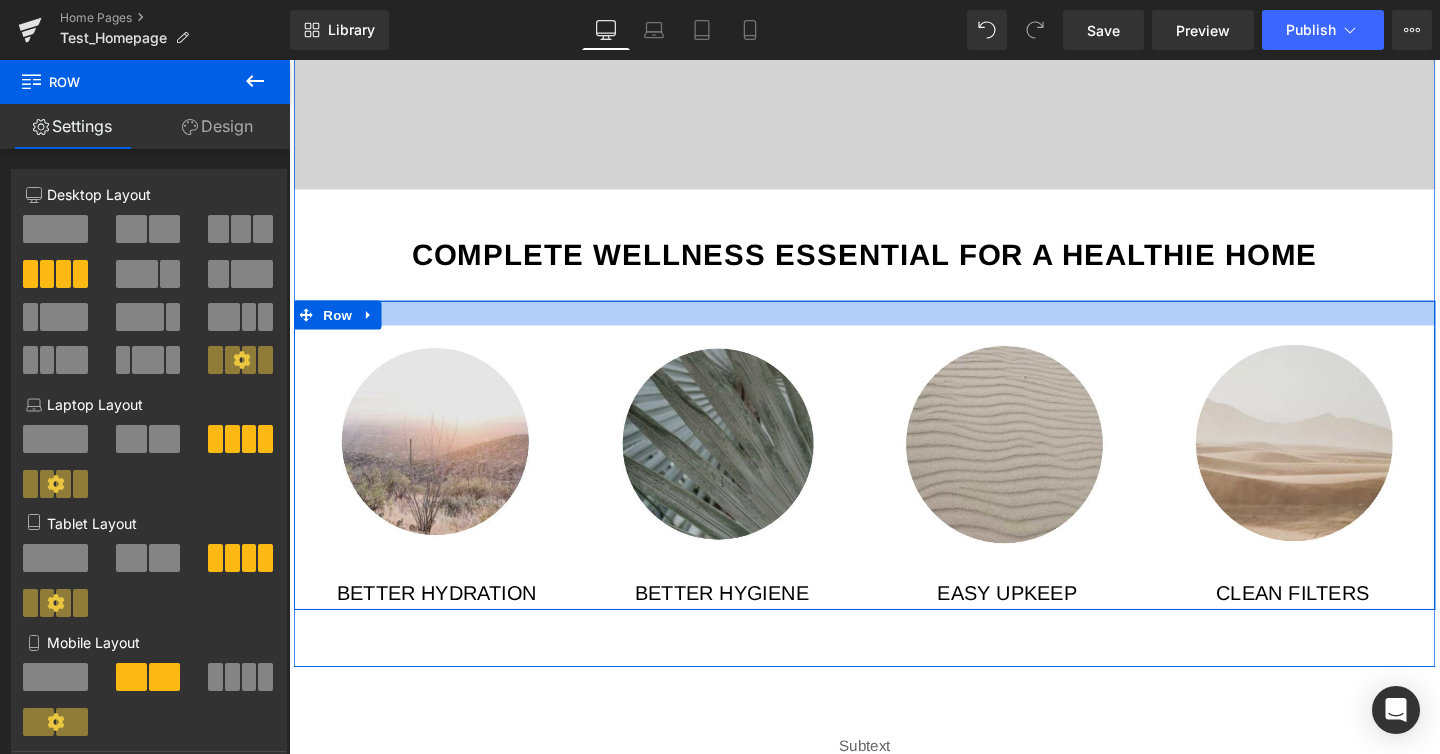 drag, startPoint x: 887, startPoint y: 336, endPoint x: 891, endPoint y: 314, distance: 22.36068 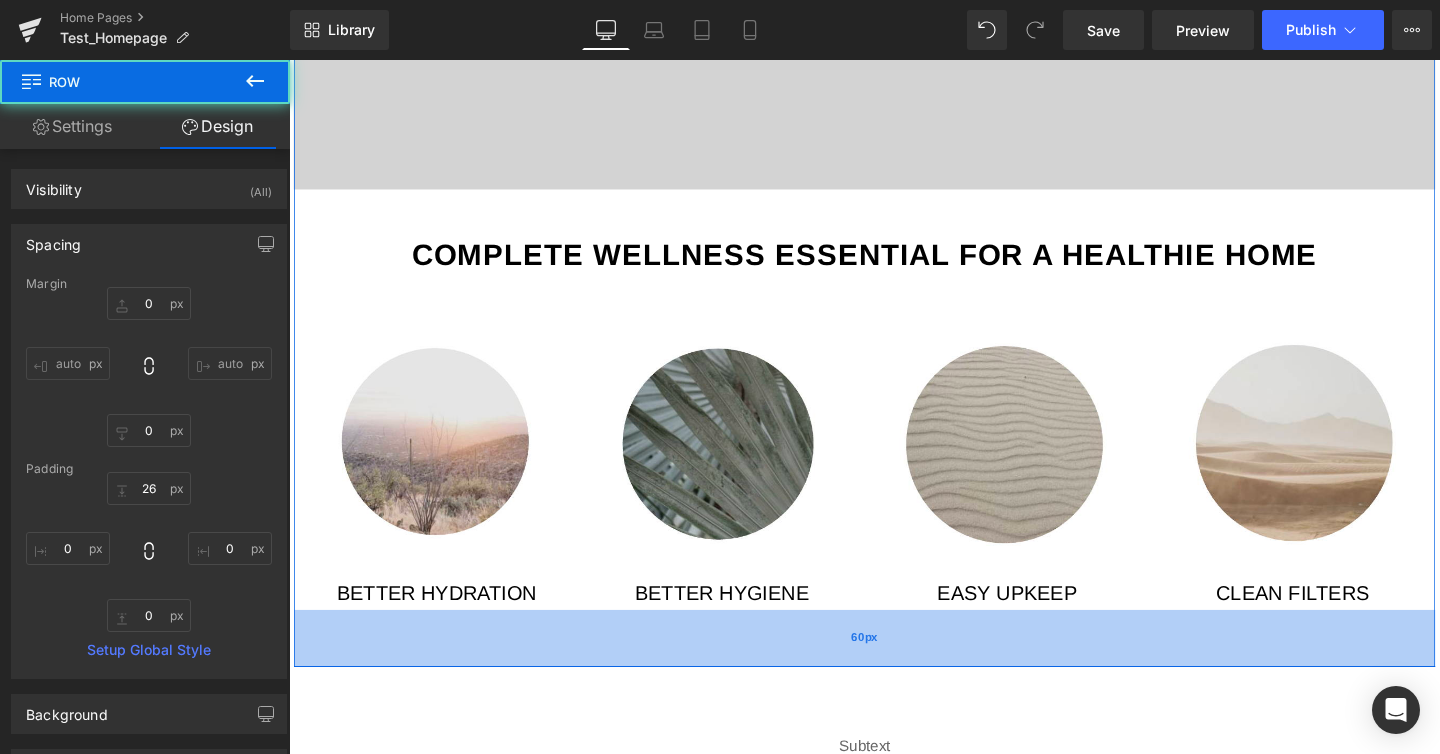 click on "60px" at bounding box center (894, 668) 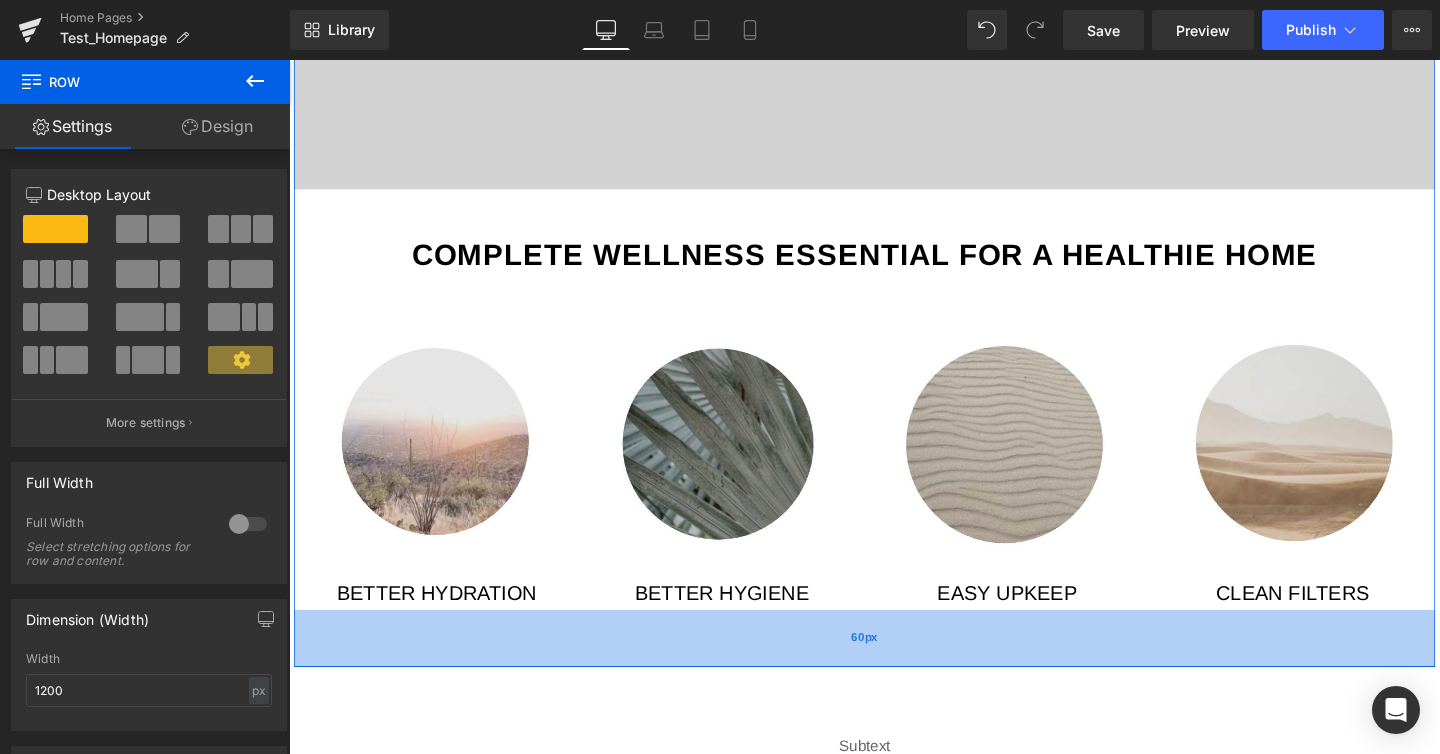 drag, startPoint x: 914, startPoint y: 614, endPoint x: 914, endPoint y: 627, distance: 13 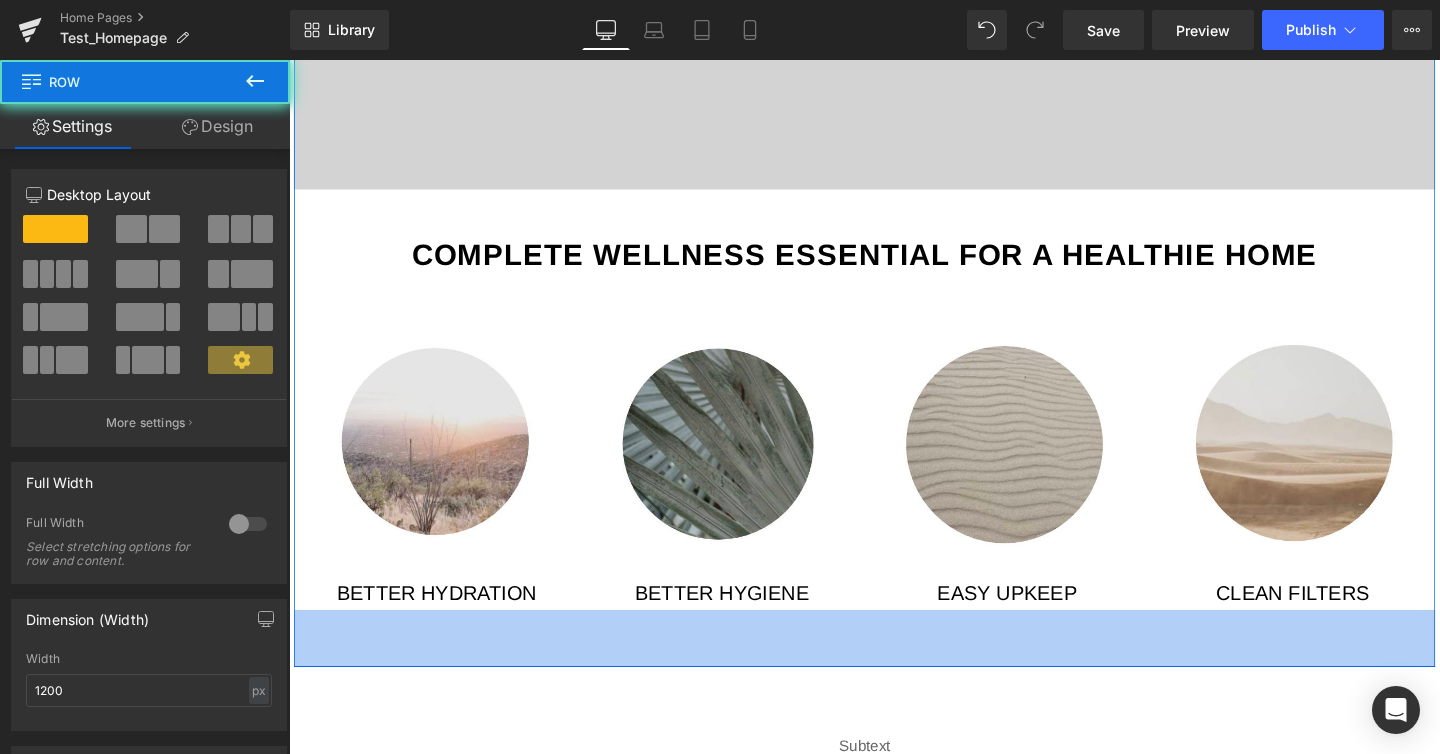 click on "Video Bg         Complete wellness essential for a healthie home Text Block   50px       Row         Image         Better Hydration Text Block         Image         Better hygiene Text Block         Image         Easy upkeep Text Block         Image         Clean Filters Text Block         Row         Row         Row     60px" at bounding box center [894, 217] 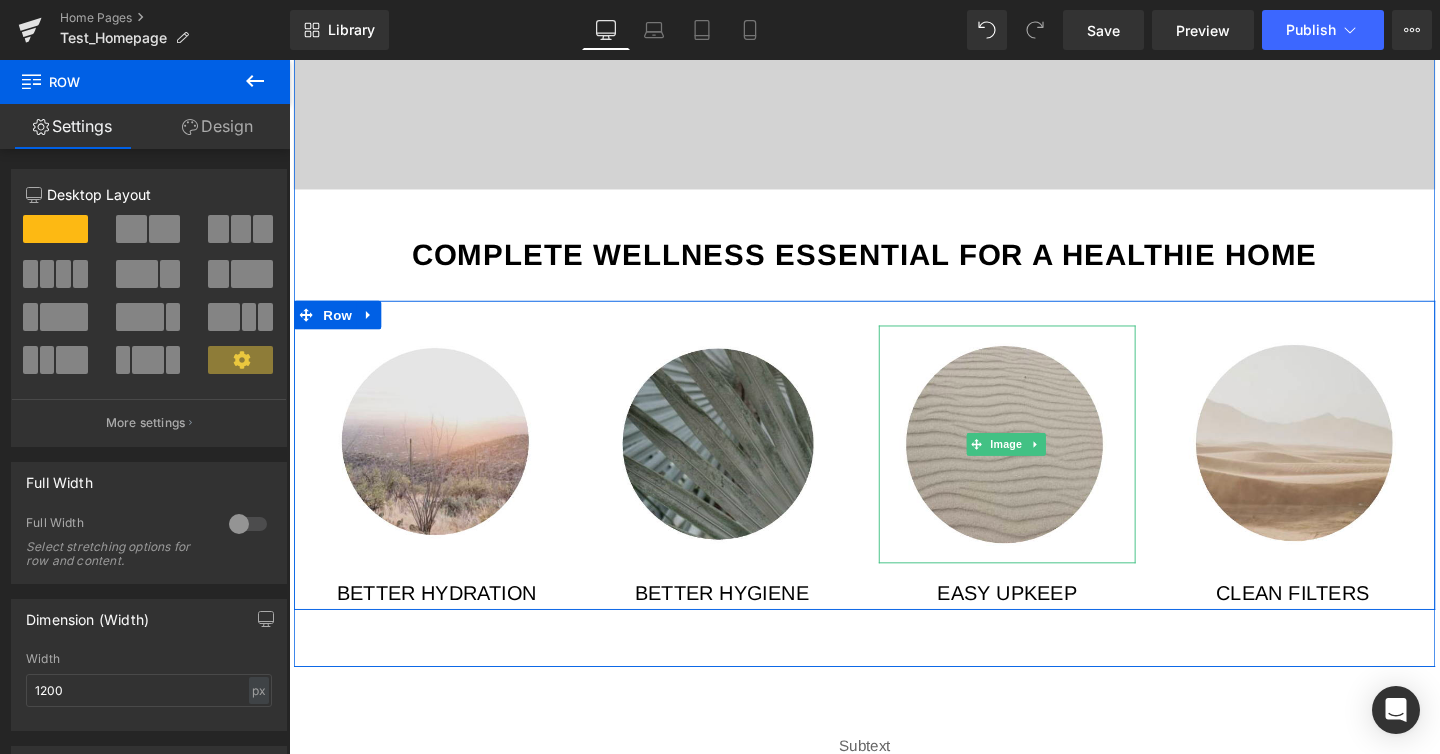 click at bounding box center [1044, 464] 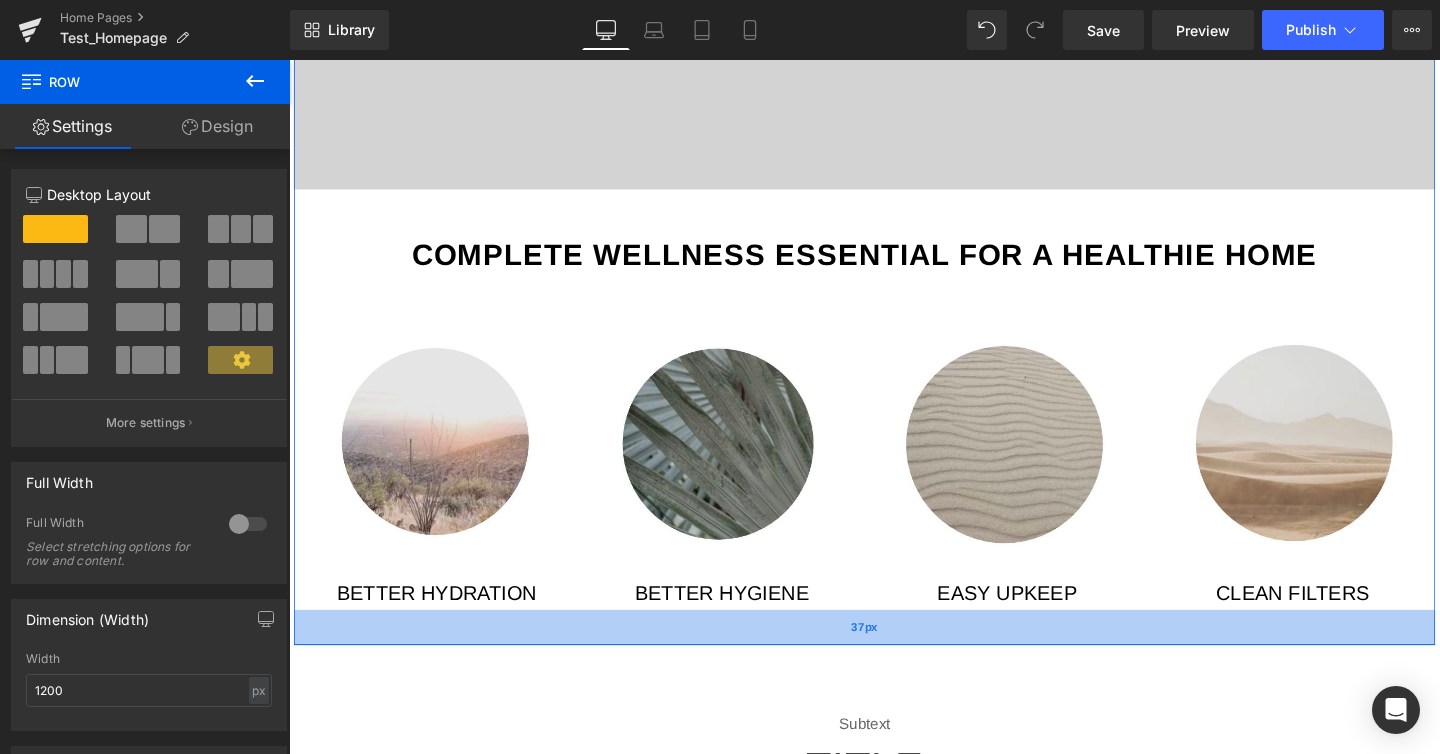 drag, startPoint x: 917, startPoint y: 674, endPoint x: 921, endPoint y: 650, distance: 24.33105 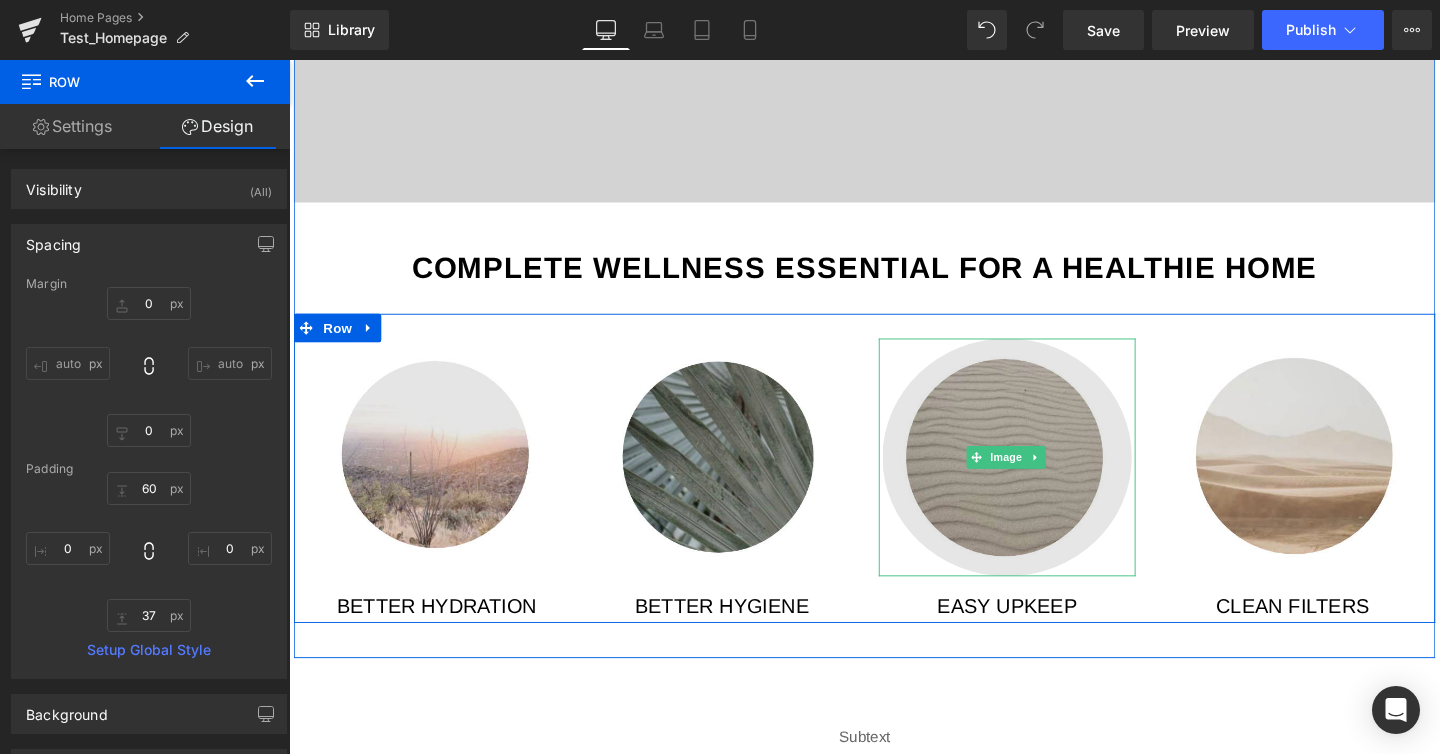 scroll, scrollTop: 1620, scrollLeft: 0, axis: vertical 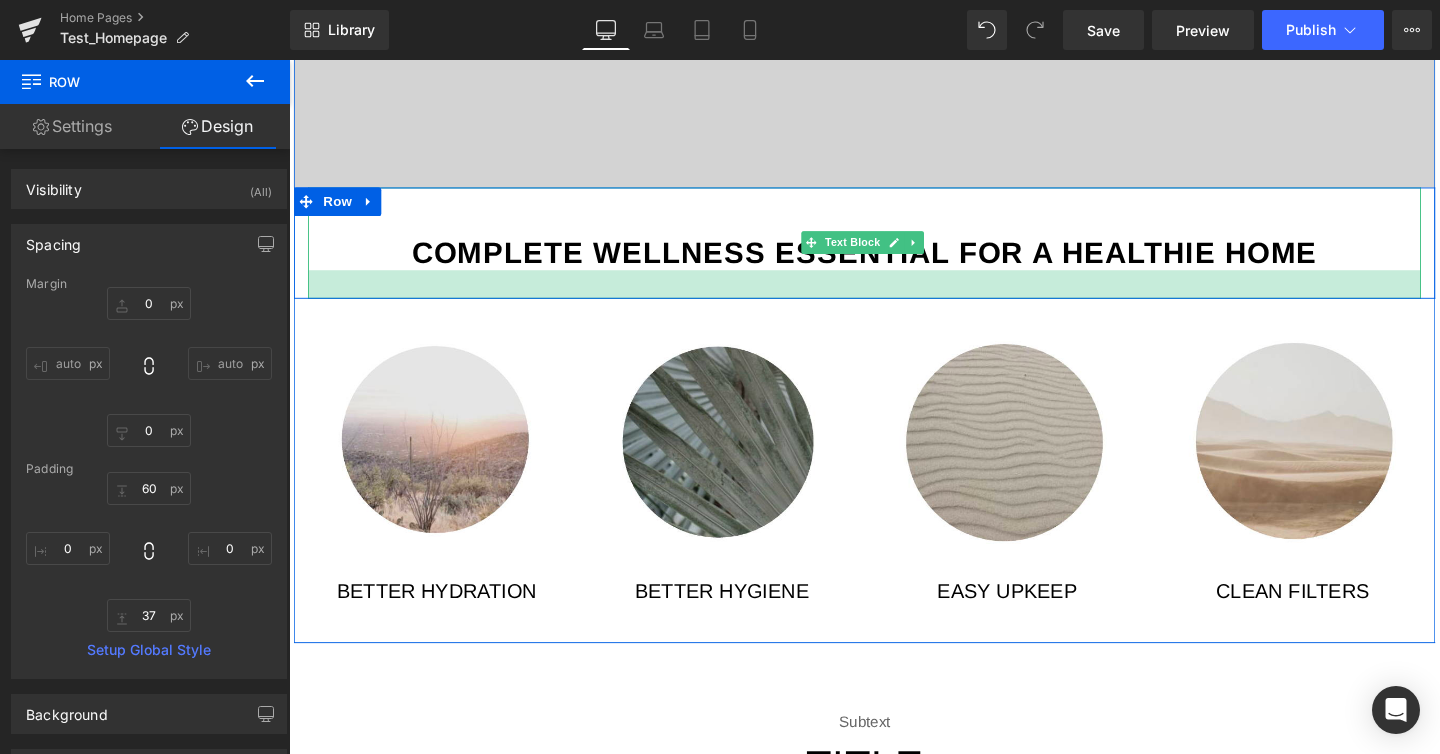 click on "Complete wellness essential for a healthie home" at bounding box center [894, 262] 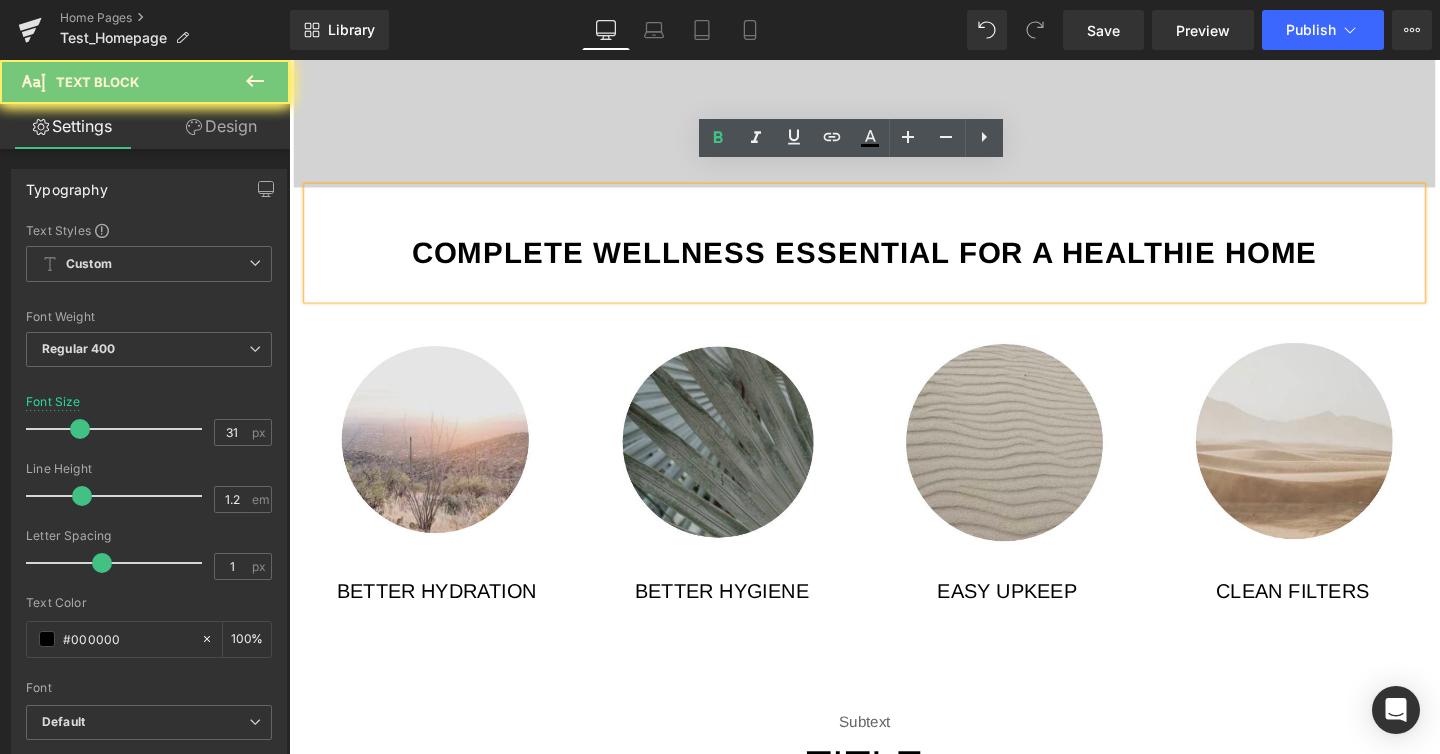 click on "Complete wellness essential for a healthie home" at bounding box center (894, 262) 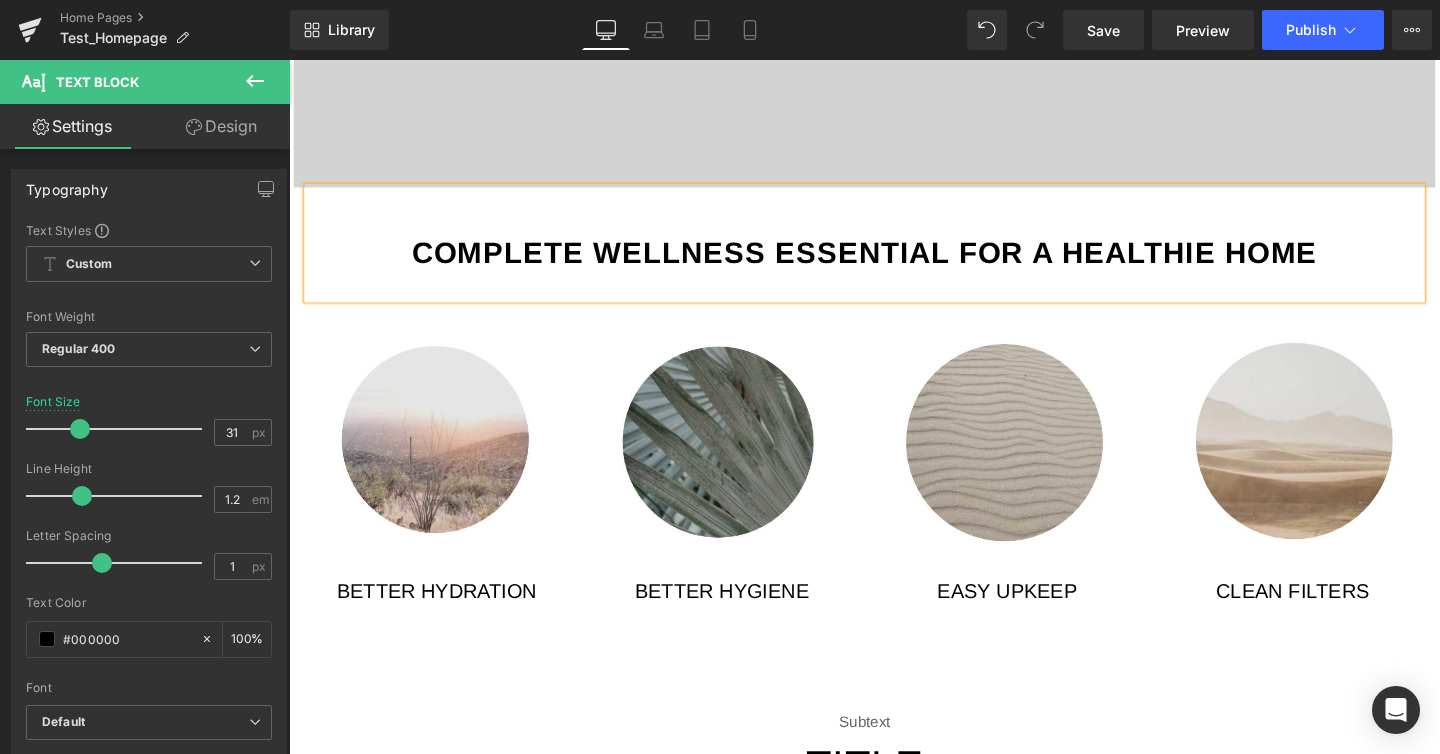 type 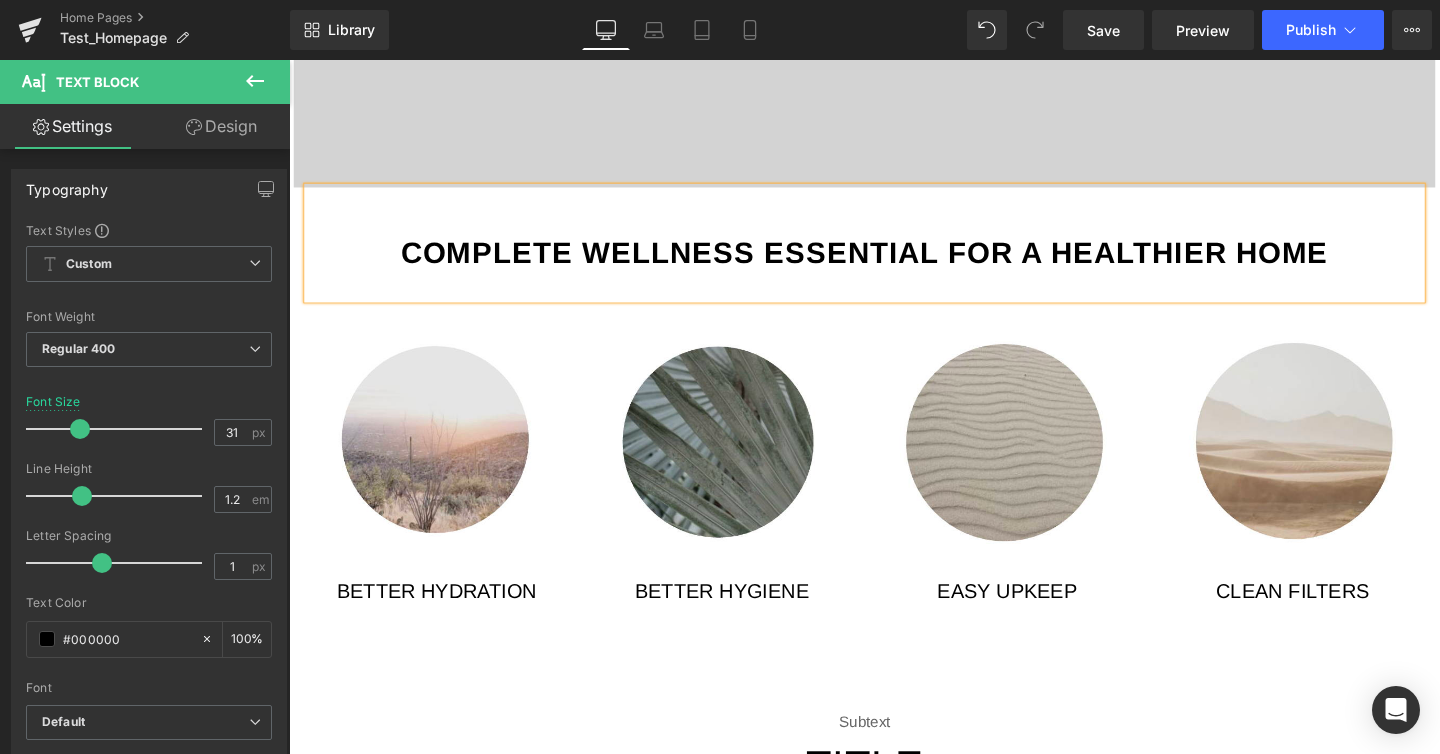 click on "Complete wellness essential for a healthieR home" at bounding box center [894, 252] 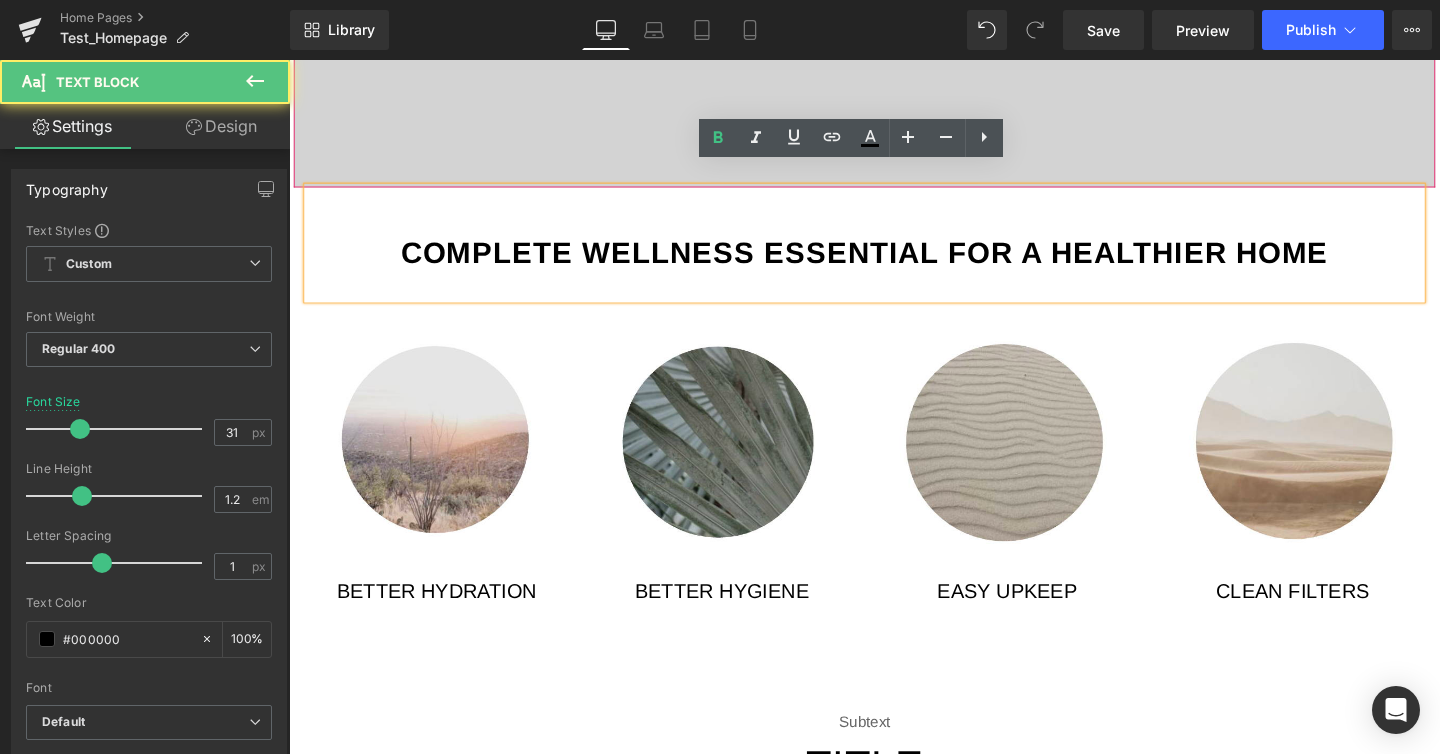 click at bounding box center (894, -6) 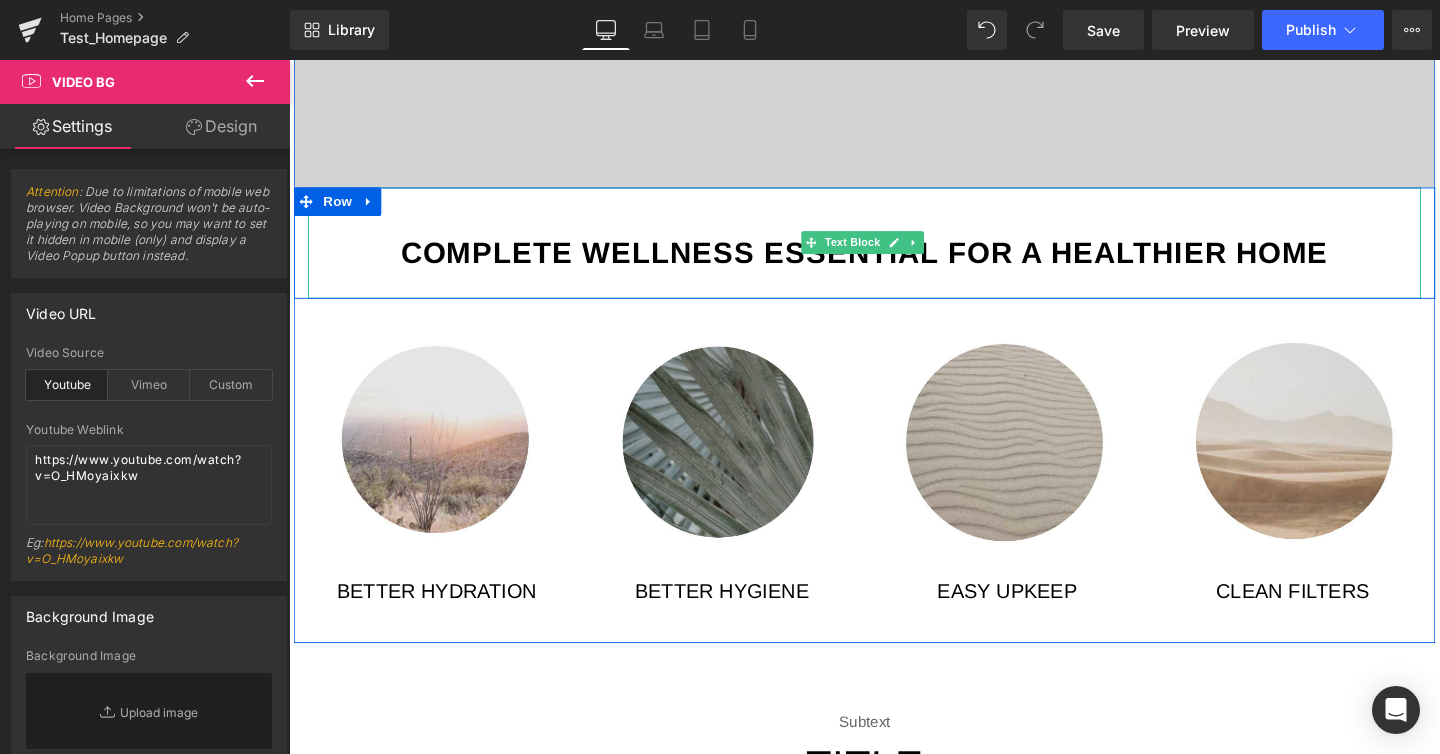 click on "Complete wellness essential for a healthieR home" at bounding box center (894, 262) 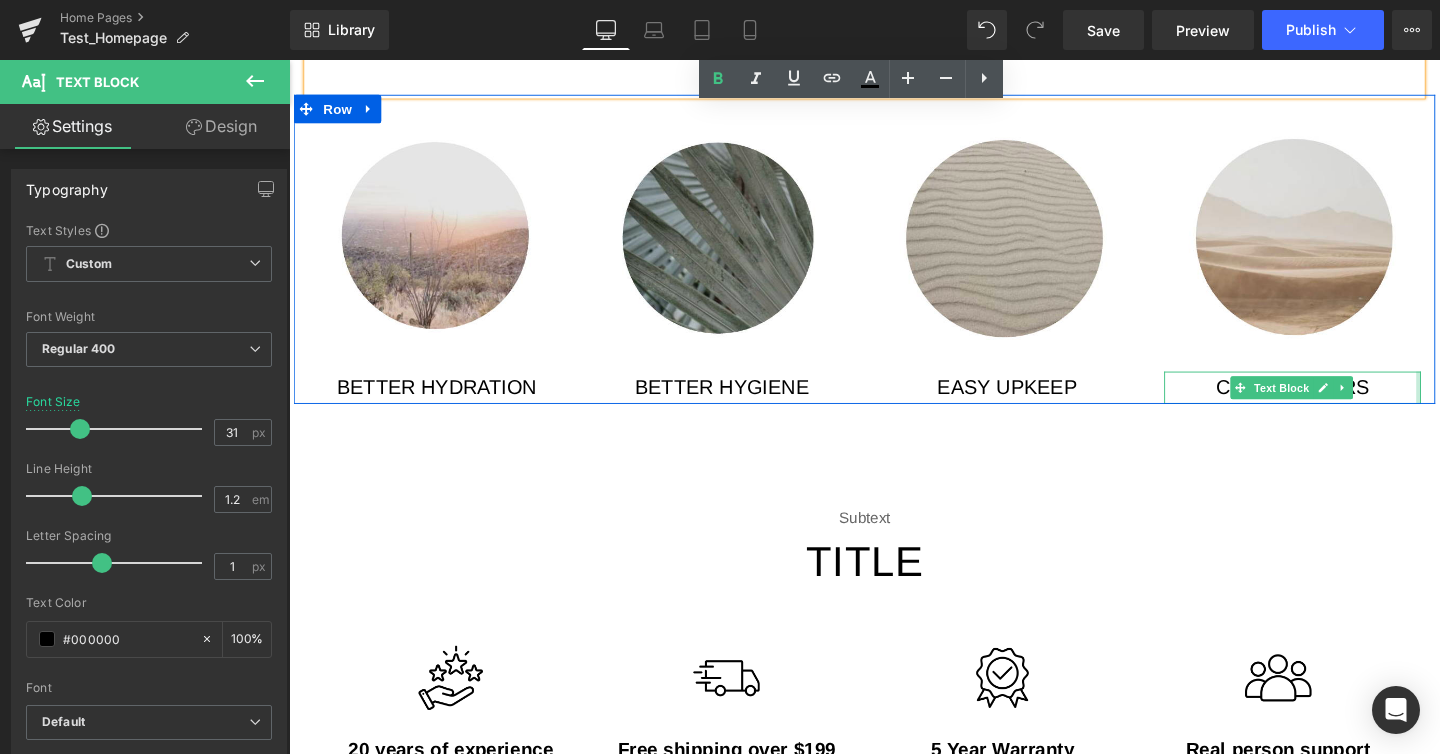scroll, scrollTop: 1838, scrollLeft: 0, axis: vertical 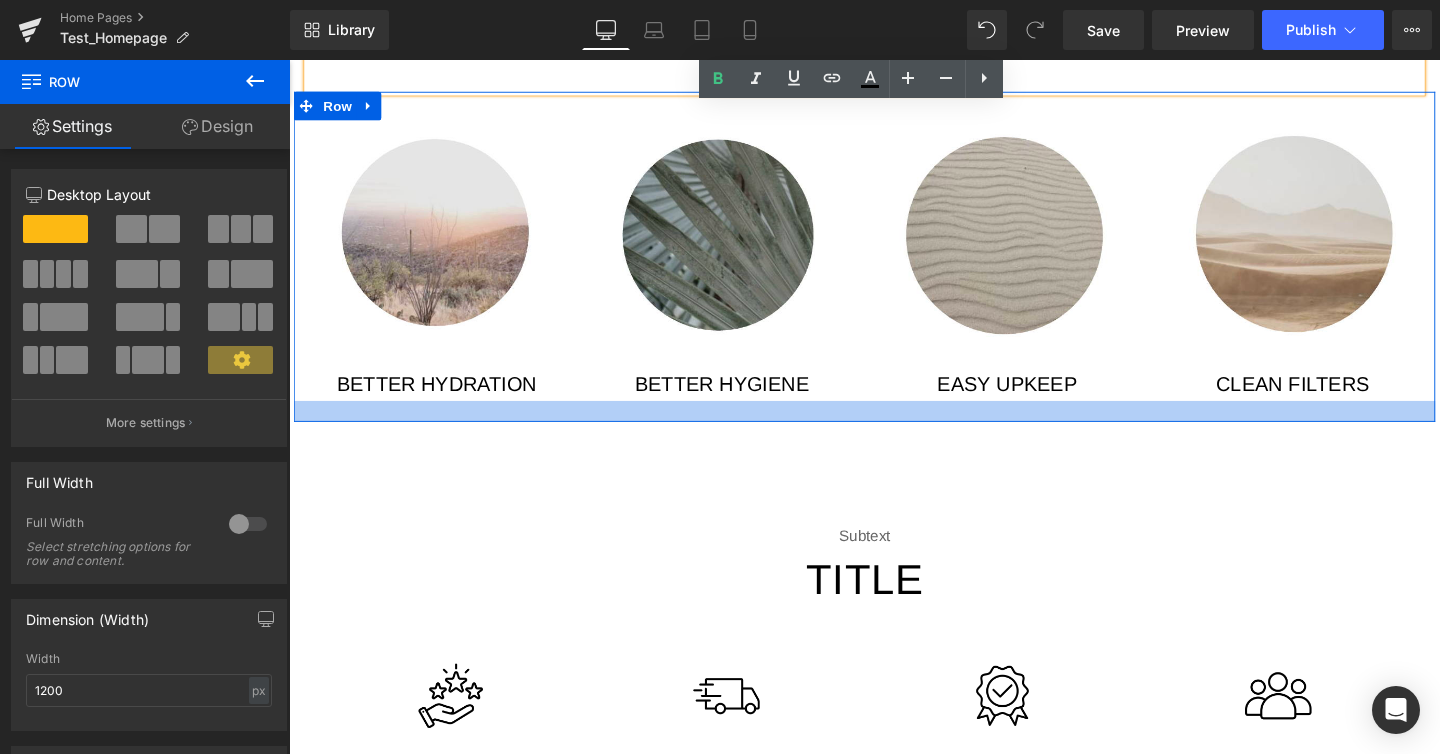 drag, startPoint x: 1081, startPoint y: 394, endPoint x: 1079, endPoint y: 417, distance: 23.086792 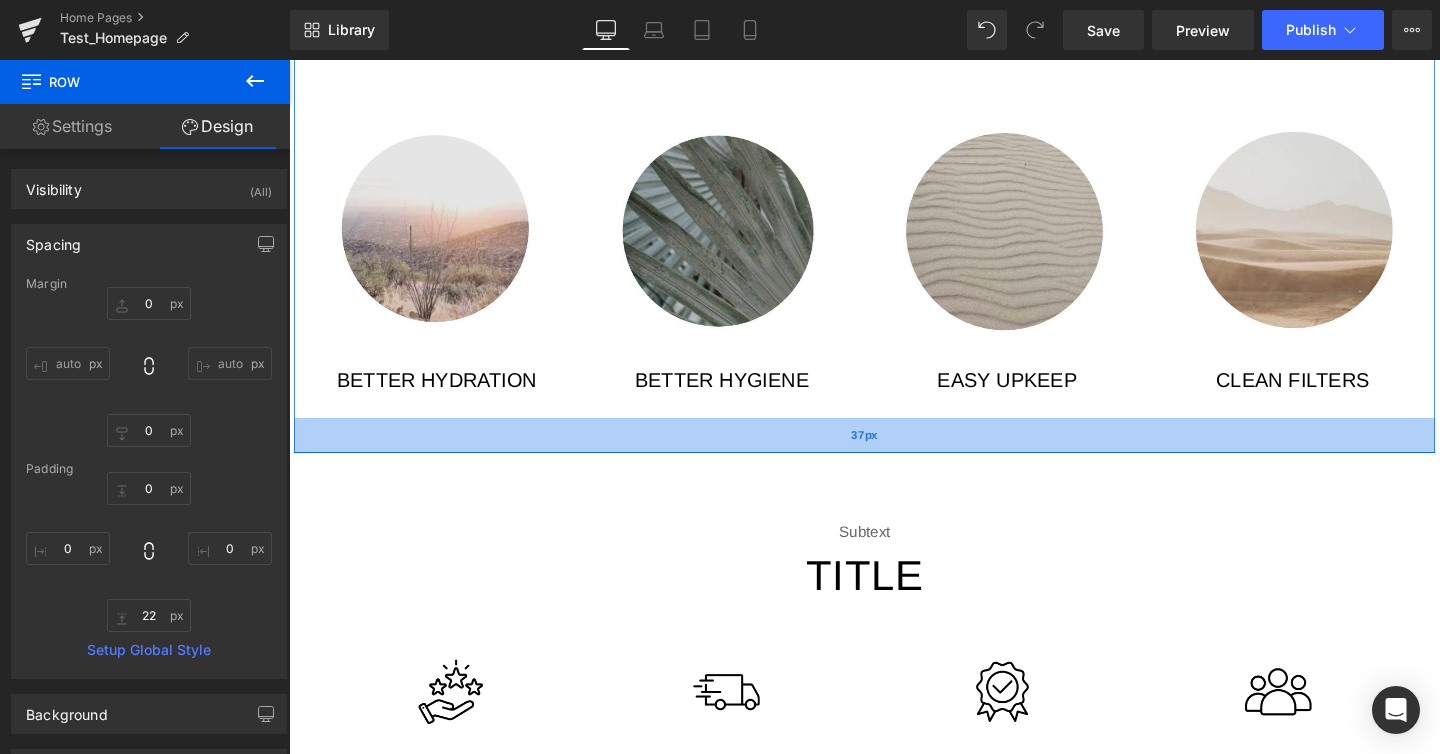 scroll, scrollTop: 1842, scrollLeft: 0, axis: vertical 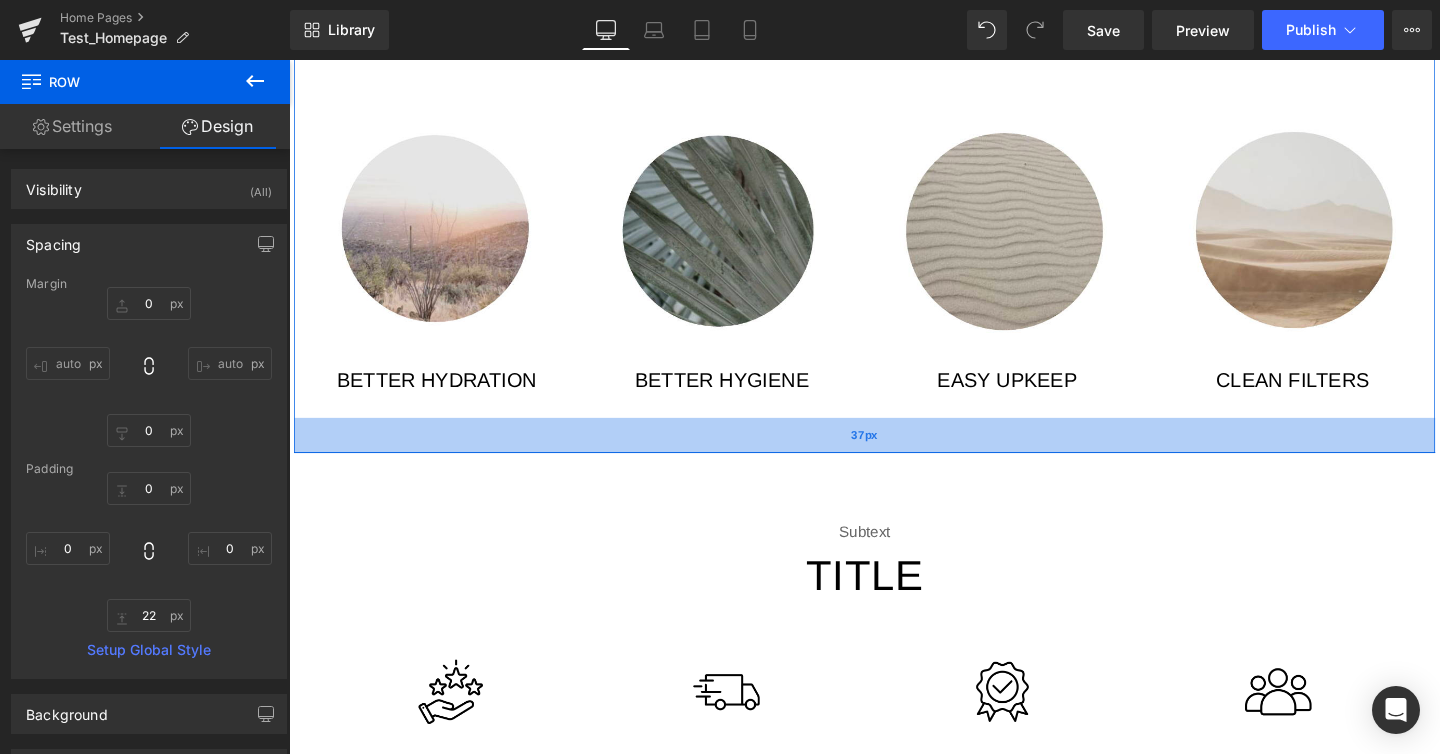 click on "37px" at bounding box center [894, 454] 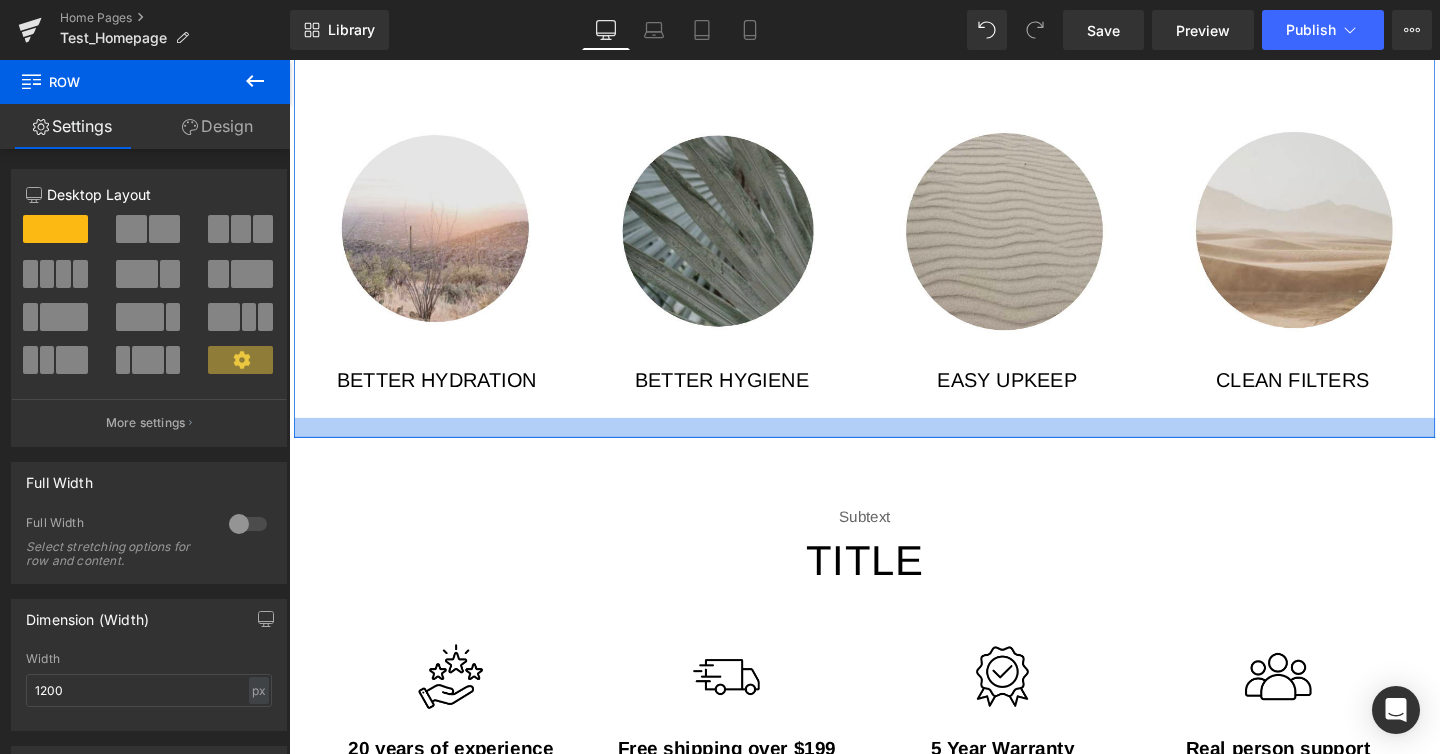 drag, startPoint x: 1222, startPoint y: 448, endPoint x: 1222, endPoint y: 432, distance: 16 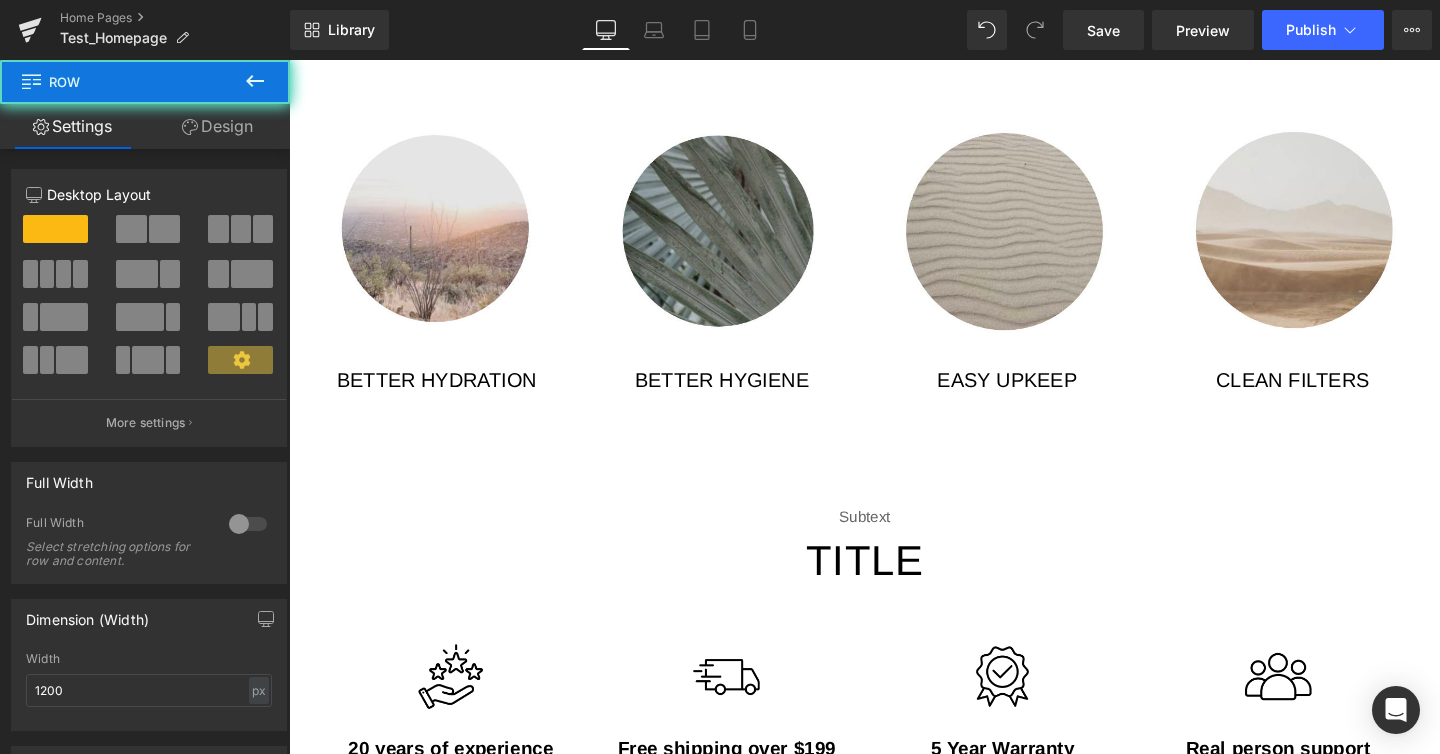 click on "Image         Clean Filters Text Block" at bounding box center [1344, 264] 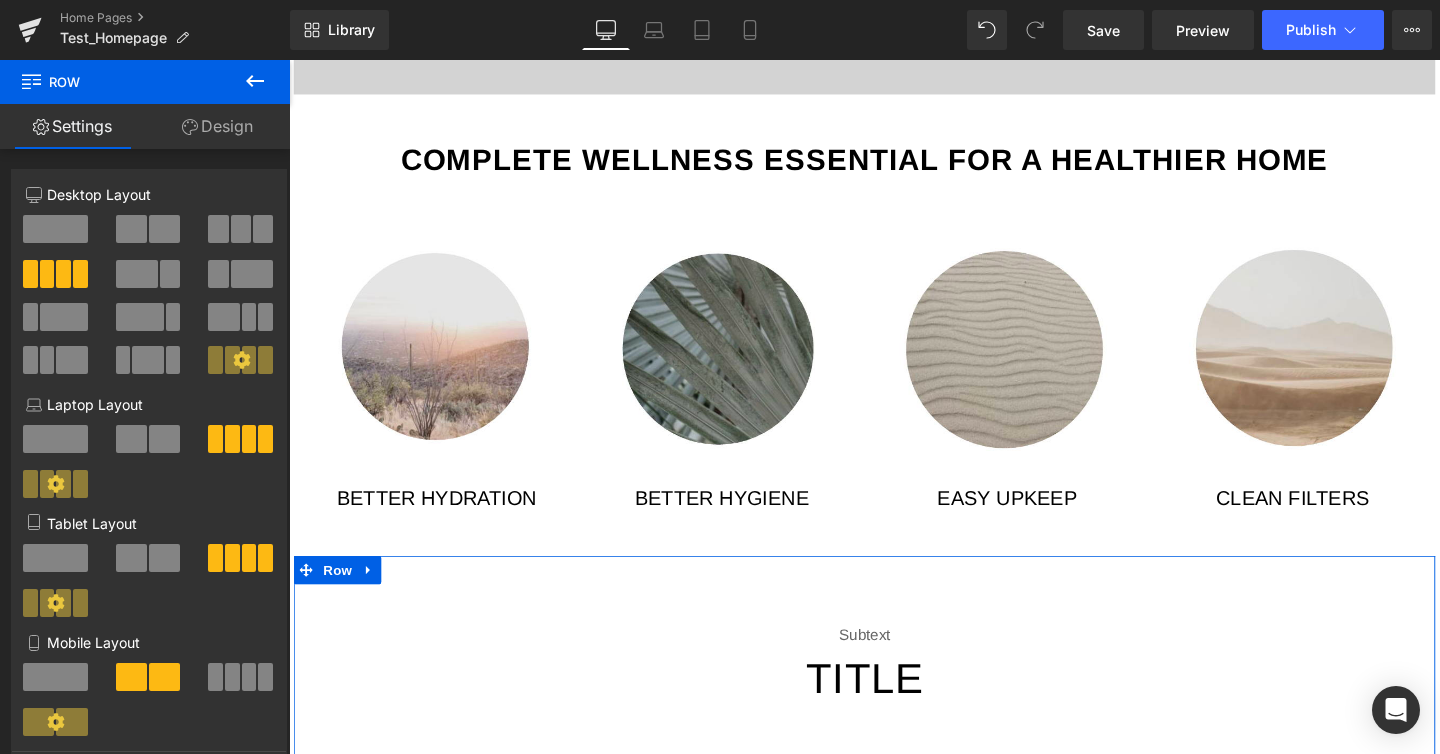 scroll, scrollTop: 1716, scrollLeft: 0, axis: vertical 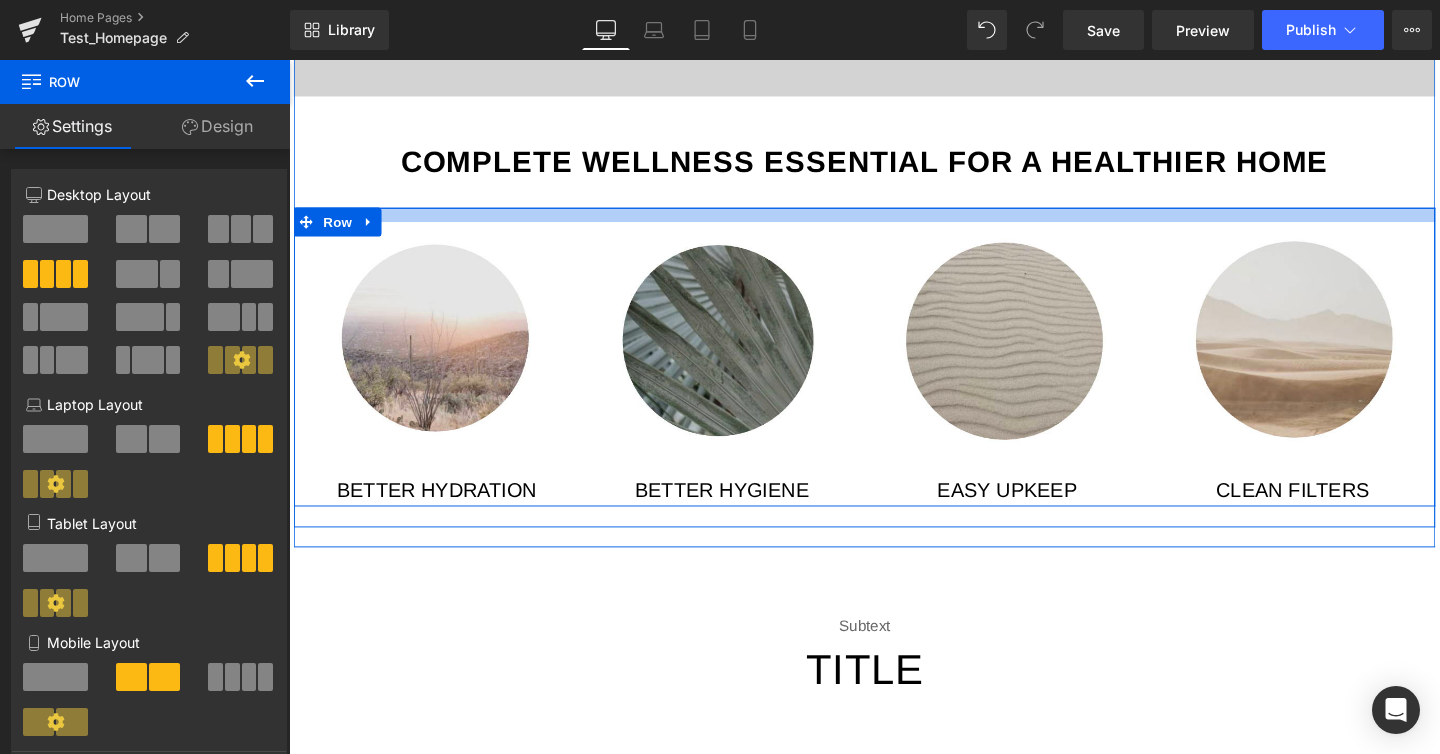 drag, startPoint x: 1117, startPoint y: 213, endPoint x: 1117, endPoint y: 202, distance: 11 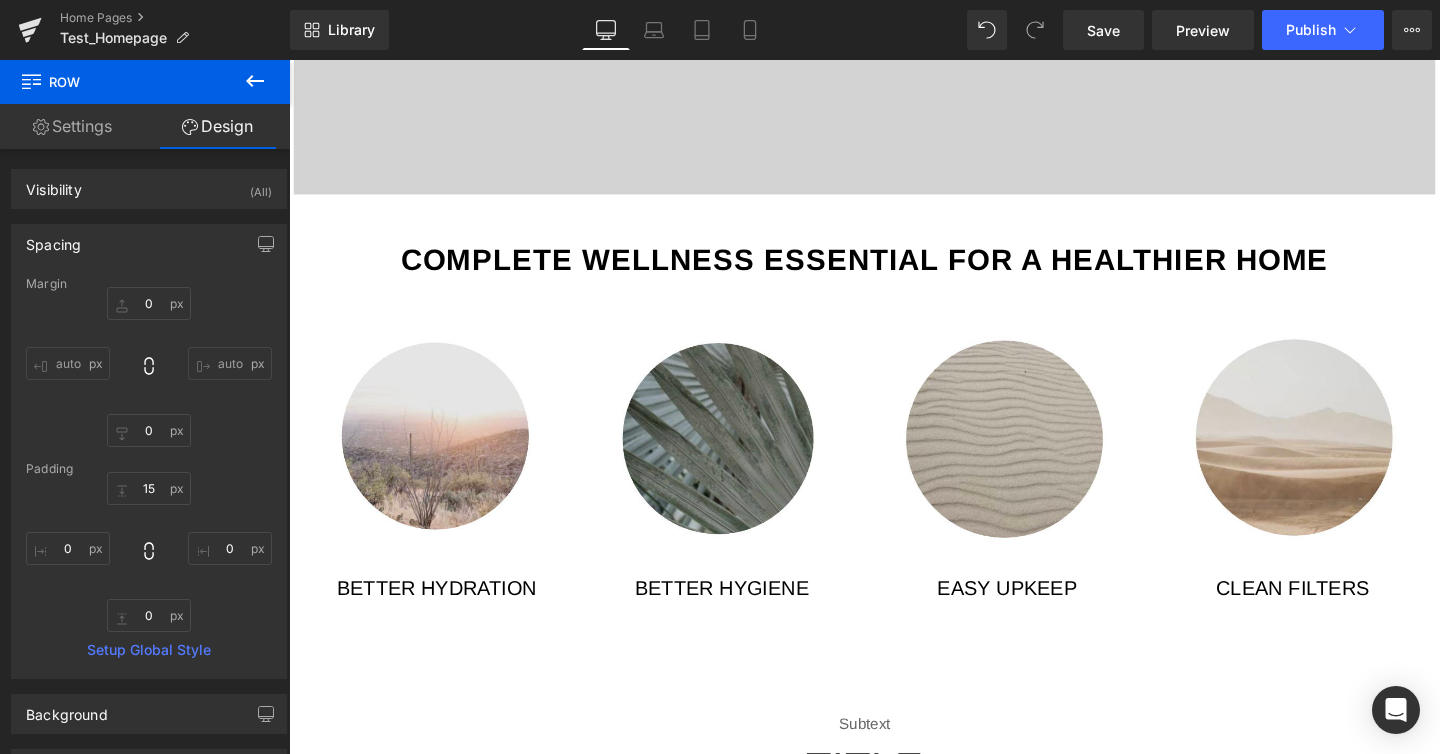 scroll, scrollTop: 1661, scrollLeft: 0, axis: vertical 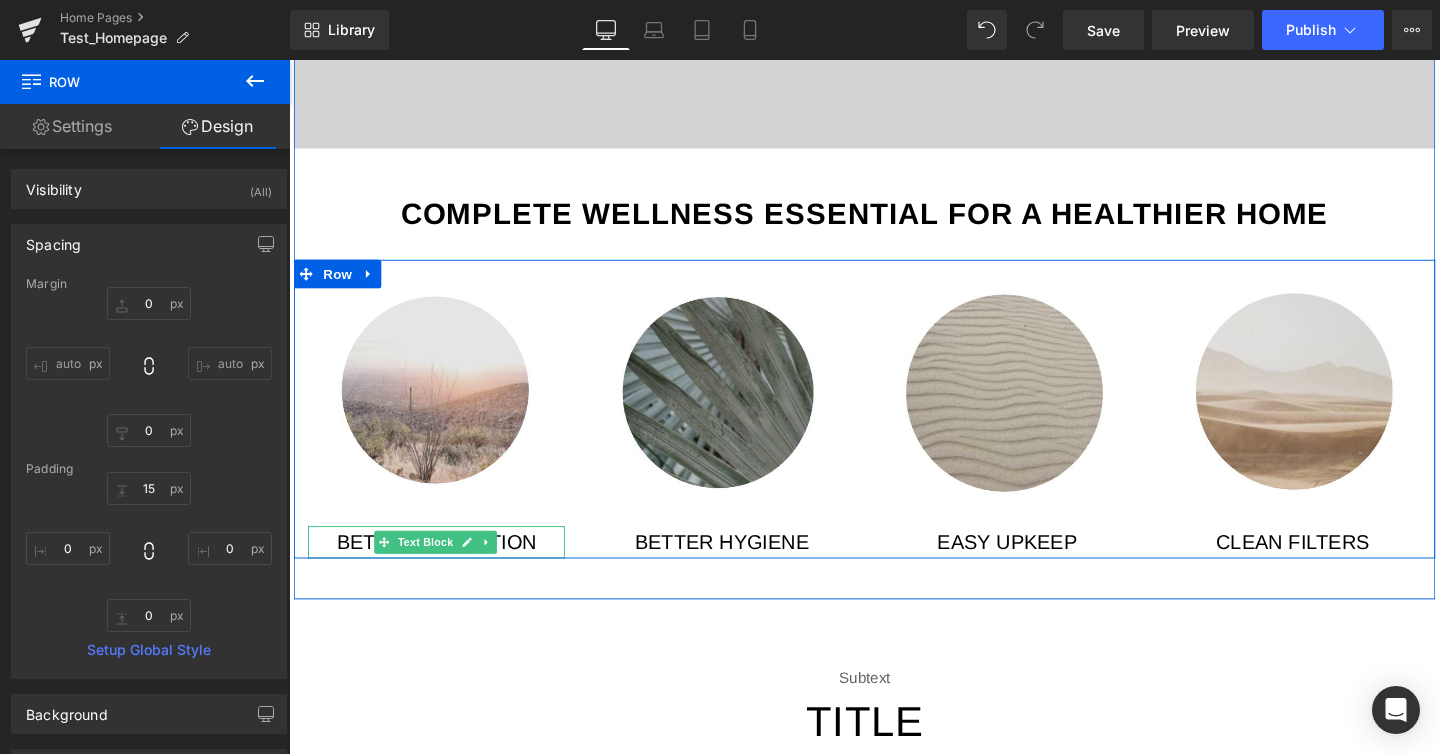 click on "Better Hydration" at bounding box center [444, 567] 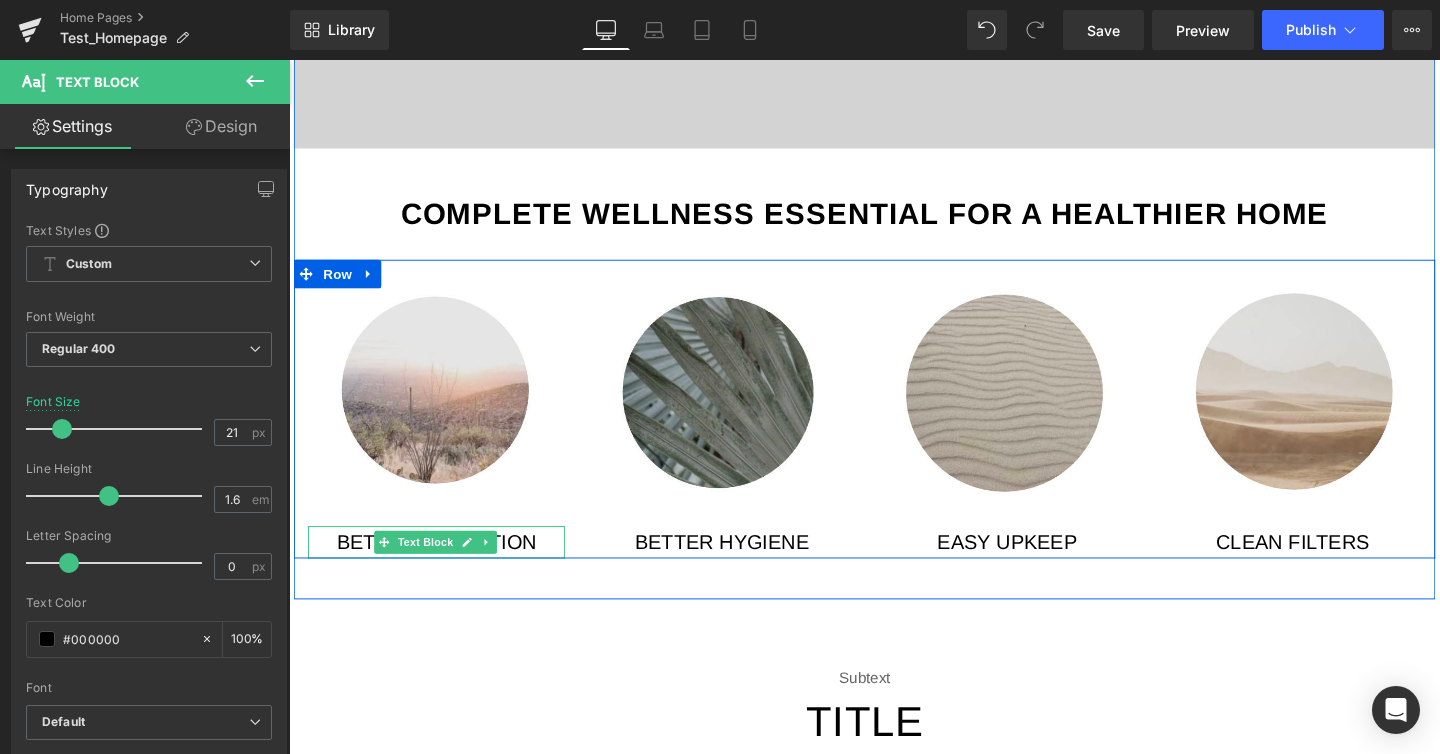 click on "Better Hydration" at bounding box center (444, 567) 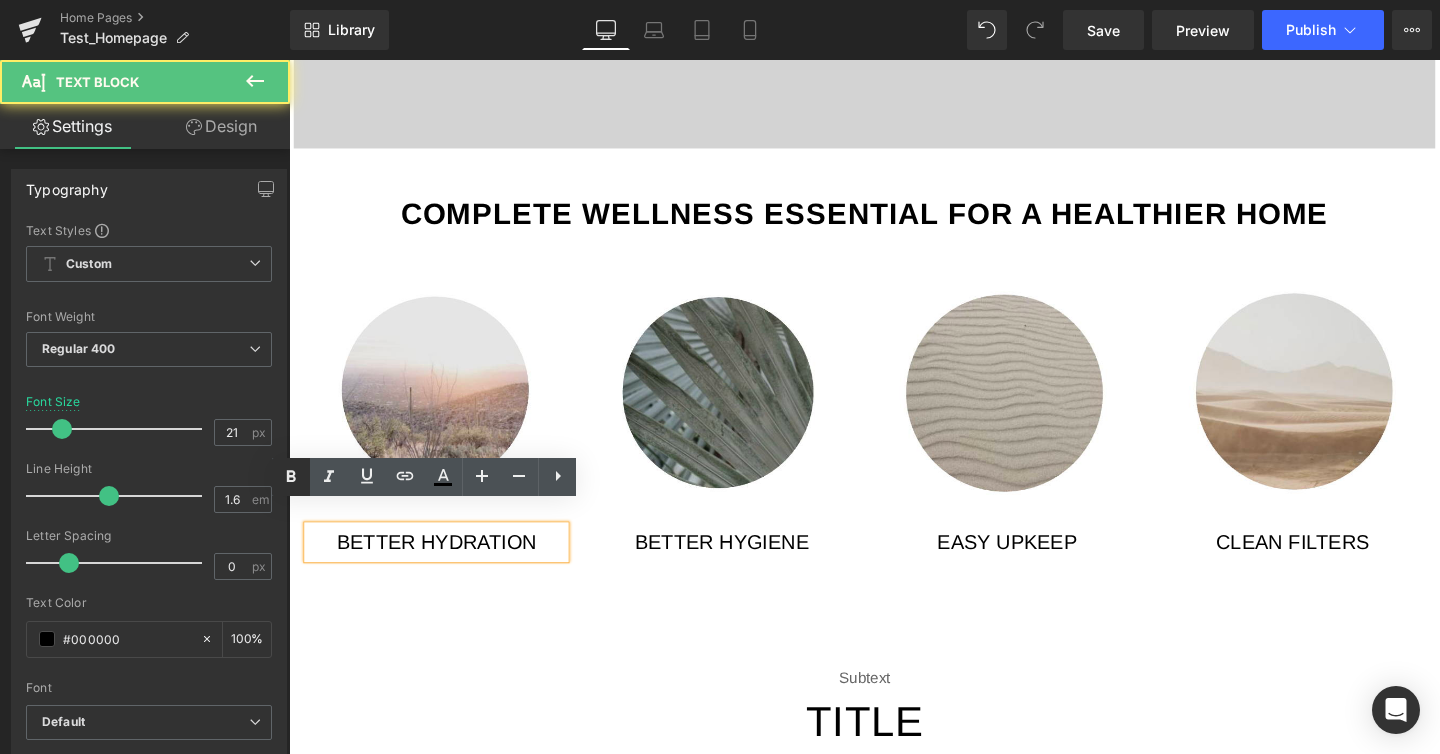 click 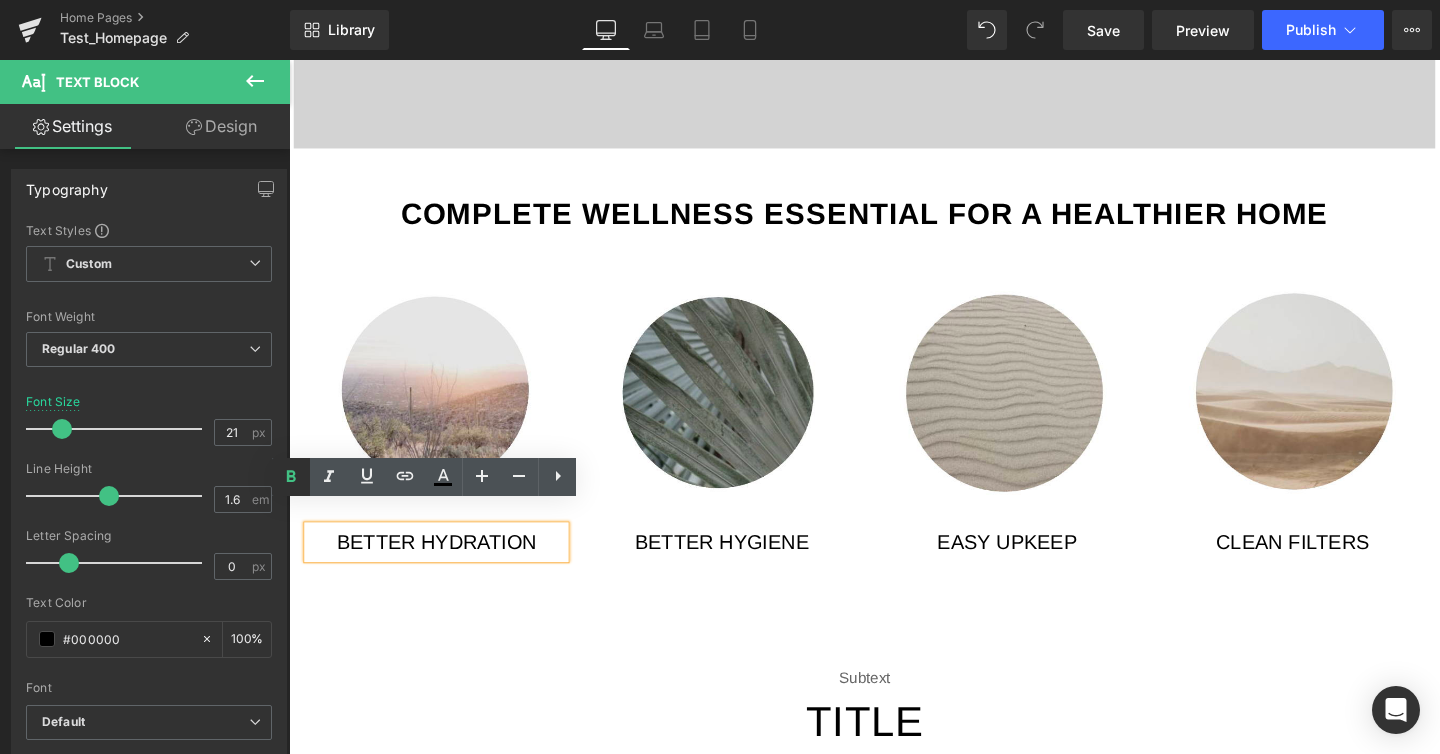click 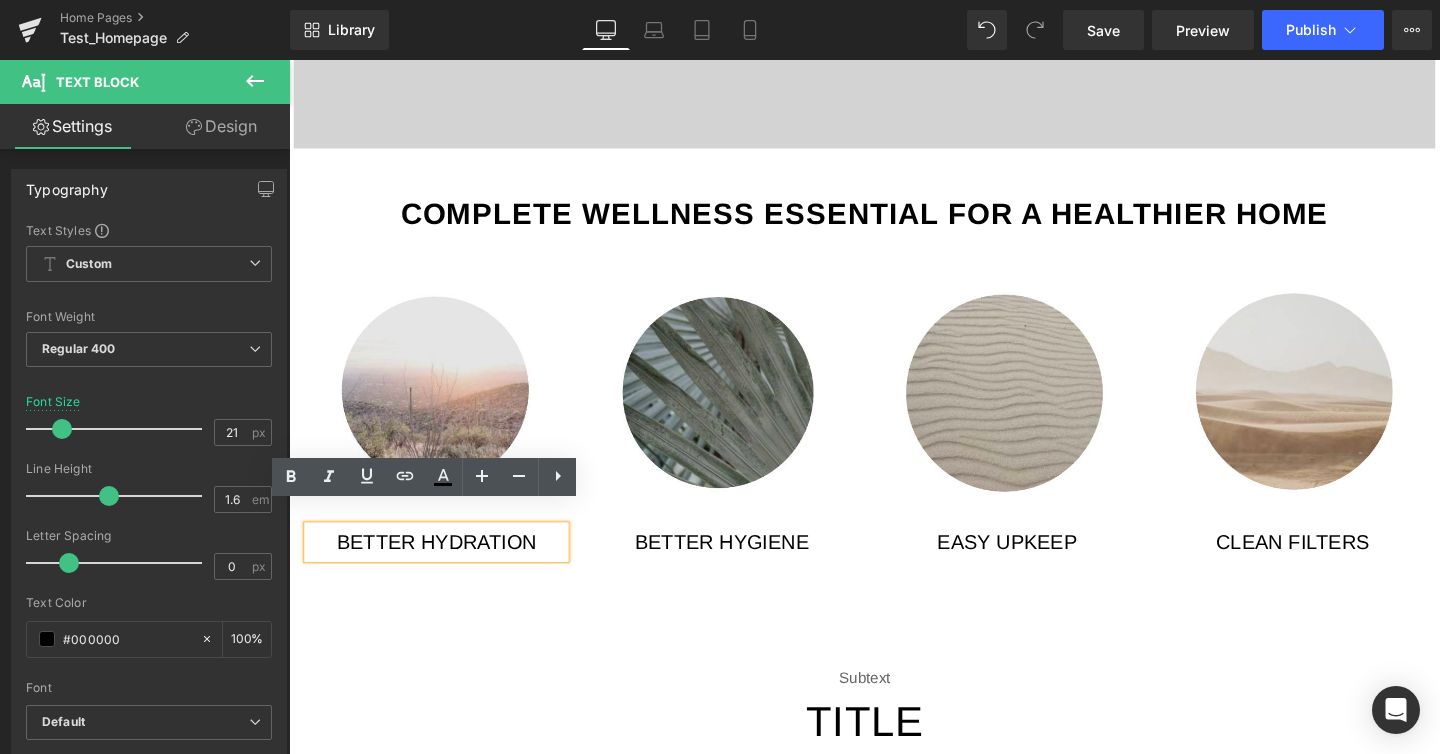 click on "Better Hydration" at bounding box center (444, 567) 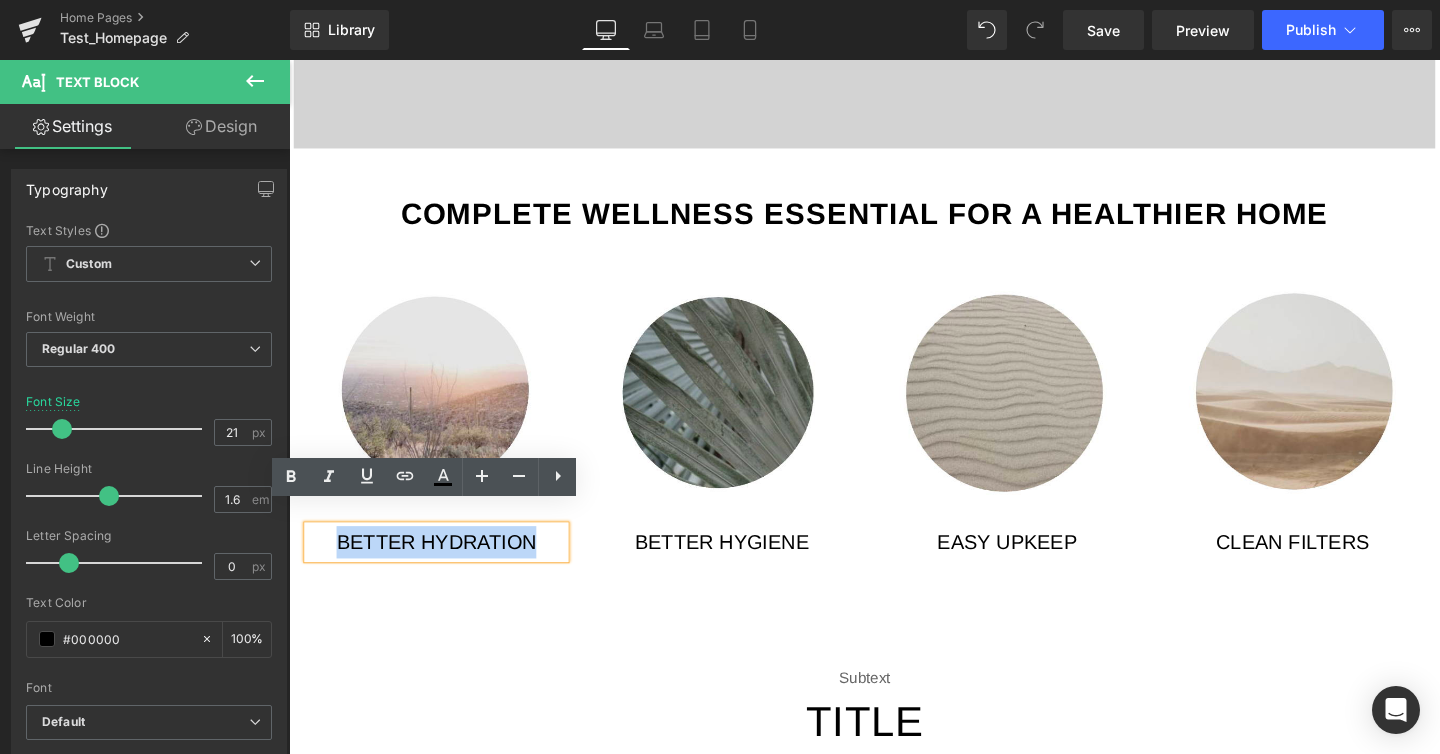 drag, startPoint x: 566, startPoint y: 550, endPoint x: 571, endPoint y: 571, distance: 21.587032 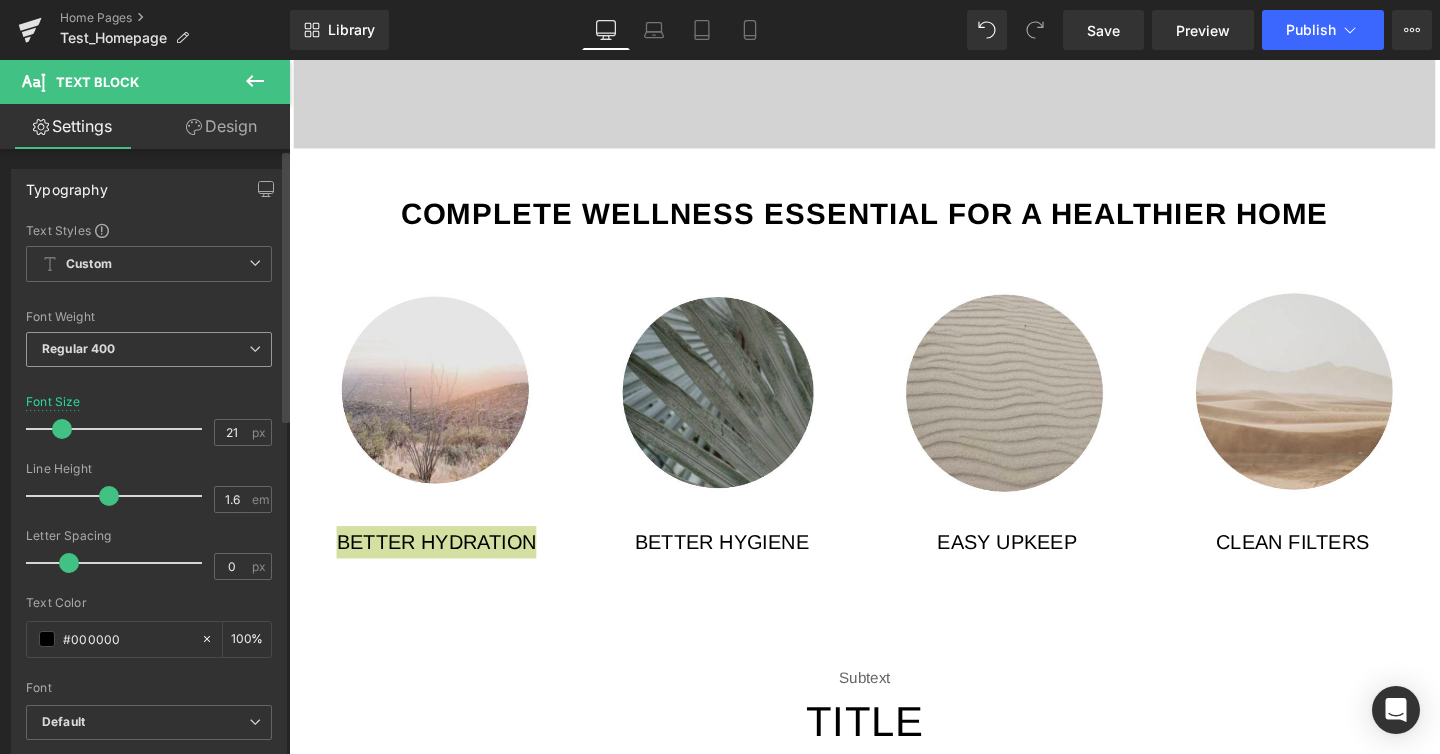click on "Regular 400" at bounding box center [149, 349] 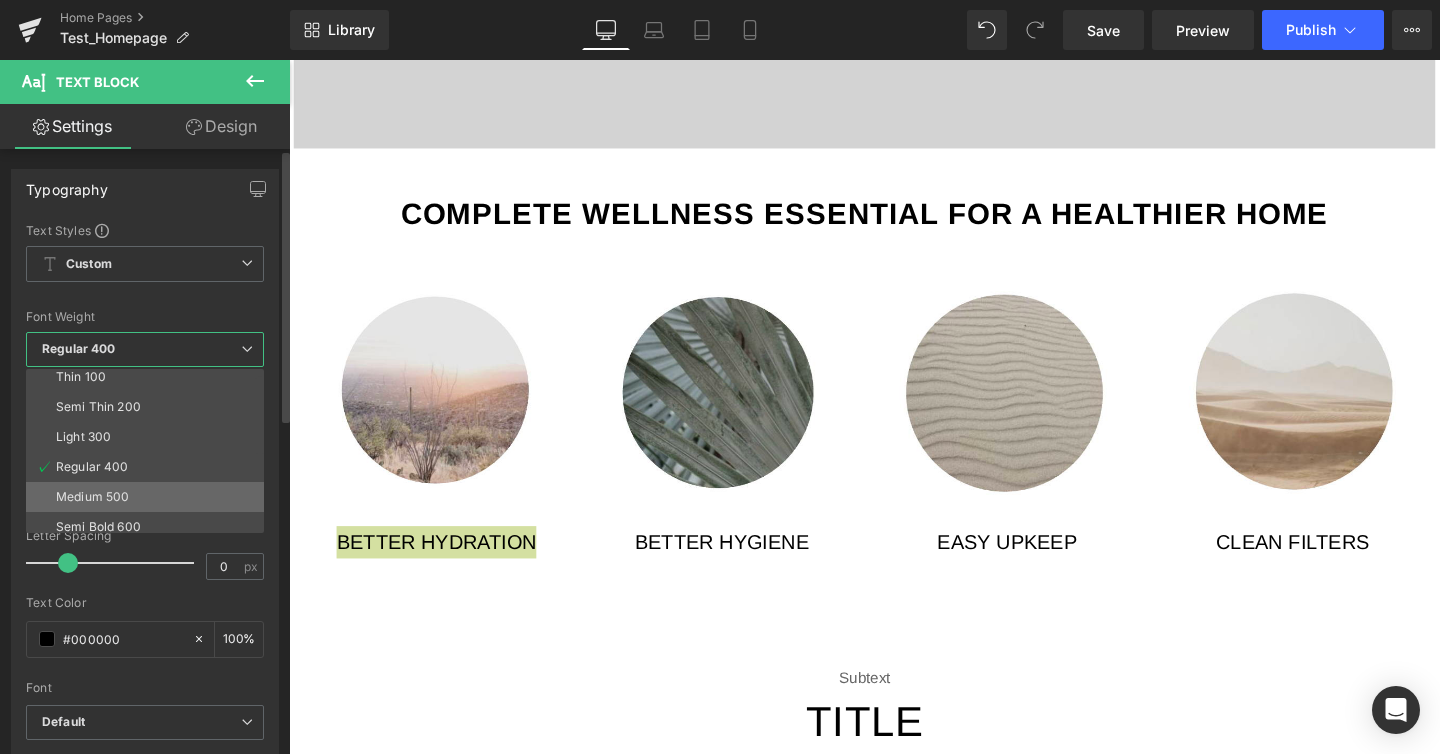 scroll, scrollTop: 8, scrollLeft: 0, axis: vertical 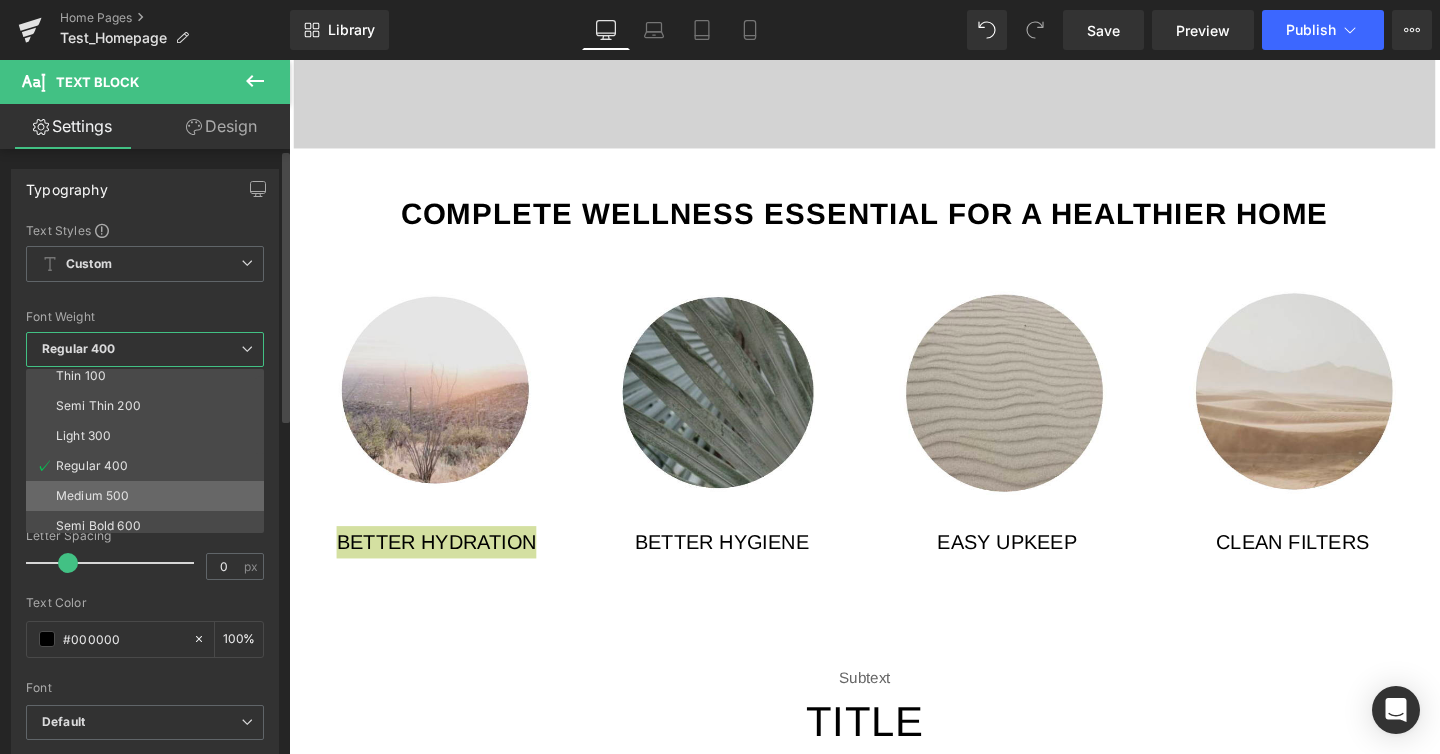 click on "Medium 500" at bounding box center [149, 496] 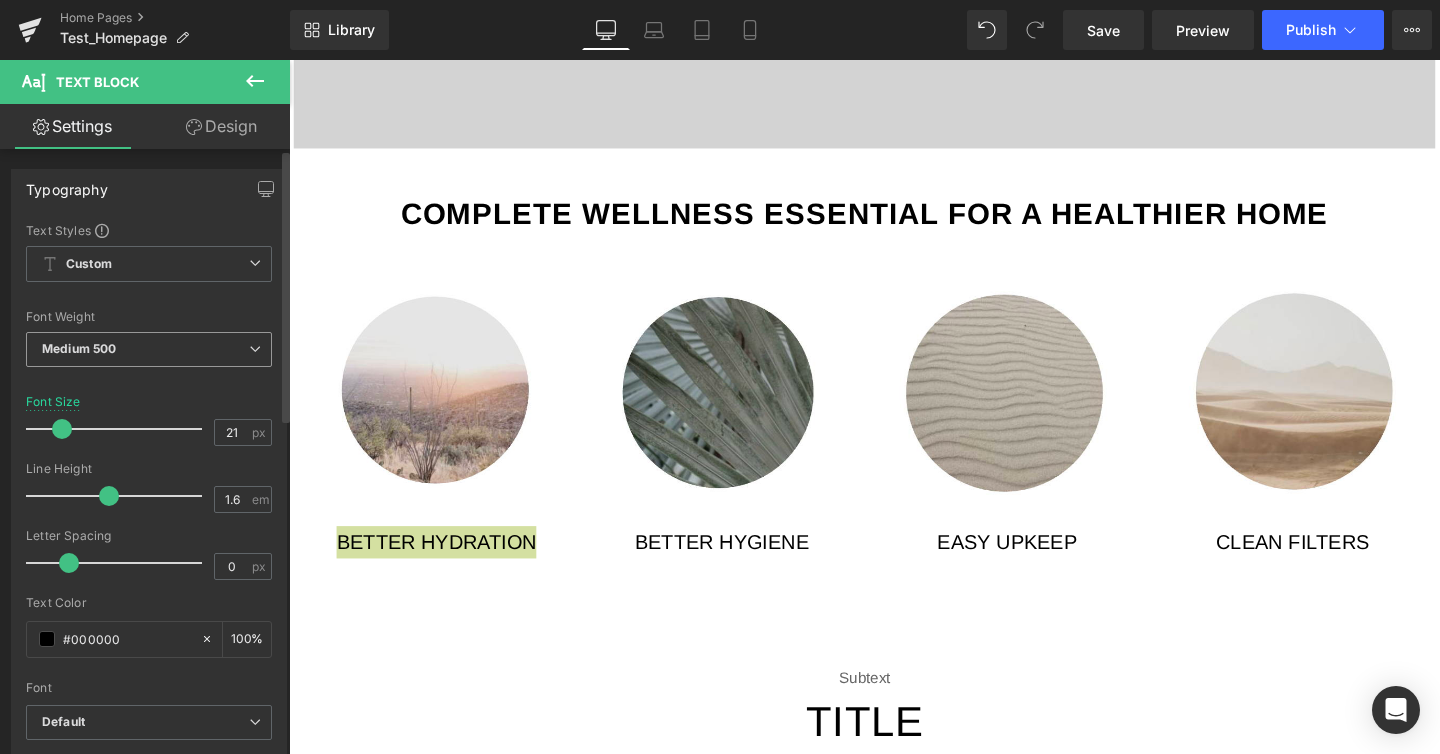 click on "Medium 500" at bounding box center [149, 349] 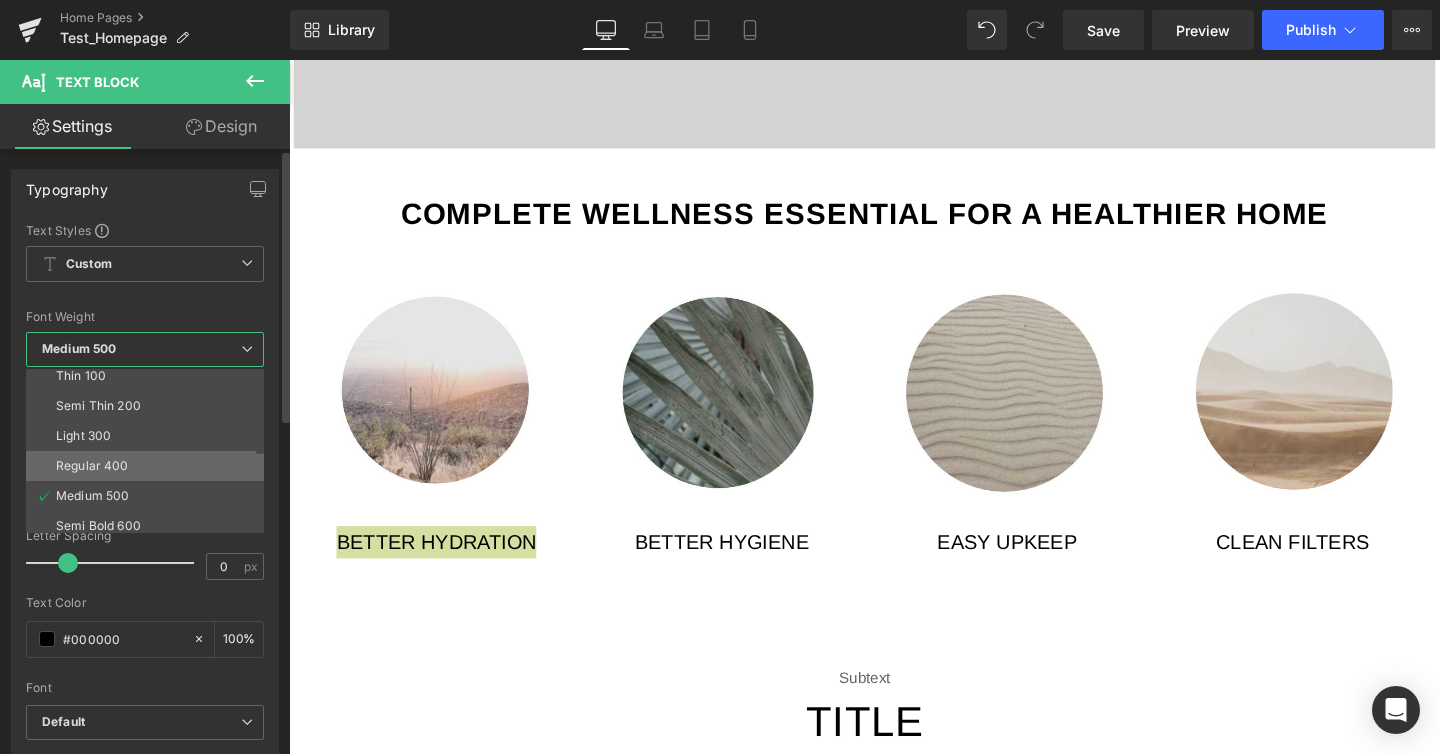 scroll, scrollTop: 40, scrollLeft: 0, axis: vertical 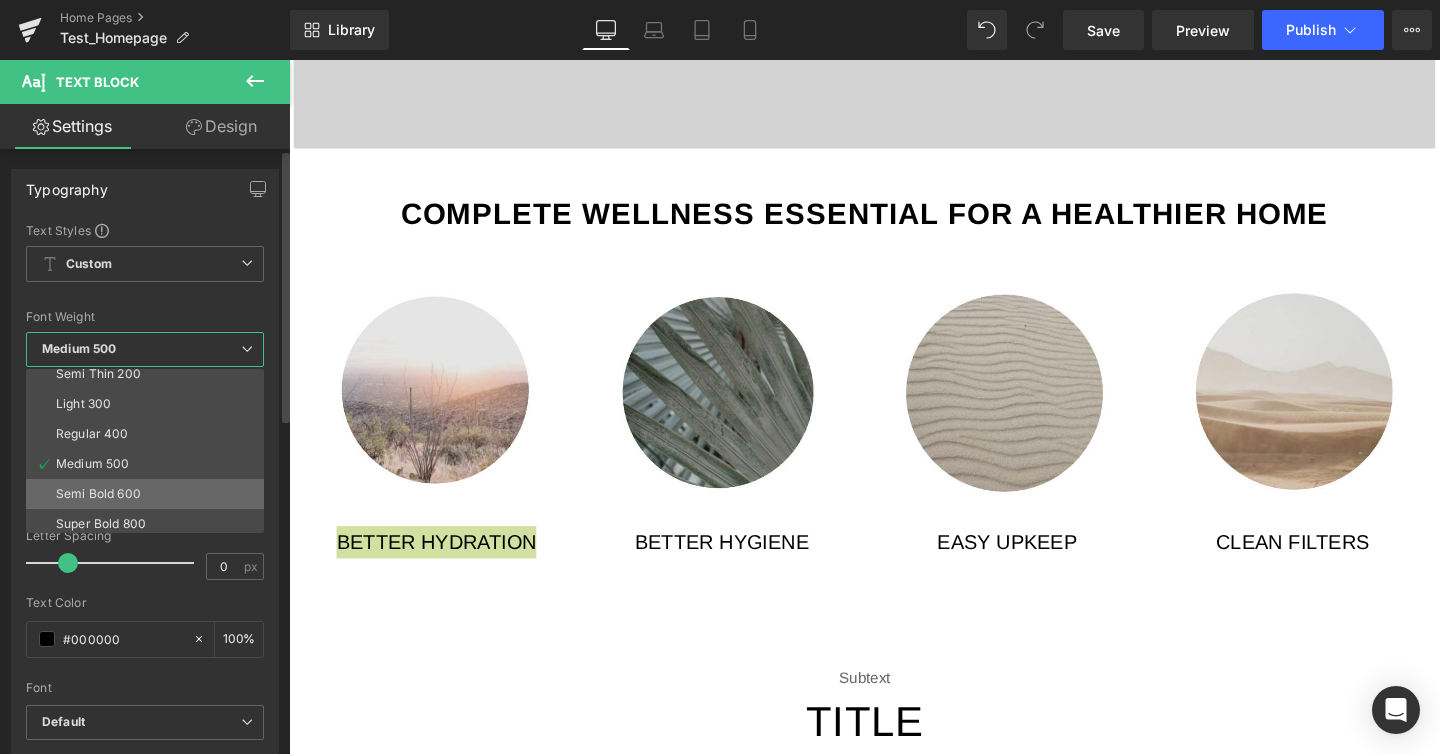 click on "Semi Bold 600" at bounding box center [149, 494] 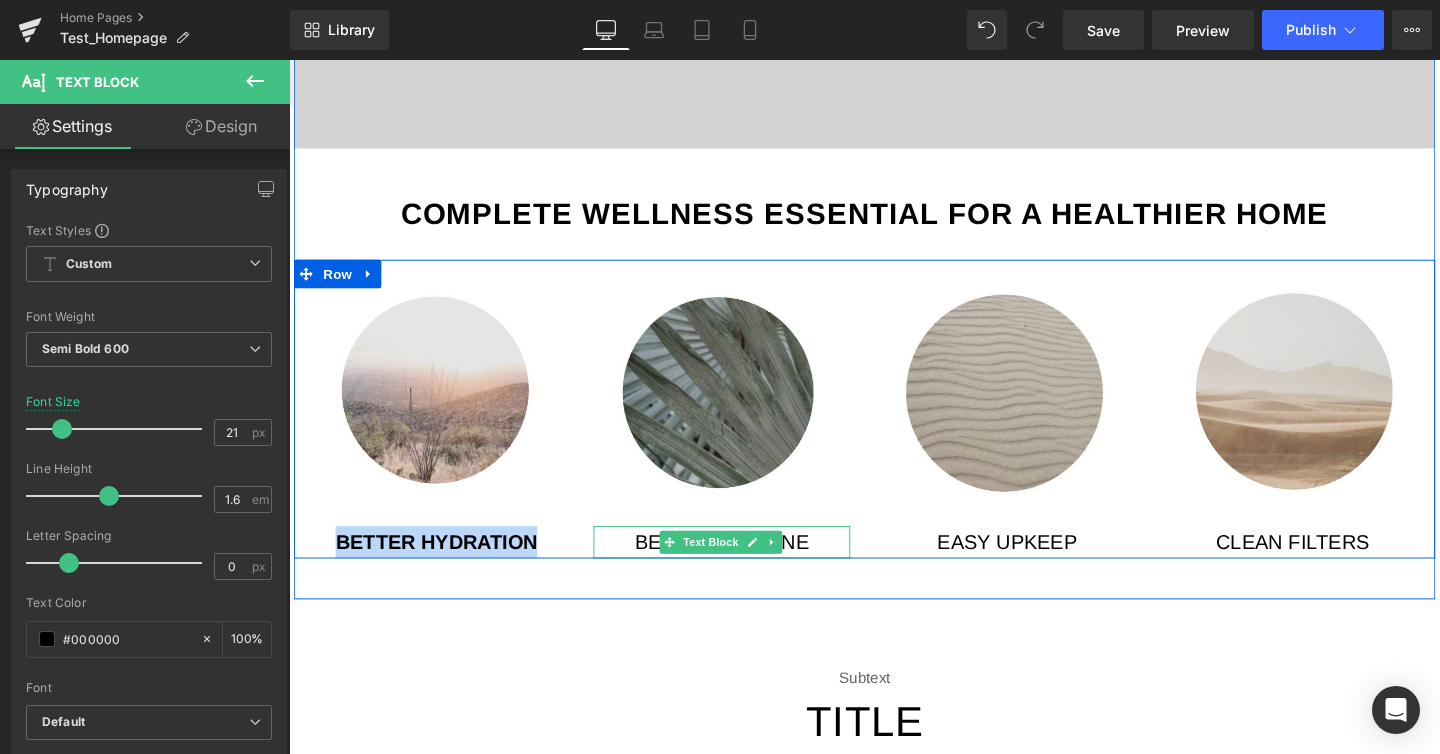 click on "Better hygiene" at bounding box center (744, 567) 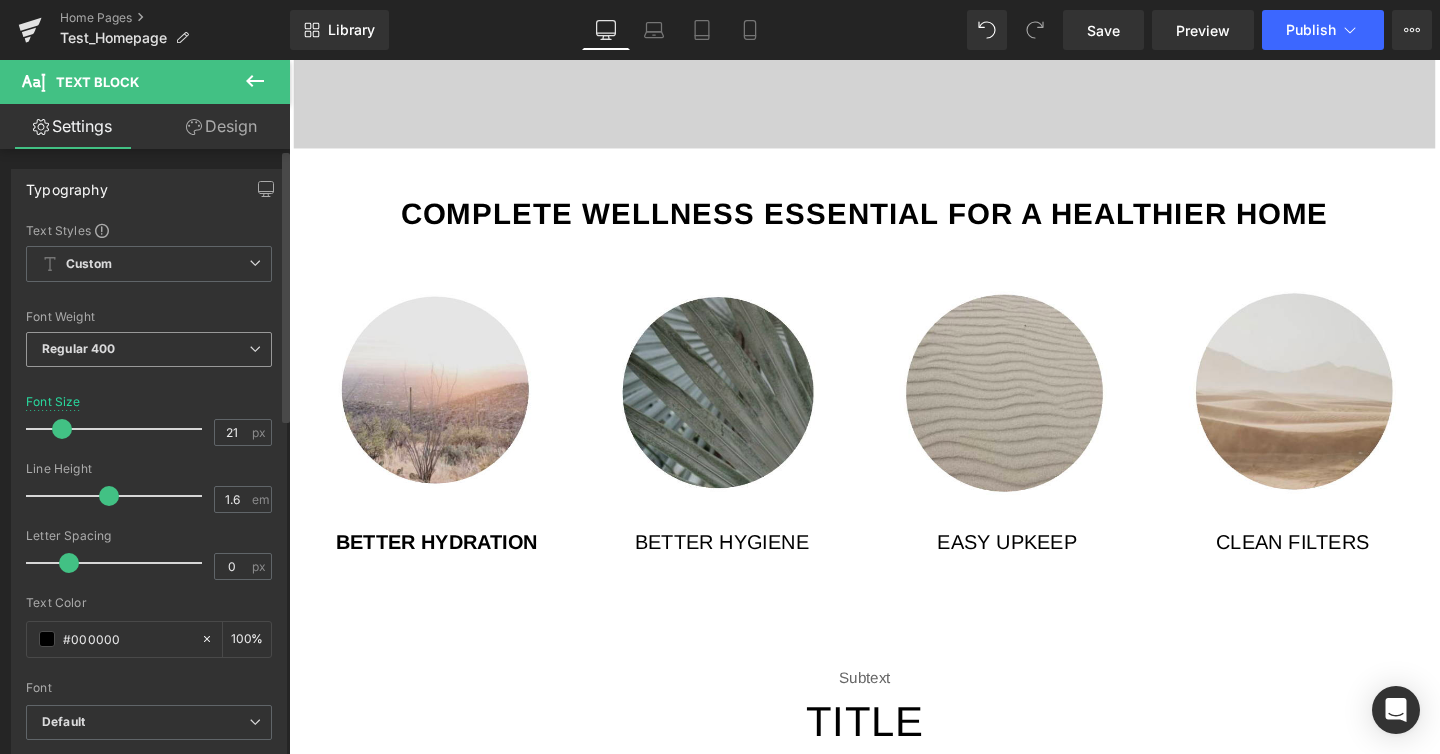 click on "Regular 400" at bounding box center [149, 349] 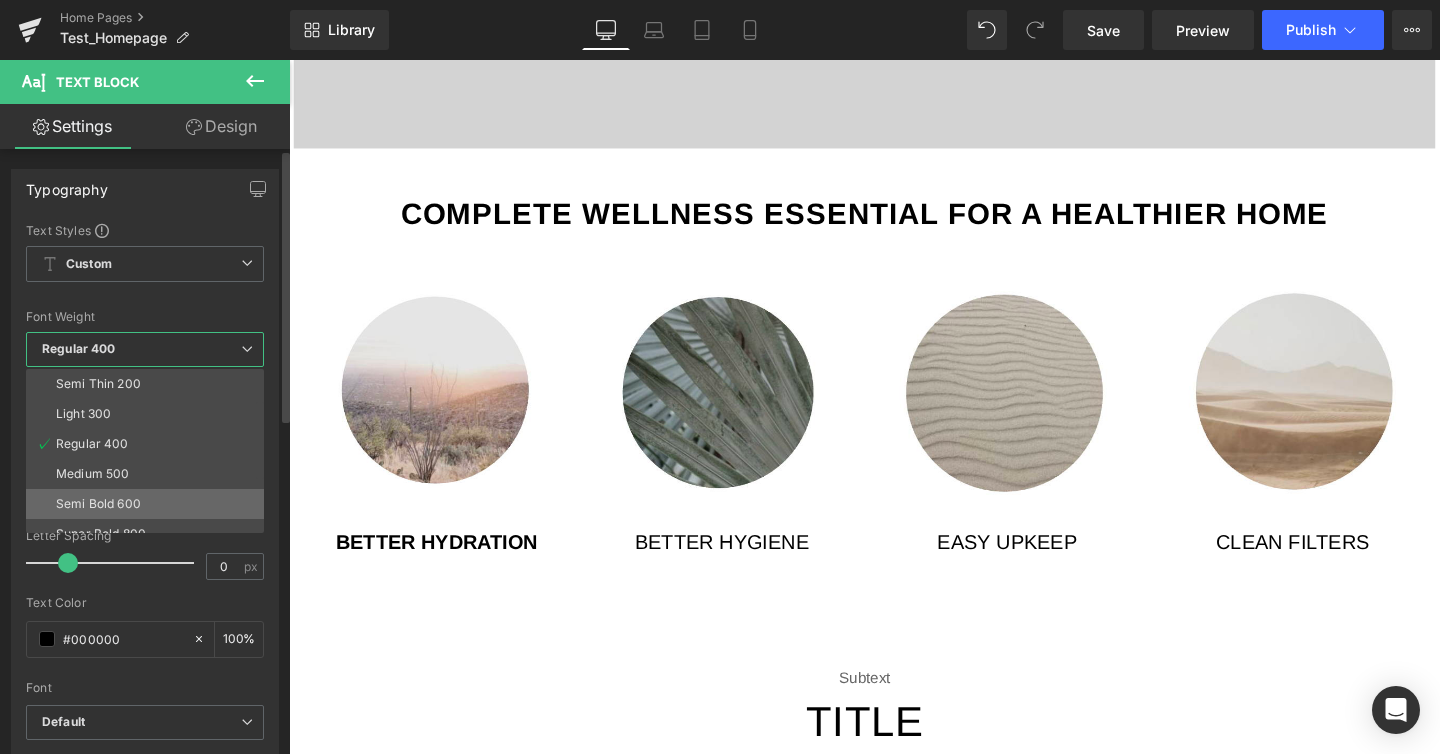 scroll, scrollTop: 72, scrollLeft: 0, axis: vertical 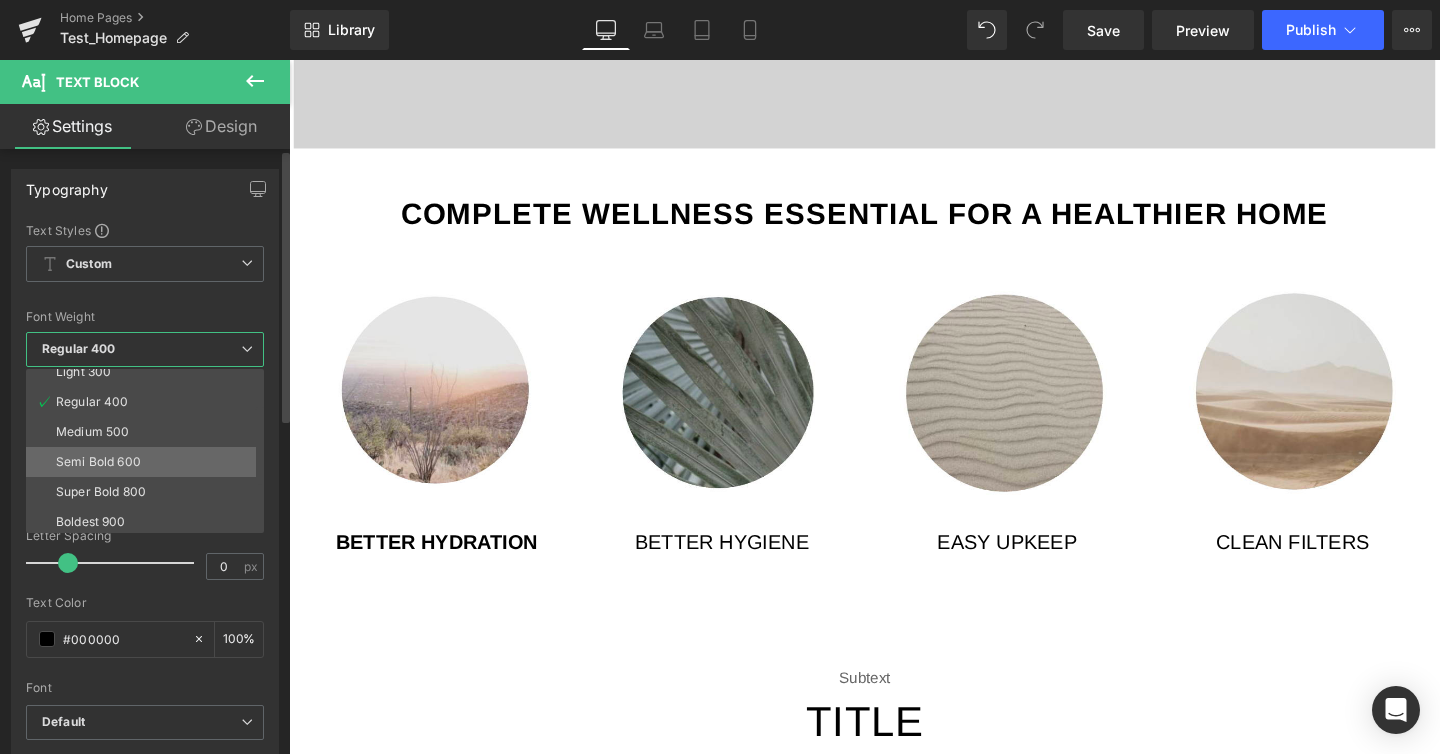 click on "Semi Bold 600" at bounding box center (149, 462) 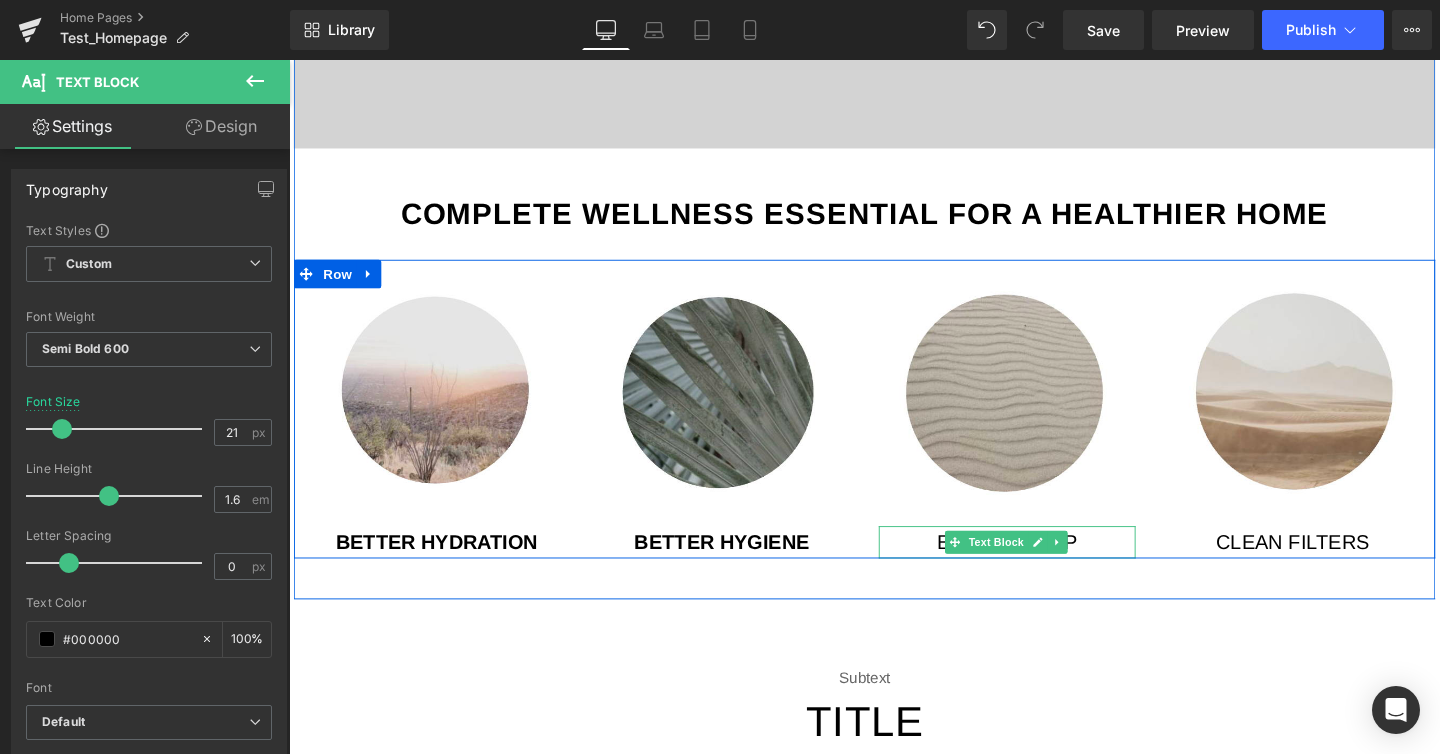 click on "Text Block" at bounding box center (1033, 567) 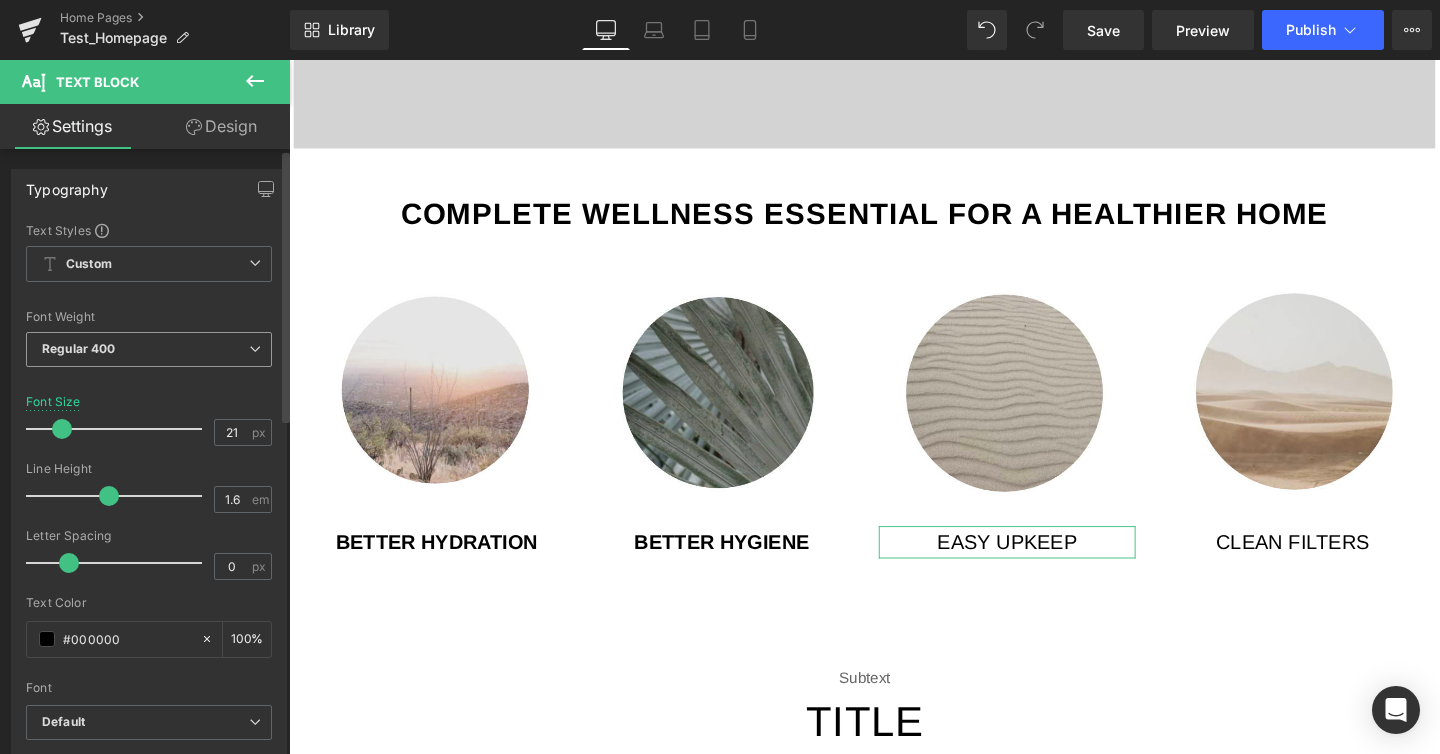 click on "Regular 400" at bounding box center (149, 349) 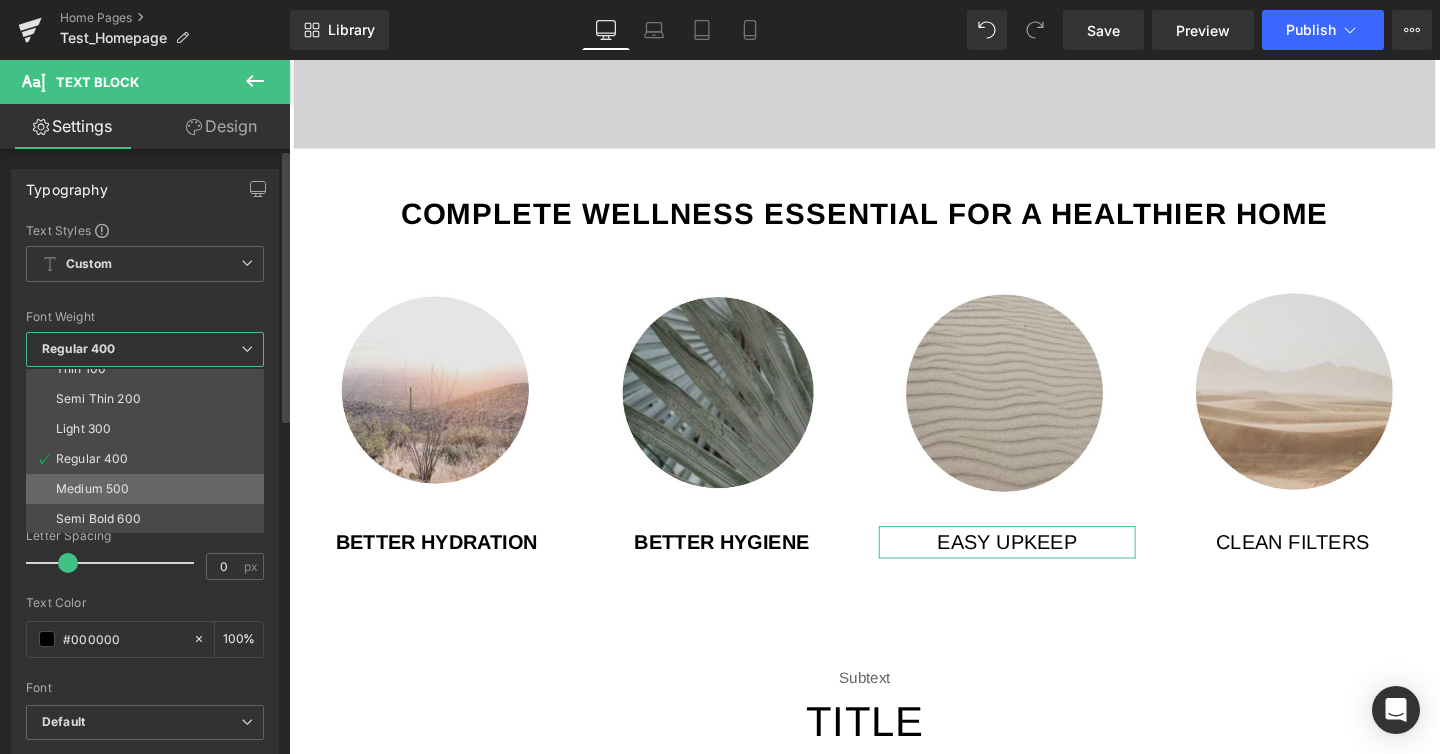 scroll, scrollTop: 32, scrollLeft: 0, axis: vertical 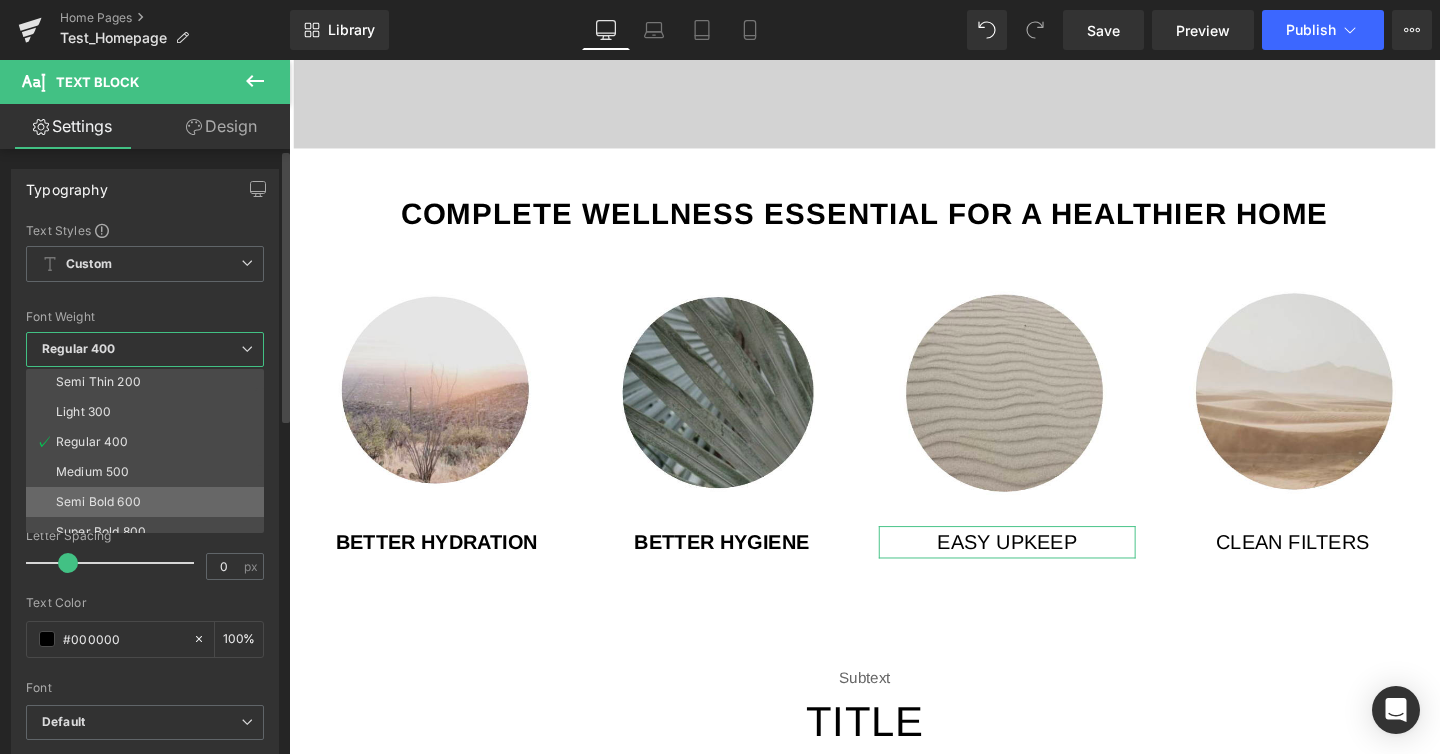 drag, startPoint x: 151, startPoint y: 505, endPoint x: 214, endPoint y: 467, distance: 73.57309 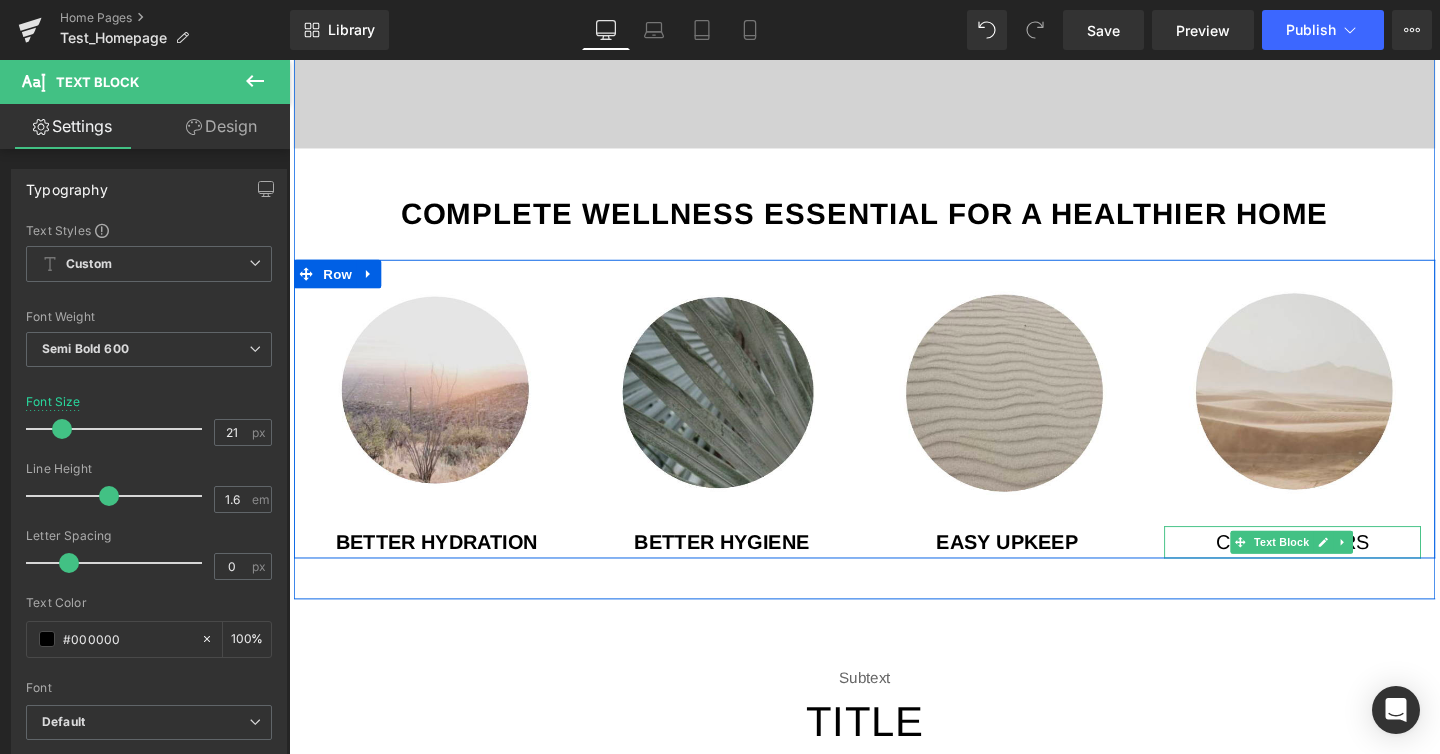 click on "Clean Filters" at bounding box center (1344, 567) 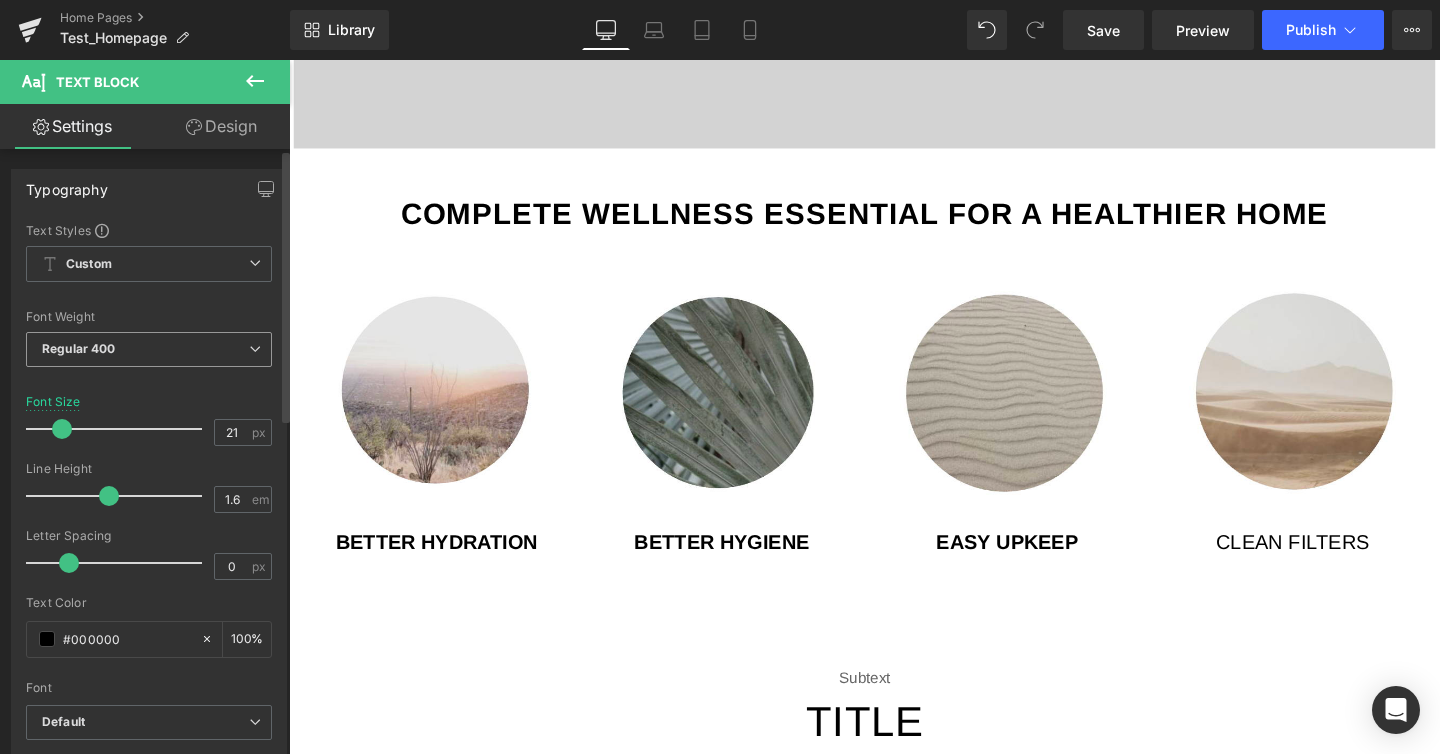 click on "Regular 400" at bounding box center [149, 349] 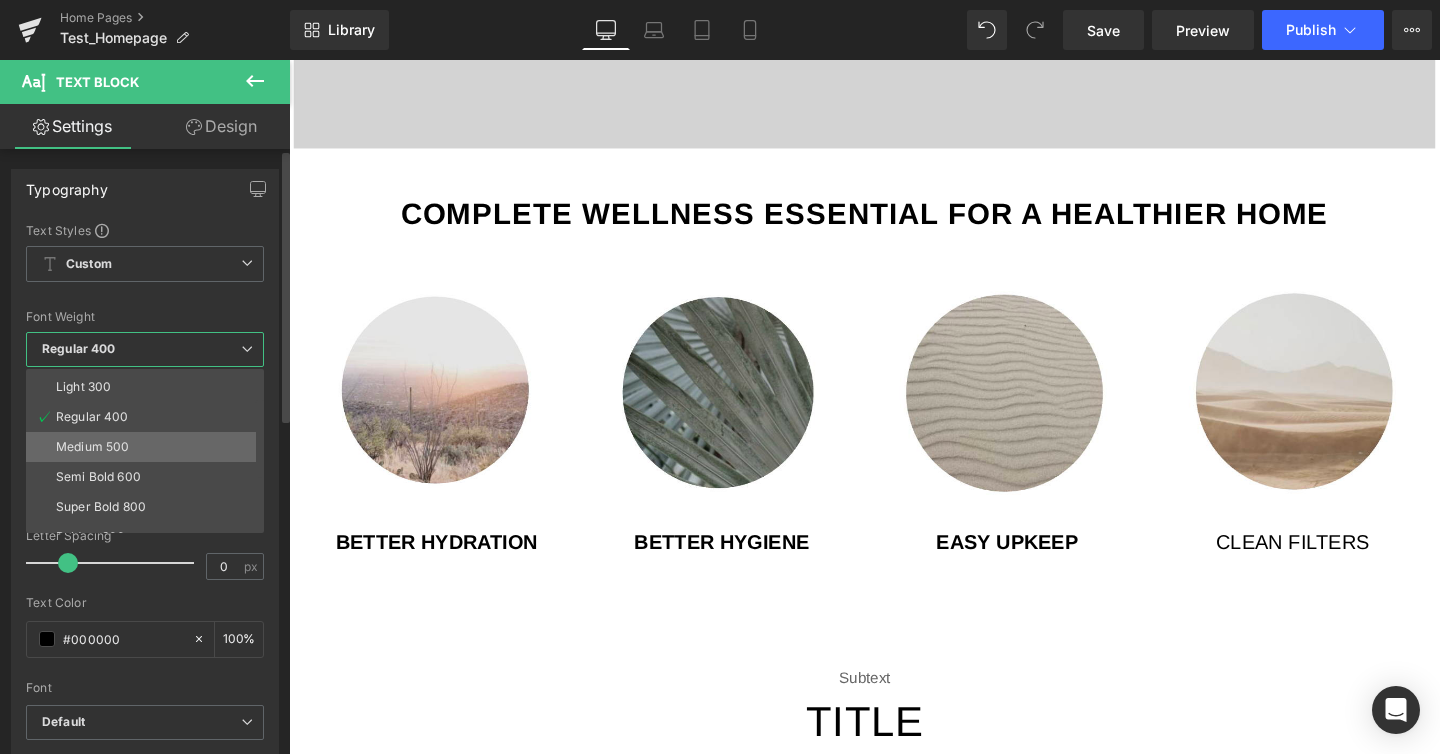 scroll, scrollTop: 57, scrollLeft: 0, axis: vertical 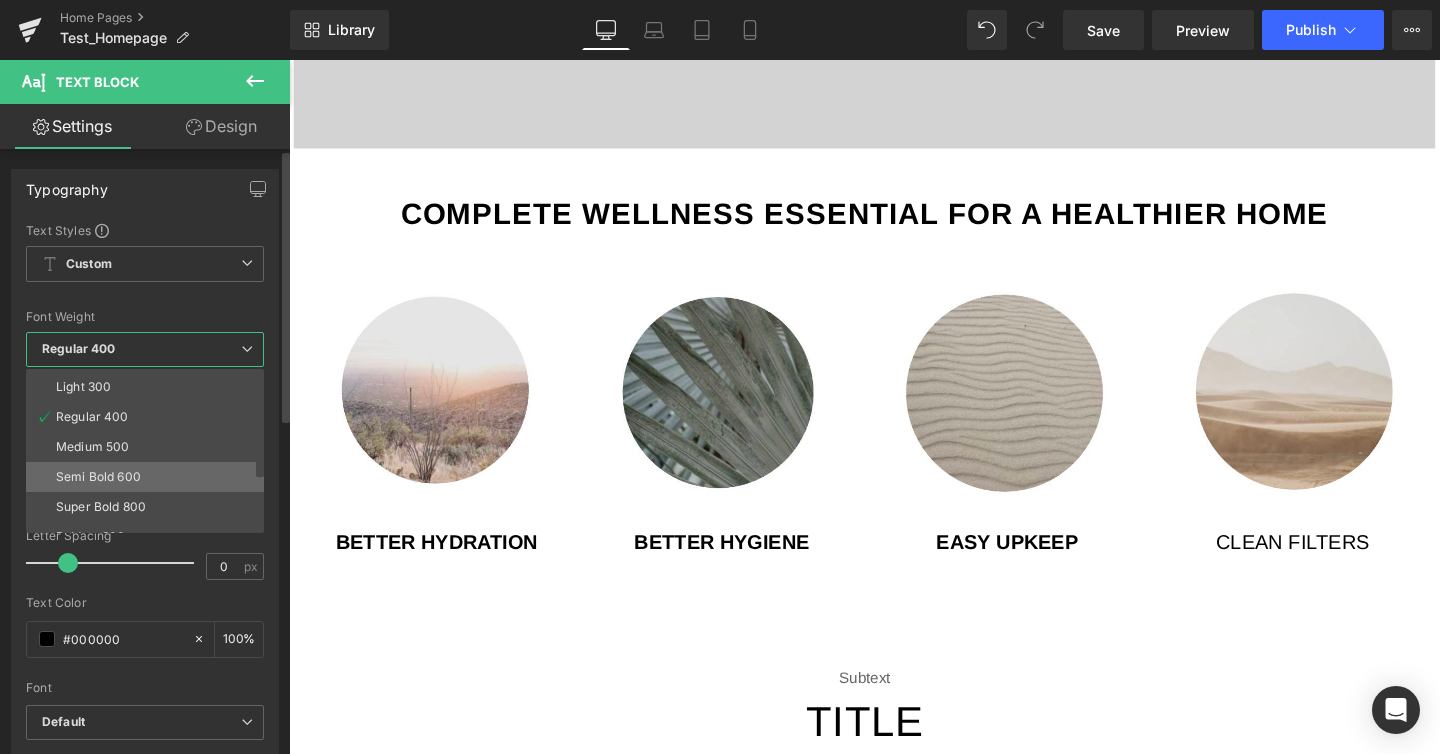 click on "Semi Bold 600" at bounding box center (149, 477) 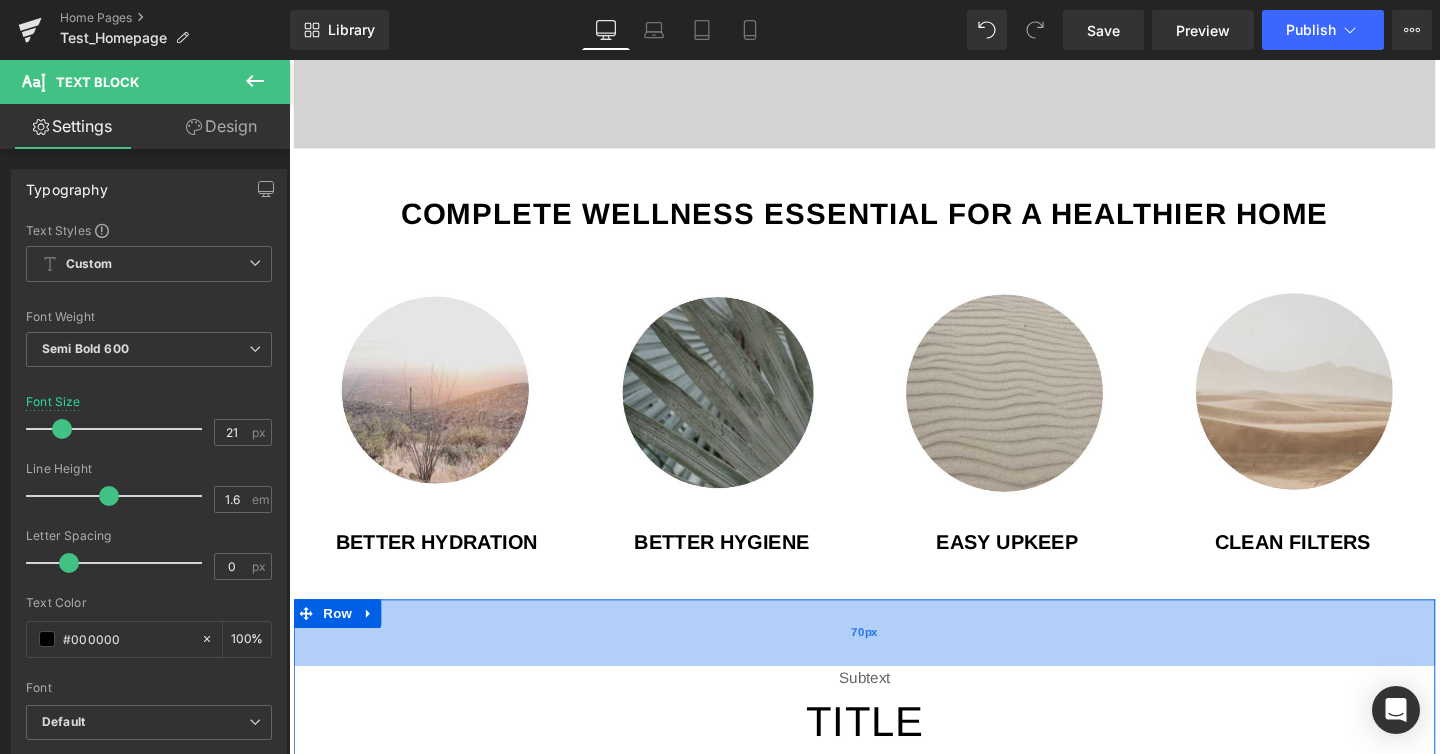 click on "70px" at bounding box center [894, 662] 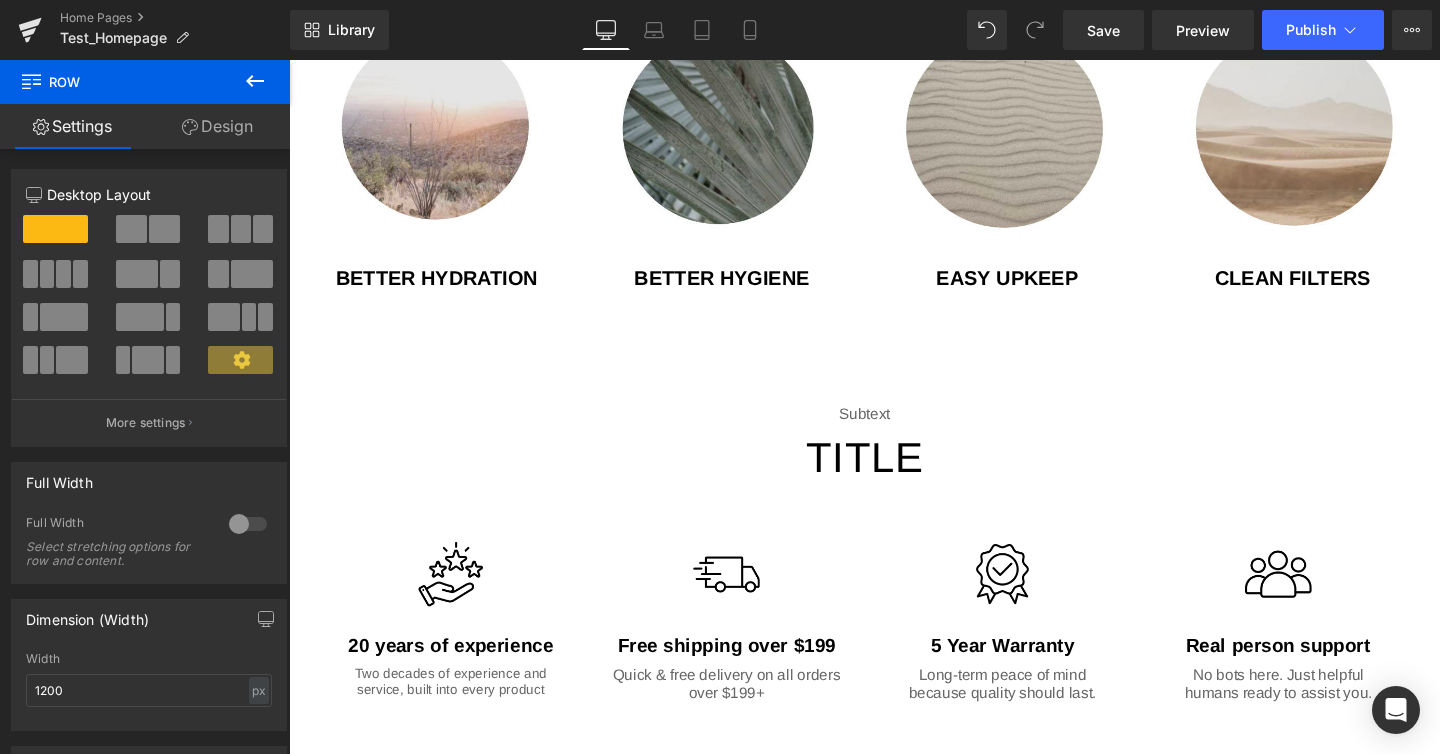 scroll, scrollTop: 1930, scrollLeft: 0, axis: vertical 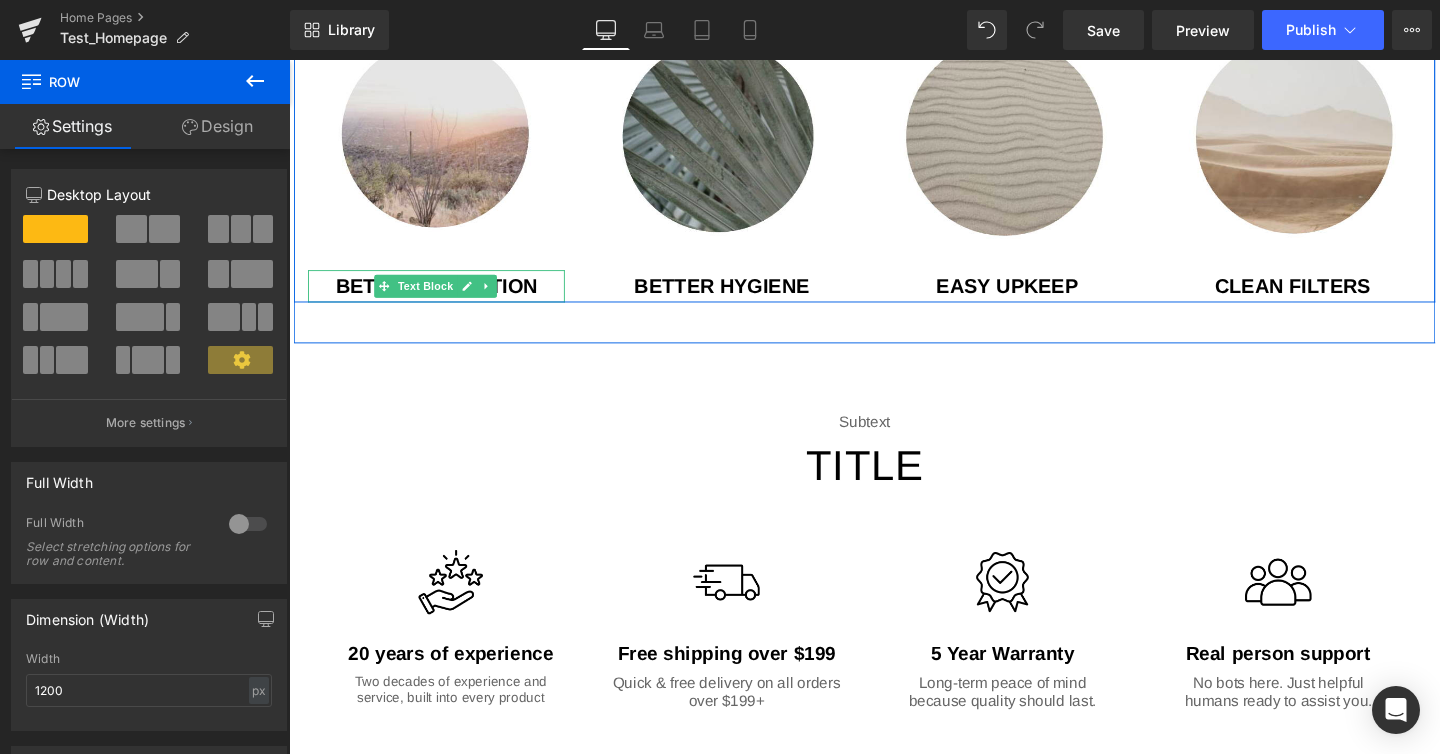 click on "Better Hydration" at bounding box center [444, 298] 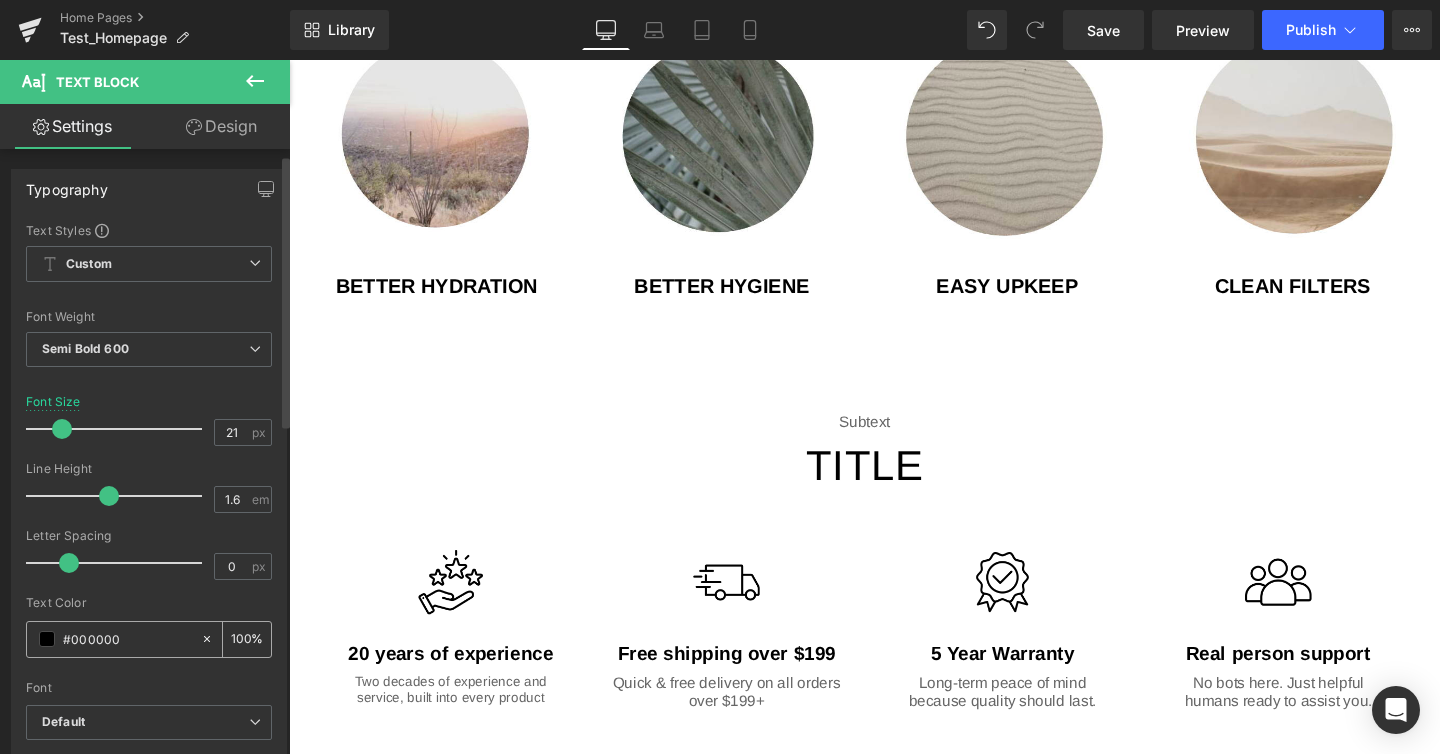 scroll, scrollTop: 286, scrollLeft: 0, axis: vertical 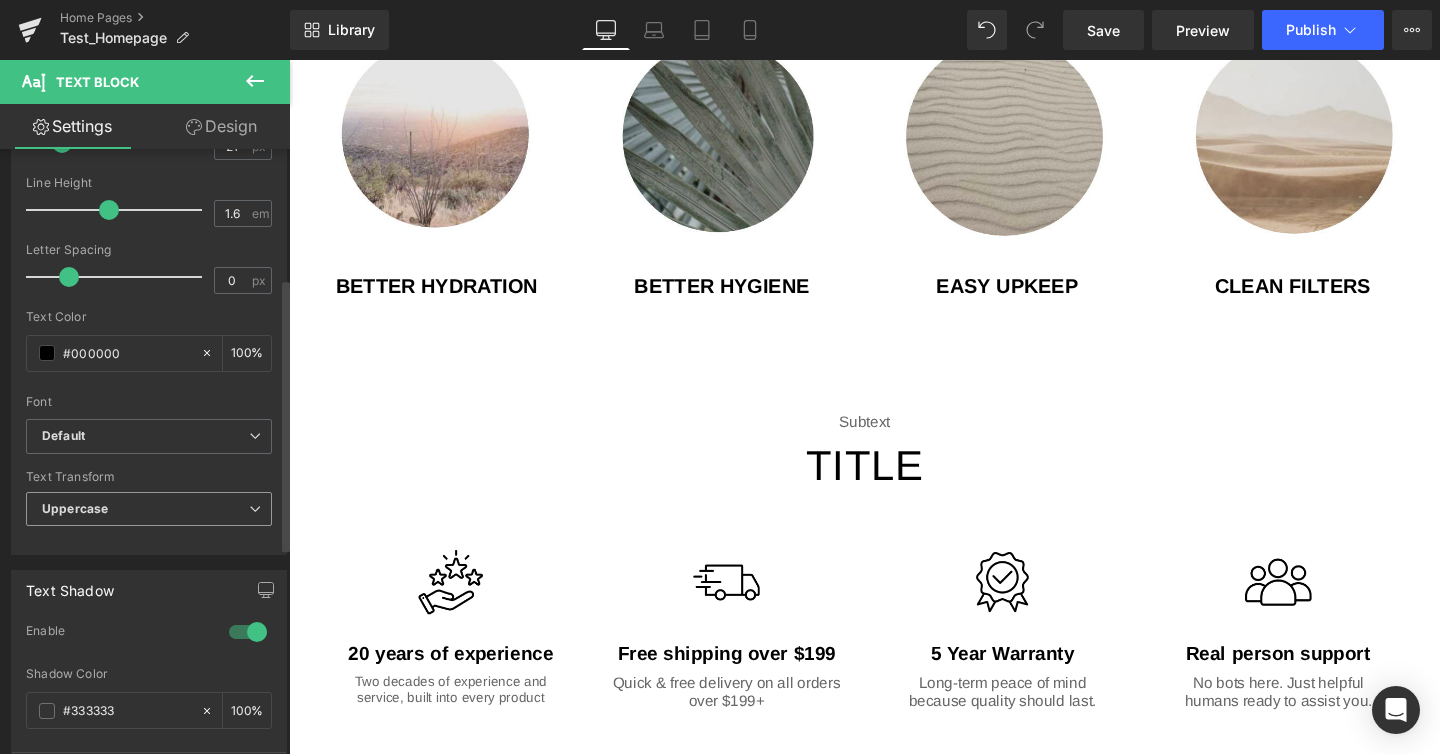 click on "Uppercase" at bounding box center (149, 509) 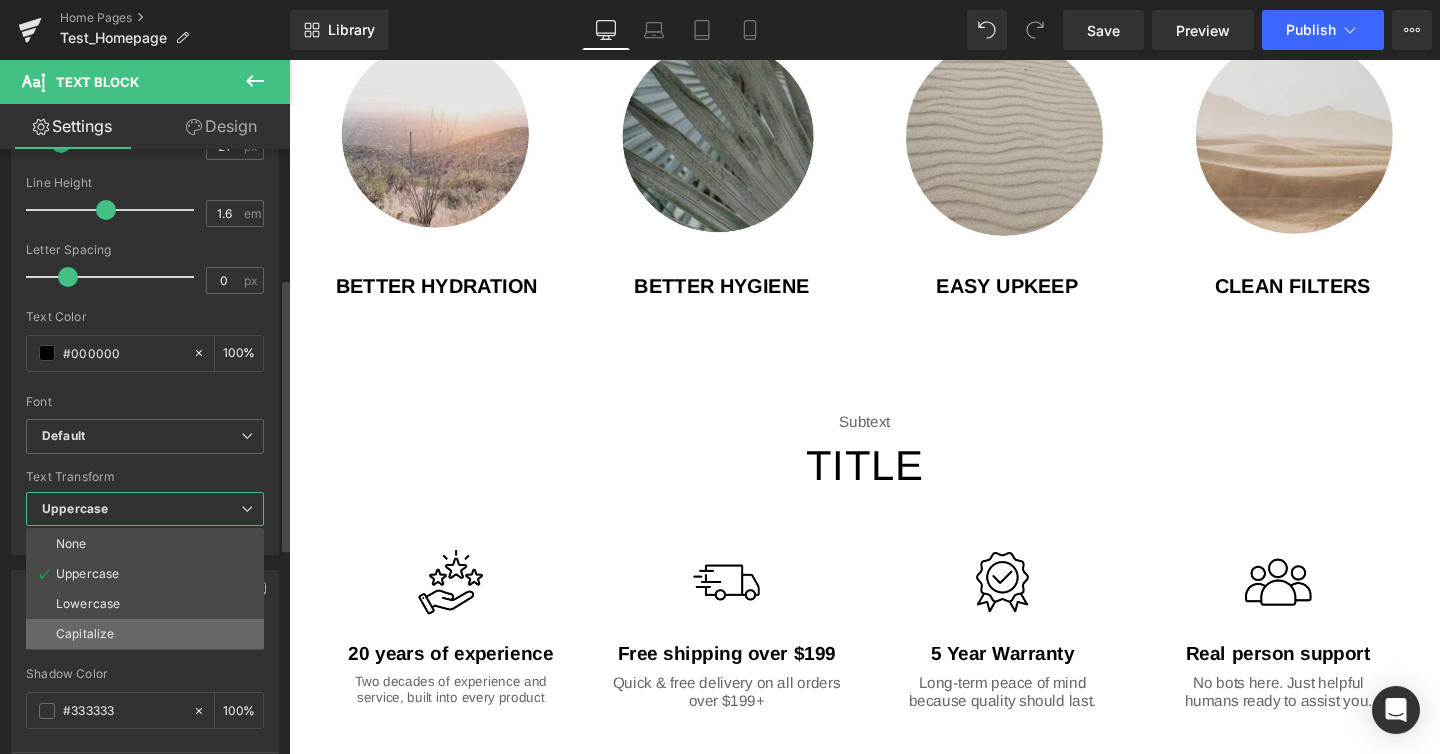 click on "Capitalize" at bounding box center (145, 634) 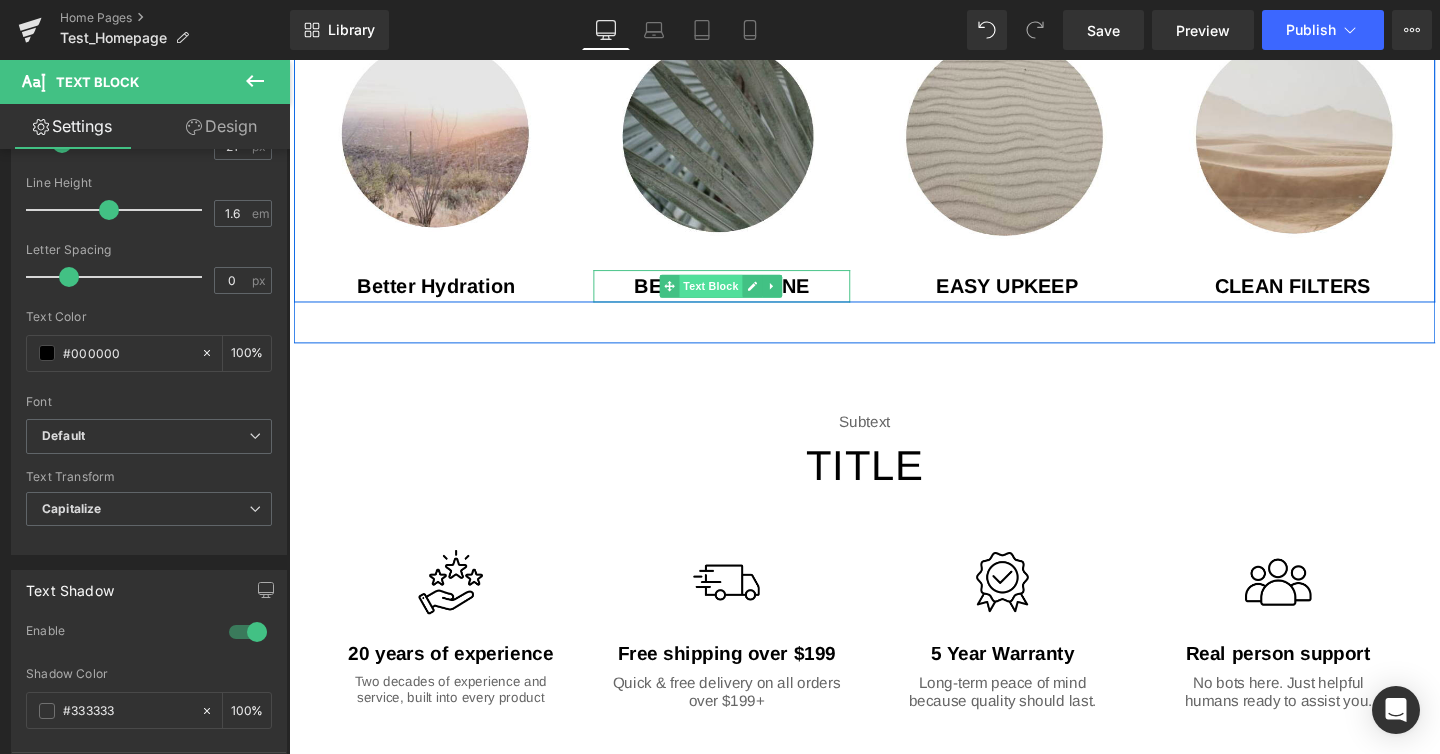 click on "Text Block" at bounding box center [733, 298] 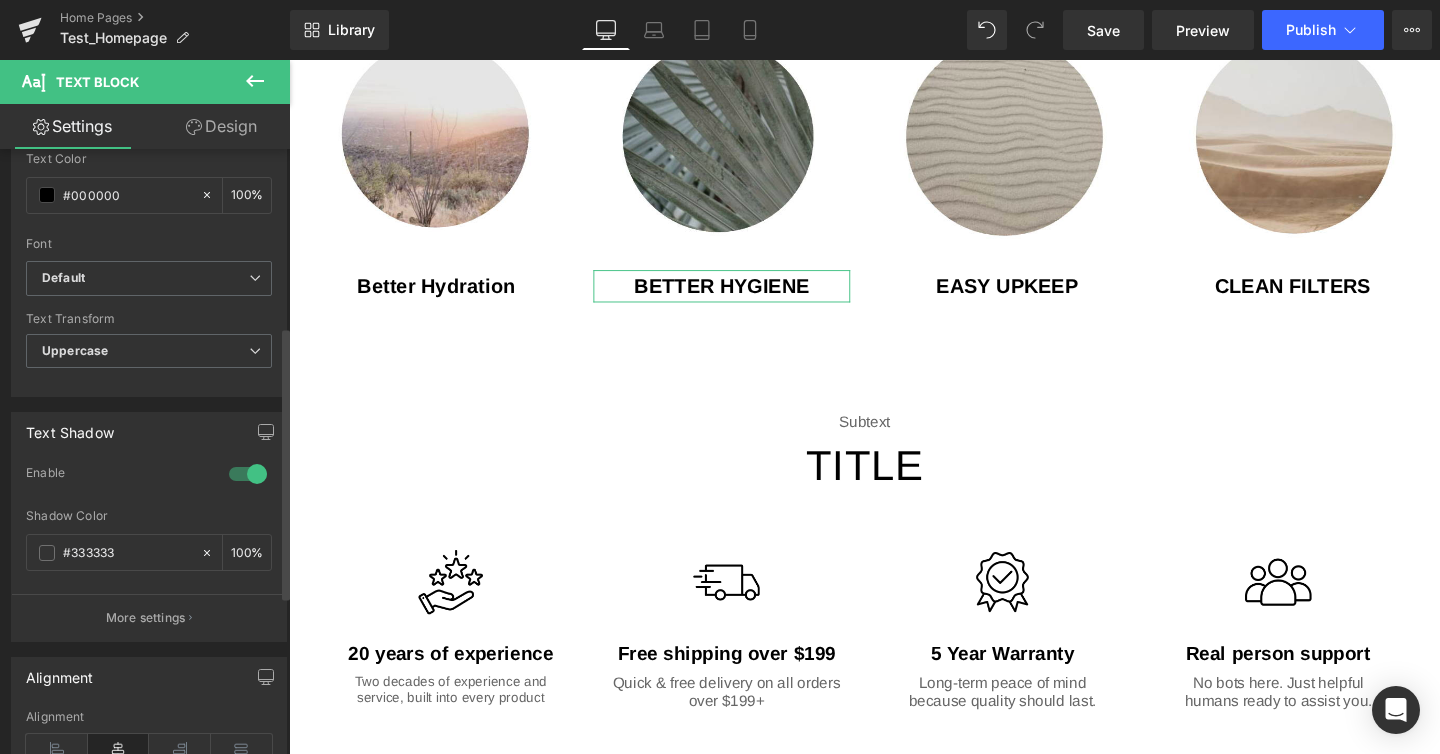 scroll, scrollTop: 560, scrollLeft: 0, axis: vertical 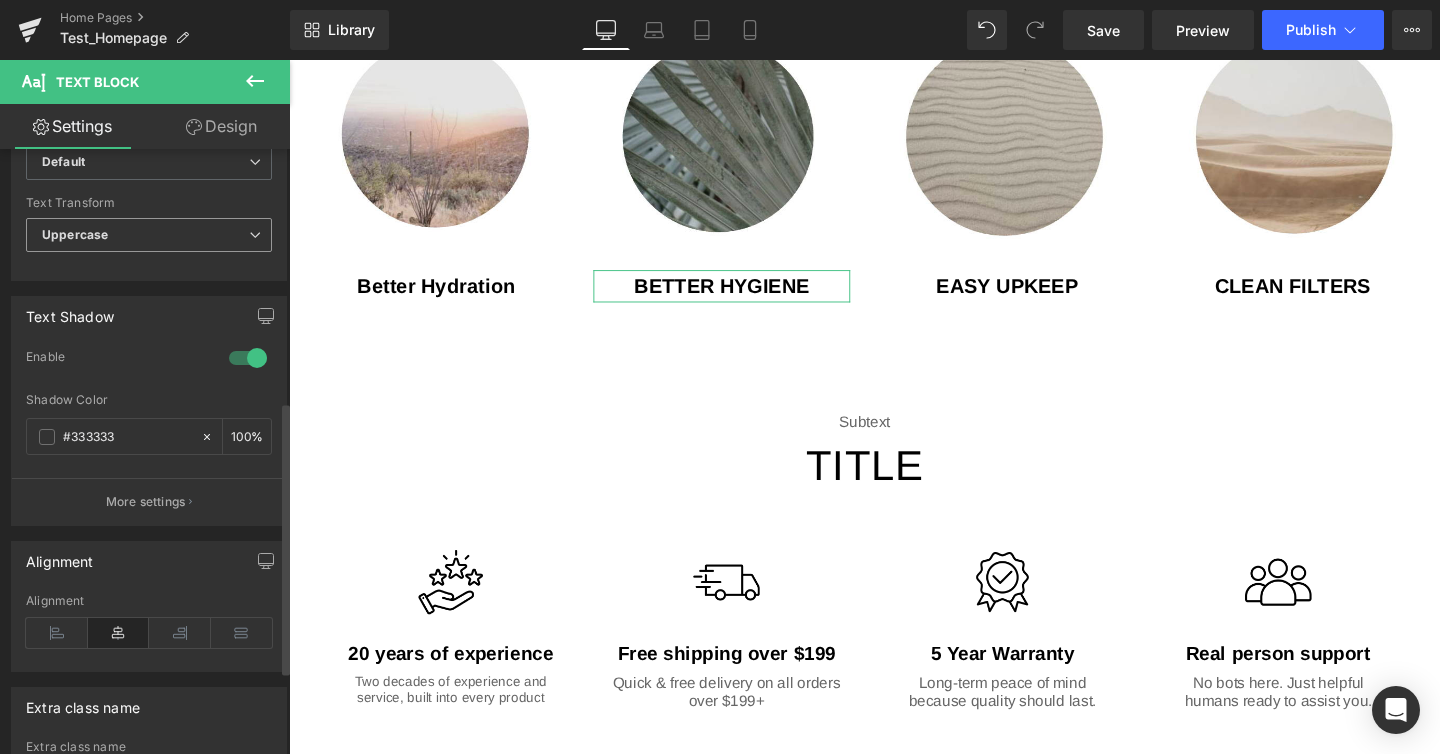 click on "Uppercase" at bounding box center (149, 235) 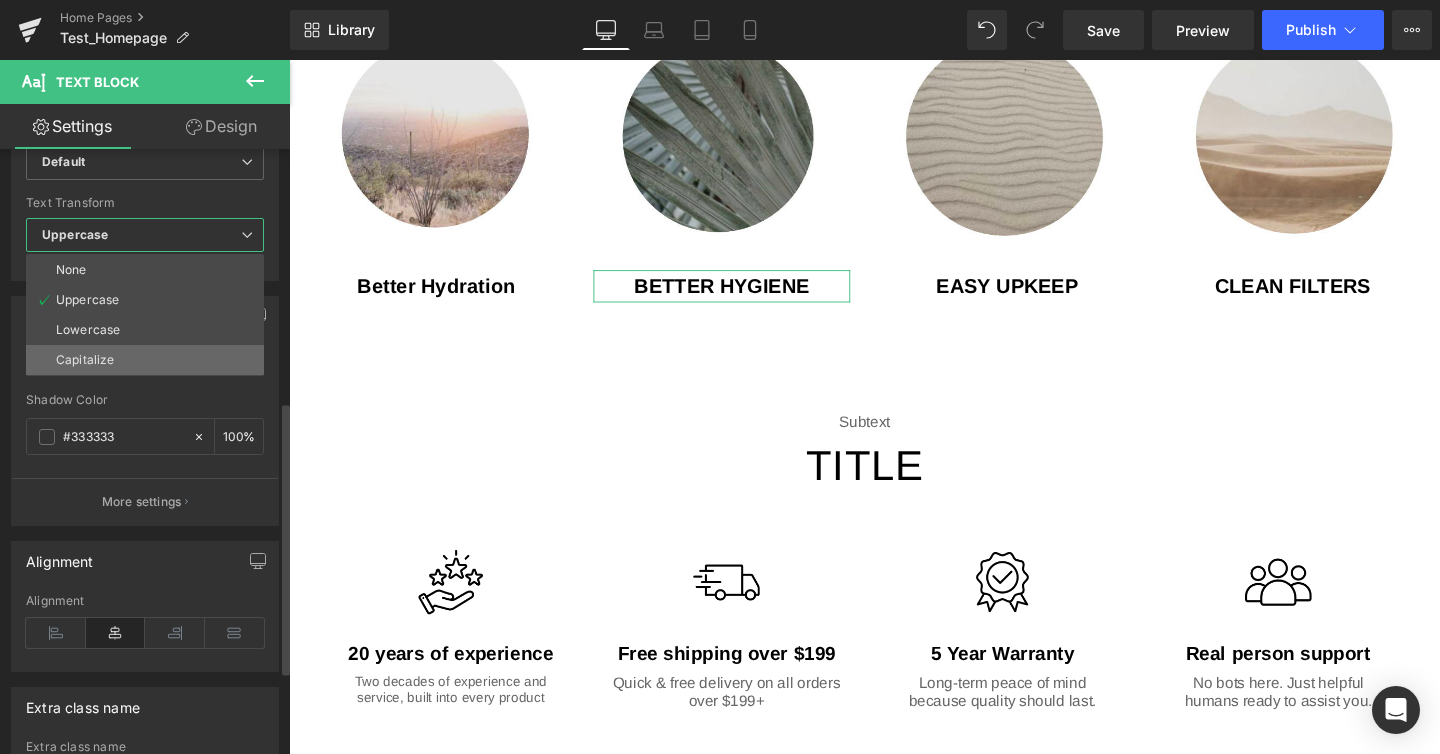 click on "Capitalize" at bounding box center [145, 360] 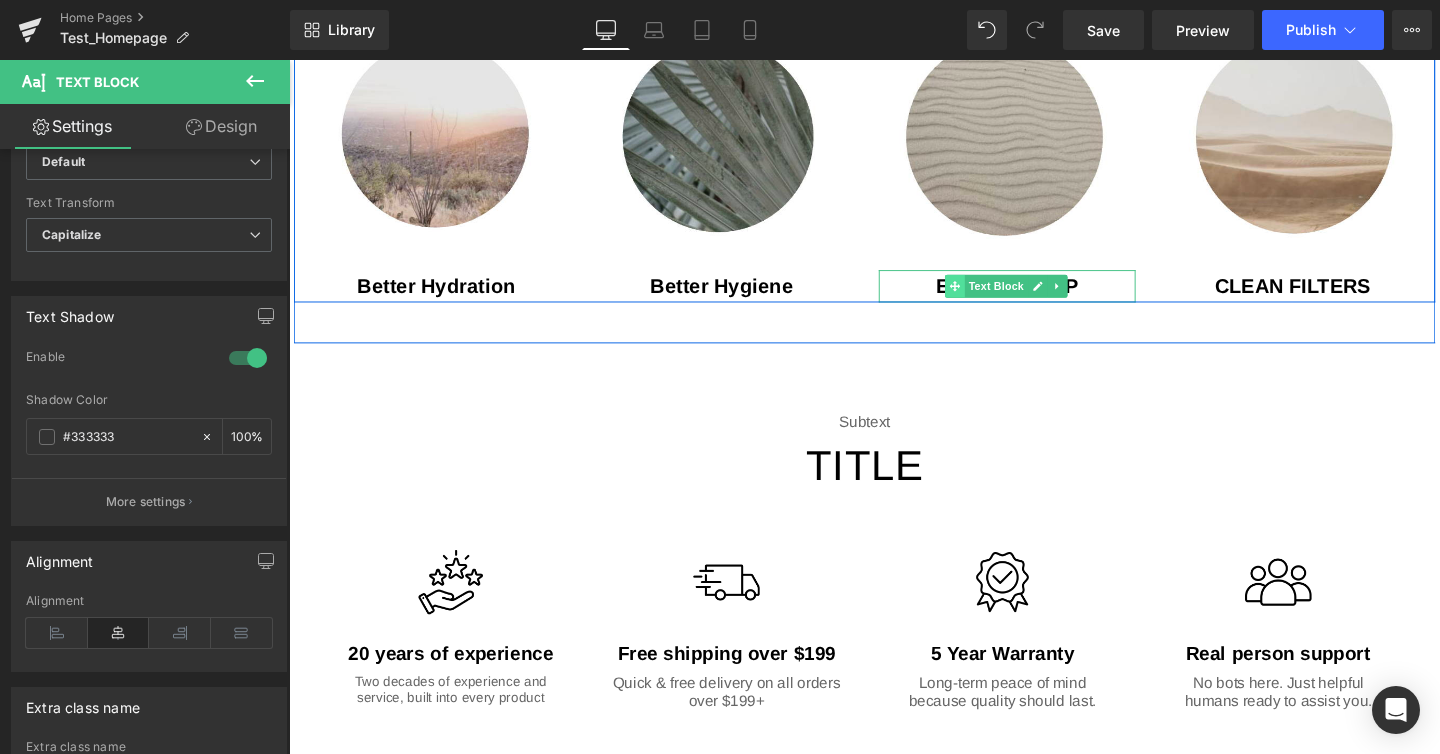 click at bounding box center (989, 298) 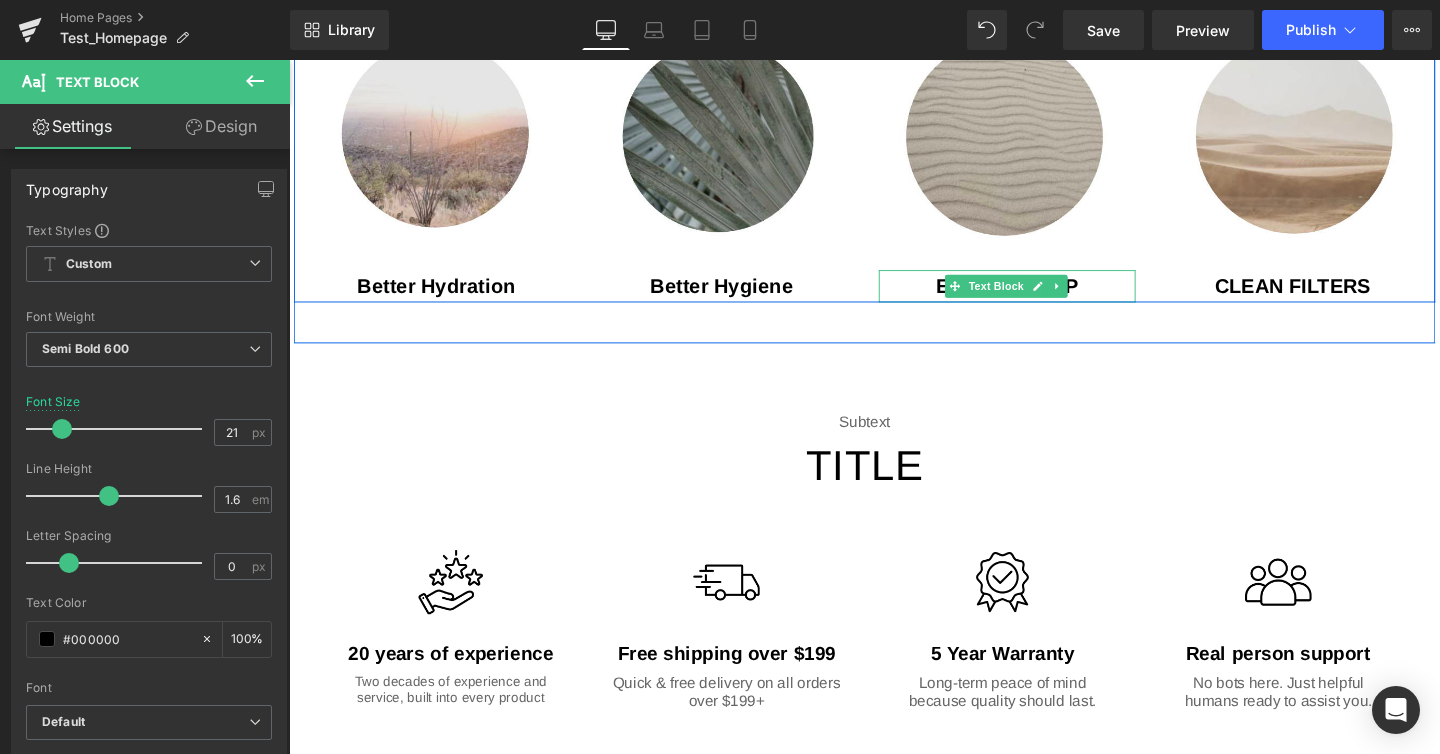 click on "Easy upkeep" at bounding box center [1044, 298] 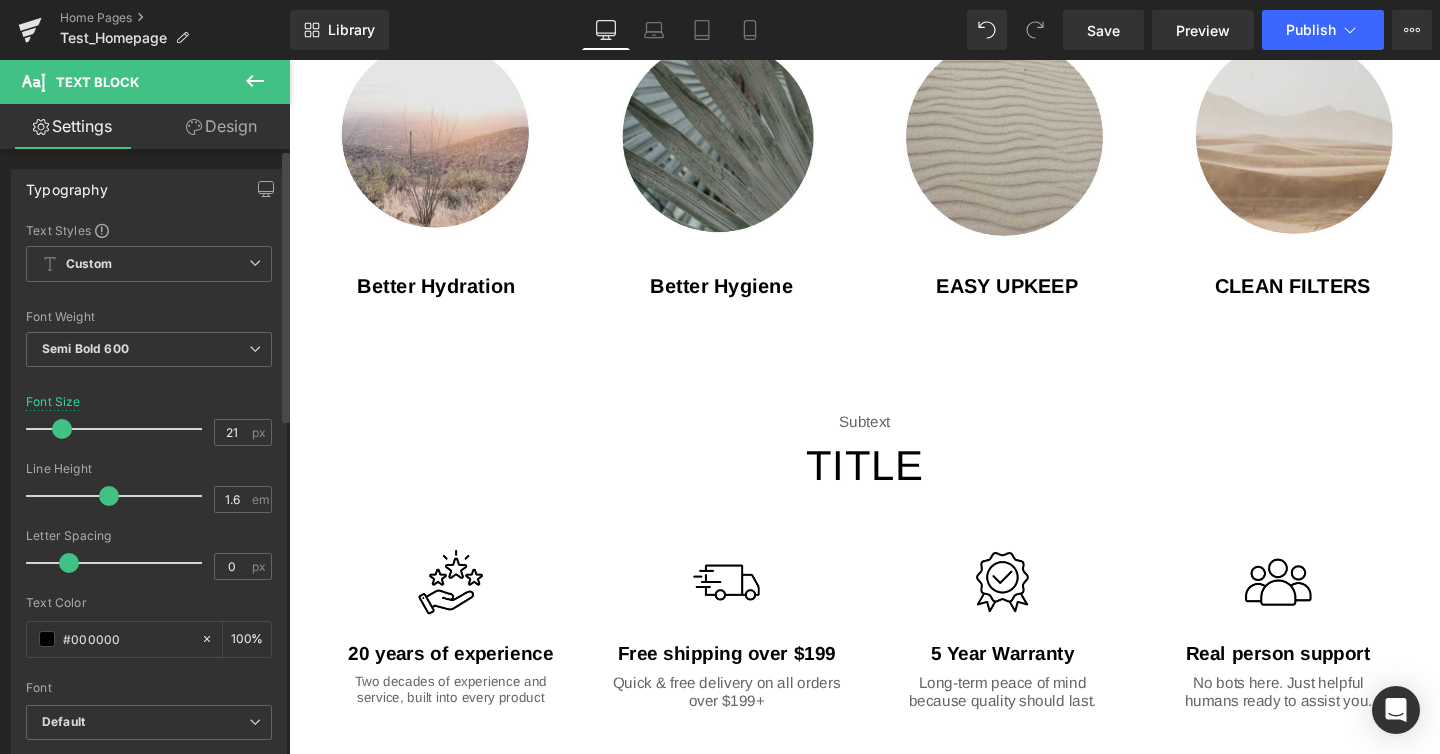 scroll, scrollTop: 346, scrollLeft: 0, axis: vertical 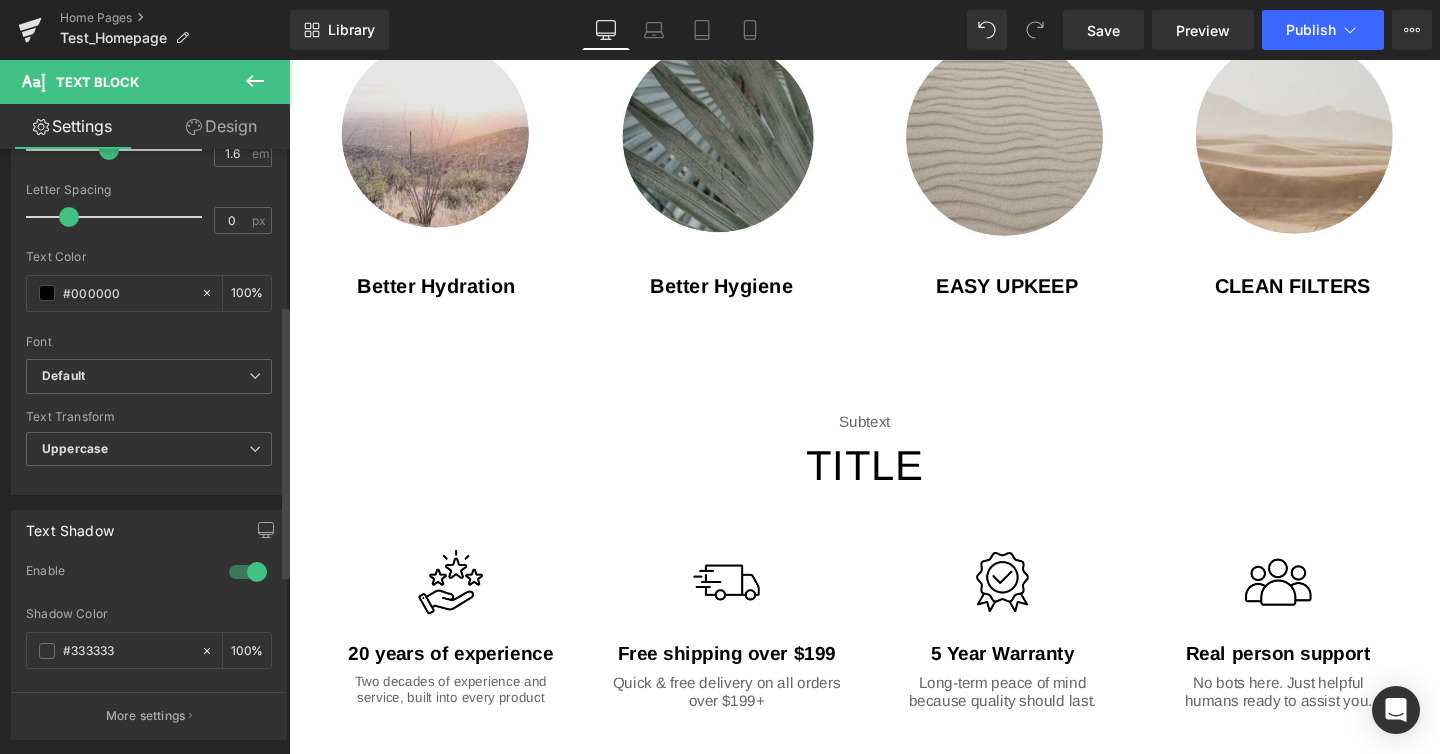 click on "Text Transform
Uppercase
None Uppercase Lowercase Capitalize" at bounding box center [149, 450] 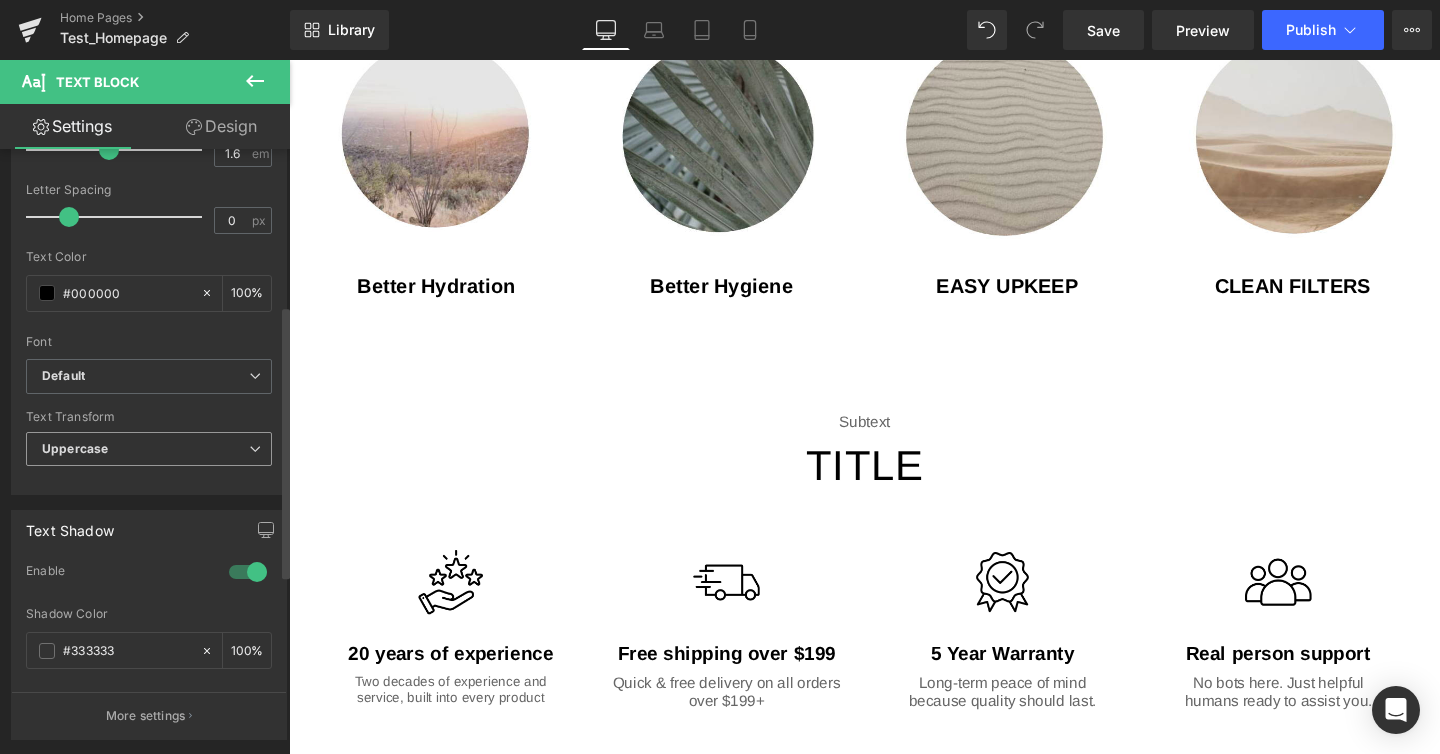 click on "Uppercase" at bounding box center [149, 449] 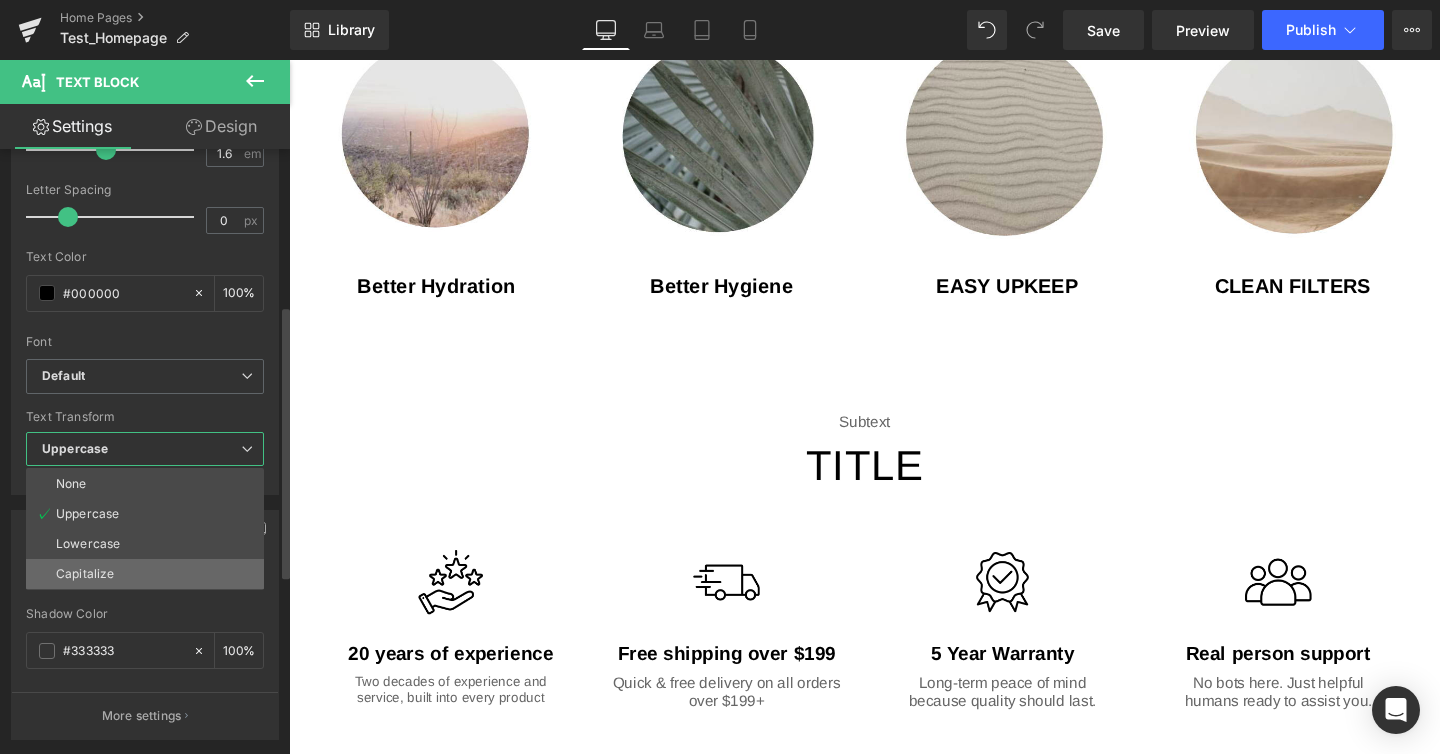 click on "Capitalize" at bounding box center (145, 574) 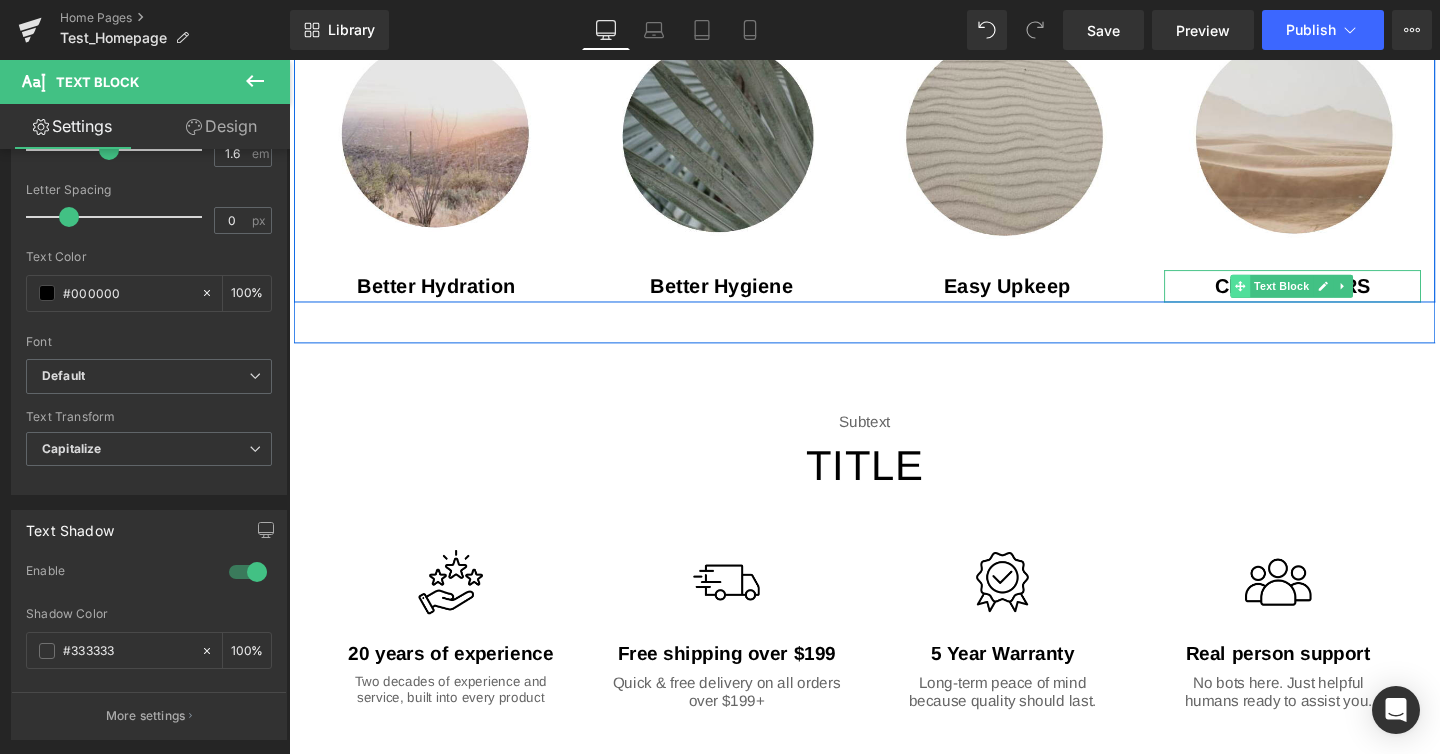 click at bounding box center (1289, 298) 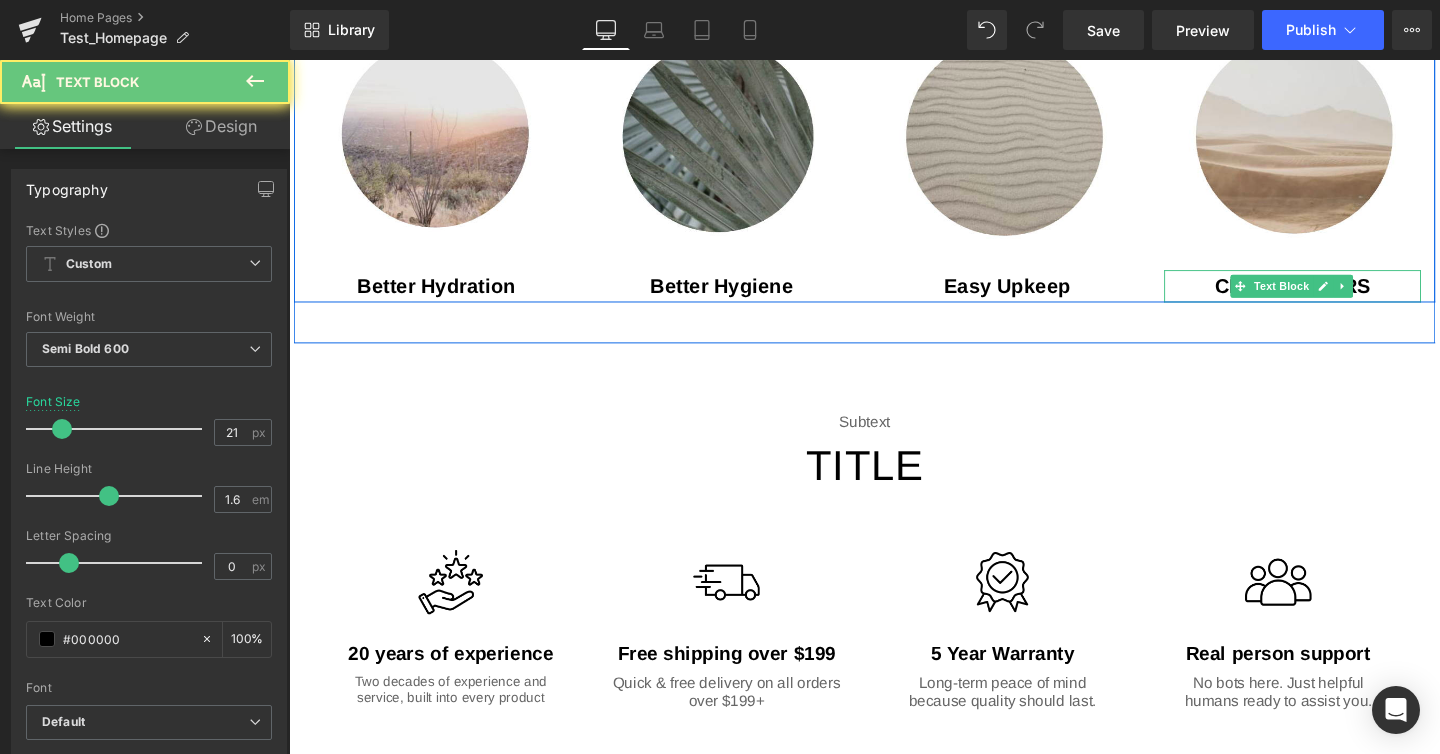 click on "Clean Filters" at bounding box center (1344, 298) 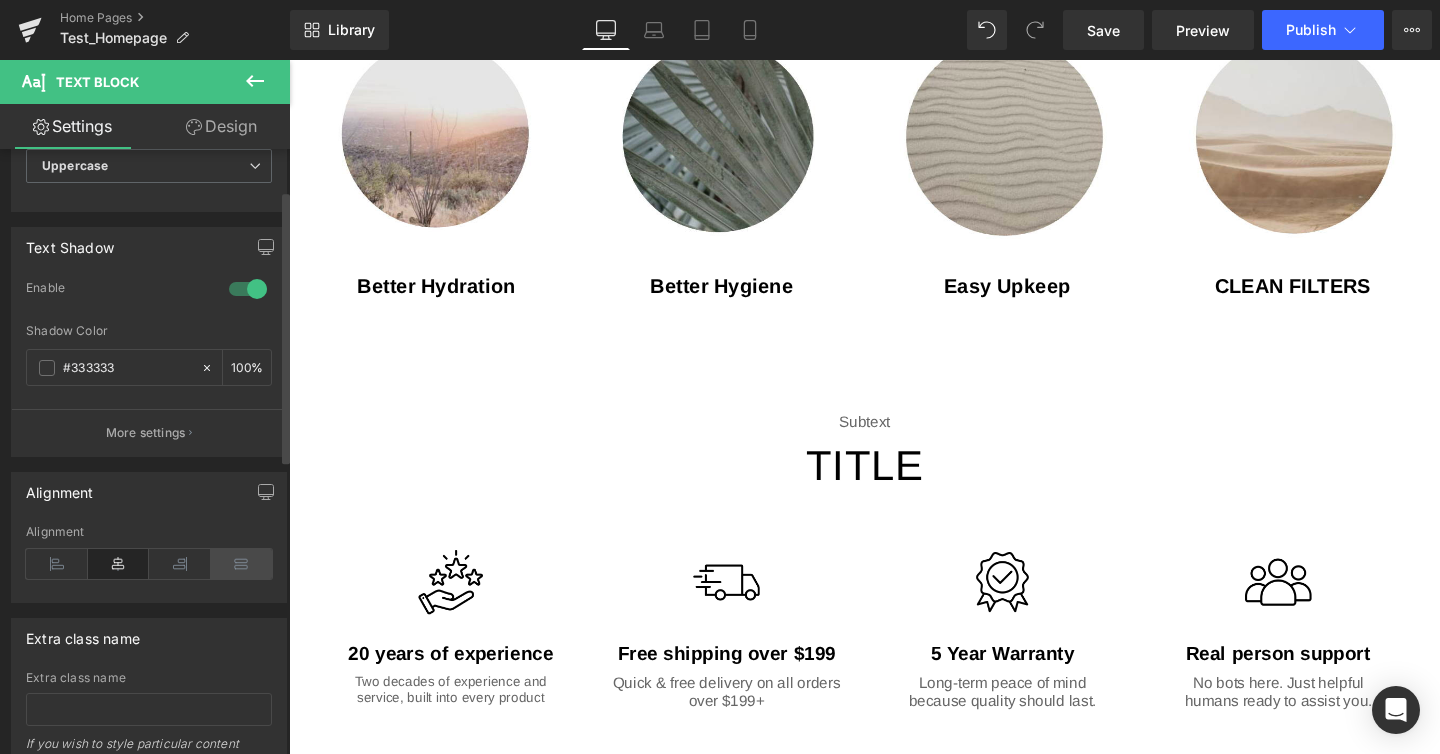 scroll, scrollTop: 635, scrollLeft: 0, axis: vertical 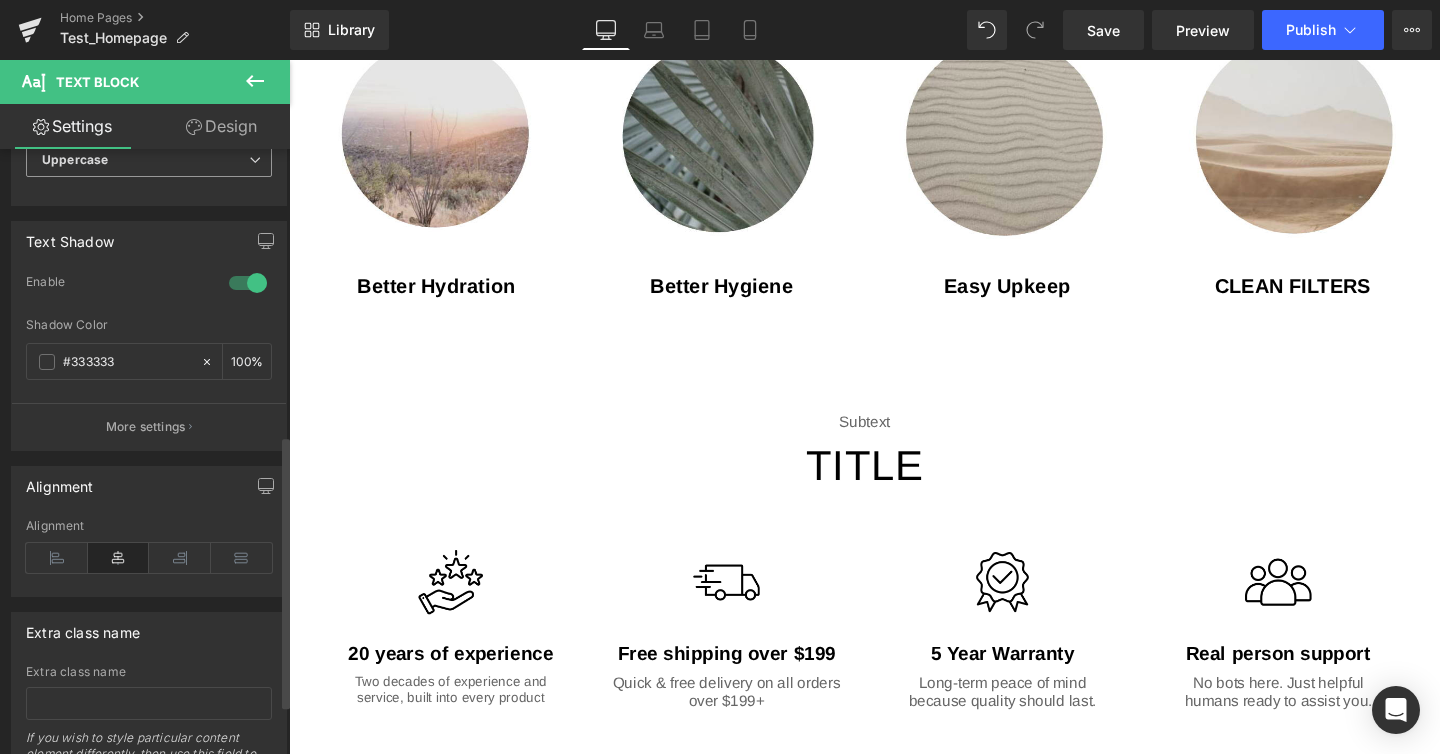 click on "Uppercase" at bounding box center [149, 160] 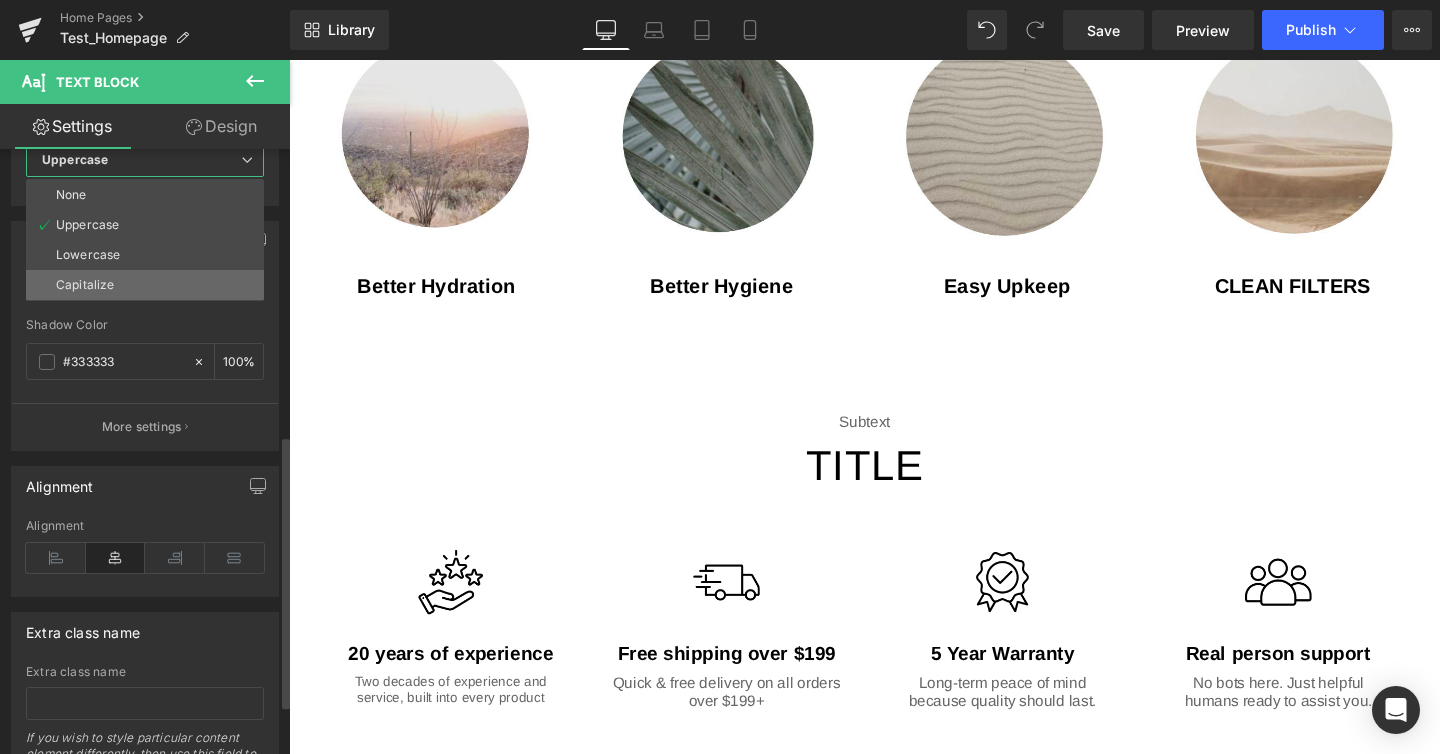 click on "Capitalize" at bounding box center [145, 285] 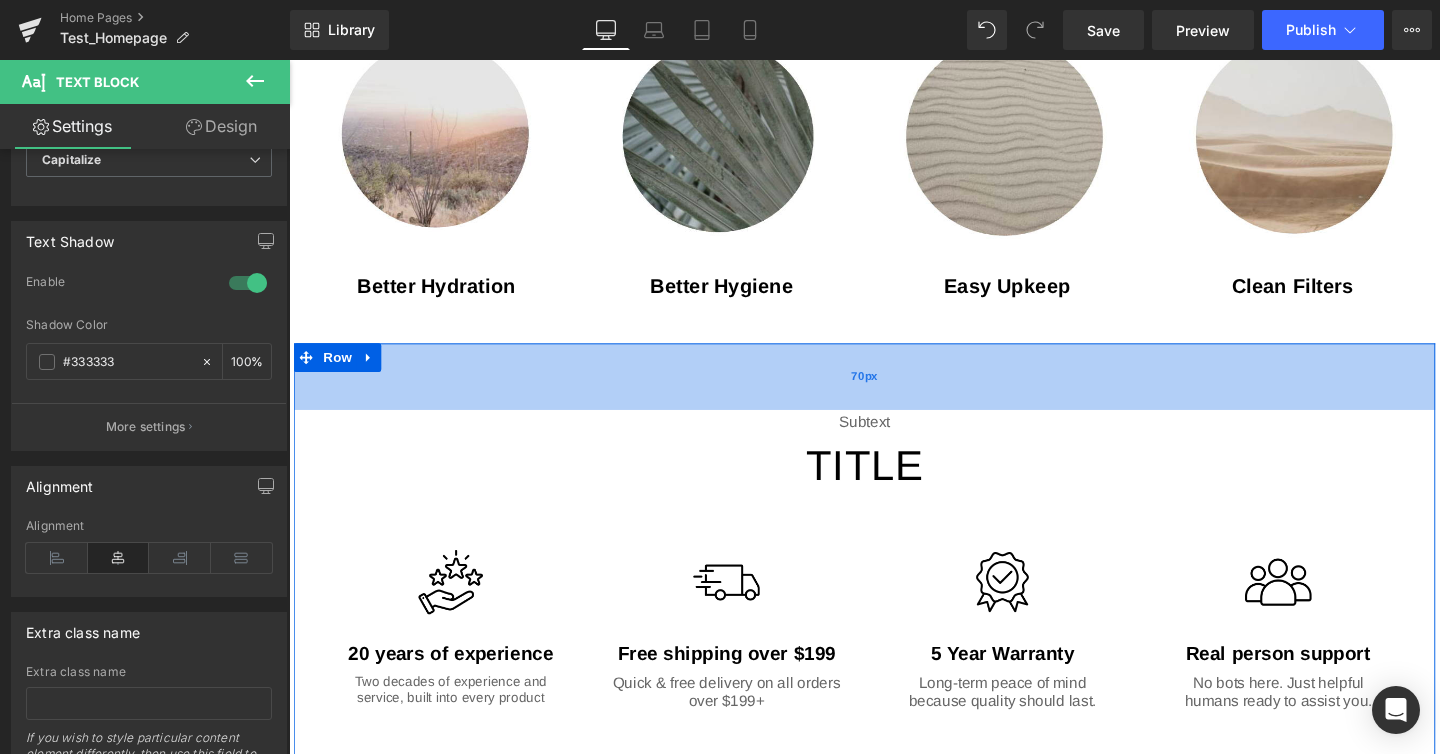 click on "70px" at bounding box center (894, 393) 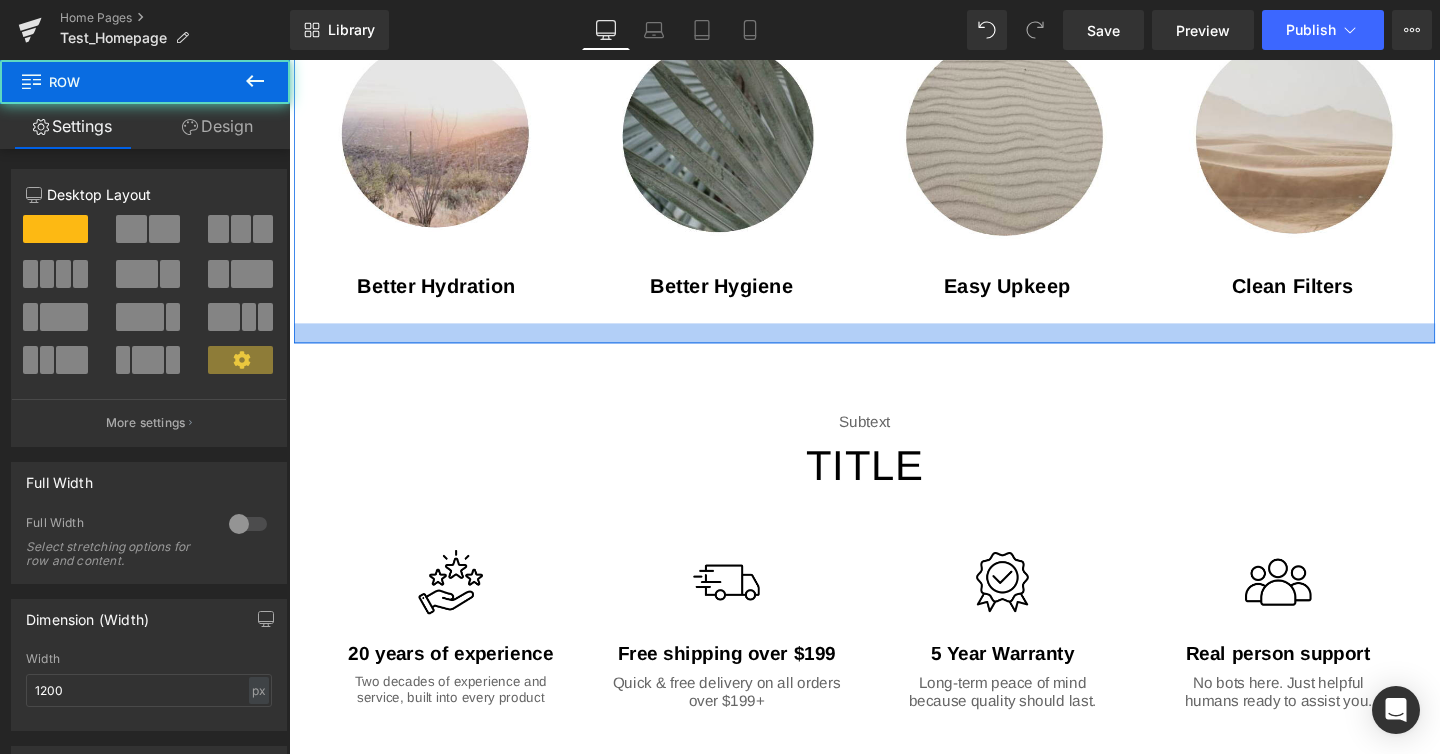 click at bounding box center [894, 347] 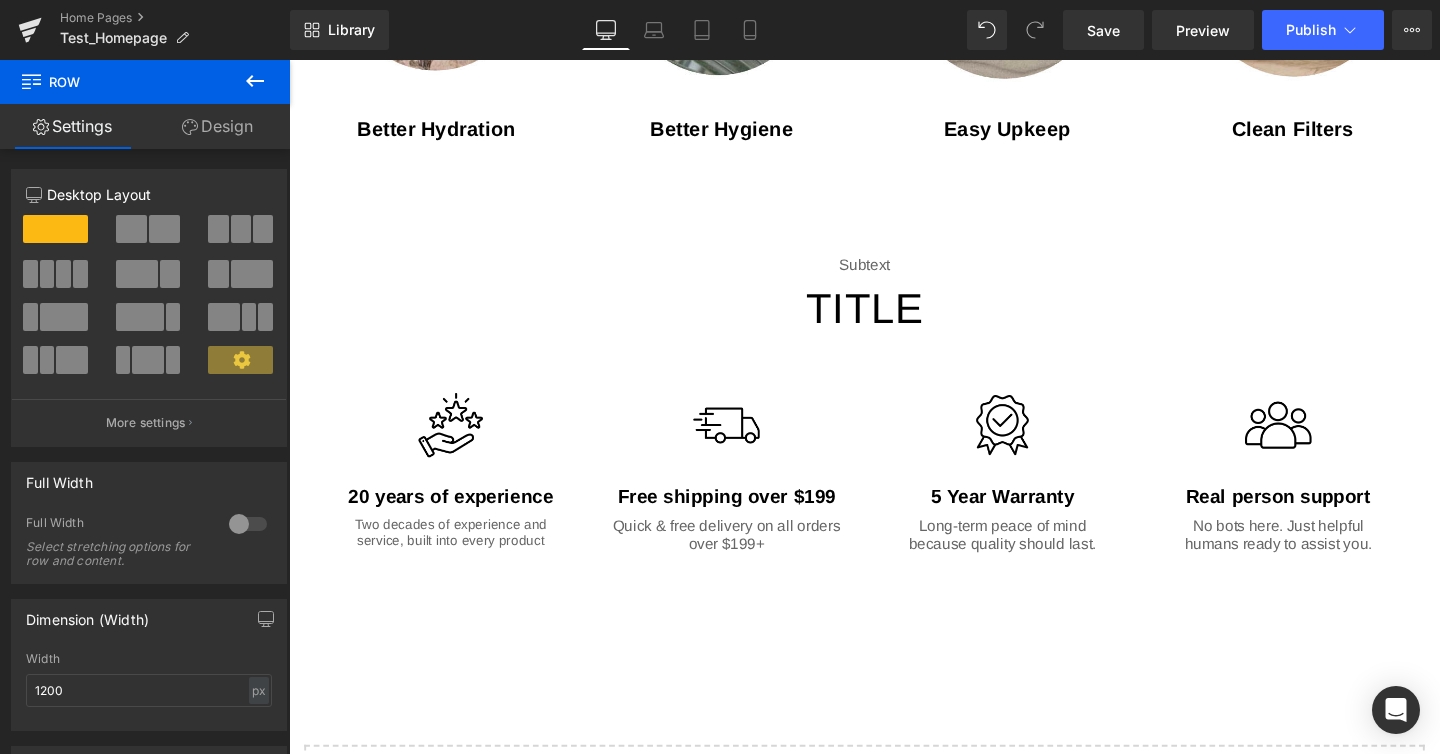 scroll, scrollTop: 2093, scrollLeft: 0, axis: vertical 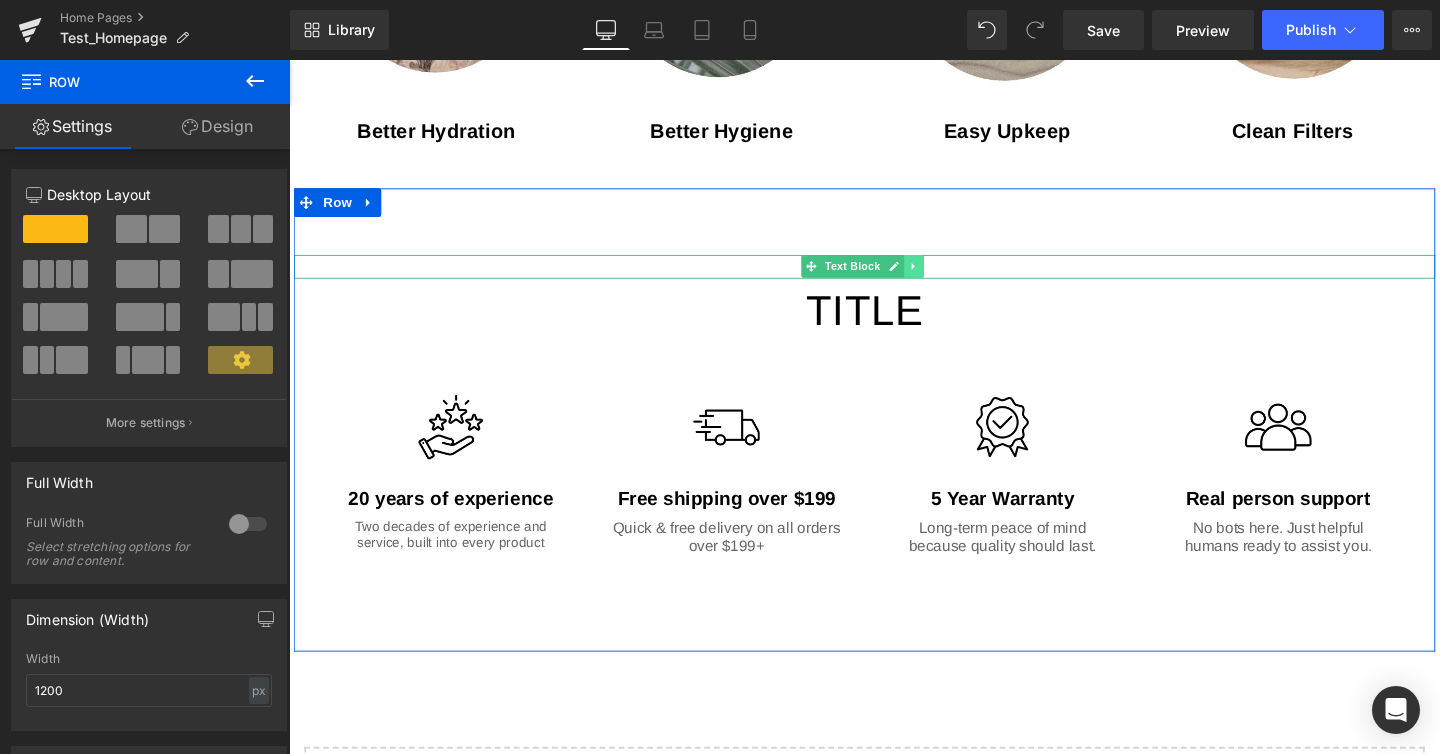 click at bounding box center (945, 277) 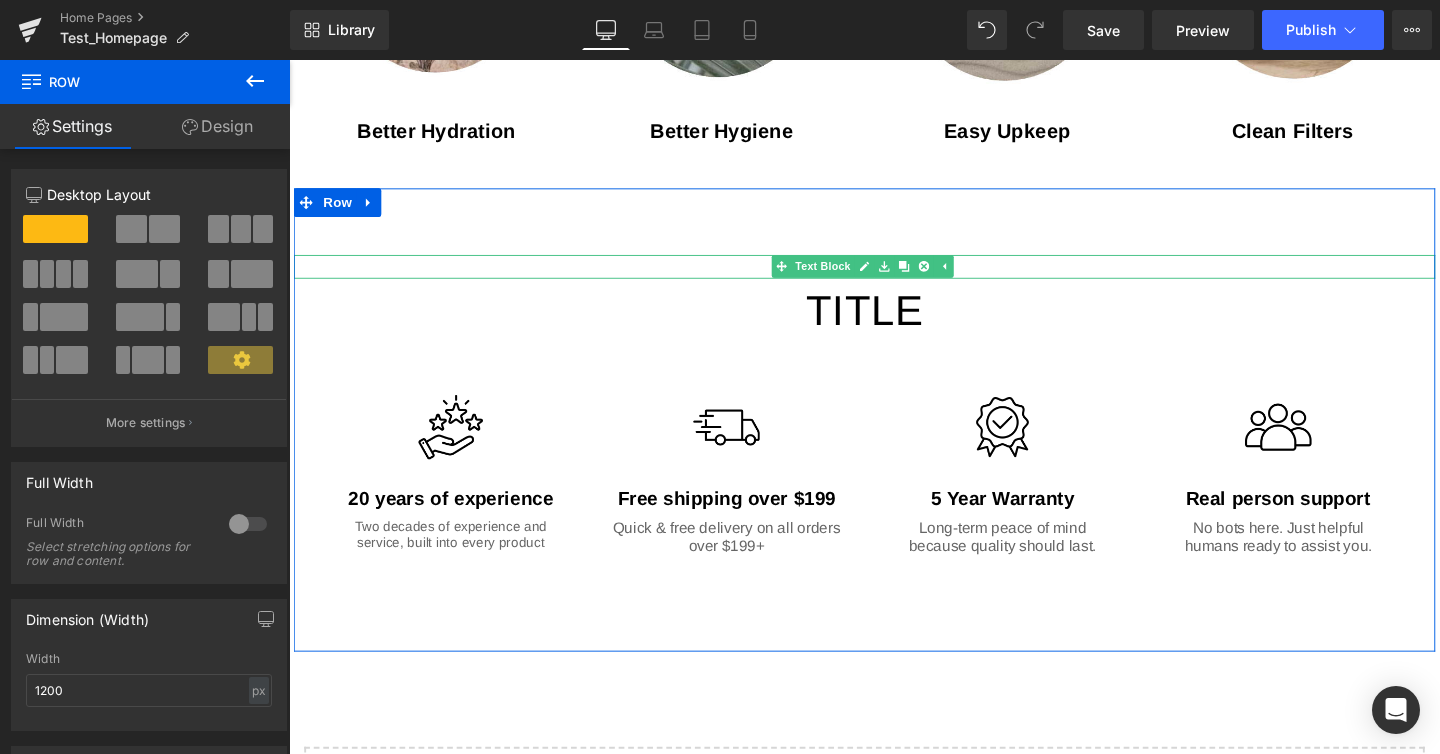 click on "subtext" at bounding box center [894, 278] 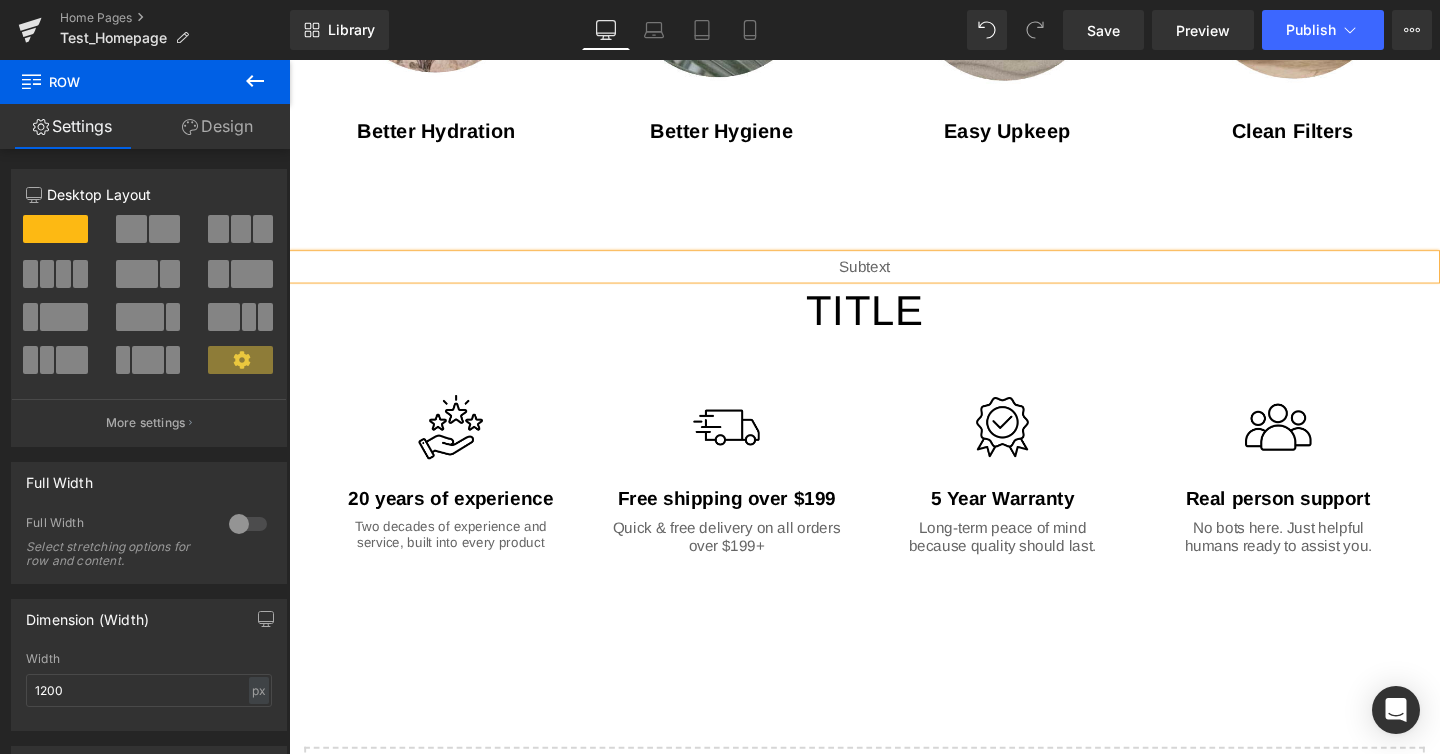 click on "subtext" at bounding box center (894, 278) 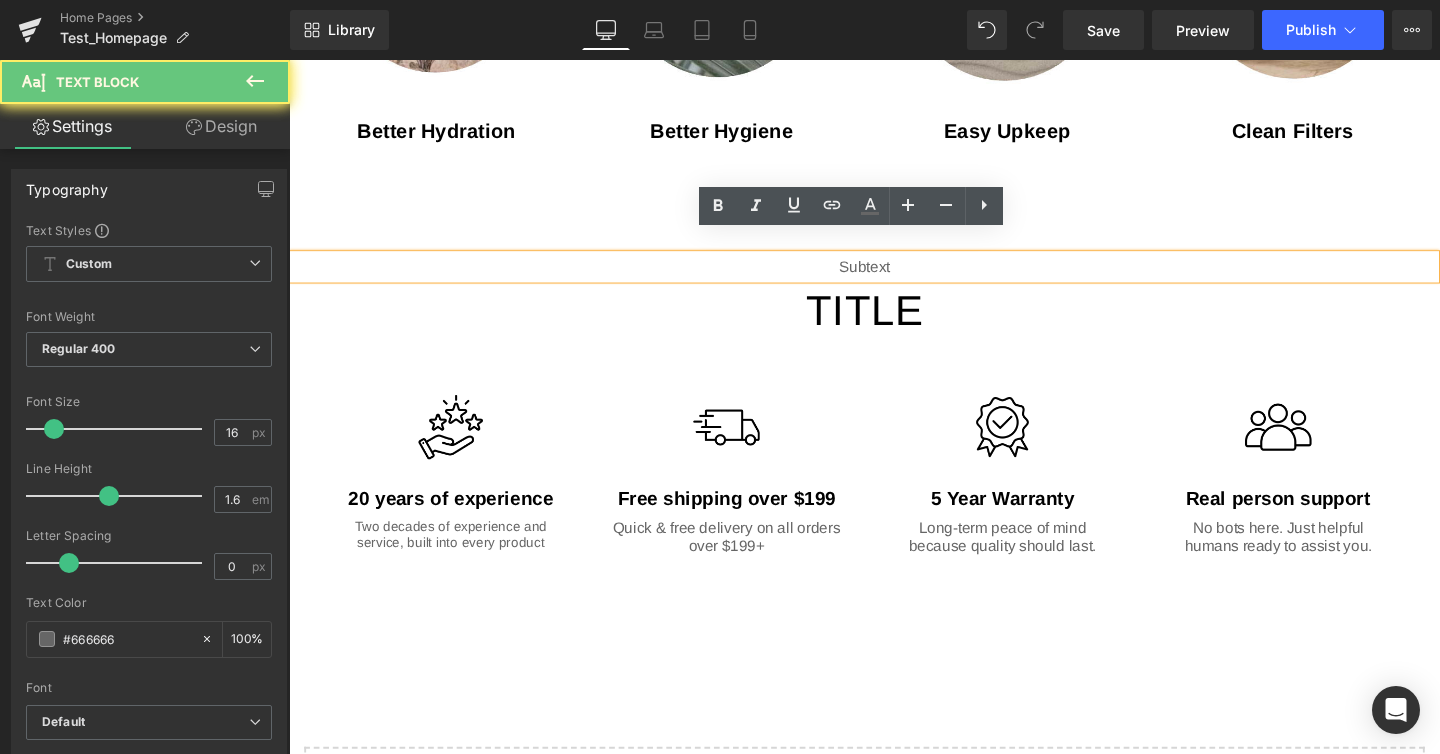 click on "subtext" at bounding box center [894, 278] 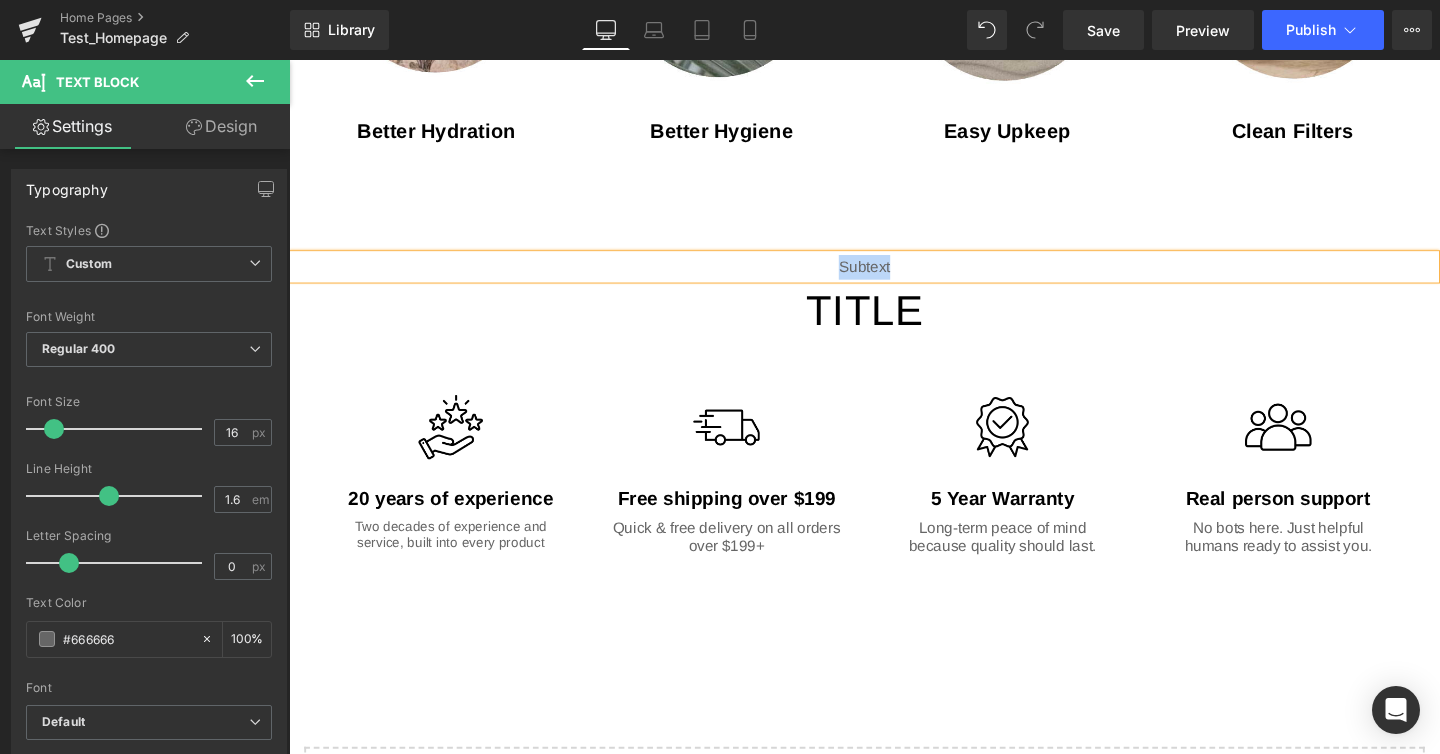 type 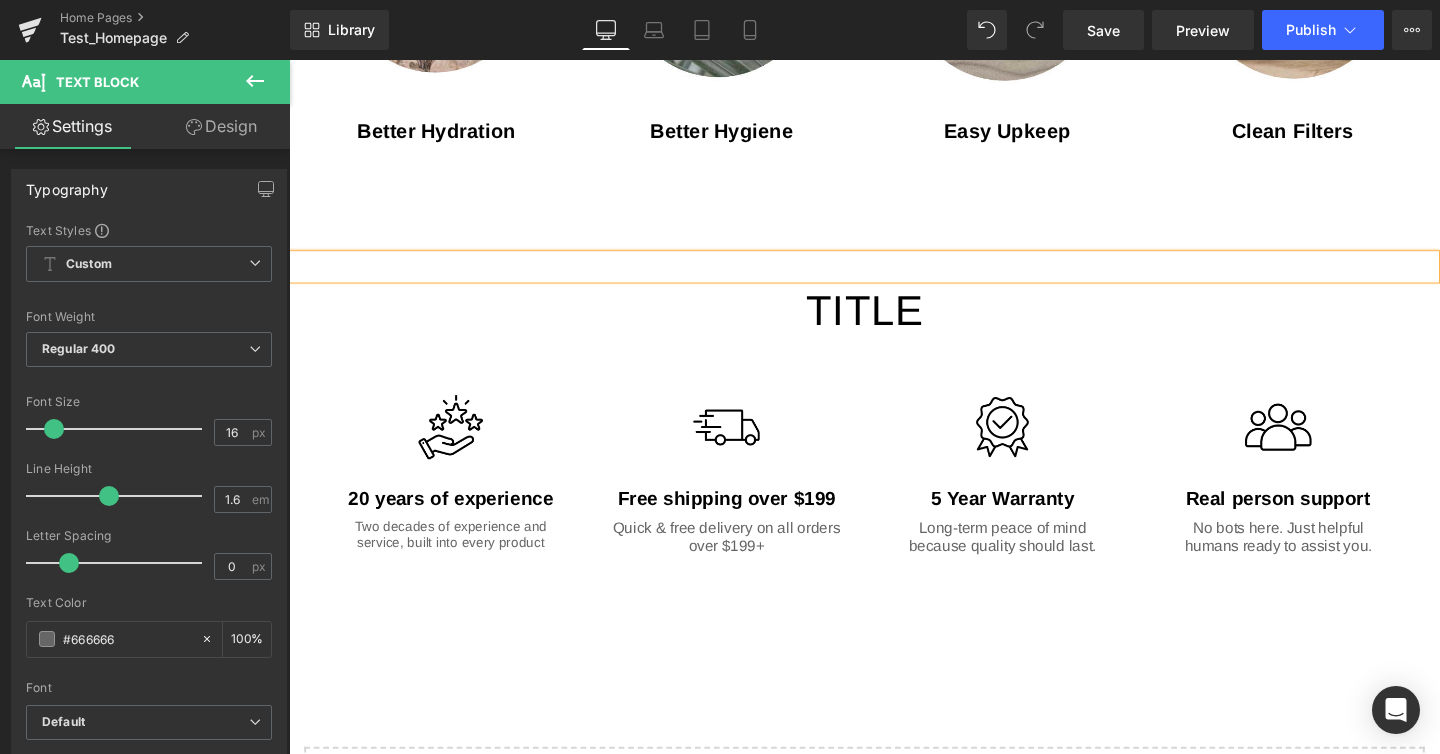 click on "Title" at bounding box center [894, 324] 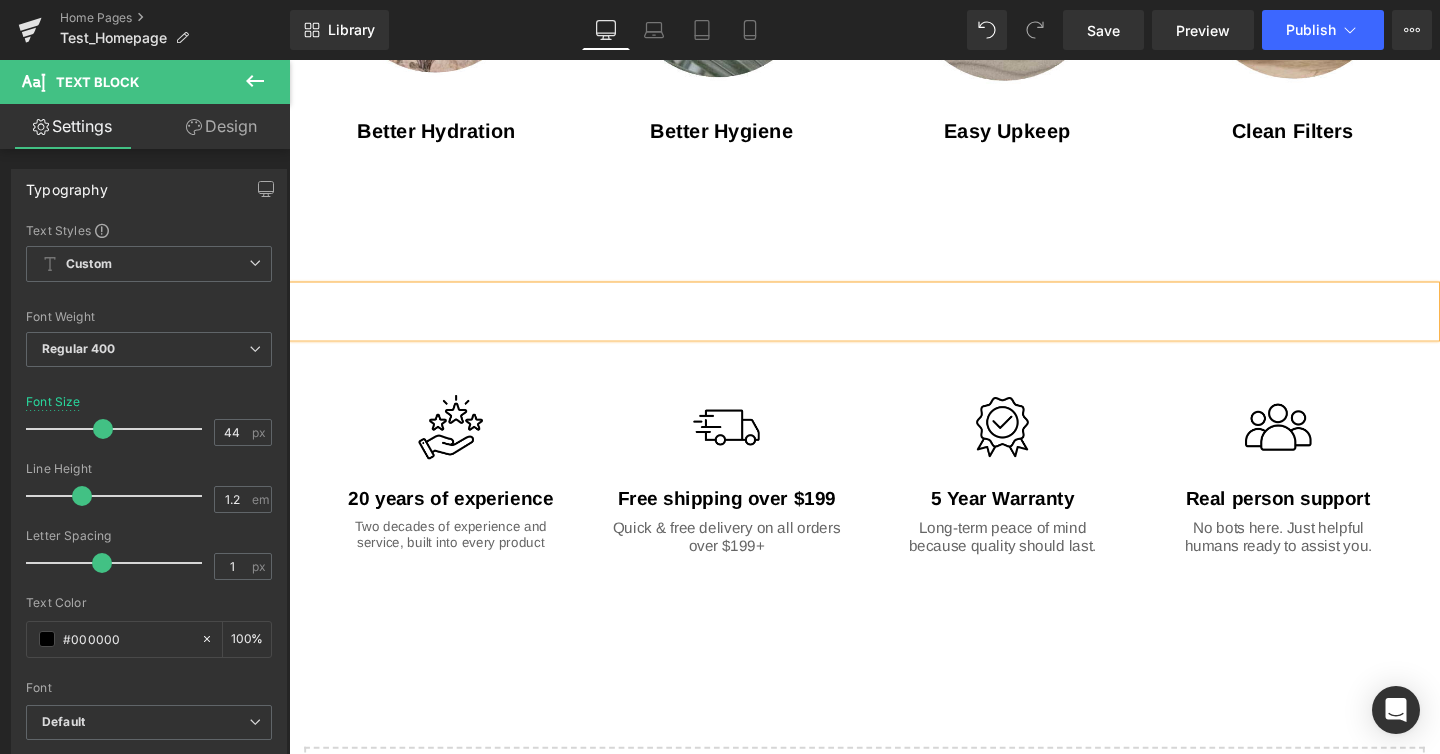 click on "Text Block         Text Block         Image         20 years of experience Text Block         Two decades of experience and service, built into every product Text Block         Row         Image         Free shipping over $[NUMBER] Text Block         Quick & free delivery on all orders over $[NUMBER]+ Text Block         Row         Image         5 Year Warranty Text Block         Long-term peace of mind because quality should last. Text Block         Row         Image         Real person support Text Block         No bots here. Just helpful humans ready to assist you. Text Block         Row         Row         Row   [NUMBER]px   [NUMBER]px" at bounding box center (894, 439) 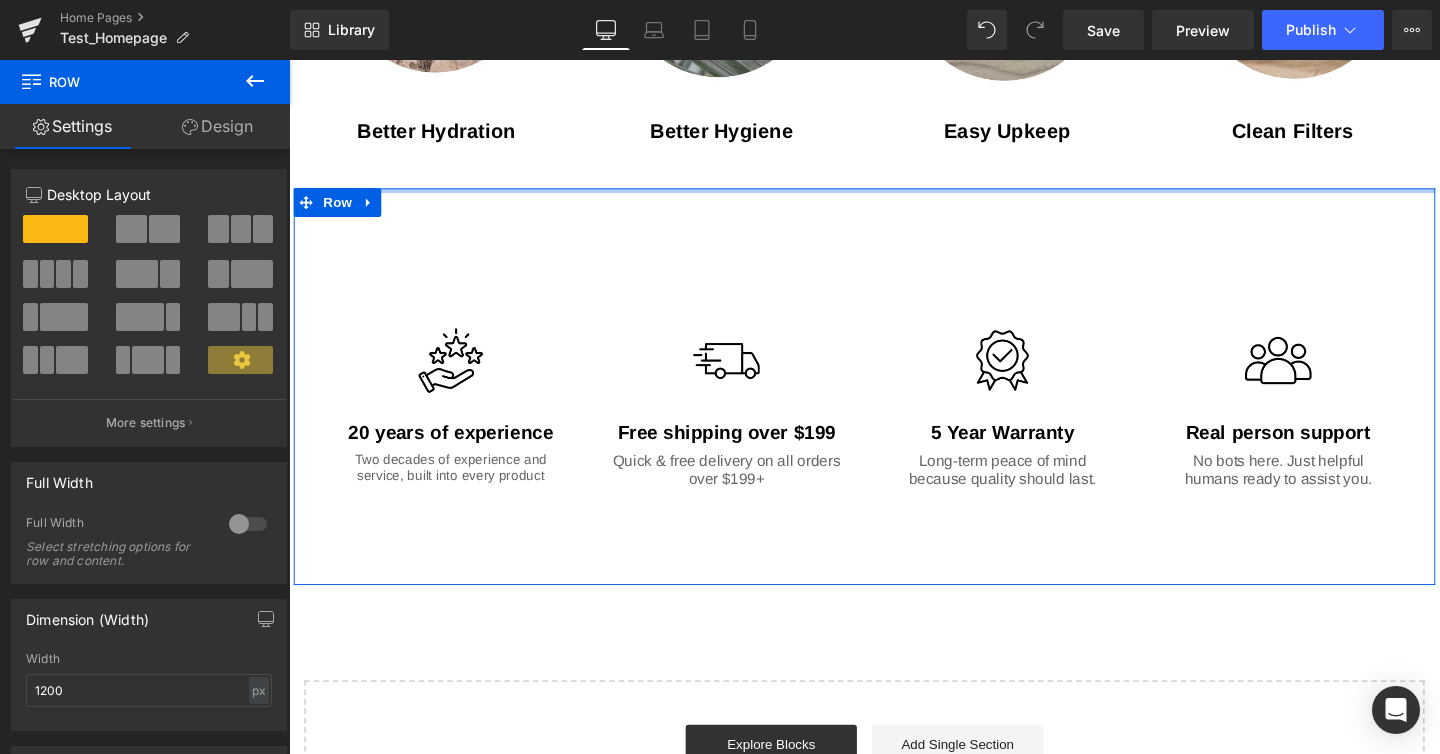 drag, startPoint x: 990, startPoint y: 239, endPoint x: 997, endPoint y: 231, distance: 10.630146 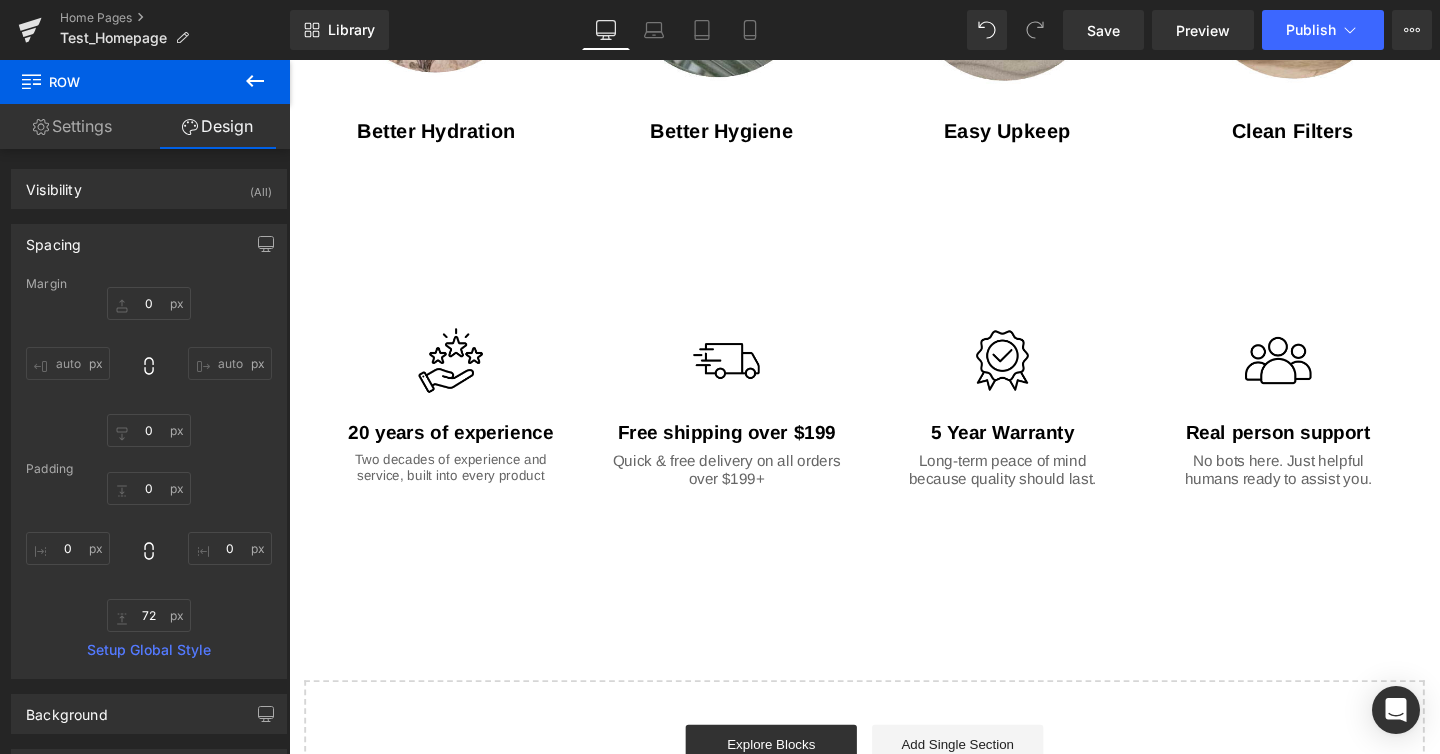 click at bounding box center [289, 60] 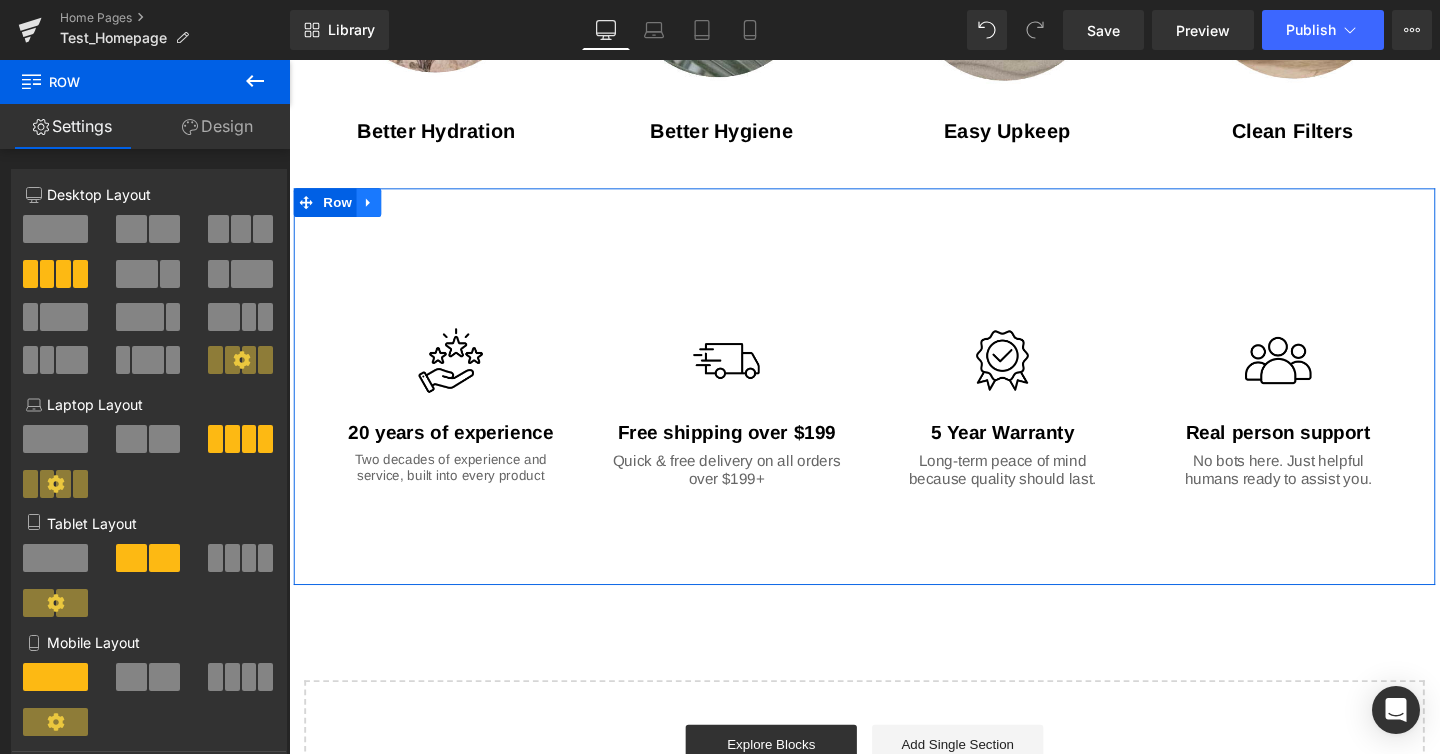 click 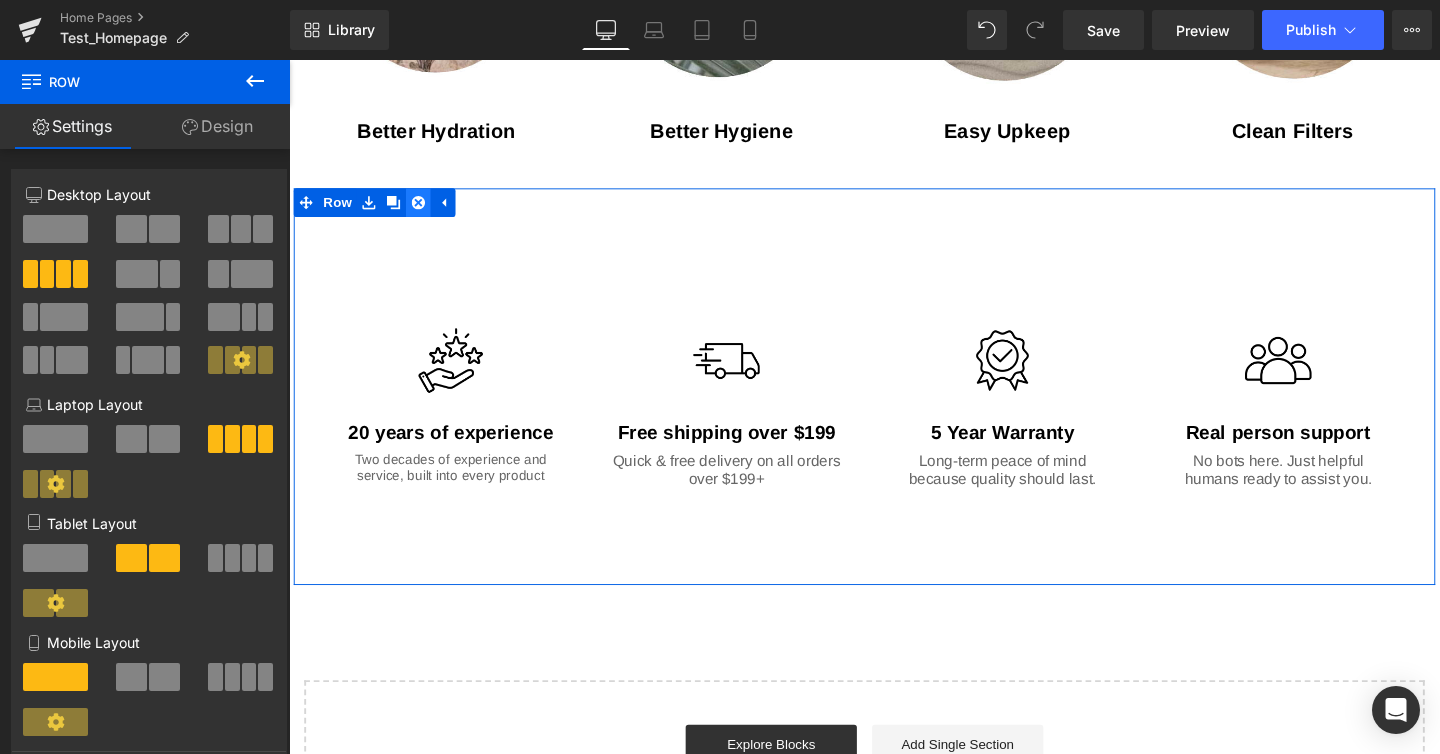 click at bounding box center (425, 210) 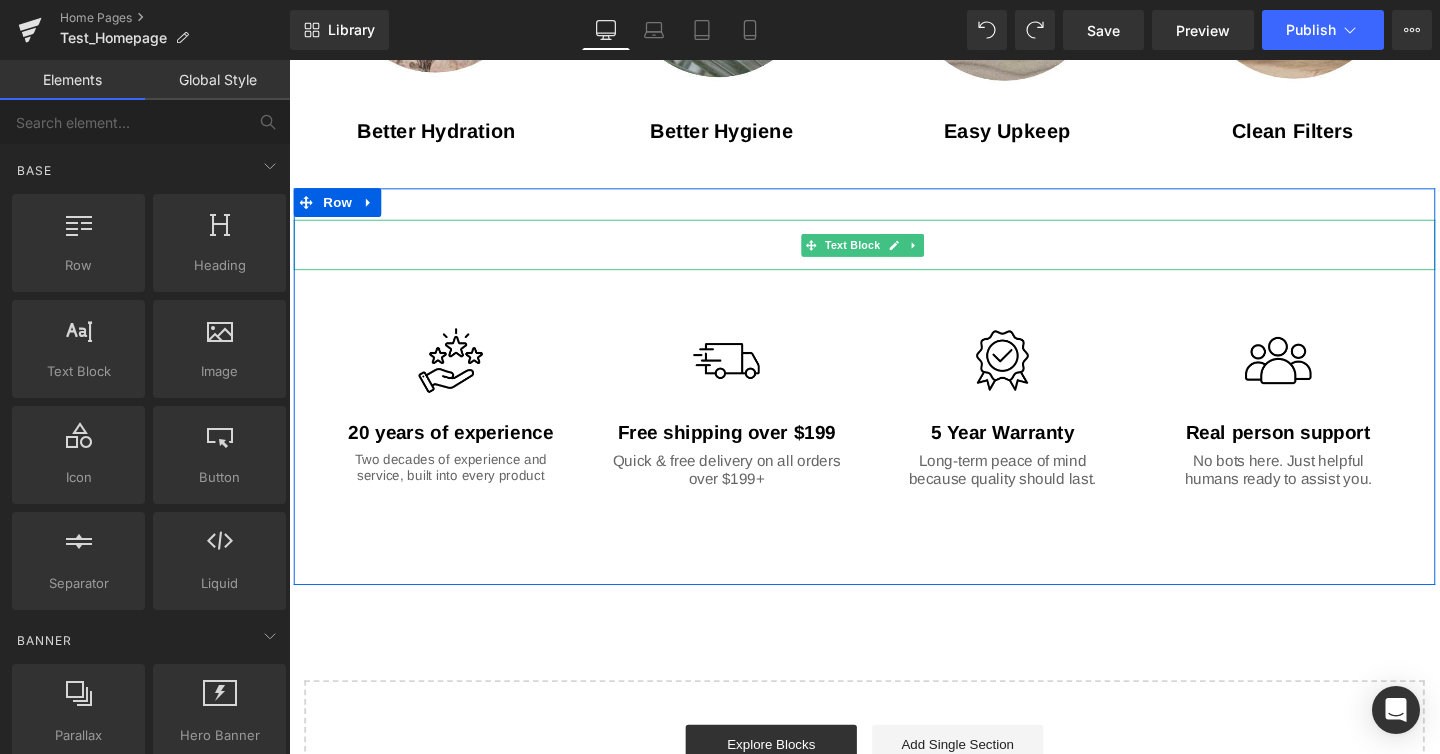 click at bounding box center [894, 254] 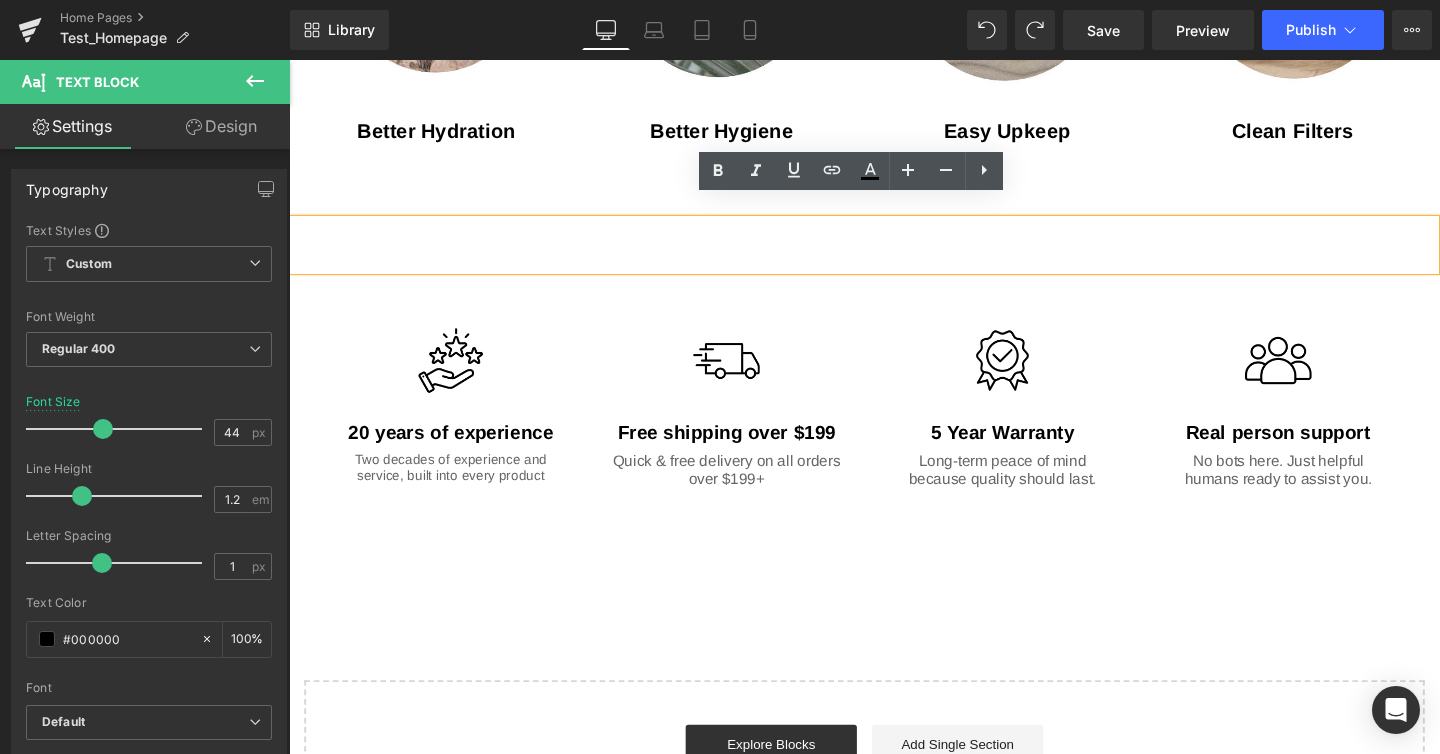 click at bounding box center [894, 254] 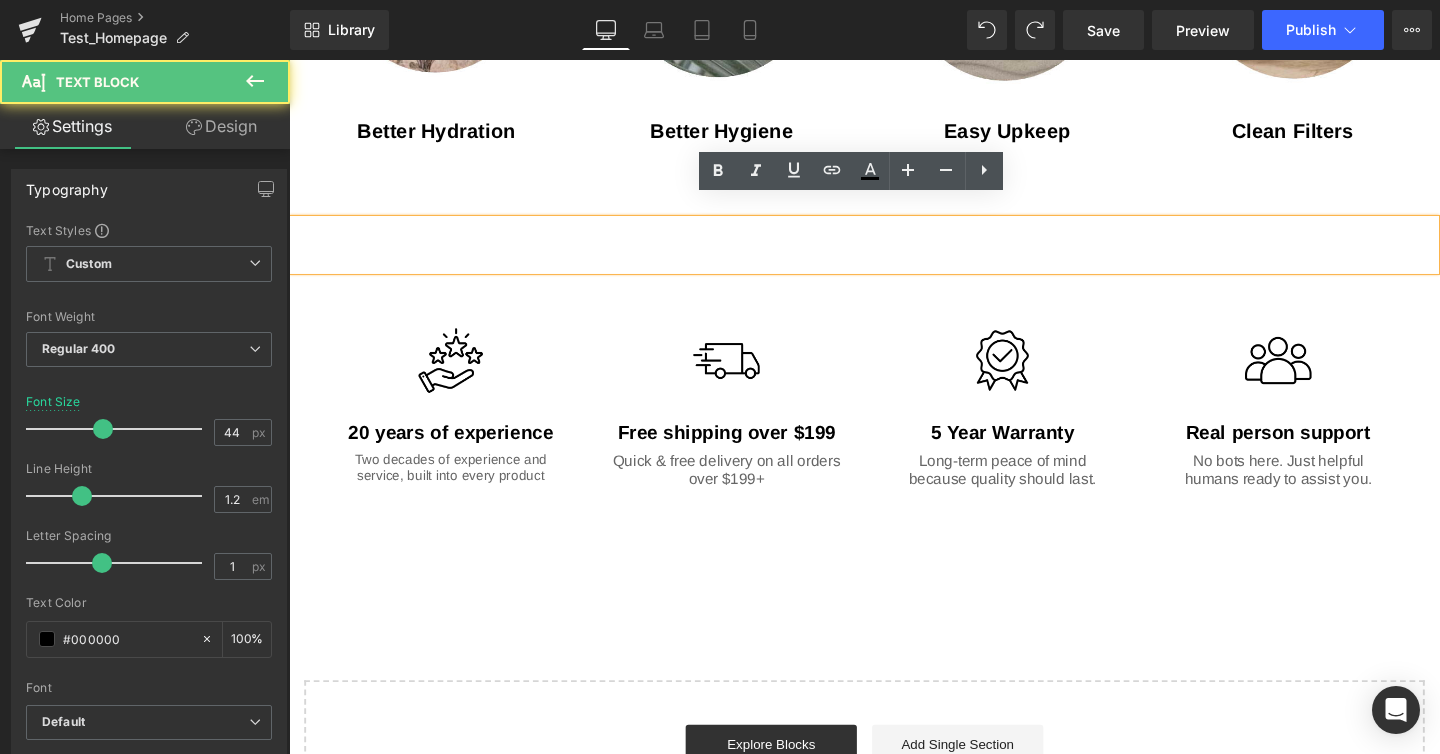 click on "Image         20 years of experience Text Block         Two decades of experience and service, built into every product Text Block         Row         Image         Free shipping over $[NUMBER] Text Block         Quick & free delivery on all orders over $[NUMBER]+ Text Block         Row         Image         5 Year Warranty Text Block         Long-term peace of mind because quality should last. Text Block         Row         Image         Real person support Text Block         No bots here. Just helpful humans ready to assist you. Text Block         Row         Row" at bounding box center [894, 410] 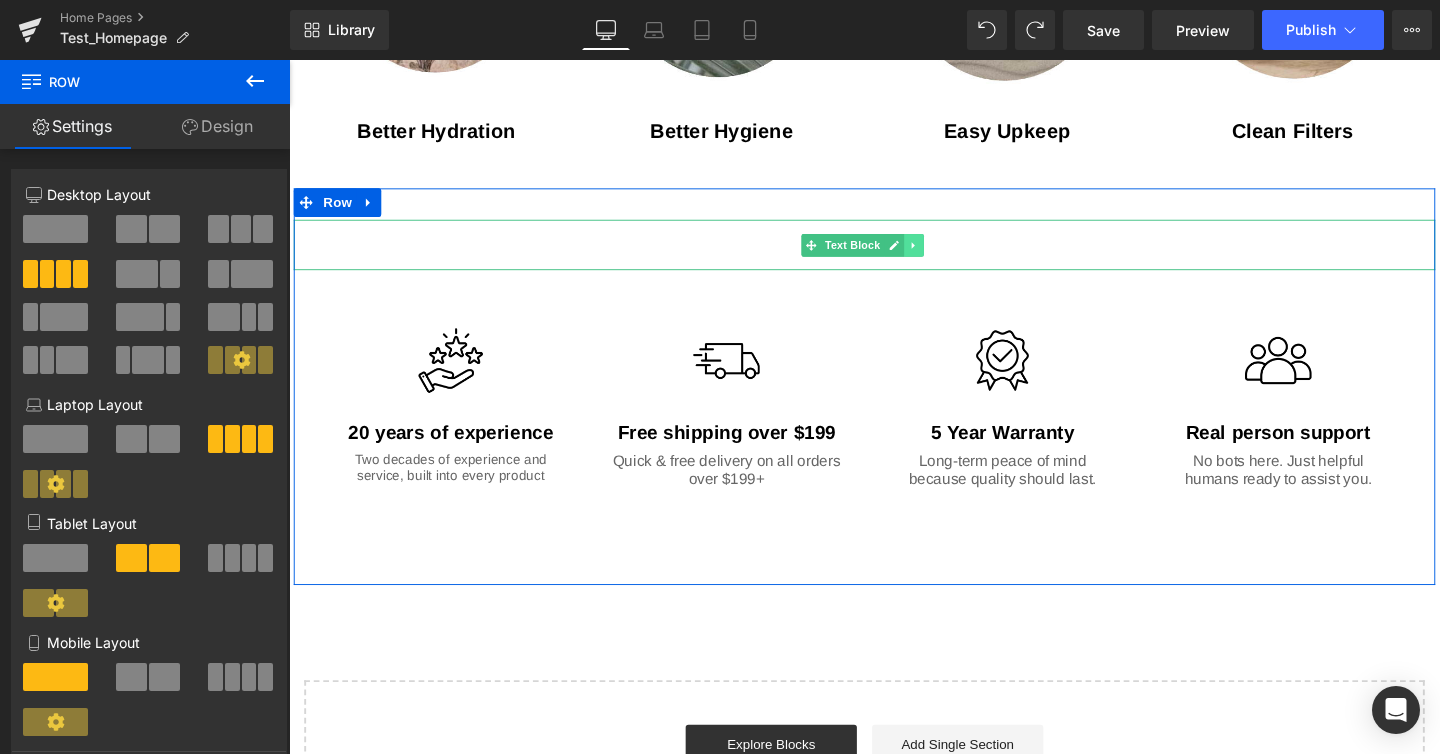 click 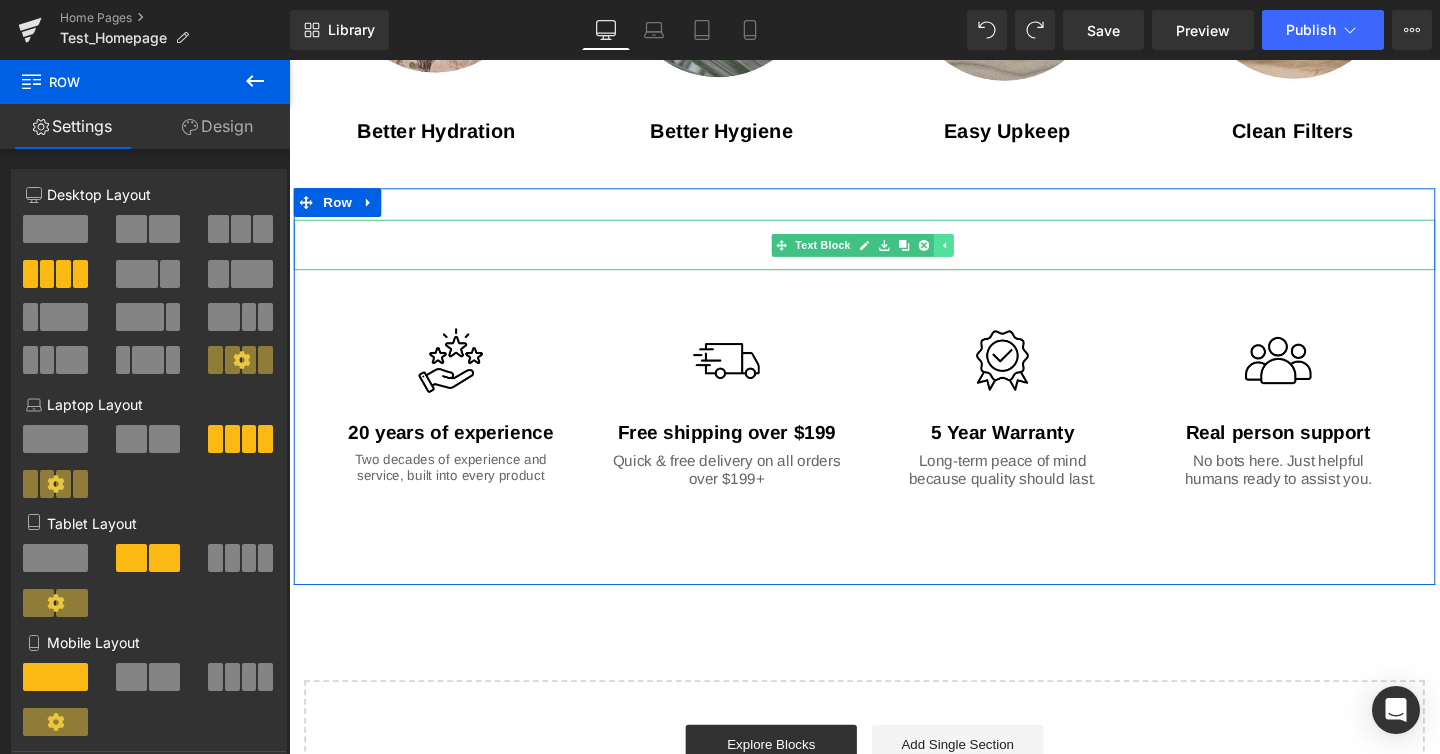 click at bounding box center (976, 255) 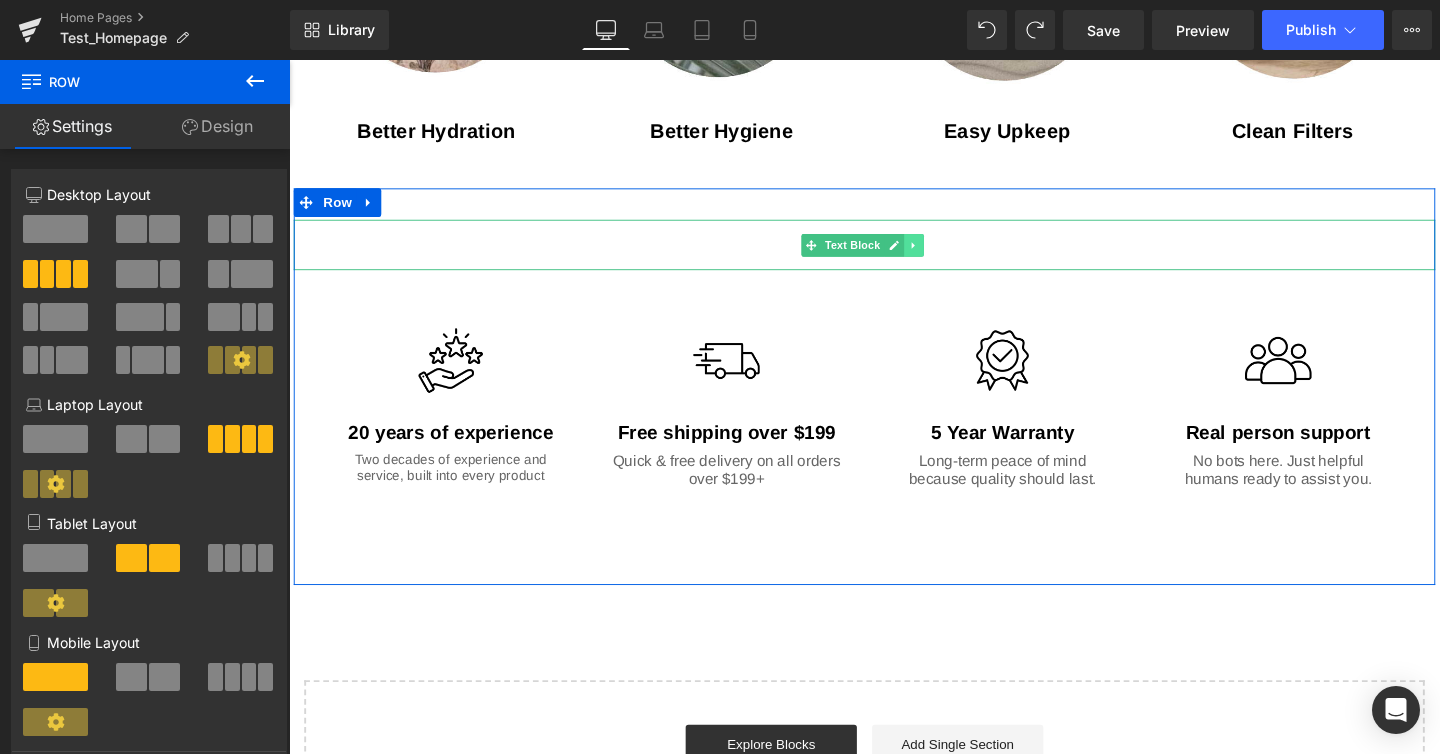 click at bounding box center (945, 255) 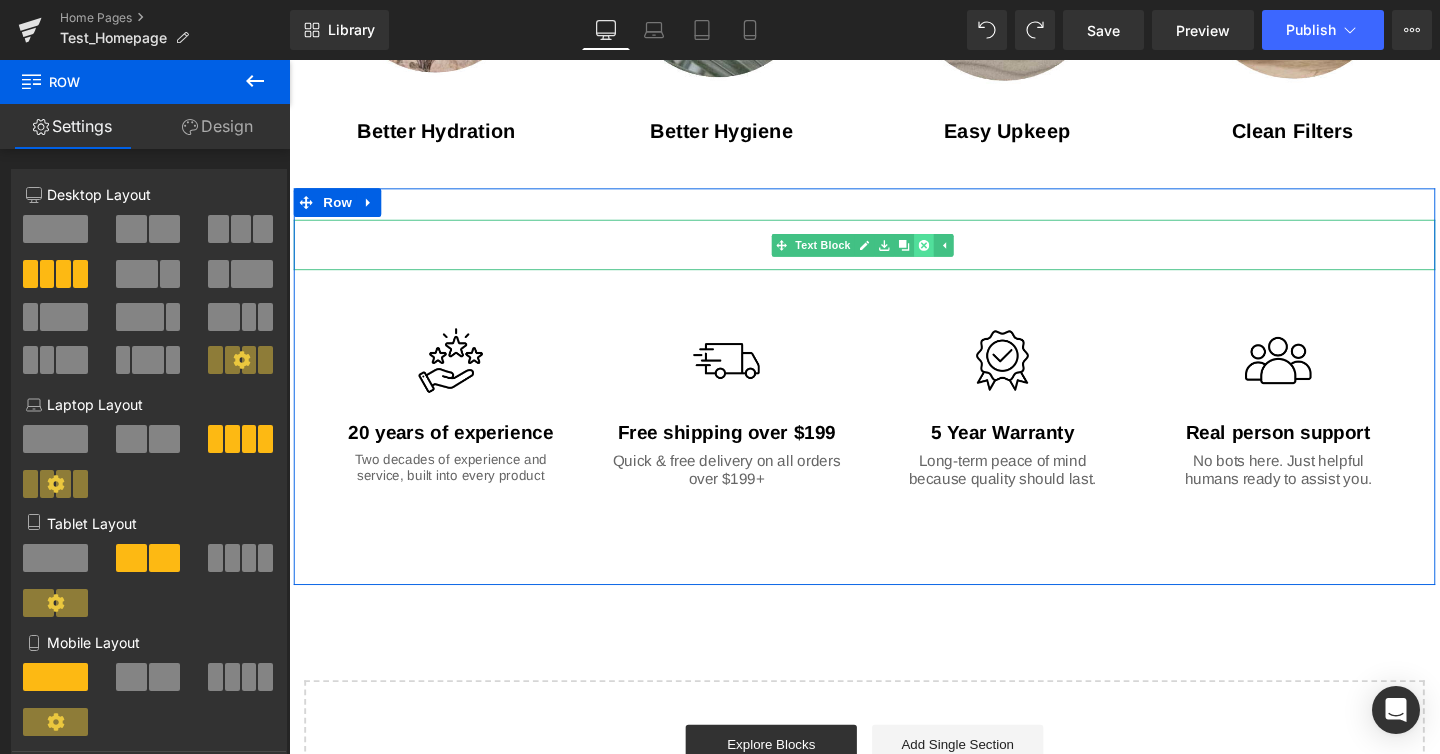 click at bounding box center (955, 255) 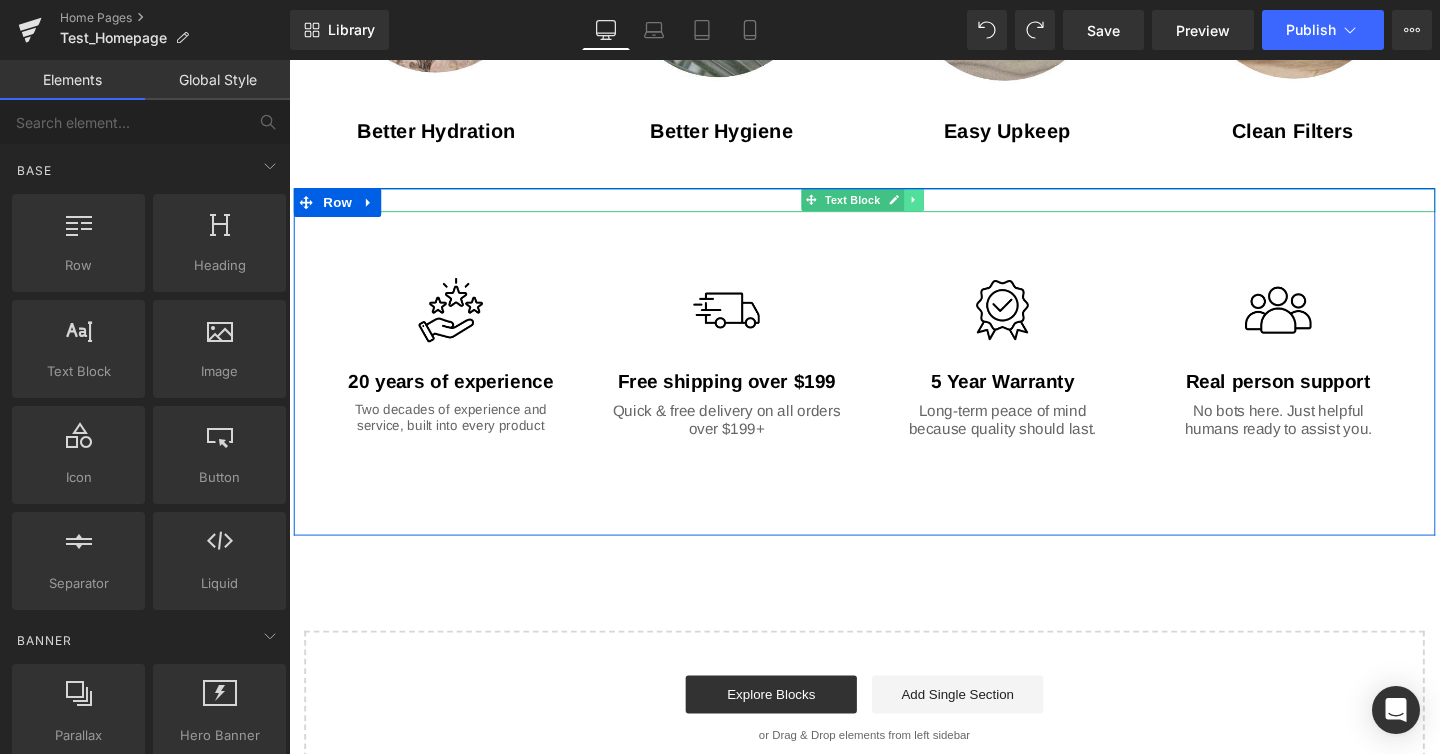 click 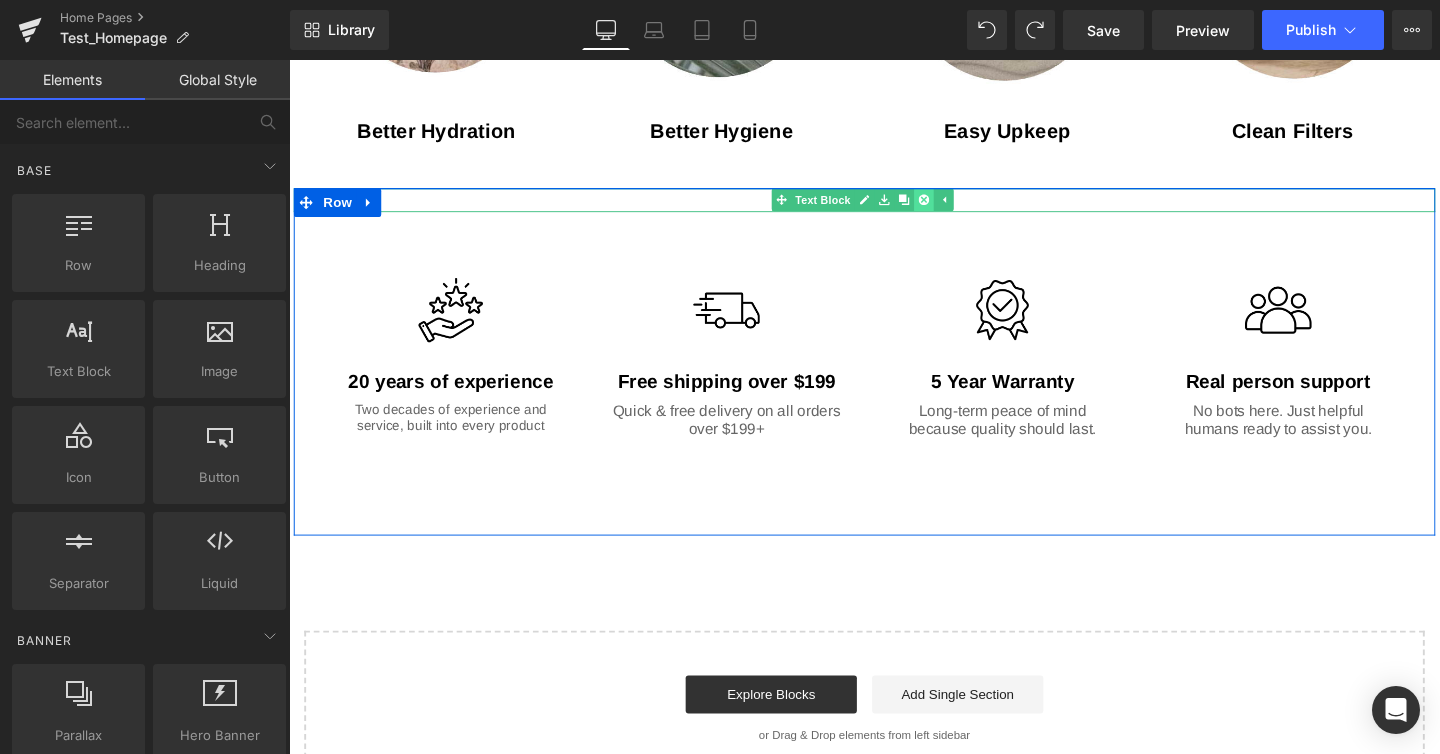 click 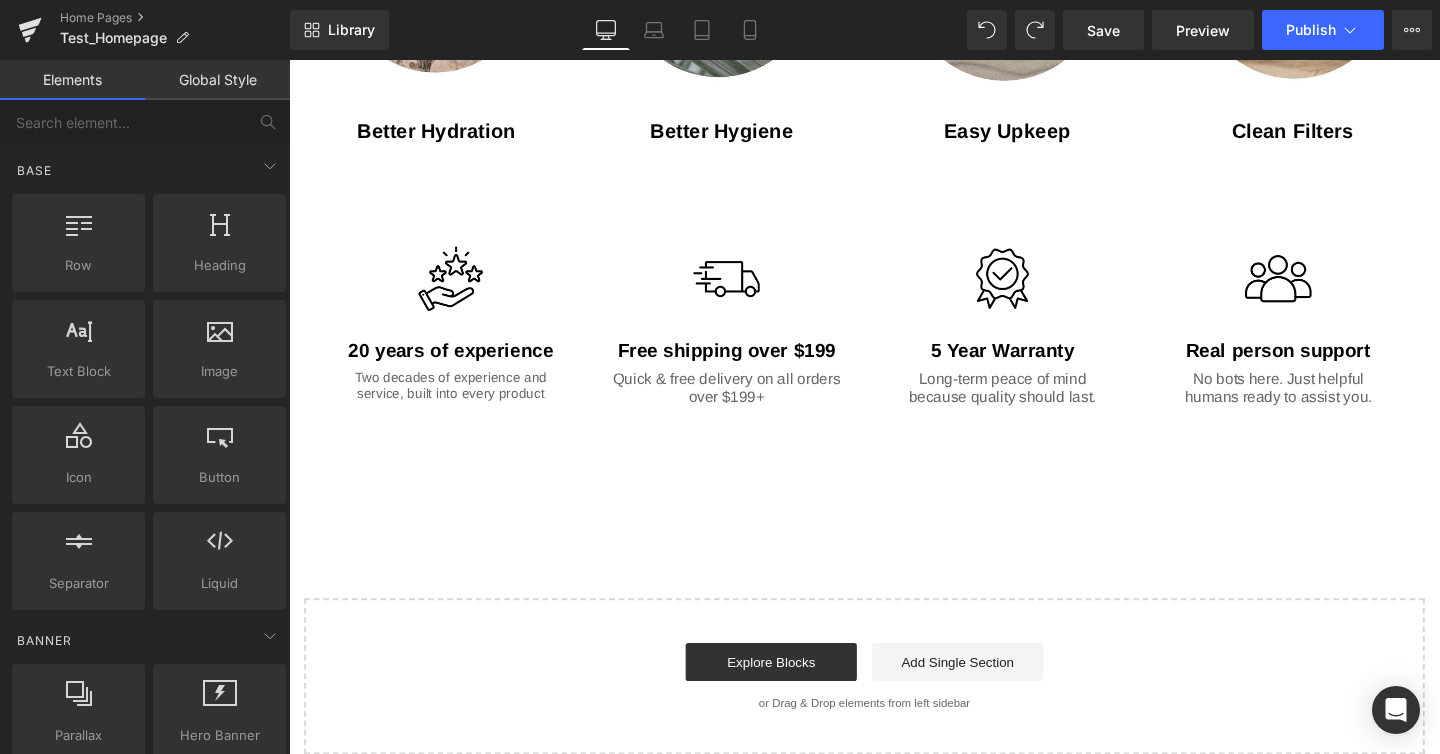 click on "Not all water are created equal Text Block
Hero Banner     [NUMBER]px     Healthy home starts with Water. Heading
Tap Water
Text Block
RO filtered Water Text Block
Bottled Water Text Block
Alkaline added water Text Block
Brand
Heading
GemBaby
Text Block         Item Weight Heading         [NUMBER] pounds Text Block         Batteries Heading         2 AA batteries (included) Text Block         Item model number Heading         [TEXT] Text Block         Product Dimensions Heading         [NUMBER]" L x [NUMBER]" W x [NUMBER]" H Text Block         Battery life Heading         [NUMBER] Hours Text Block         Description Heading" at bounding box center (894, -597) 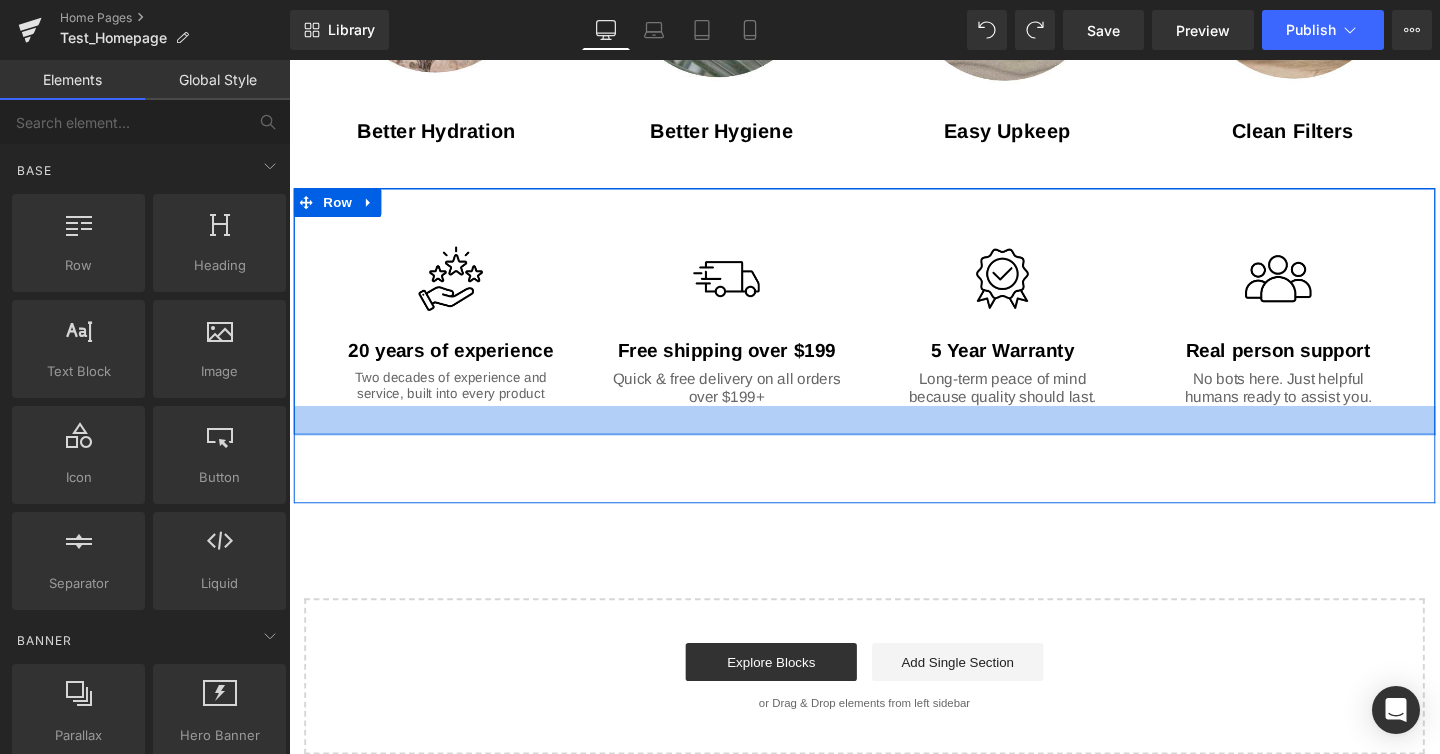 click at bounding box center [894, 439] 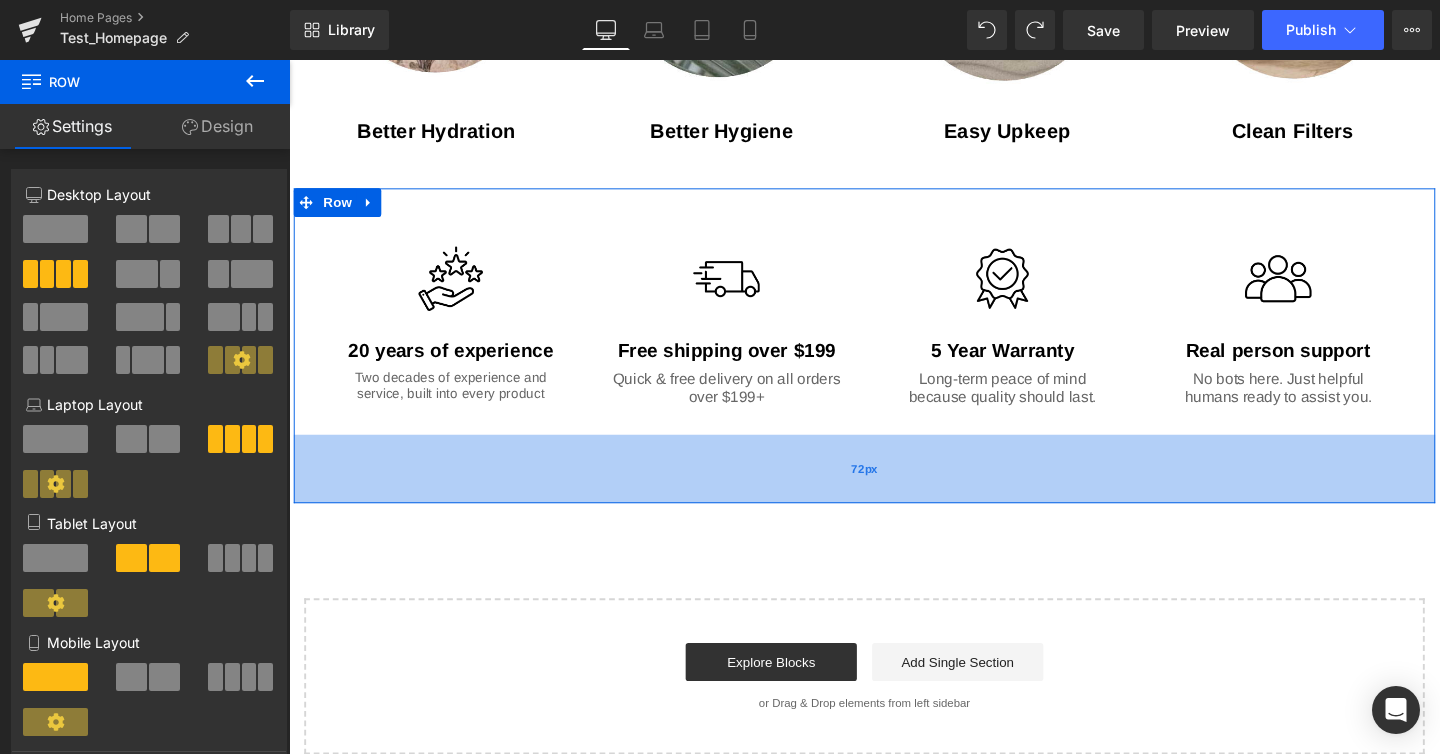 click on "72px" at bounding box center [894, 490] 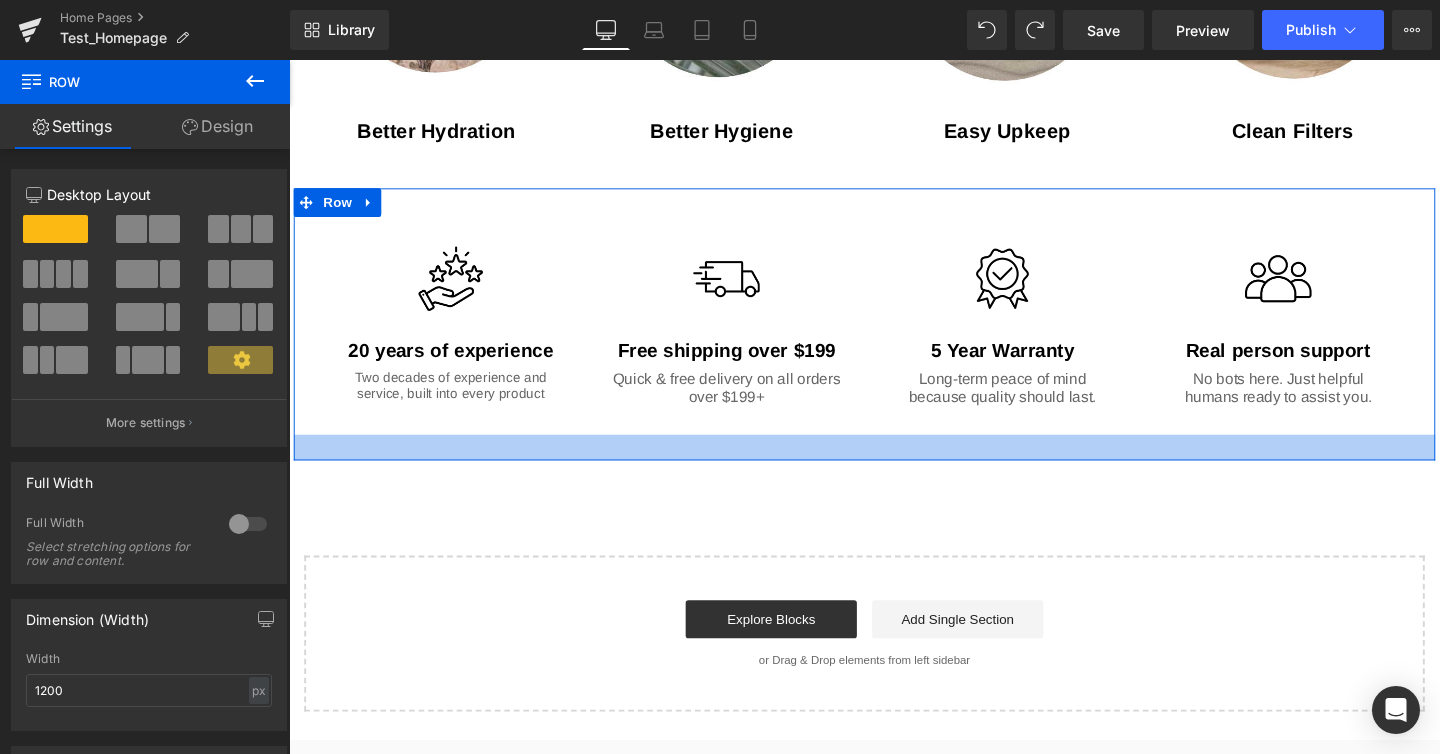 drag, startPoint x: 964, startPoint y: 499, endPoint x: 989, endPoint y: 454, distance: 51.47815 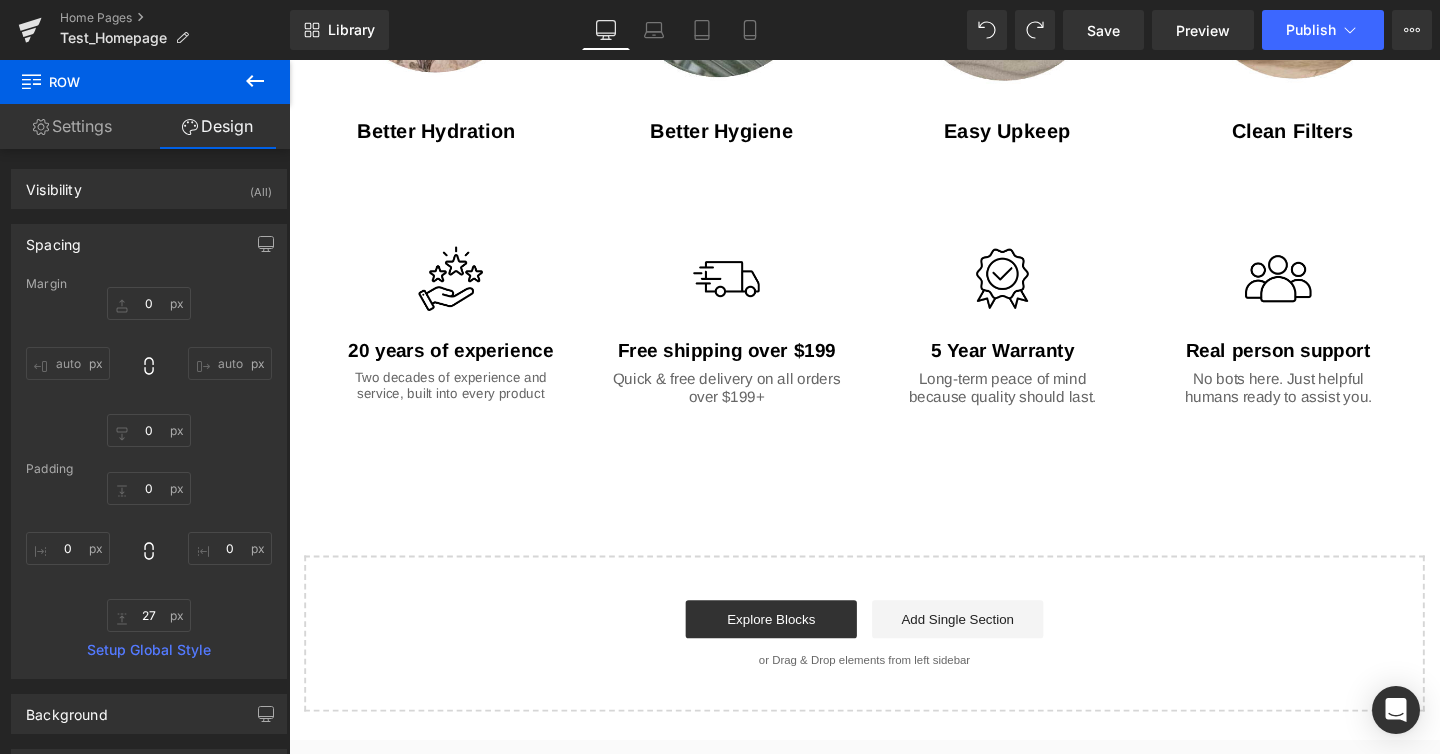 click on "Not all water are created equal Text Block
Hero Banner     [NUMBER]px     Healthy home starts with Water. Heading
Tap Water
Text Block
RO filtered Water Text Block
Bottled Water Text Block
Alkaline added water Text Block
Brand
Heading
GemBaby
Text Block         Item Weight Heading         [NUMBER] pounds Text Block         Batteries Heading         2 AA batteries (included) Text Block         Item model number Heading         [TEXT] Text Block         Product Dimensions Heading         [NUMBER]" L x [NUMBER]" W x [NUMBER]" H Text Block         Battery life Heading         [NUMBER] Hours Text Block         Description Heading" at bounding box center [894, -619] 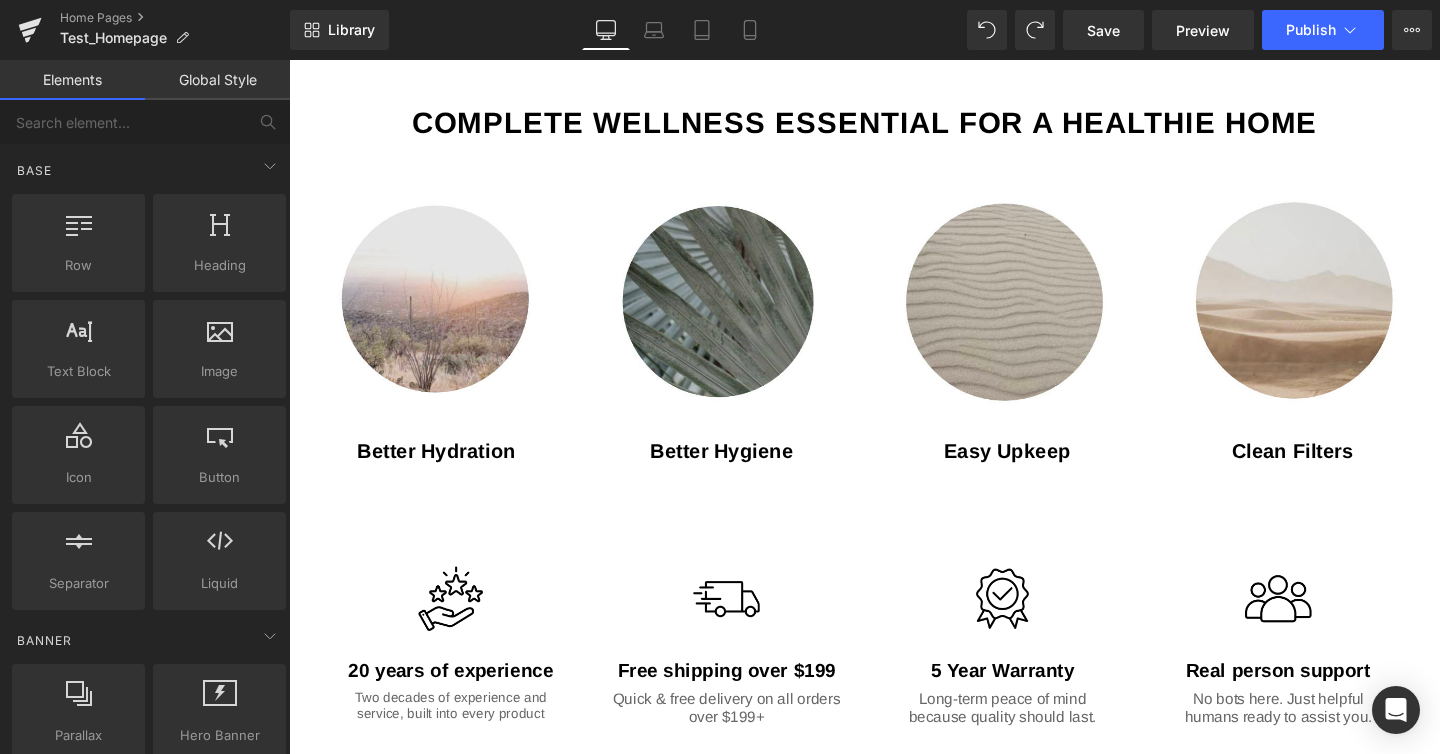 scroll, scrollTop: 2034, scrollLeft: 0, axis: vertical 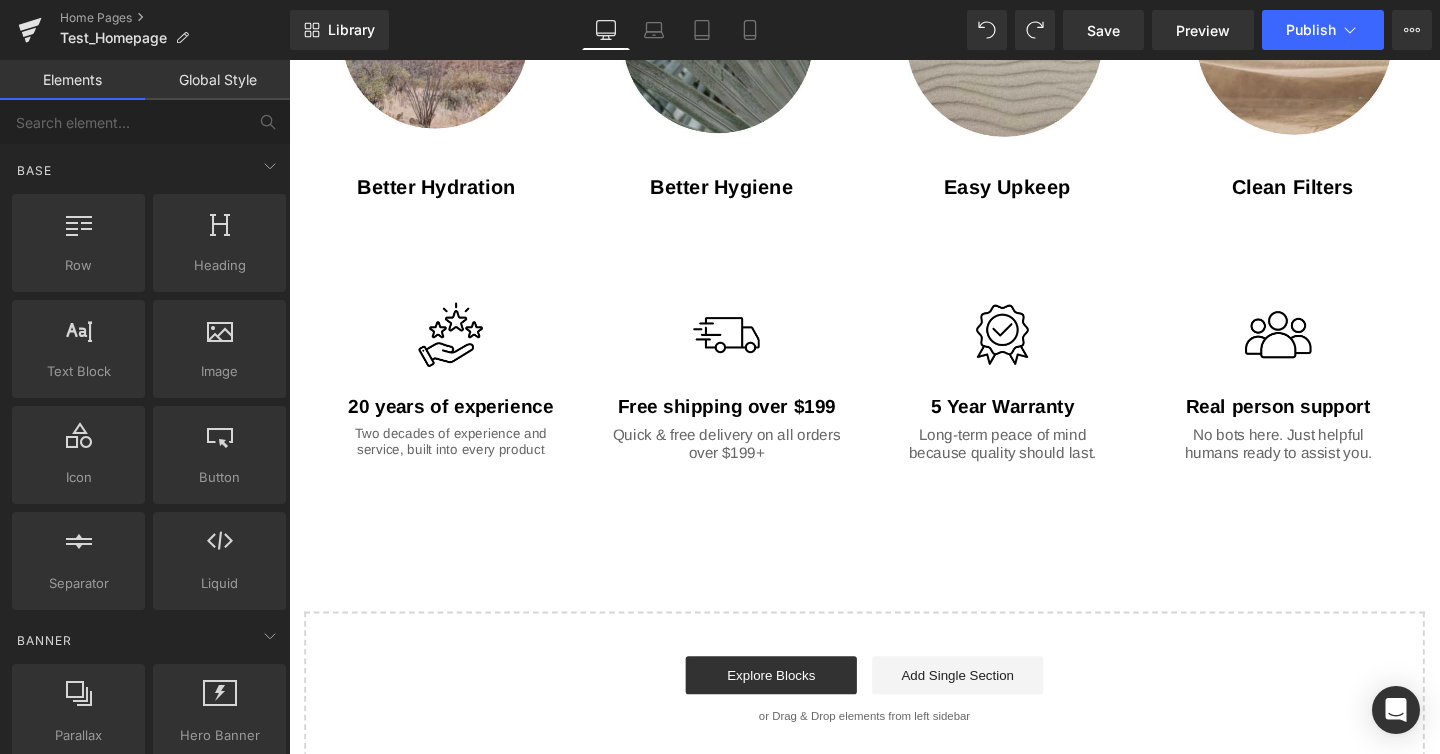 click on "Not all water are created equal Text Block
Hero Banner     [NUMBER]px     Healthy home starts with Water. Heading
Tap Water
Text Block
RO filtered Water Text Block
Bottled Water Text Block
Alkaline added water Text Block
Brand
Heading
GemBaby
Text Block         Item Weight Heading         [NUMBER] pounds Text Block         Batteries Heading         2 AA batteries (included) Text Block         Item model number Heading         [TEXT] Text Block         Product Dimensions Heading         [NUMBER]" L x [NUMBER]" W x [NUMBER]" H Text Block         Battery life Heading         [NUMBER] Hours Text Block         Description Heading" at bounding box center (894, -560) 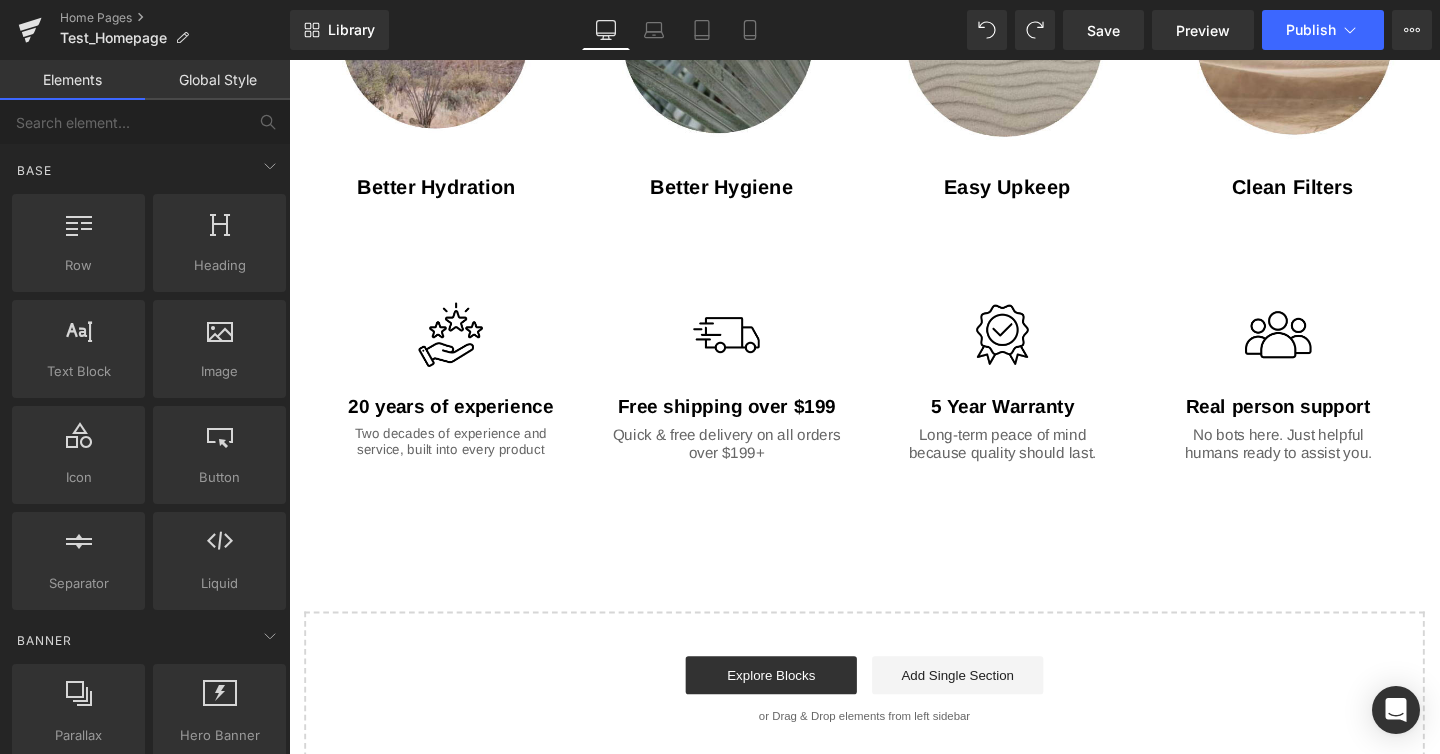 click on "Image         20 years of experience Text Block         Two decades of experience and service, built into every product Text Block         Row         Image         Free shipping over $[NUMBER] Text Block         Quick & free delivery on all orders over $[NUMBER]+ Text Block         Row         Image         5 Year Warranty Text Block         Long-term peace of mind because quality should last. Text Block         Row         Image         Real person support Text Block         No bots here. Just helpful humans ready to assist you. Text Block         Row         Row" at bounding box center [894, 383] 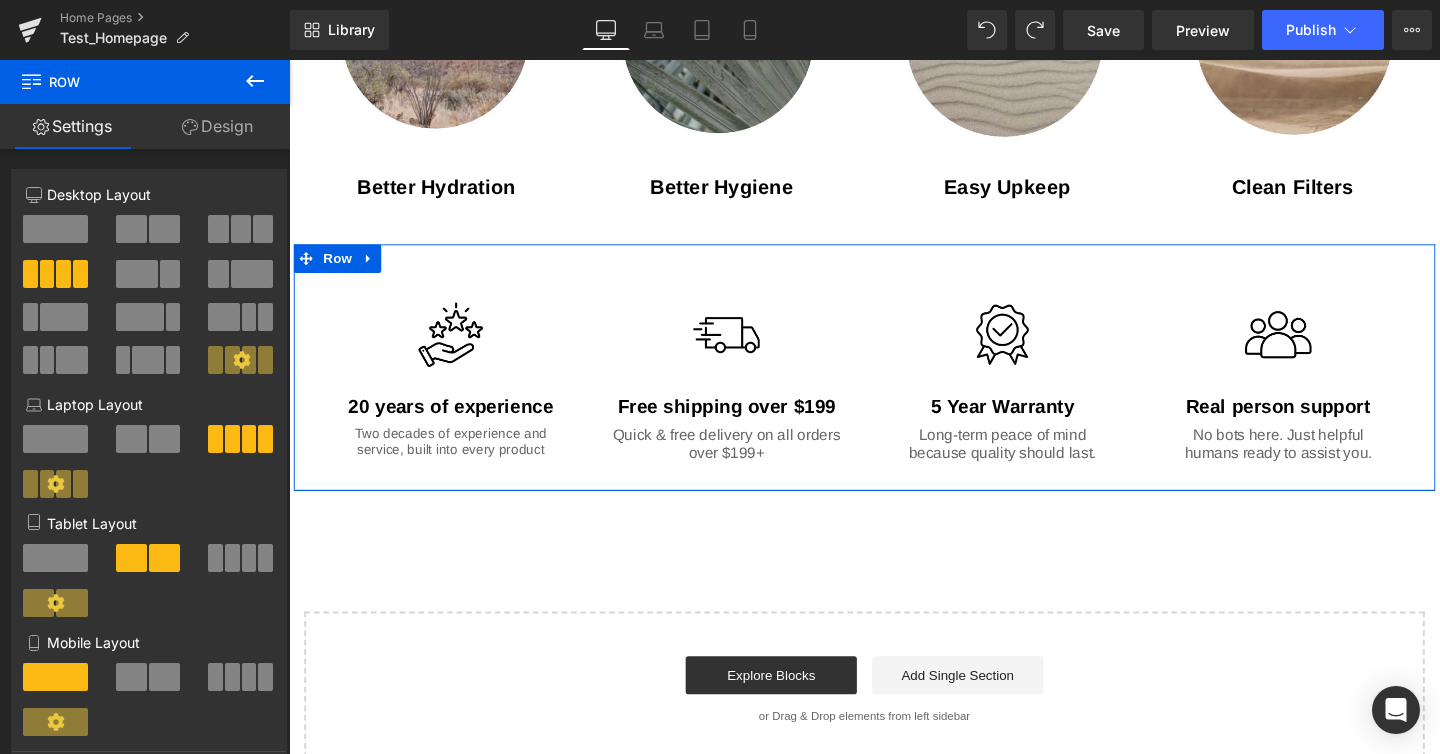 click on "Design" at bounding box center [217, 126] 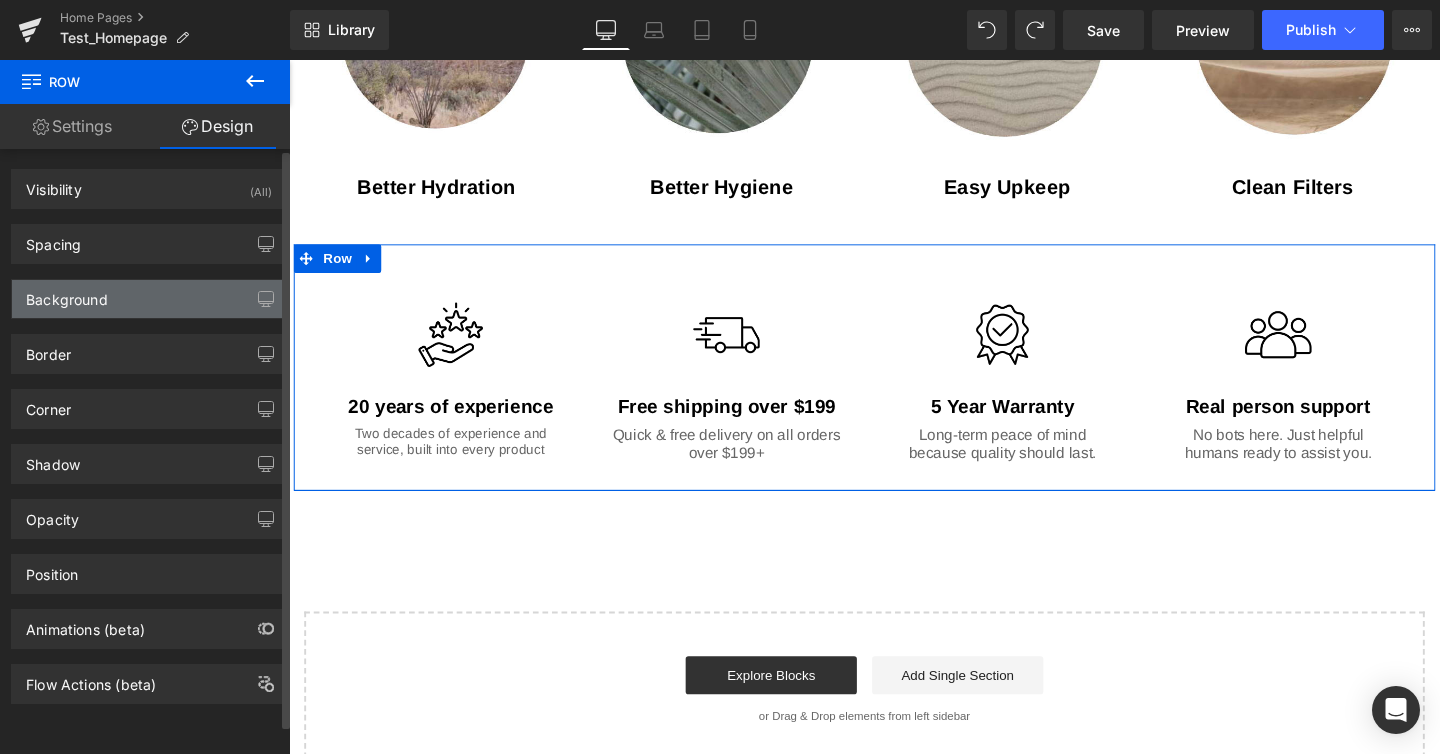 click on "Background" at bounding box center (149, 299) 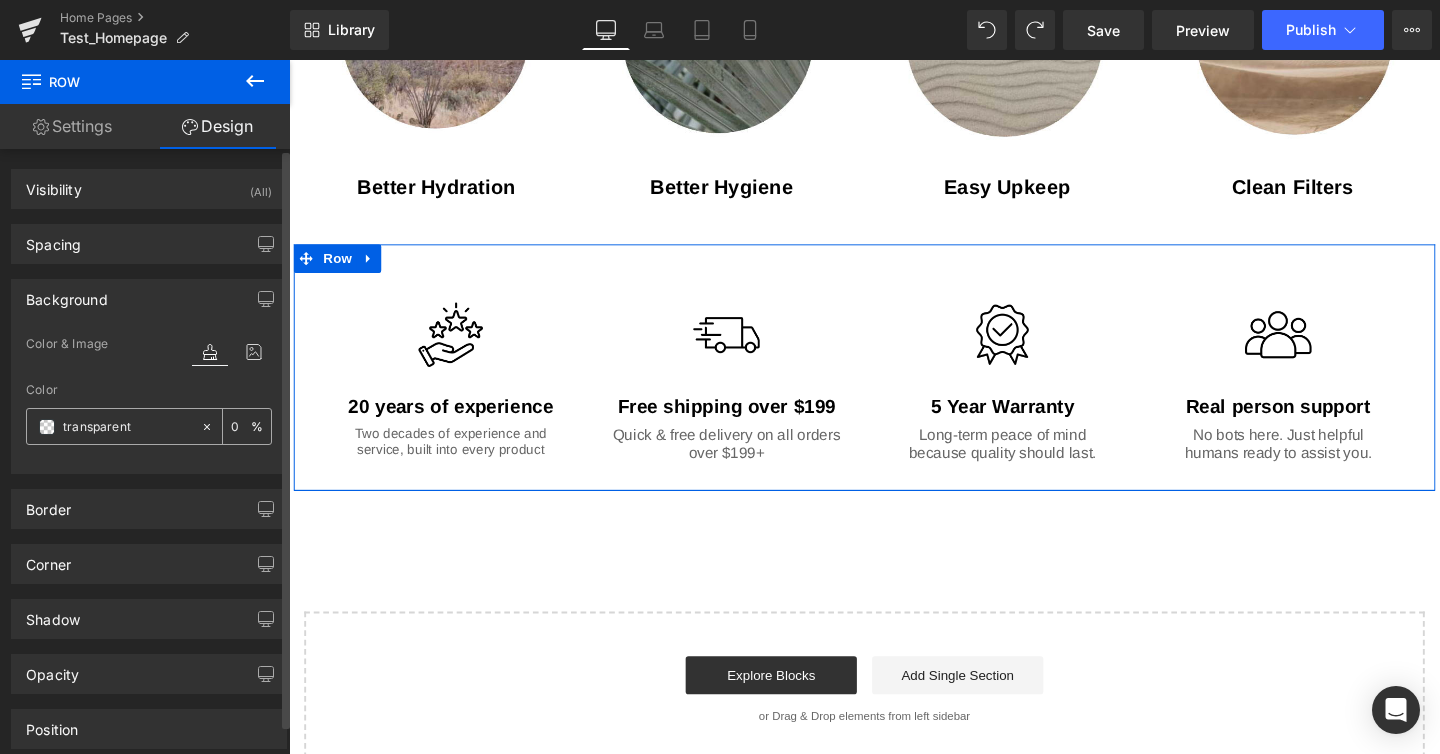 click on "transparent" at bounding box center [127, 427] 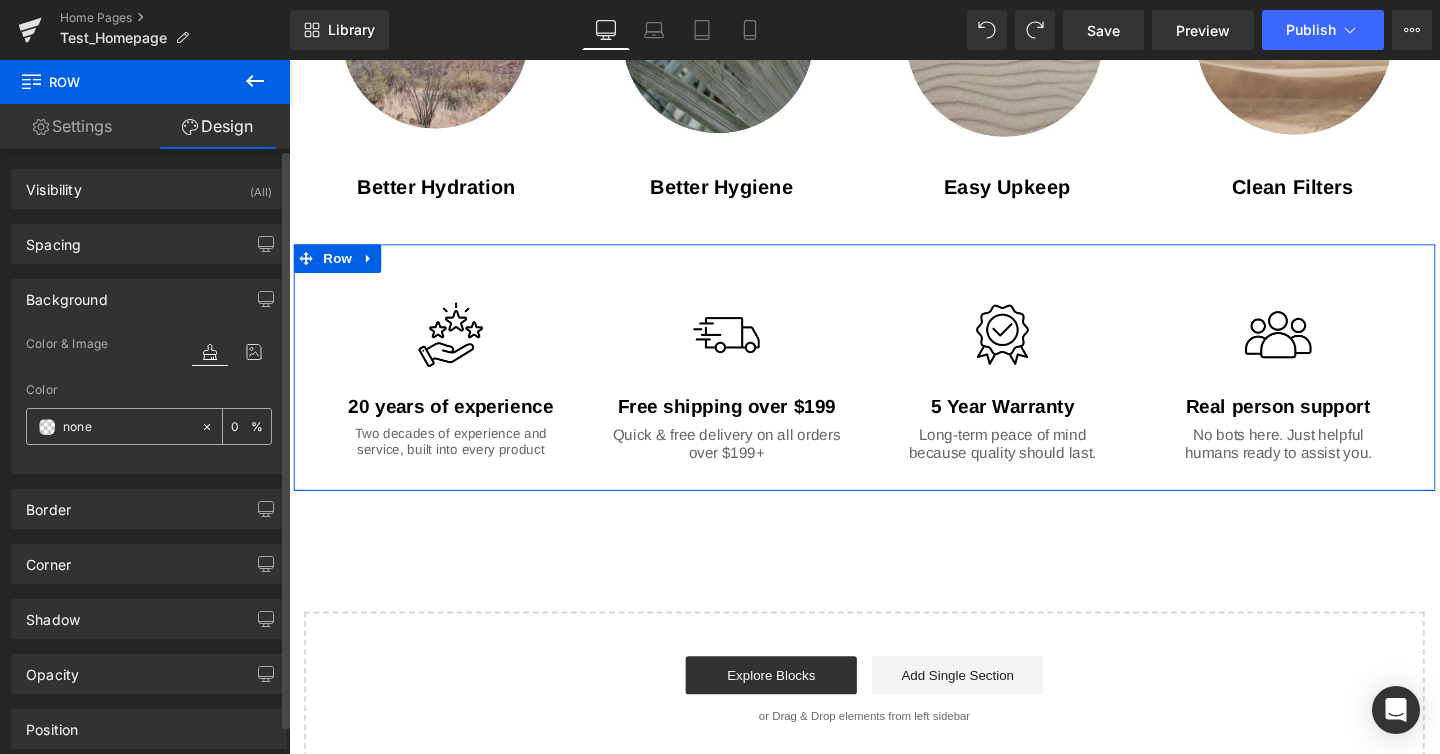 click 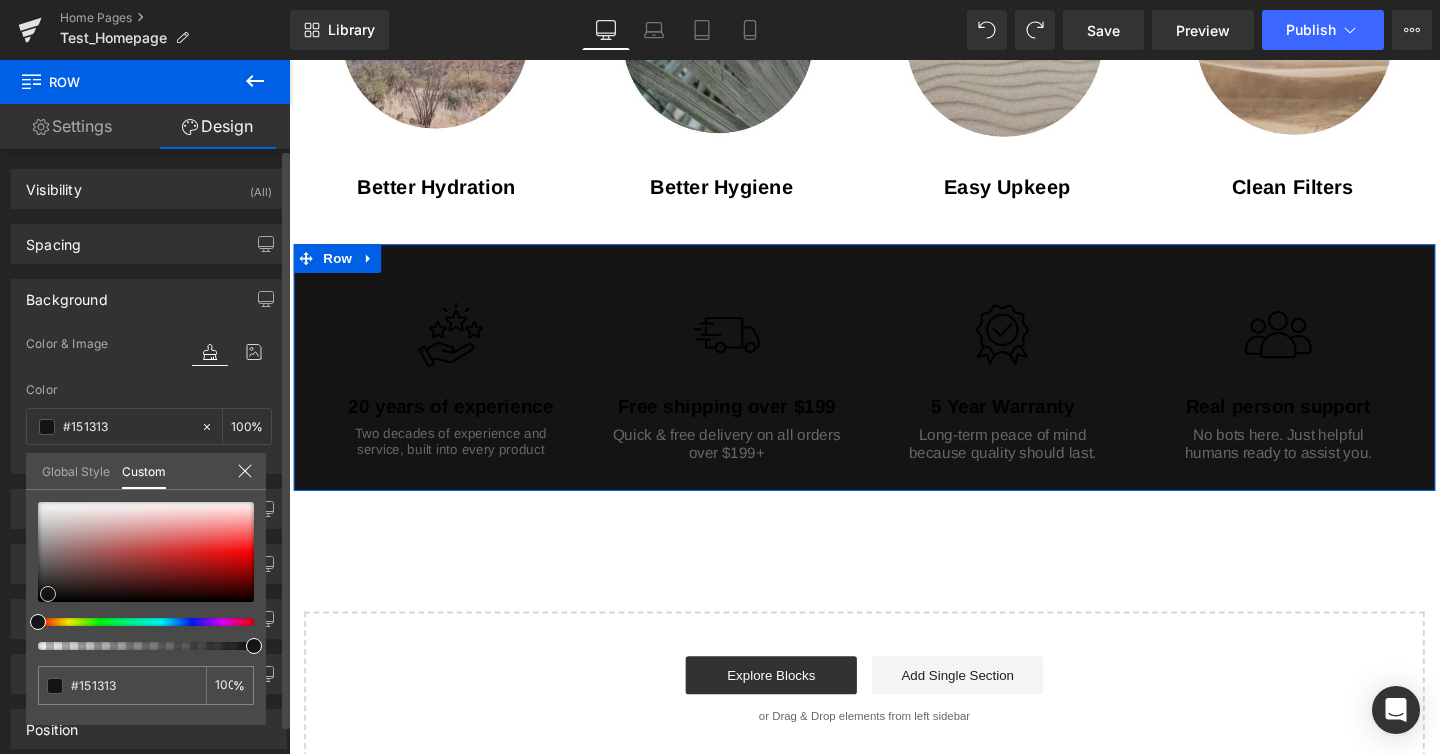 drag, startPoint x: 42, startPoint y: 599, endPoint x: 52, endPoint y: 591, distance: 12.806249 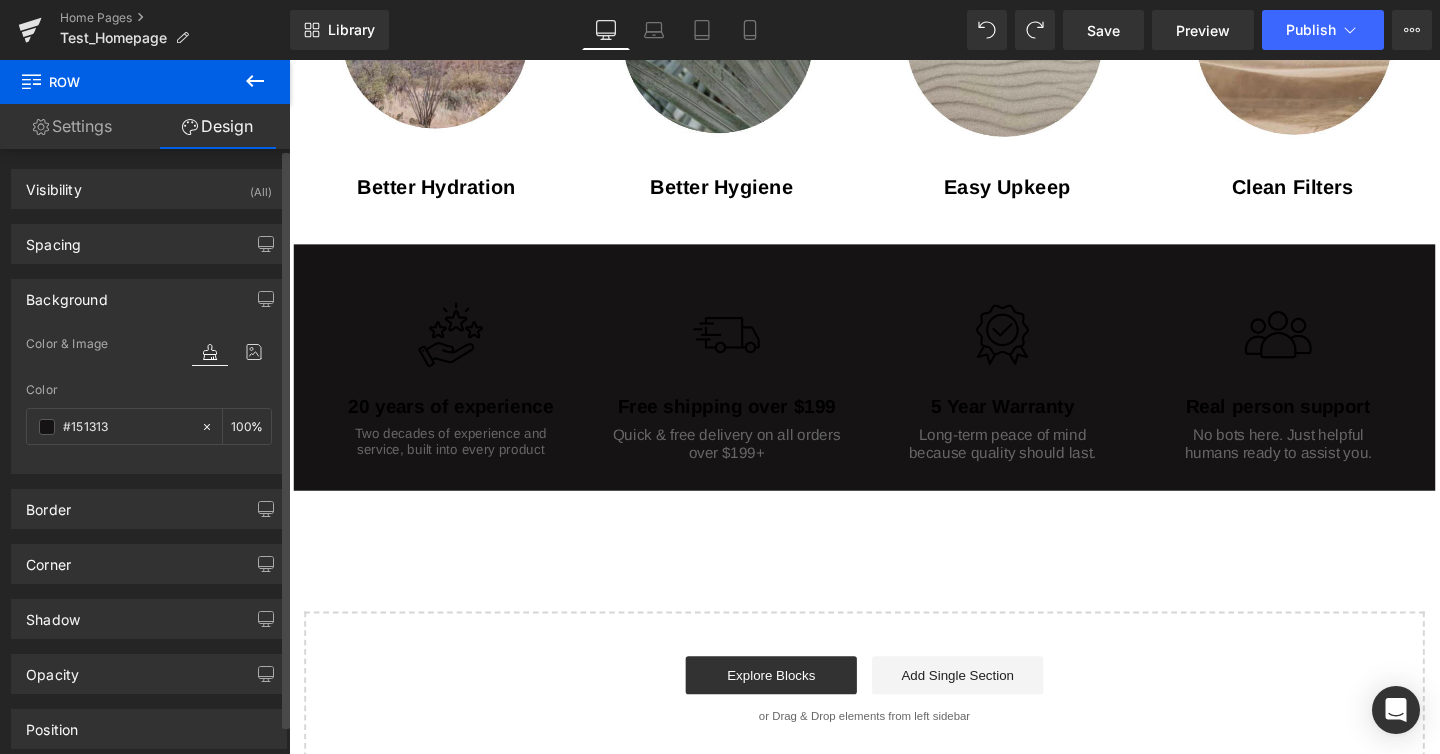 click on "Skip to main content
Home
Our Story
Shop
Alkaline Water Ionizer
PL-MAX" at bounding box center (894, -372) 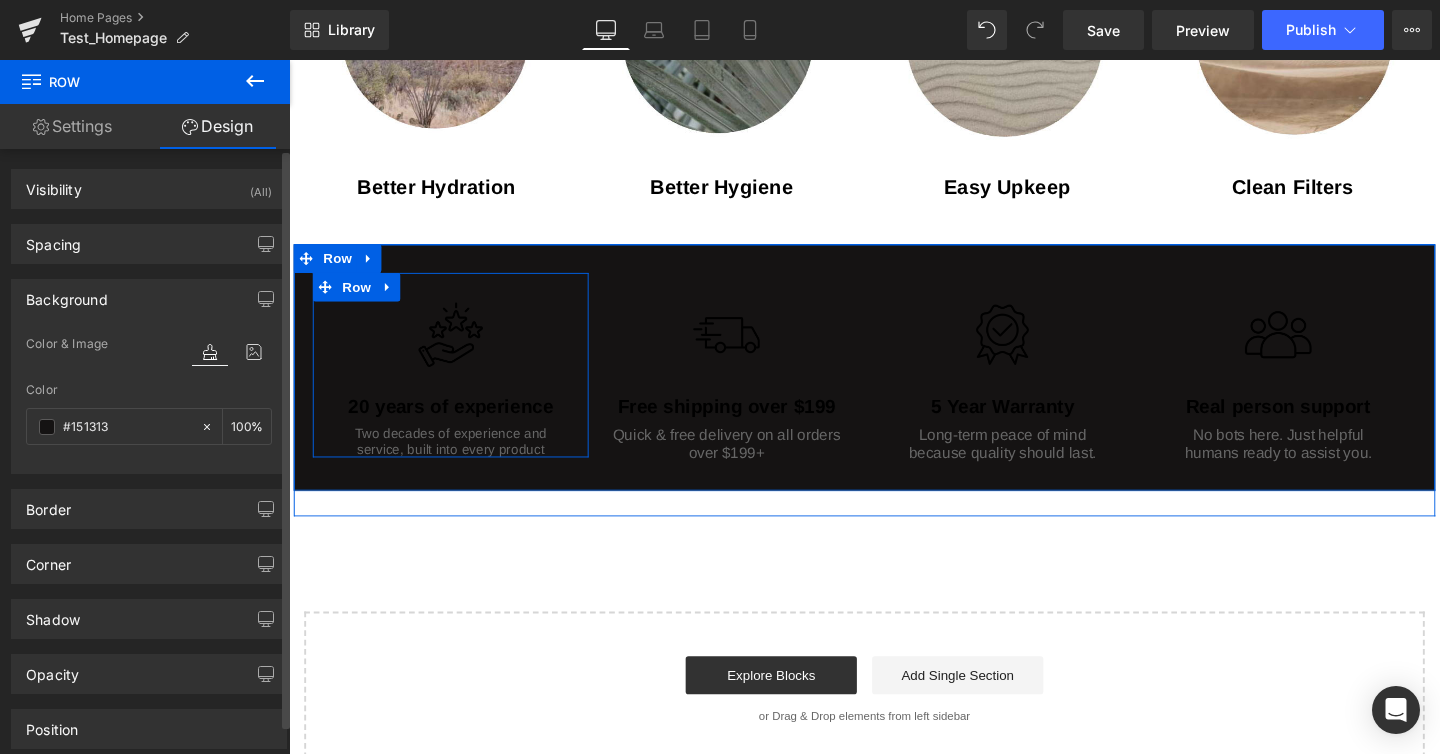 click at bounding box center [459, 349] 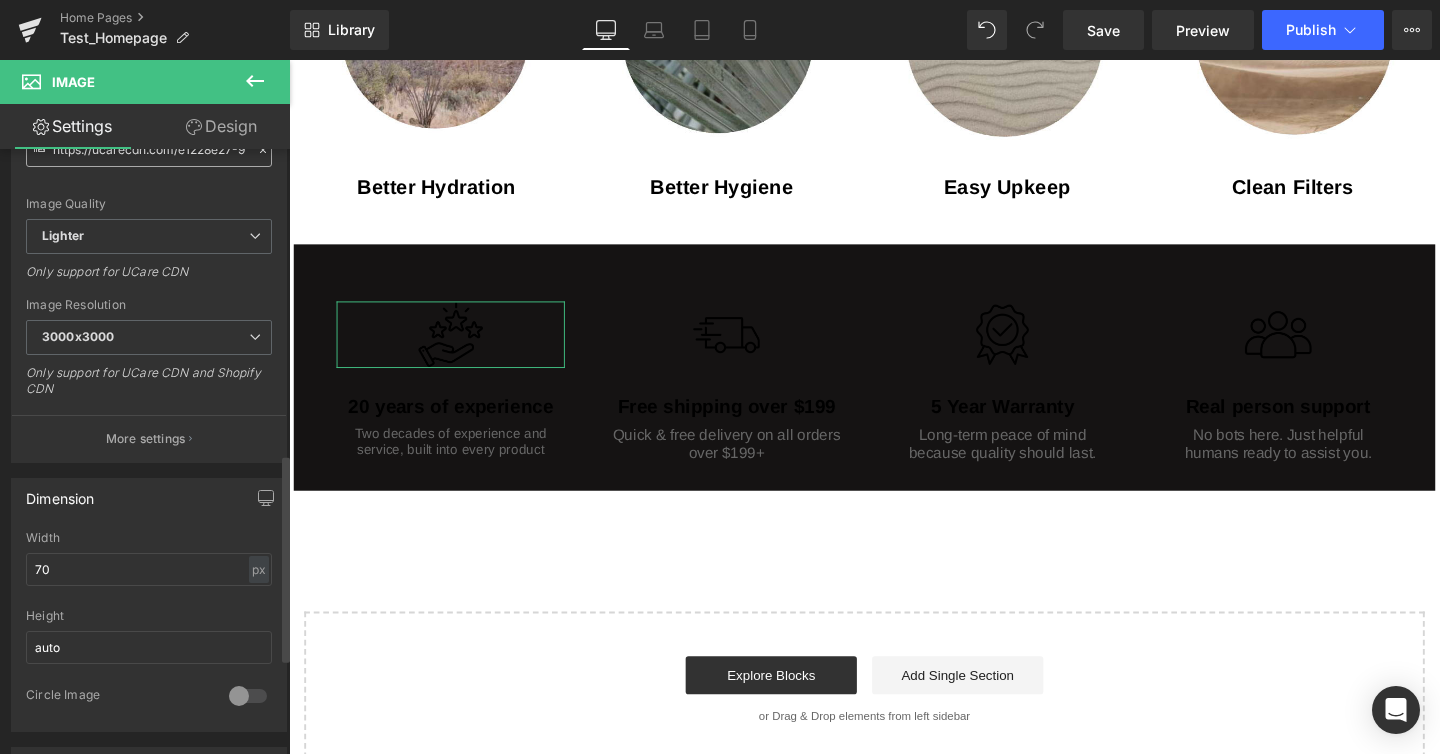 scroll, scrollTop: 0, scrollLeft: 0, axis: both 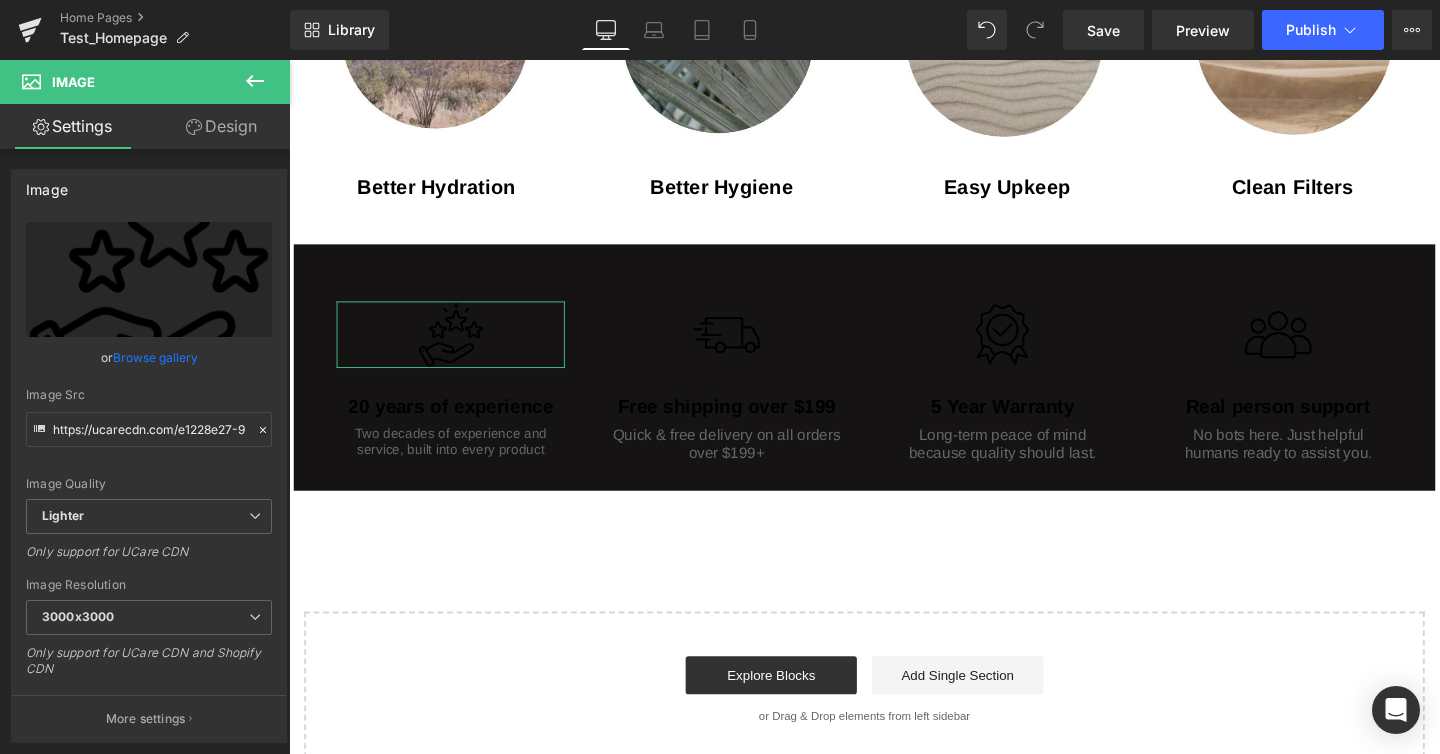 click on "Design" at bounding box center (221, 126) 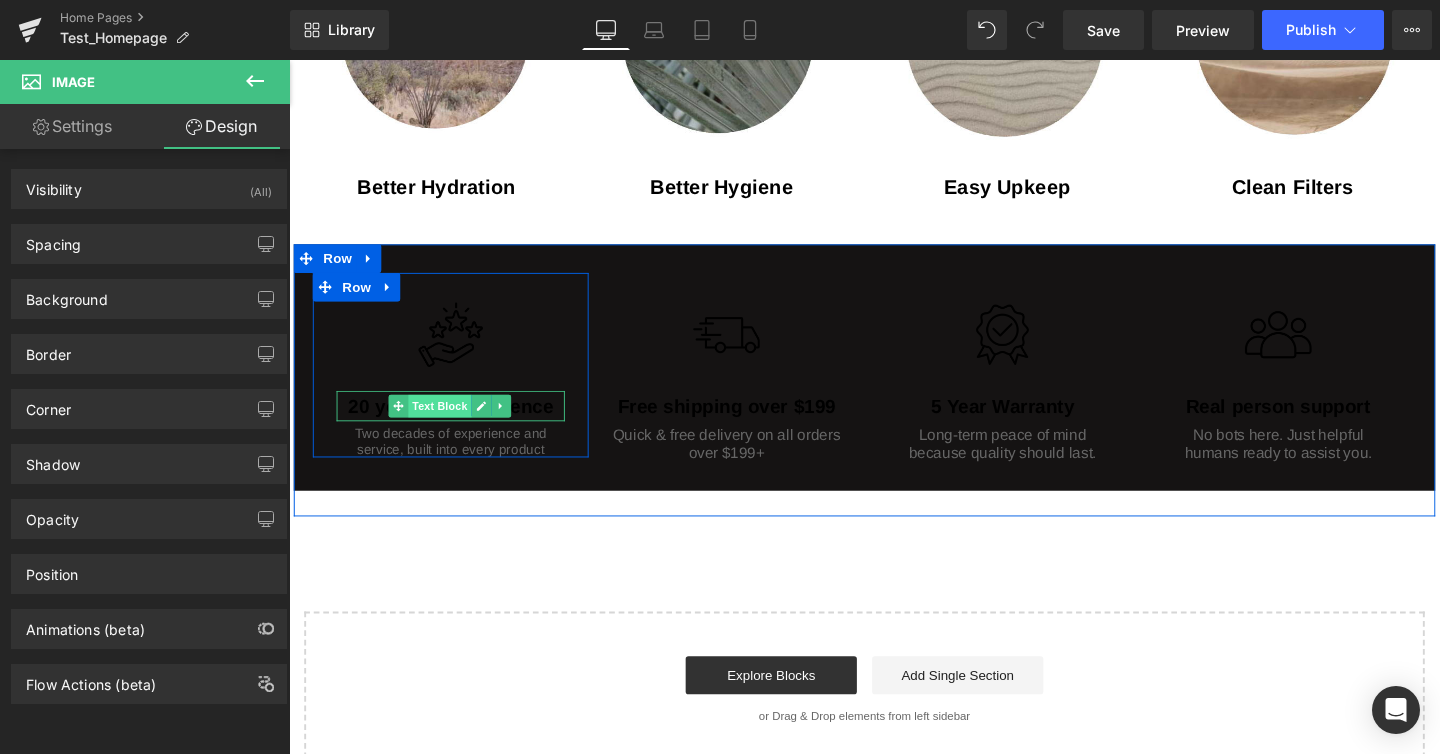 click on "Text Block" at bounding box center (448, 424) 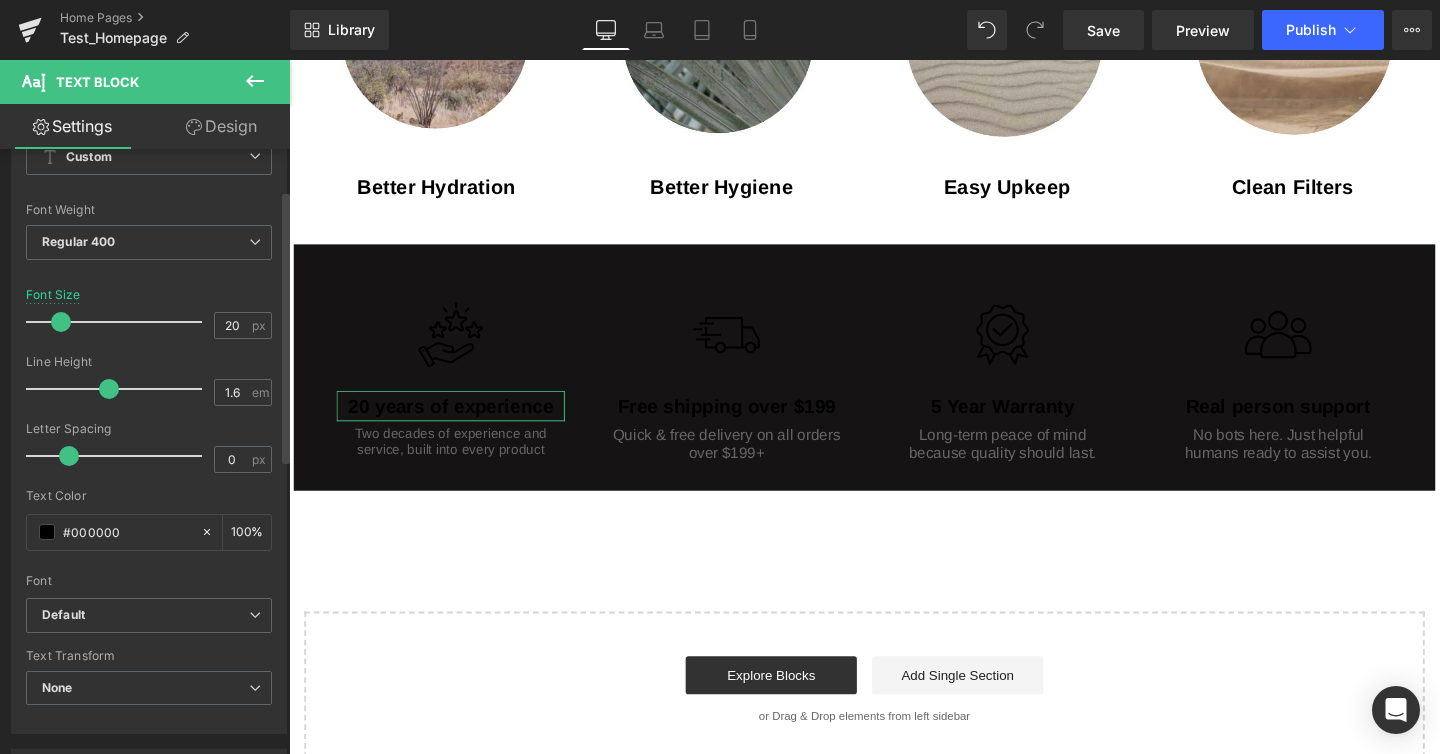 scroll, scrollTop: 146, scrollLeft: 0, axis: vertical 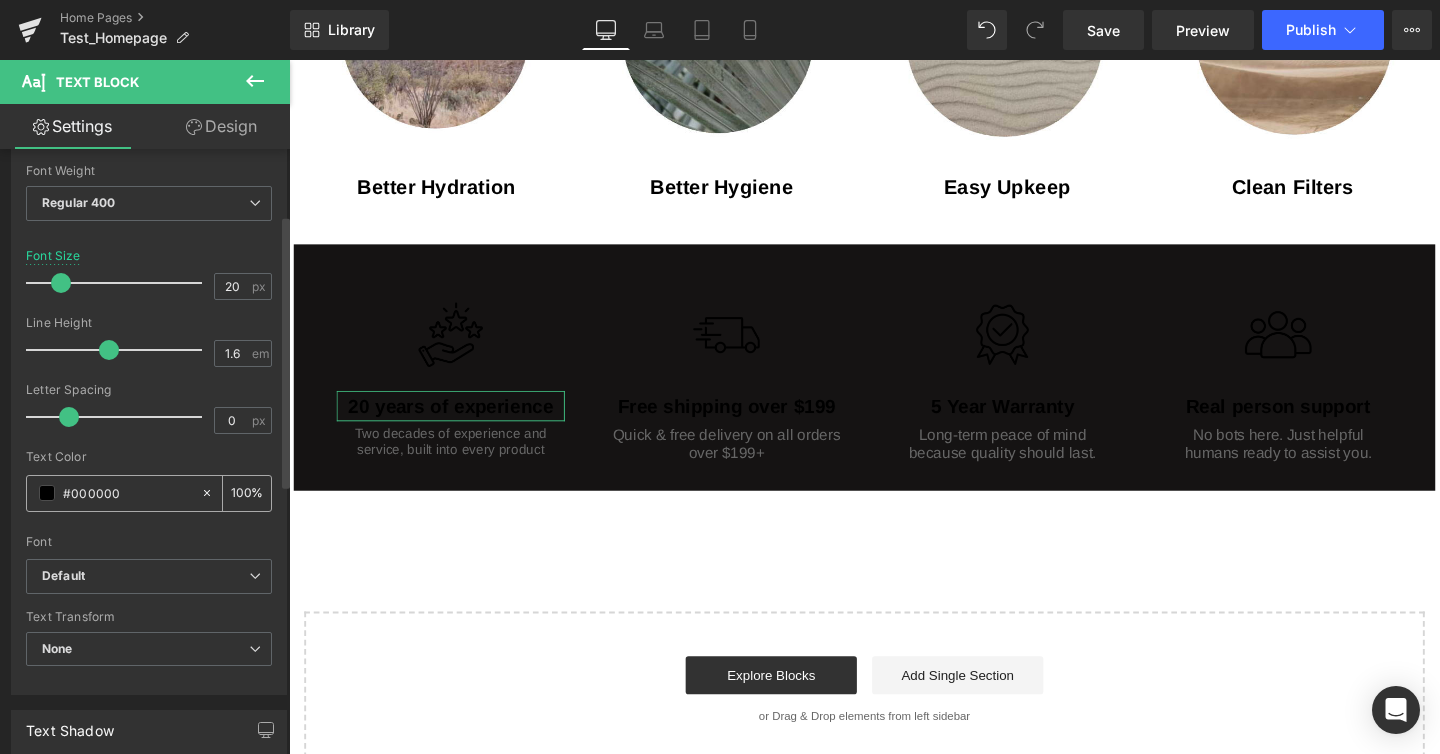 click on "#000000" at bounding box center (127, 493) 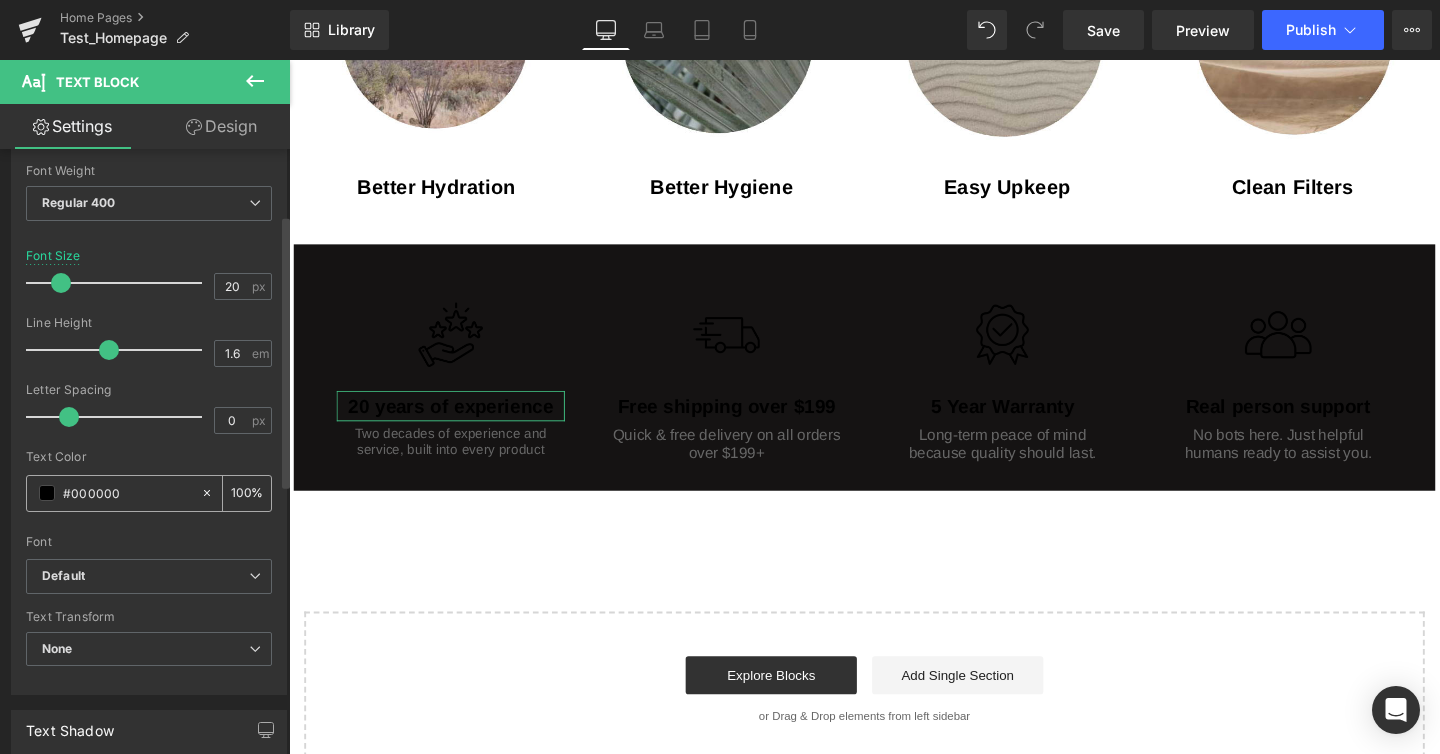 click 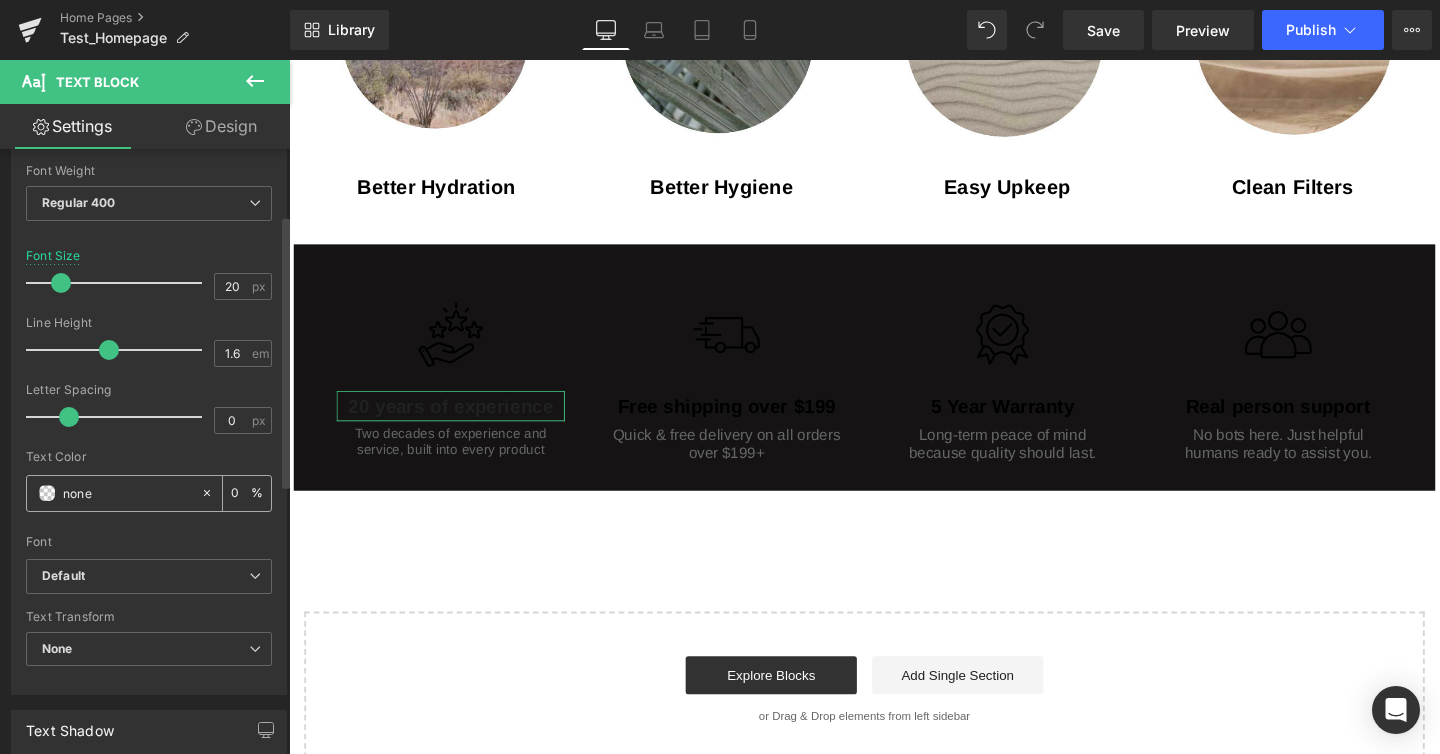 click on "#000000" at bounding box center [127, 493] 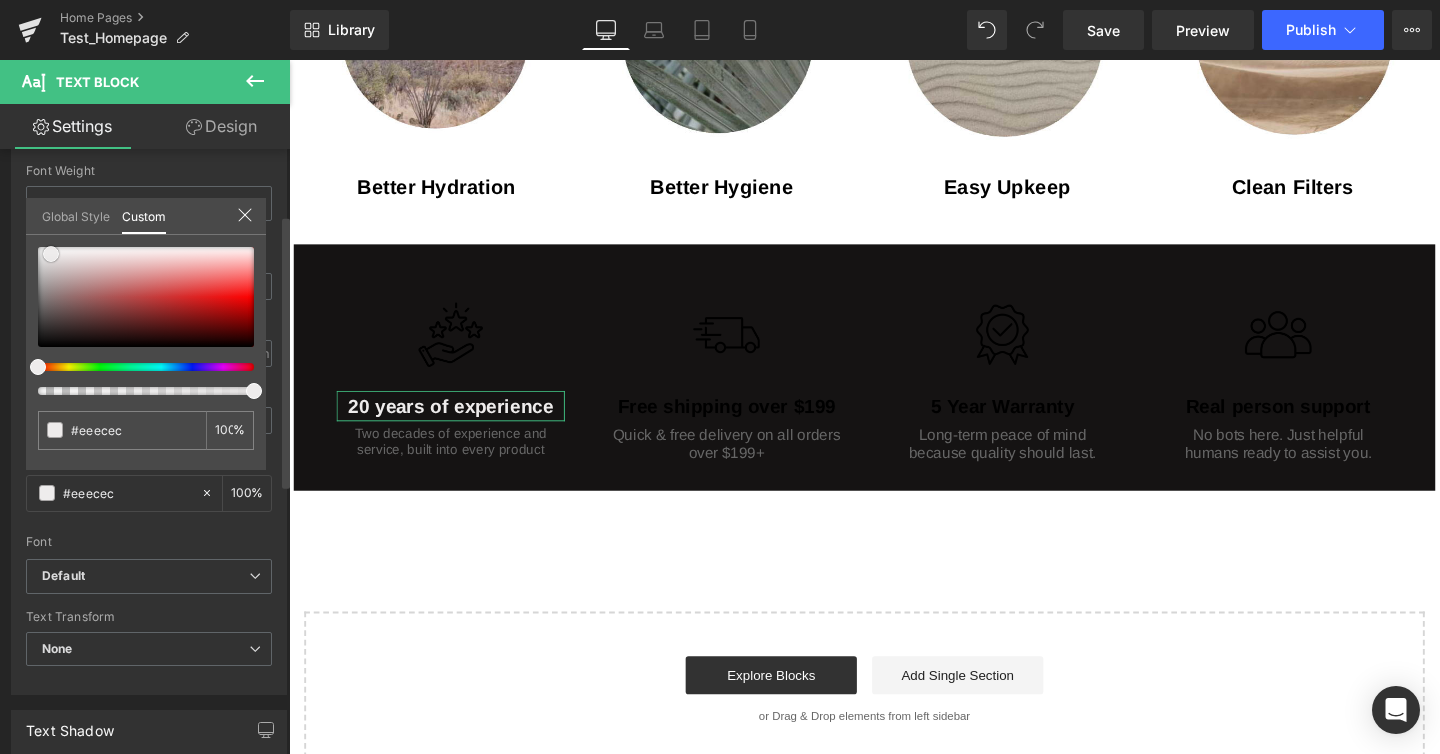 drag, startPoint x: 35, startPoint y: 340, endPoint x: 48, endPoint y: 247, distance: 93.904205 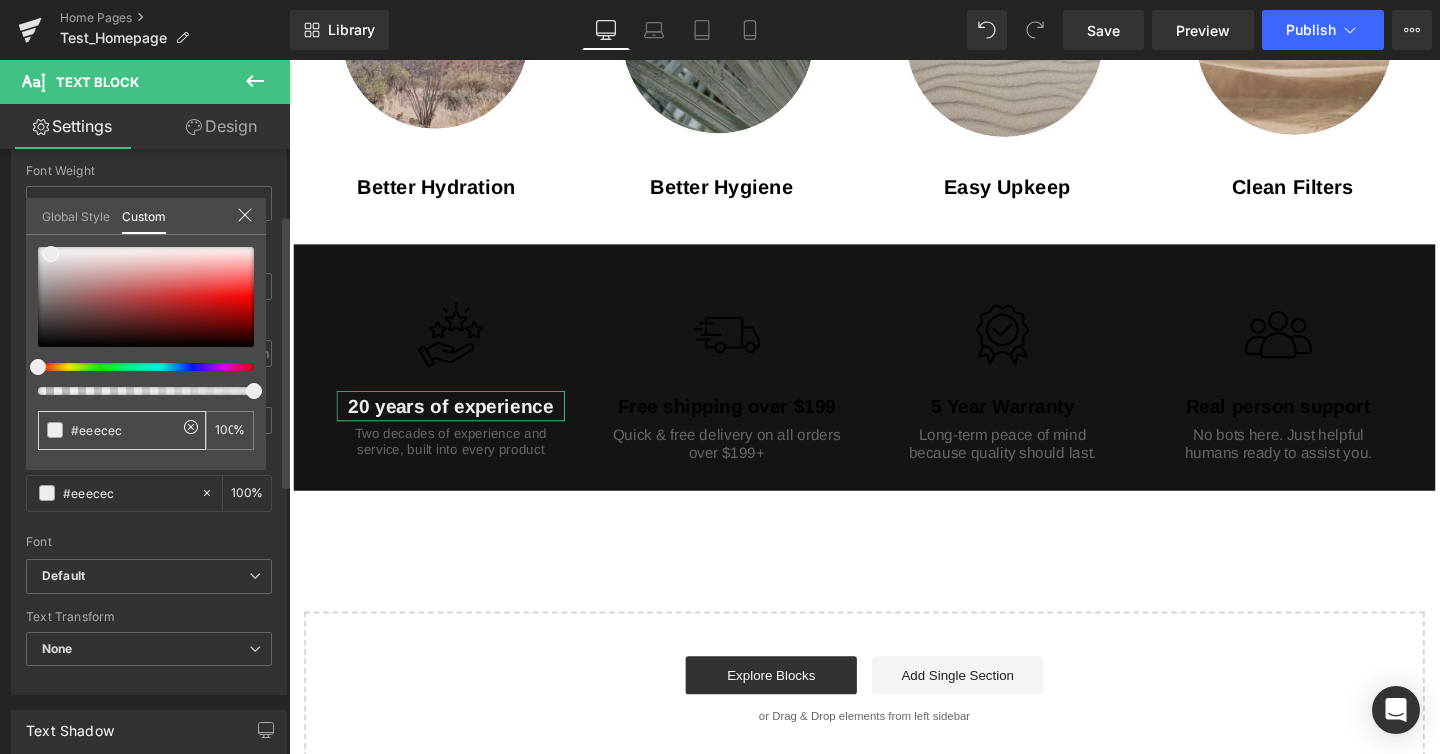 click on "none" at bounding box center [124, 430] 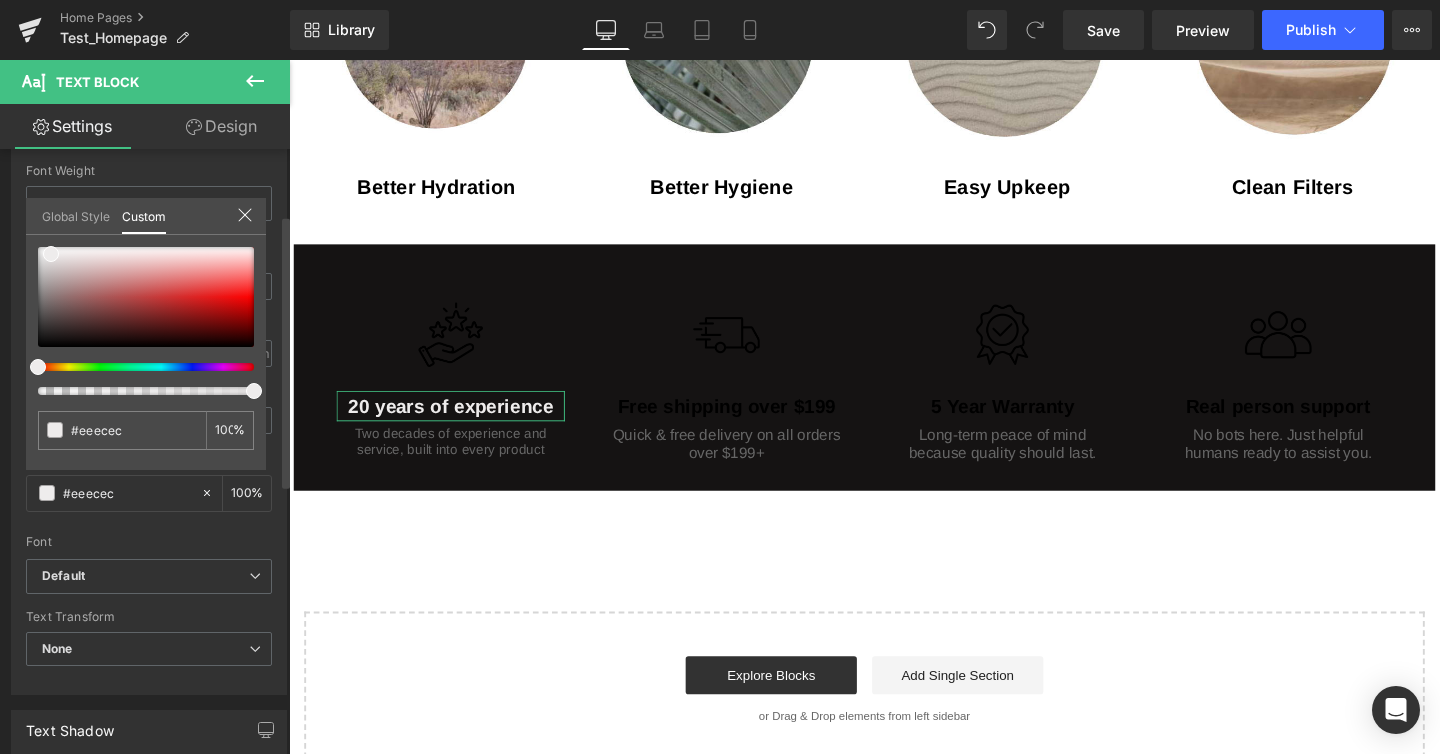 drag, startPoint x: 133, startPoint y: 433, endPoint x: 0, endPoint y: 416, distance: 134.08206 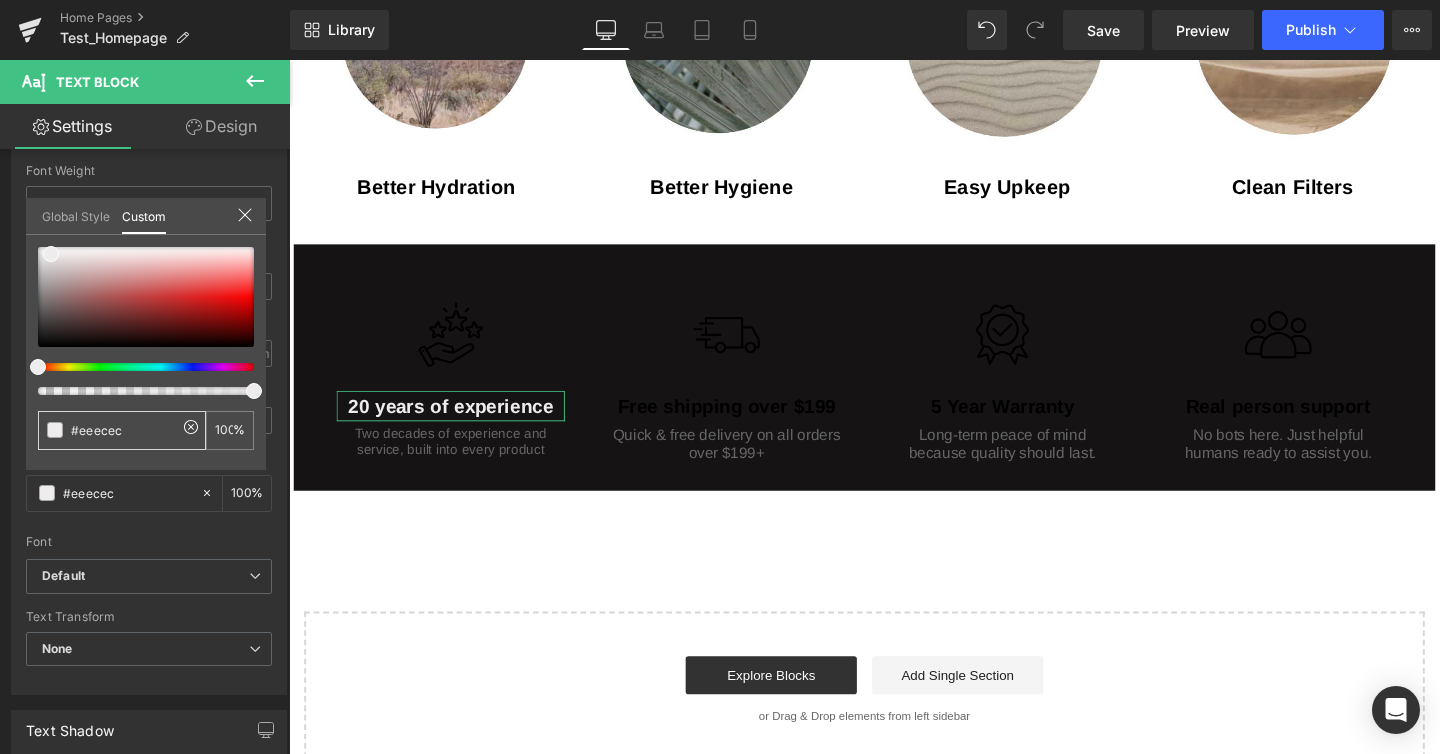 type on "#eeecec" 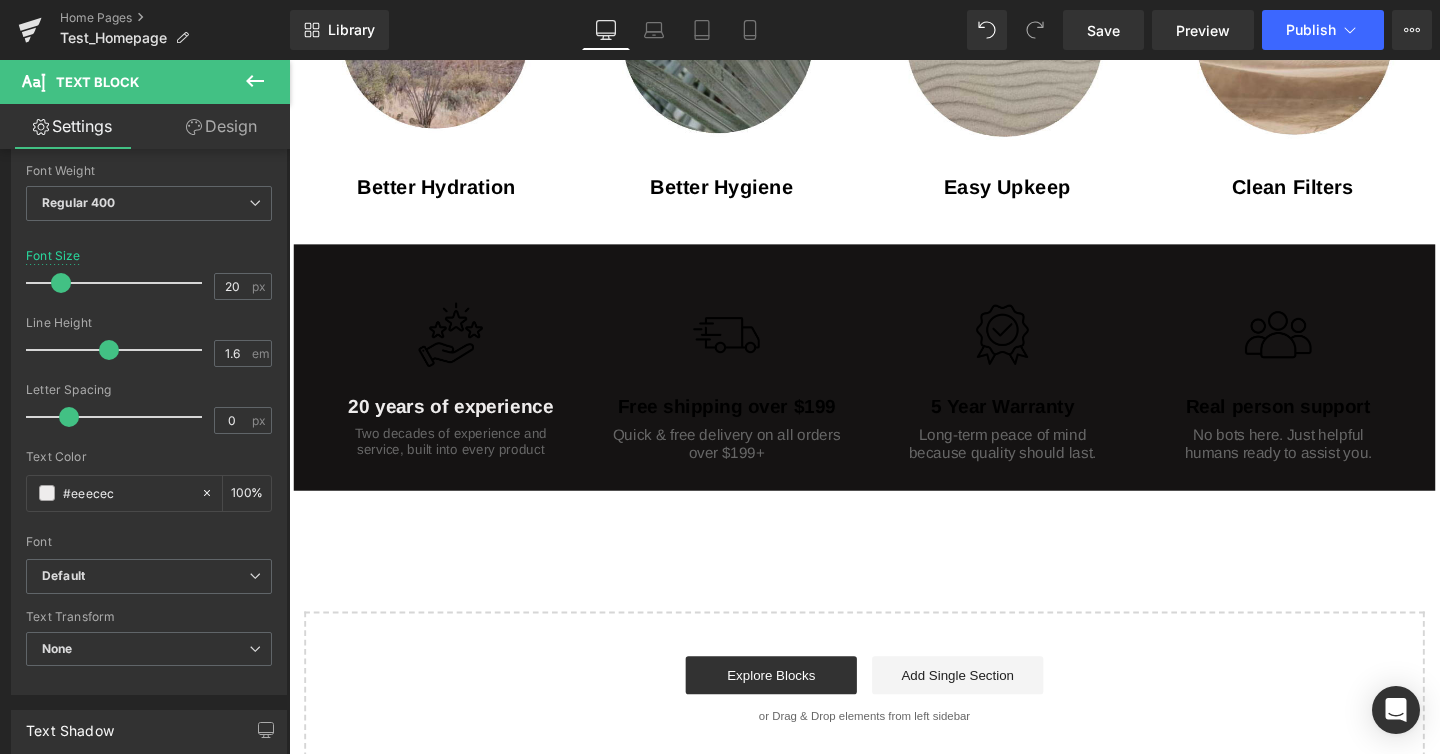 click on "Skip to main content
Home
Our Story
Shop
Alkaline Water Ionizer
PL-MAX" at bounding box center (894, -372) 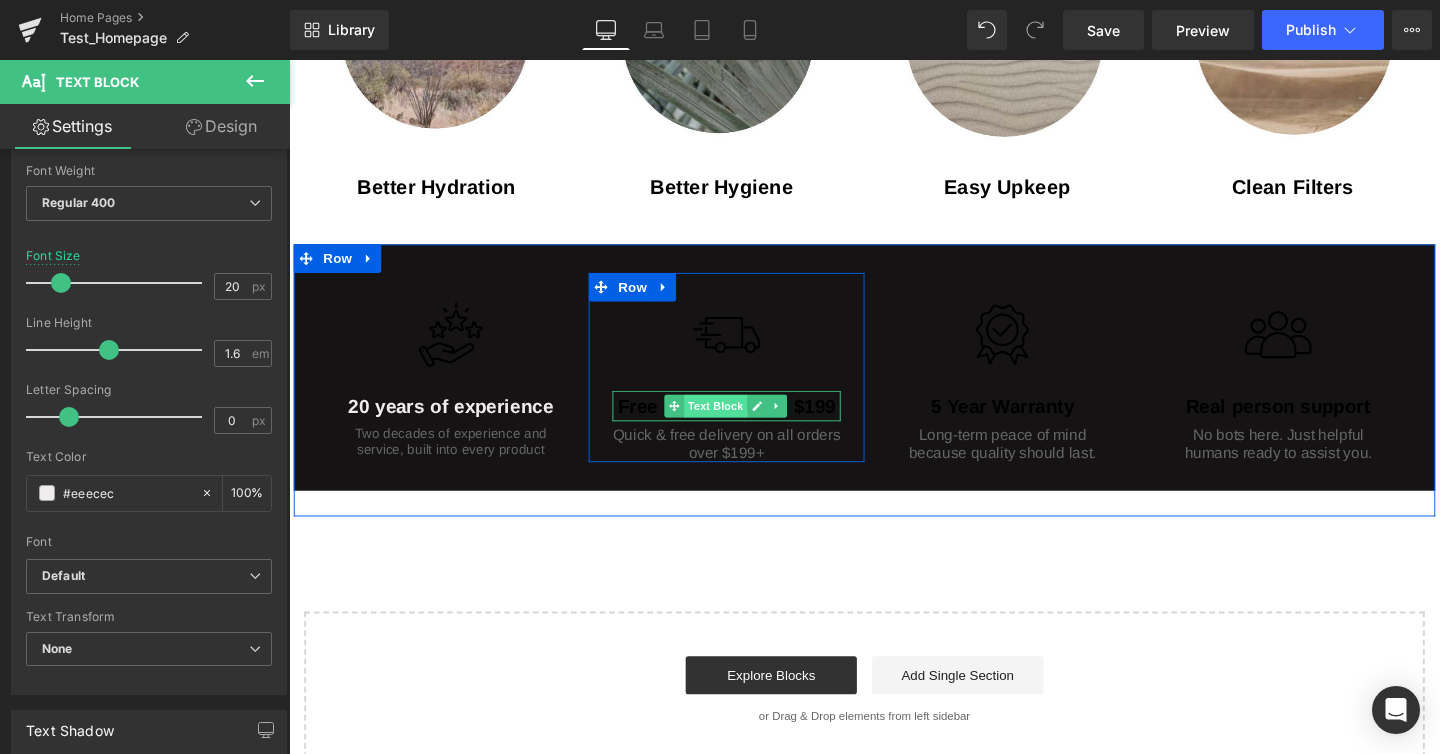 click on "Text Block" at bounding box center [738, 424] 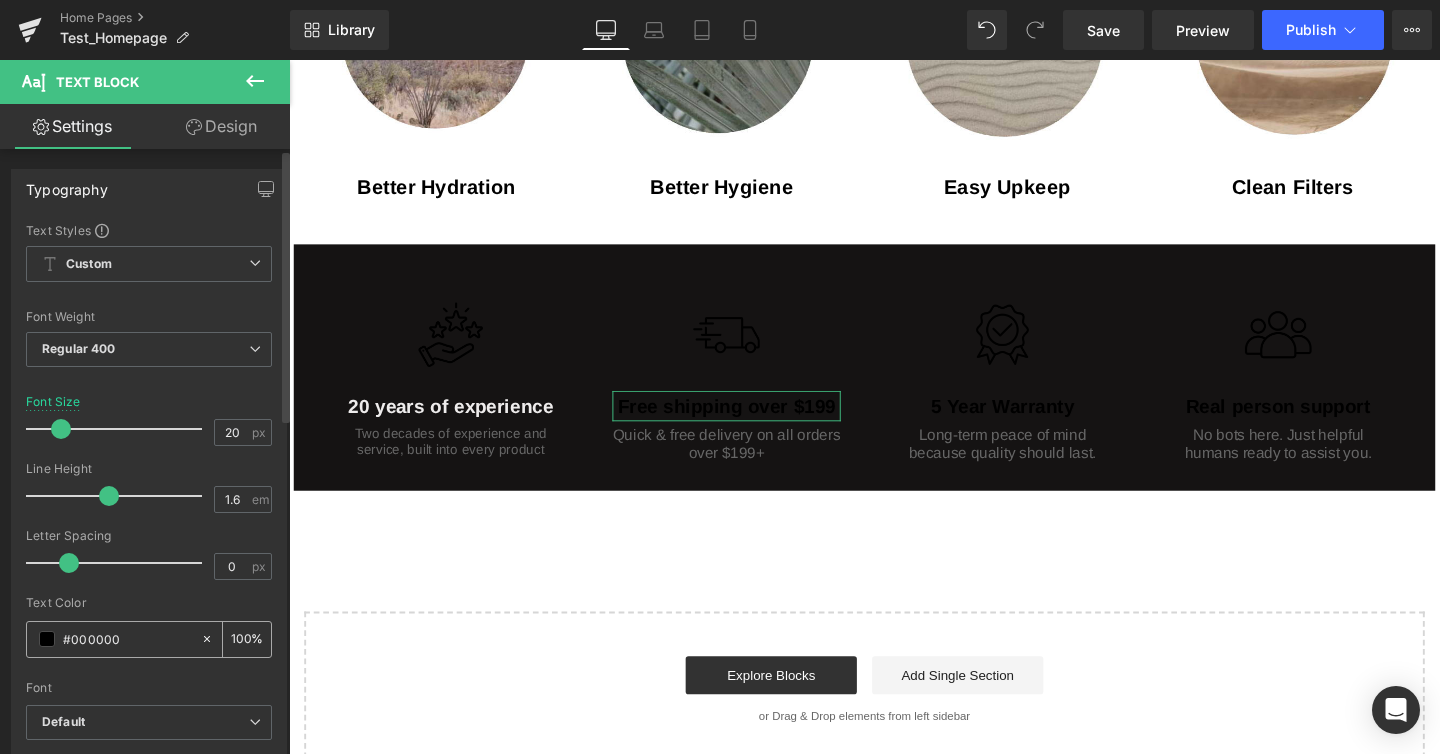 click on "#000000" at bounding box center [127, 639] 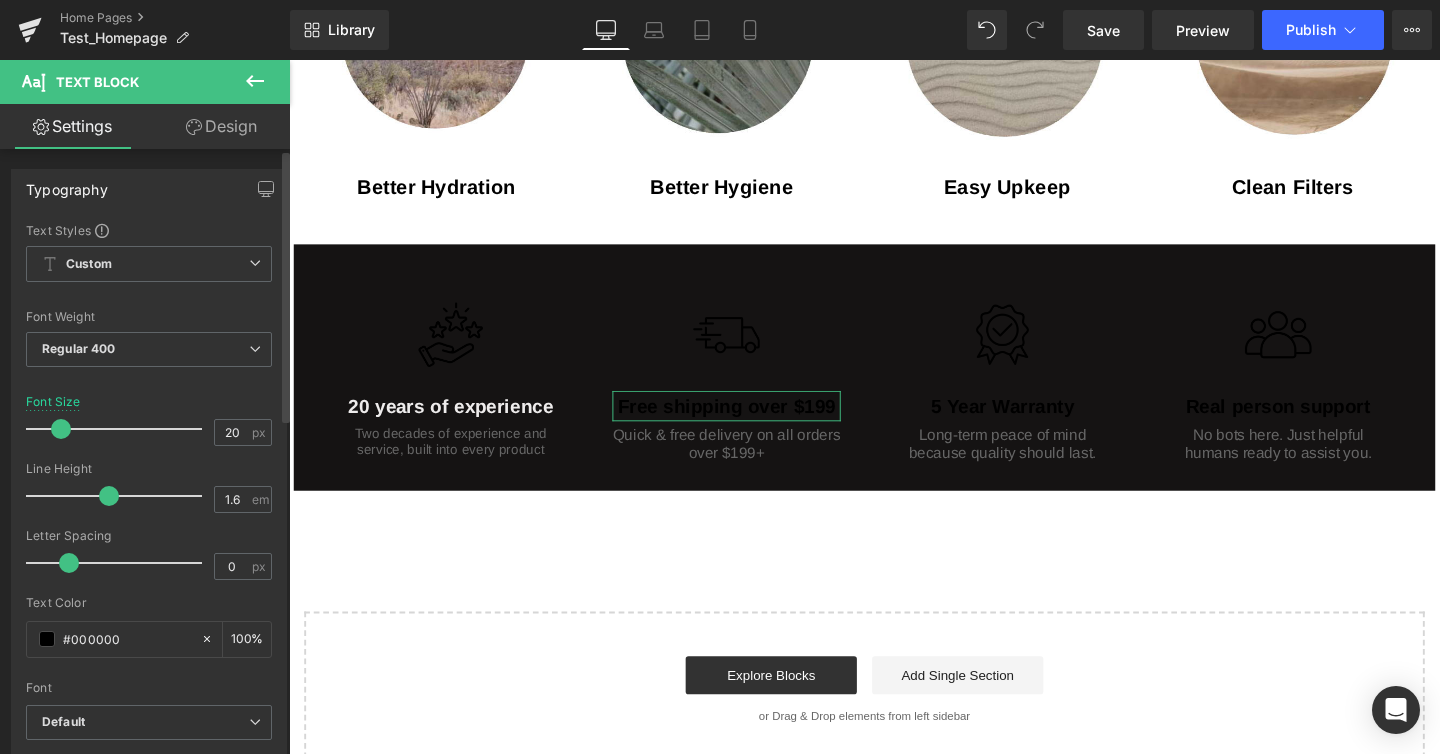 drag, startPoint x: 125, startPoint y: 638, endPoint x: 8, endPoint y: 623, distance: 117.95762 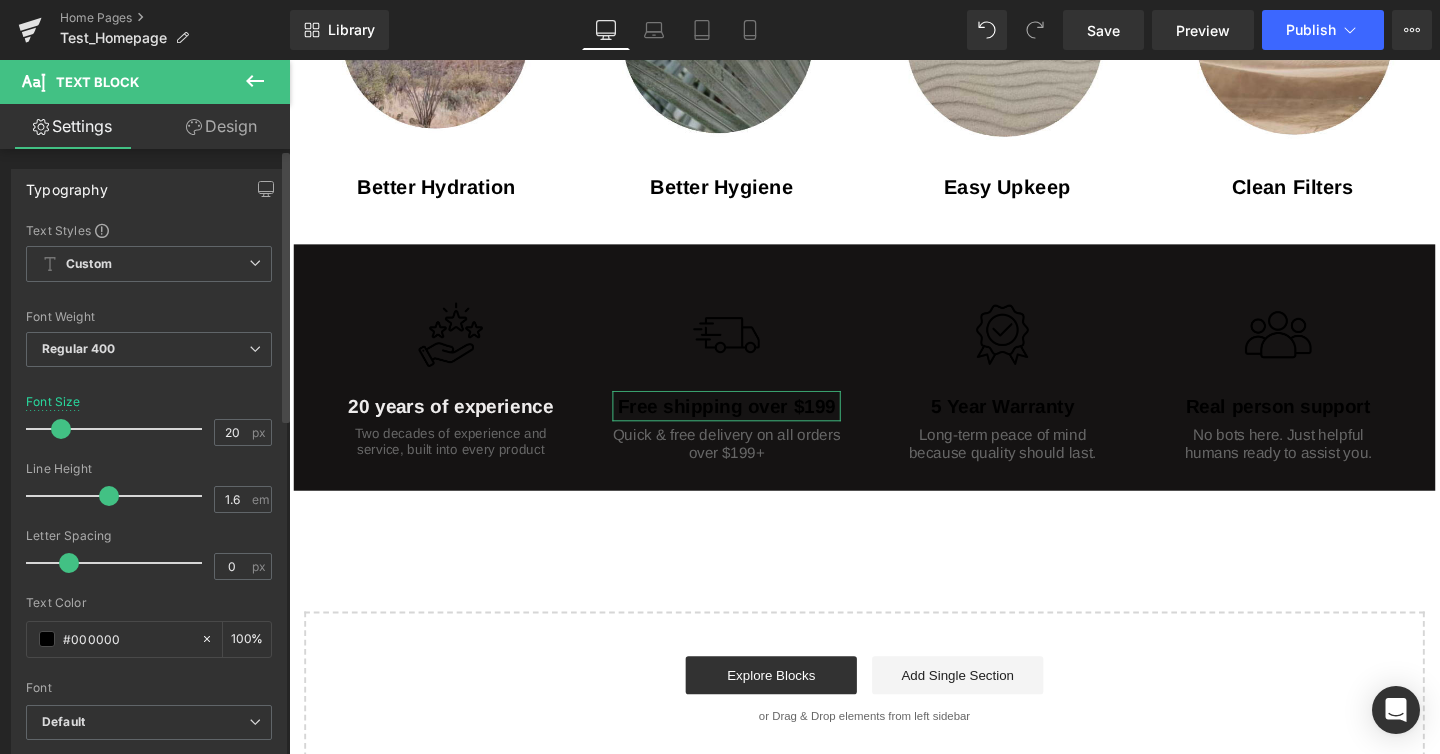 click on "Typography Text Styles Custom
Custom
Setup Global Style
Custom
Setup Global Style
Thin 100 Semi Thin 200 Light 300 Regular 400 Medium 500 Semi Bold 600 Super Bold 800 Boldest 900 Bold 700 Lighter Bolder Font Weight
Regular 400
Thin 100 Semi Thin 200 Light 300 Regular 400 Medium 500 Semi Bold 600 Super Bold 800 Boldest 900 Bold 700 Lighter Bolder [NUMBER]px Font Size [NUMBER] px [NUMBER]em Line Height [NUMBER] em [NUMBER]px Letter Spacing [NUMBER] px [COLOR] Text Color [COLOR] [NUMBER] % inherit
Font
Default
Archivo
ADLaM Display
Annie Use Your Telescope" at bounding box center [149, 497] 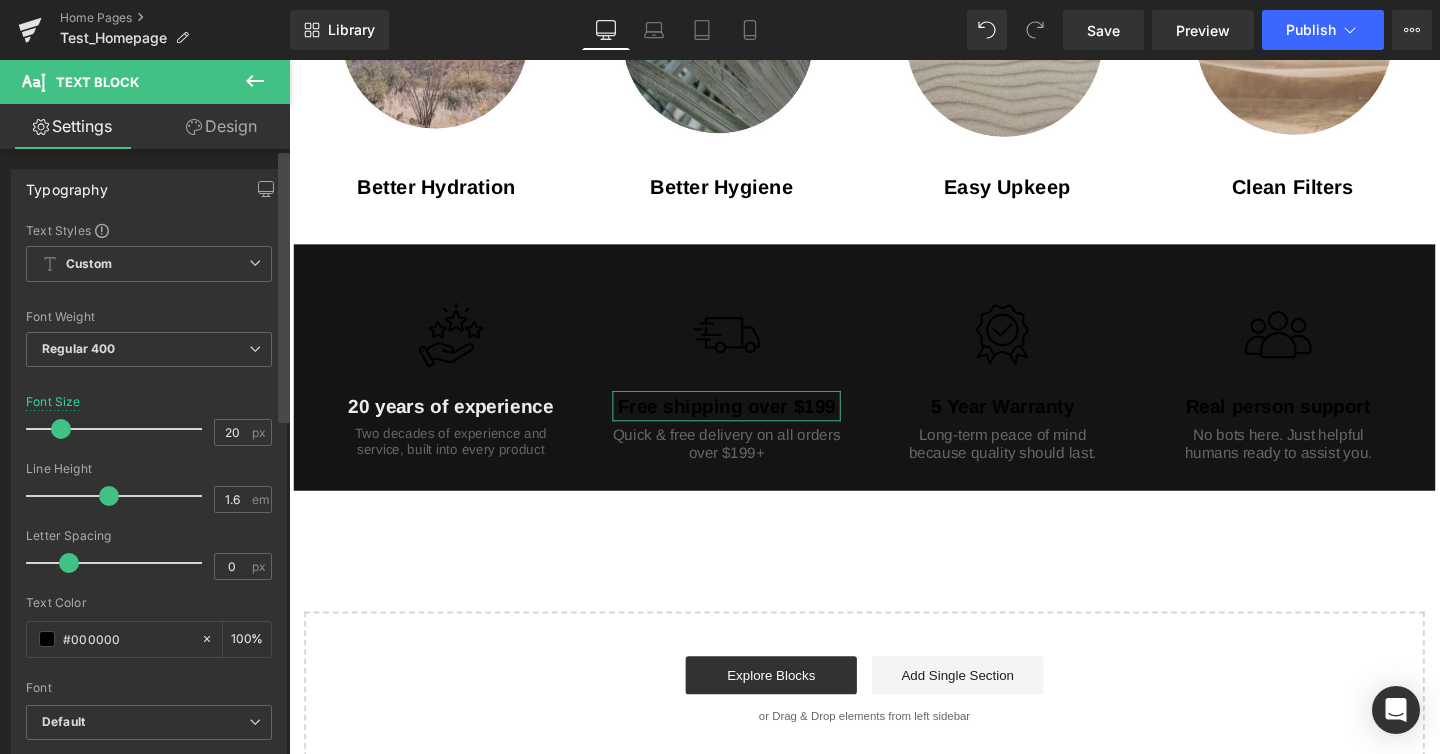paste on "eeecec" 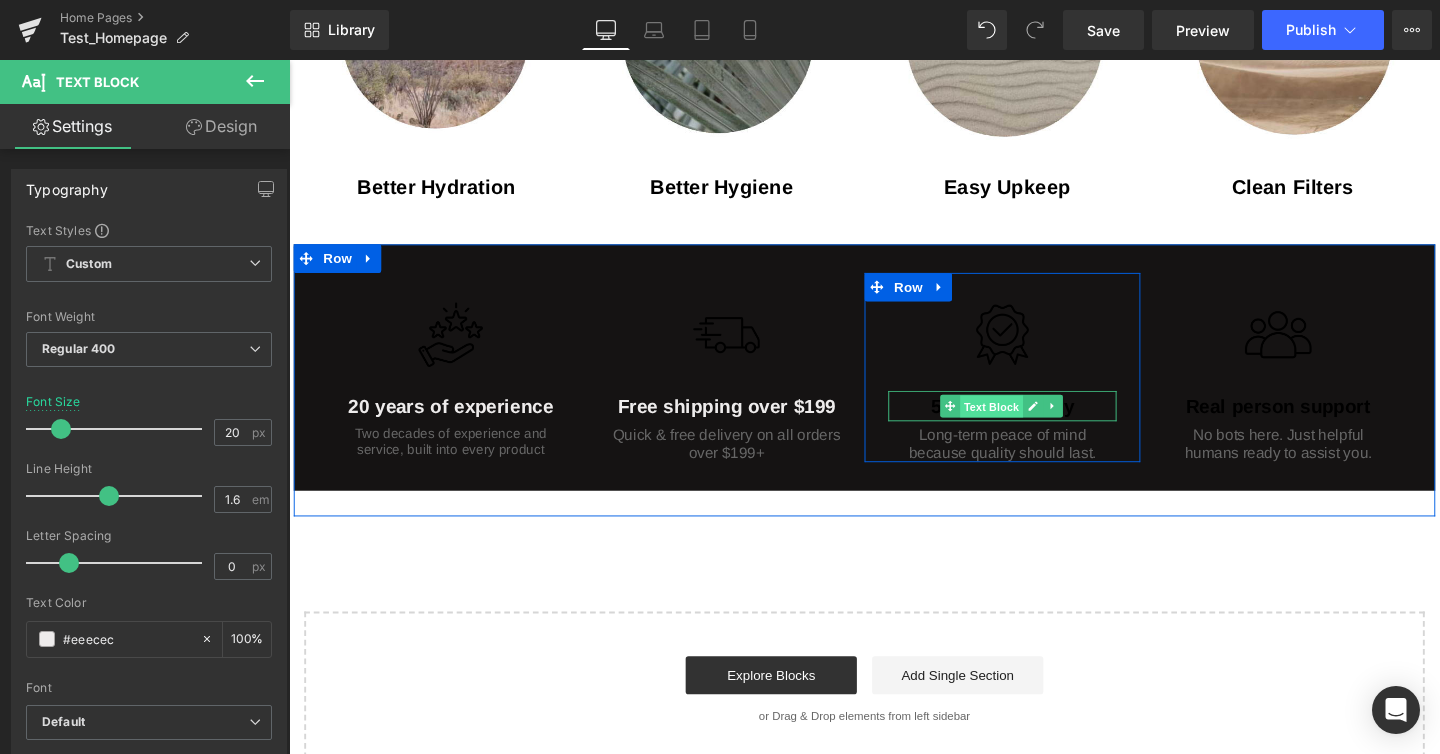 click on "Text Block" at bounding box center [1028, 424] 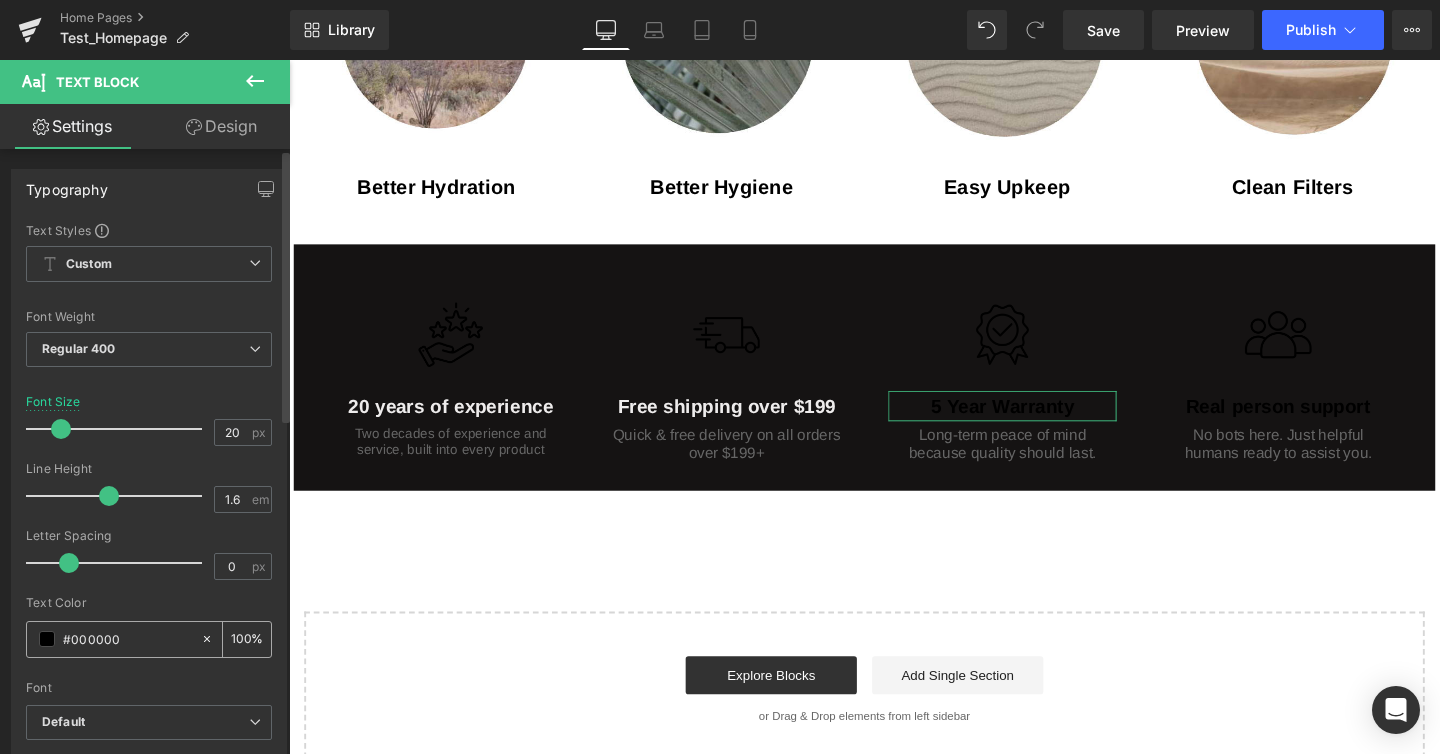 drag, startPoint x: 151, startPoint y: 641, endPoint x: 69, endPoint y: 636, distance: 82.1523 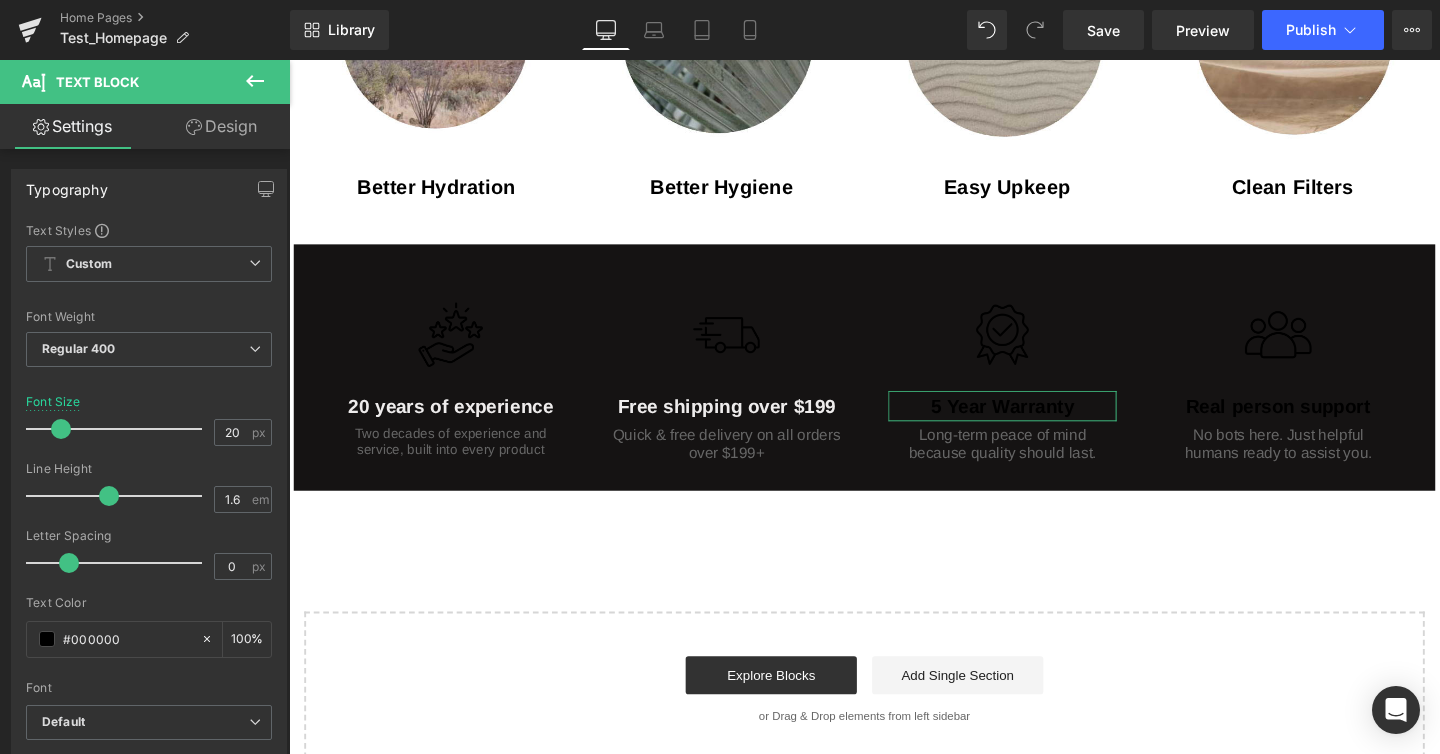 paste on "#eeecec" 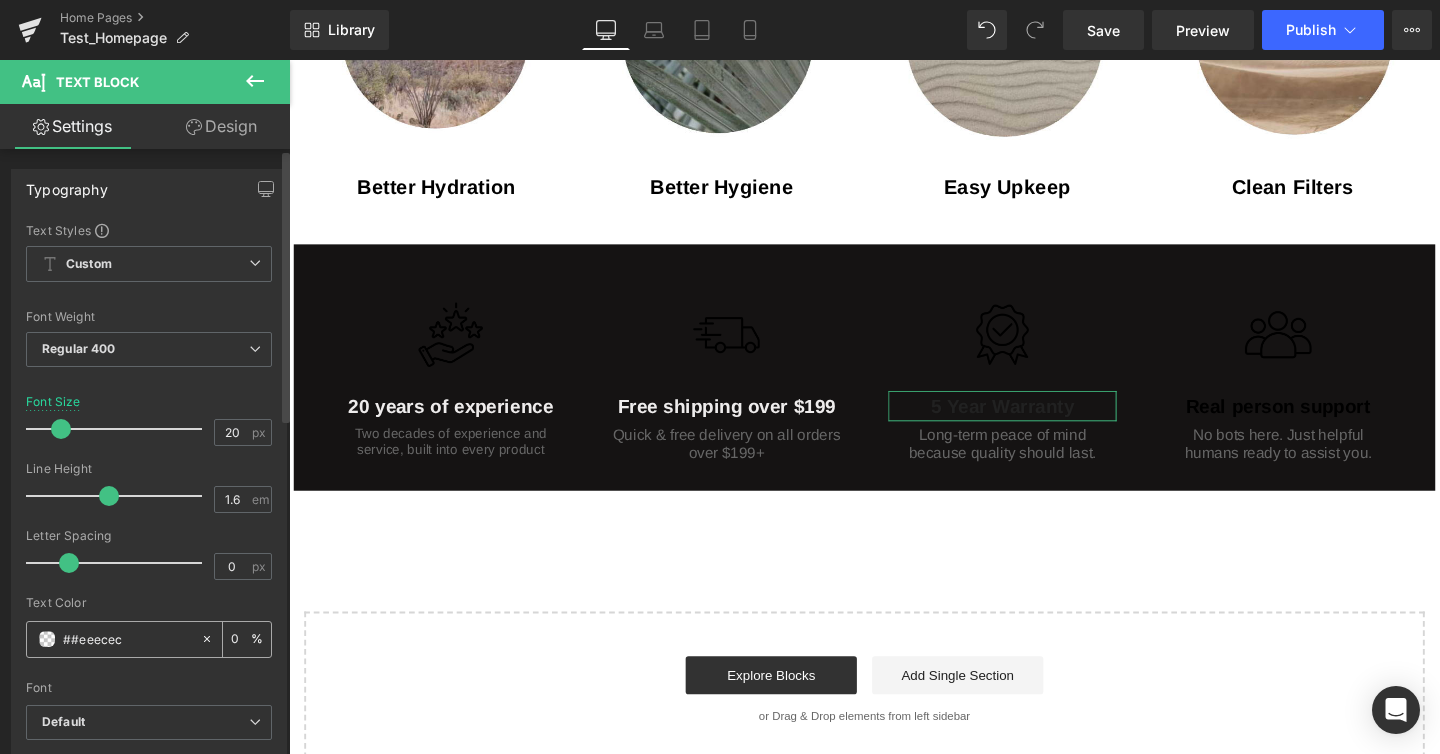 click on "##eeecec" at bounding box center [127, 639] 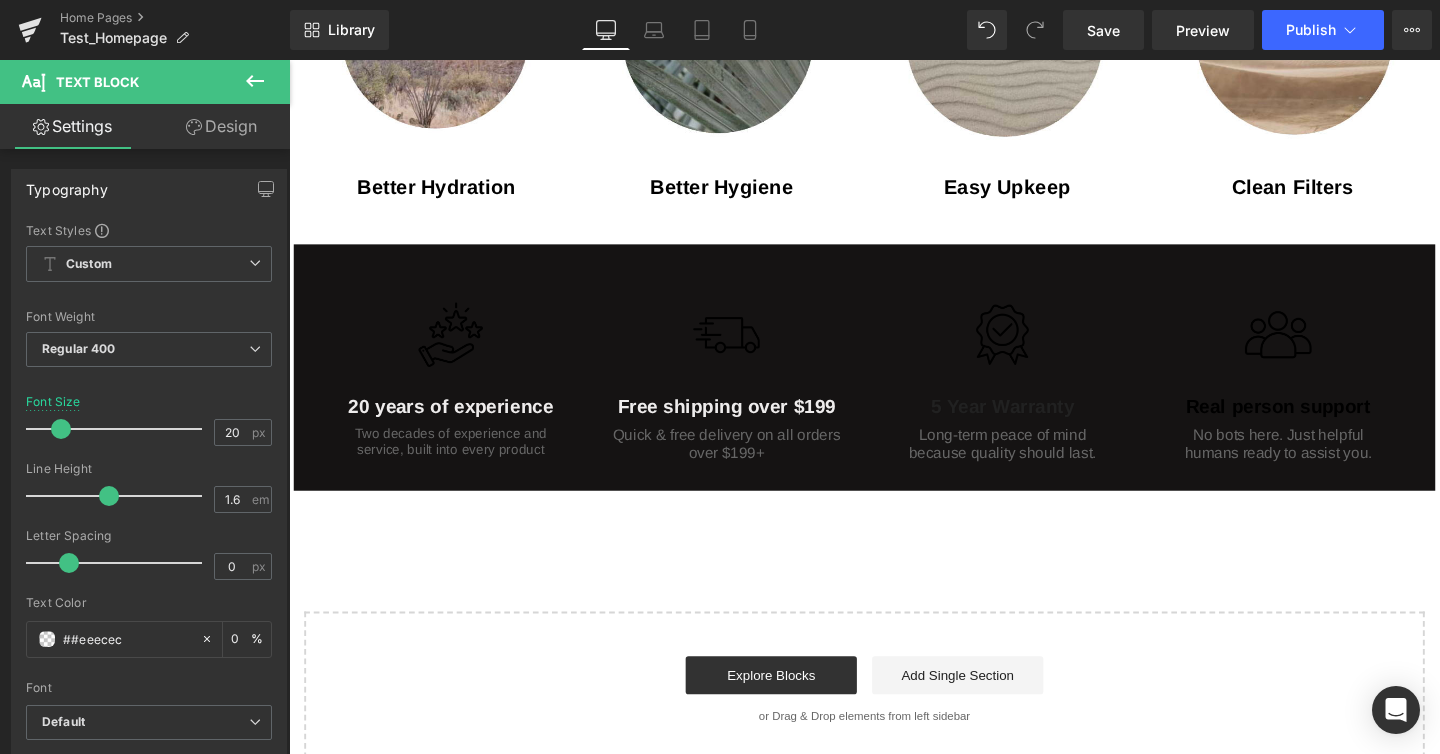 type on "#eeecec" 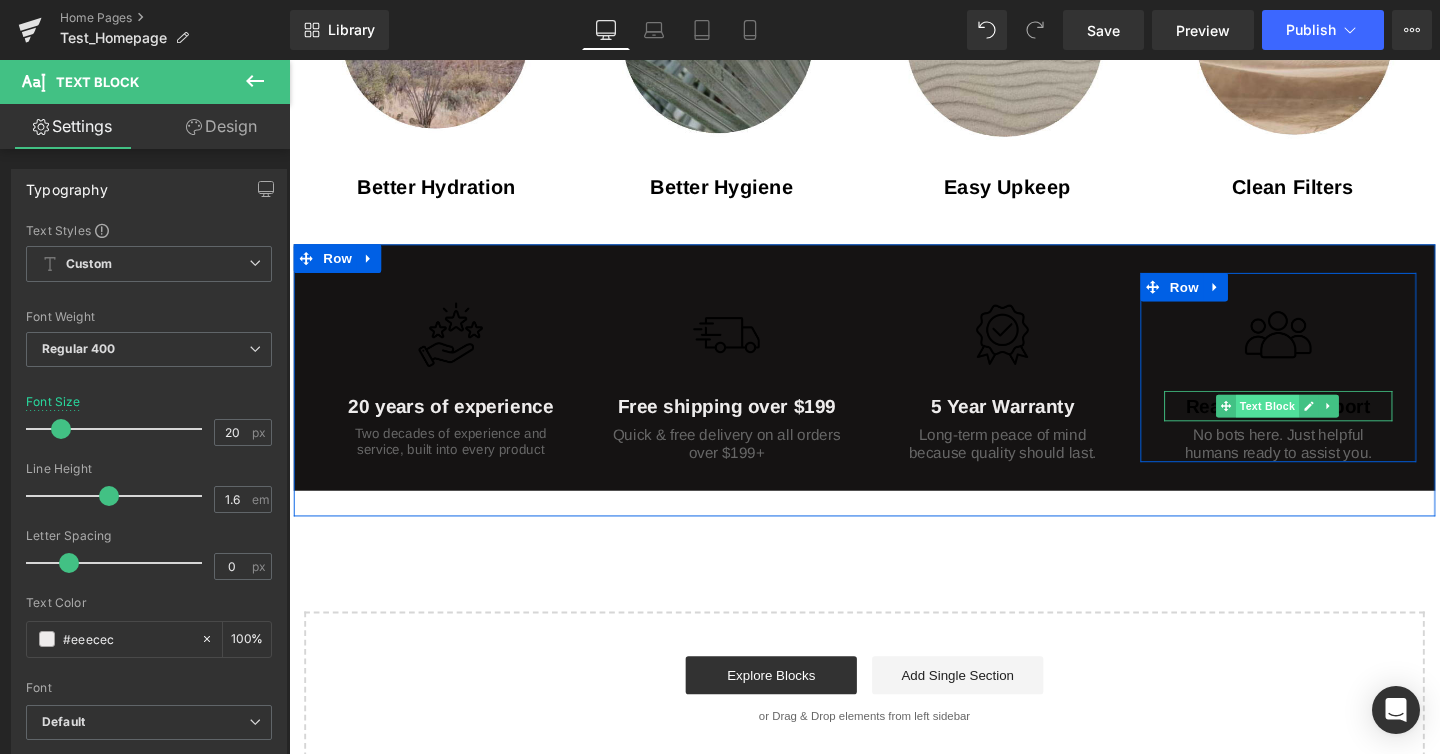 click on "Text Block" at bounding box center (1318, 424) 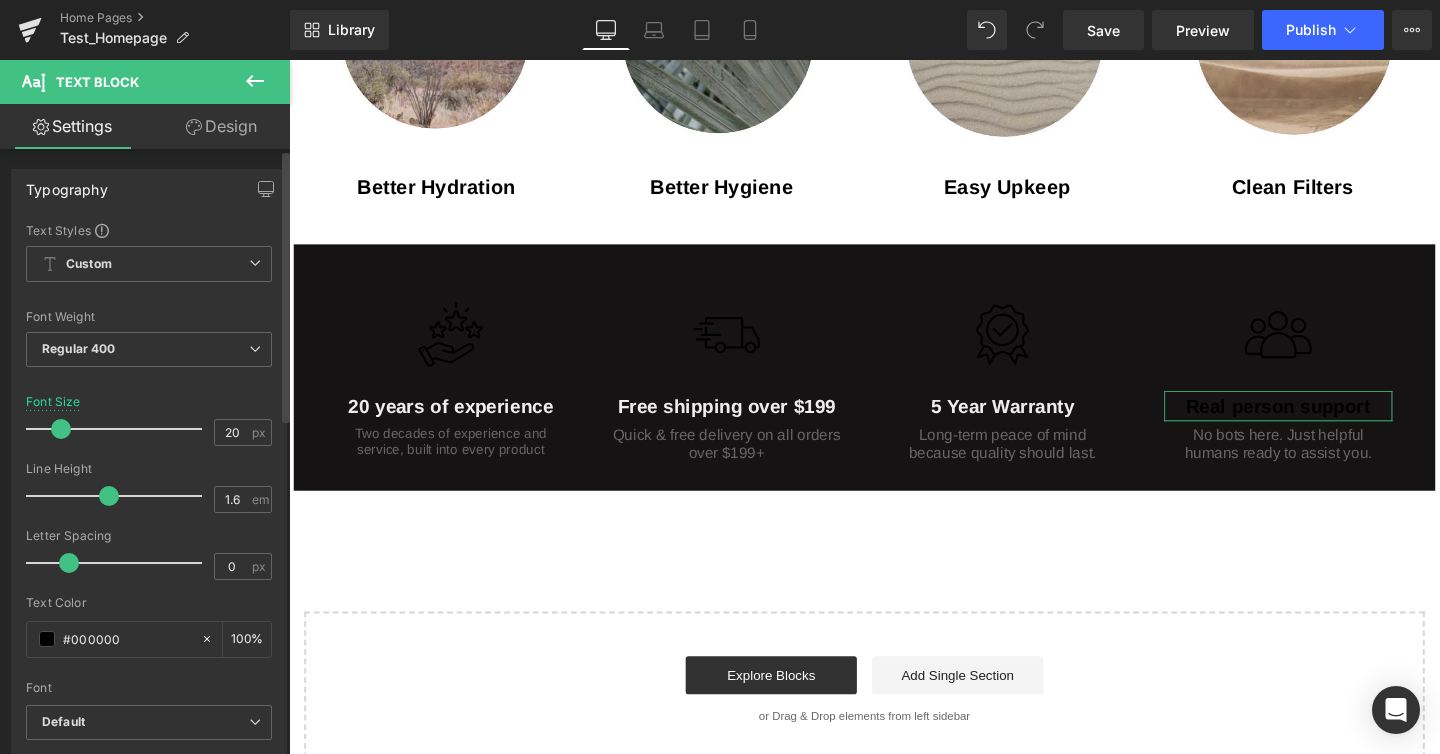 drag, startPoint x: 134, startPoint y: 647, endPoint x: 0, endPoint y: 619, distance: 136.89412 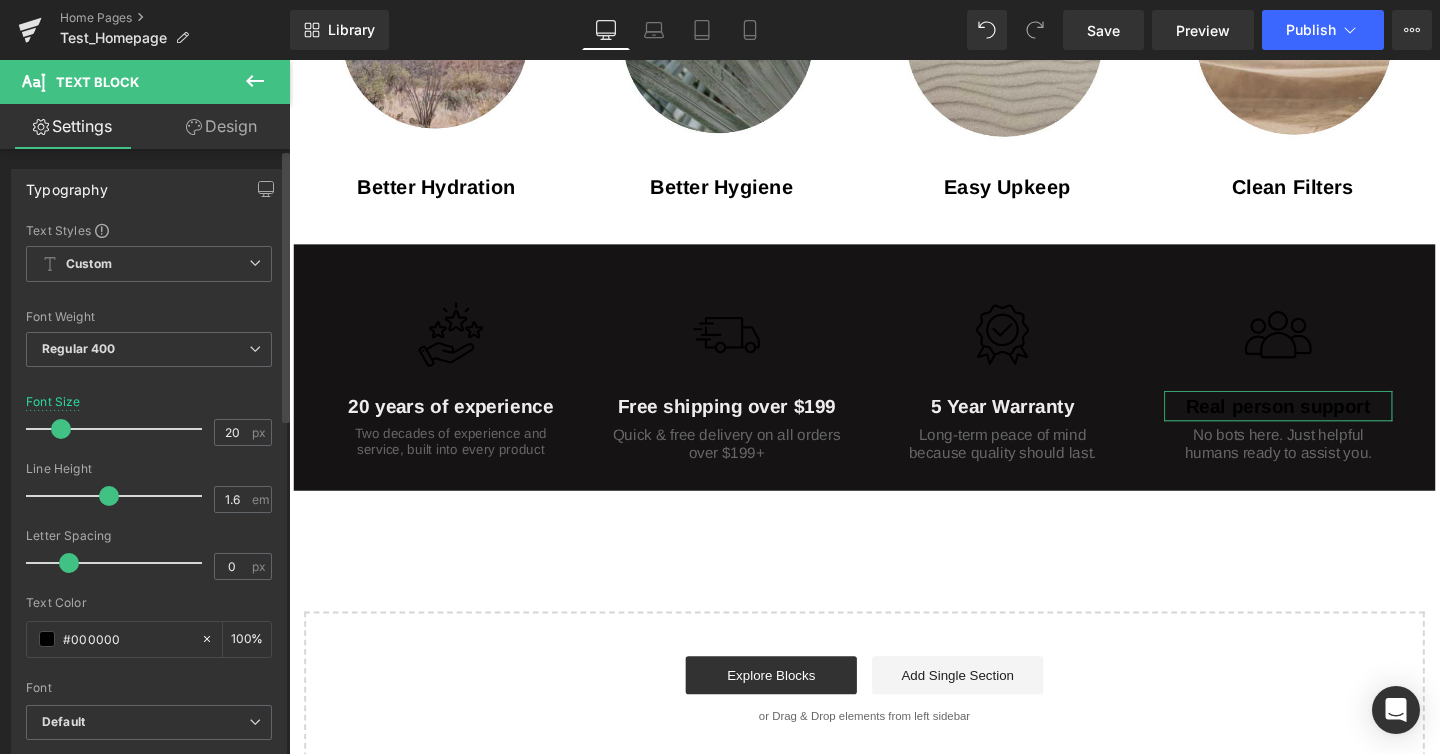 click on "Typography Text Styles Custom
Custom
Setup Global Style
Custom
Setup Global Style
Thin 100 Semi Thin 200 Light 300 Regular 400 Medium 500 Semi Bold 600 Super Bold 800 Boldest 900 Bold 700 Lighter Bolder Font Weight
Regular 400
Thin 100 Semi Thin 200 Light 300 Regular 400 Medium 500 Semi Bold 600 Super Bold 800 Boldest 900 Bold 700 Lighter Bolder [NUMBER]px Font Size [NUMBER] px [NUMBER]em Line Height [NUMBER] em [NUMBER]px Letter Spacing [NUMBER] px [COLOR] Text Color [COLOR] [NUMBER] % inherit
Font
Default
Archivo
ADLaM Display
Annie Use Your Telescope" at bounding box center (149, 497) 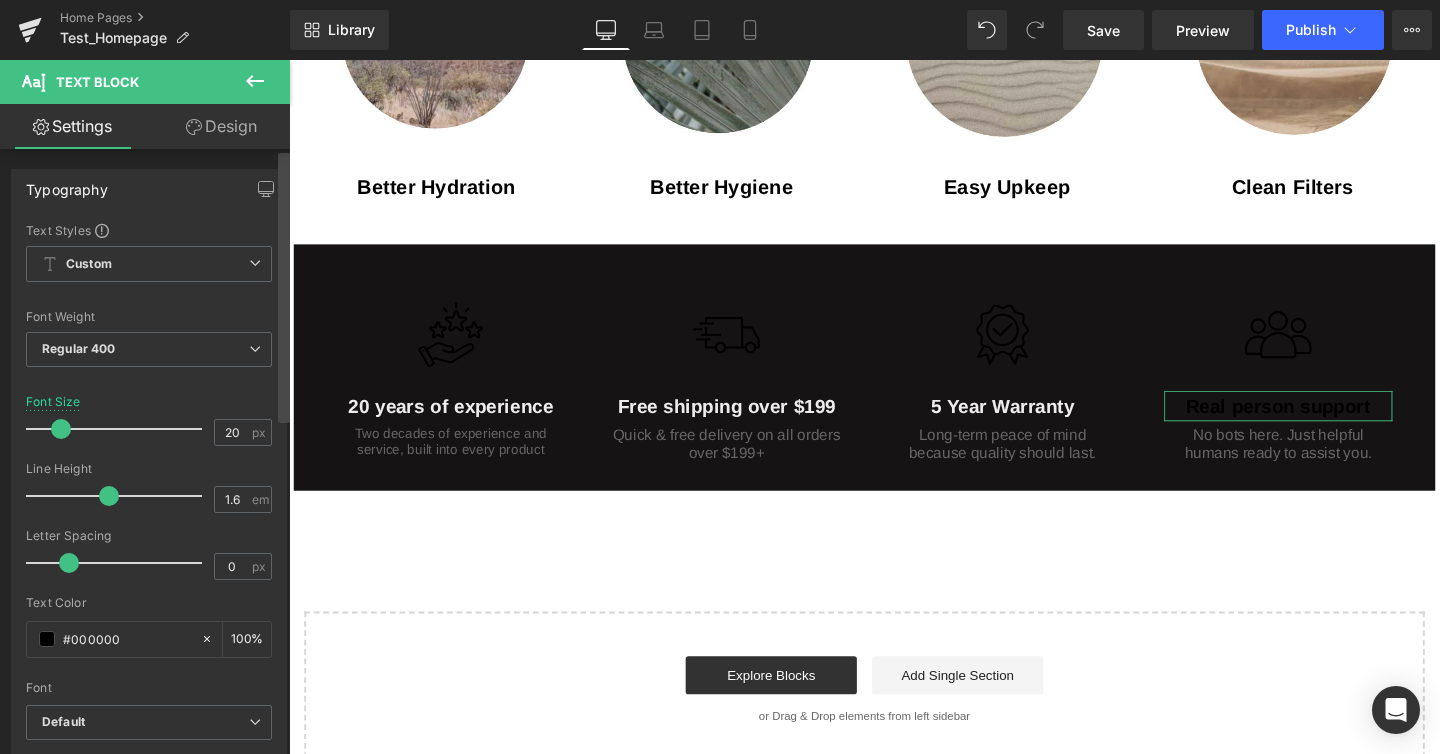 paste on "eeecec" 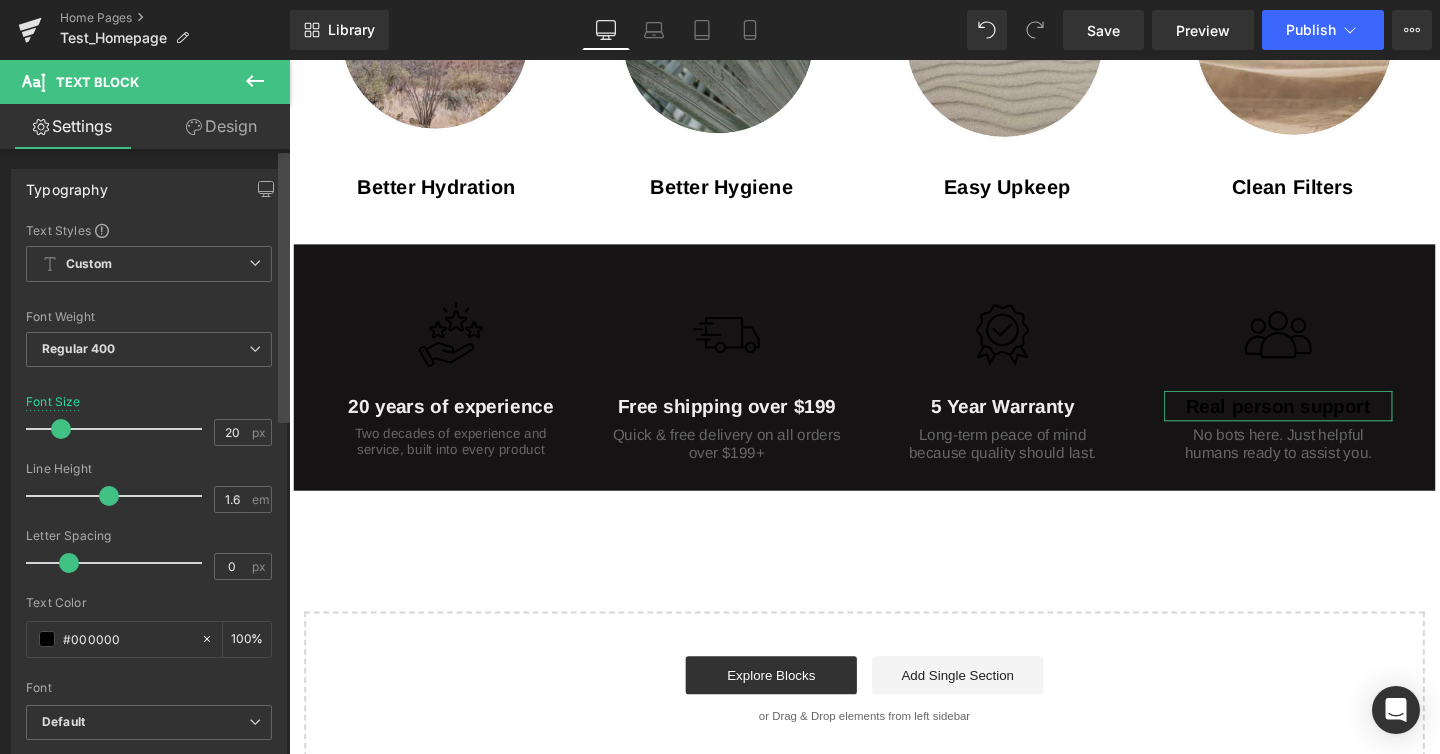 type on "#eeecec" 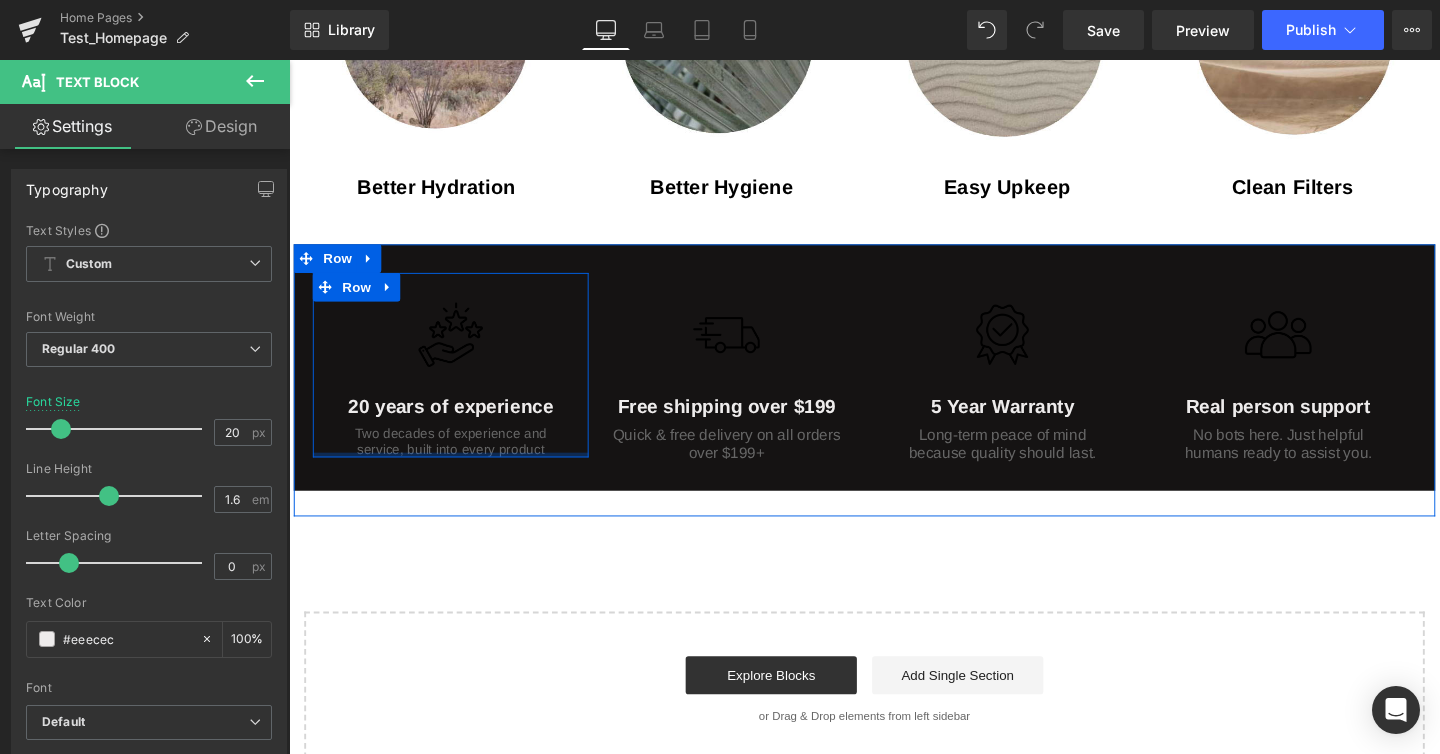 click on "Image         20 years of experience Text Block         Two decades of experience and service, built into every product Text Block         Row" at bounding box center (459, 381) 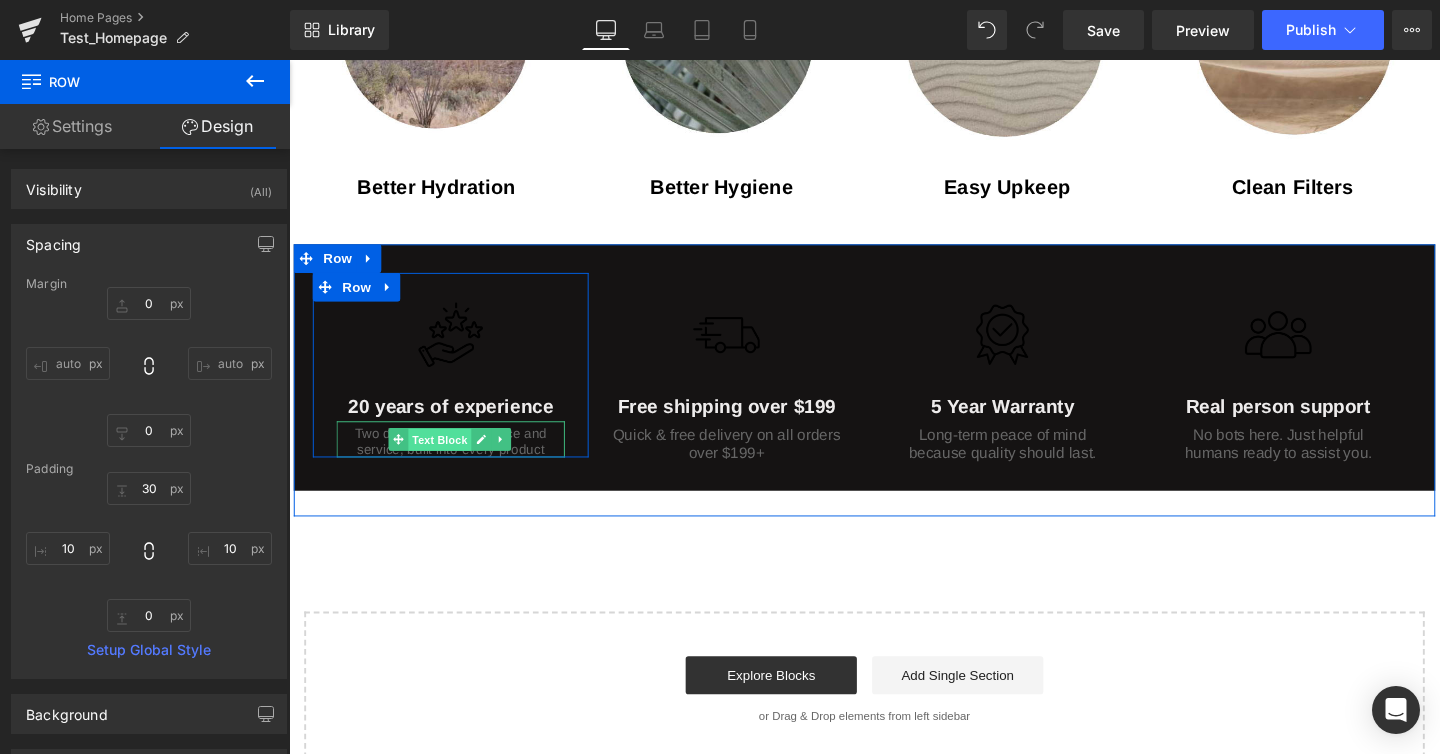 click on "Text Block" at bounding box center (448, 460) 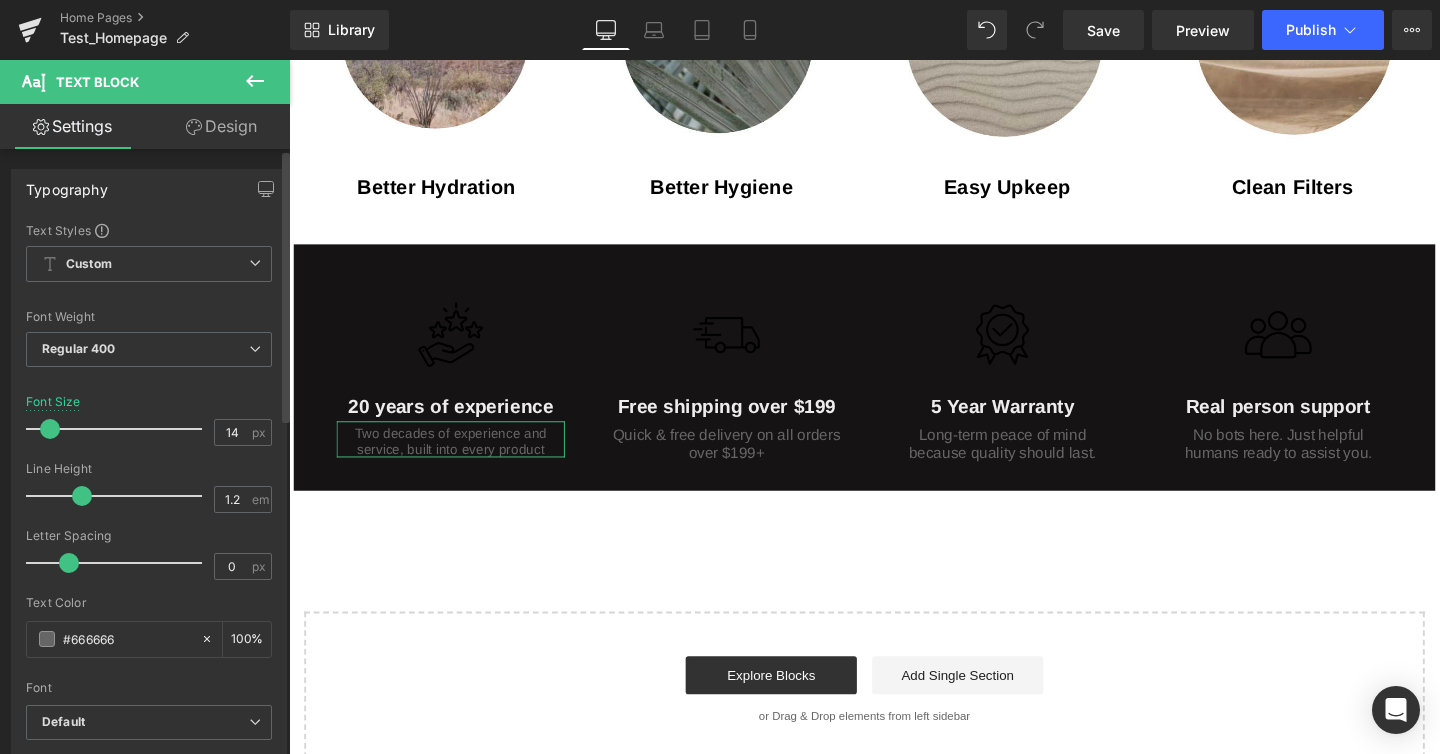 drag, startPoint x: 39, startPoint y: 620, endPoint x: 9, endPoint y: 618, distance: 30.066593 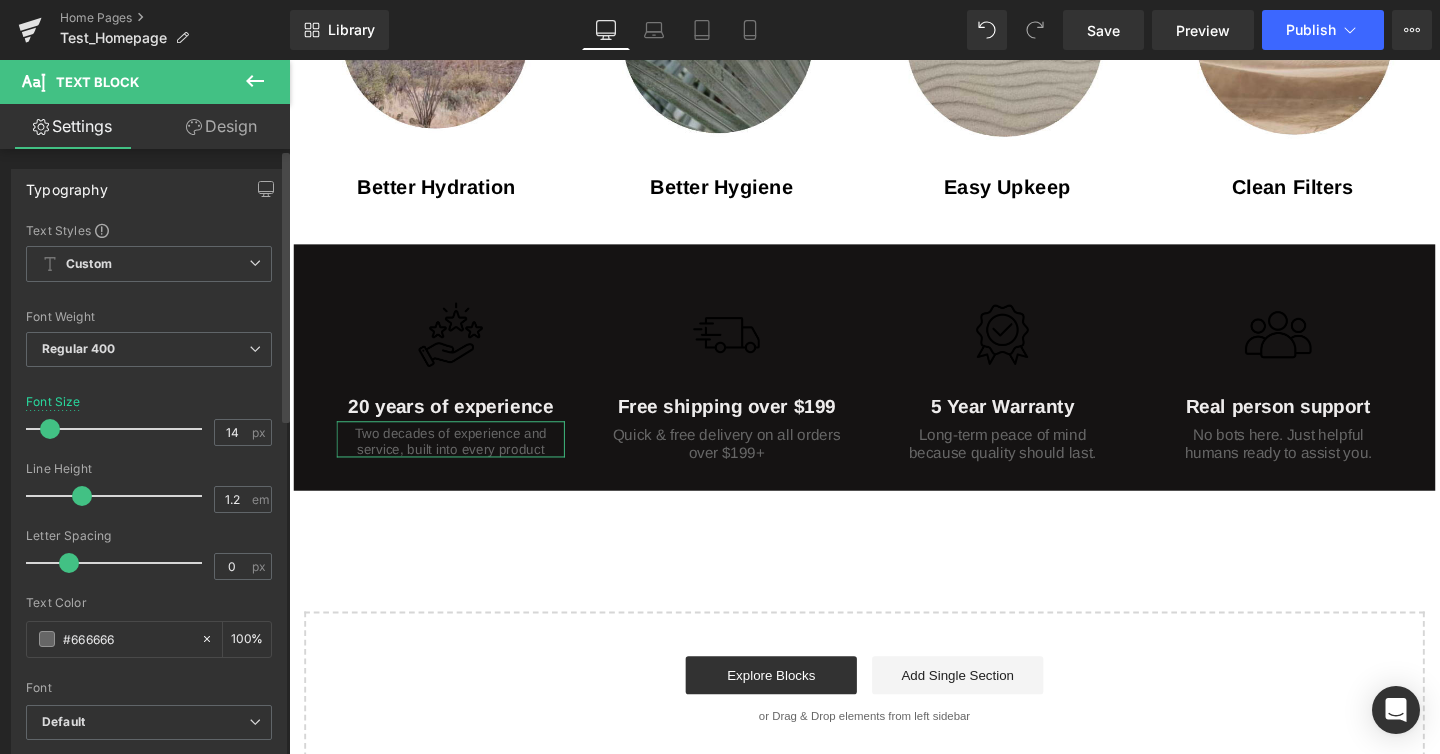 paste on "eeecec" 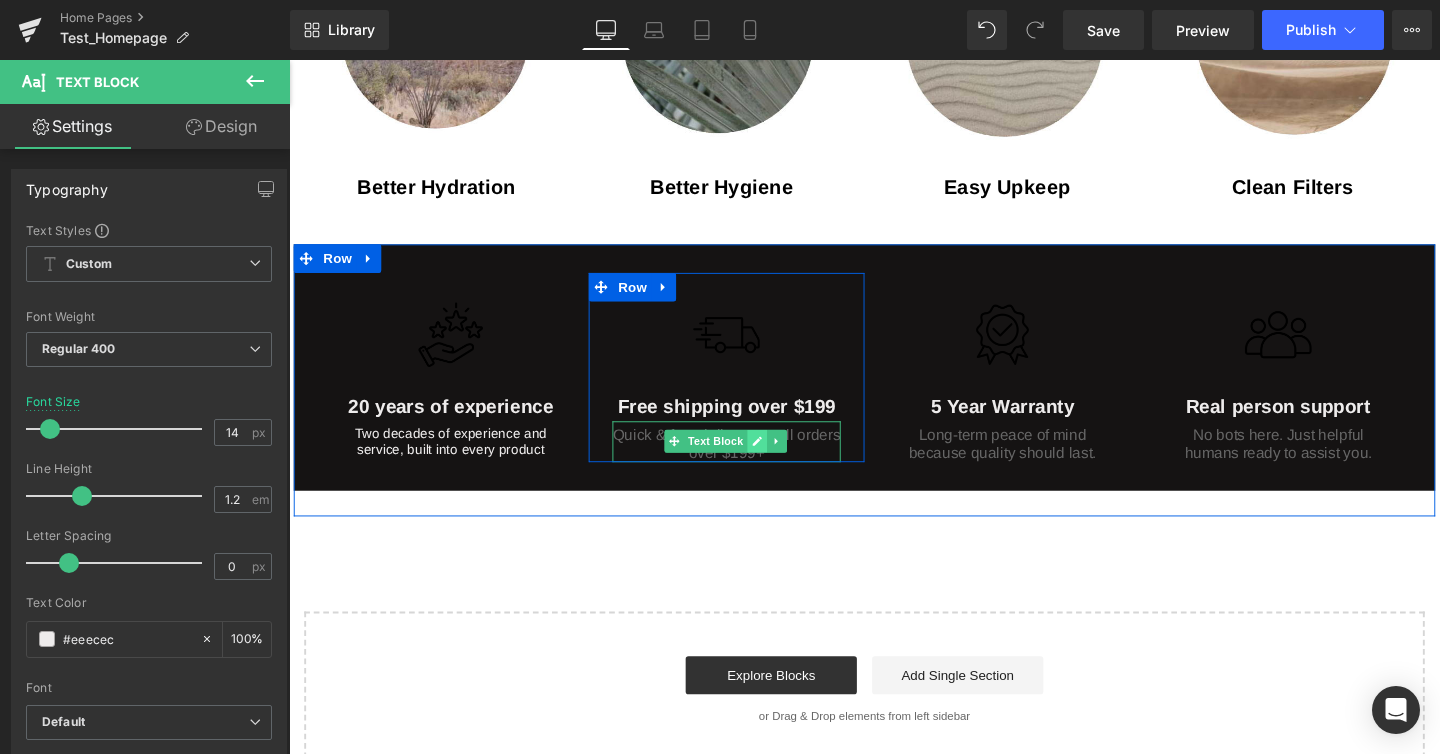 type on "#eeecec" 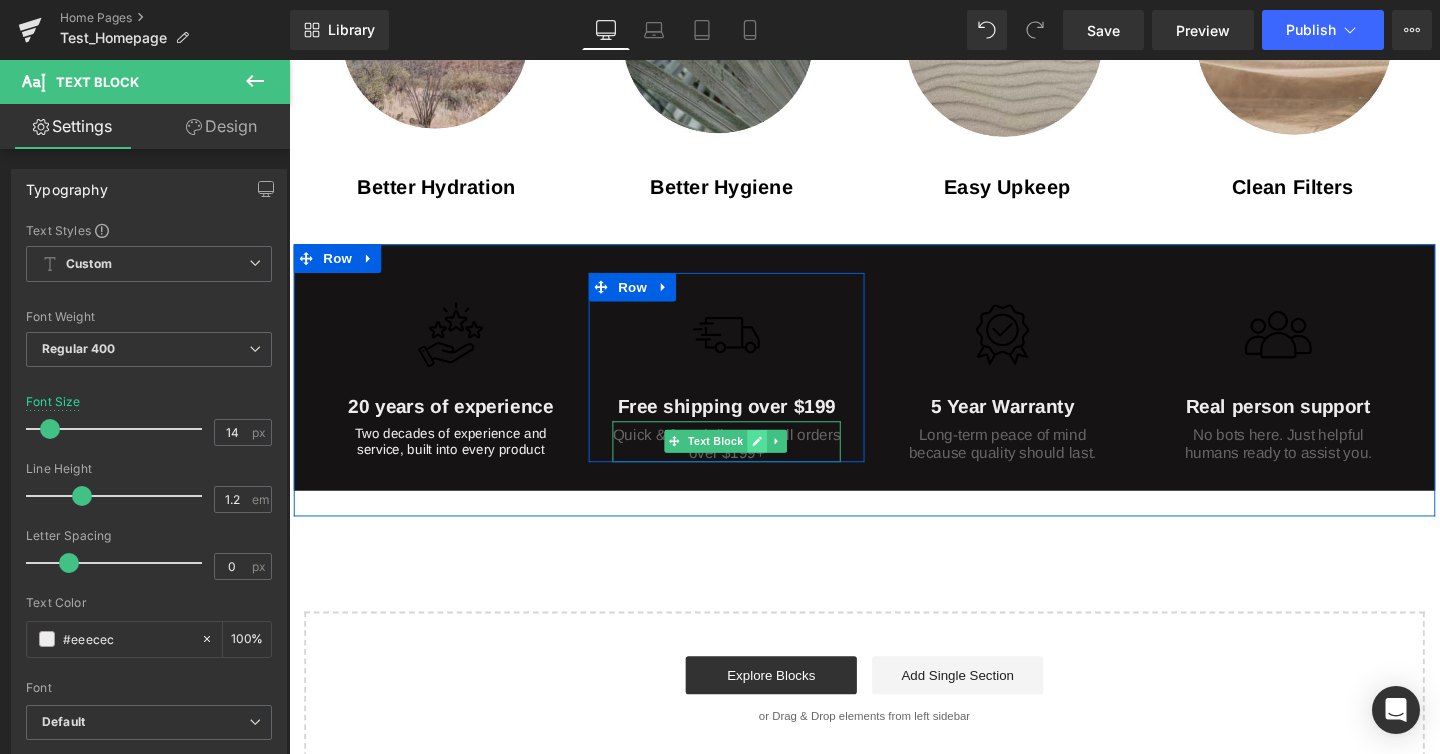click at bounding box center (781, 461) 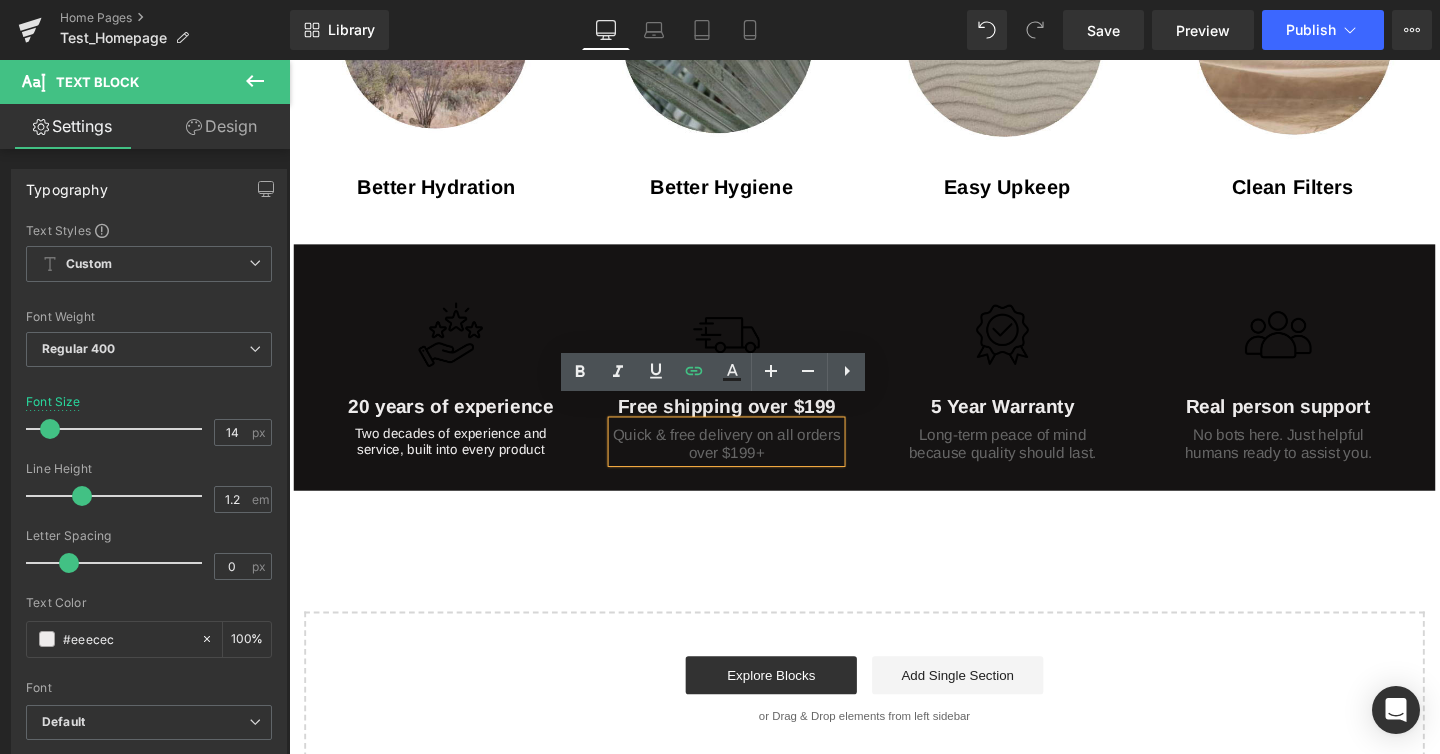 click on "Quick & free delivery on all orders over $199+" at bounding box center (749, 464) 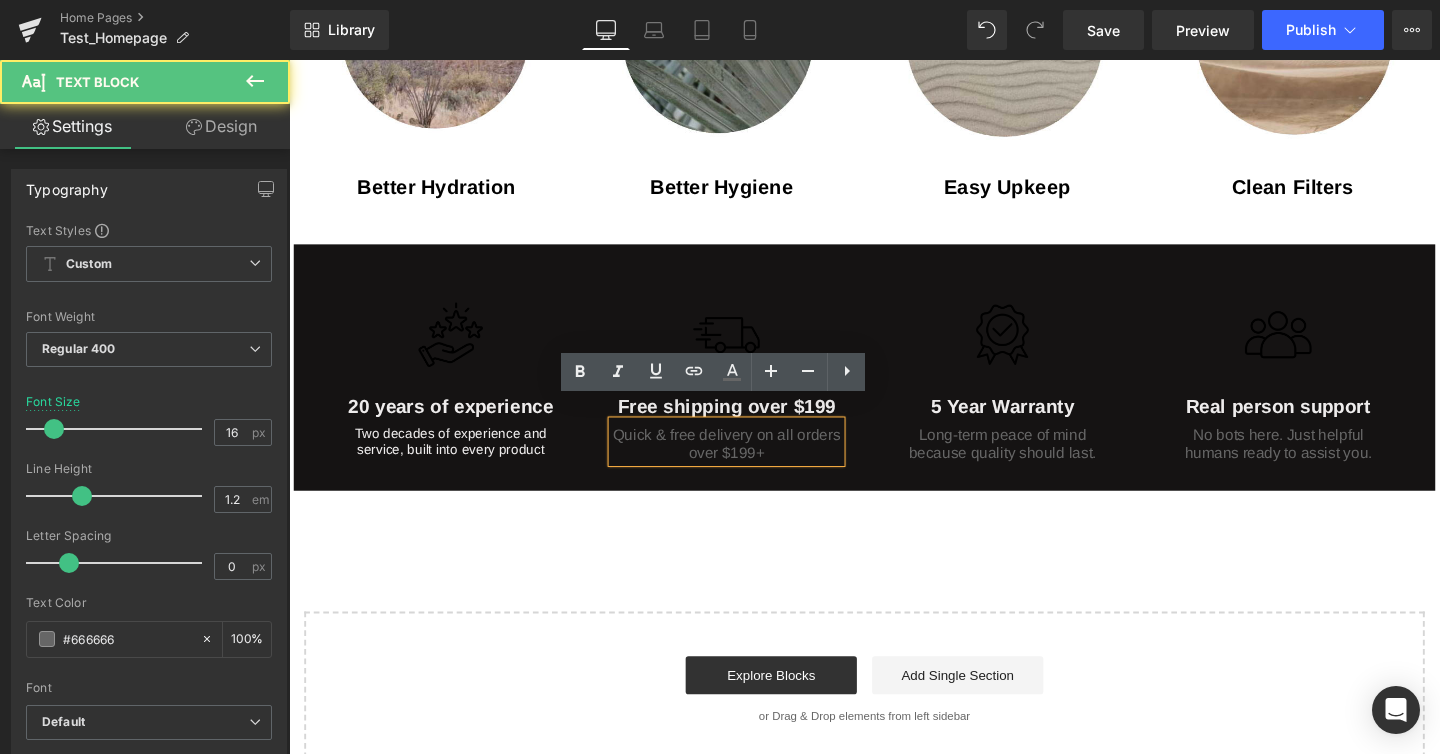 click on "Quick & free delivery on all orders over $199+" at bounding box center [749, 464] 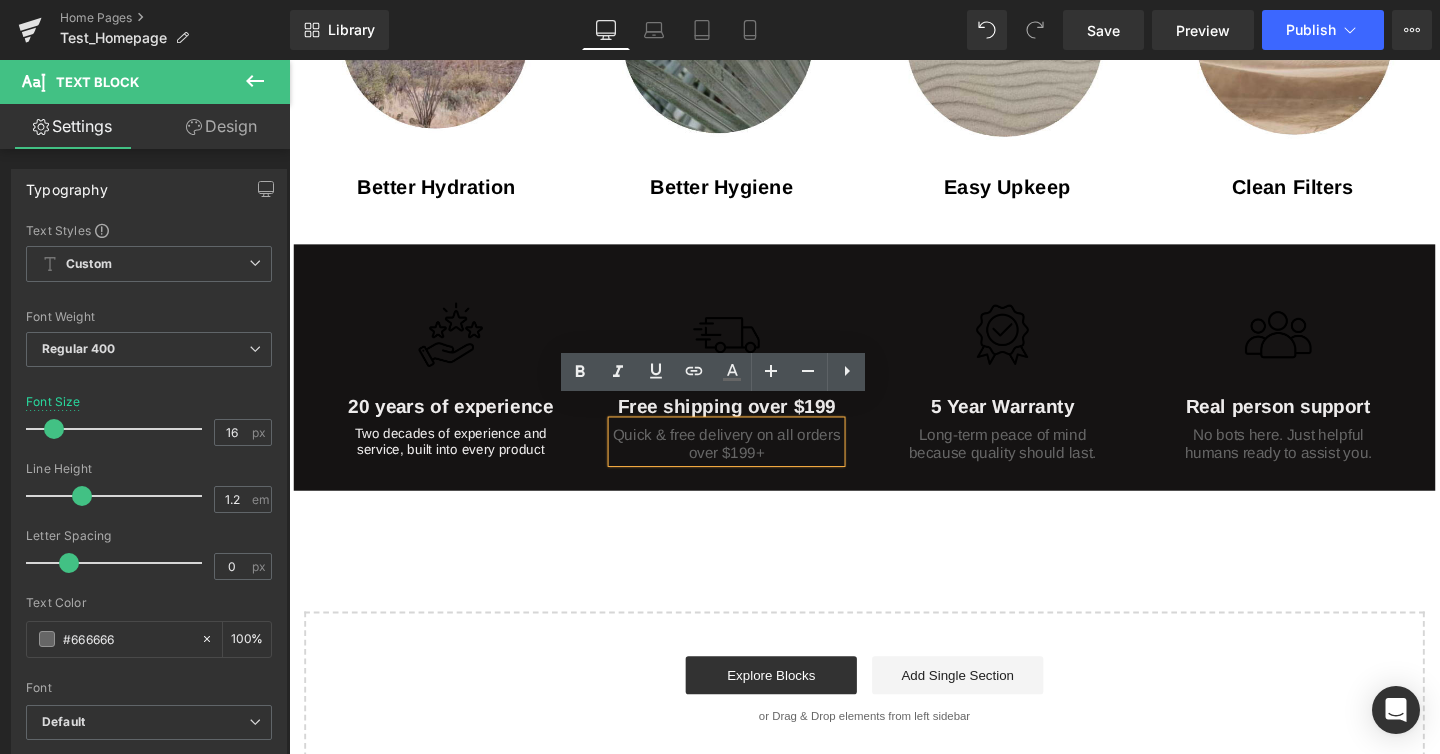 click on "Quick & free delivery on all orders over $199+" at bounding box center (749, 464) 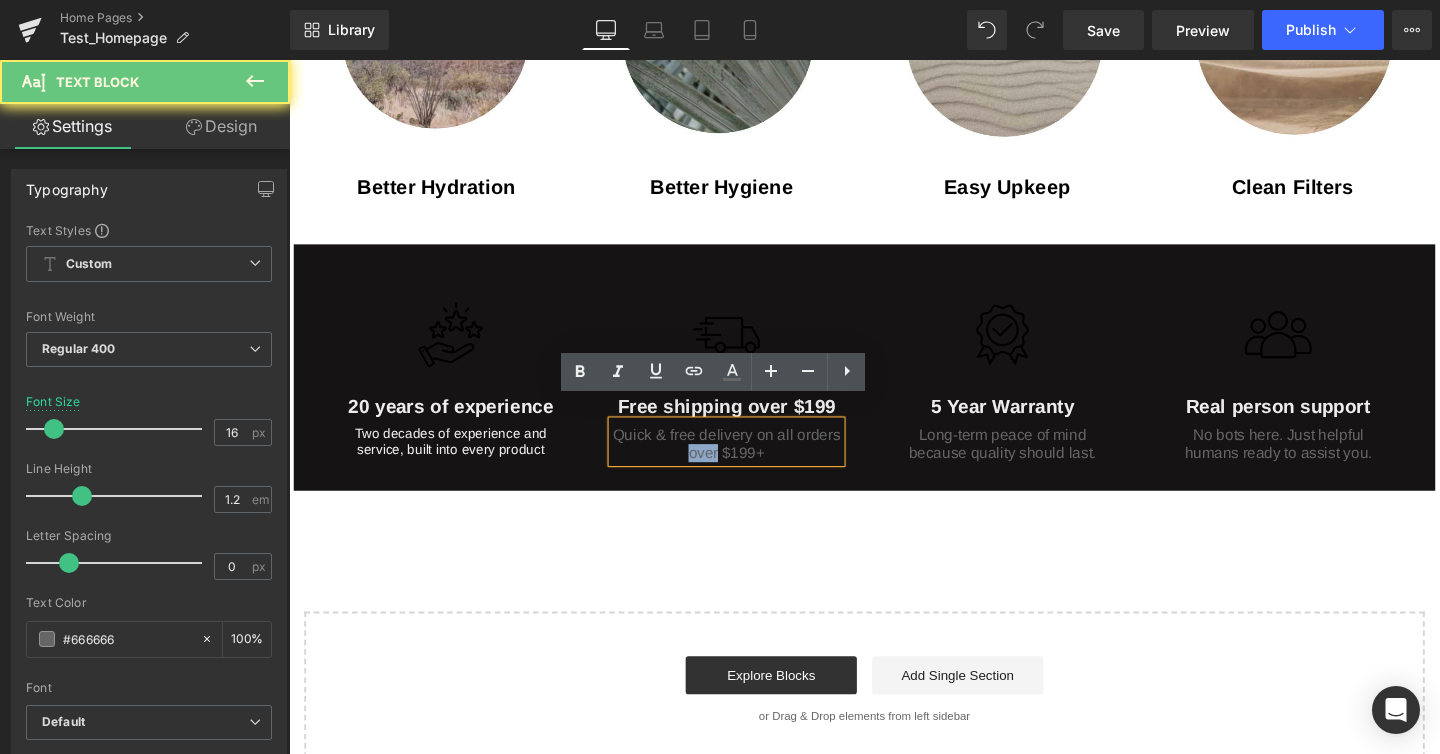 click on "Quick & free delivery on all orders over $199+" at bounding box center [749, 464] 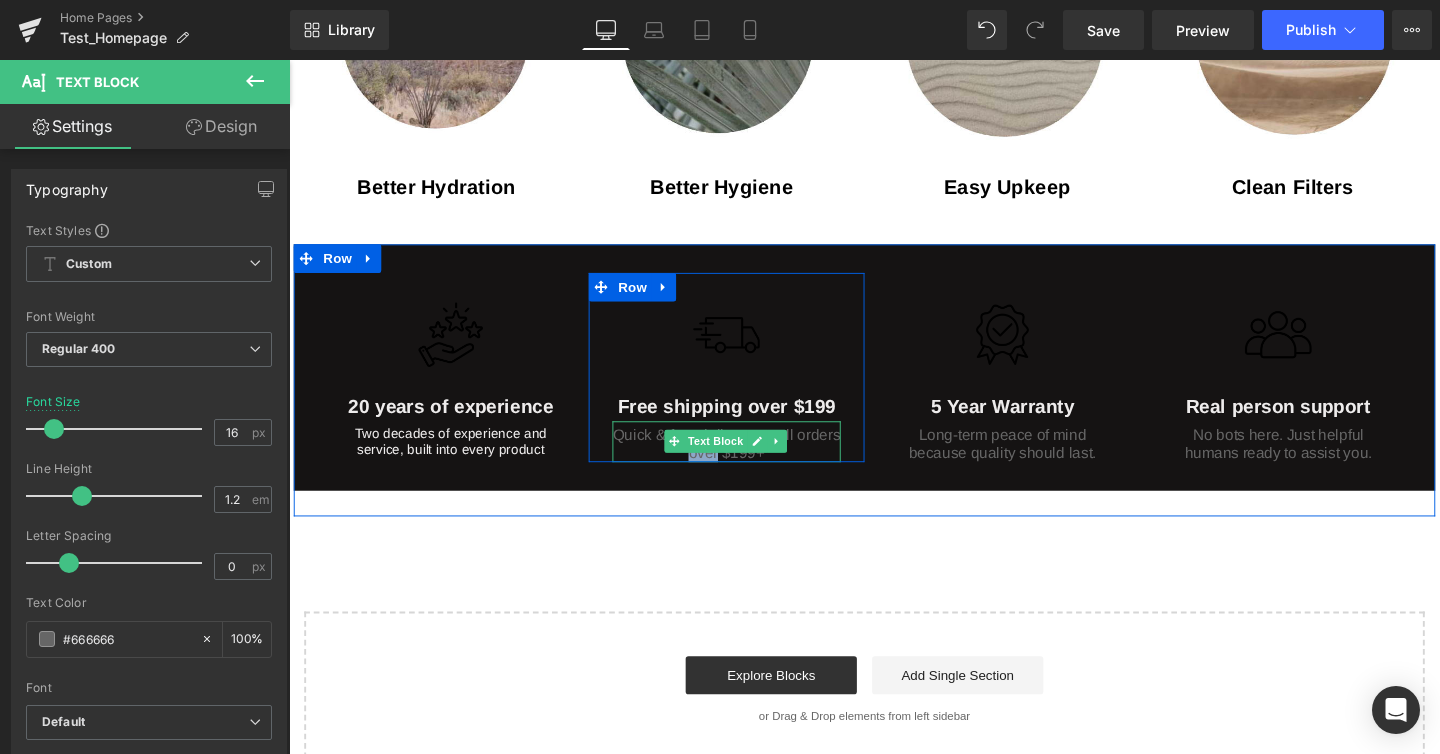click on "Quick & free delivery on all orders over $199+" at bounding box center (749, 464) 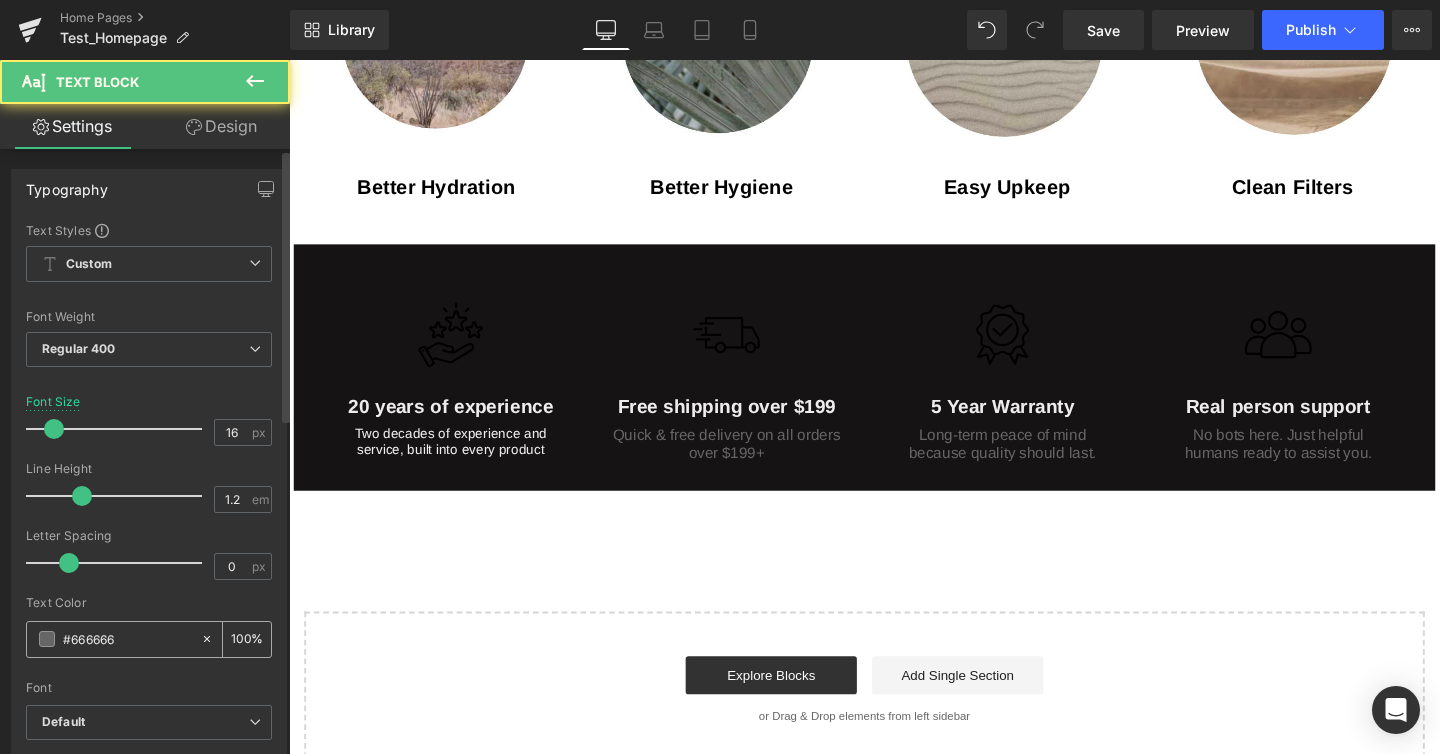 click on "#666666" at bounding box center [127, 639] 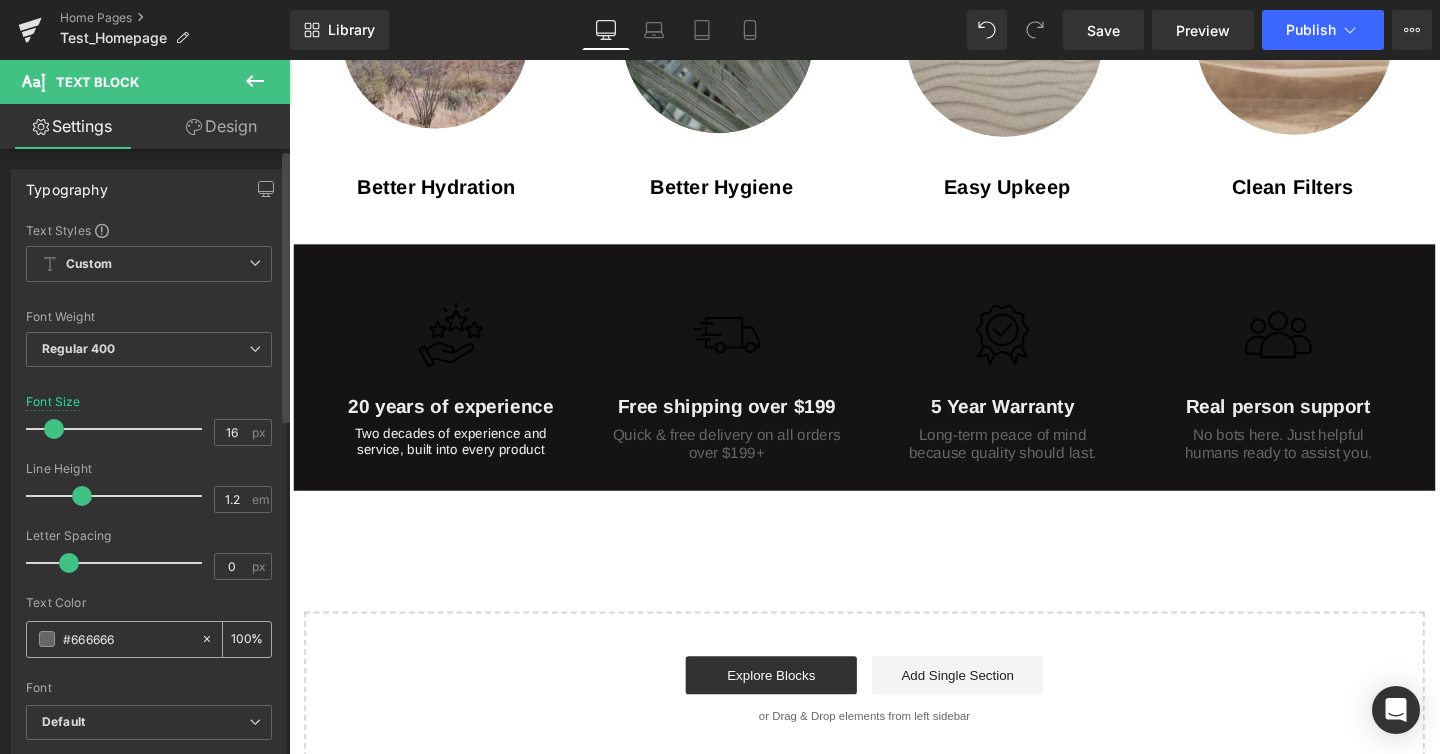 click on "#666666" at bounding box center (127, 639) 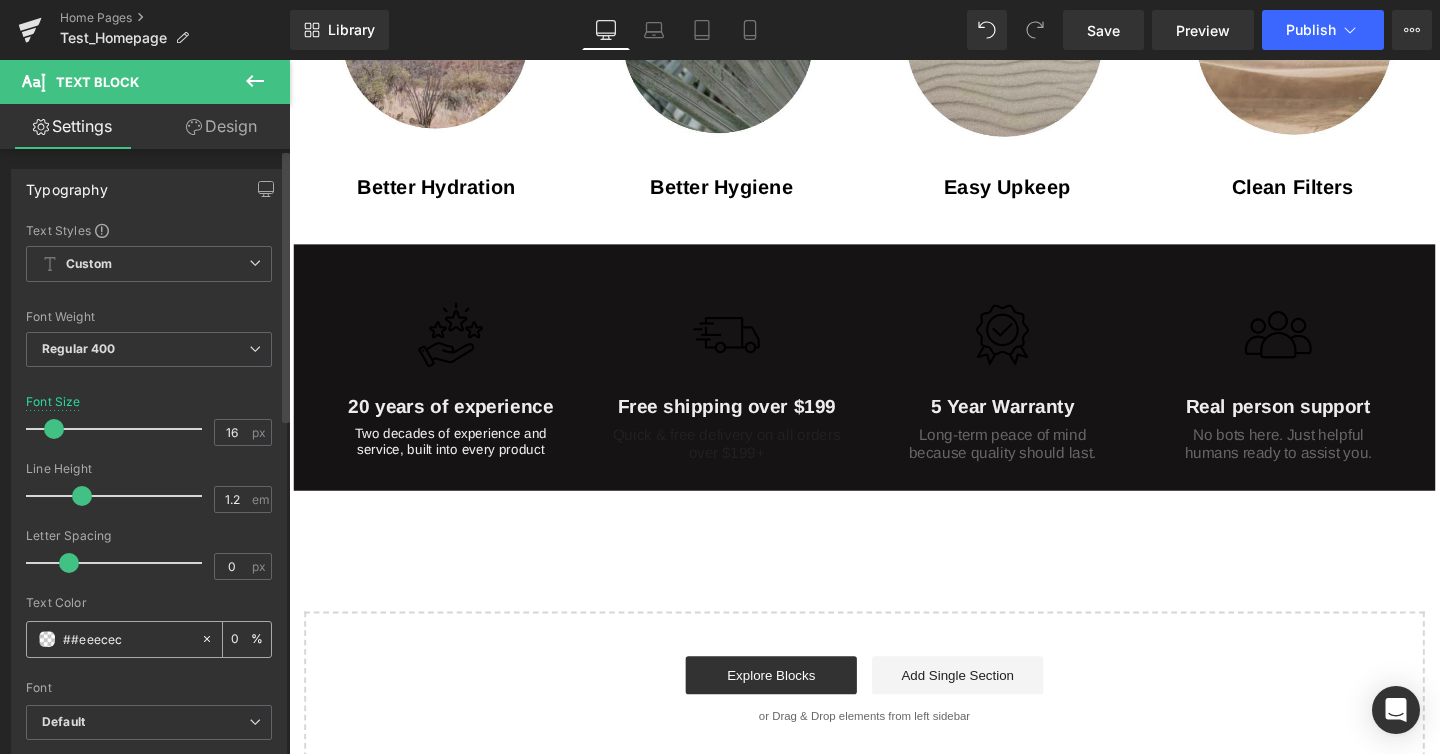 click on "##eeecec" at bounding box center (113, 639) 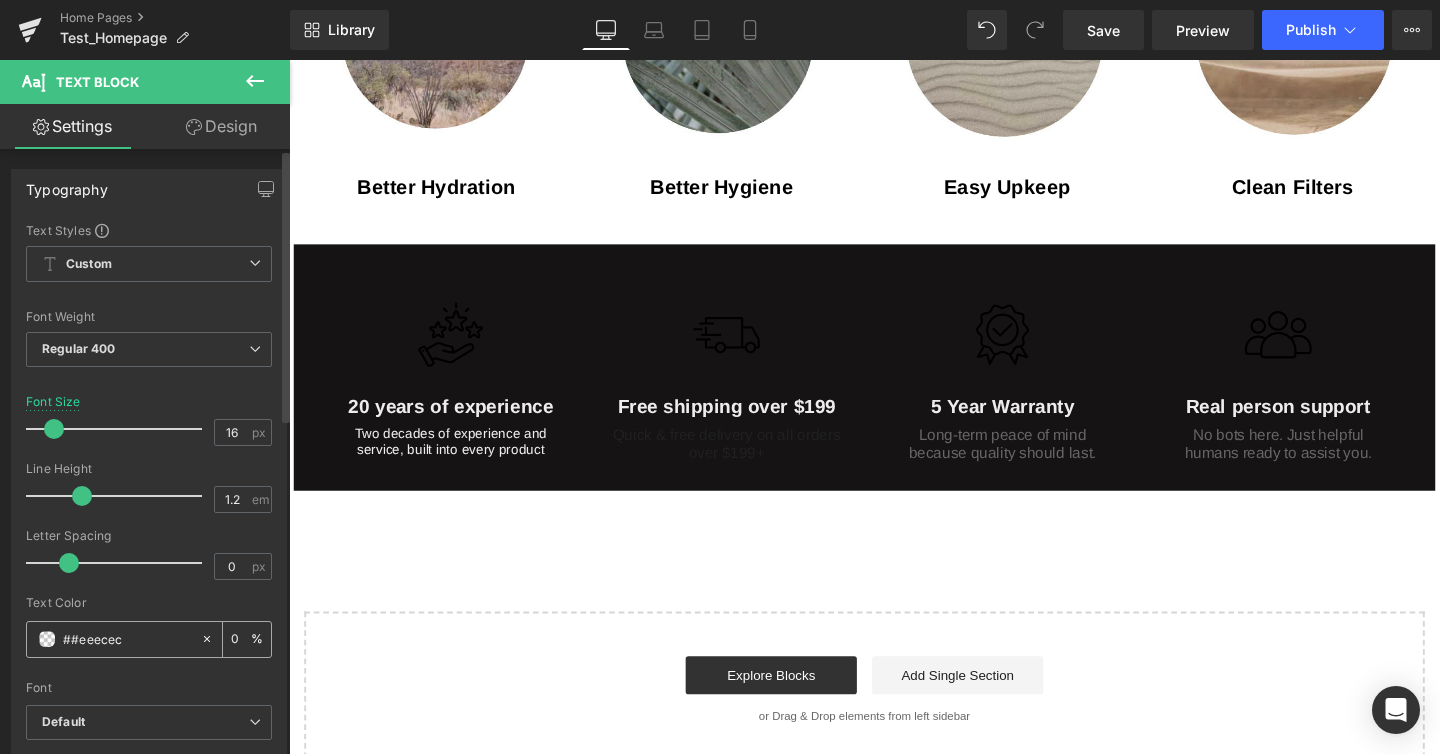 click on "##eeecec" at bounding box center (127, 639) 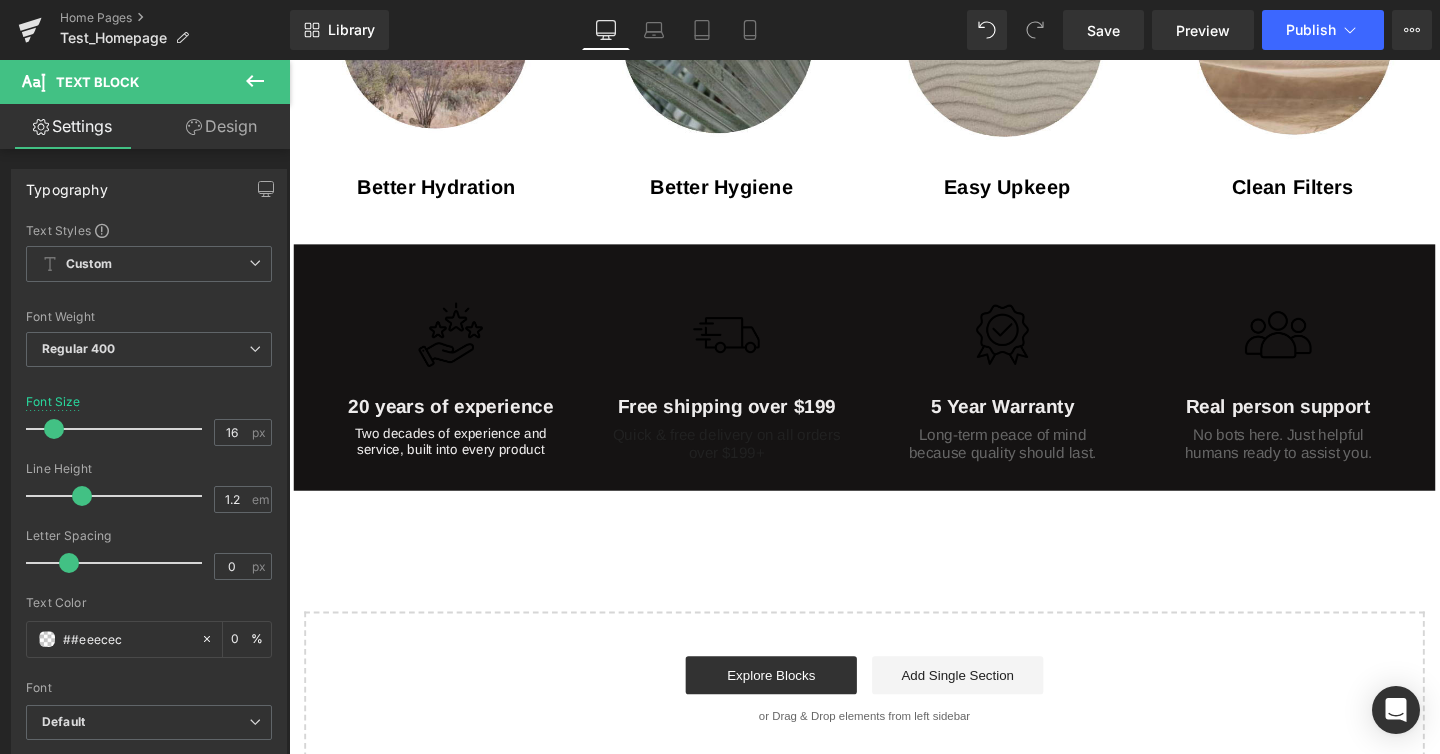 type on "#eeecec" 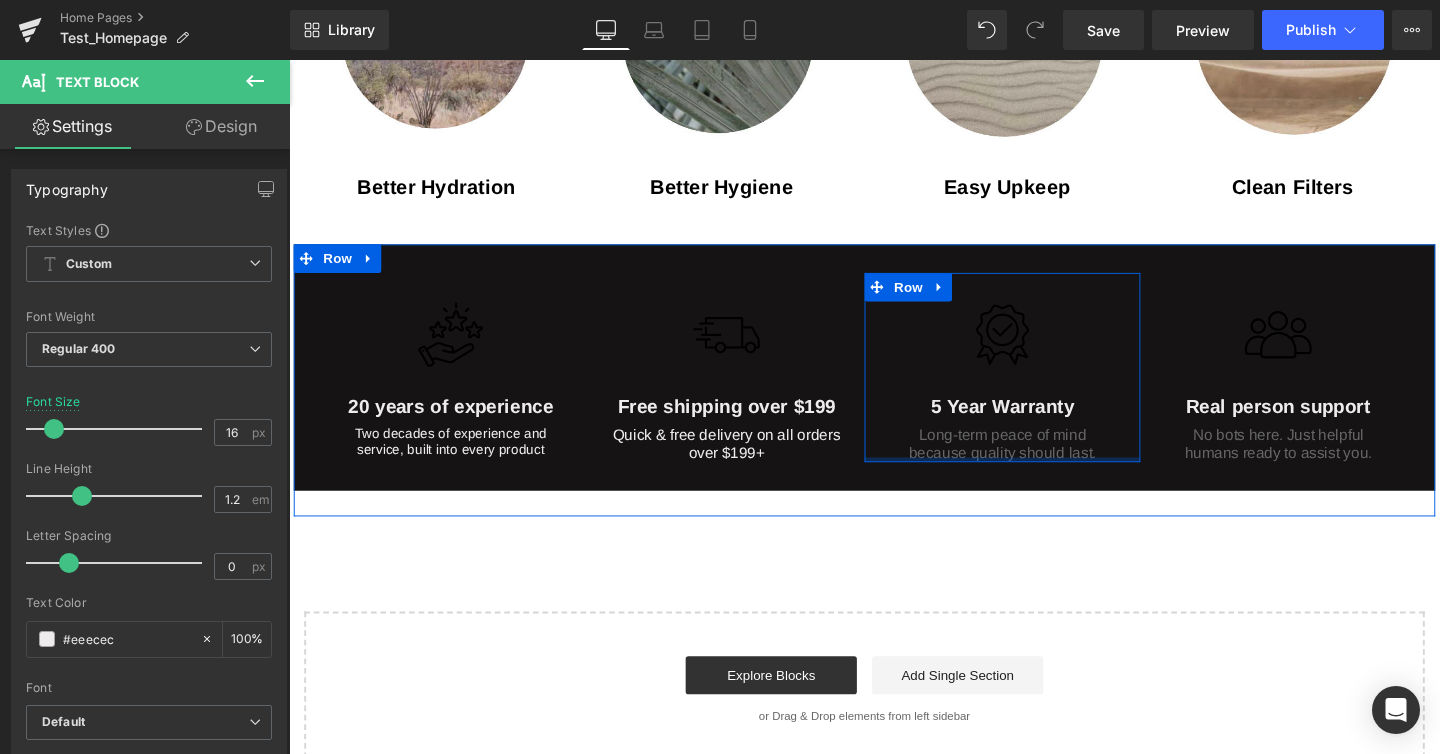 click at bounding box center (1039, 480) 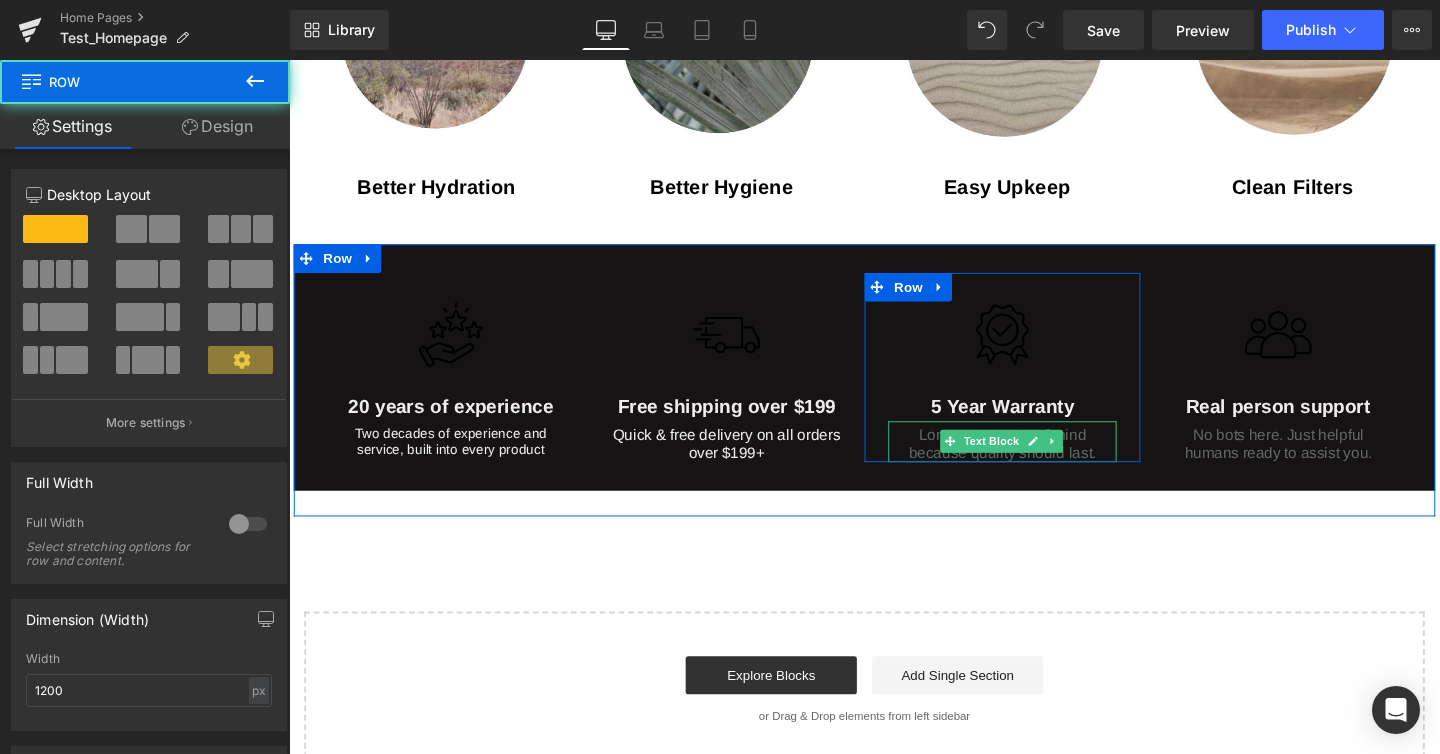 click on "Text Block" at bounding box center (1028, 461) 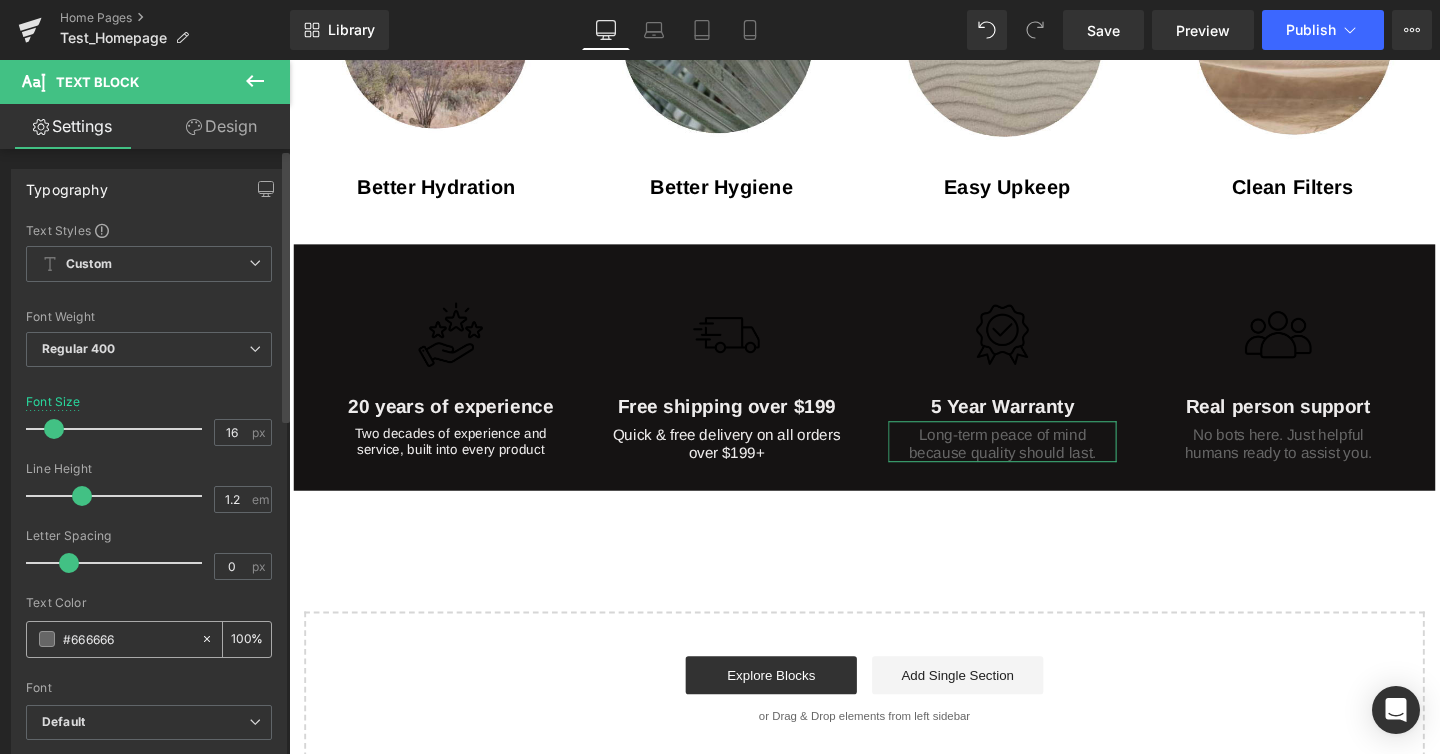 drag, startPoint x: 142, startPoint y: 626, endPoint x: 96, endPoint y: 640, distance: 48.08326 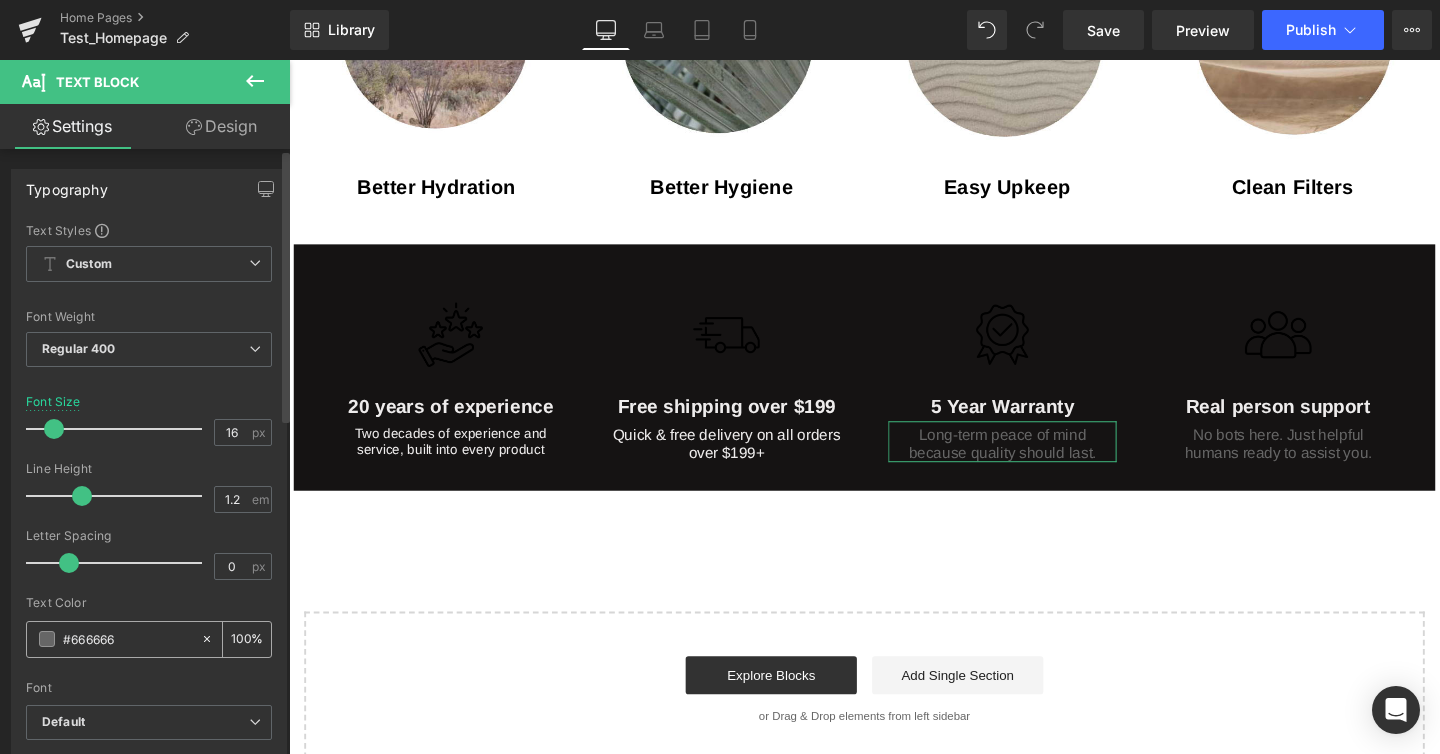 drag, startPoint x: 101, startPoint y: 641, endPoint x: 136, endPoint y: 642, distance: 35.014282 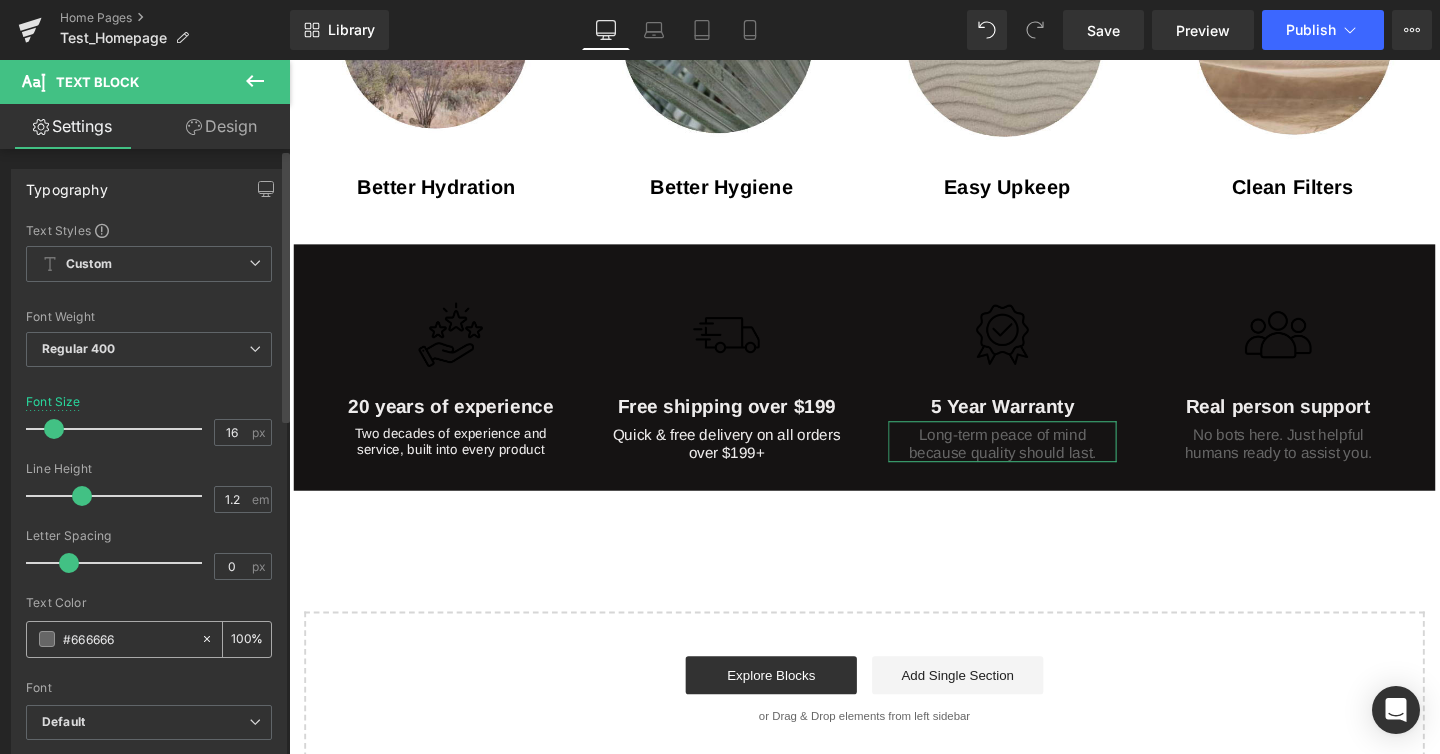 click on "#666666" at bounding box center [127, 639] 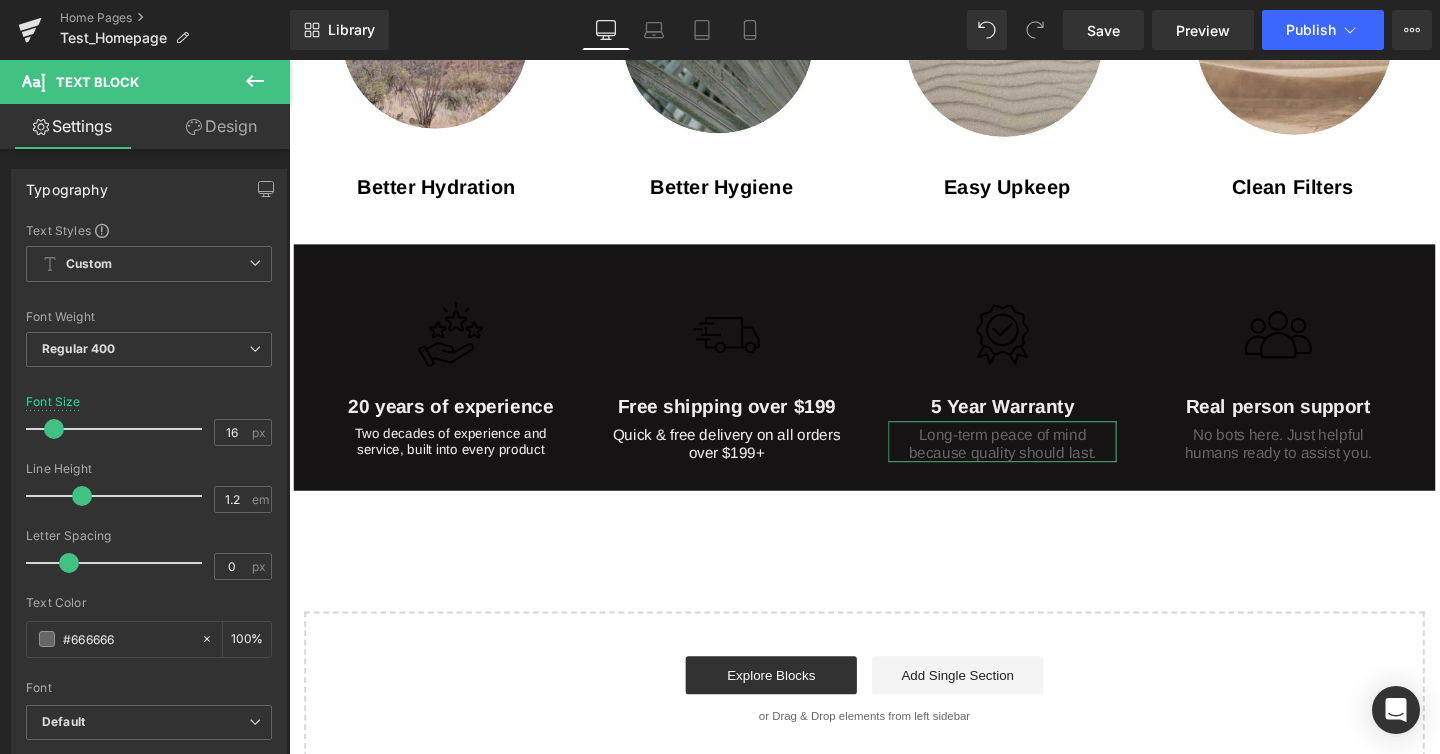 paste on "eeecec" 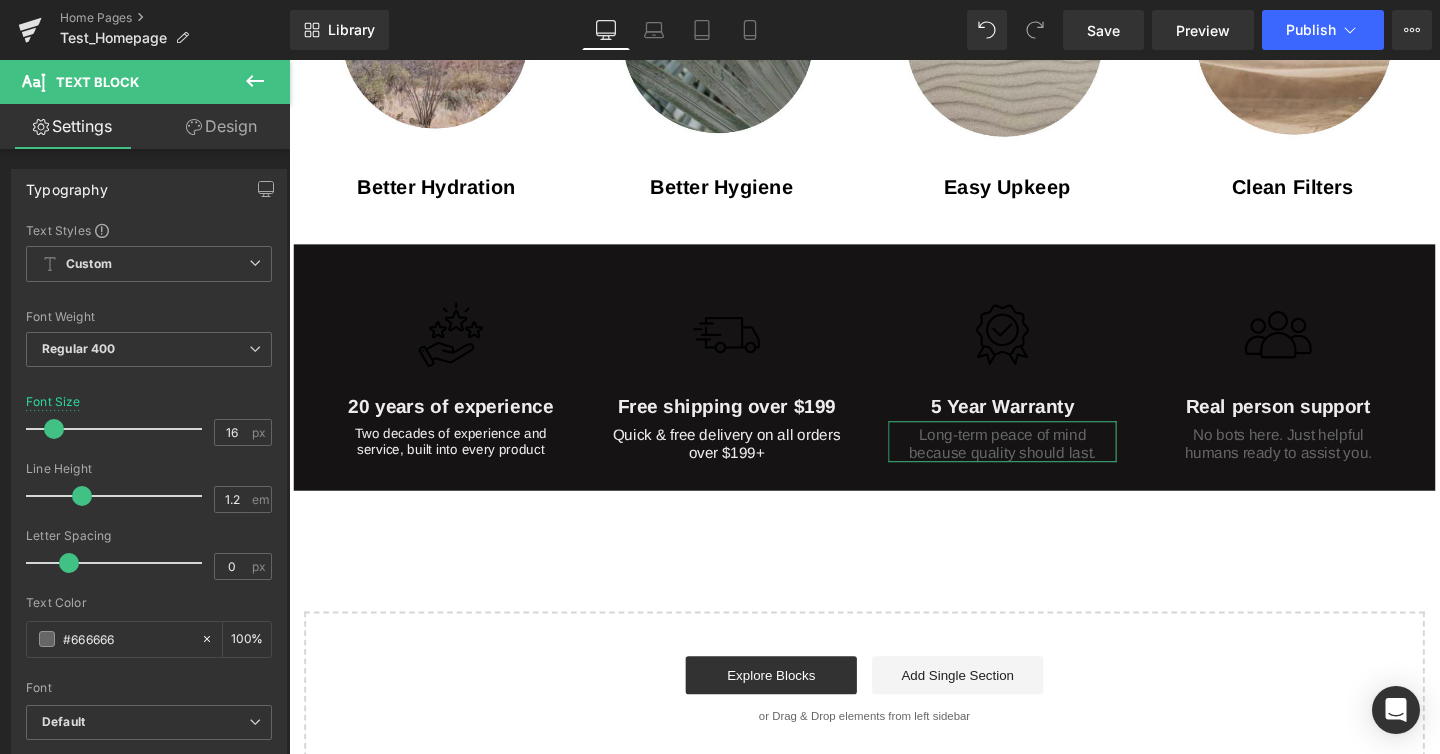 type on "#eeecec" 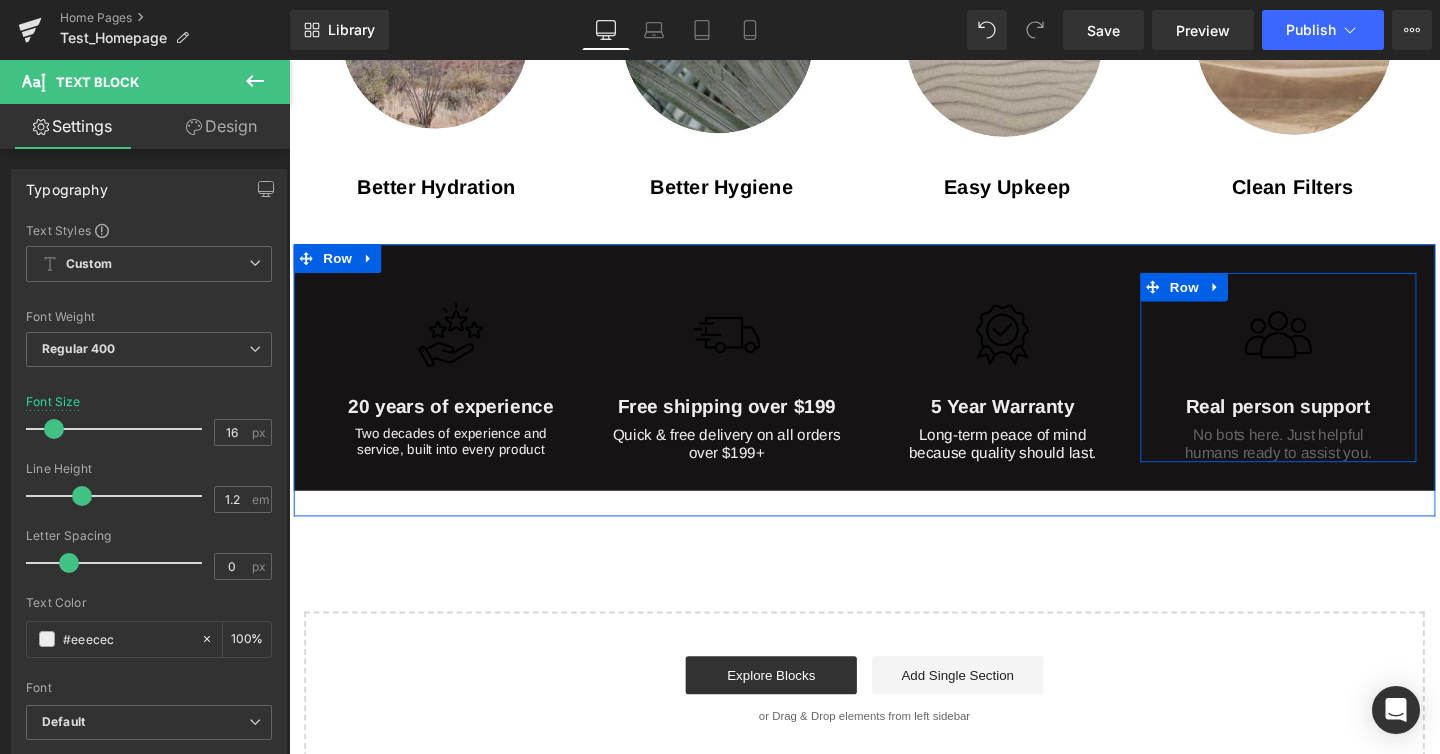 click on "Text Block" at bounding box center (1318, 461) 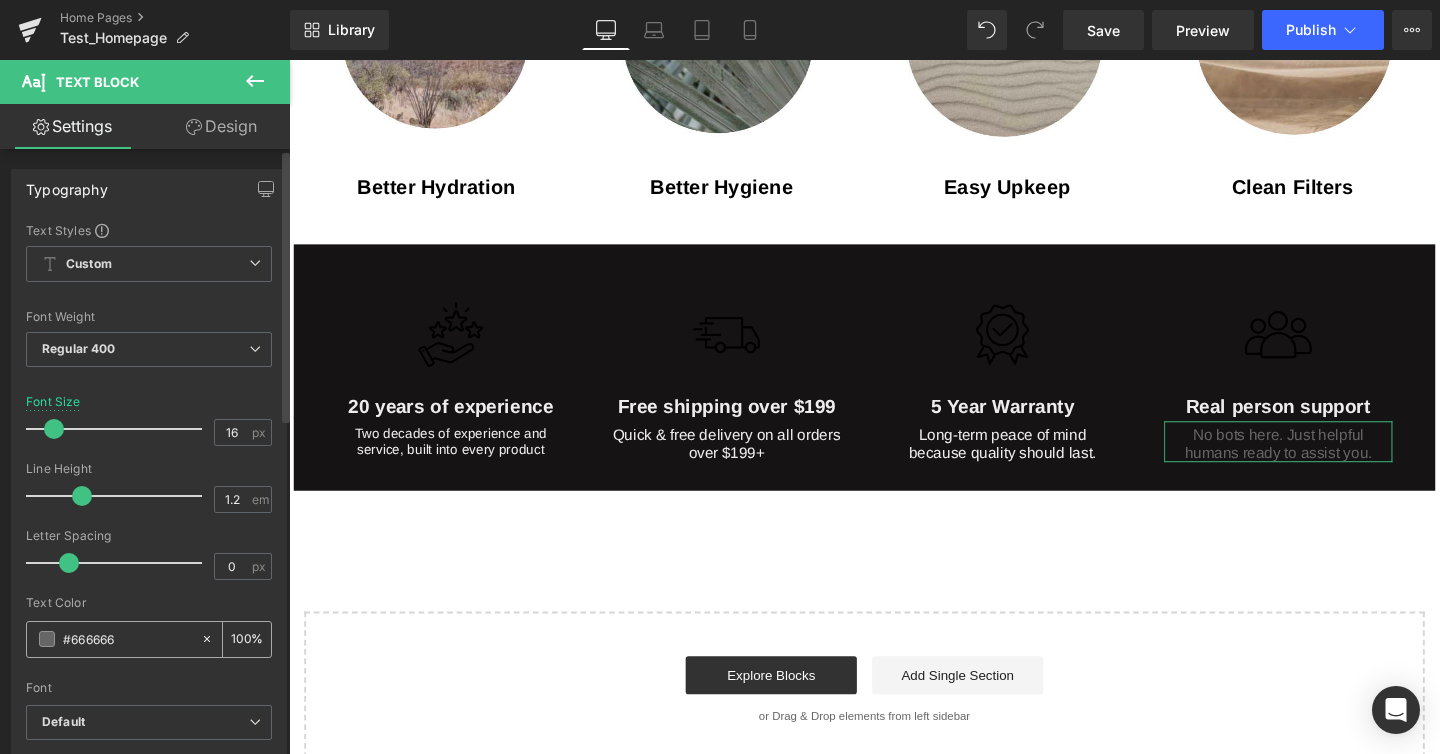 click on "#666666" at bounding box center (127, 639) 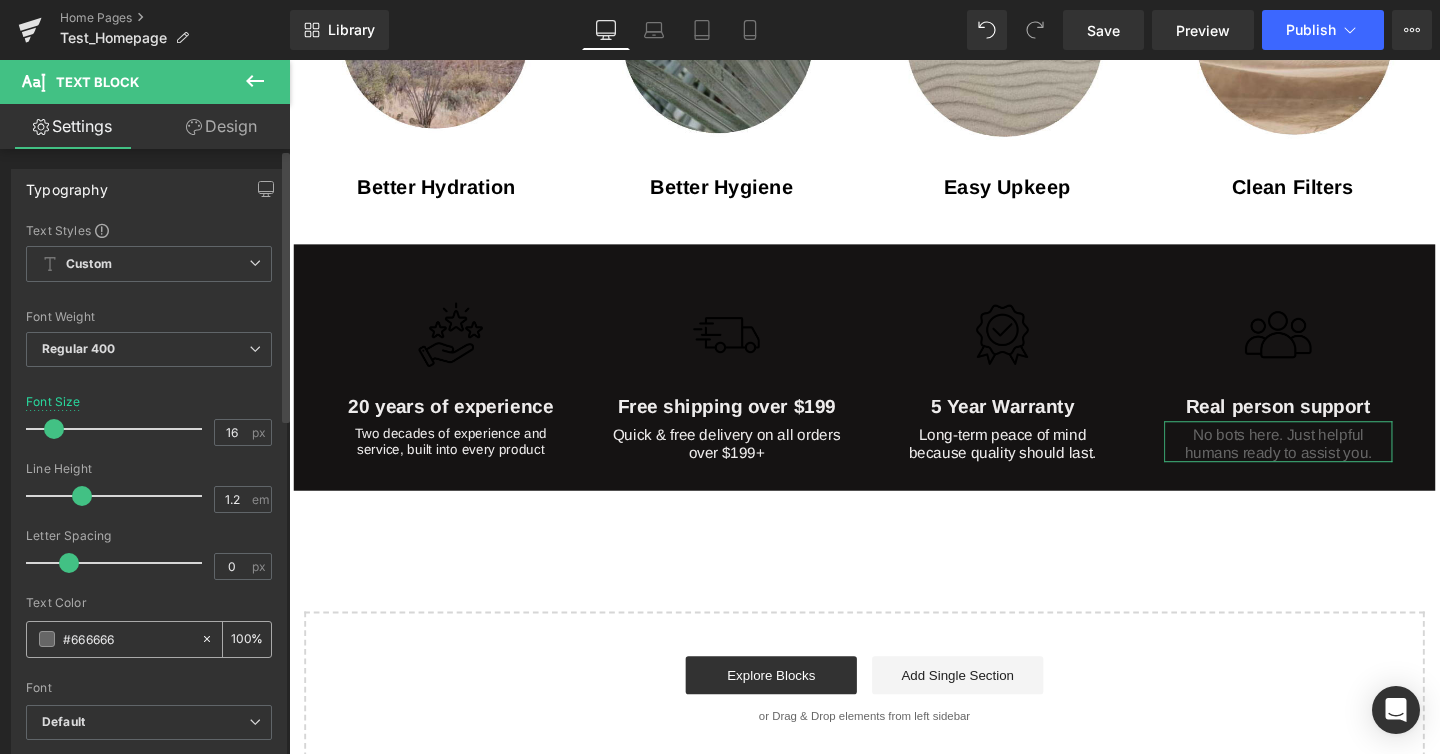 drag, startPoint x: 131, startPoint y: 637, endPoint x: 36, endPoint y: 630, distance: 95.257545 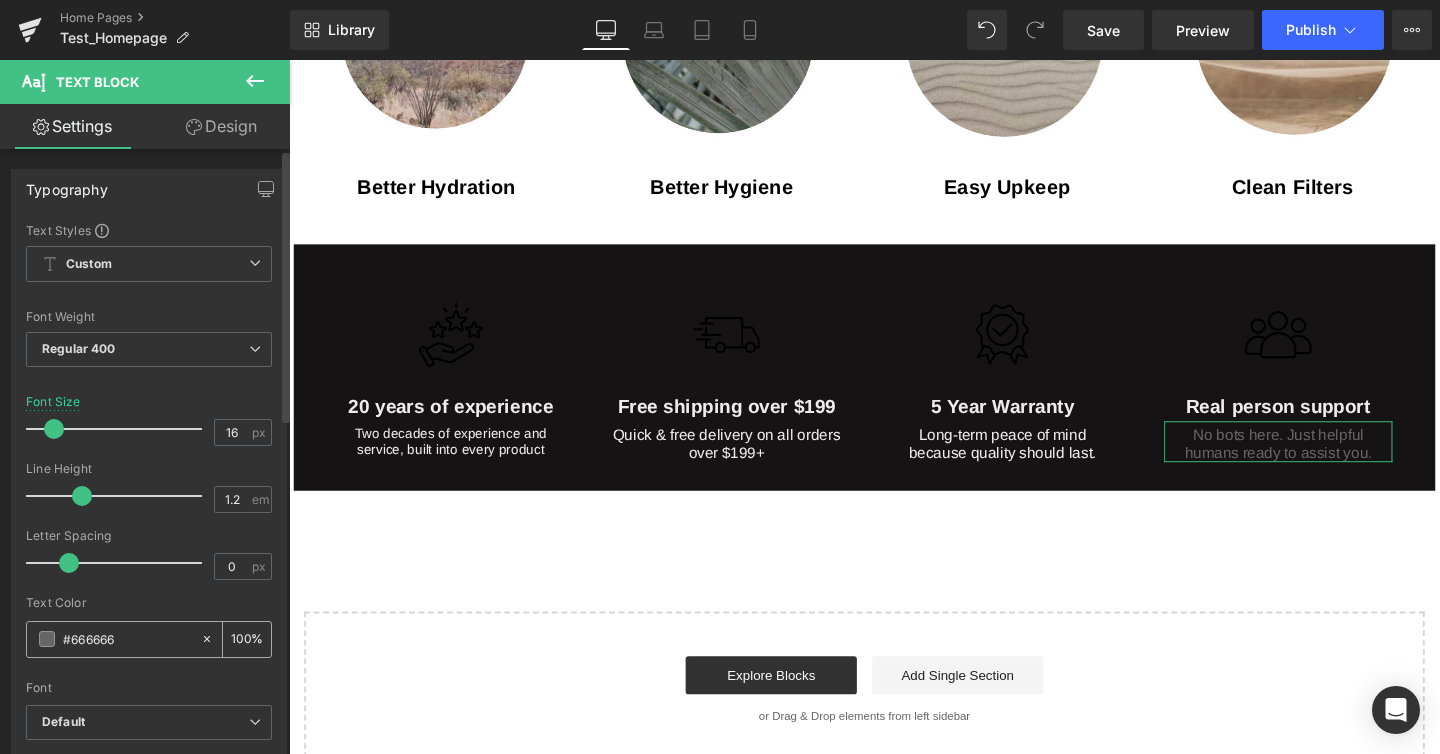 click on "#666666" at bounding box center [113, 639] 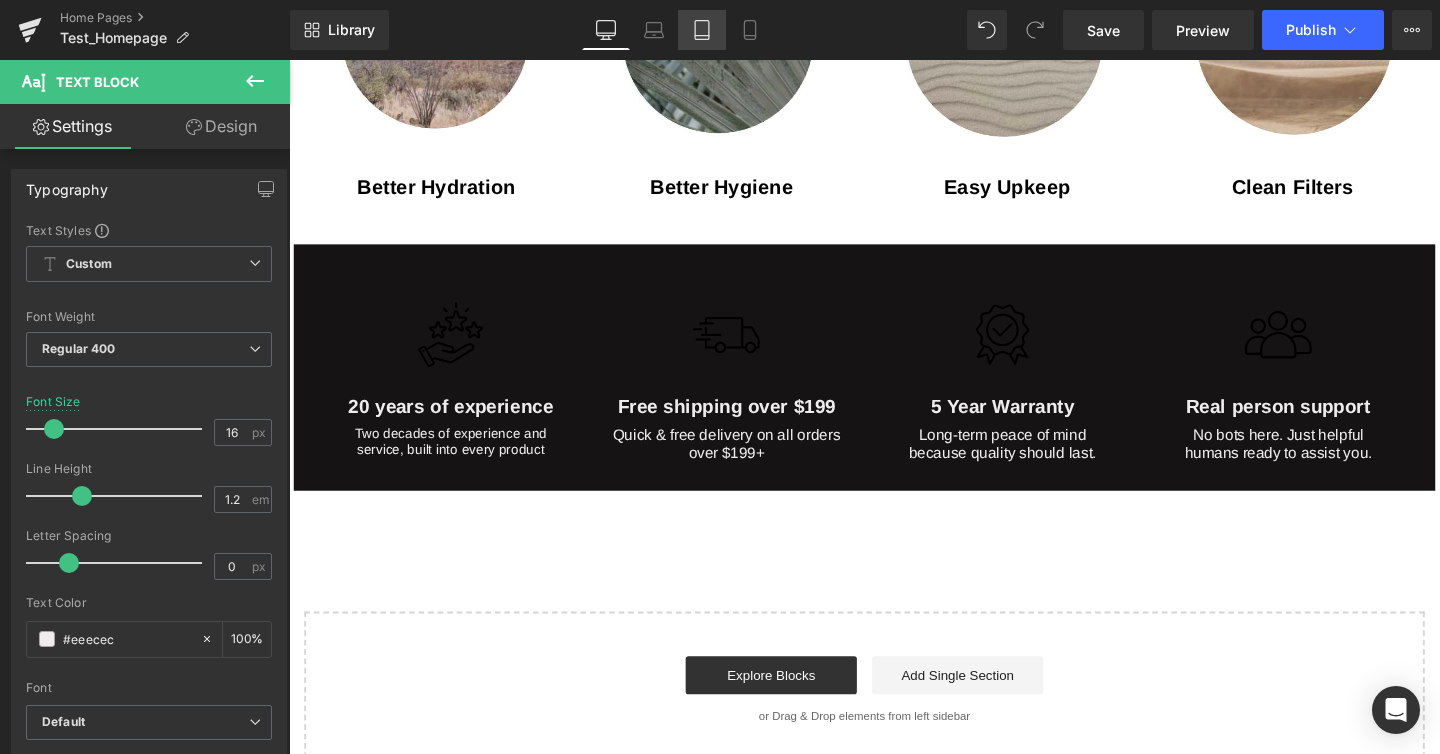 type on "#eeecec" 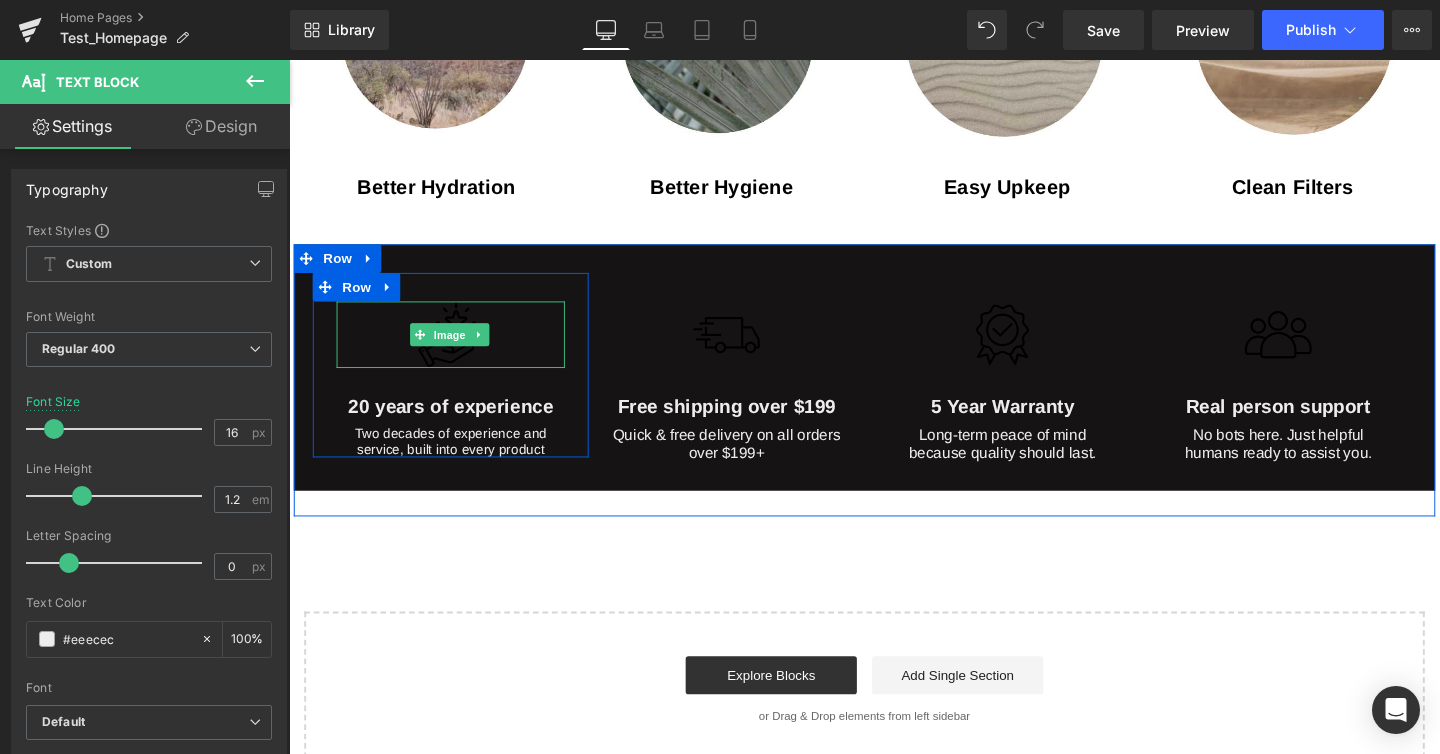 click at bounding box center (459, 349) 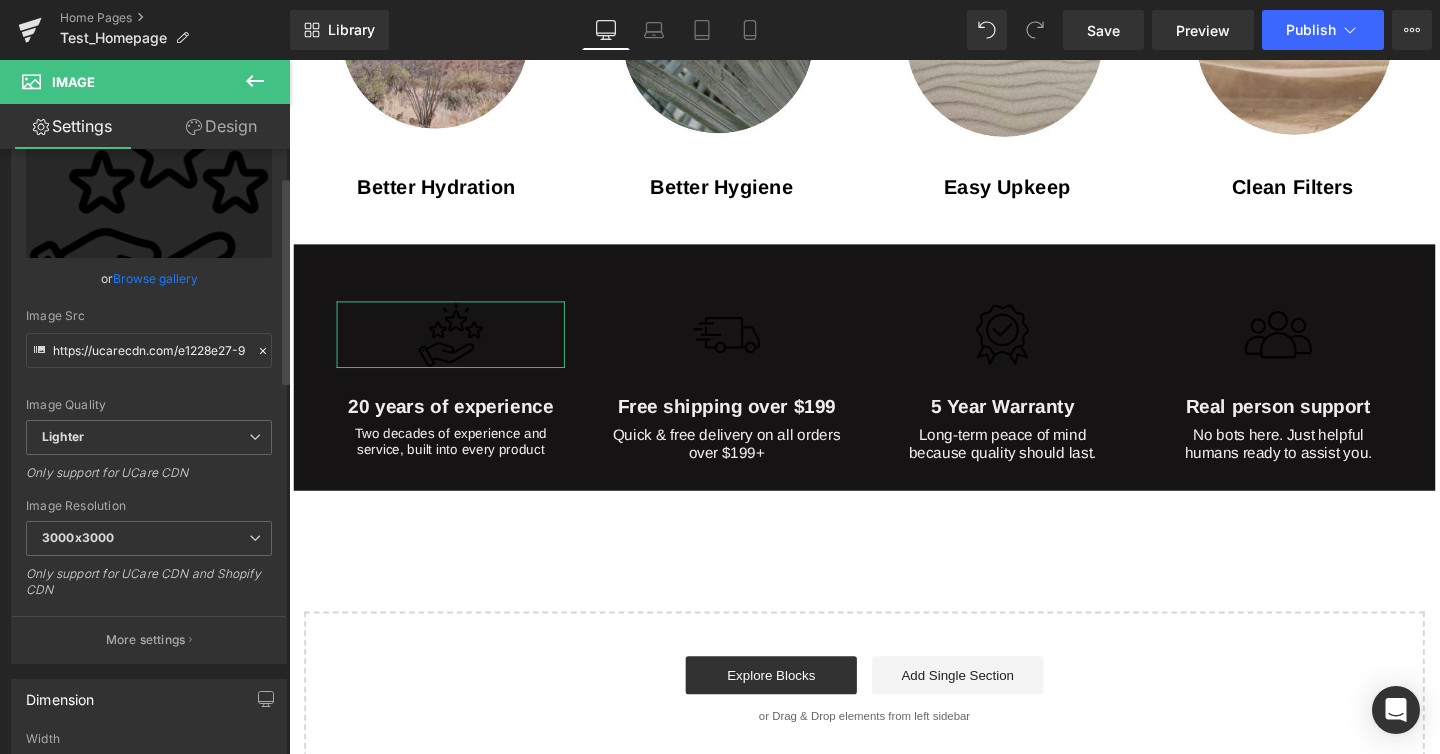 scroll, scrollTop: 232, scrollLeft: 0, axis: vertical 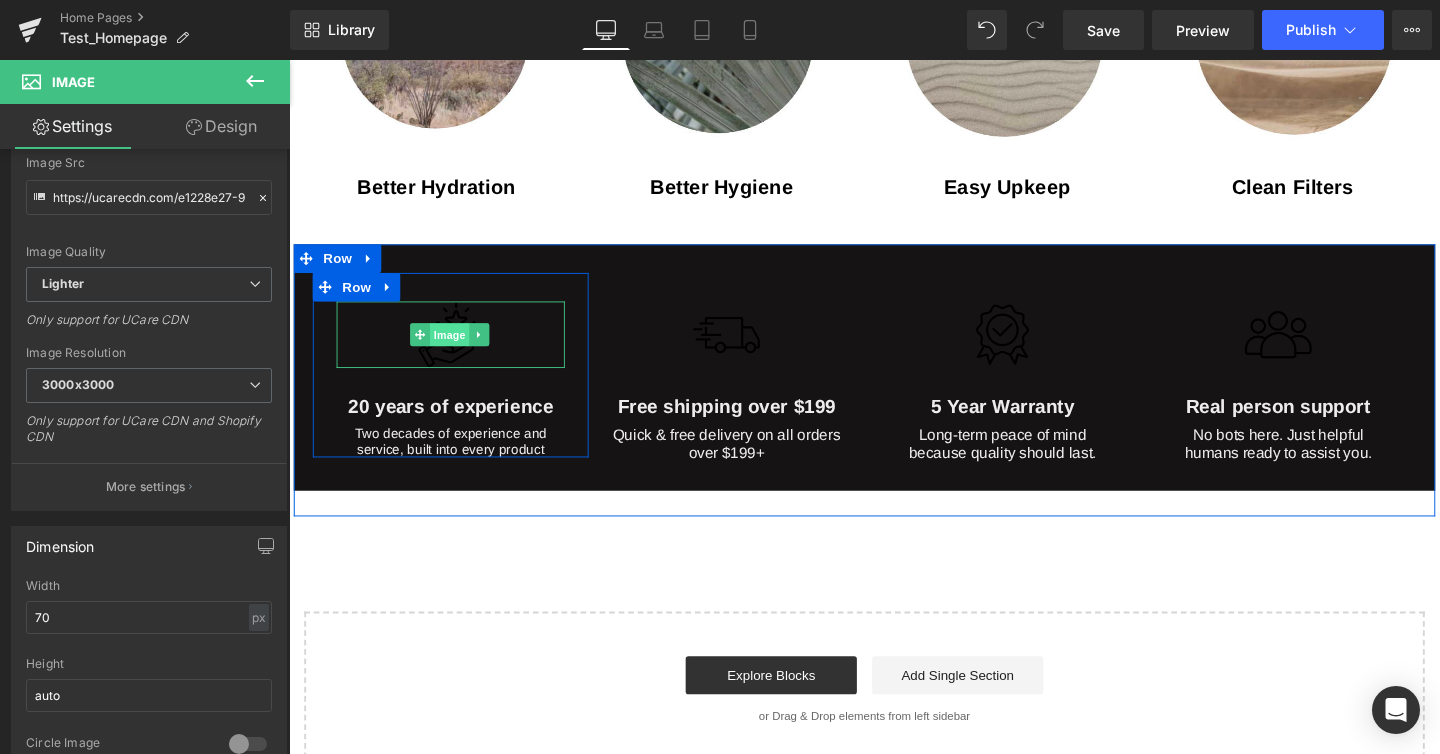 click on "Image" at bounding box center [459, 349] 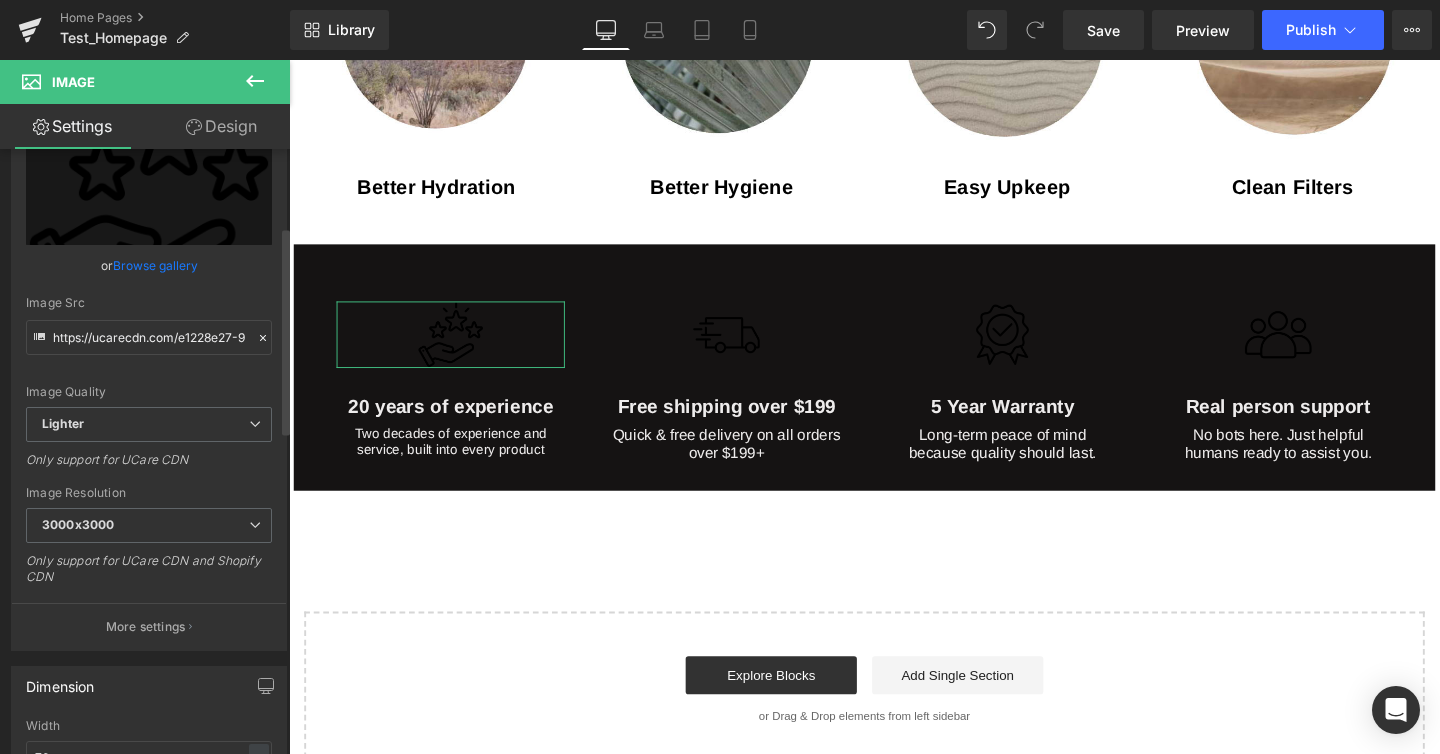 scroll, scrollTop: 0, scrollLeft: 0, axis: both 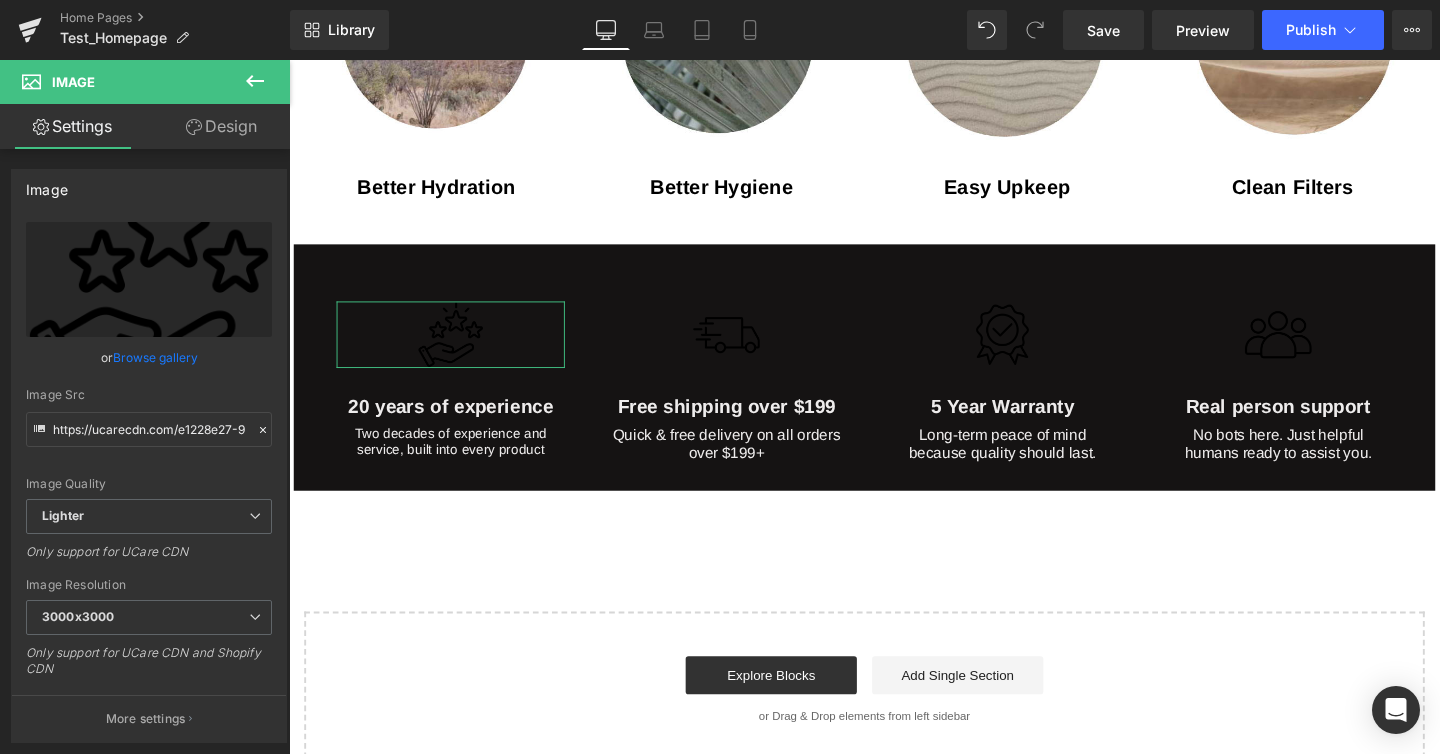 click on "Design" at bounding box center (221, 126) 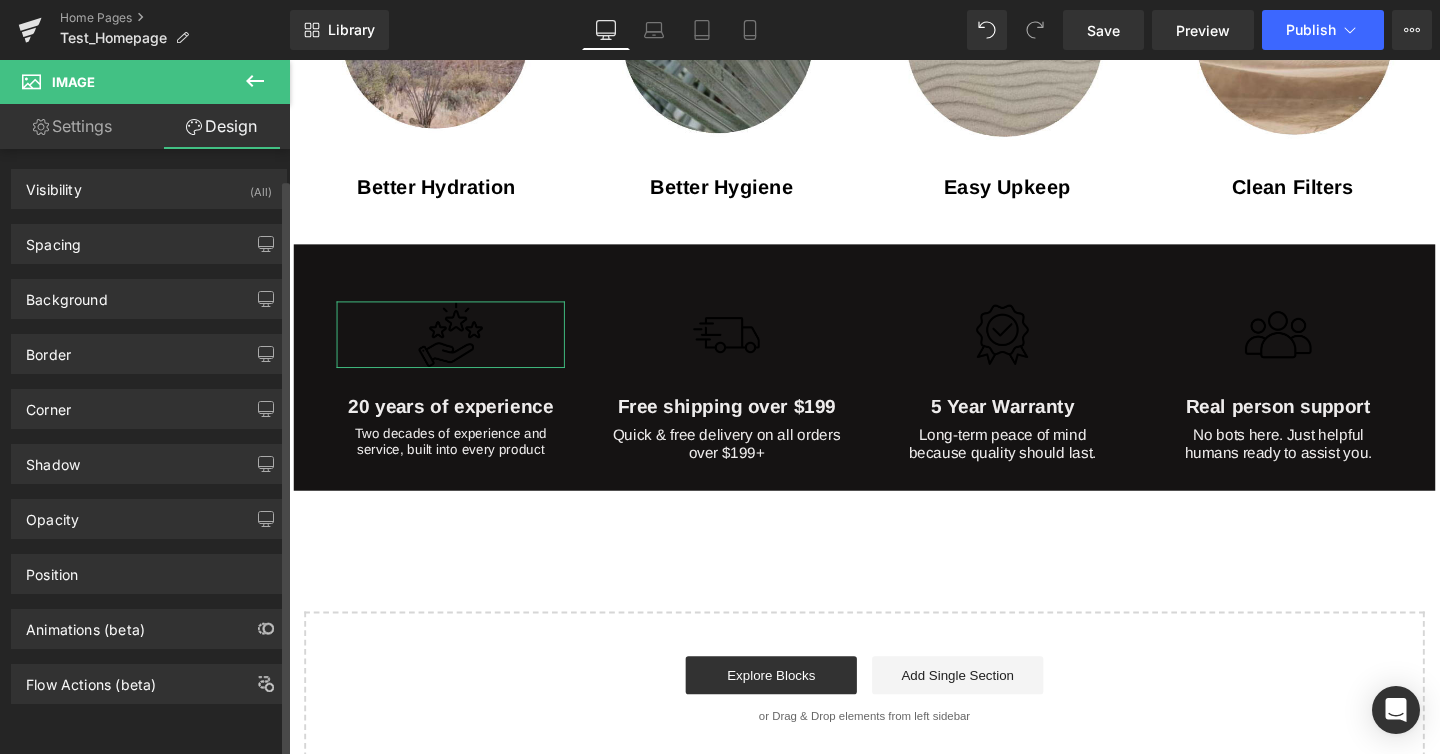 scroll, scrollTop: 0, scrollLeft: 0, axis: both 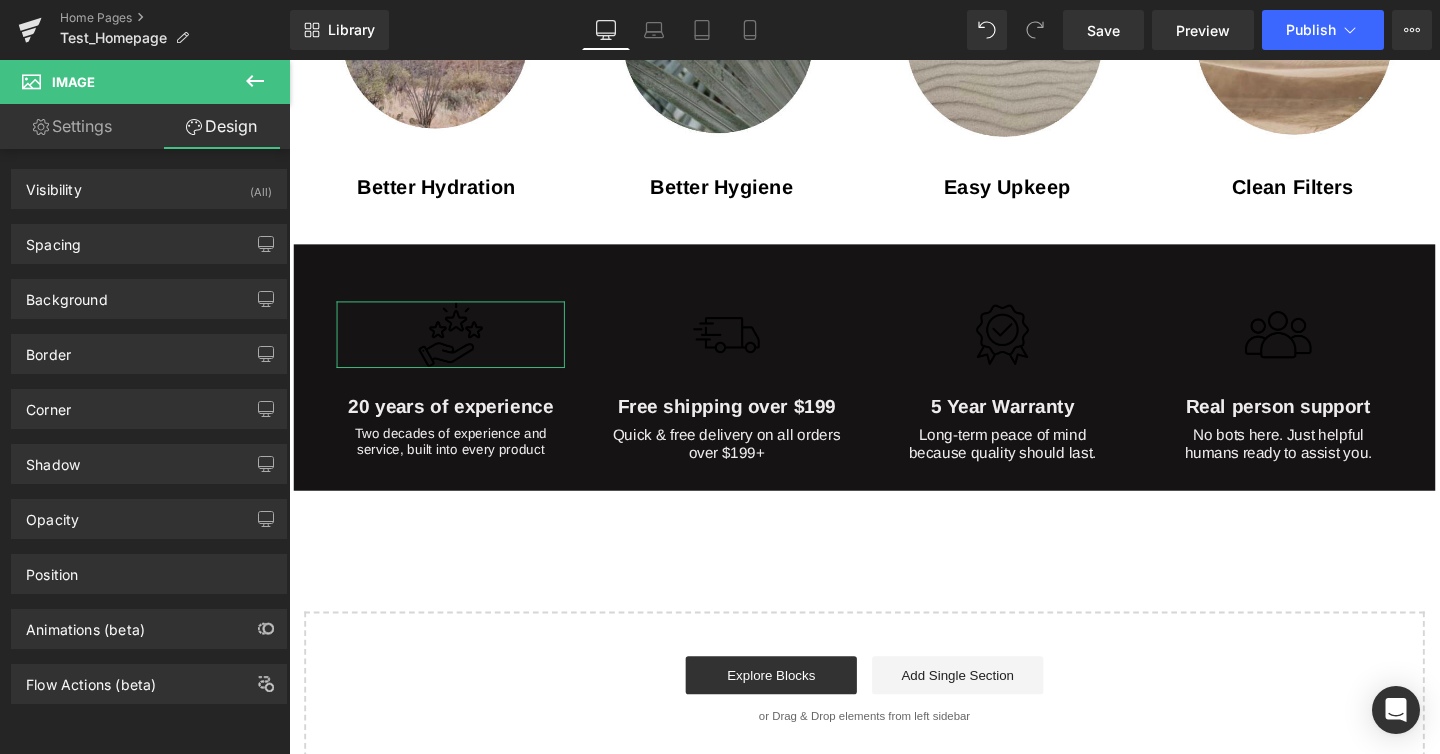 click on "Settings" at bounding box center [72, 126] 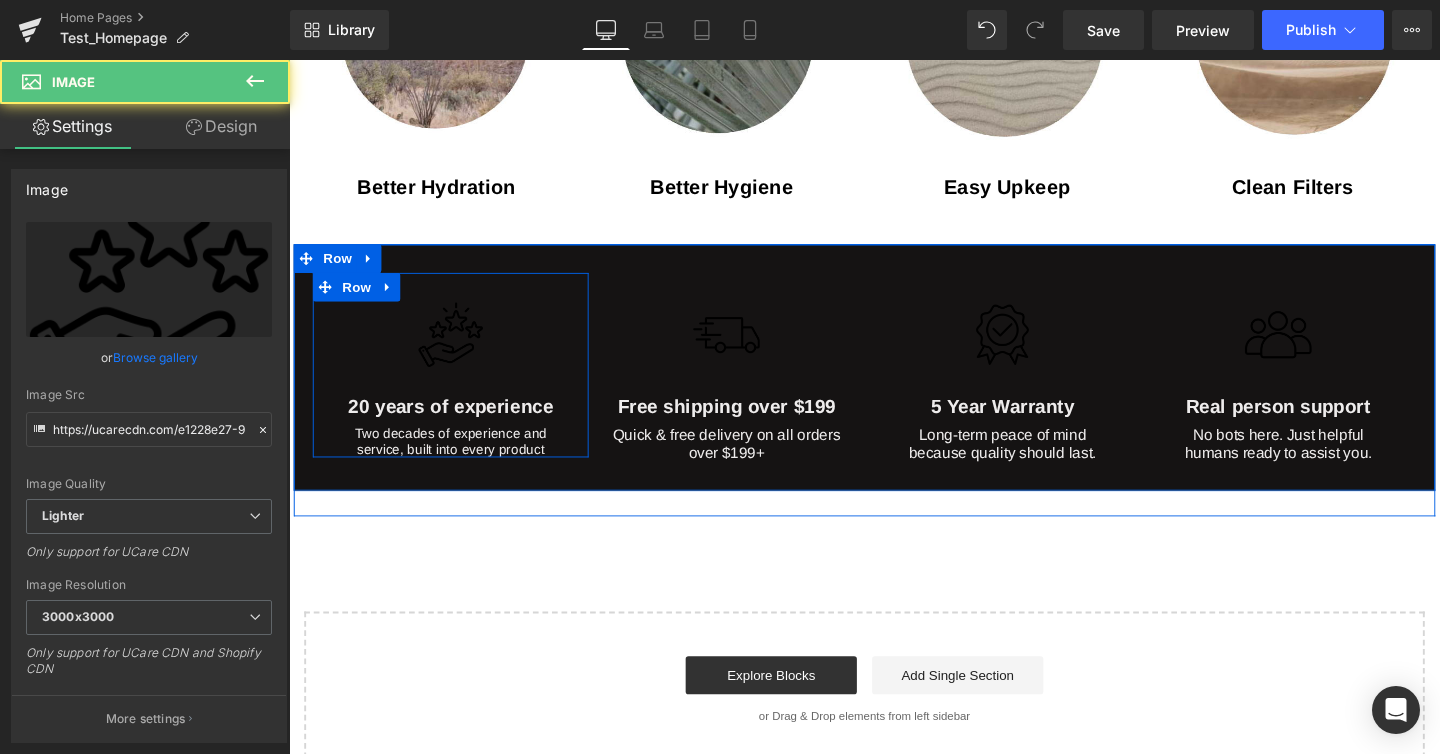 click at bounding box center (459, 349) 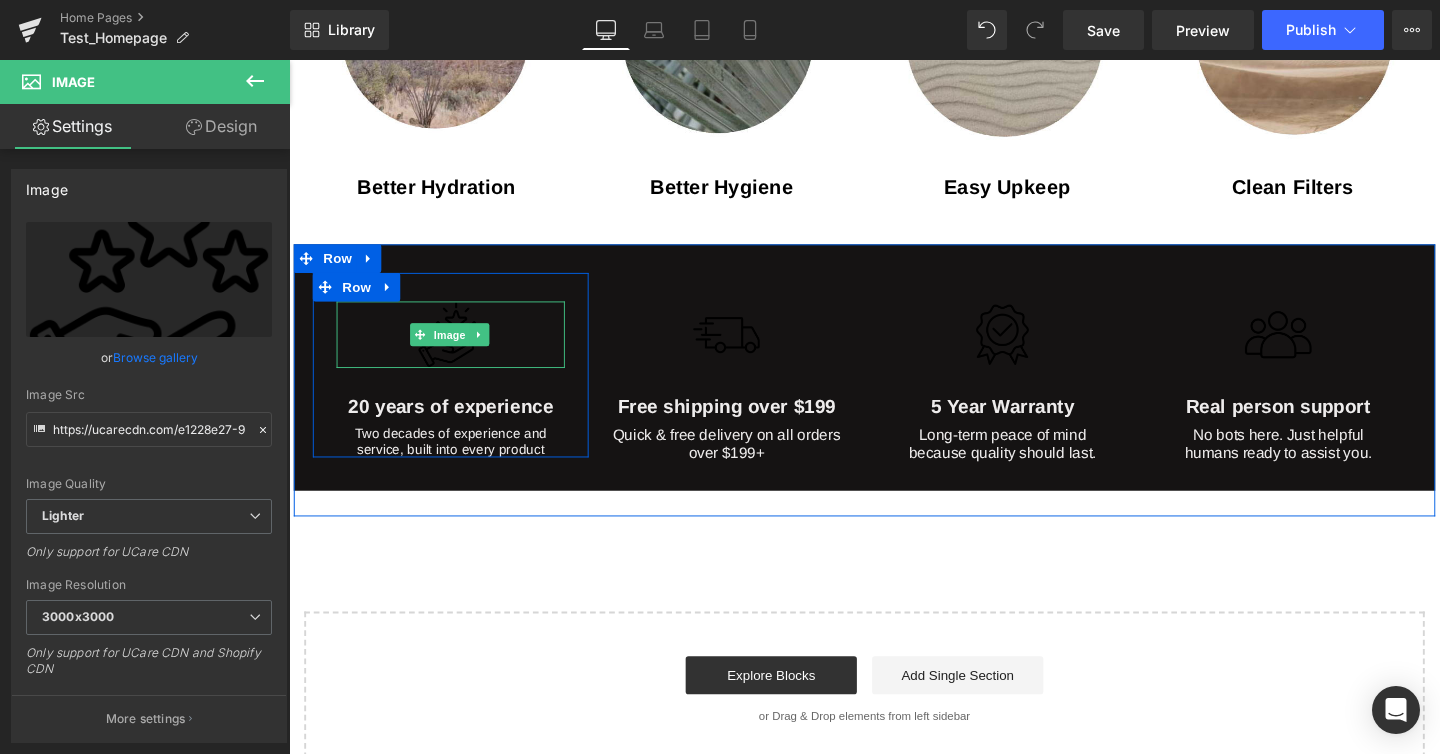 click at bounding box center [459, 349] 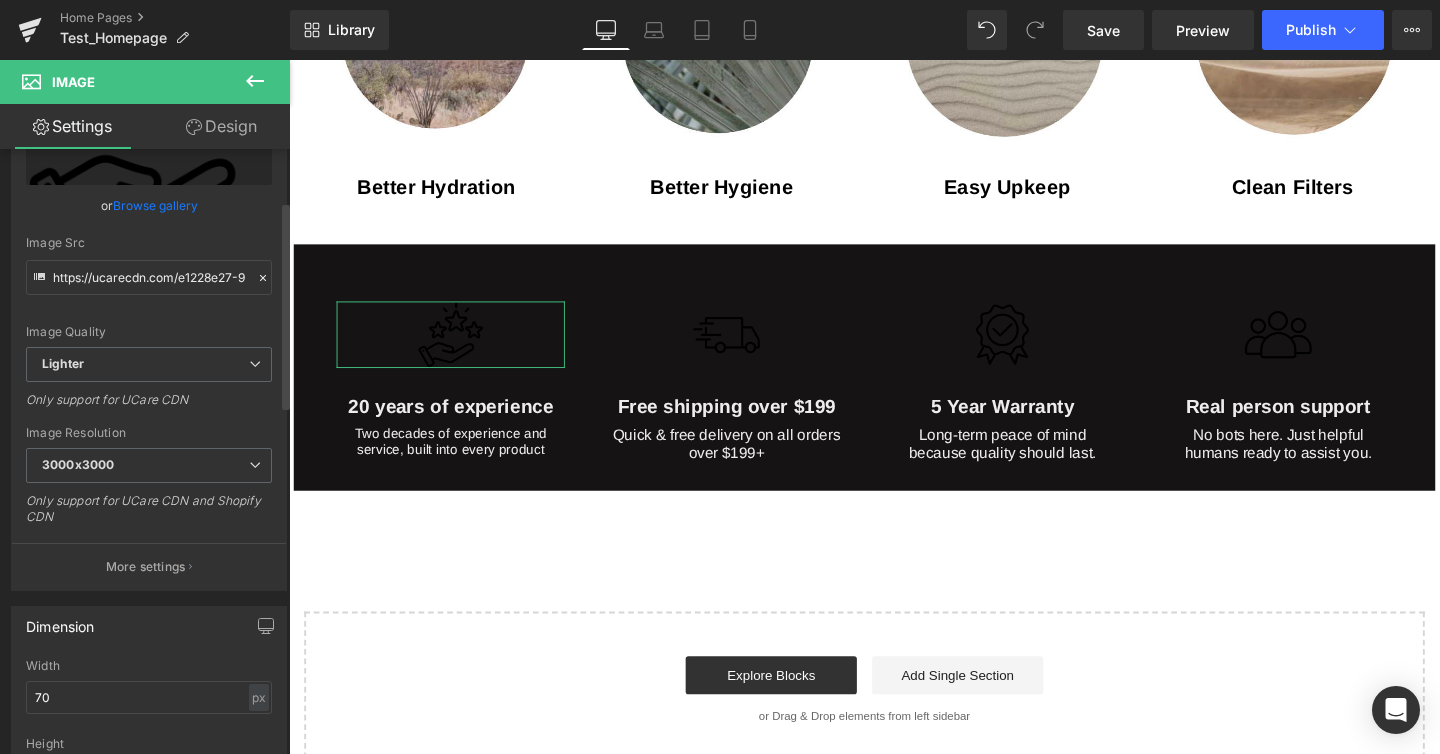 scroll, scrollTop: 151, scrollLeft: 0, axis: vertical 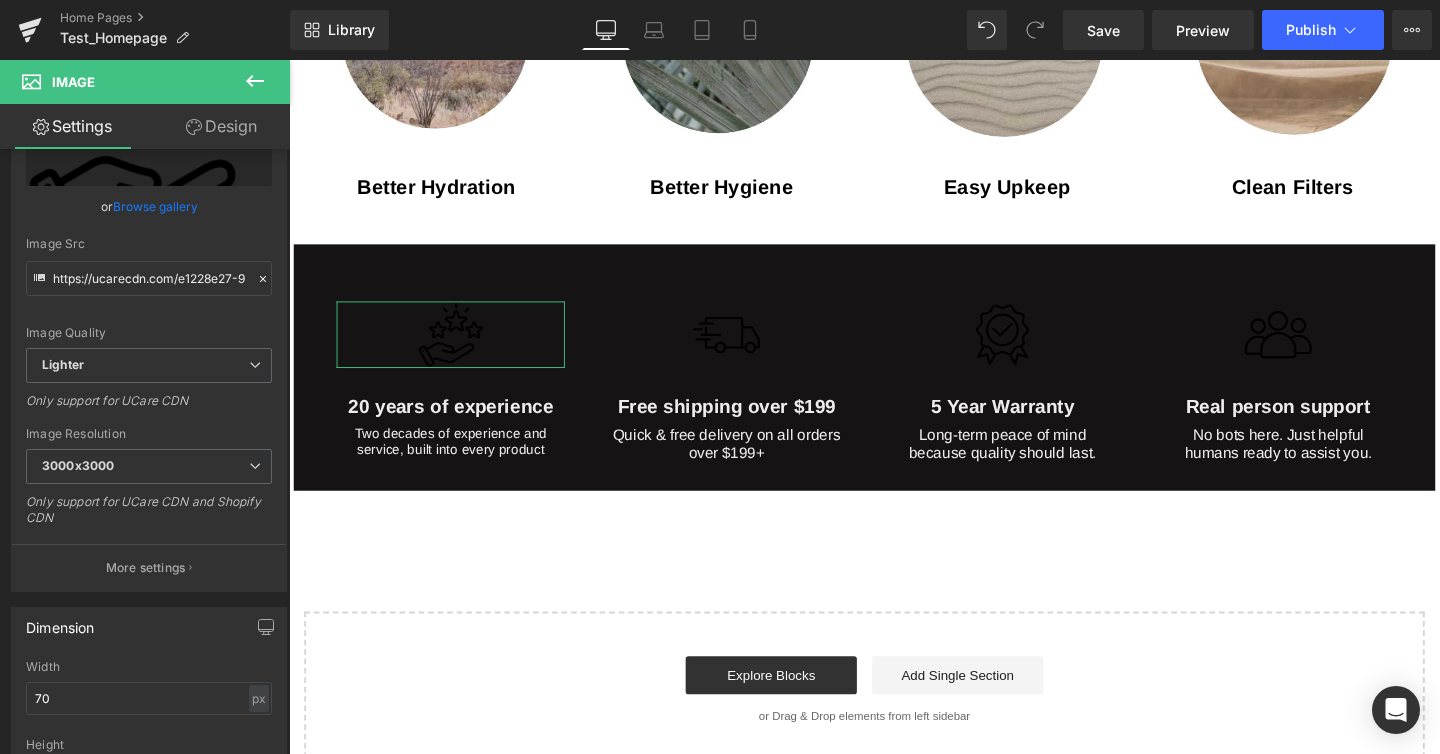 click on "Design" at bounding box center [221, 126] 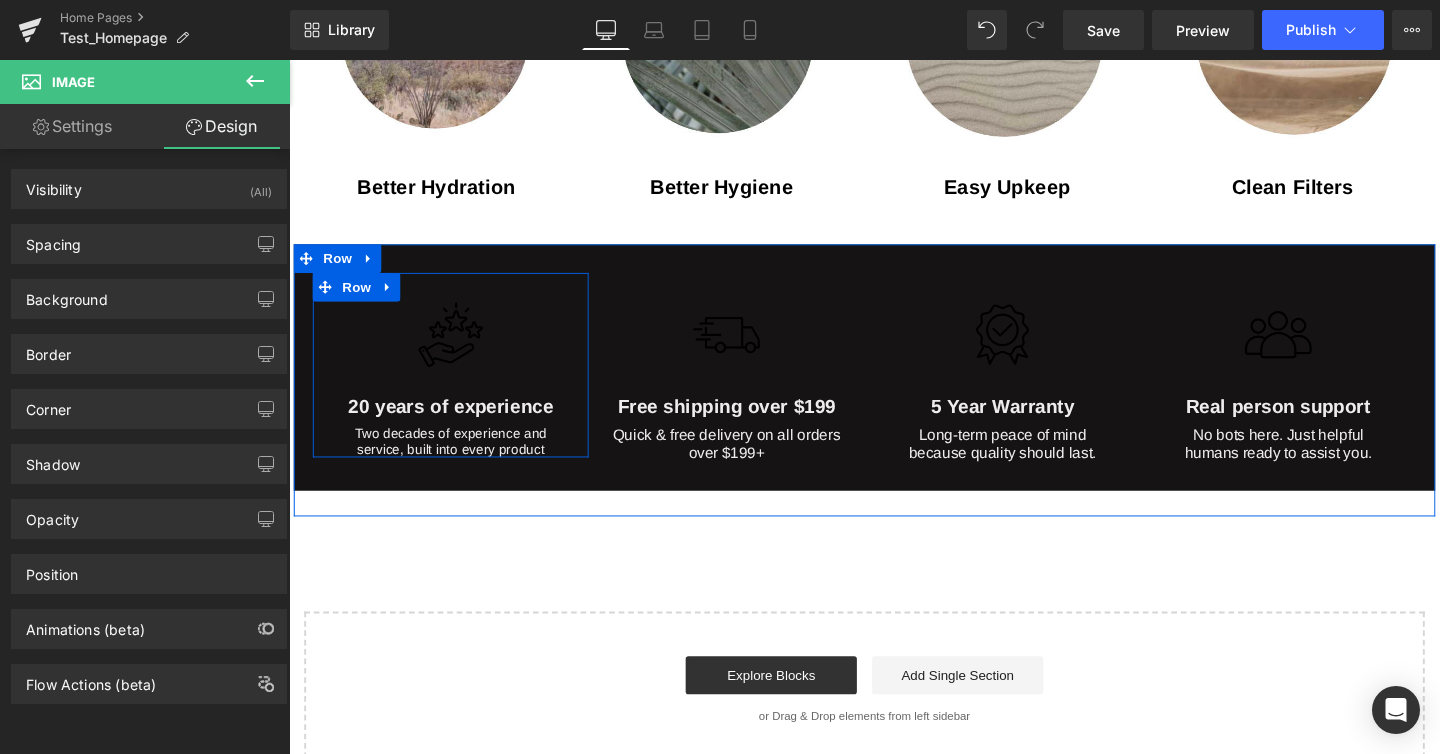 click at bounding box center [489, 349] 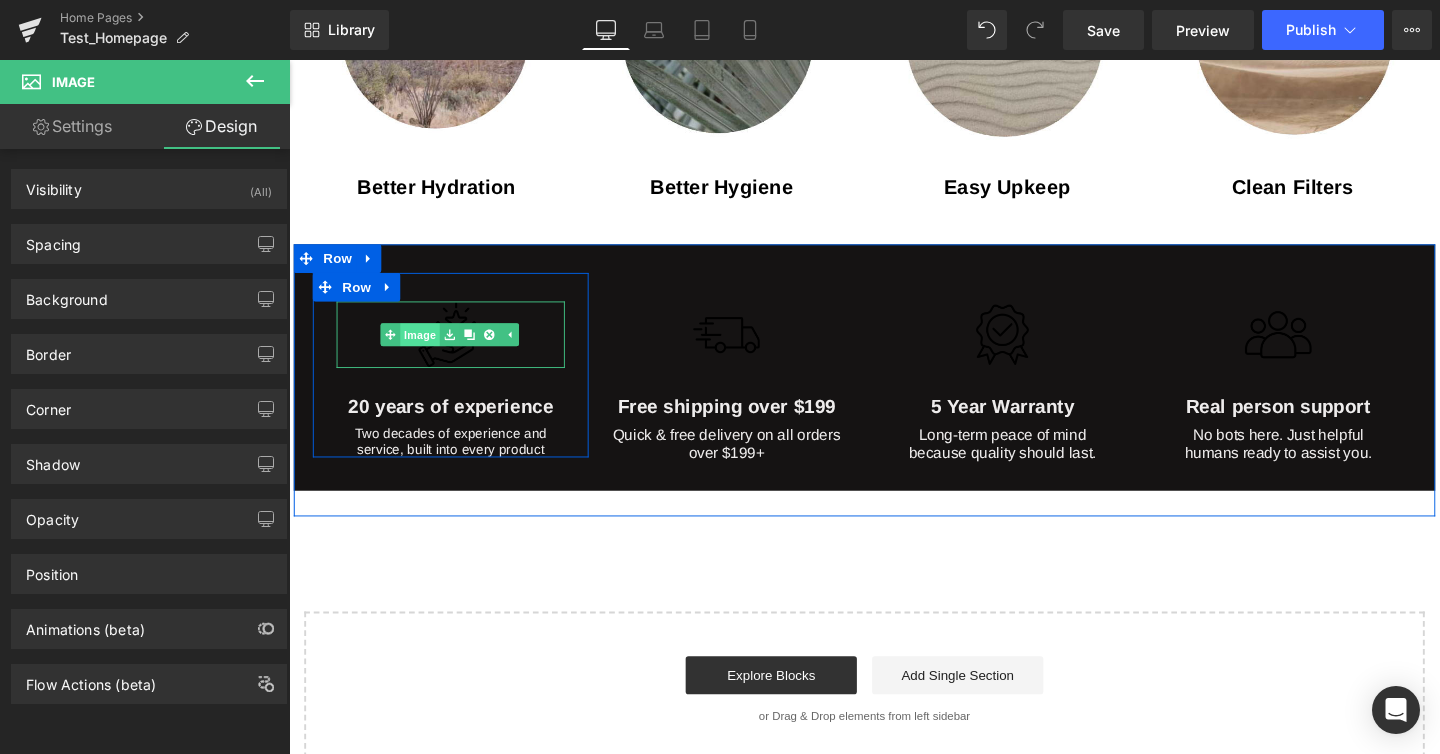 click on "Image" at bounding box center [459, 349] 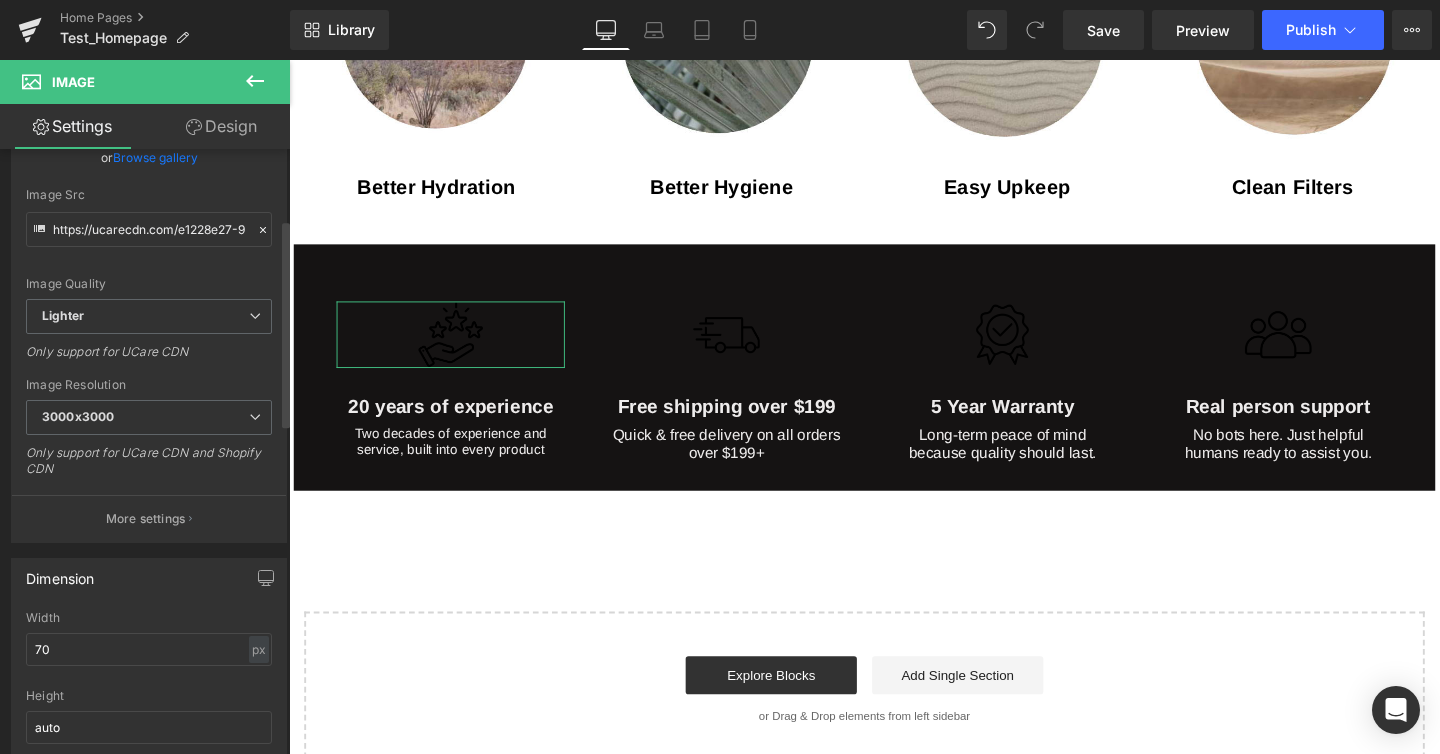 scroll, scrollTop: 179, scrollLeft: 0, axis: vertical 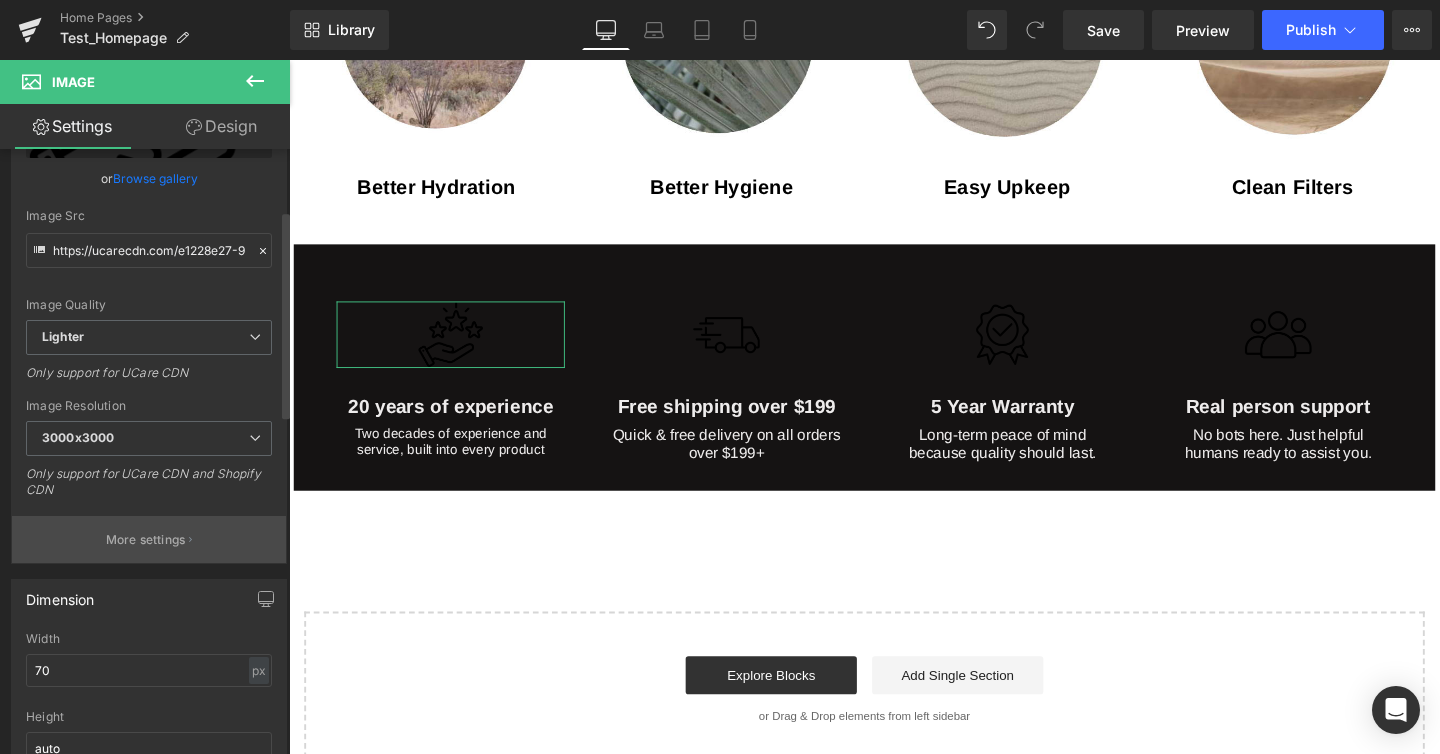 click on "More settings" at bounding box center (146, 540) 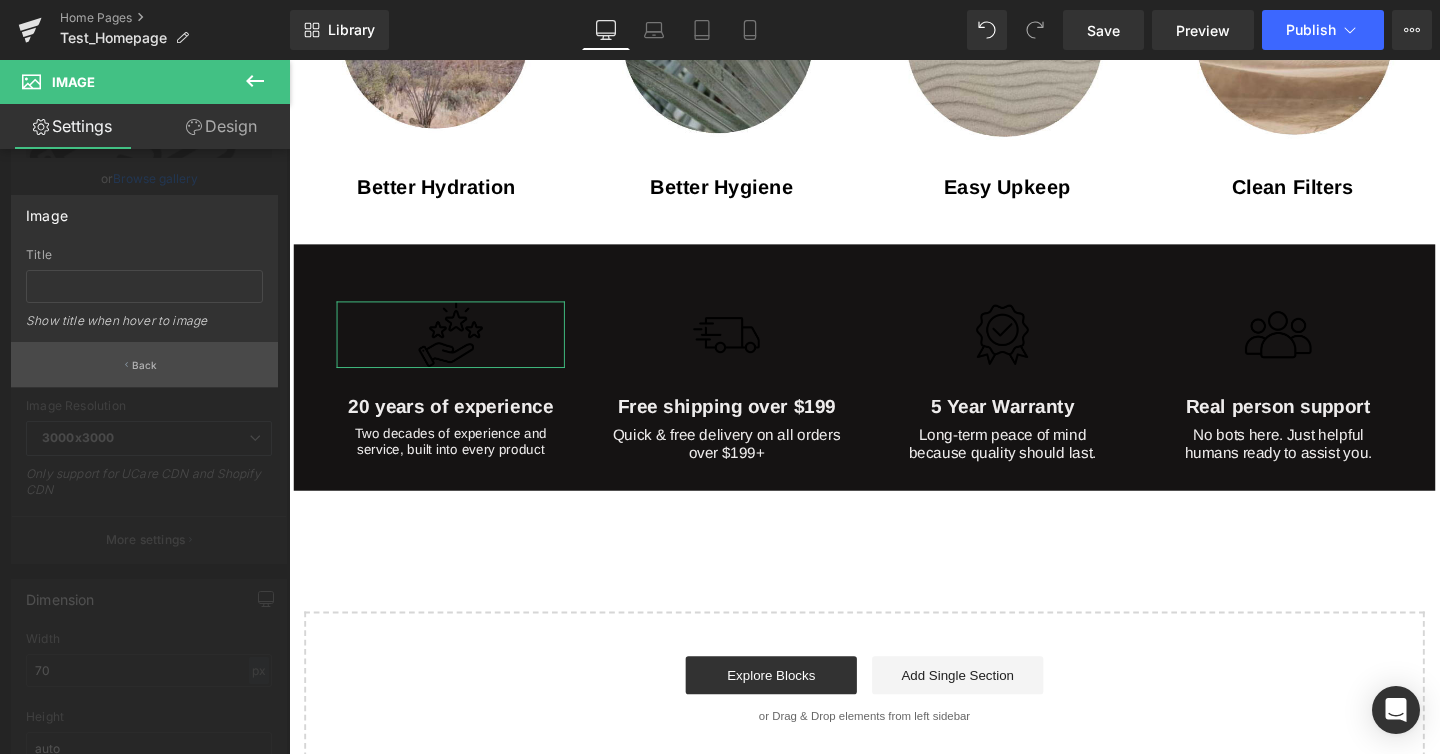 click on "Back" at bounding box center [144, 364] 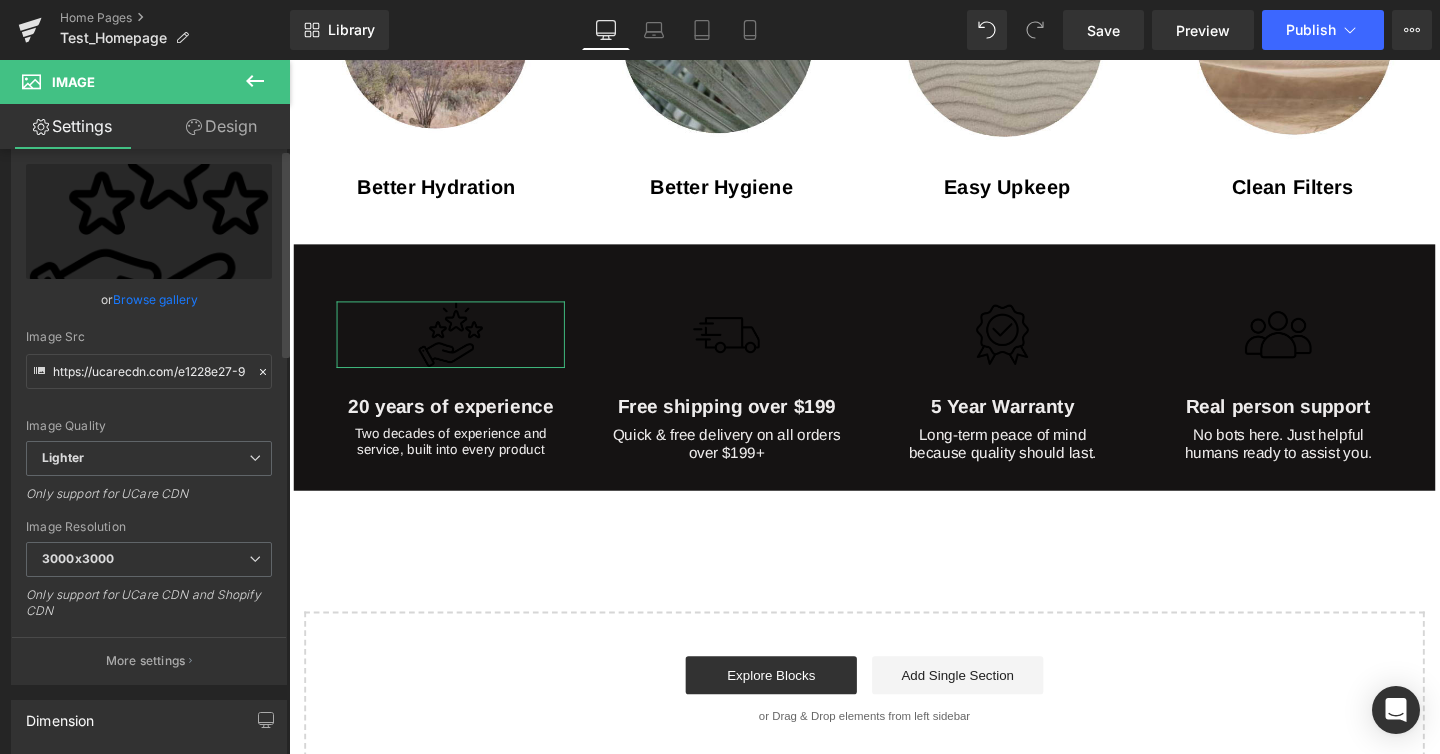 scroll, scrollTop: 0, scrollLeft: 0, axis: both 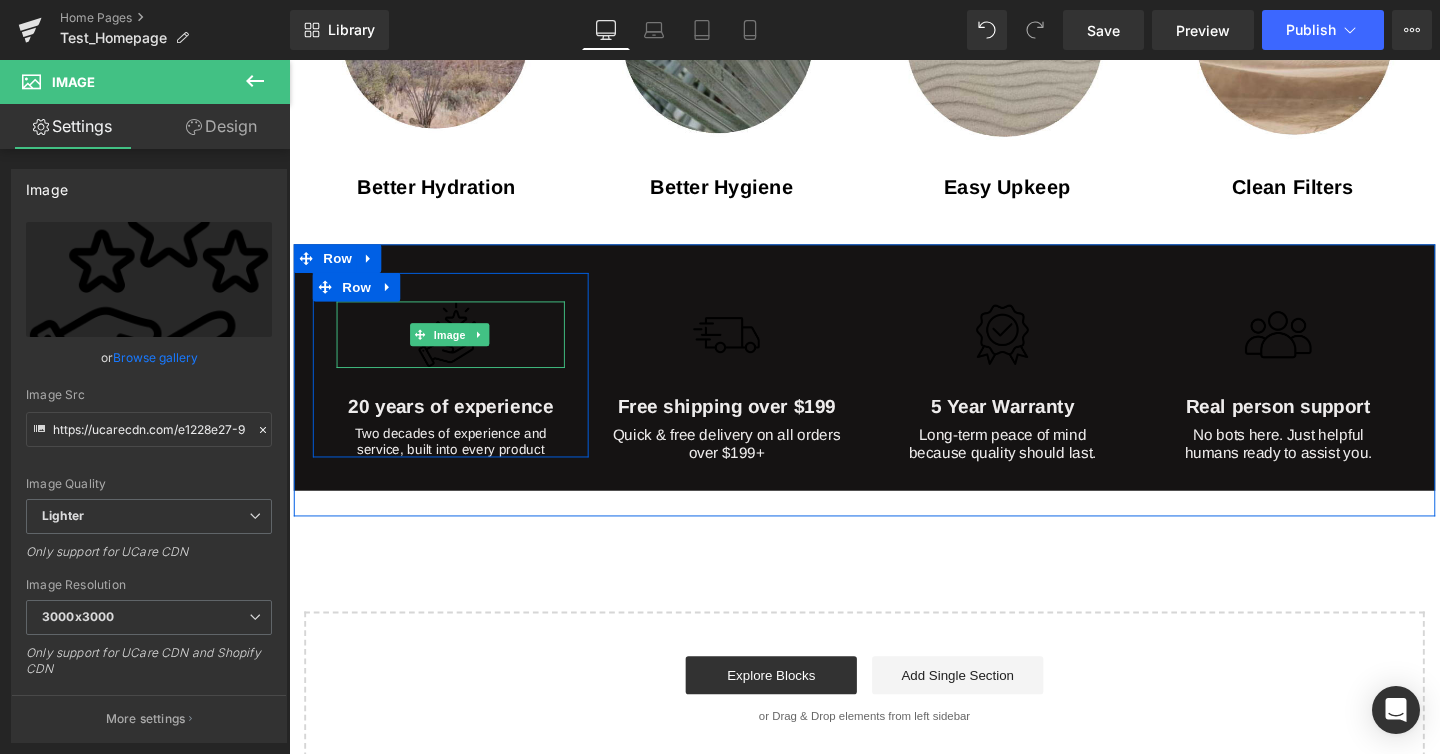 click at bounding box center [459, 349] 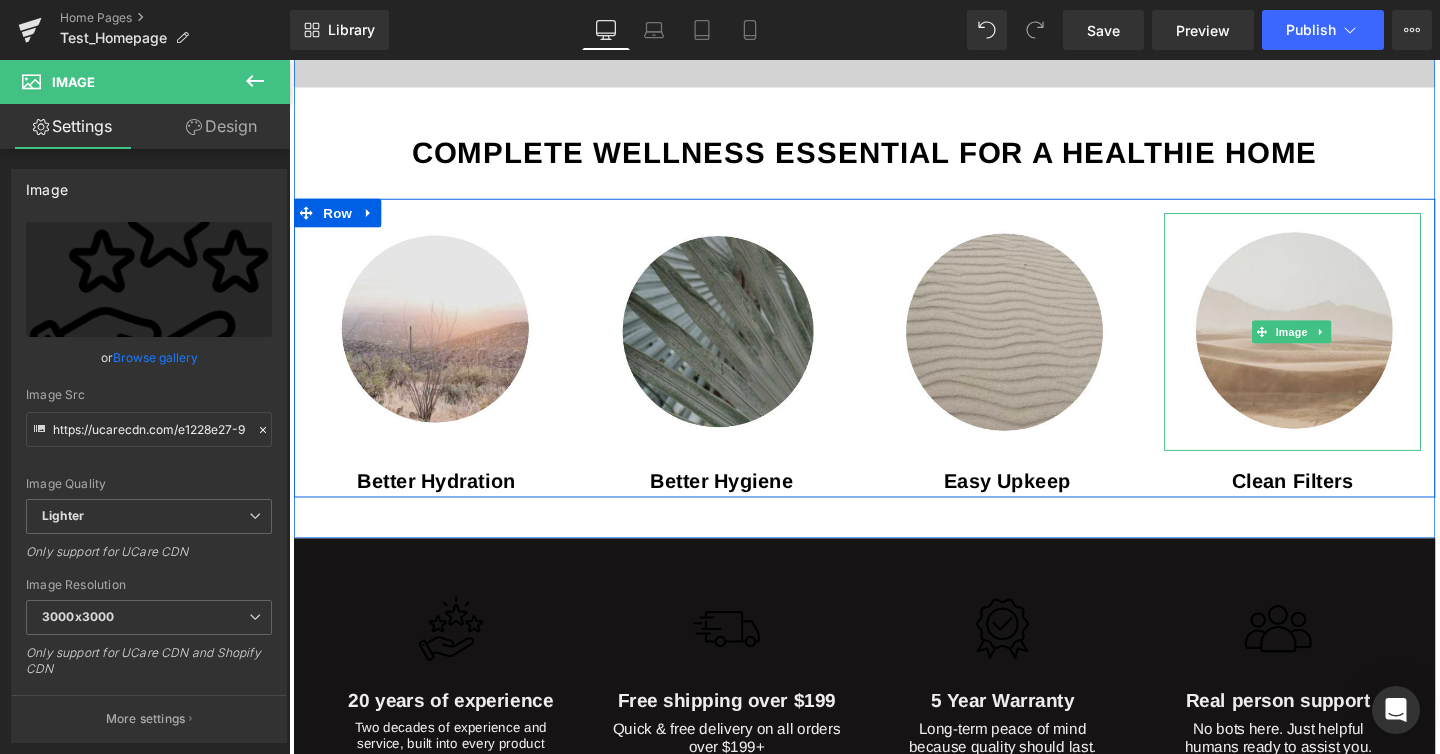 scroll, scrollTop: 1773, scrollLeft: 0, axis: vertical 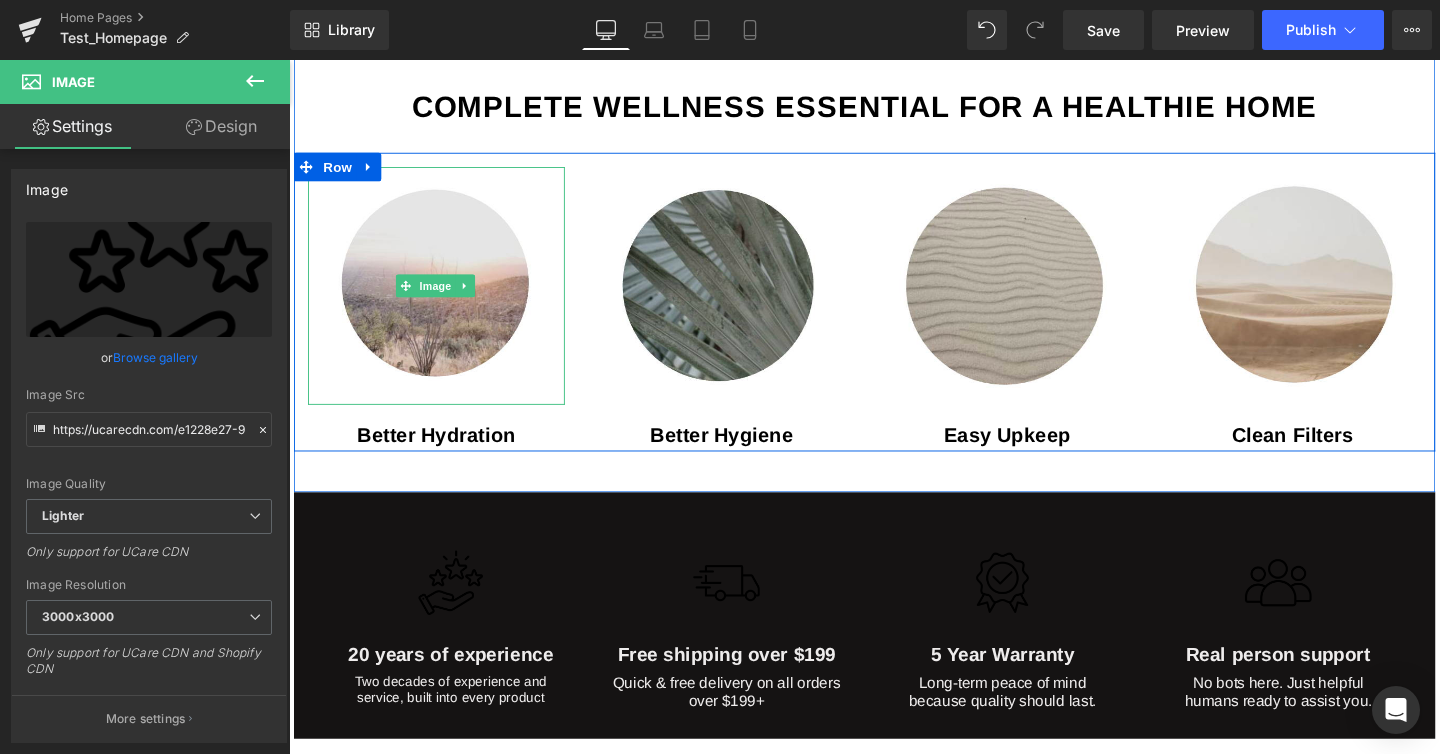click at bounding box center (444, 298) 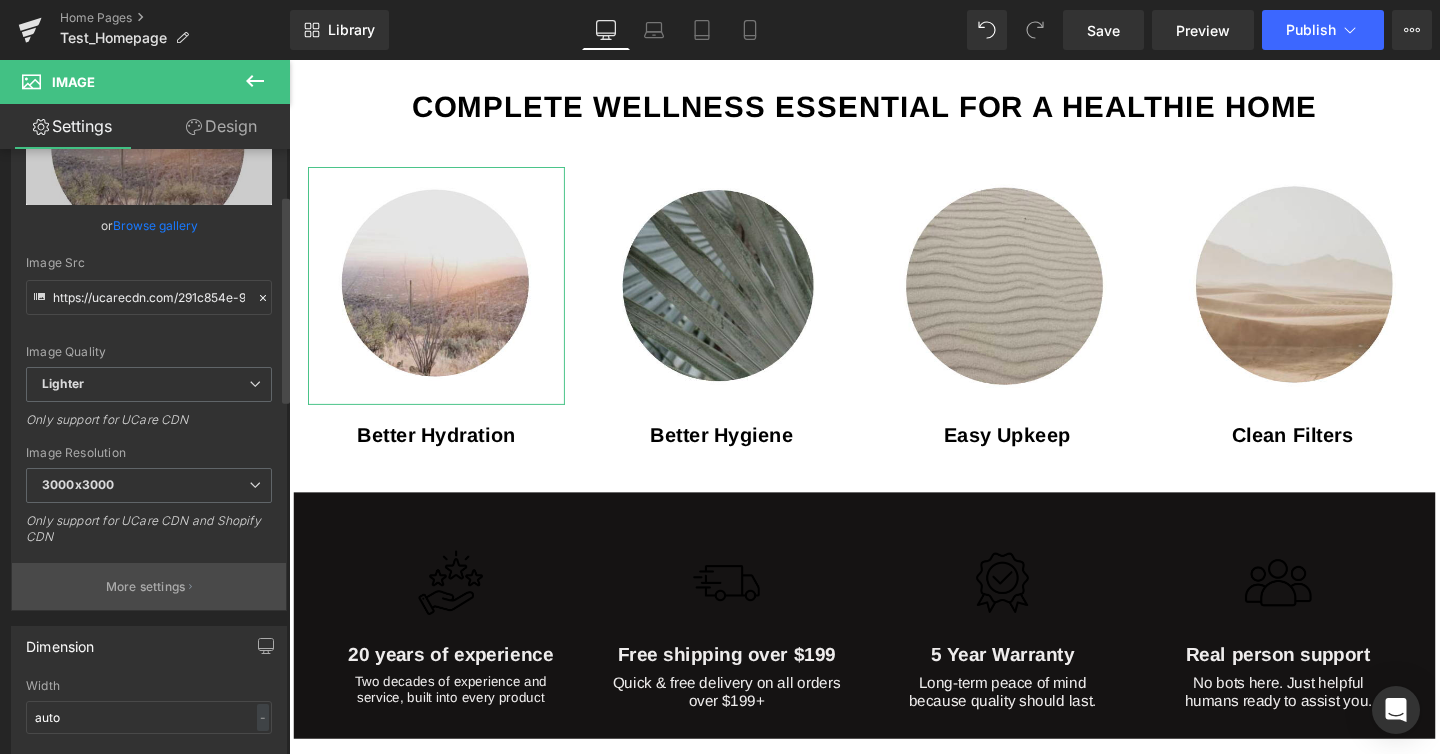 scroll, scrollTop: 304, scrollLeft: 0, axis: vertical 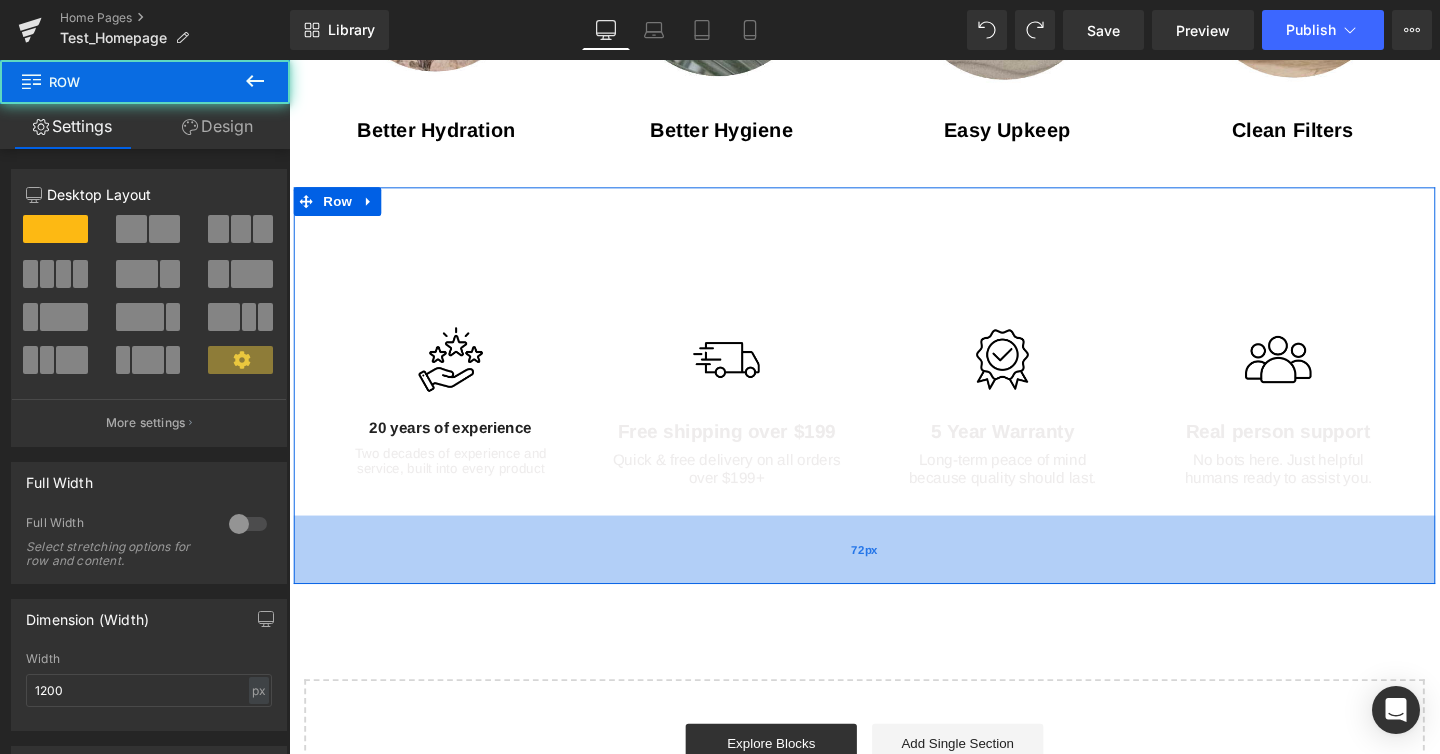 click on "72px" at bounding box center (894, 575) 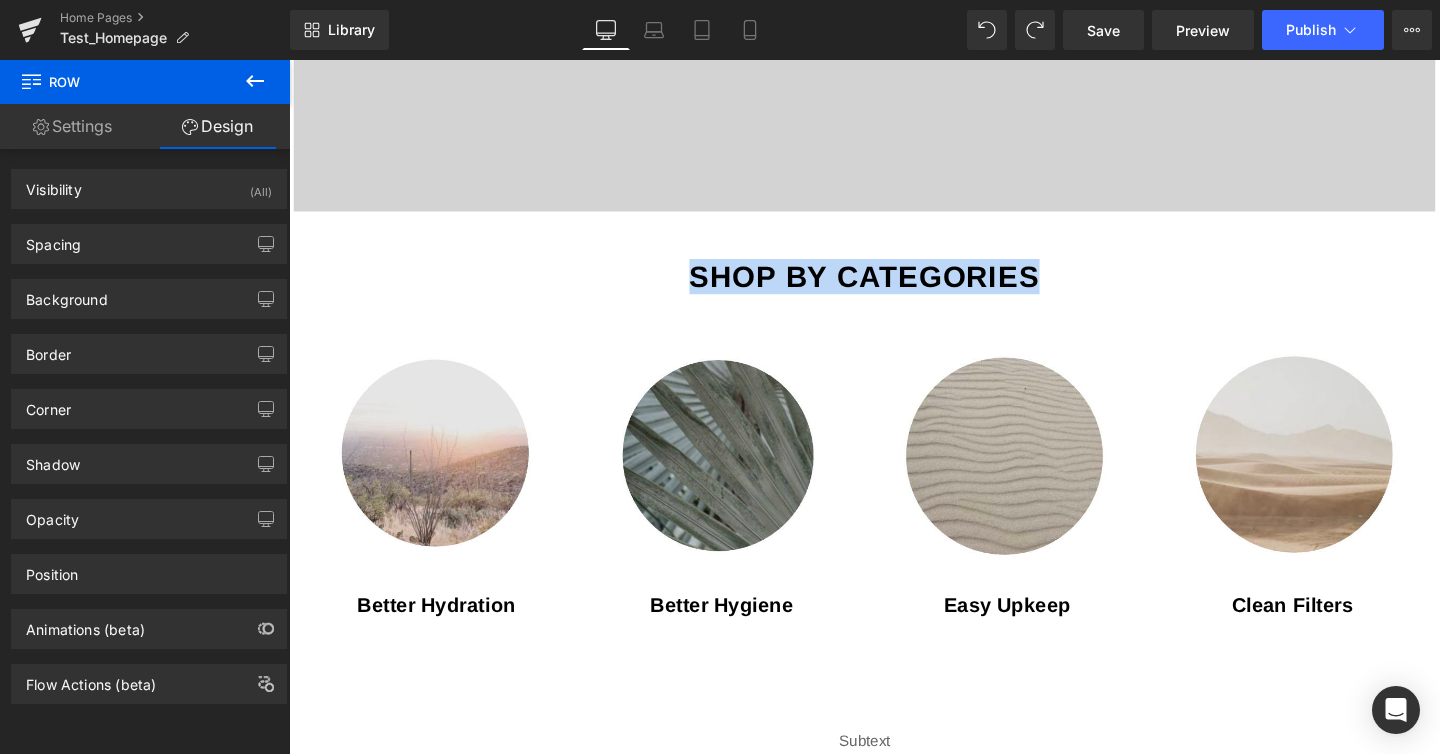 scroll, scrollTop: 1971, scrollLeft: 0, axis: vertical 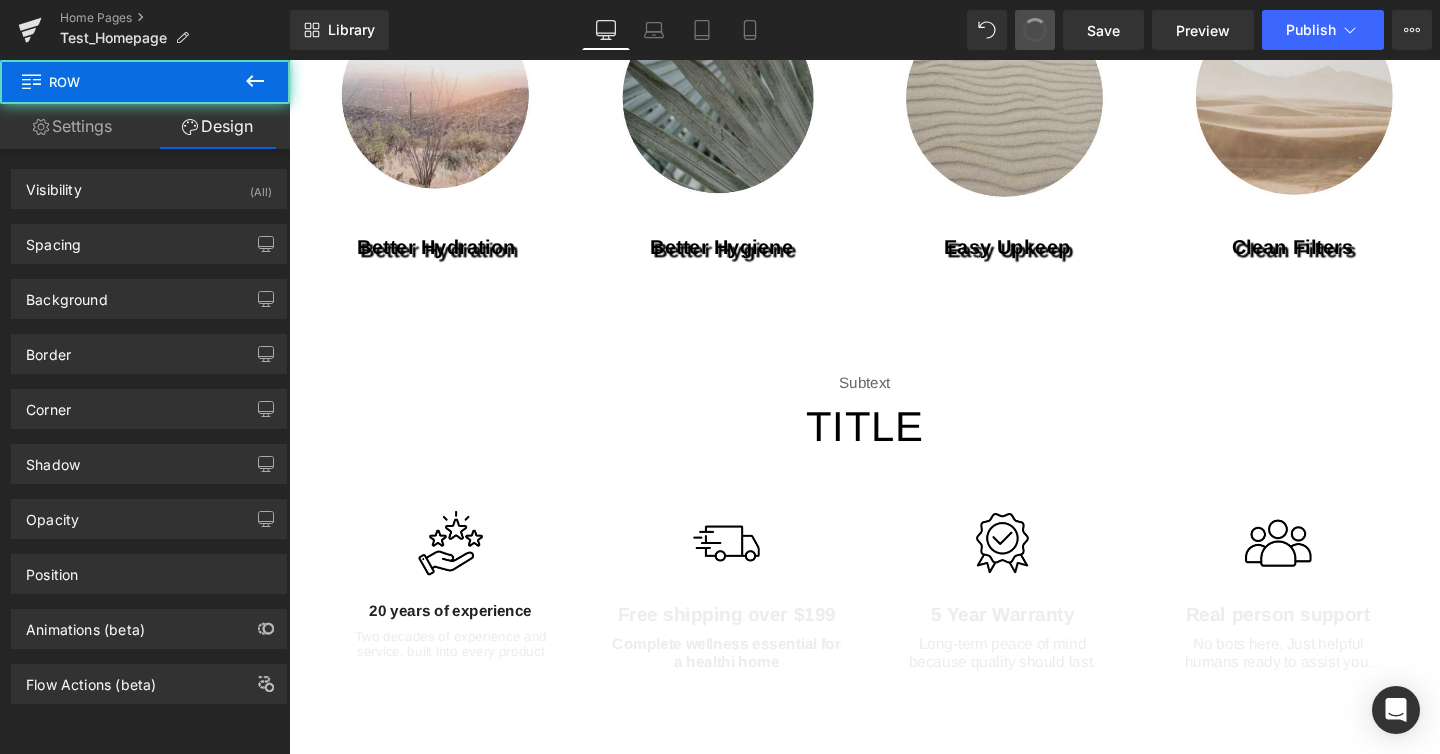 click at bounding box center (1035, 30) 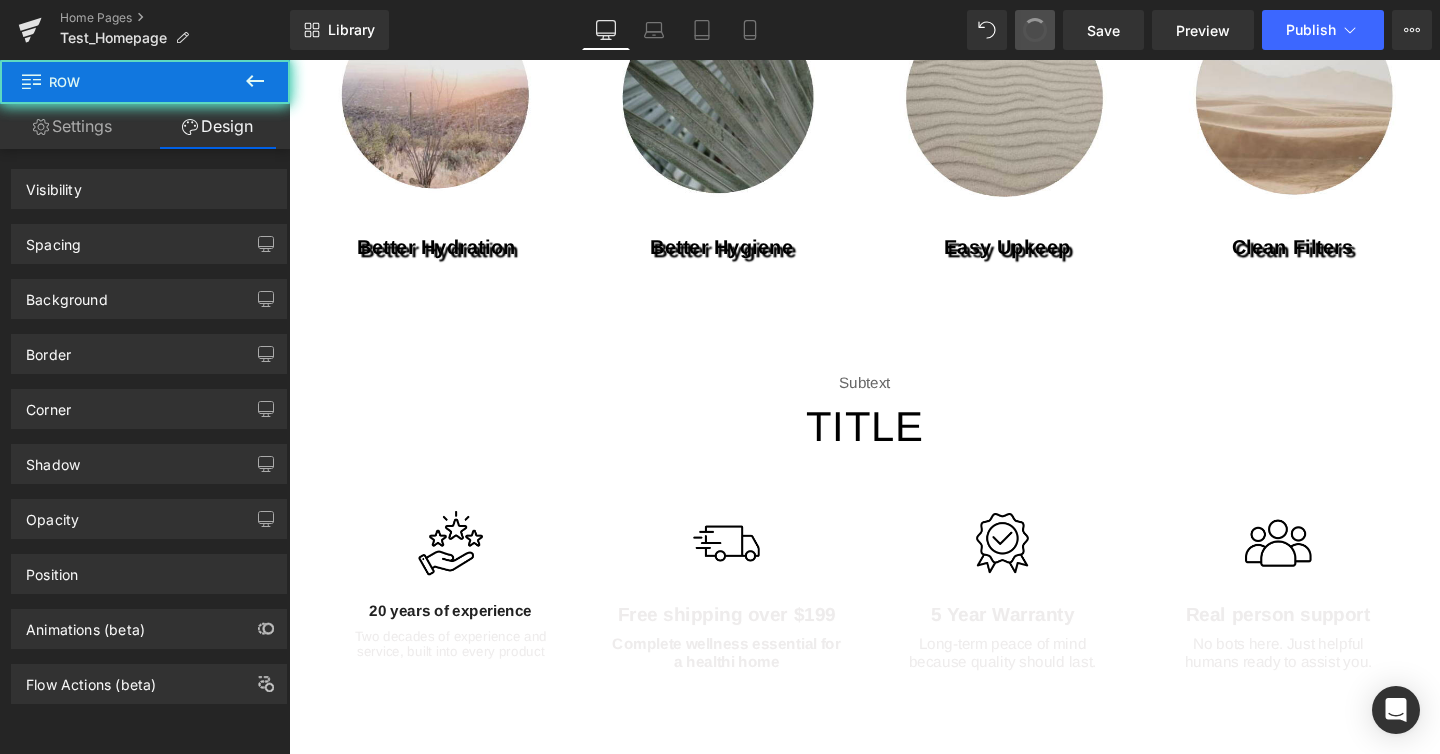 click at bounding box center (1035, 30) 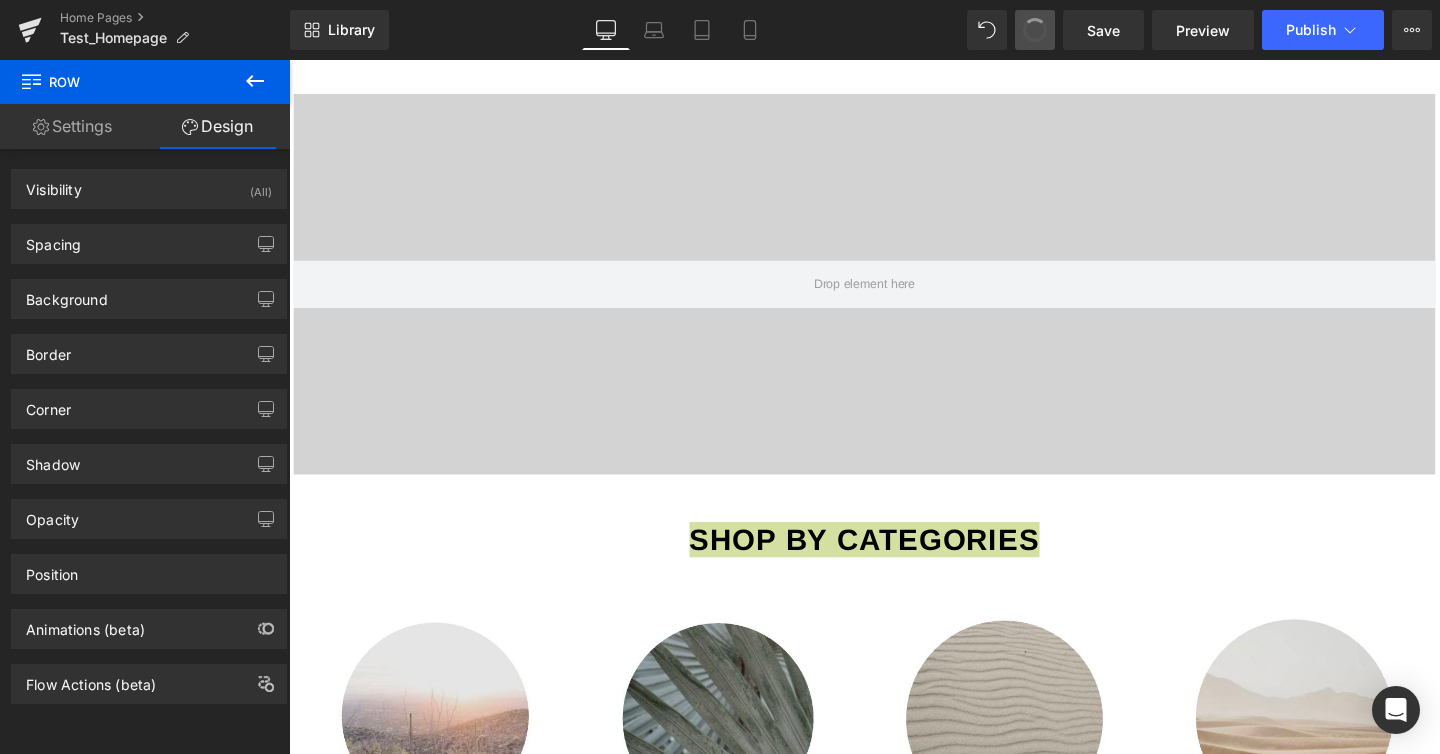 click at bounding box center (1035, 30) 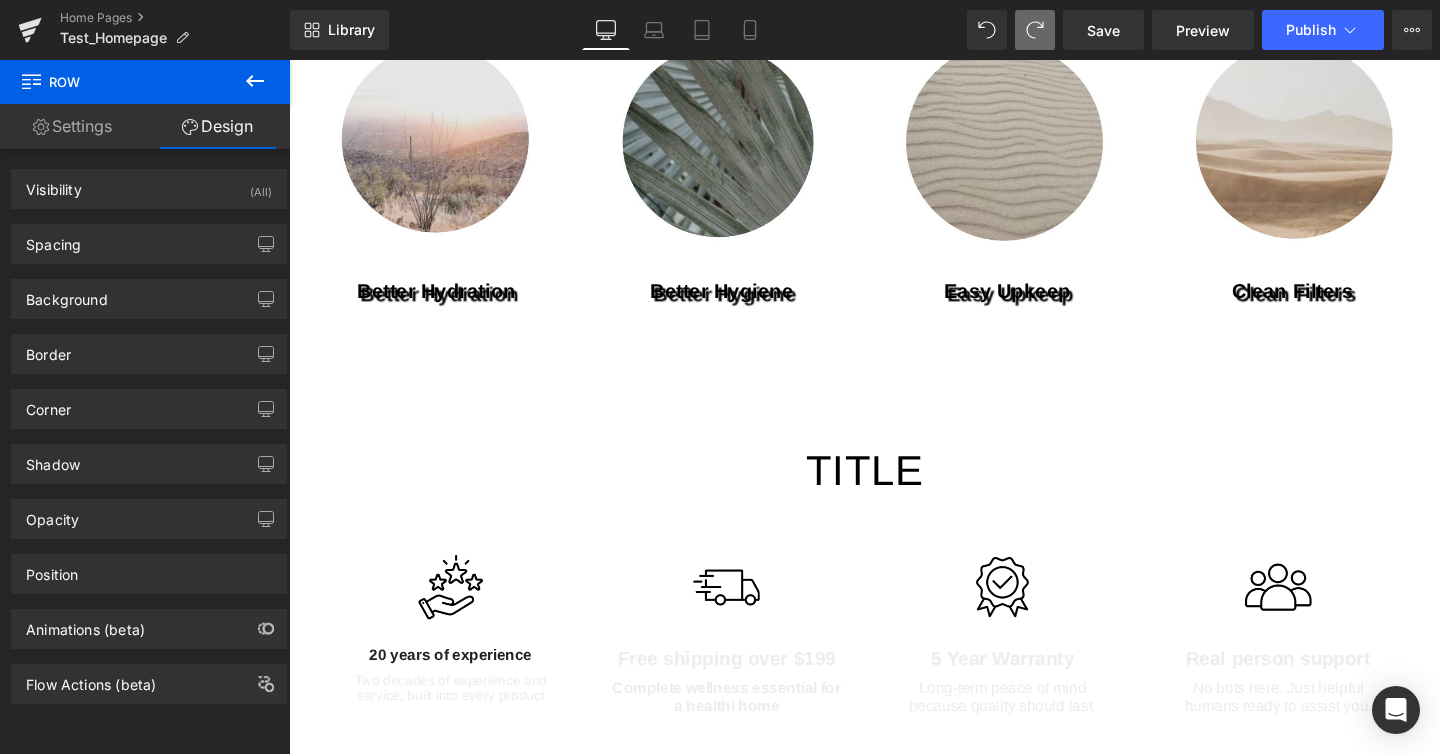 scroll, scrollTop: 2041, scrollLeft: 0, axis: vertical 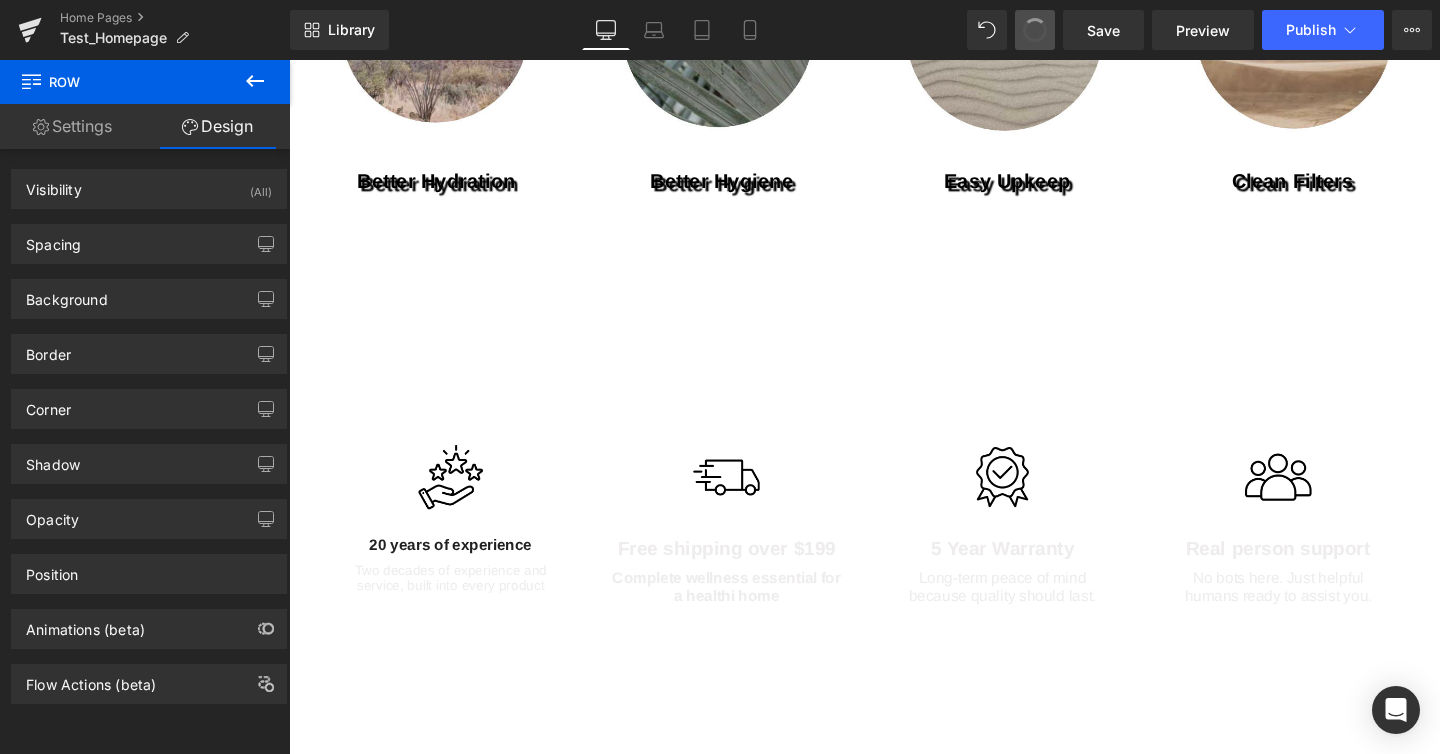 click at bounding box center (1035, 30) 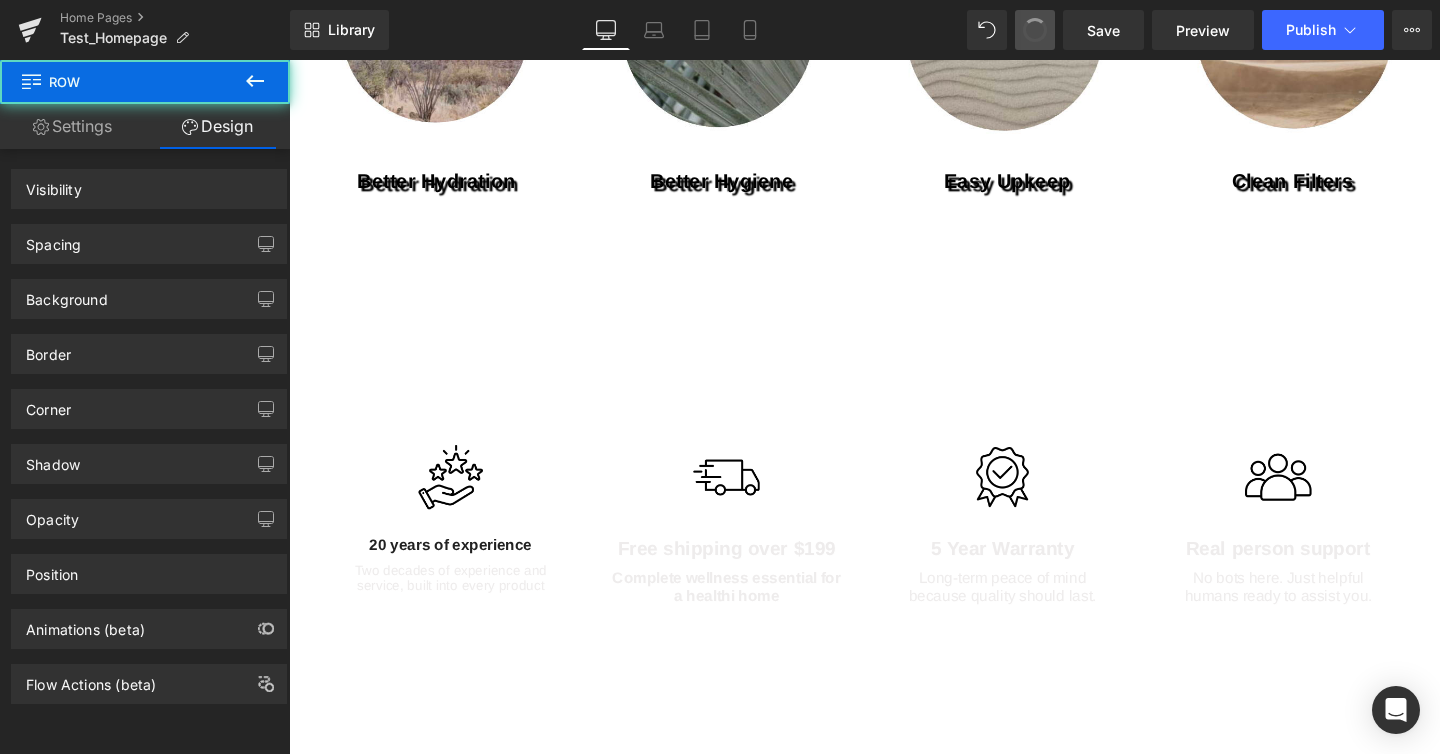 click at bounding box center (1035, 30) 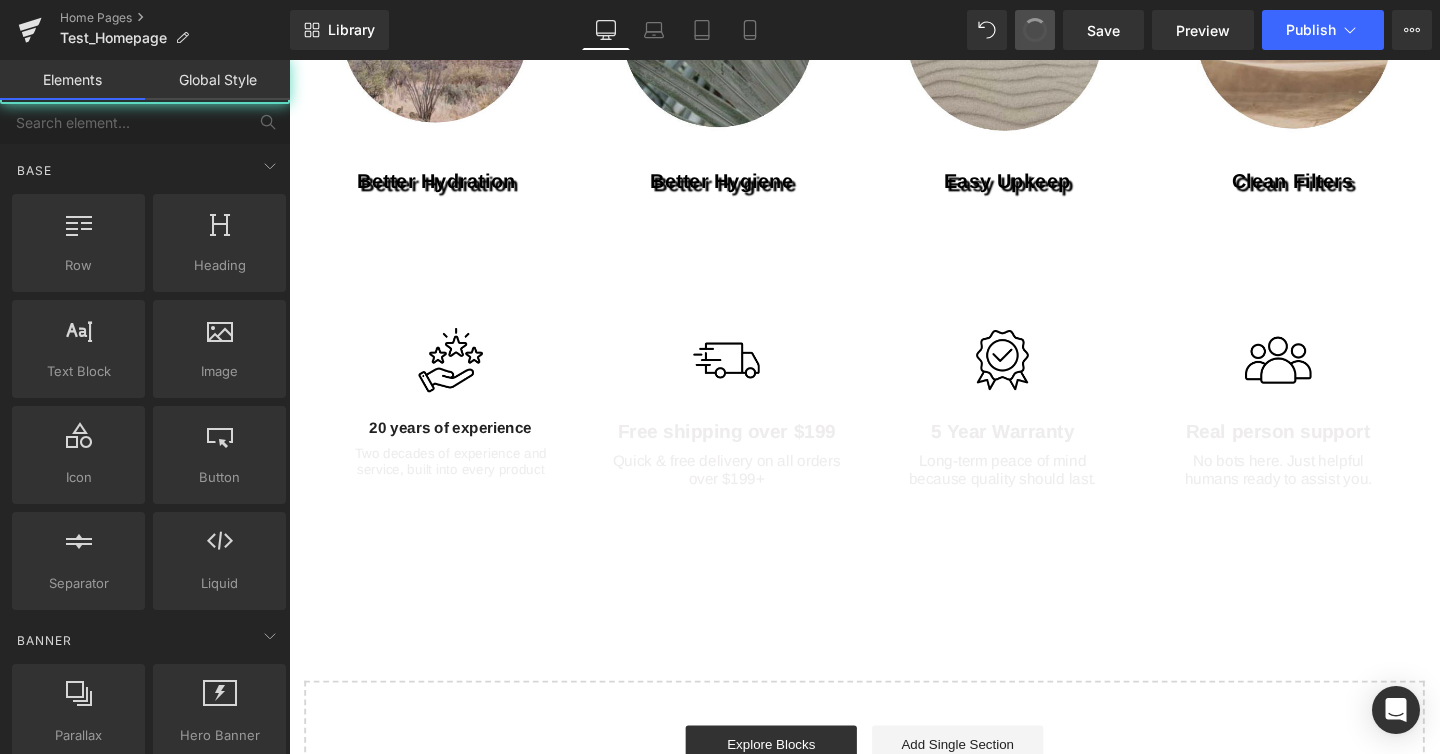 click at bounding box center (1035, 30) 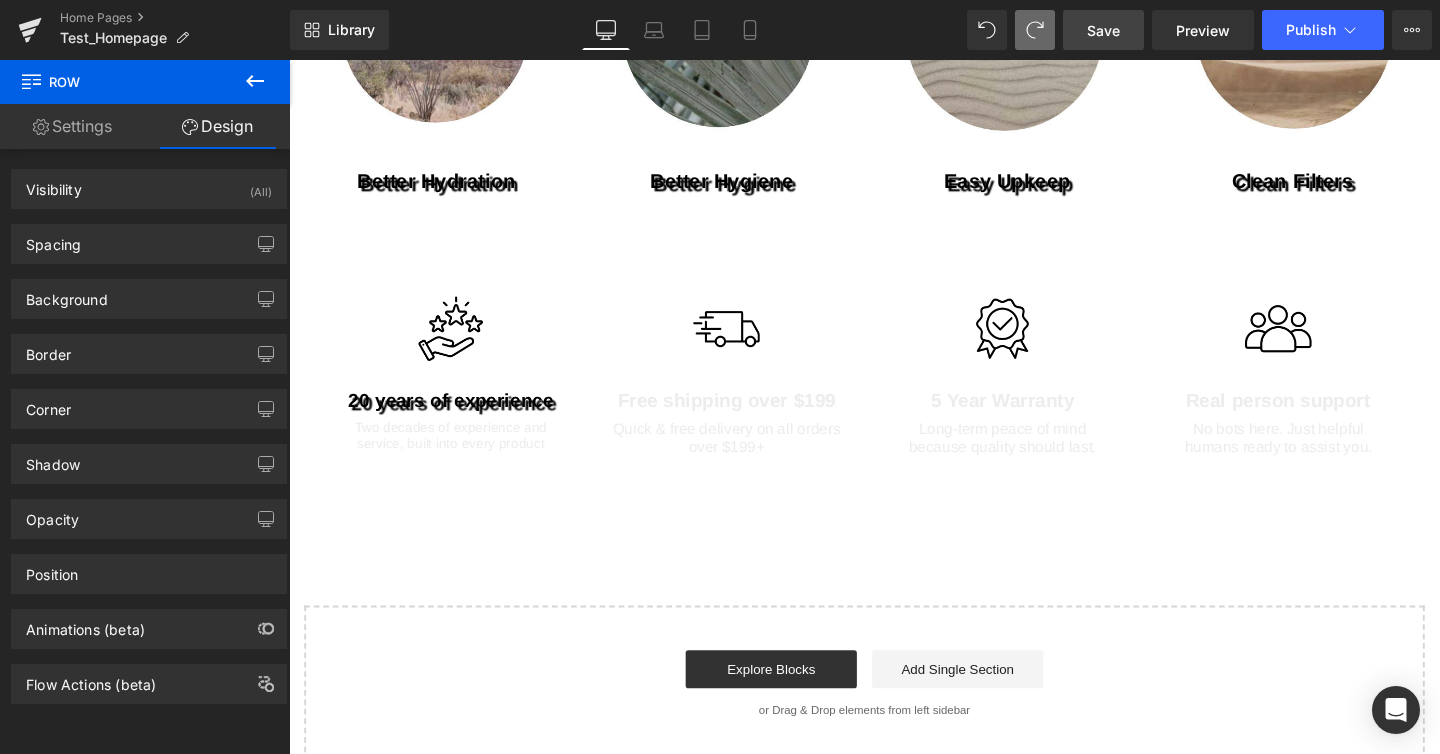 click on "Save" at bounding box center (1103, 30) 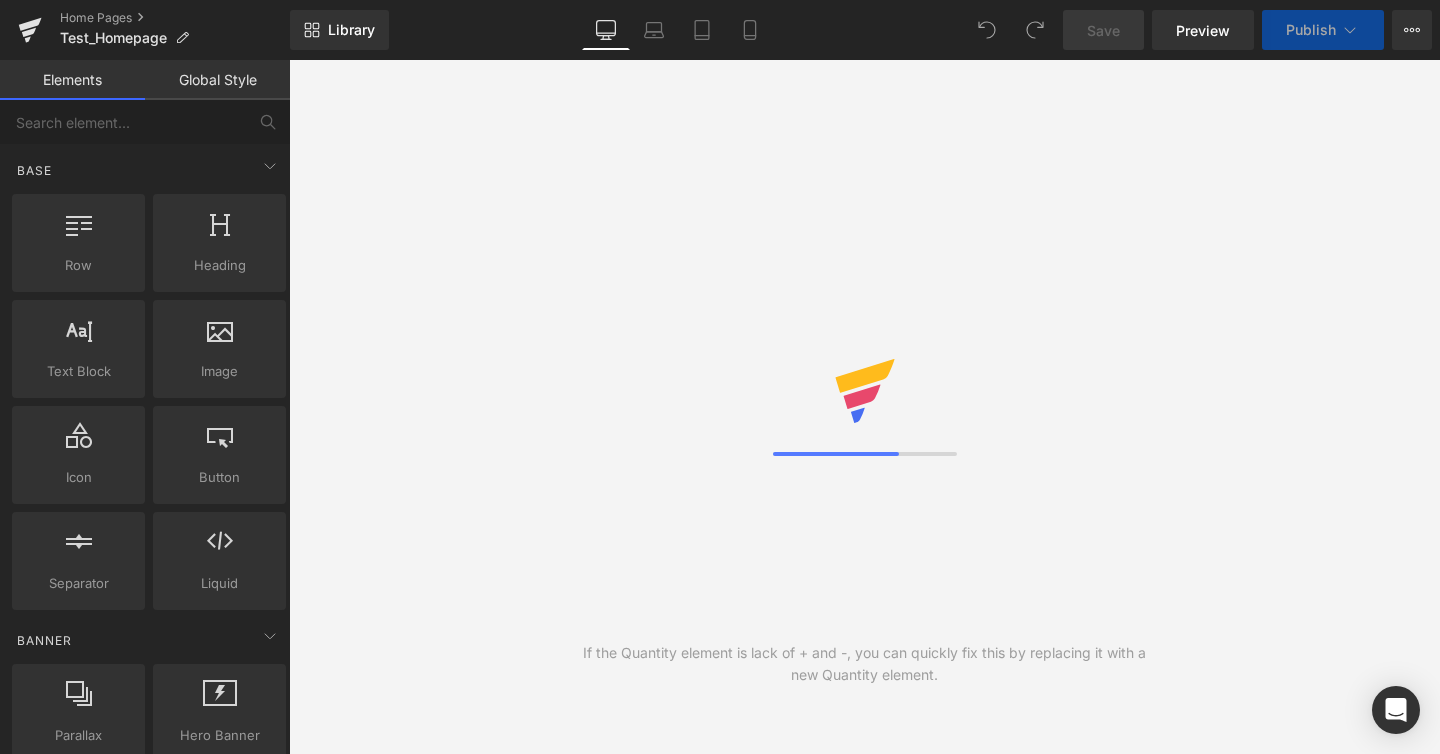 scroll, scrollTop: 0, scrollLeft: 0, axis: both 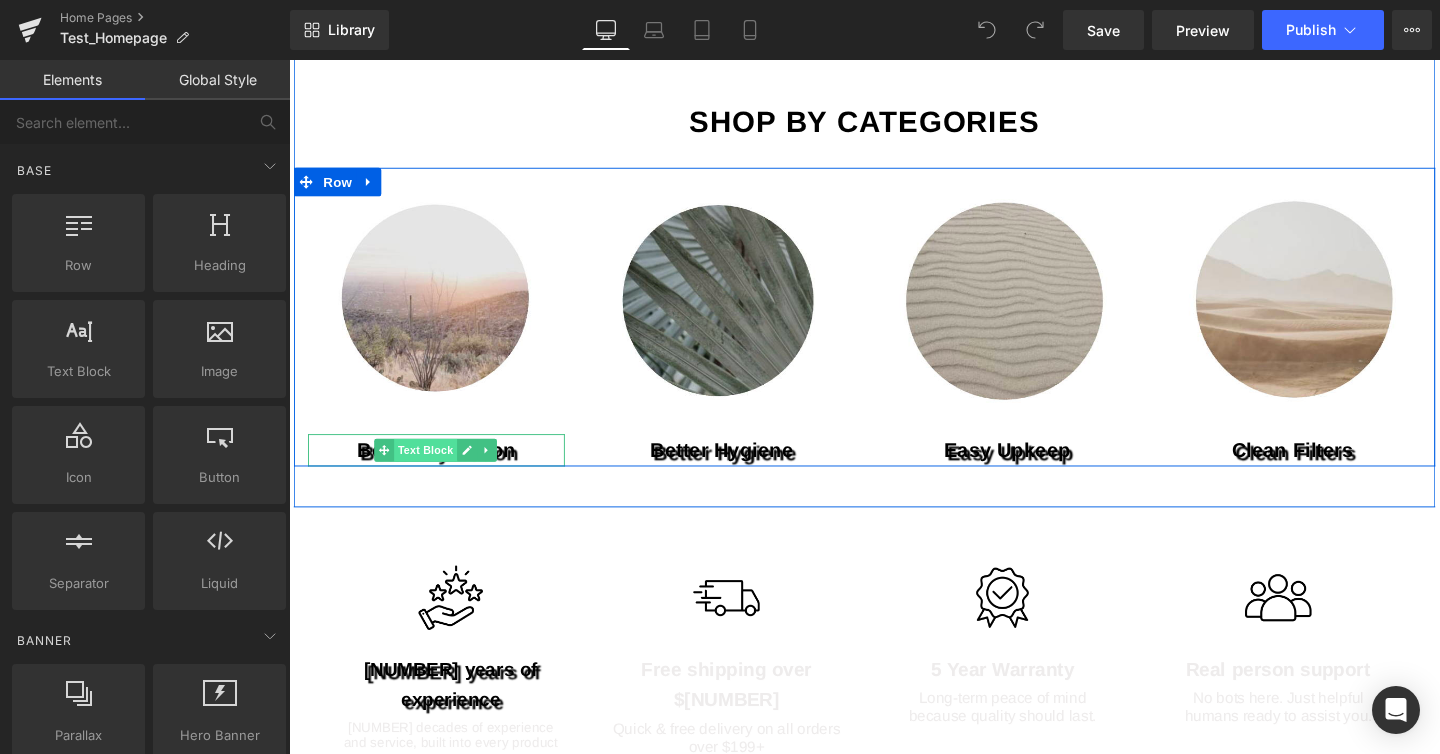 click on "Text Block" at bounding box center (433, 470) 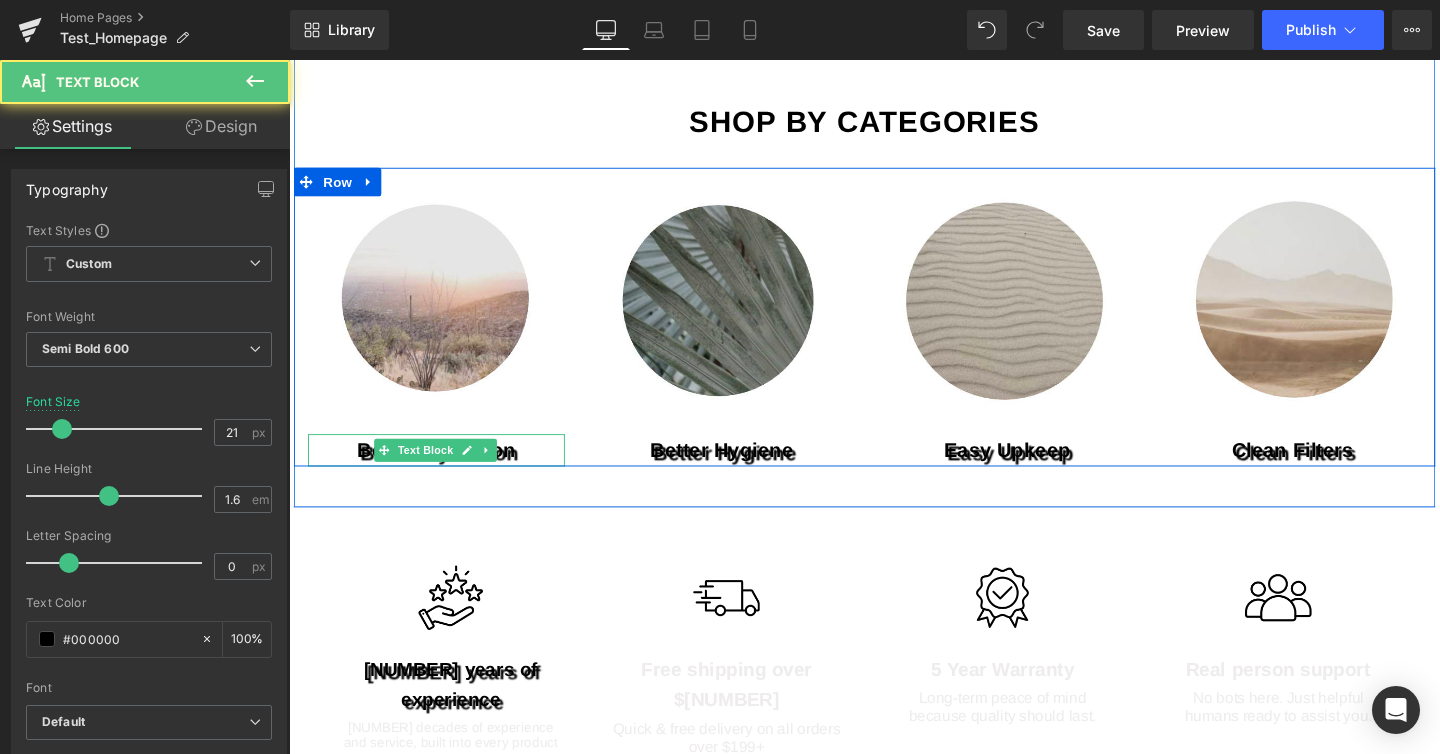 click on "Better Hydration" at bounding box center (444, 470) 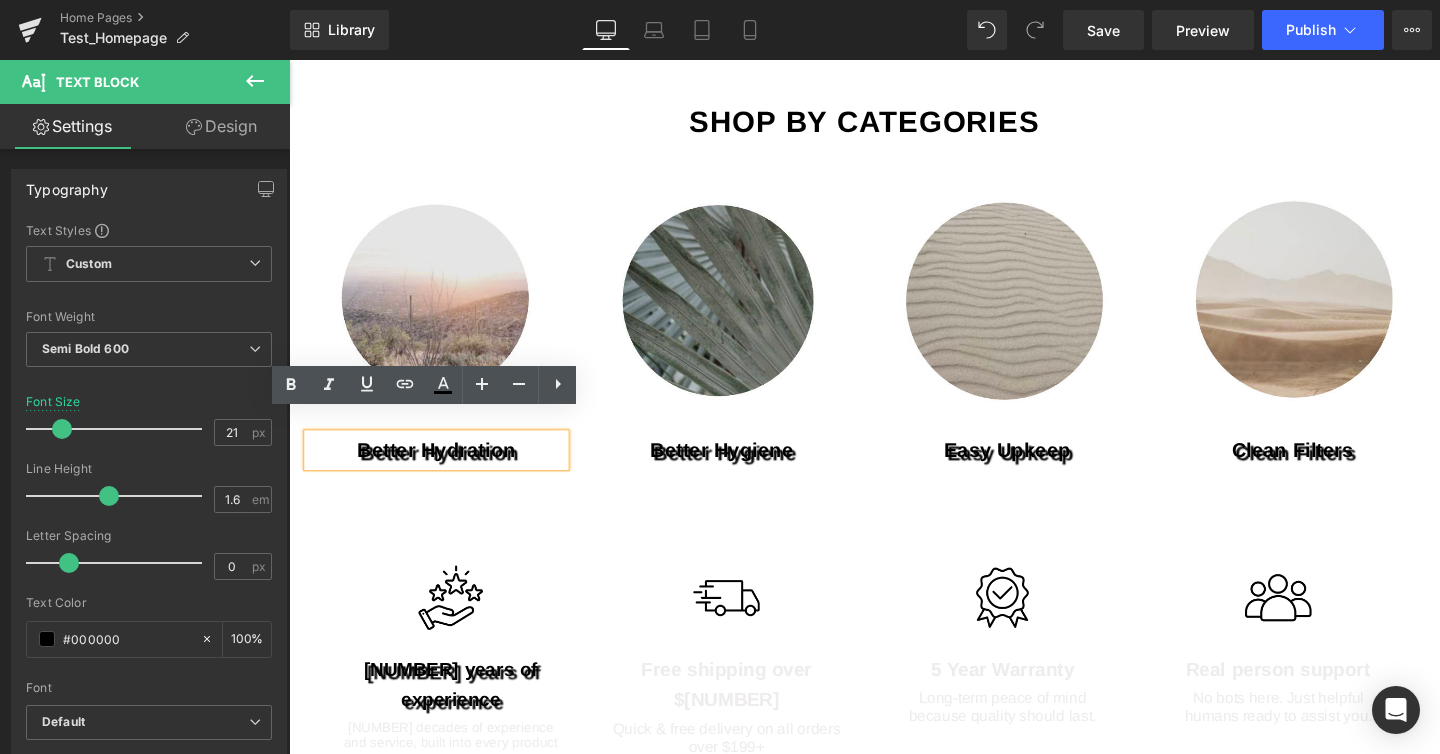 click 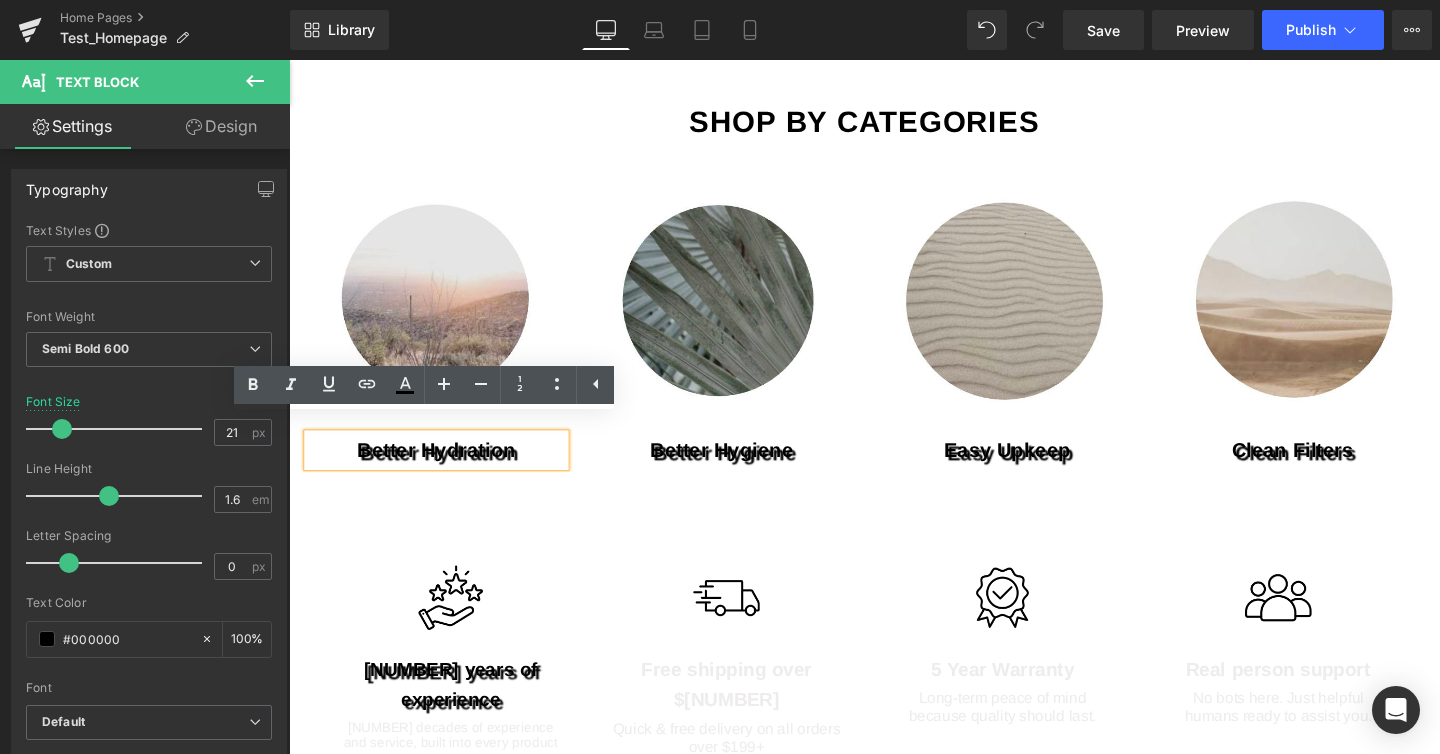 click on "Image         Better hygiene Text Block" at bounding box center [744, 337] 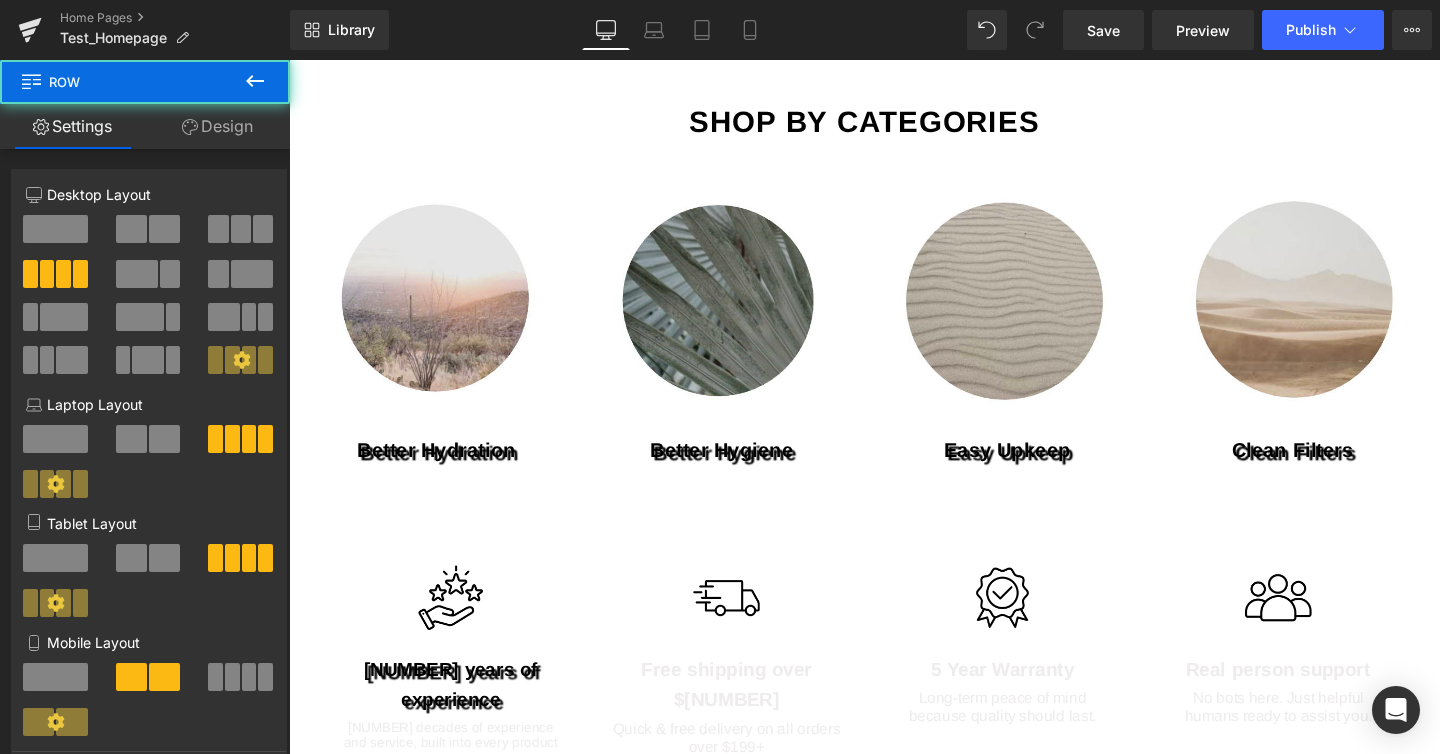 click on "Better Hydration" at bounding box center (444, 470) 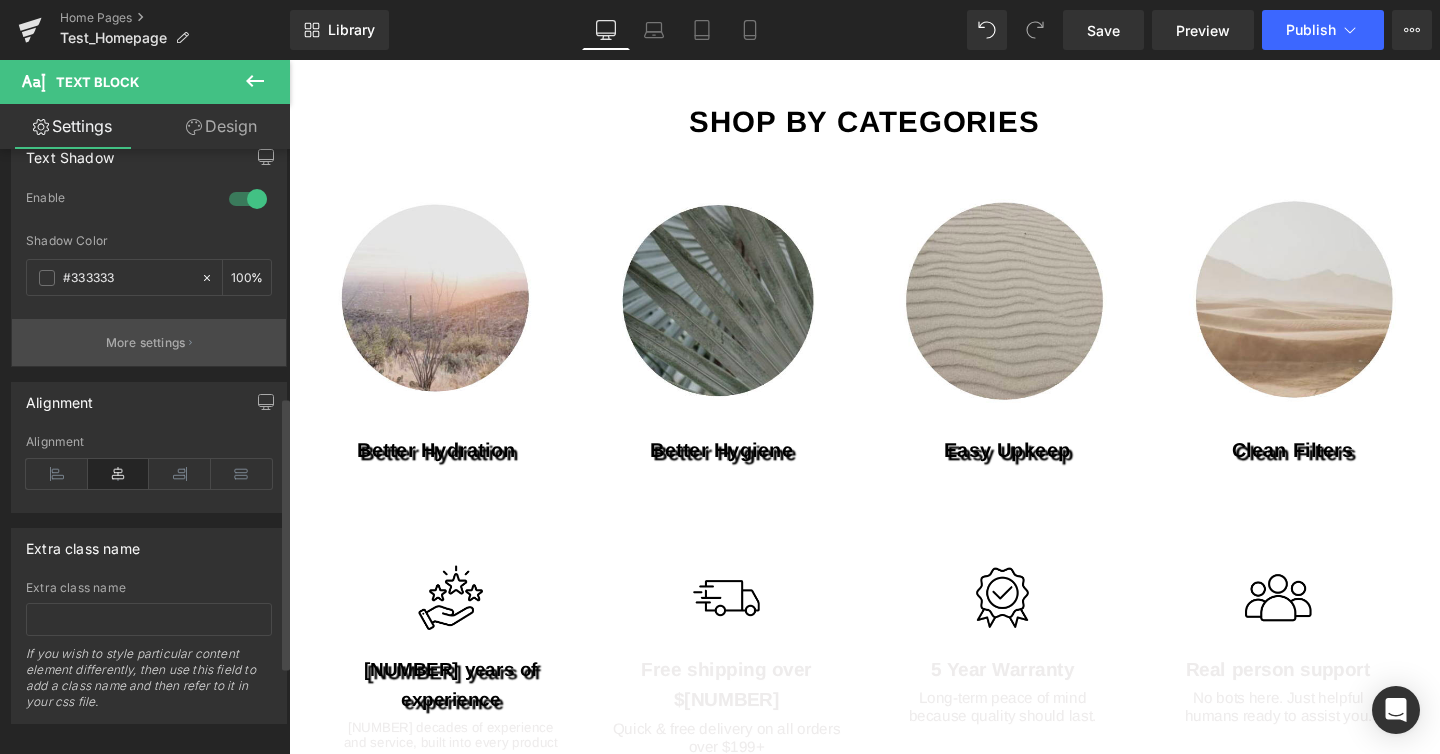 scroll, scrollTop: 0, scrollLeft: 0, axis: both 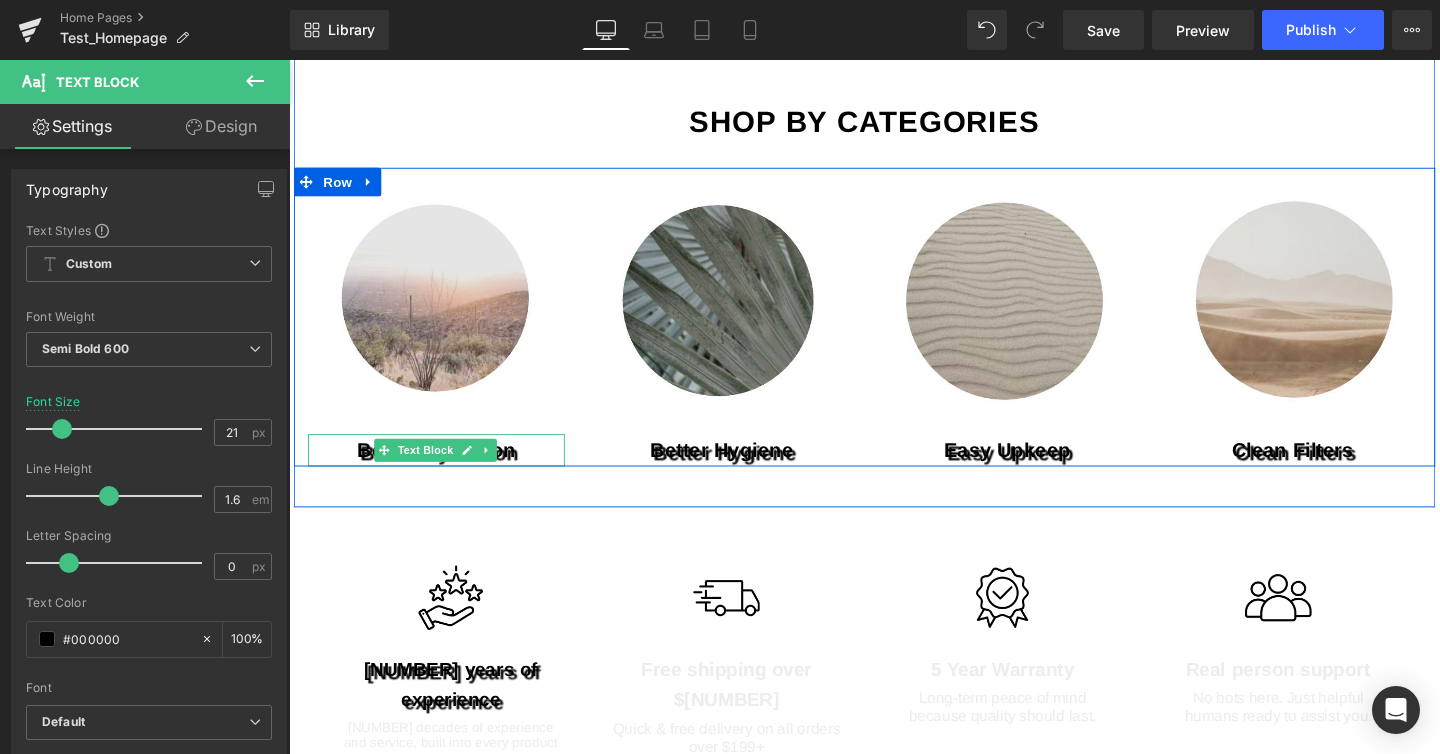 click on "Better Hydration" at bounding box center (444, 470) 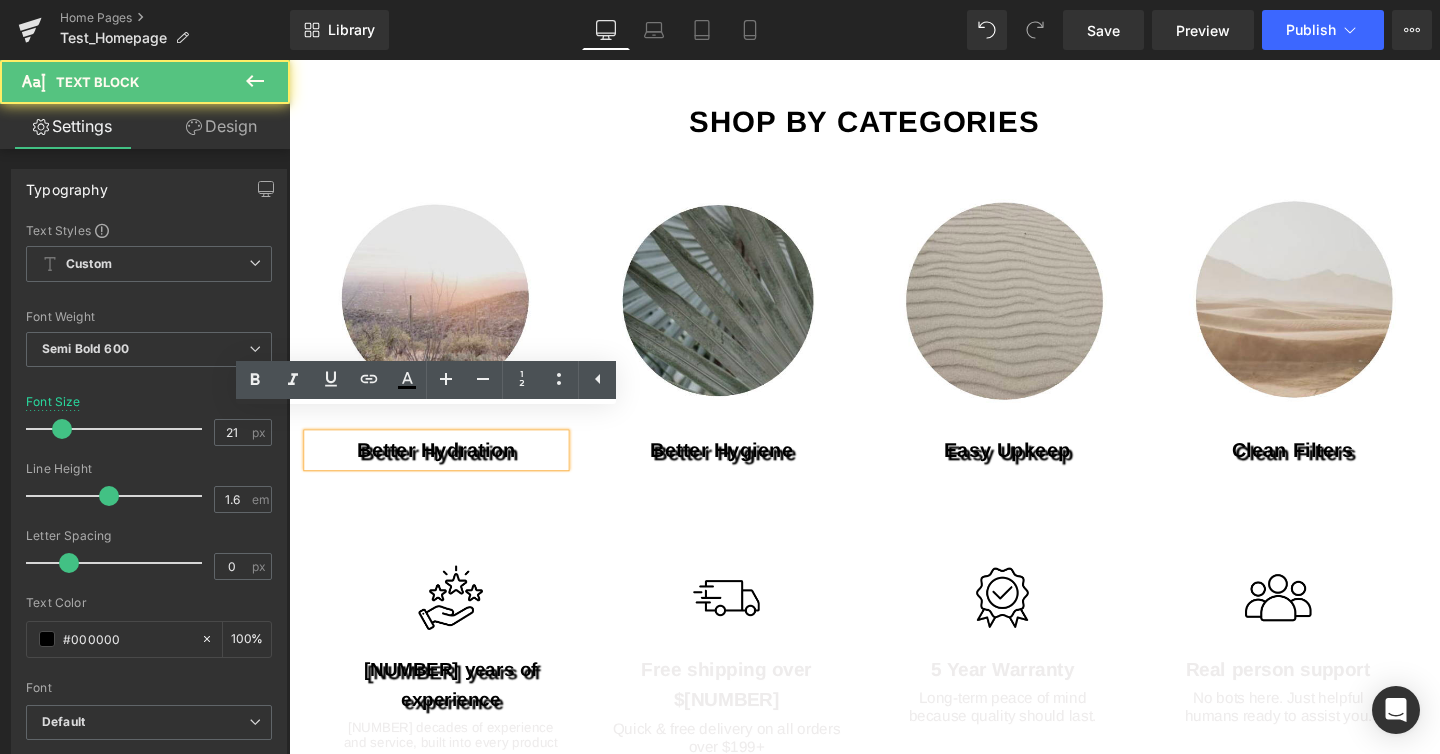 click on "Better Hydration" at bounding box center [444, 470] 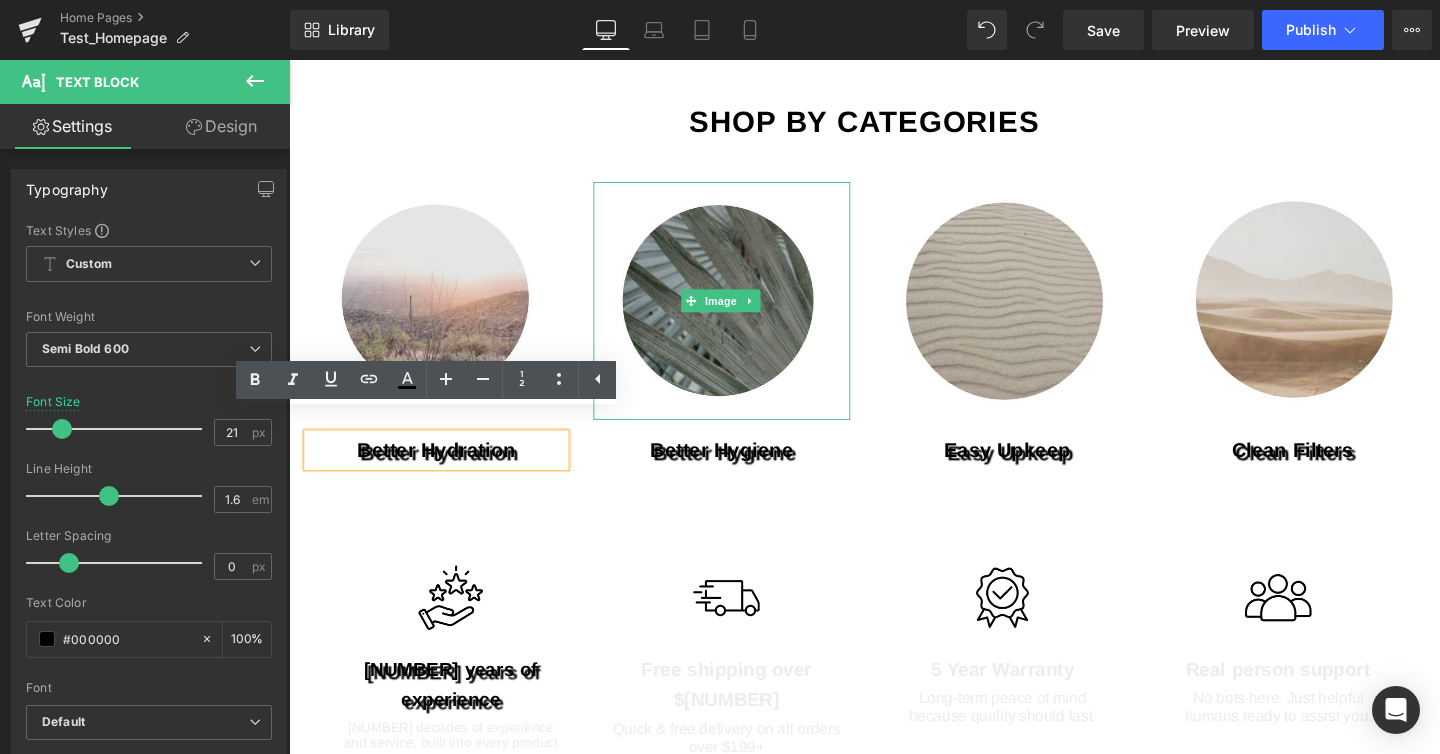 click at bounding box center (744, 313) 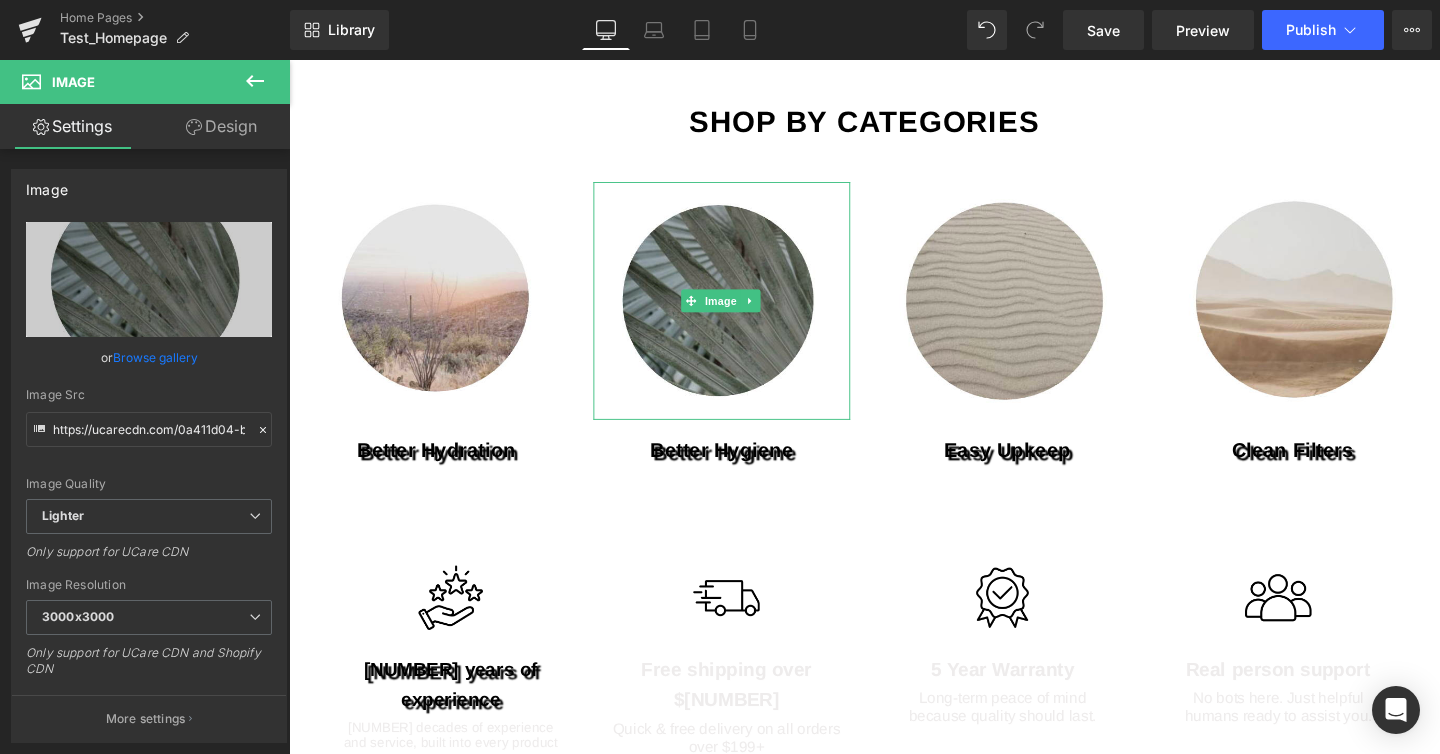 click at bounding box center [289, 60] 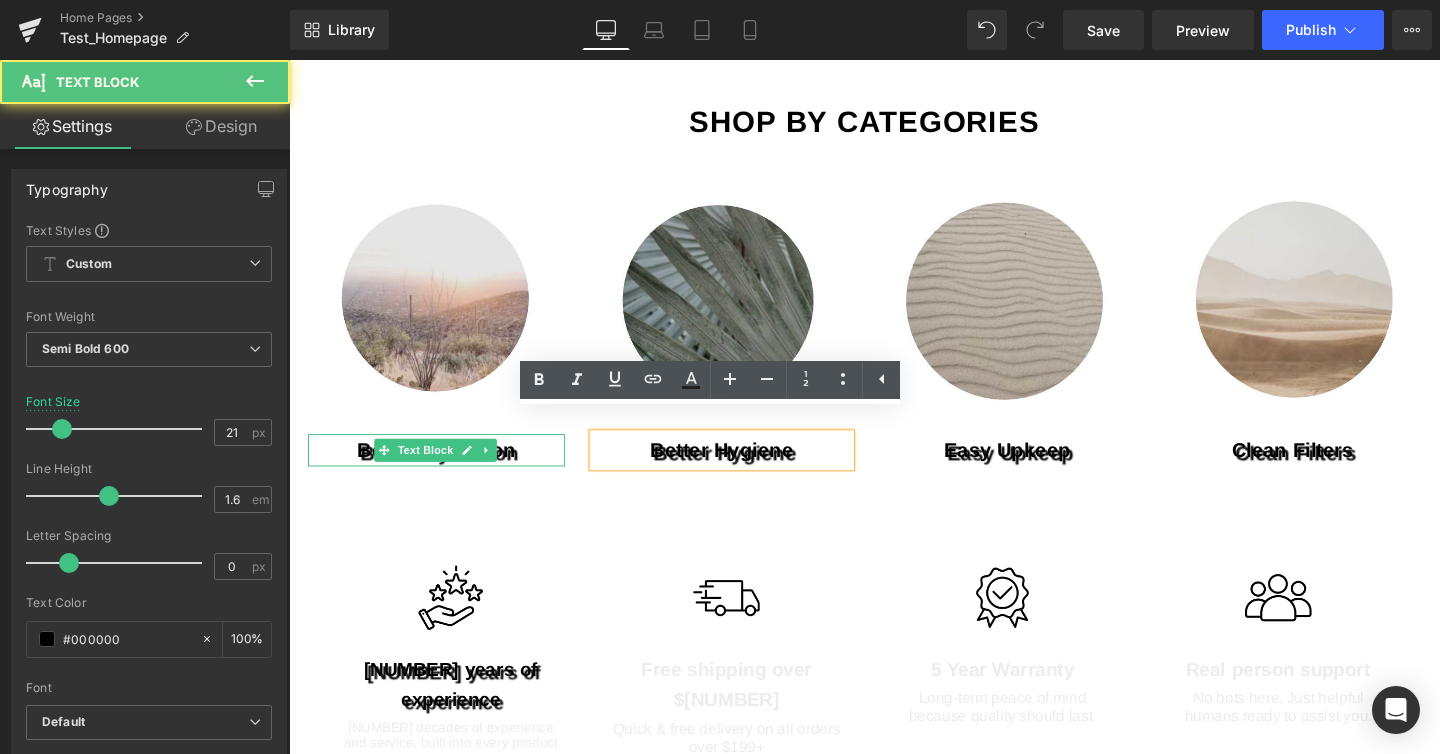 click on "Better Hydration" at bounding box center [444, 470] 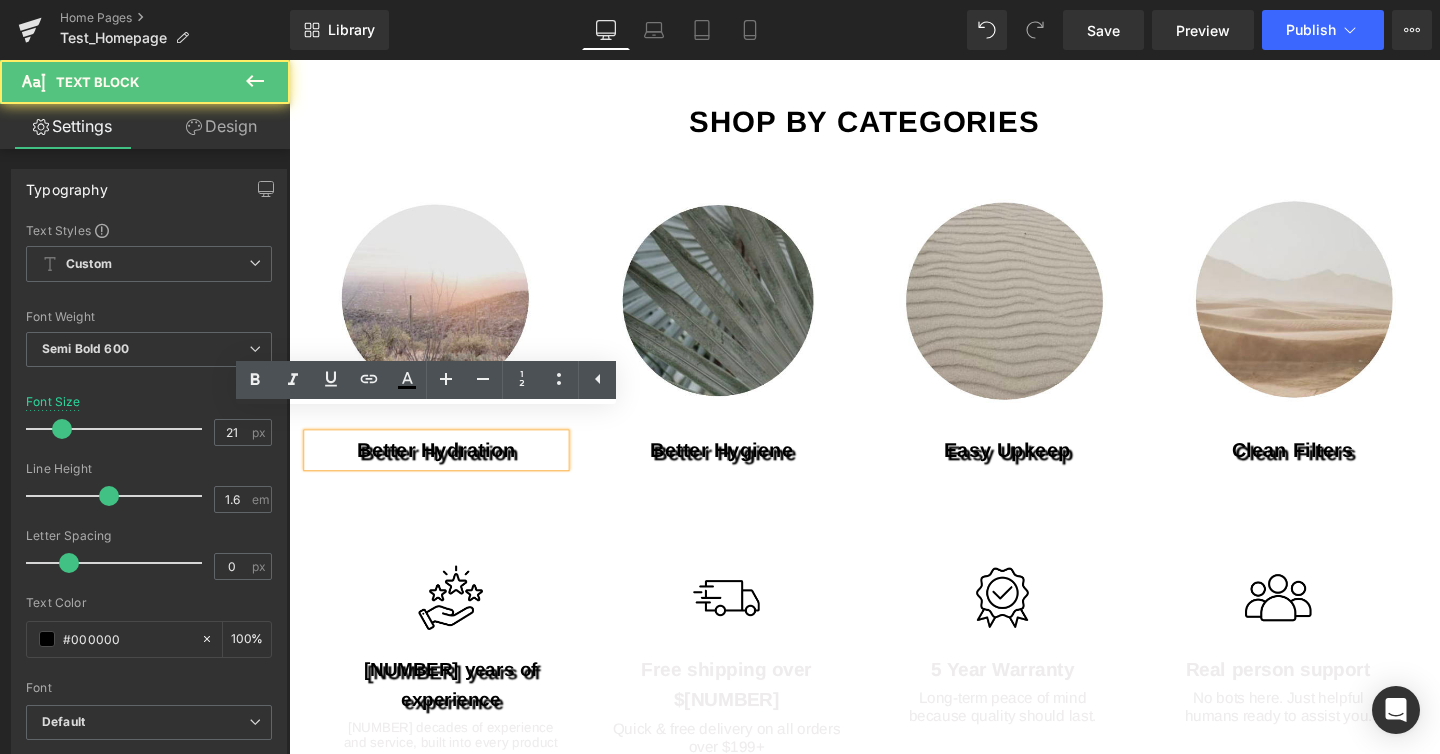 click on "Better Hydration" at bounding box center [444, 470] 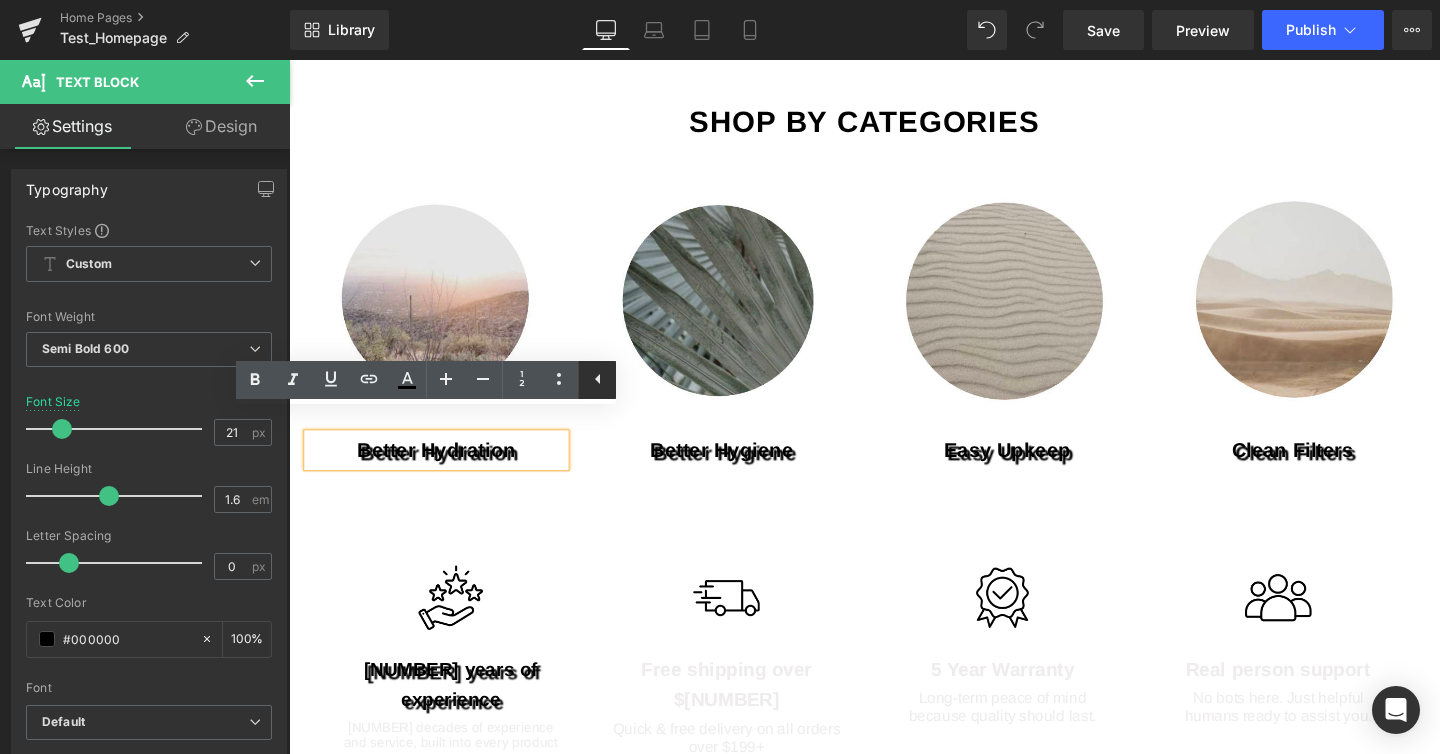 click 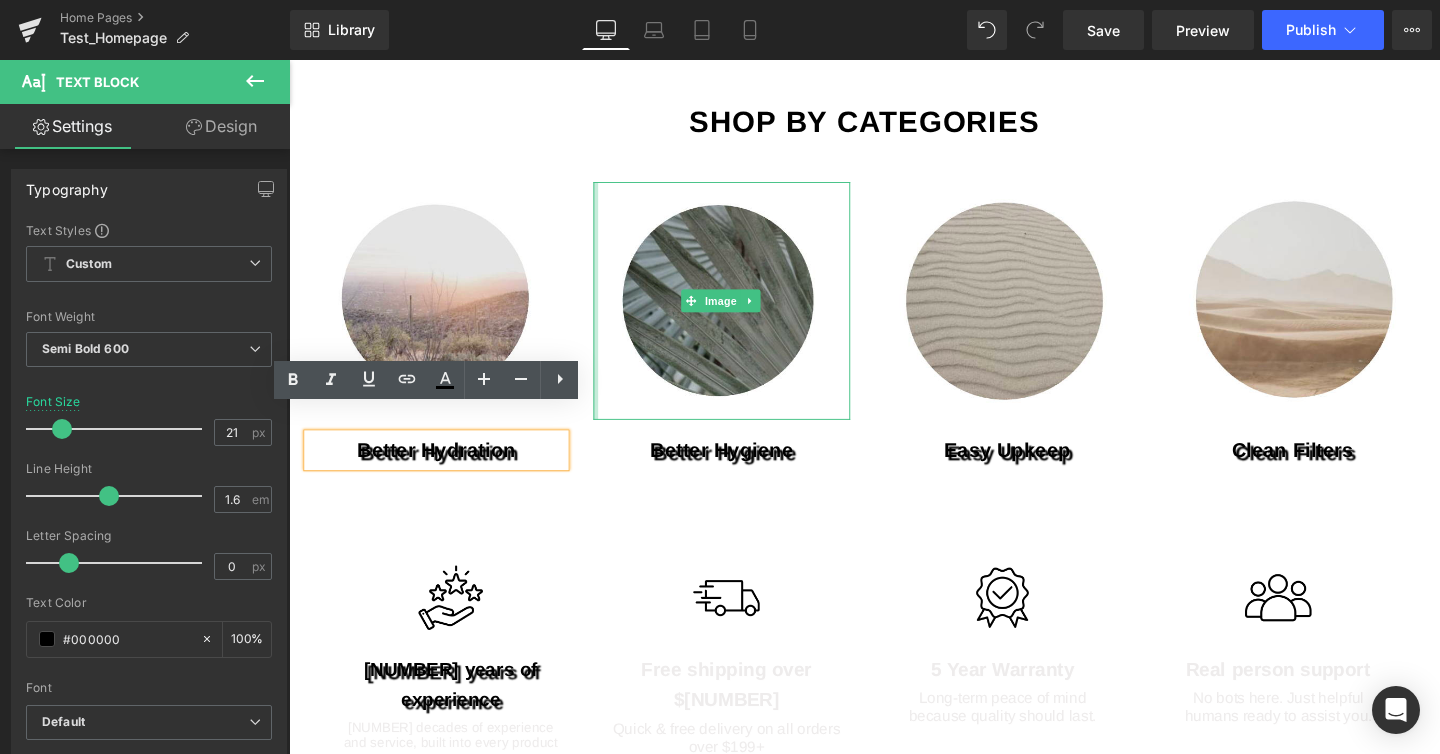 click on "Image         Better Hydration Text Block         Image         Better hygiene Text Block         Image         Easy upkeep Text Block         Image         Clean Filters Text Block         Row         Row" at bounding box center [894, 341] 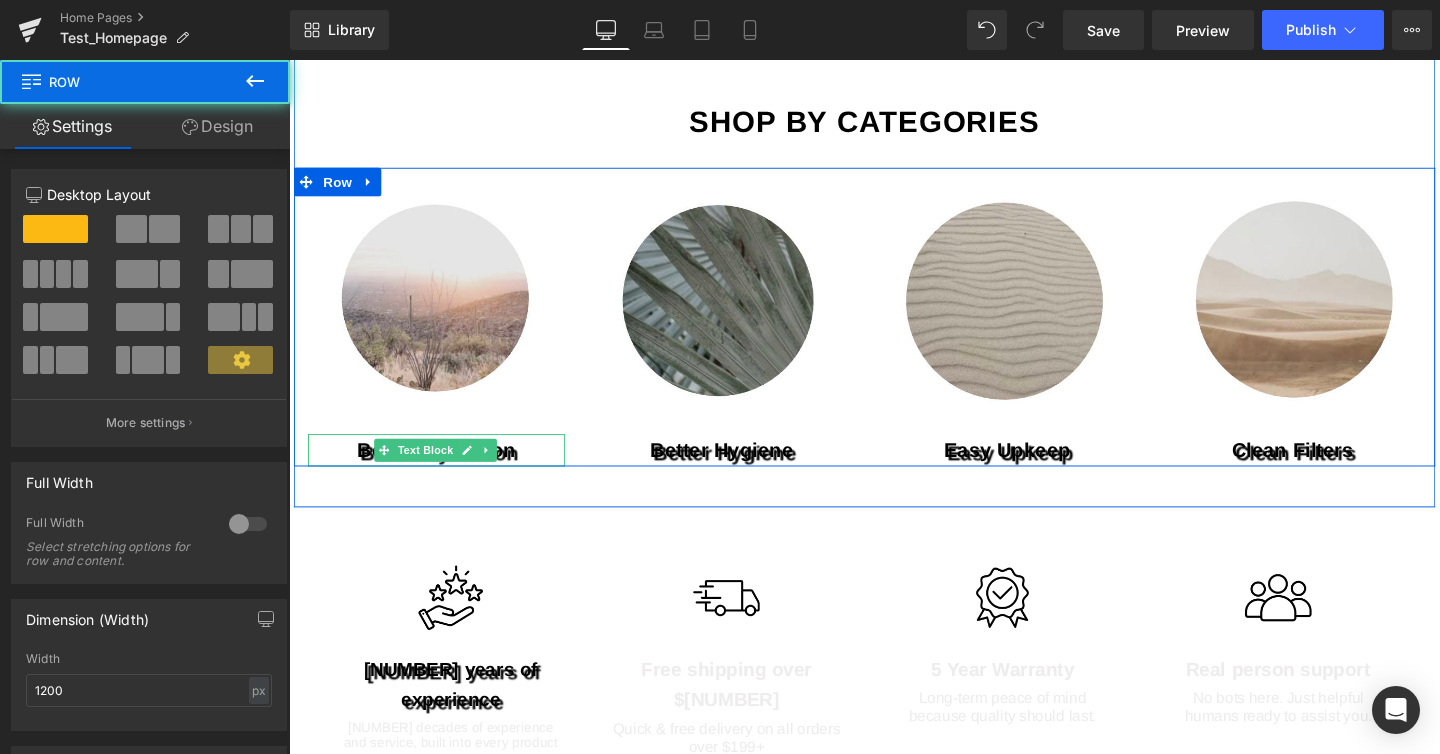 click on "Better Hydration" at bounding box center [444, 470] 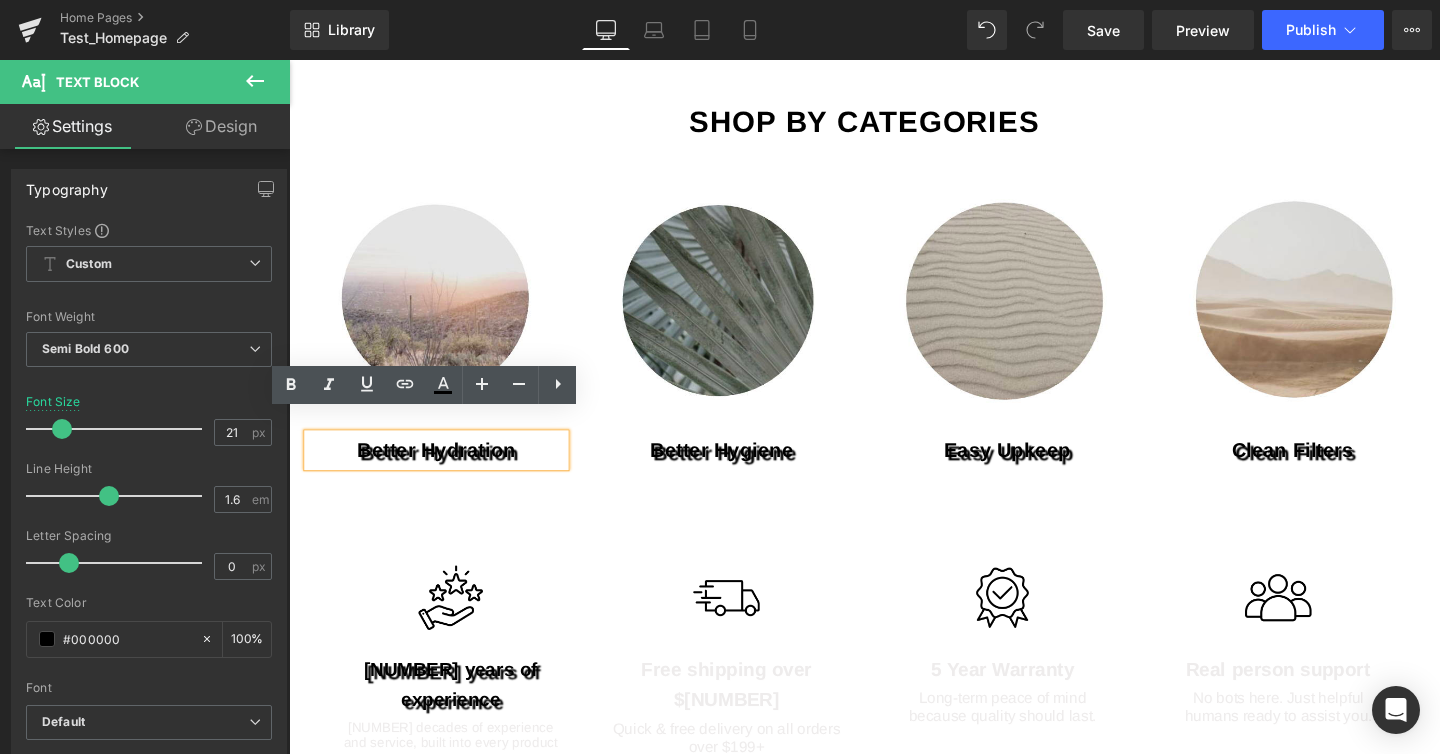 click on "Image         Better Hydration Text Block" at bounding box center (444, 337) 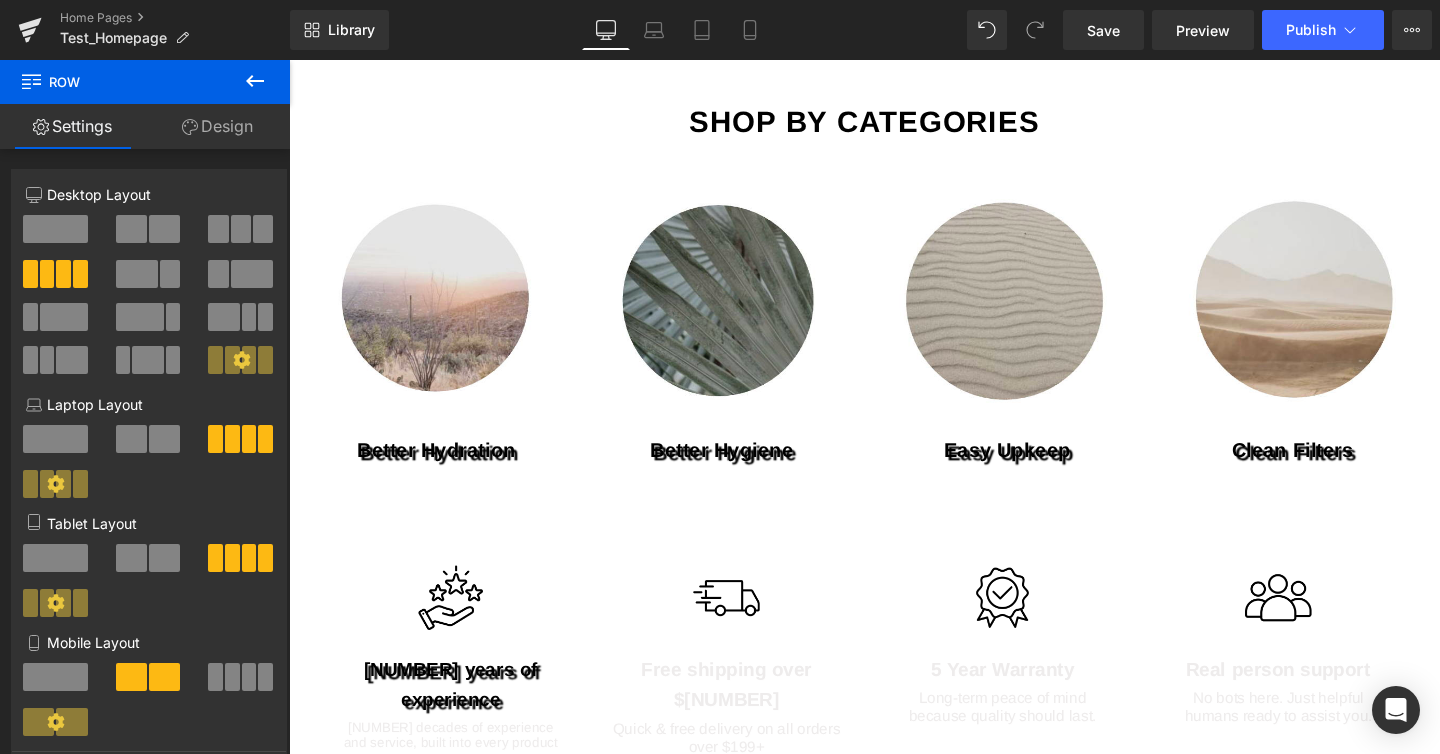 click on "Better hygiene" at bounding box center (744, 470) 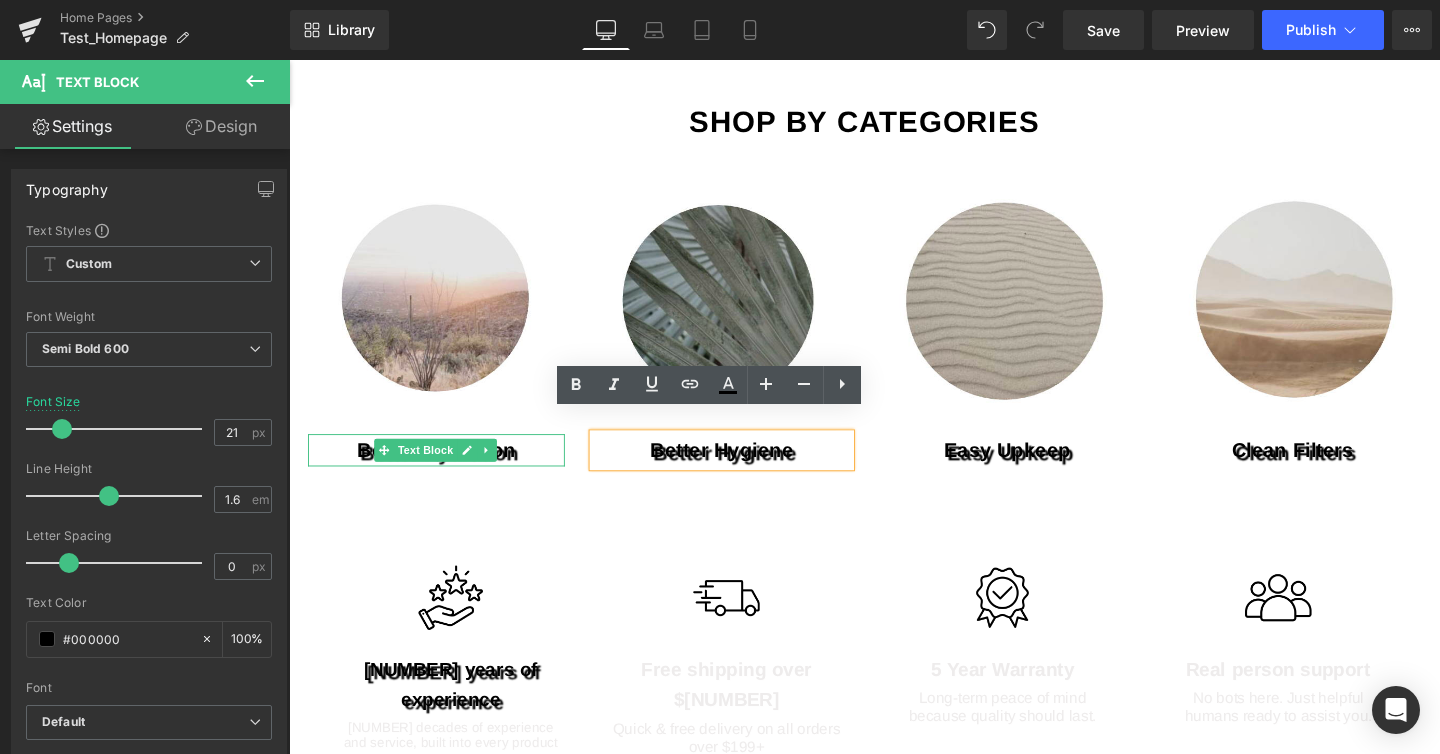click at bounding box center [497, 470] 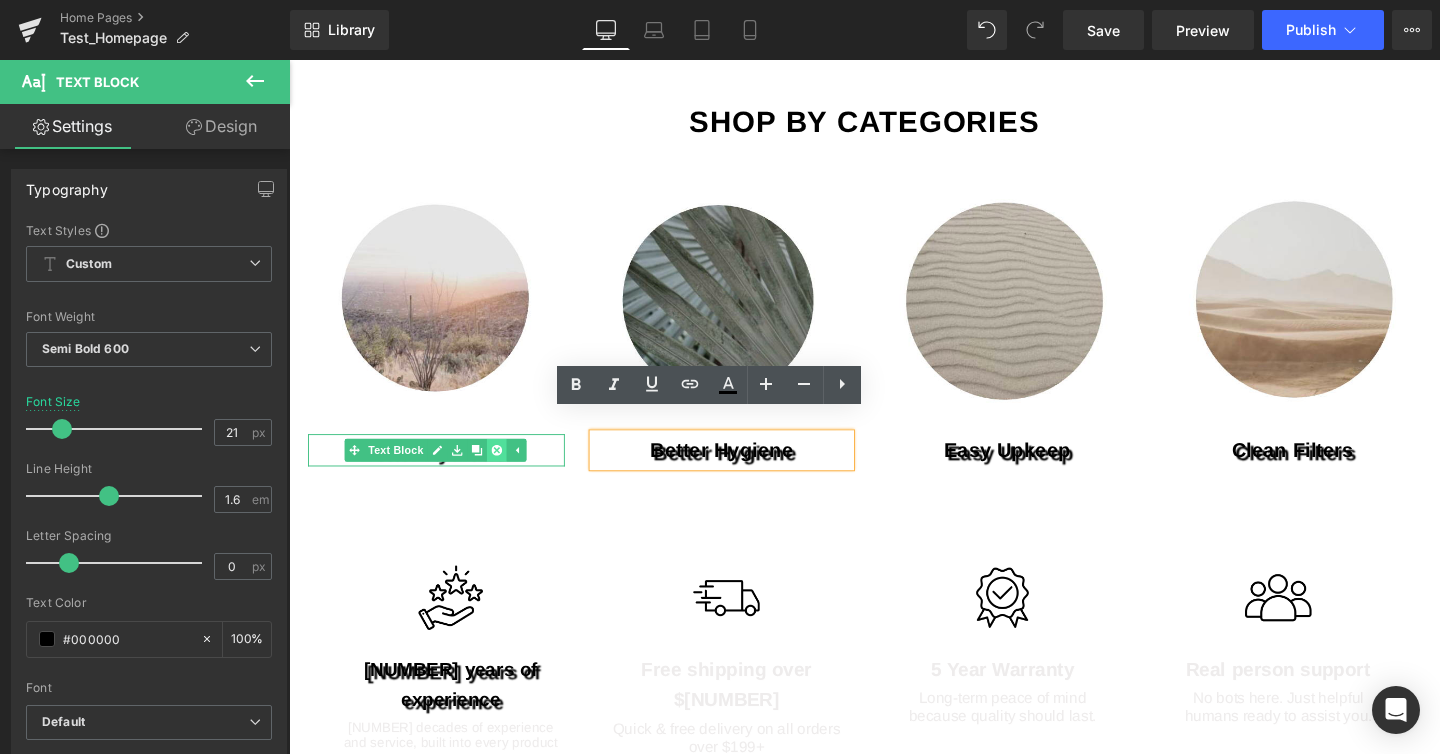 click 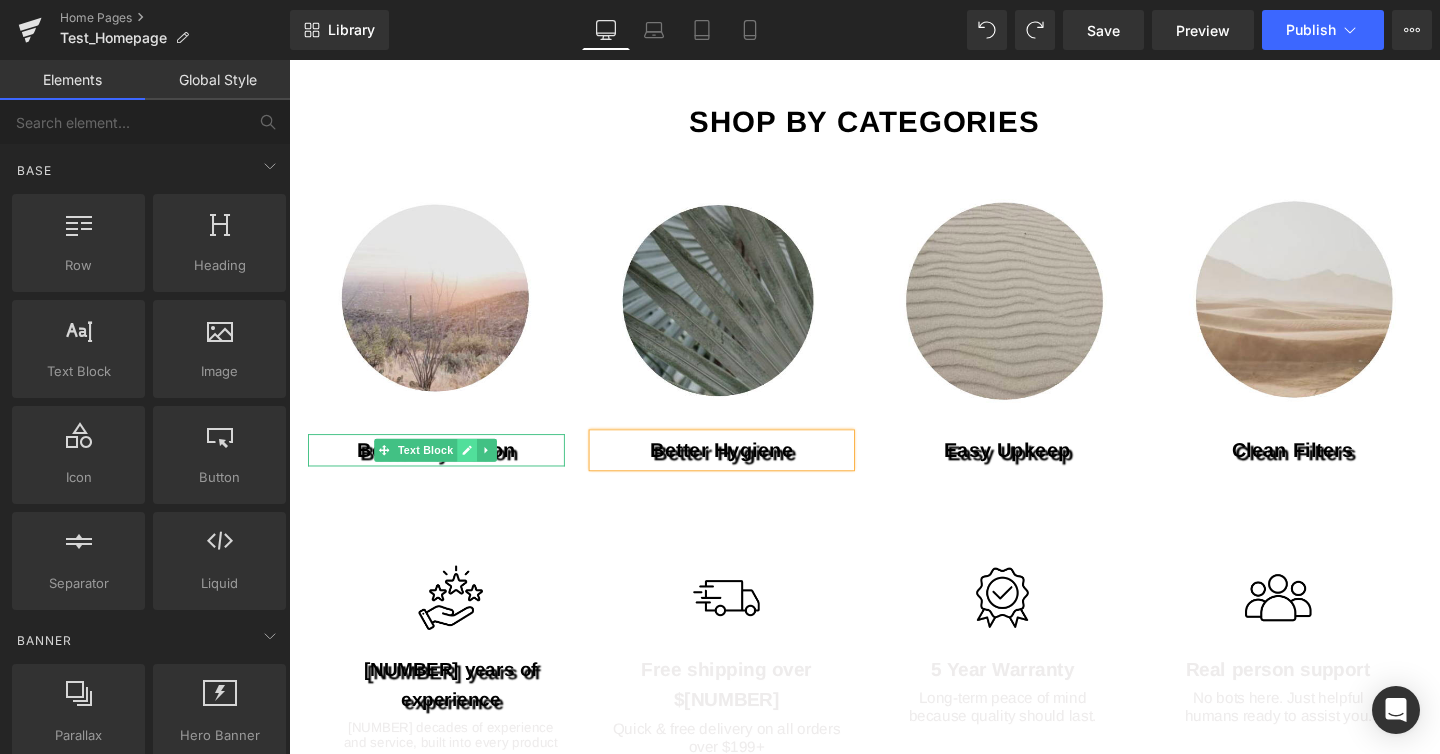 click 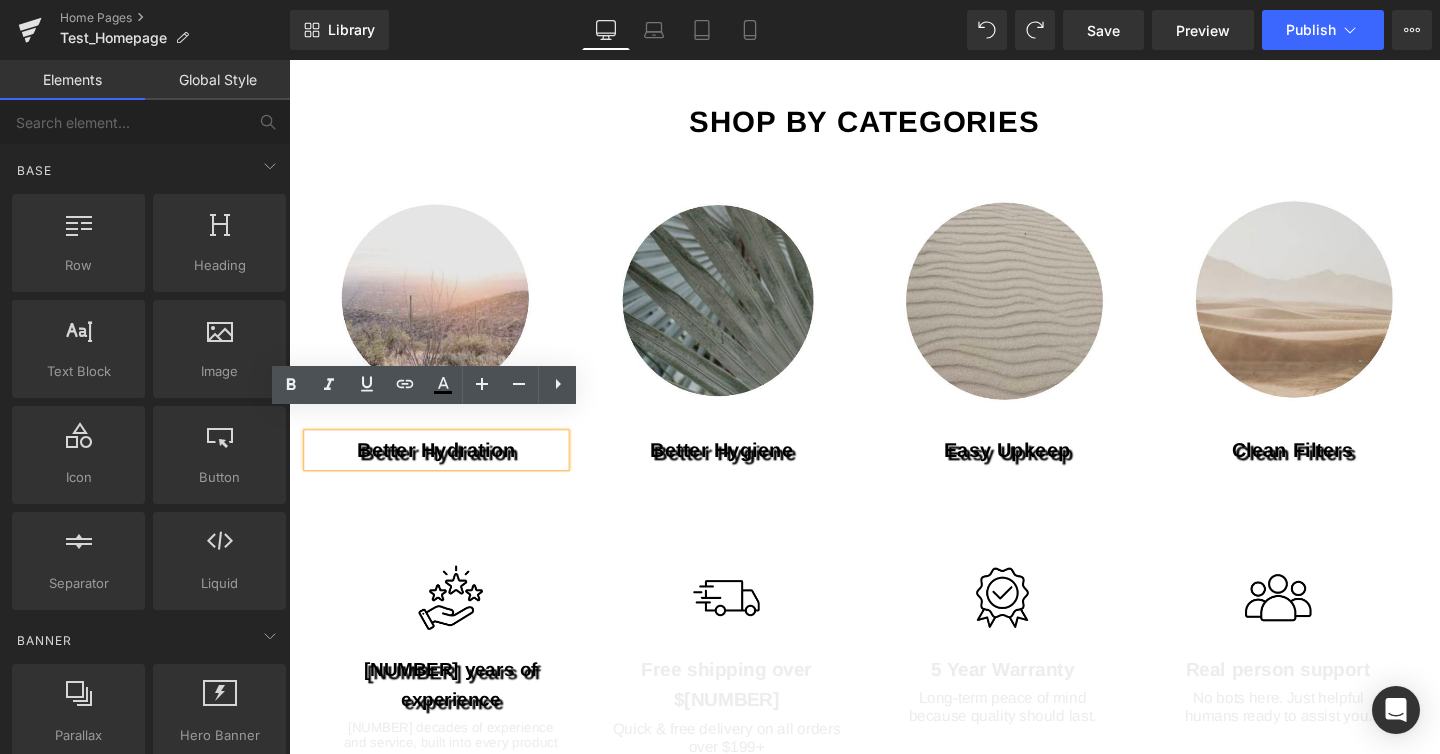 click on "Better Hydration" at bounding box center (444, 470) 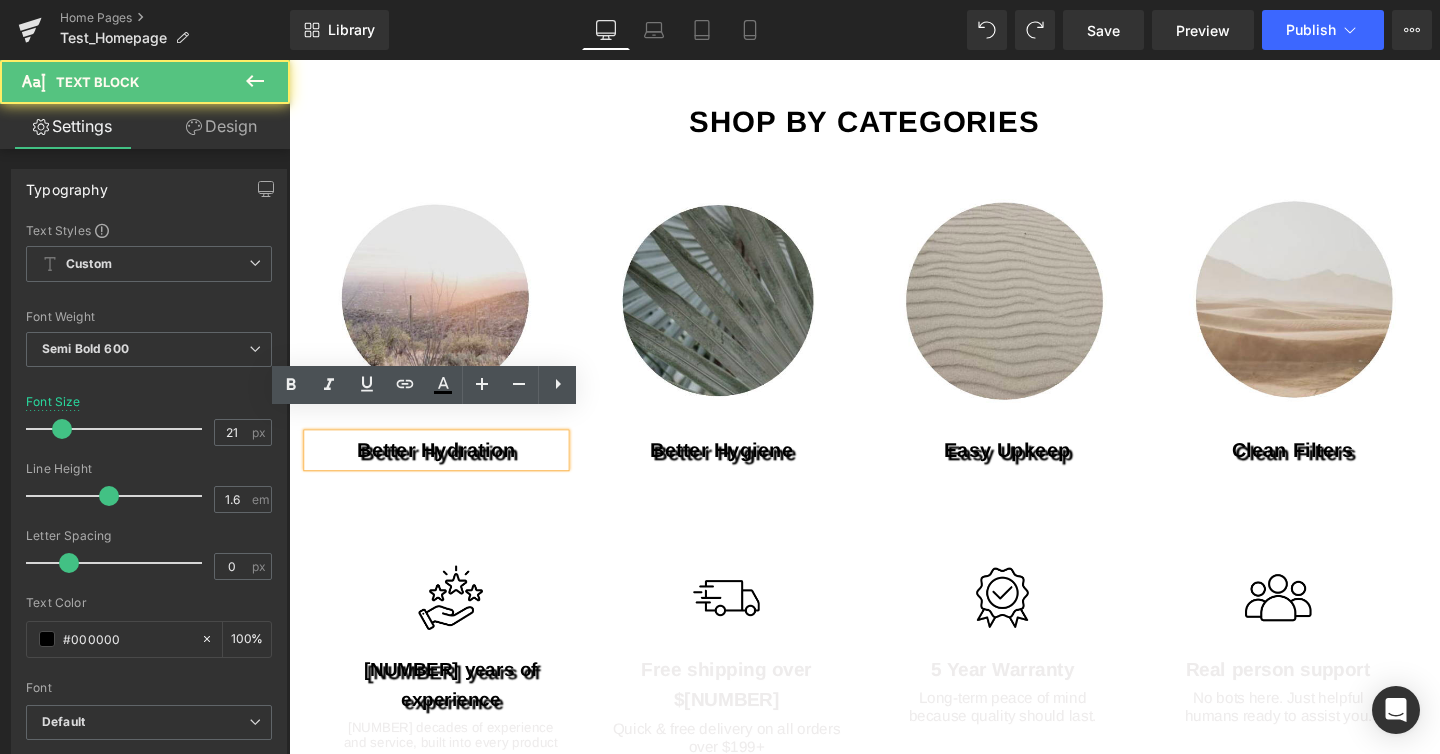 click on "Better Hydration" at bounding box center (444, 470) 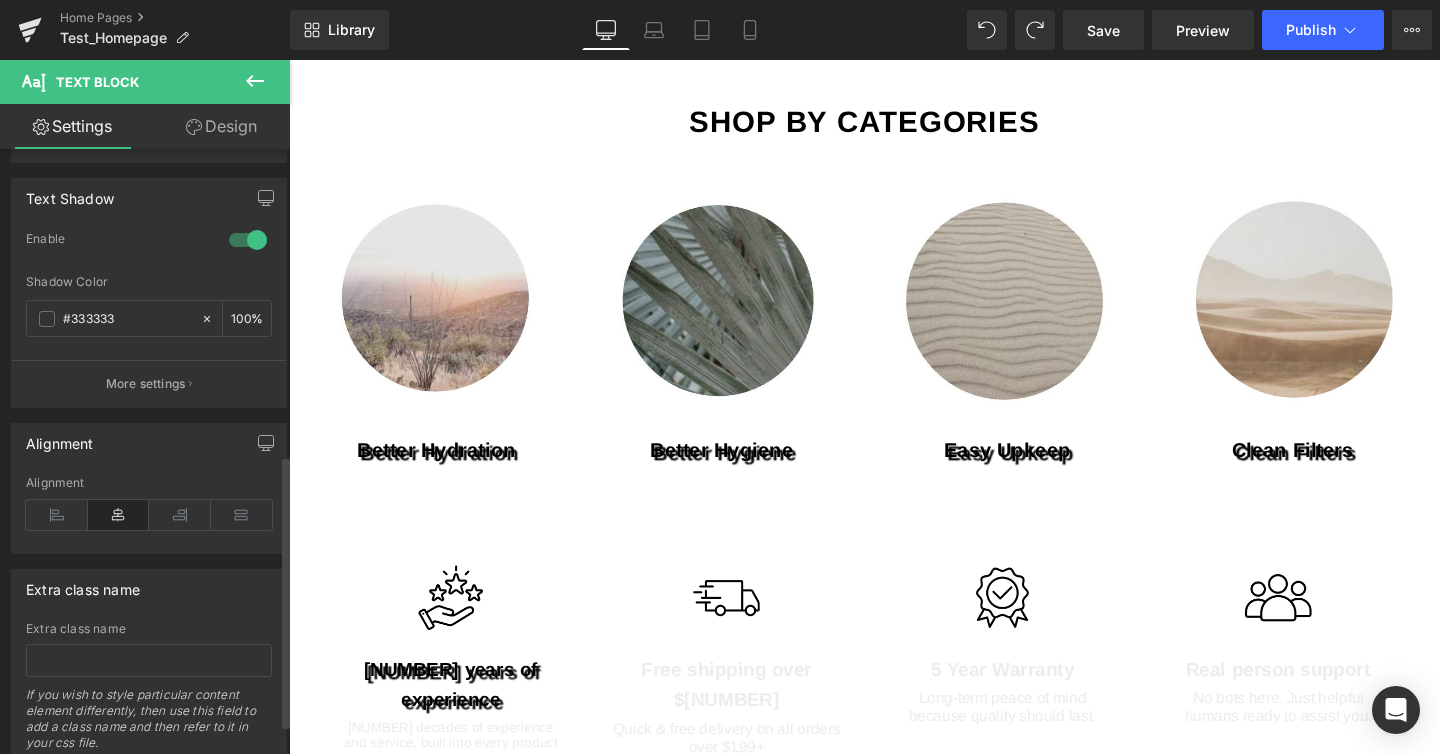 scroll, scrollTop: 678, scrollLeft: 0, axis: vertical 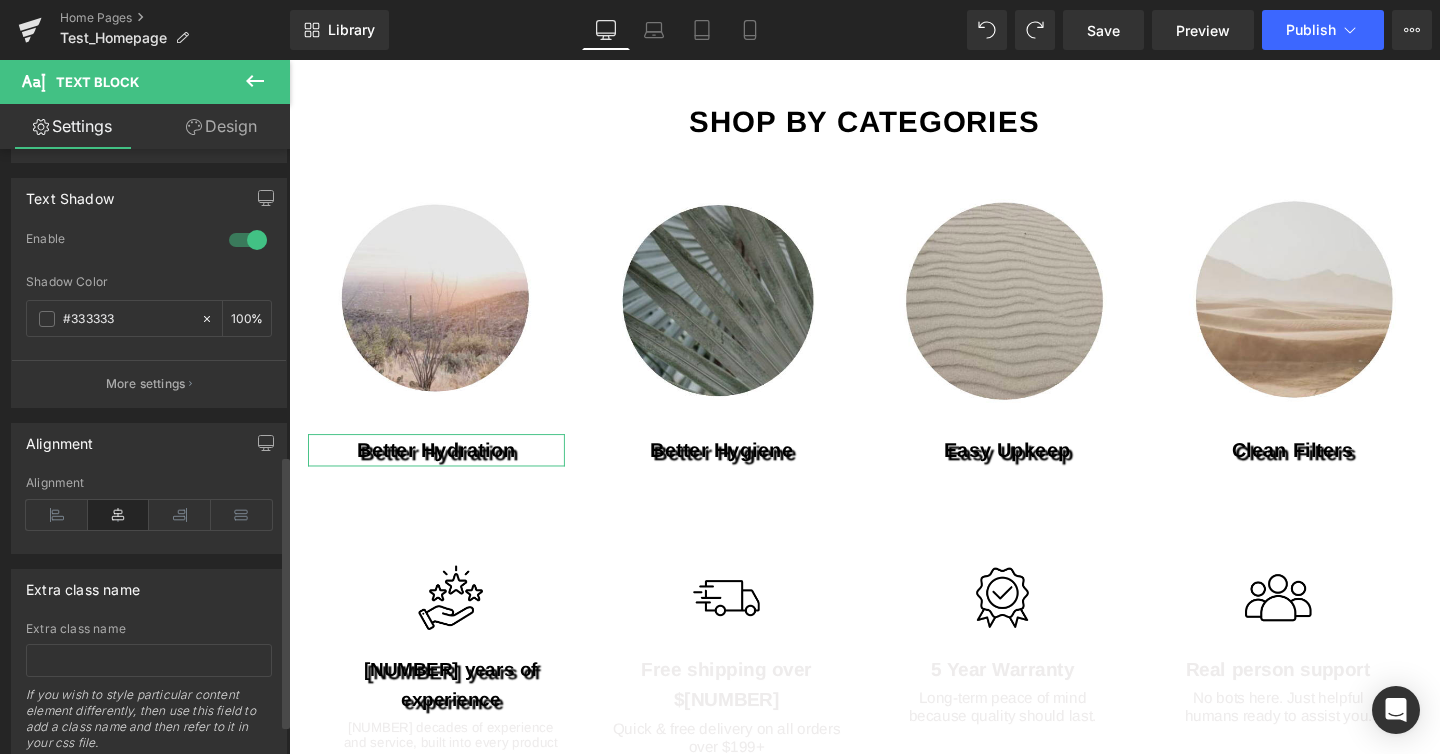 click at bounding box center [248, 240] 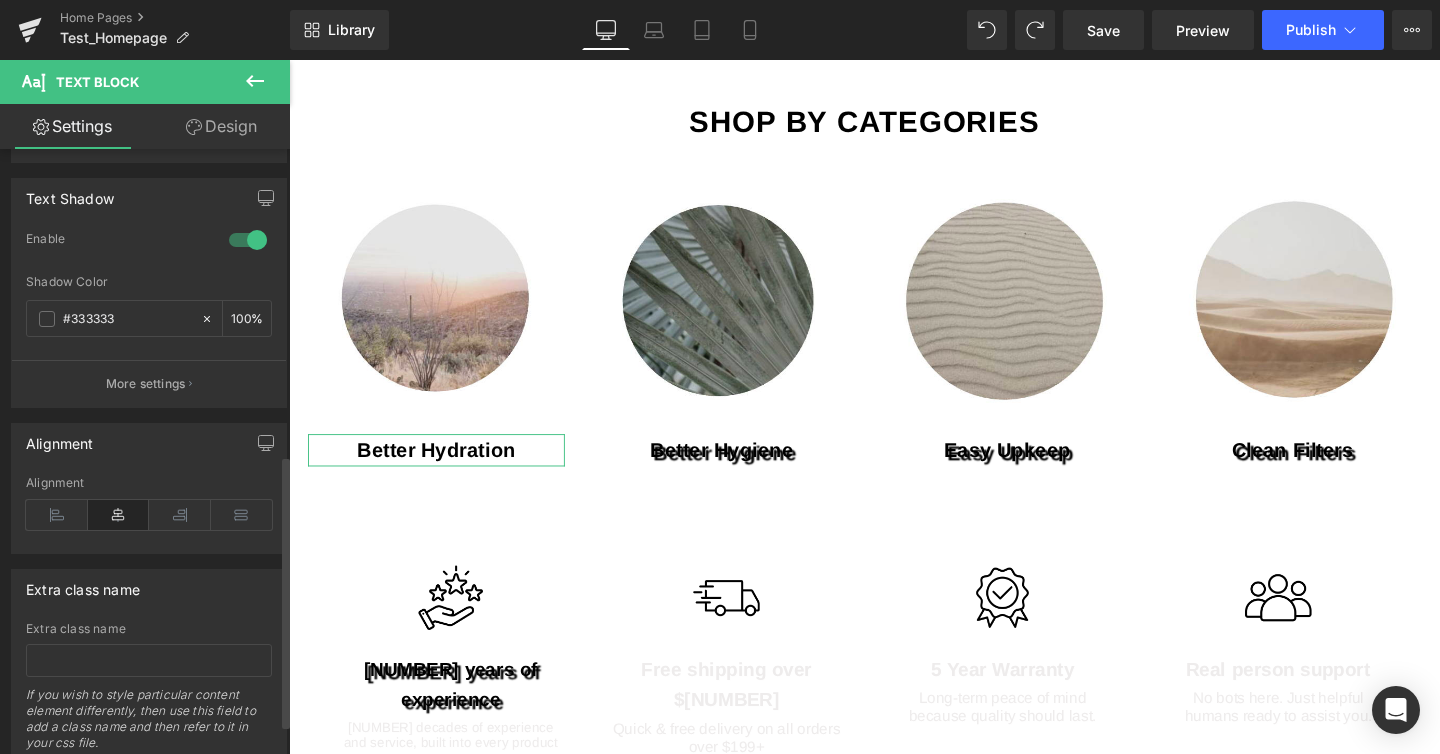 scroll, scrollTop: 660, scrollLeft: 0, axis: vertical 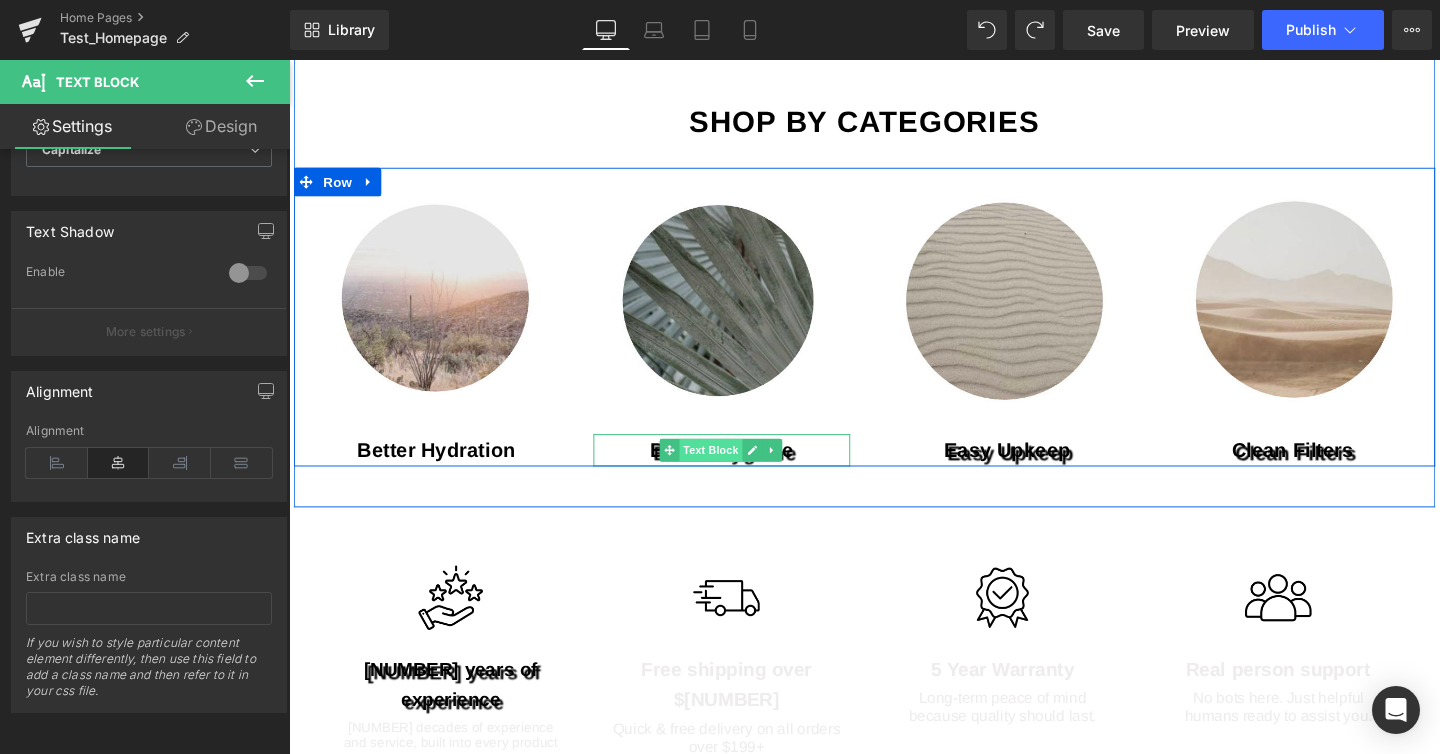 click on "Text Block" at bounding box center (733, 470) 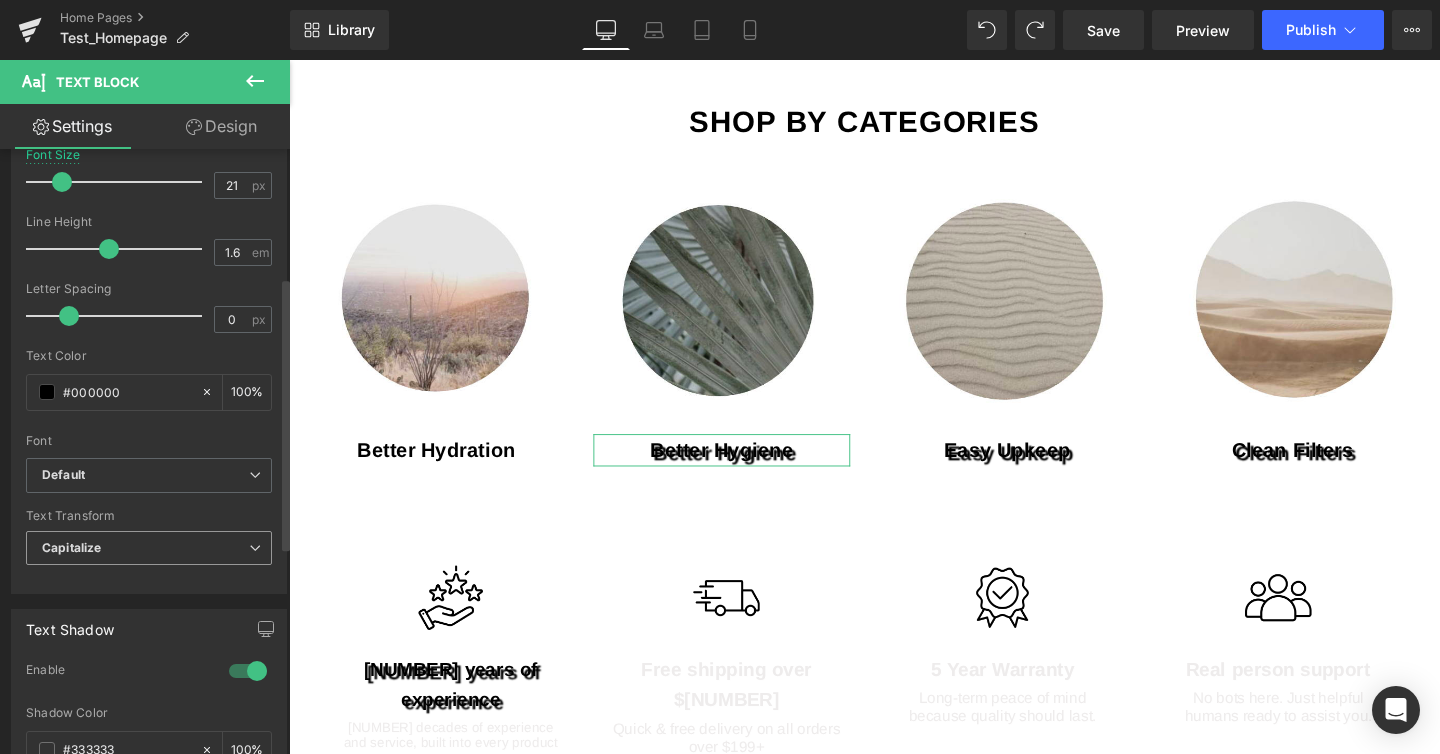 scroll, scrollTop: 350, scrollLeft: 0, axis: vertical 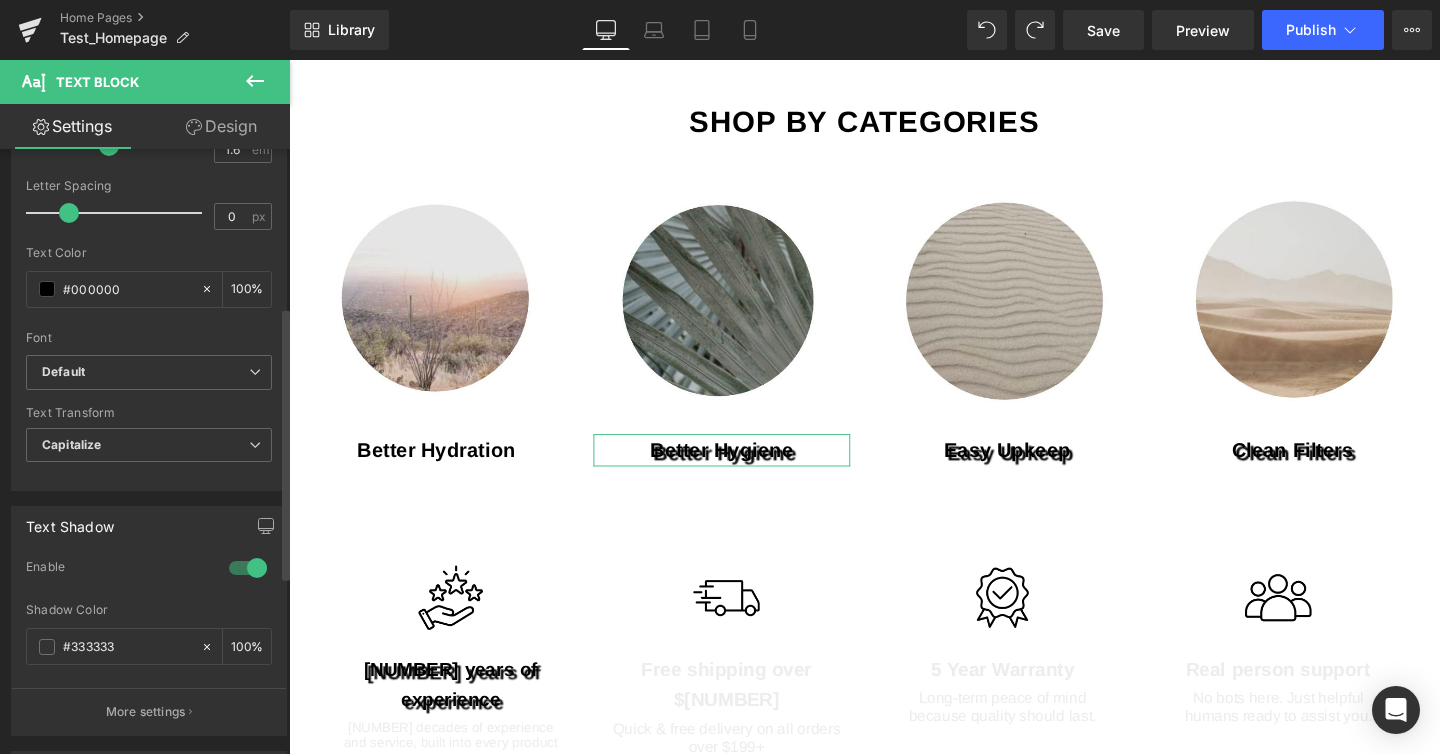 drag, startPoint x: 256, startPoint y: 573, endPoint x: 284, endPoint y: 573, distance: 28 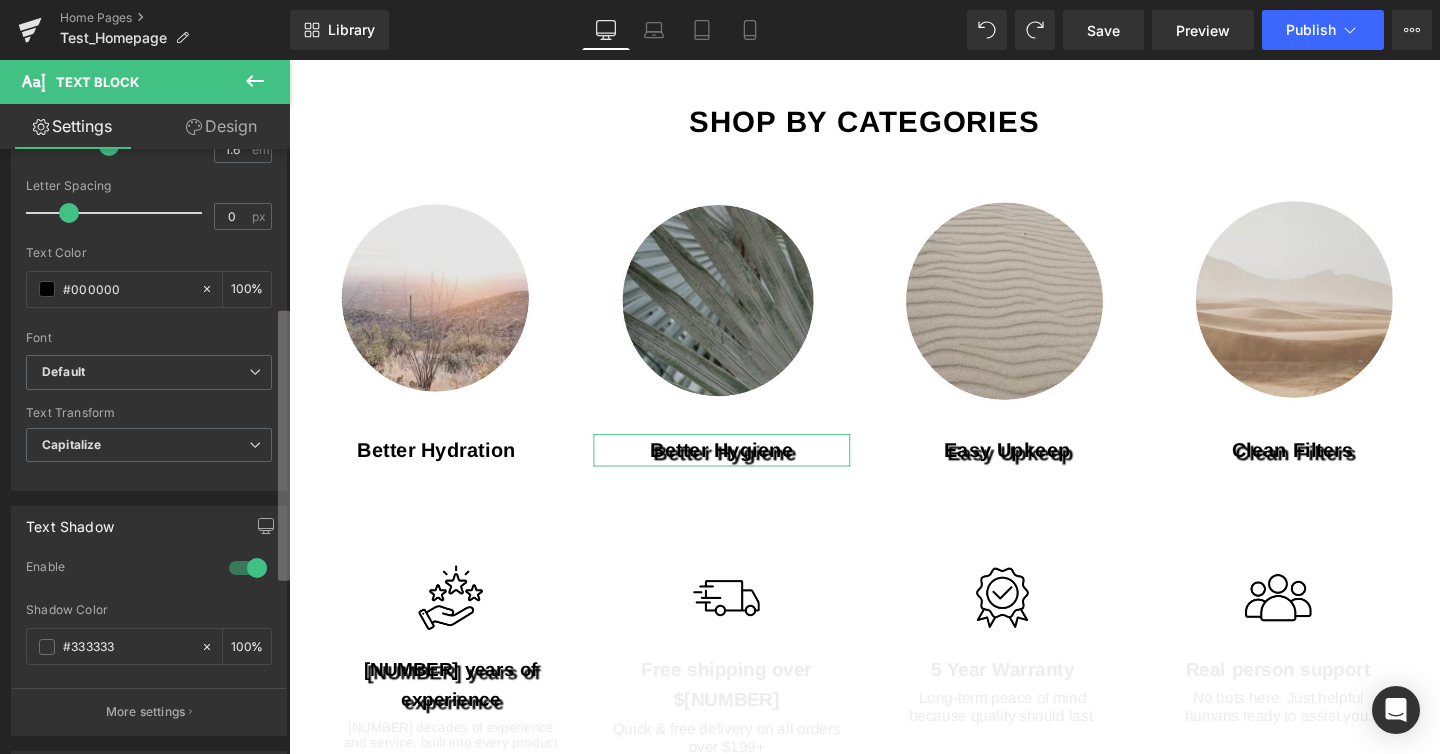 click at bounding box center (248, 568) 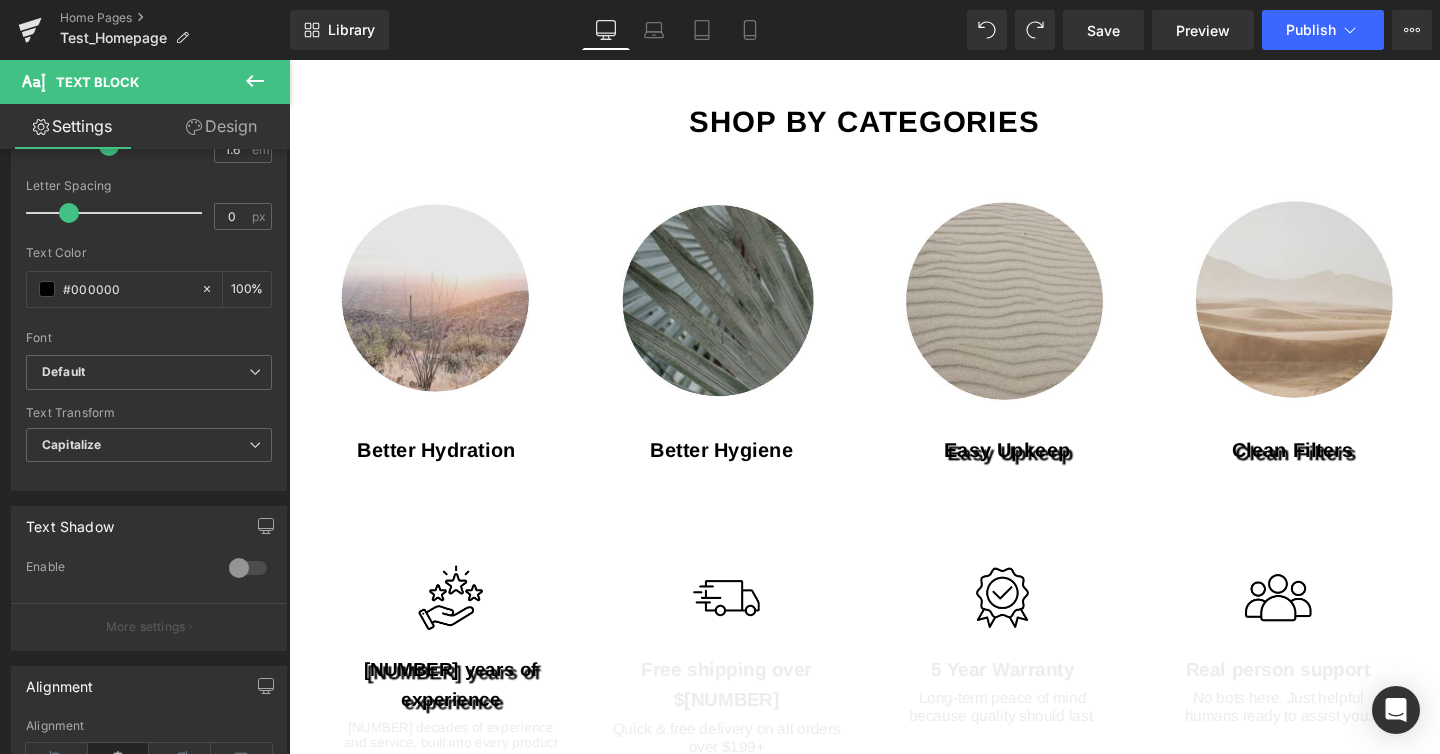 click at bounding box center (1077, 470) 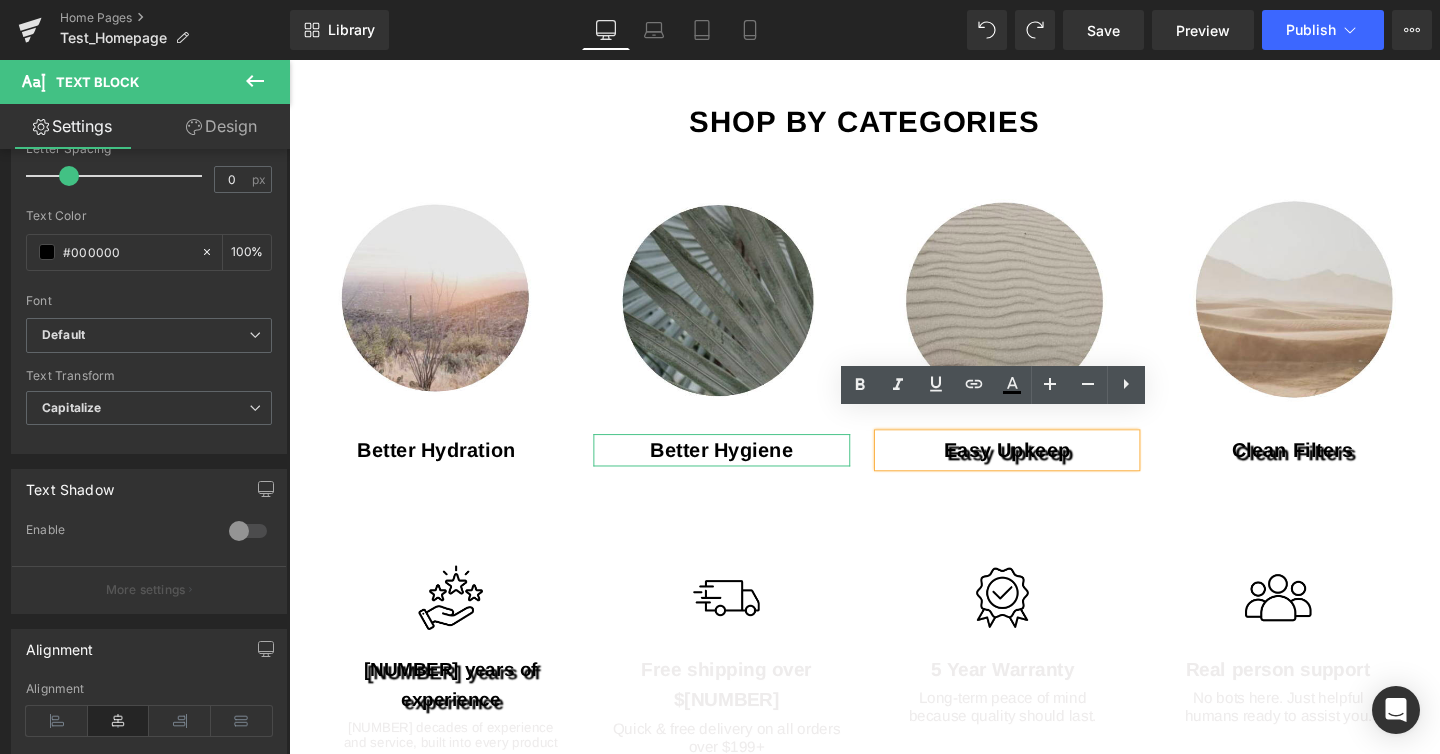 scroll, scrollTop: 388, scrollLeft: 0, axis: vertical 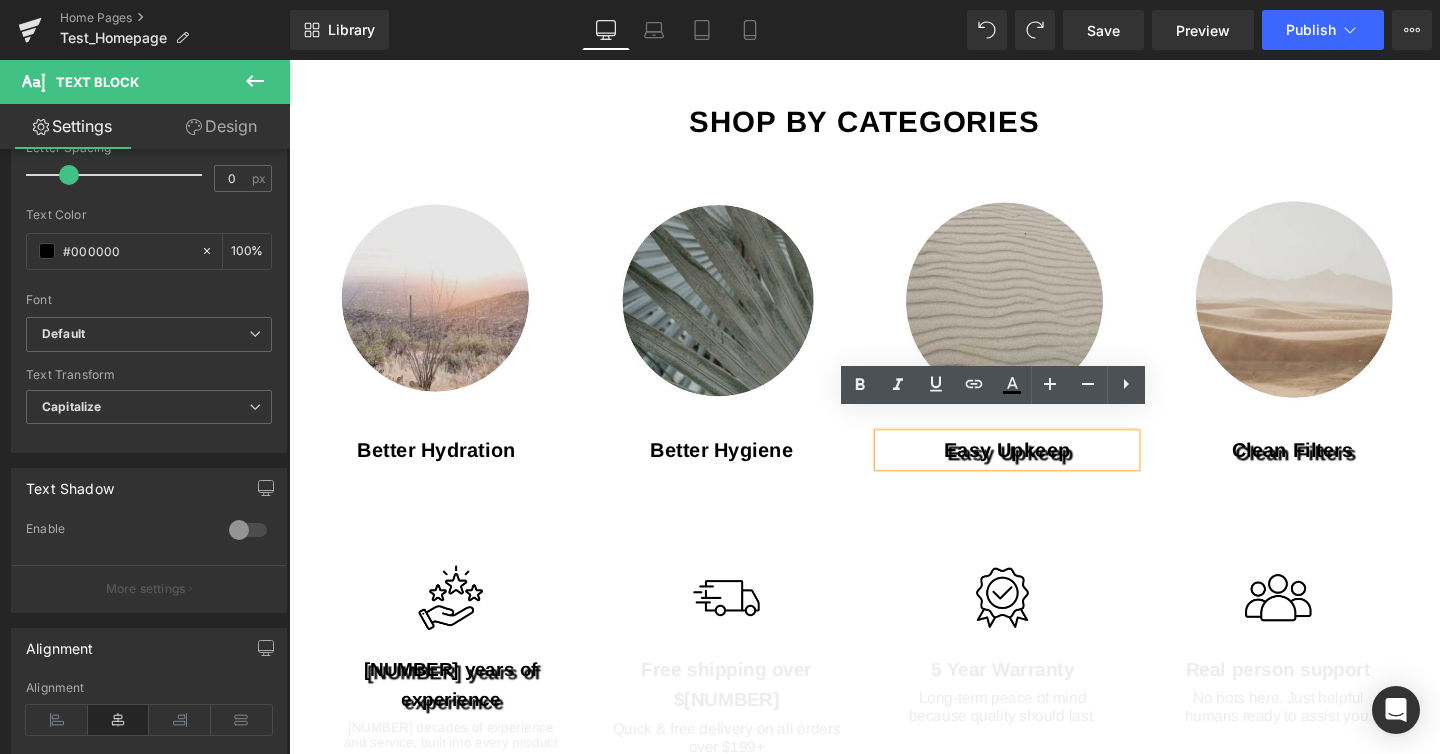 click on "Easy upkeep" at bounding box center [1044, 470] 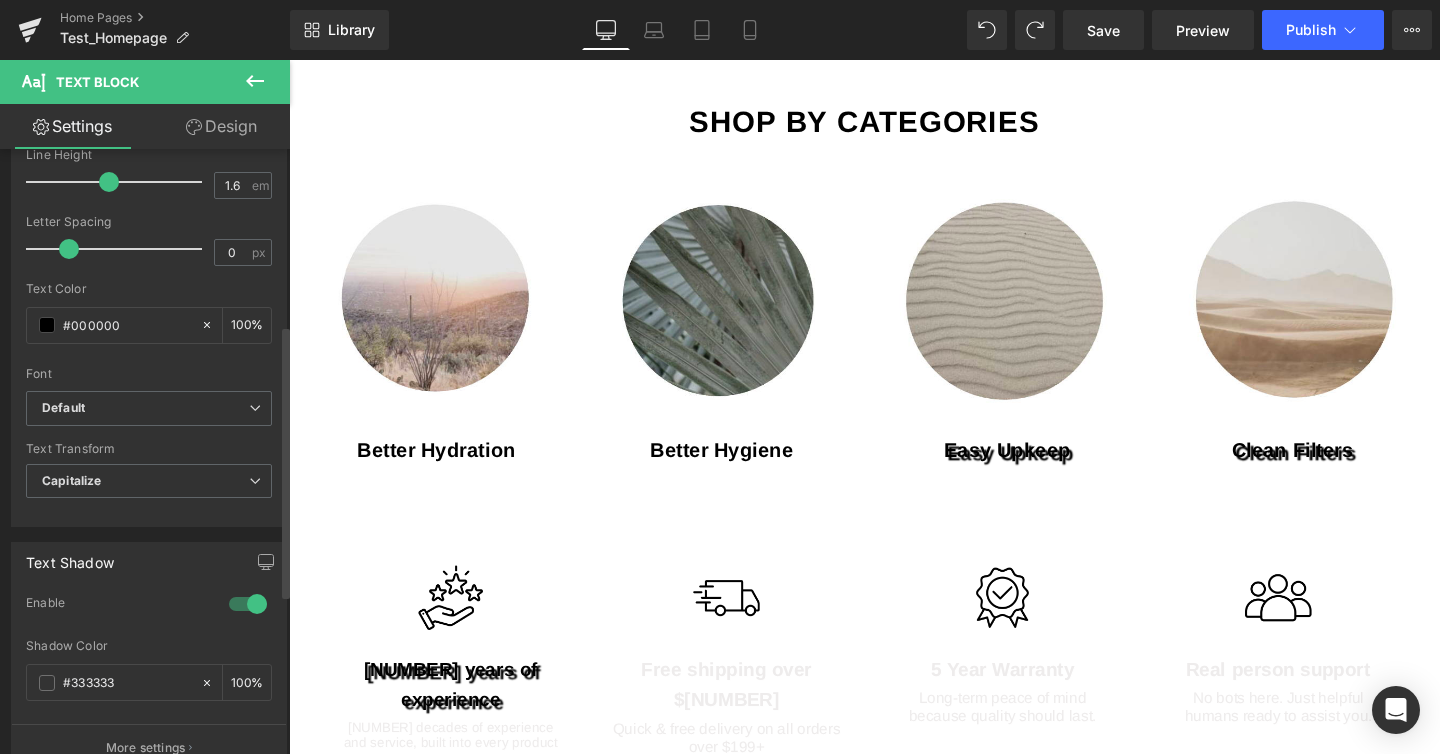 scroll, scrollTop: 390, scrollLeft: 0, axis: vertical 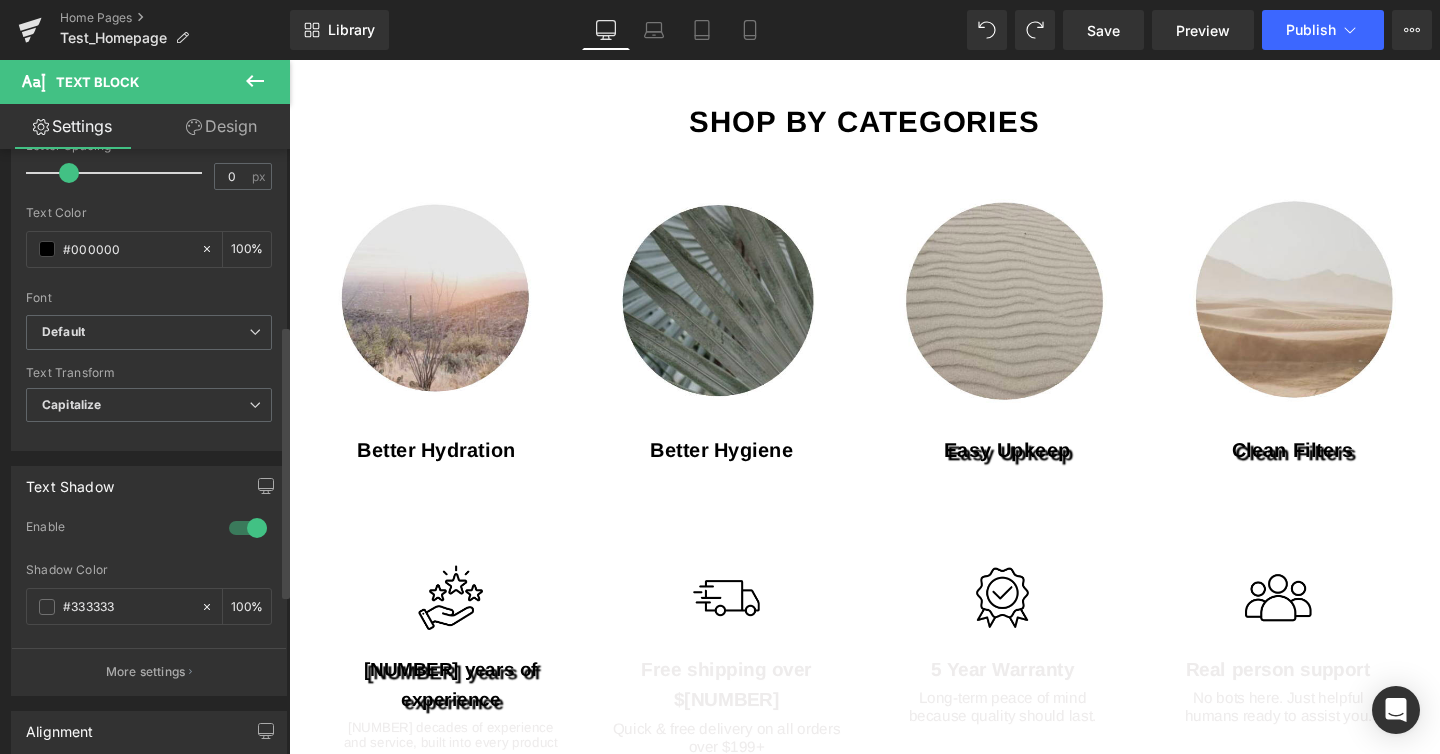 click at bounding box center (248, 528) 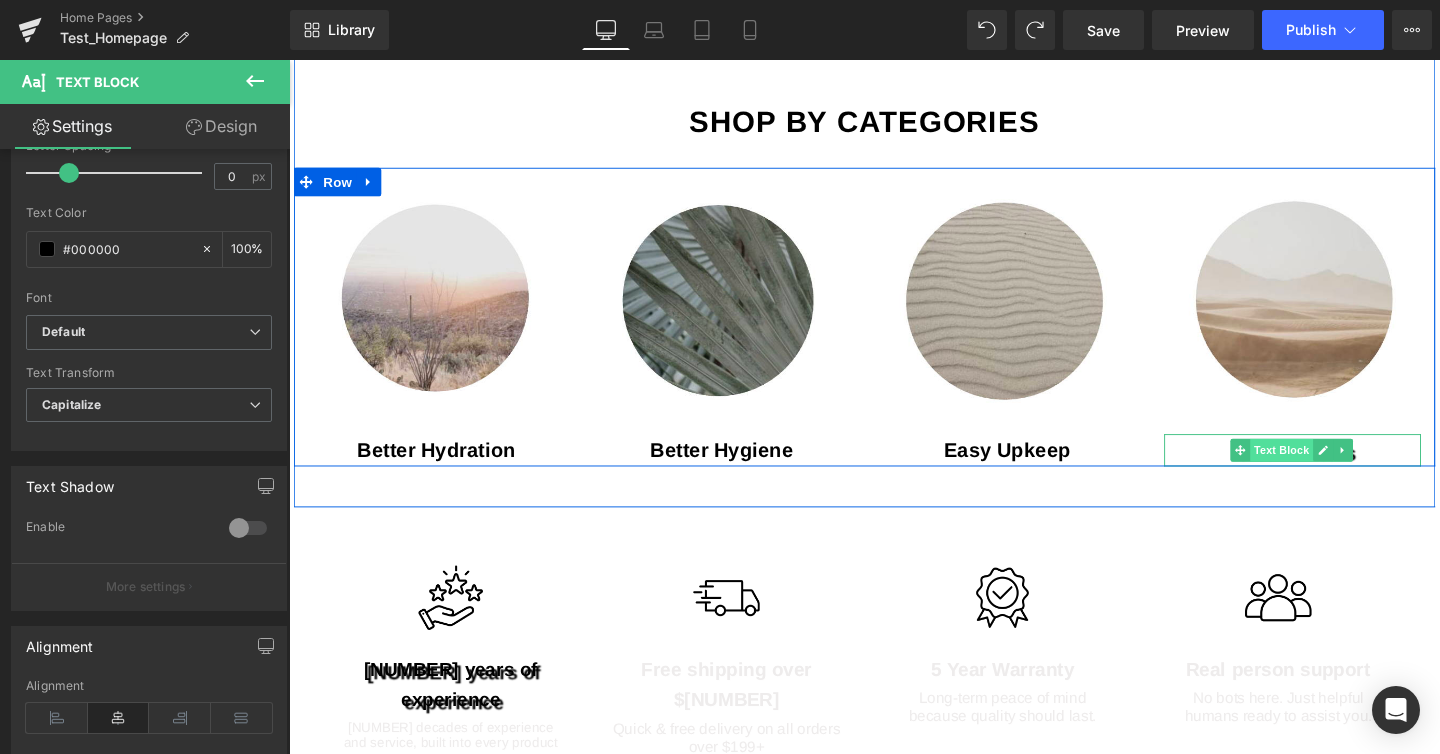 click on "Text Block" at bounding box center [1333, 470] 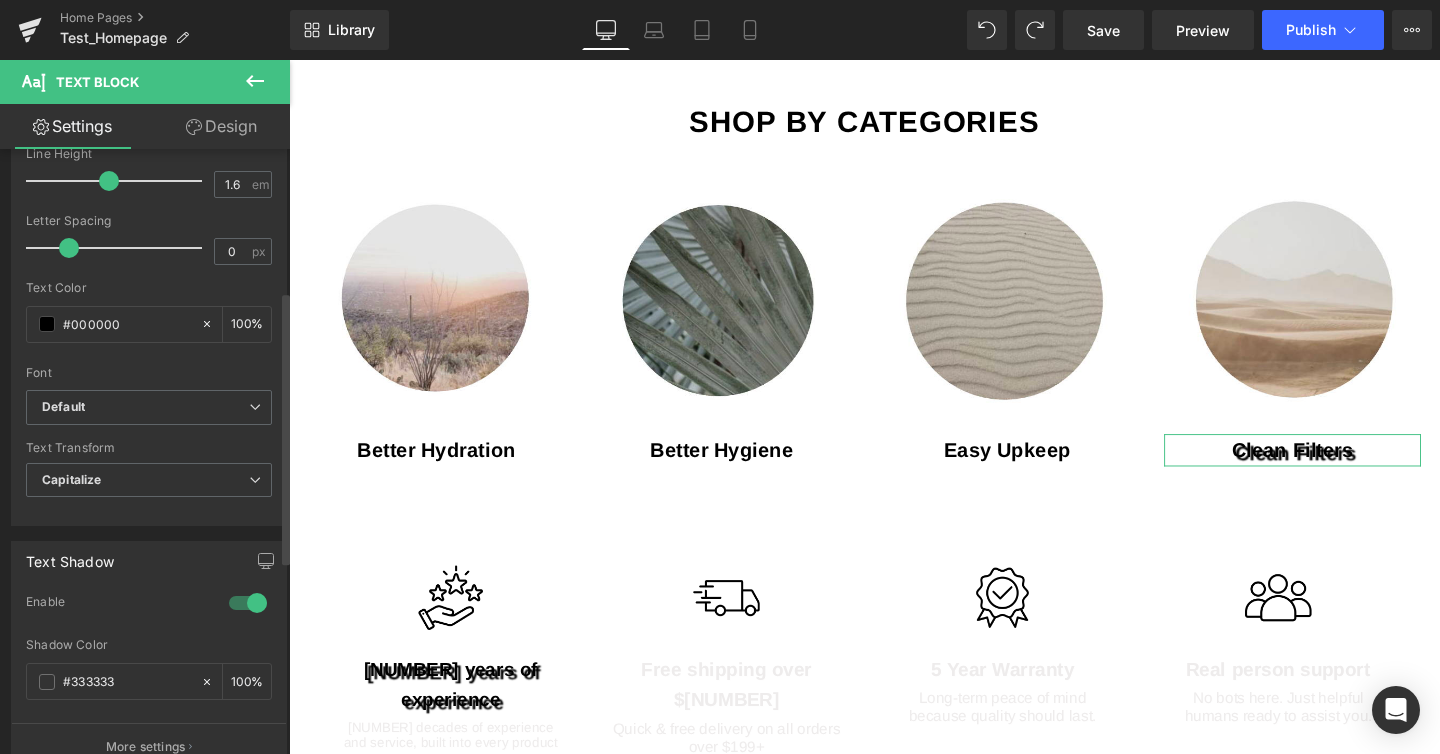 scroll, scrollTop: 415, scrollLeft: 0, axis: vertical 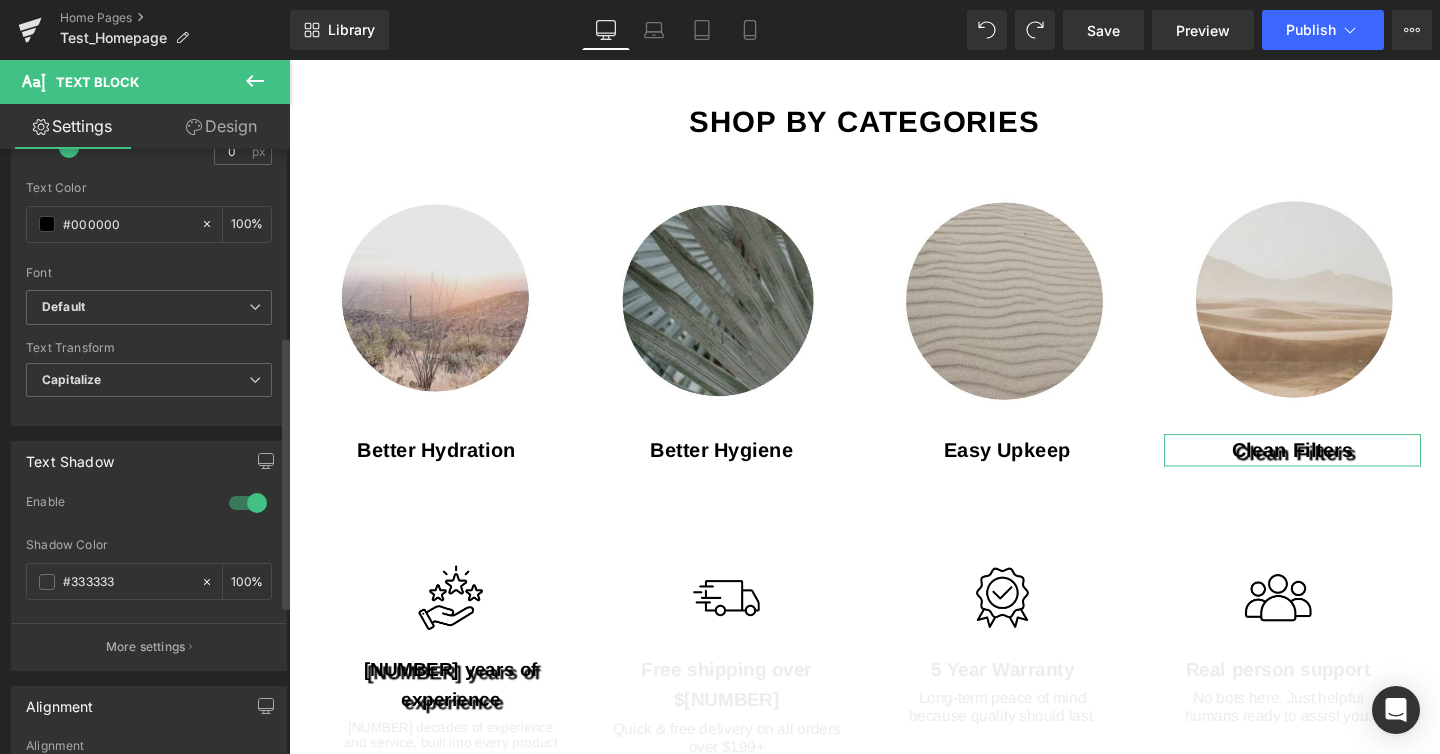 click at bounding box center (248, 503) 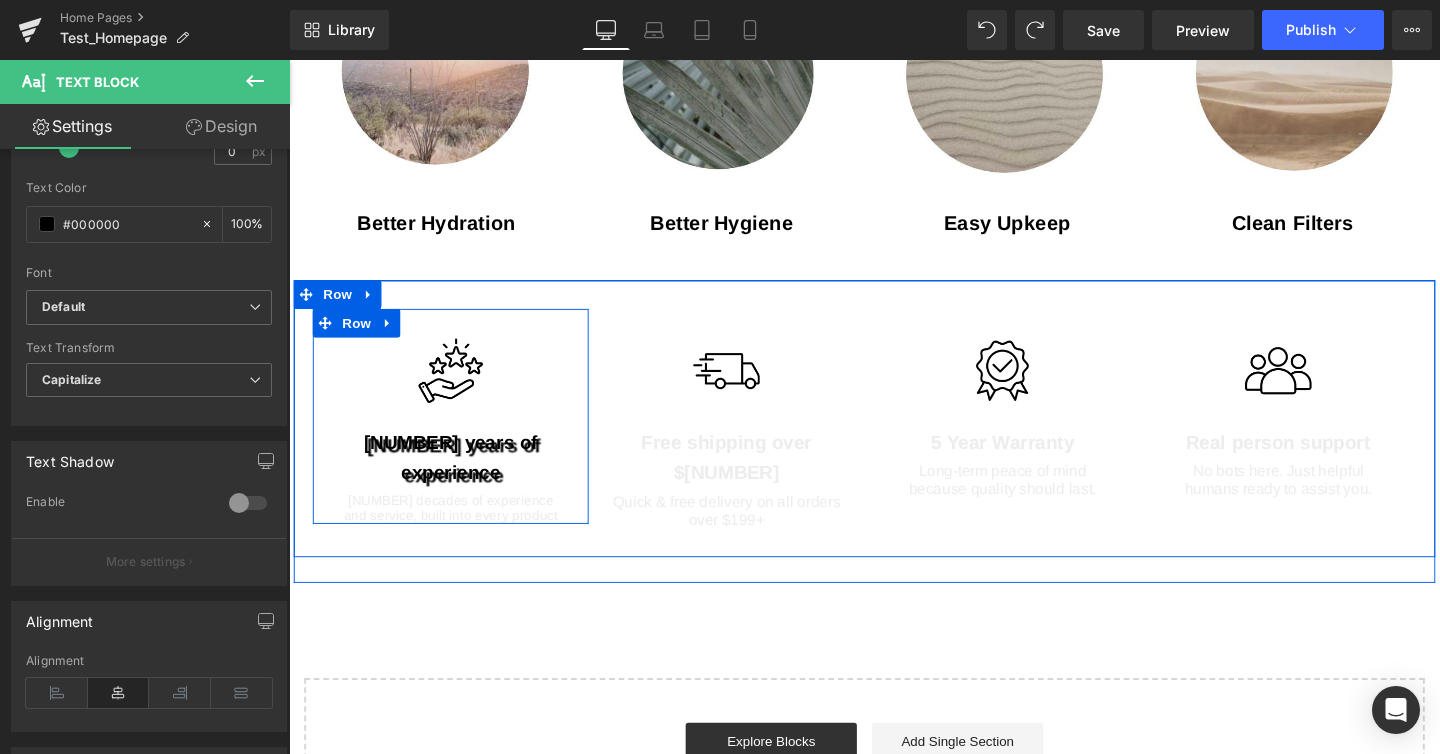 scroll, scrollTop: 2154, scrollLeft: 0, axis: vertical 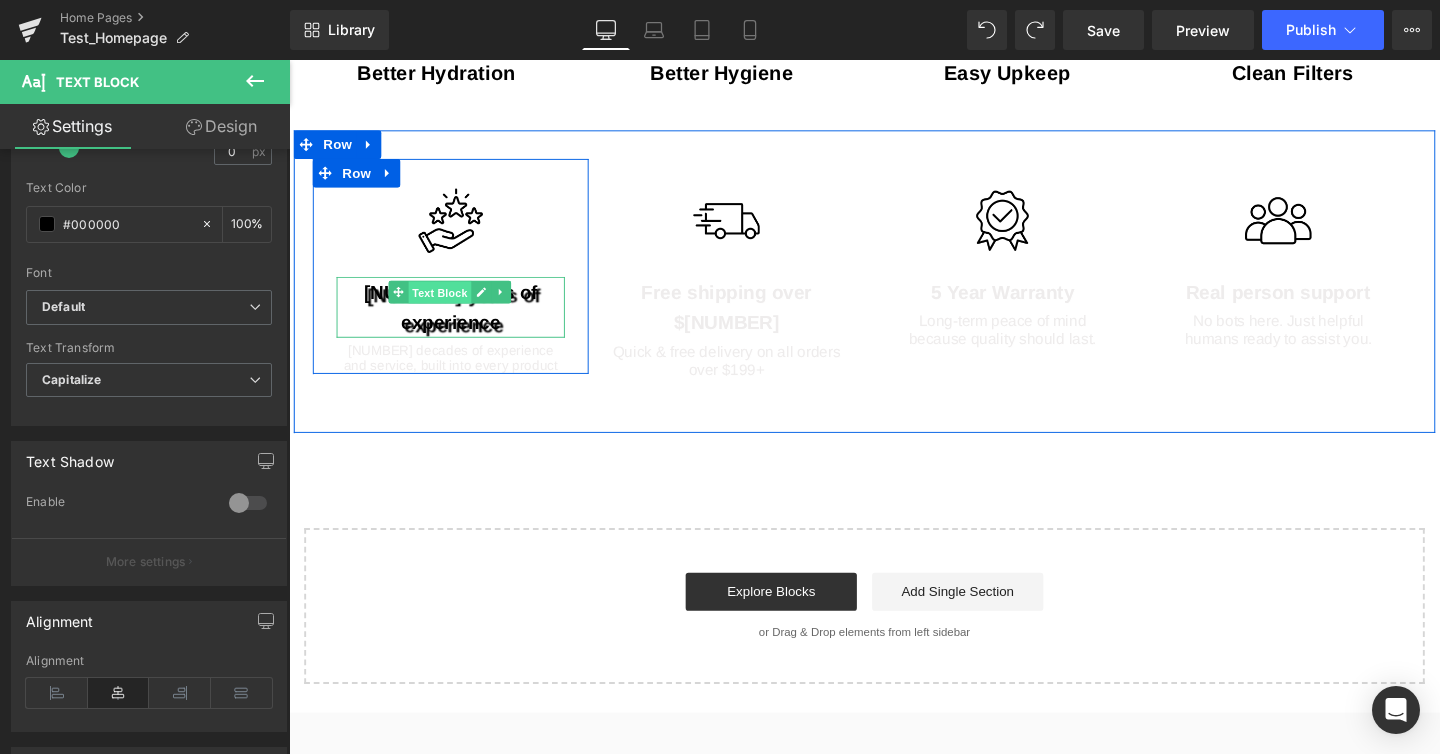 click on "Text Block" at bounding box center (448, 304) 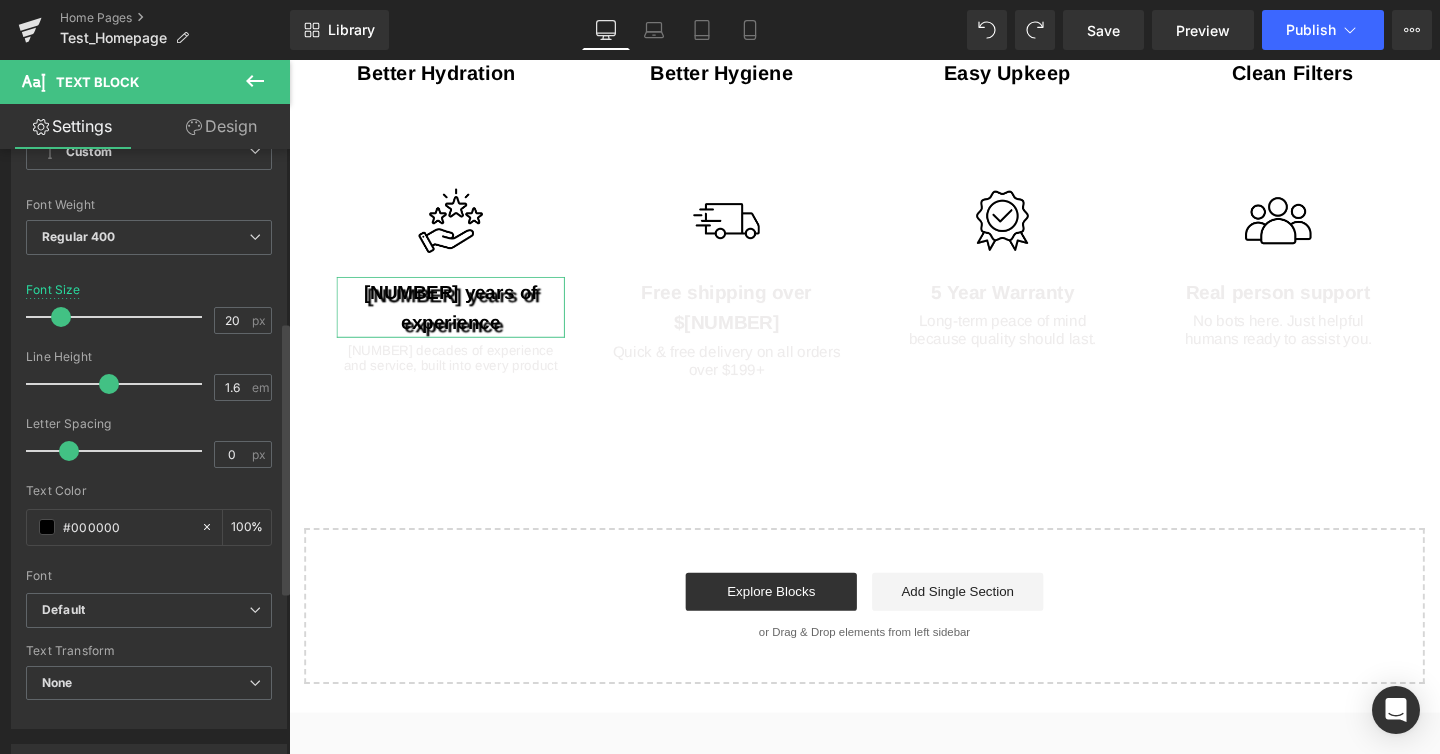 scroll, scrollTop: 382, scrollLeft: 0, axis: vertical 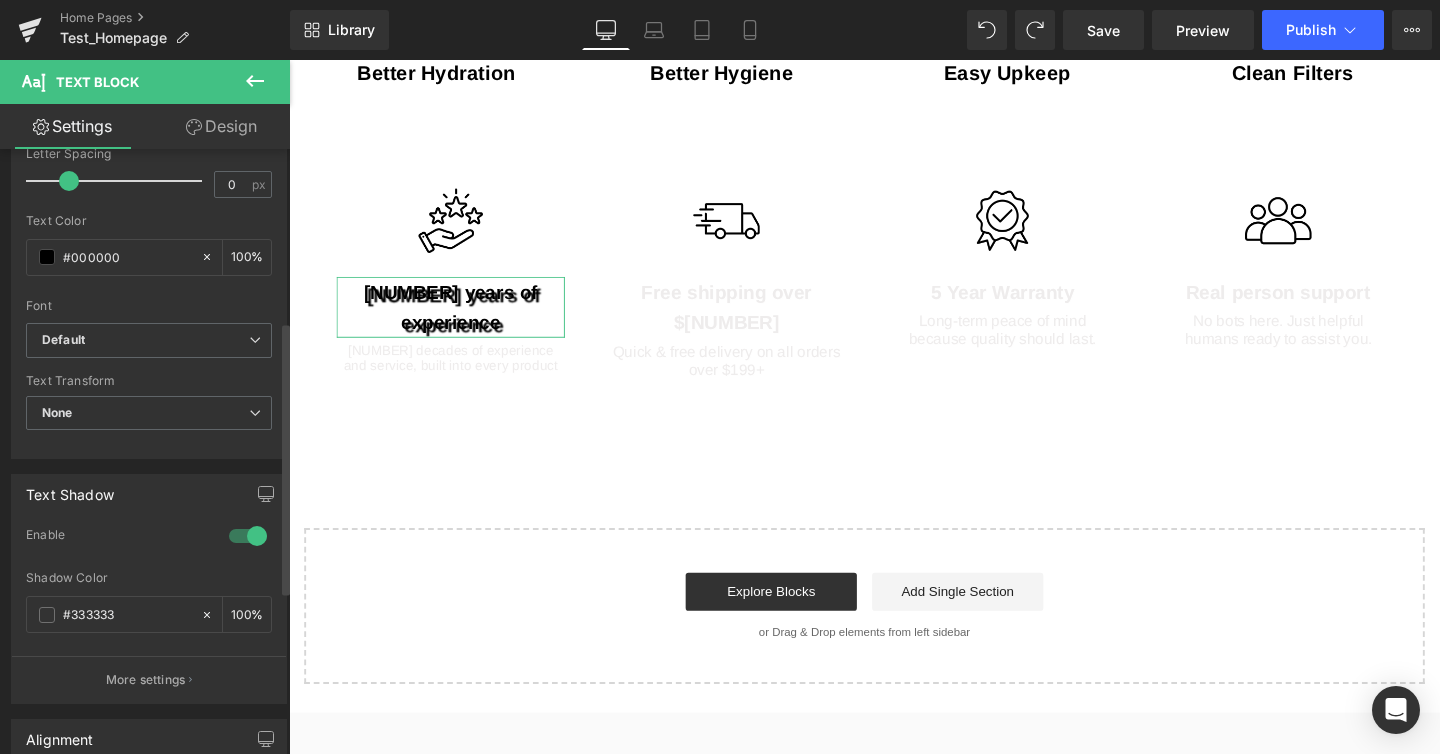 click at bounding box center [248, 536] 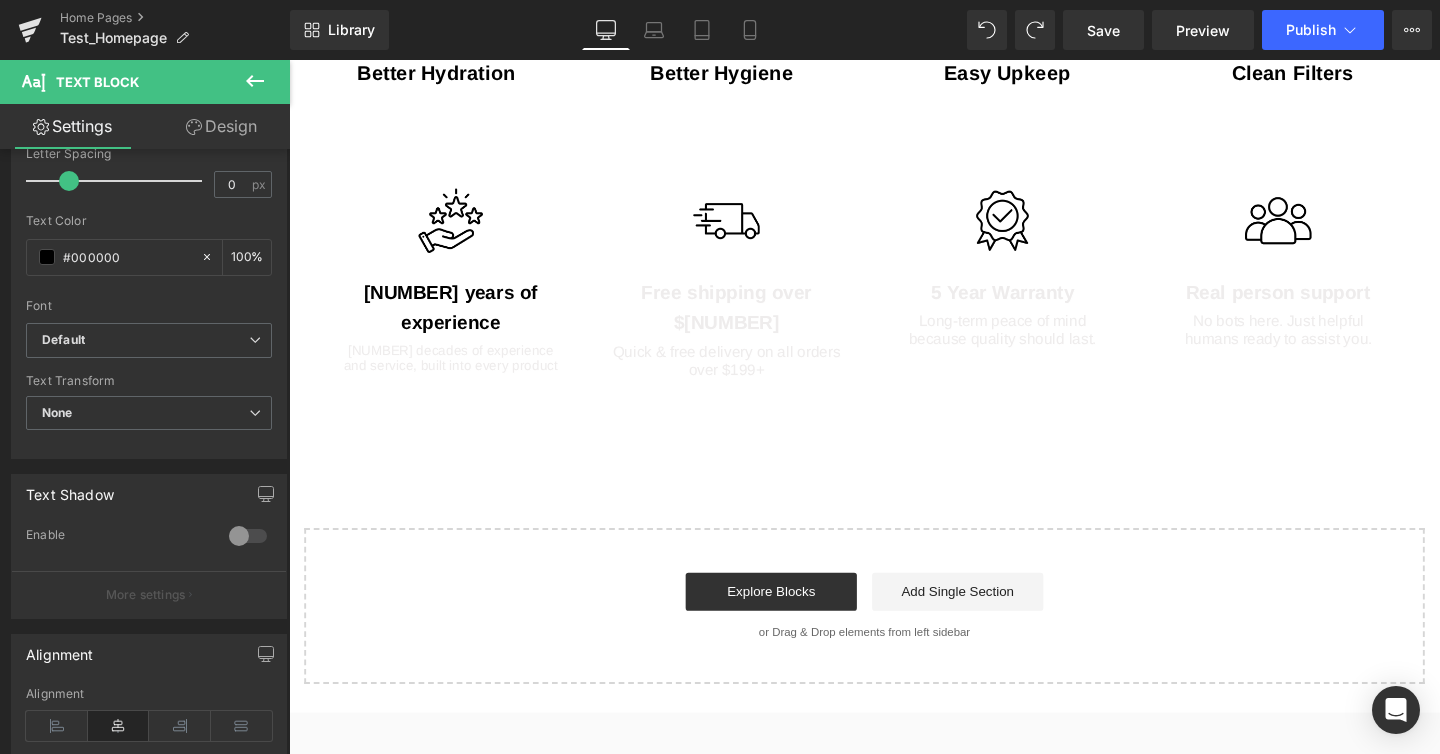 click on "Image         20 years of experience Text Block         Two decades of experience and service, built into every product Text Block         Row         Image         Free shipping over $[NUMBER] Text Block         Quick & free delivery on all orders over $[NUMBER]+ Text Block         Row         Image         5 Year Warranty Text Block         Long-term peace of mind because quality should last. Text Block         Row         Image         Real person support Text Block         No bots here. Just helpful humans ready to assist you. Text Block         Row         Row" at bounding box center (894, 279) 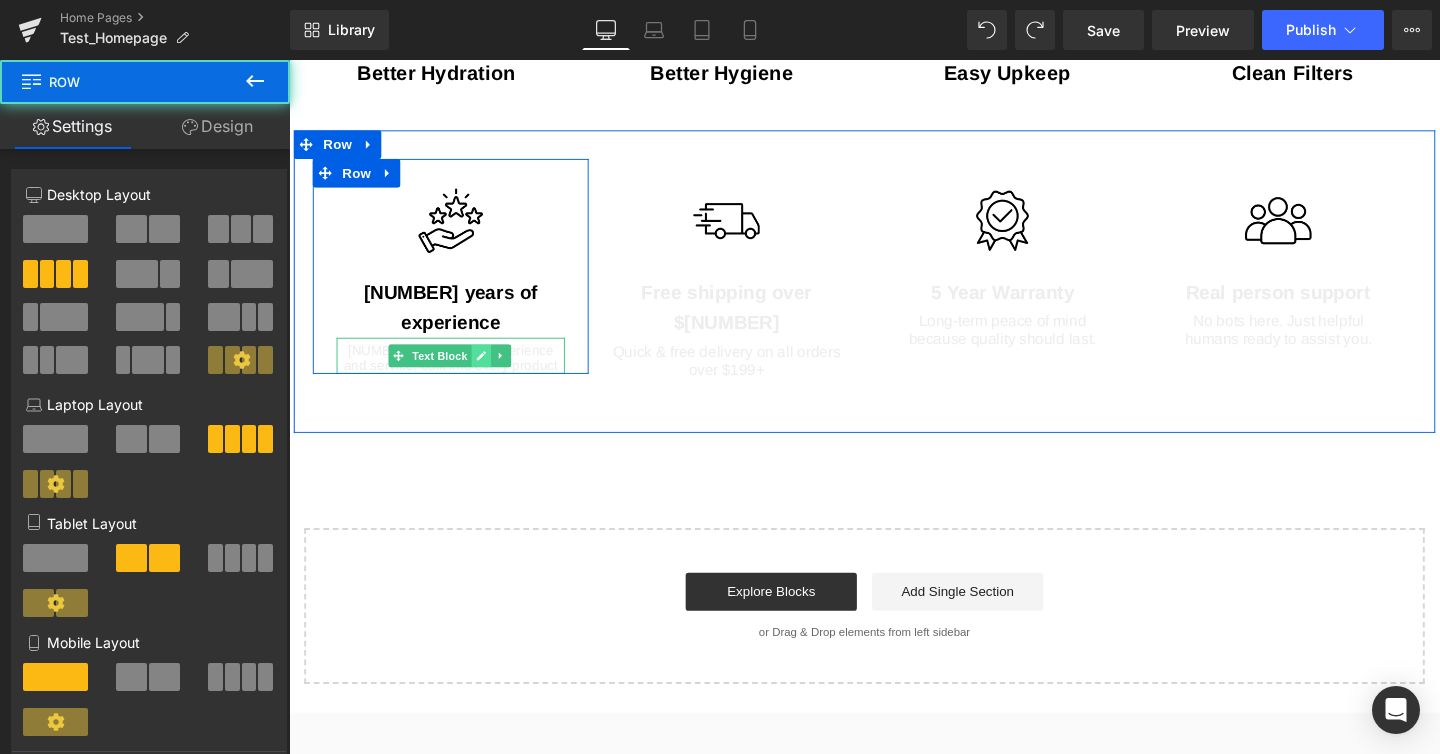 click at bounding box center (491, 371) 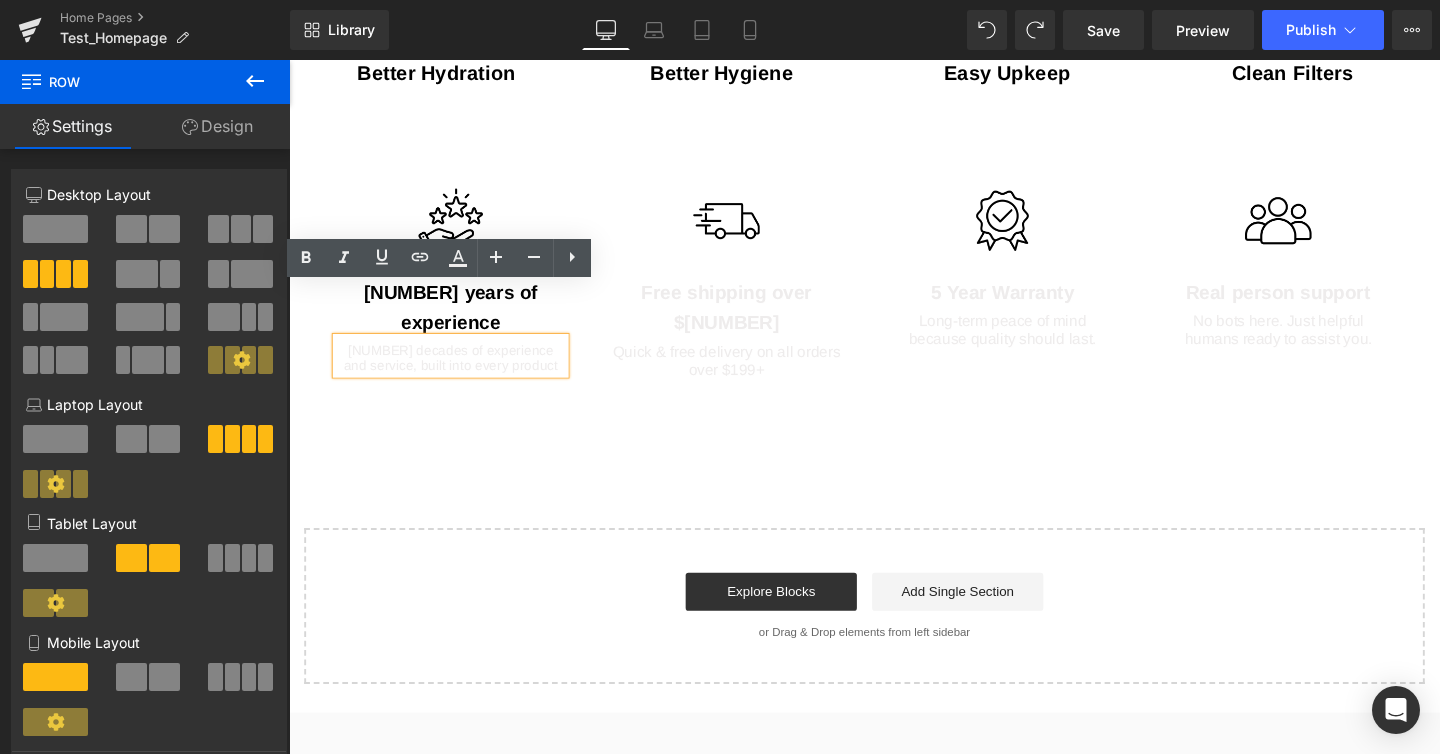 click on "Two decades of experience and service, built into every product" at bounding box center (459, 374) 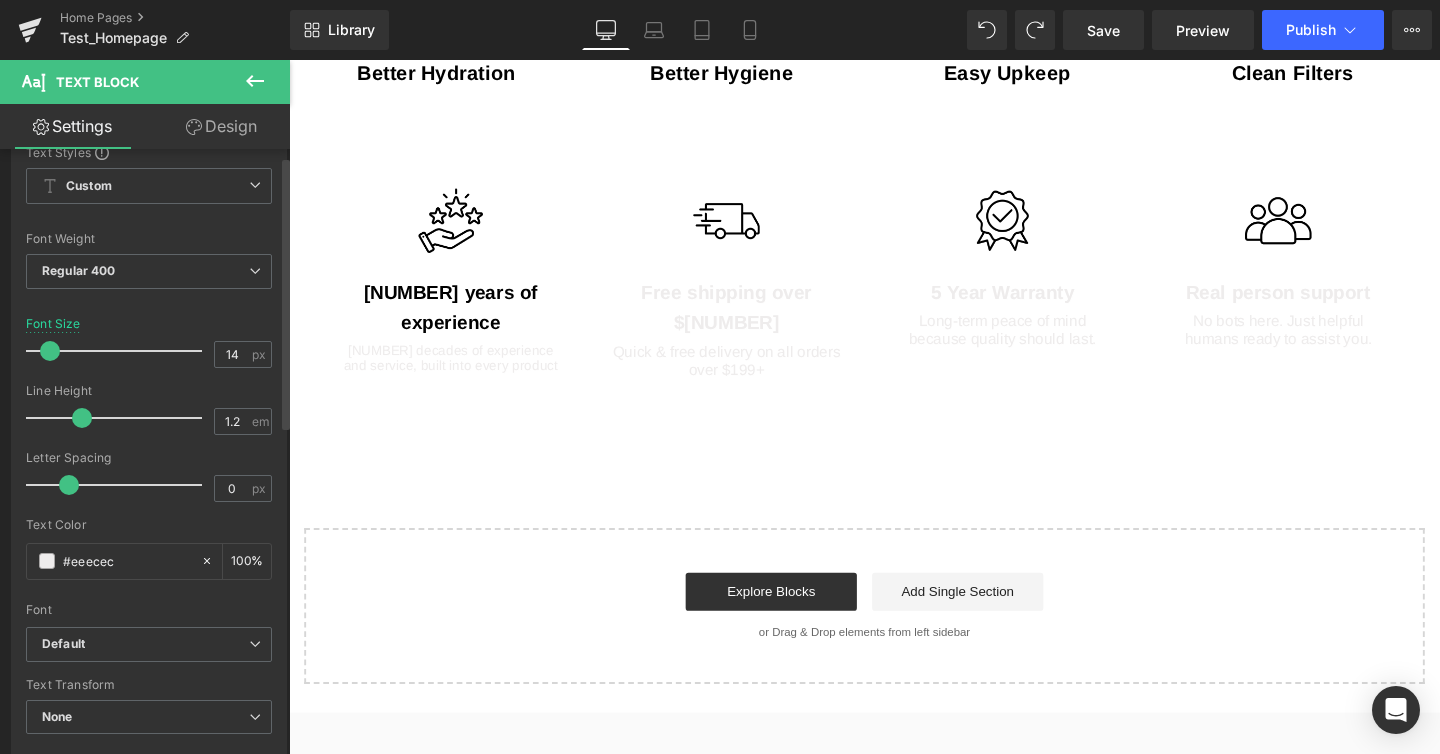 scroll, scrollTop: 96, scrollLeft: 0, axis: vertical 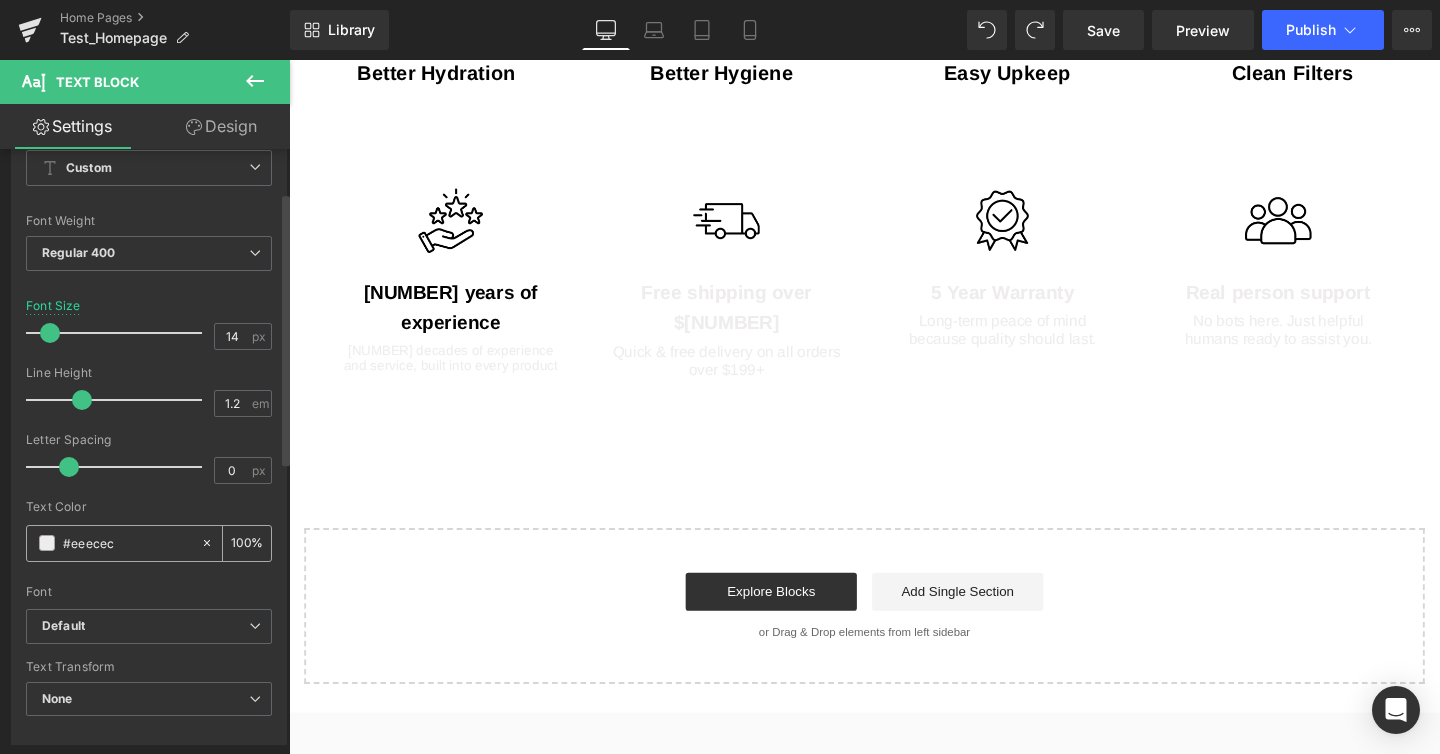 click on "#eeecec" at bounding box center [113, 543] 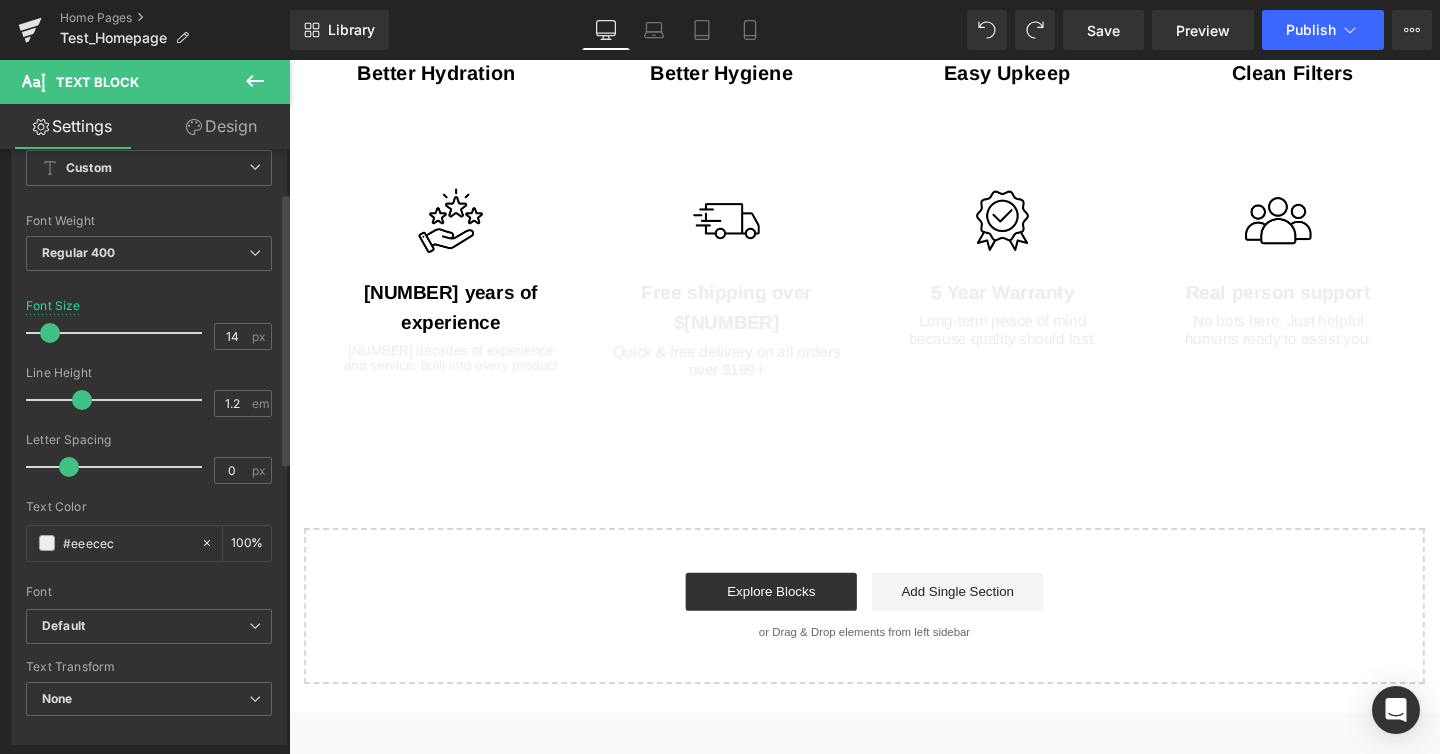 drag, startPoint x: 137, startPoint y: 548, endPoint x: 0, endPoint y: 528, distance: 138.45216 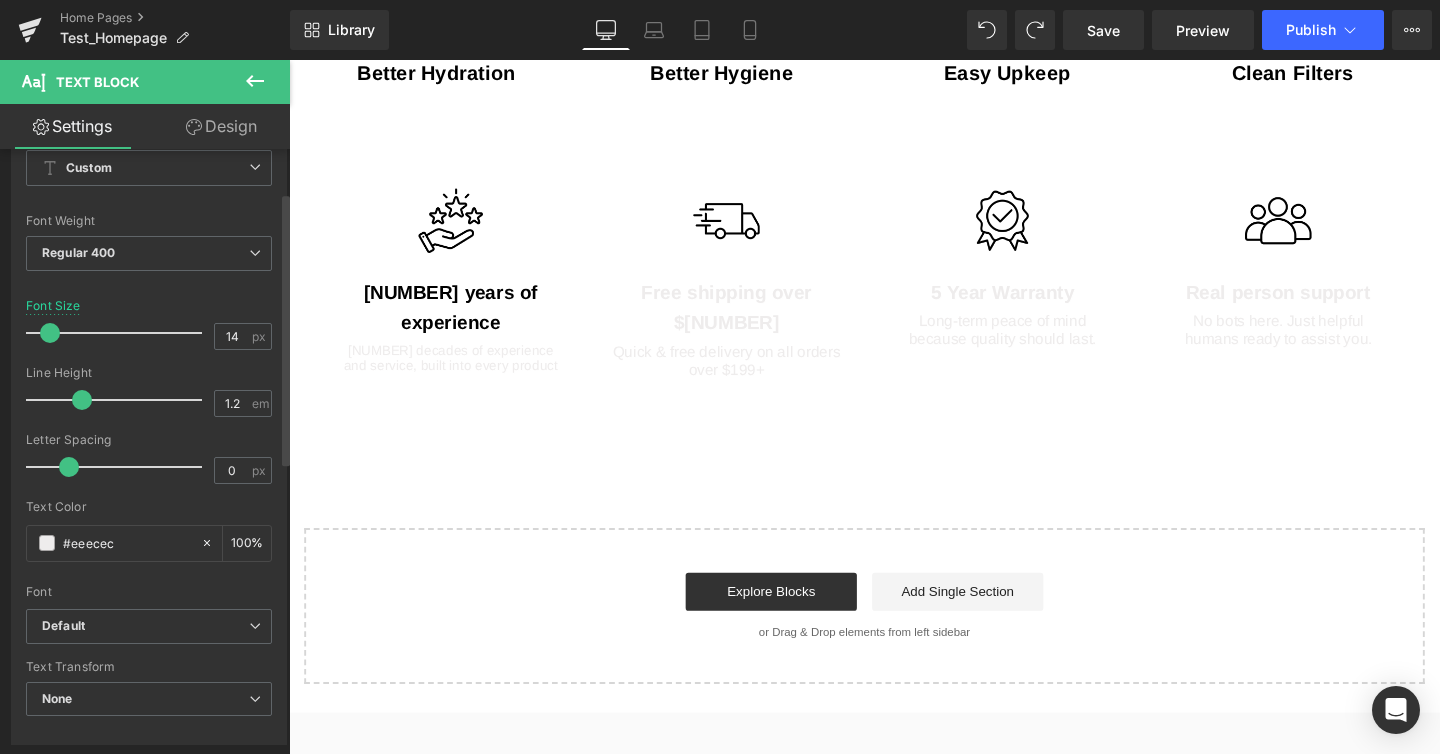 click on "Typography Text Styles Custom
Custom
Setup Global Style
Custom
Setup Global Style
Thin 100 Semi Thin 200 Light 300 Regular 400 Medium 500 Semi Bold 600 Super Bold 800 Boldest 900 Bold 700 Lighter Bolder Font Weight
Regular 400
Thin 100 Semi Thin 200 Light 300 Regular 400 Medium 500 Semi Bold 600 Super Bold 800 Boldest 900 Bold 700 Lighter Bolder 14px Font Size 14 px 1.2em Line Height 1.2 em 0px Letter Spacing 0 px rgb(238, 236, 236) Text Color #eeecec 100 % inherit
Font
Default
Archivo
ADLaM Display
Annie Use Your Telescope" at bounding box center [149, 401] 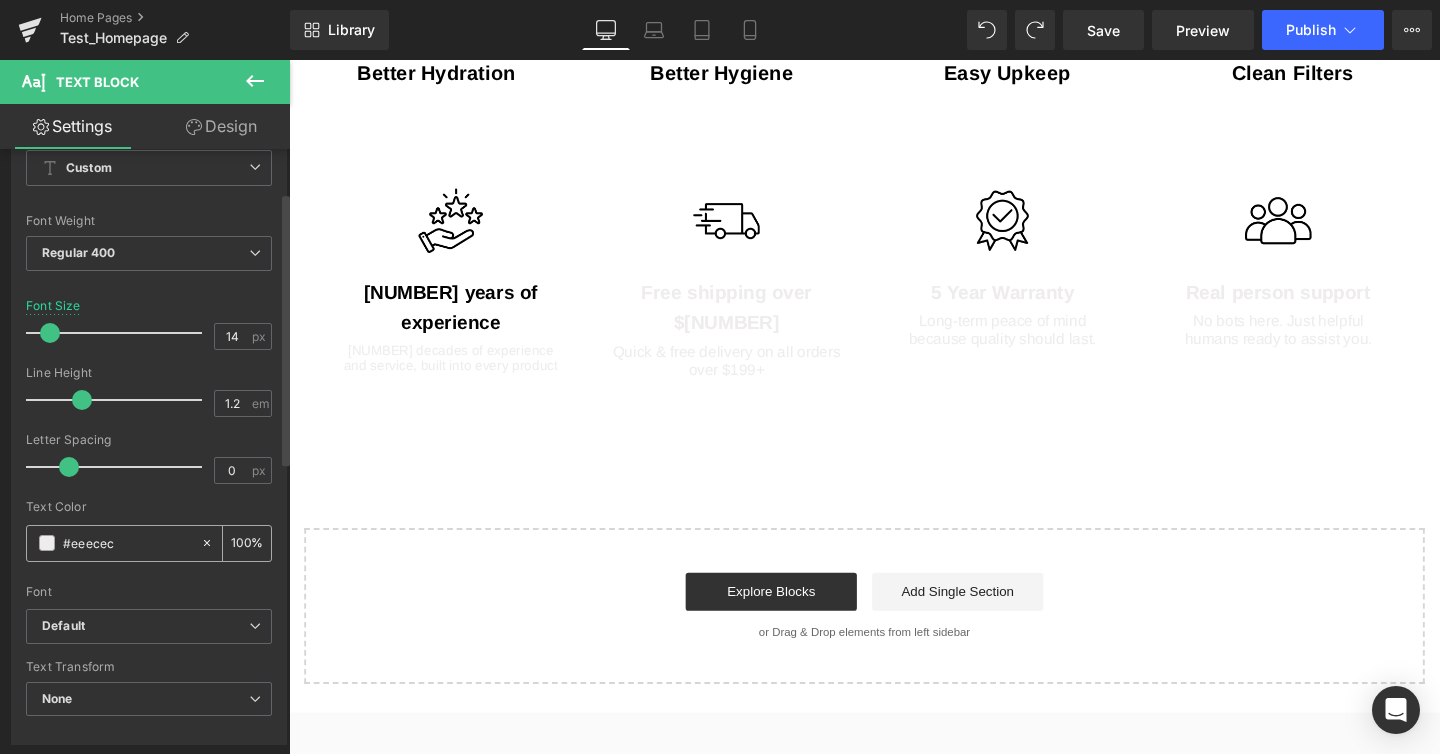 click 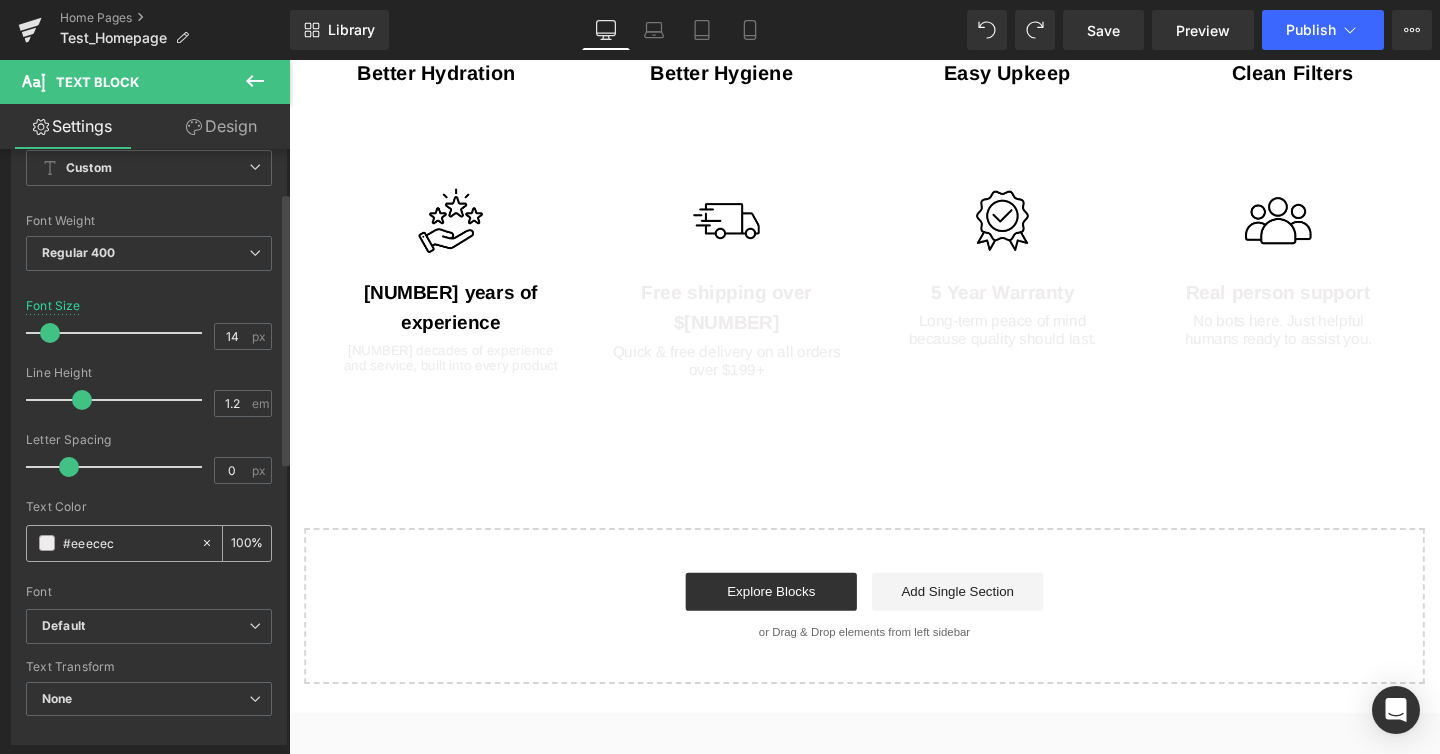 type on "none" 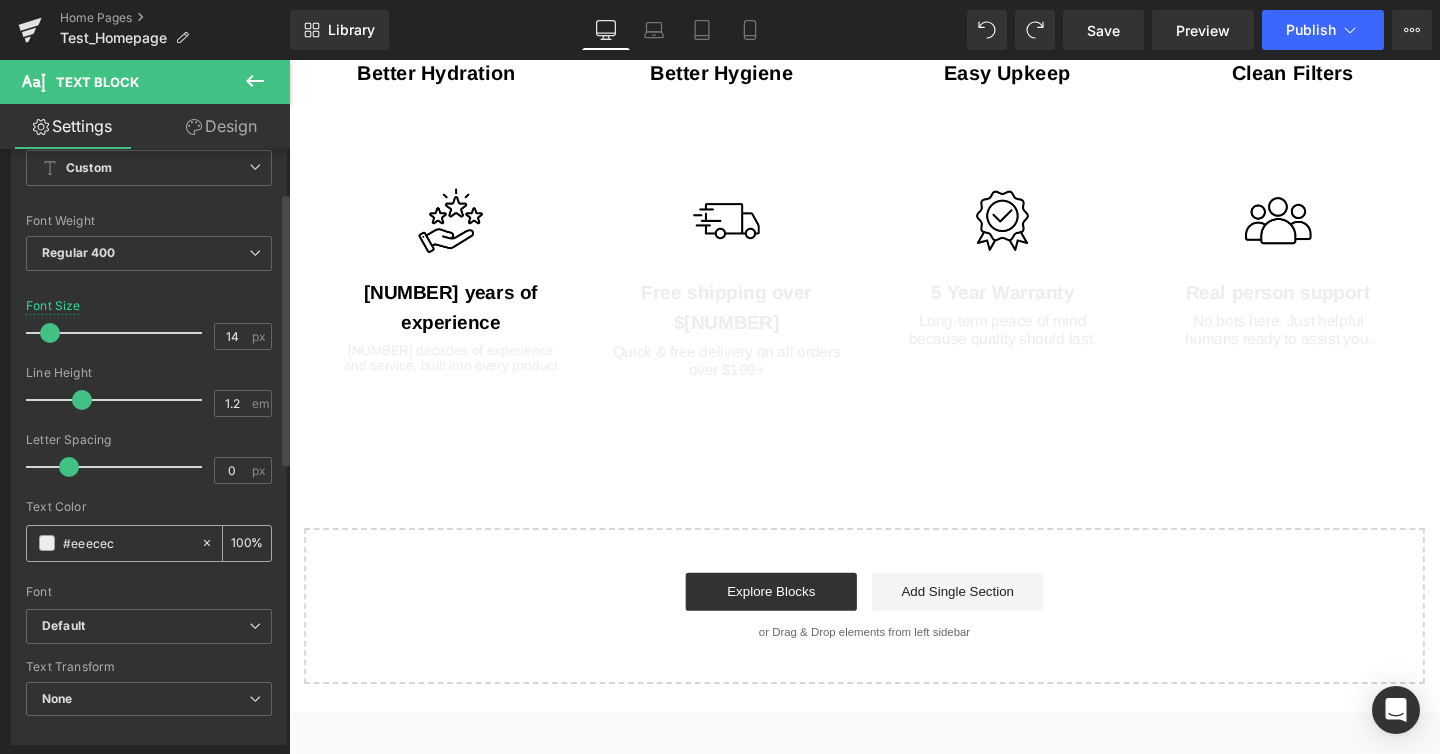 type on "0" 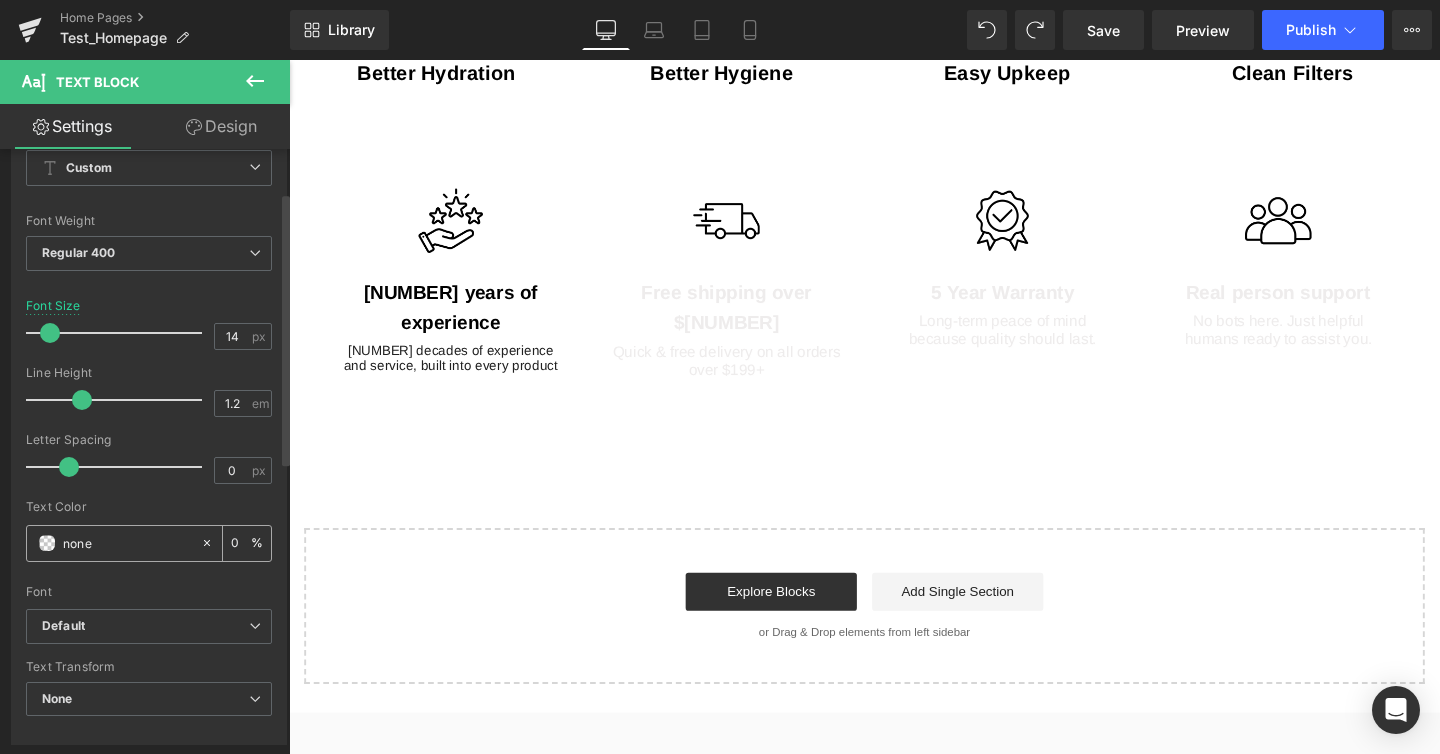 click on "none" at bounding box center [127, 543] 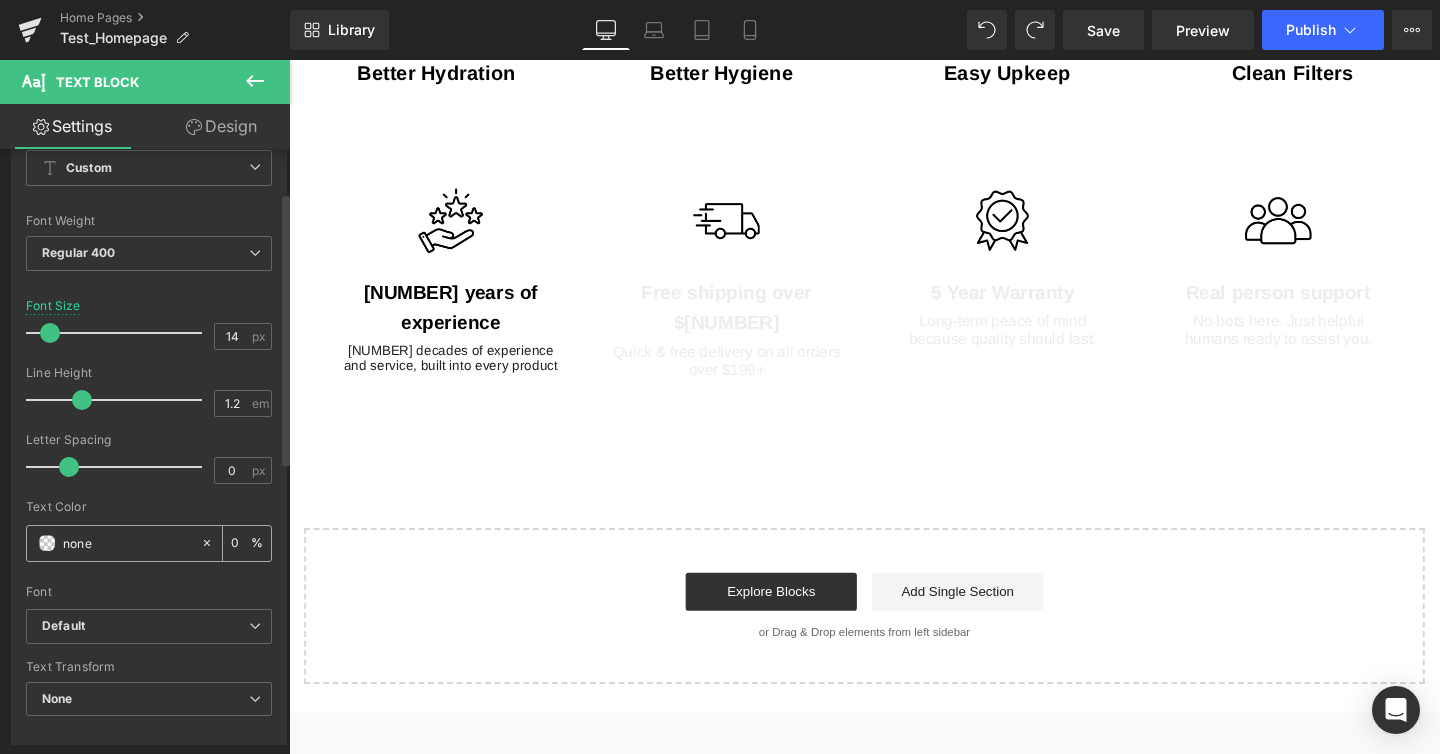 click at bounding box center [47, 543] 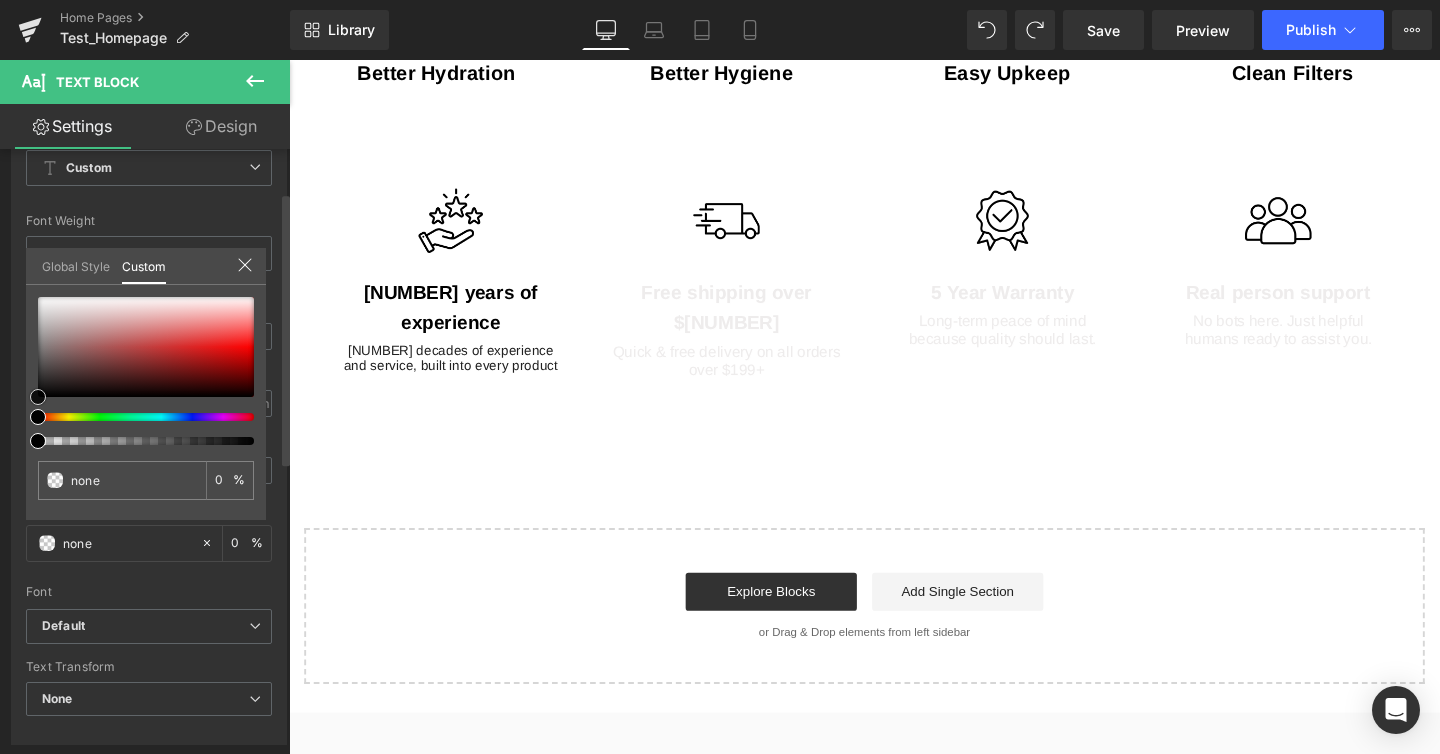 type on "#020202" 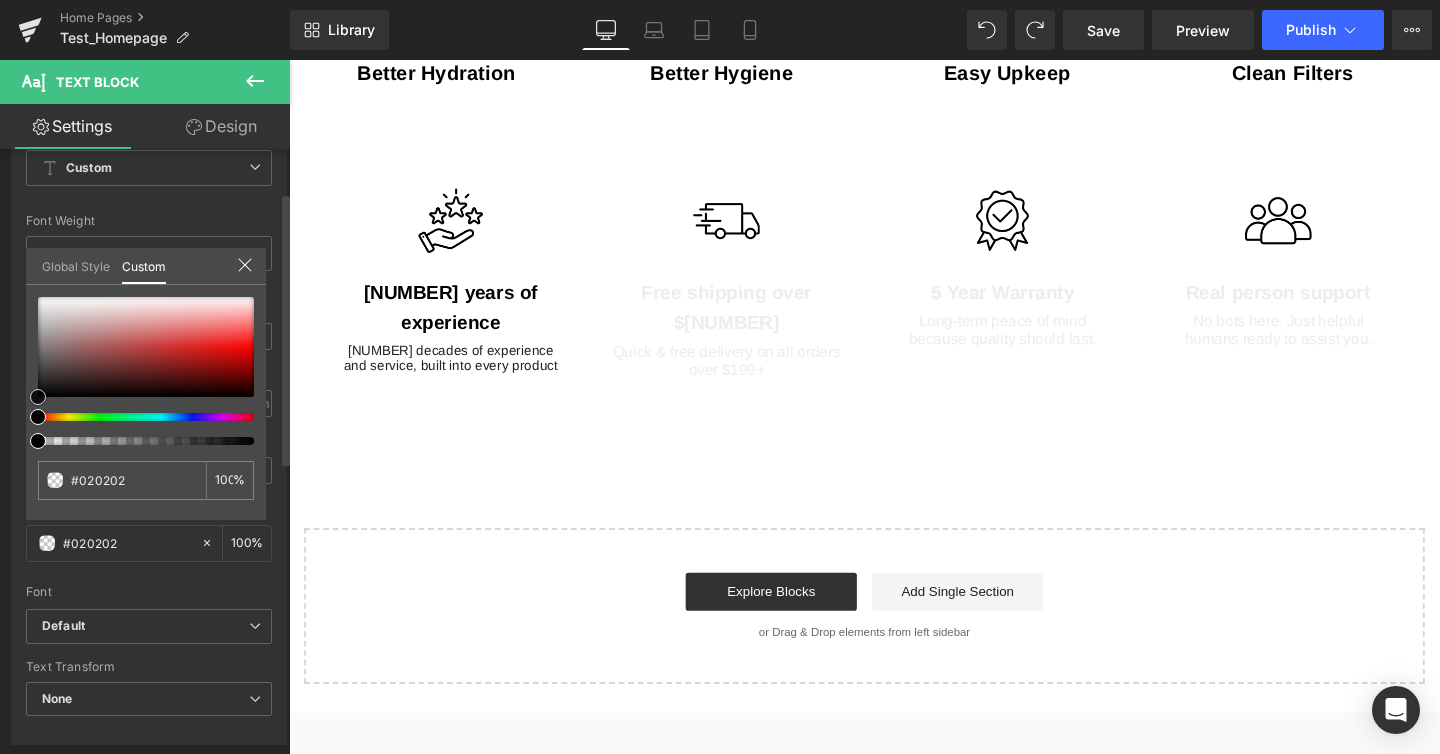 type on "#212121" 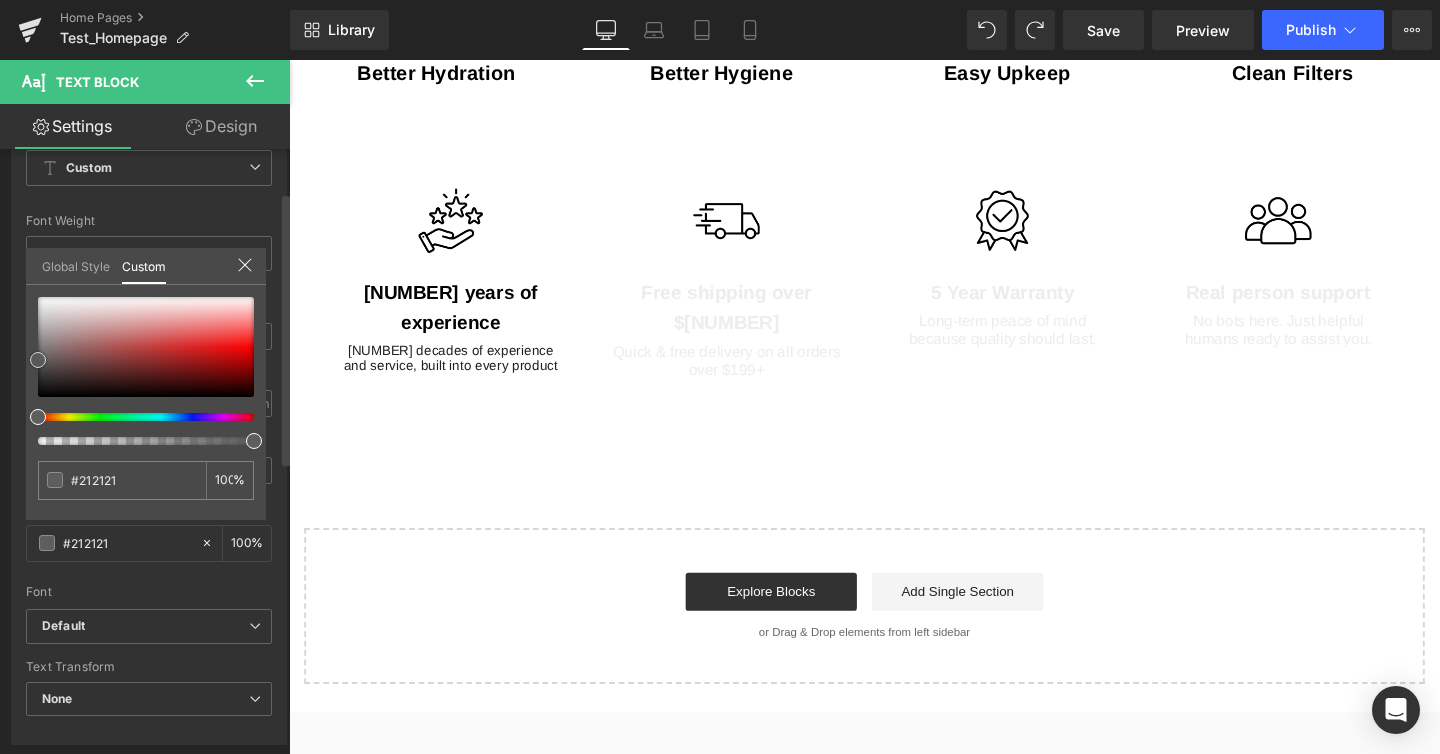 type on "#5e5e5e" 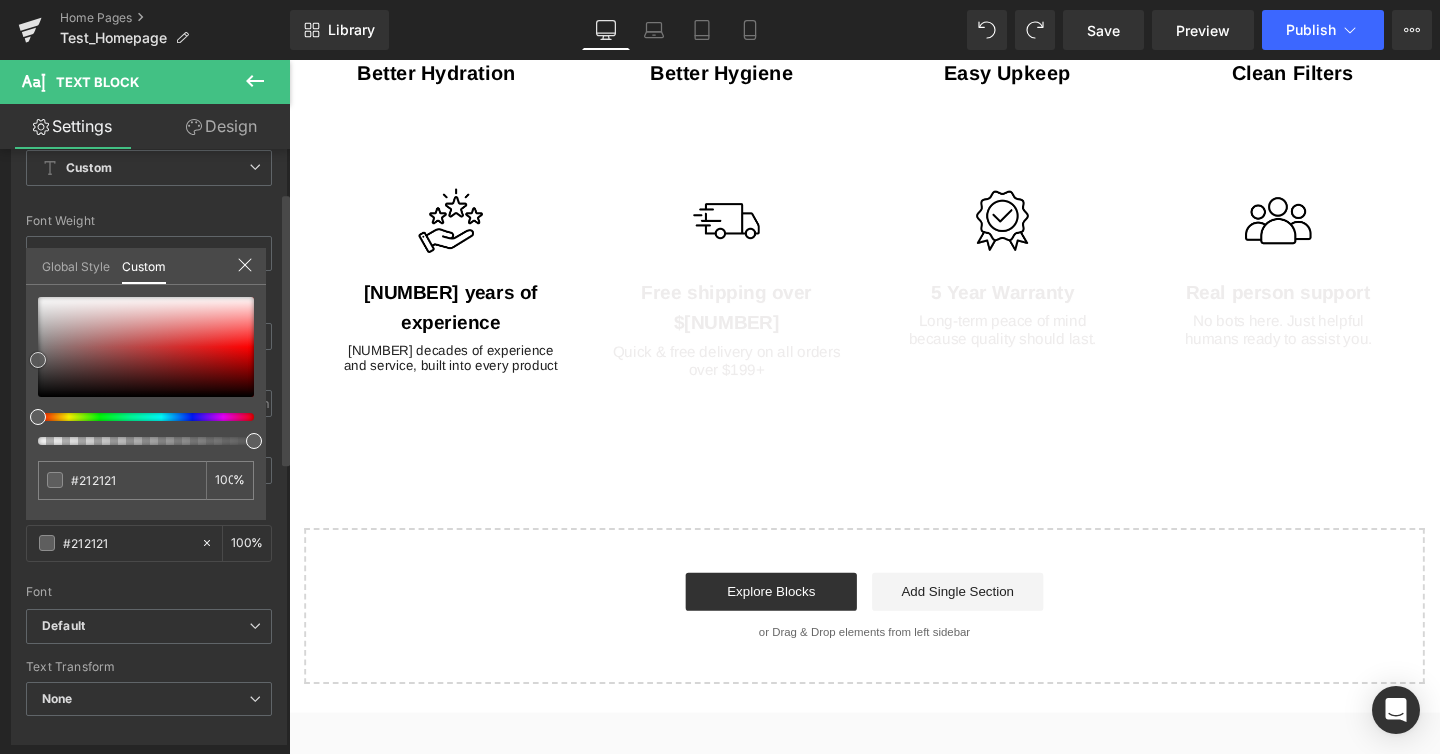 type on "#5e5e5e" 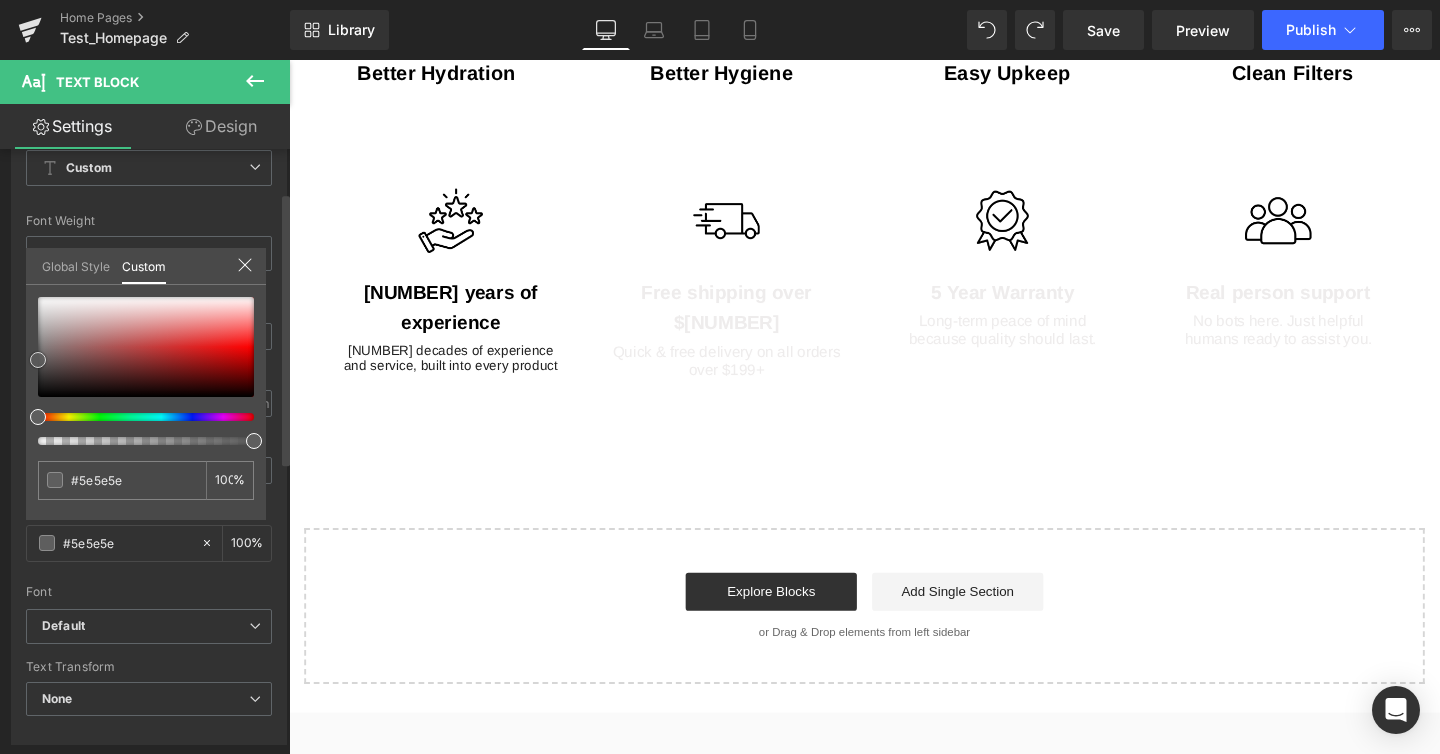 type on "#8c8c8c" 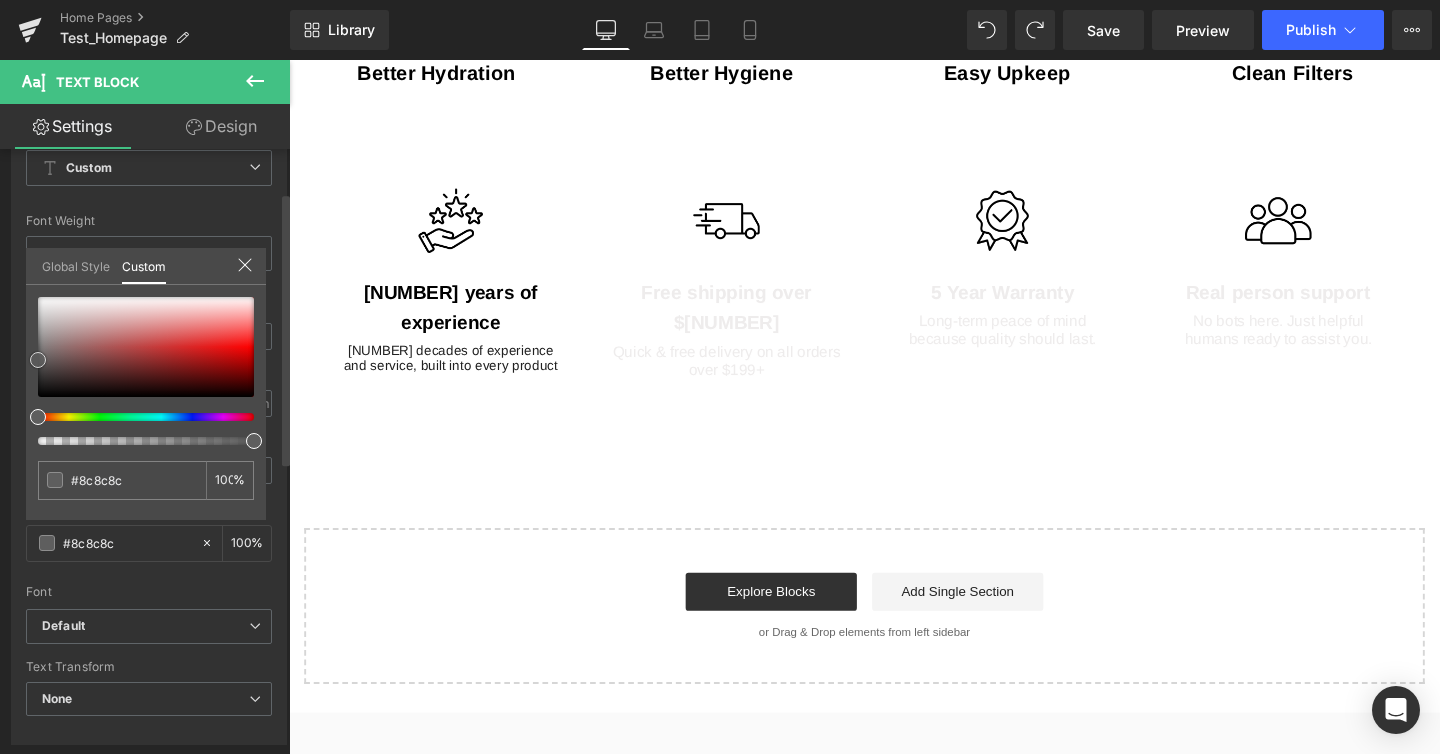 type on "#999999" 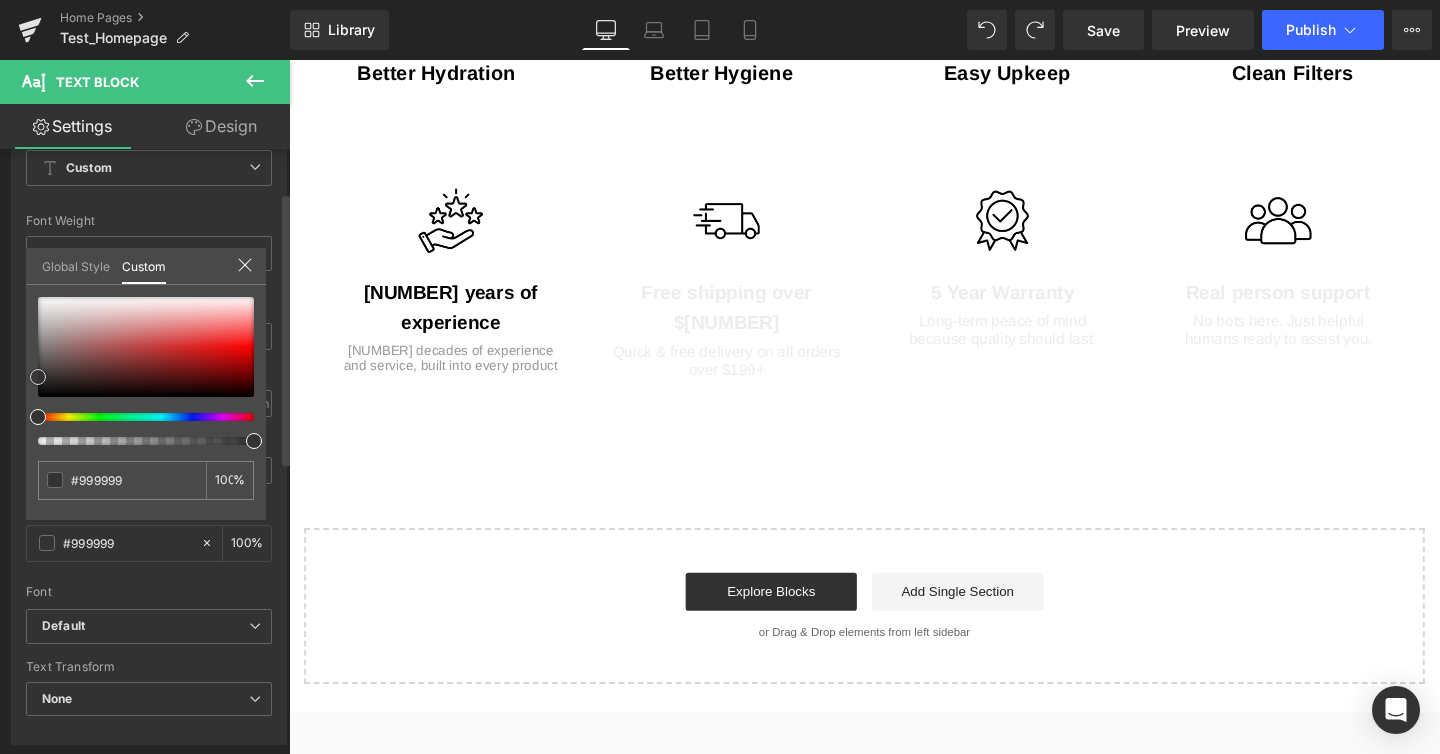 type on "#777777" 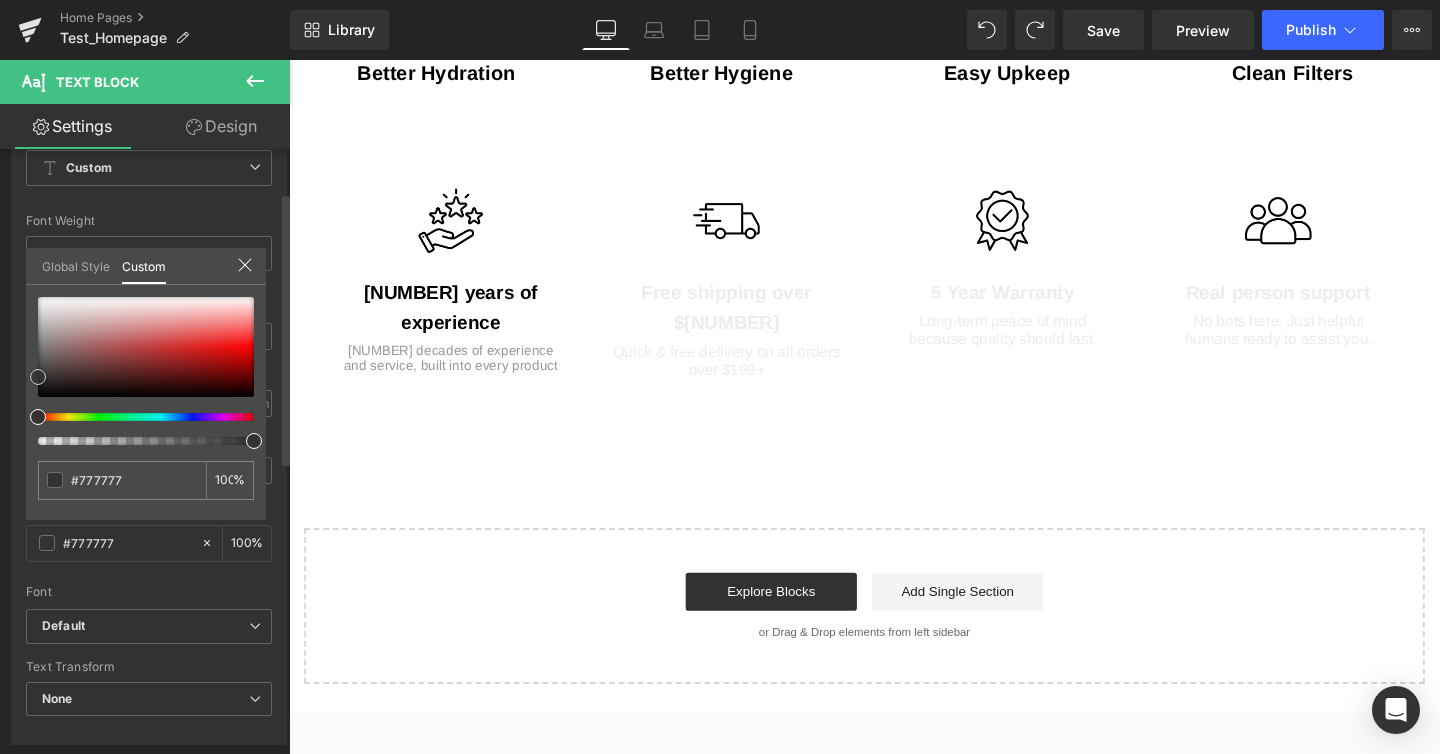 type on "#333333" 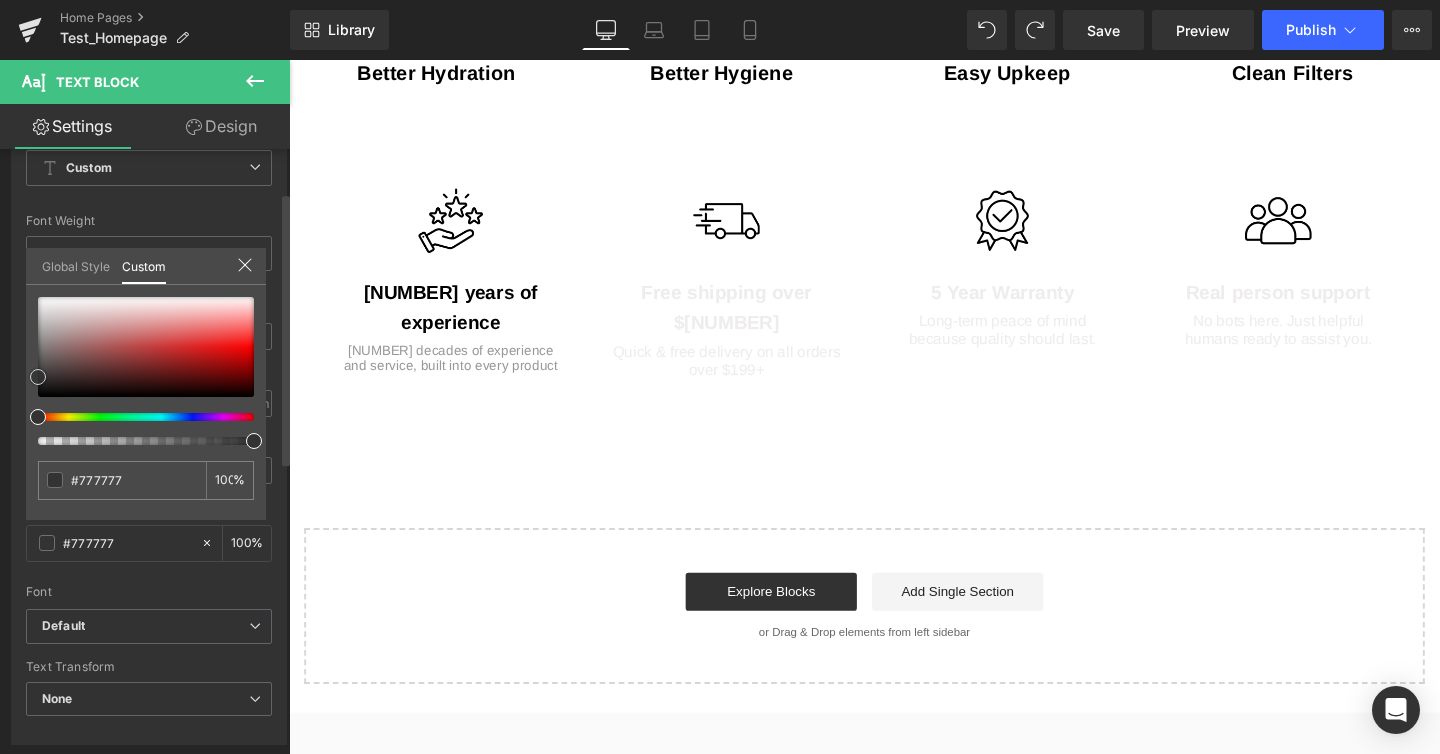 type on "#333333" 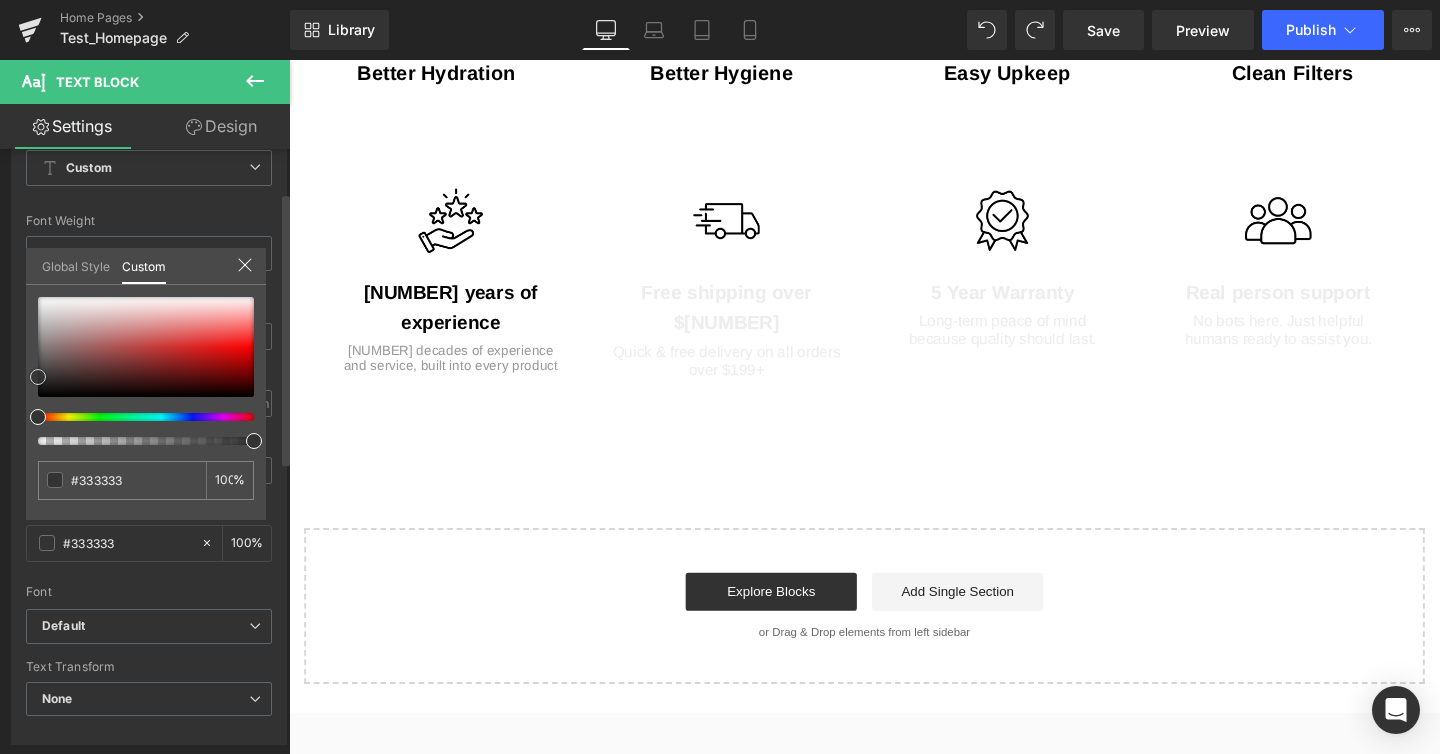 type on "#020202" 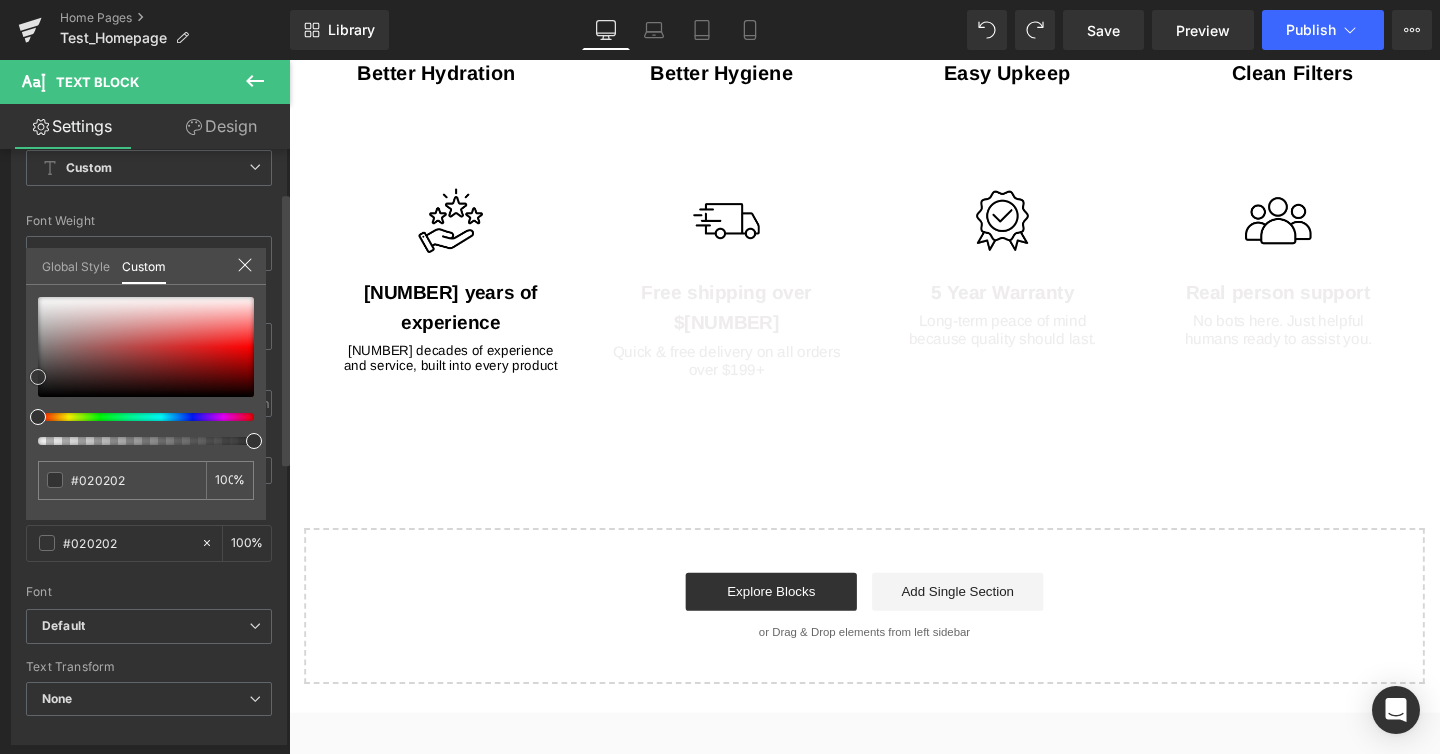 type on "#000000" 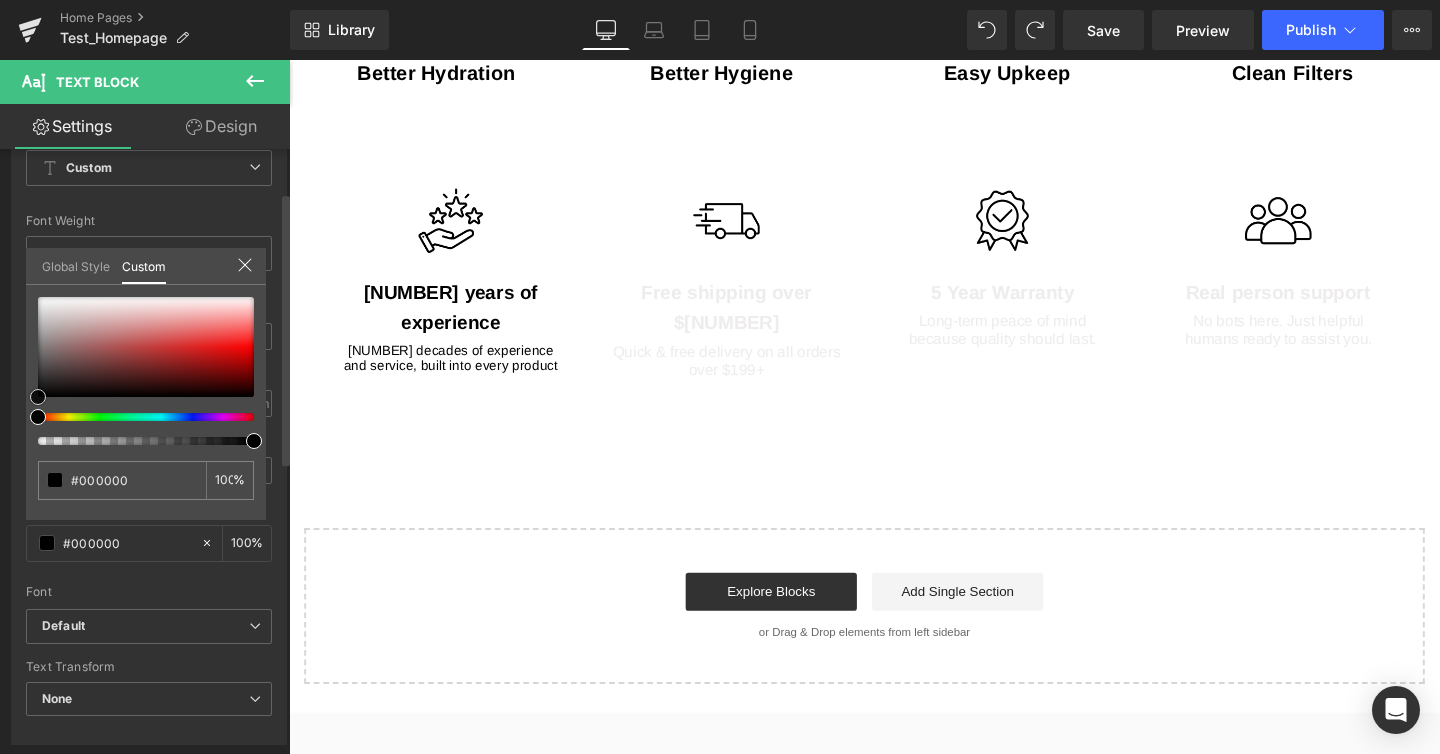 drag, startPoint x: 41, startPoint y: 397, endPoint x: 19, endPoint y: 403, distance: 22.803509 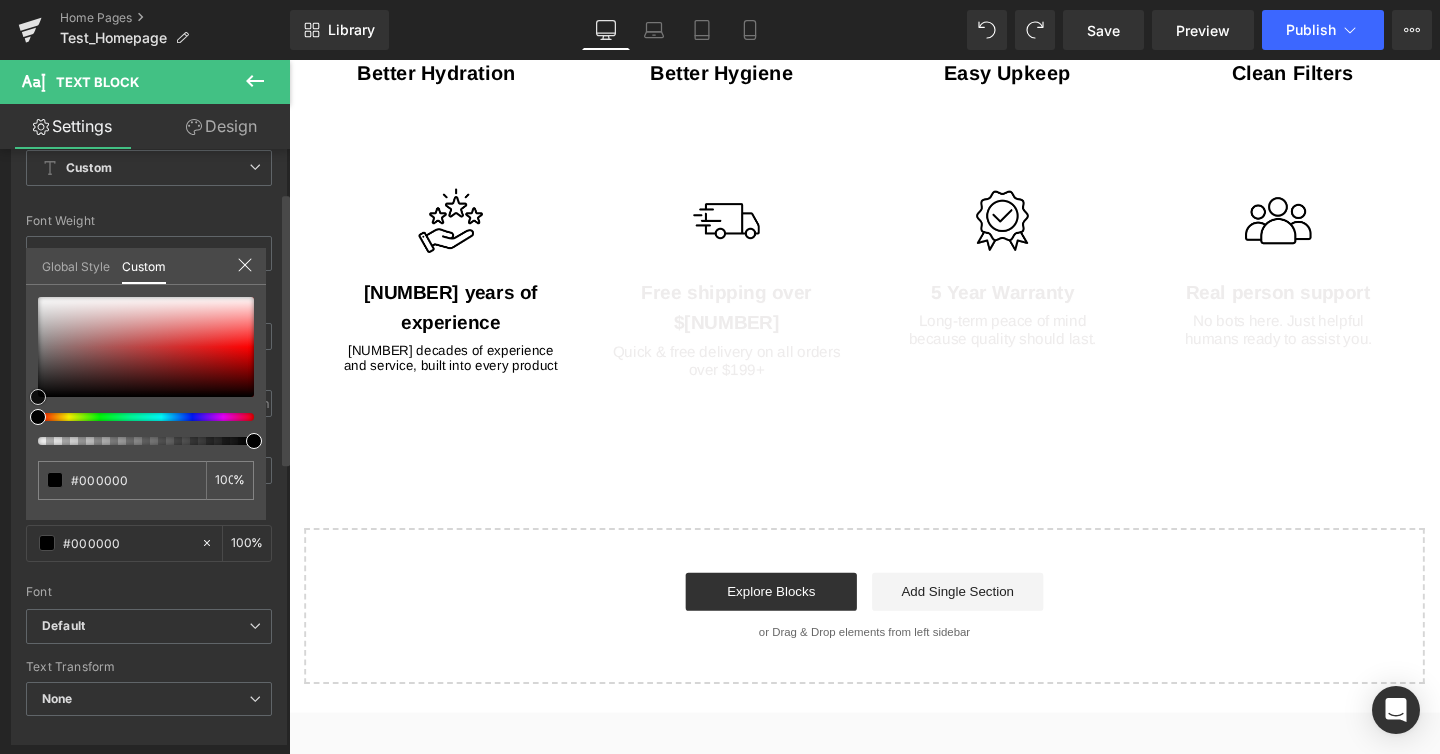 click on "Typography Text Styles Custom
Custom
Setup Global Style
Custom
Setup Global Style
Thin 100 Semi Thin 200 Light 300 Regular 400 Medium 500 Semi Bold 600 Super Bold 800 Boldest 900 Bold 700 Lighter Bolder Font Weight
Regular 400
Thin 100 Semi Thin 200 Light 300 Regular 400 Medium 500 Semi Bold 600 Super Bold 800 Boldest 900 Bold 700 Lighter Bolder 14px Font Size 14 px 1.2em Line Height 1.2 em 0px Letter Spacing 0 px rgba(0, 0, 0, 1) Text Color #000000 100 % inherit
Font
Default
Archivo
ADLaM Display
Annie Use Your Telescope" at bounding box center (149, 401) 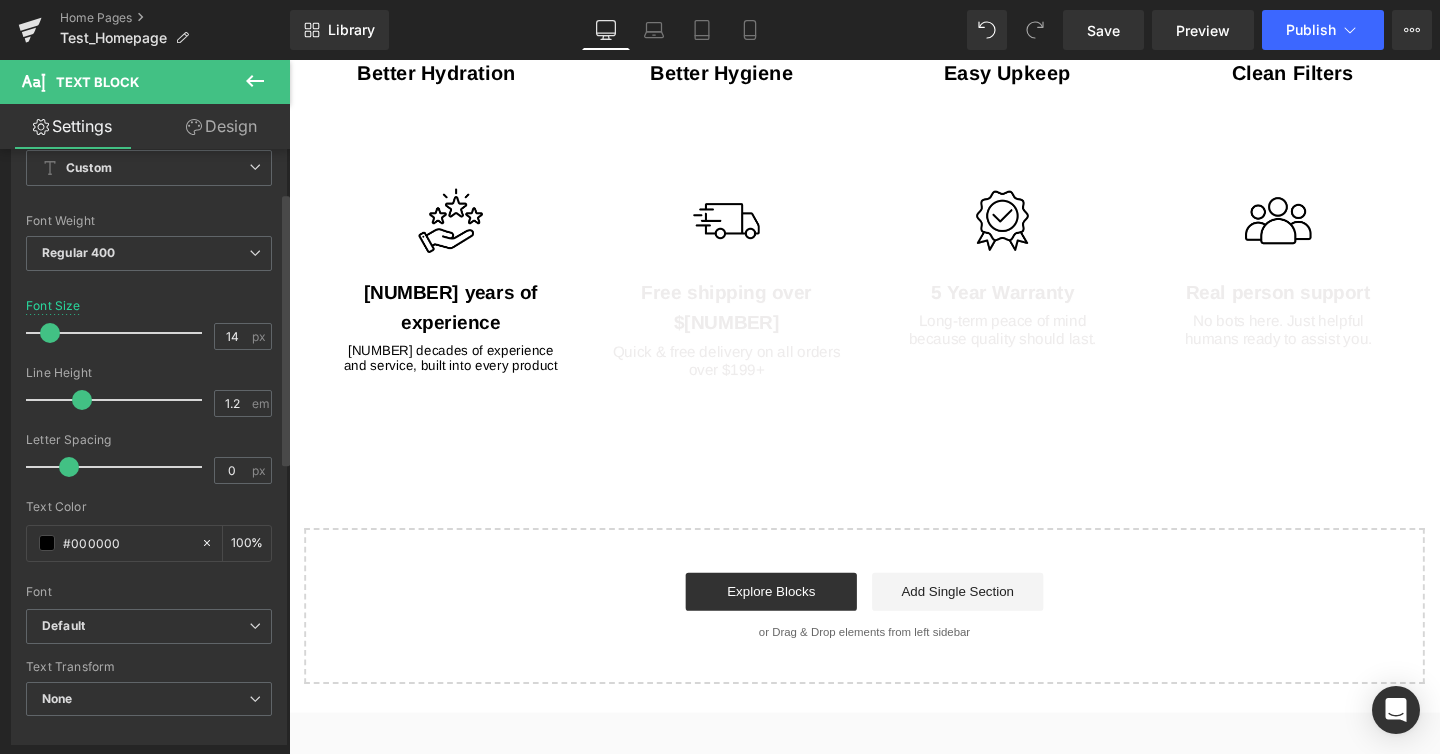 click on "Skip to main content
Home
Our Story
Shop
Alkaline Water Ionizer
PL-MAX" at bounding box center [894, -476] 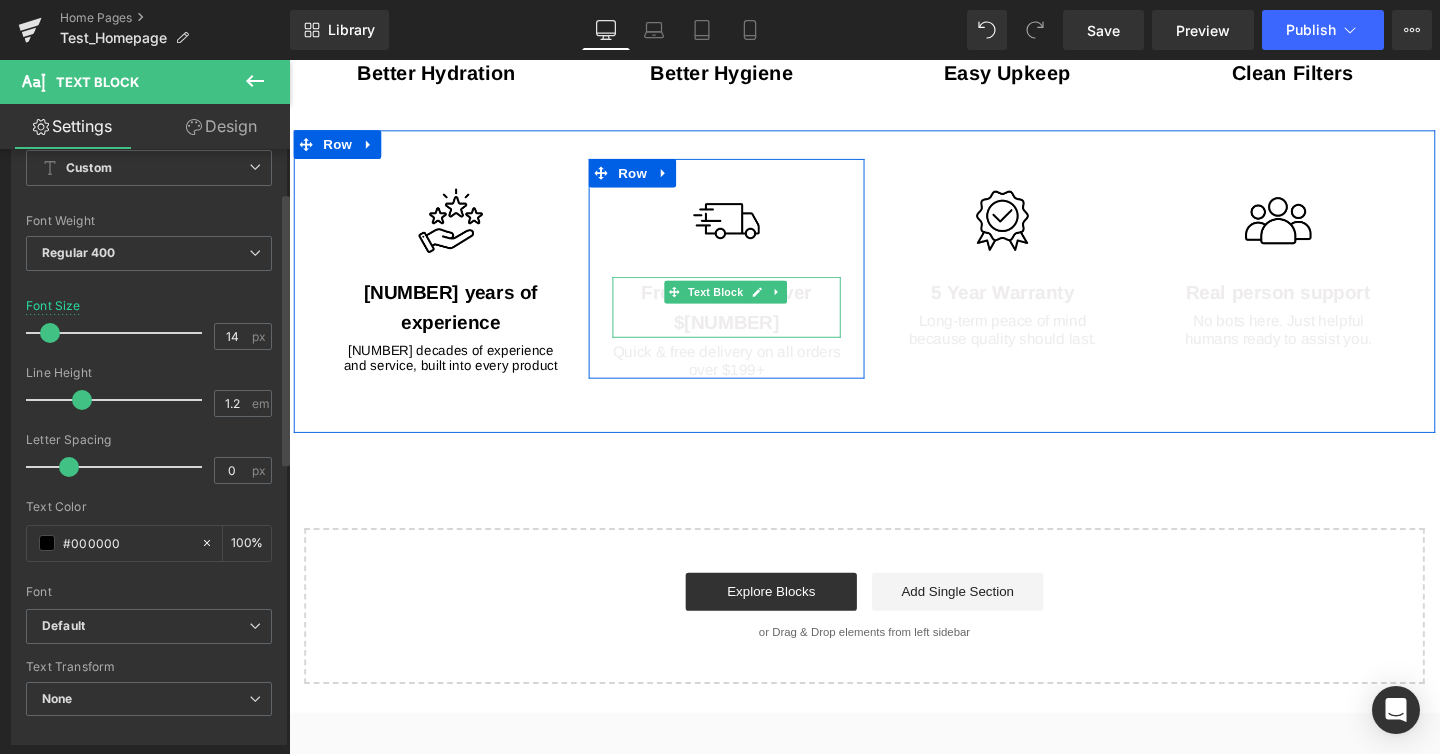 click on "Free shipping over $199" at bounding box center (749, 320) 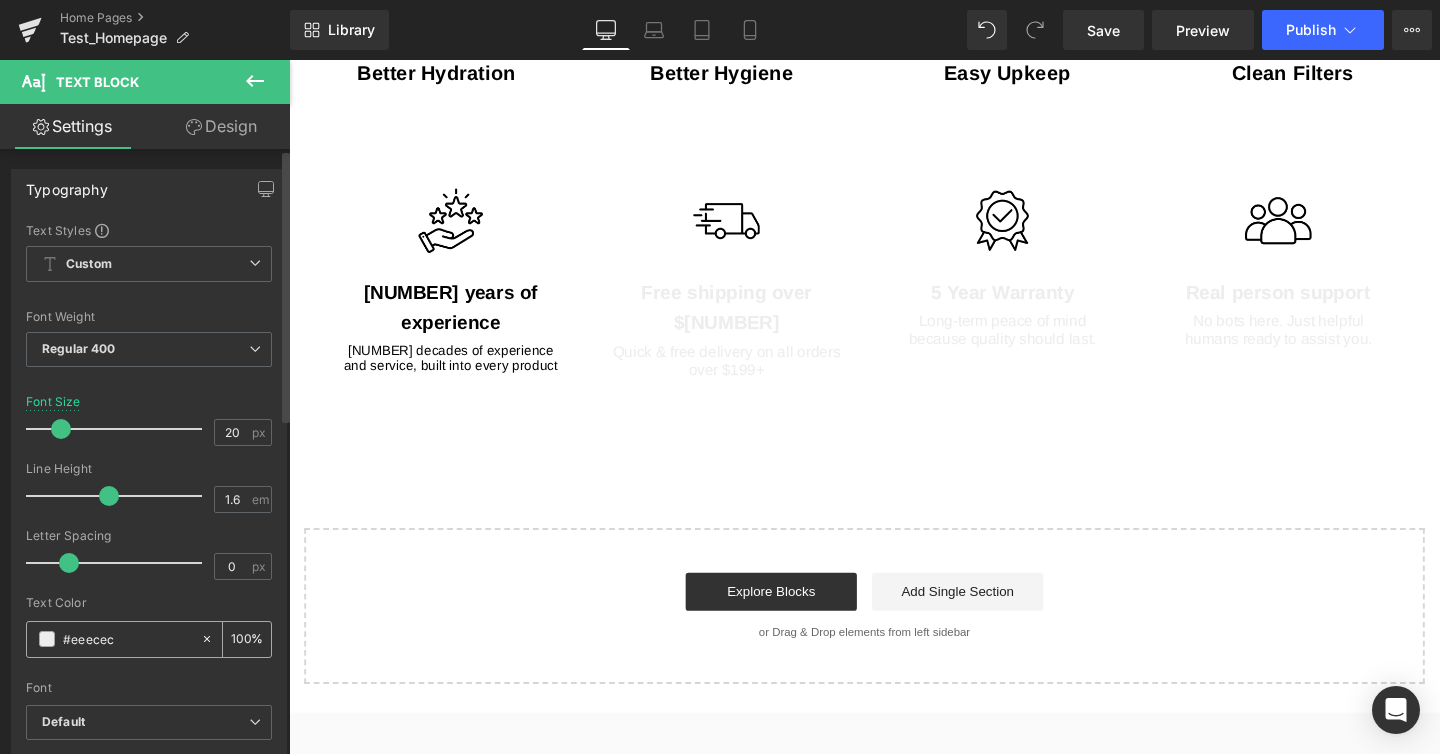 click on "#eeecec" at bounding box center [113, 639] 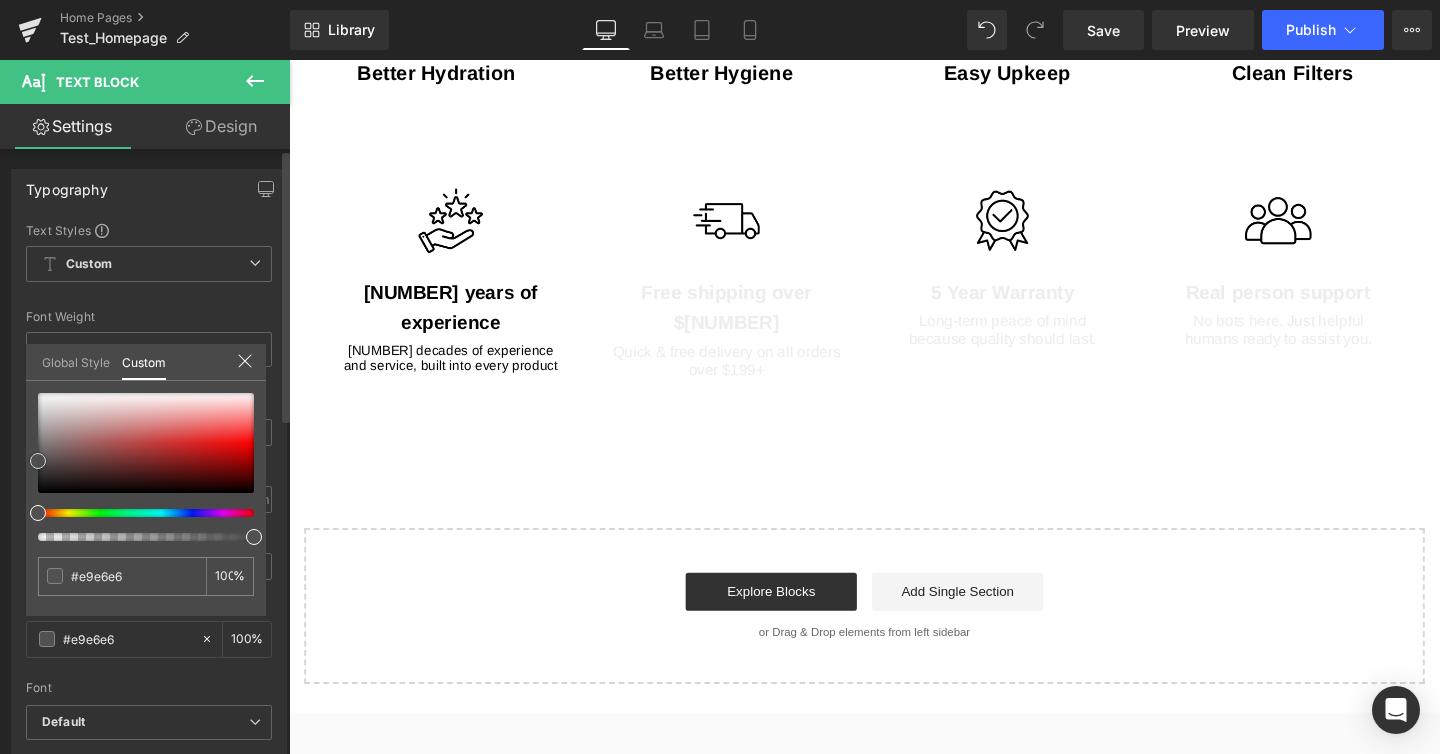 type on "#e9e6e6" 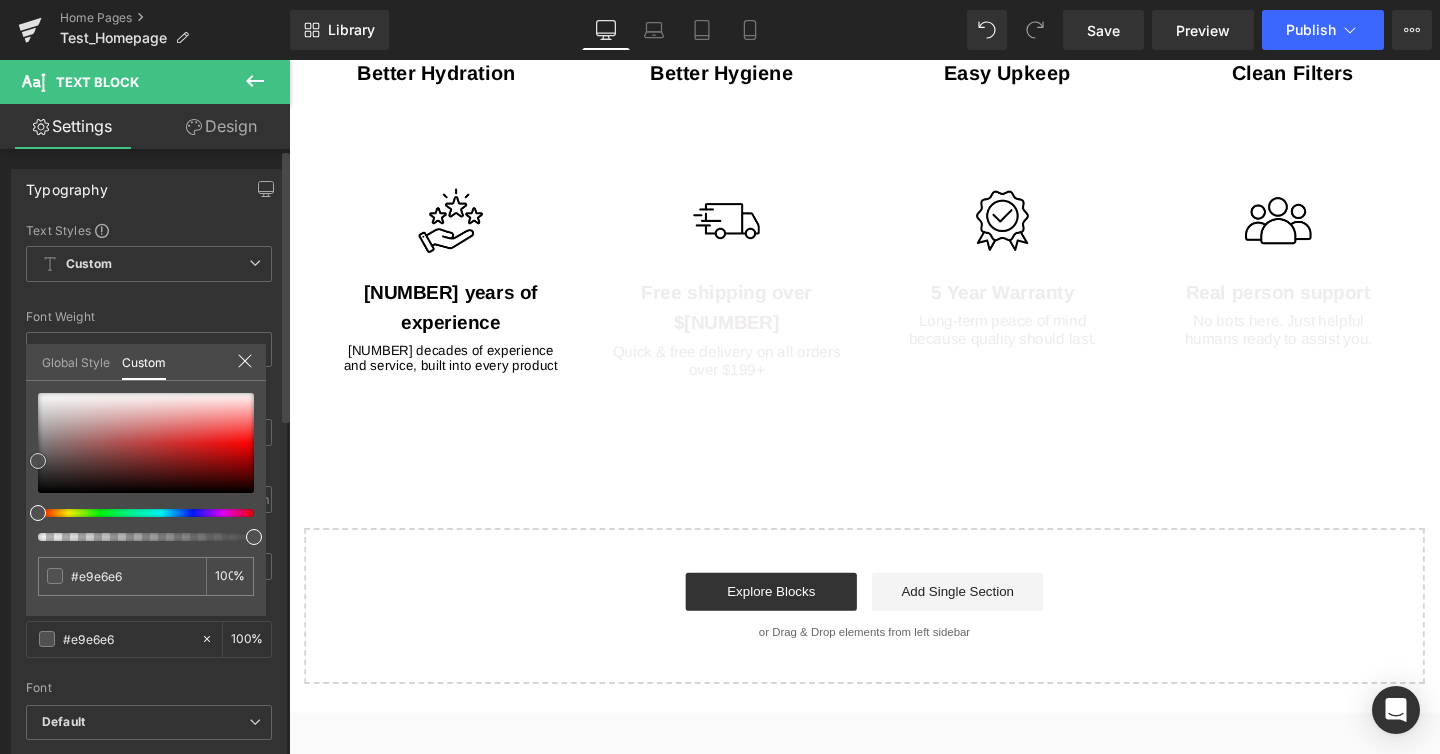 type on "#e9e6e6" 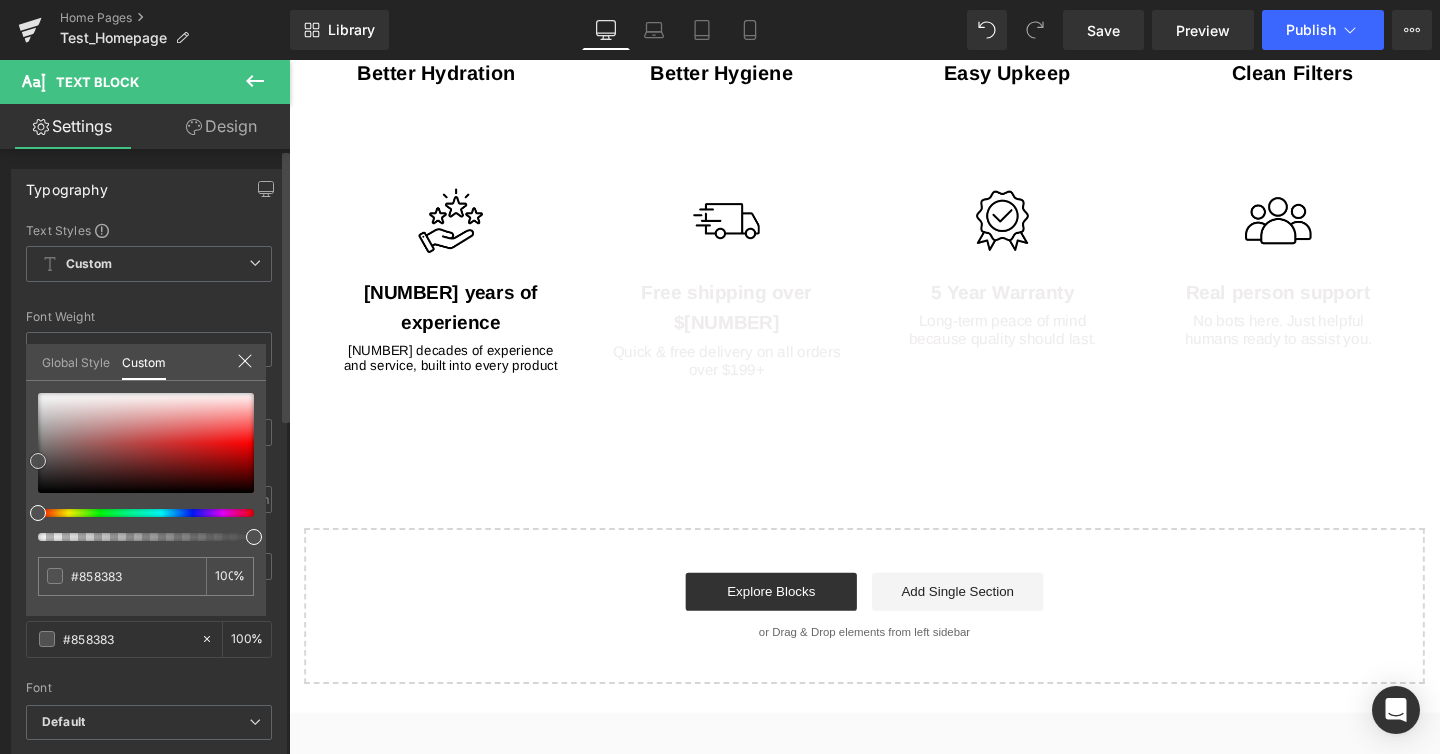 type on "#020202" 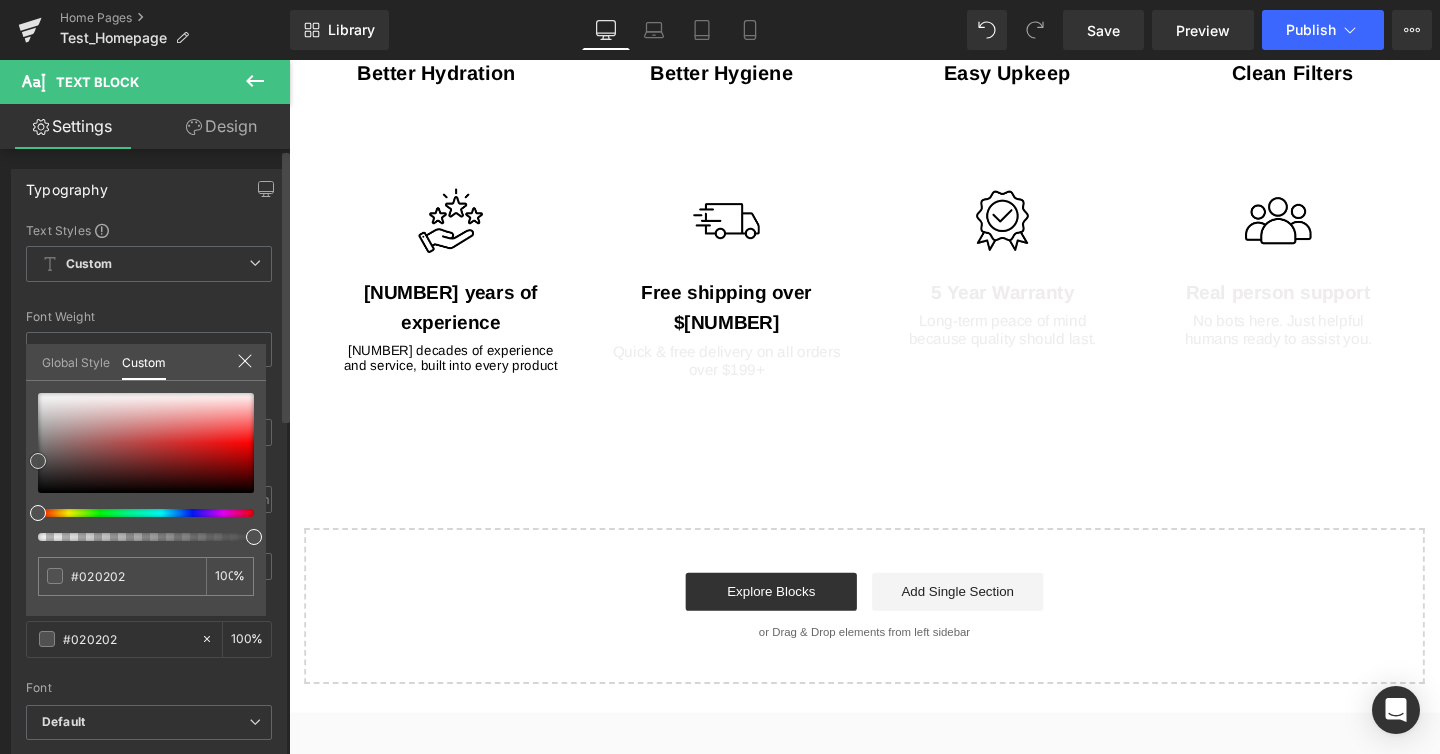 type on "#000000" 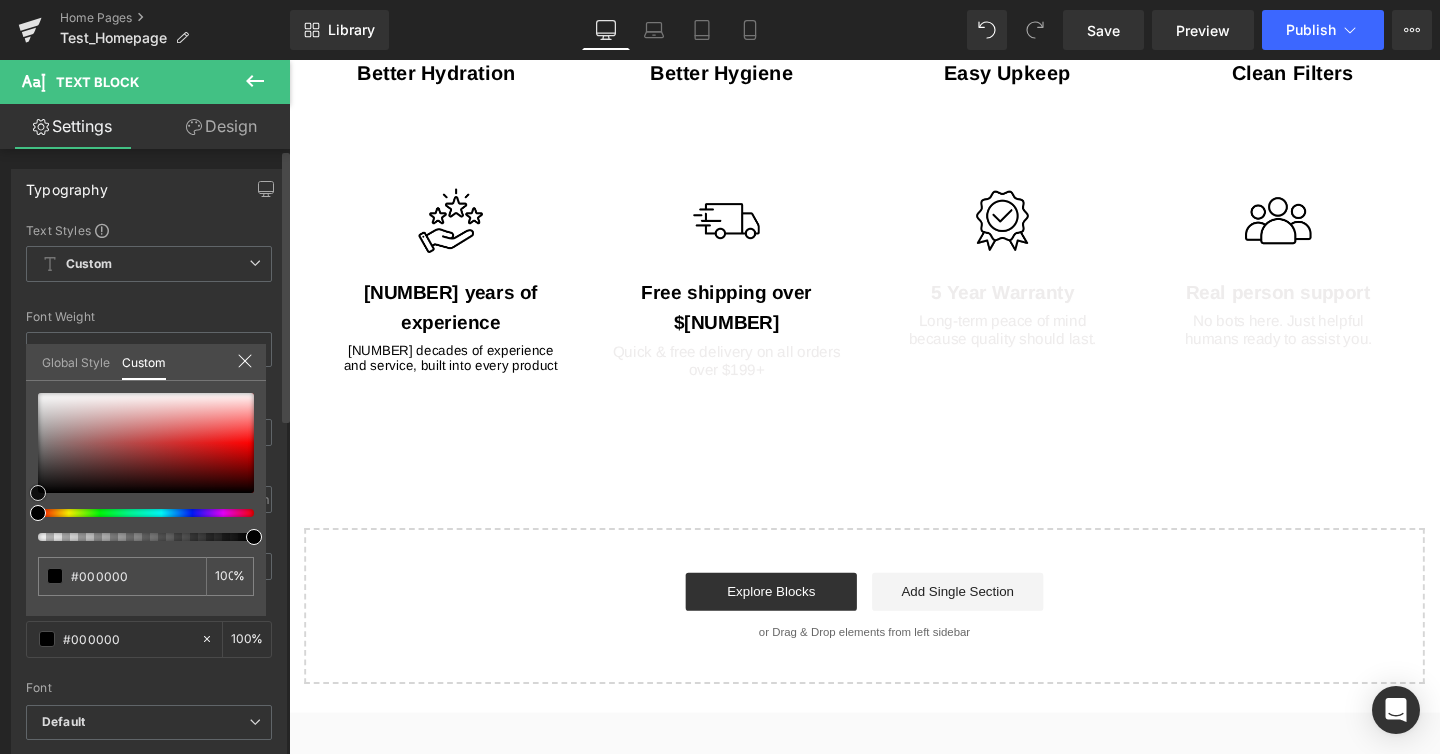 drag, startPoint x: 48, startPoint y: 399, endPoint x: 13, endPoint y: 538, distance: 143.33876 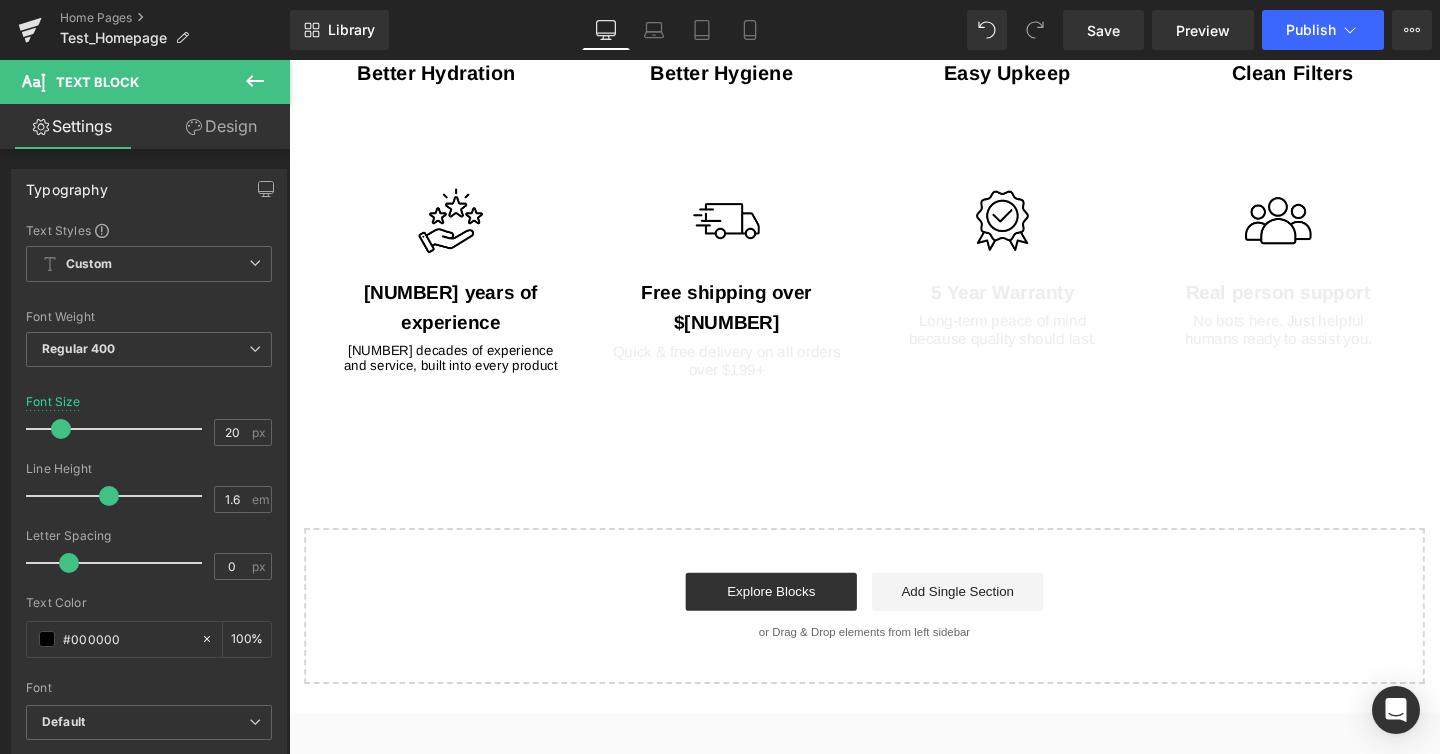click on "Skip to main content
Home
Our Story
Shop
Alkaline Water Ionizer
PL-MAX" at bounding box center [894, -476] 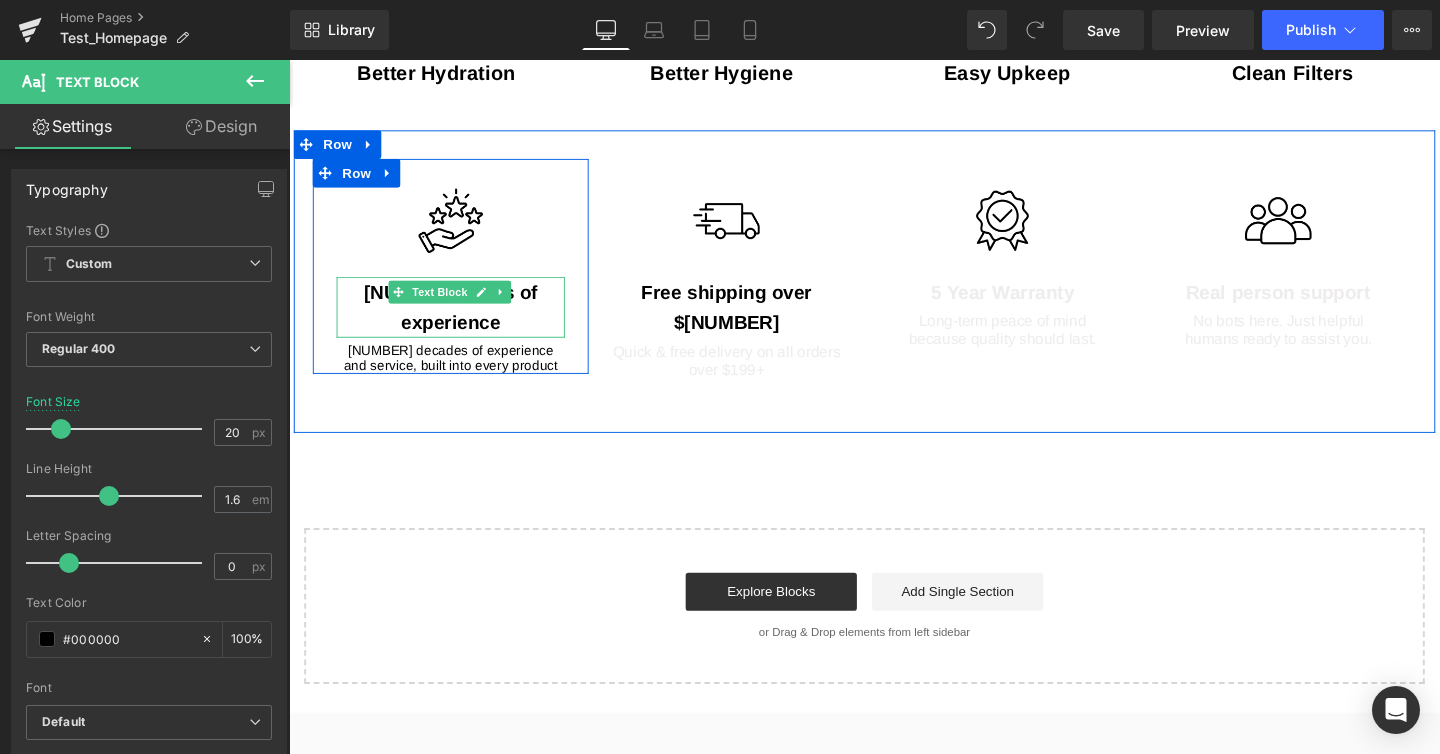 click on "20 years of experience" at bounding box center (459, 320) 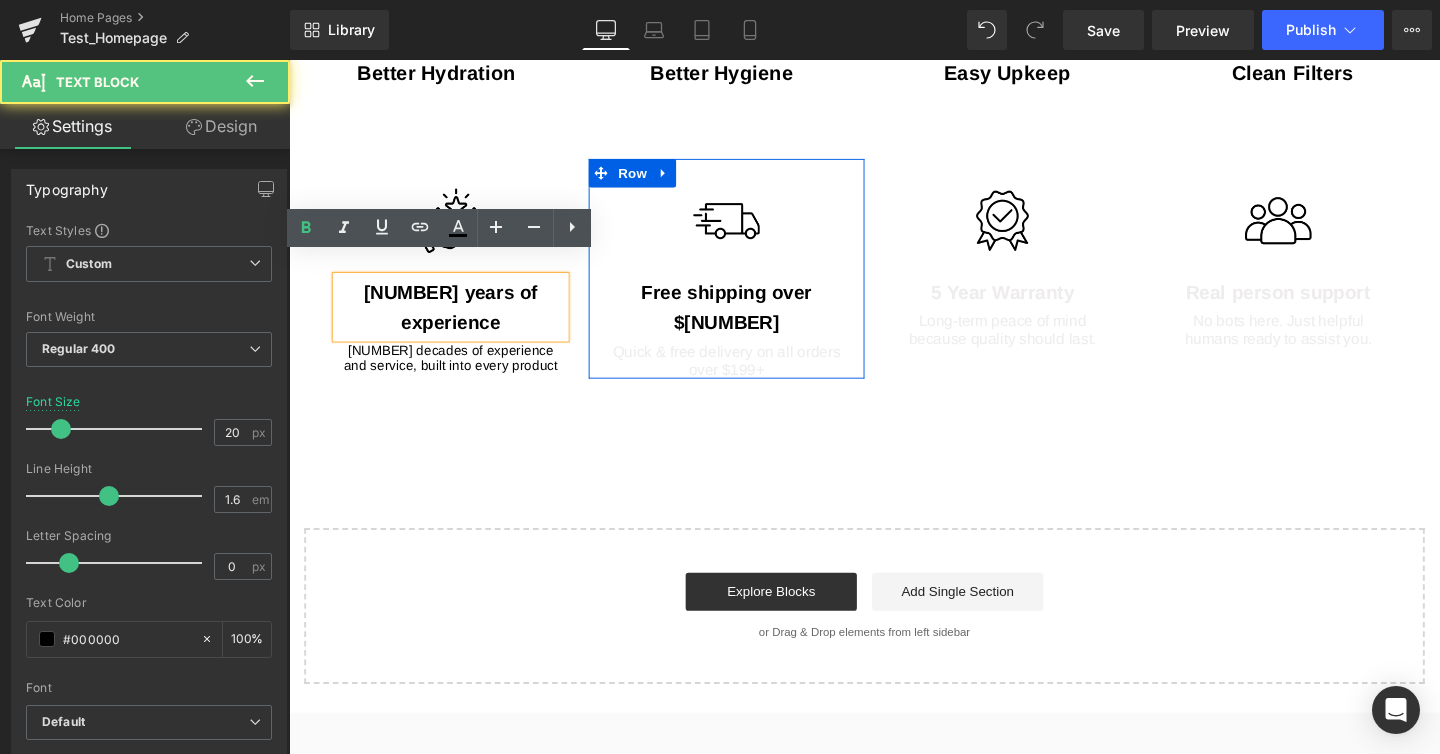 click at bounding box center (289, 60) 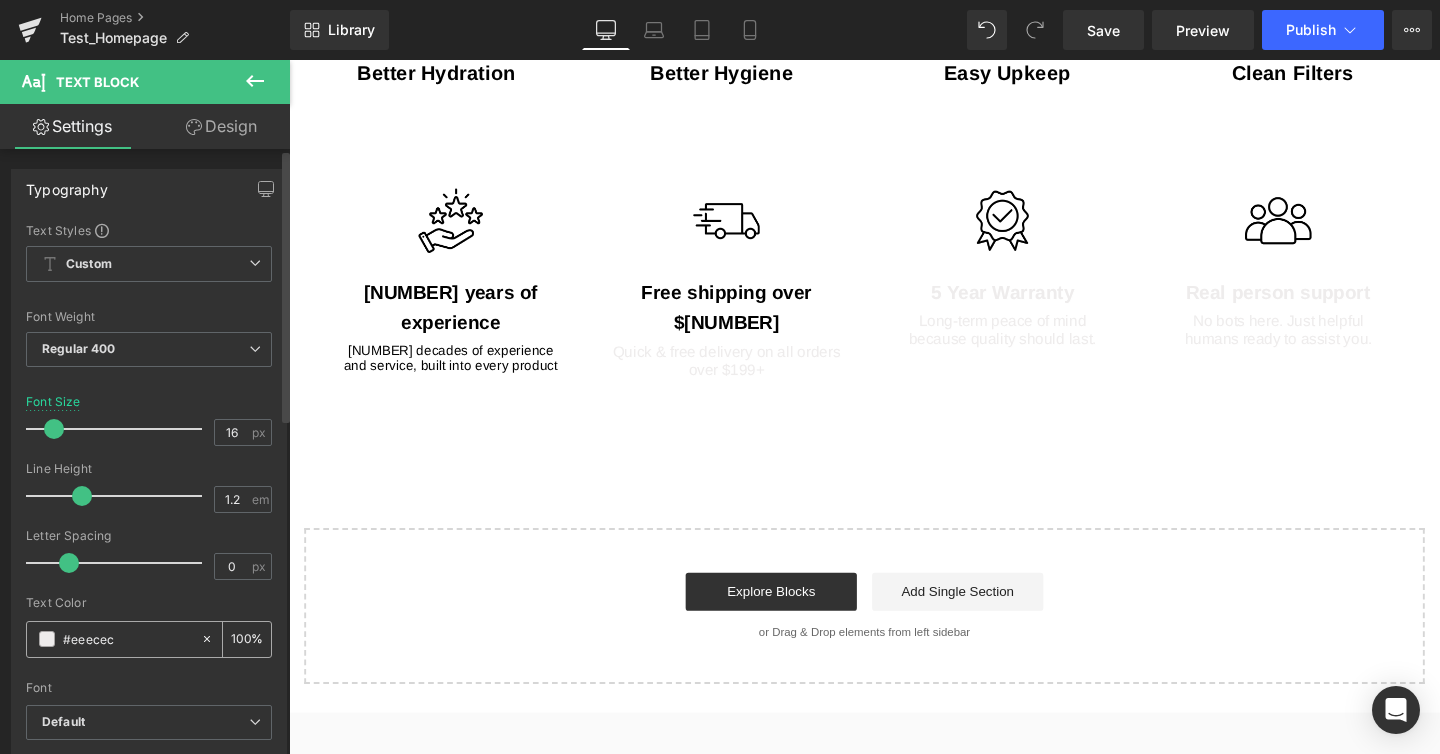 click at bounding box center [47, 639] 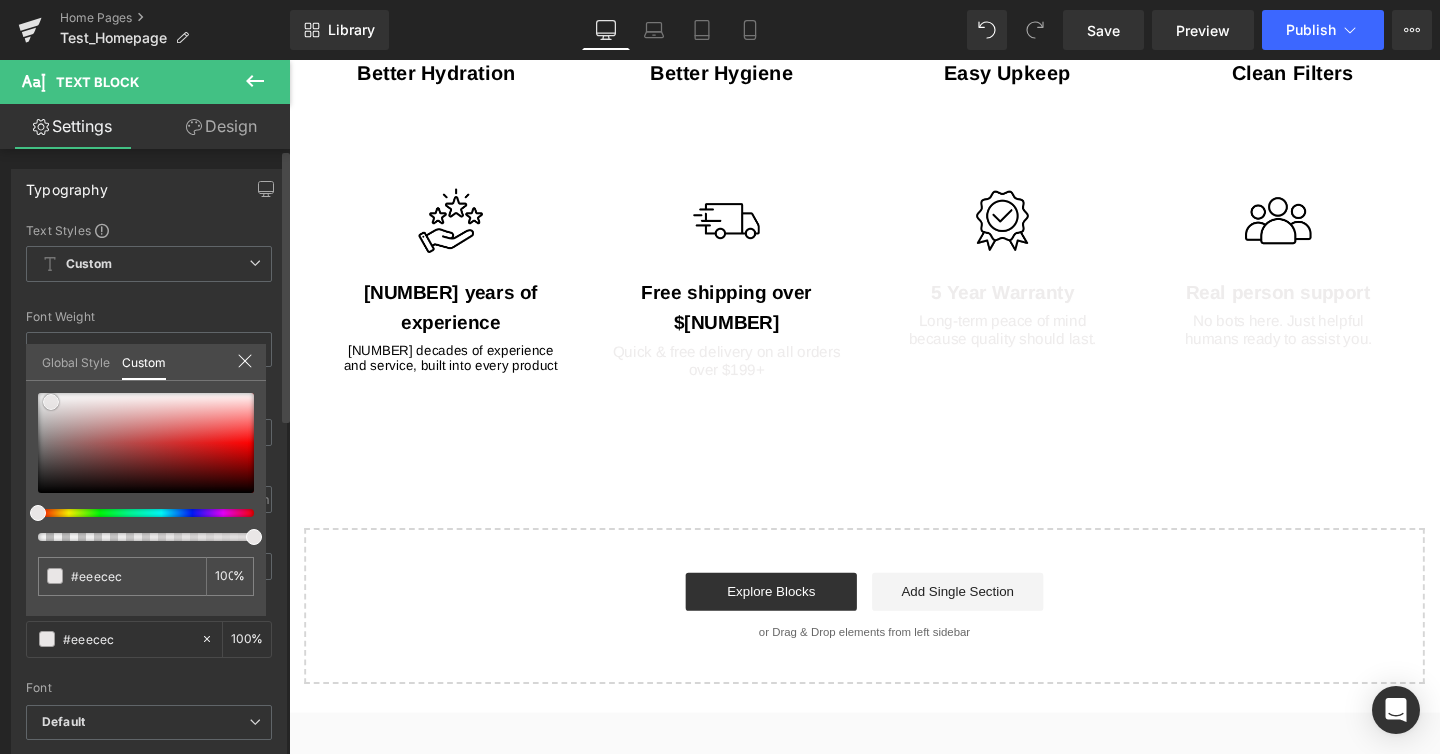 type on "#e9e6e6" 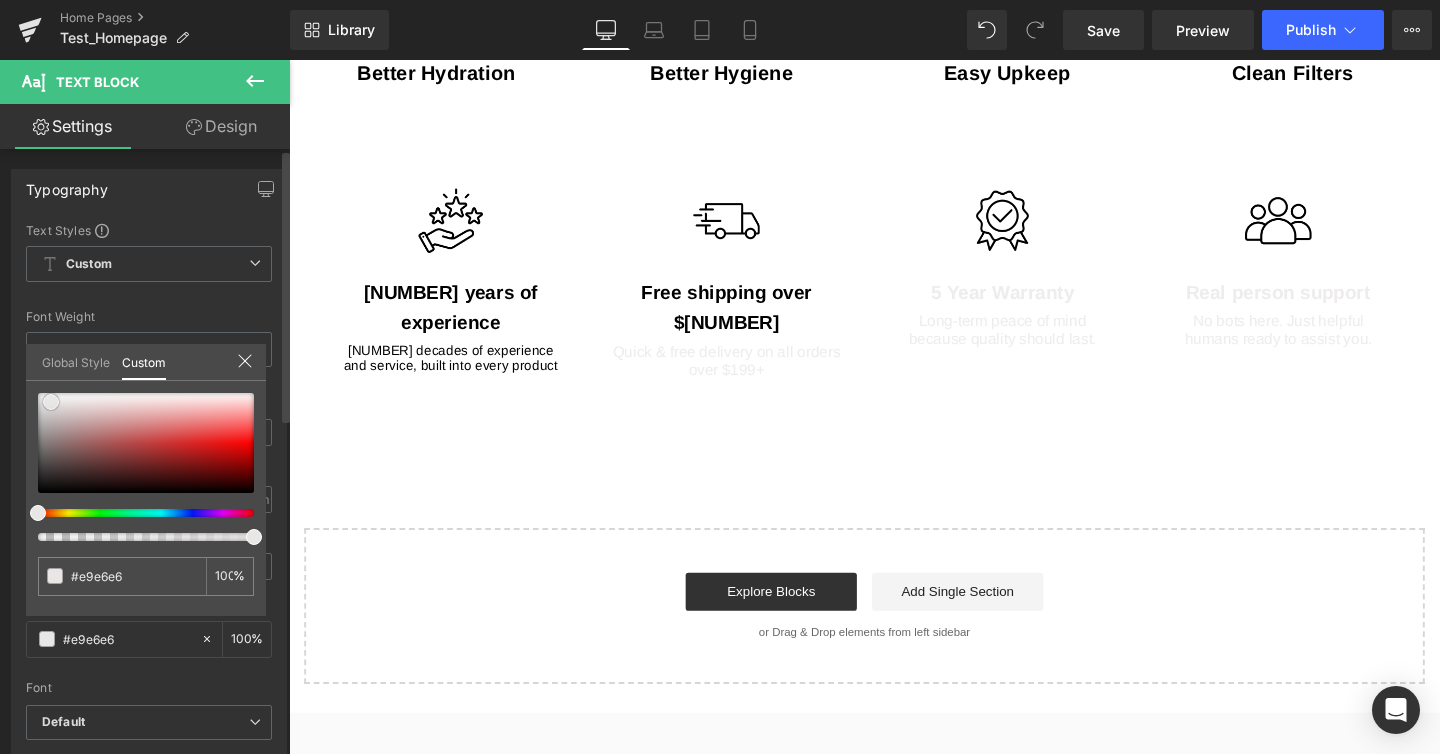 type on "#938f8f" 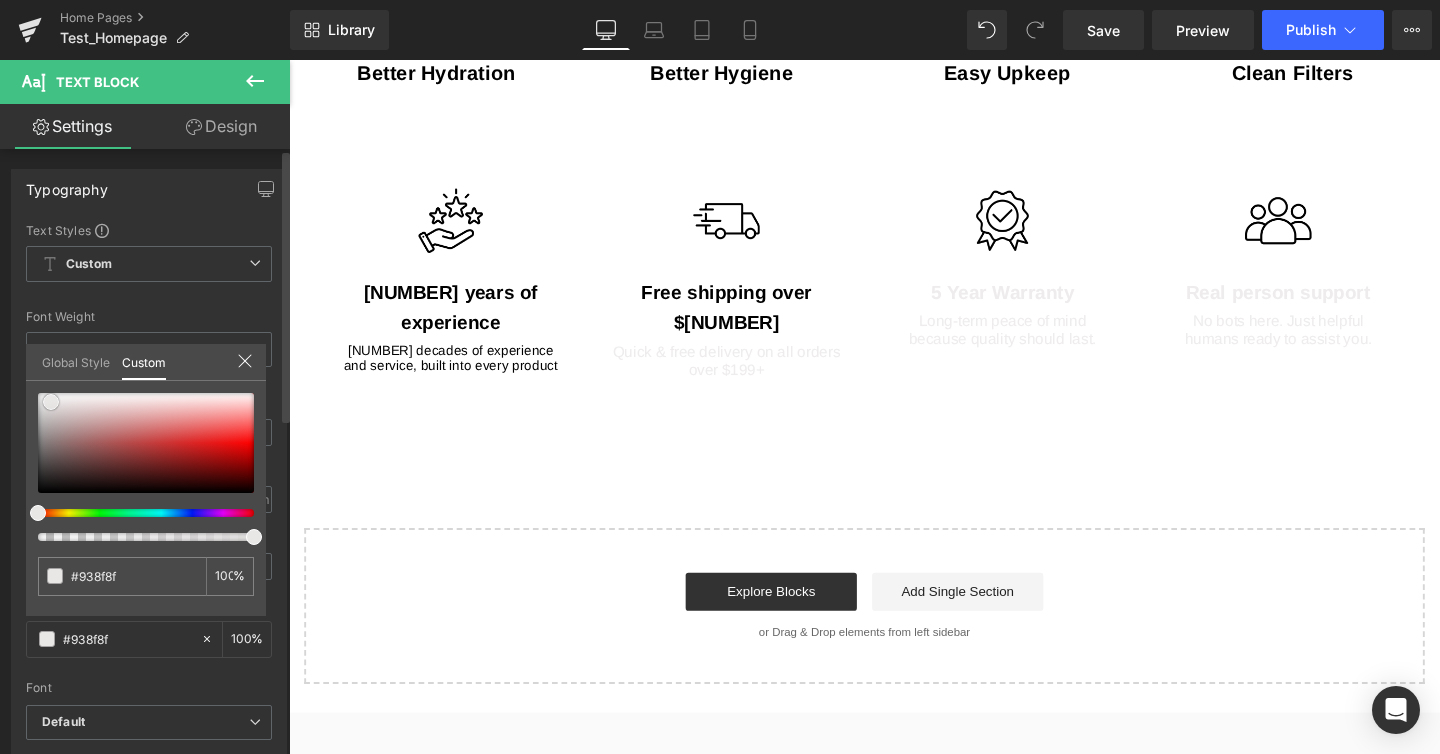 type on "#262626" 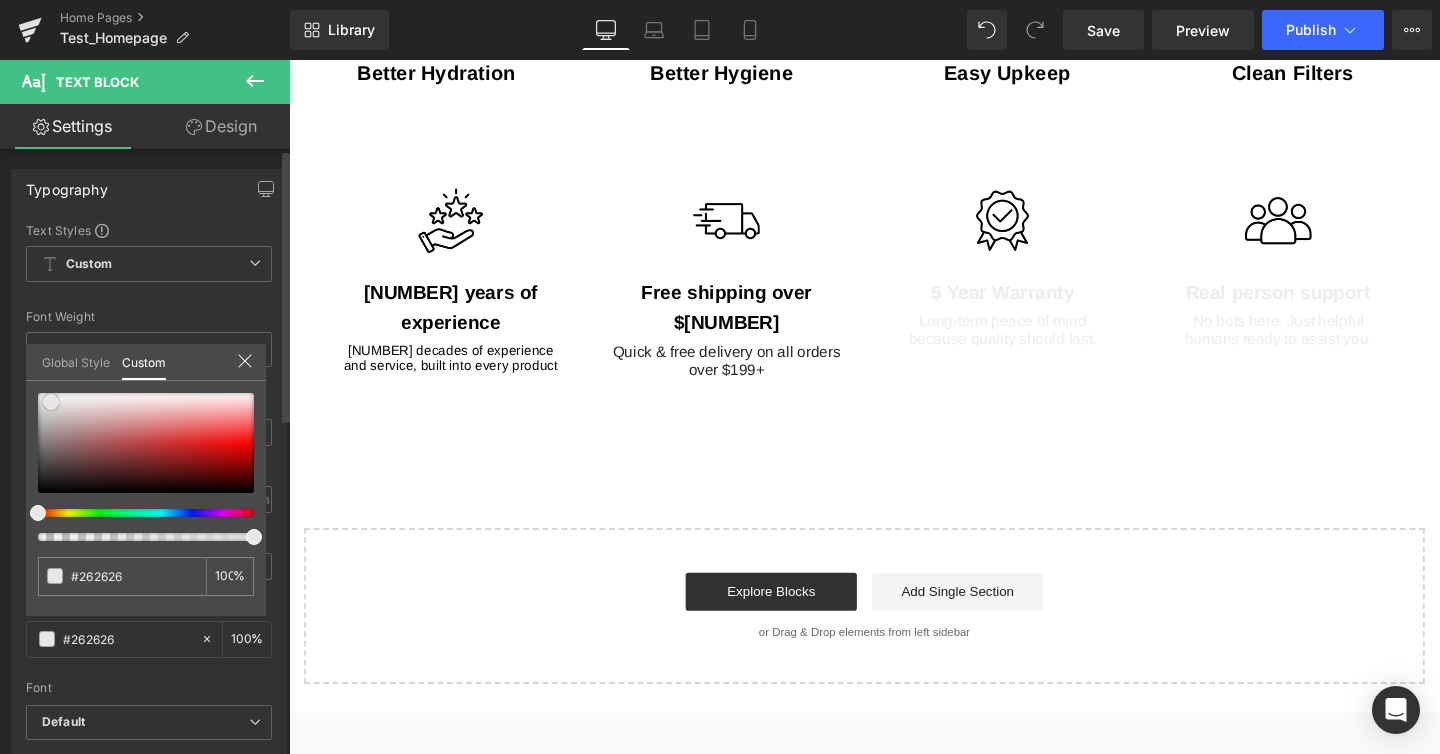 type on "#000000" 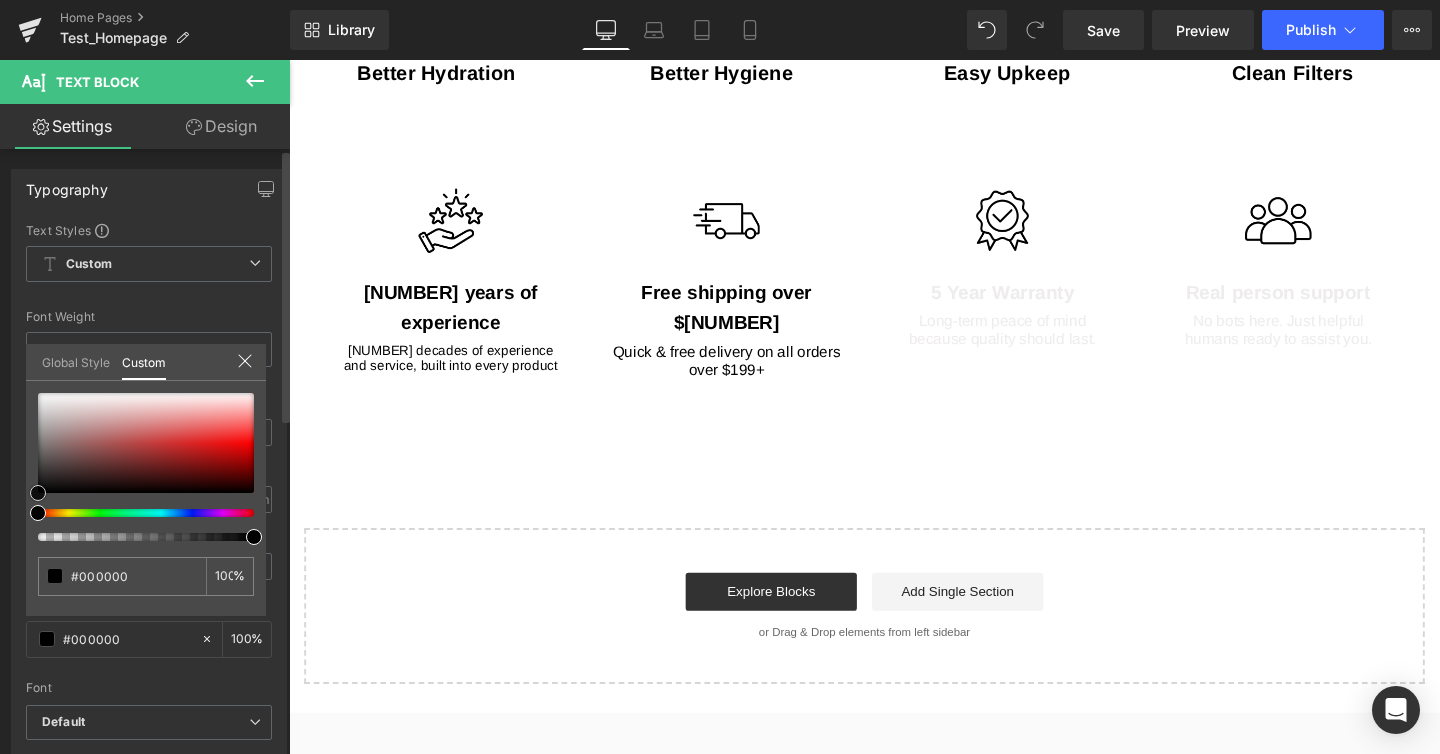 drag, startPoint x: 47, startPoint y: 401, endPoint x: 0, endPoint y: 554, distance: 160.05624 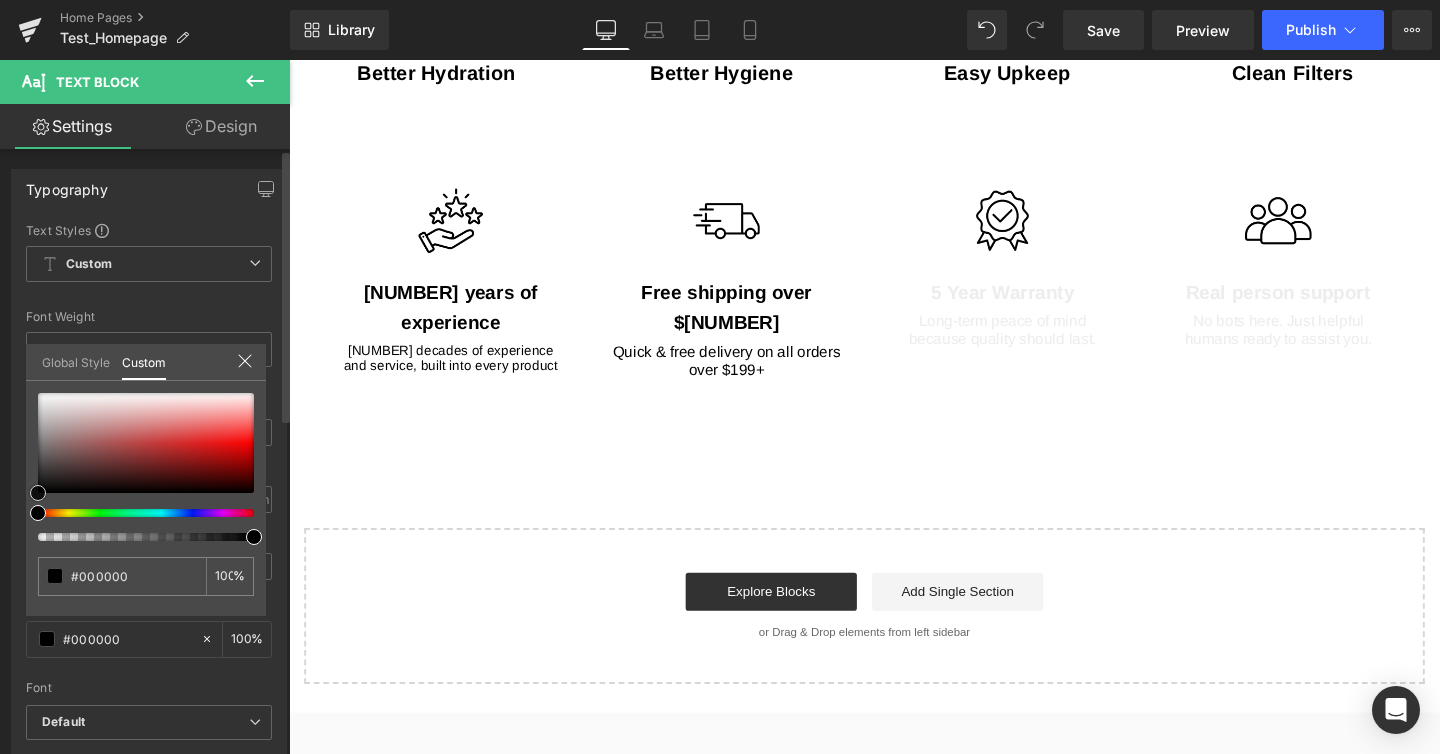 click on "Typography Text Styles Custom
Custom
Setup Global Style
Custom
Setup Global Style
Thin 100 Semi Thin 200 Light 300 Regular 400 Medium 500 Semi Bold 600 Super Bold 800 Boldest 900 Bold 700 Lighter Bolder Font Weight
Regular 400
Thin 100 Semi Thin 200 Light 300 Regular 400 Medium 500 Semi Bold 600 Super Bold 800 Boldest 900 Bold 700 Lighter Bolder 16px Font Size 16 px 1.2em Line Height 1.2 em 0px Letter Spacing 0 px rgba(0, 0, 0, 1) Text Color #000000 100 % inherit
Font
Default
Archivo
ADLaM Display
Annie Use Your Telescope" at bounding box center [149, 497] 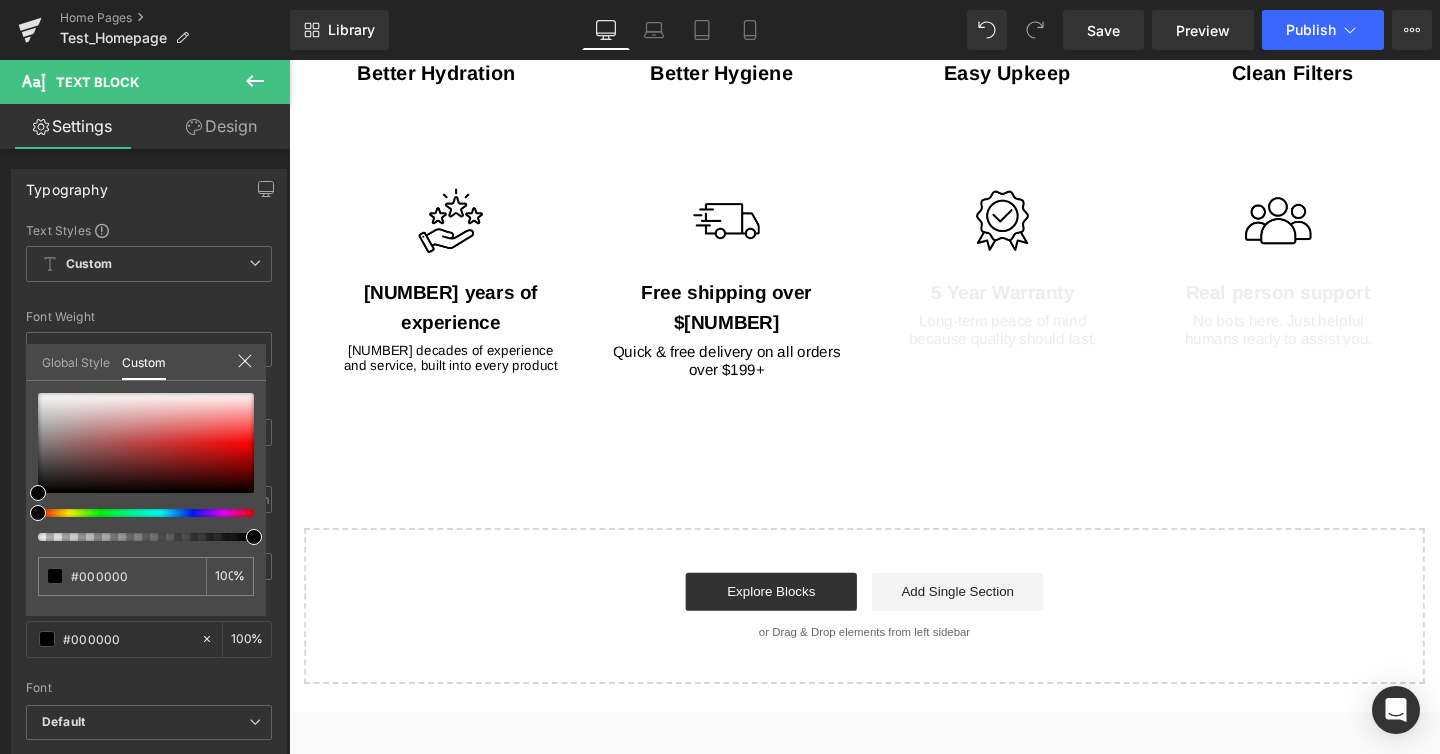 click on "Skip to main content
Home
Our Story
Shop
Alkaline Water Ionizer
PL-MAX" at bounding box center (894, -476) 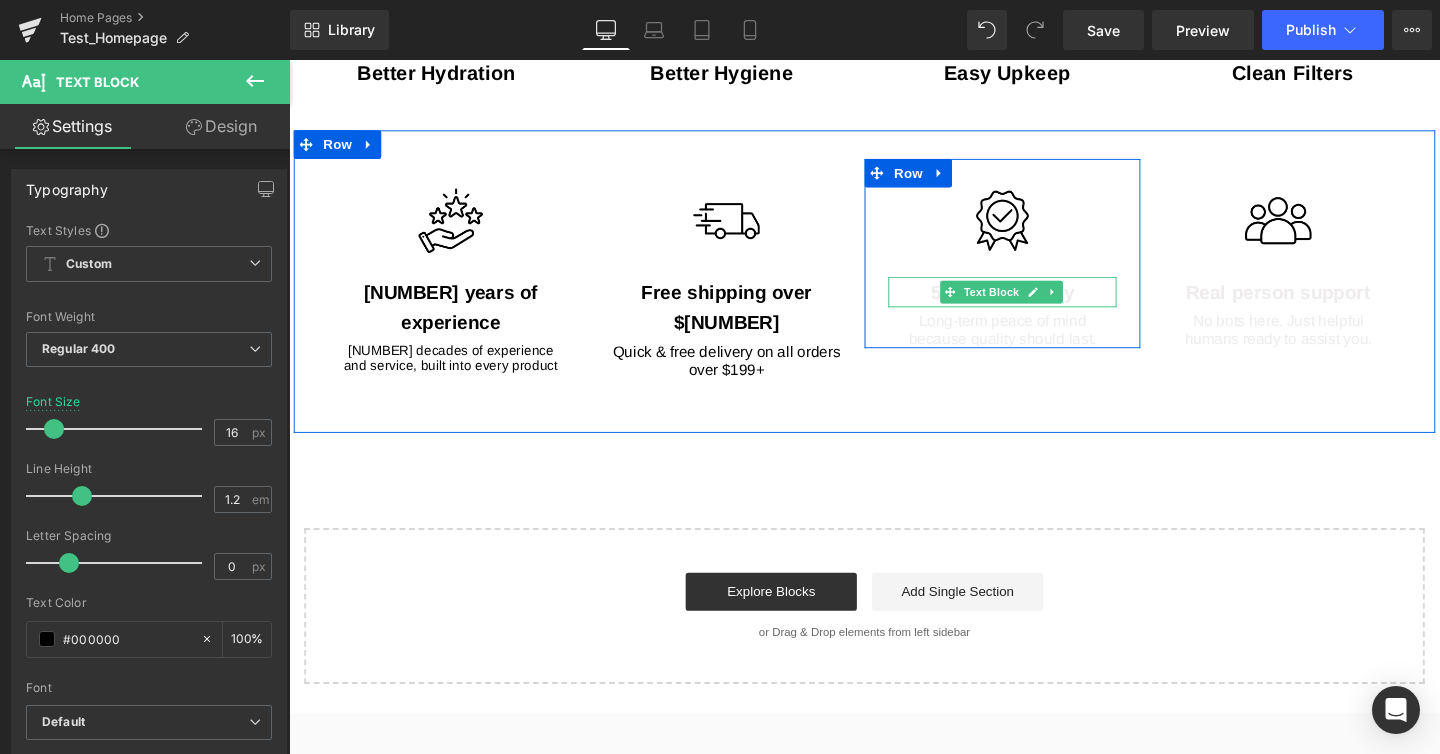 click on "5 Year Warranty" at bounding box center [1039, 304] 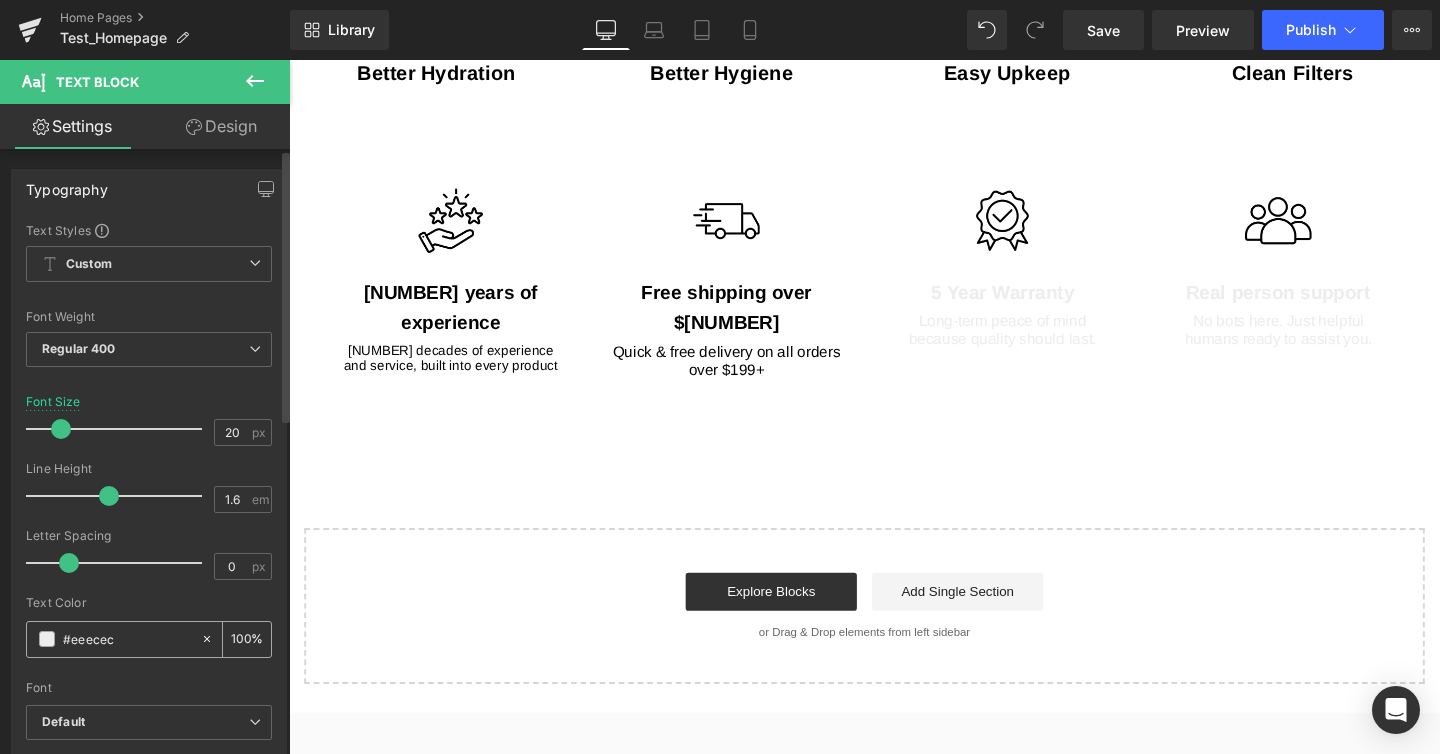 click on "#eeecec" at bounding box center [127, 639] 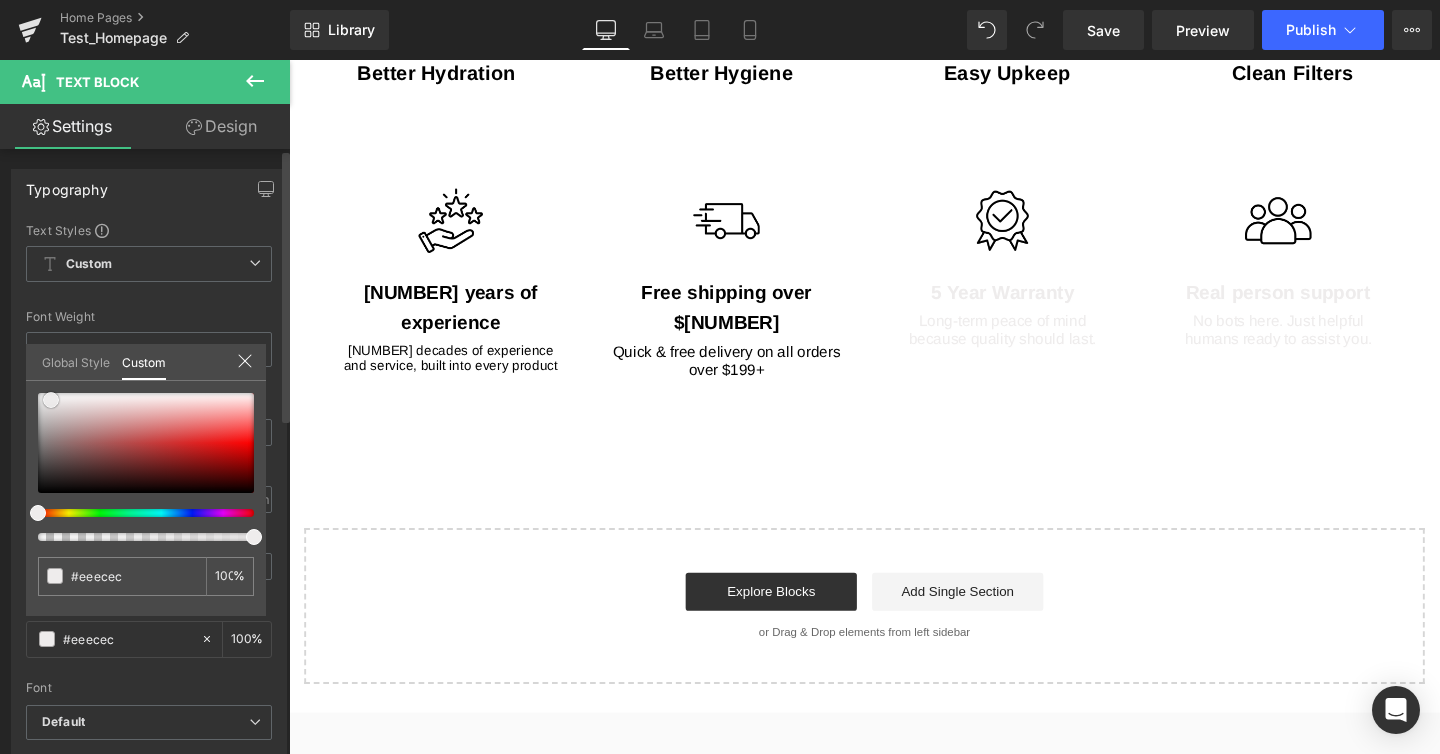 type on "#ebe9e9" 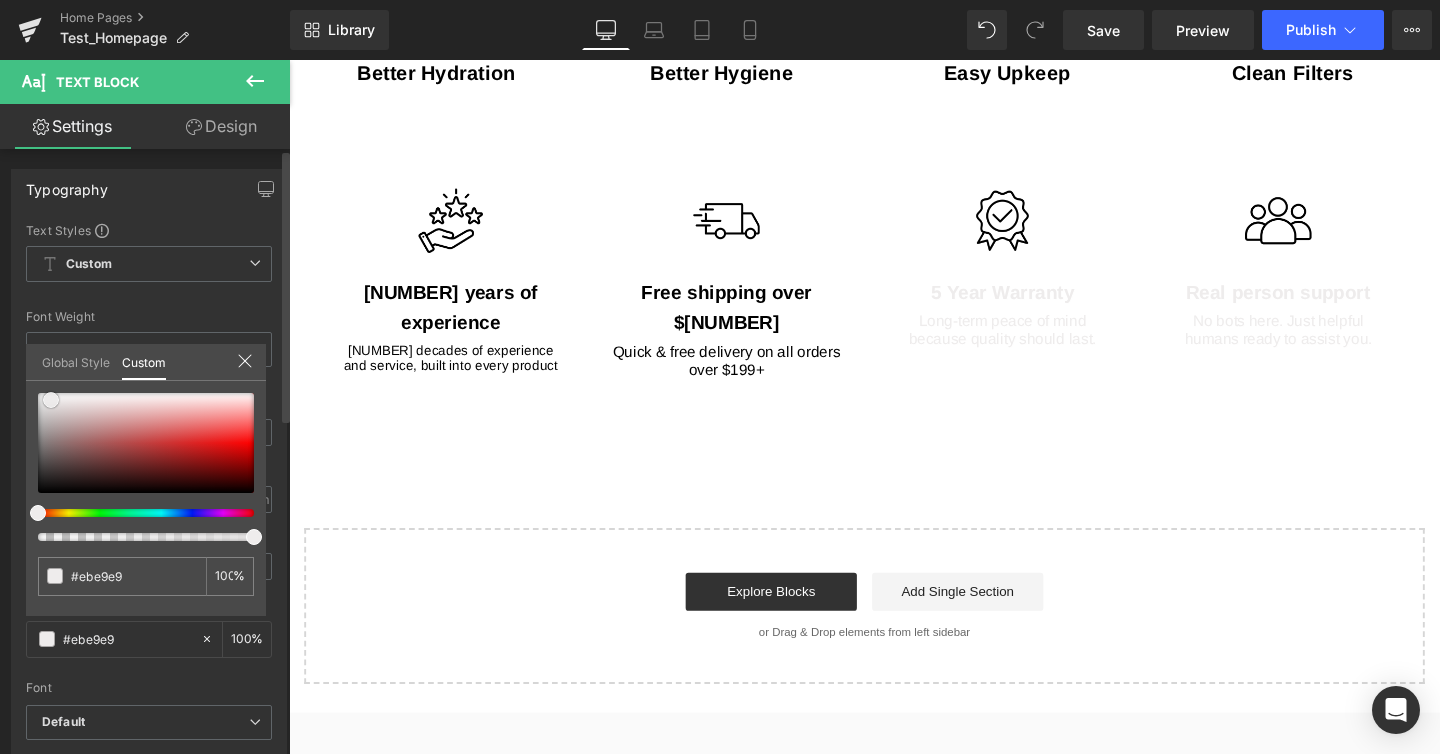 type on "#dfdcdc" 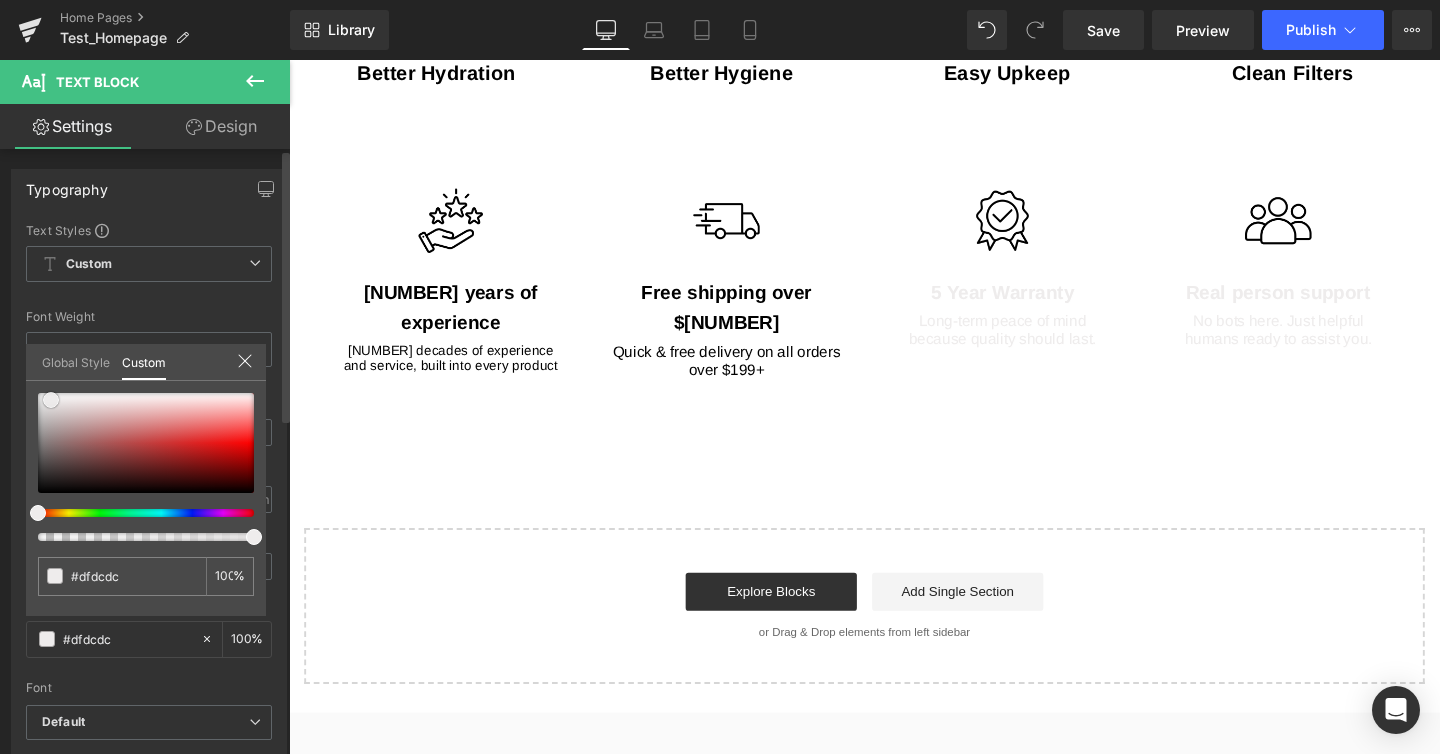 type on "#a49c9c" 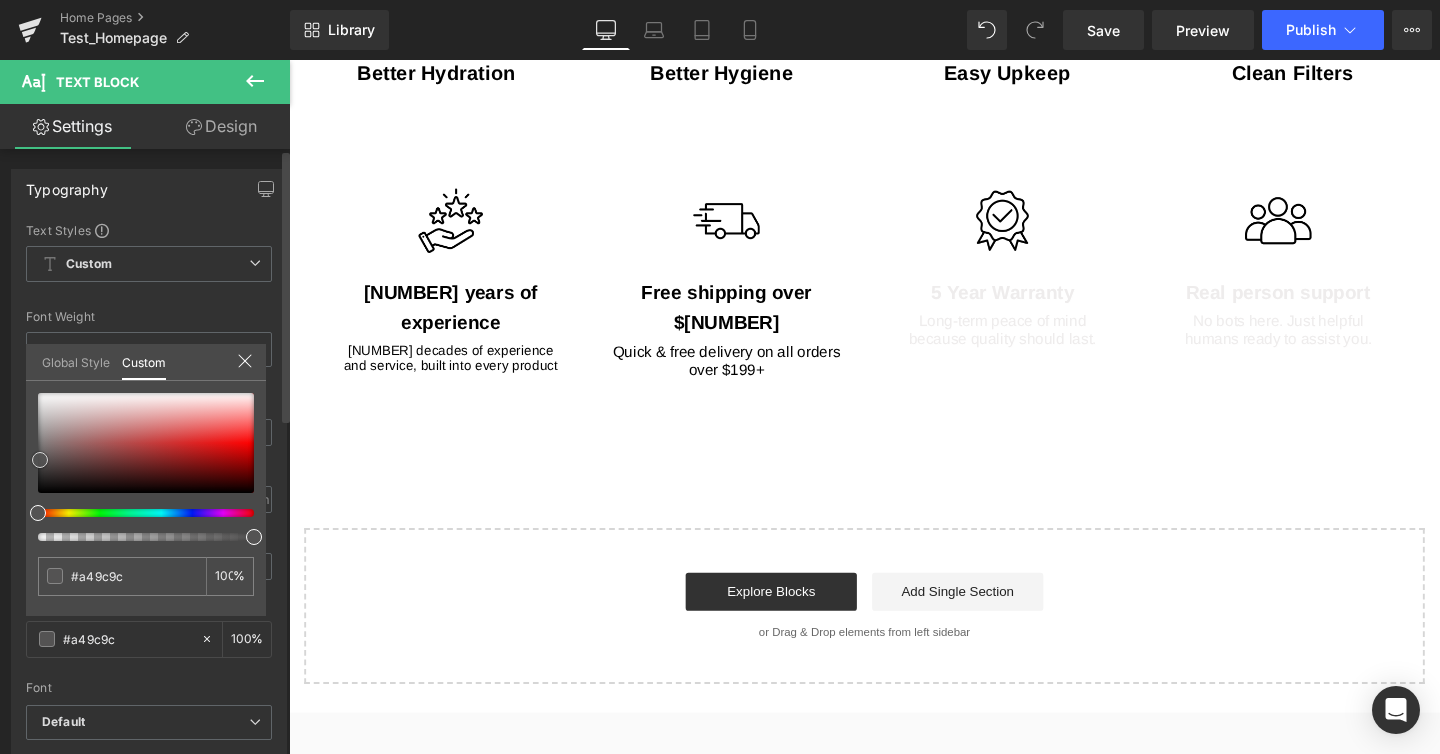 type on "#545353" 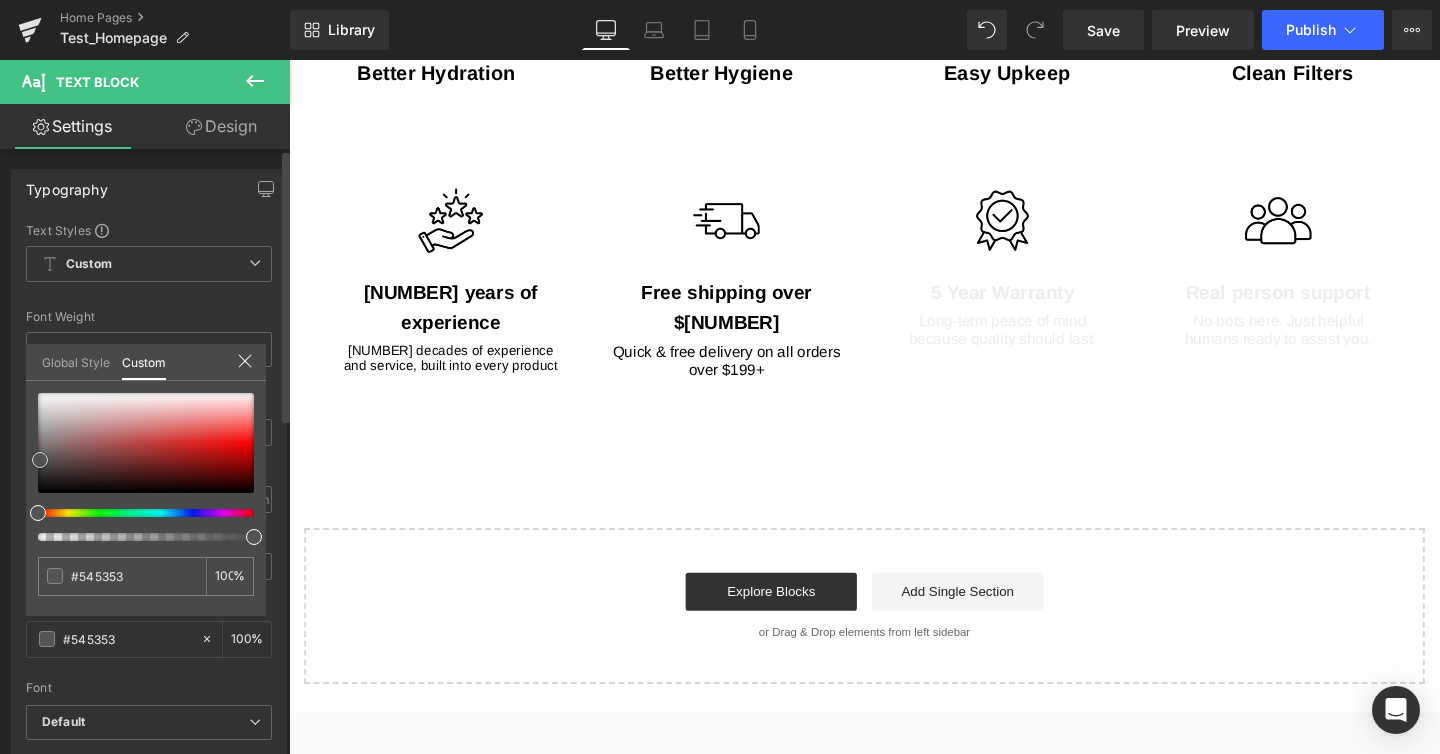 type on "#191919" 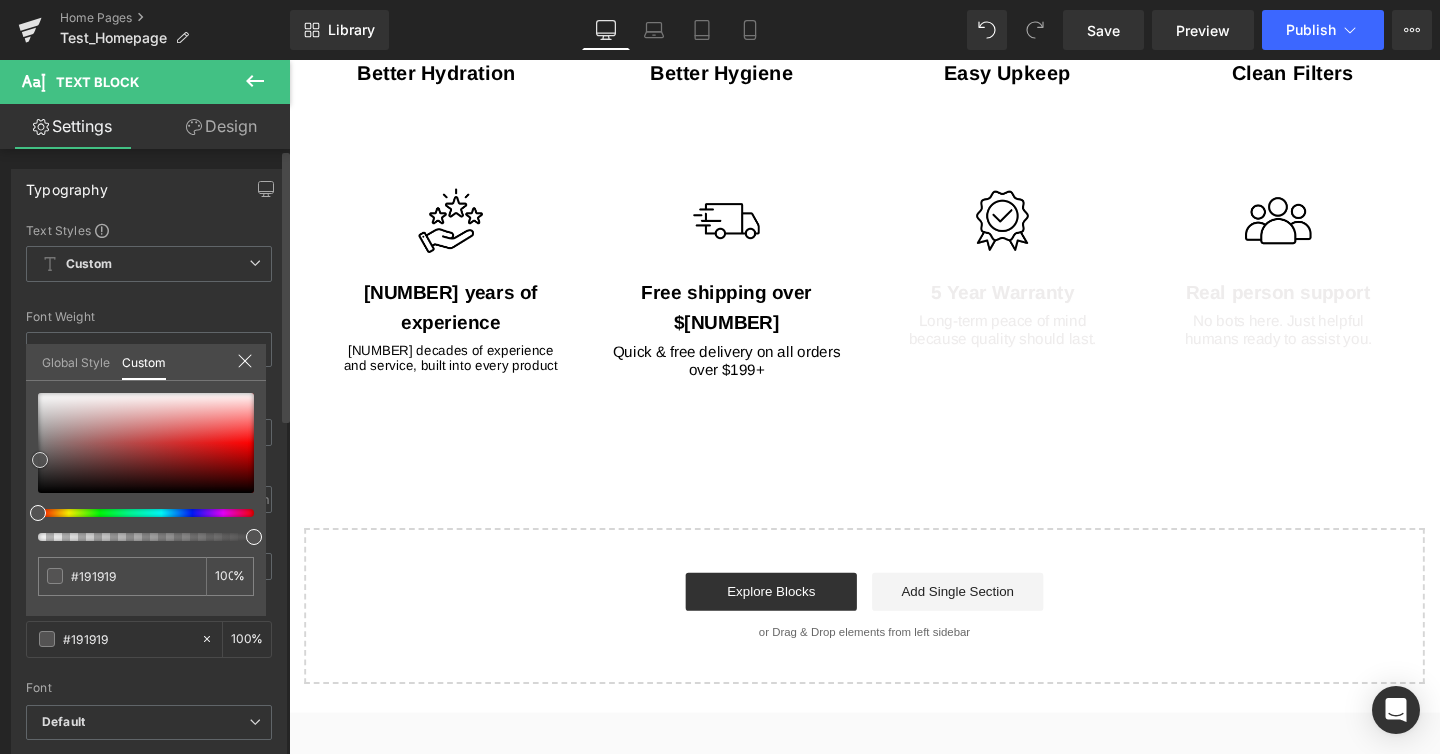 type on "#000000" 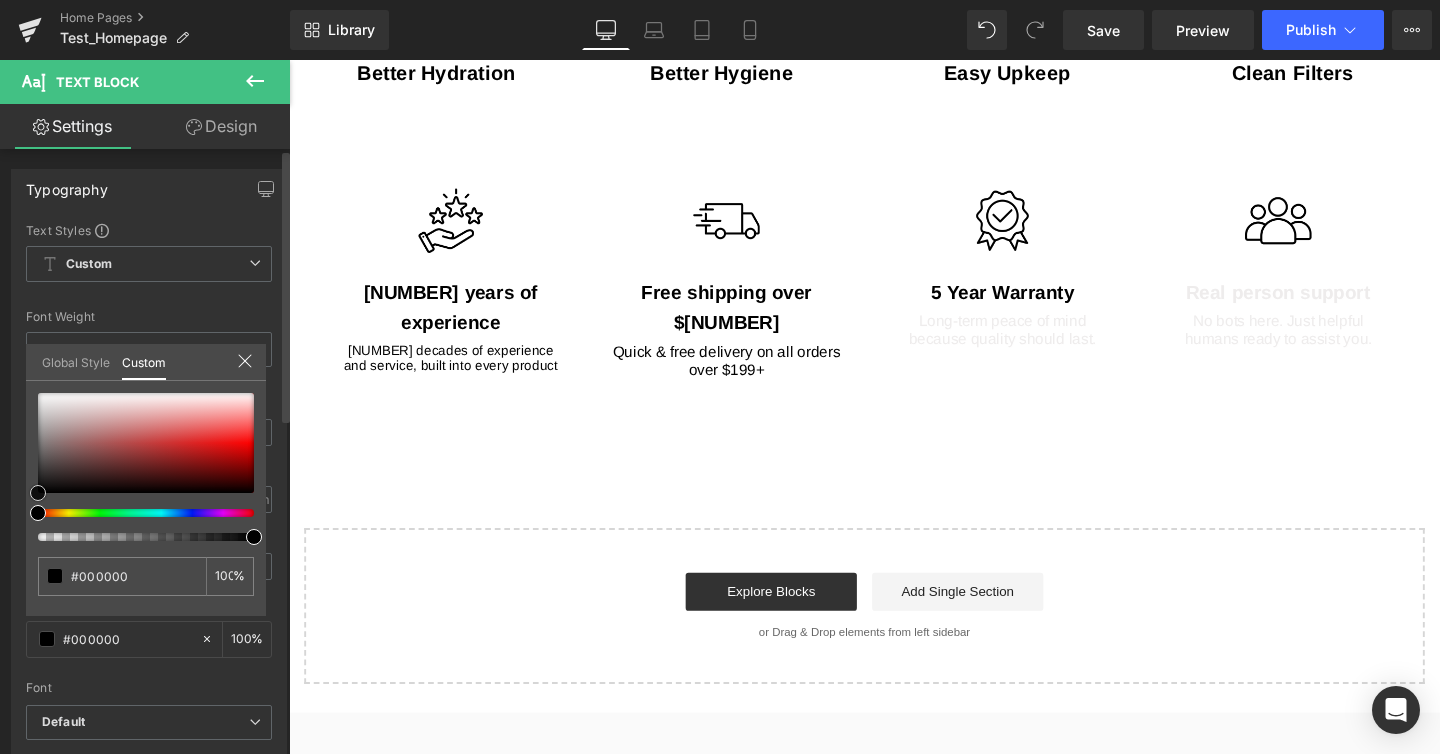 drag, startPoint x: 47, startPoint y: 395, endPoint x: 17, endPoint y: 530, distance: 138.29317 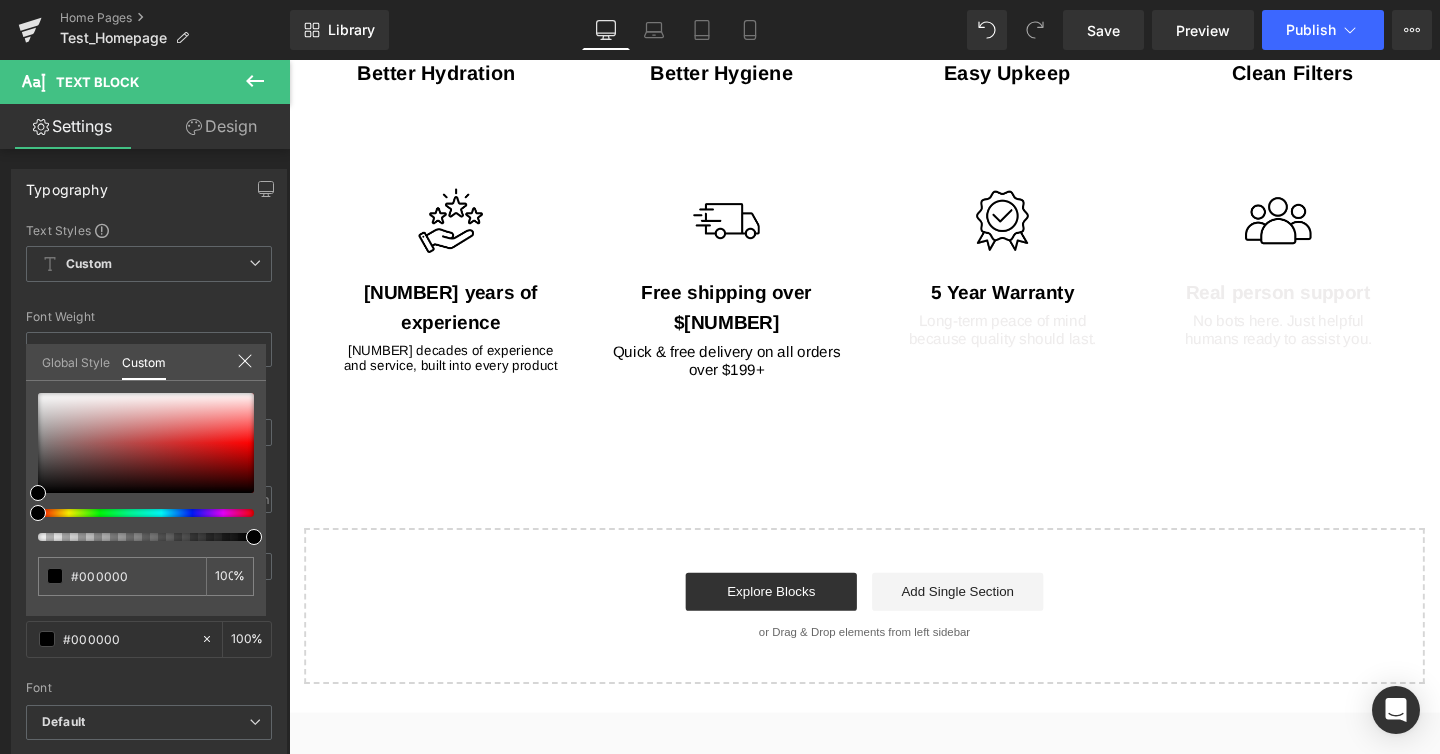 click on "Skip to main content
Home
Our Story
Shop
Alkaline Water Ionizer
PL-MAX" at bounding box center (894, -476) 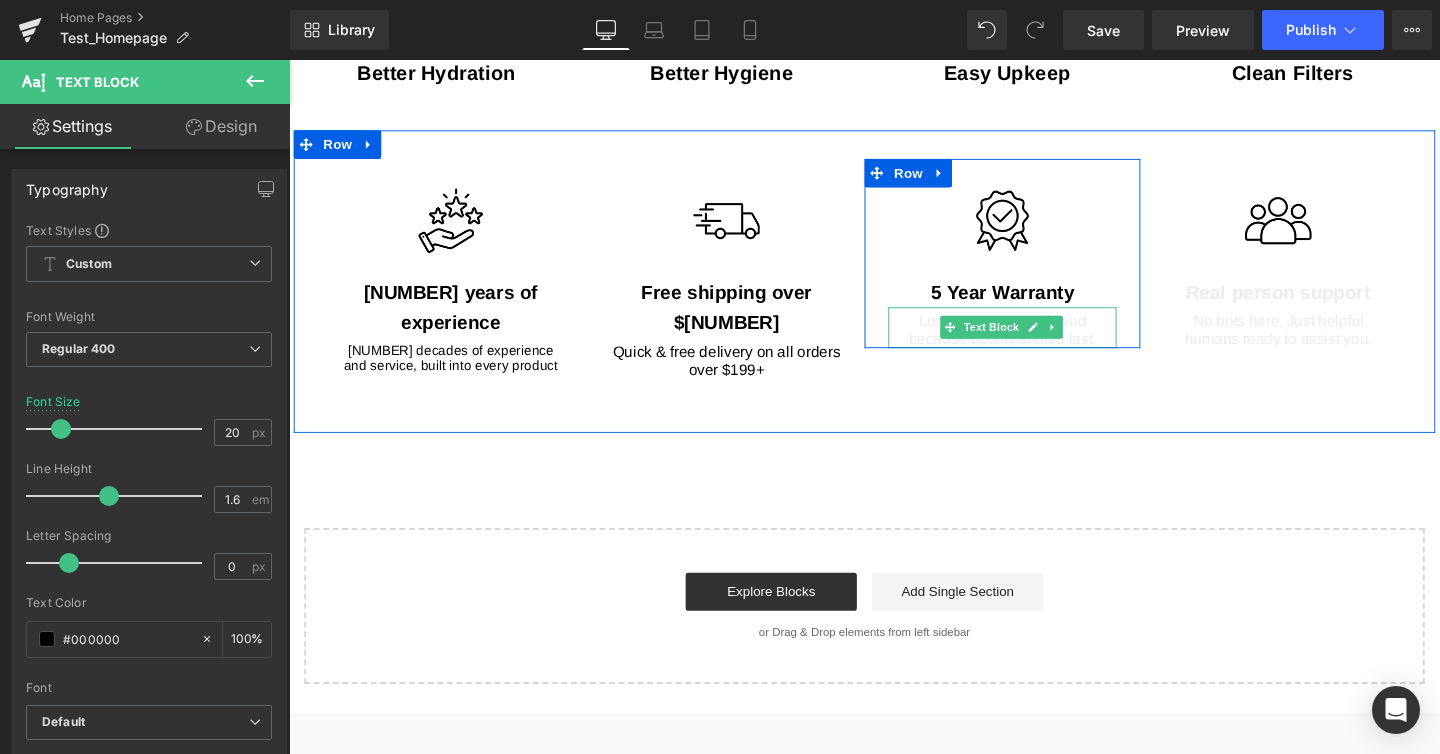 click on "Long-term peace of mind because quality should last." at bounding box center [1039, 344] 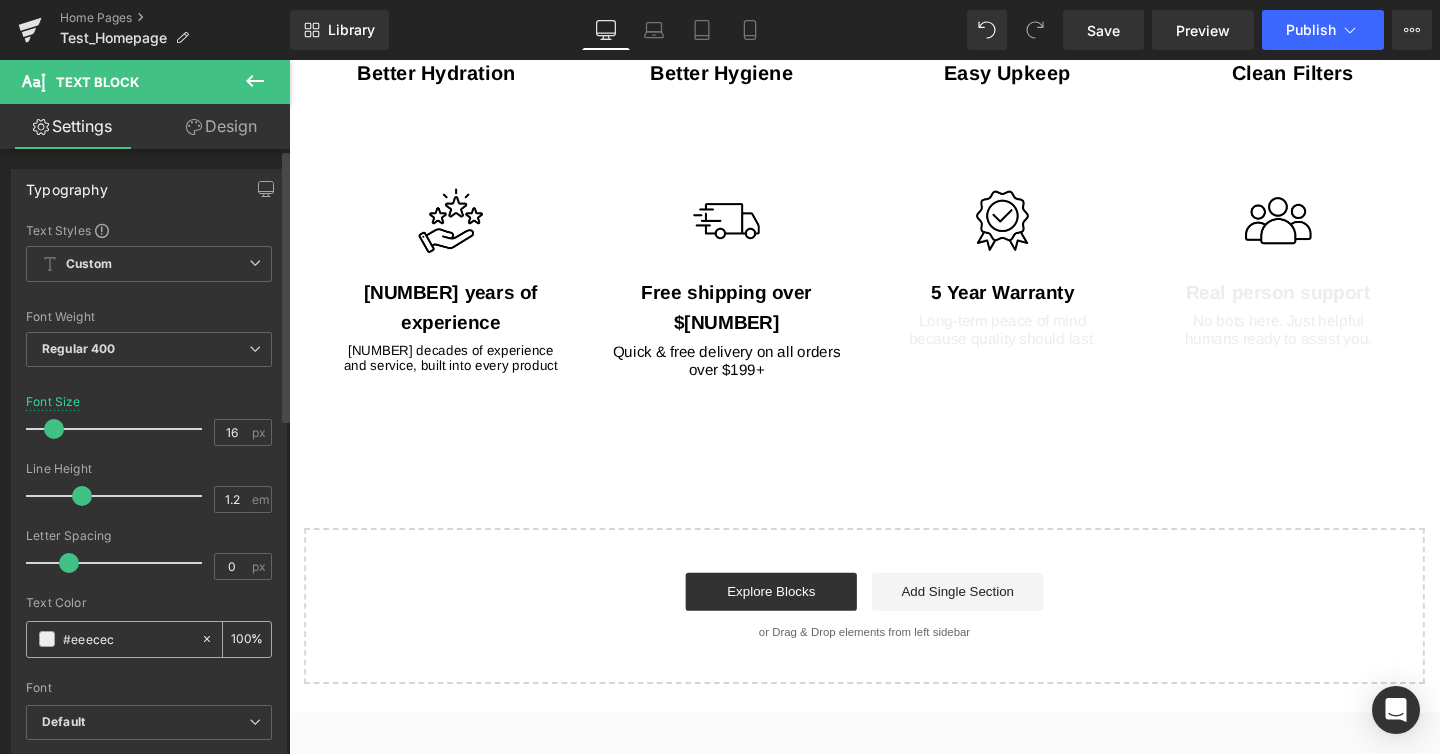 click on "#eeecec" at bounding box center [113, 639] 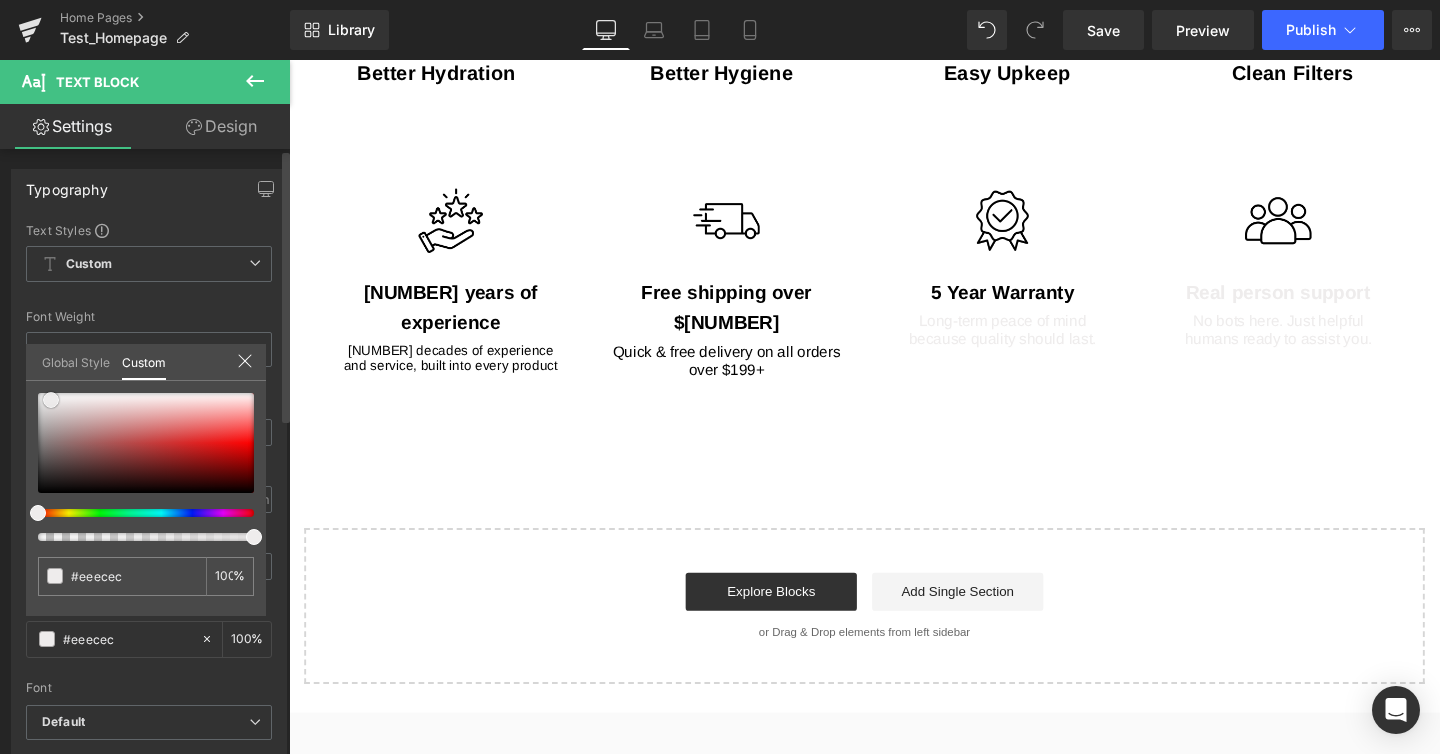 type on "#ebe9e9" 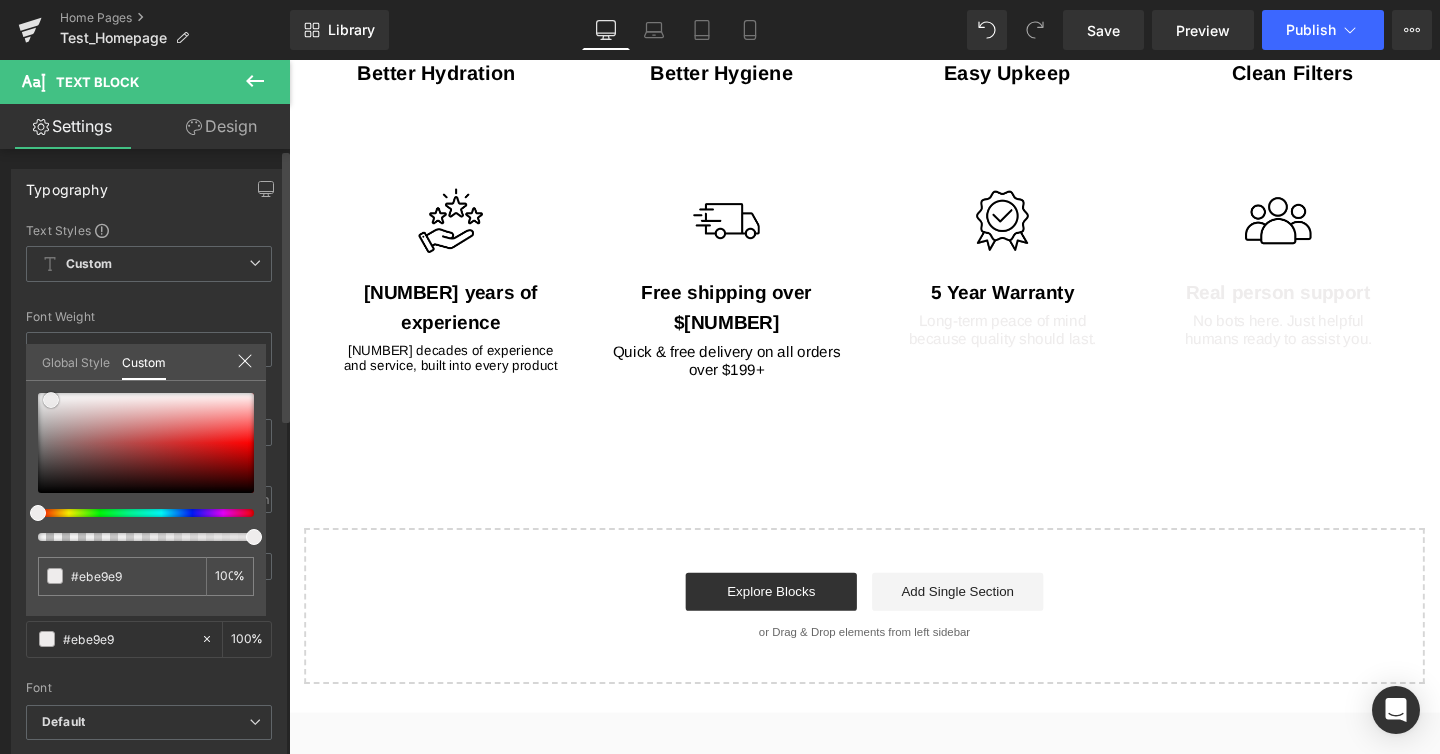 type on "#8d8686" 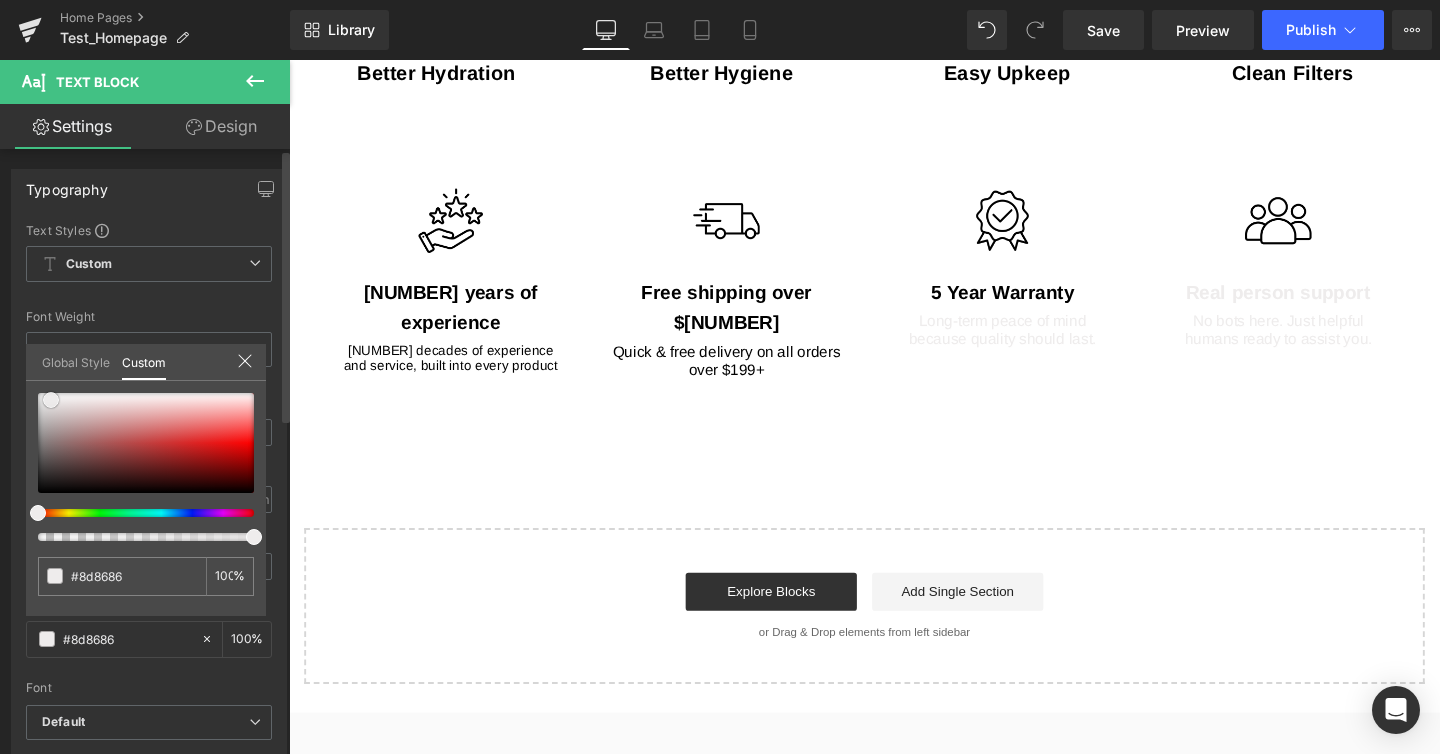 type on "#212121" 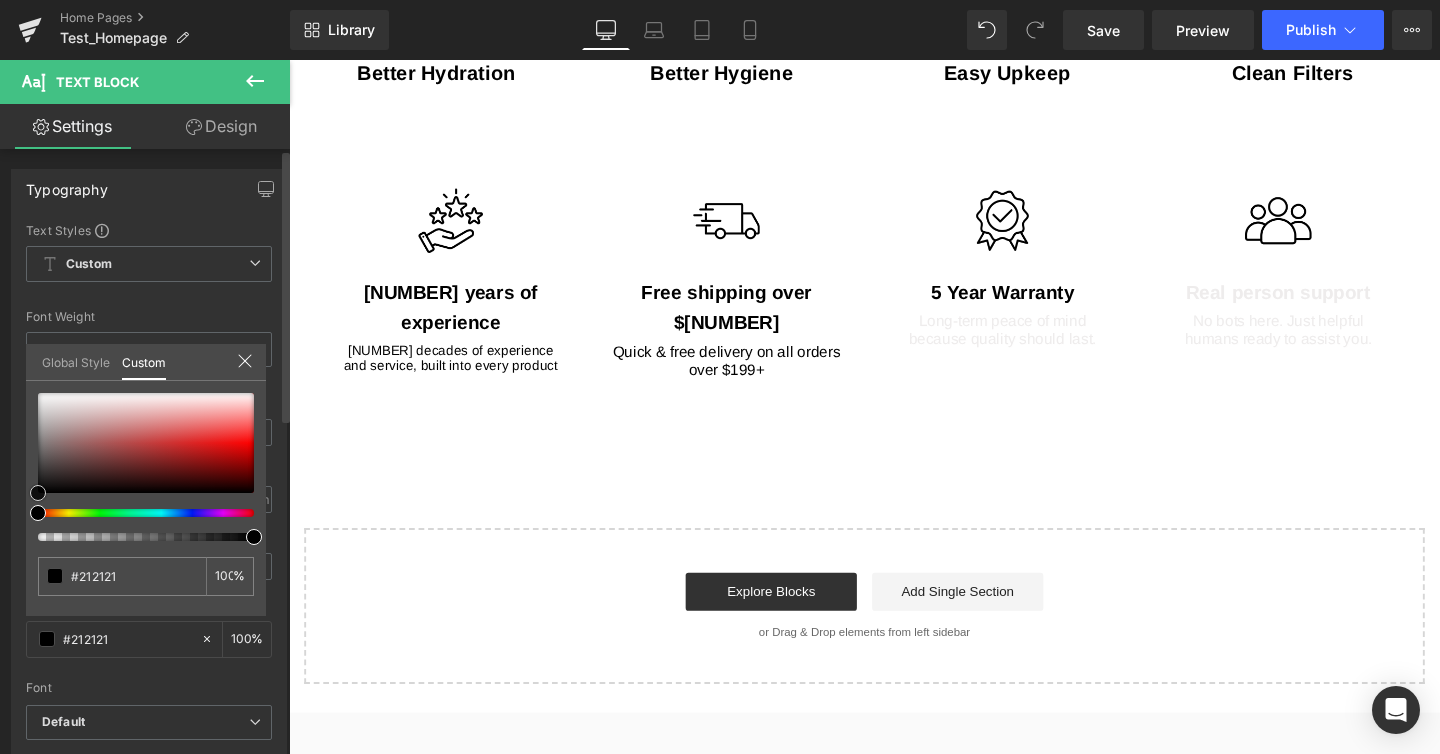 type on "#000000" 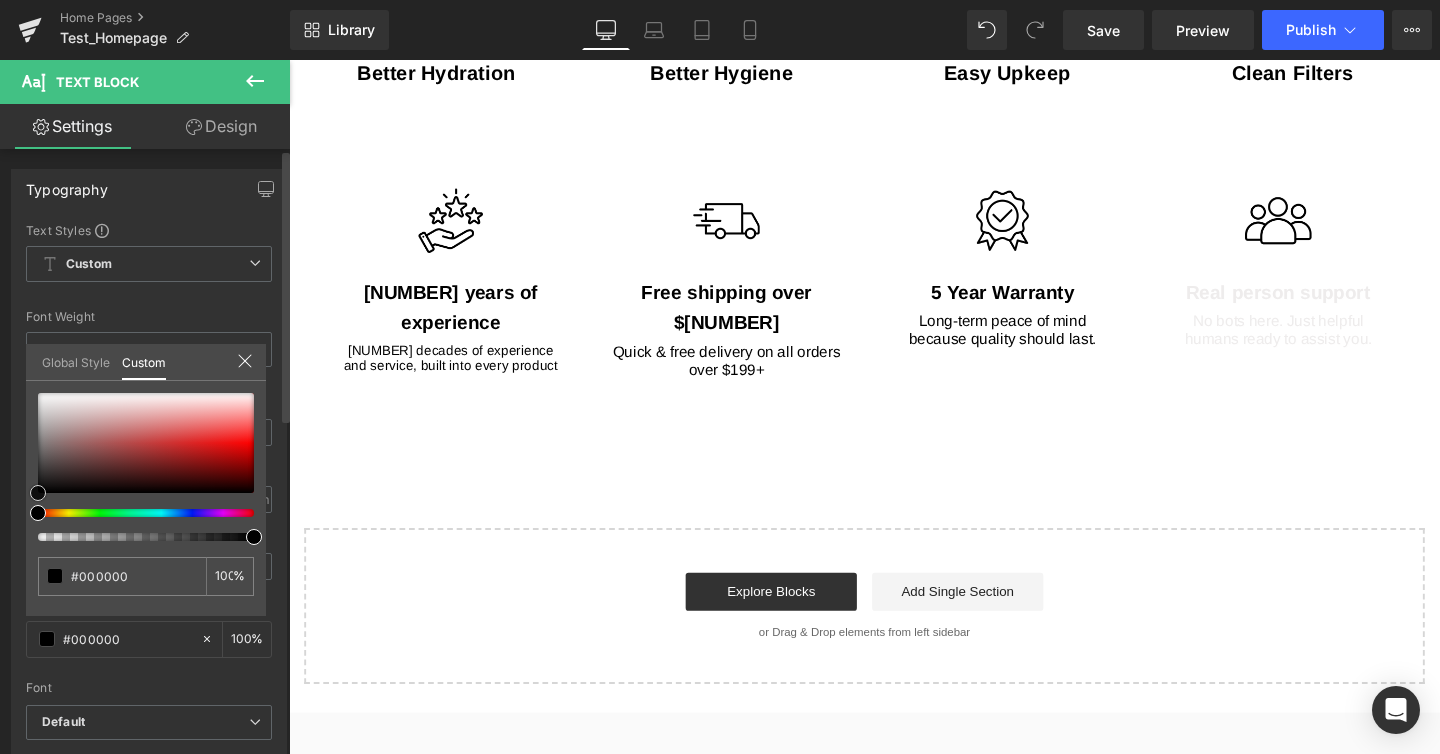 drag, startPoint x: 53, startPoint y: 398, endPoint x: 18, endPoint y: 523, distance: 129.80756 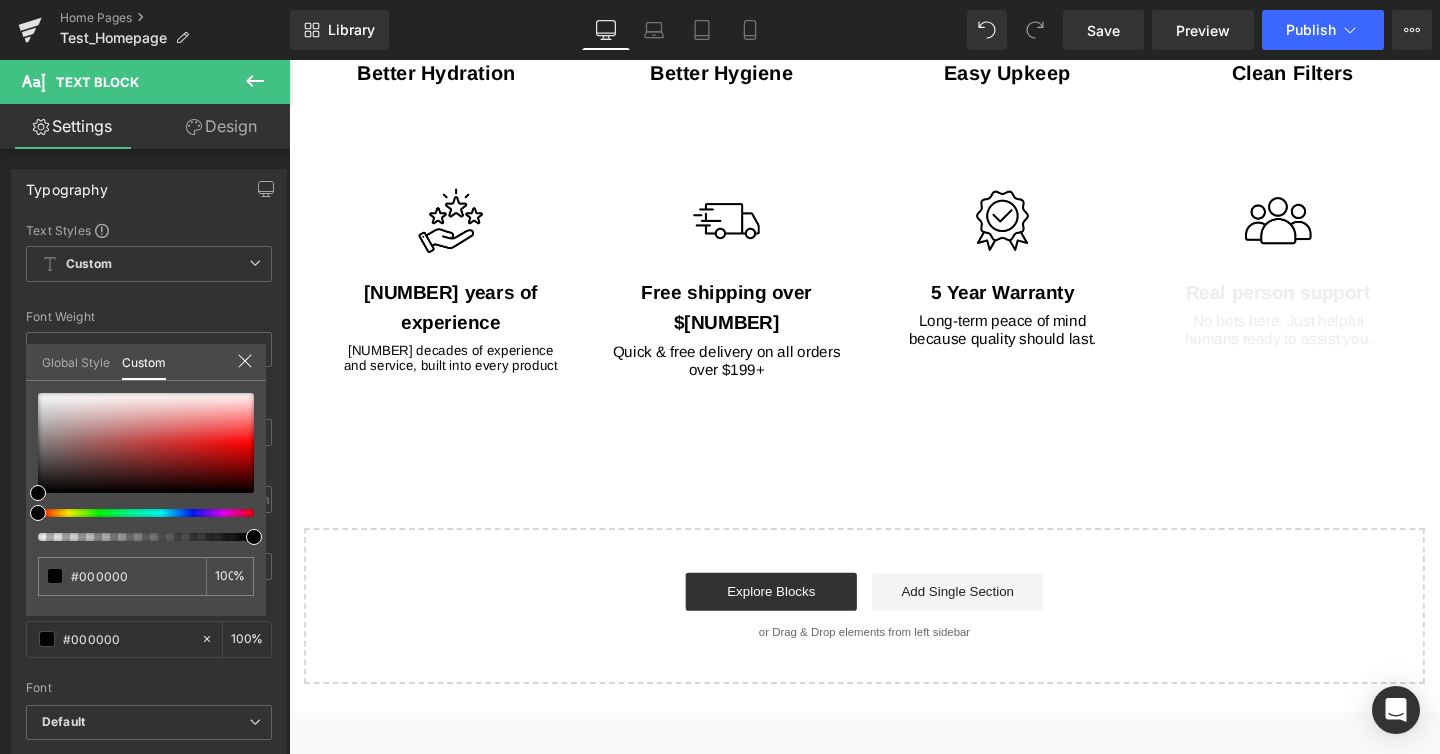 click on "Skip to main content
Home
Our Story
Shop
Alkaline Water Ionizer
PL-MAX" at bounding box center (894, -476) 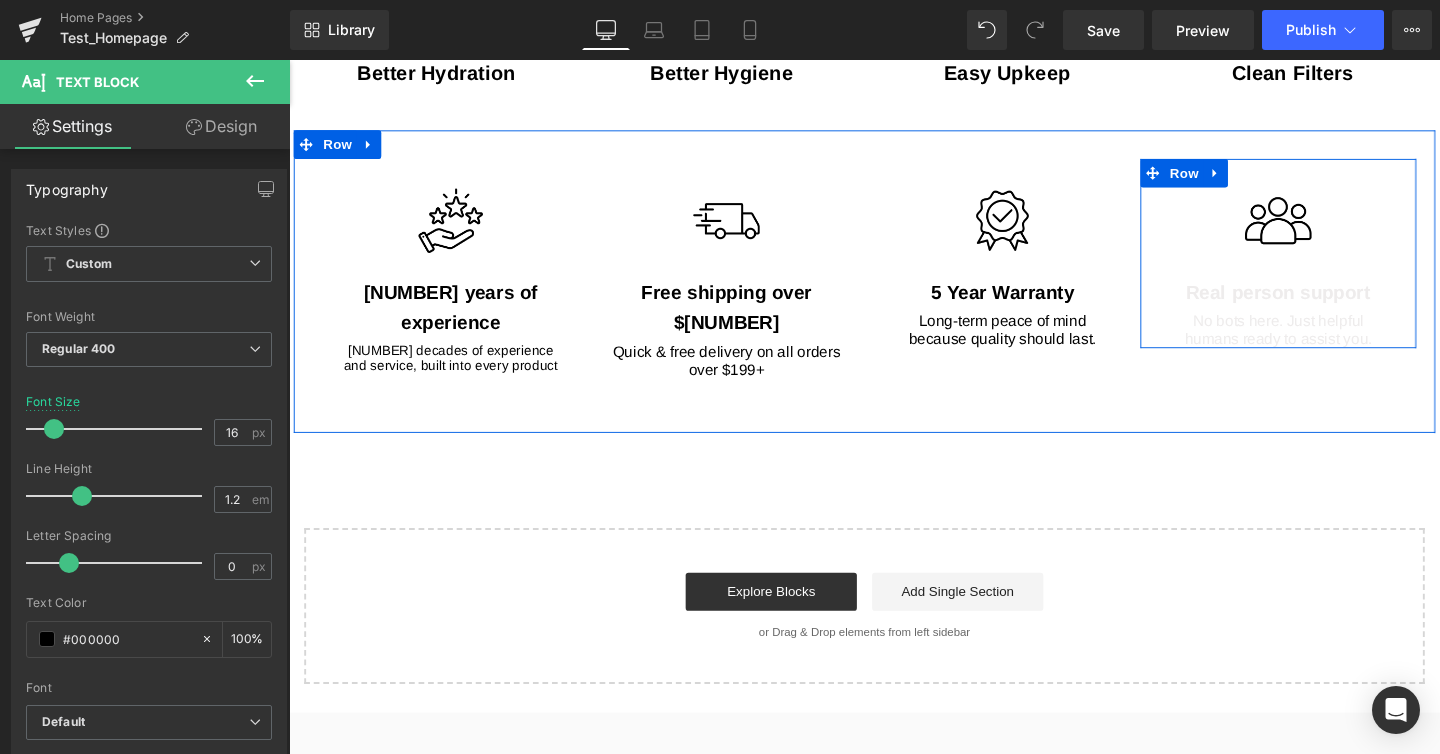 click on "Real person support" at bounding box center (1329, 304) 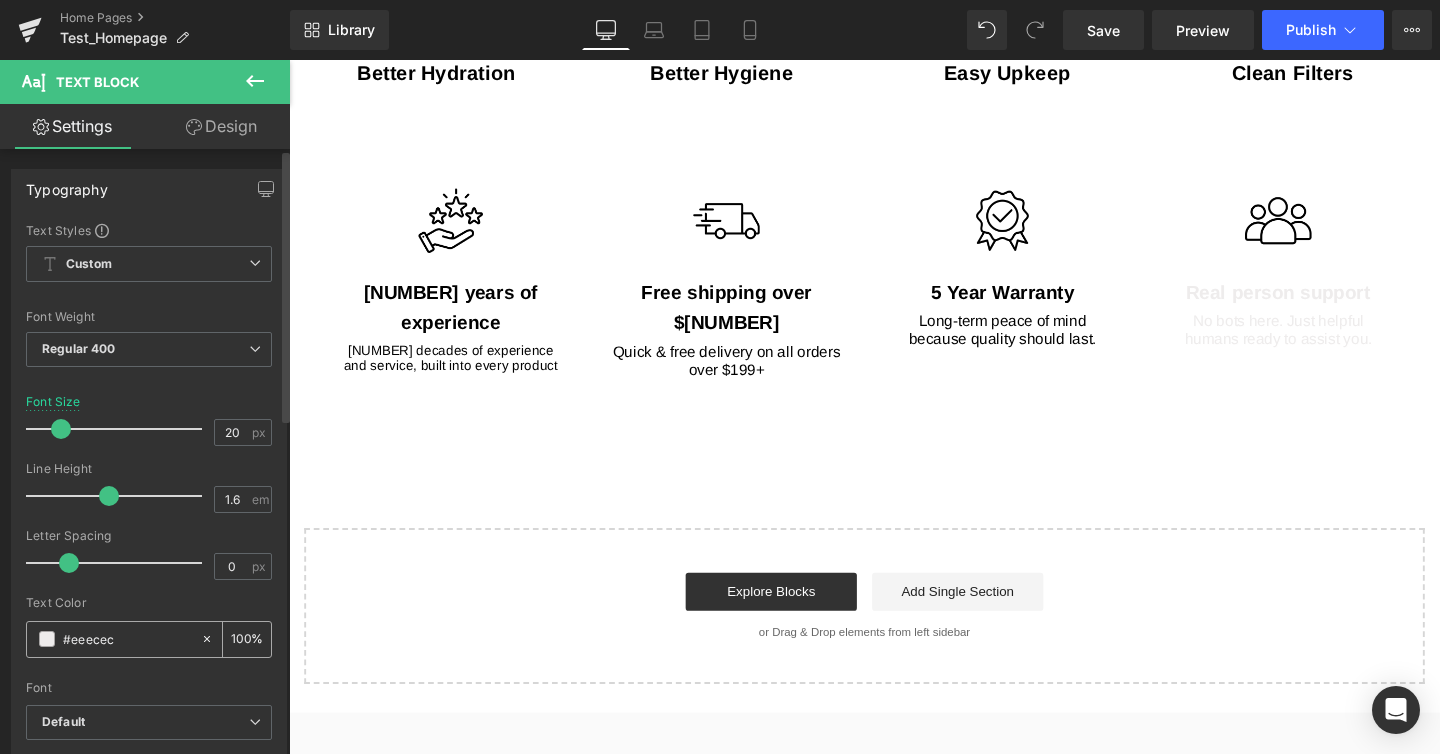 click at bounding box center (47, 639) 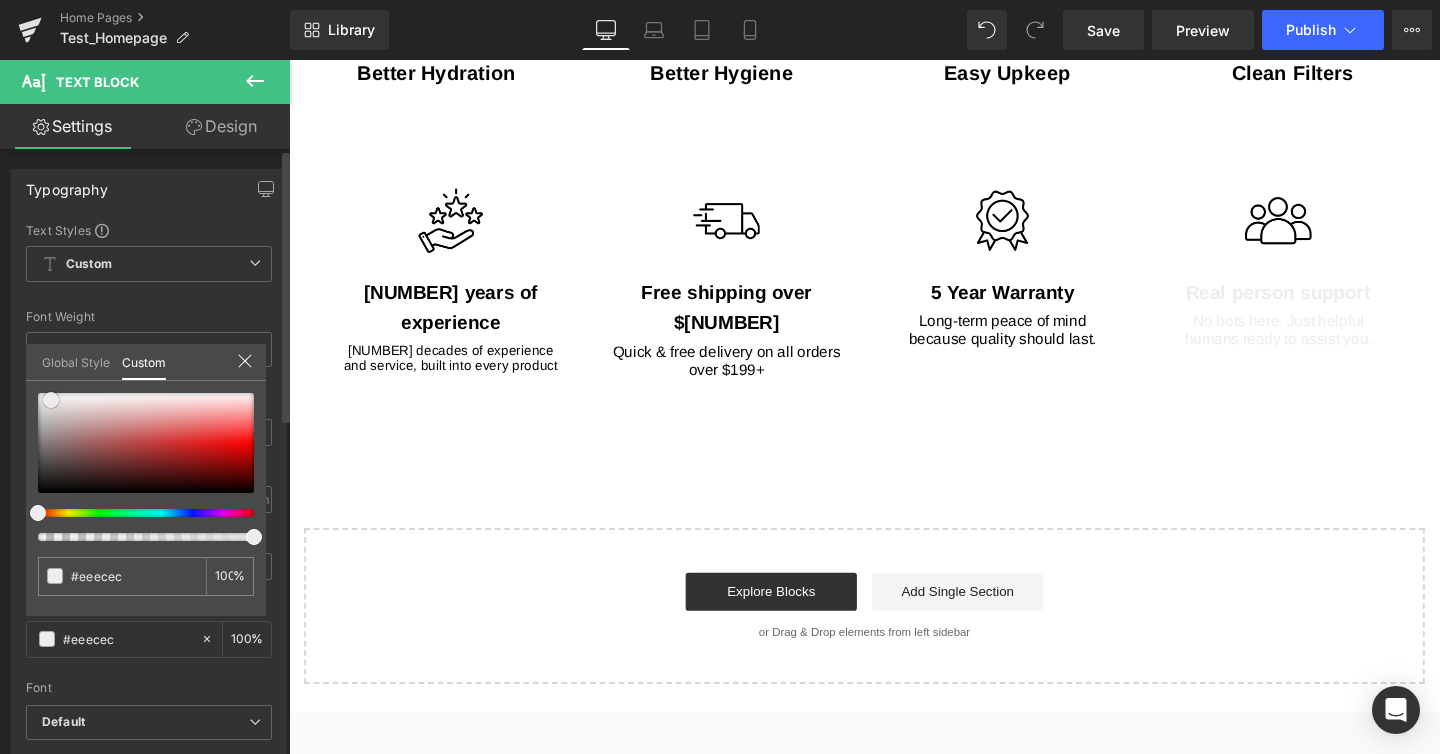 type on "#e4e1e1" 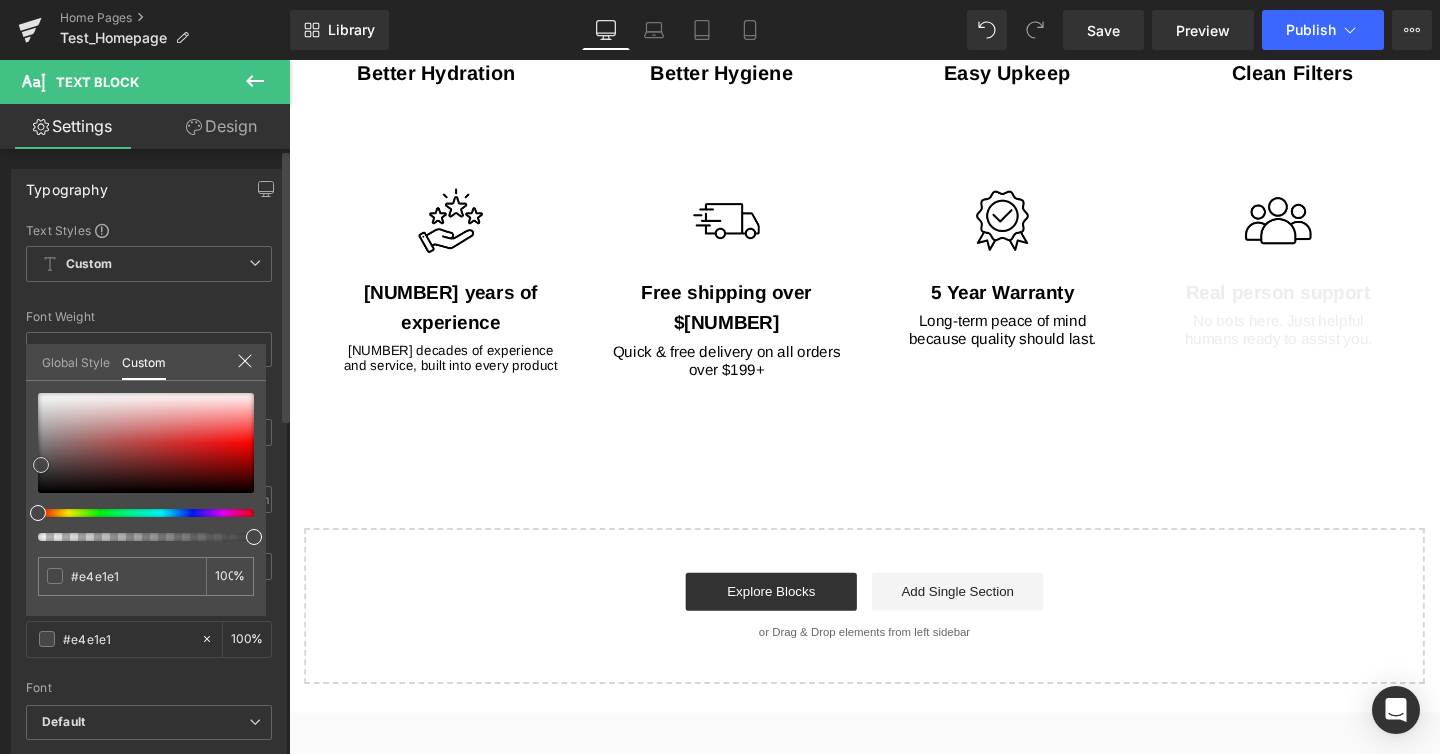 type on "#726969" 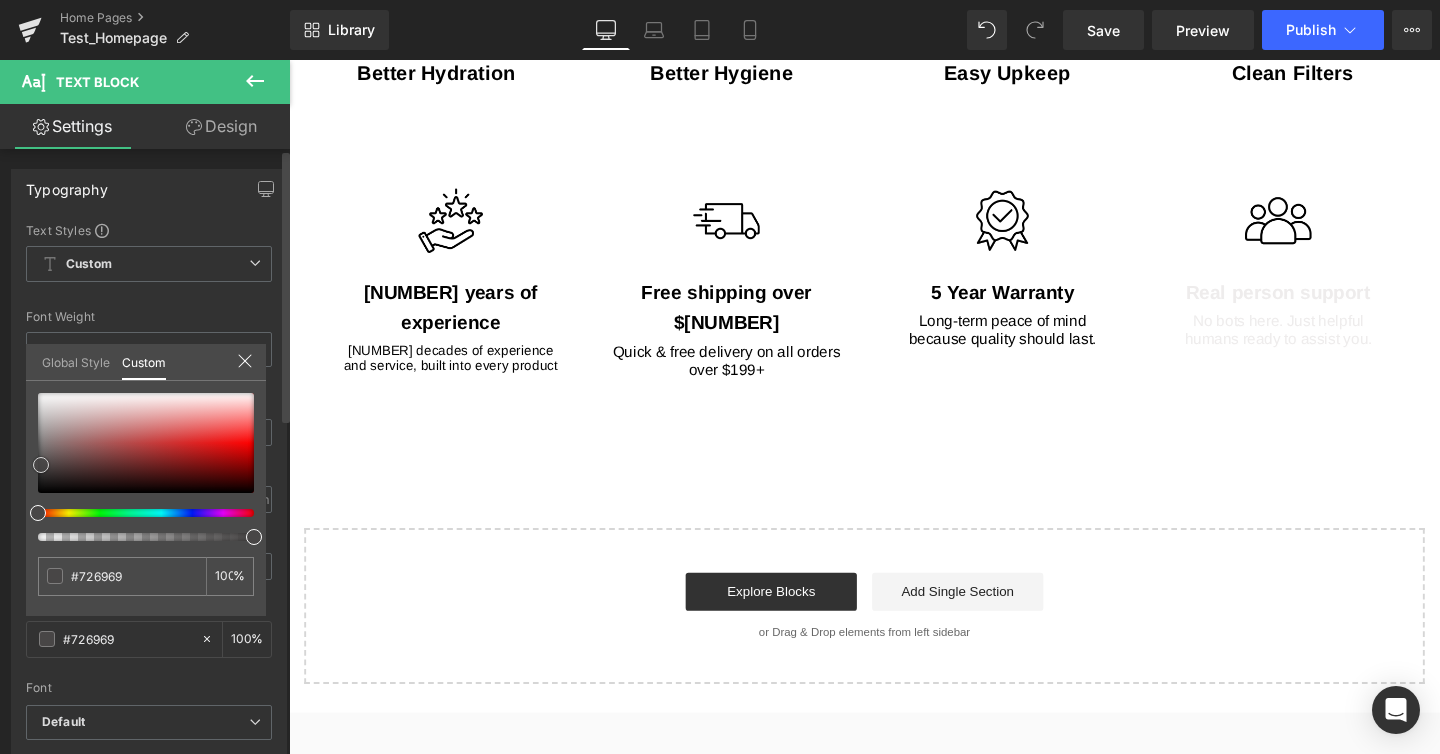 type on "#000000" 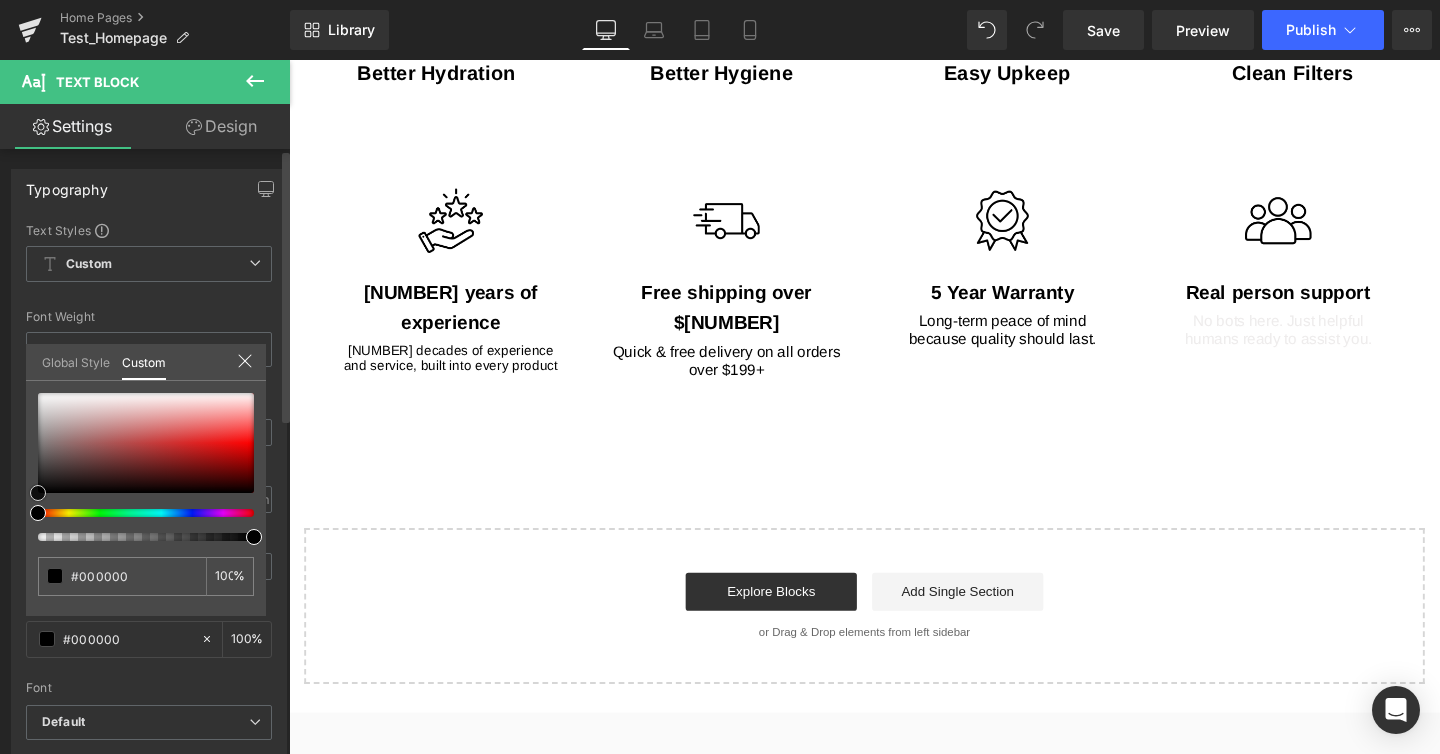 drag, startPoint x: 52, startPoint y: 402, endPoint x: 22, endPoint y: 531, distance: 132.44244 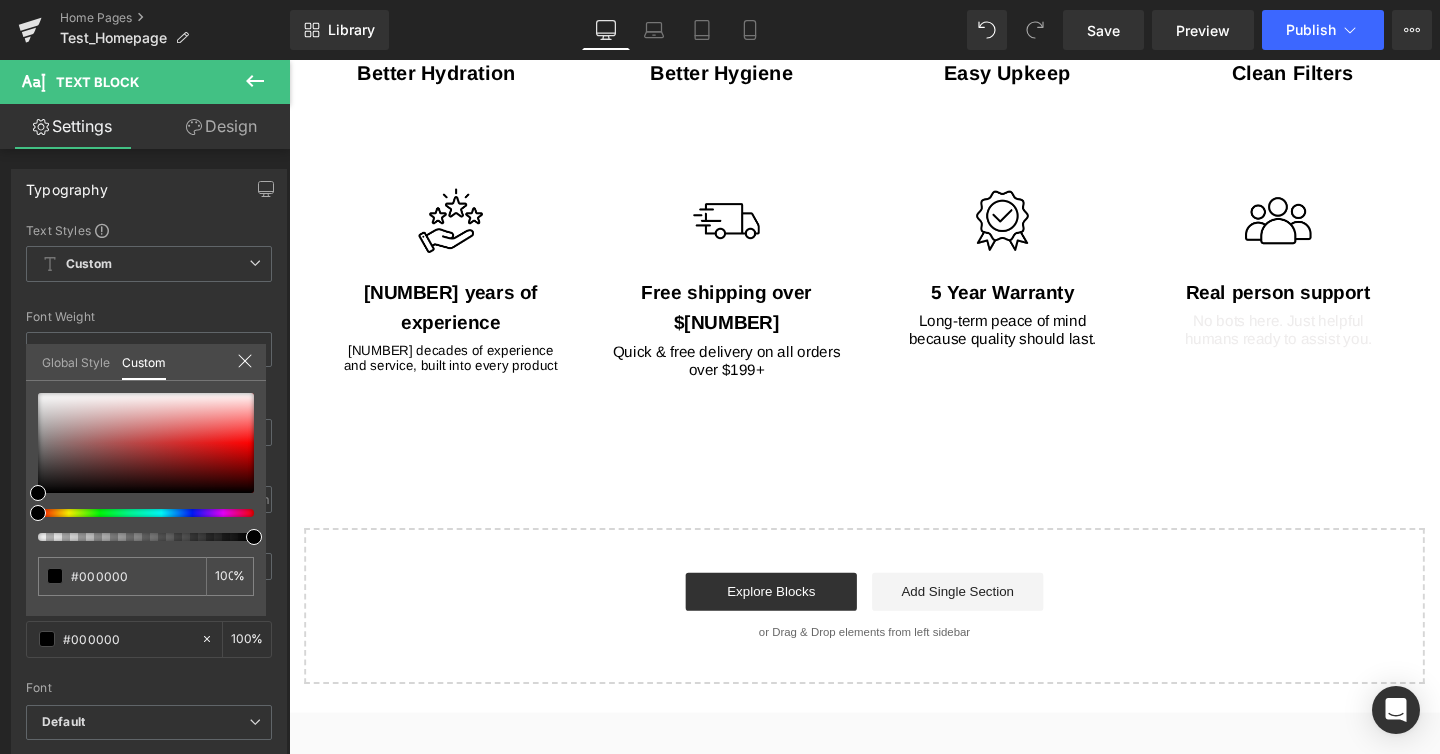 click on "Skip to main content
Home
Our Story
Shop
Alkaline Water Ionizer
PL-MAX" at bounding box center [894, -476] 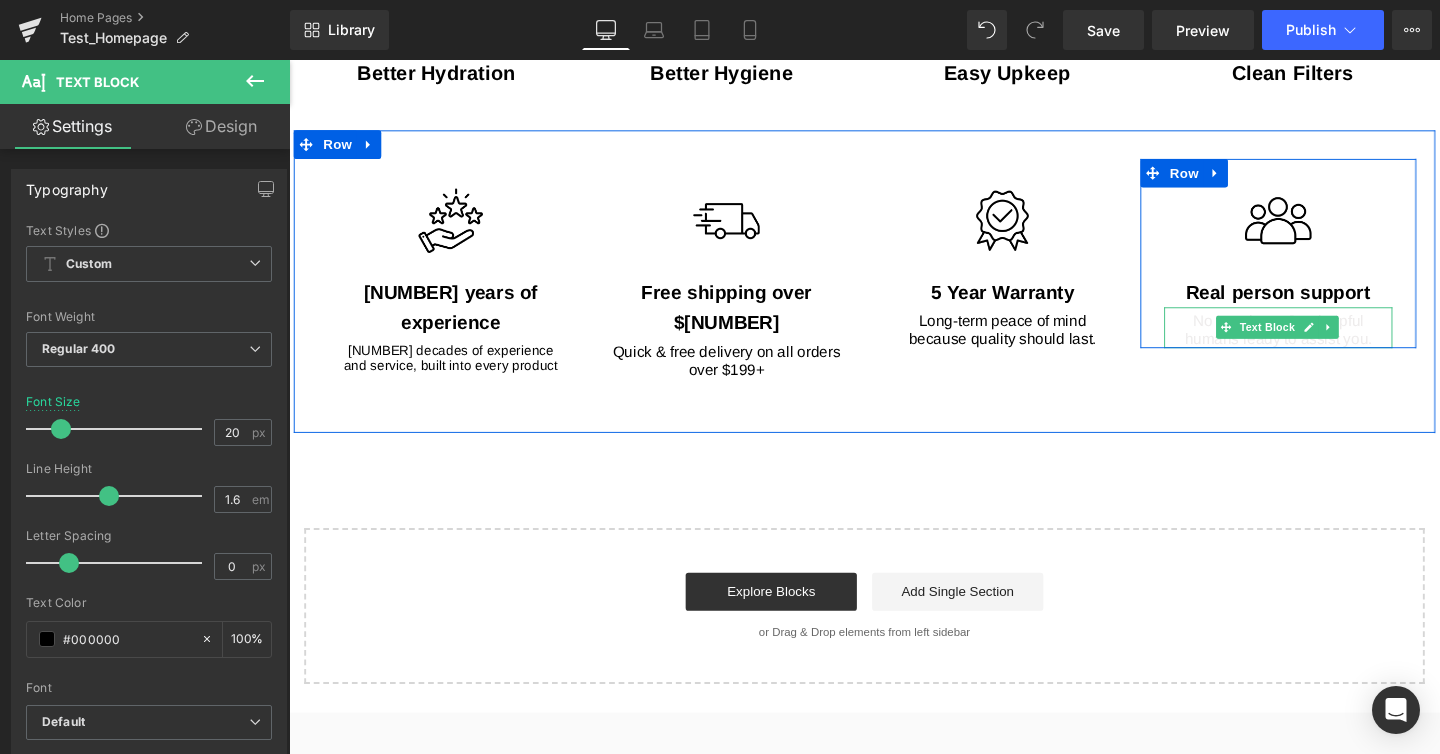 click on "No bots here. Just helpful humans ready to assist you." at bounding box center [1329, 344] 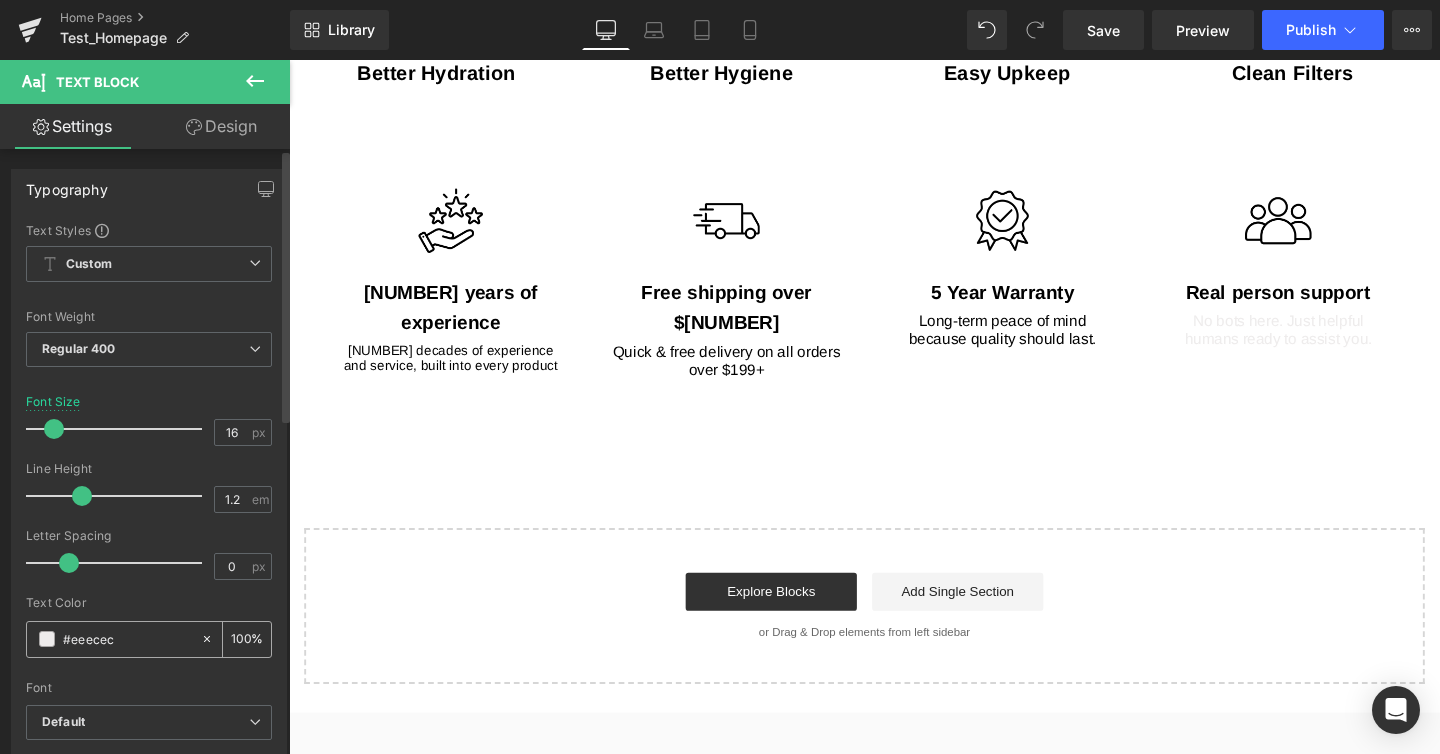 click at bounding box center (47, 639) 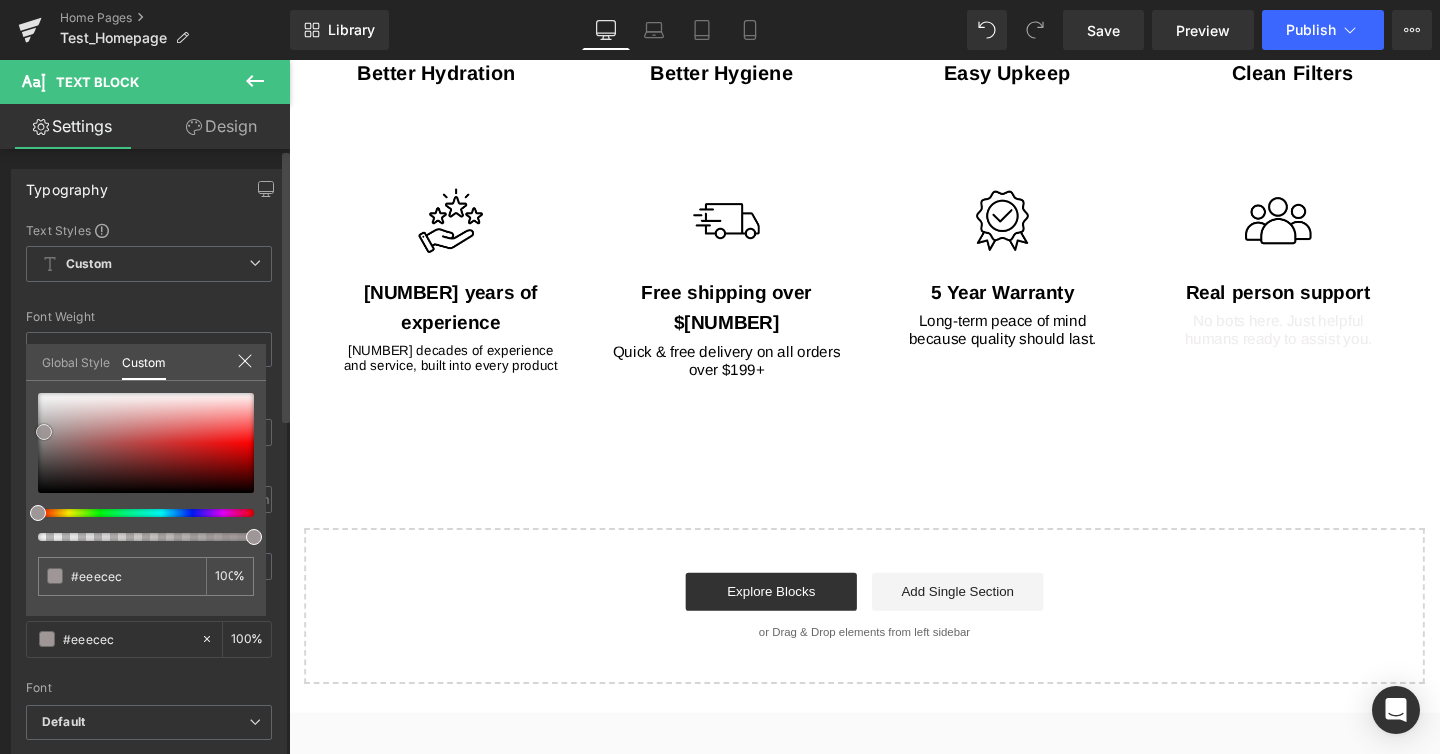 type on "#ccc6c6" 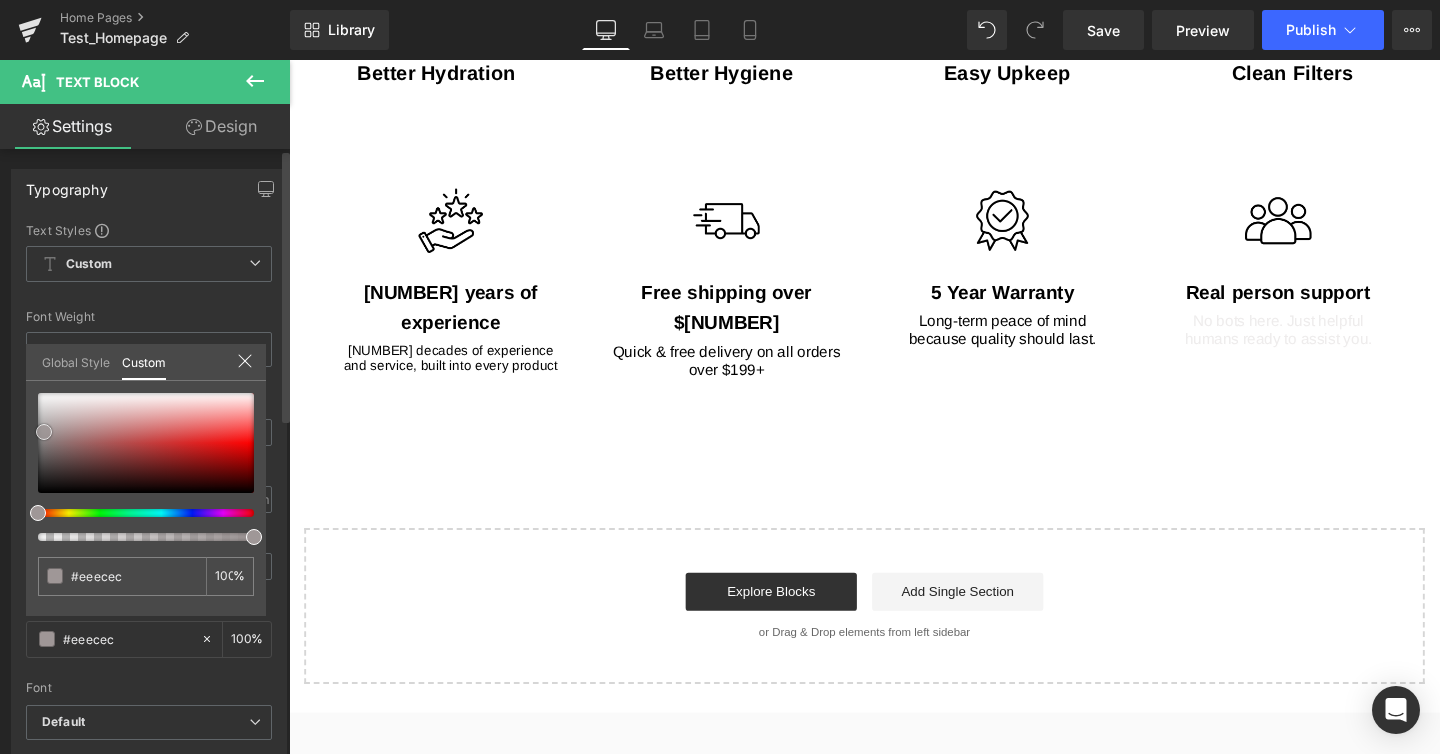 type on "#ccc6c6" 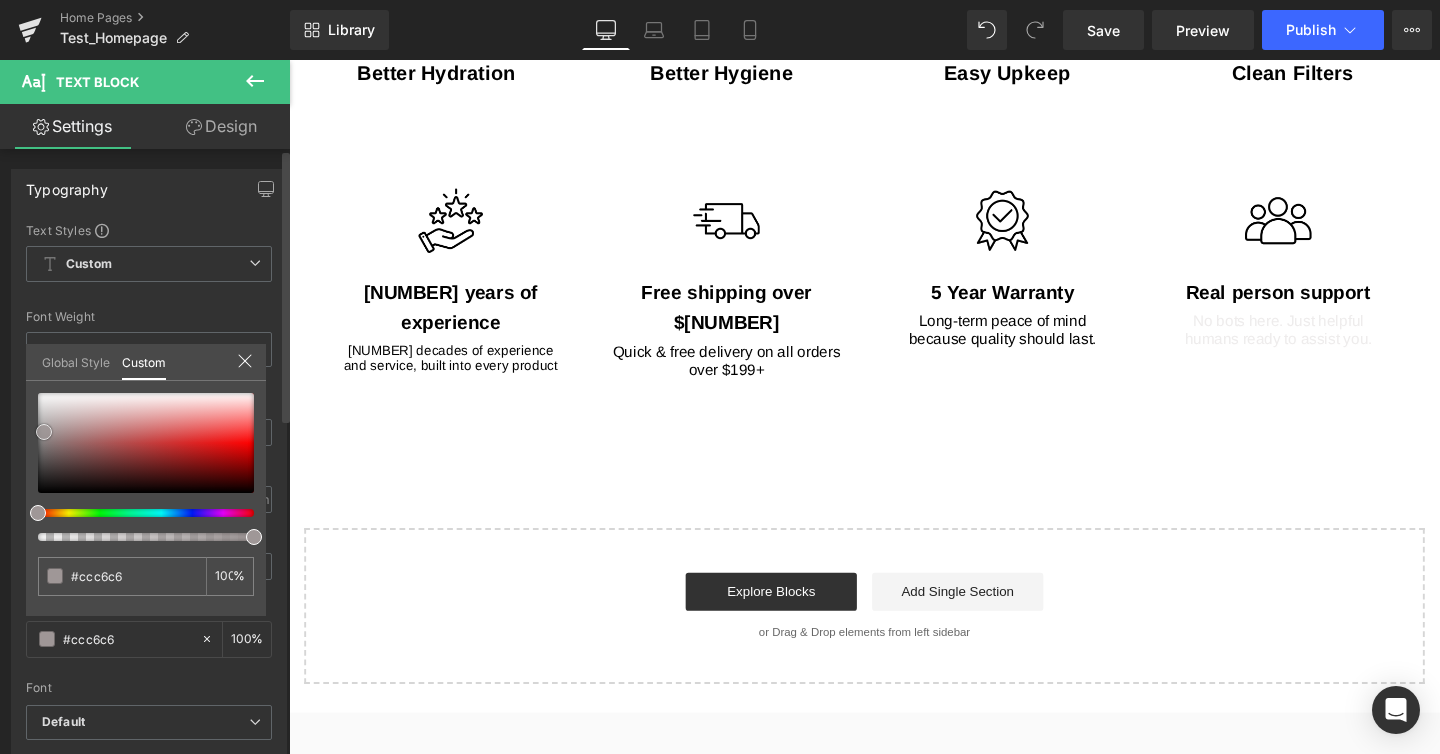 type on "#303030" 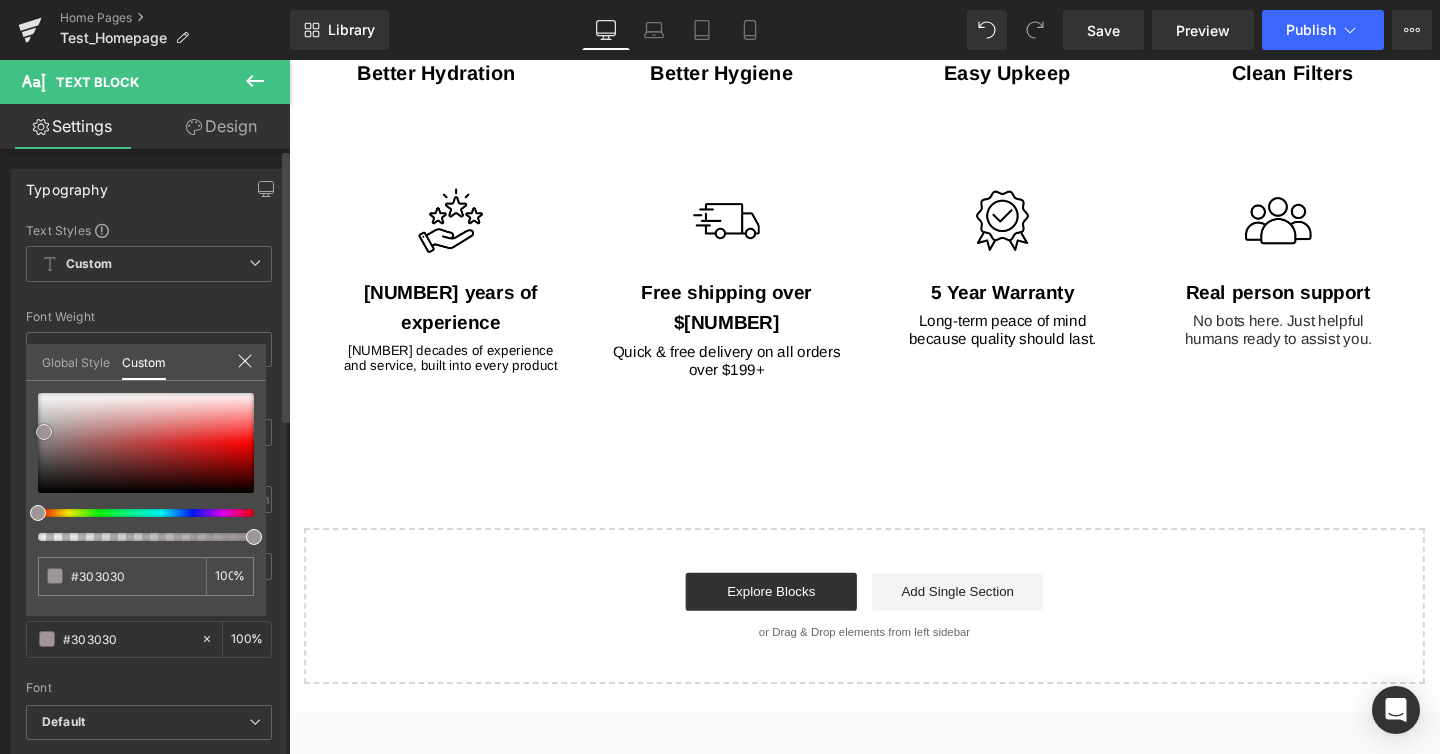 type on "#000000" 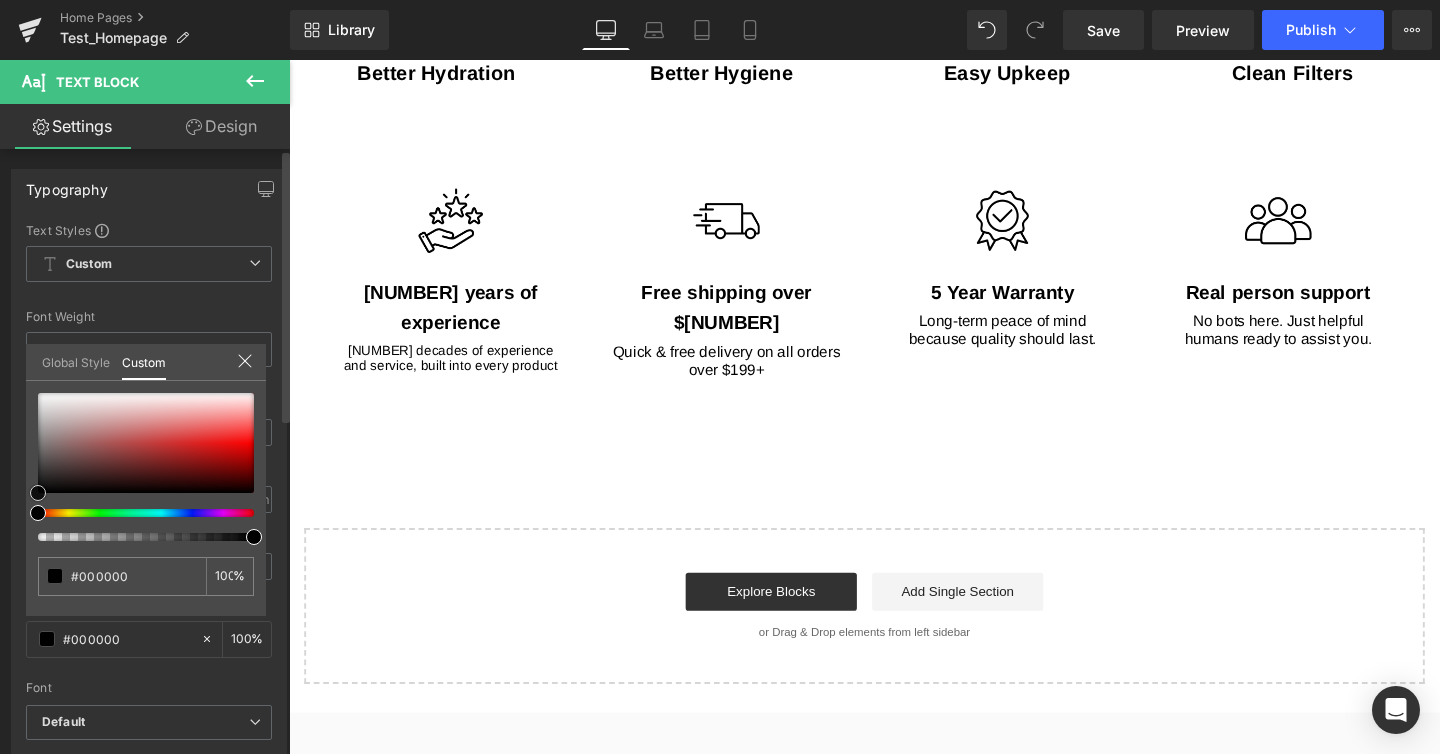 drag, startPoint x: 39, startPoint y: 428, endPoint x: 0, endPoint y: 535, distance: 113.88591 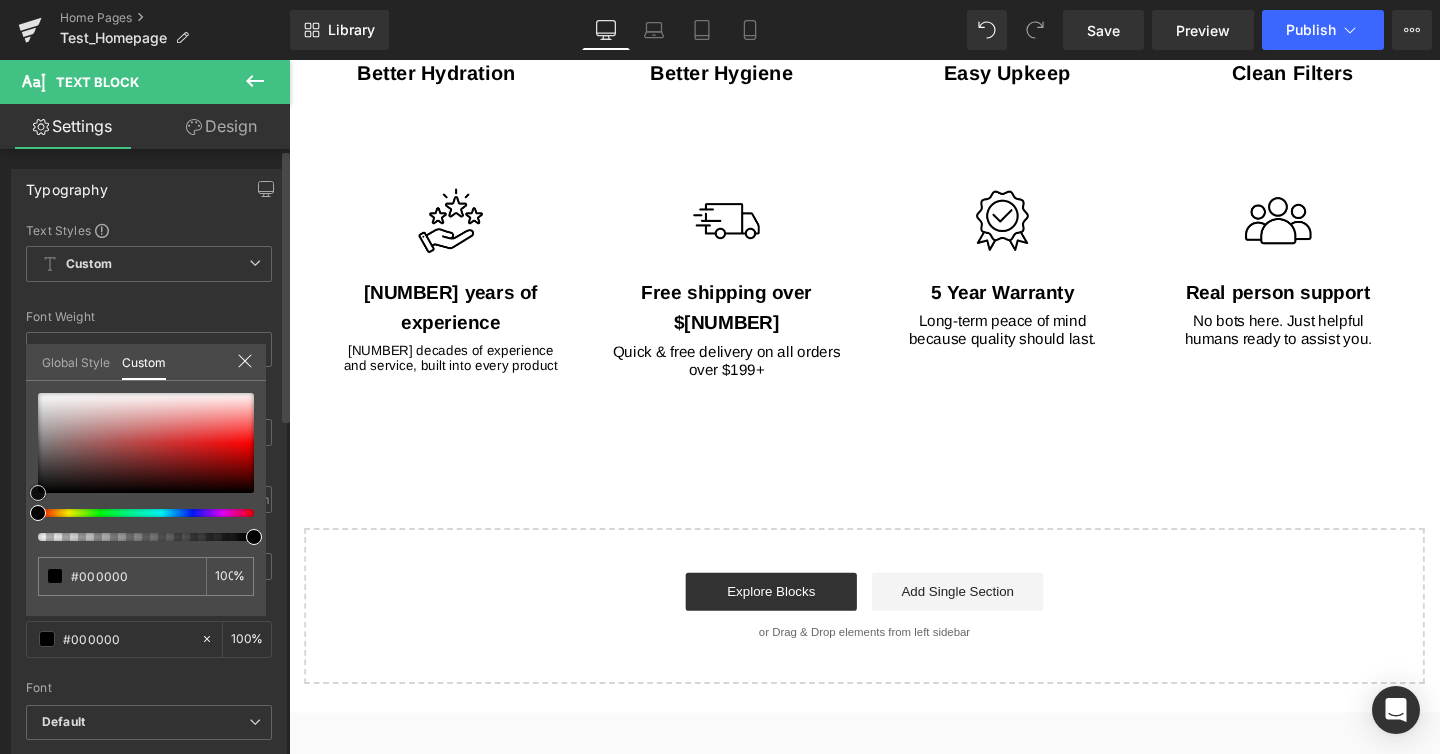 click on "Typography Text Styles Custom
Custom
Setup Global Style
Custom
Setup Global Style
Thin 100 Semi Thin 200 Light 300 Regular 400 Medium 500 Semi Bold 600 Super Bold 800 Boldest 900 Bold 700 Lighter Bolder Font Weight
Regular 400
Thin 100 Semi Thin 200 Light 300 Regular 400 Medium 500 Semi Bold 600 Super Bold 800 Boldest 900 Bold 700 Lighter Bolder 16px Font Size 16 px 1.2em Line Height 1.2 em 0px Letter Spacing 0 px rgba(0, 0, 0, 1) Text Color #000000 100 % inherit
Font
Default
Archivo
ADLaM Display
Annie Use Your Telescope" at bounding box center [149, 497] 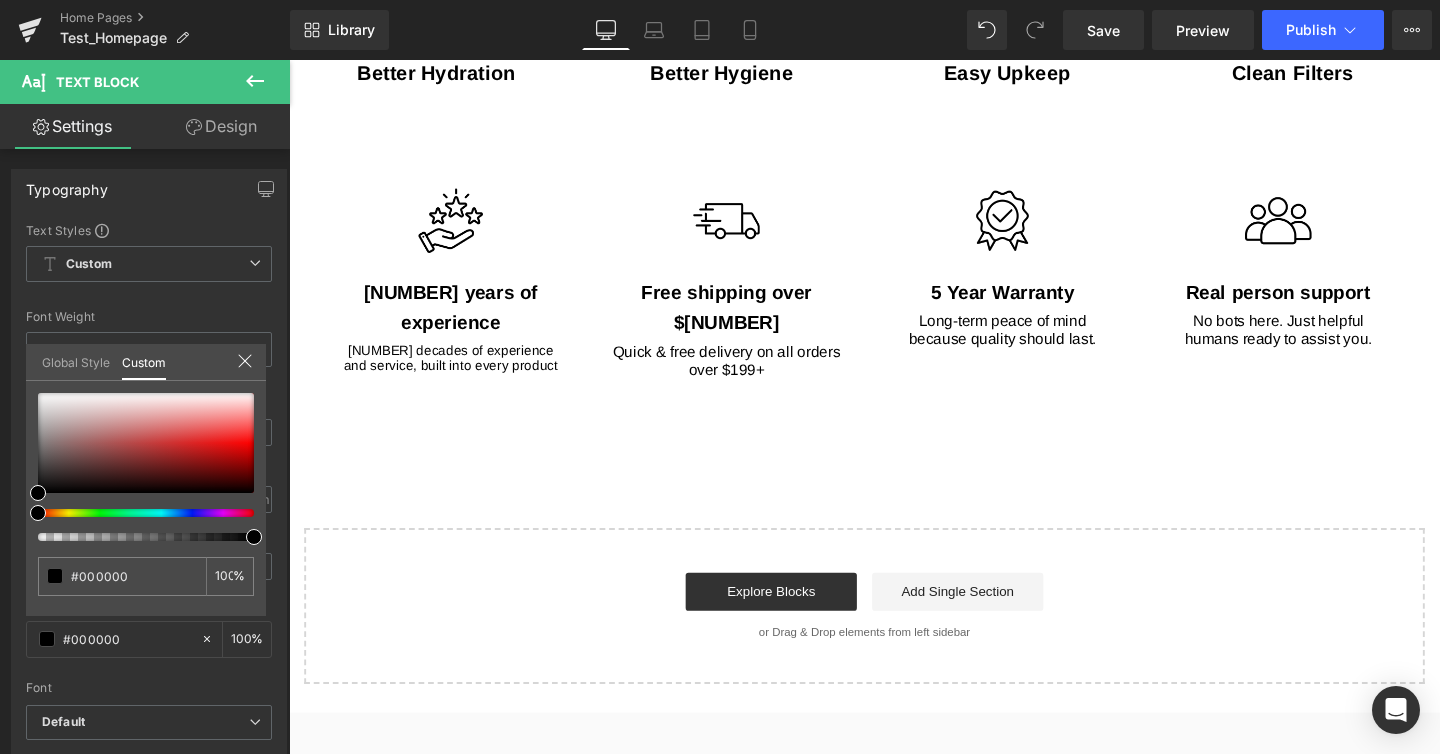 click on "Skip to main content
Home
Our Story
Shop
Alkaline Water Ionizer
PL-MAX" at bounding box center (894, -476) 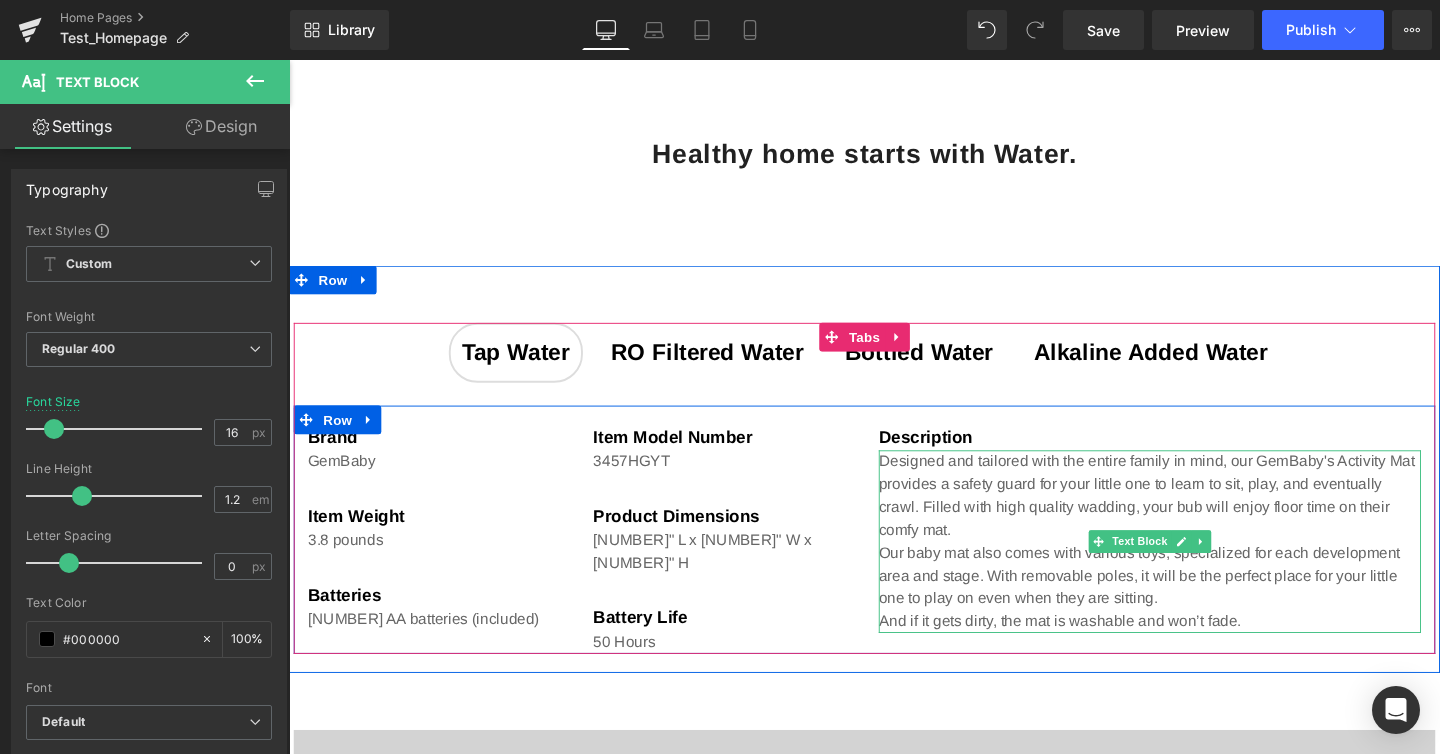 scroll, scrollTop: 645, scrollLeft: 0, axis: vertical 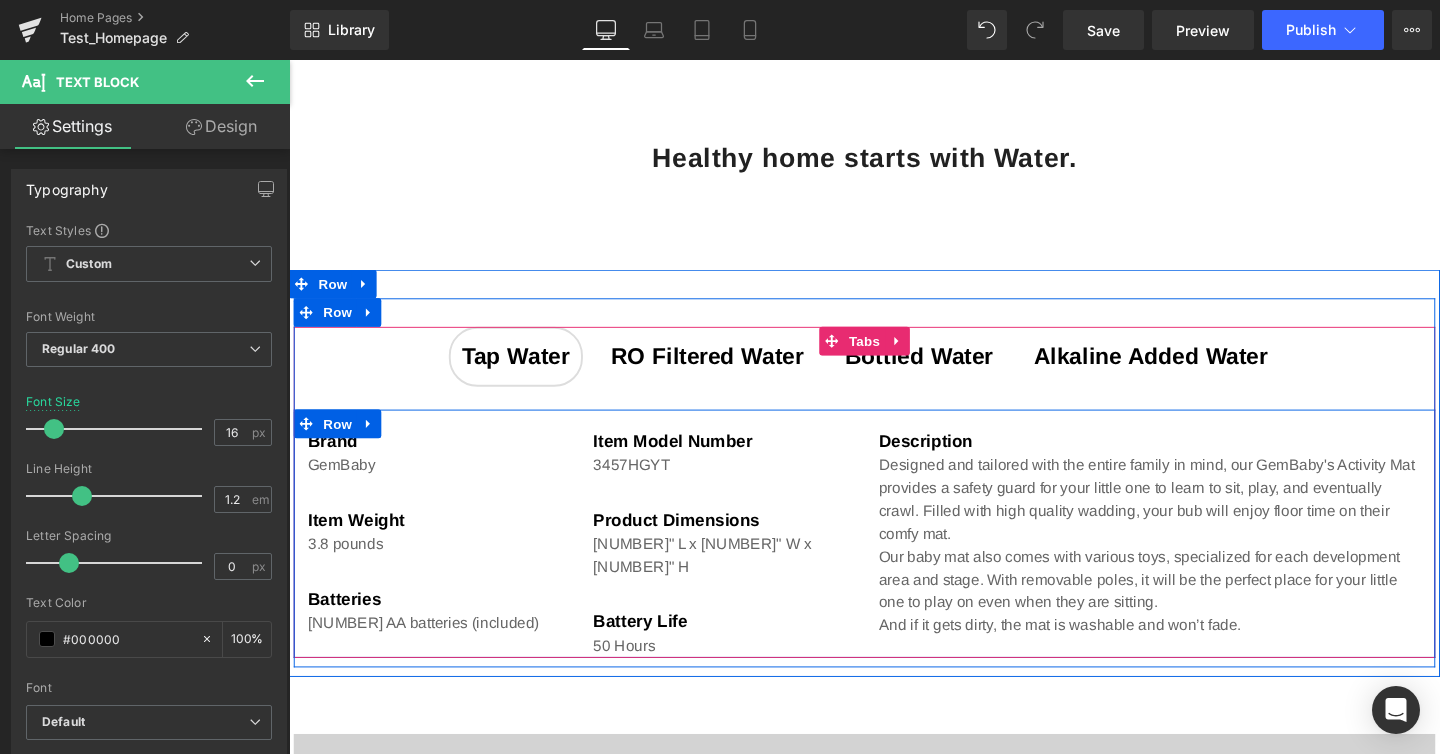 click on "Brand
Heading
GemBaby
Text Block         Item Weight Heading         3.8 pounds Text Block         Batteries Heading         2 AA batteries (included) Text Block         Item model number Heading         3457HGYT Text Block         Product Dimensions Heading         27" L x 36" W x 17" H Text Block         Battery life Heading         50 Hours Text Block         Description Heading         Designed and tailored with the entire family in mind, our GemBaby's Activity Mat provides a safety guard for your little one to learn to sit, play, and eventually crawl. Filled with high quality wadding, your bub will enjoy floor time on their comfy mat. Our baby mat also comes with various toys, specialized for each development area and stage. With removable poles, it will be the perfect place for your little one to play on even when they are sitting. And if it gets dirty, the mat is washable and won’t fade.  Text Block
Row" at bounding box center [894, 558] 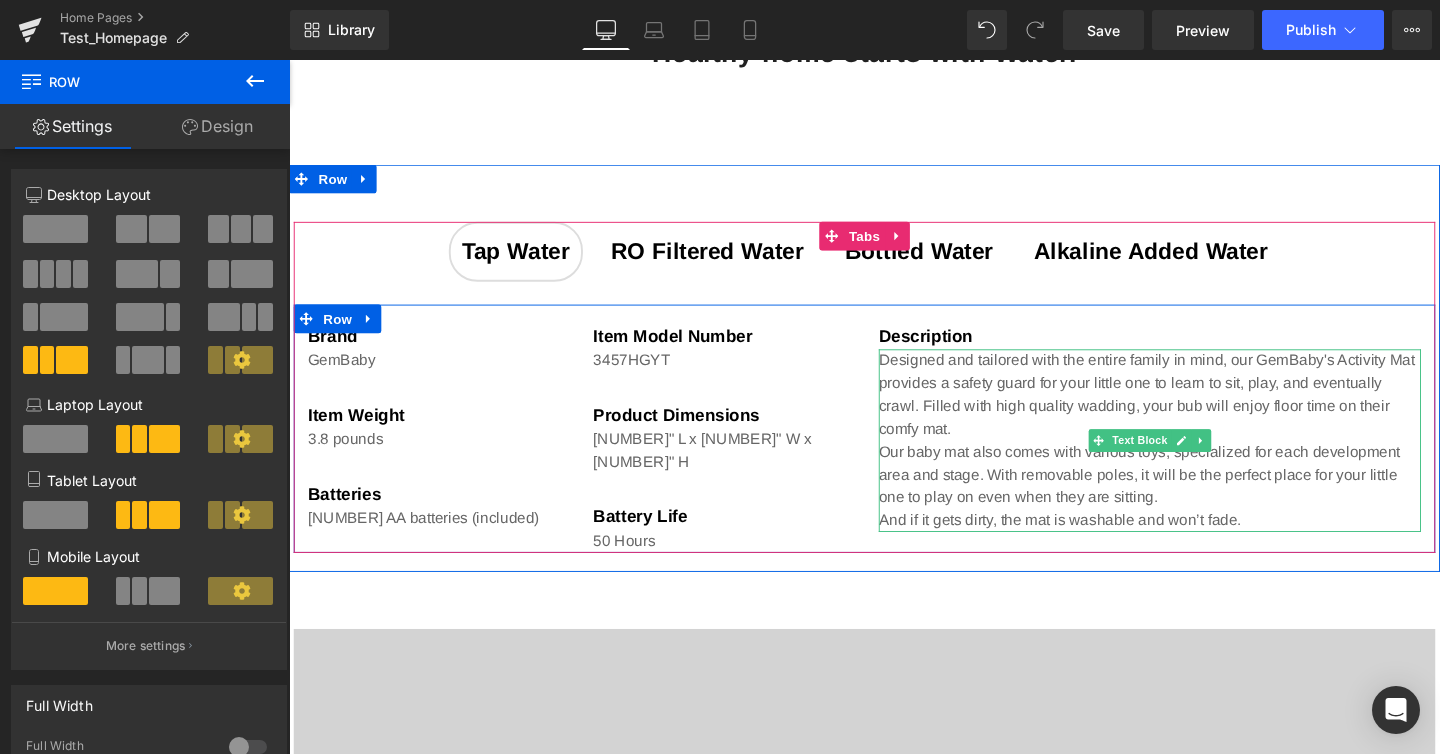 scroll, scrollTop: 769, scrollLeft: 0, axis: vertical 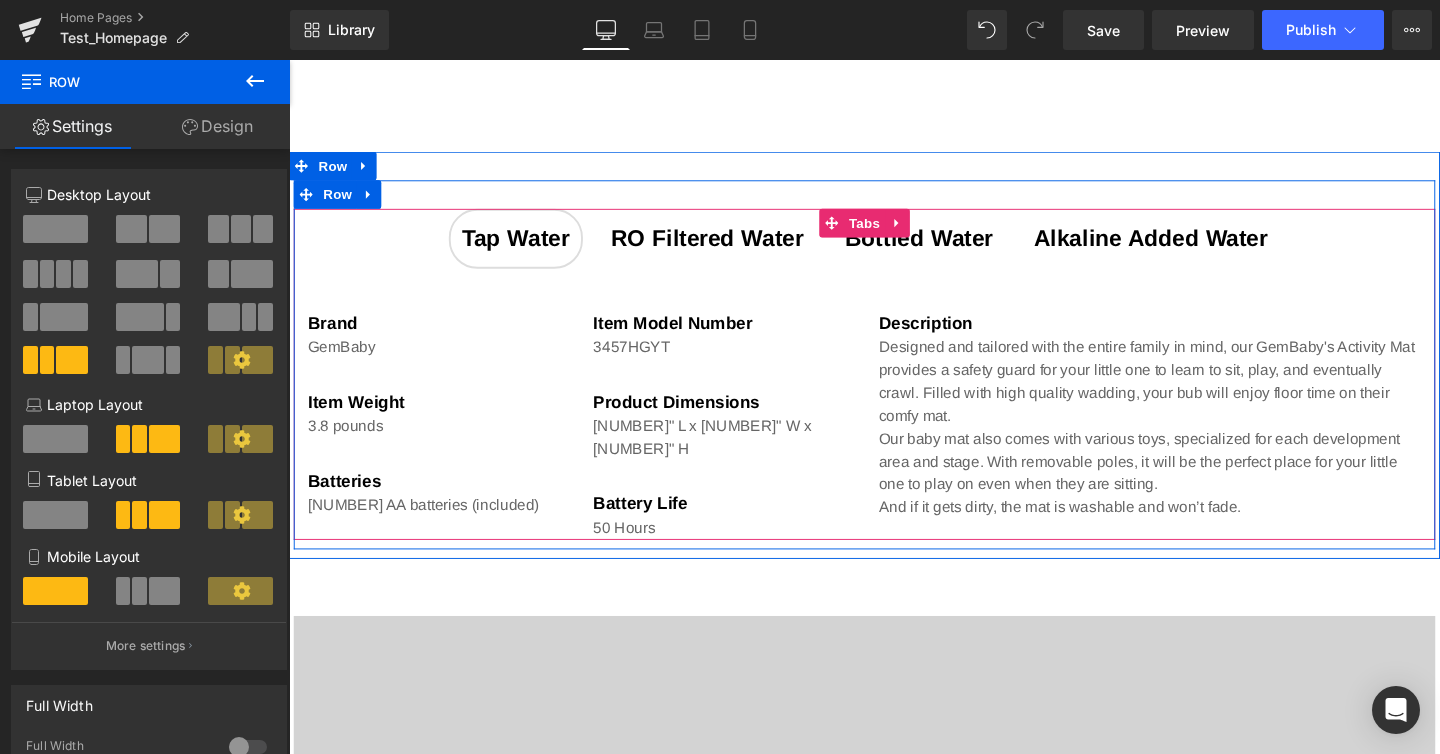click on "Tap Water
Text Block
RO filtered Water Text Block
Bottled Water Text Block
Alkaline added water Text Block" at bounding box center [894, 248] 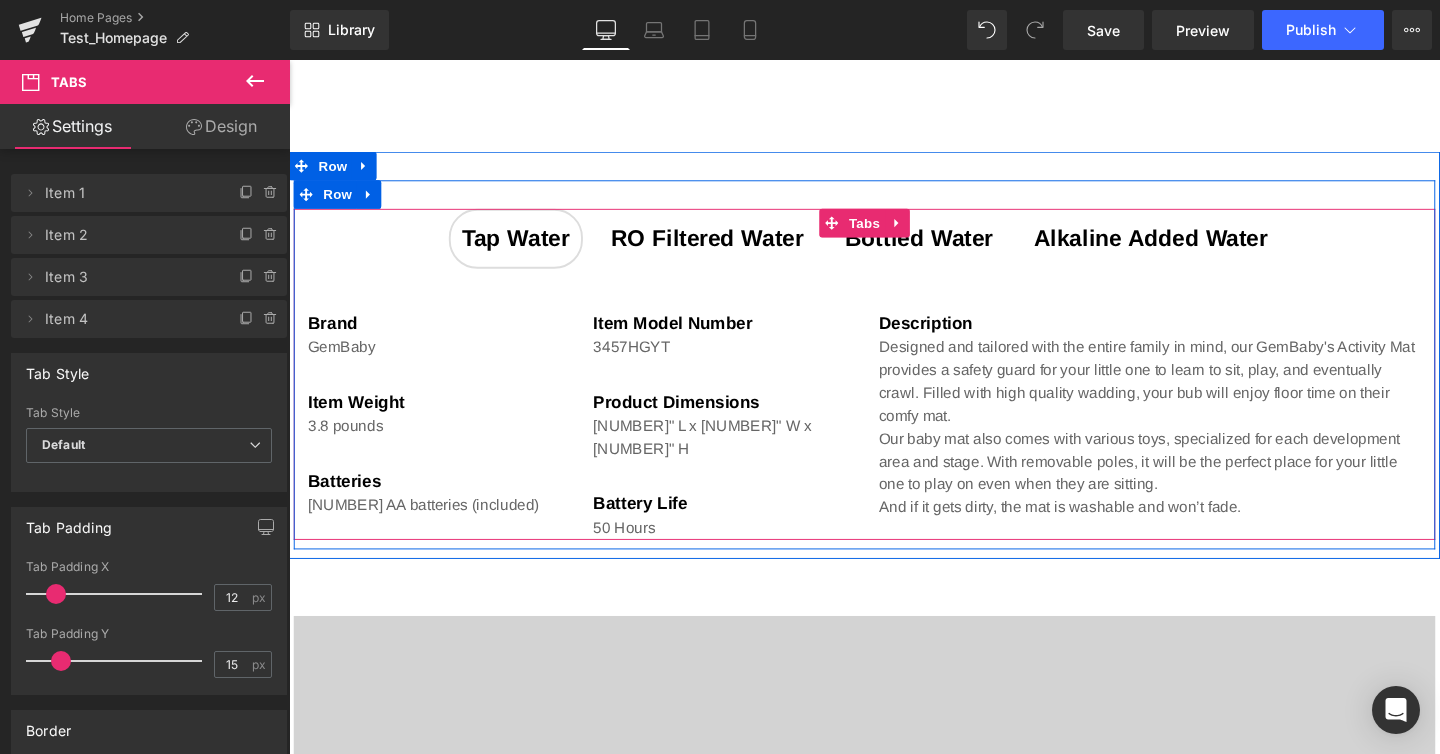 click on "Tap Water
Text Block
RO filtered Water Text Block
Bottled Water Text Block
Alkaline added water Text Block" at bounding box center (894, 248) 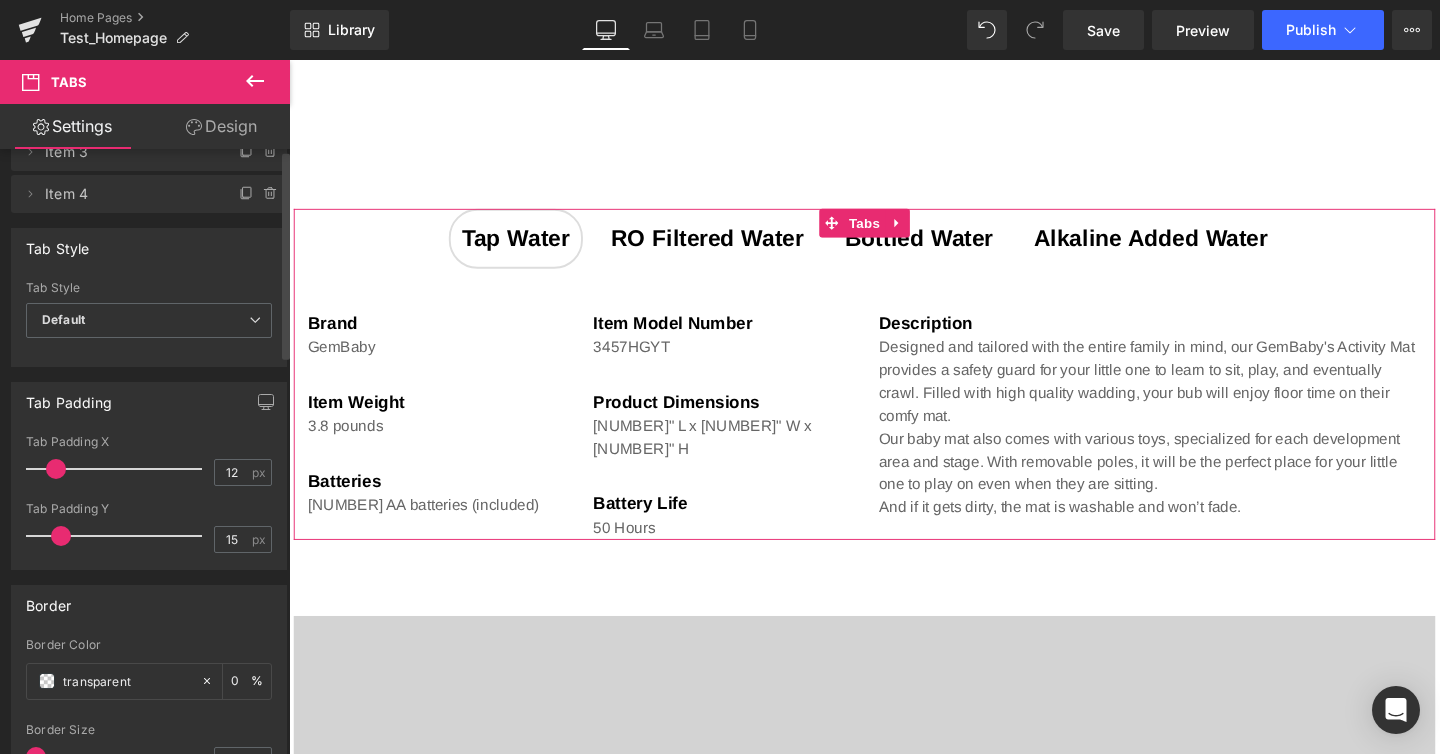 scroll, scrollTop: 0, scrollLeft: 0, axis: both 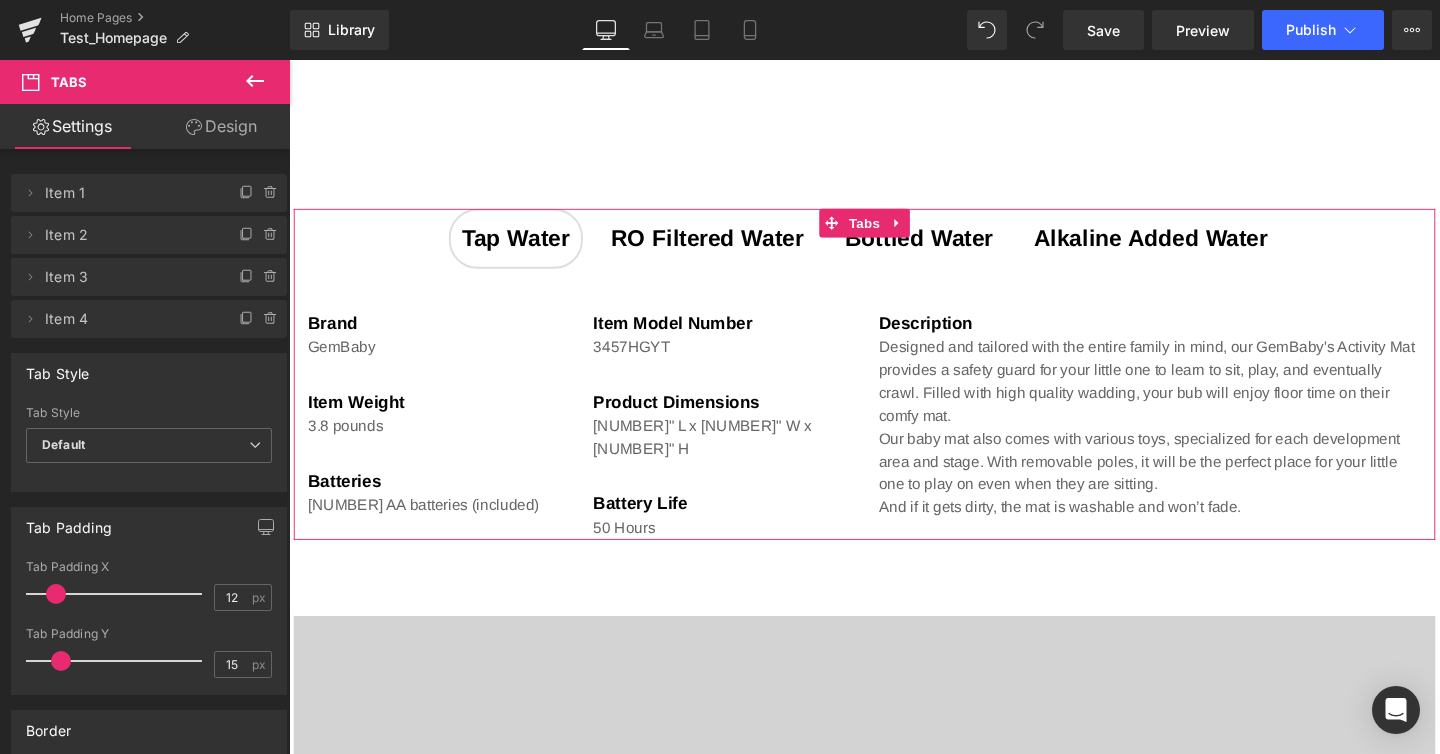 click on "Design" at bounding box center (221, 126) 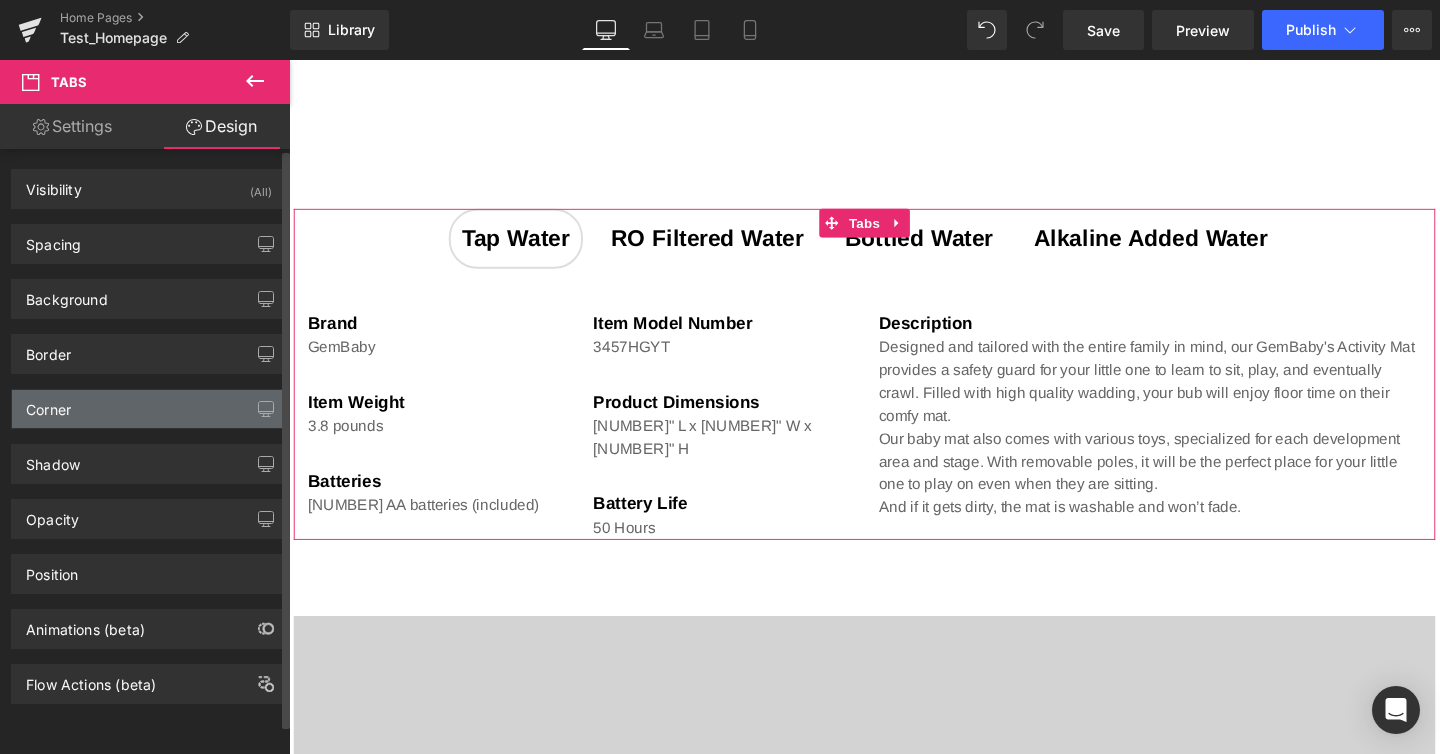 scroll, scrollTop: 6, scrollLeft: 0, axis: vertical 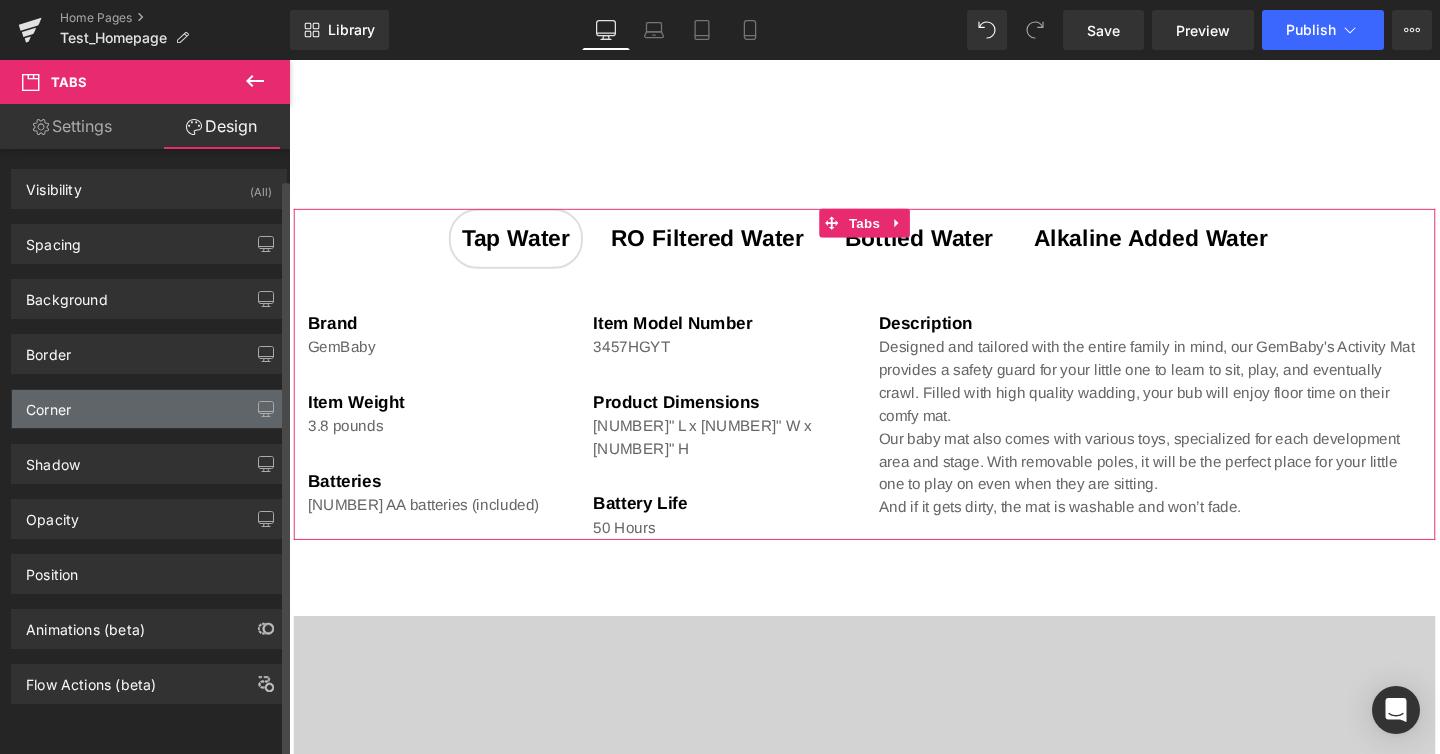 click on "Corner" at bounding box center [149, 409] 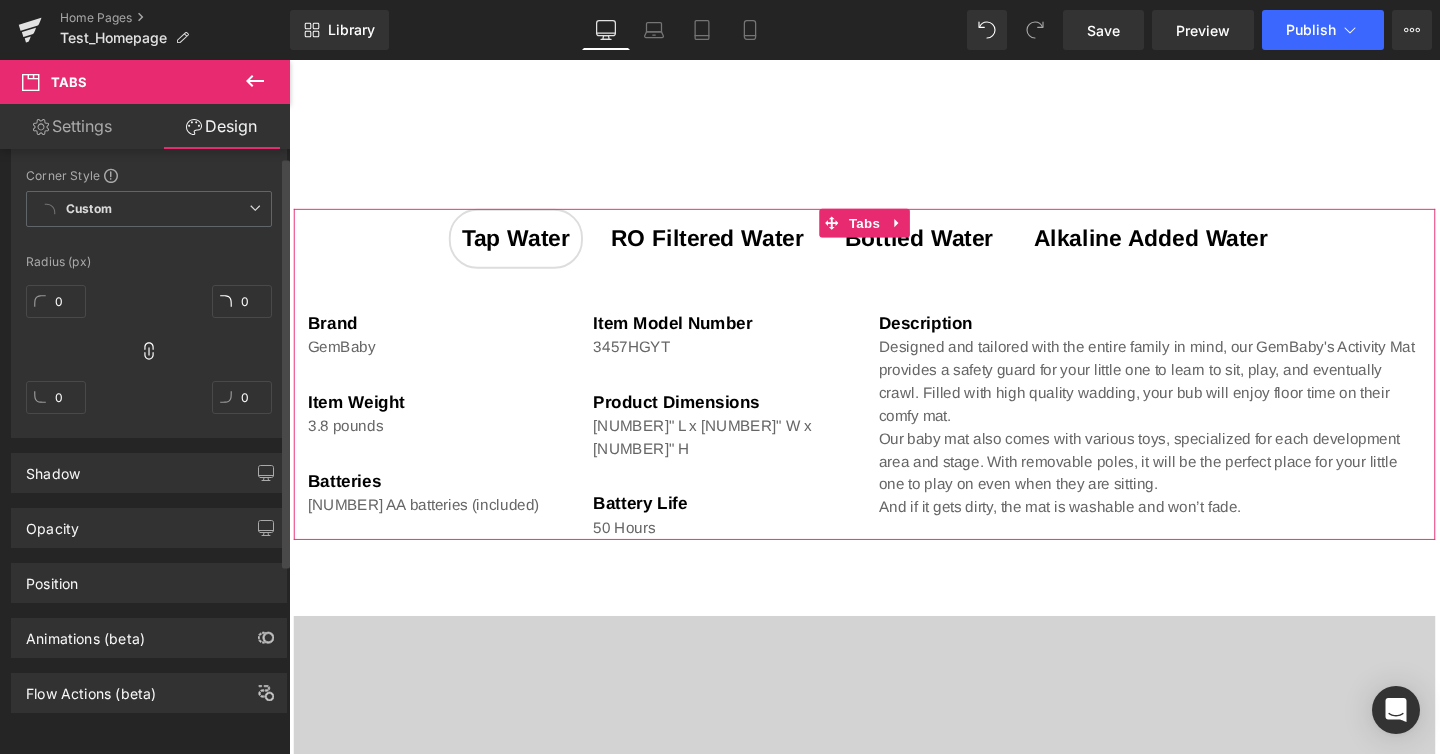 scroll, scrollTop: 0, scrollLeft: 0, axis: both 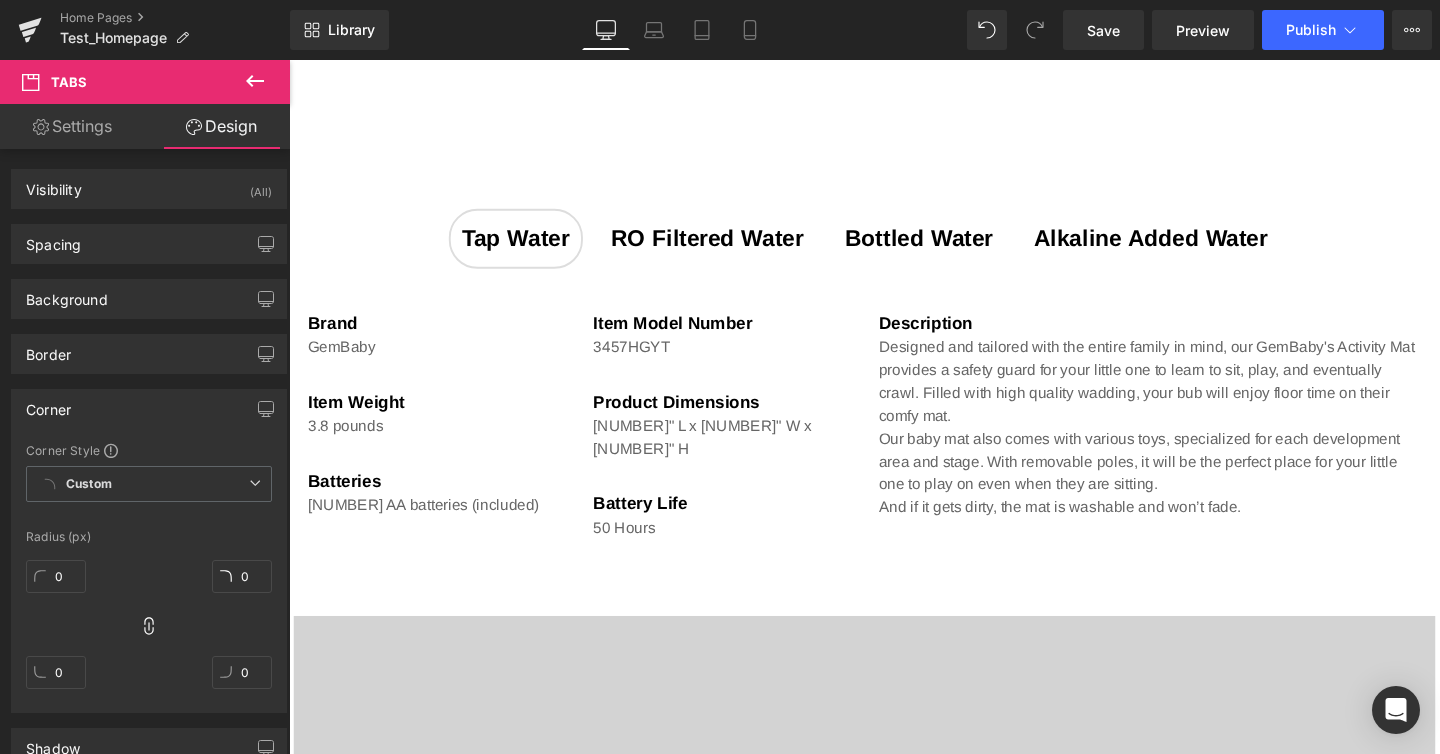 click 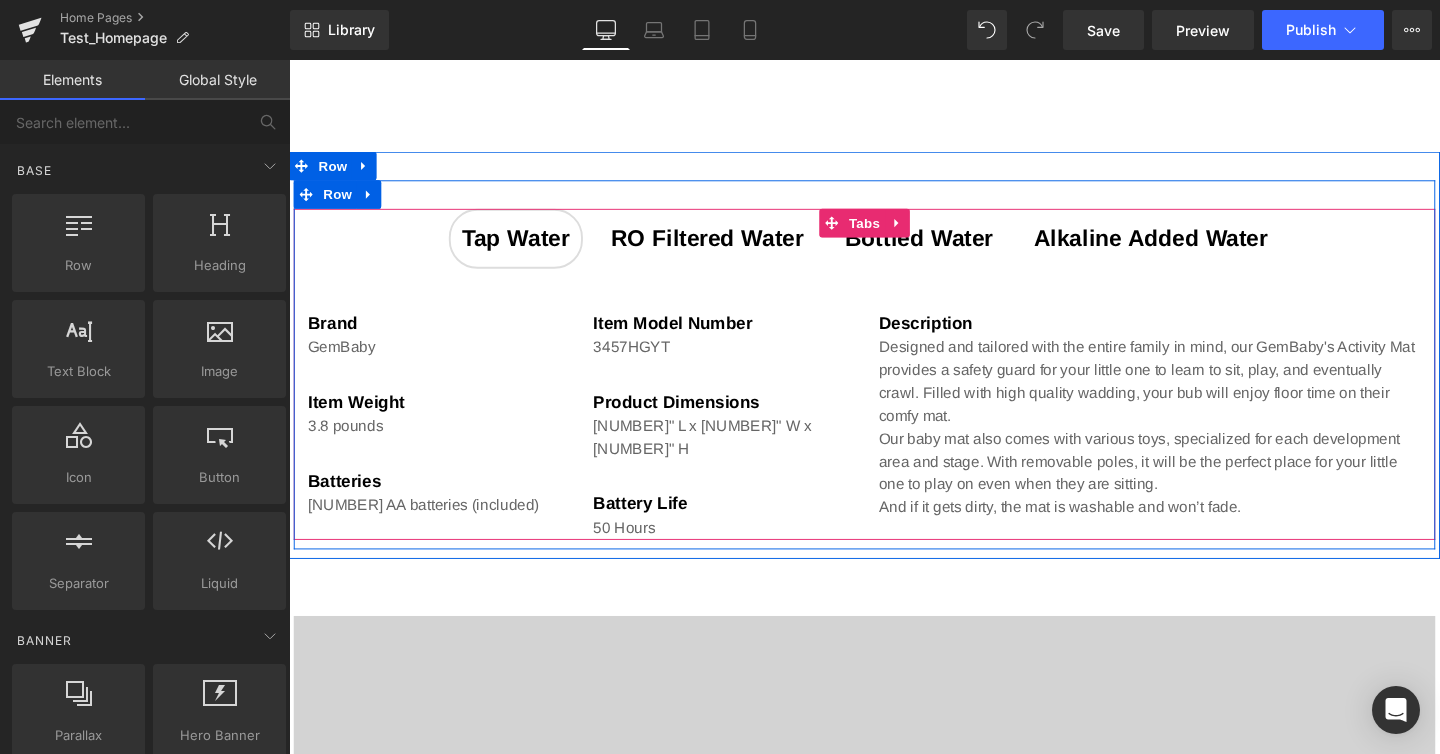 click on "Tap Water
Text Block
RO filtered Water Text Block
Bottled Water Text Block
Alkaline added water Text Block" at bounding box center (894, 248) 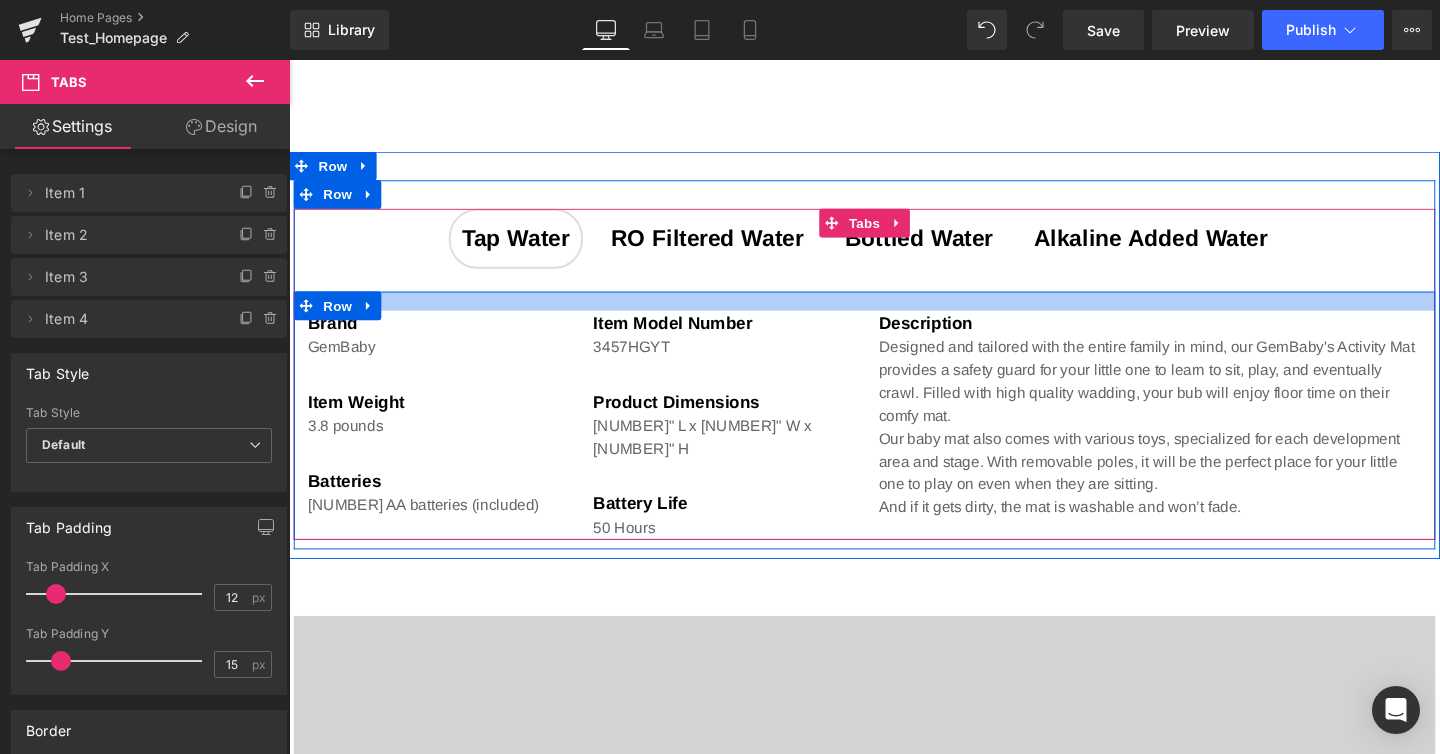 click at bounding box center [894, 314] 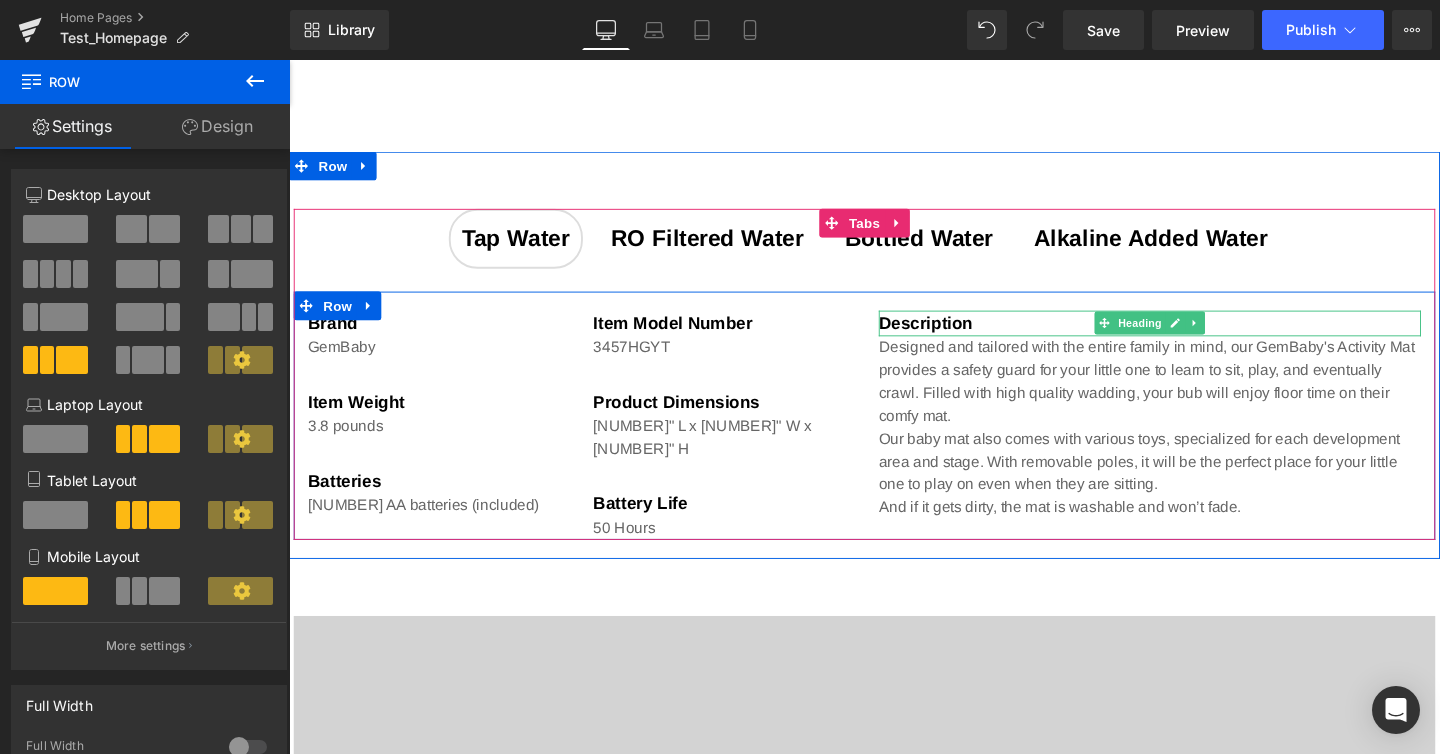 click on "Description" at bounding box center (958, 337) 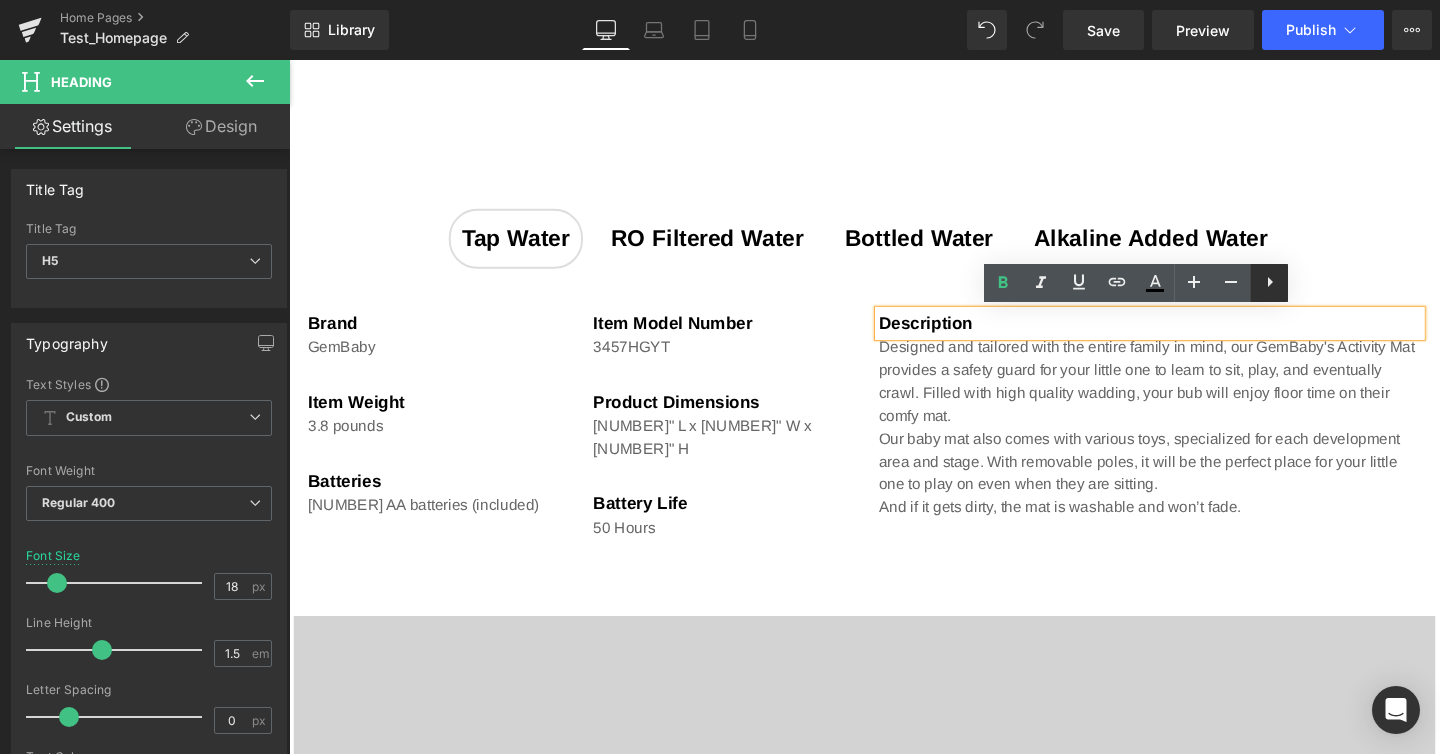 click at bounding box center (1269, 283) 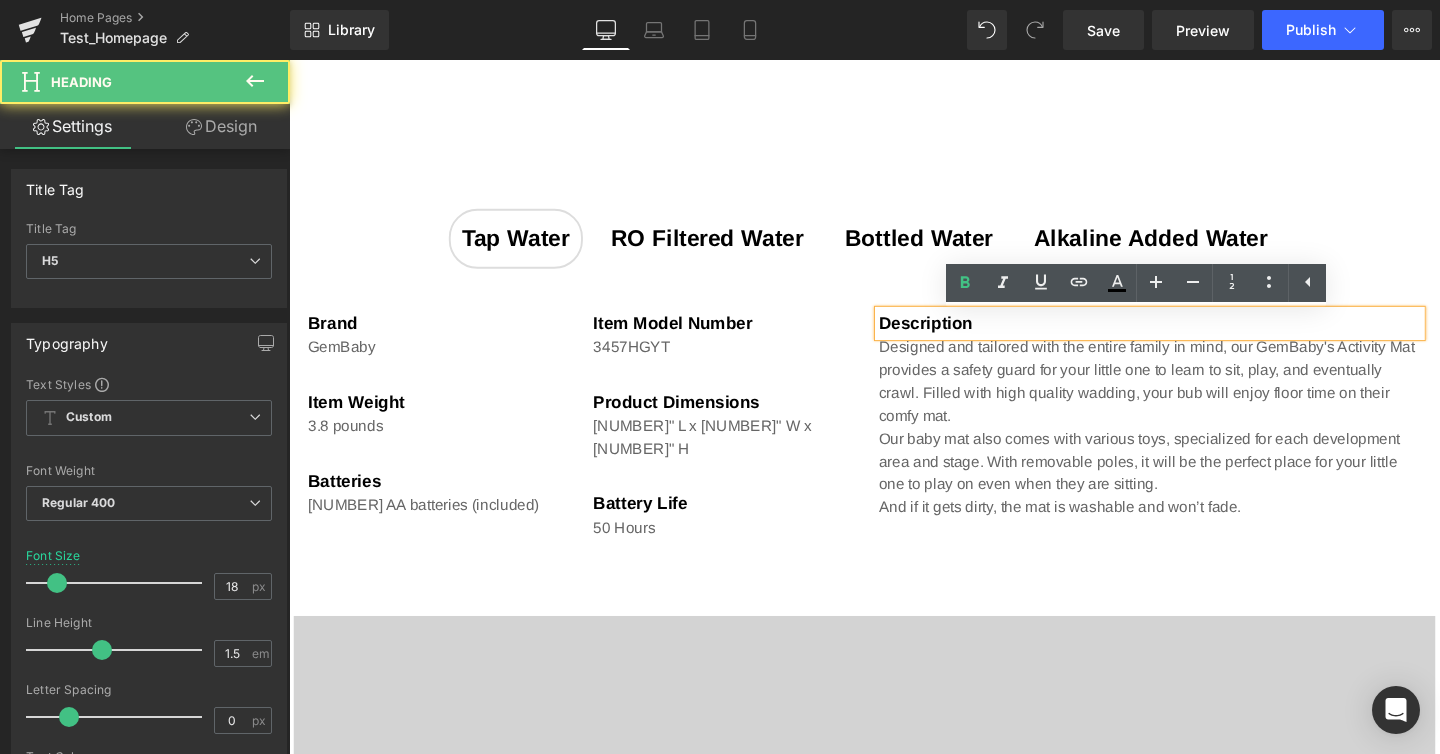 click on "Description" at bounding box center (1194, 337) 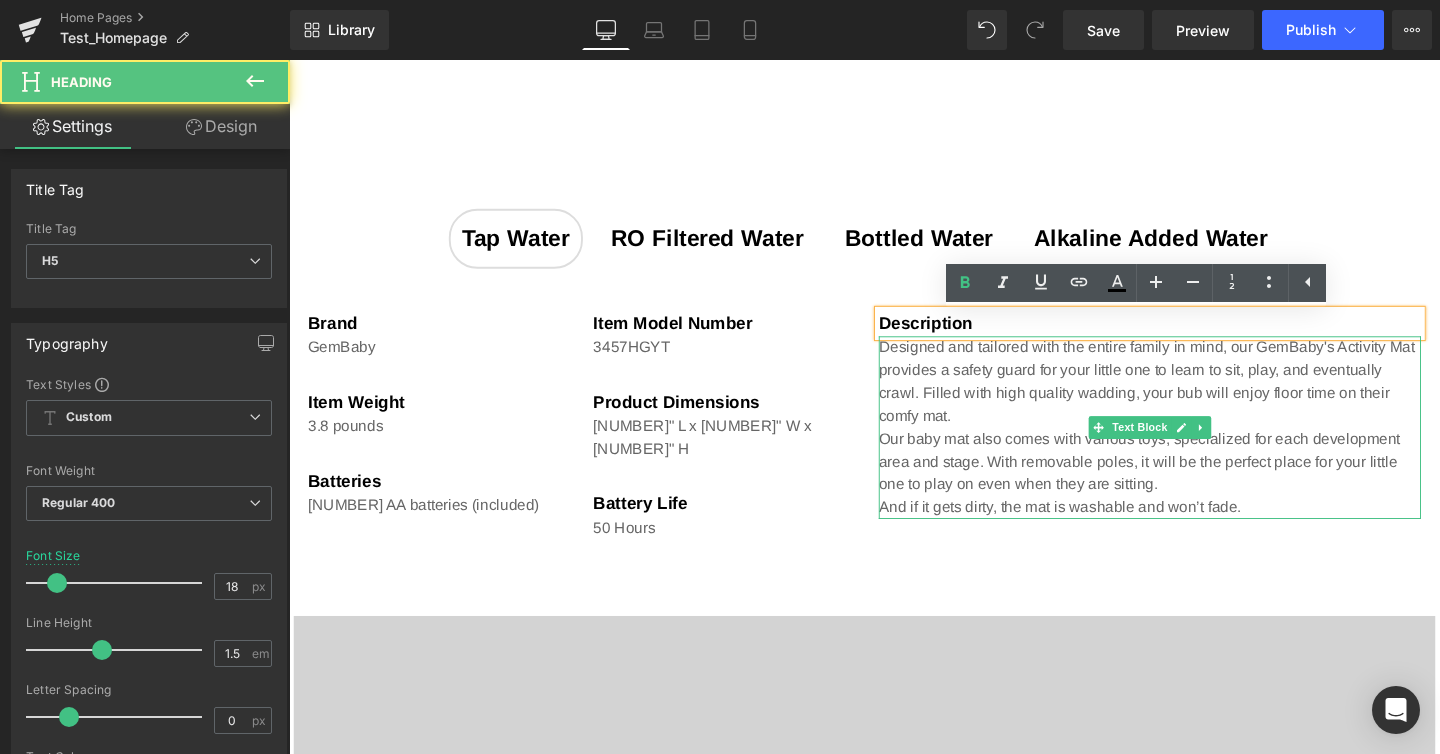 click on "Designed and tailored with the entire family in mind, our GemBaby's Activity Mat provides a safety guard for your little one to learn to sit, play, and eventually crawl. Filled with high quality wadding, your bub will enjoy floor time on their comfy mat. Our baby mat also comes with various toys, specialized for each development area and stage. With removable poles, it will be the perfect place for your little one to play on even when they are sitting. And if it gets dirty, the mat is washable and won’t fade." at bounding box center (1194, 447) 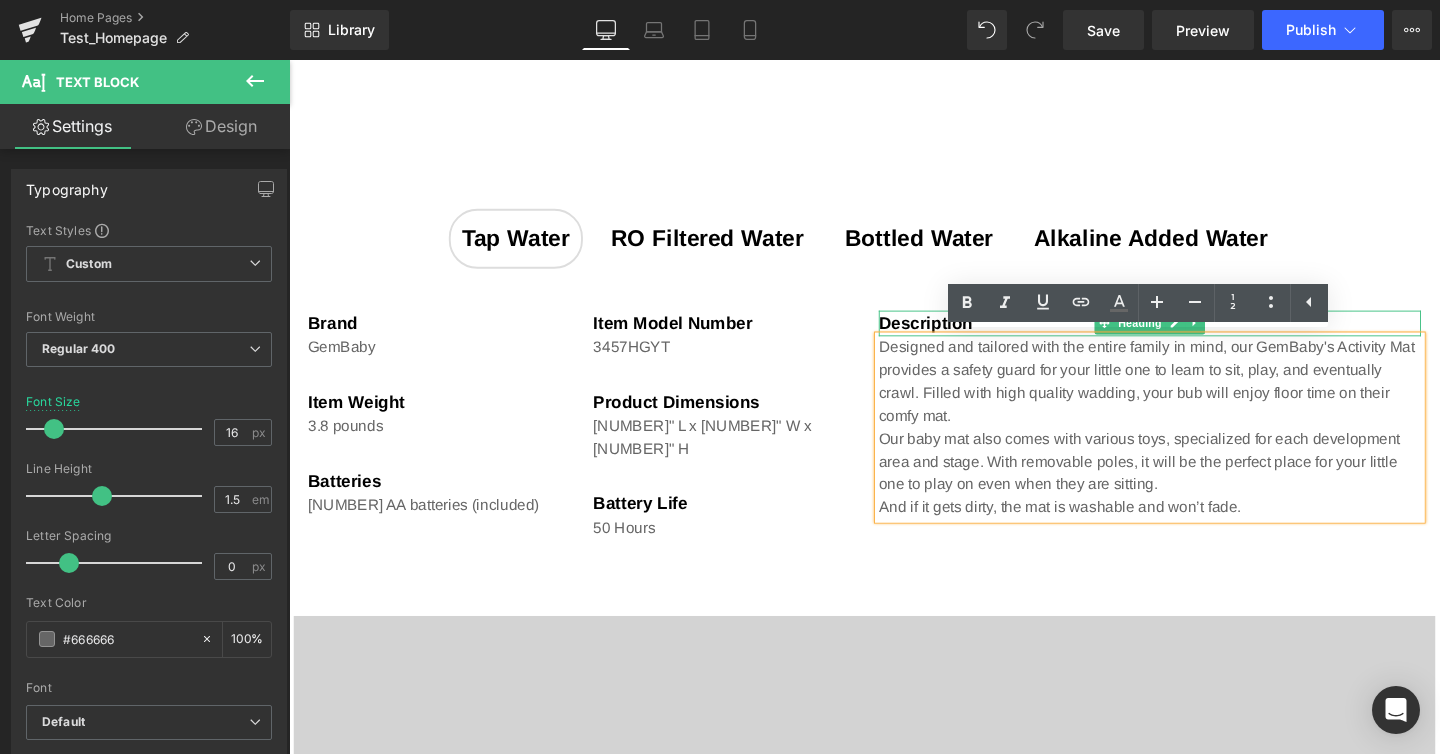 click on "Item model number Heading" at bounding box center [744, 337] 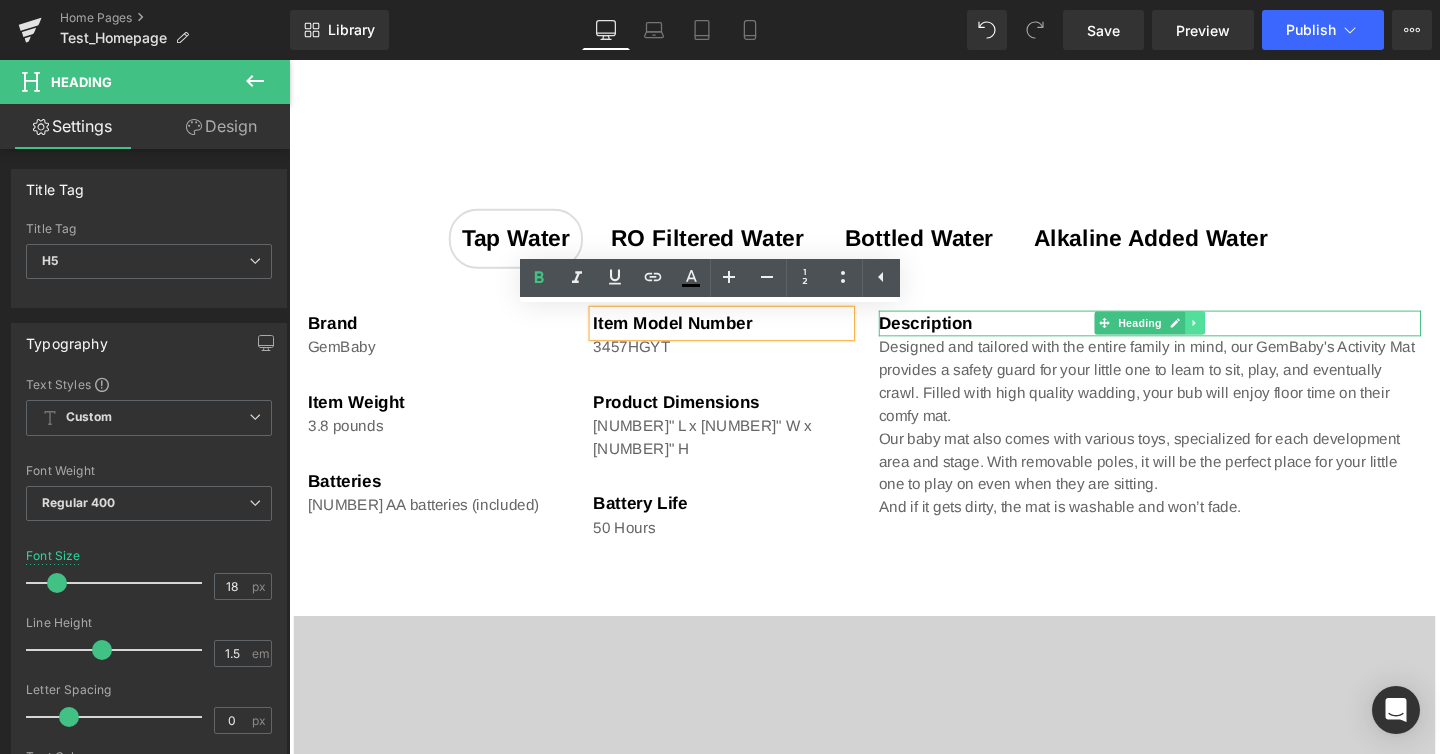 click 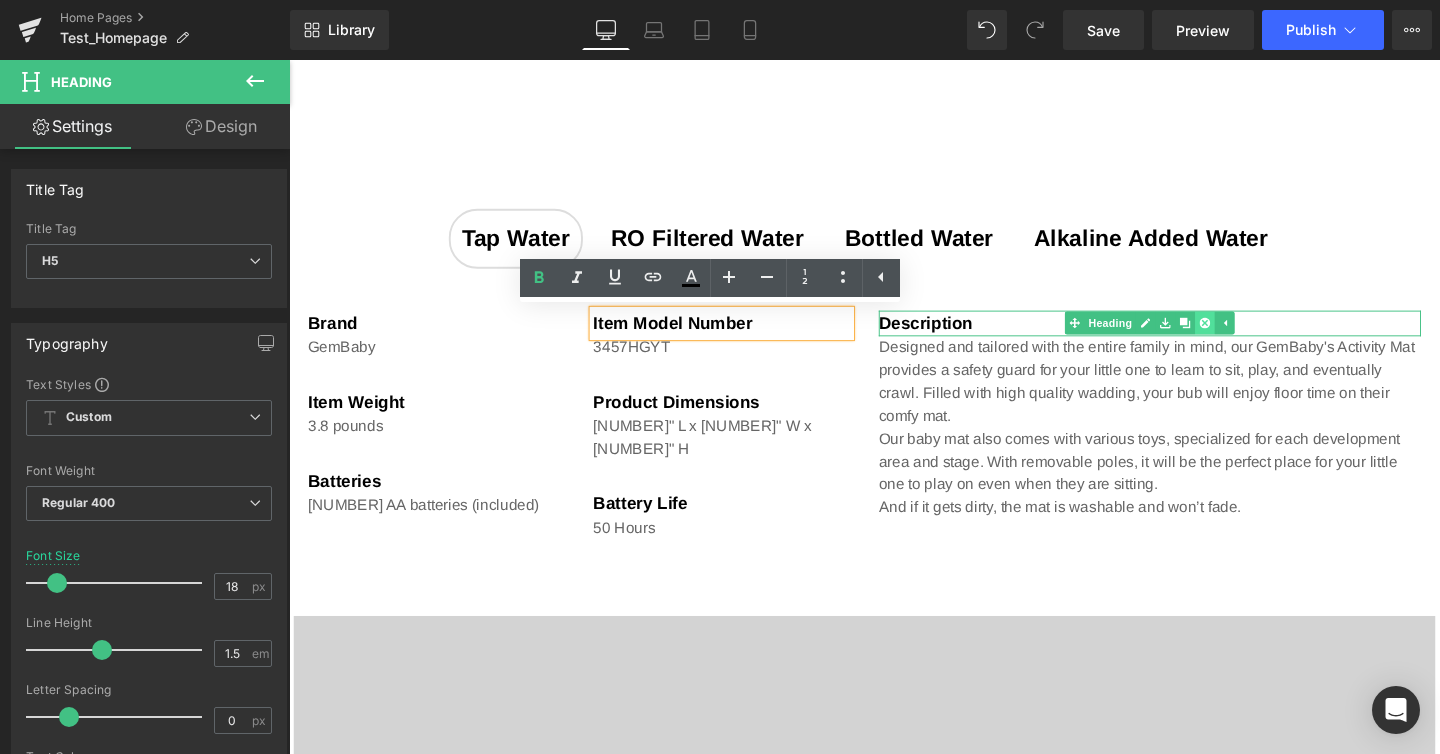 click 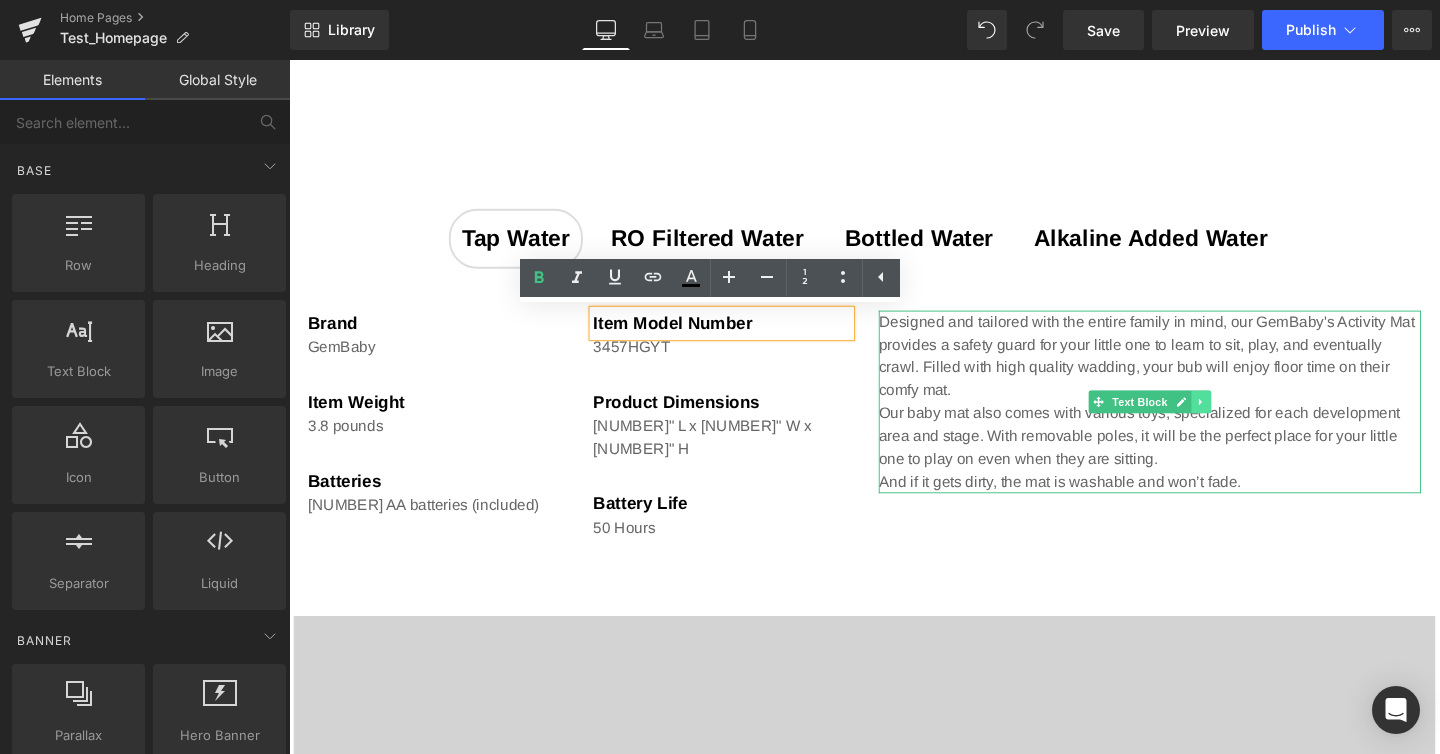 click 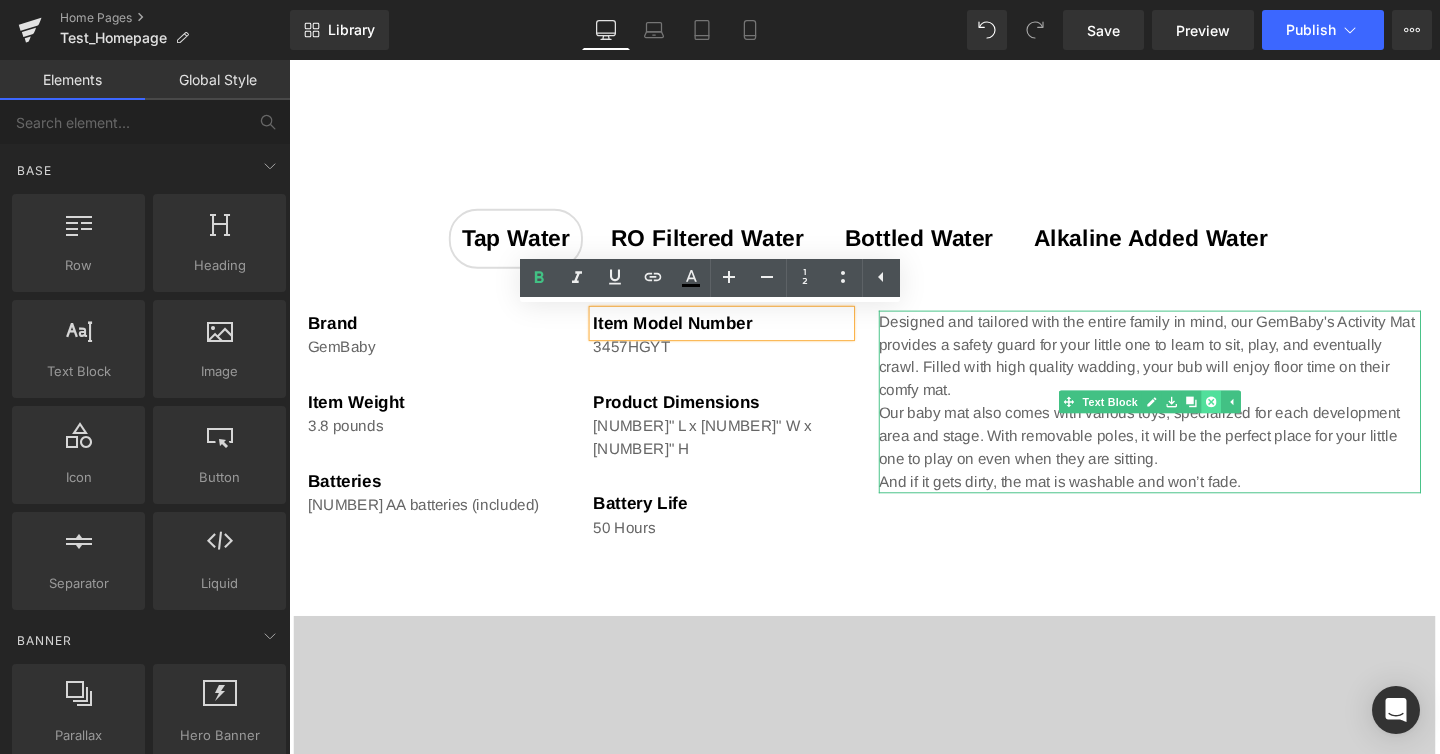 click 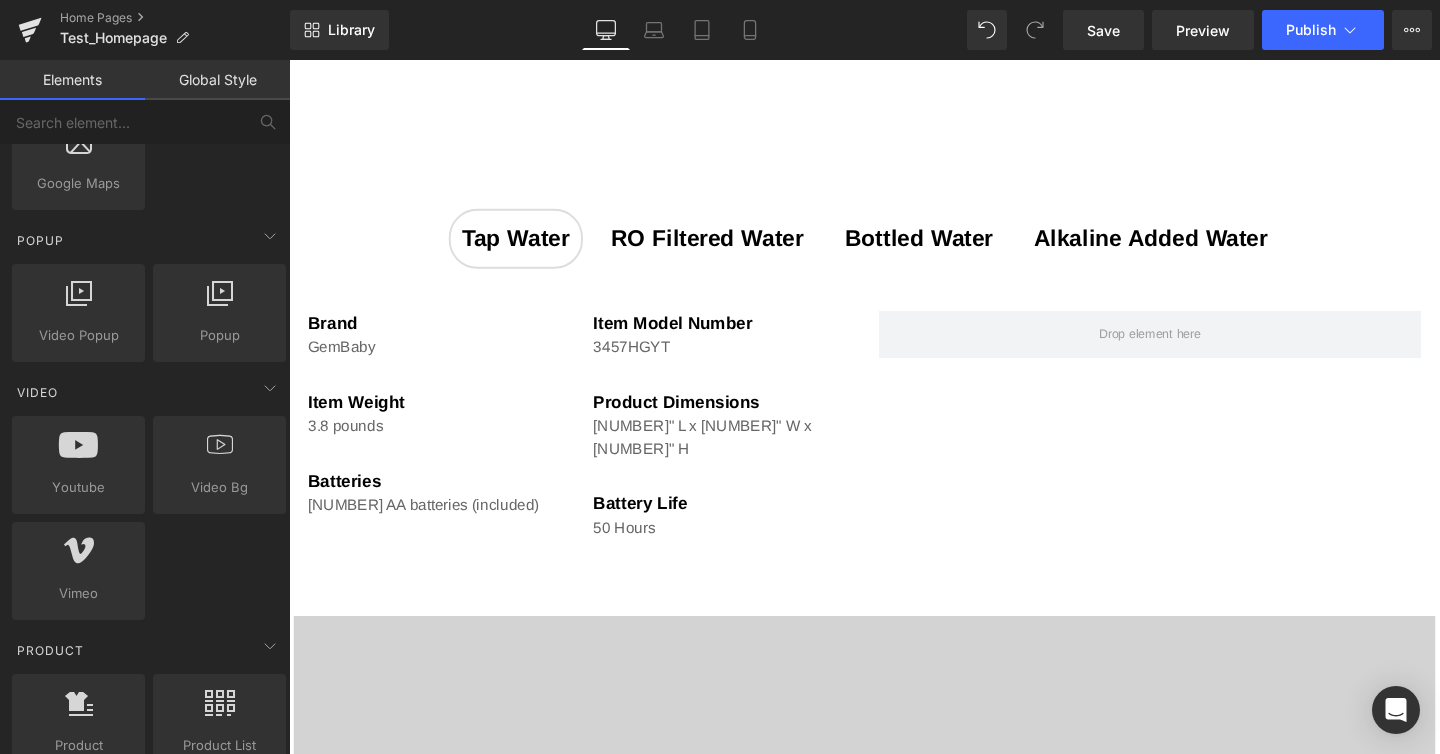 scroll, scrollTop: 1221, scrollLeft: 0, axis: vertical 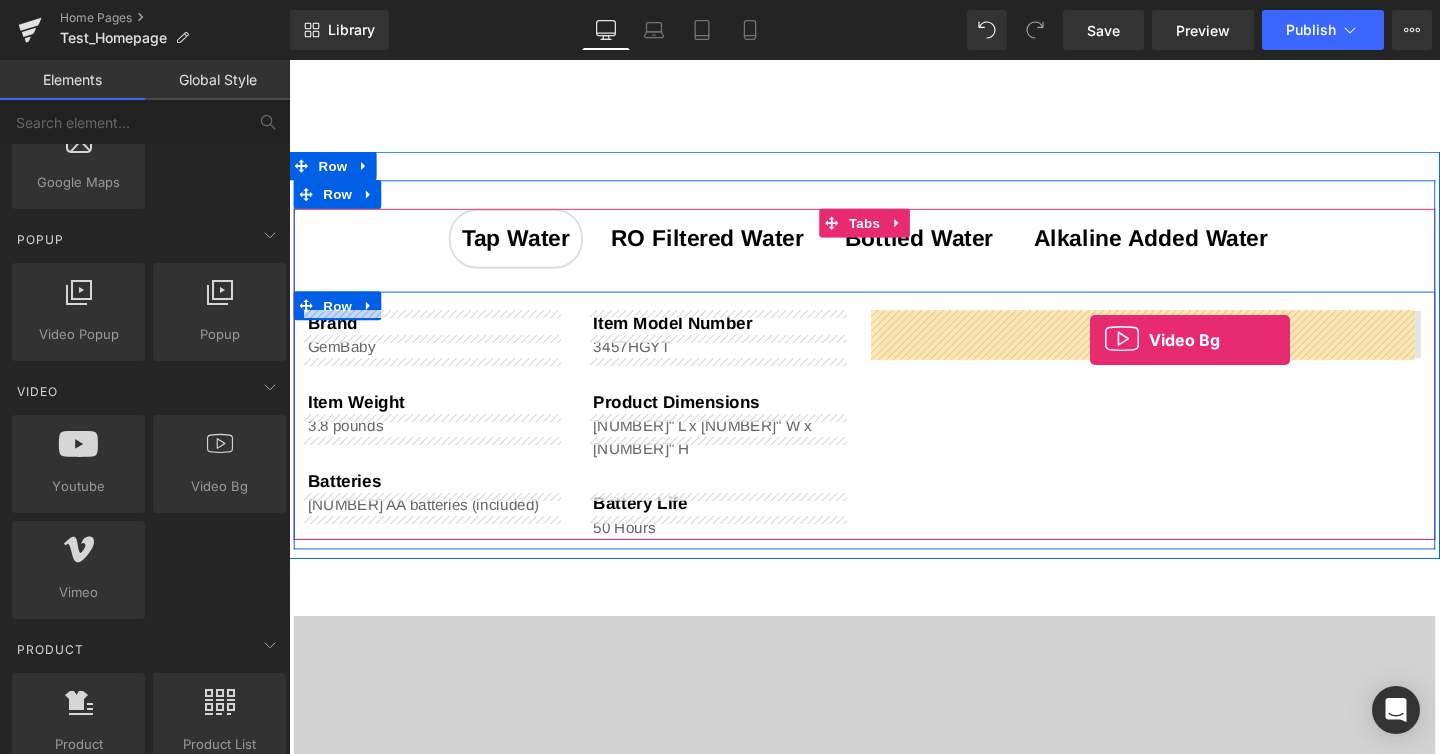 drag, startPoint x: 508, startPoint y: 540, endPoint x: 1131, endPoint y: 355, distance: 649.8877 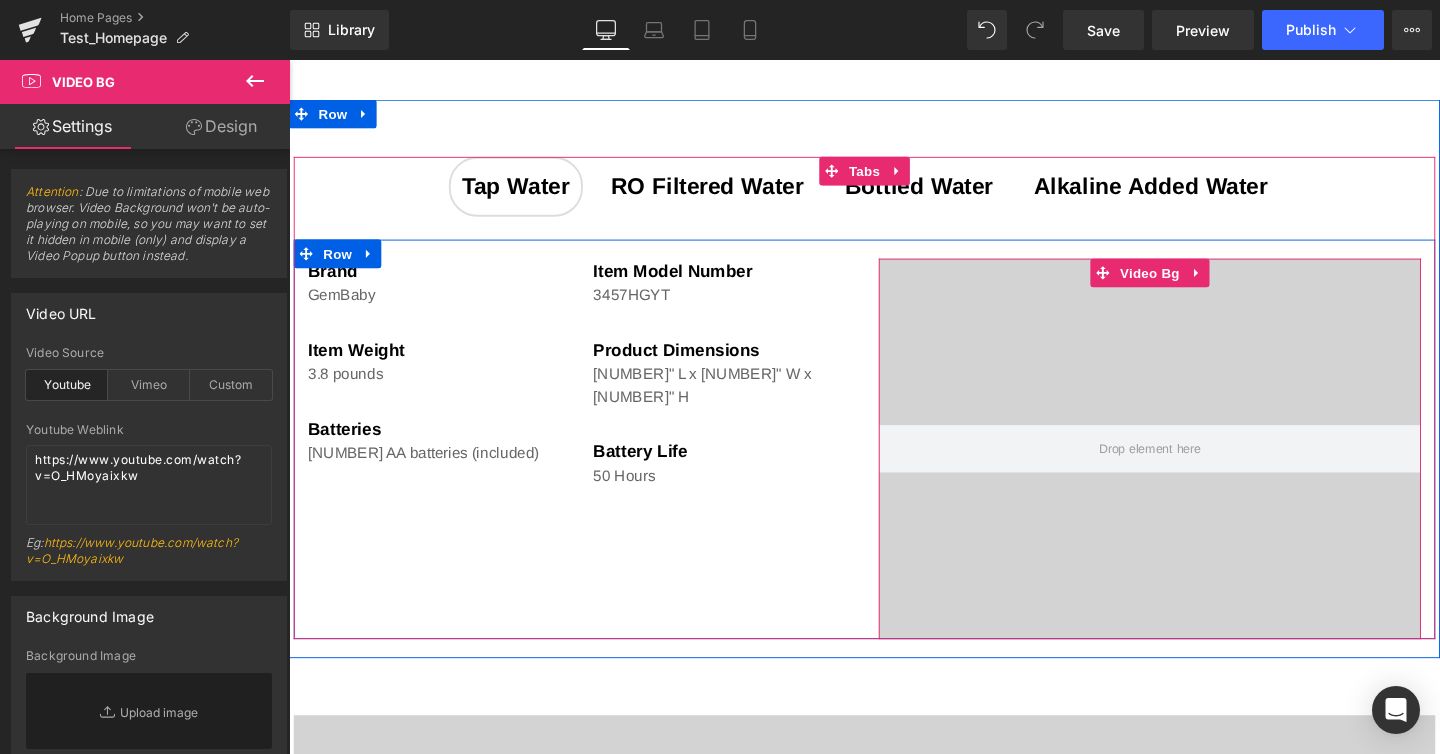 scroll, scrollTop: 804, scrollLeft: 0, axis: vertical 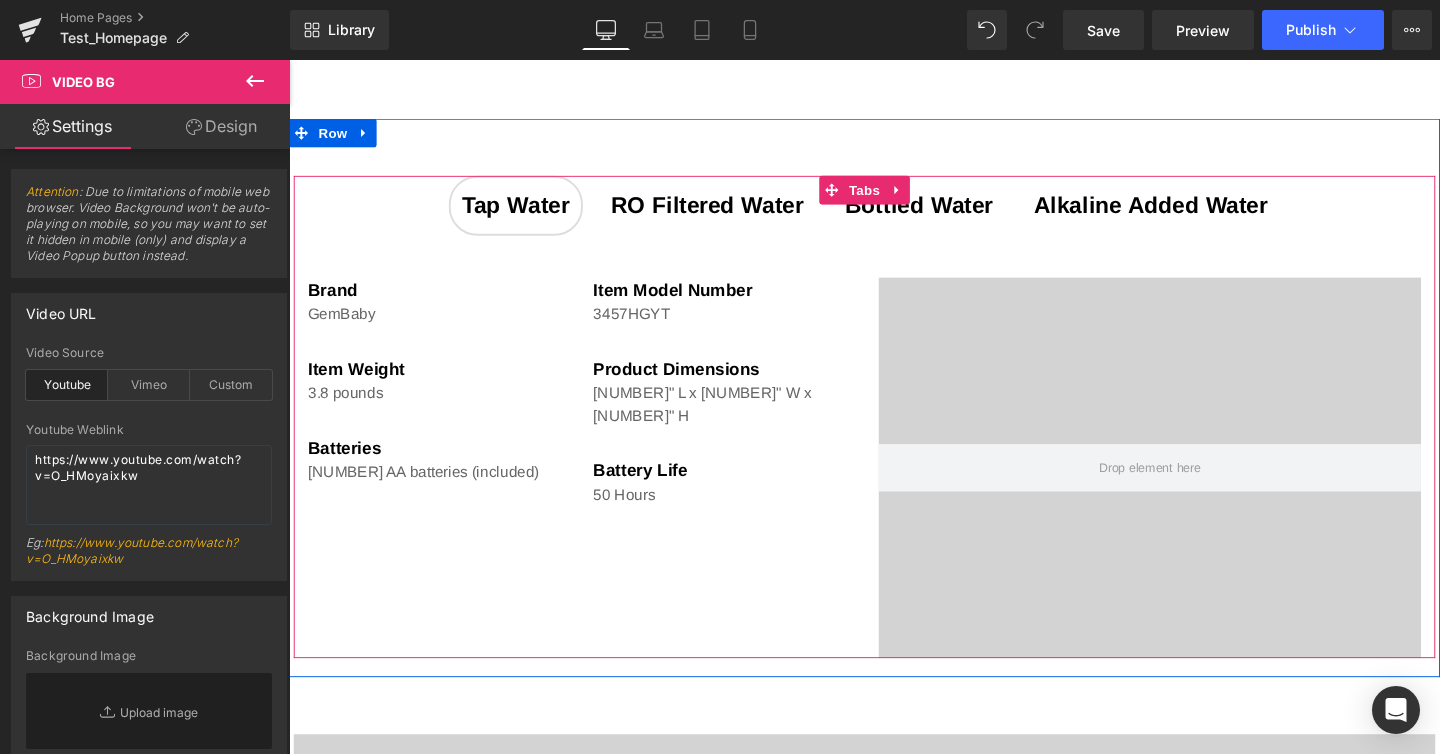 click on "RO filtered Water" at bounding box center [729, 212] 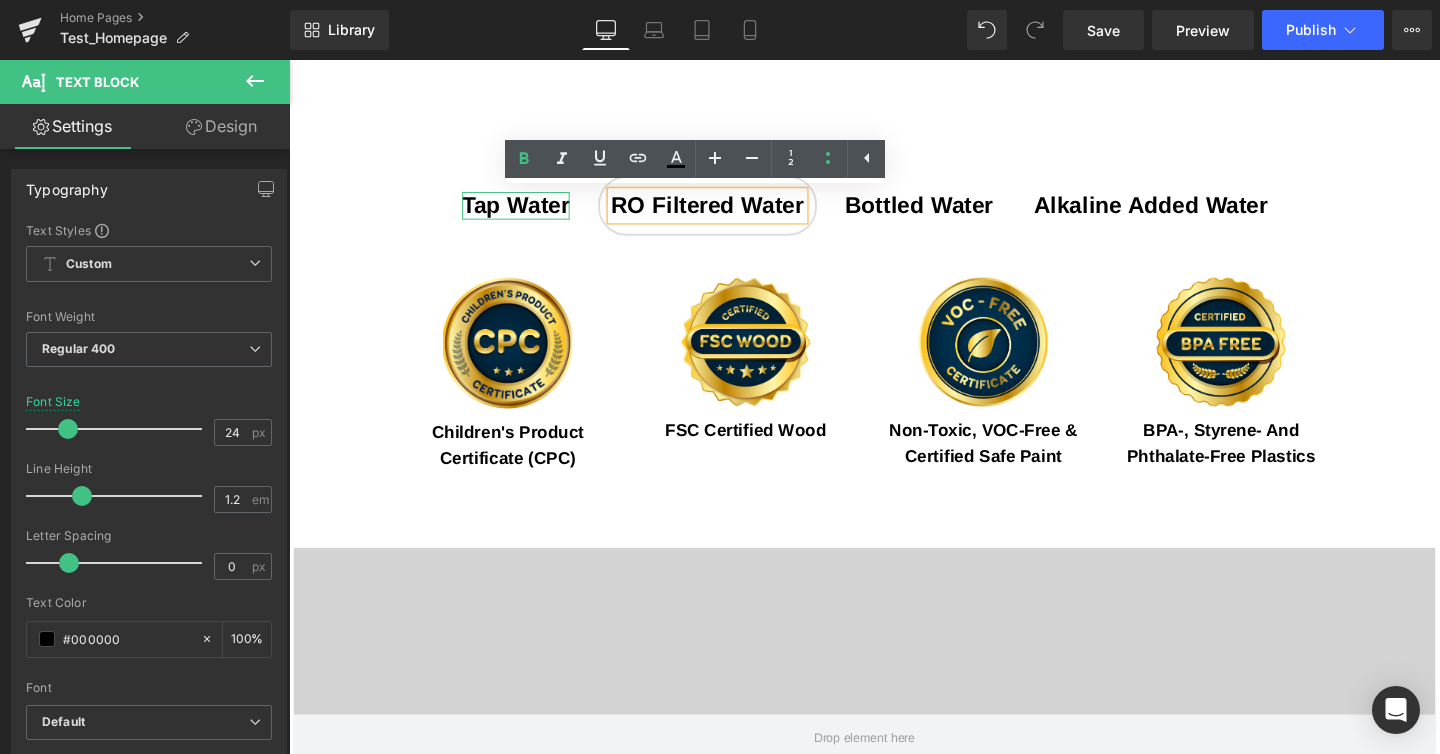 click on "Tap Water" at bounding box center [527, 212] 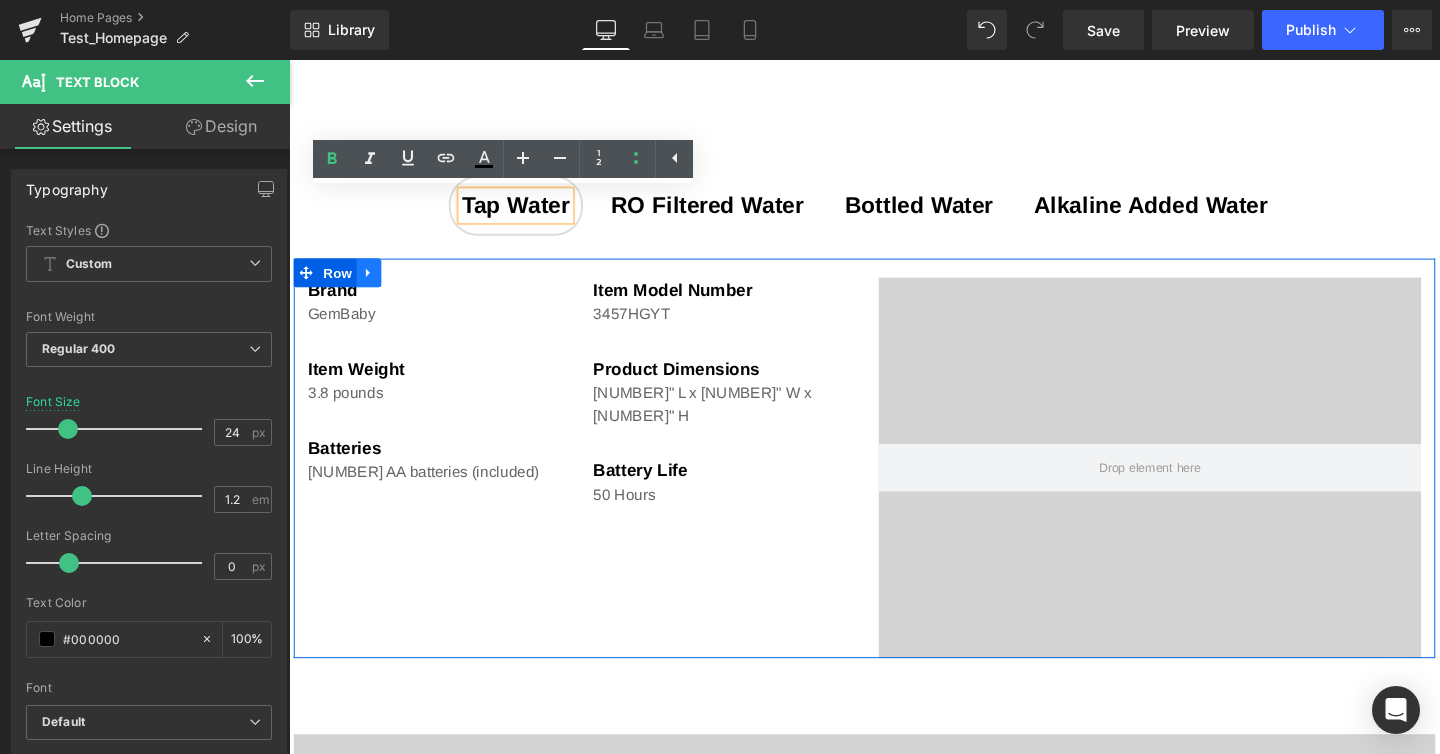 click 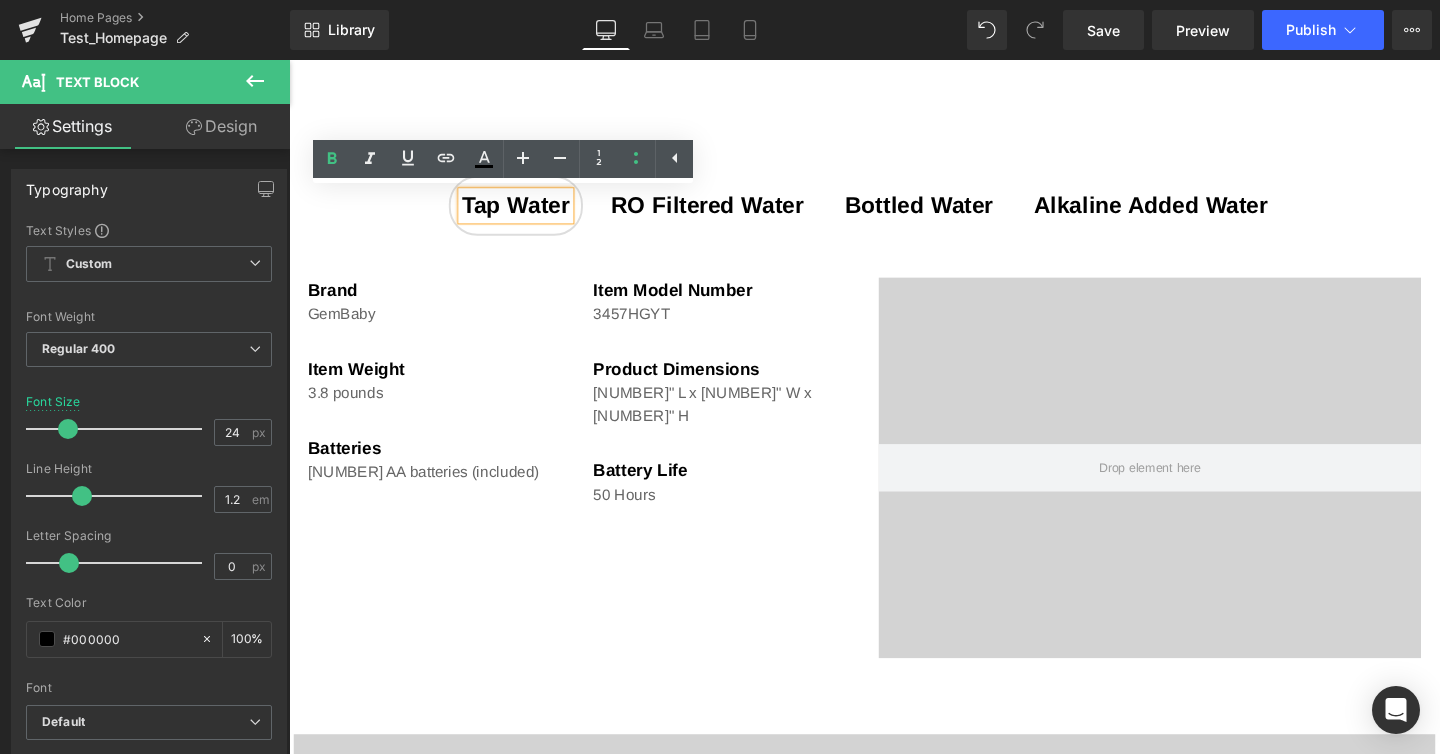 click on "RO filtered Water" at bounding box center [729, 212] 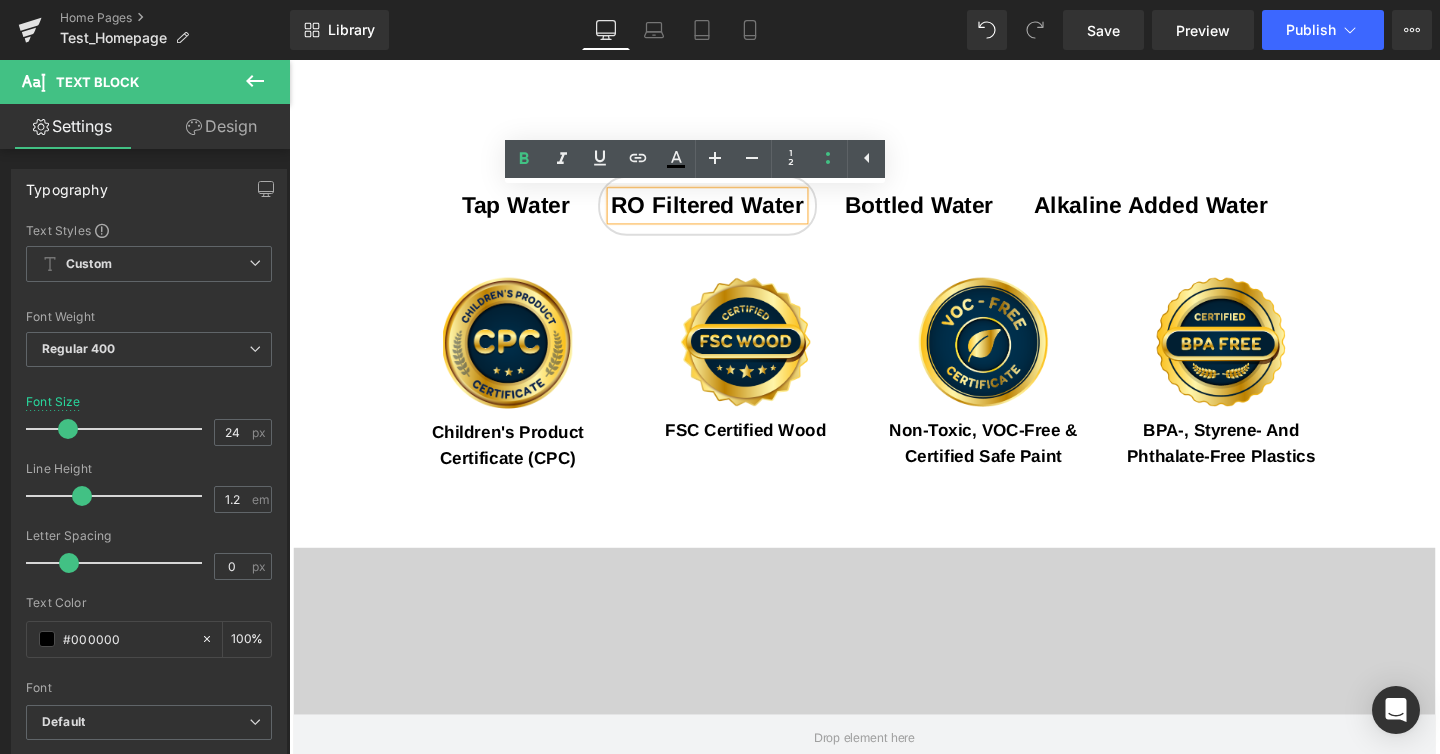 click on "Tap Water" at bounding box center [527, 212] 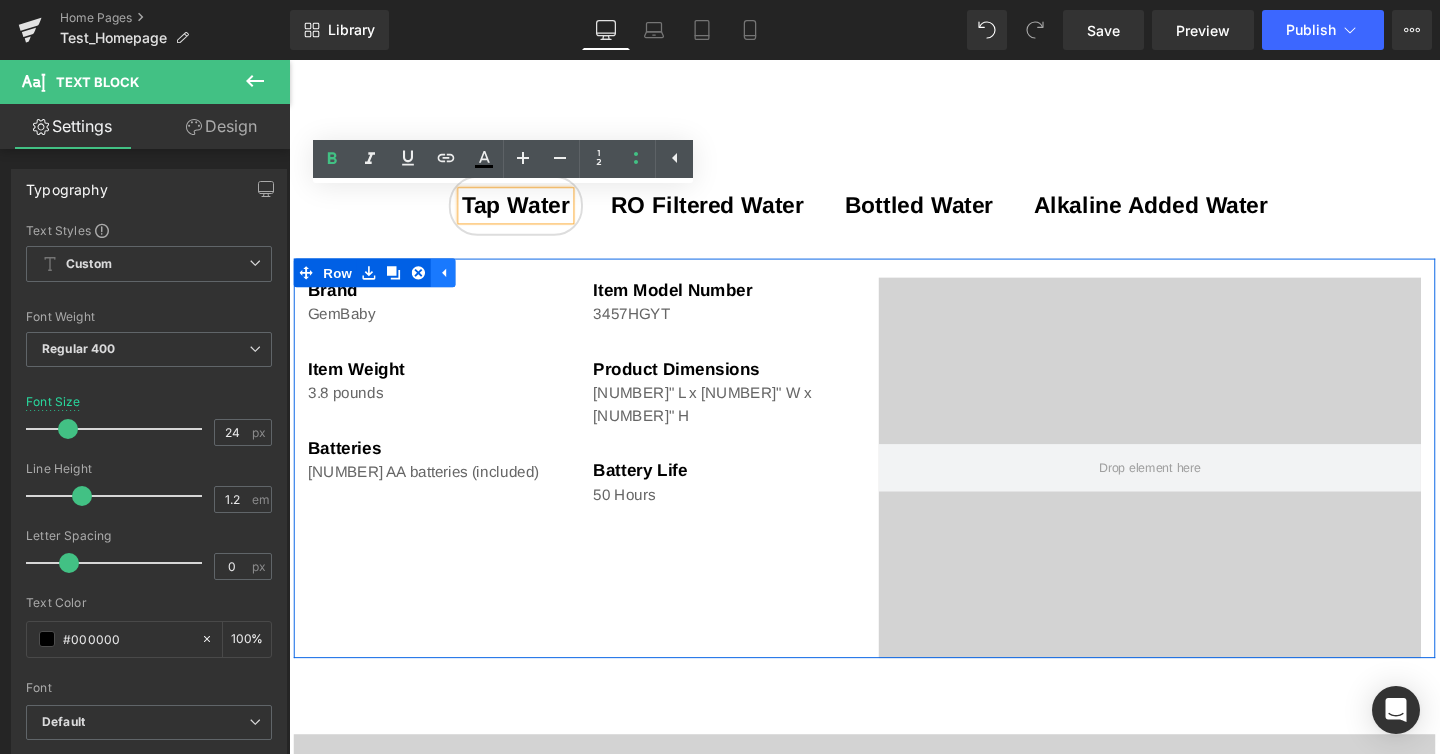 click 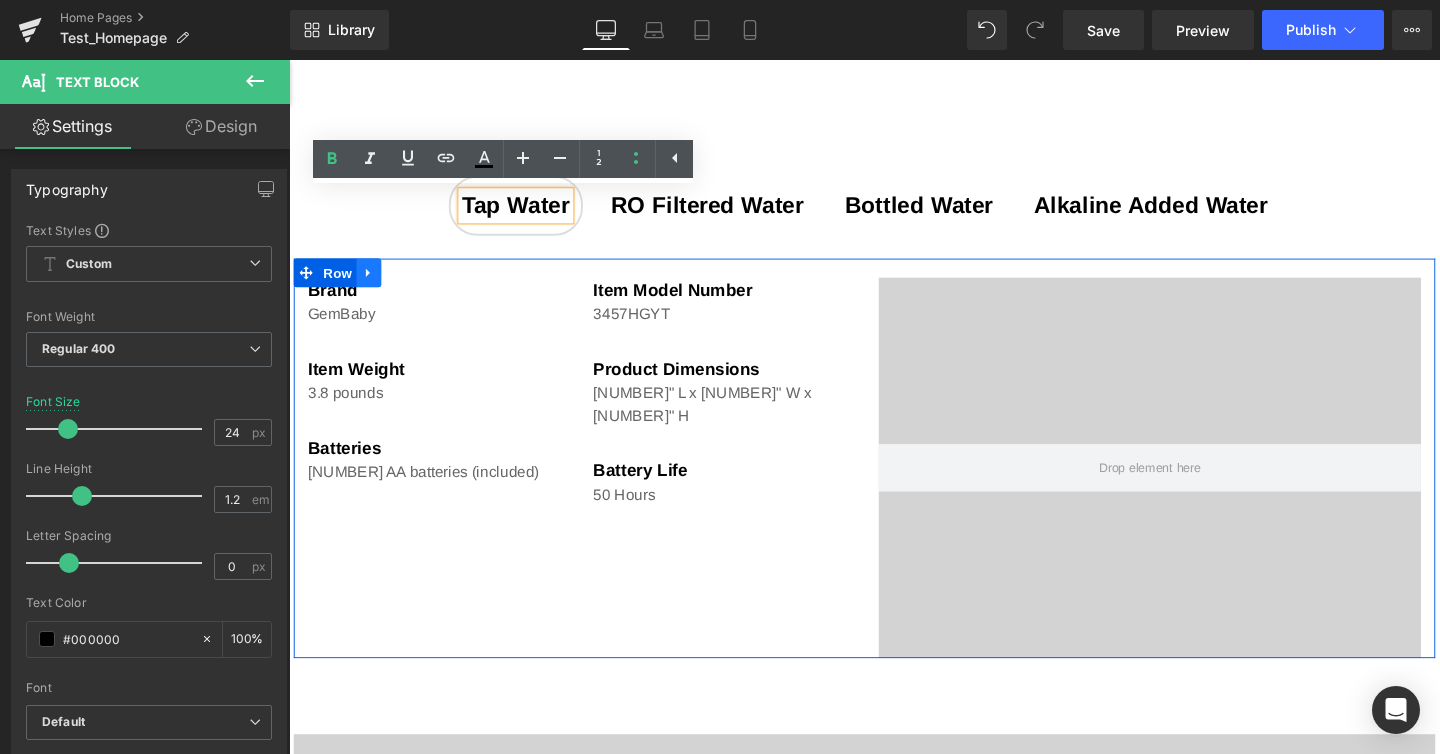 click 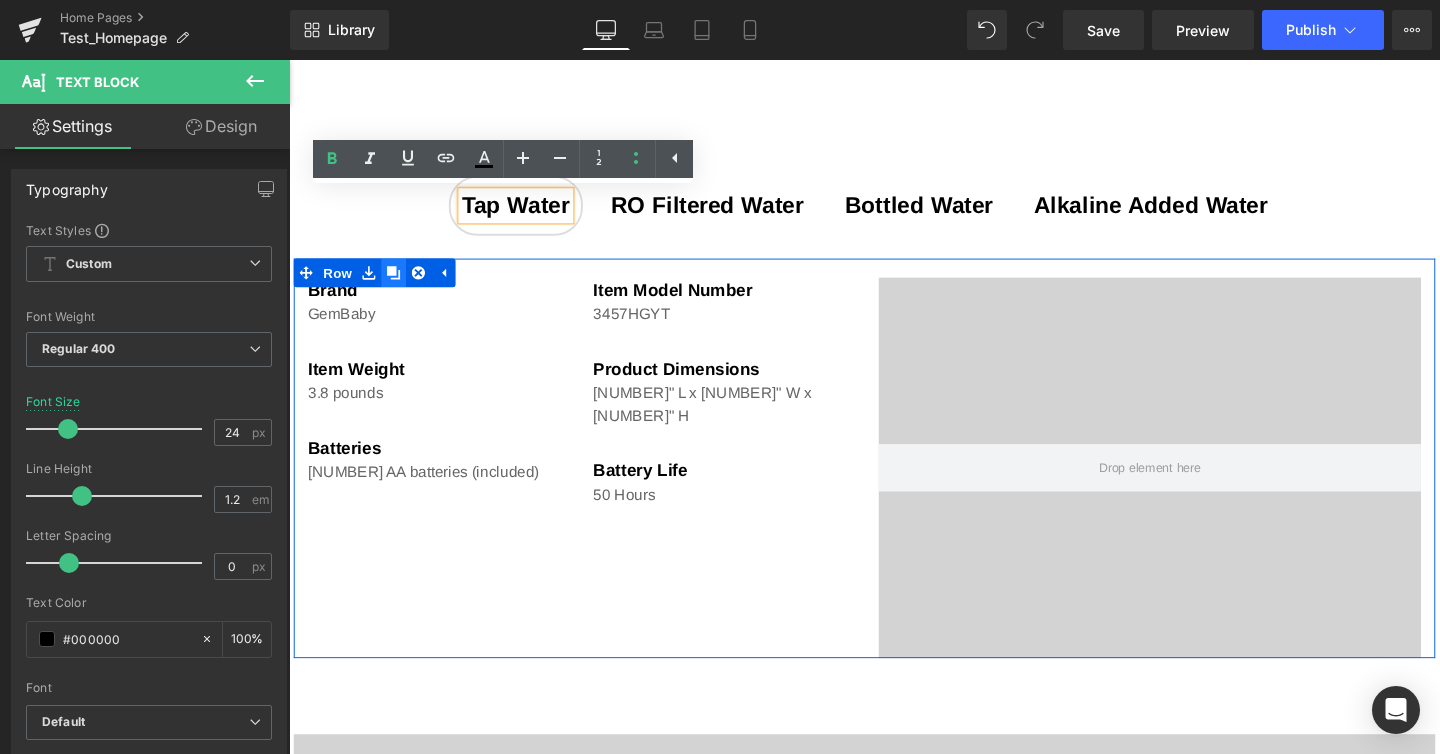 click at bounding box center [399, 284] 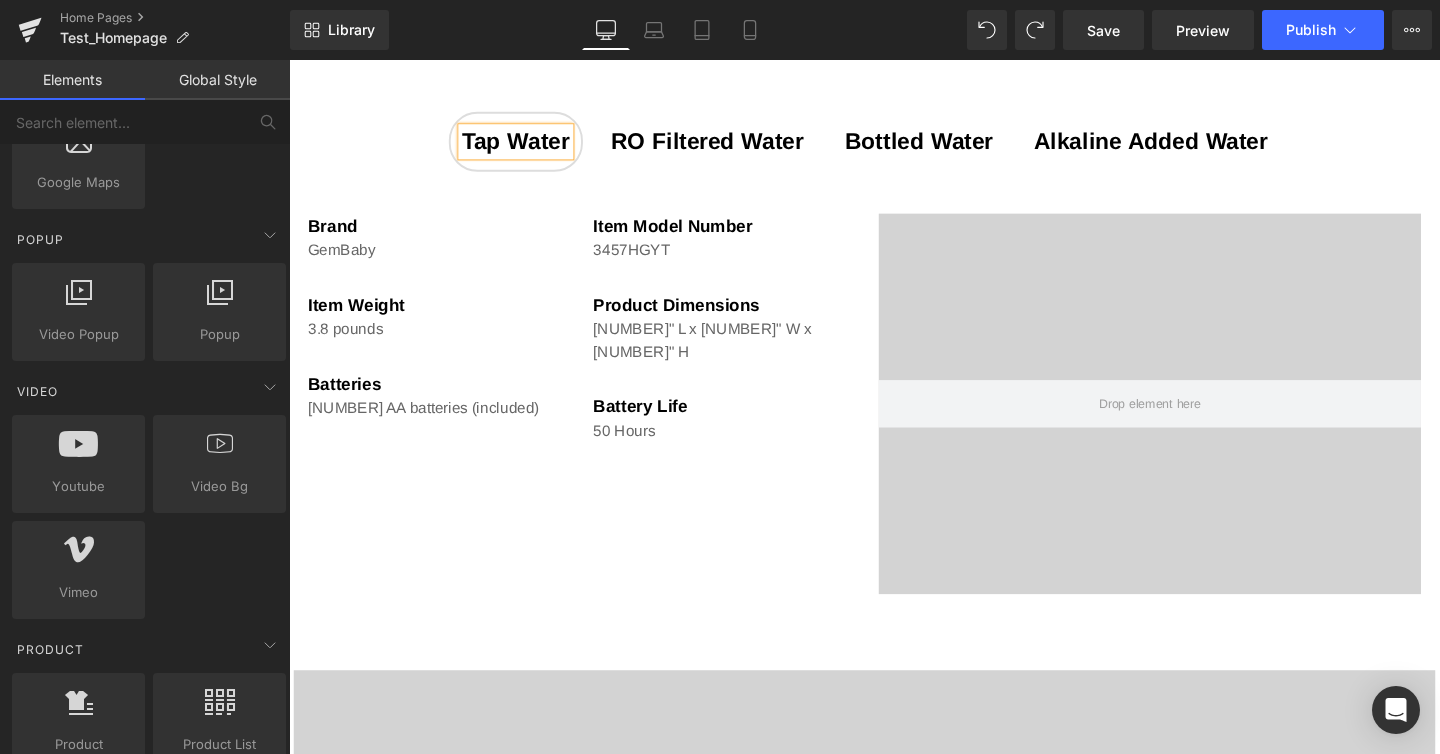 scroll, scrollTop: 824, scrollLeft: 0, axis: vertical 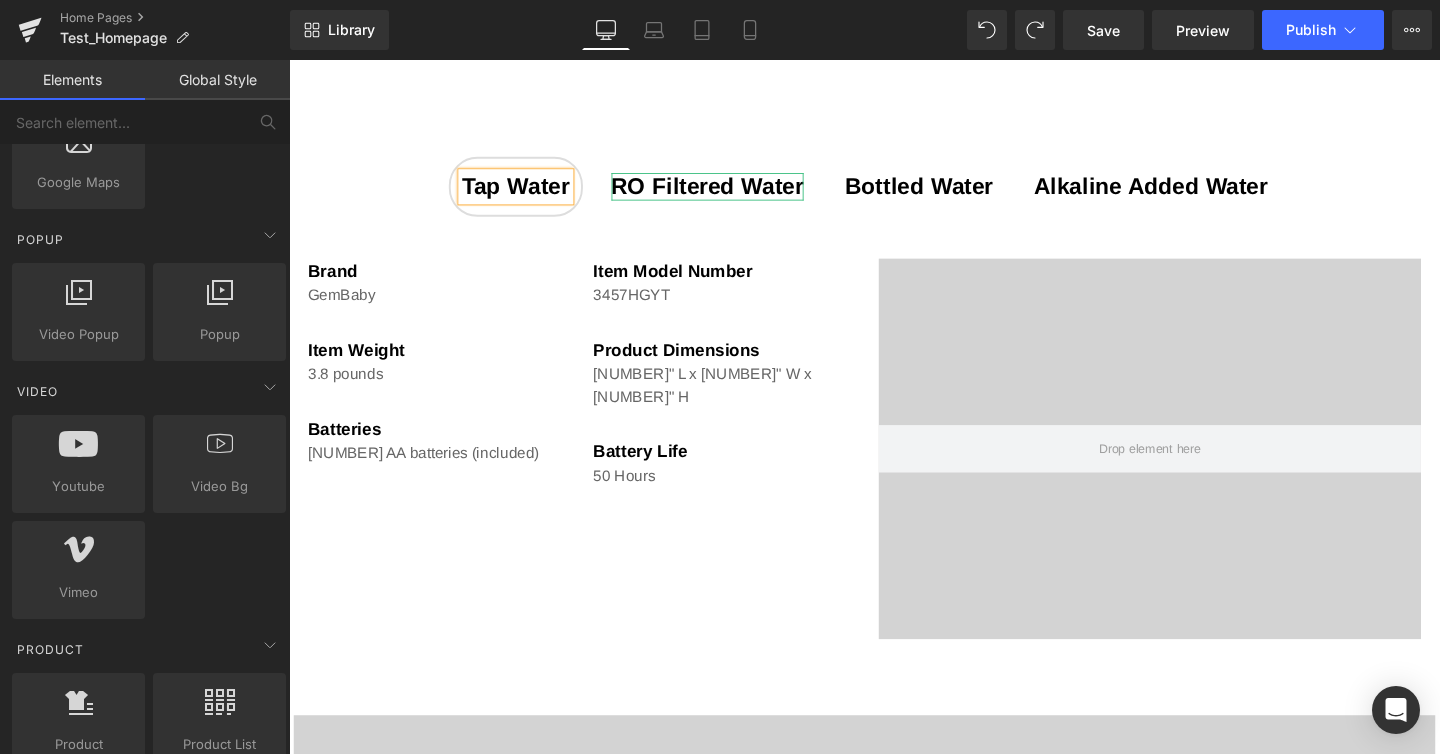 click on "RO filtered Water" at bounding box center [729, 192] 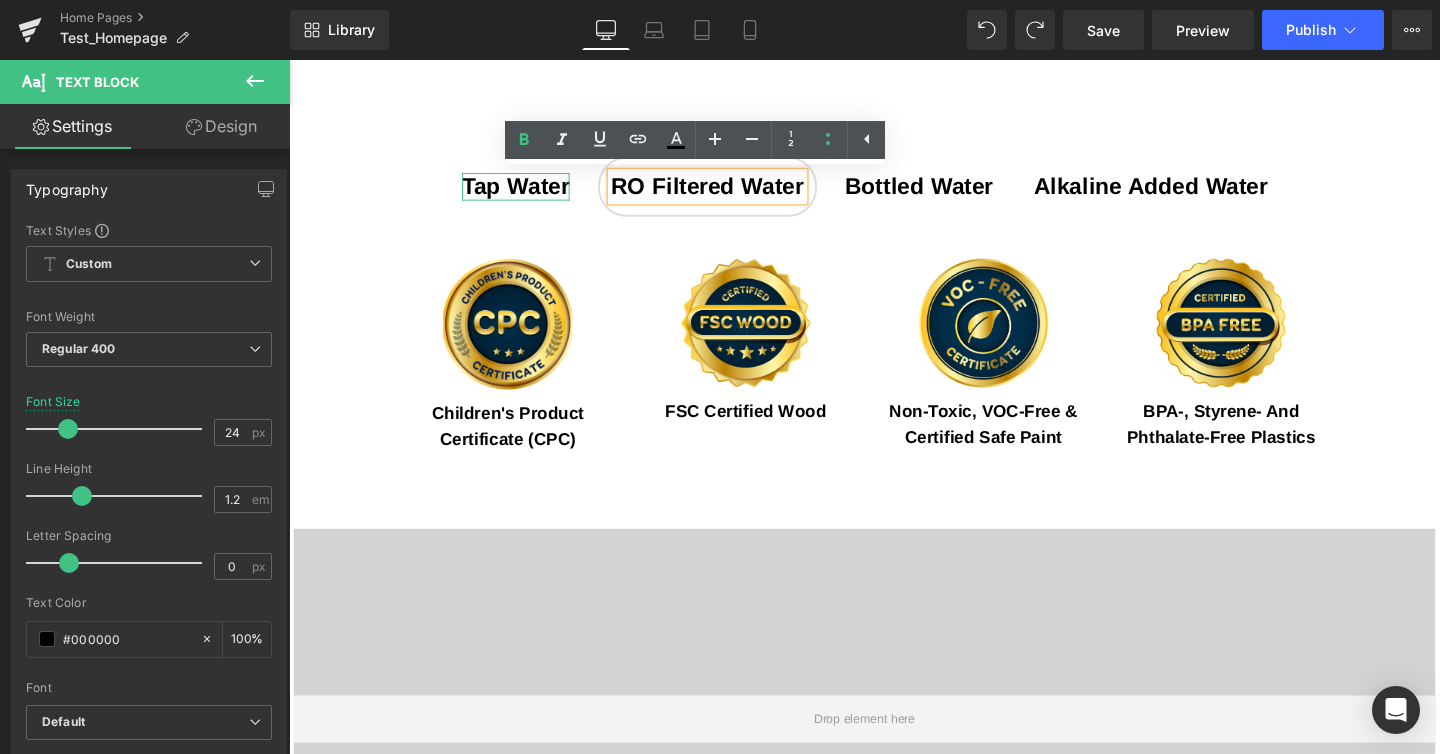 click on "Tap Water" at bounding box center [527, 192] 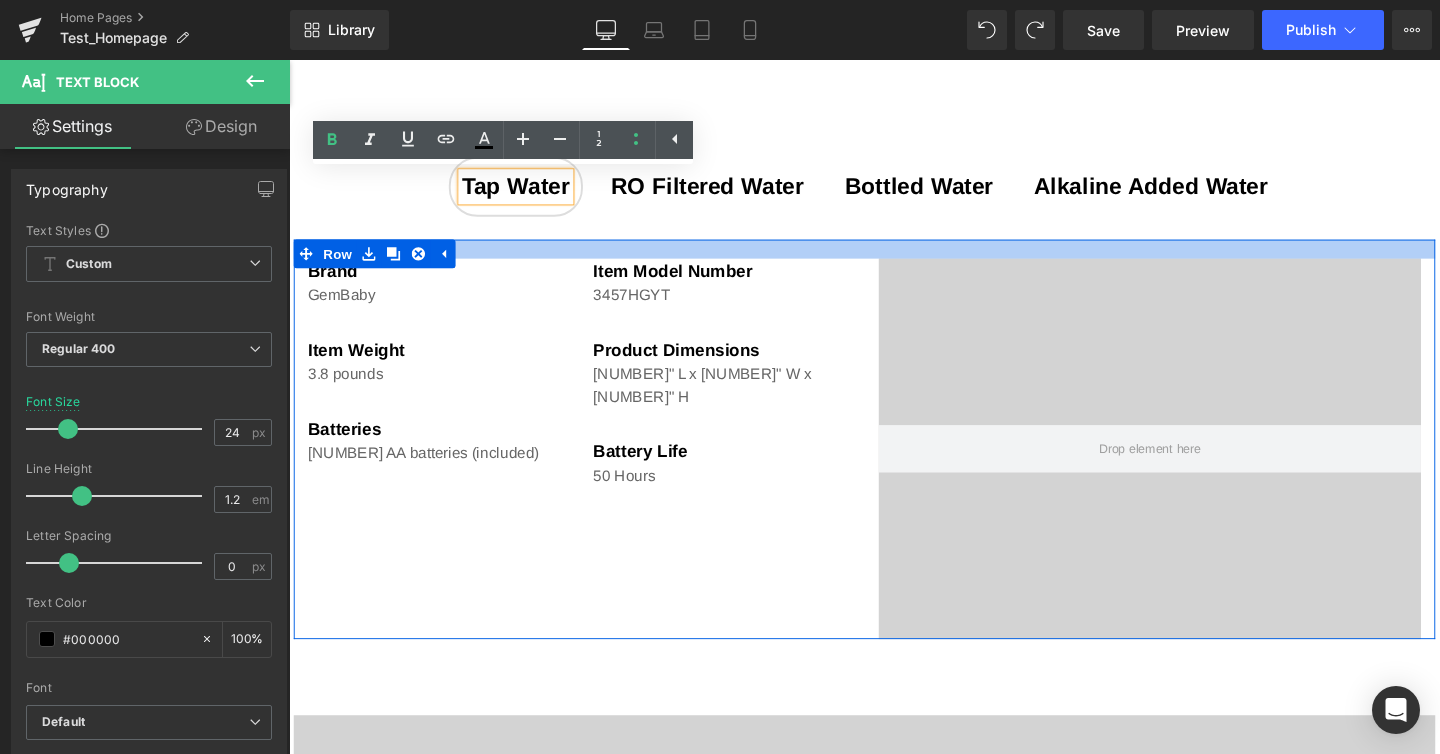 click at bounding box center (894, 259) 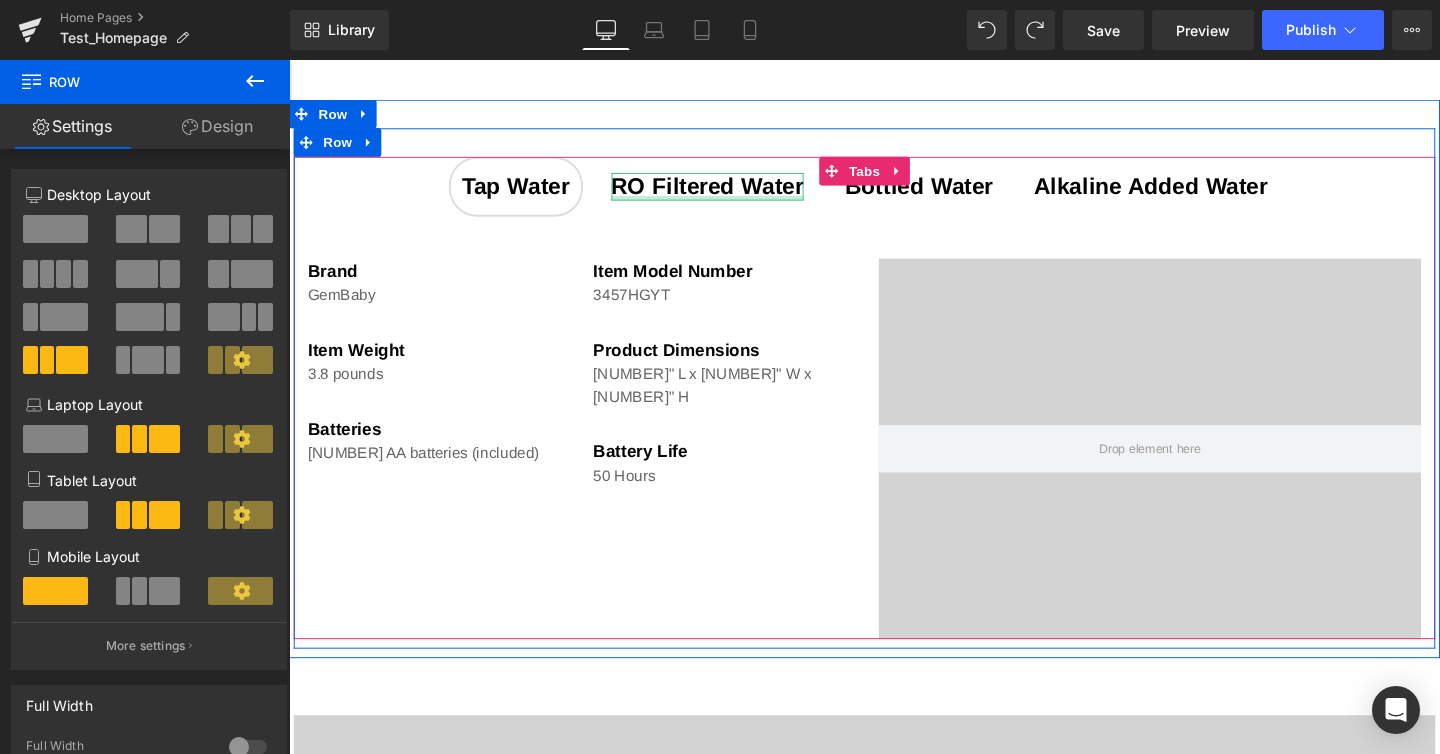 click at bounding box center (729, 205) 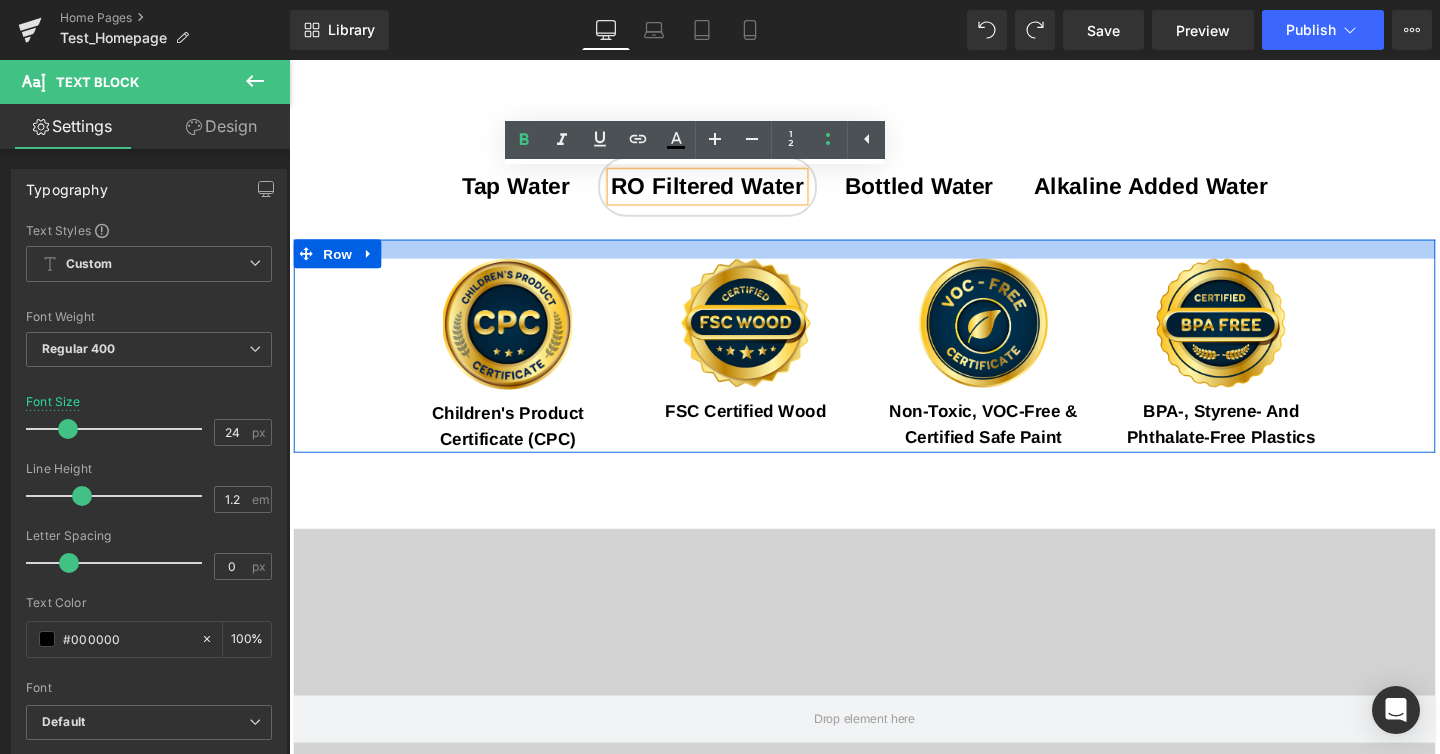 click at bounding box center [894, 259] 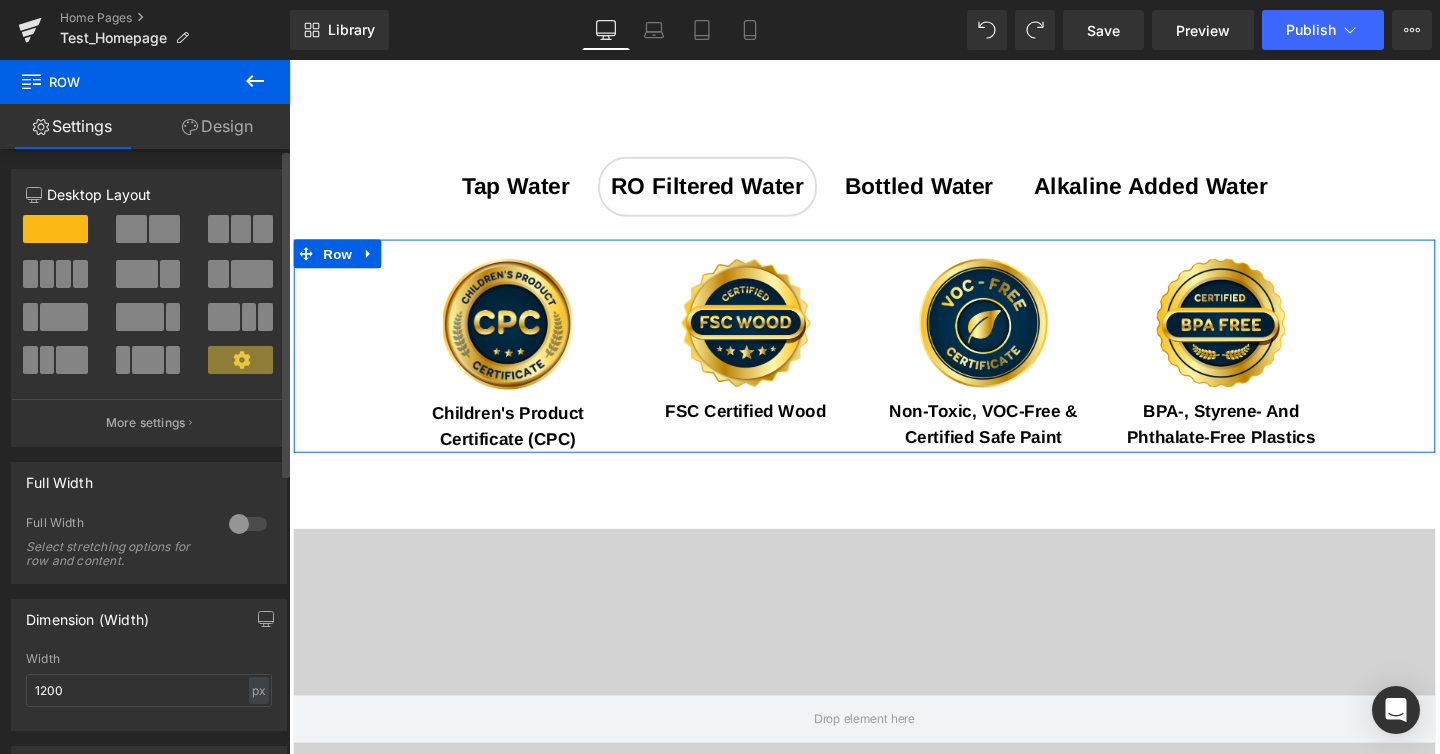 click at bounding box center (252, 274) 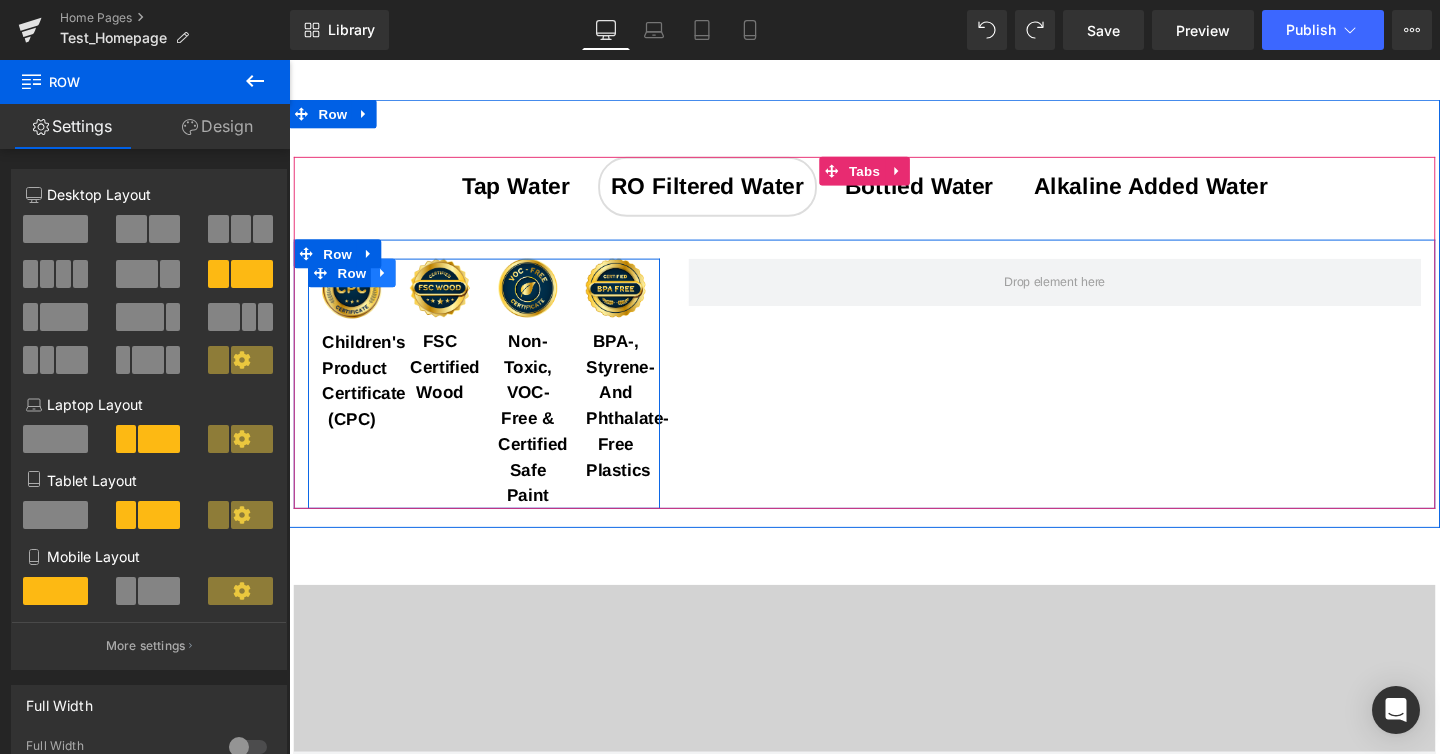 click 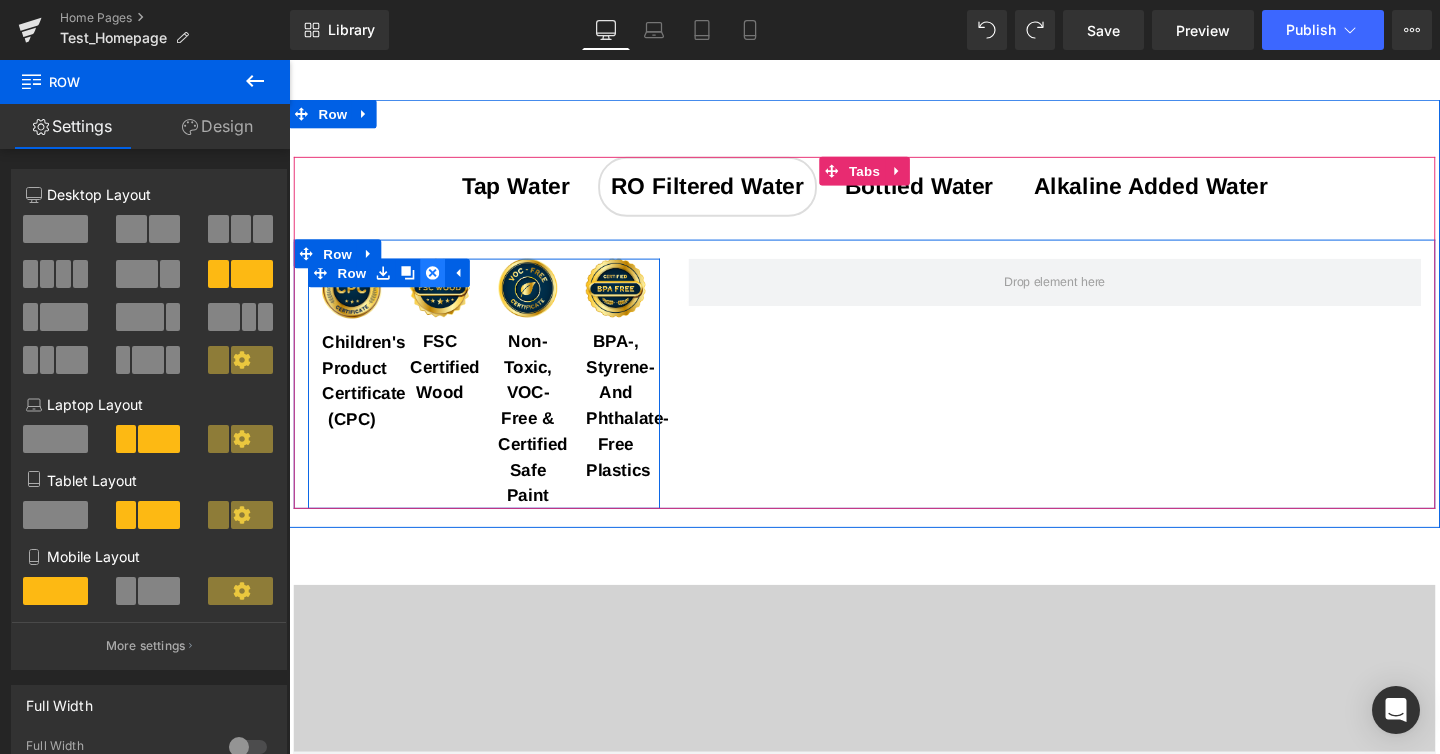 click 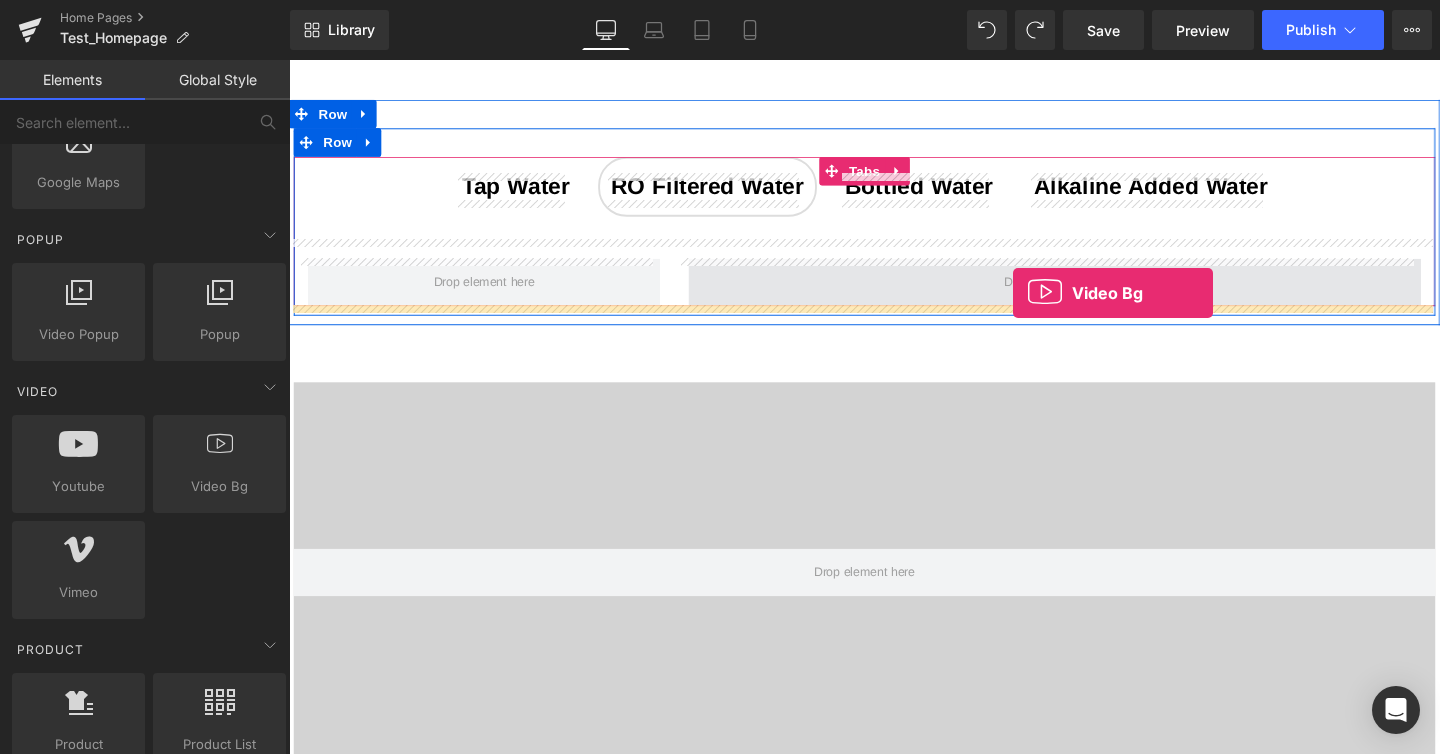 drag, startPoint x: 529, startPoint y: 515, endPoint x: 1050, endPoint y: 305, distance: 561.73035 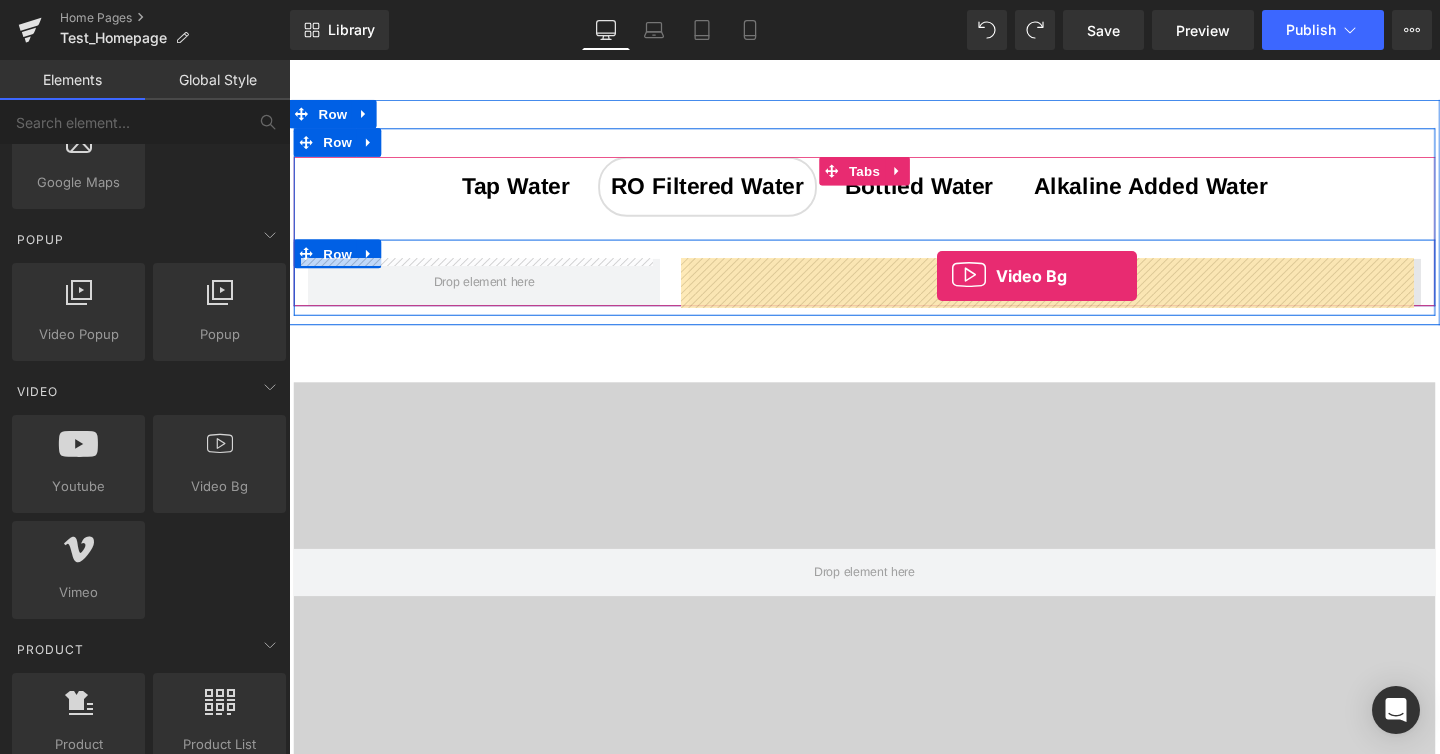 drag, startPoint x: 499, startPoint y: 519, endPoint x: 970, endPoint y: 287, distance: 525.0381 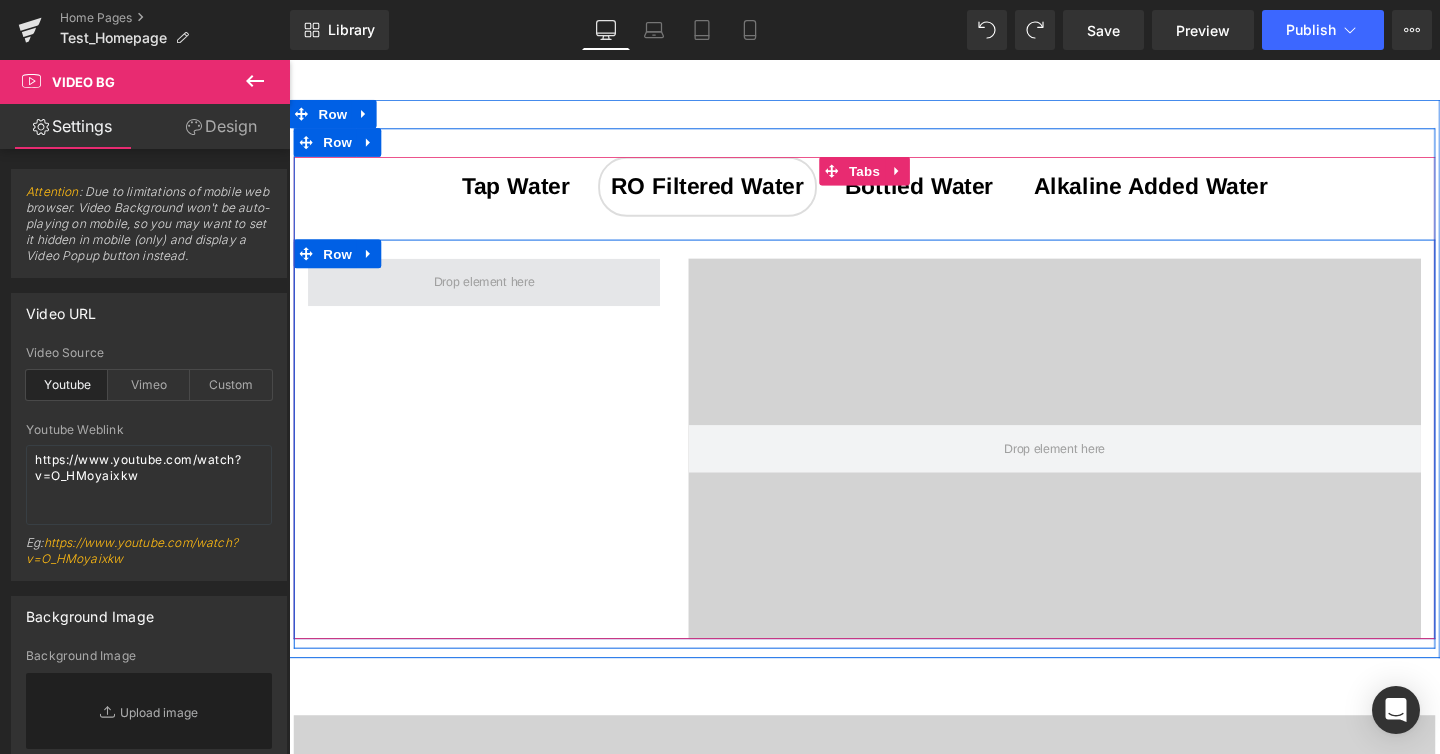 click at bounding box center (494, 294) 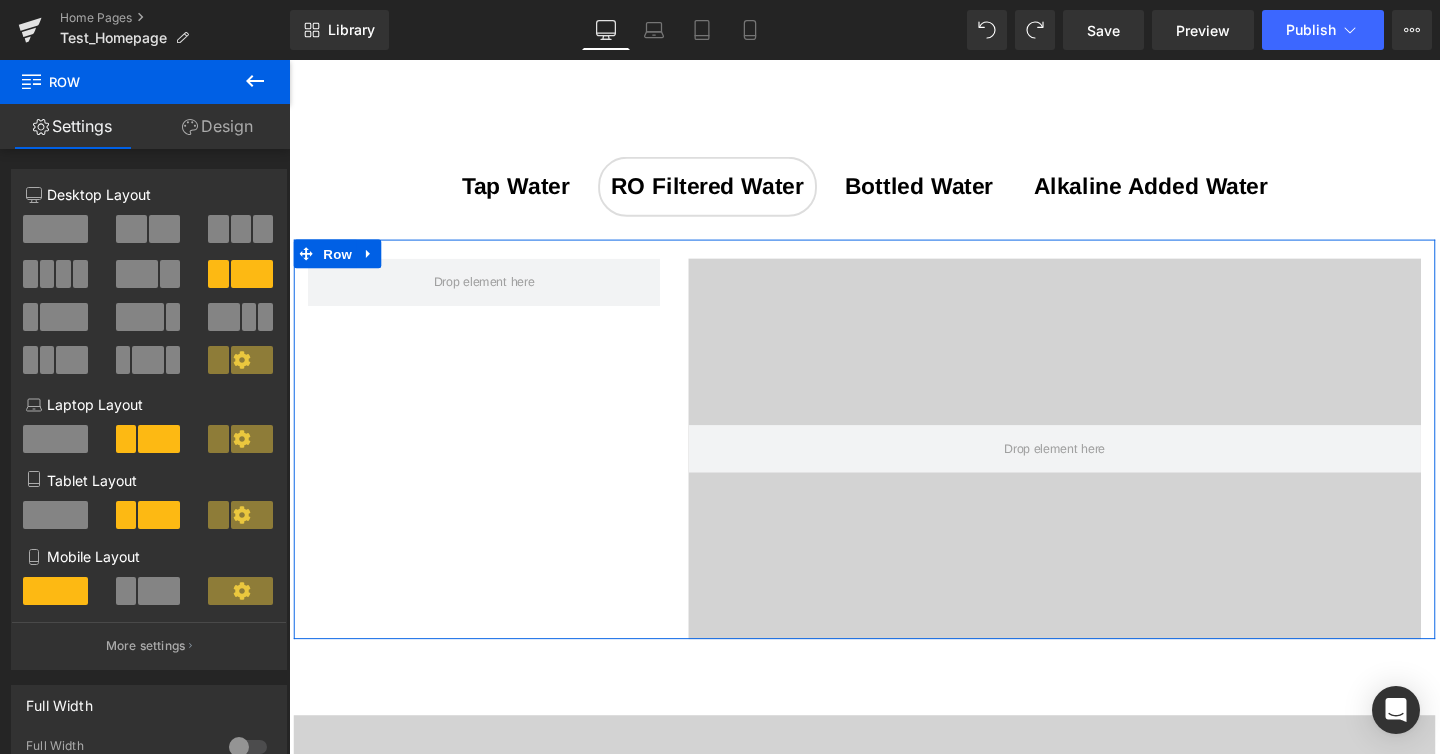 click 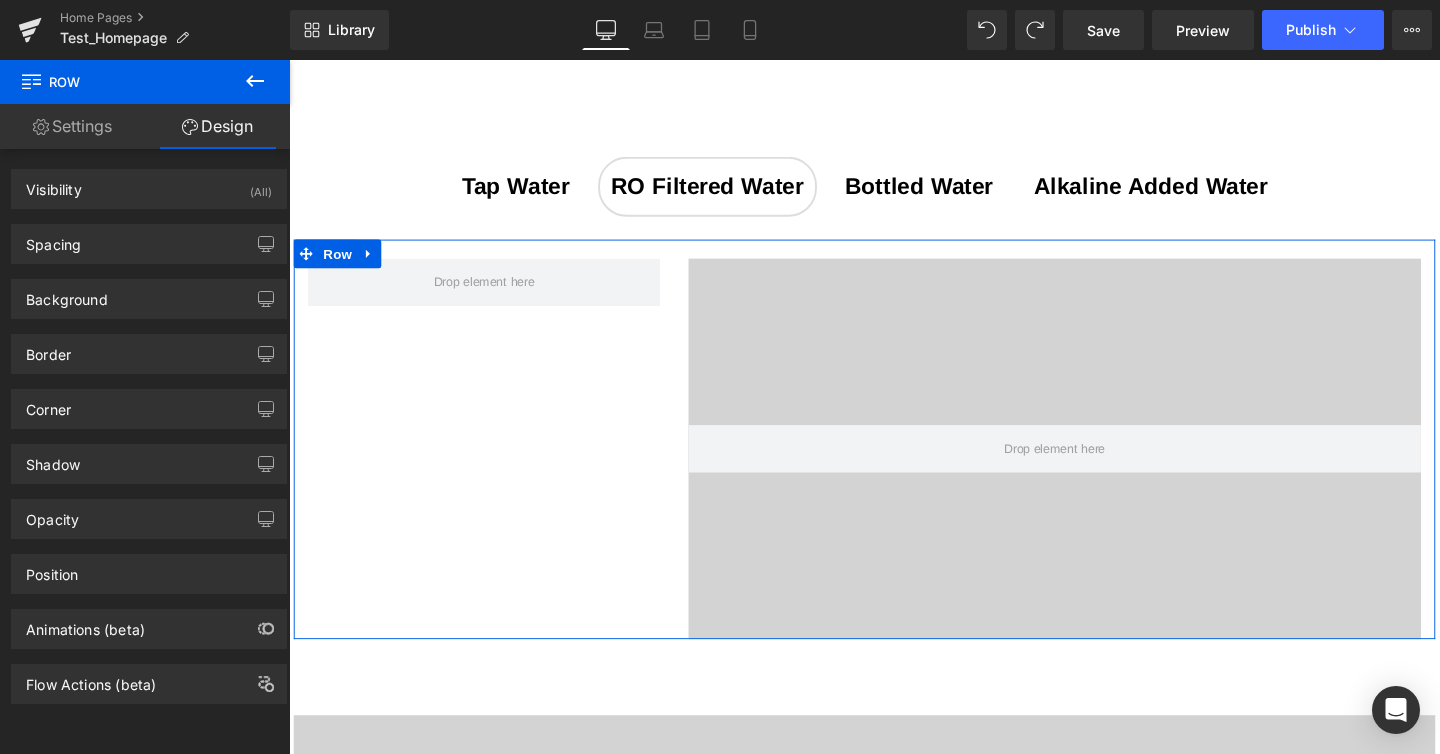 click on "Settings" at bounding box center [72, 126] 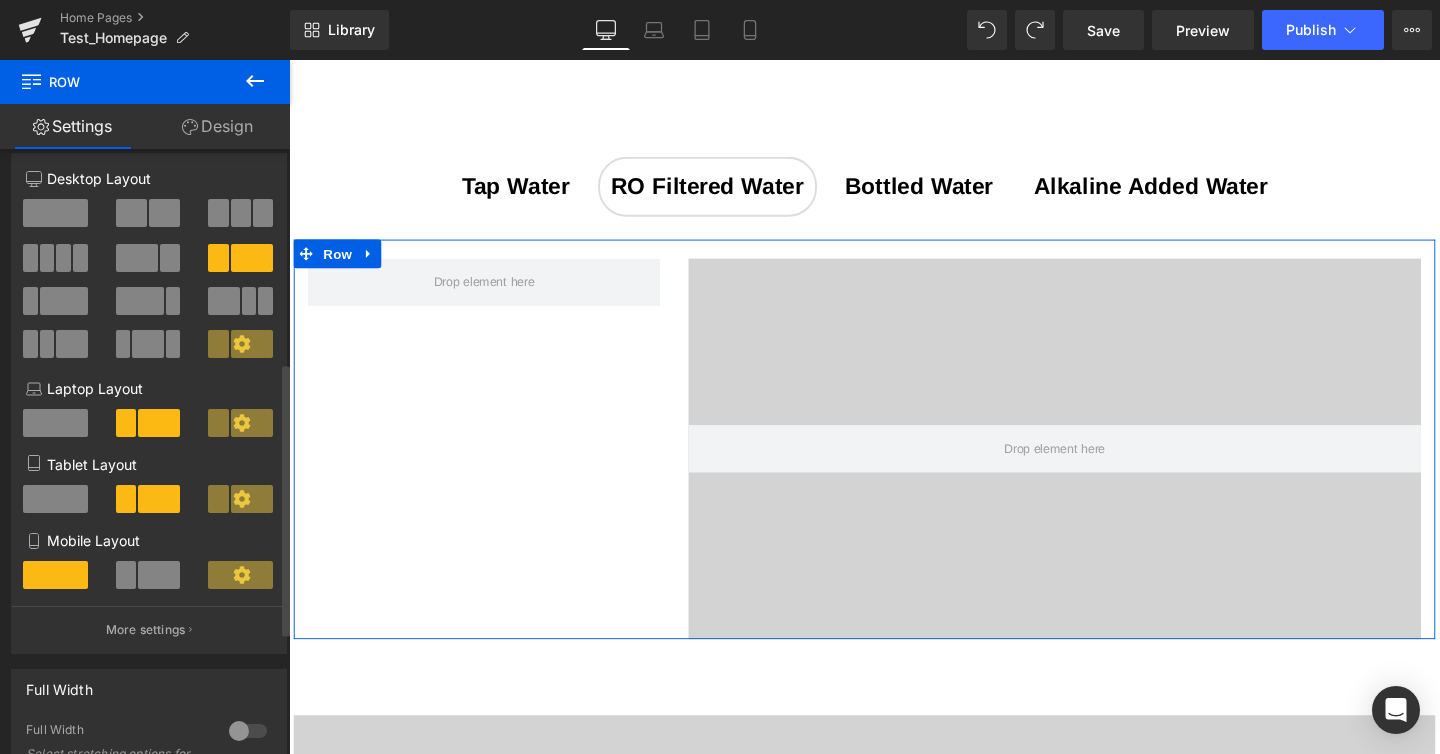 scroll, scrollTop: 0, scrollLeft: 0, axis: both 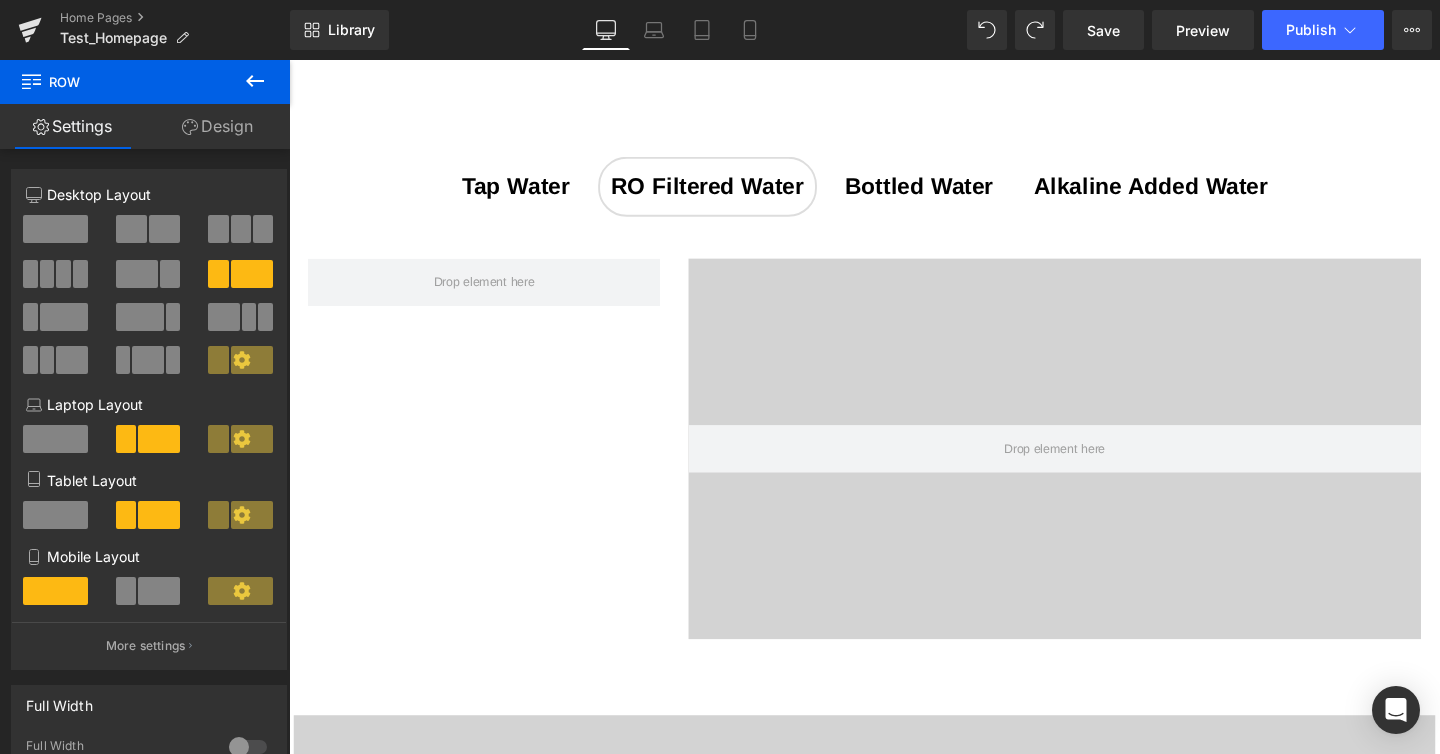 click 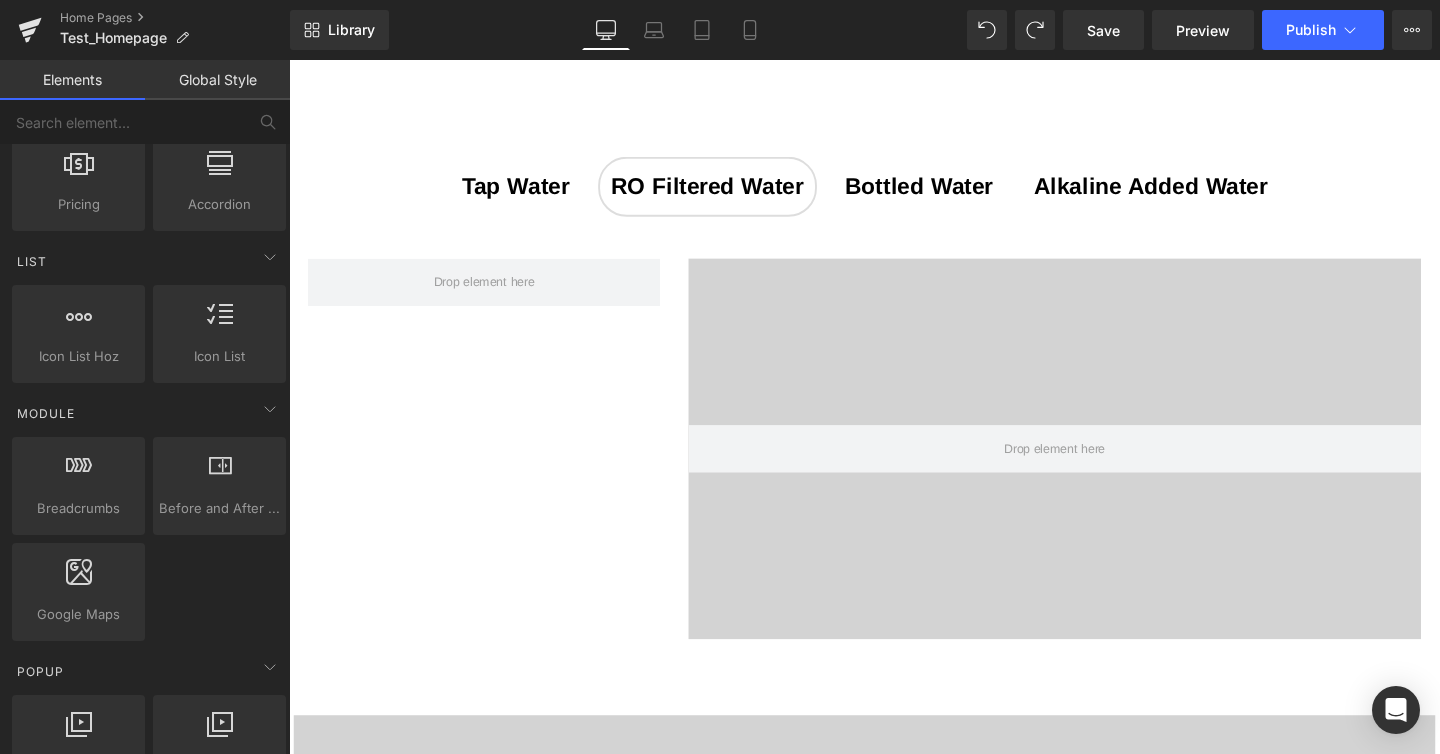 scroll, scrollTop: 0, scrollLeft: 0, axis: both 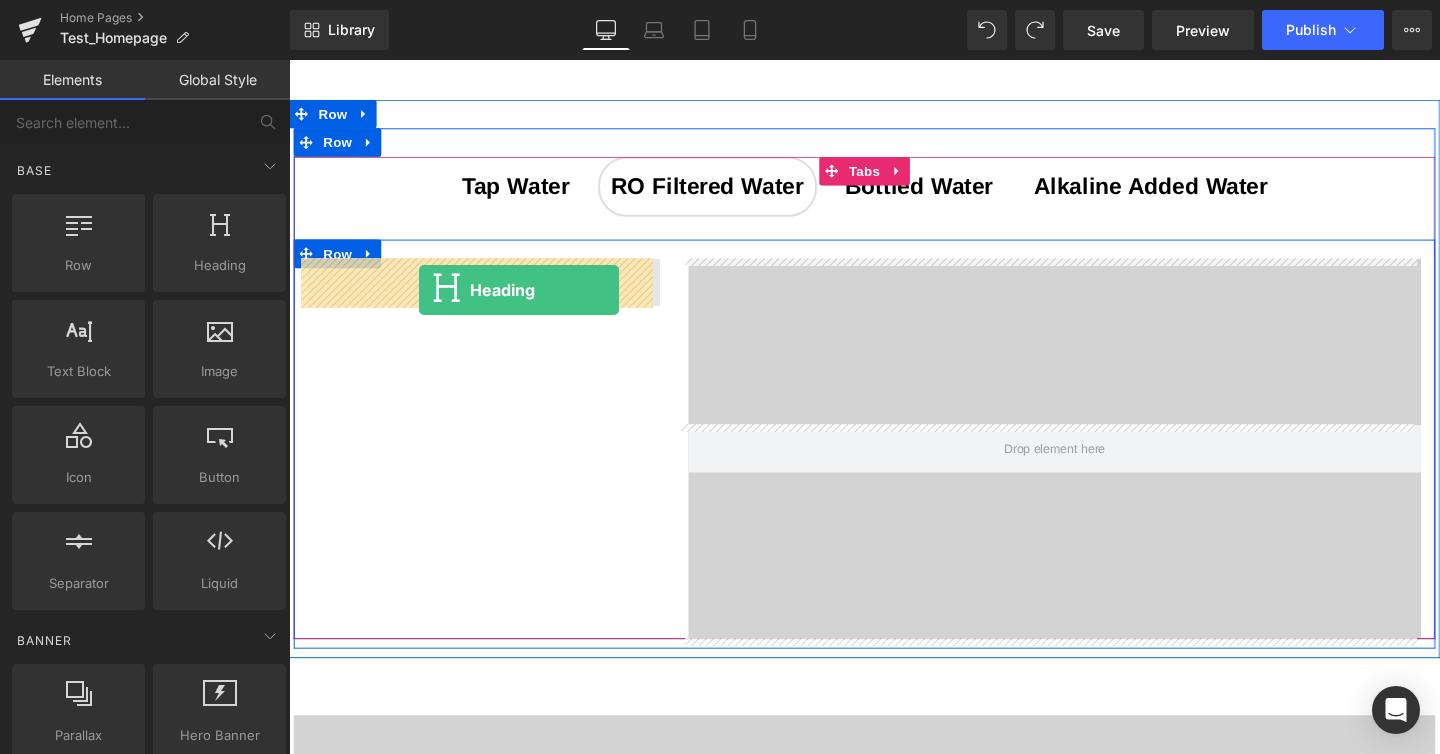 drag, startPoint x: 504, startPoint y: 308, endPoint x: 426, endPoint y: 302, distance: 78.23043 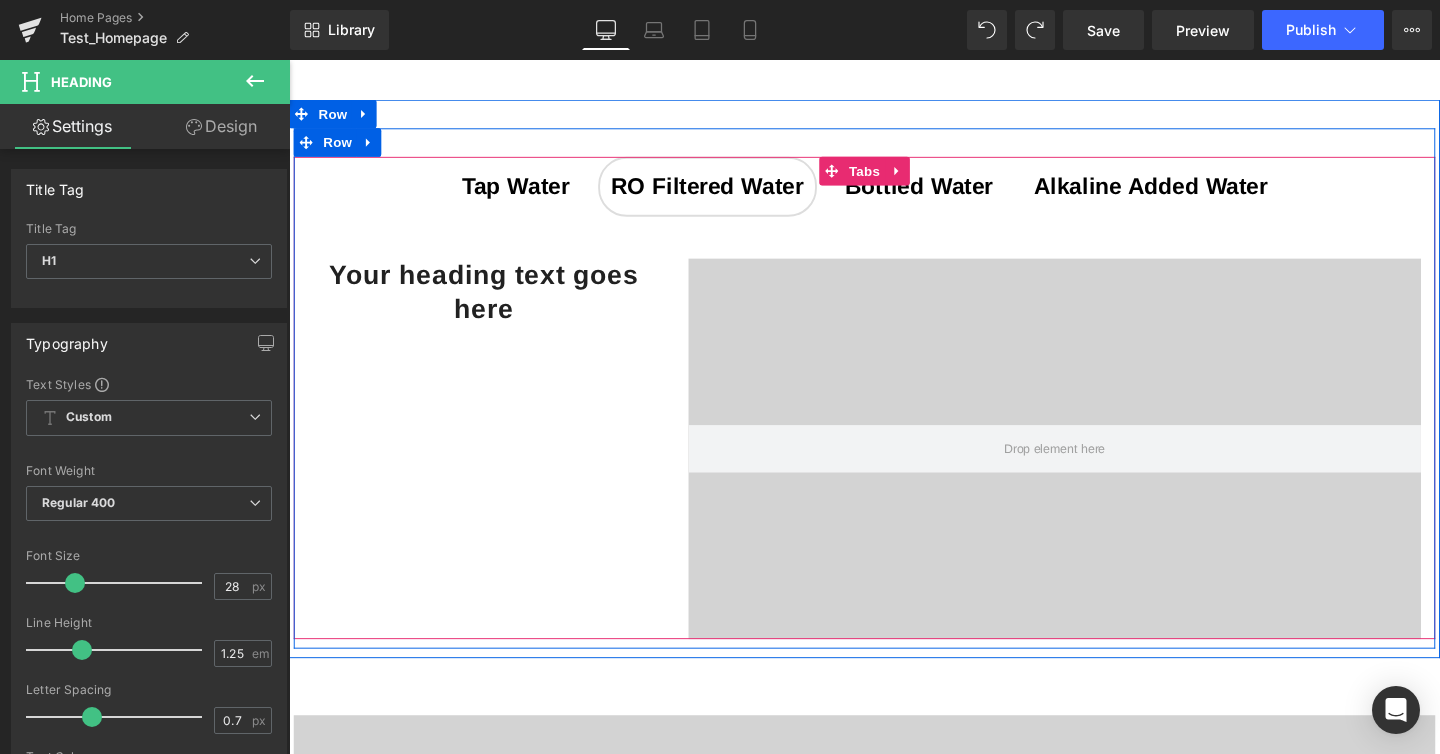 click on "Tap Water" at bounding box center [527, 192] 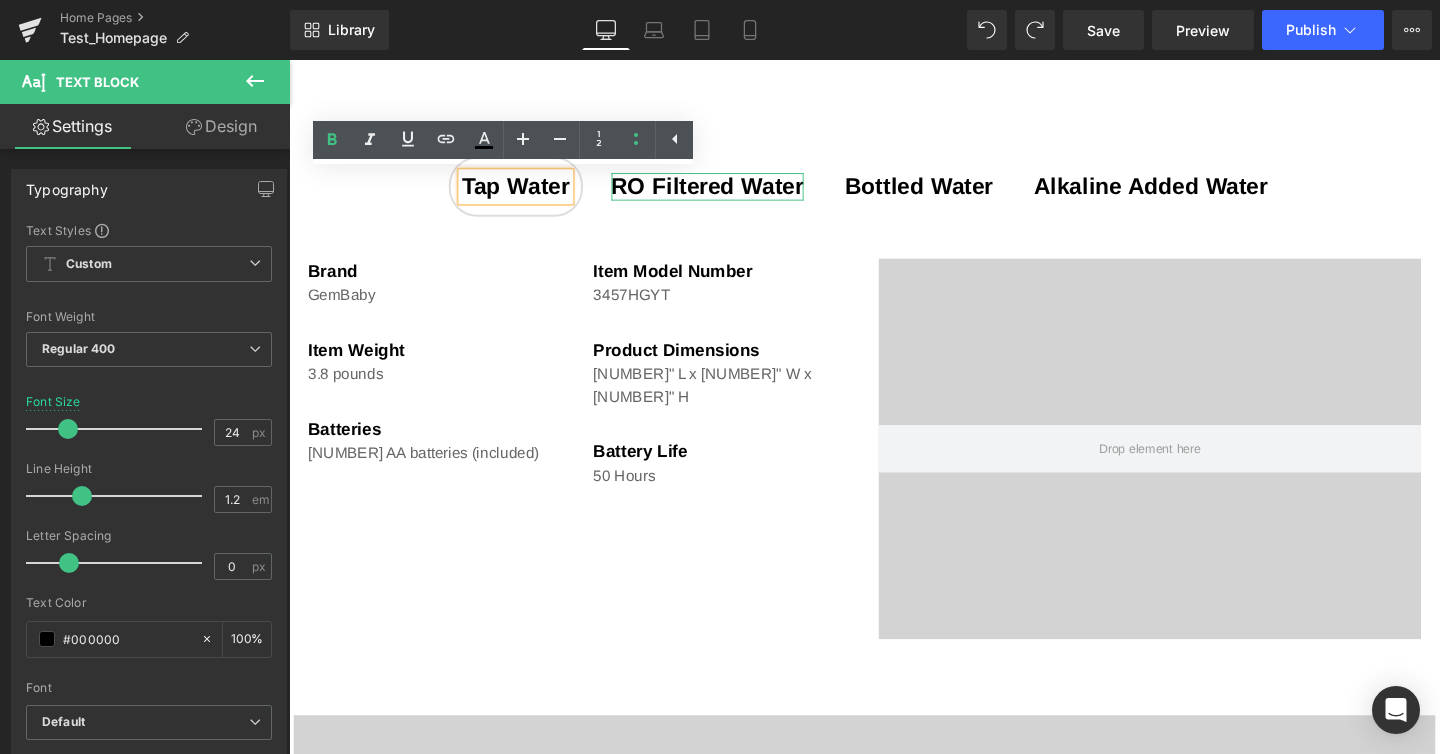 click on "RO filtered Water" at bounding box center (729, 192) 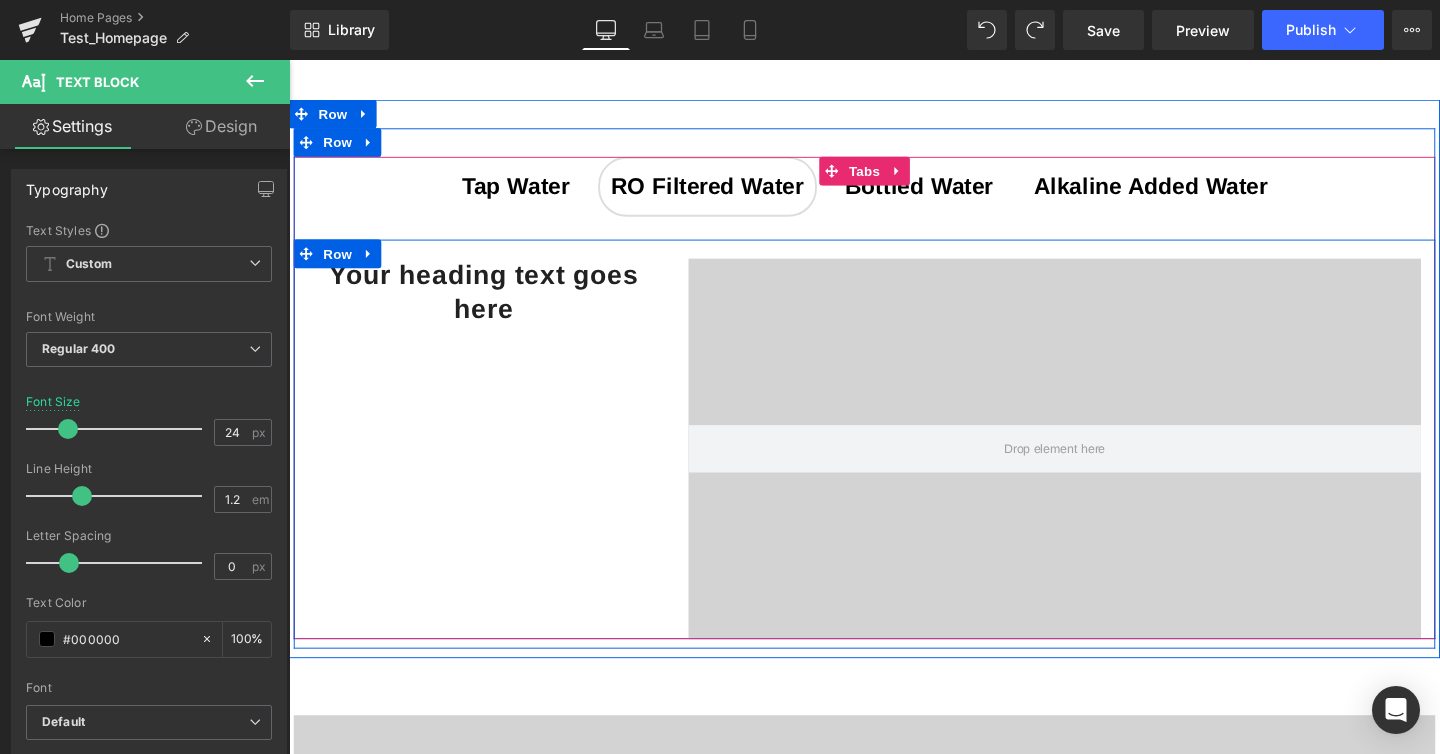 click on "Your heading text goes here
Heading
Video Bg
Row" at bounding box center [894, 459] 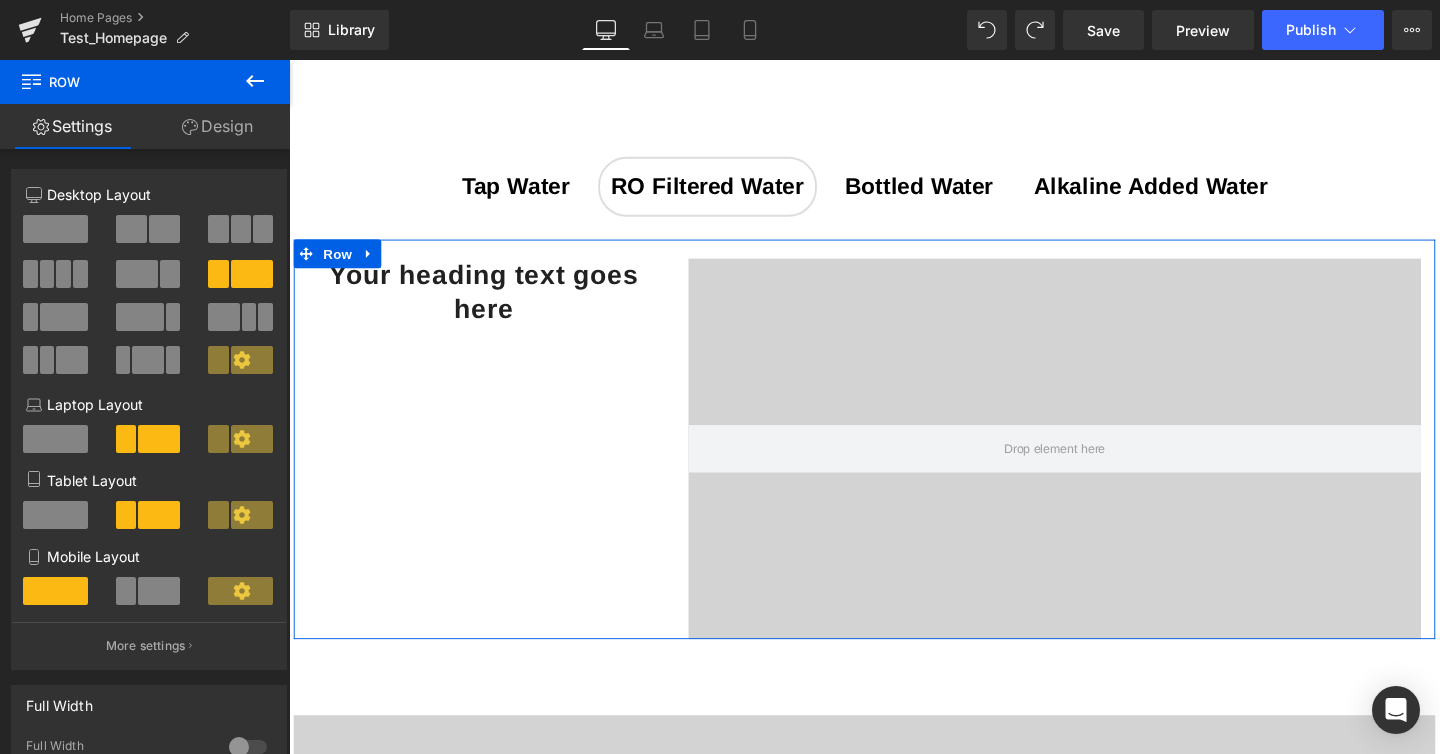 click on "Design" at bounding box center [217, 126] 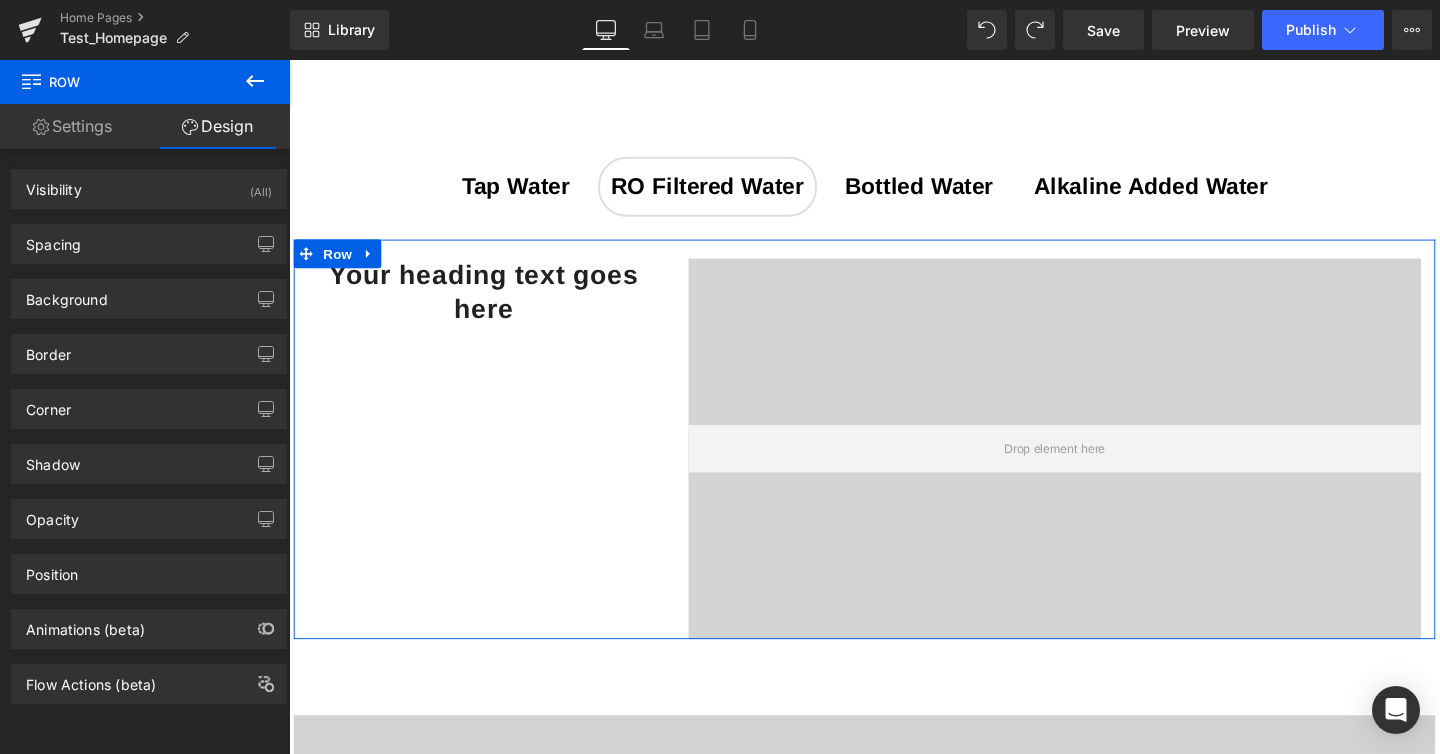 click on "Settings" at bounding box center [72, 126] 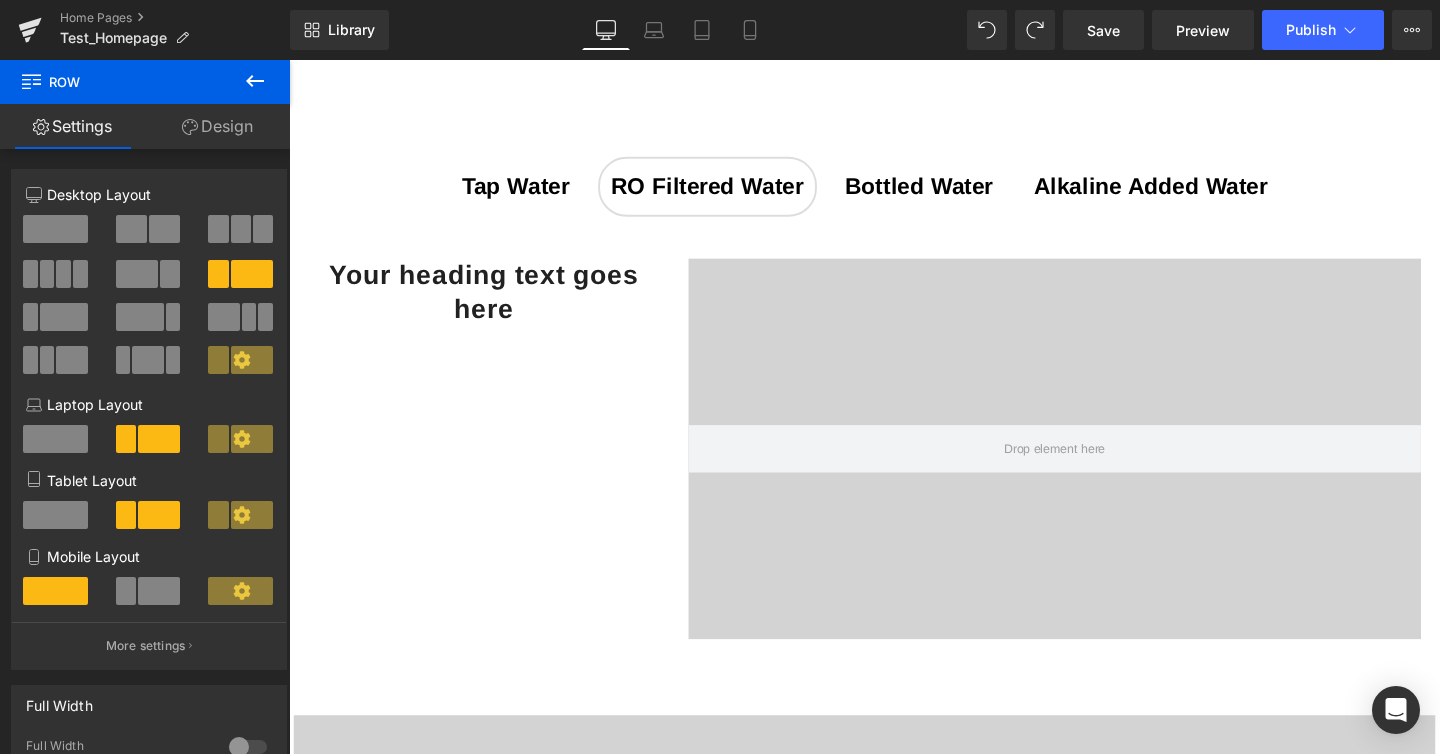click 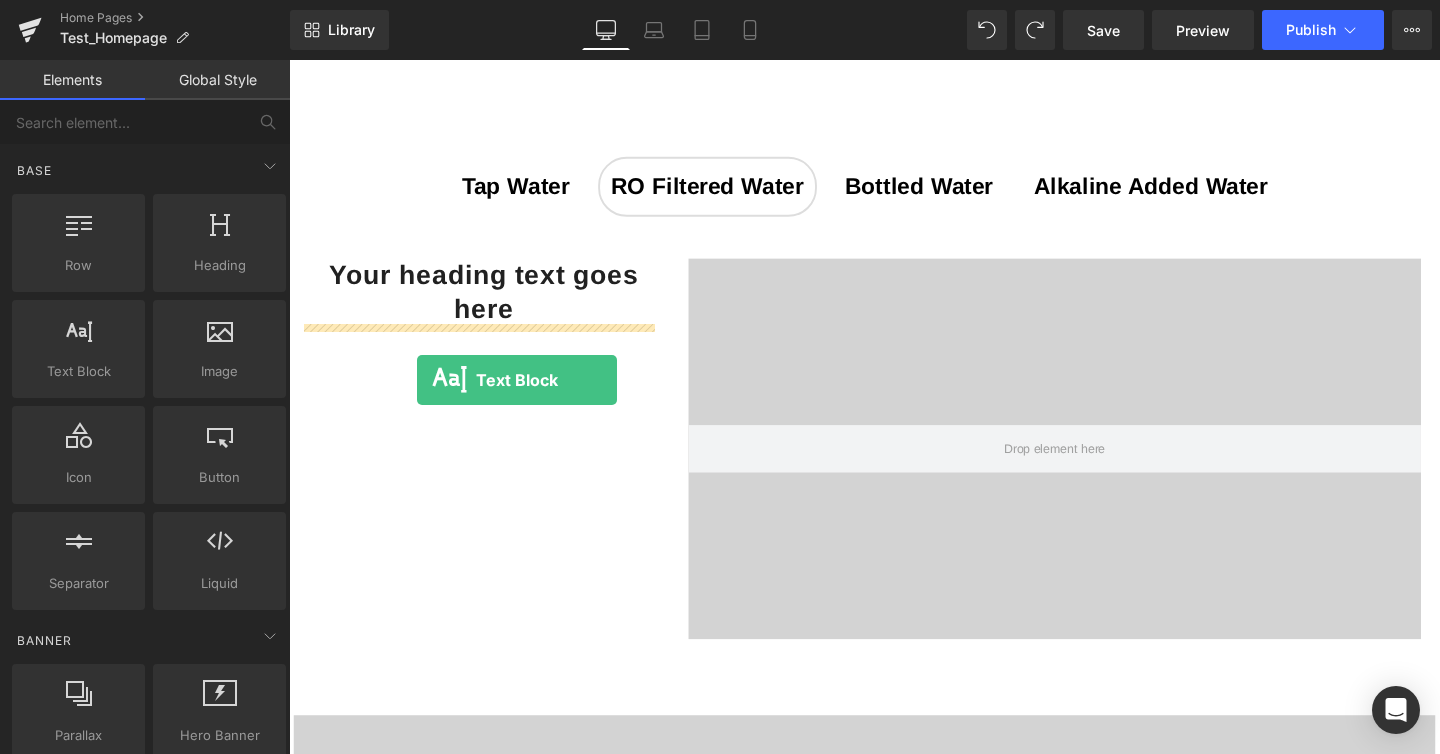drag, startPoint x: 387, startPoint y: 430, endPoint x: 424, endPoint y: 393, distance: 52.3259 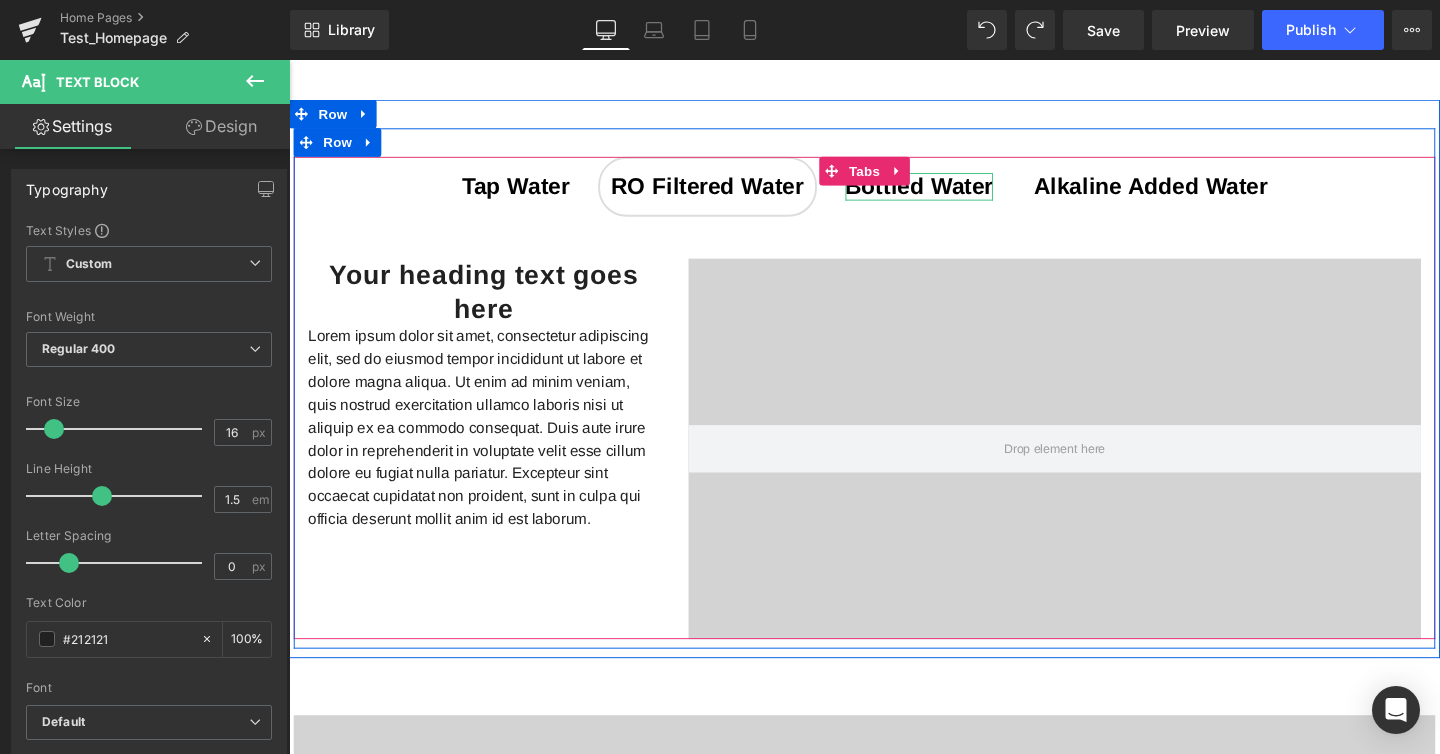 click on "Bottled Water" at bounding box center (951, 192) 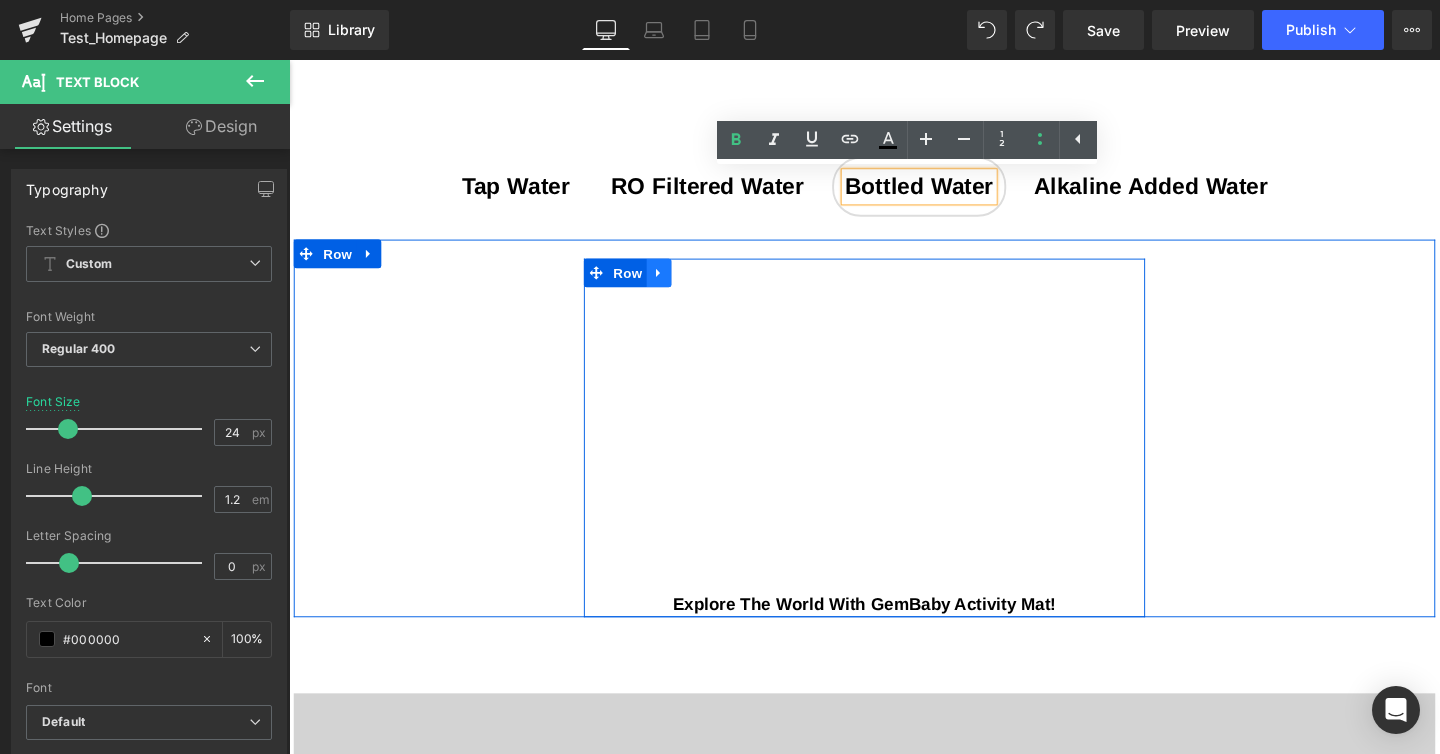 click 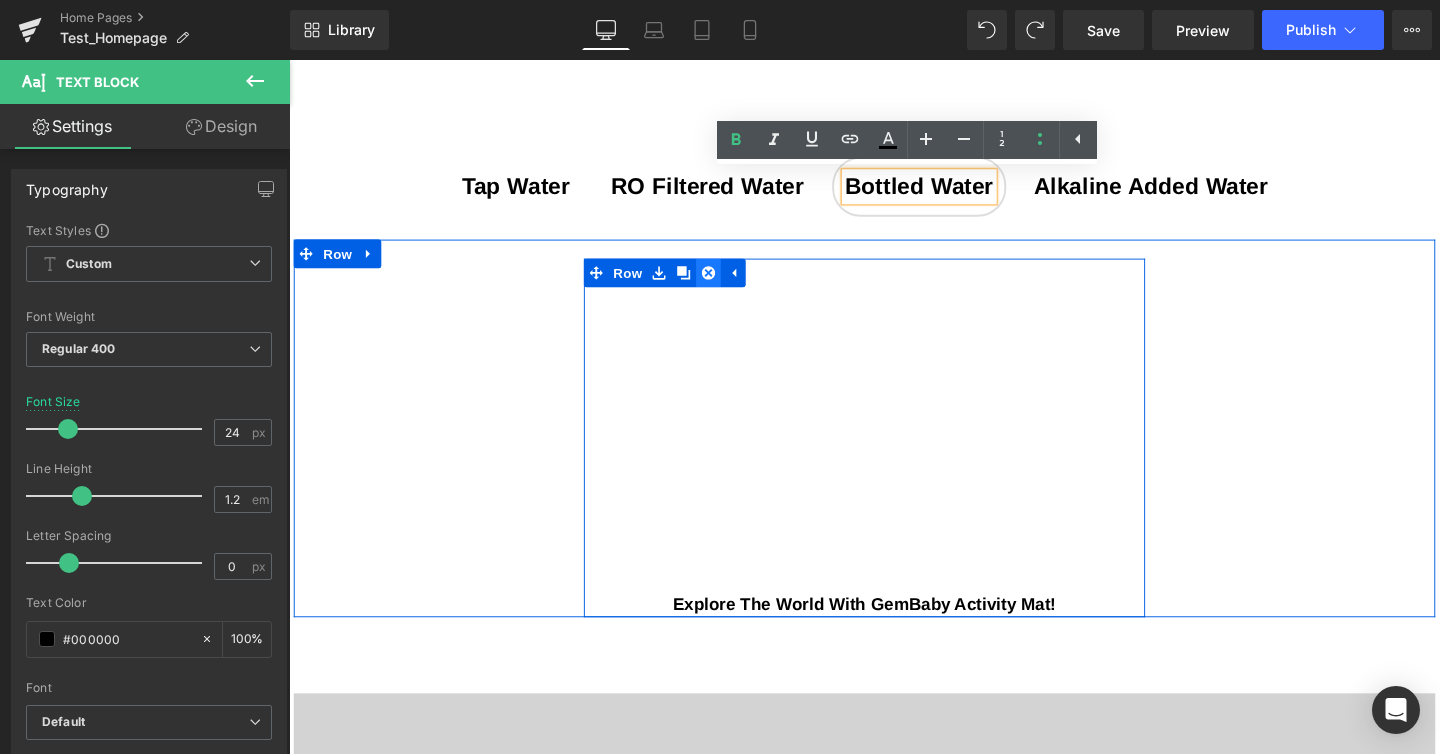 click 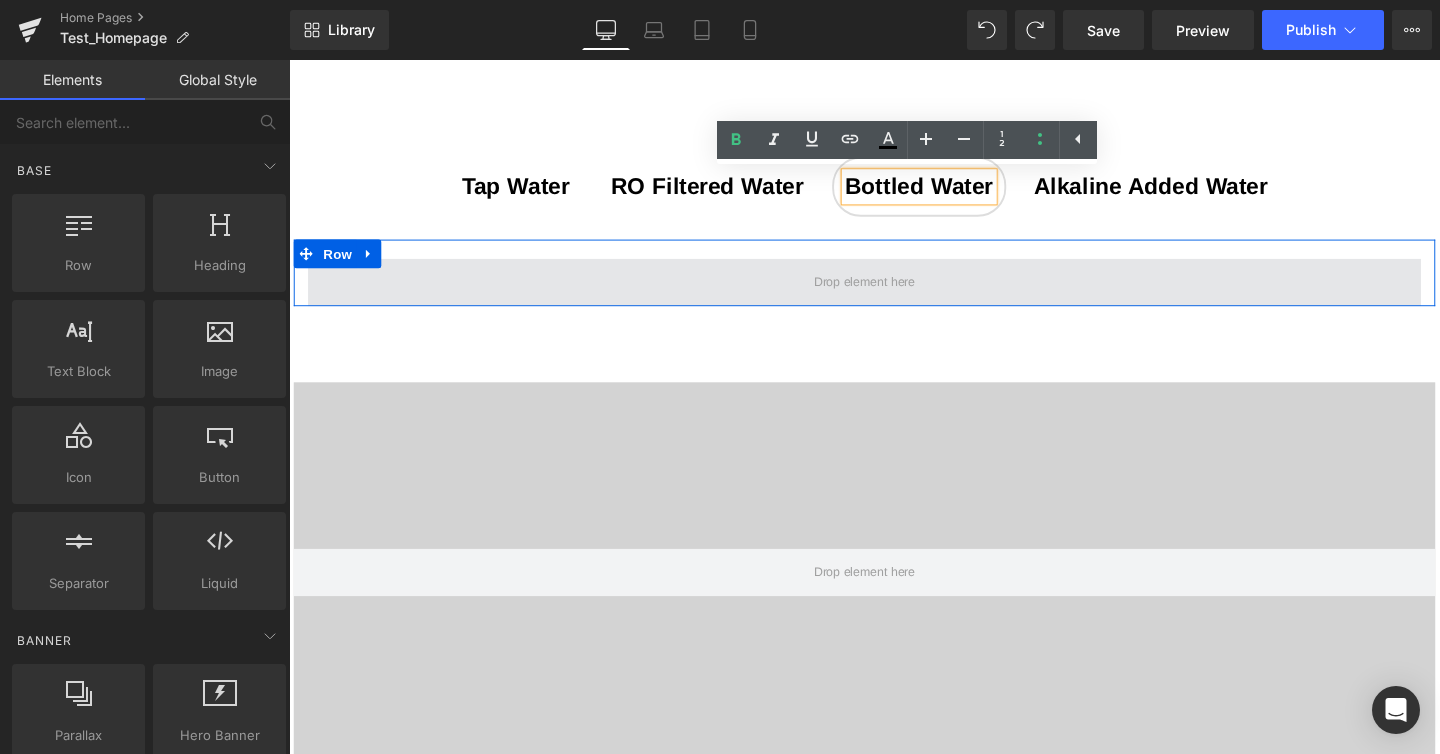 click at bounding box center (894, 294) 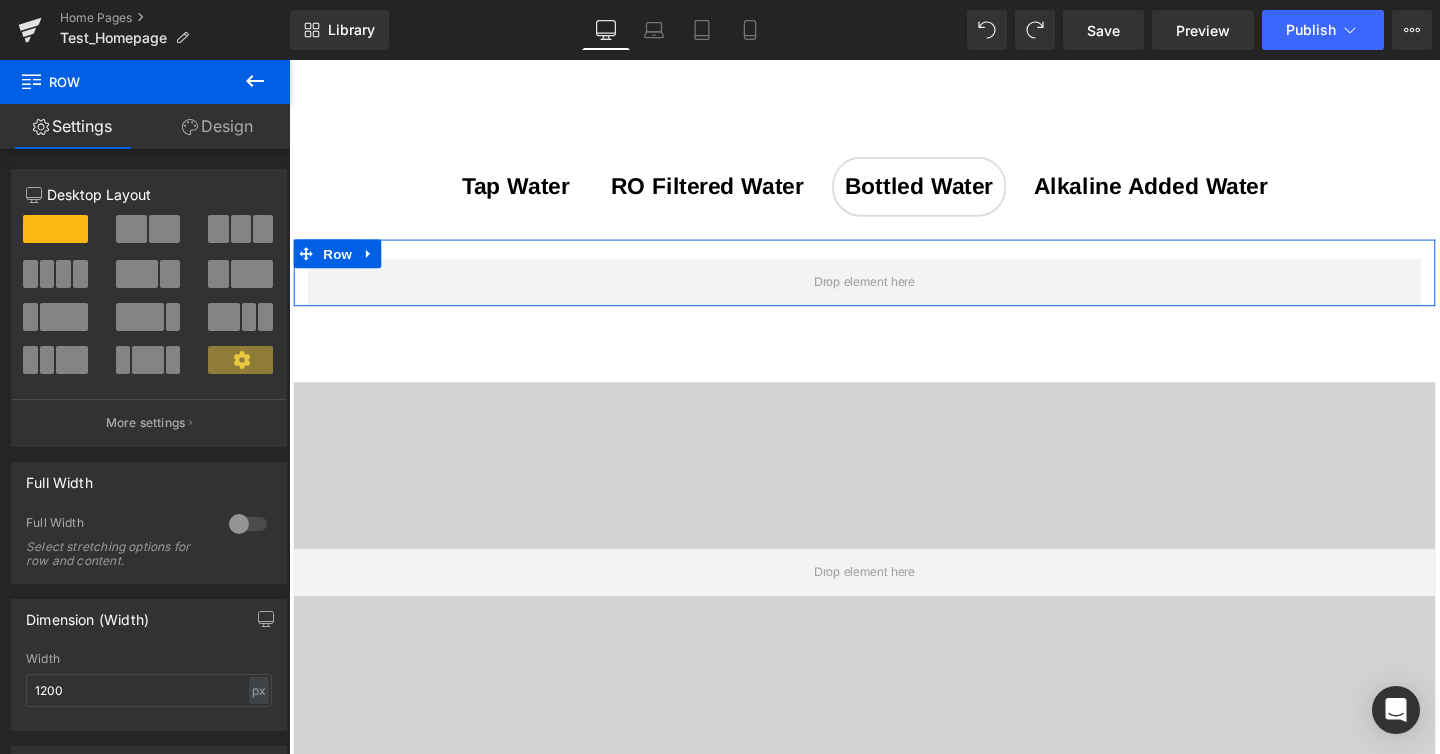 click at bounding box center (64, 317) 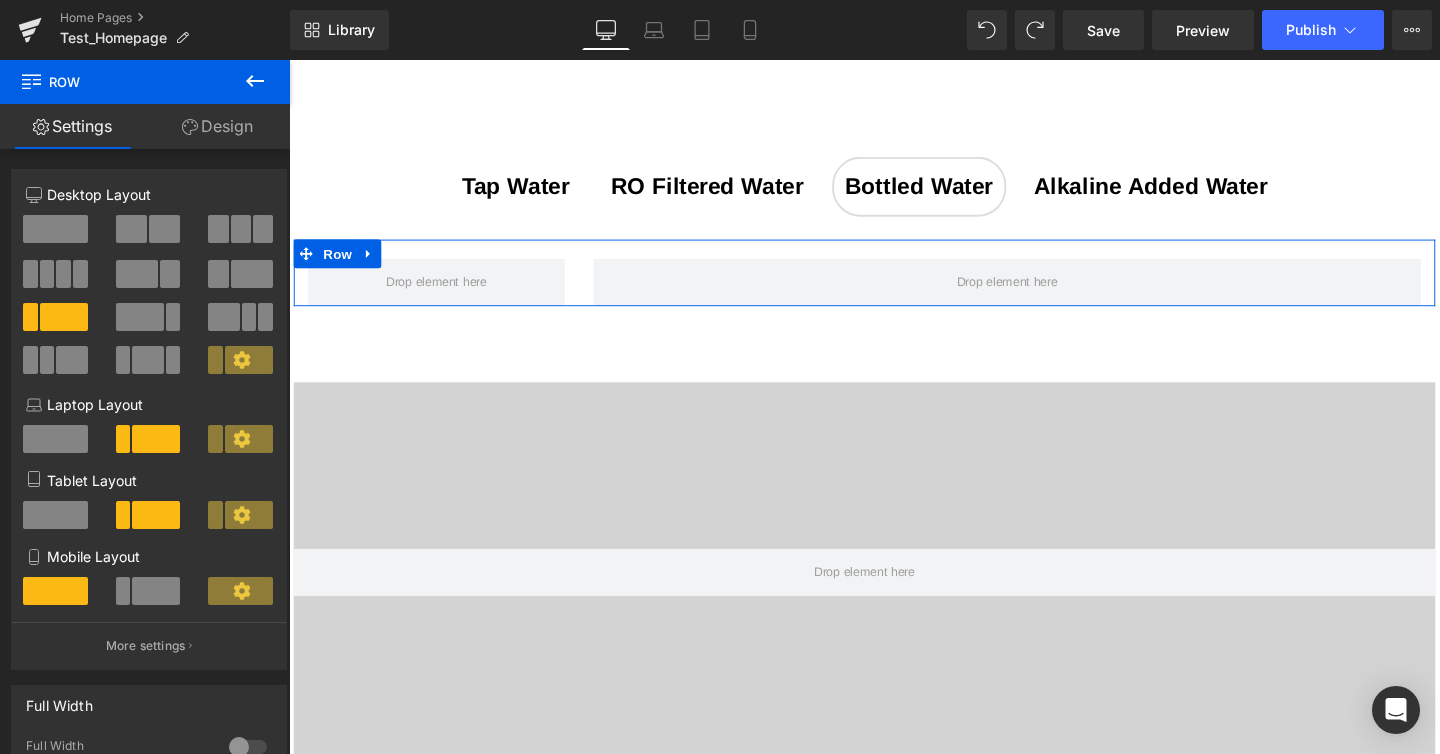 click on "Design" at bounding box center (217, 126) 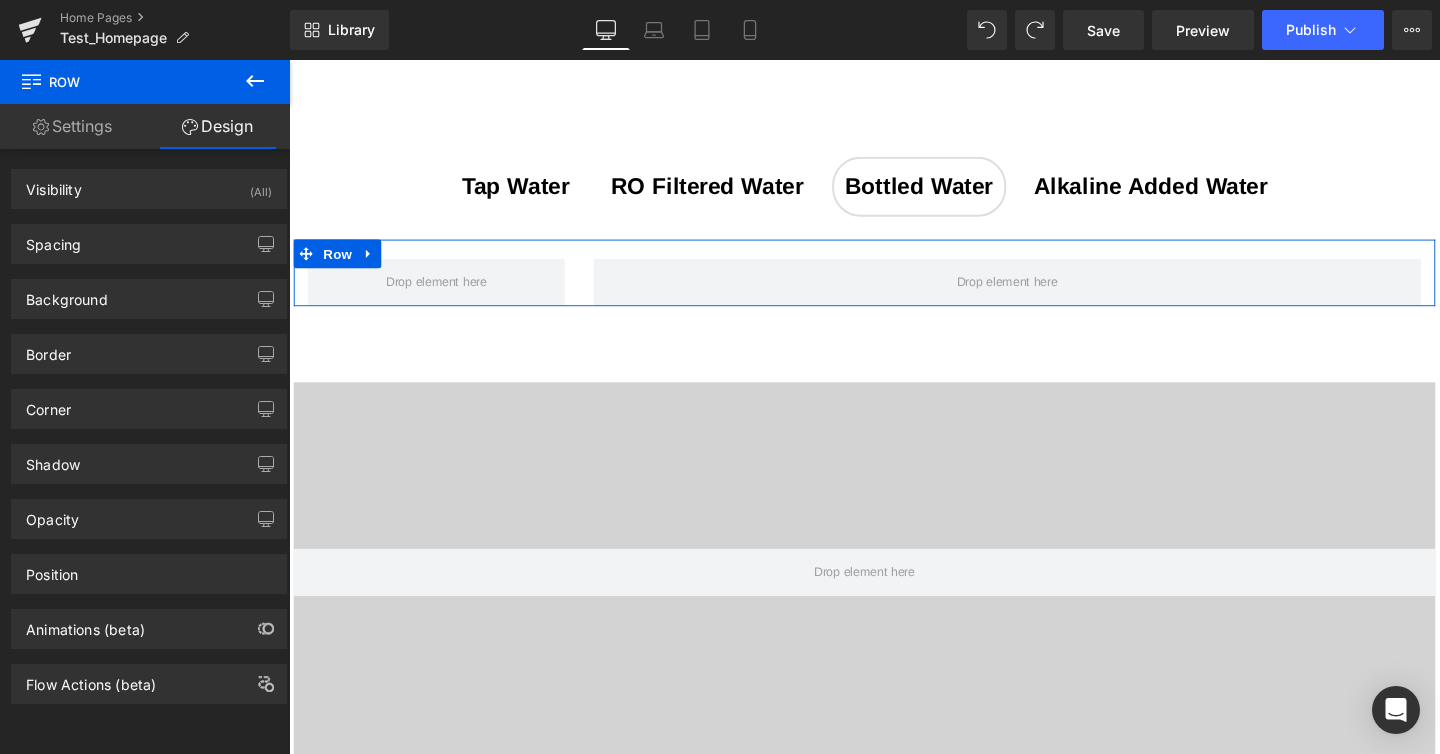 click on "Settings" at bounding box center [72, 126] 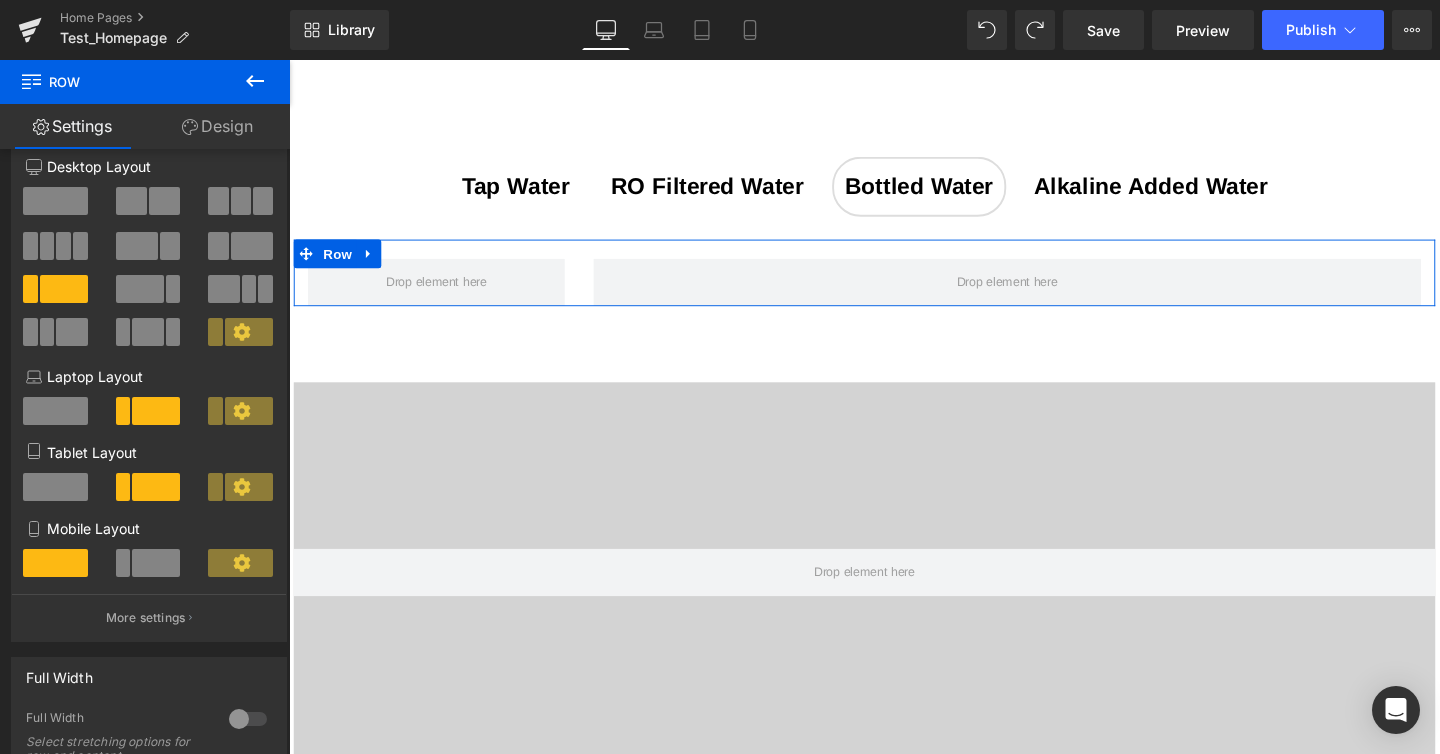 scroll, scrollTop: 29, scrollLeft: 0, axis: vertical 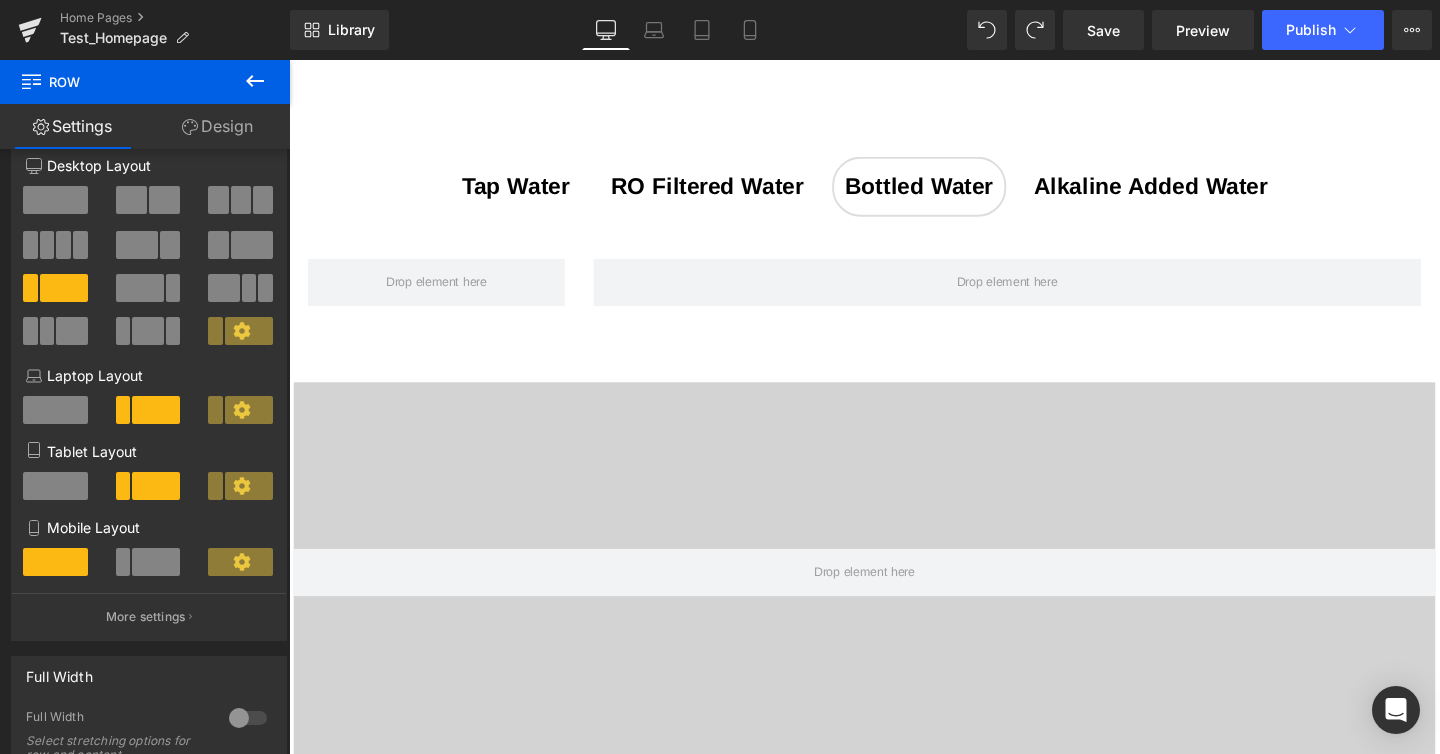 click 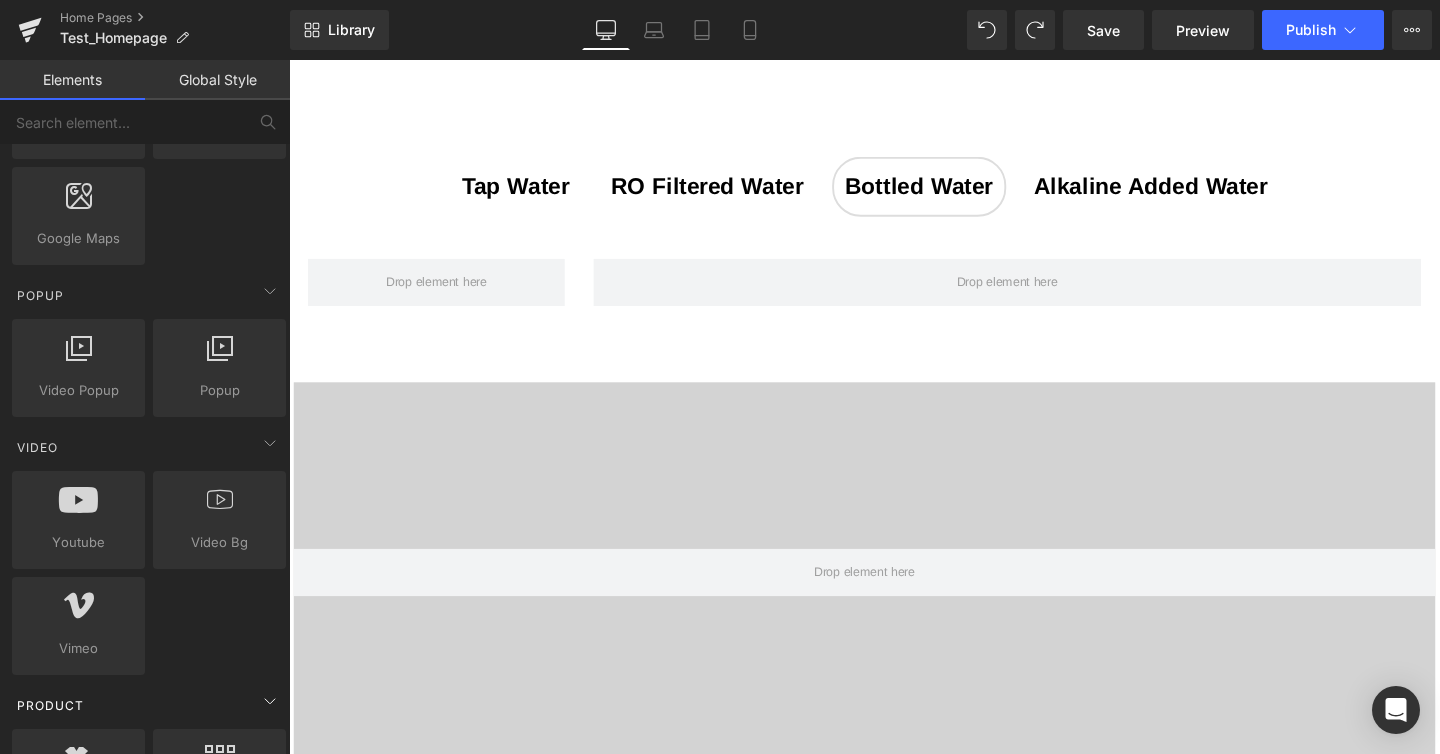 scroll, scrollTop: 1470, scrollLeft: 0, axis: vertical 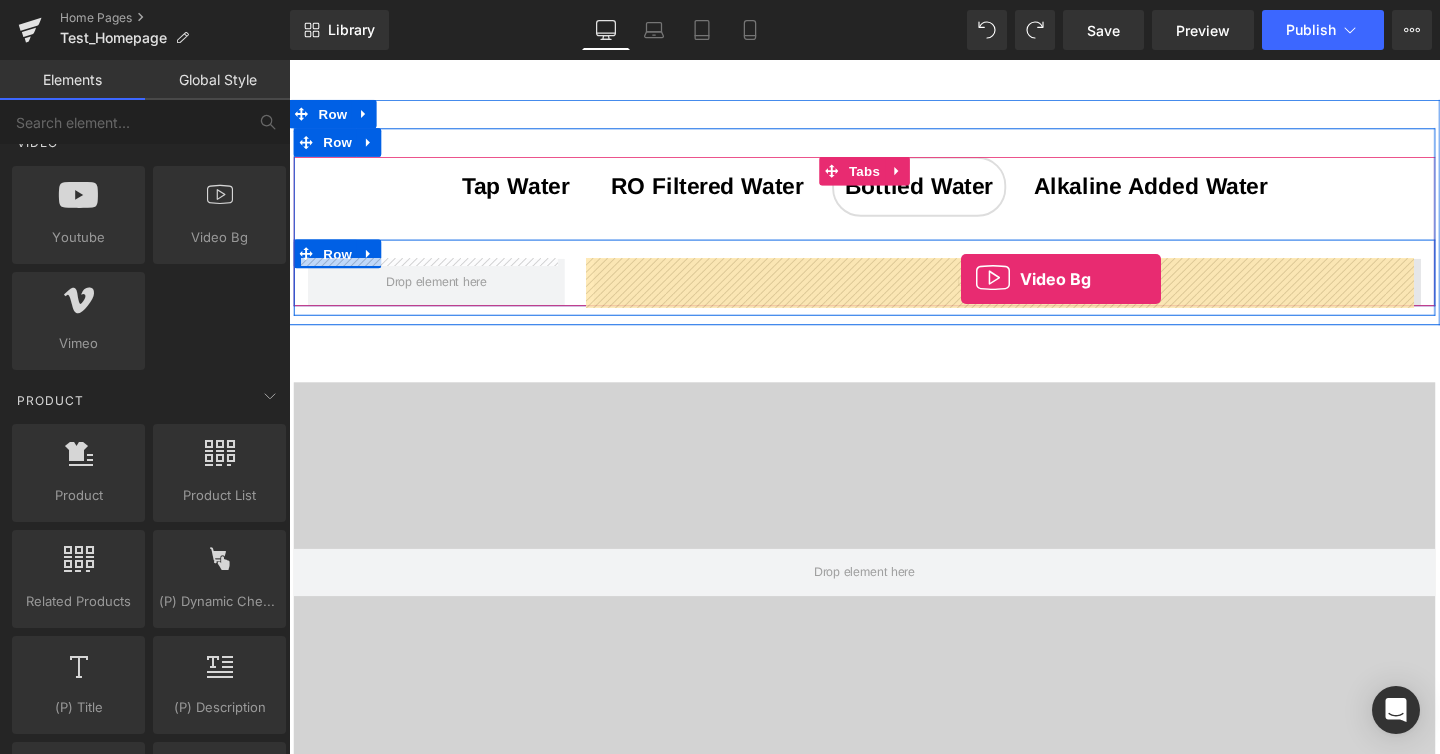 drag, startPoint x: 519, startPoint y: 261, endPoint x: 995, endPoint y: 290, distance: 476.8826 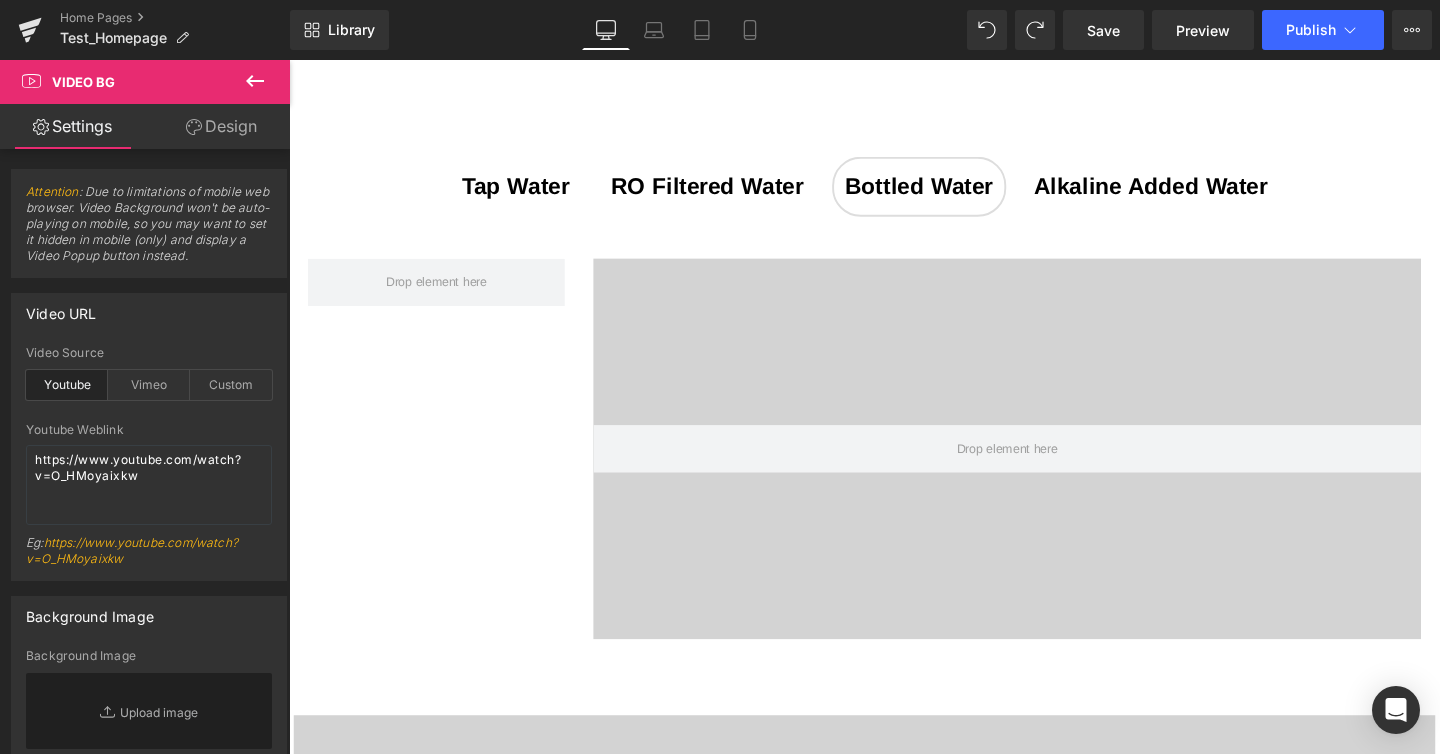 click at bounding box center (255, 82) 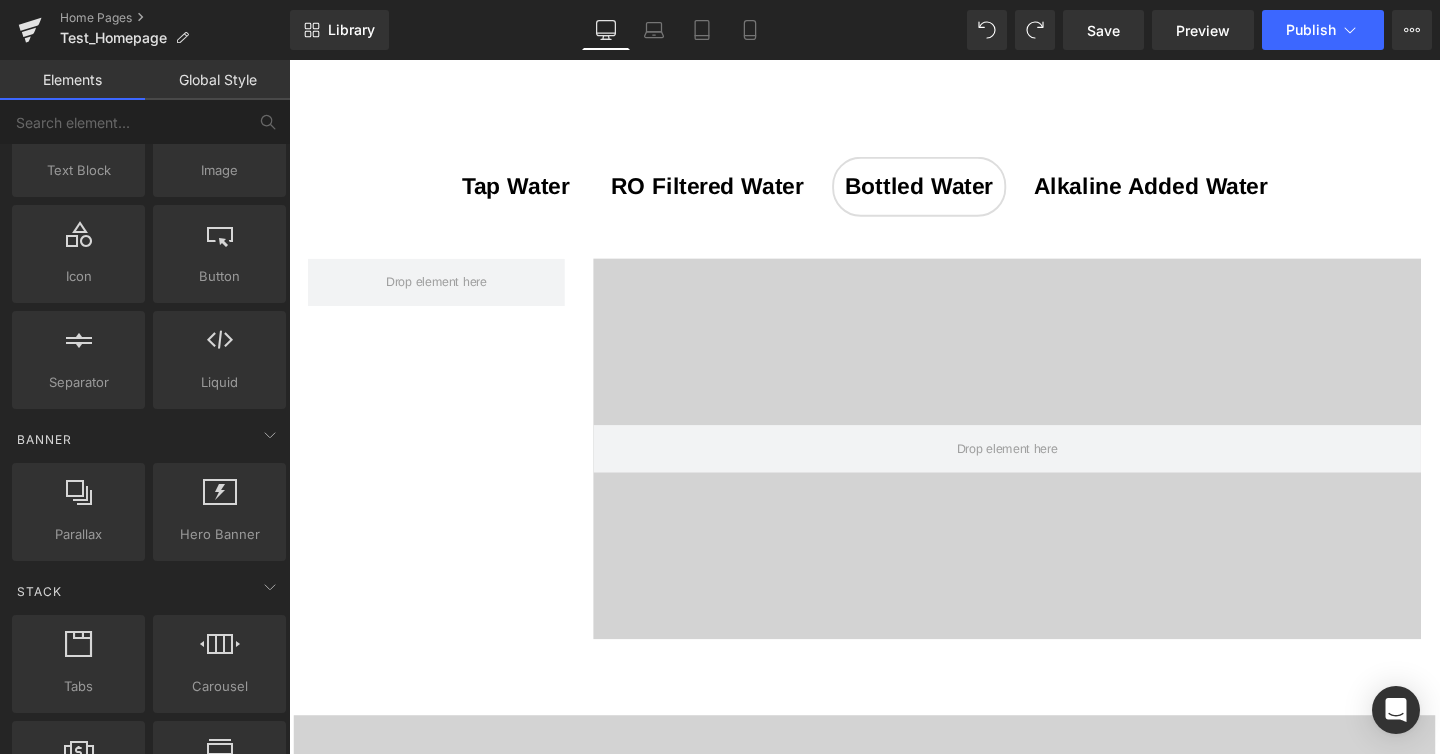 scroll, scrollTop: 0, scrollLeft: 0, axis: both 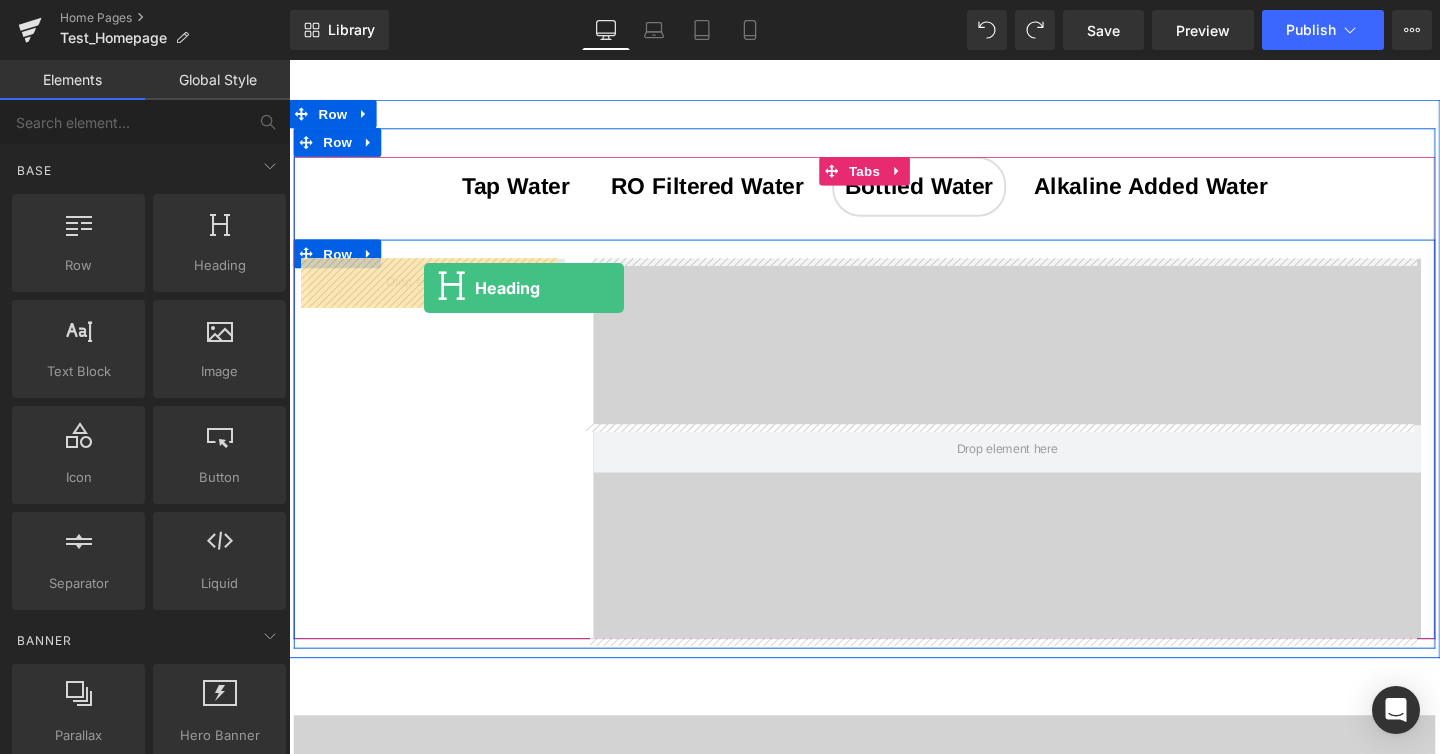 drag, startPoint x: 529, startPoint y: 307, endPoint x: 431, endPoint y: 300, distance: 98.24968 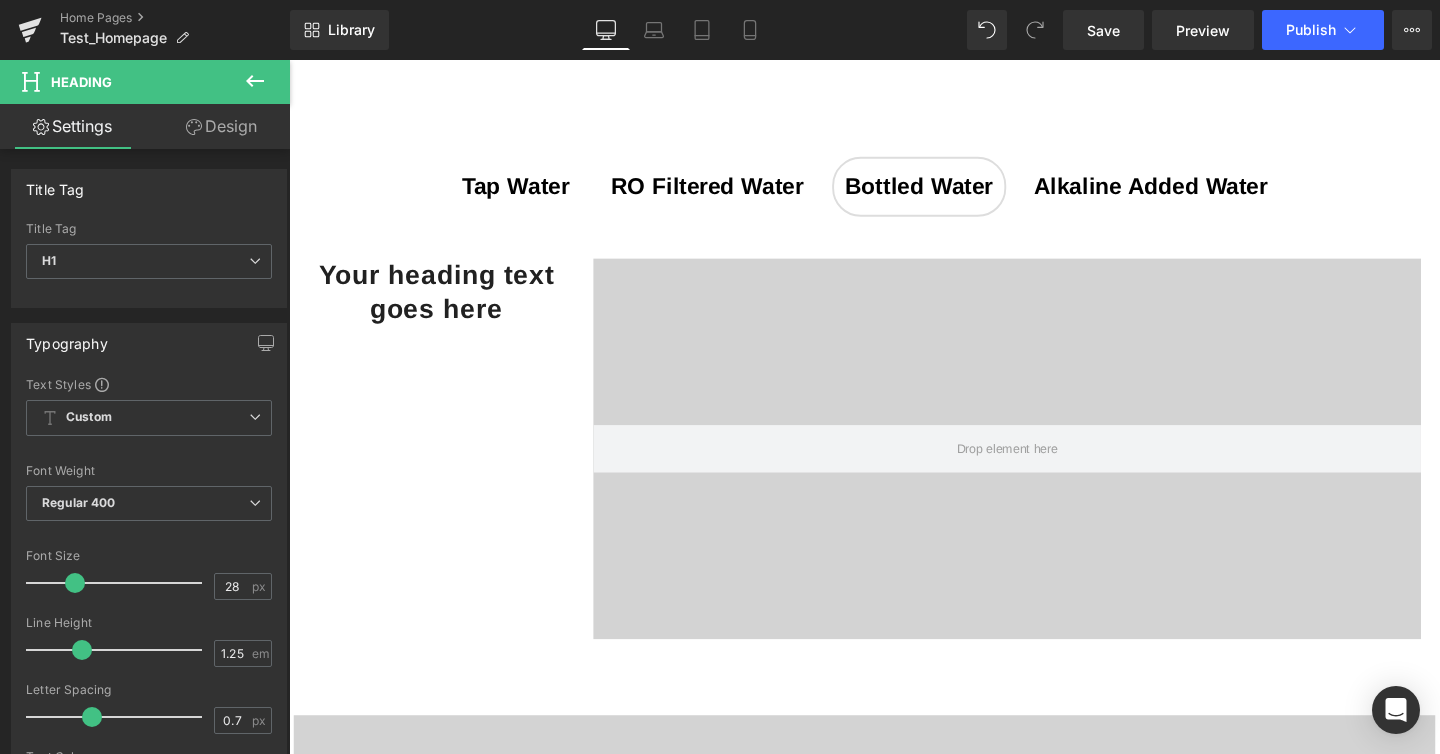click 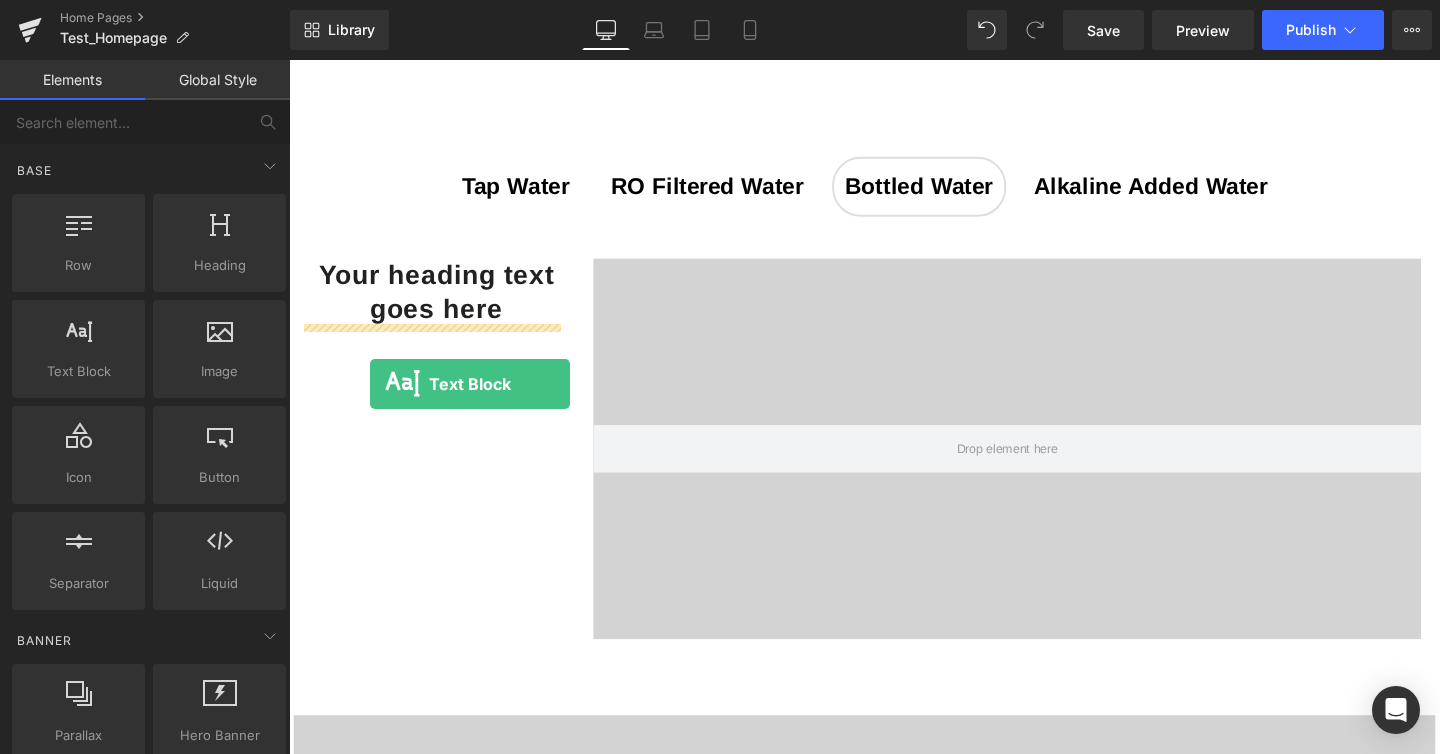 drag, startPoint x: 358, startPoint y: 420, endPoint x: 374, endPoint y: 401, distance: 24.839485 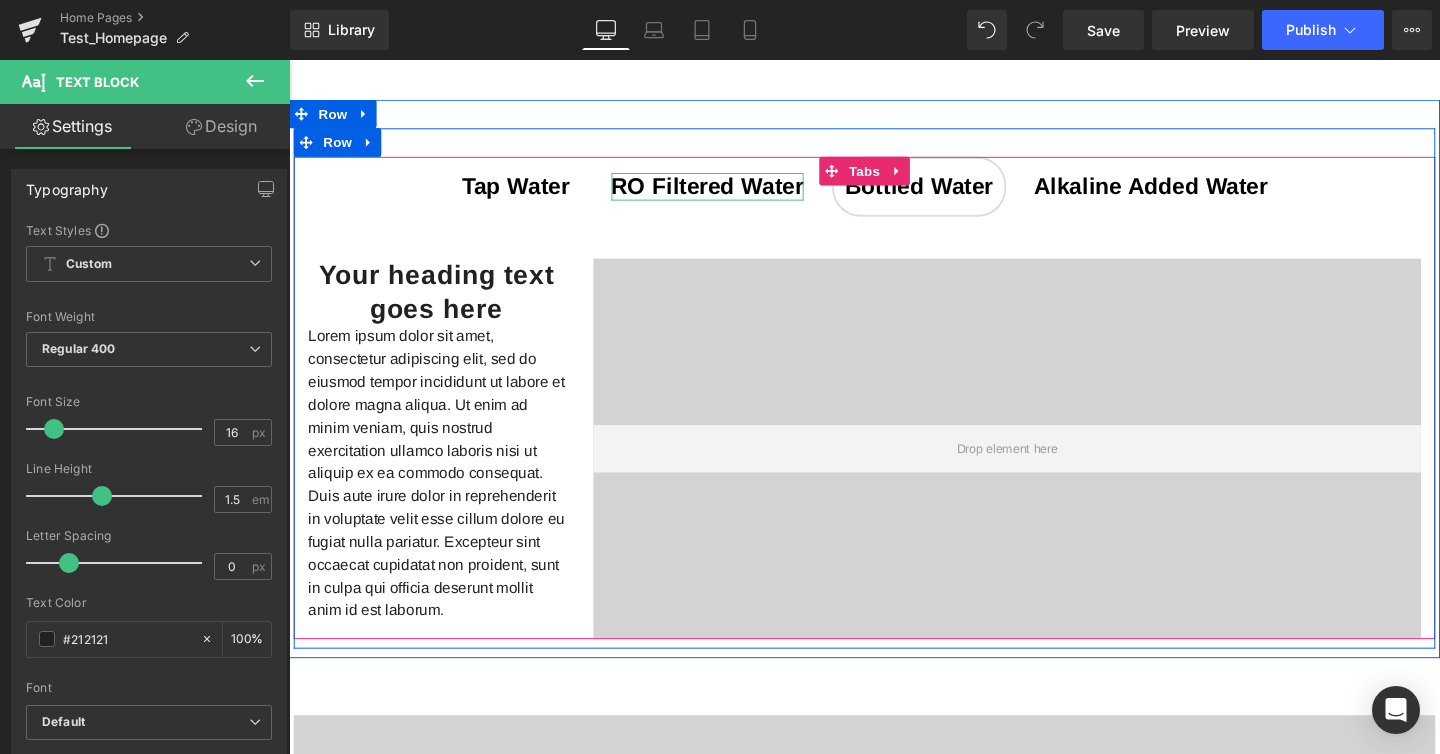 click on "RO filtered Water" at bounding box center [729, 192] 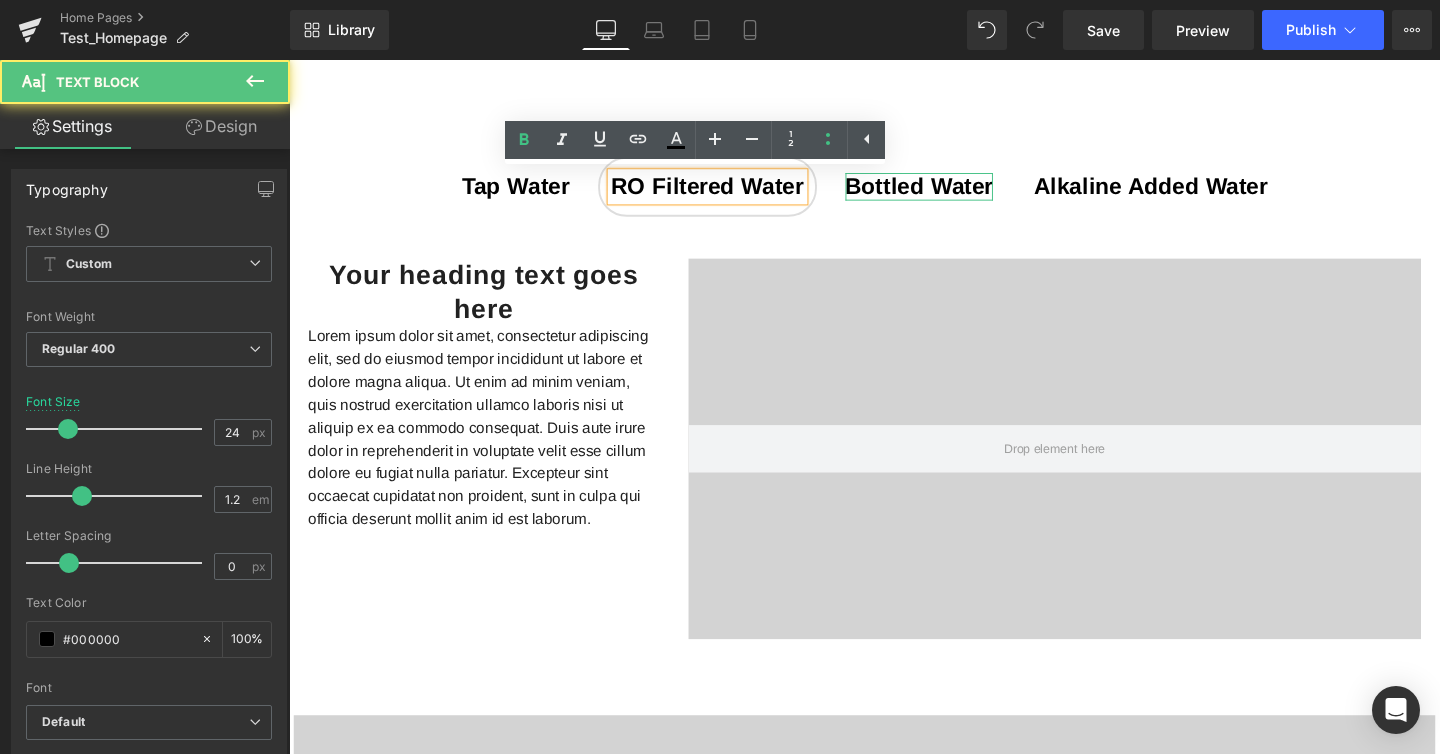 click on "Bottled Water" at bounding box center (951, 192) 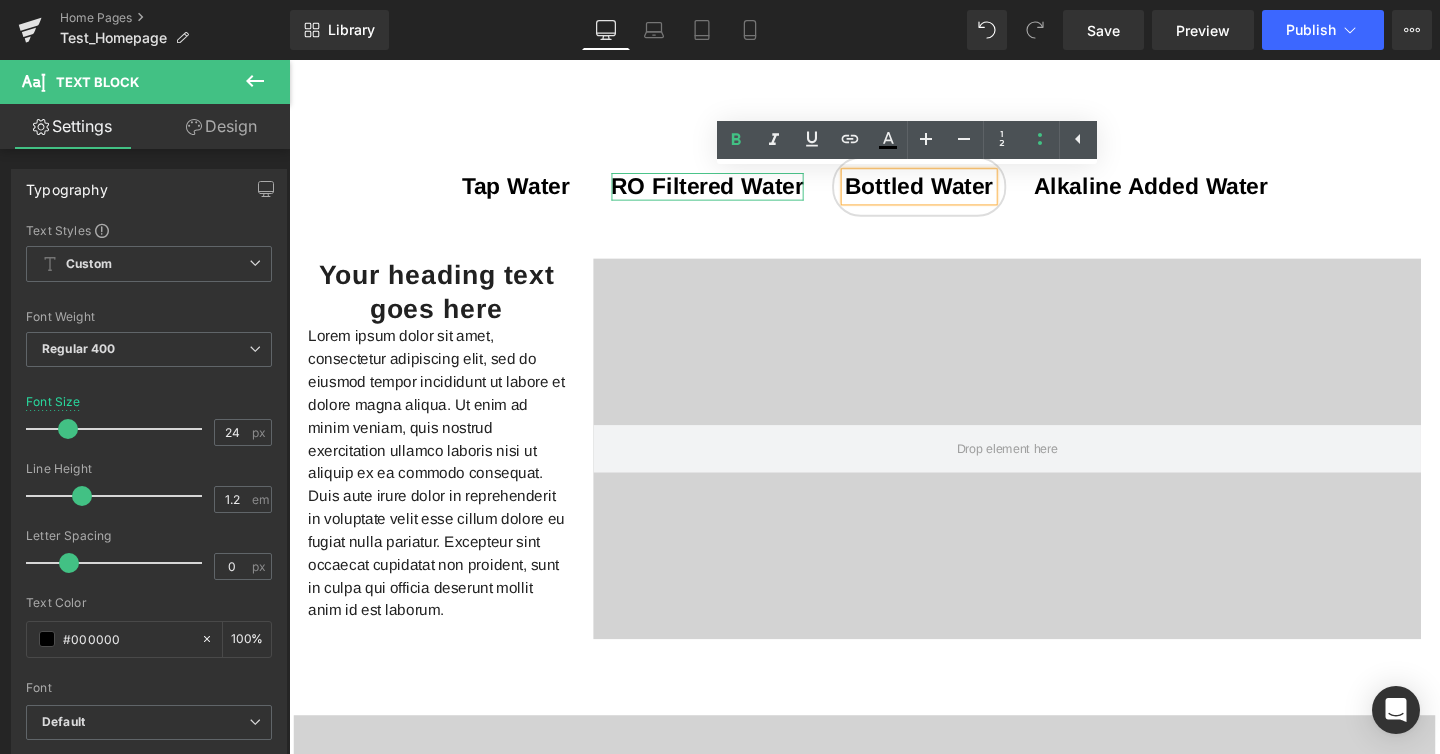 click on "RO filtered Water" at bounding box center [729, 192] 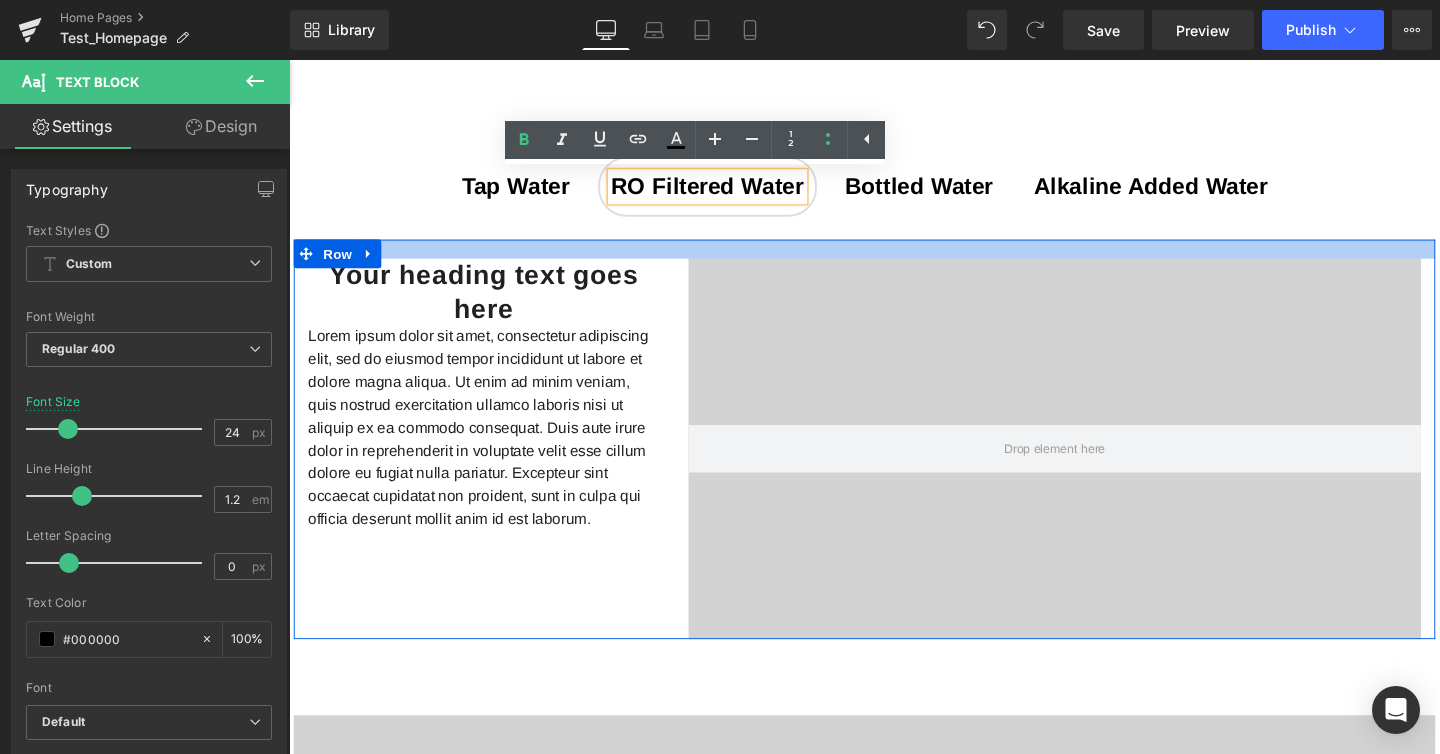 click at bounding box center [894, 259] 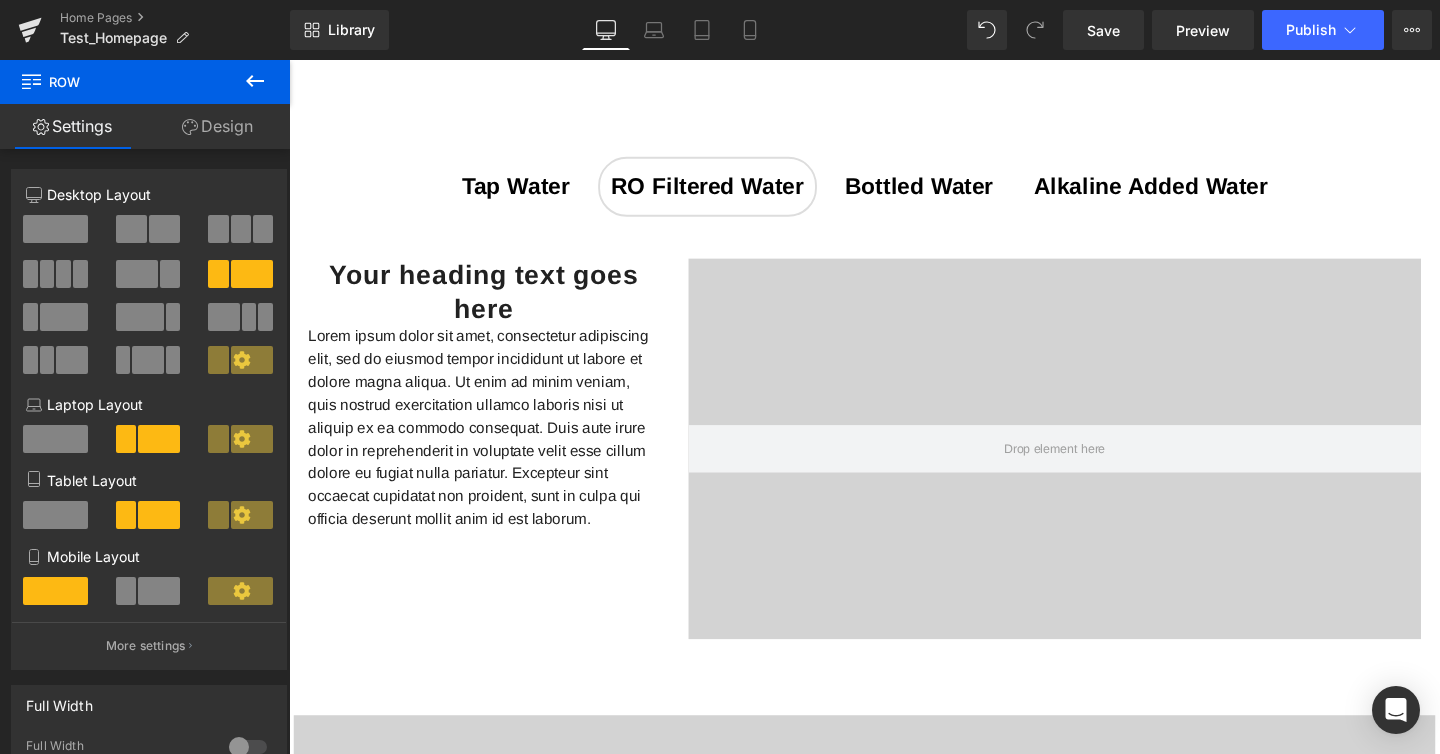 click on "Tap Water
Text Block
RO filtered Water Text Block
Bottled Water Text Block
Alkaline added water Text Block
Your heading text goes here
Heading
Lorem ipsum dolor sit amet, consectetur adipiscing elit, sed do eiusmod tempor incididunt ut labore et dolore magna aliqua. Ut enim ad minim veniam, quis nostrud exercitation ullamco laboris nisi ut aliquip ex ea commodo consequat. Duis aute irure dolor in reprehenderit in voluptate velit esse cillum dolore eu fugiat nulla pariatur. Excepteur sint occaecat cupidatat non proident, sunt in culpa qui officia deserunt mollit anim id est laborum.
Text Block
Video Bg
Row" at bounding box center [894, 415] 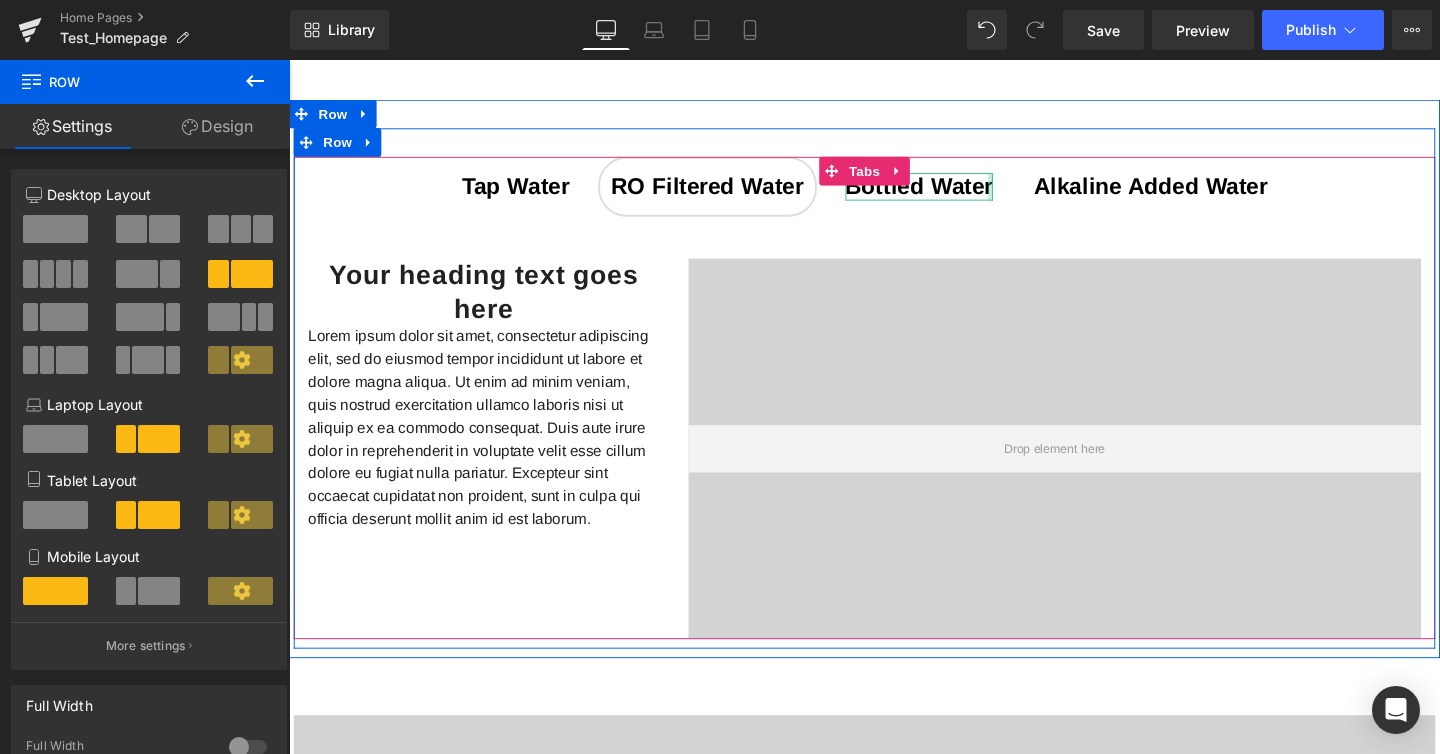 click on "Bottled Water Text Block" at bounding box center (951, 193) 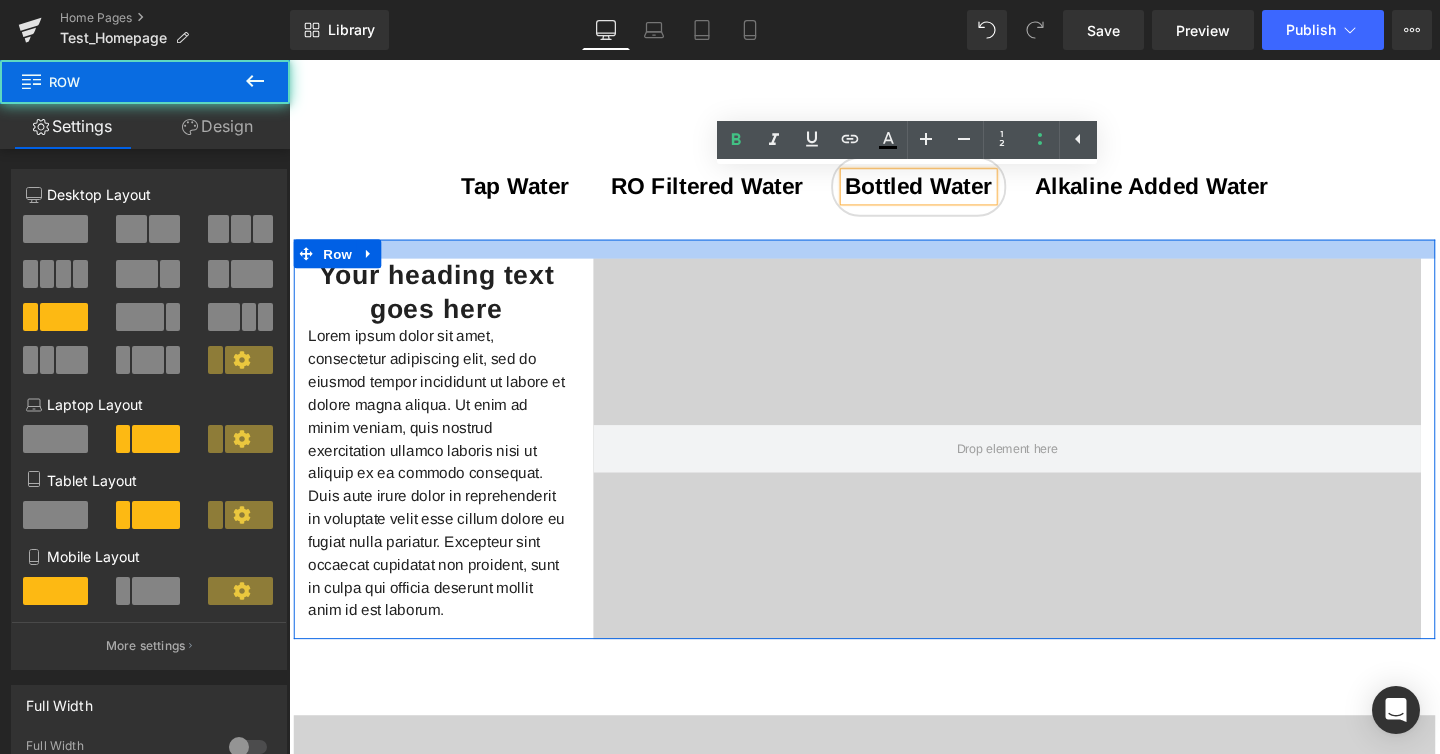 click at bounding box center (894, 259) 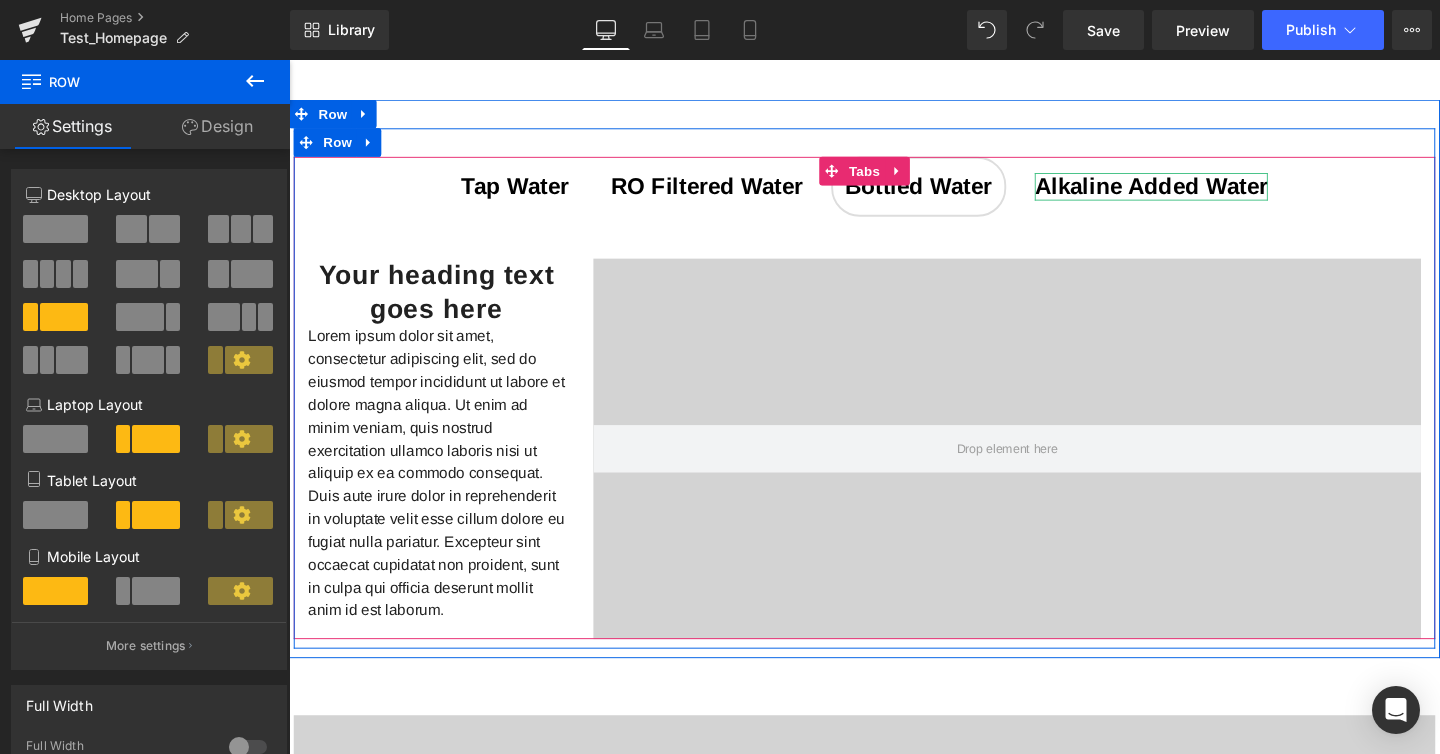 click on "Alkaline added water" at bounding box center [1195, 192] 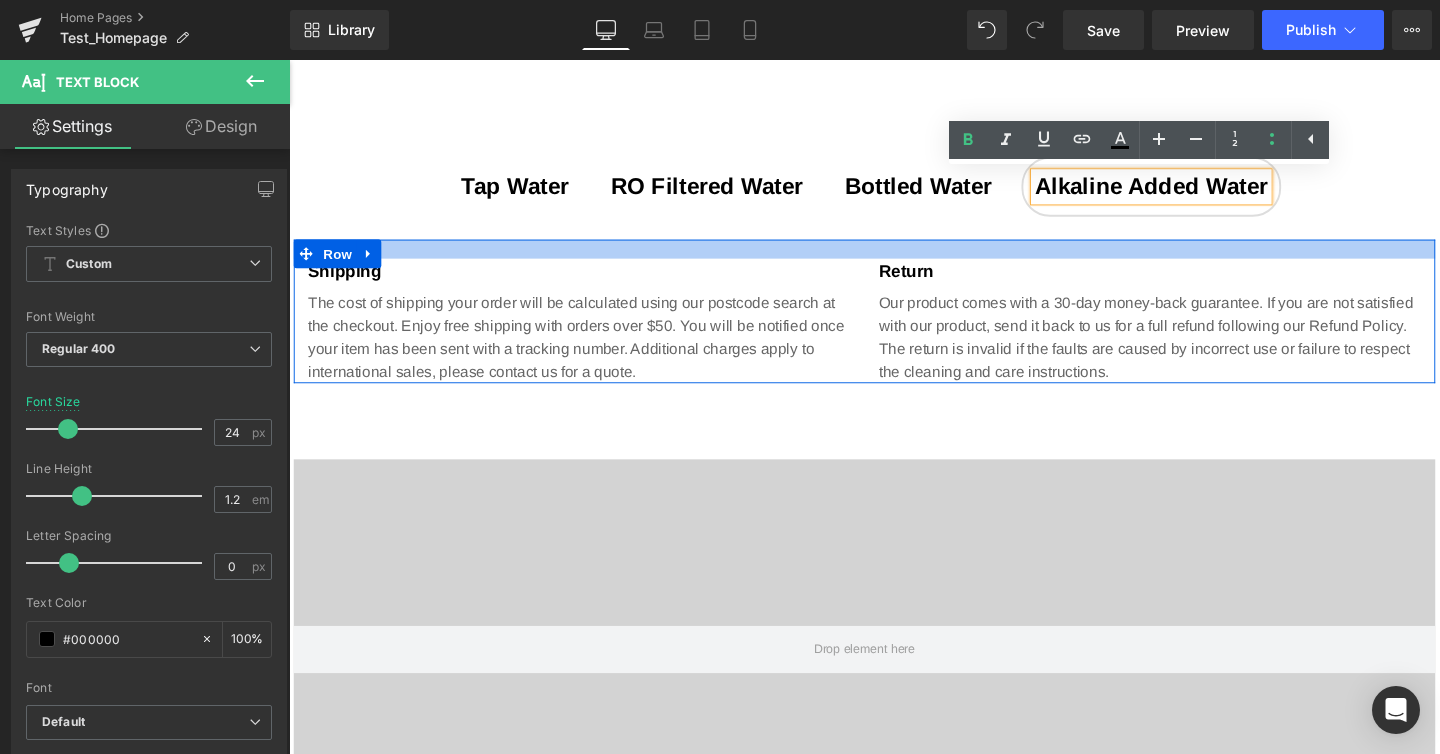 click at bounding box center (894, 259) 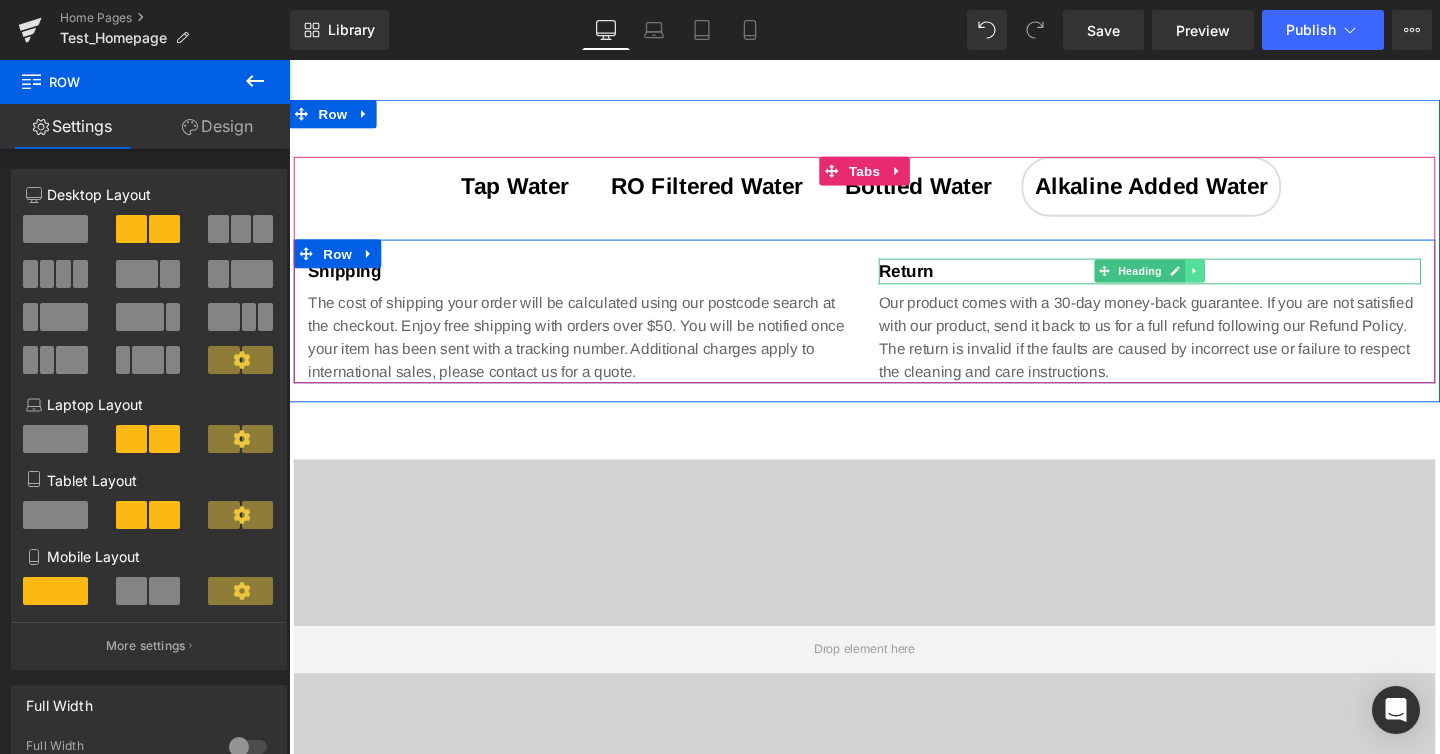 click 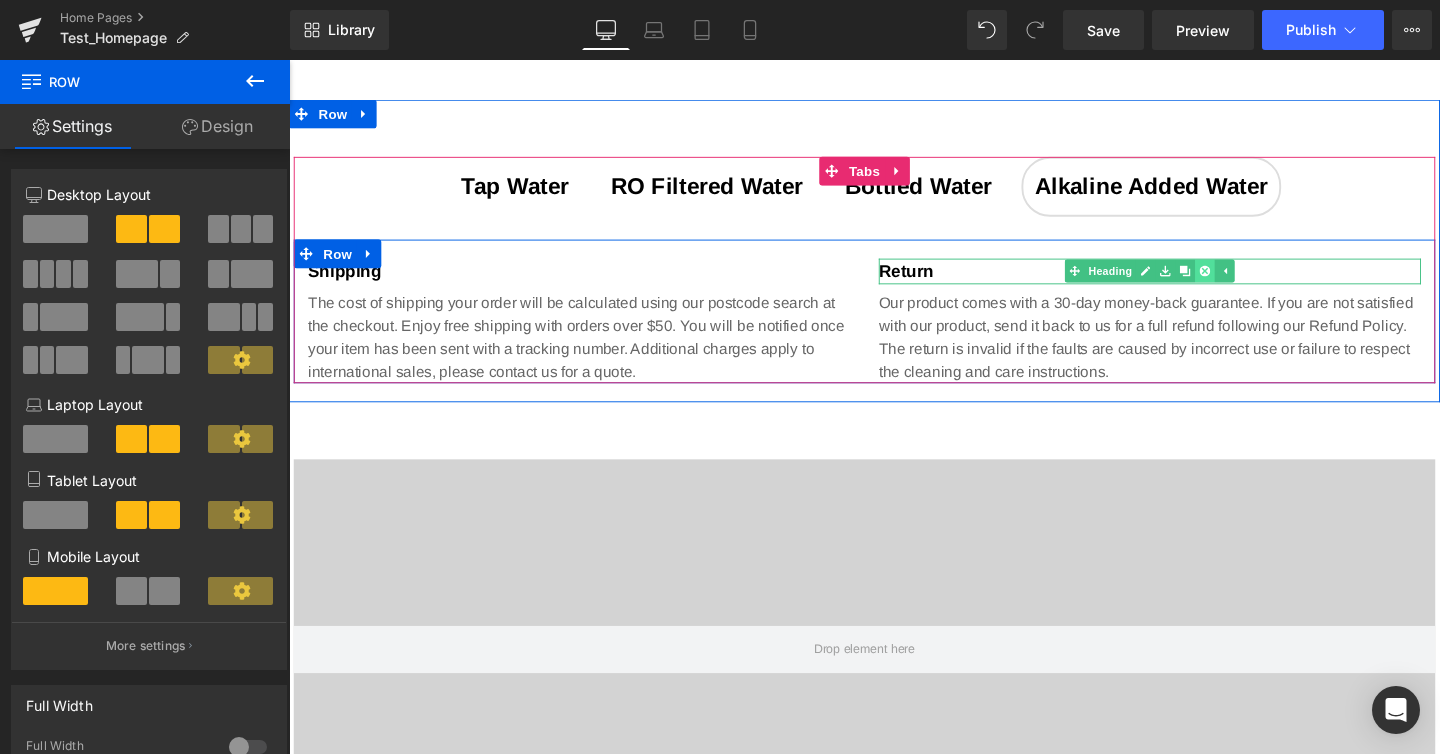 click at bounding box center [1252, 282] 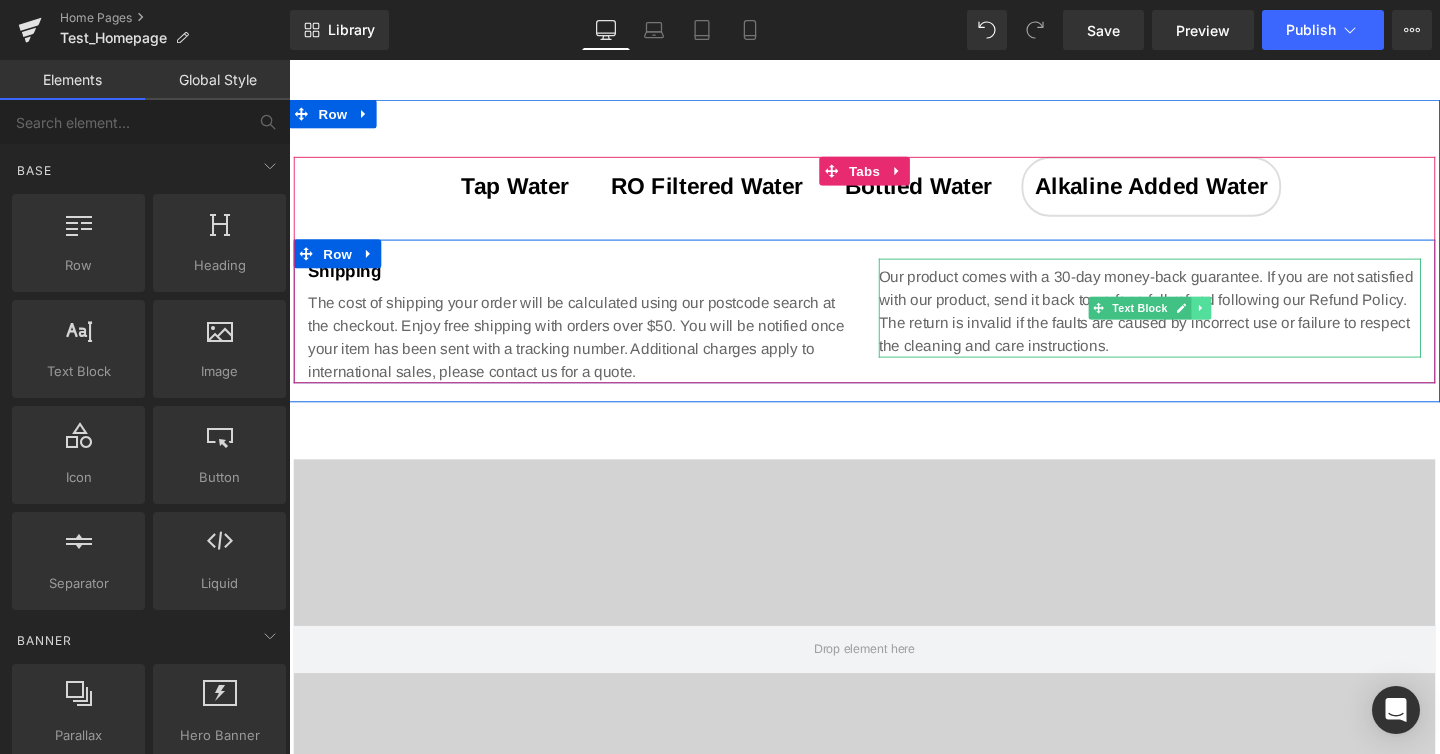 click at bounding box center (1248, 321) 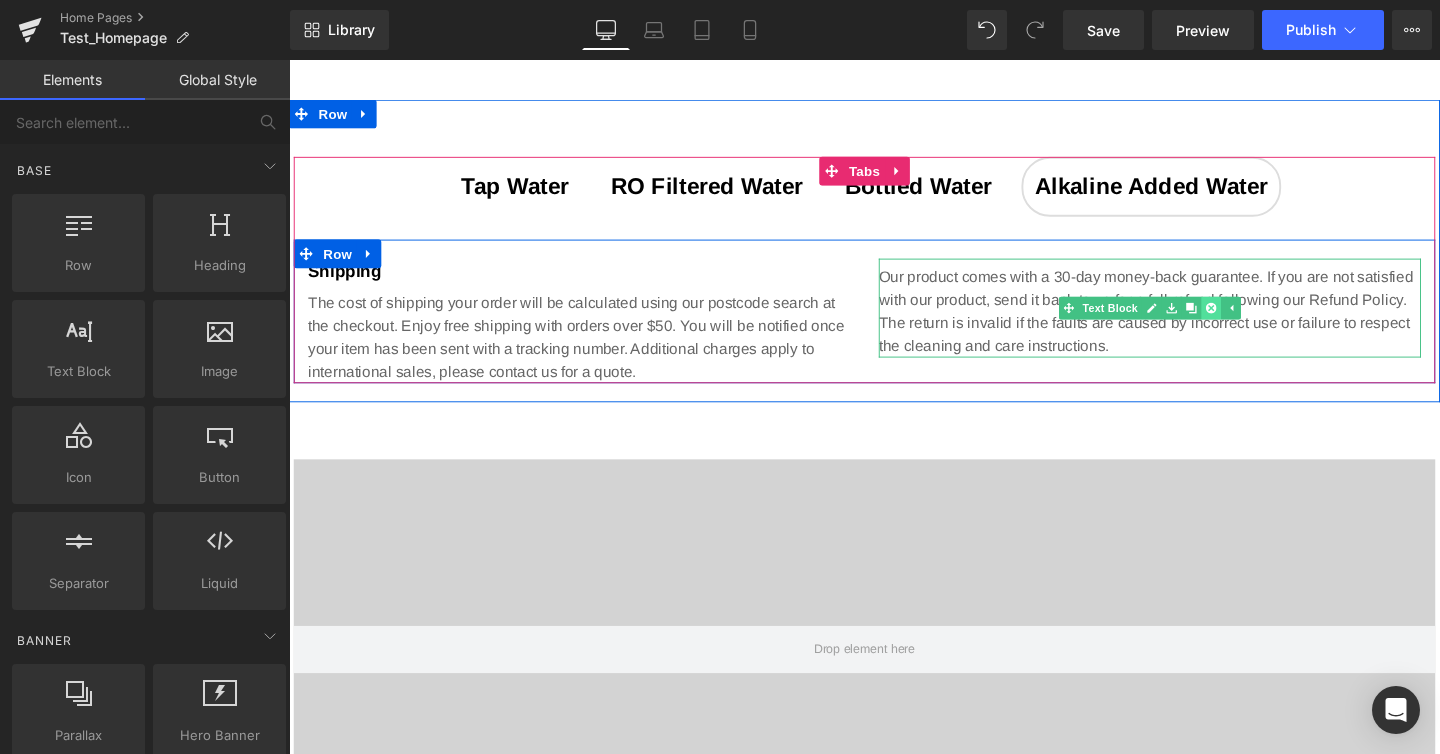 click 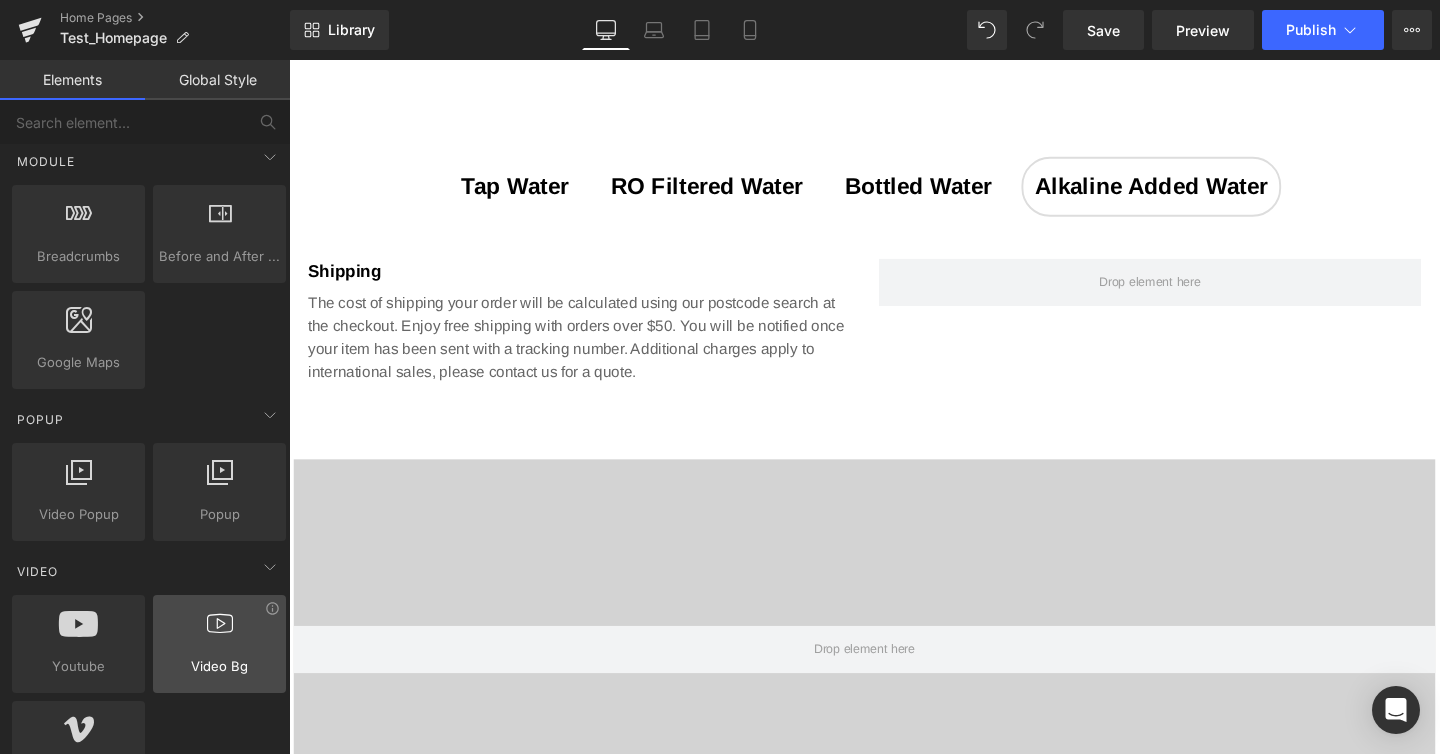 scroll, scrollTop: 1096, scrollLeft: 0, axis: vertical 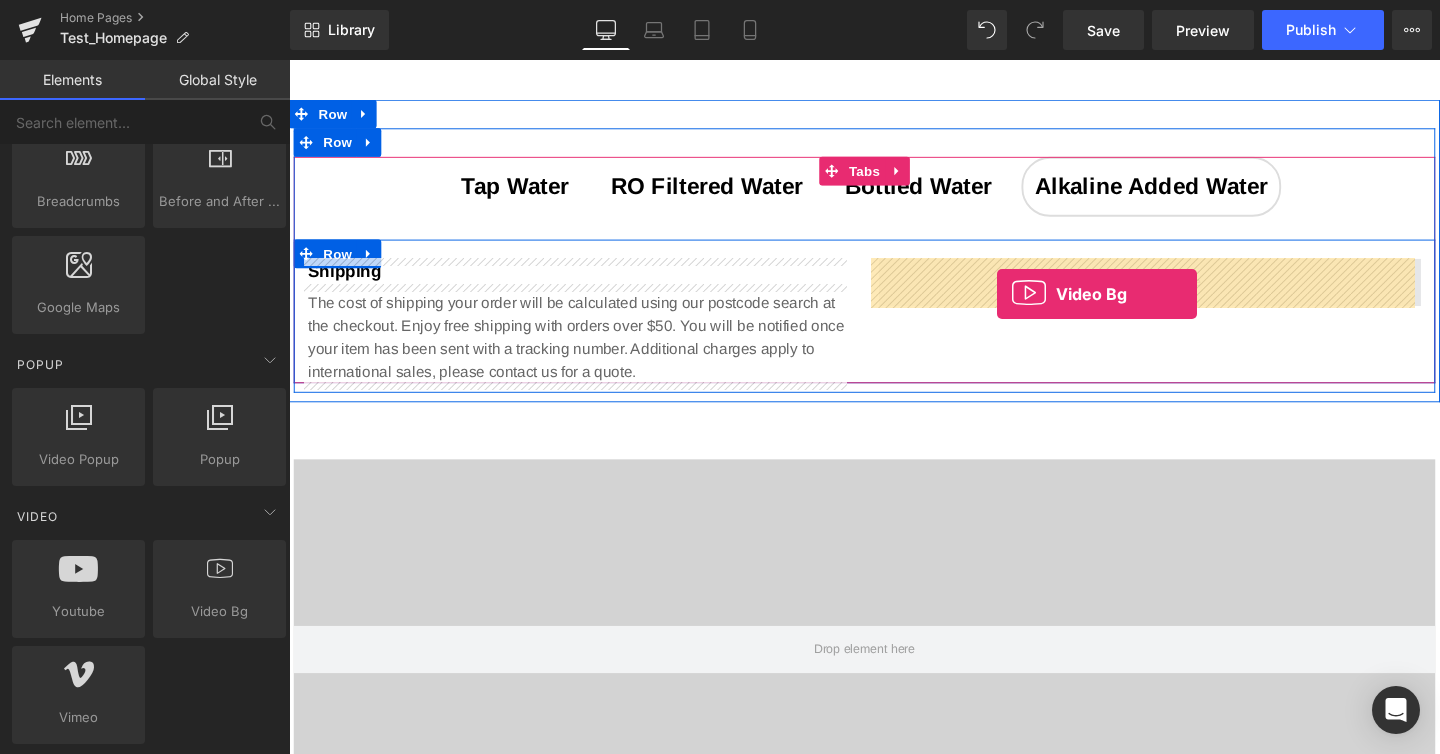 drag, startPoint x: 504, startPoint y: 642, endPoint x: 1033, endPoint y: 306, distance: 626.6873 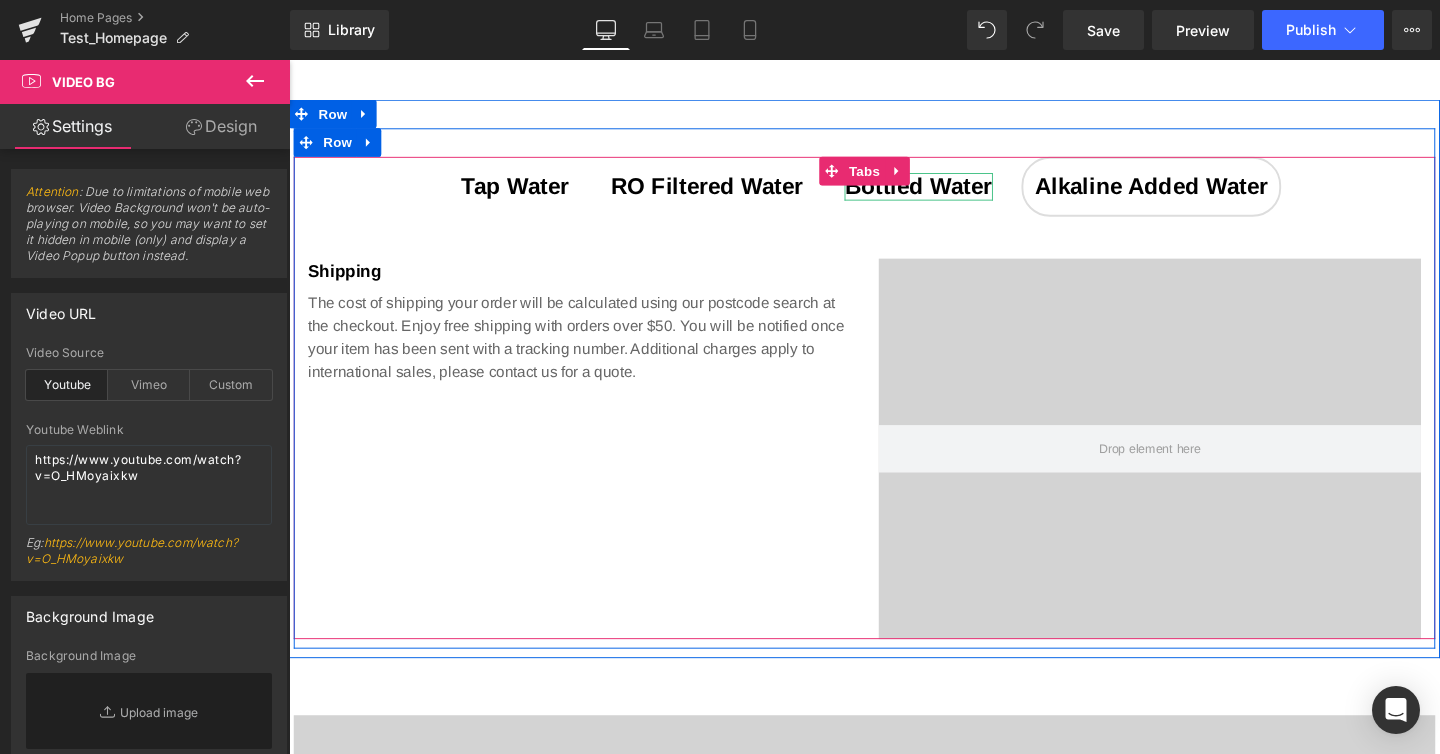 click on "Bottled Water" at bounding box center (950, 192) 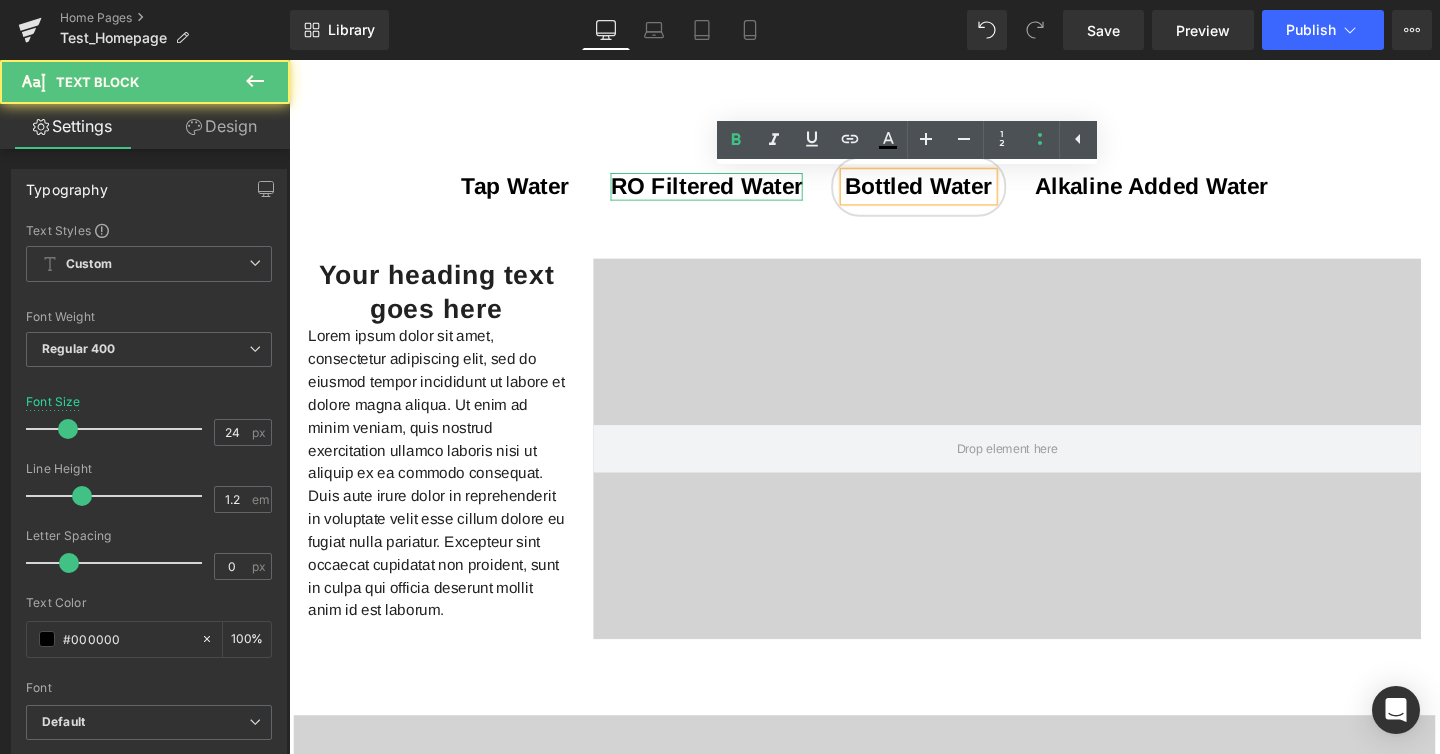 click on "RO filtered Water" at bounding box center (728, 192) 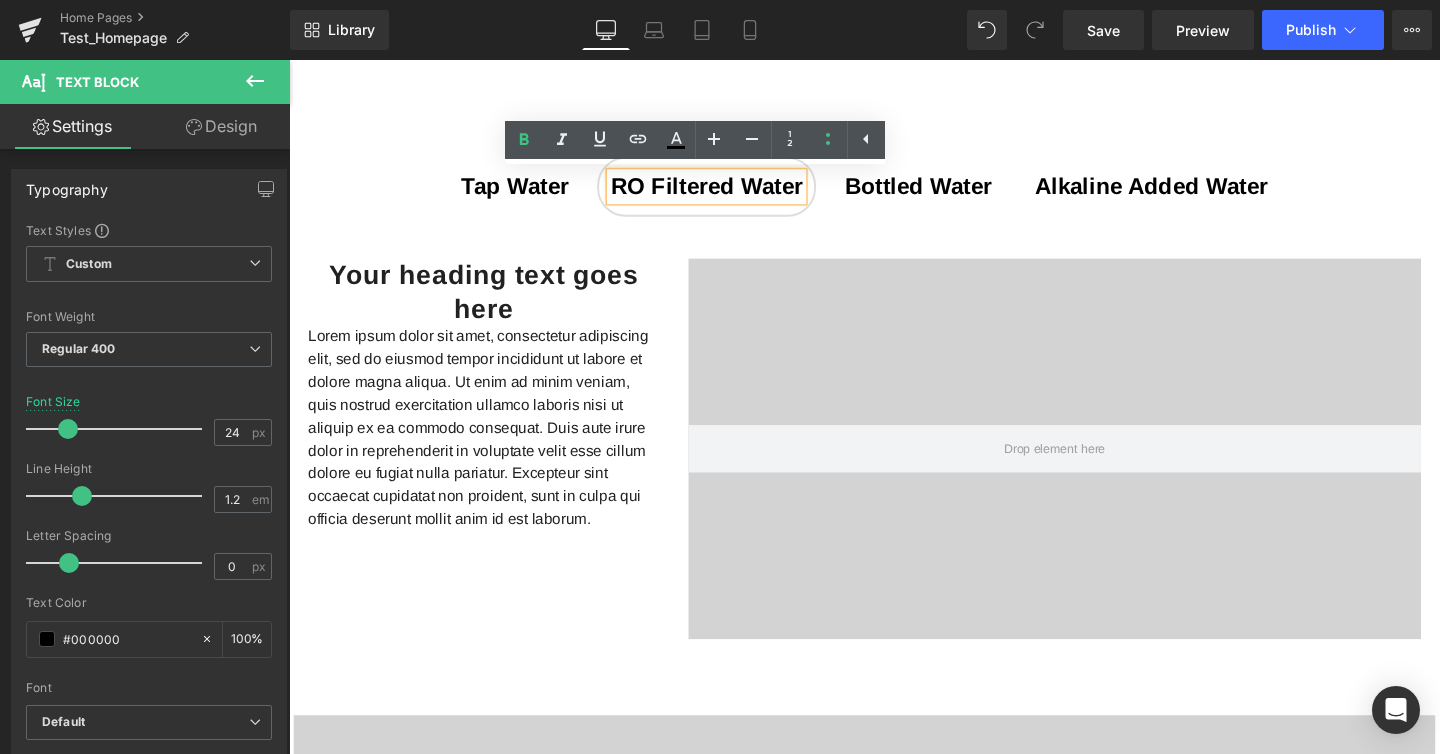 click on "Tap Water
Text Block" at bounding box center (526, 193) 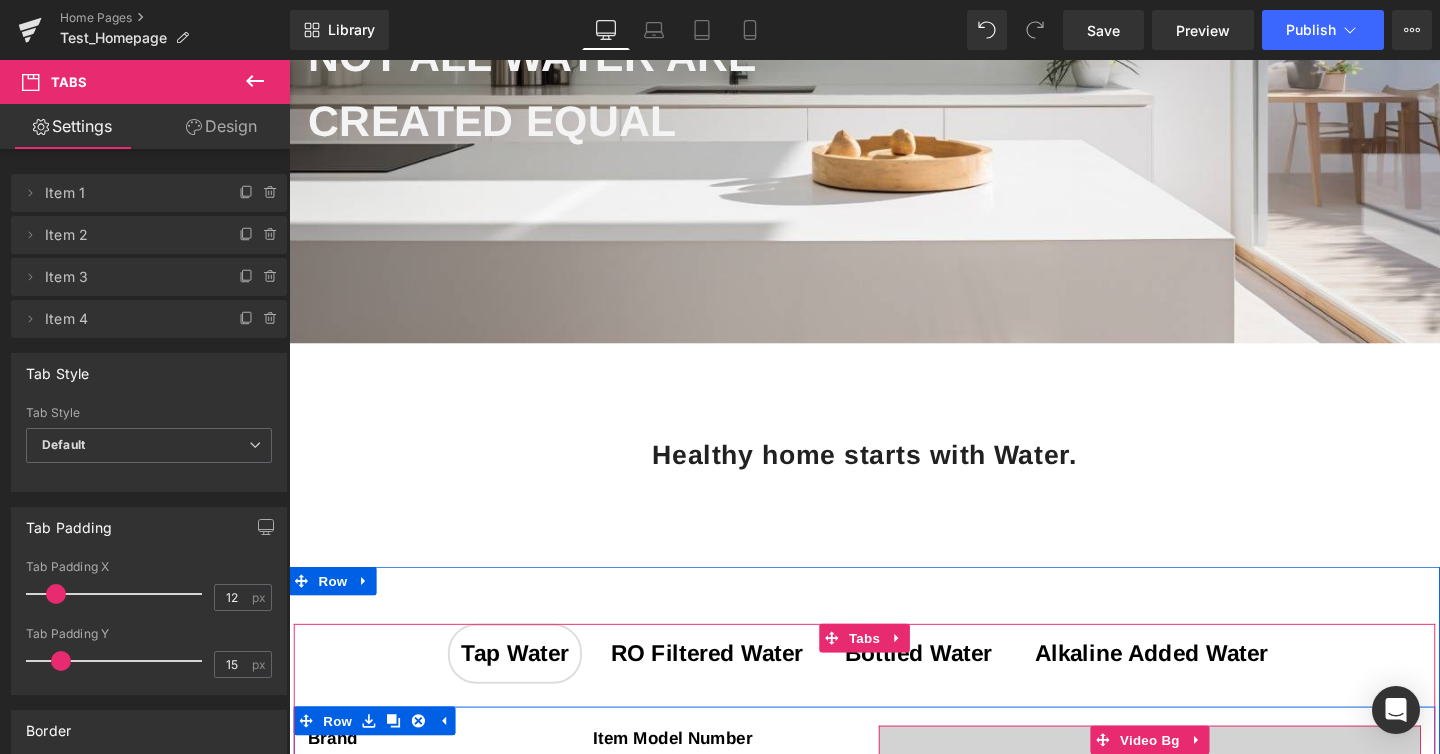scroll, scrollTop: 326, scrollLeft: 0, axis: vertical 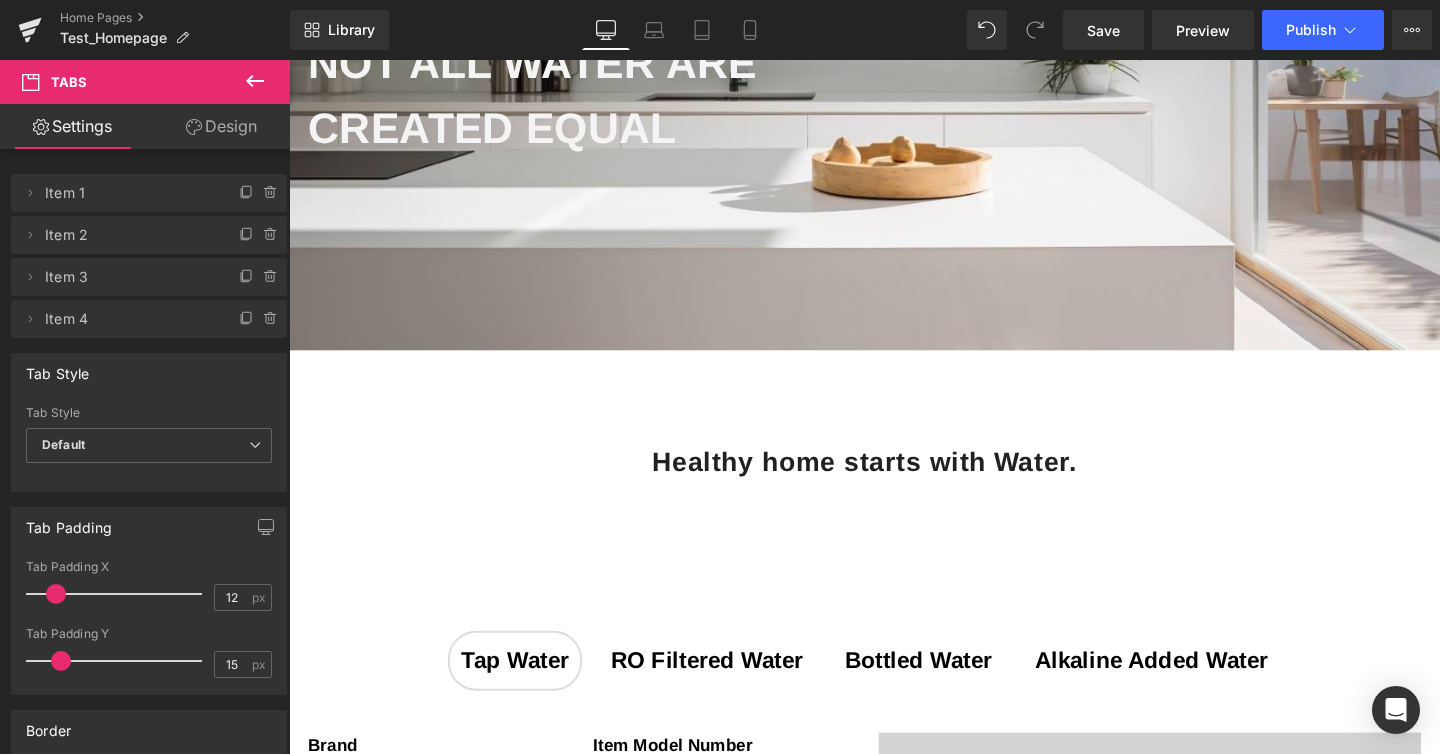 click on "Not all water are created equal Text Block
Hero Banner         Healthy home starts with Water. Heading
Tap Water
Text Block
RO filtered Water Text Block
Bottled Water Text Block
Alkaline added water Text Block
Brand
Heading
GemBaby
Text Block         Item Weight Heading         3.8 pounds Text Block         Batteries Heading         2 AA batteries (included) Text Block         Item model number Heading         3457HGYT Text Block         Product Dimensions Heading         27" L x 36" W x 17" H Text Block         Battery life Heading         50 Hours Text Block" at bounding box center (894, 1243) 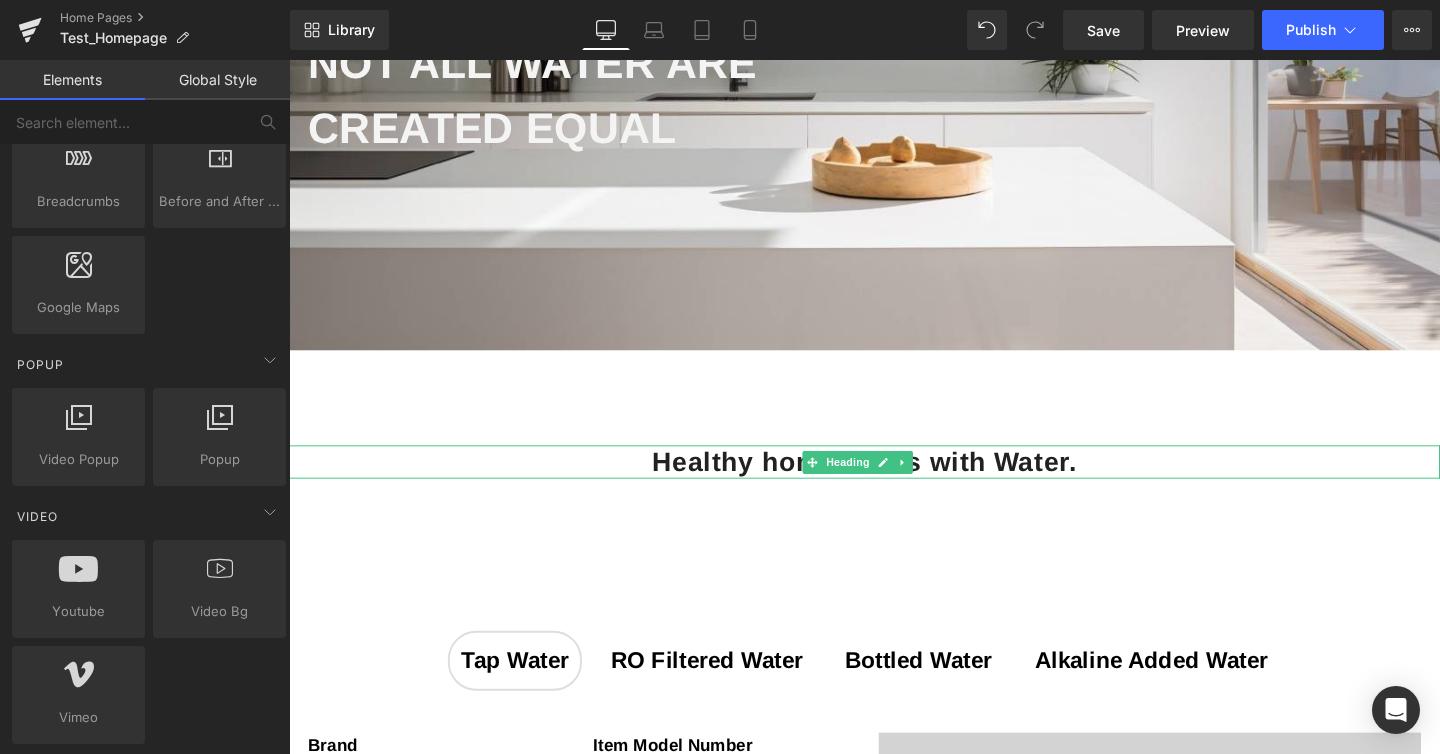 click on "Healthy home starts with Water." at bounding box center (894, 482) 